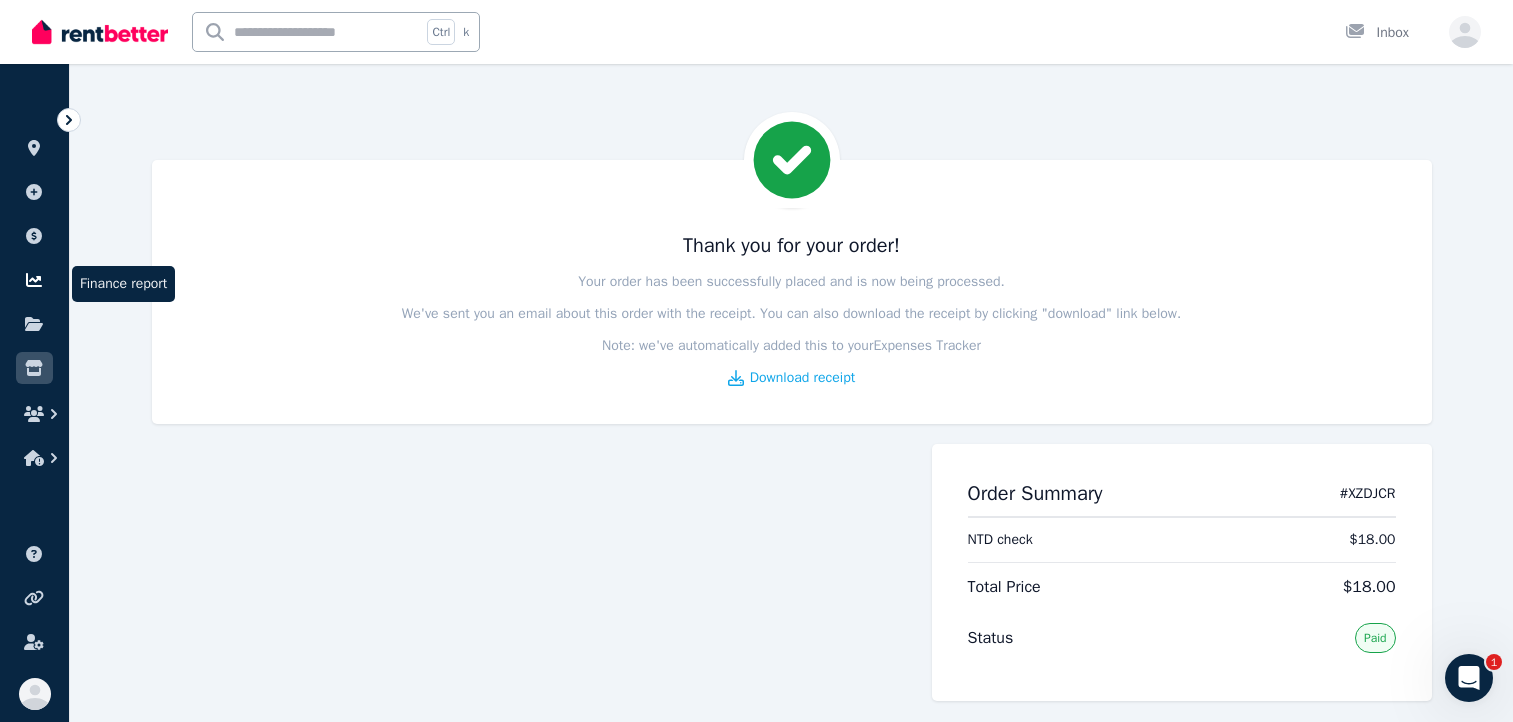 scroll, scrollTop: 0, scrollLeft: 0, axis: both 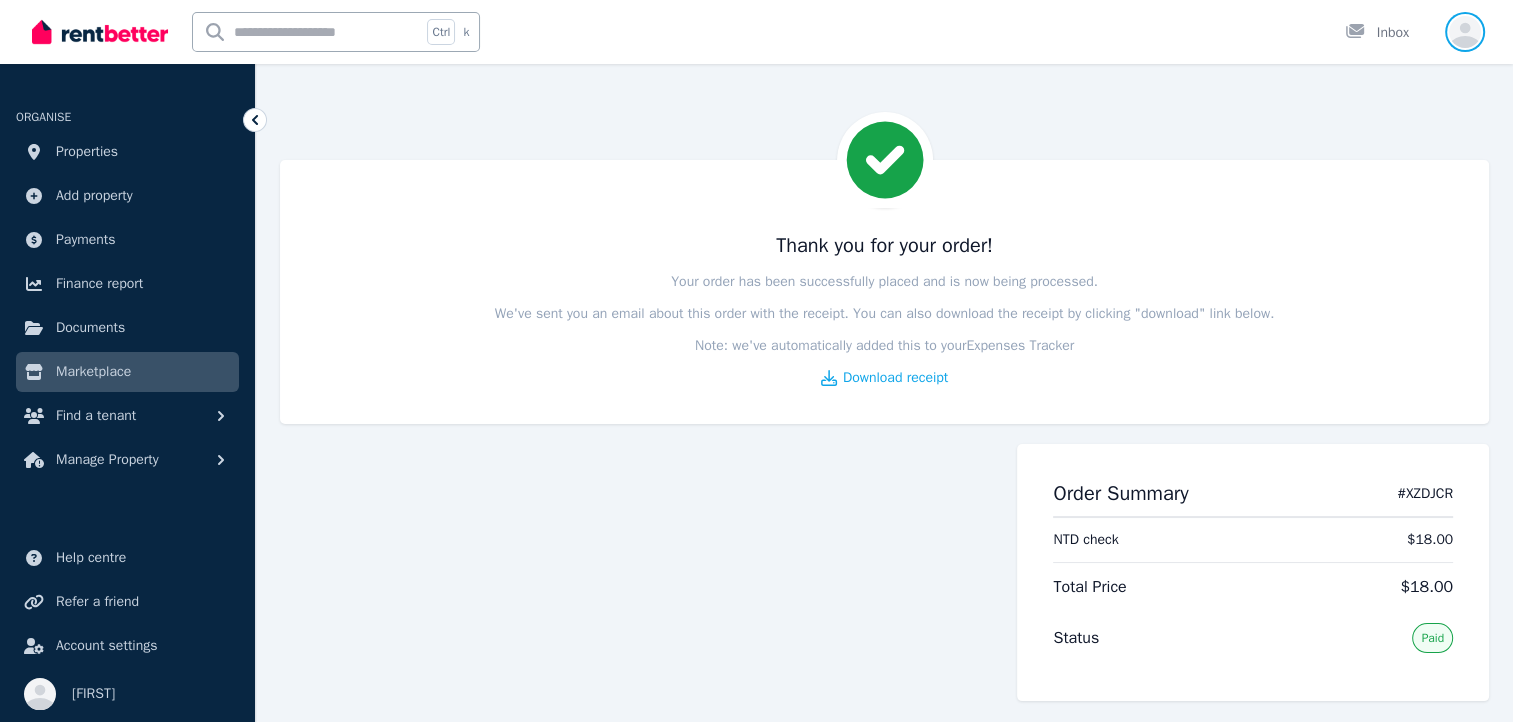 click 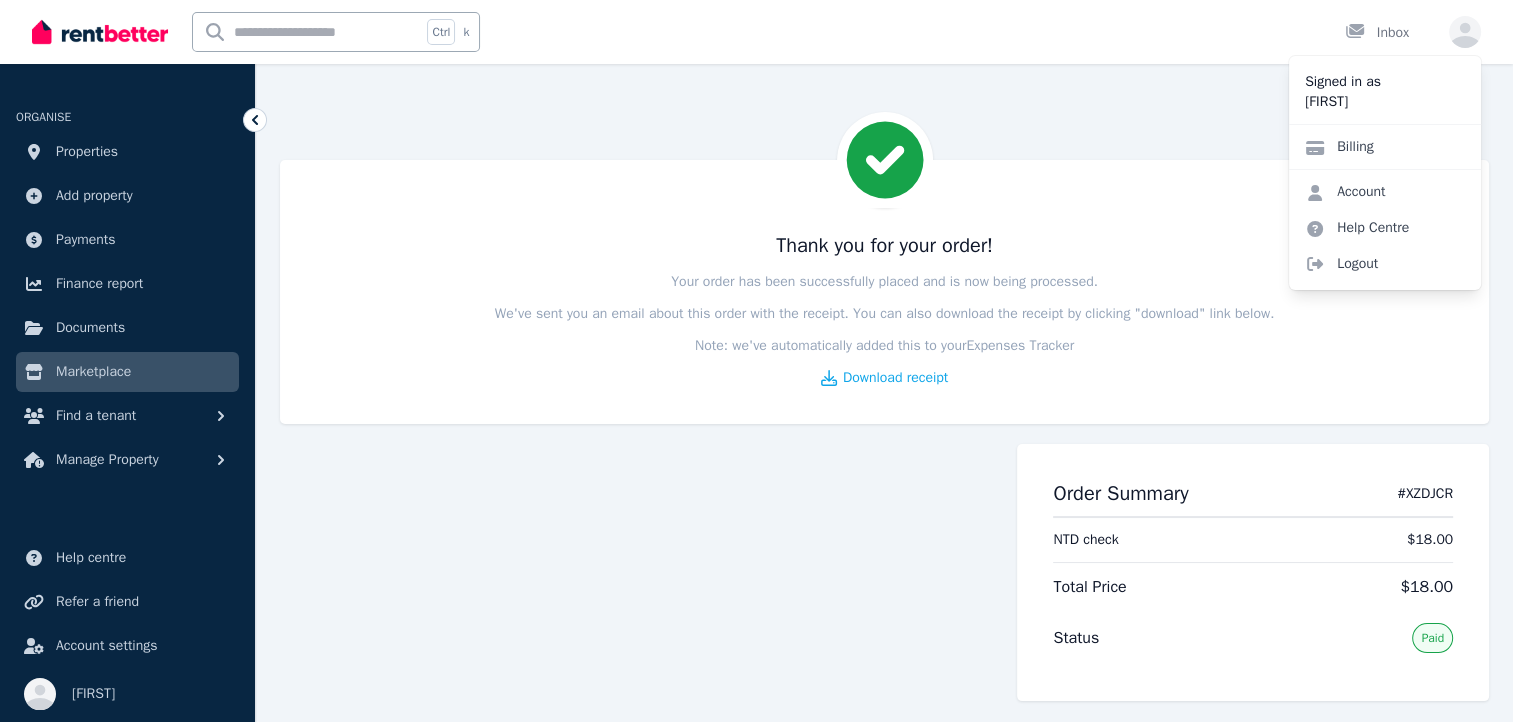 click on "Thank you for your order! Your order has been successfully placed and is now being processed. We've sent you an email about this order with the receipt. You can also download the receipt by clicking "download" link below. Note: we've automatically added this to your  Expenses   Tracker Download receipt Order Summary # [ORDER_ID] [ORDER_ID] check [PRICE] Total Price [PRICE] Status Paid" at bounding box center [756, 384] 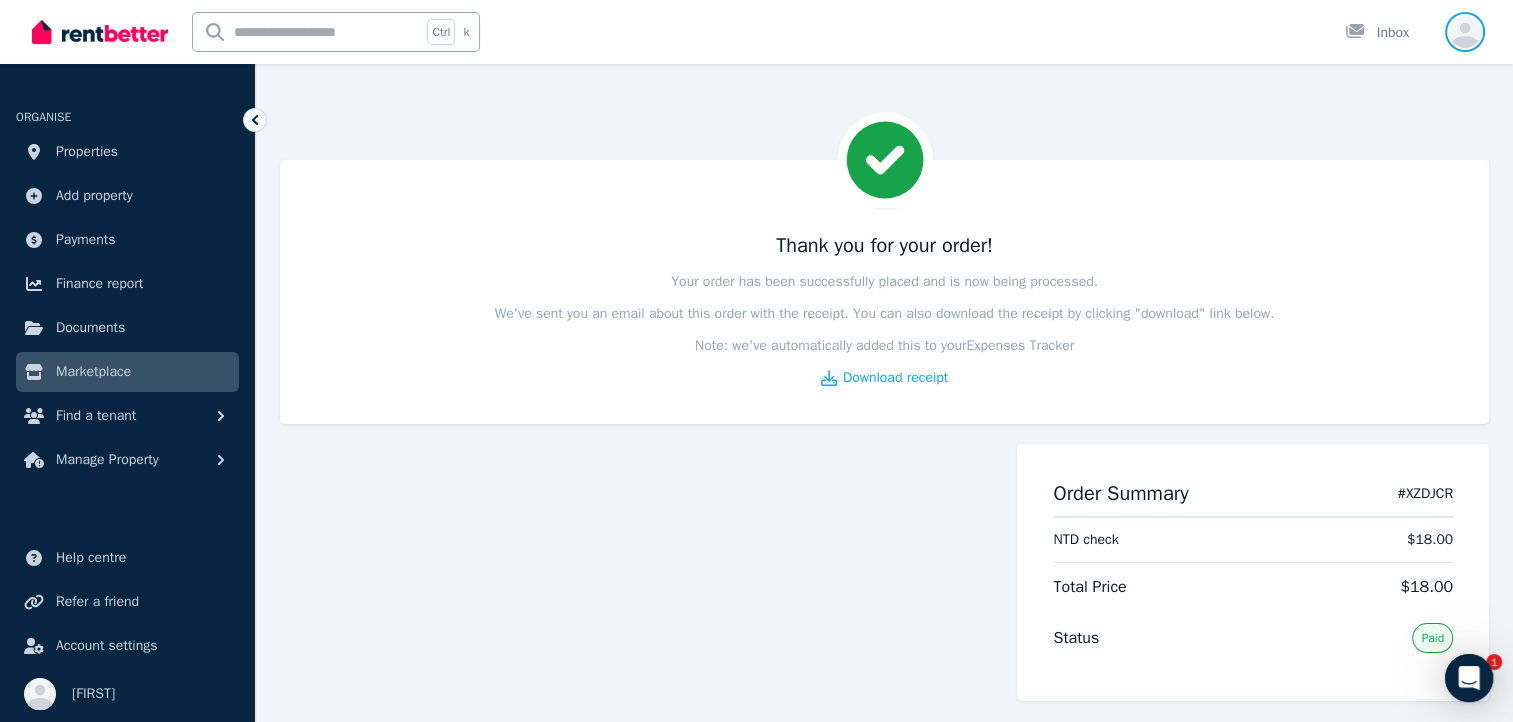 scroll, scrollTop: 0, scrollLeft: 0, axis: both 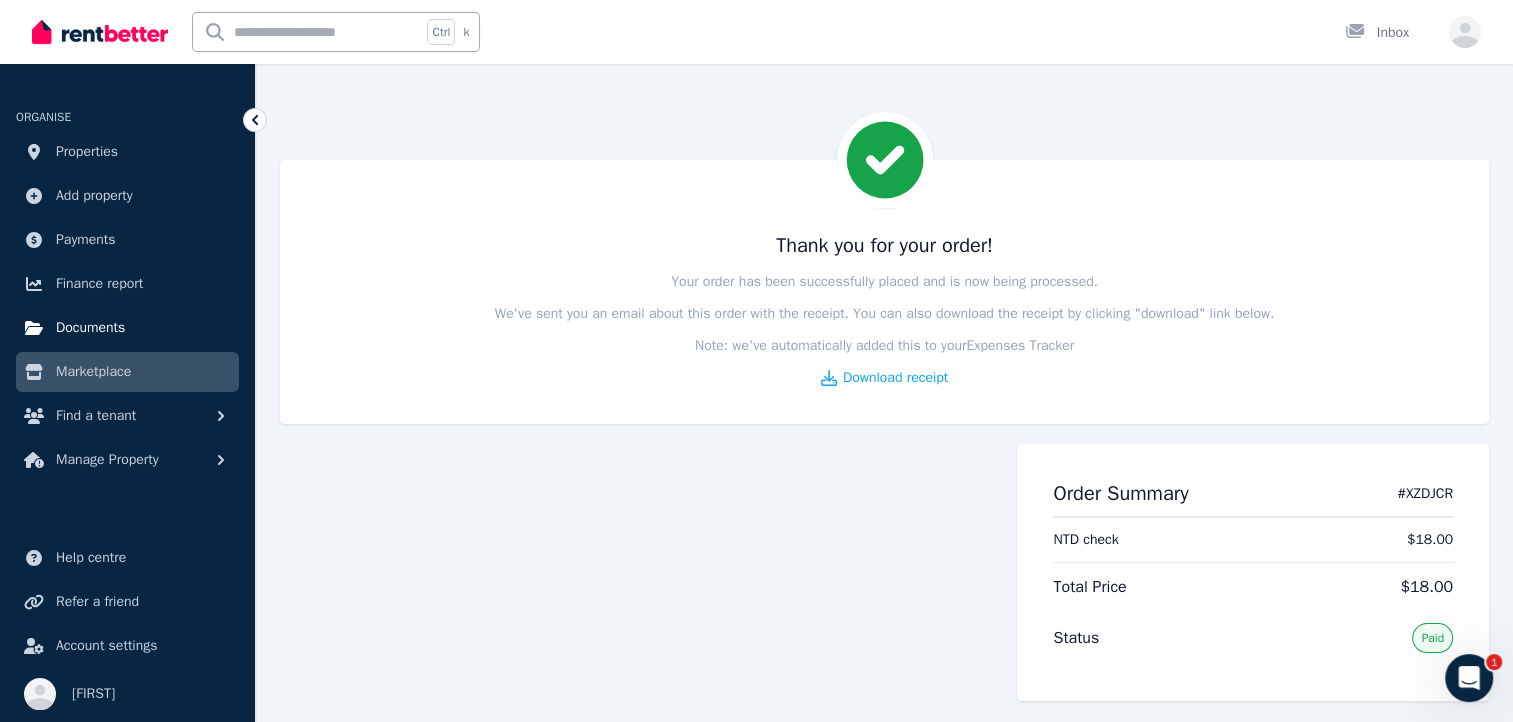 click on "Documents" at bounding box center [90, 328] 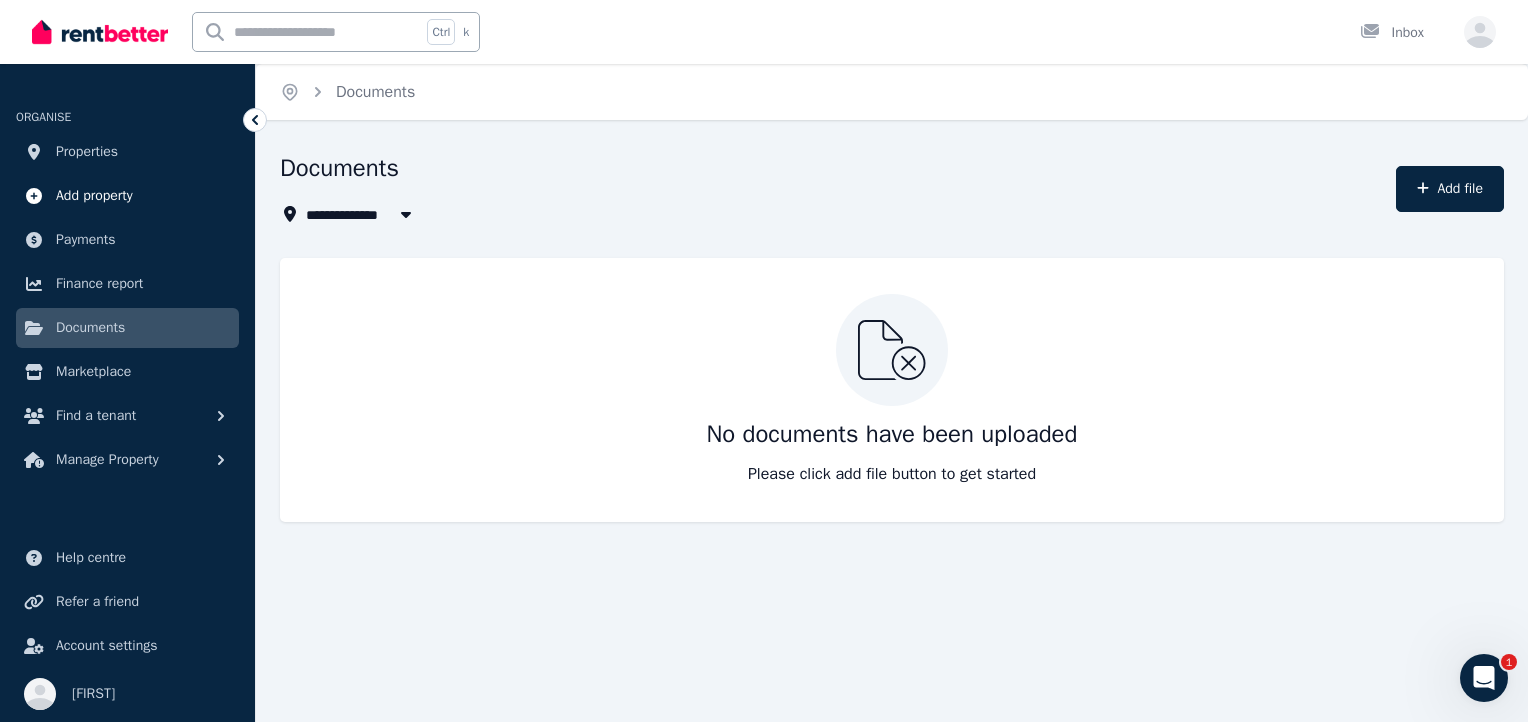 click on "Add property" at bounding box center [94, 196] 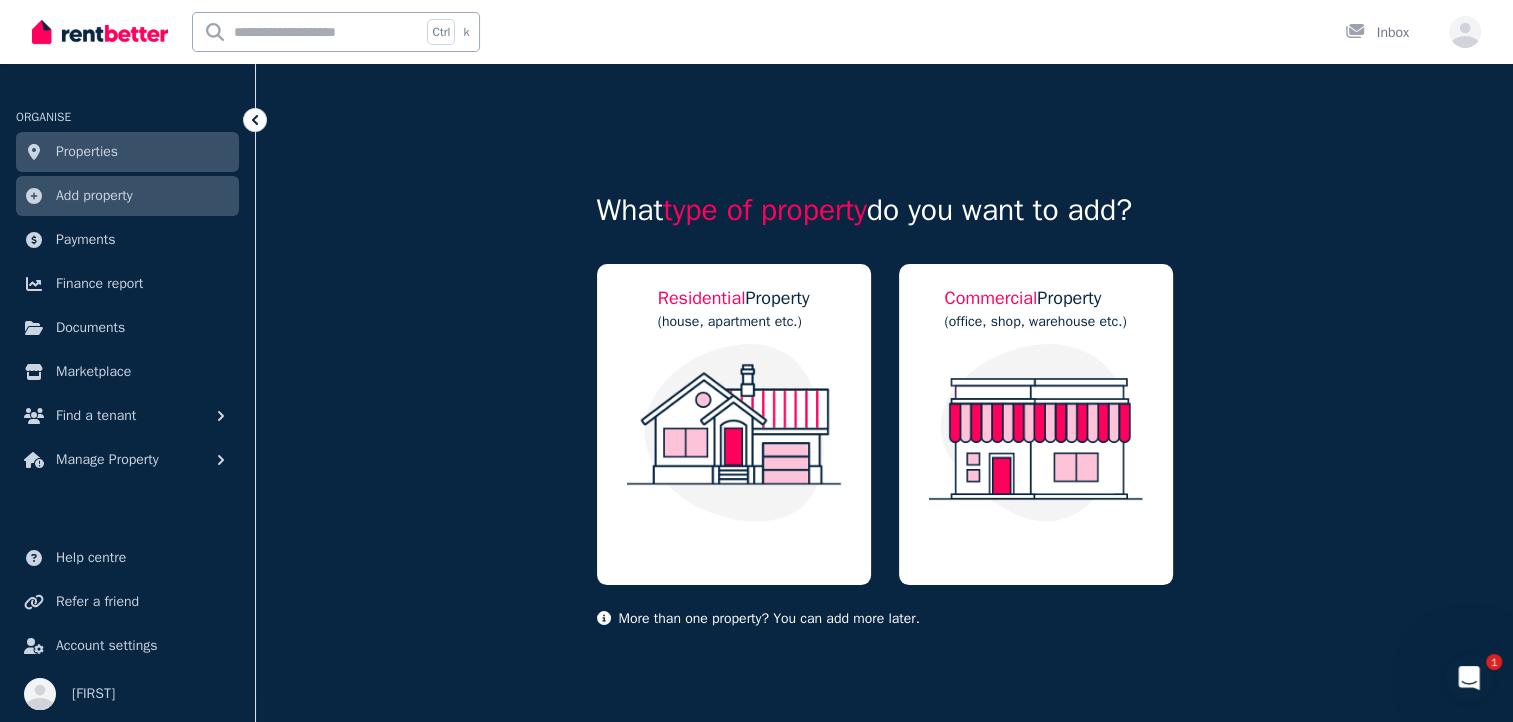 click on "Properties" at bounding box center [87, 152] 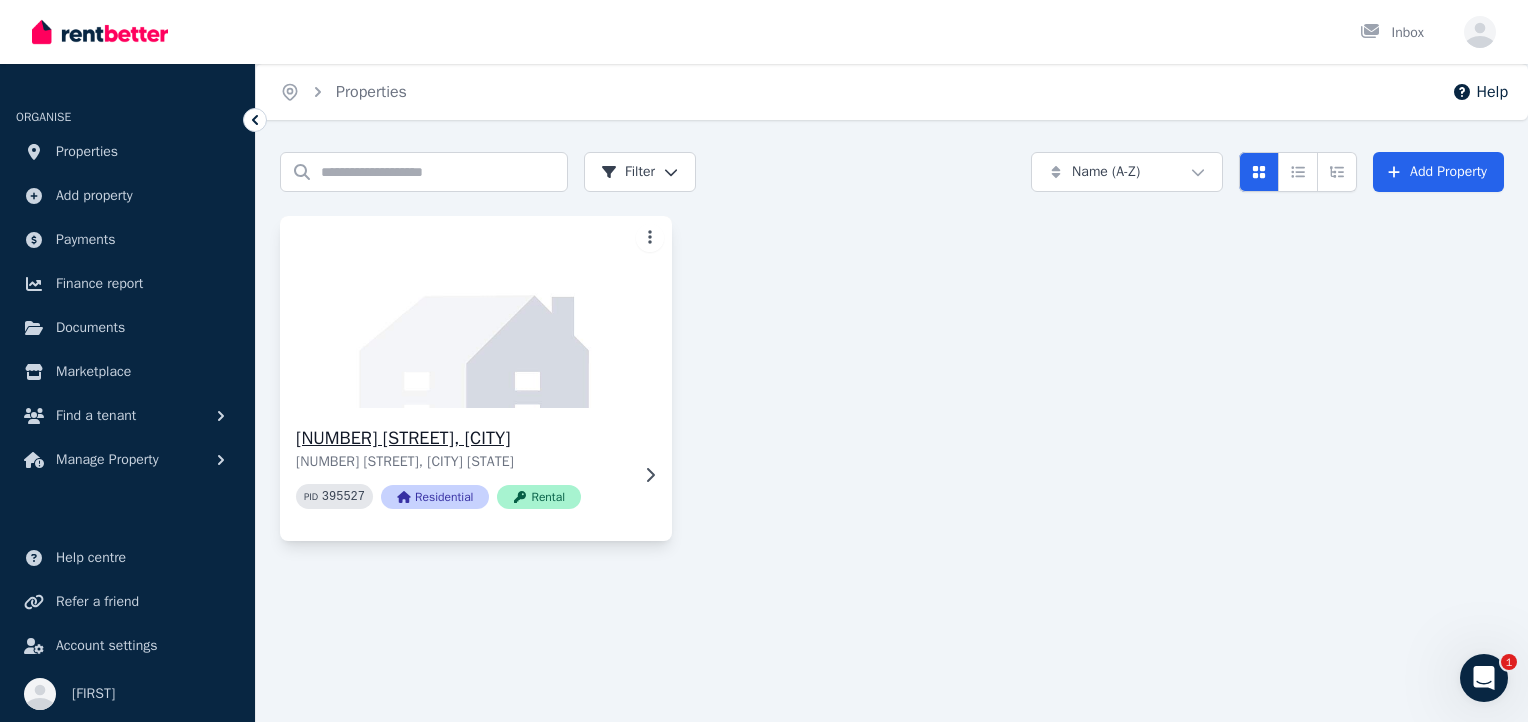 click on "14 Lomond Ct, Werribee 14 Lomond Ct, Werribee VIC 3030 PID   395527 Residential Rental" at bounding box center [476, 474] 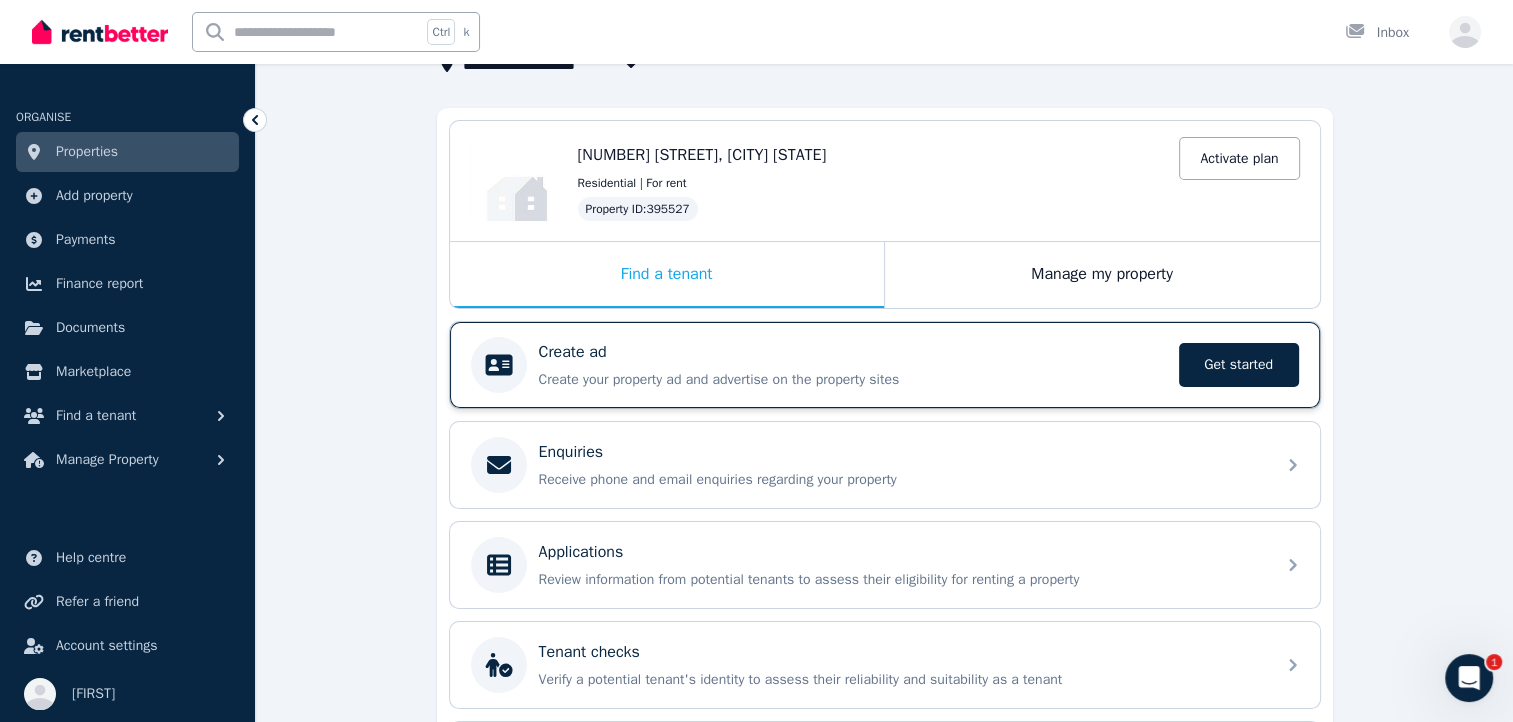 scroll, scrollTop: 200, scrollLeft: 0, axis: vertical 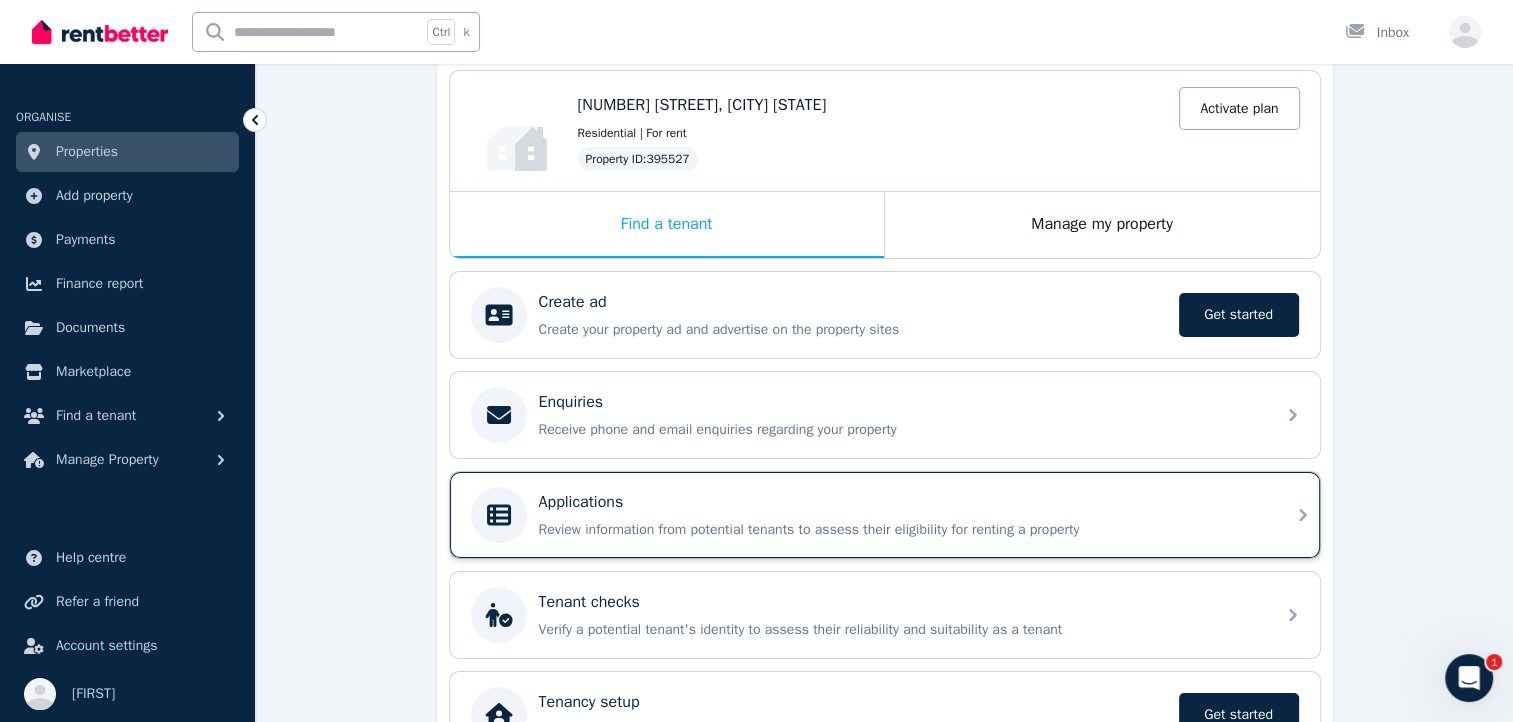 click on "Applications" at bounding box center [901, 502] 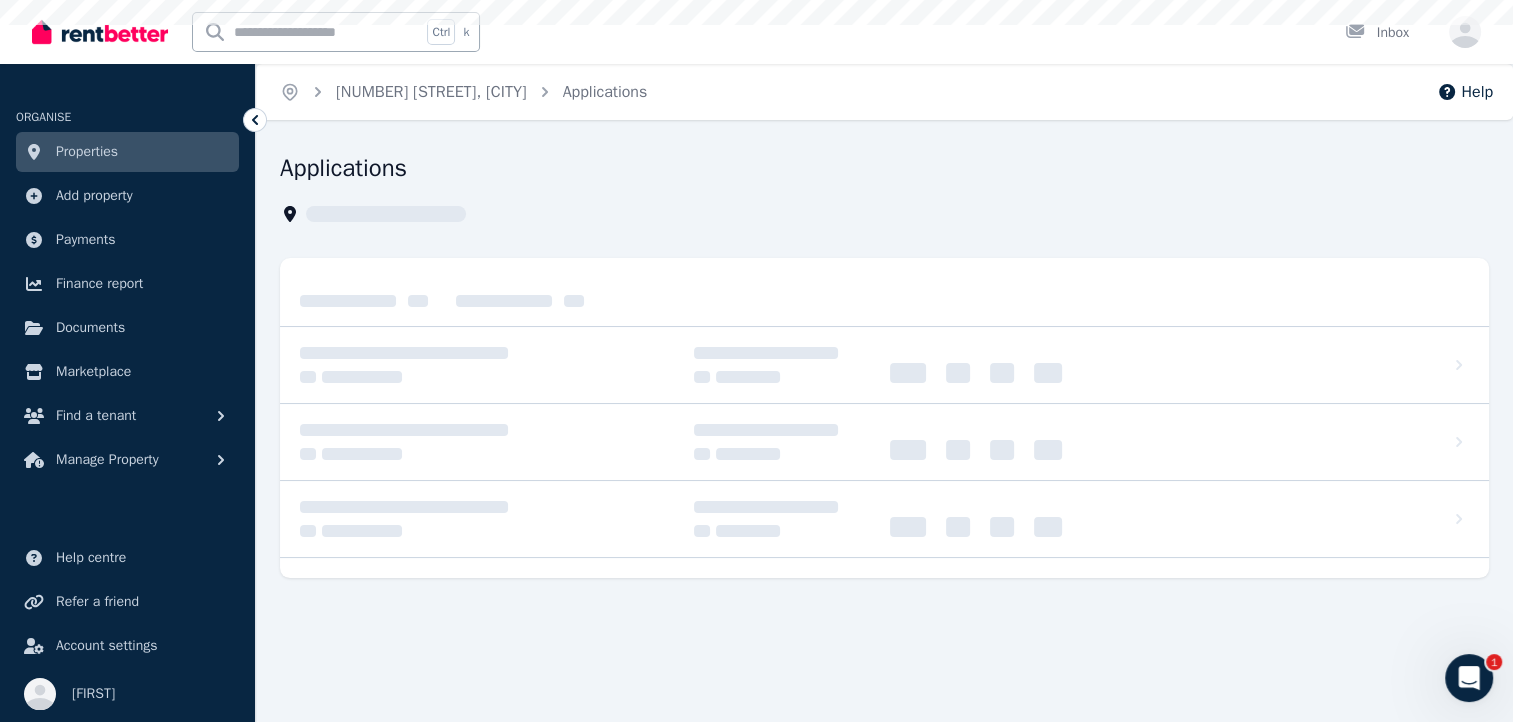 scroll, scrollTop: 0, scrollLeft: 0, axis: both 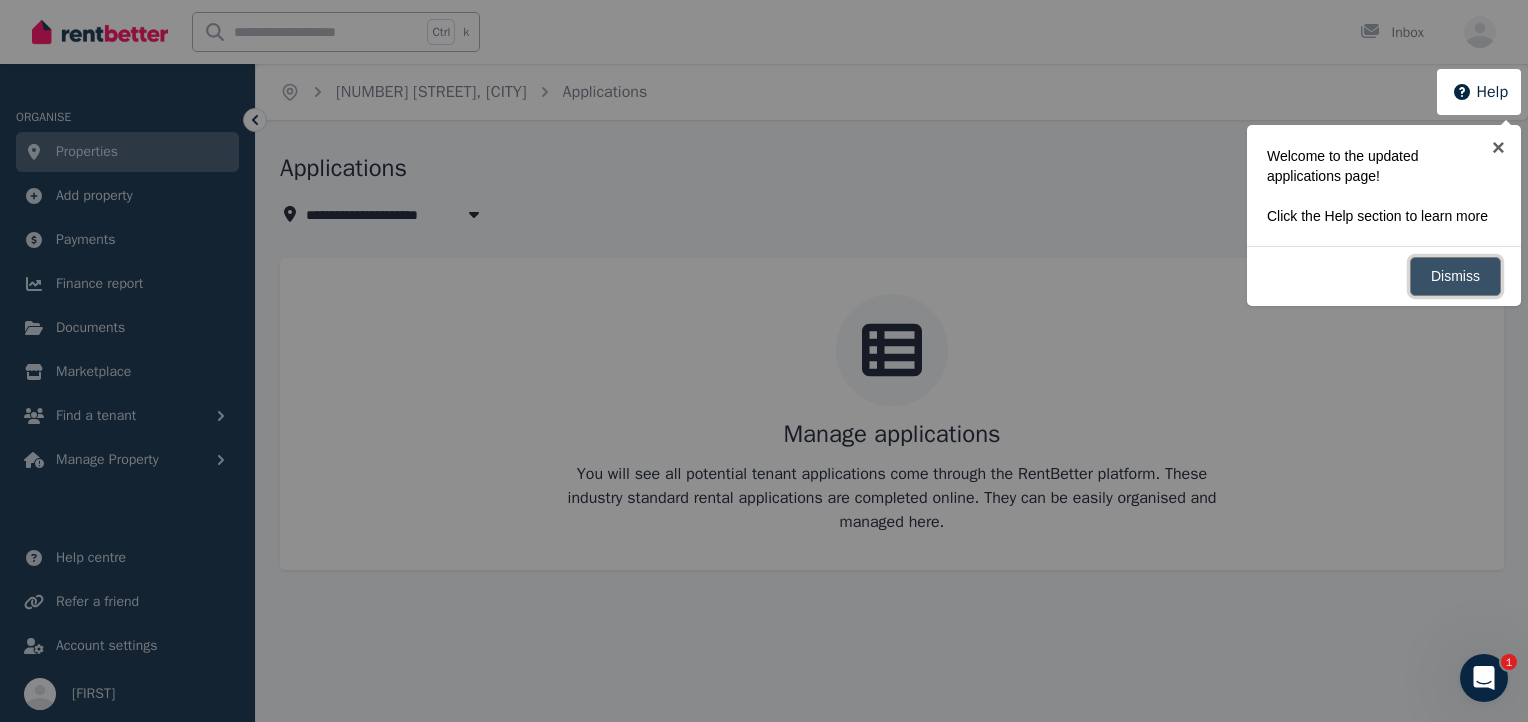 click on "Dismiss" at bounding box center [1455, 276] 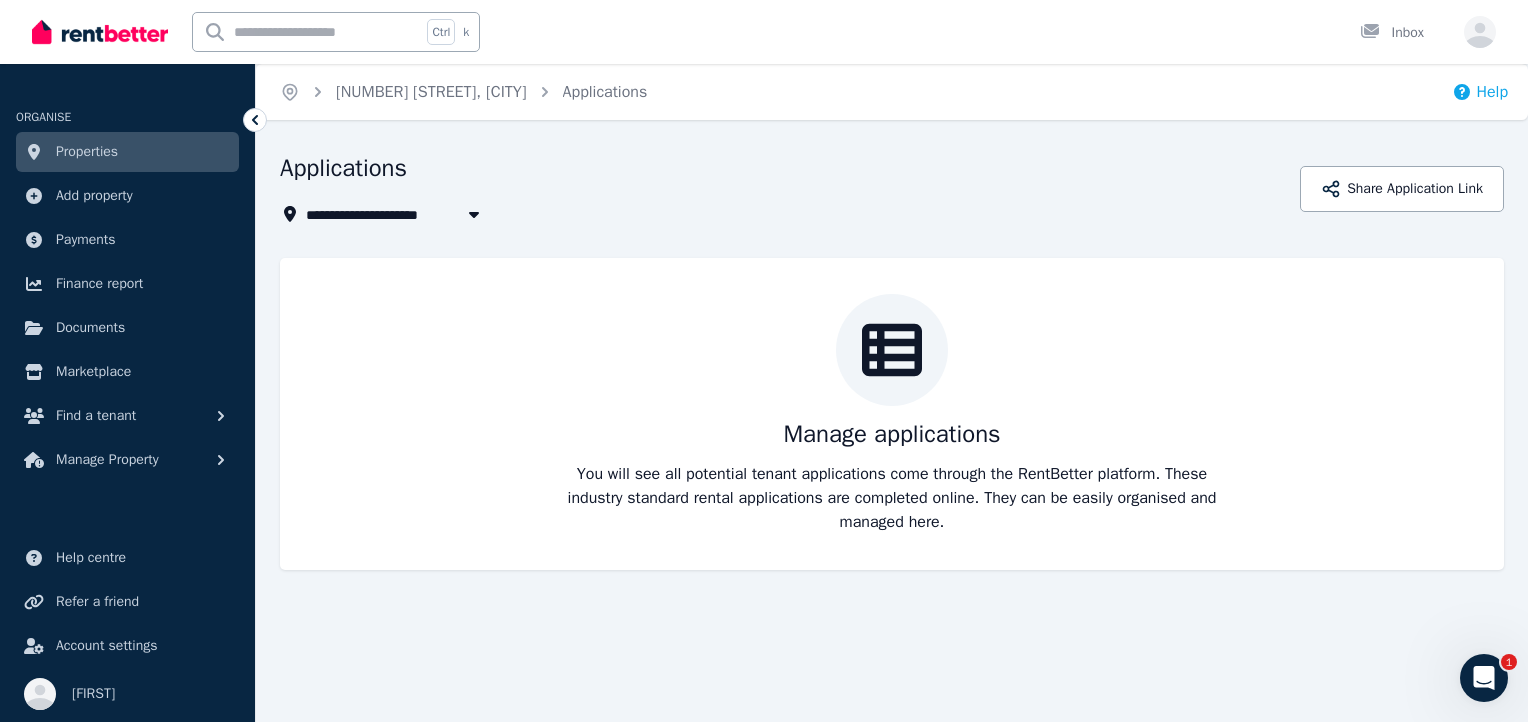 click on "Help" at bounding box center (1480, 92) 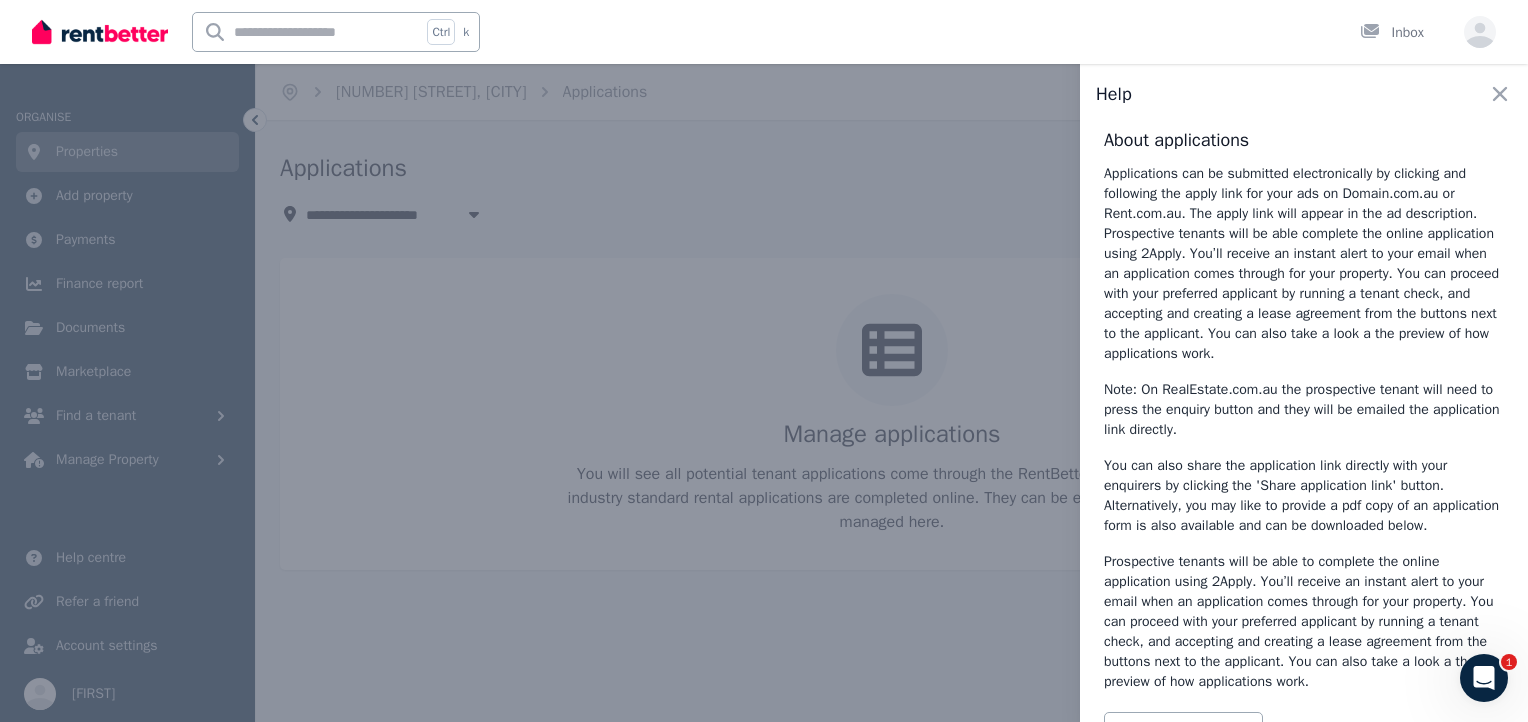 click on "Help Close panel     About applications Applications can be submitted electronically by clicking and following the apply link for your ads on Domain.com.au or Rent.com.au. The apply link will appear in the ad description. Prospective tenants will be able complete the online application using 2Apply. You’ll receive an instant alert to your email when an application comes through for your property. You can proceed with your preferred applicant by running a tenant check, and accepting and creating a lease agreement from the buttons next to the applicant. You can also take a look a the preview of how applications work. Note: On RealEstate.com.au the prospective tenant will need to press the enquiry button and they will be emailed the application link directly. You can also share the application link directly with your enquirers by clicking the 'Share application link' button. Alternatively, you may like to provide a pdf copy of an application form is also available and can be downloaded below. Download QLD PDF" at bounding box center [764, 361] 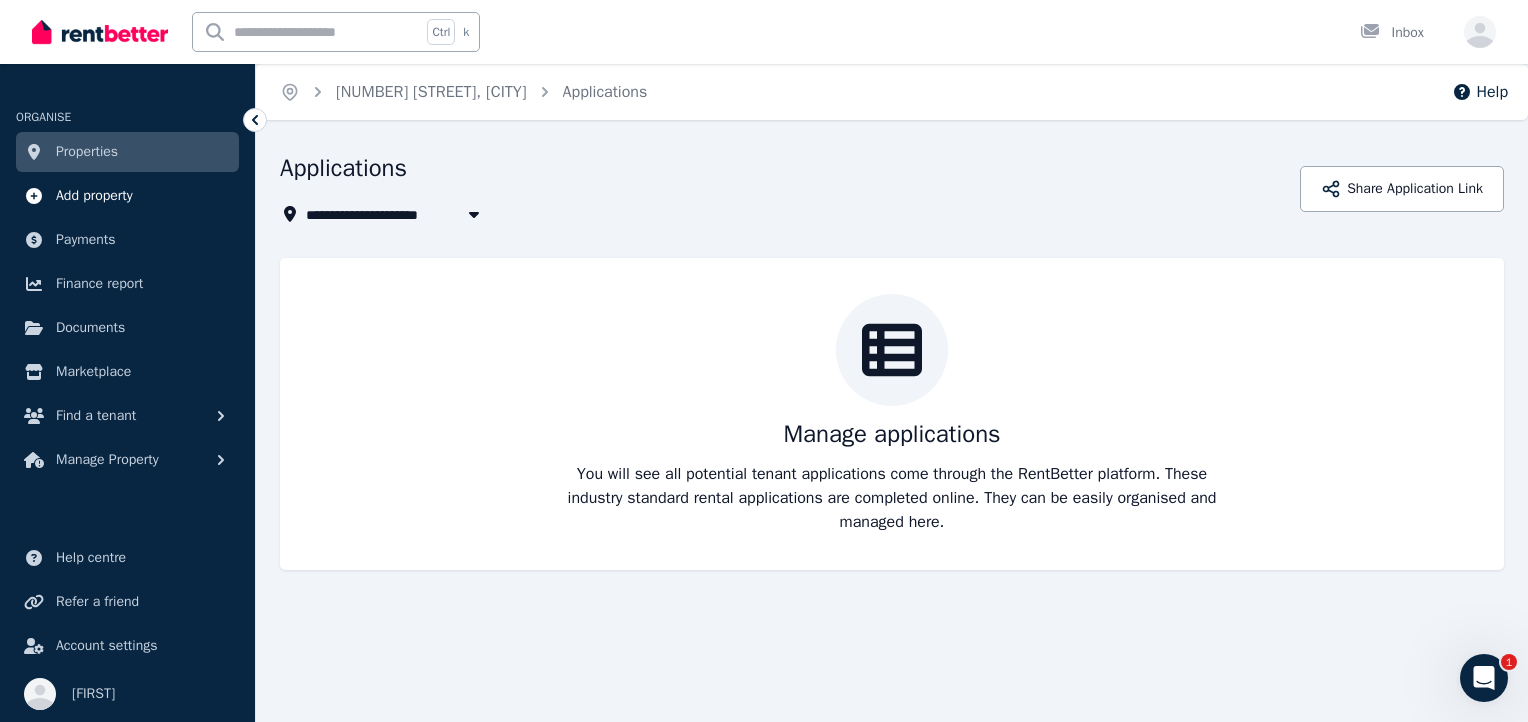 click on "Add property" at bounding box center [94, 196] 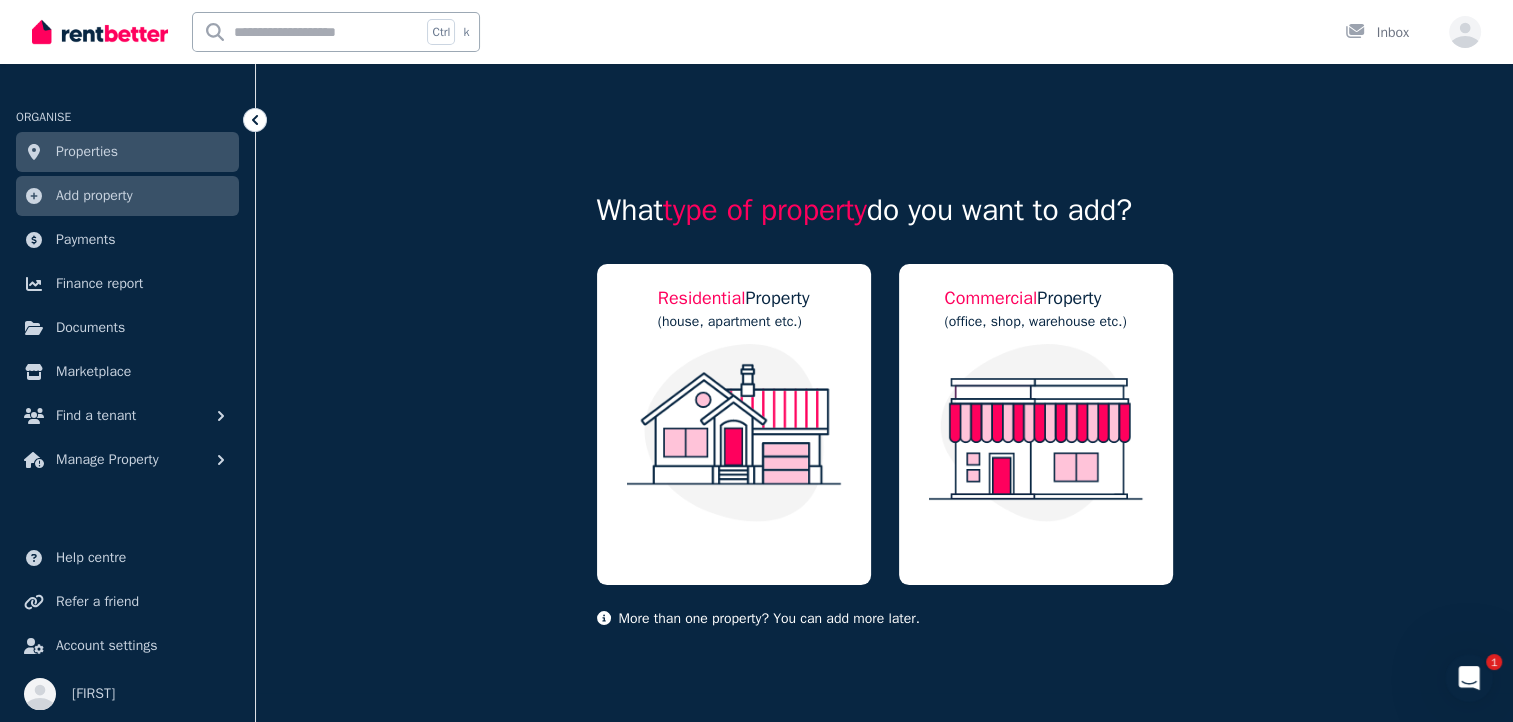 click on "Properties" at bounding box center [87, 152] 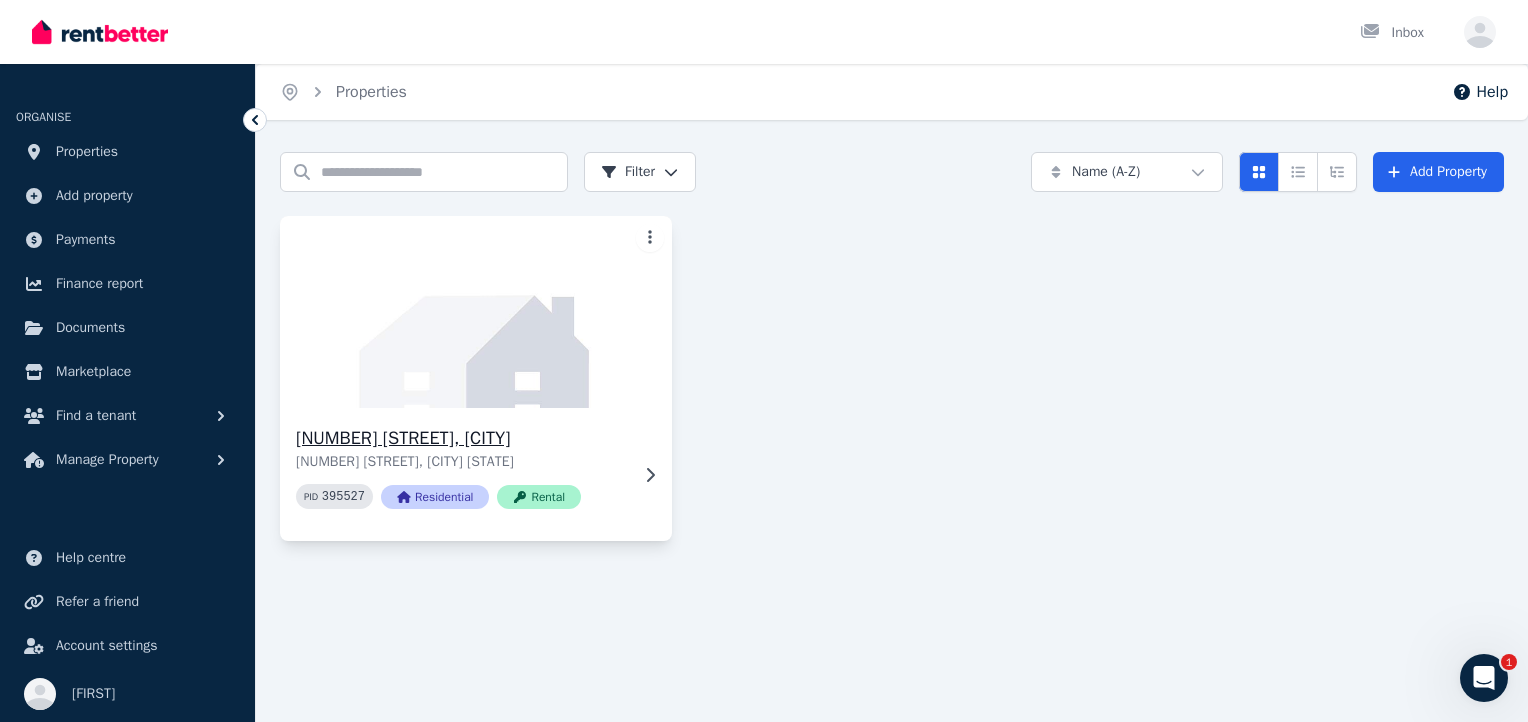 click at bounding box center [476, 312] 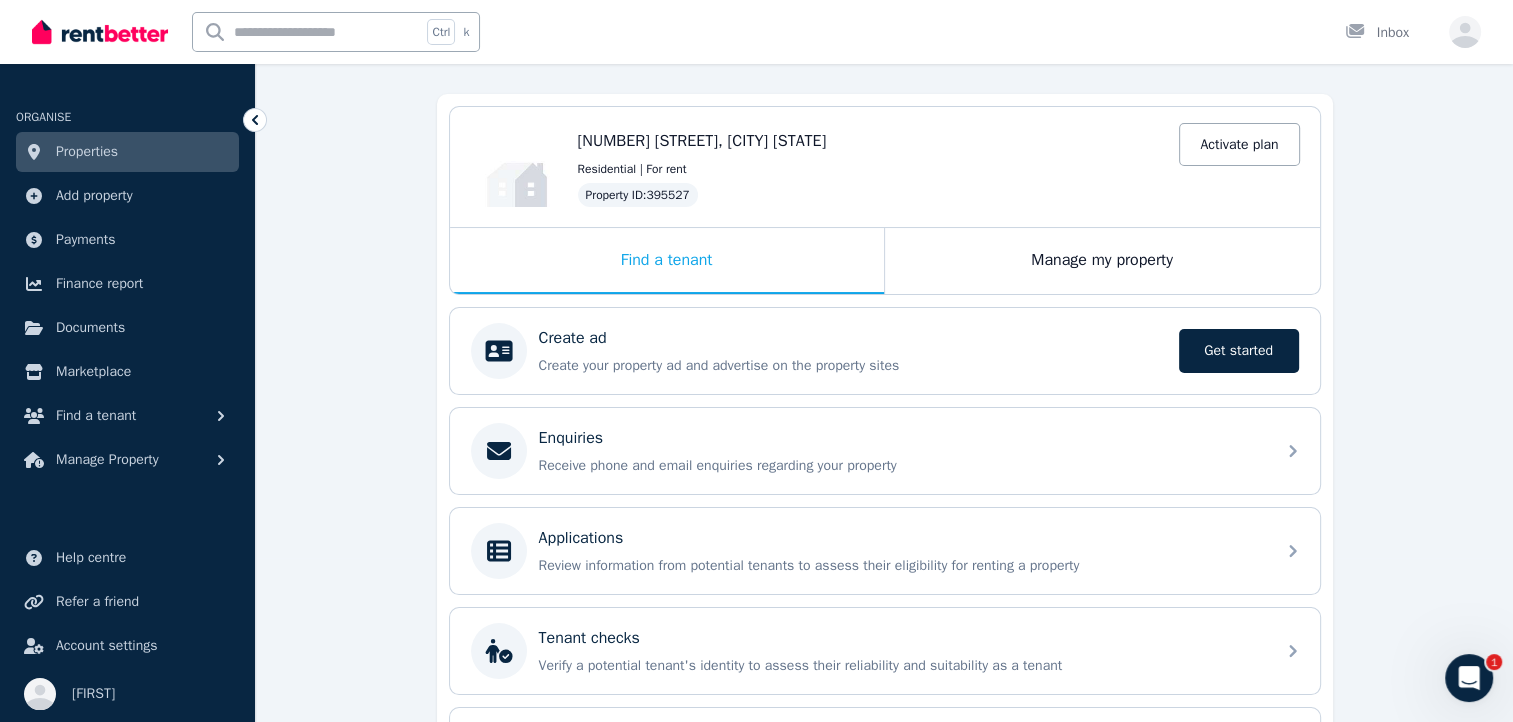 scroll, scrollTop: 200, scrollLeft: 0, axis: vertical 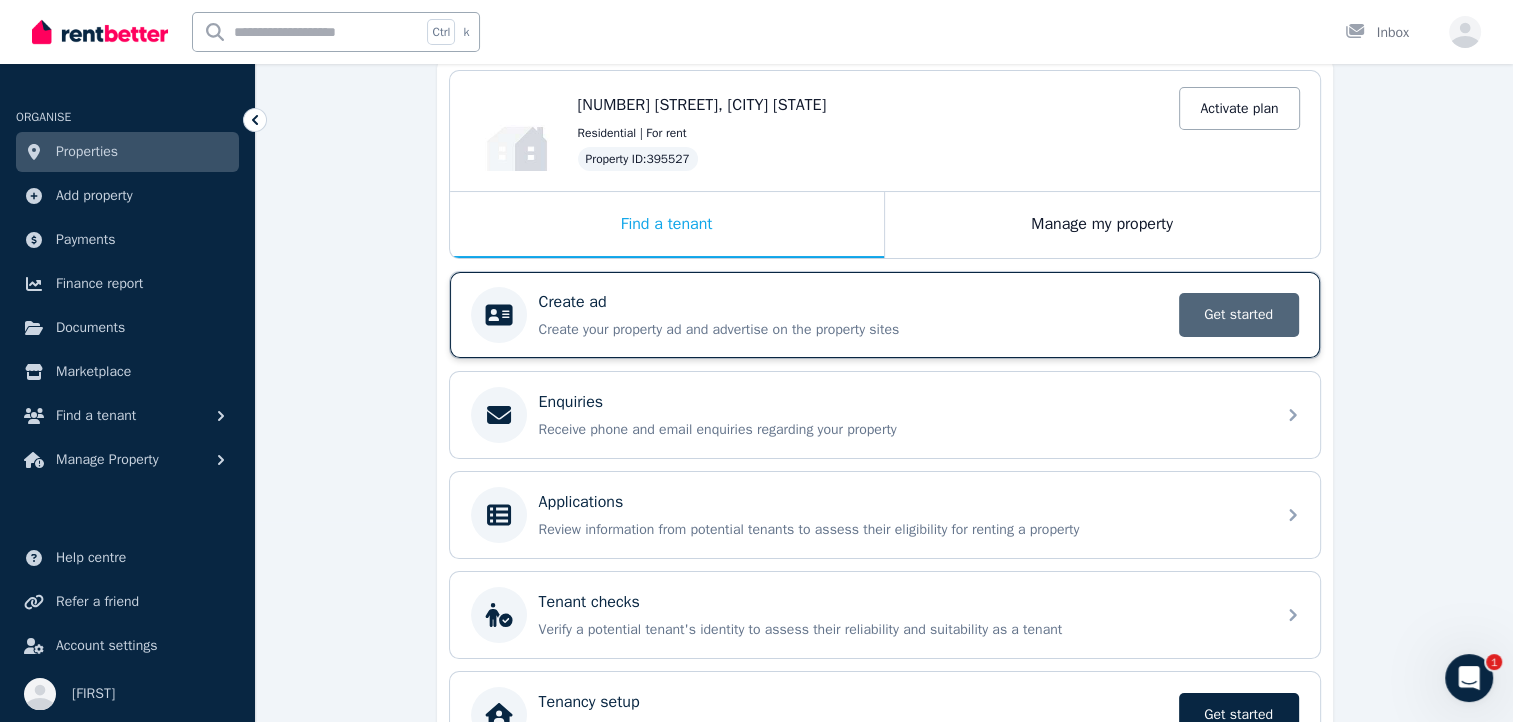 click on "Get started" at bounding box center [1239, 315] 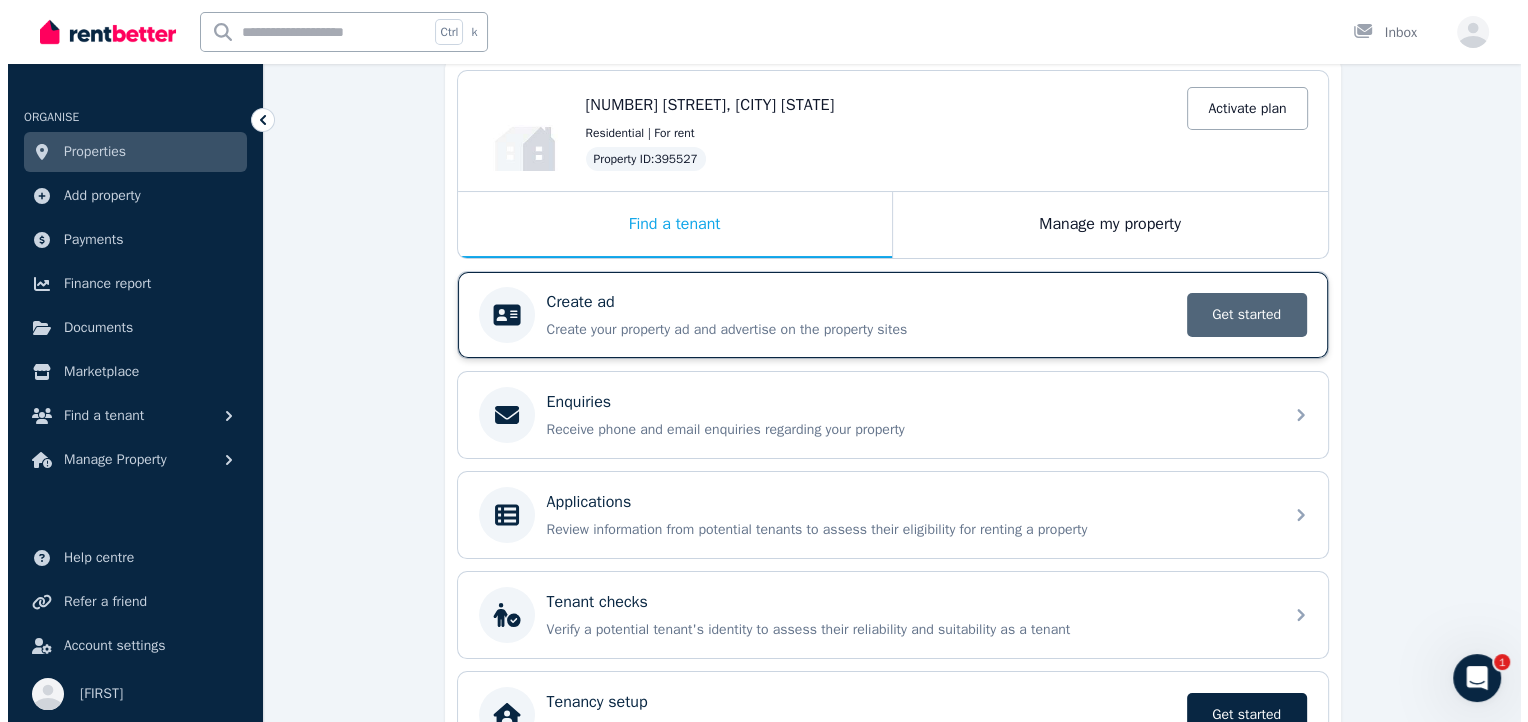 scroll, scrollTop: 0, scrollLeft: 0, axis: both 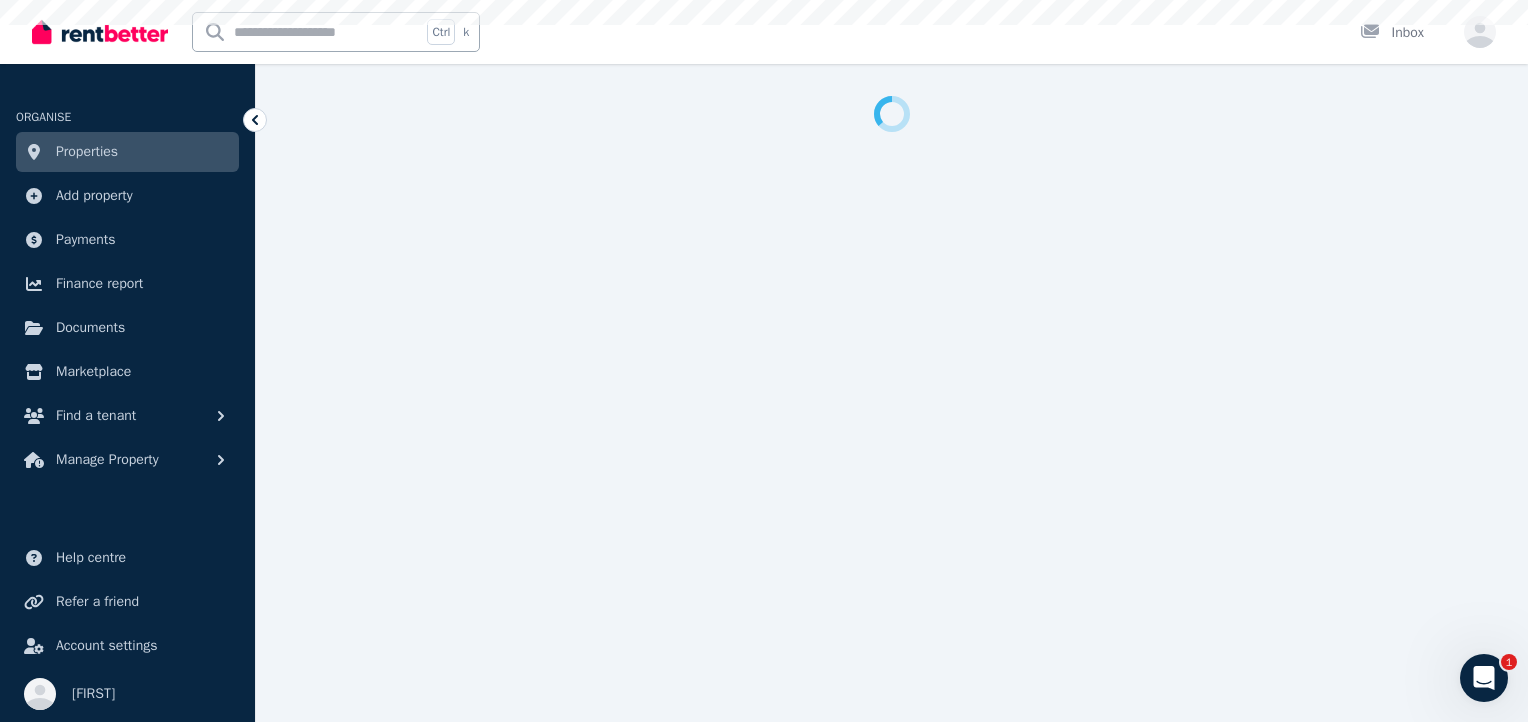 select on "***" 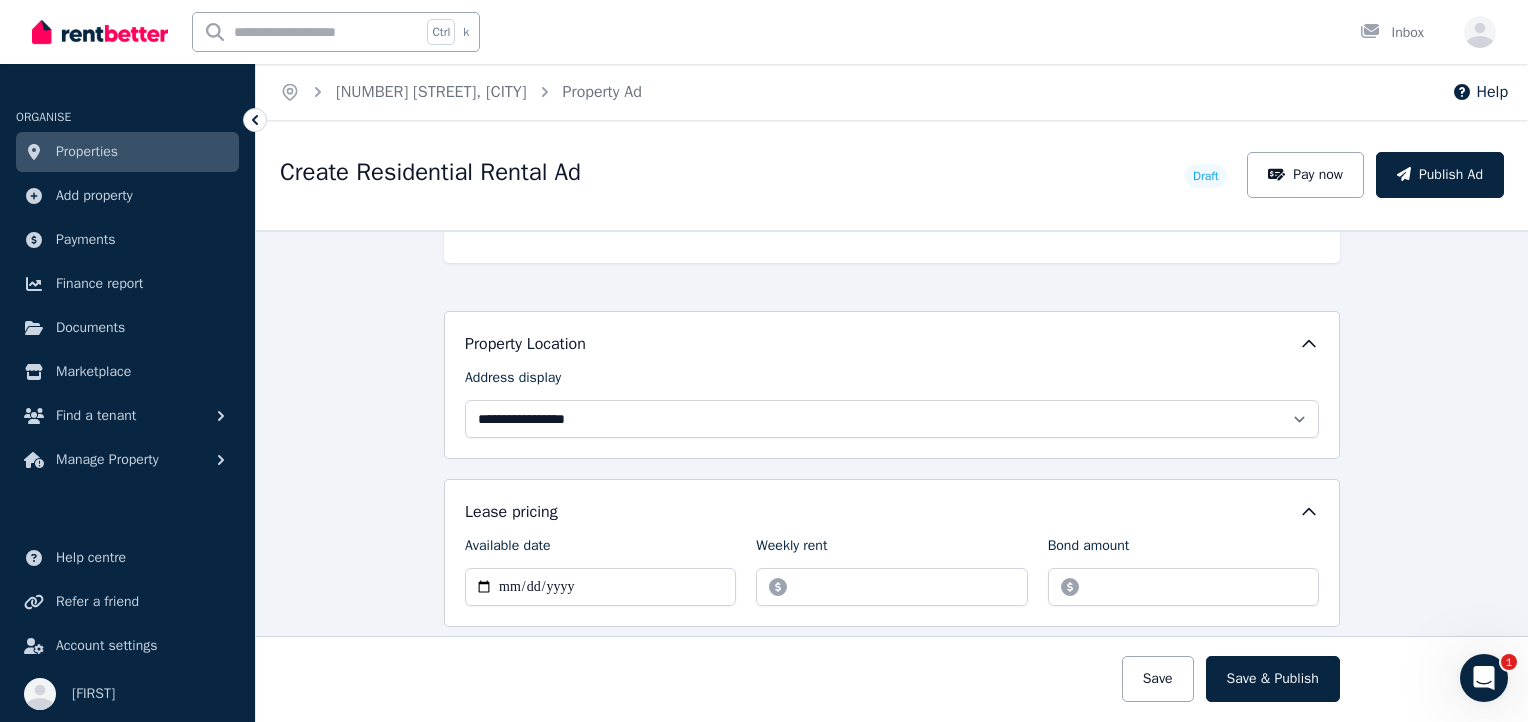 scroll, scrollTop: 500, scrollLeft: 0, axis: vertical 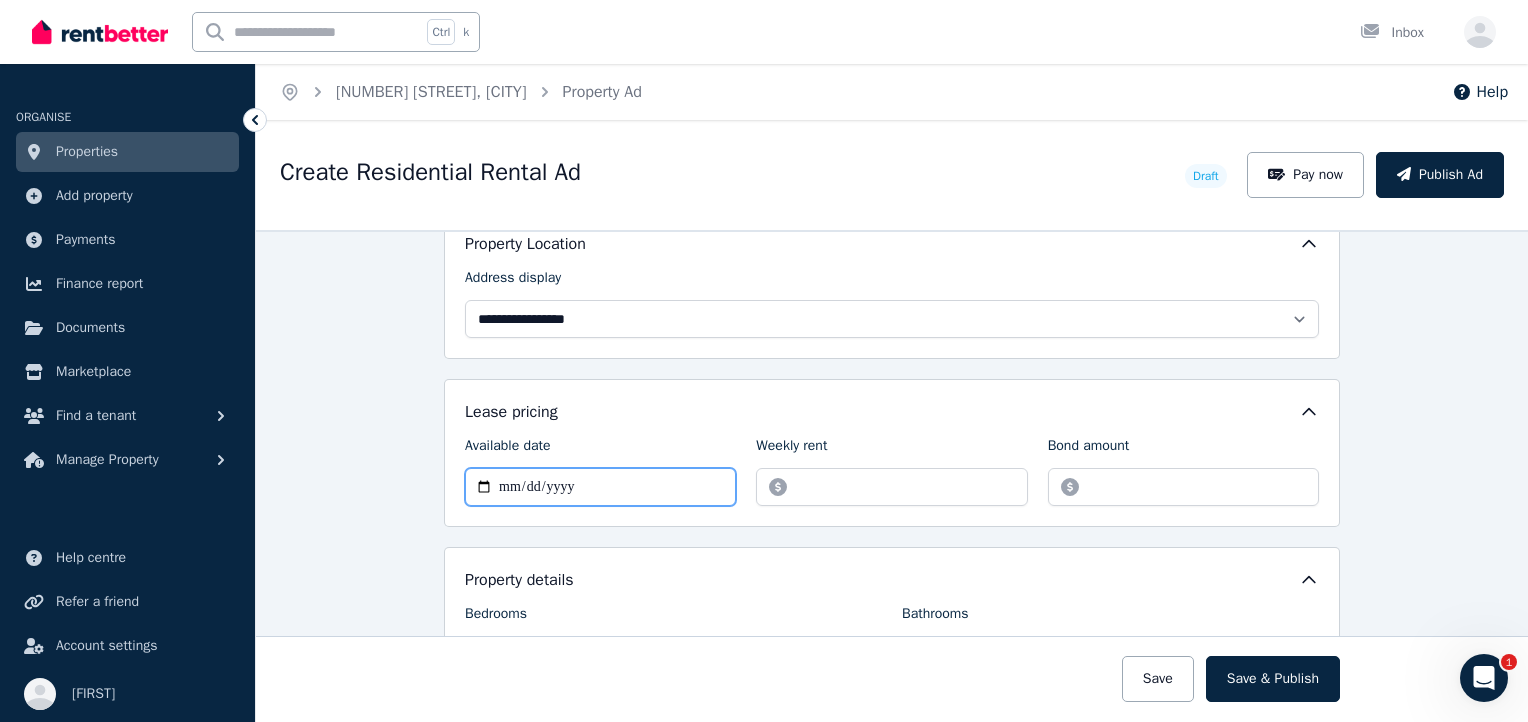 click on "Available date" at bounding box center [600, 487] 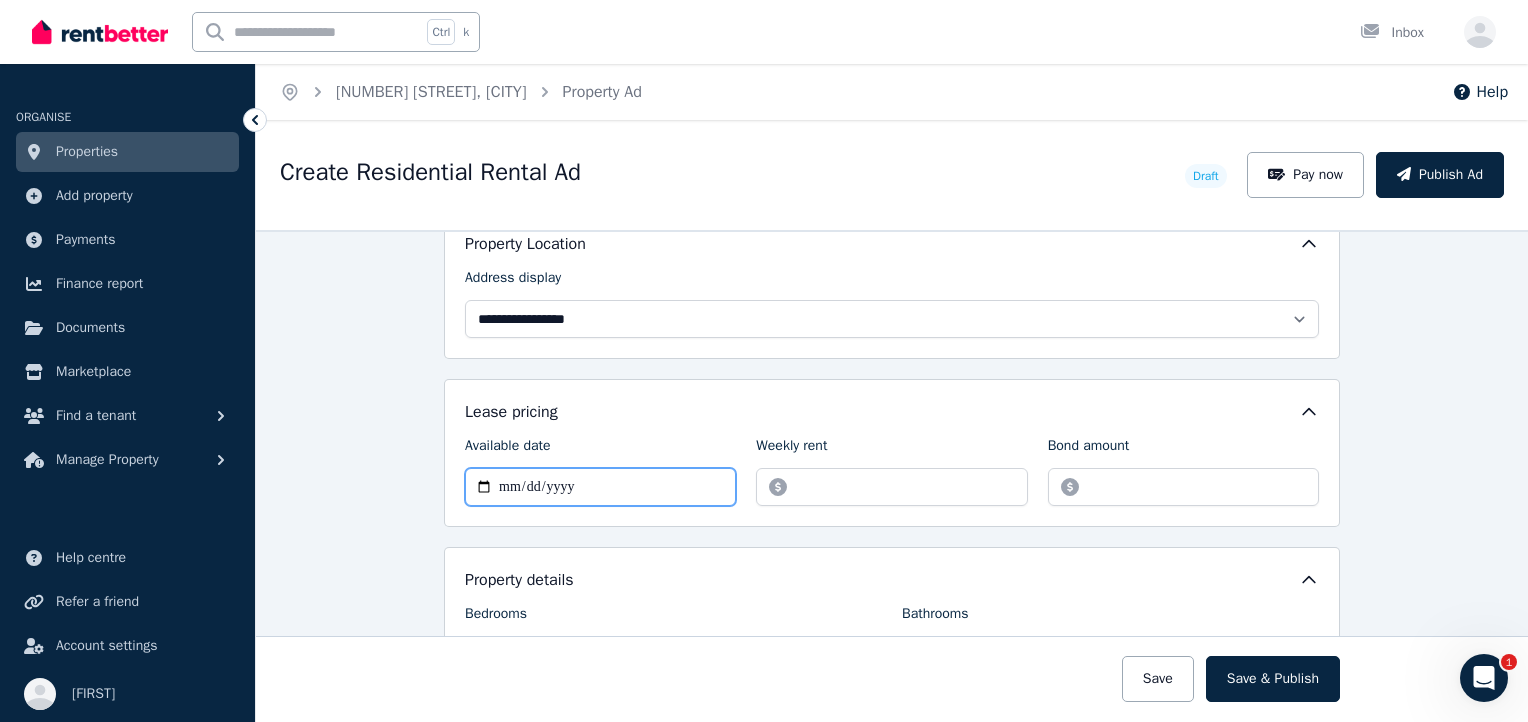 type on "**********" 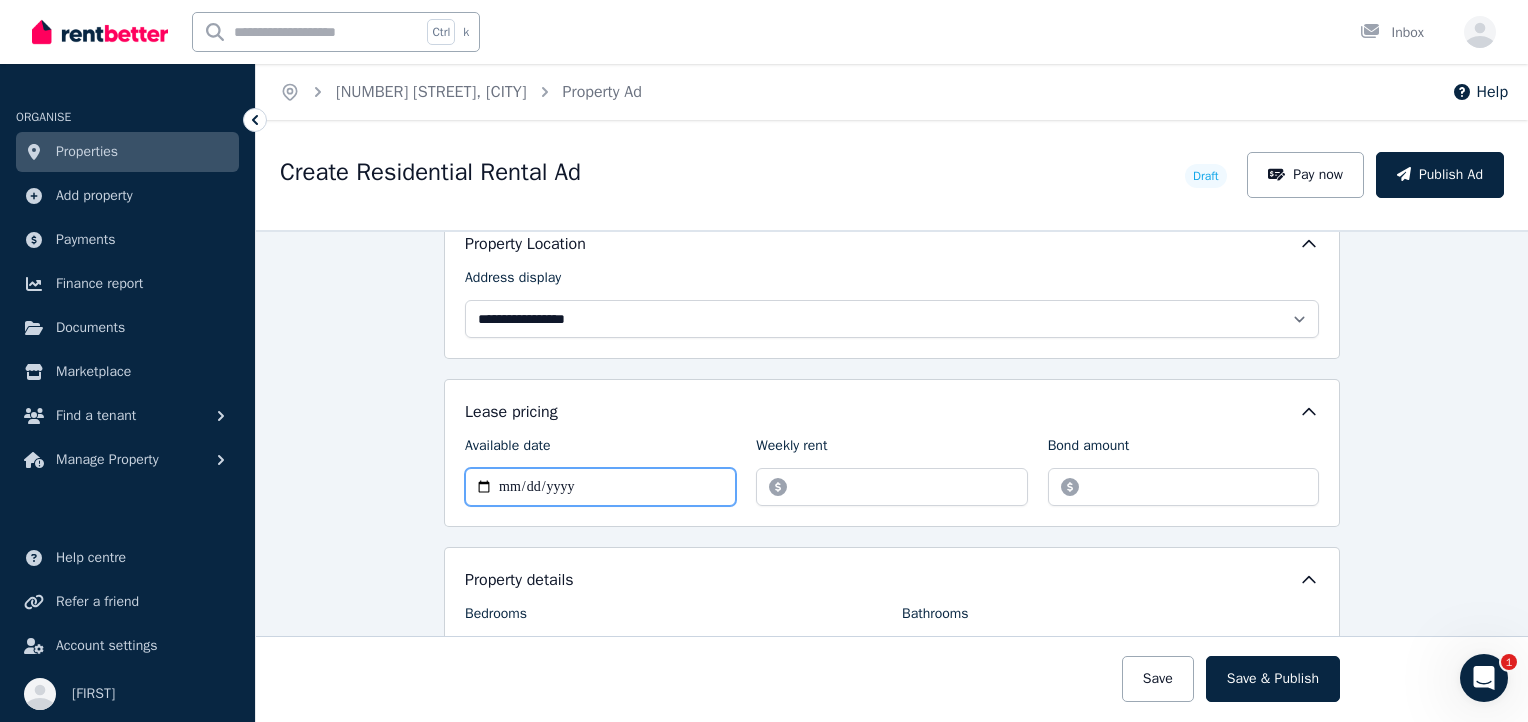 scroll, scrollTop: 600, scrollLeft: 0, axis: vertical 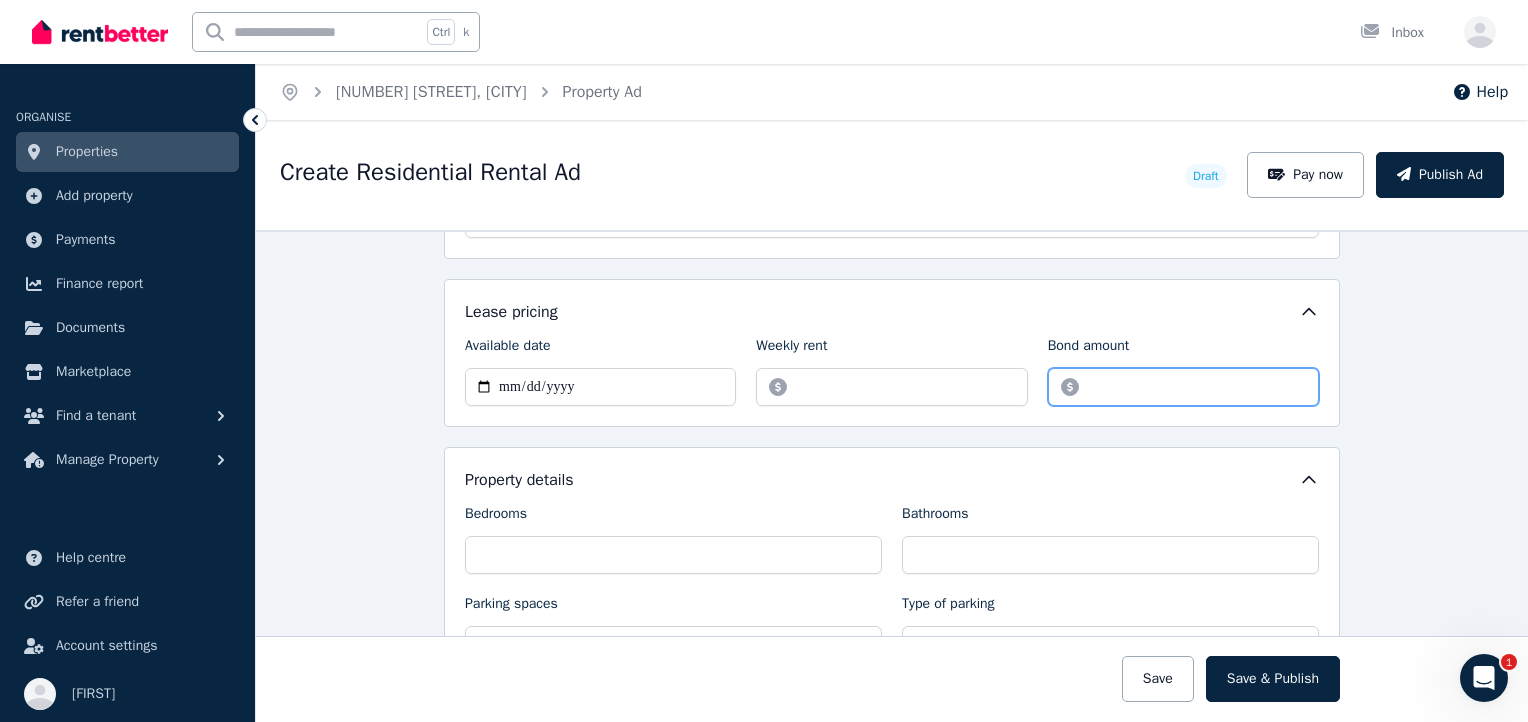 click on "Bond amount" at bounding box center [1183, 387] 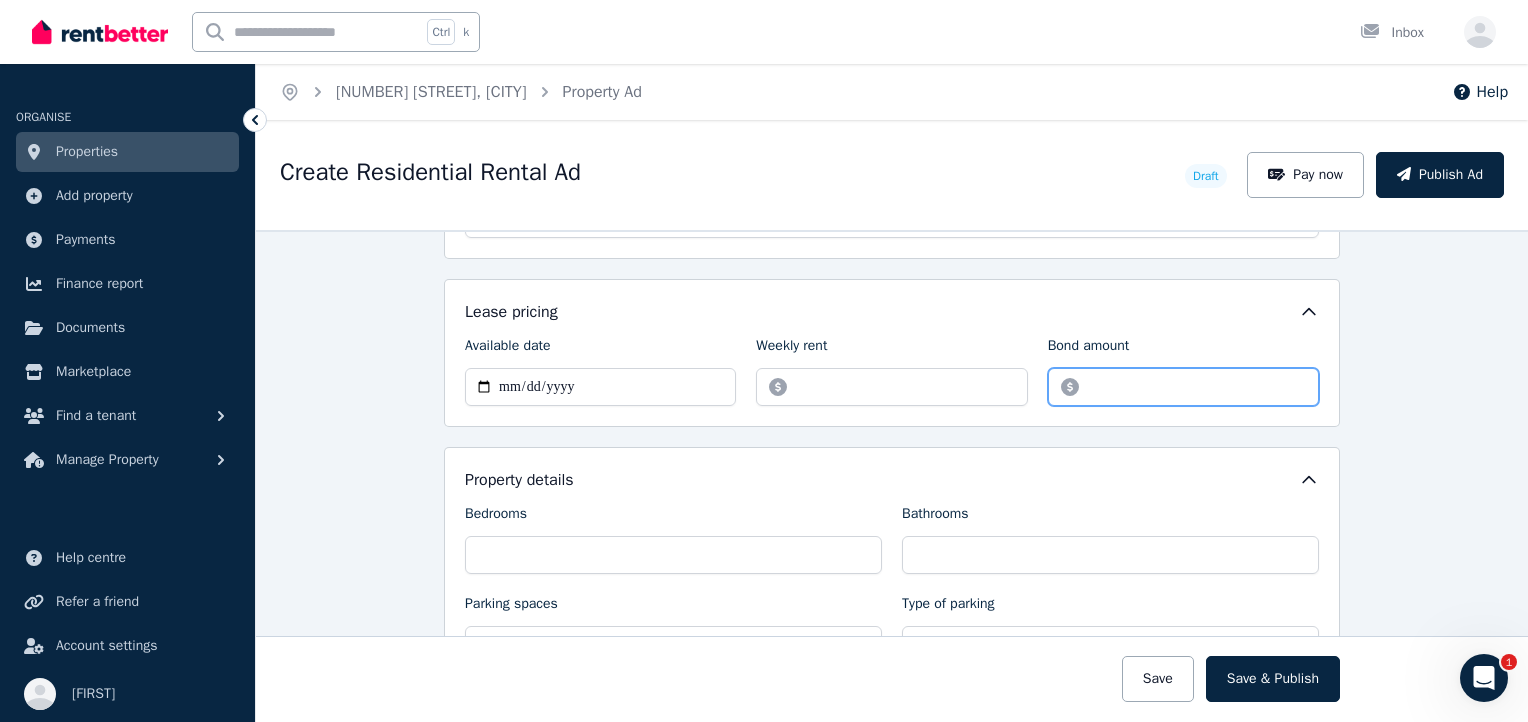 click on "Bond amount" at bounding box center (1183, 387) 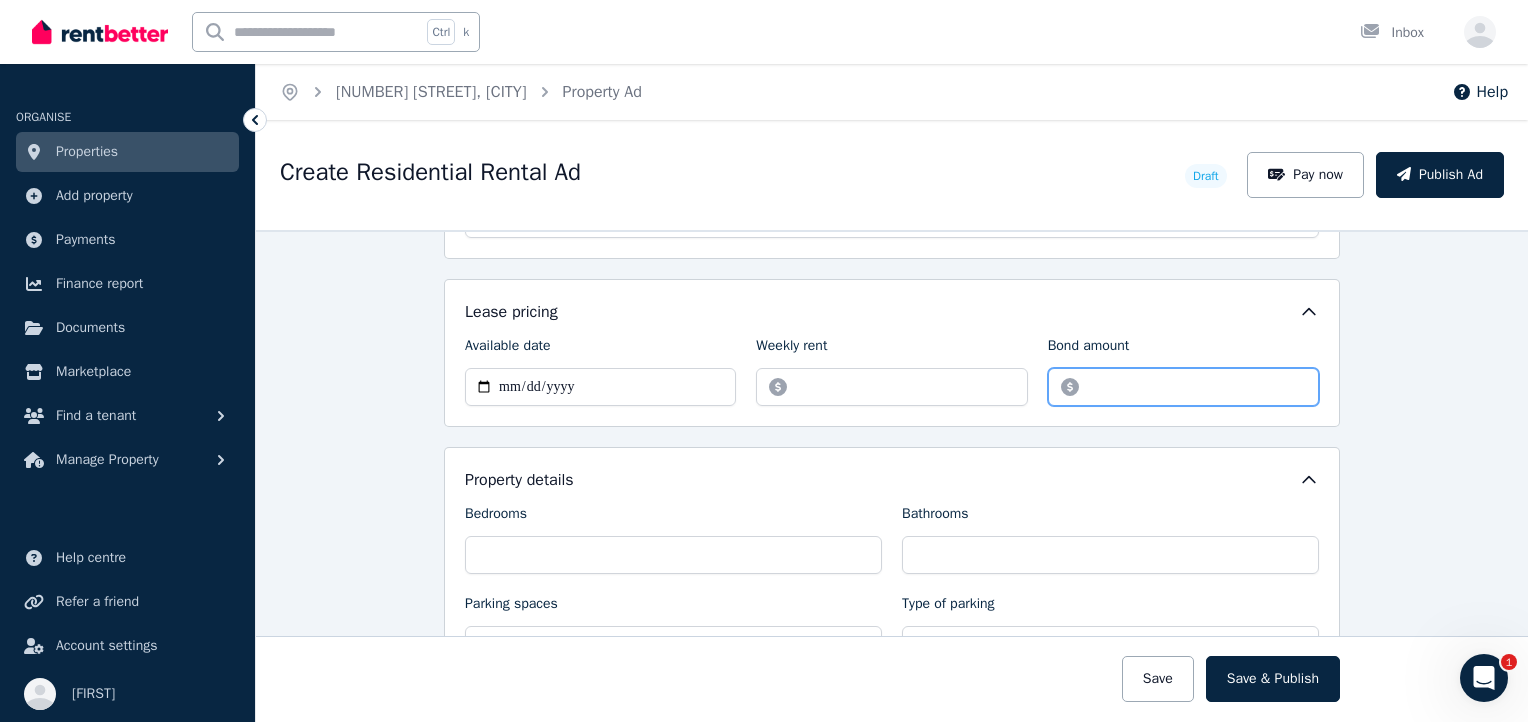 type on "****" 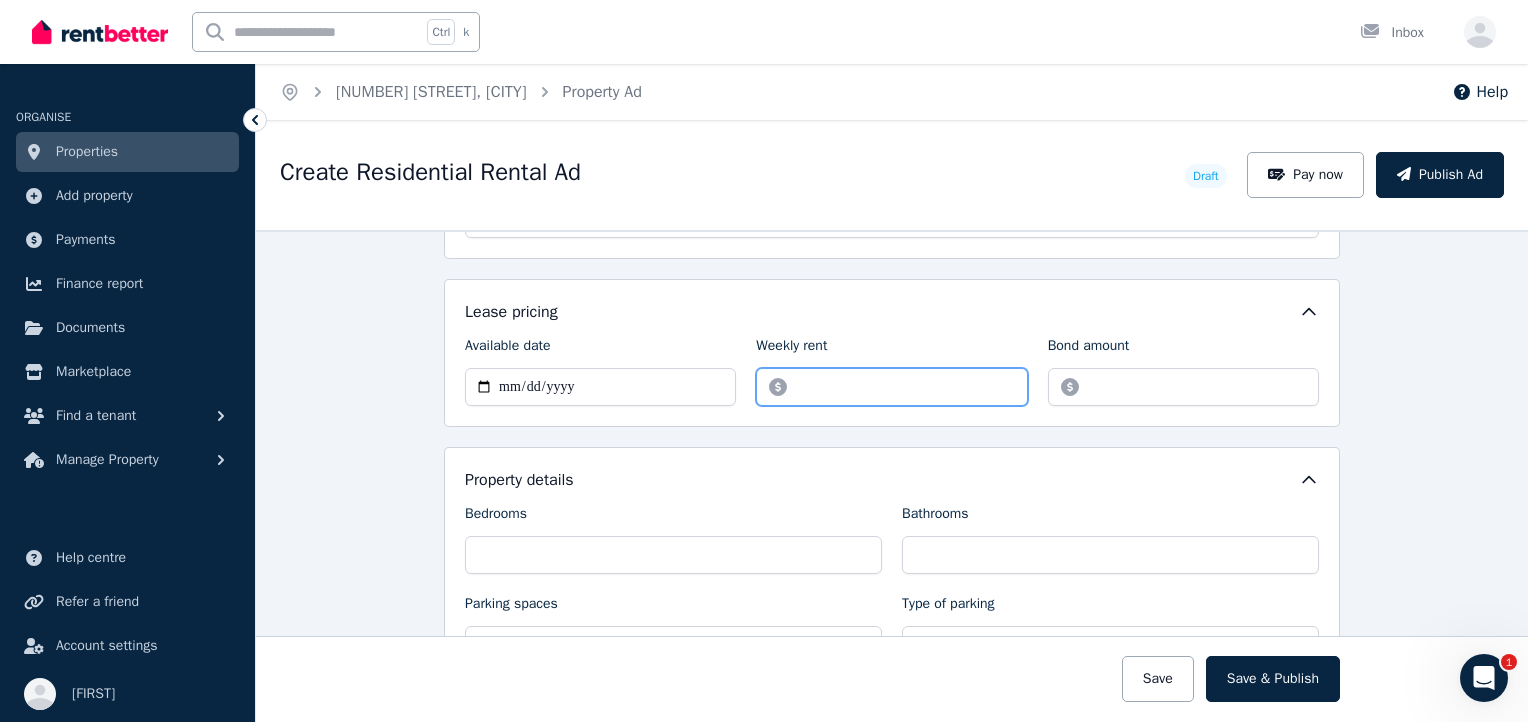 click on "Weekly rent" at bounding box center [891, 387] 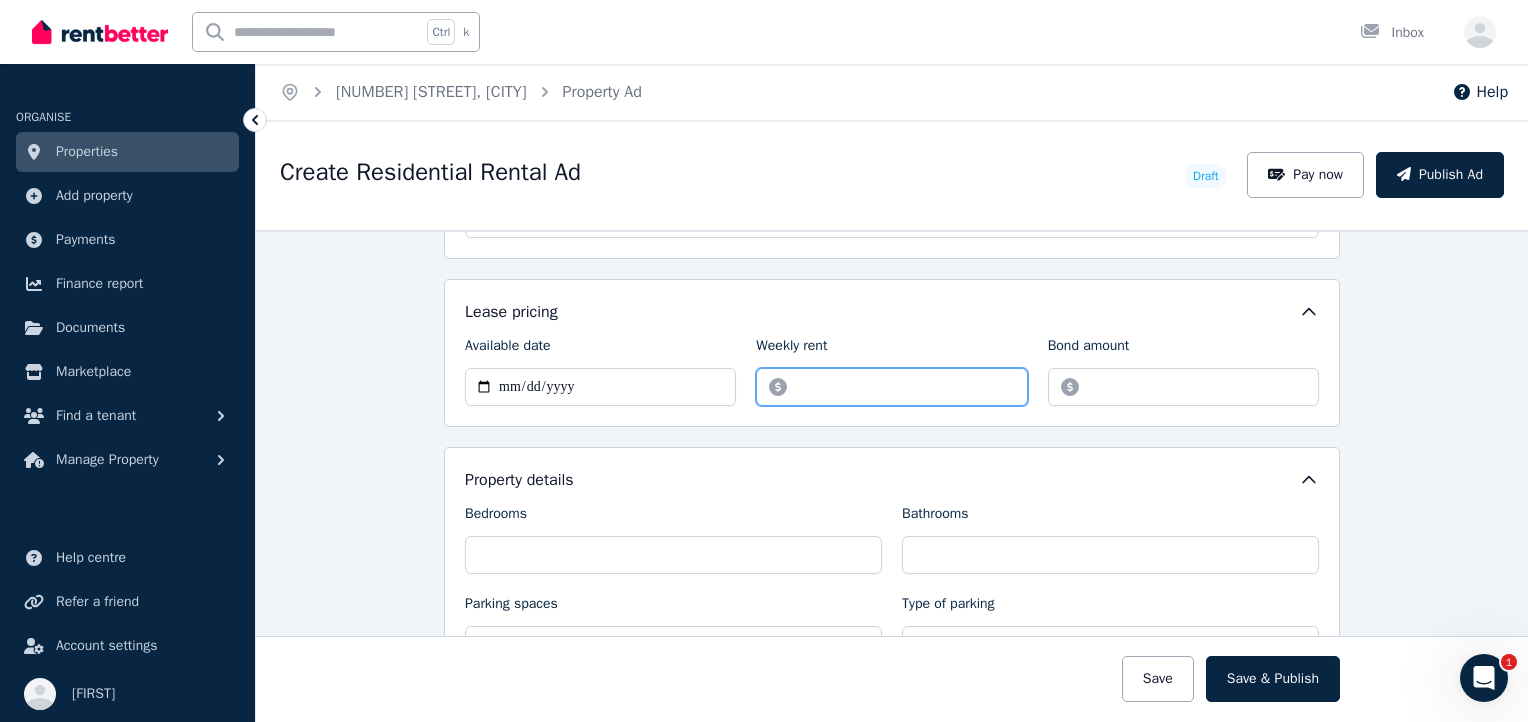 click on "Weekly rent" at bounding box center [891, 387] 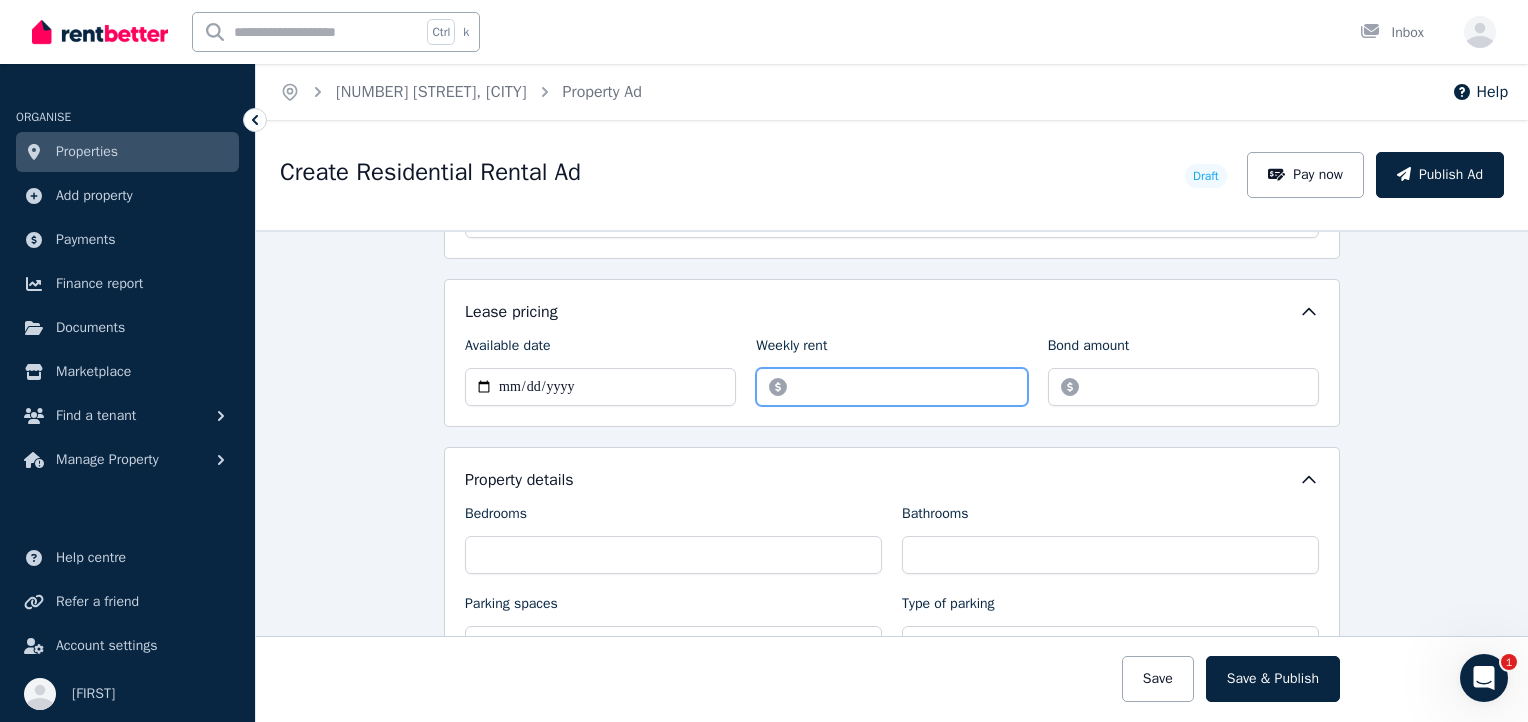 click on "Weekly rent" at bounding box center (891, 387) 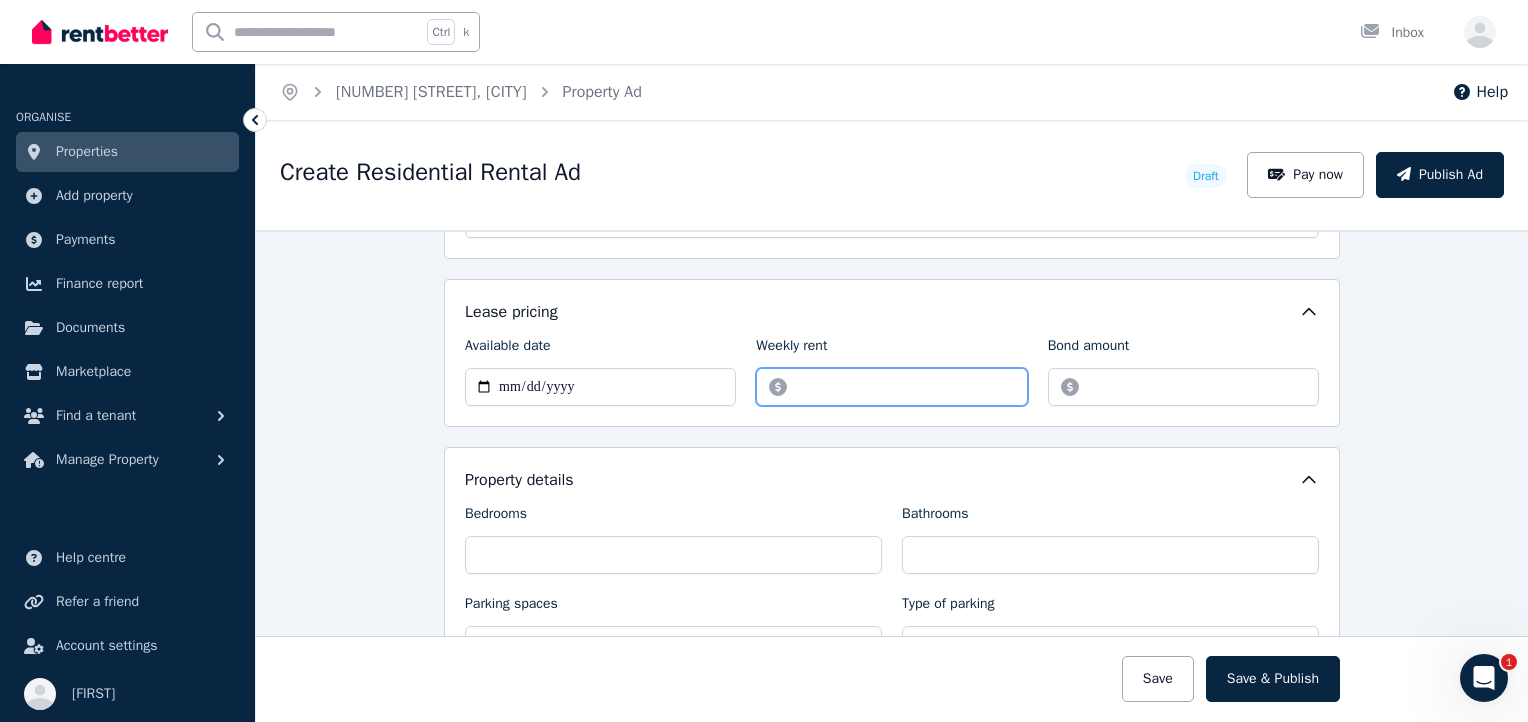 scroll, scrollTop: 700, scrollLeft: 0, axis: vertical 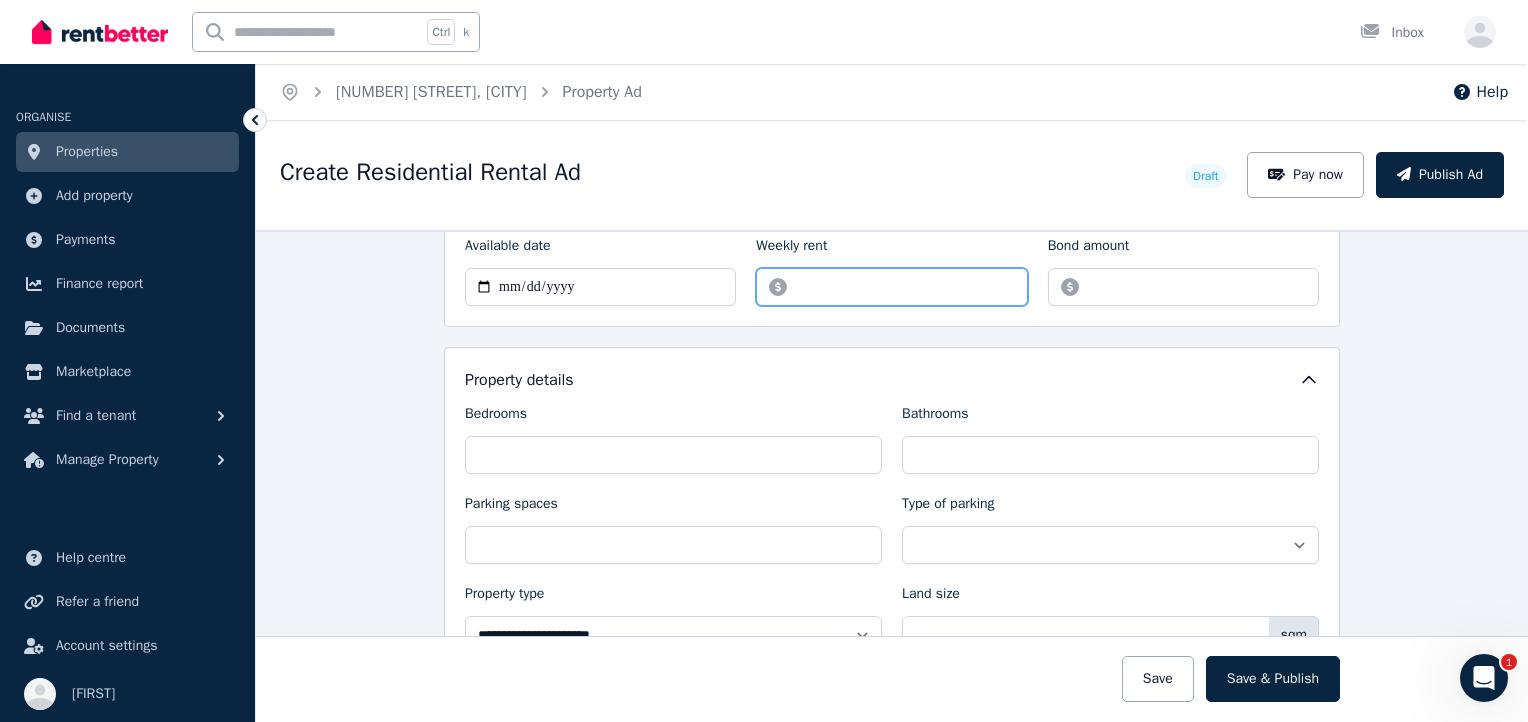 type on "***" 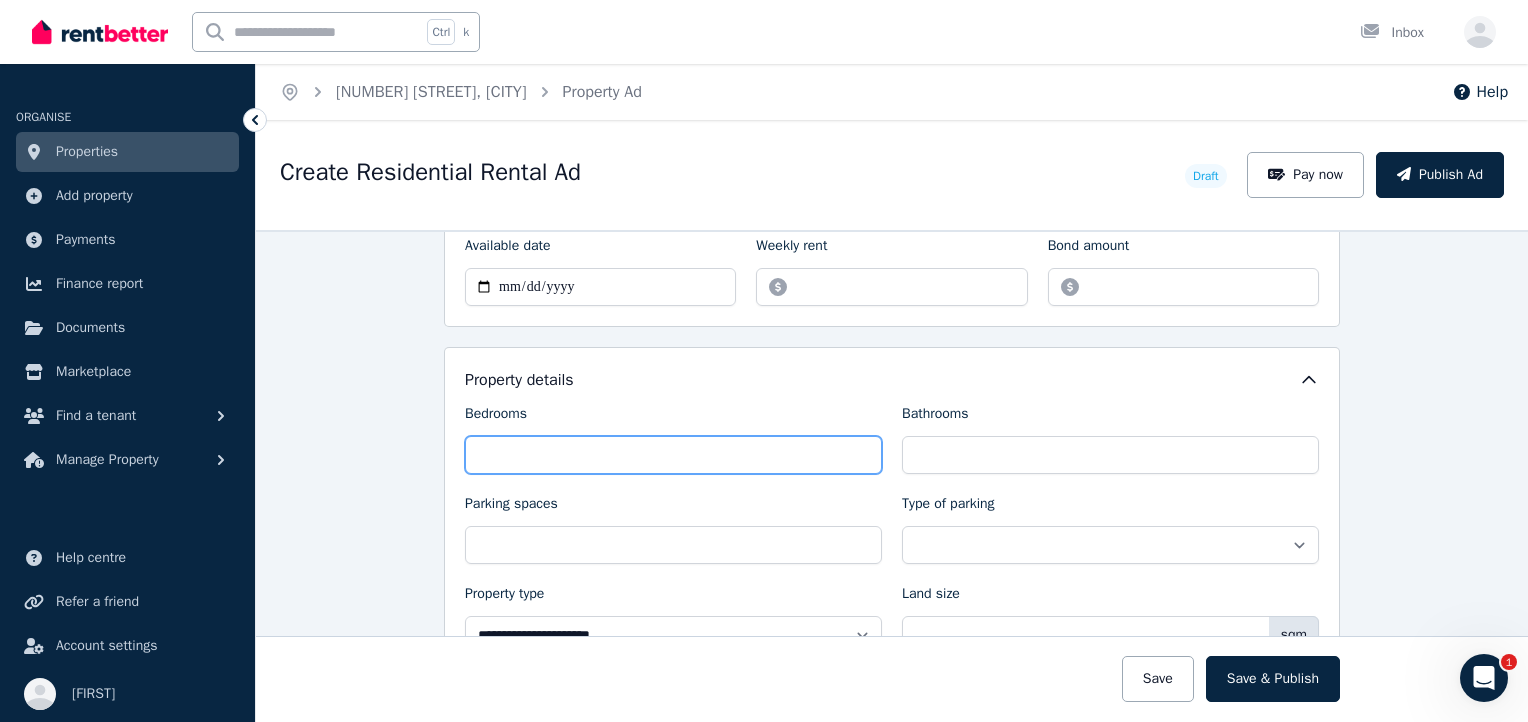 click on "Bedrooms" at bounding box center [673, 455] 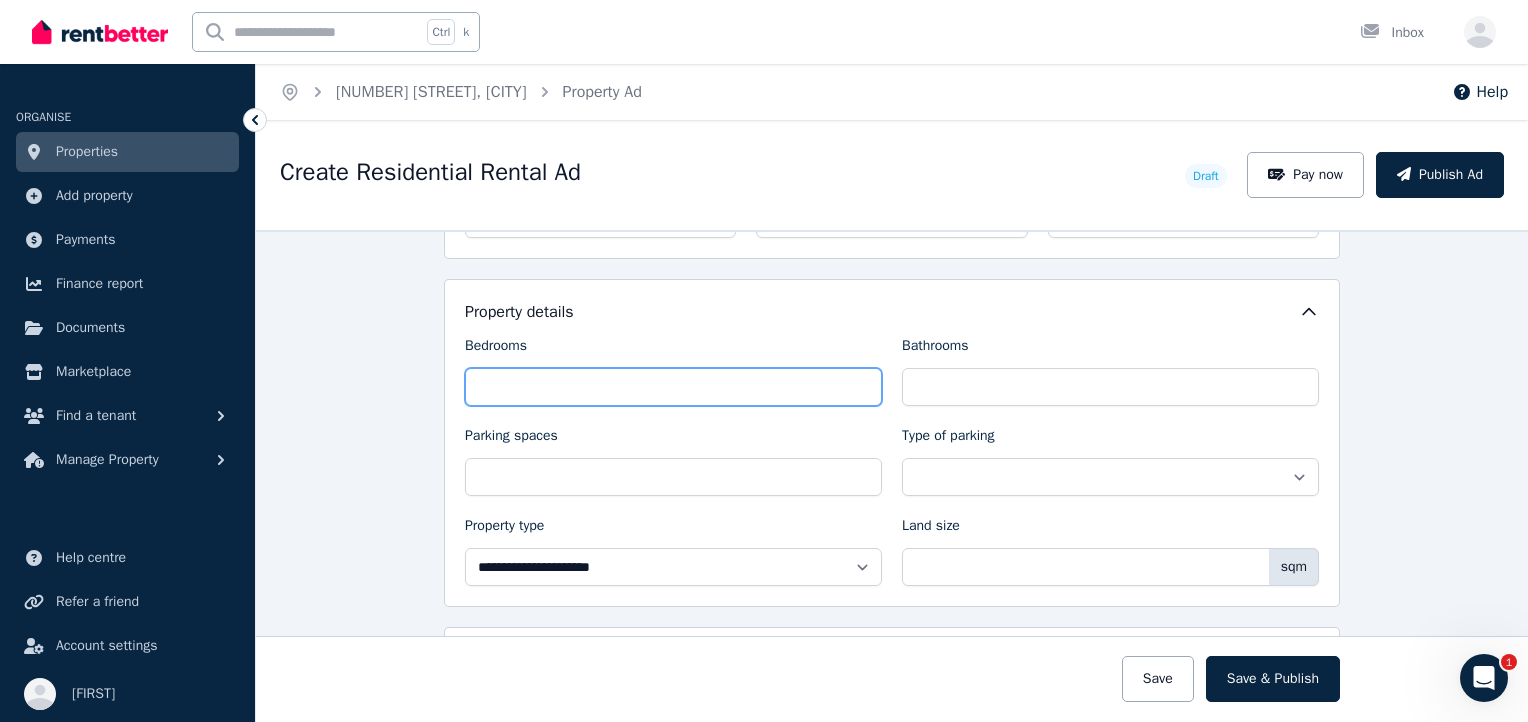 scroll, scrollTop: 800, scrollLeft: 0, axis: vertical 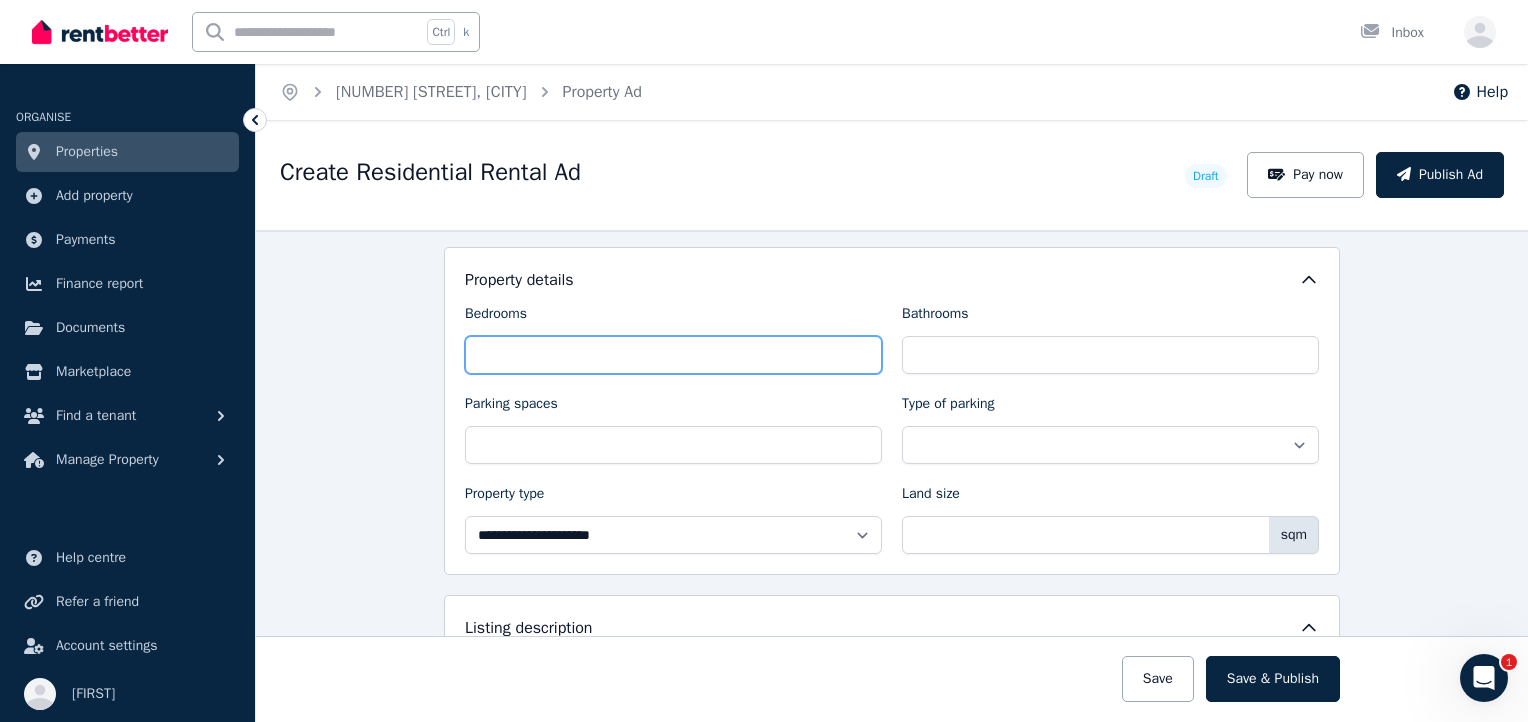 type on "*" 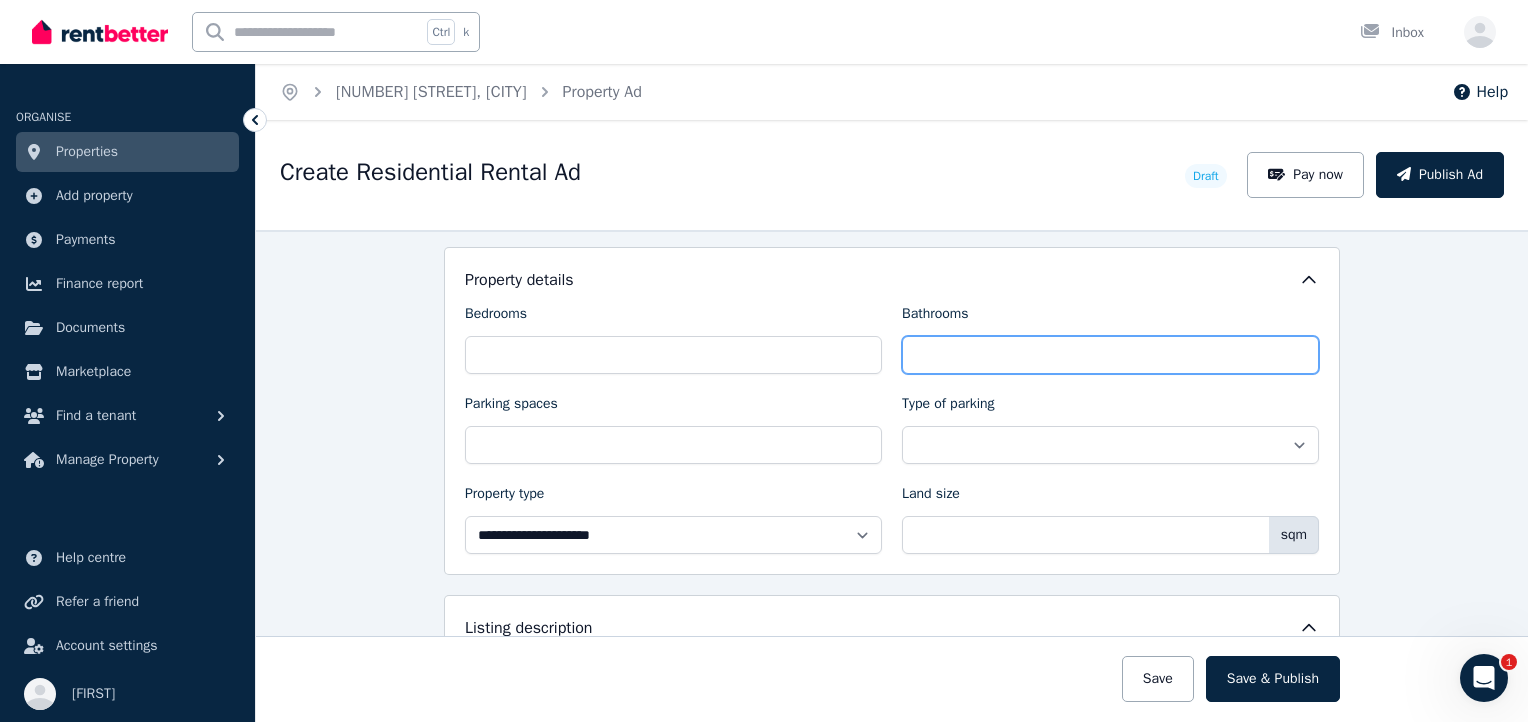 click on "Bathrooms" at bounding box center (1110, 355) 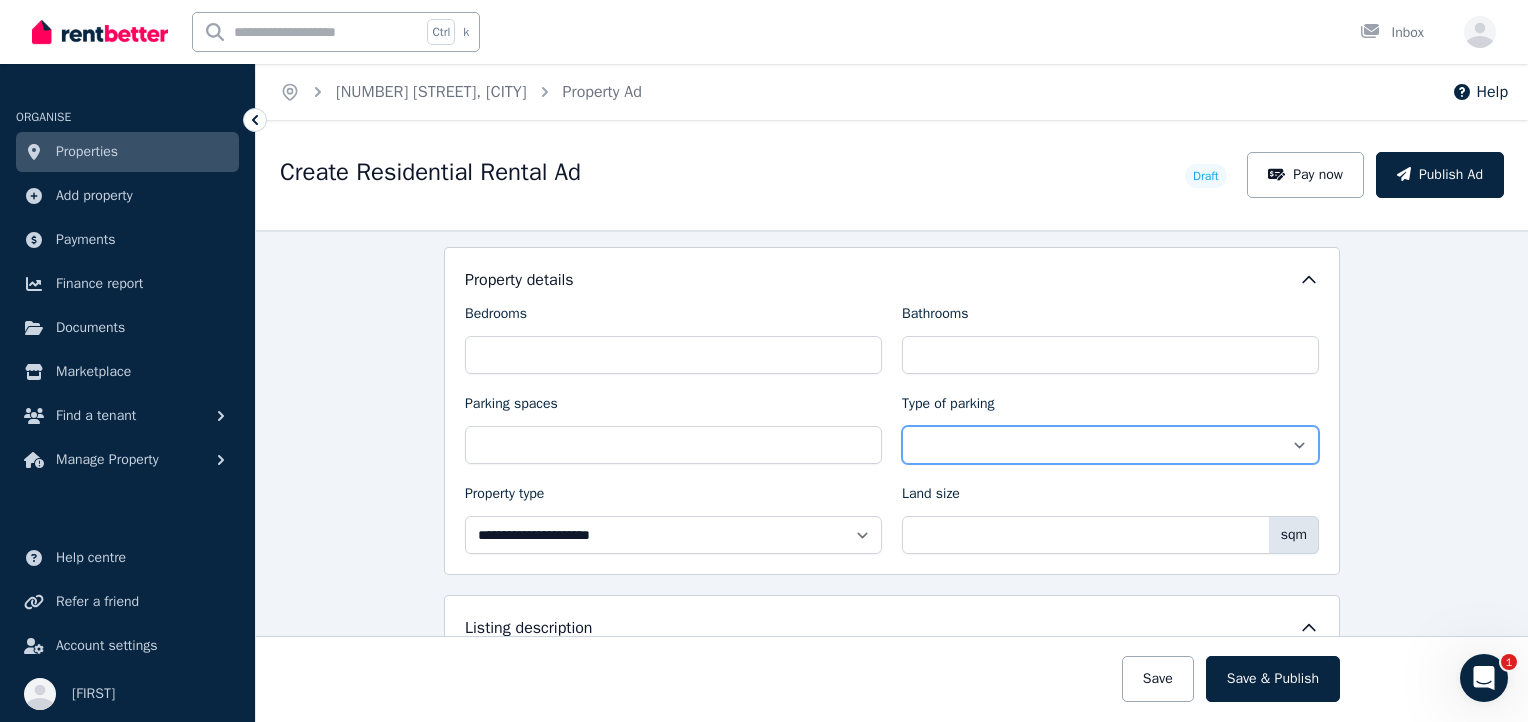 click on "**********" at bounding box center (1110, 445) 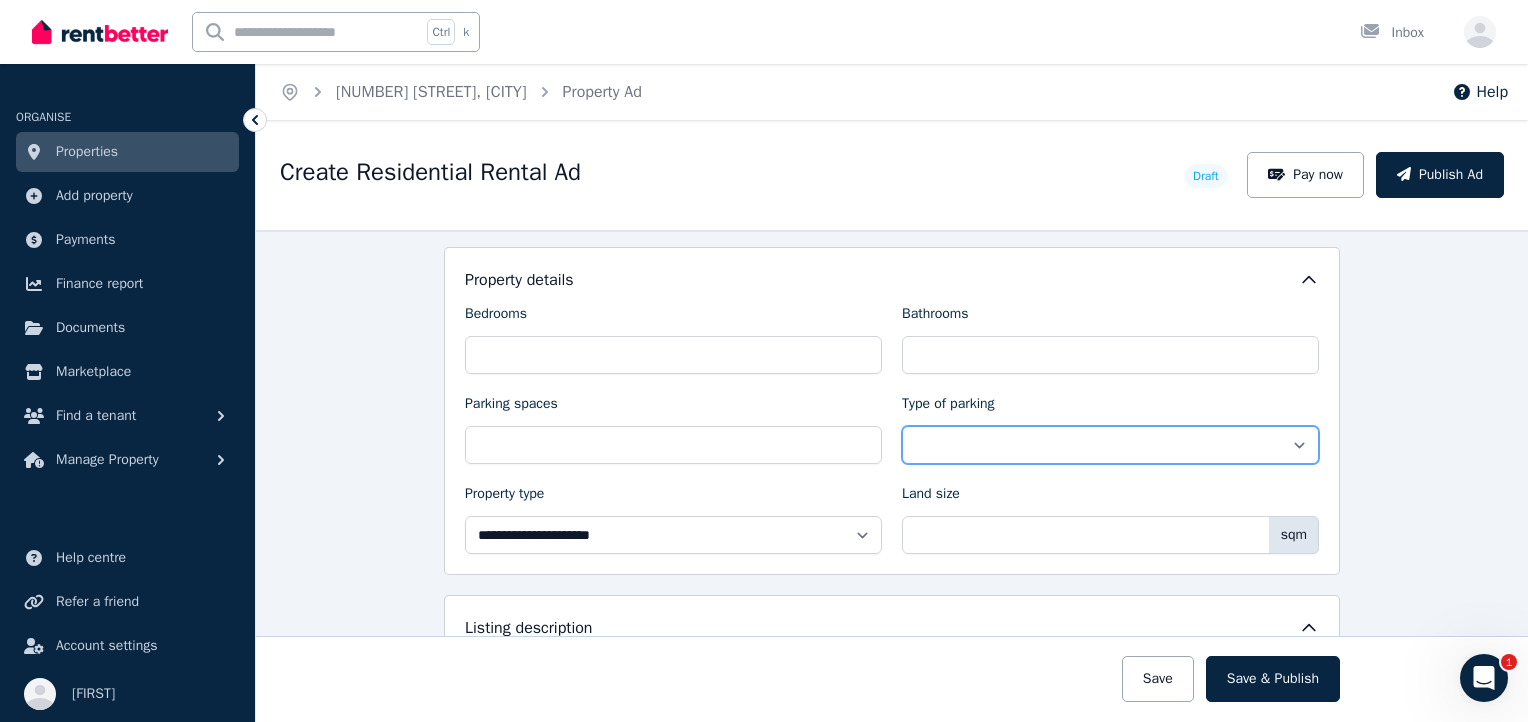 select on "**********" 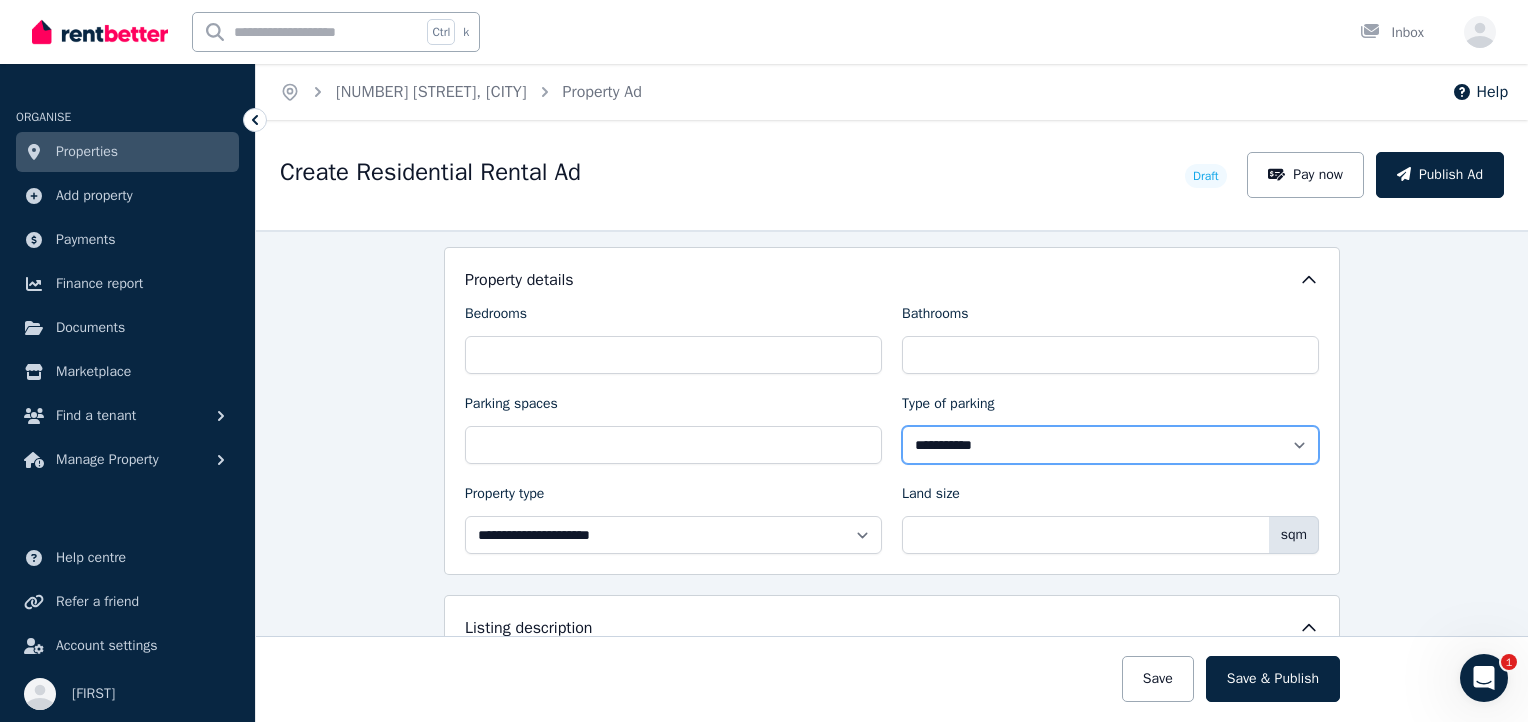 click on "**********" at bounding box center [1110, 445] 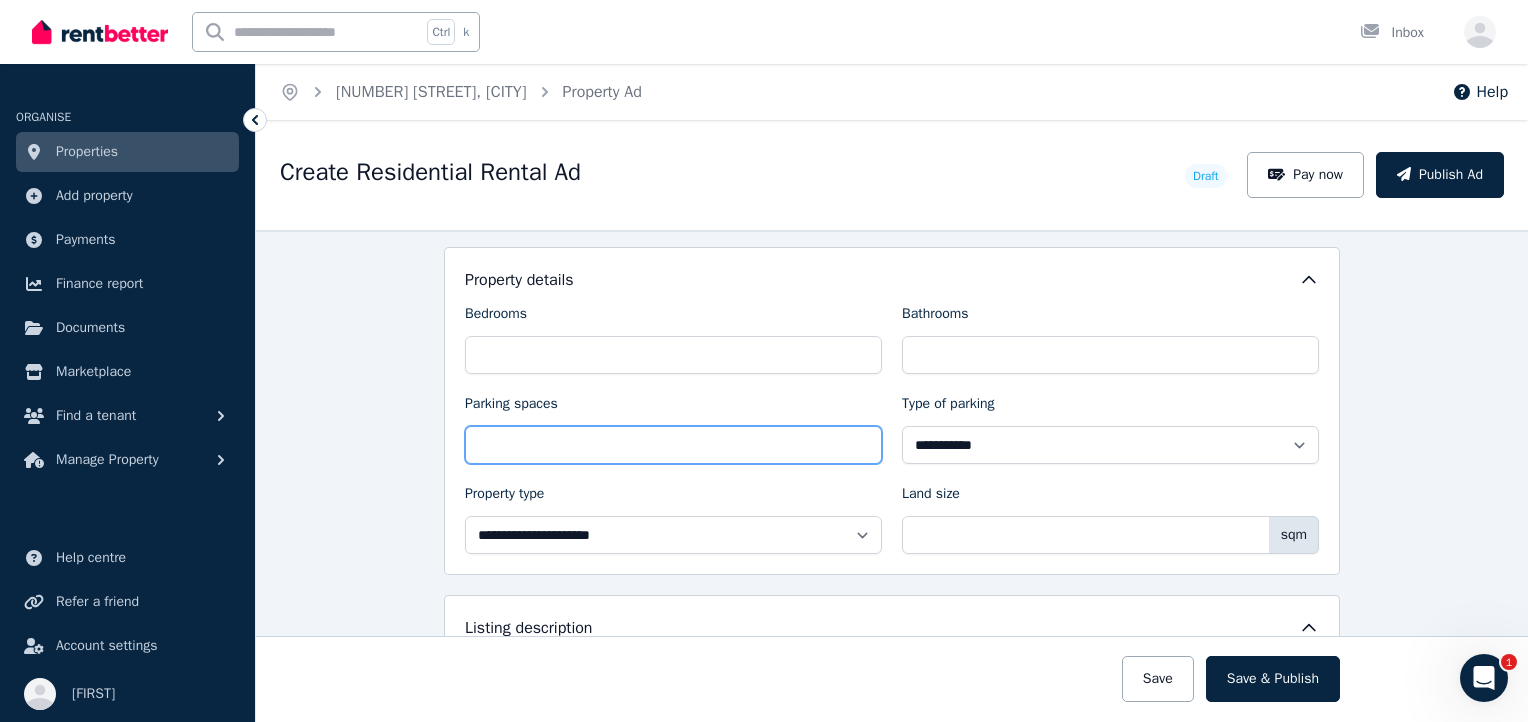 click on "Parking spaces" at bounding box center (673, 445) 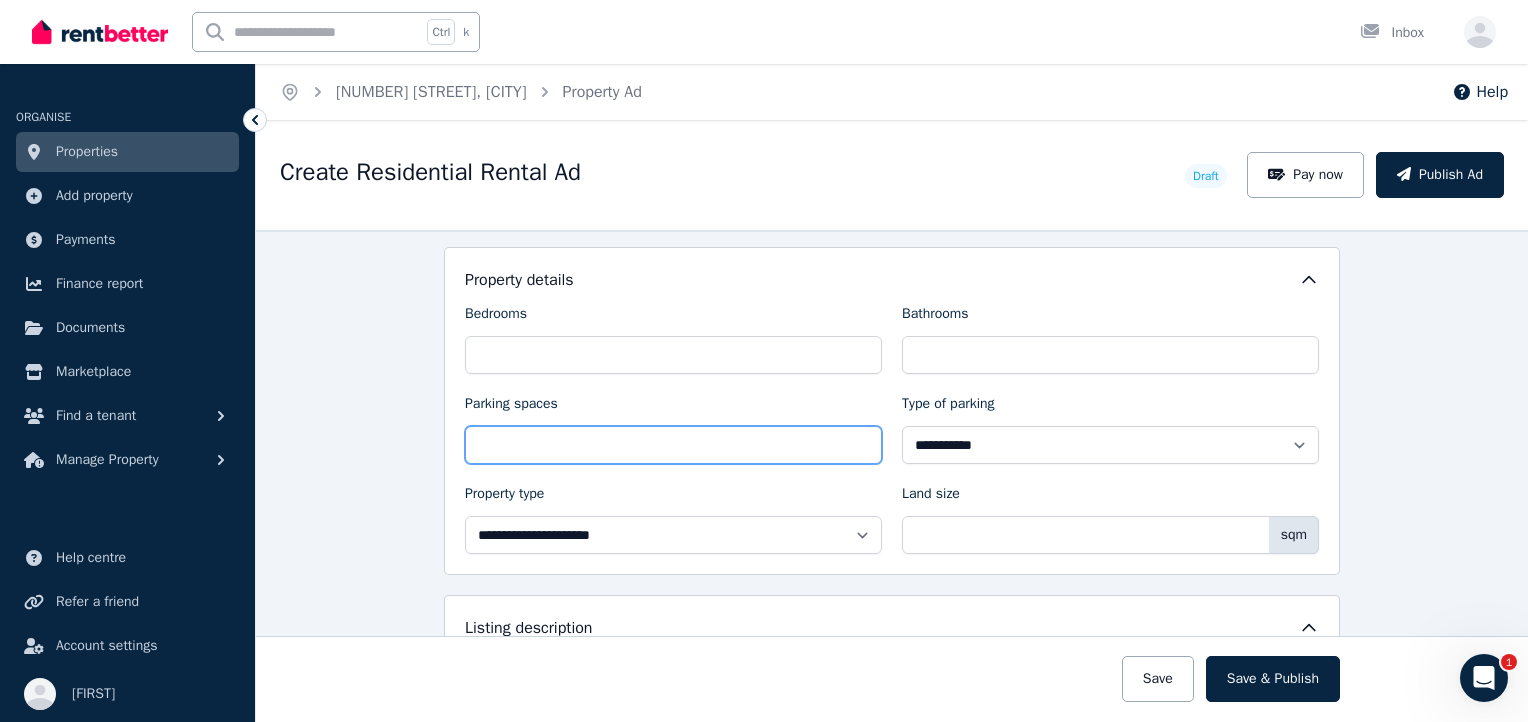 scroll, scrollTop: 900, scrollLeft: 0, axis: vertical 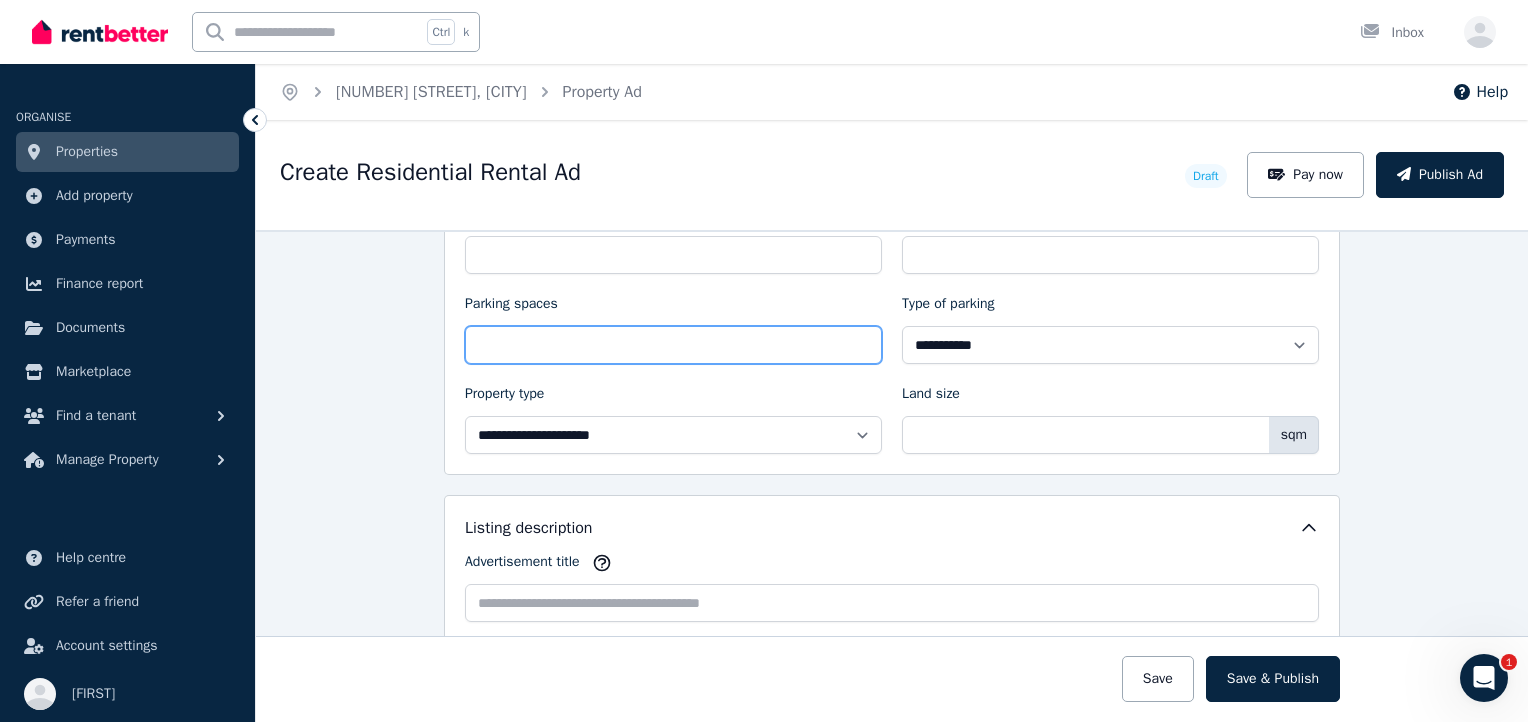 type on "*" 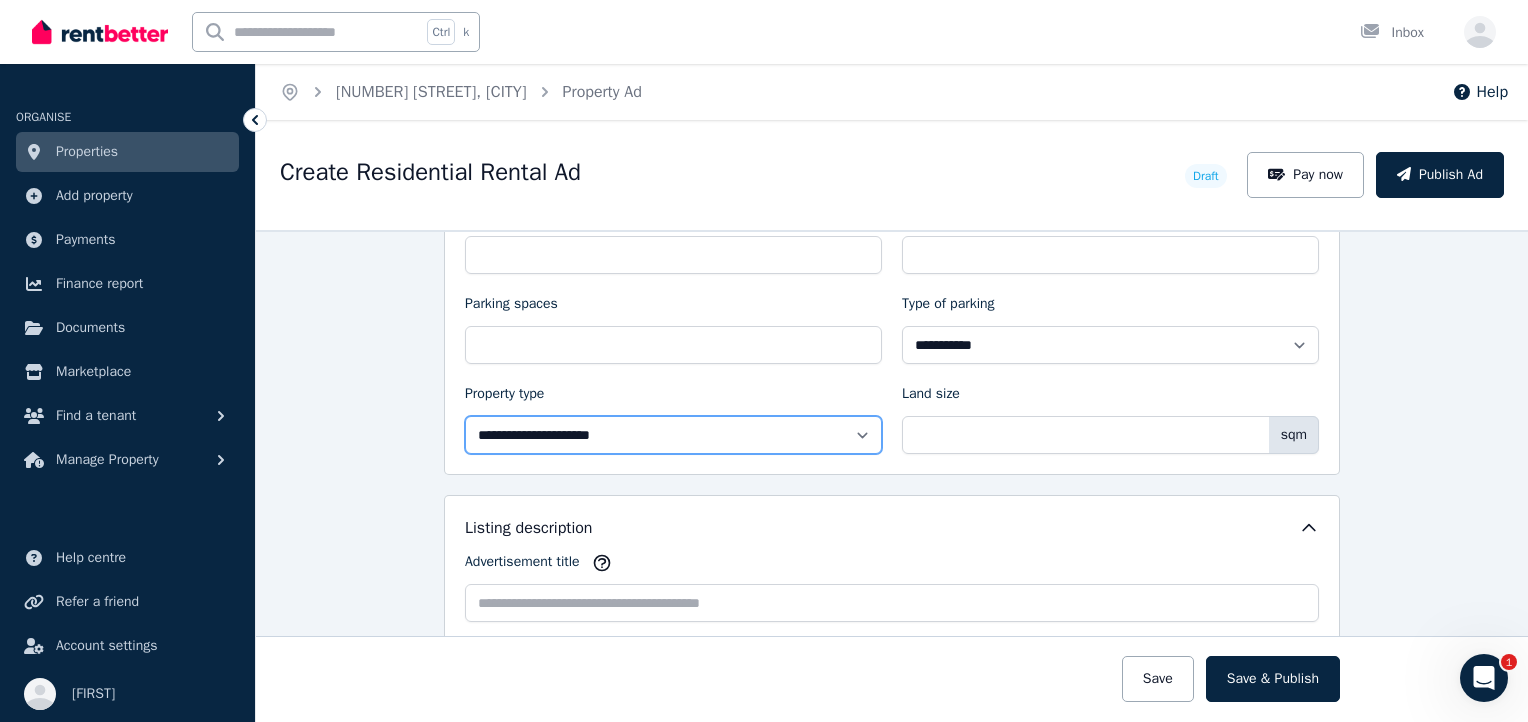 click on "**********" at bounding box center (673, 435) 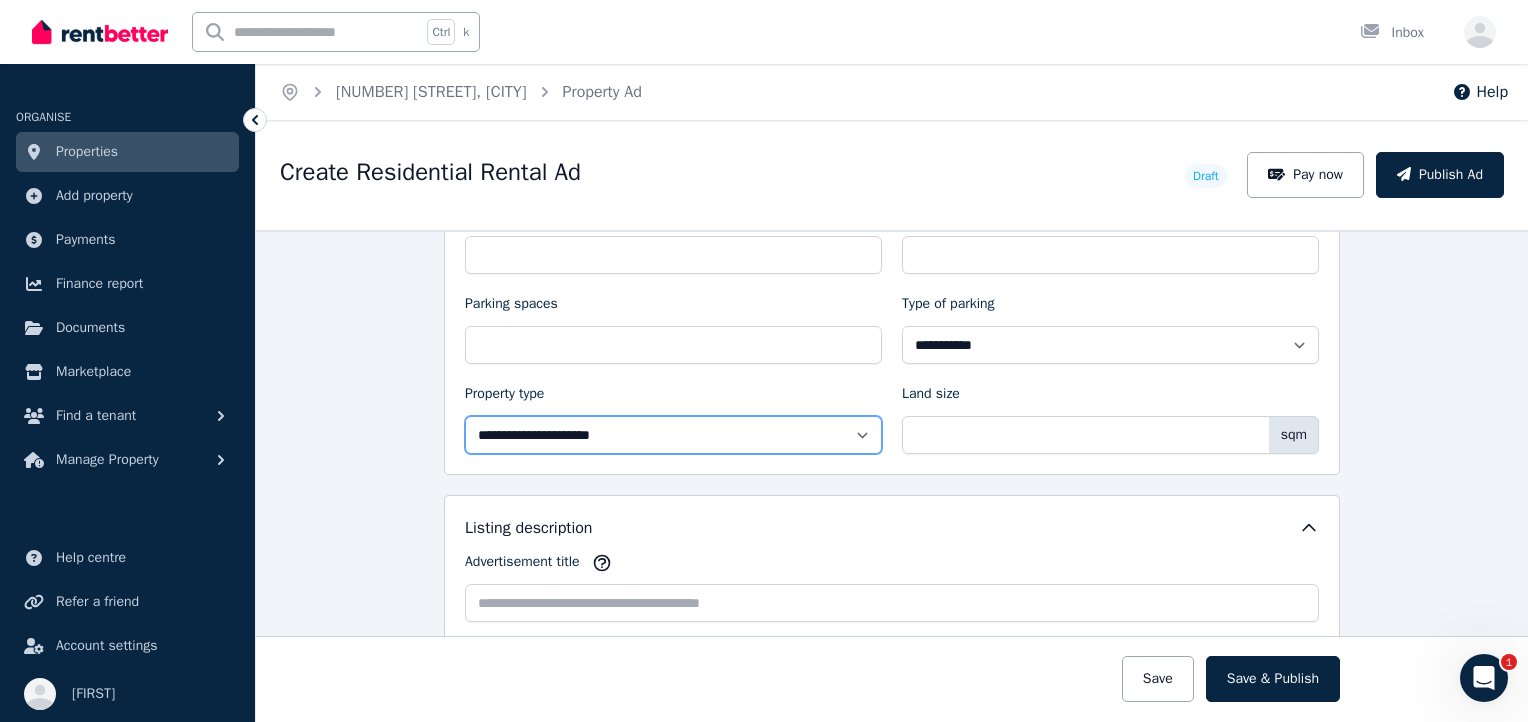 select on "**********" 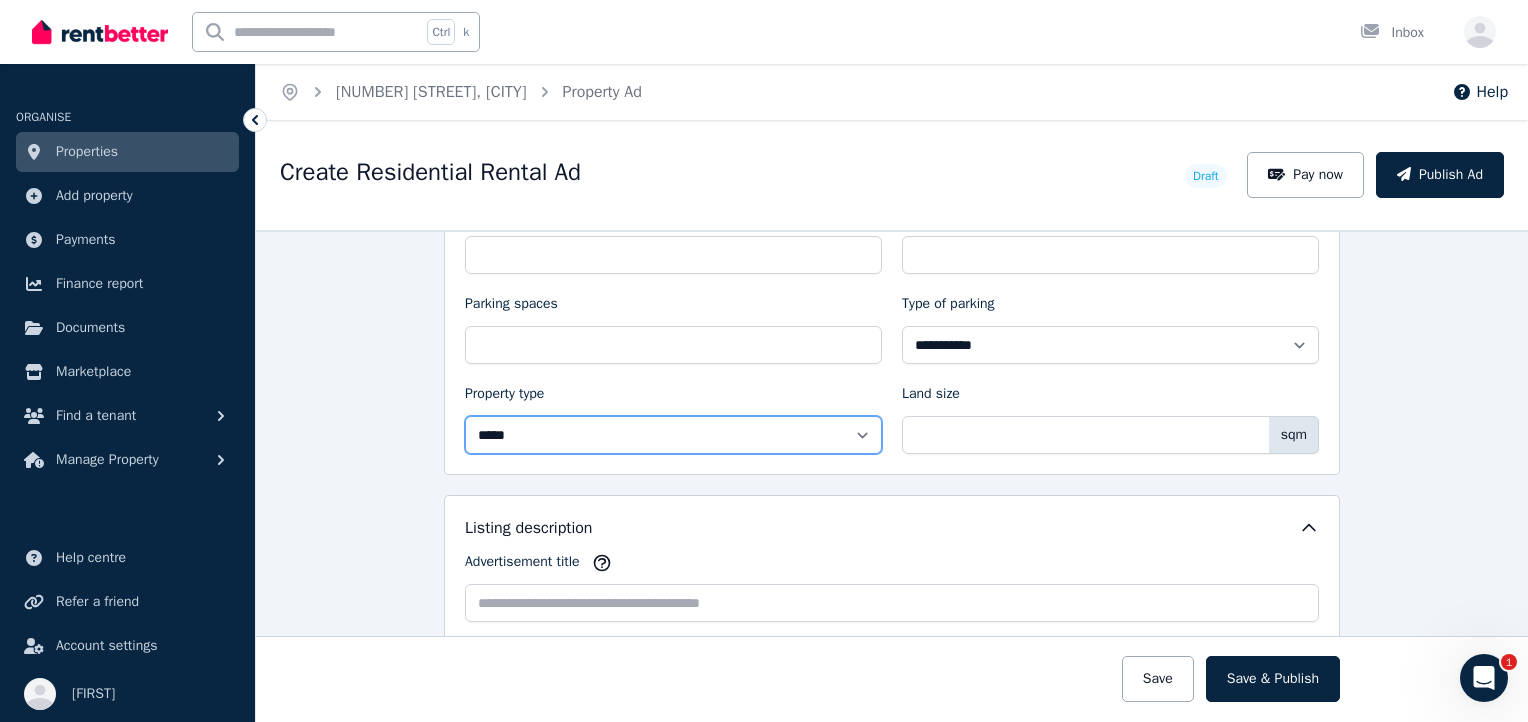 click on "**********" at bounding box center (673, 435) 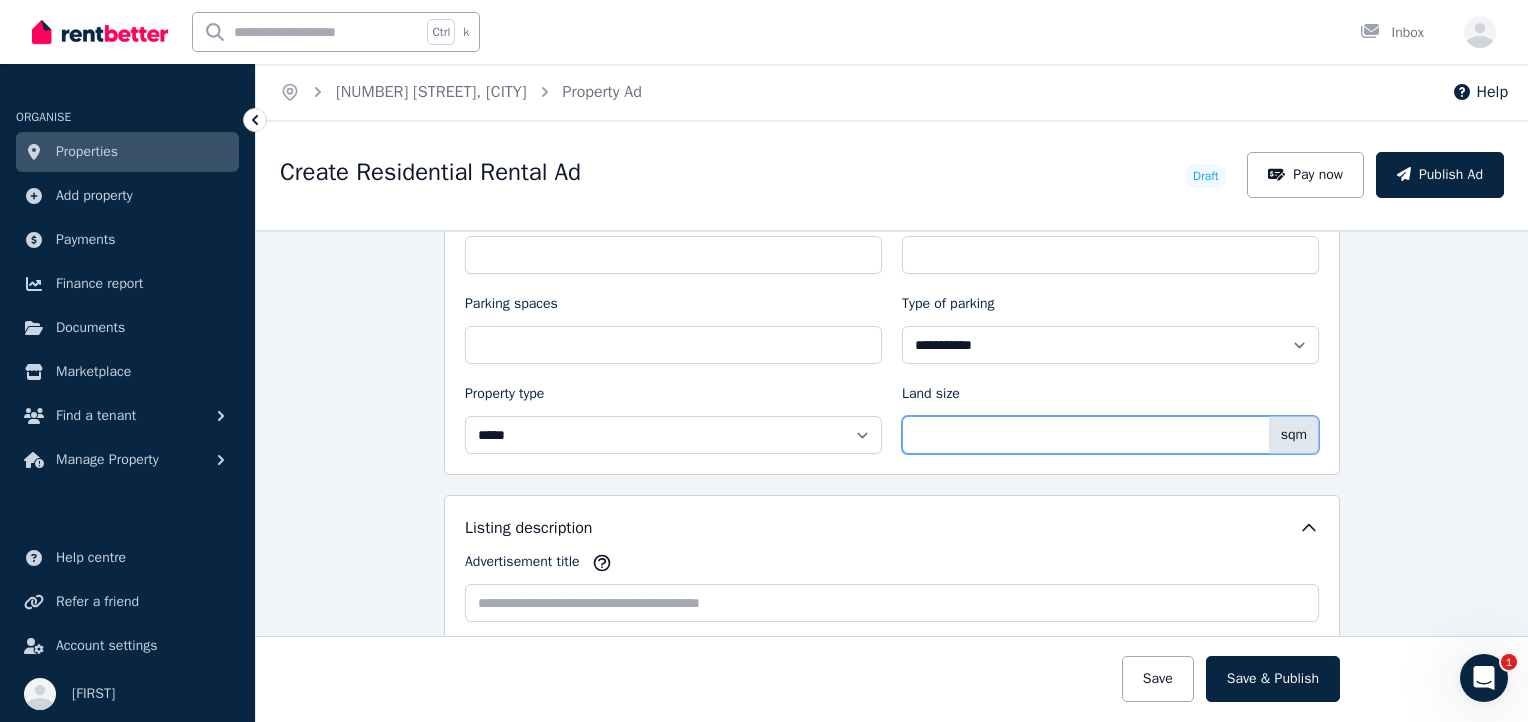 click on "Land size" at bounding box center (1110, 435) 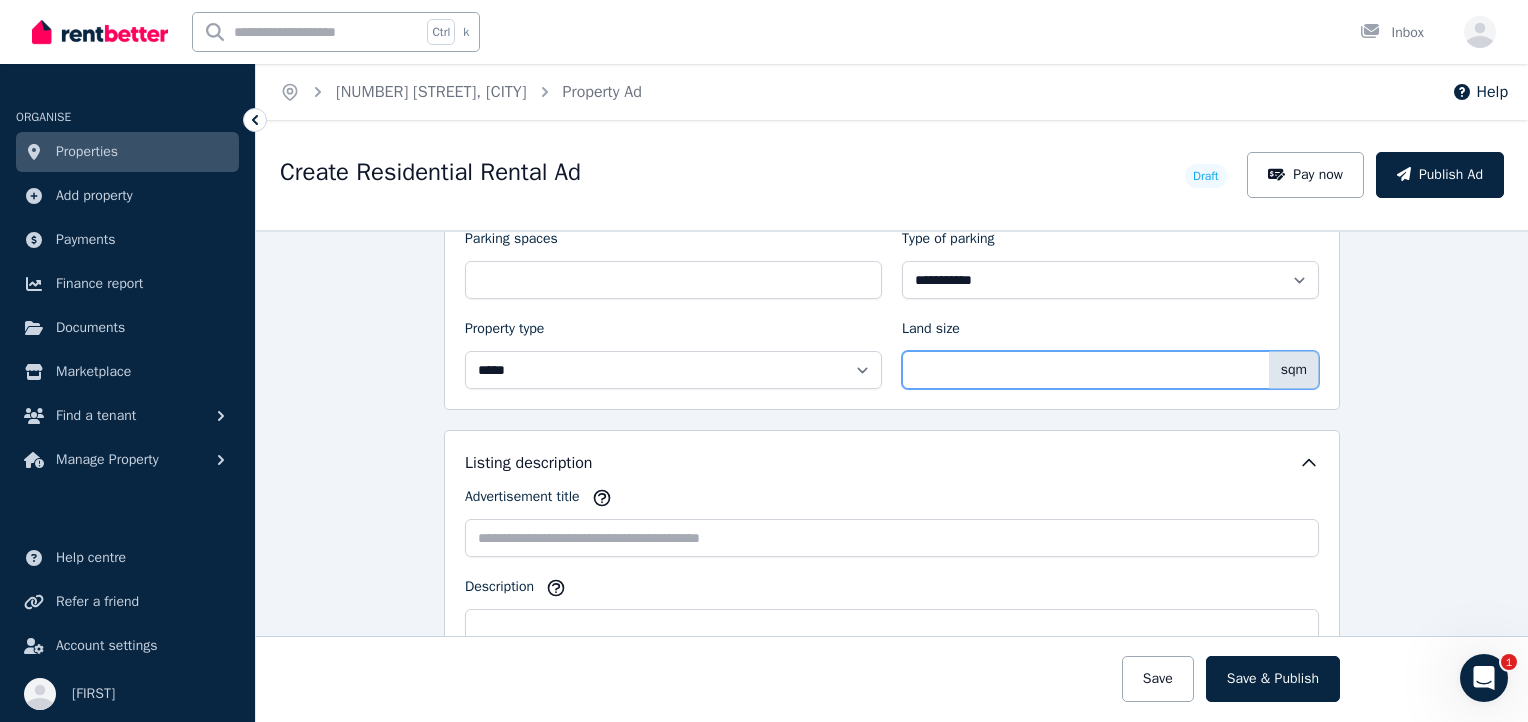 scroll, scrollTop: 1000, scrollLeft: 0, axis: vertical 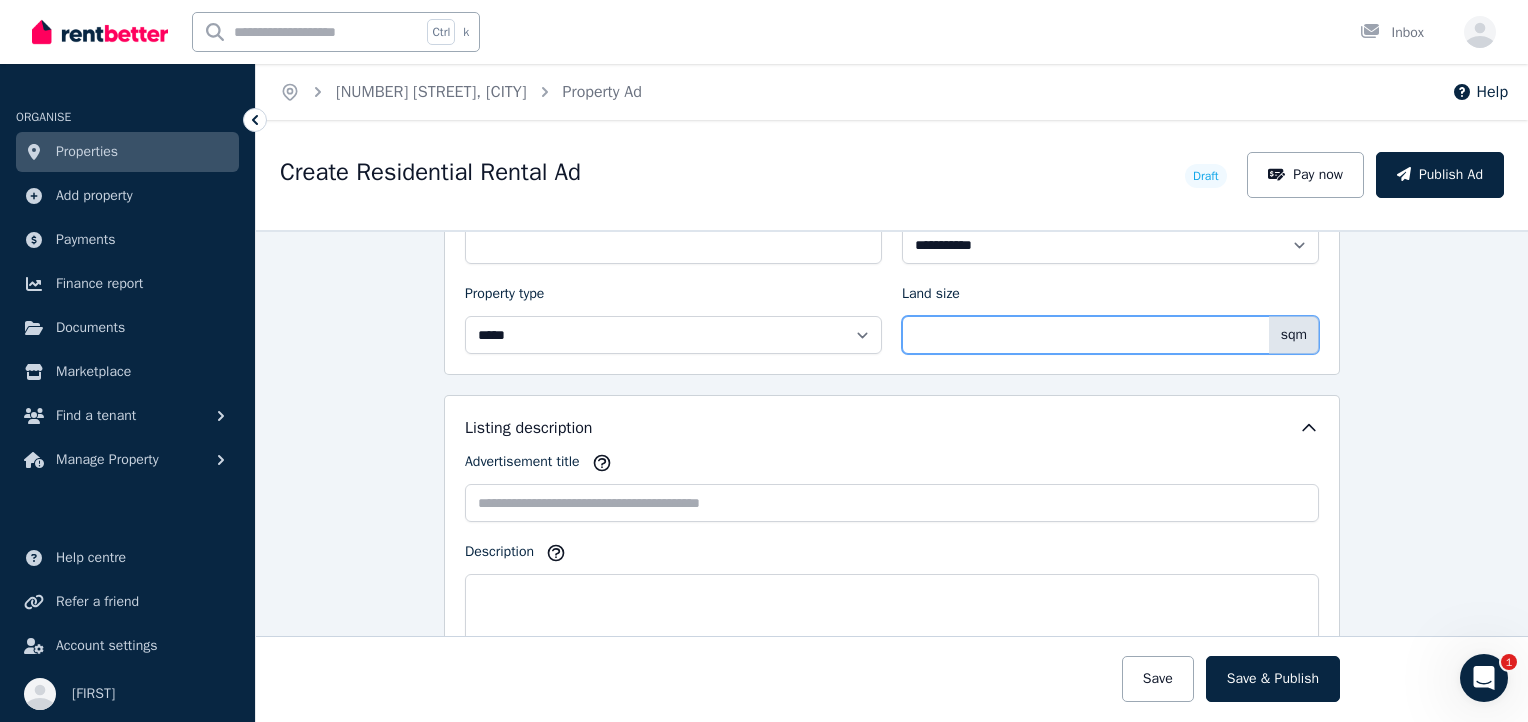 type on "***" 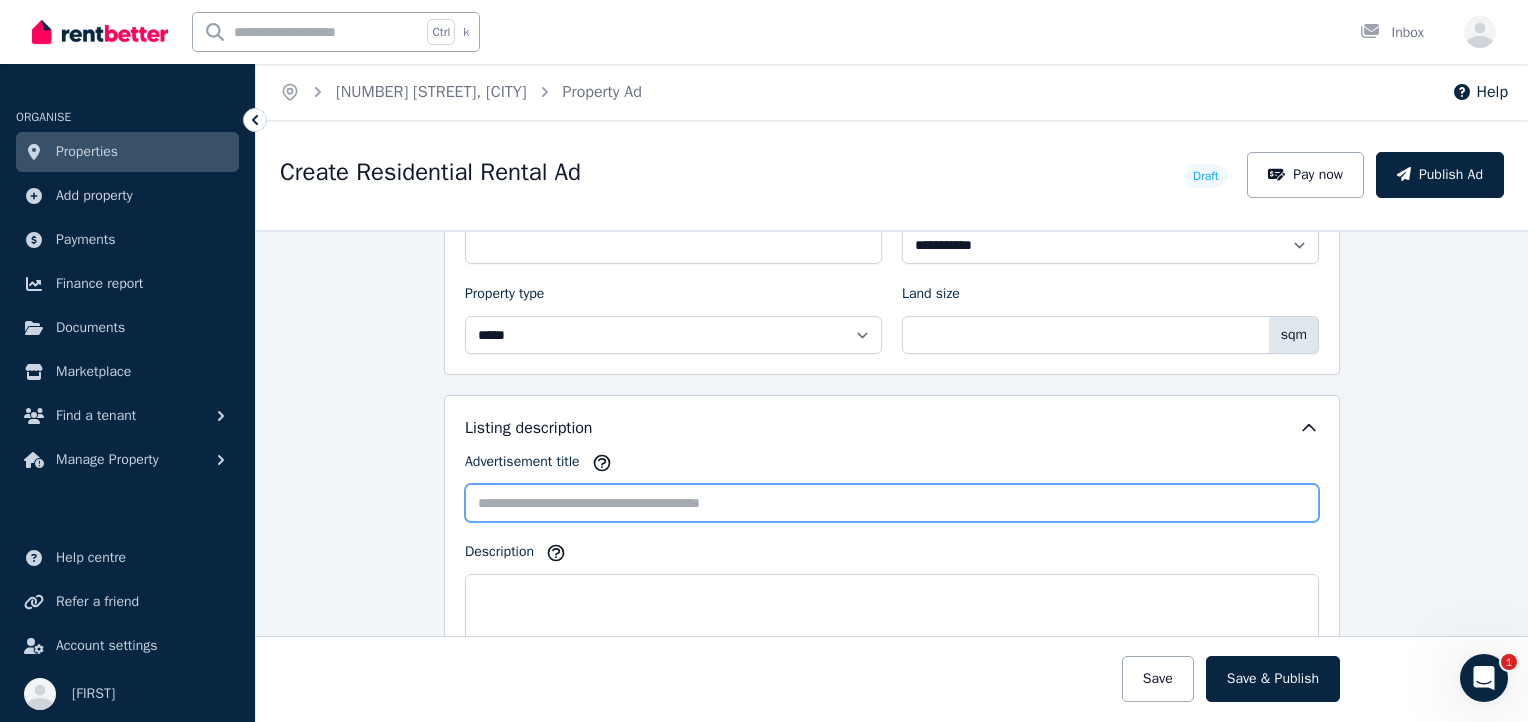click on "Advertisement title" at bounding box center [892, 503] 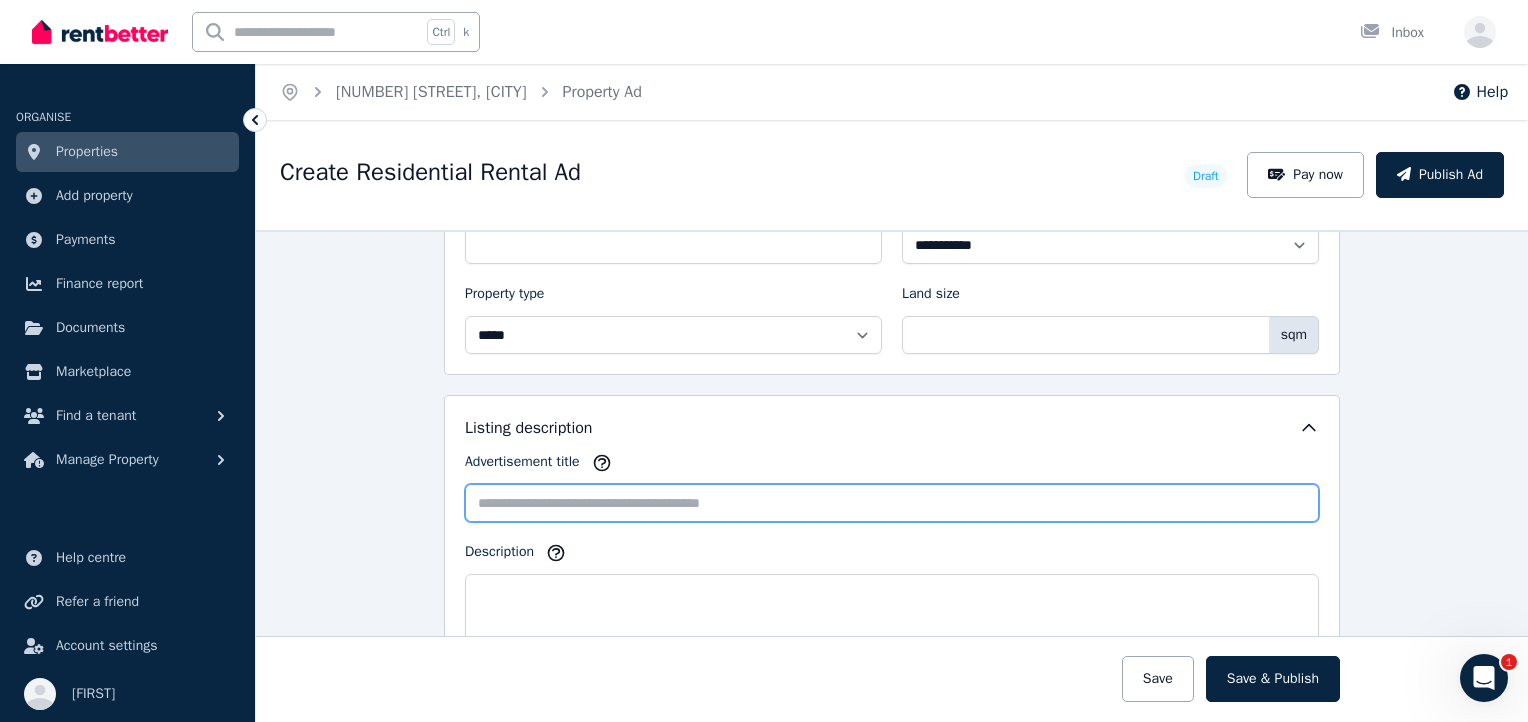click on "Advertisement title" at bounding box center (892, 503) 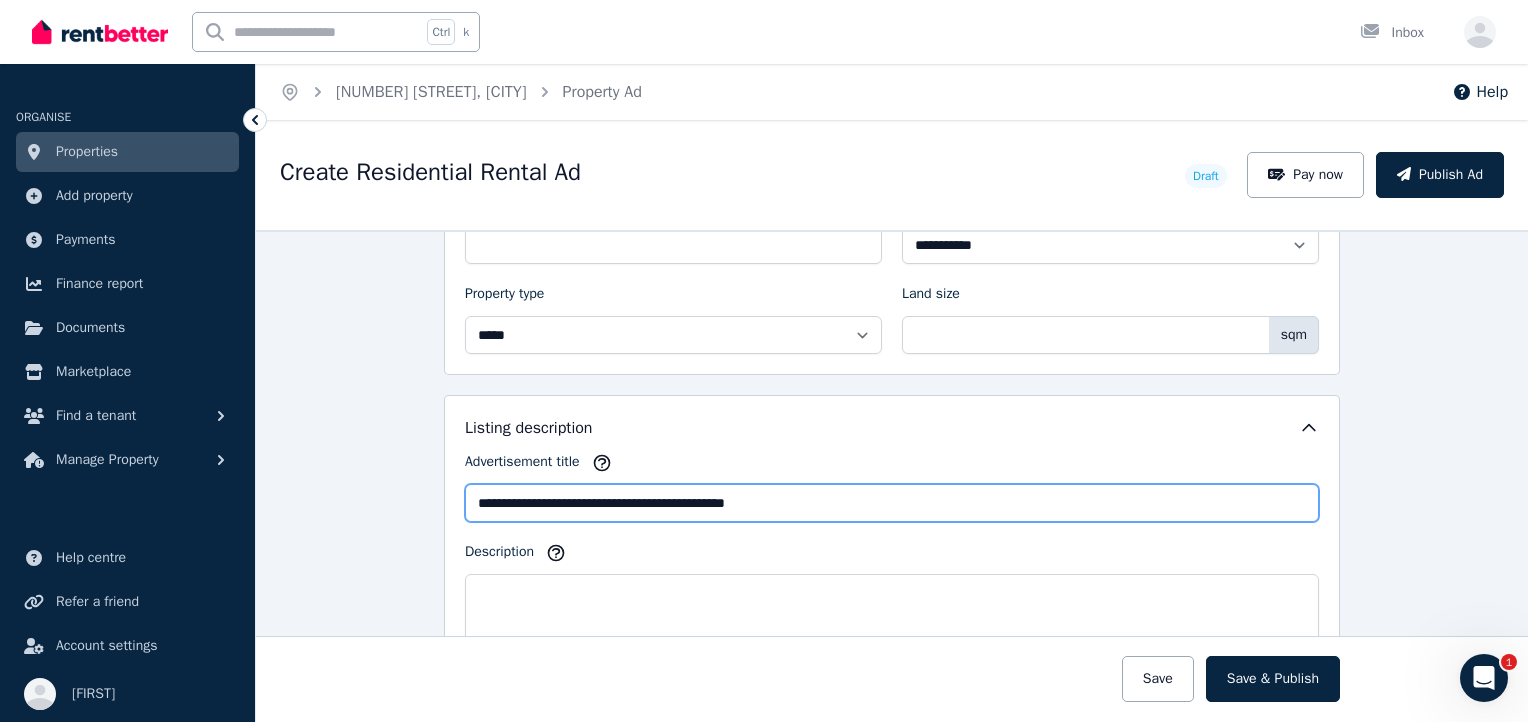 type on "**********" 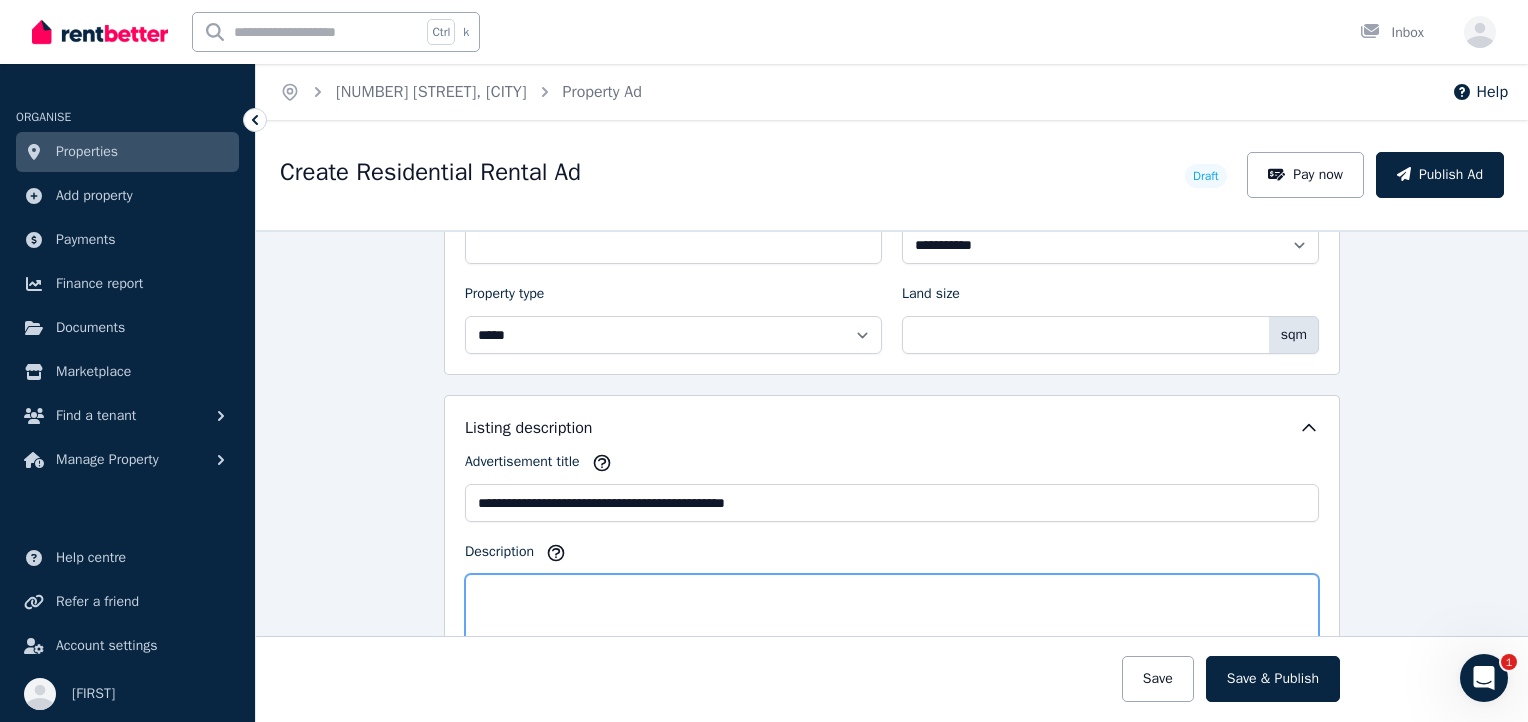 click on "Description" at bounding box center [892, 643] 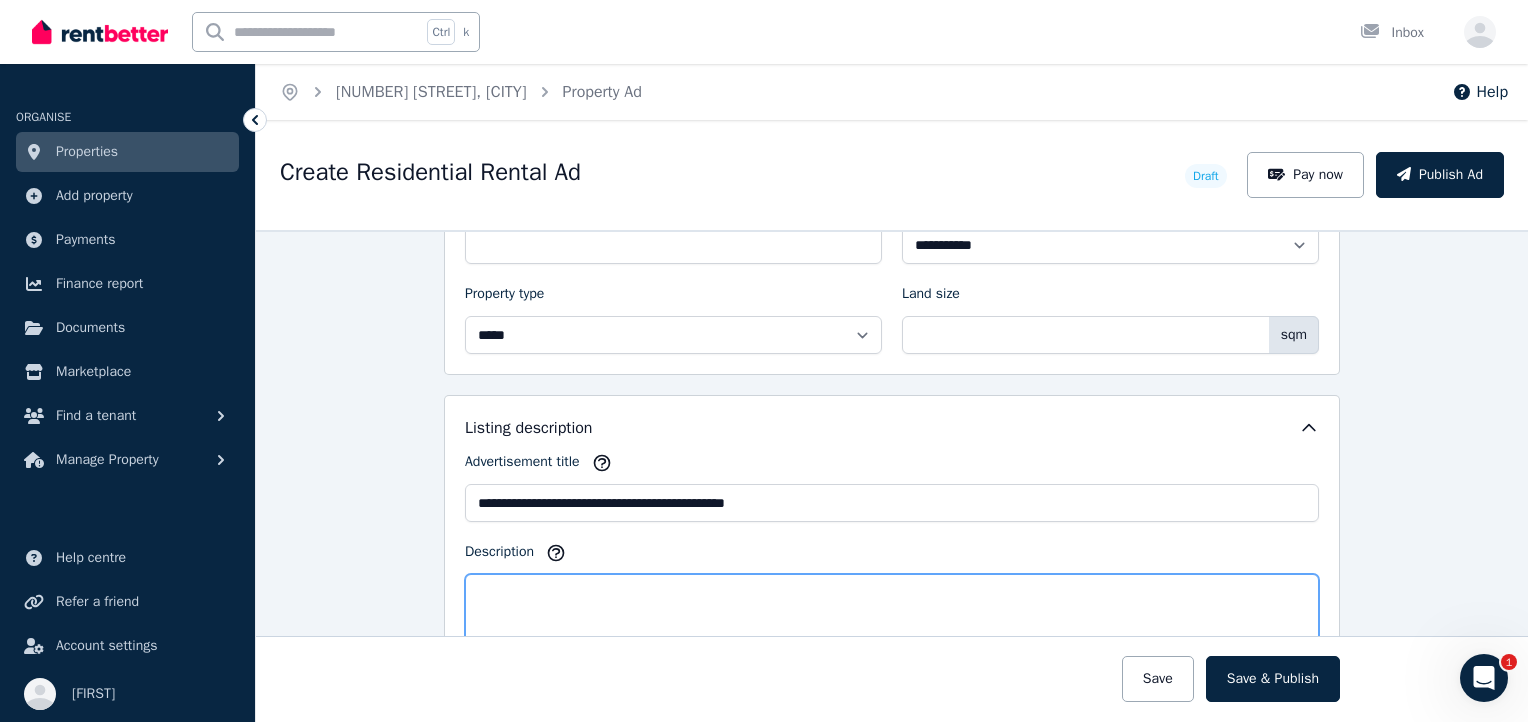 click on "Description" at bounding box center (892, 643) 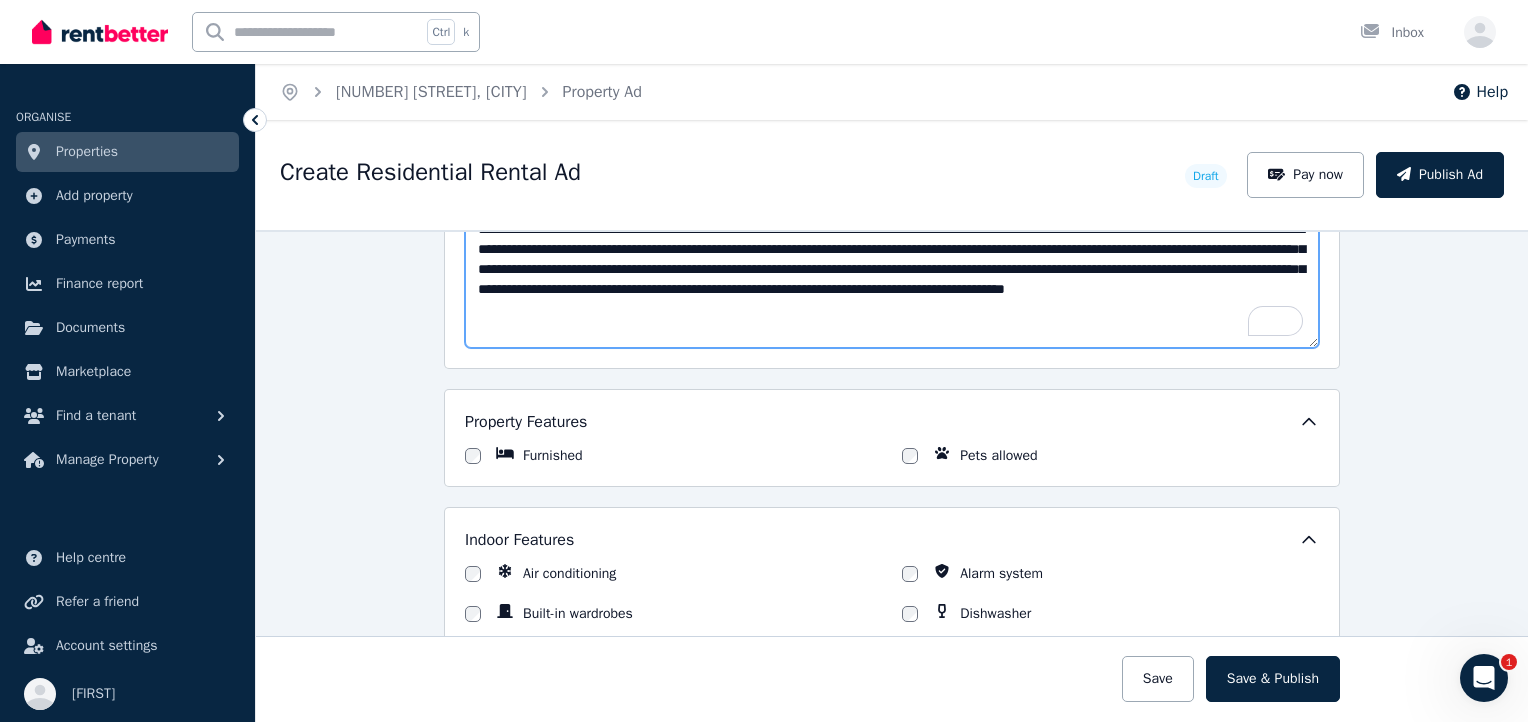 scroll, scrollTop: 1400, scrollLeft: 0, axis: vertical 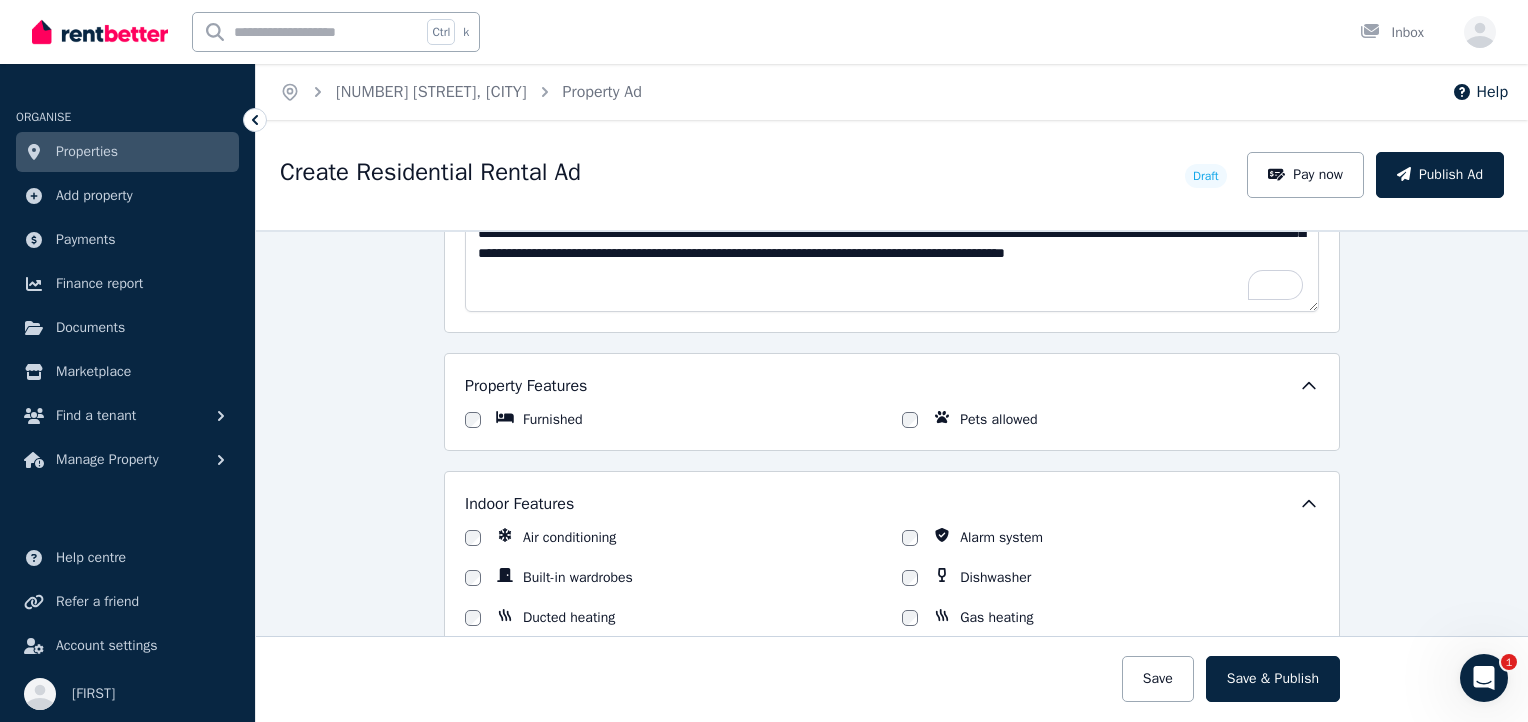 click on "Air conditioning" at bounding box center [569, 538] 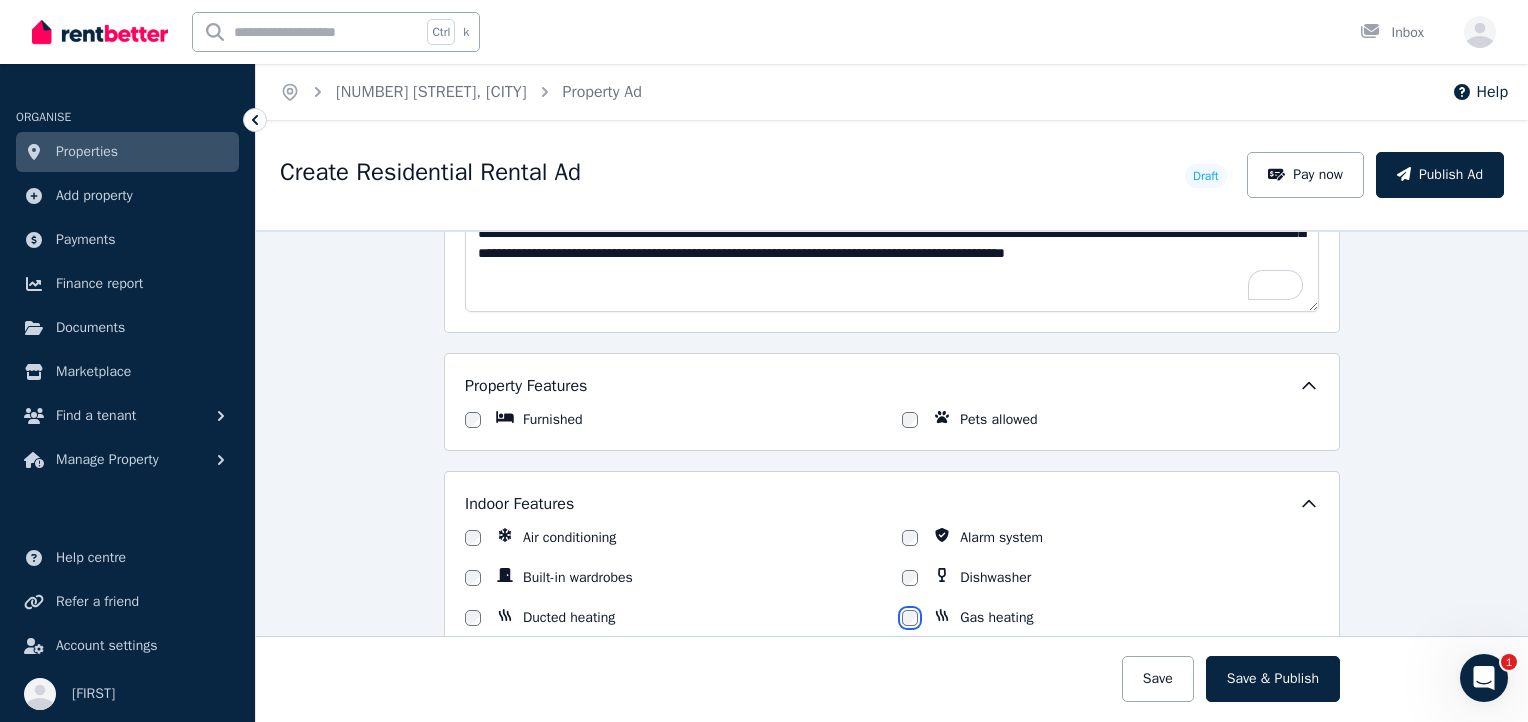 scroll, scrollTop: 1200, scrollLeft: 0, axis: vertical 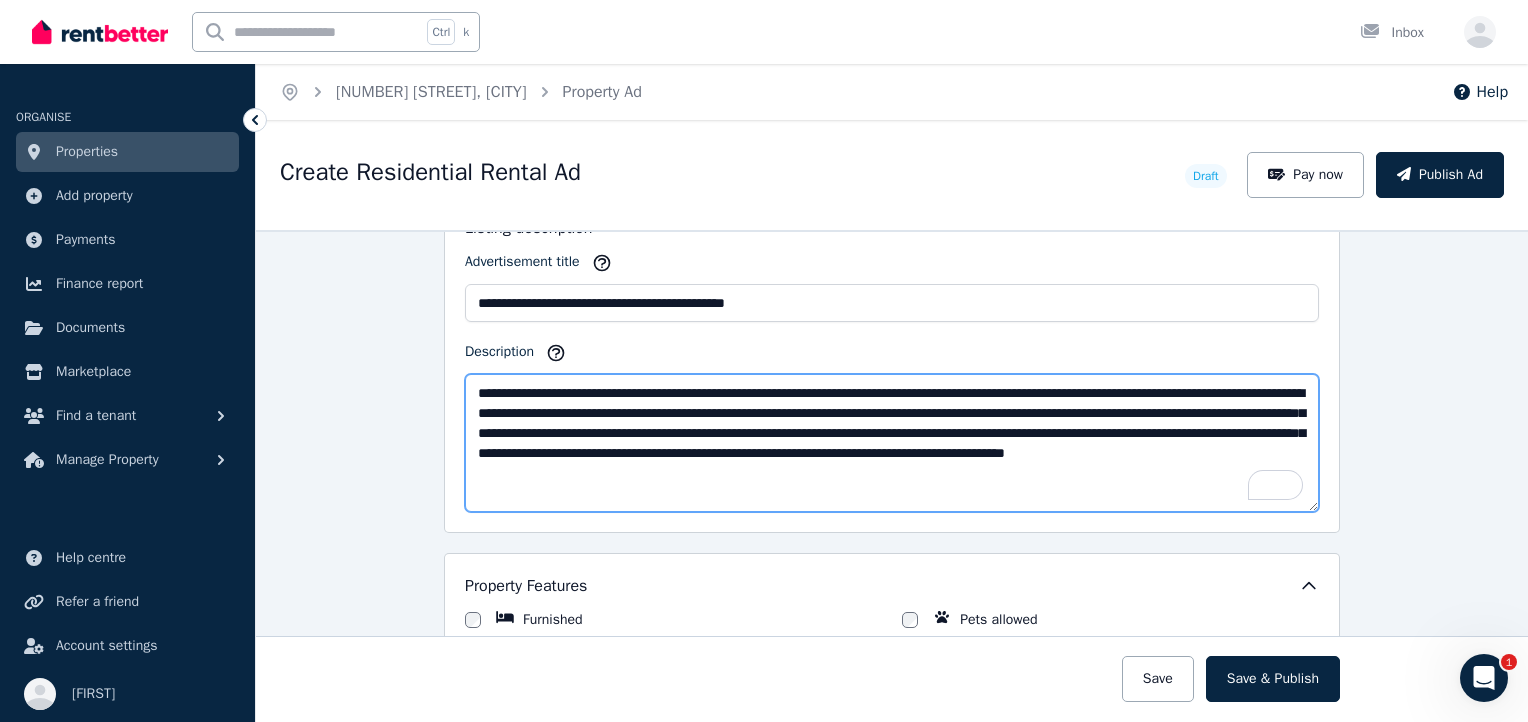 click on "**********" at bounding box center [892, 443] 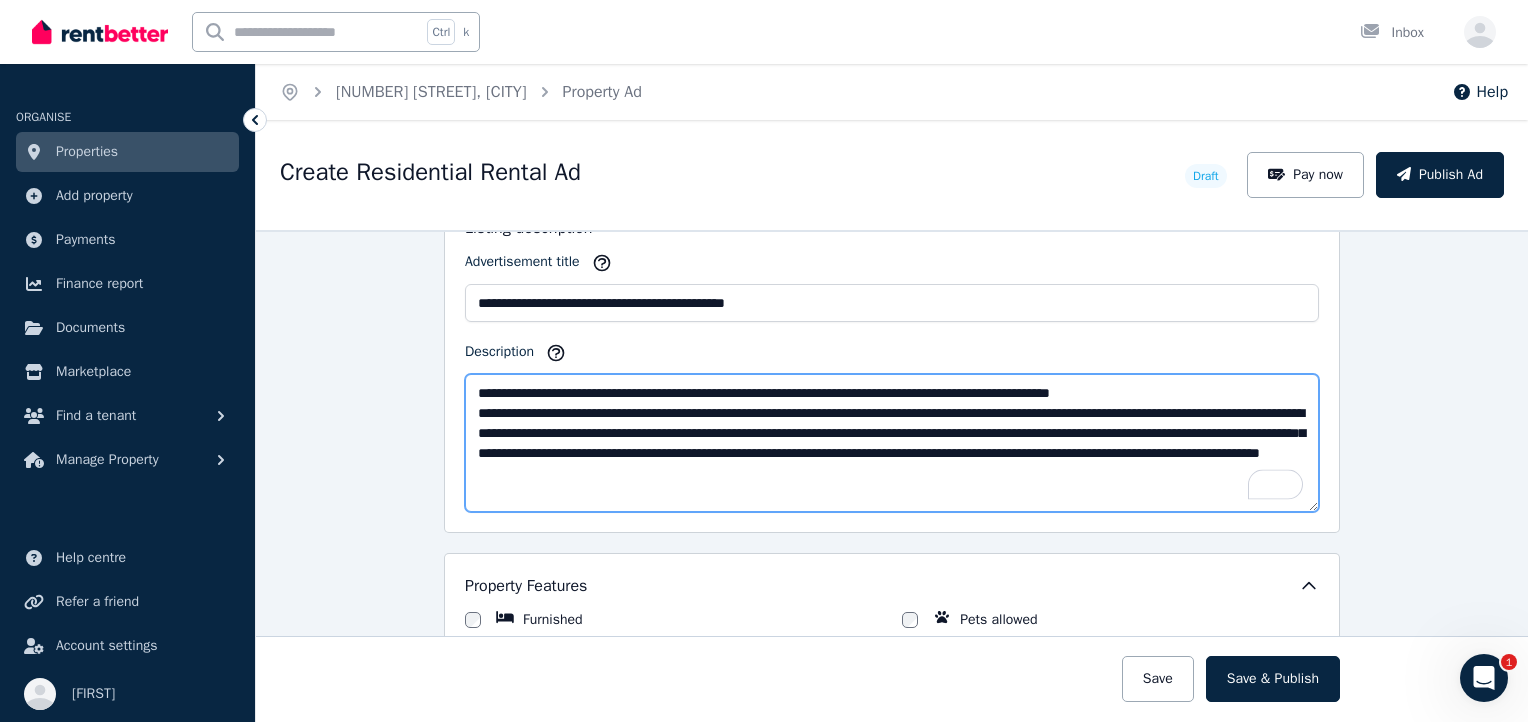 click on "**********" at bounding box center [892, 443] 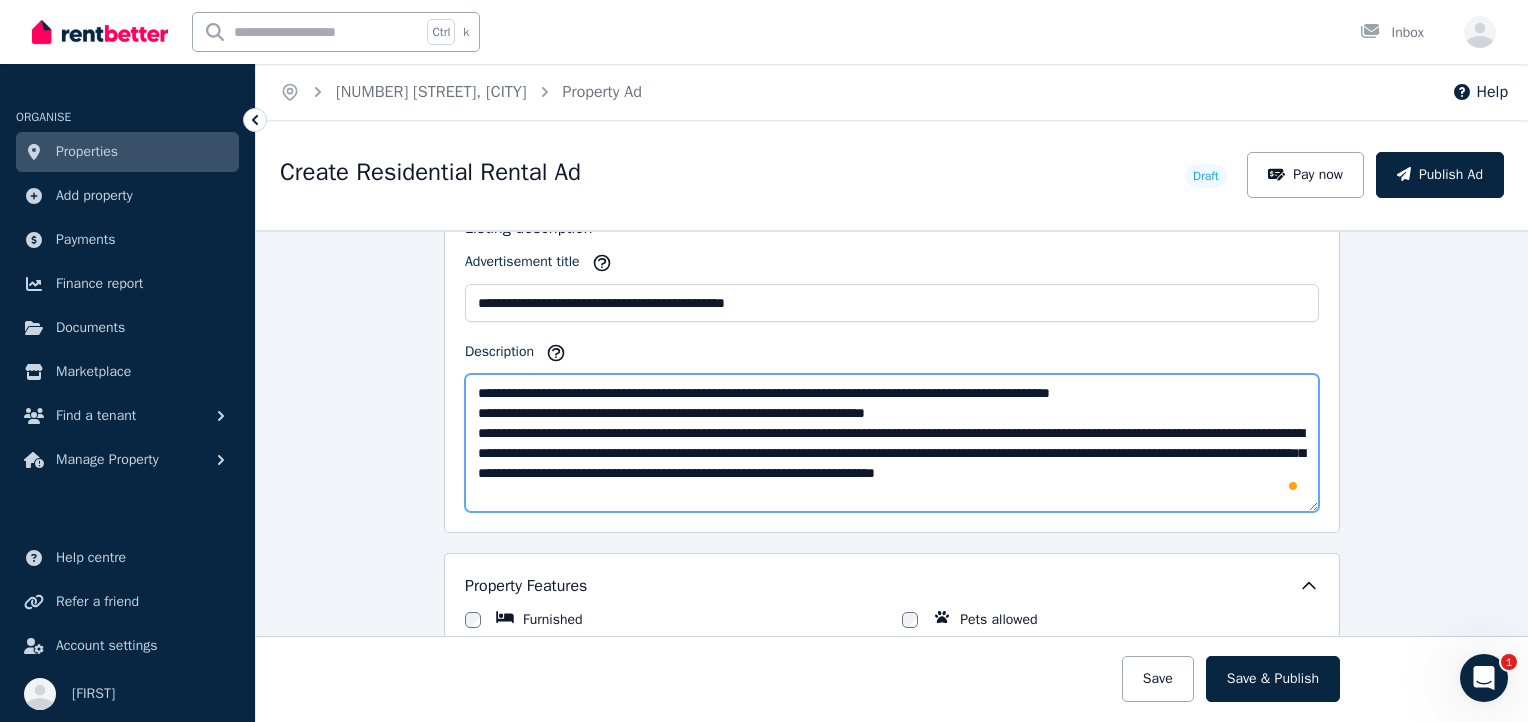 click on "**********" at bounding box center [892, 443] 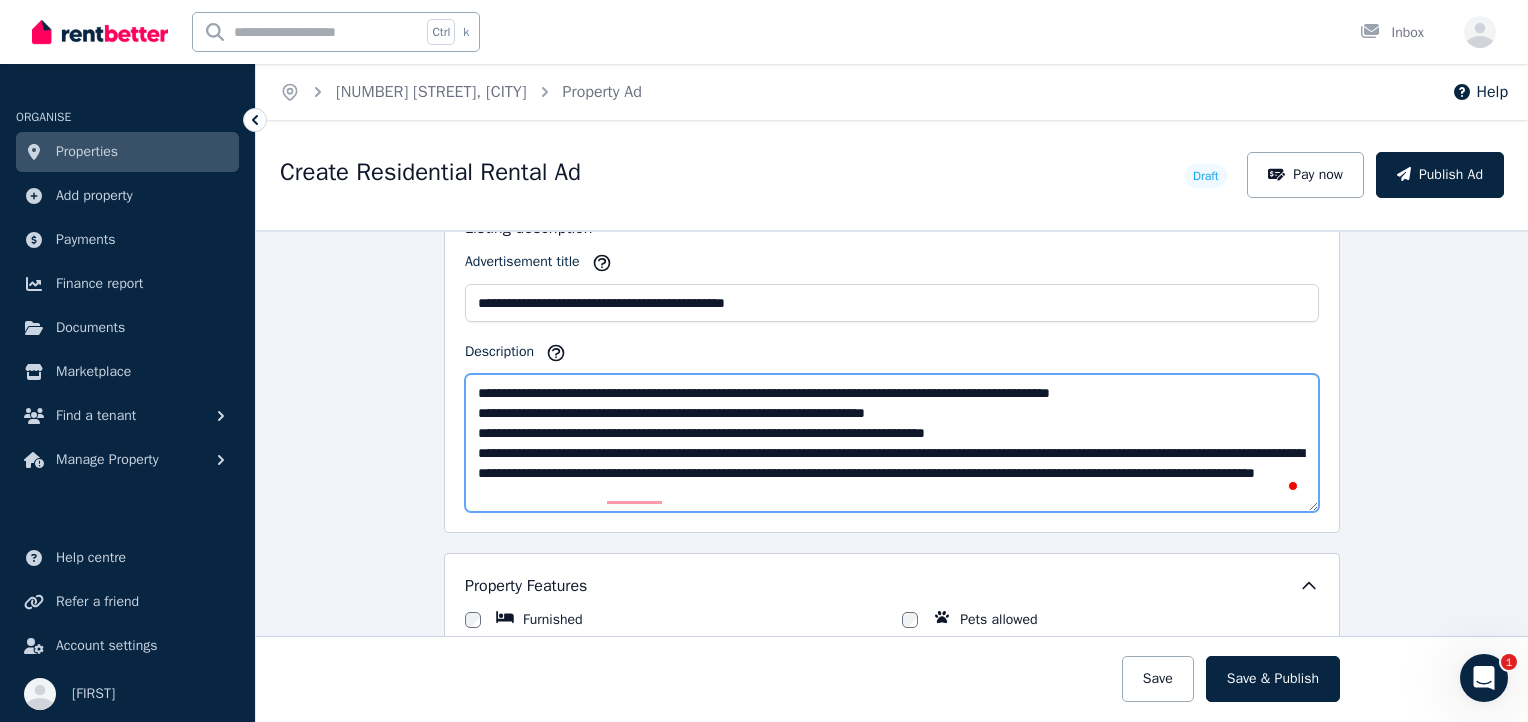 click on "**********" at bounding box center [892, 443] 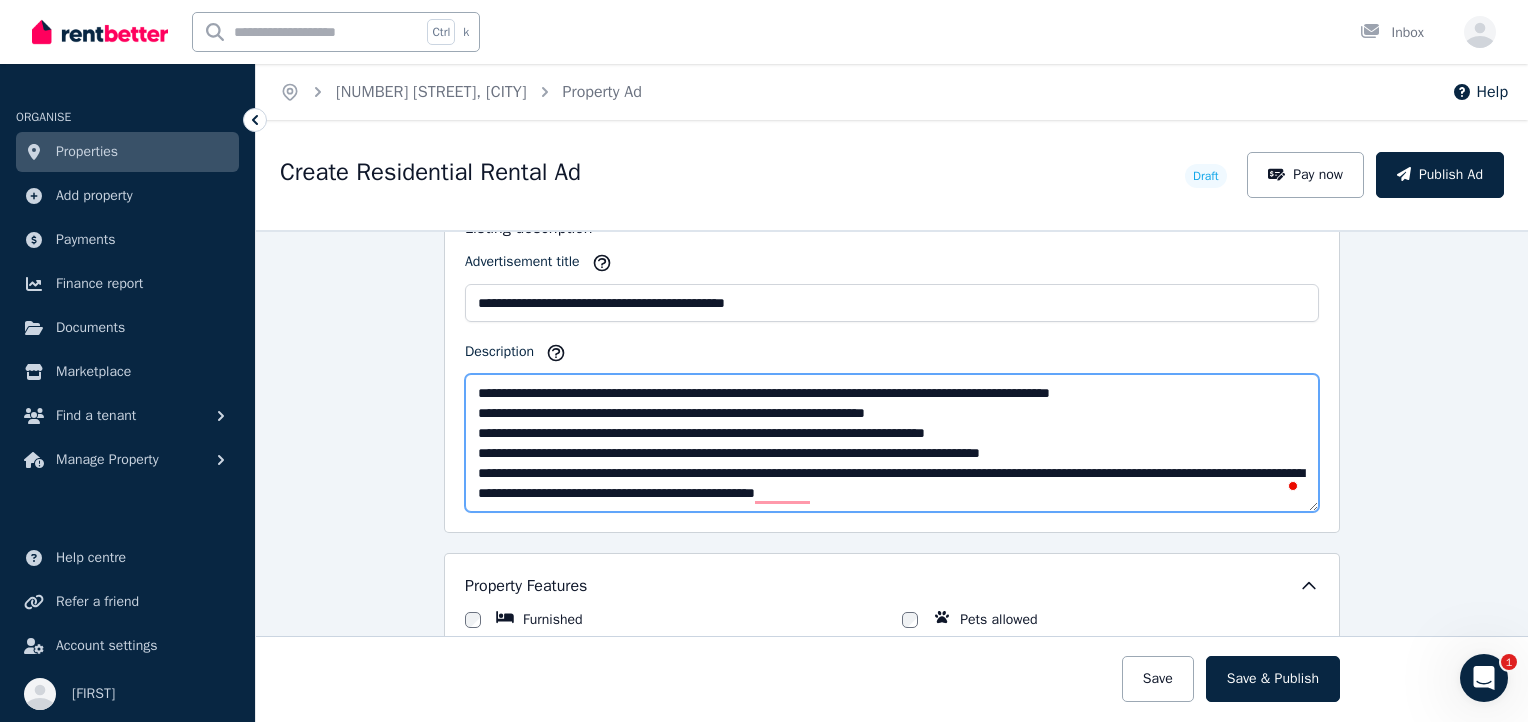 click on "**********" at bounding box center (892, 443) 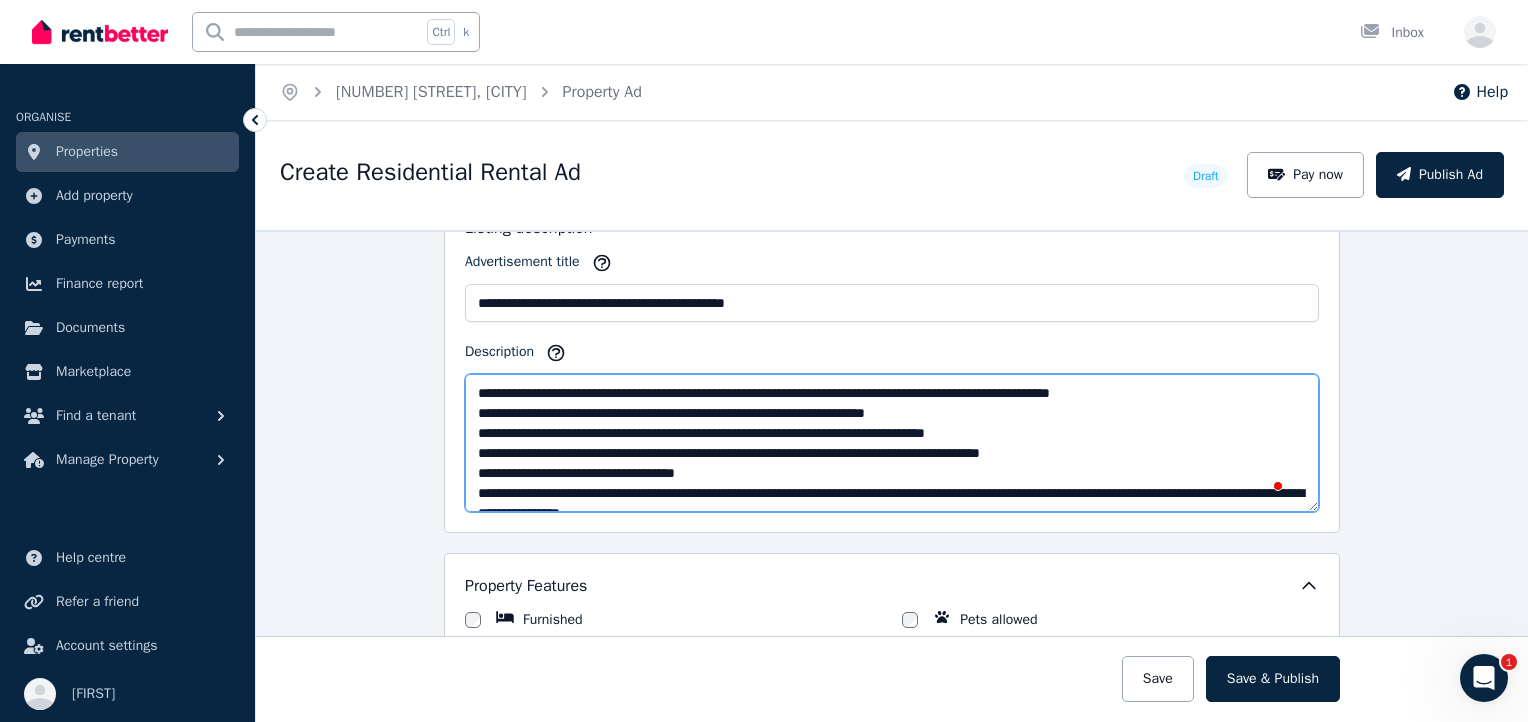 scroll, scrollTop: 15, scrollLeft: 0, axis: vertical 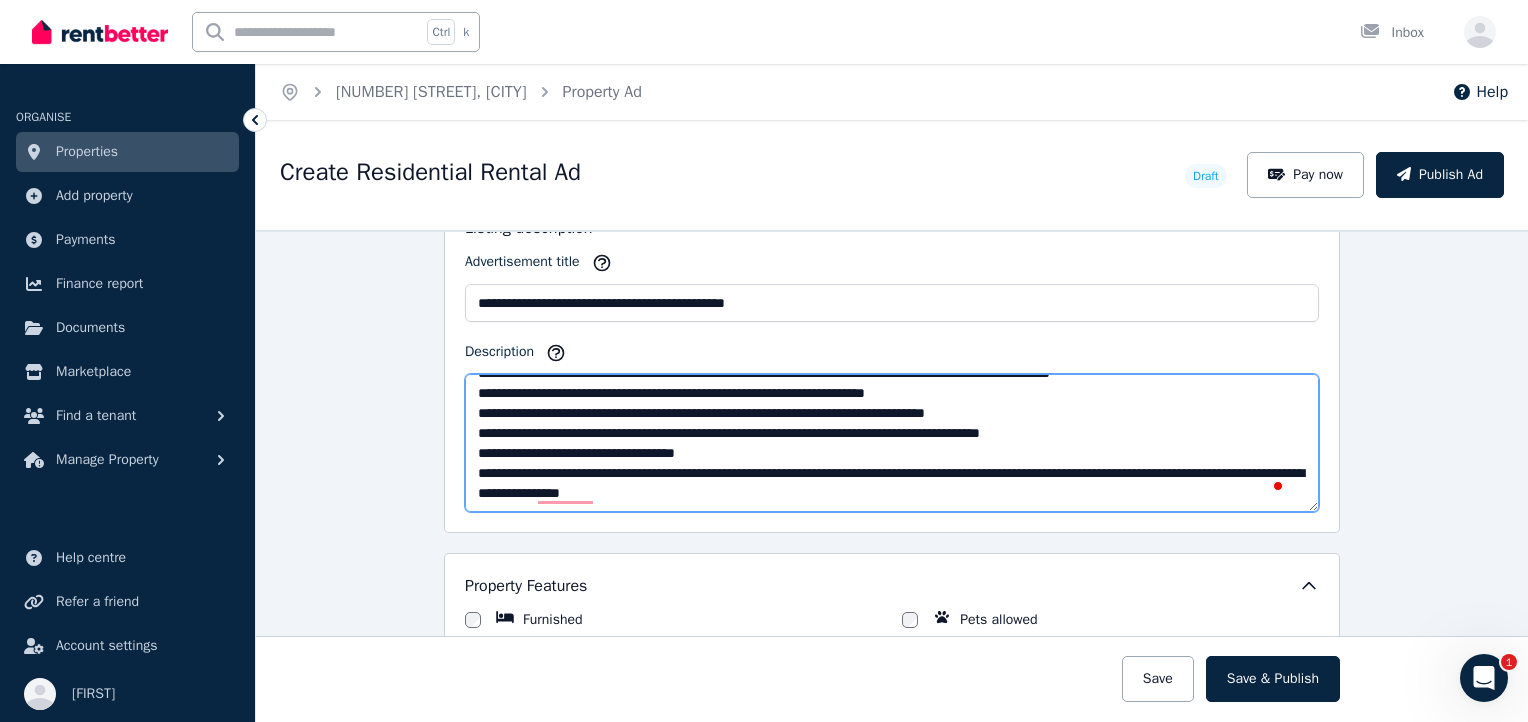click on "**********" at bounding box center [892, 443] 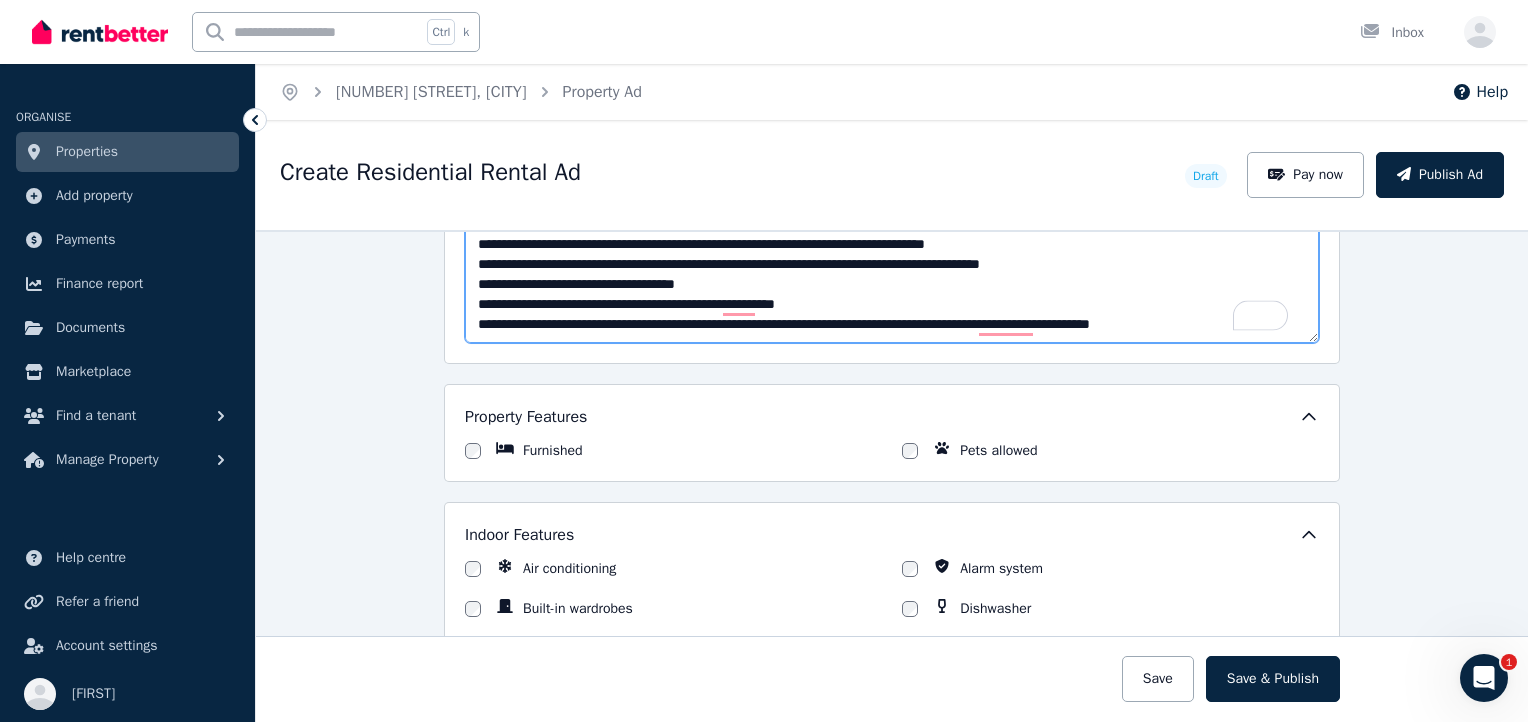 scroll, scrollTop: 1400, scrollLeft: 0, axis: vertical 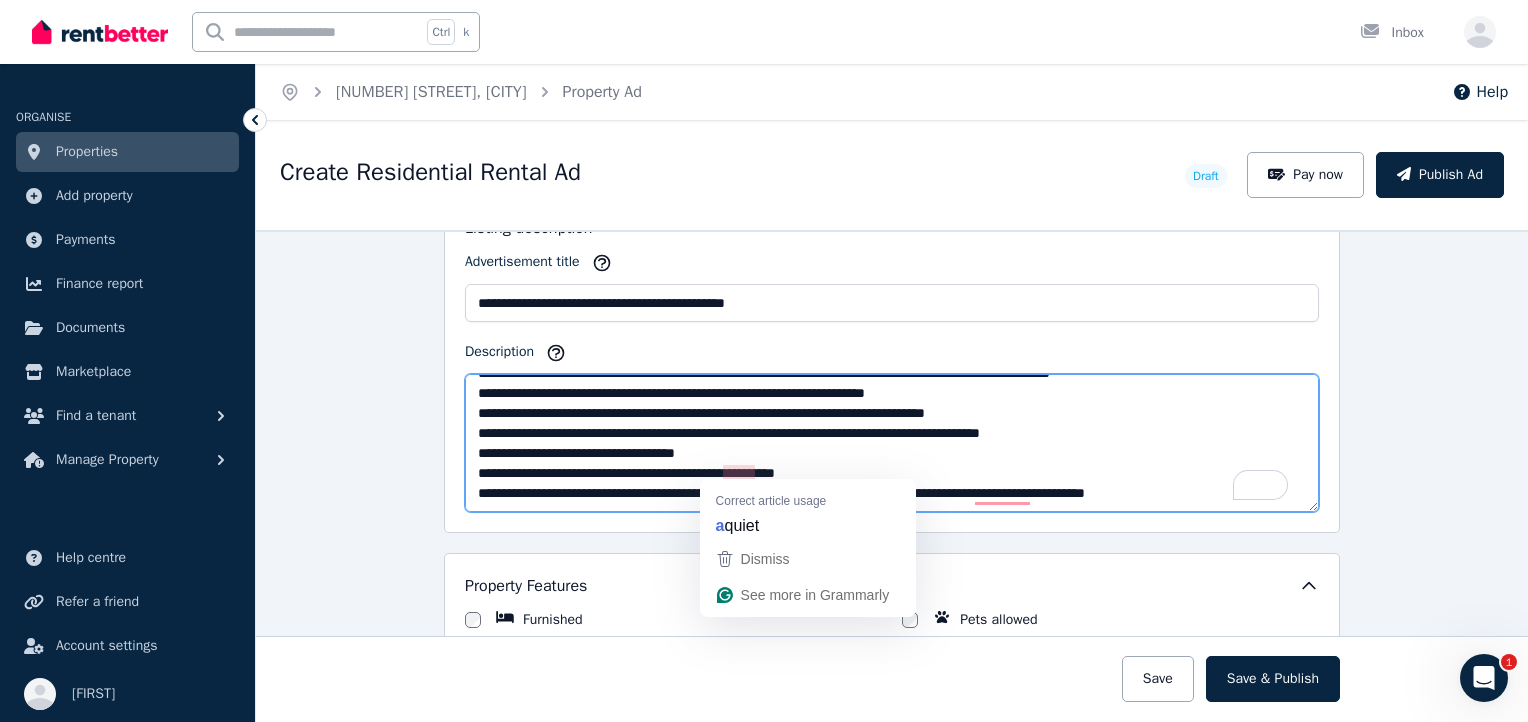 click on "**********" at bounding box center (892, 443) 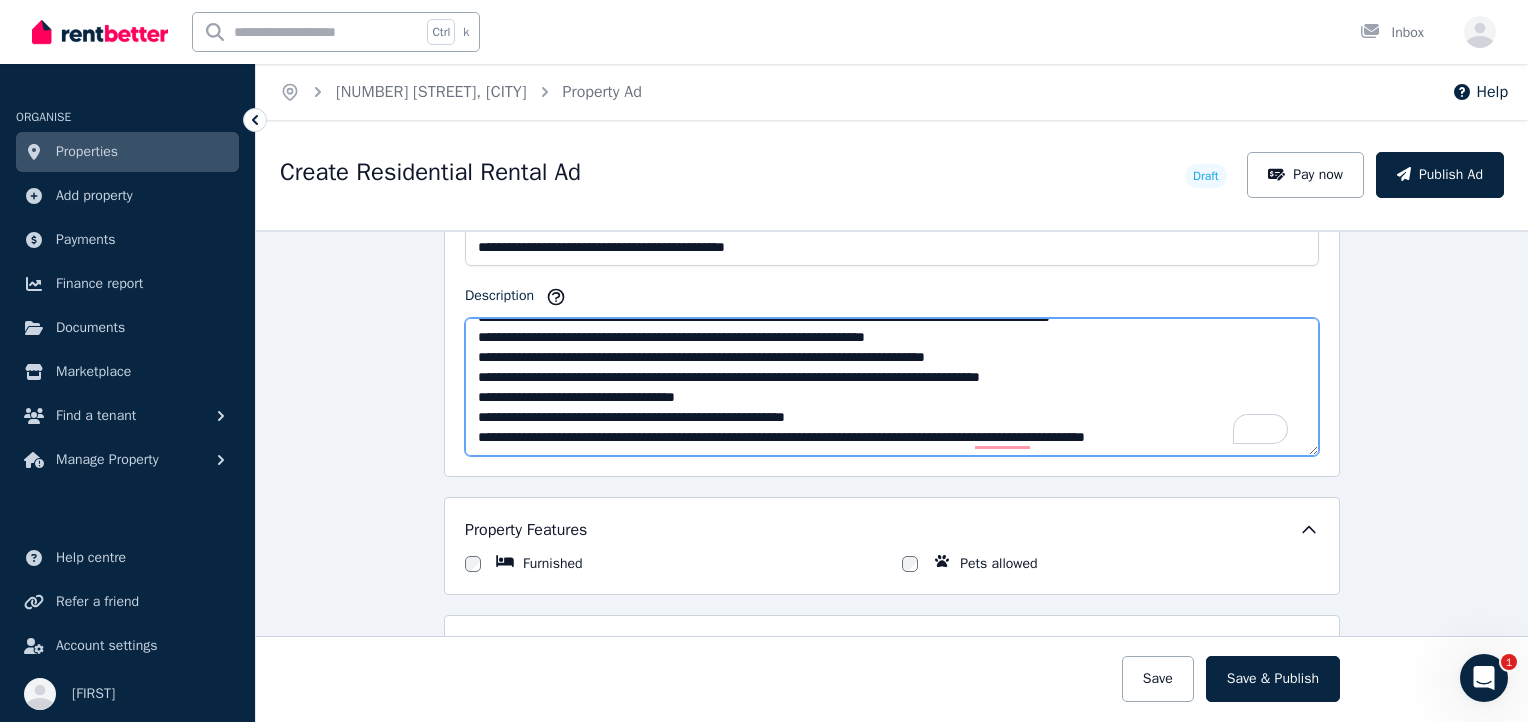 scroll, scrollTop: 1300, scrollLeft: 0, axis: vertical 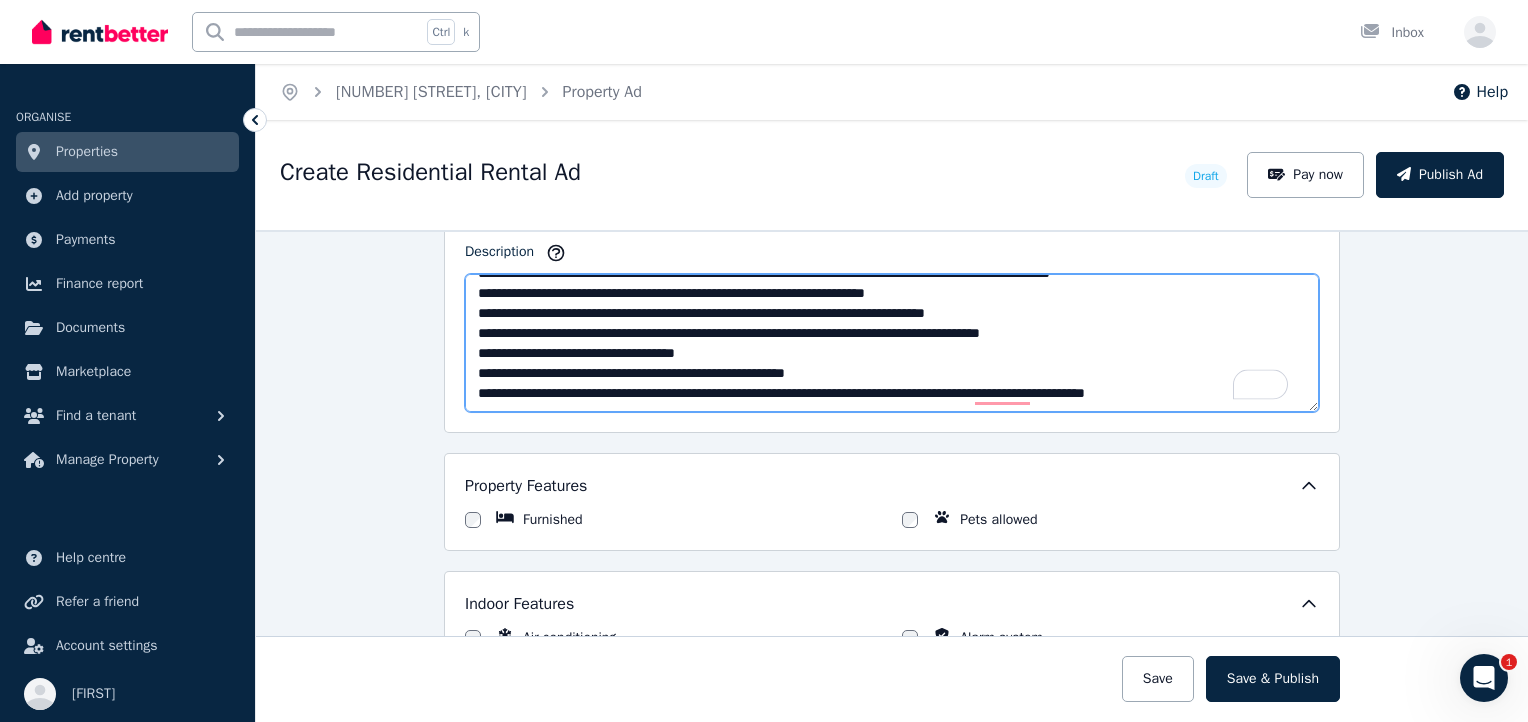 click on "**********" at bounding box center [892, 343] 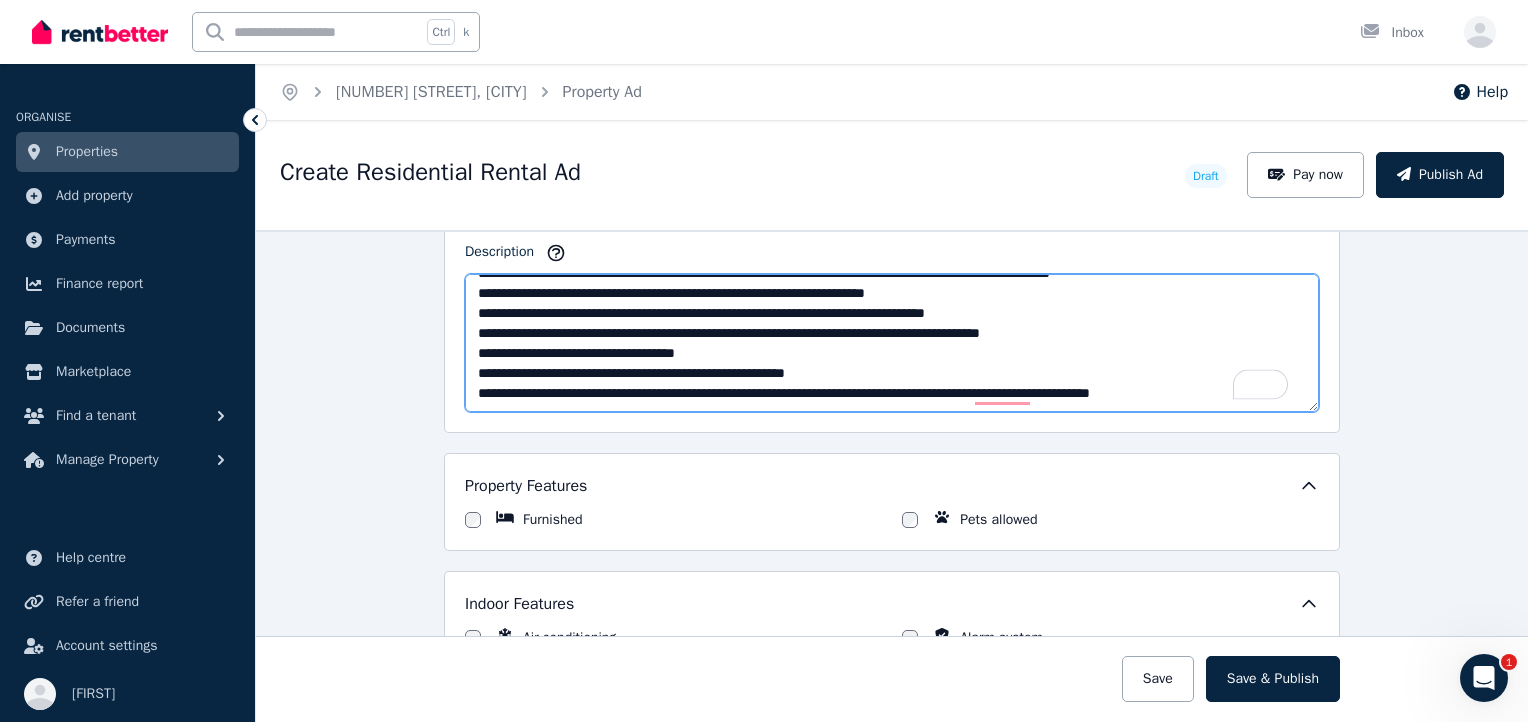 scroll, scrollTop: 32, scrollLeft: 0, axis: vertical 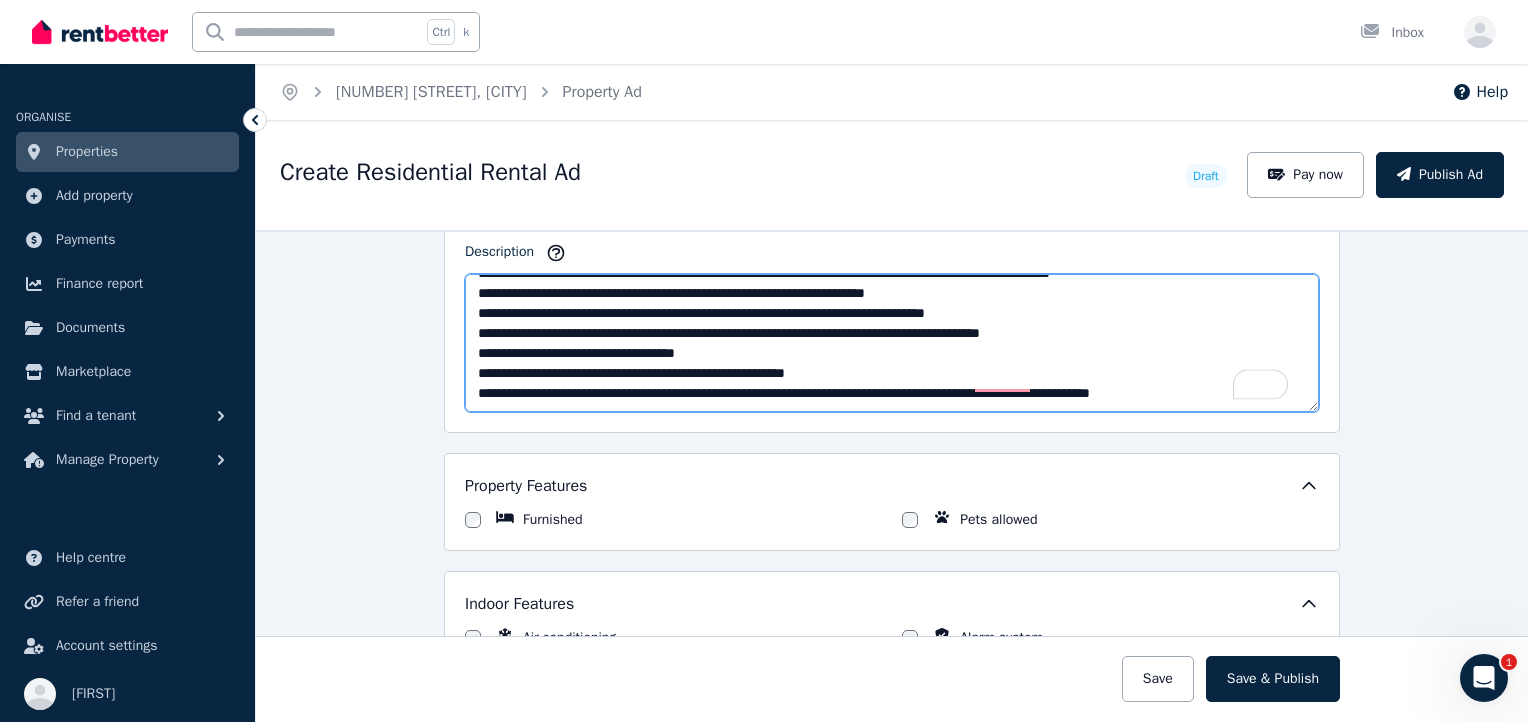 click on "**********" at bounding box center (892, 343) 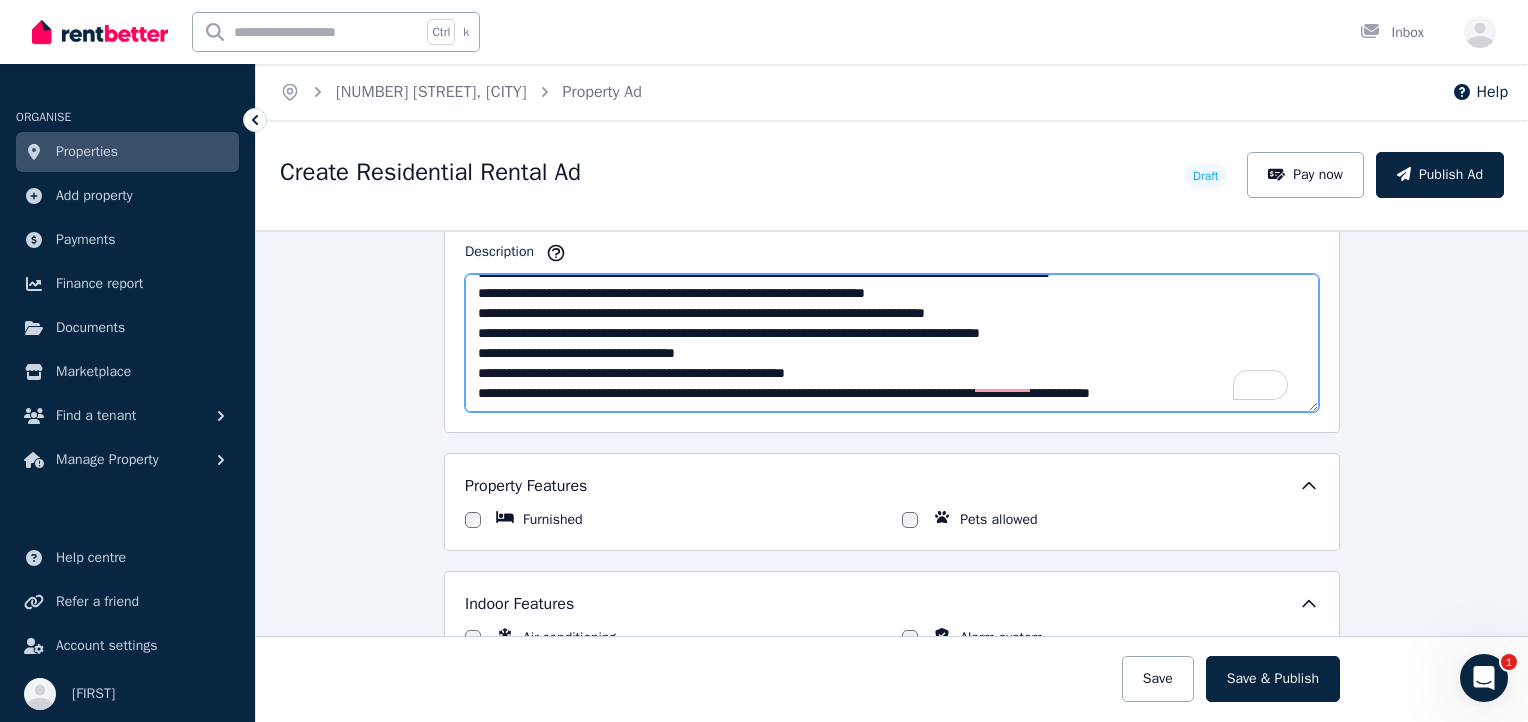 paste on "*" 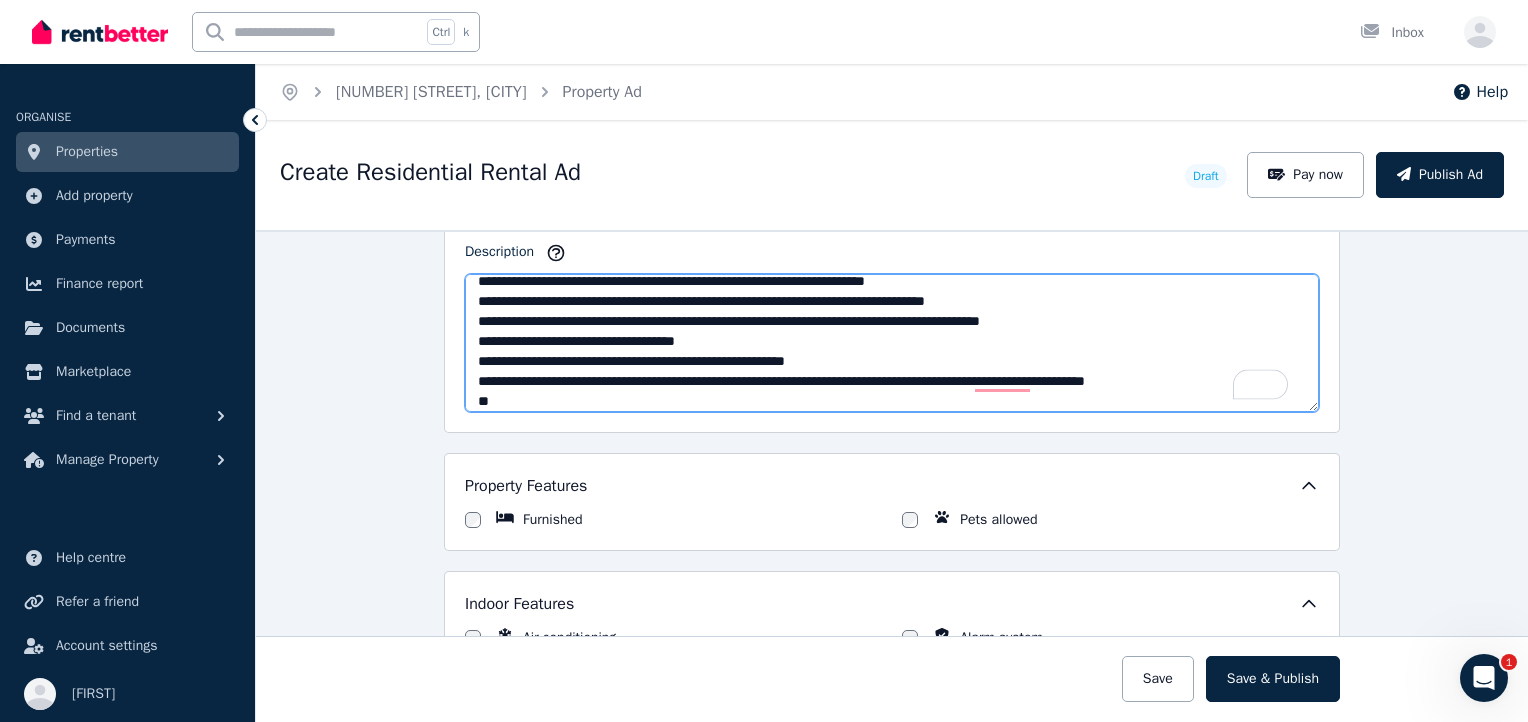 scroll, scrollTop: 52, scrollLeft: 0, axis: vertical 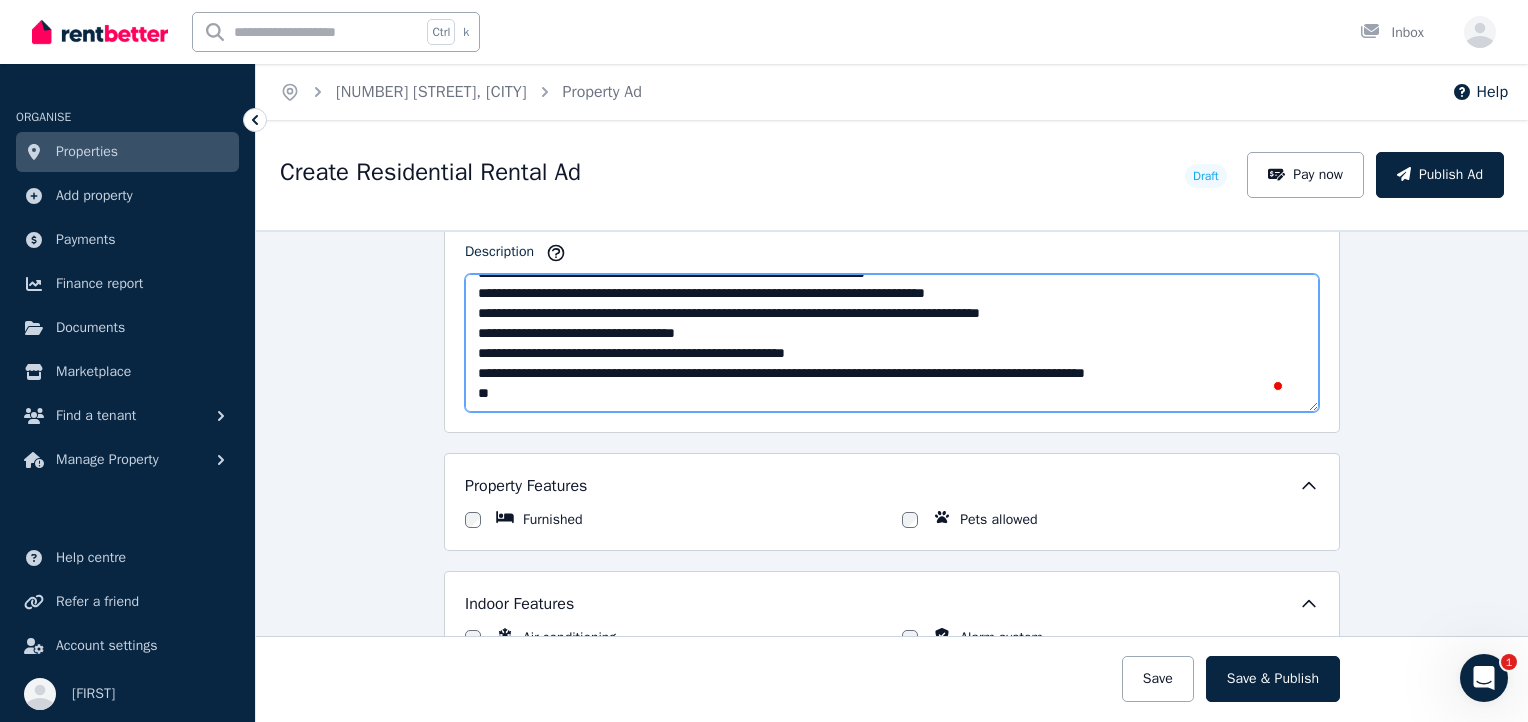 paste on "*" 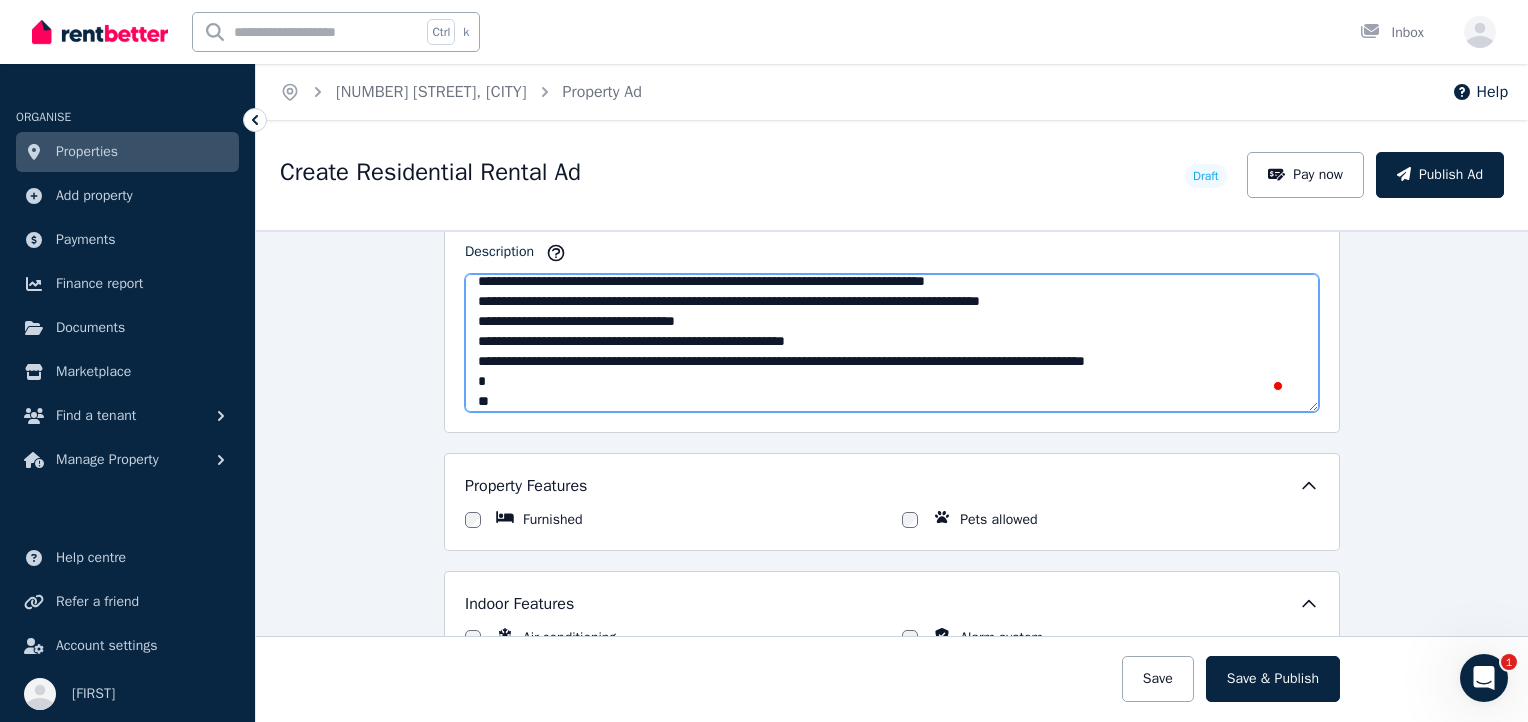 scroll, scrollTop: 72, scrollLeft: 0, axis: vertical 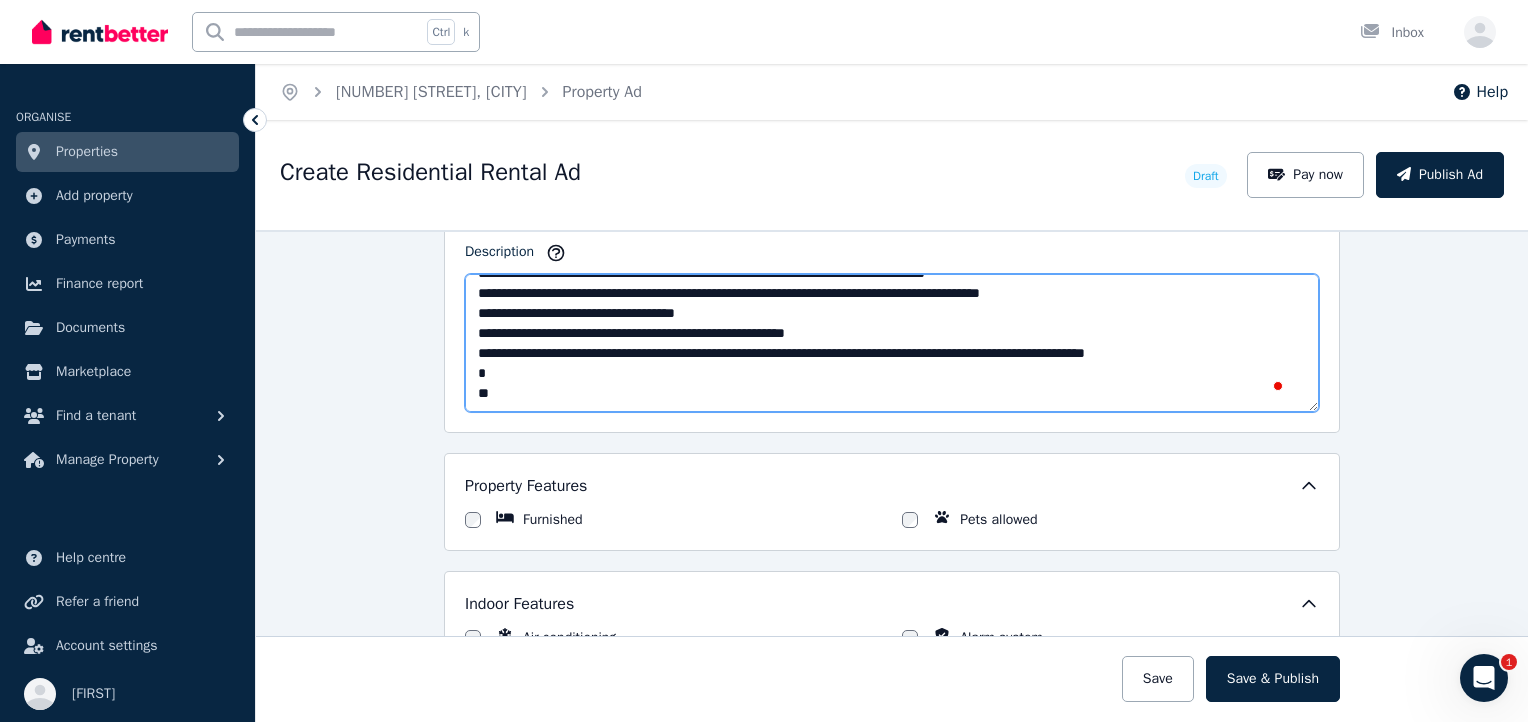 paste on "*" 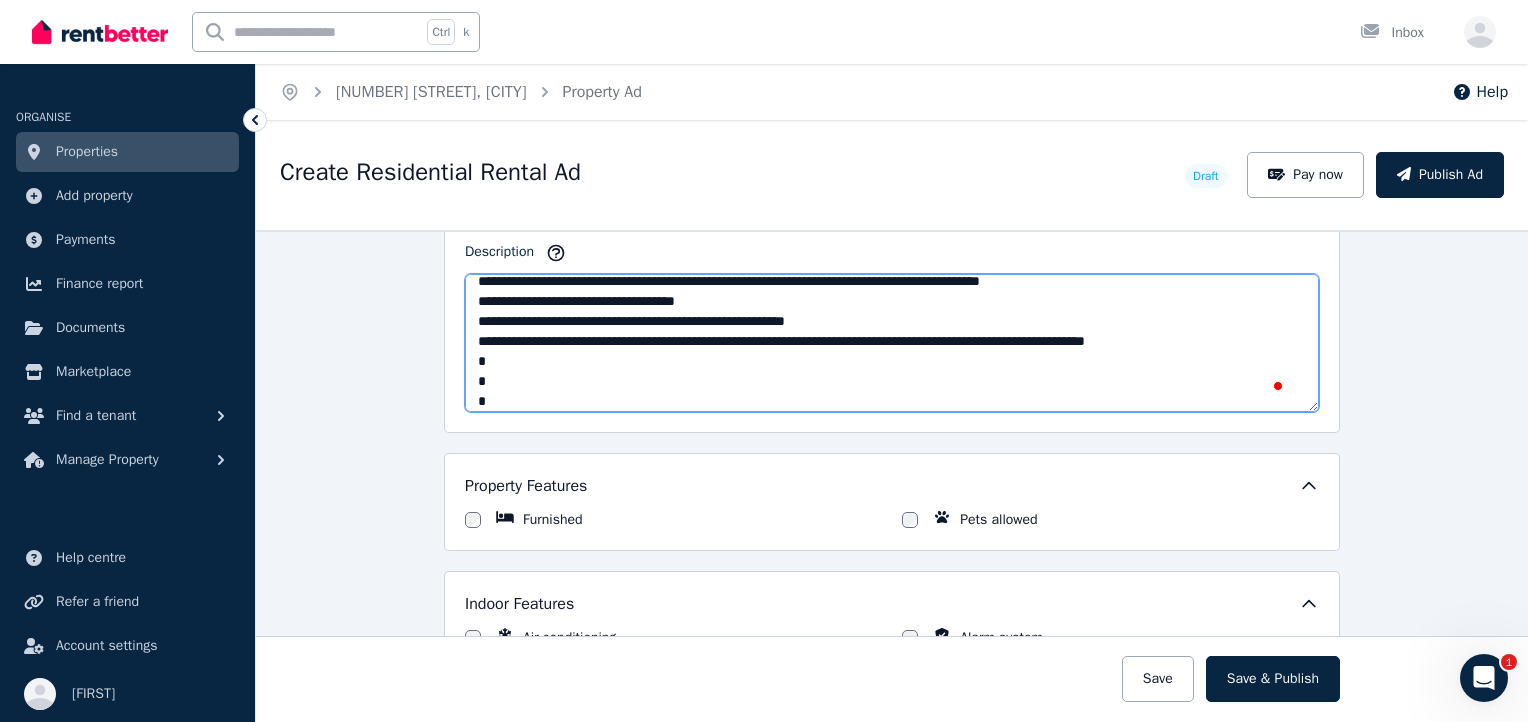 click on "**********" at bounding box center [892, 343] 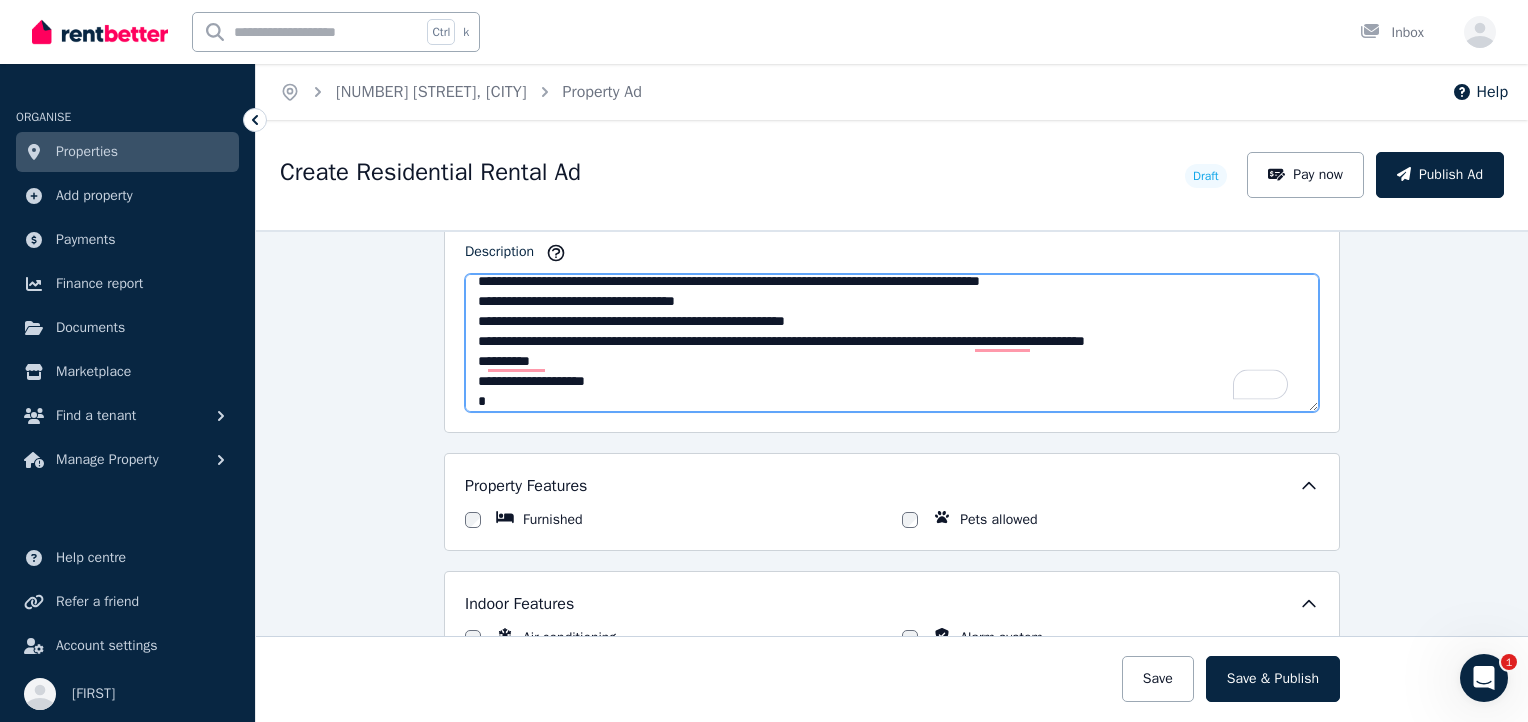 scroll, scrollTop: 20, scrollLeft: 0, axis: vertical 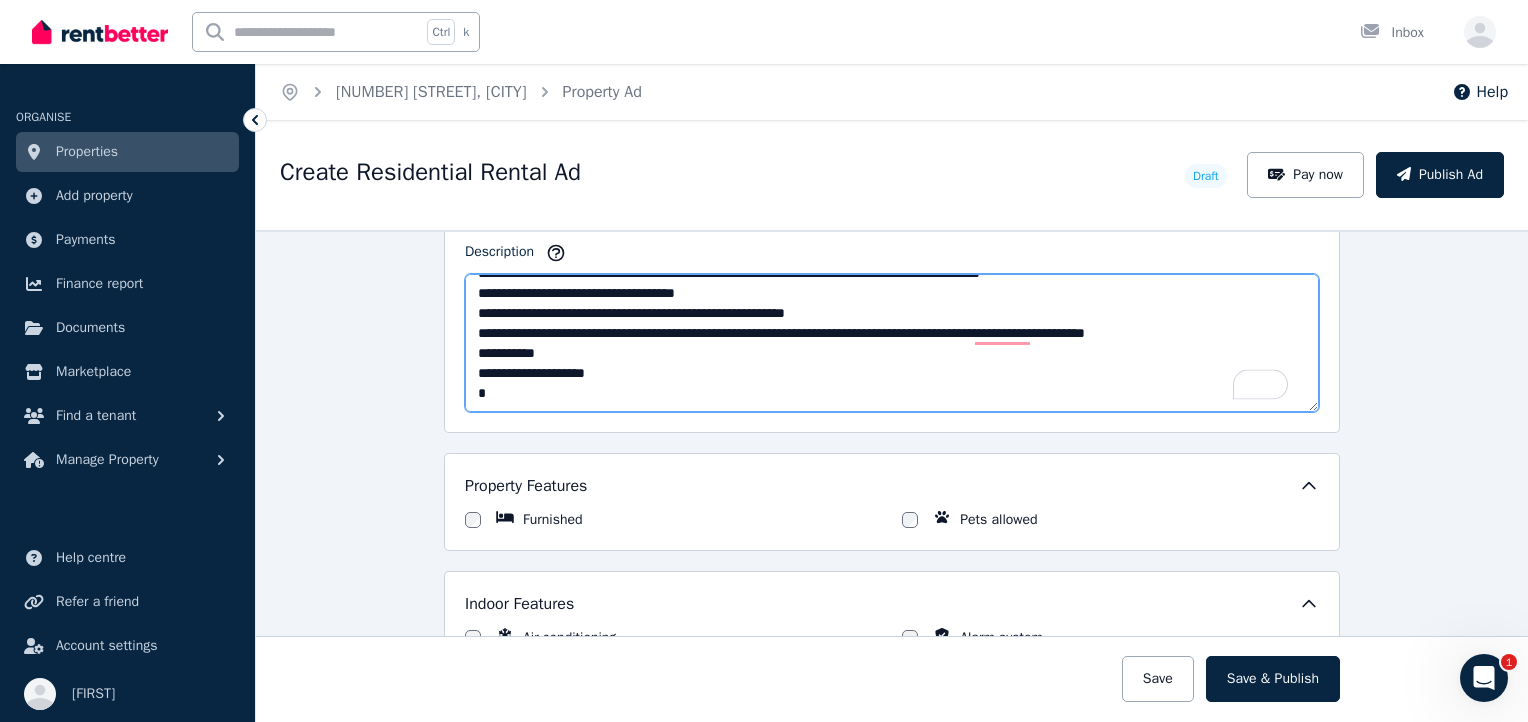 click on "**********" at bounding box center [892, 343] 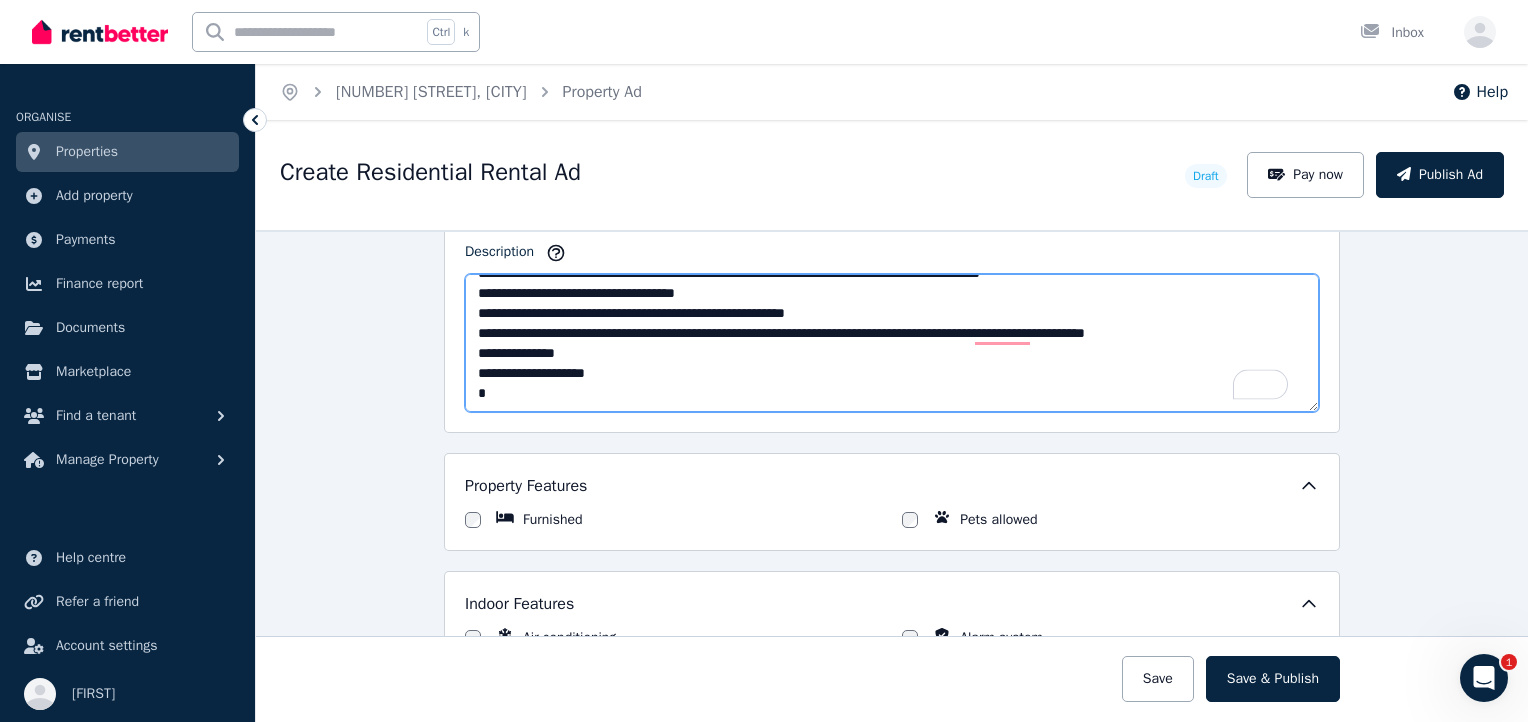 click on "**********" at bounding box center [892, 343] 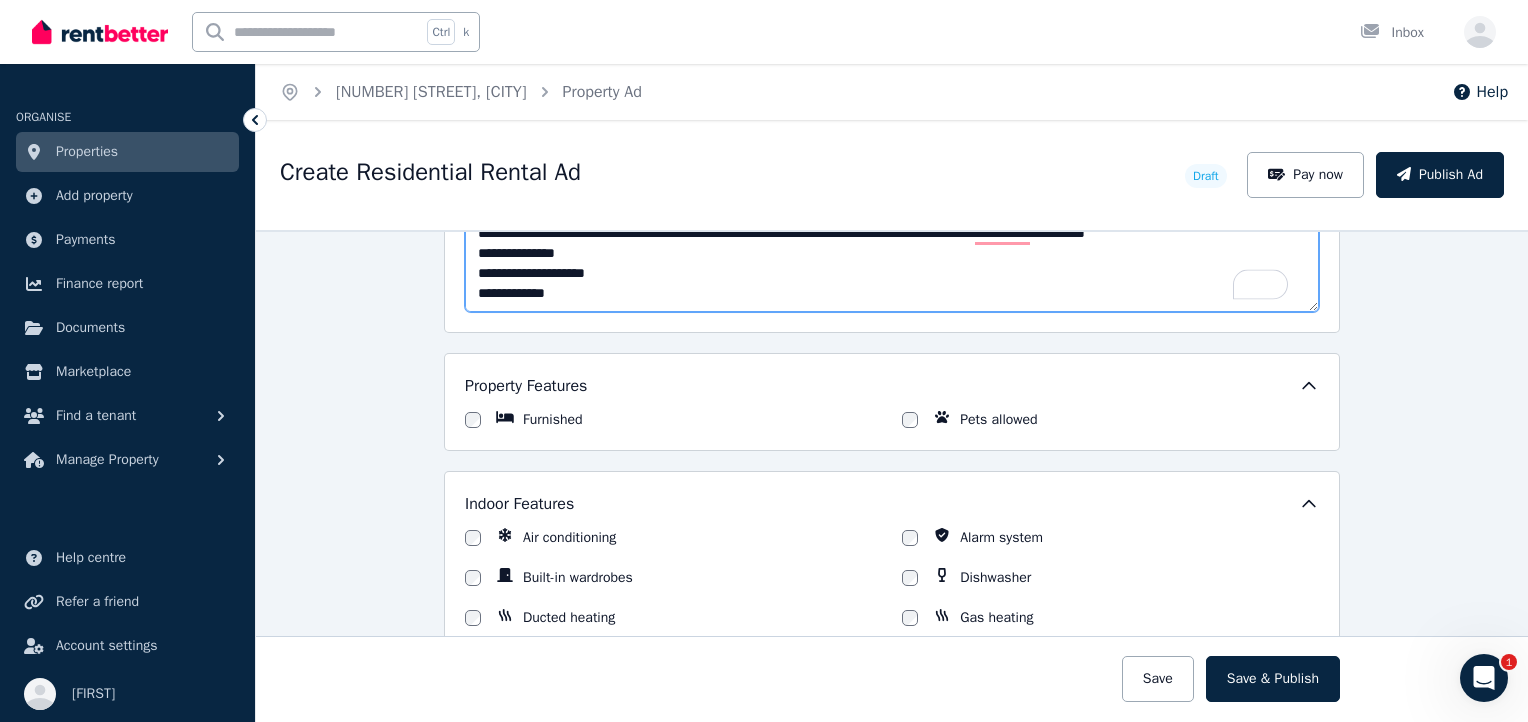 scroll, scrollTop: 1300, scrollLeft: 0, axis: vertical 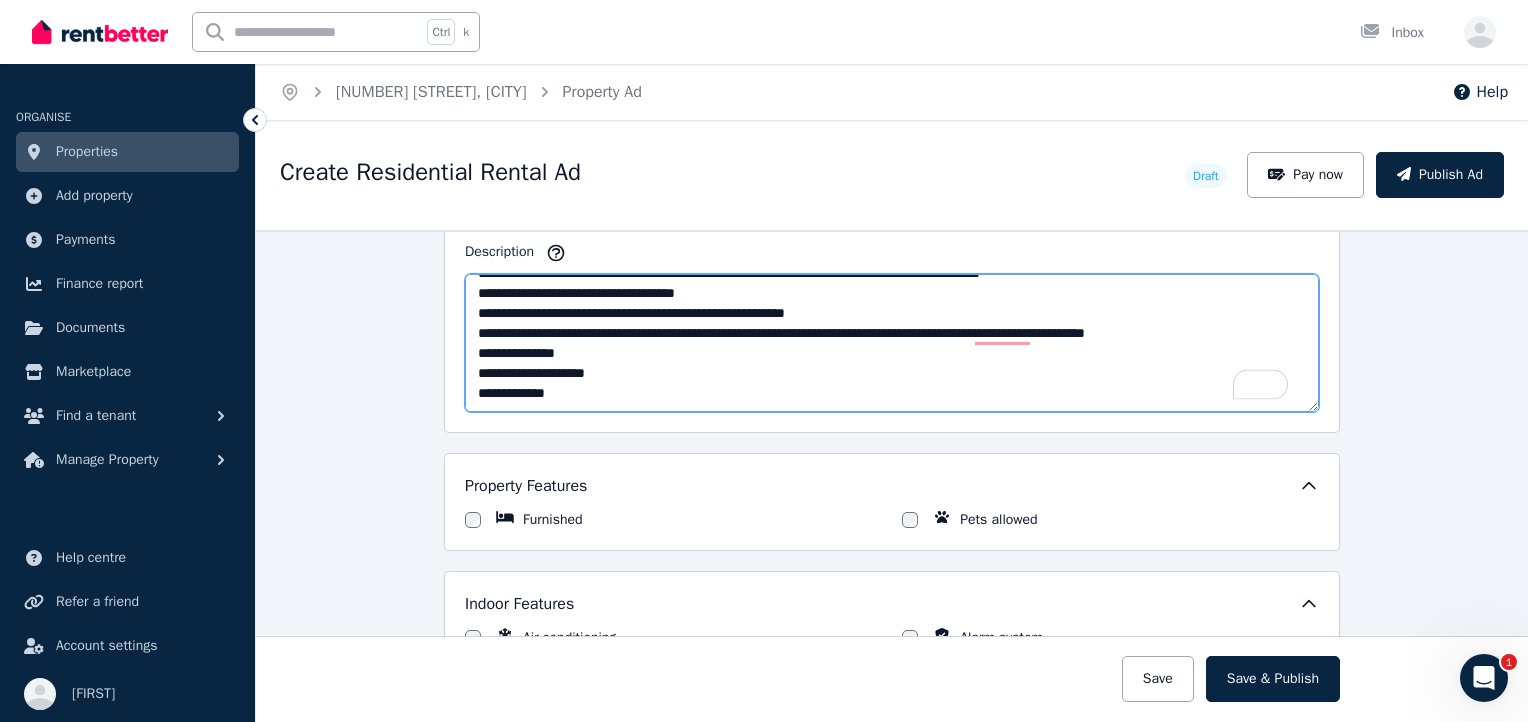 drag, startPoint x: 556, startPoint y: 386, endPoint x: 459, endPoint y: 381, distance: 97.128784 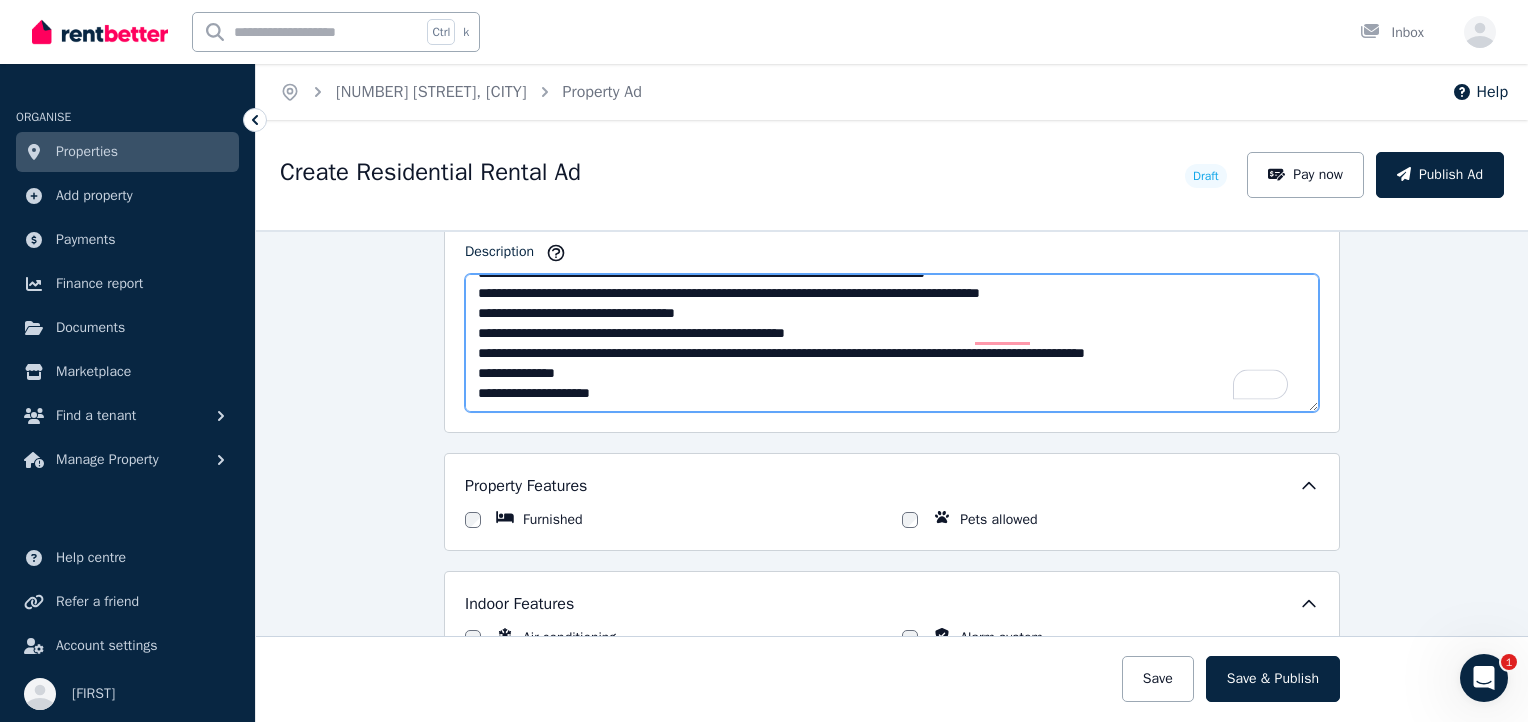 click on "**********" at bounding box center [892, 343] 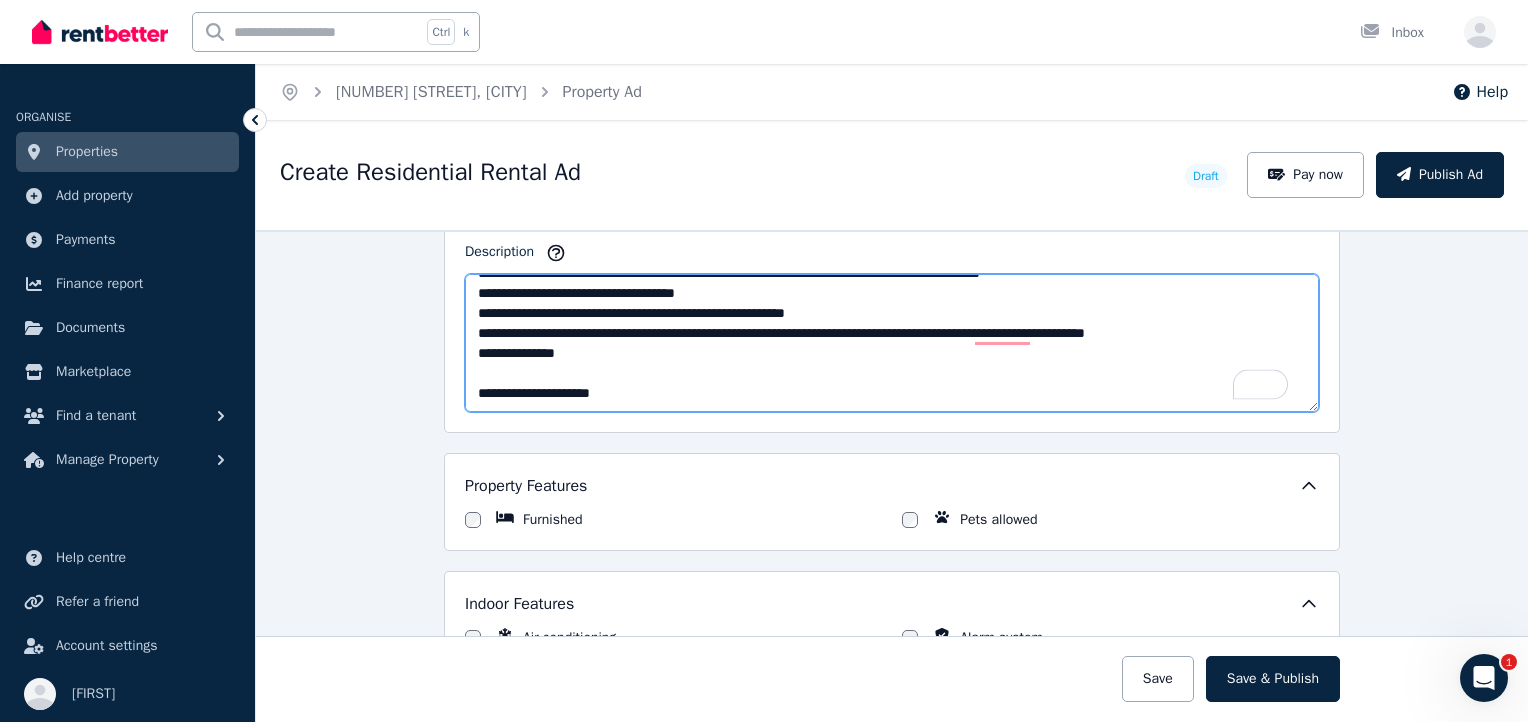 paste on "**********" 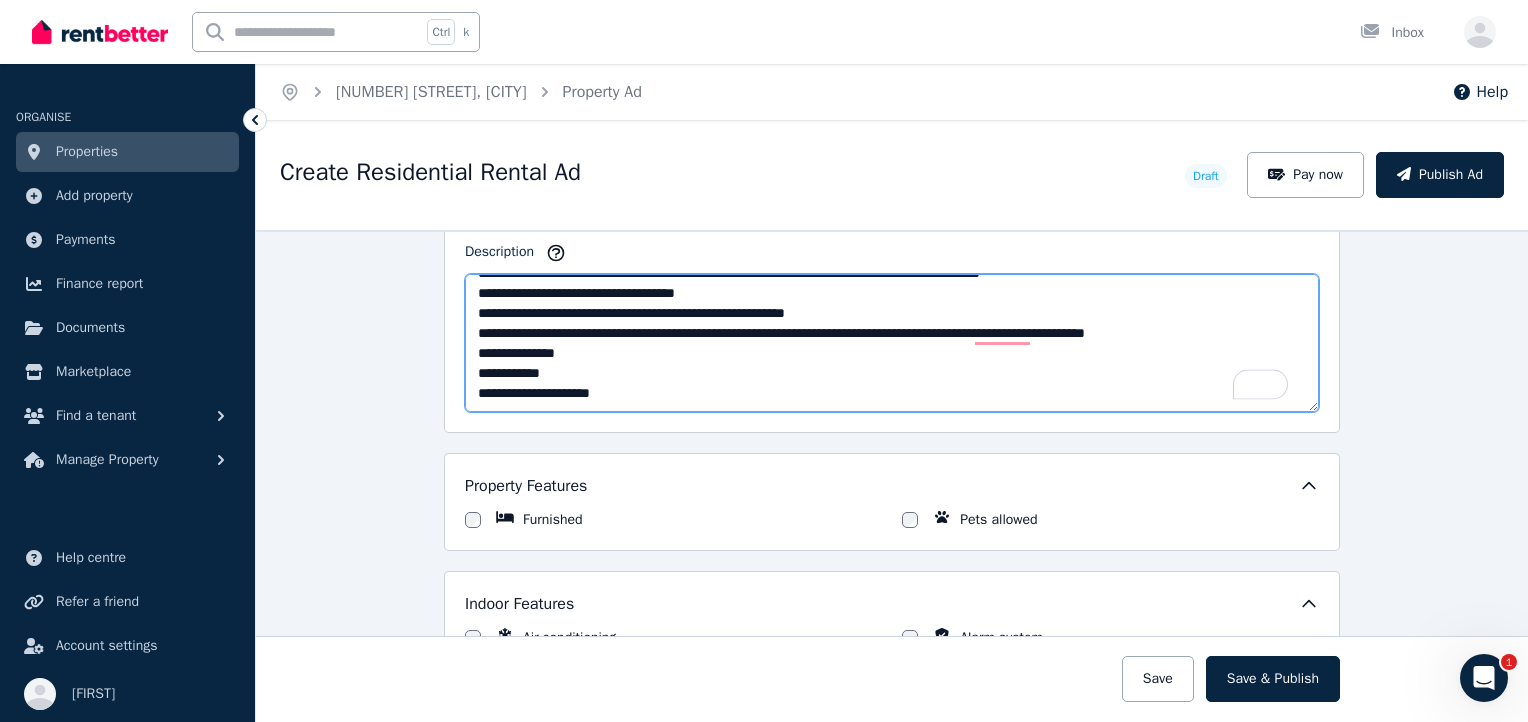 scroll, scrollTop: 92, scrollLeft: 0, axis: vertical 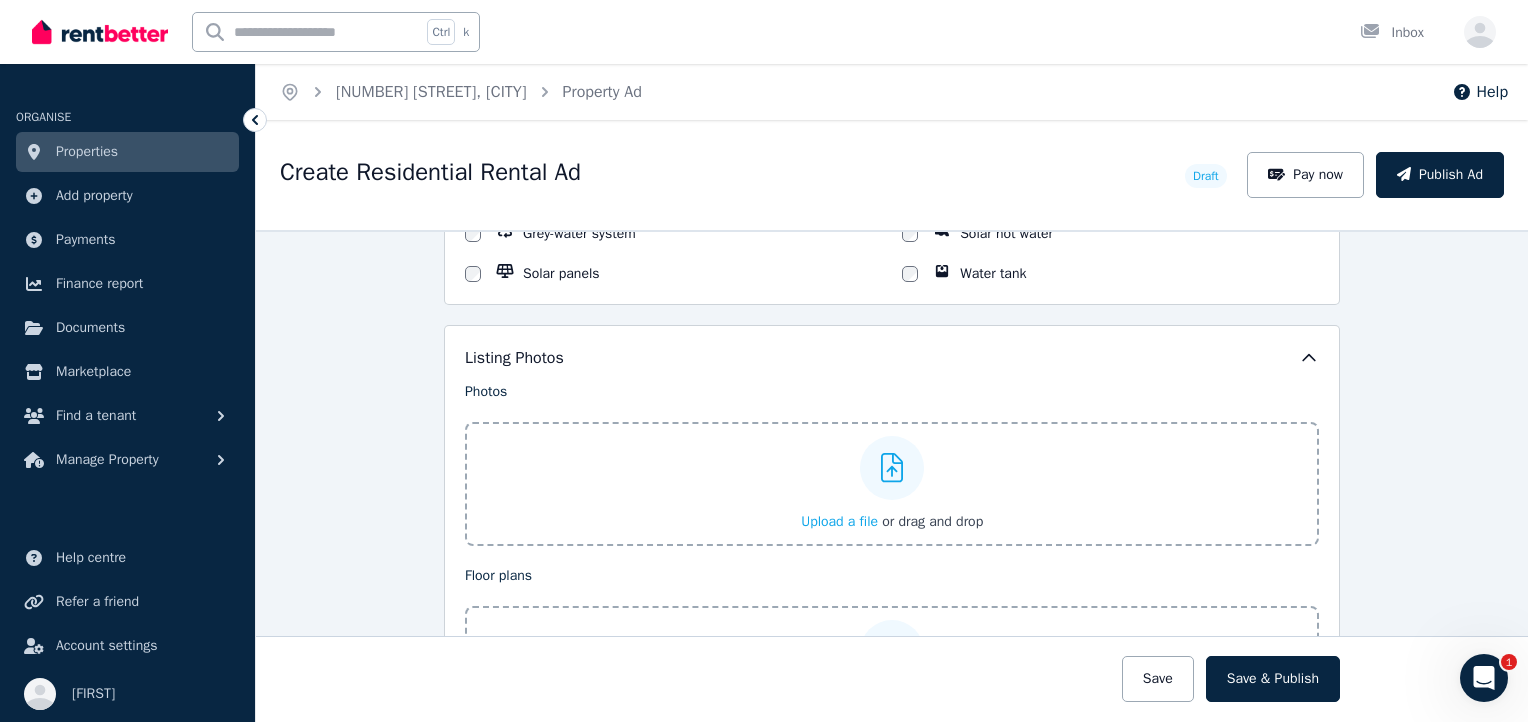 type on "**********" 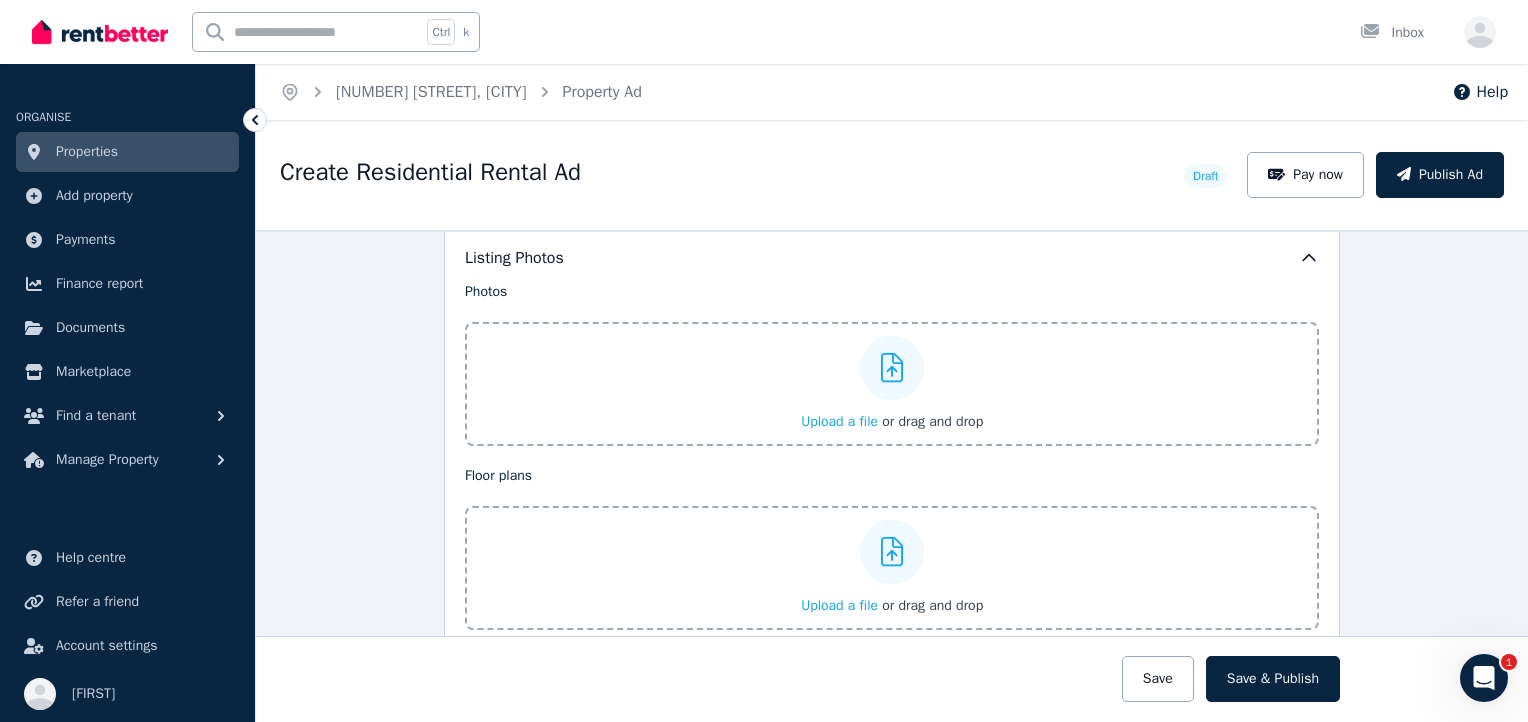 click on "Upload a file" at bounding box center [839, 421] 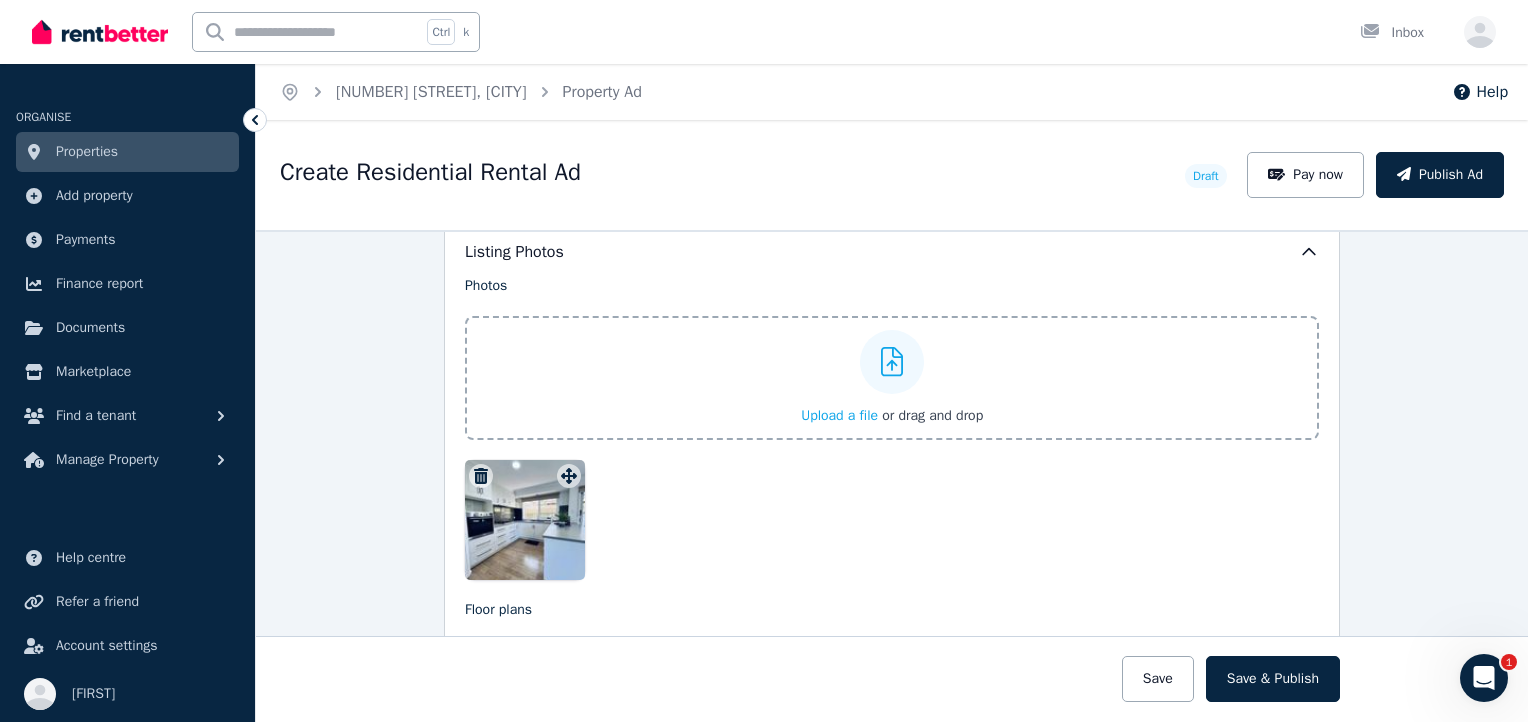 scroll, scrollTop: 2400, scrollLeft: 0, axis: vertical 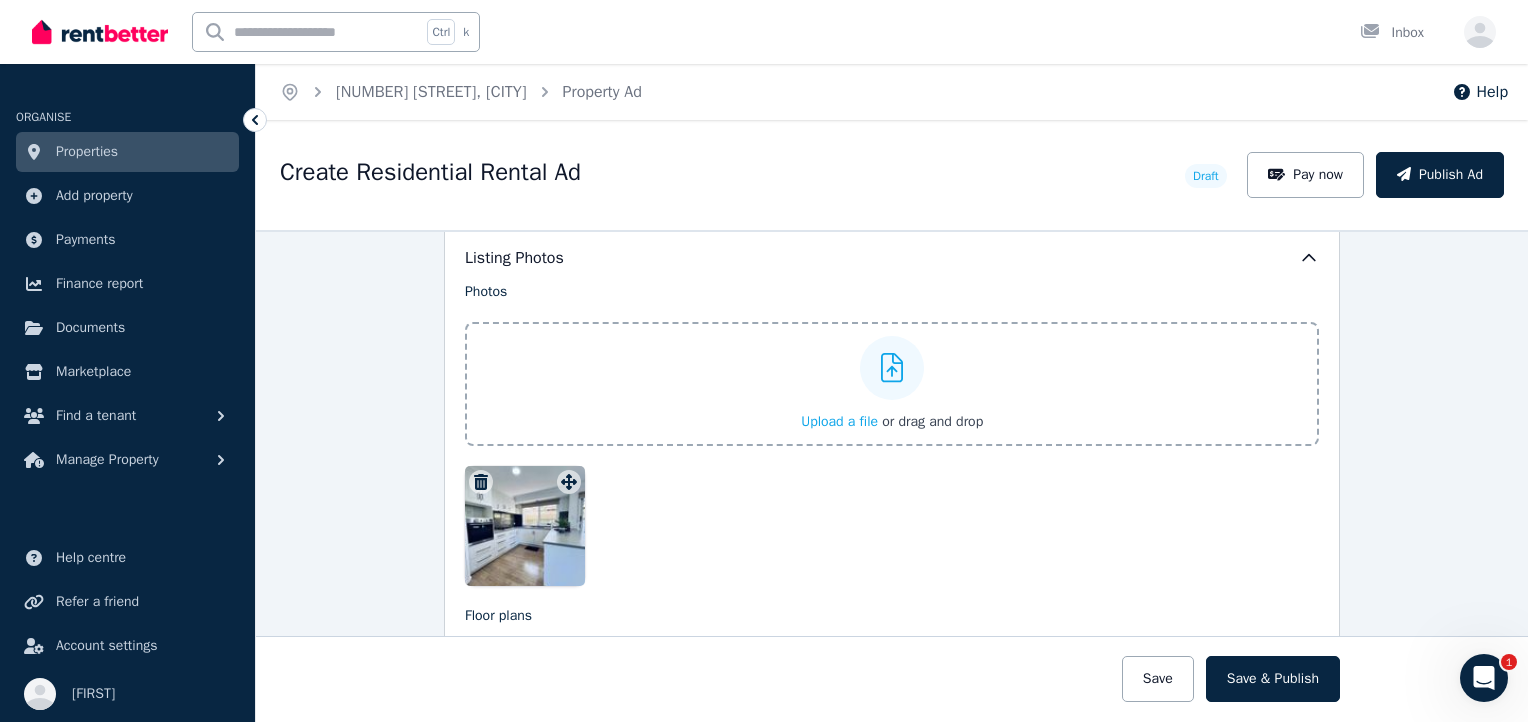 click on "Upload a file" at bounding box center (839, 421) 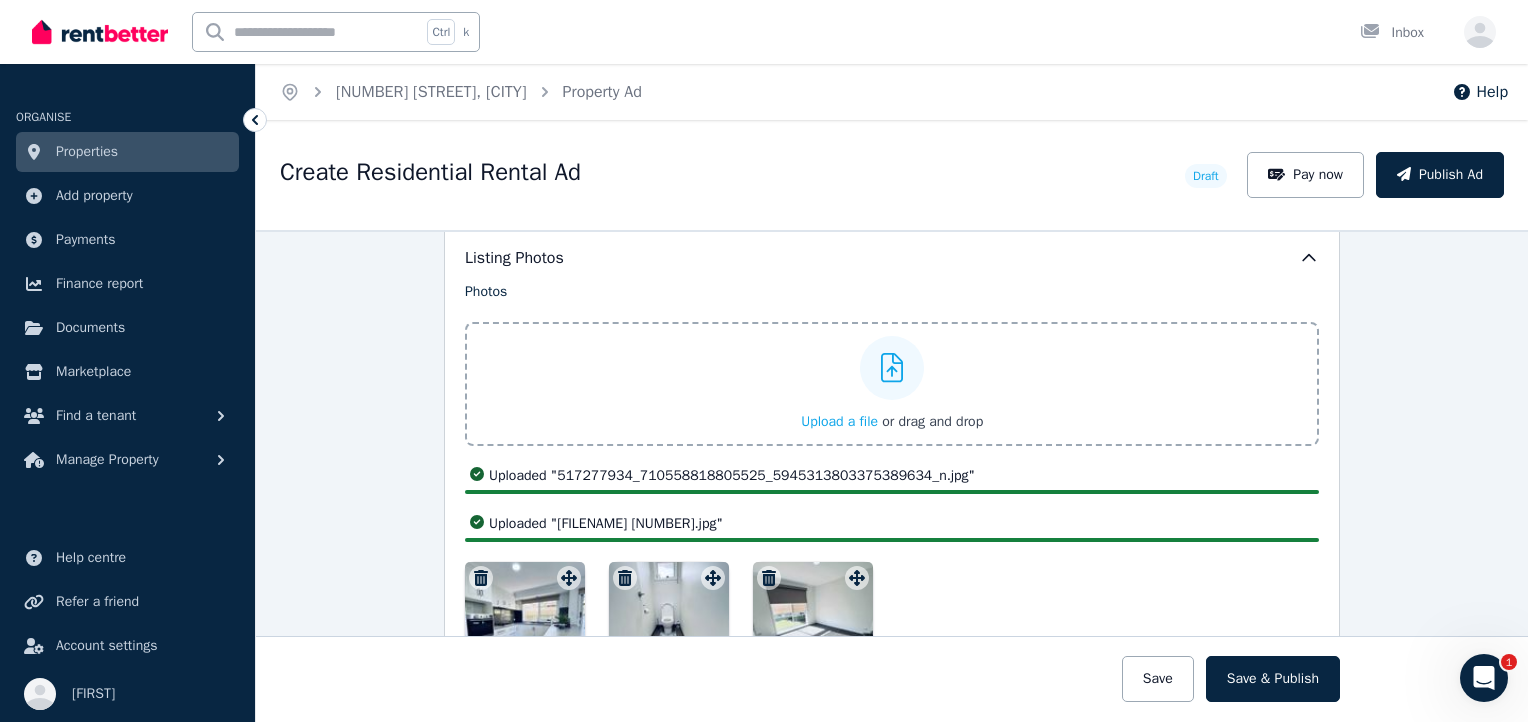 scroll, scrollTop: 2500, scrollLeft: 0, axis: vertical 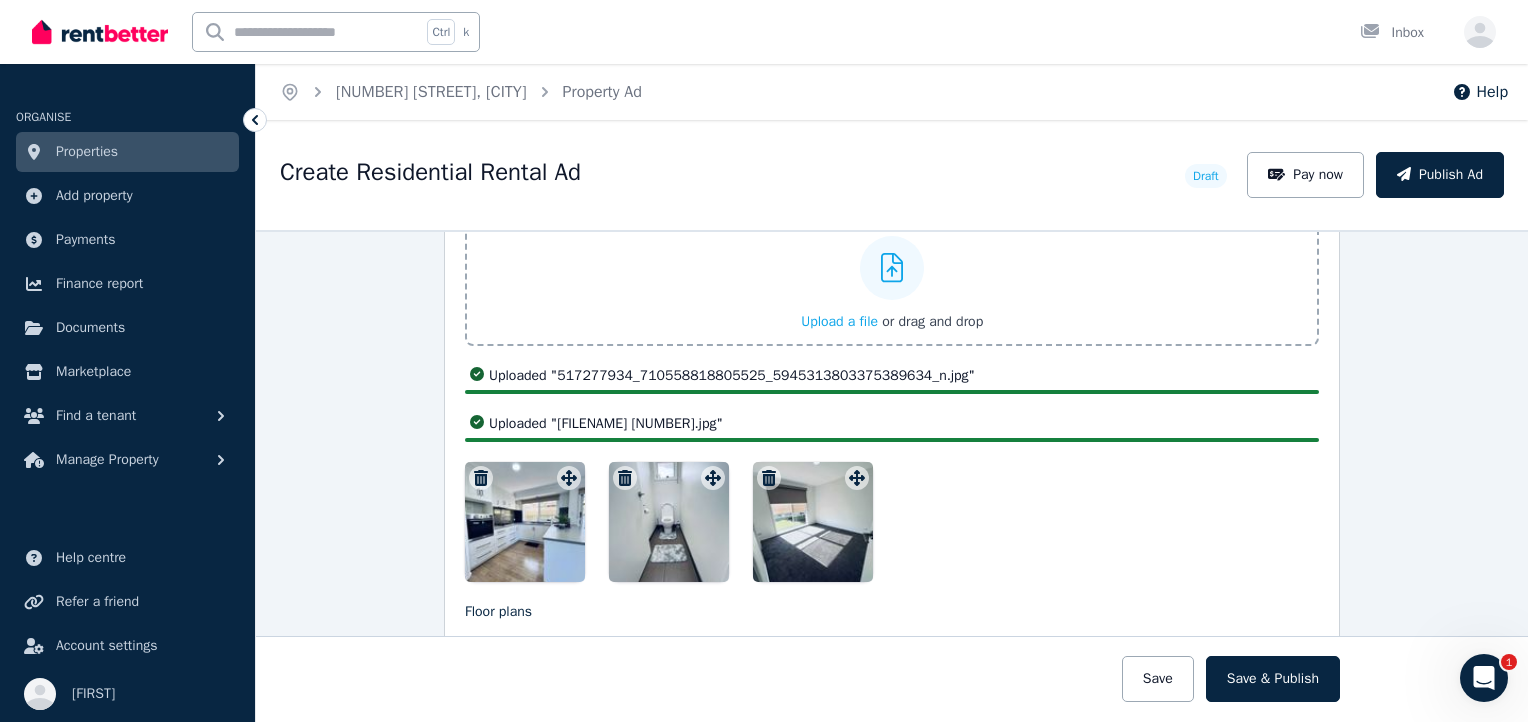 drag, startPoint x: 804, startPoint y: 482, endPoint x: 684, endPoint y: 492, distance: 120.41595 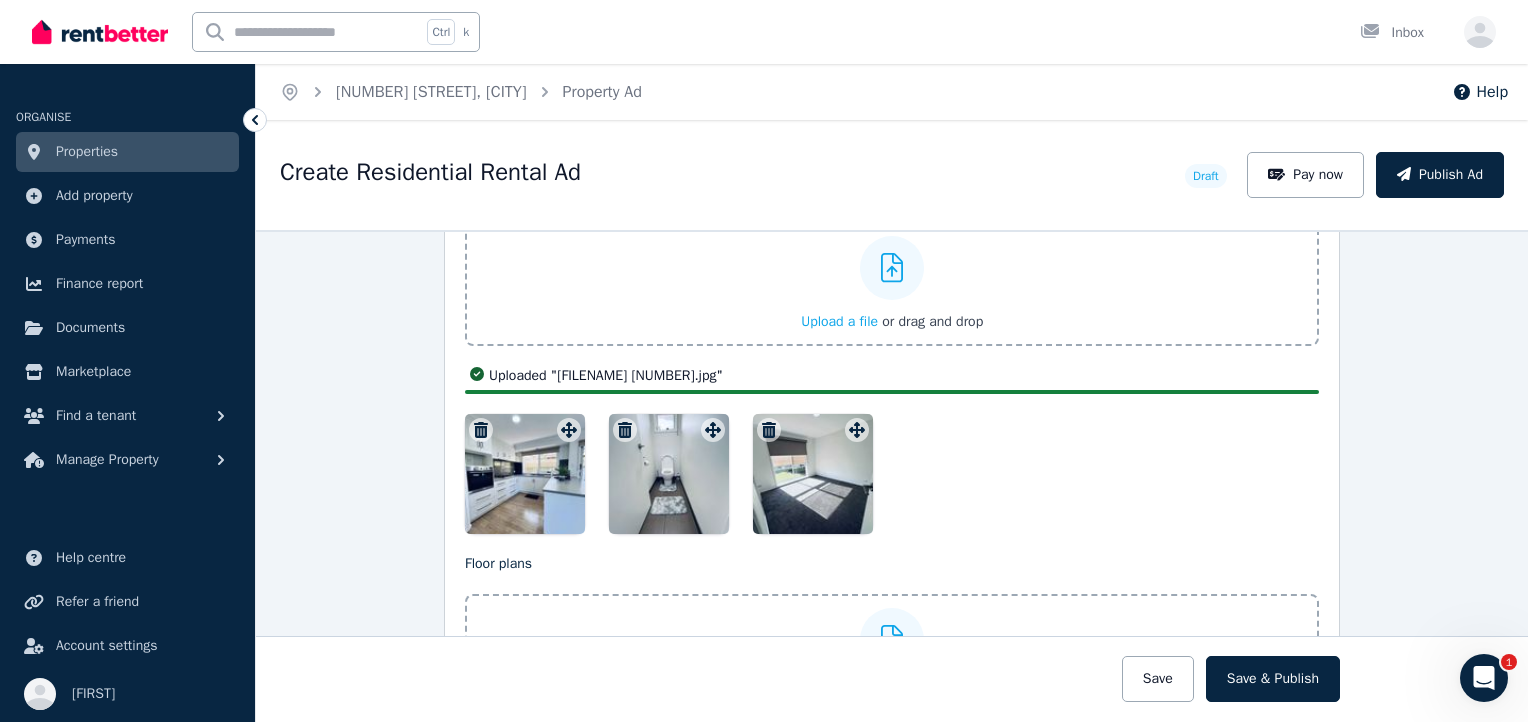 click at bounding box center (669, 474) 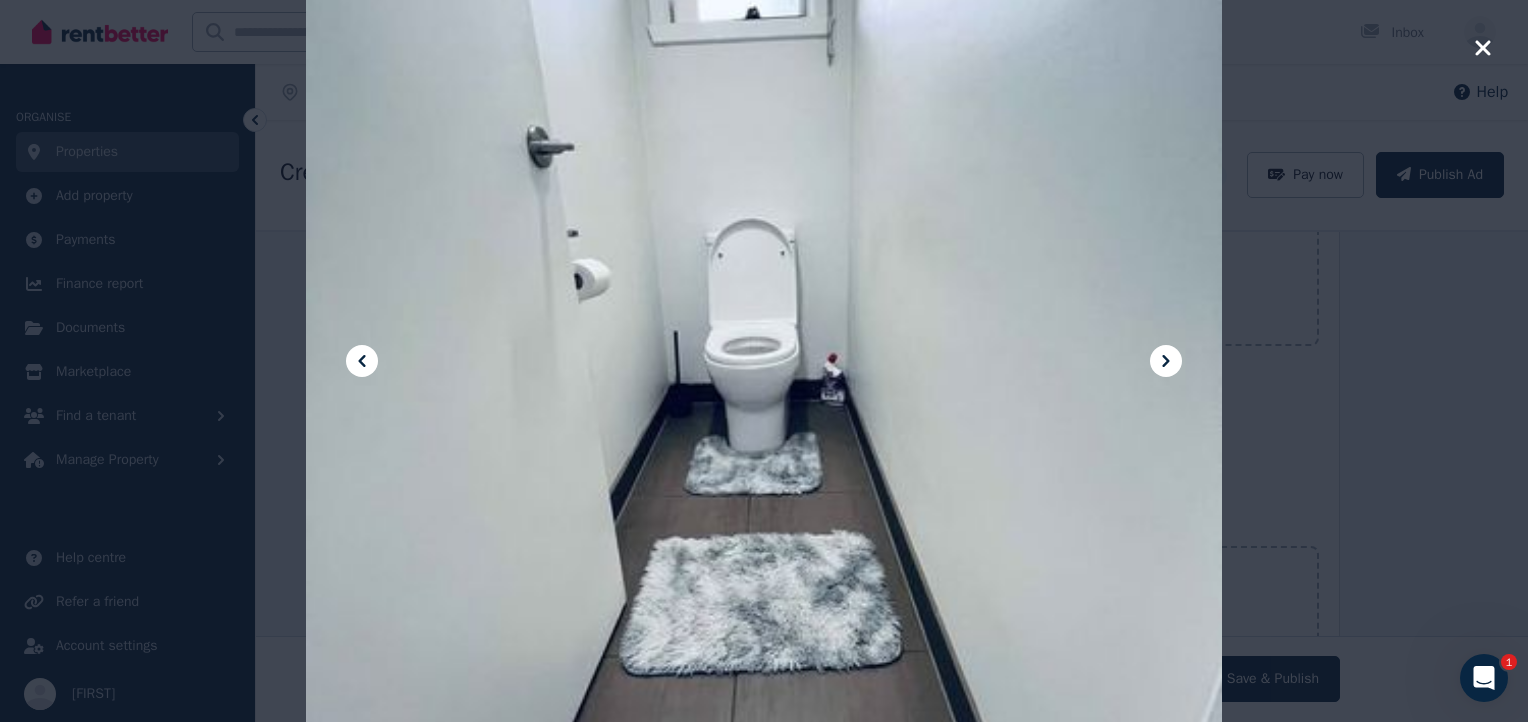 click 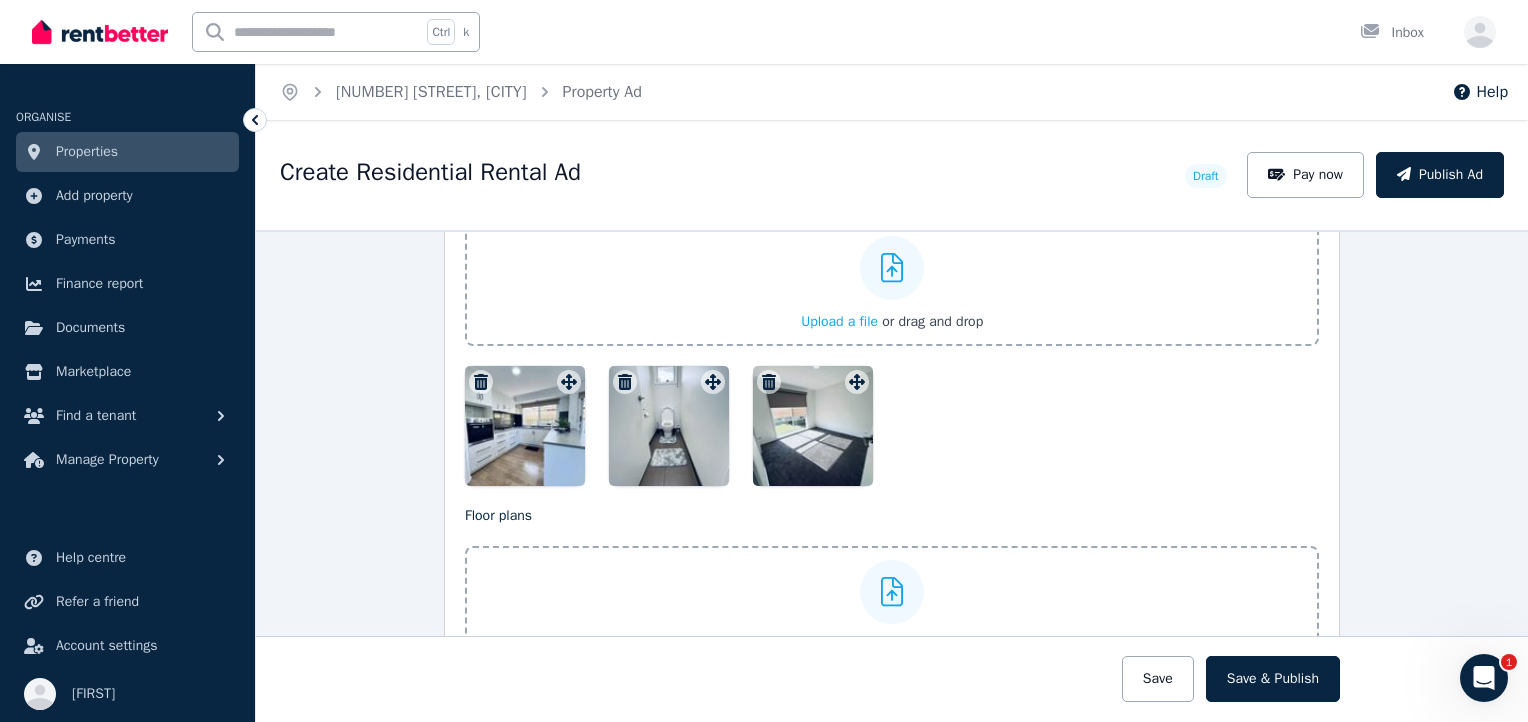 click at bounding box center (813, 426) 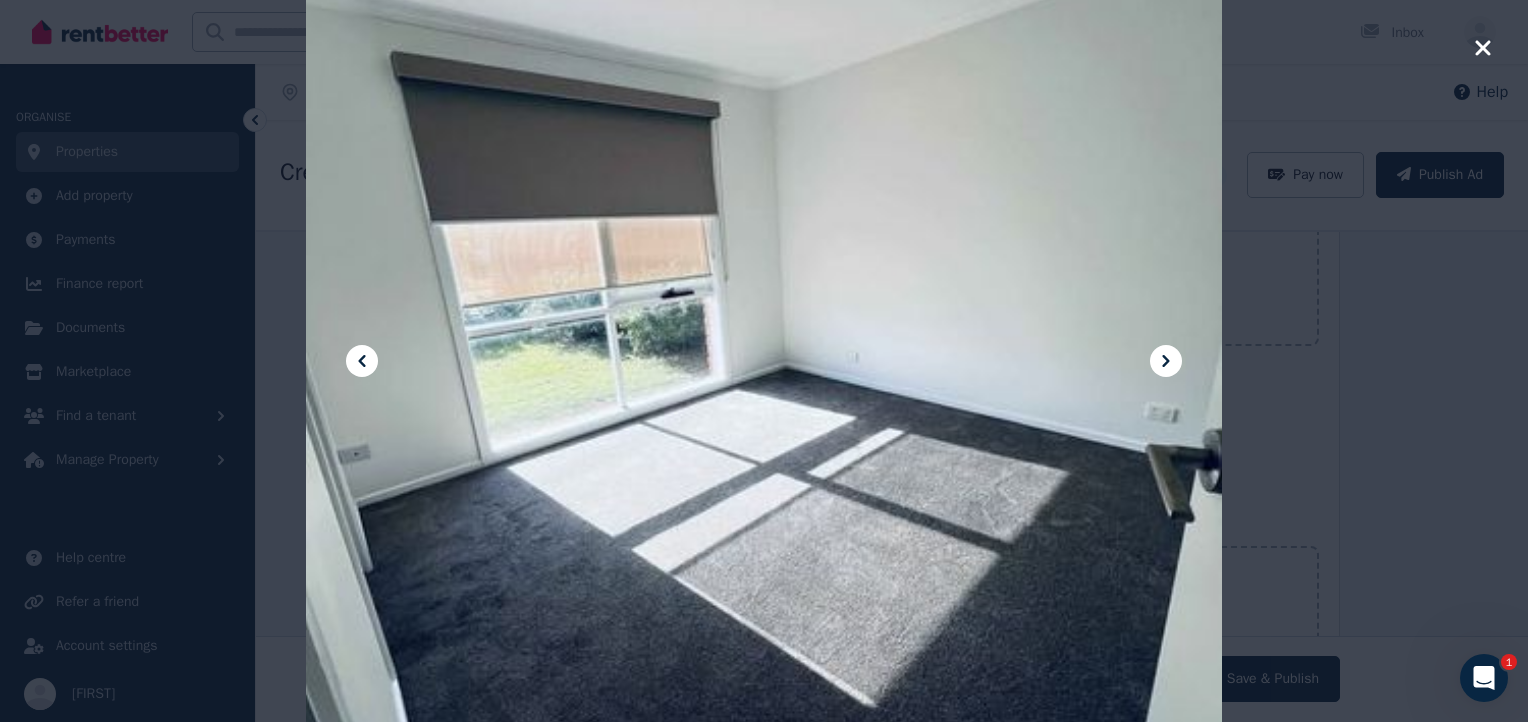 click at bounding box center [764, 361] 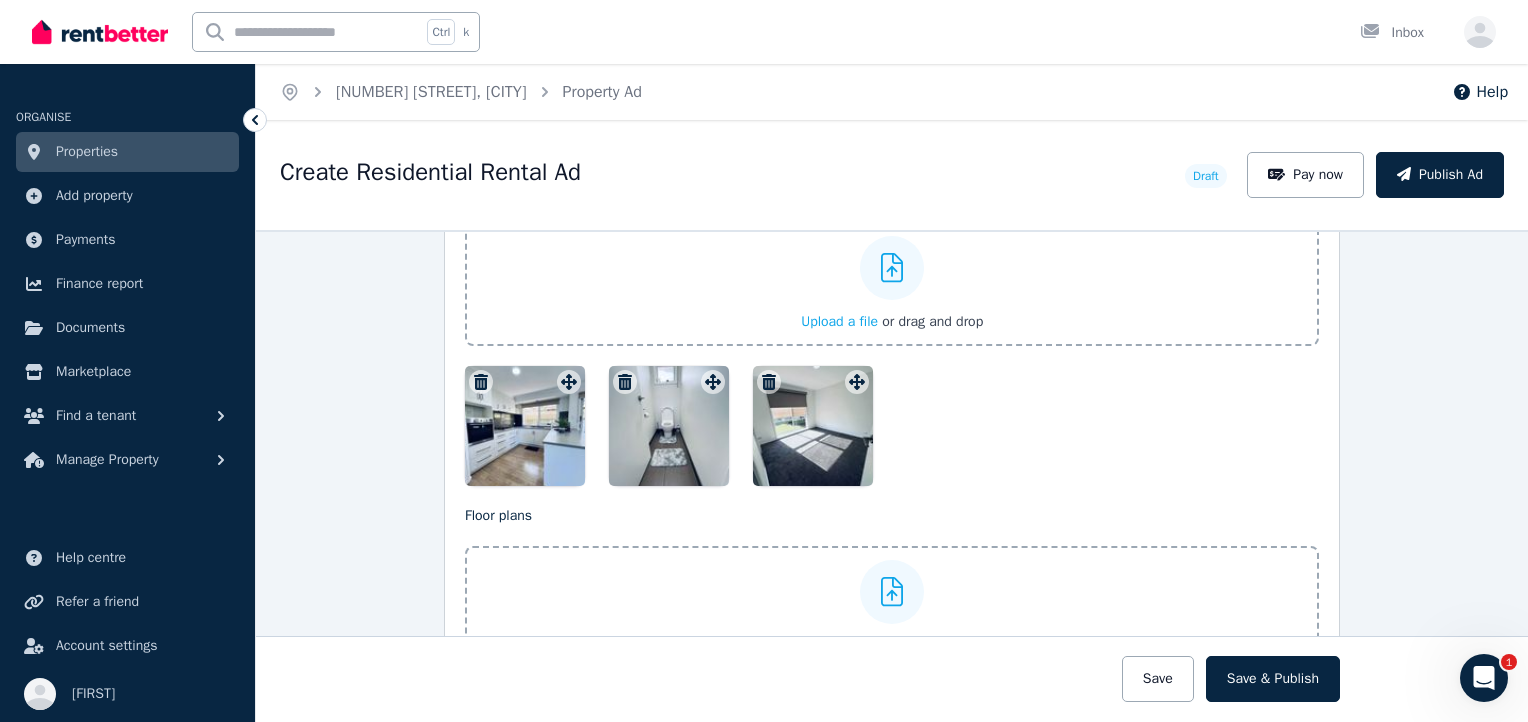 click at bounding box center [669, 426] 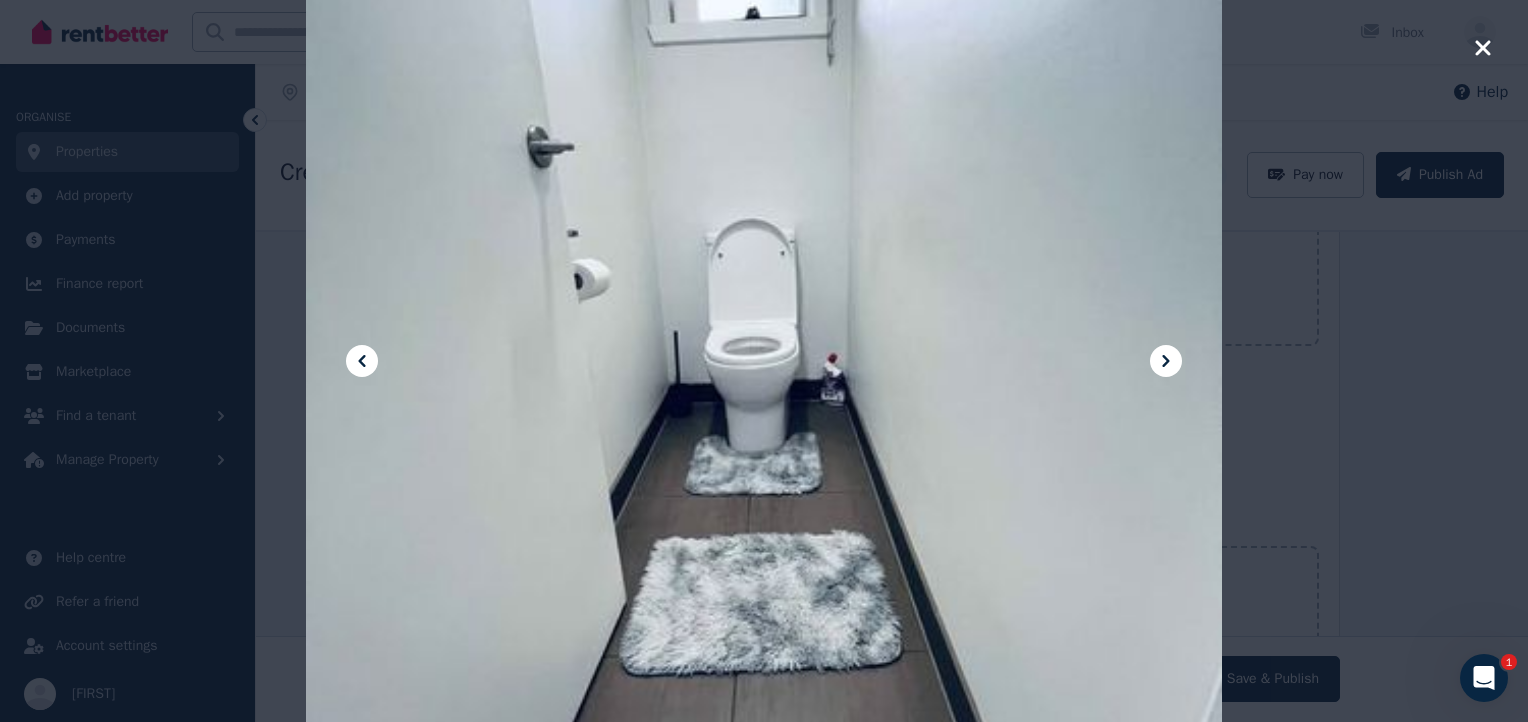 click 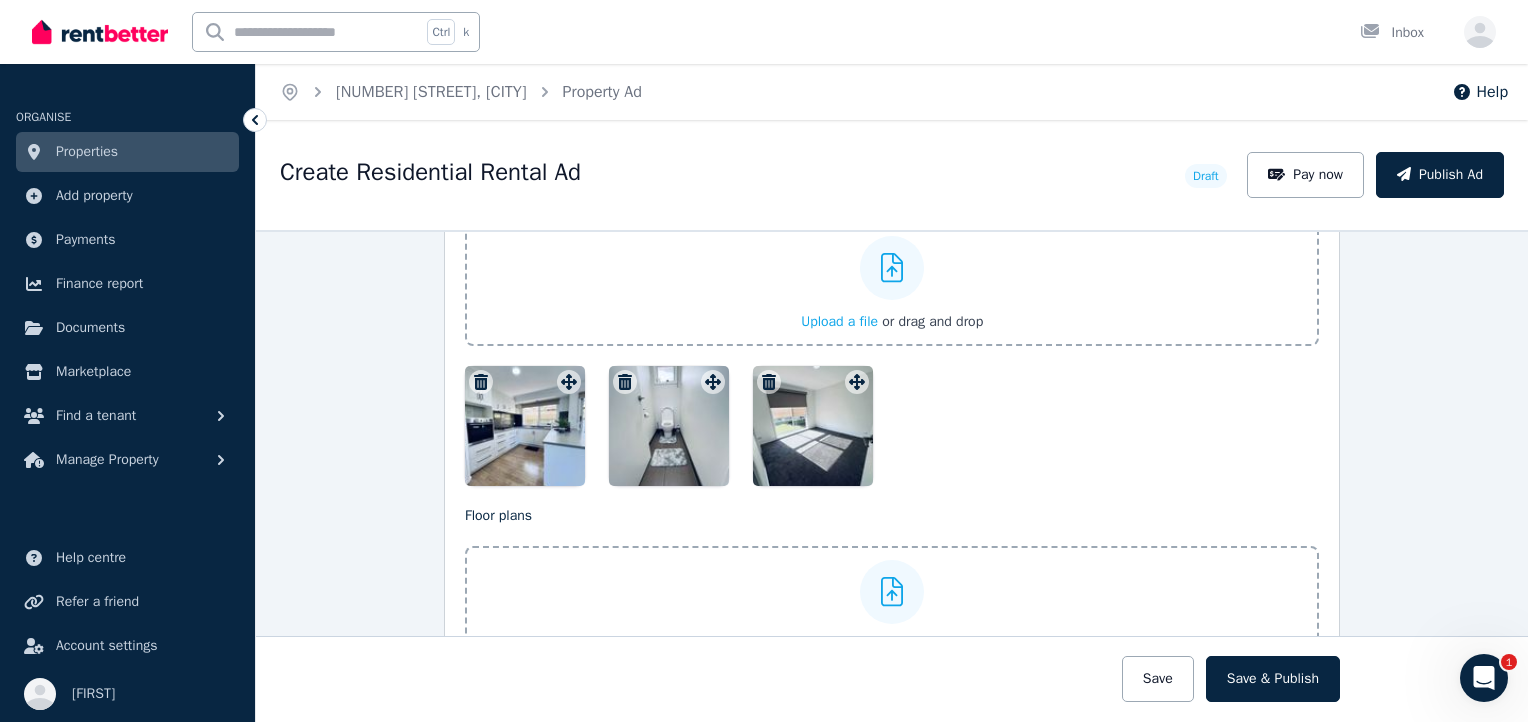 click 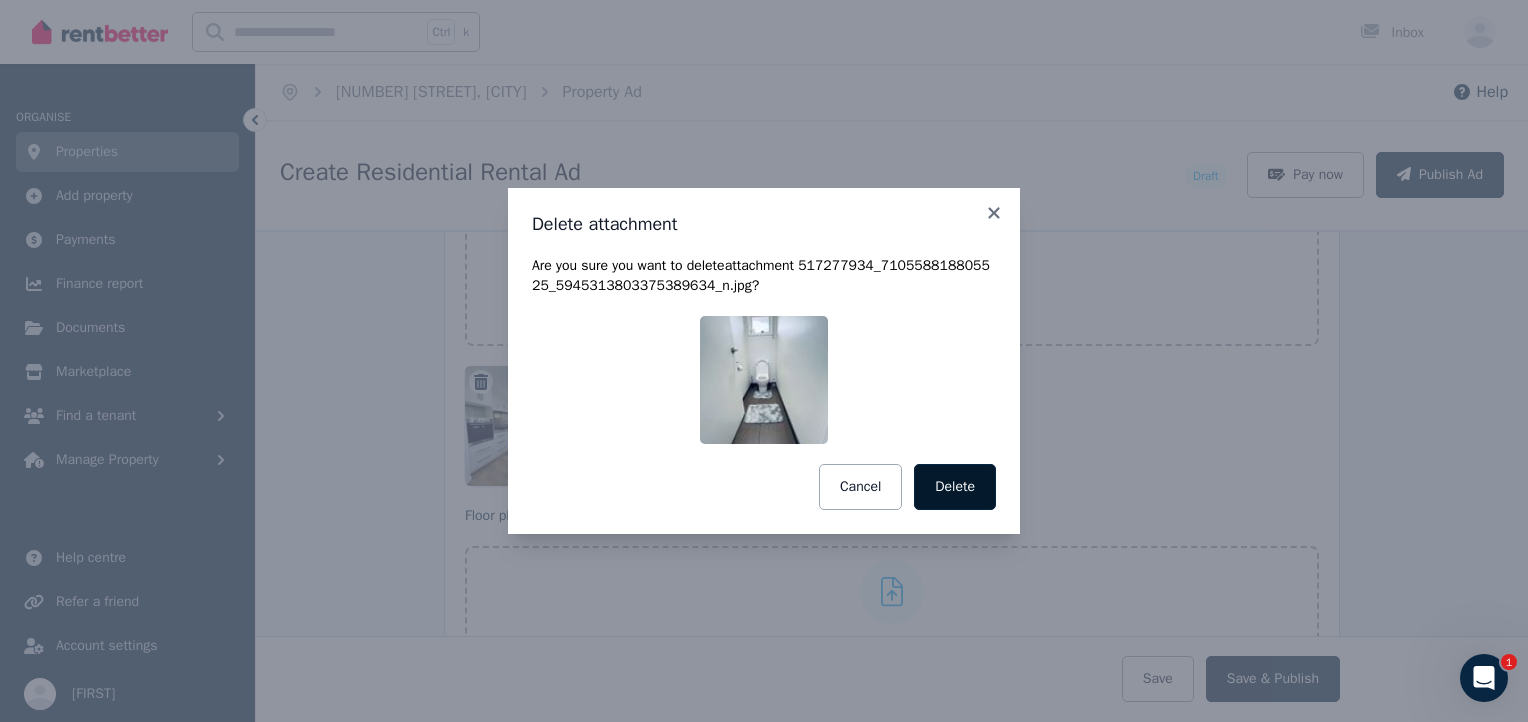 click on "Delete" at bounding box center [955, 487] 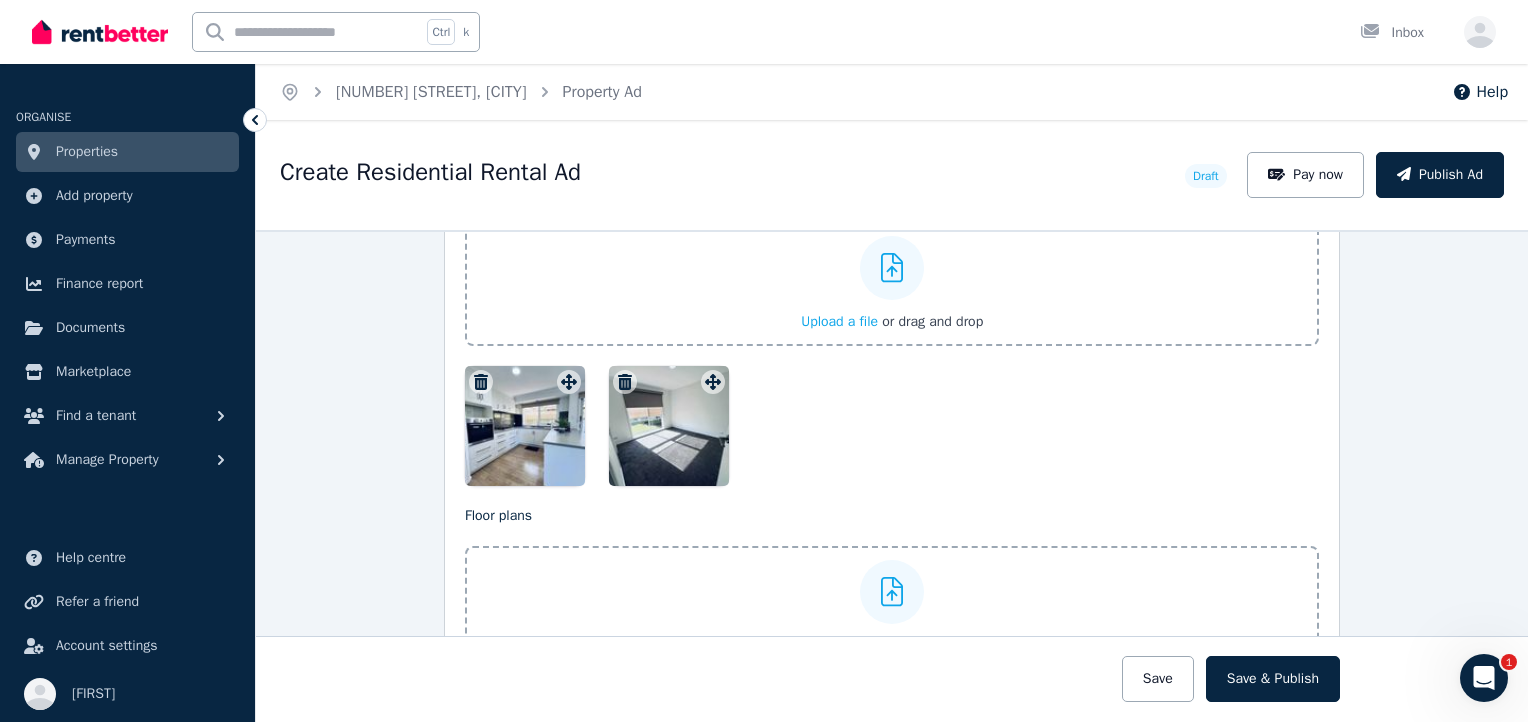 click on "Upload a file" at bounding box center (839, 321) 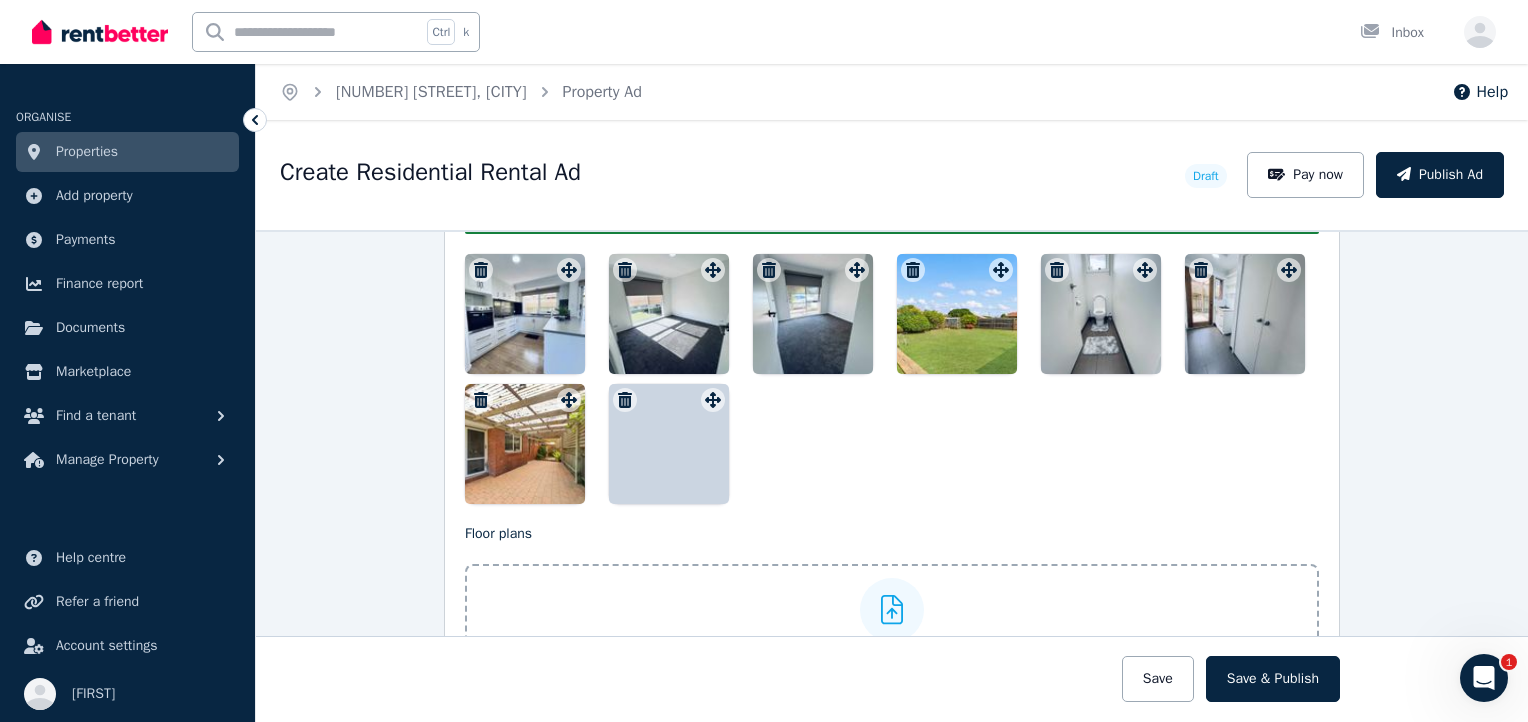 scroll, scrollTop: 2612, scrollLeft: 0, axis: vertical 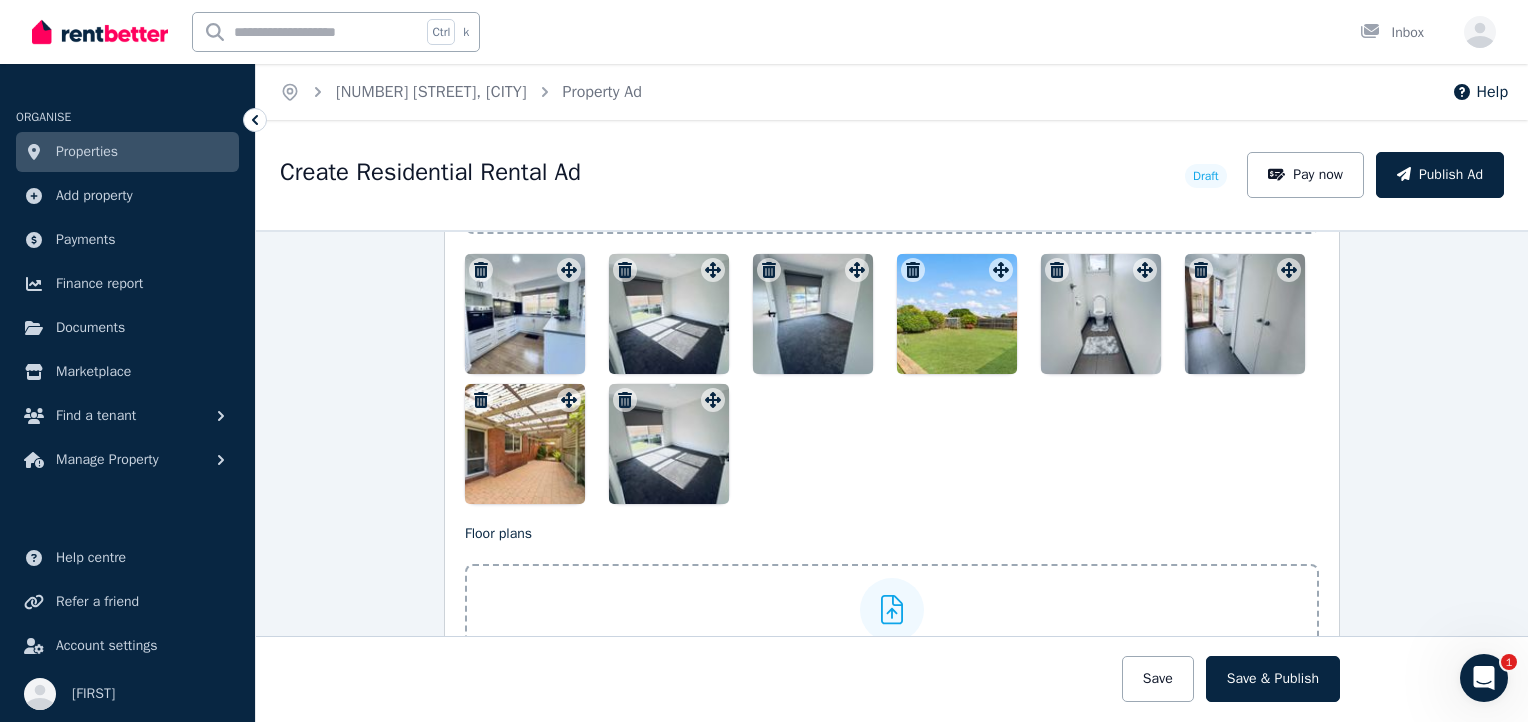 click 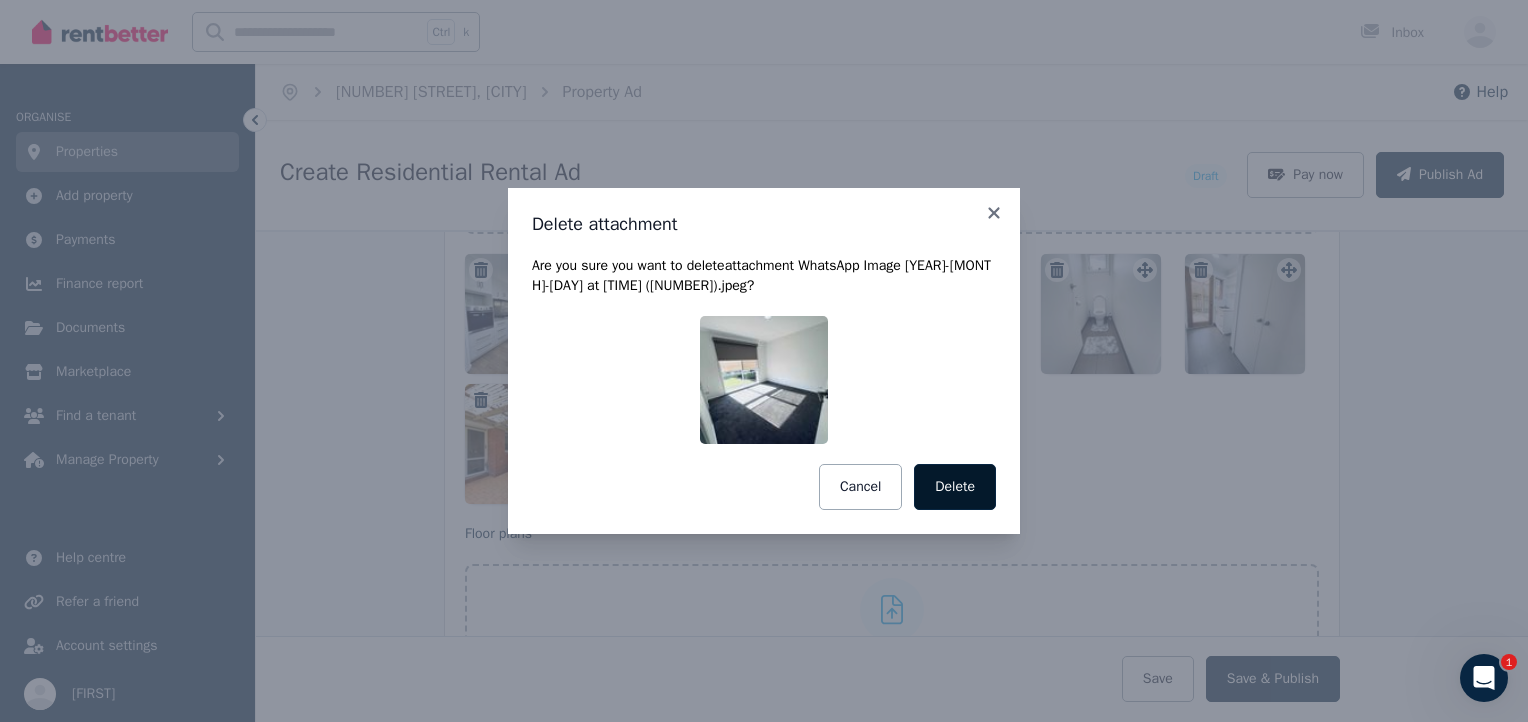 click on "Delete" at bounding box center [955, 487] 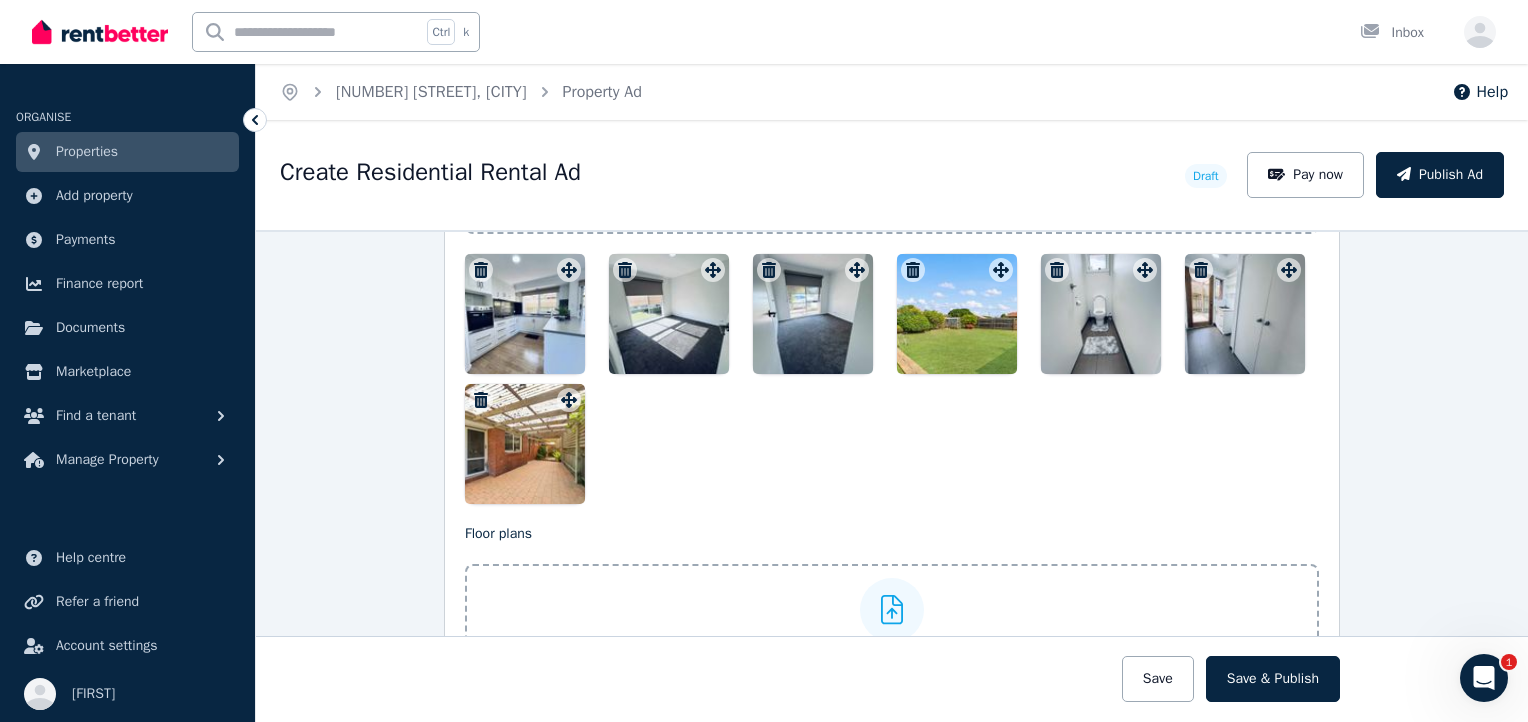 click at bounding box center (1101, 314) 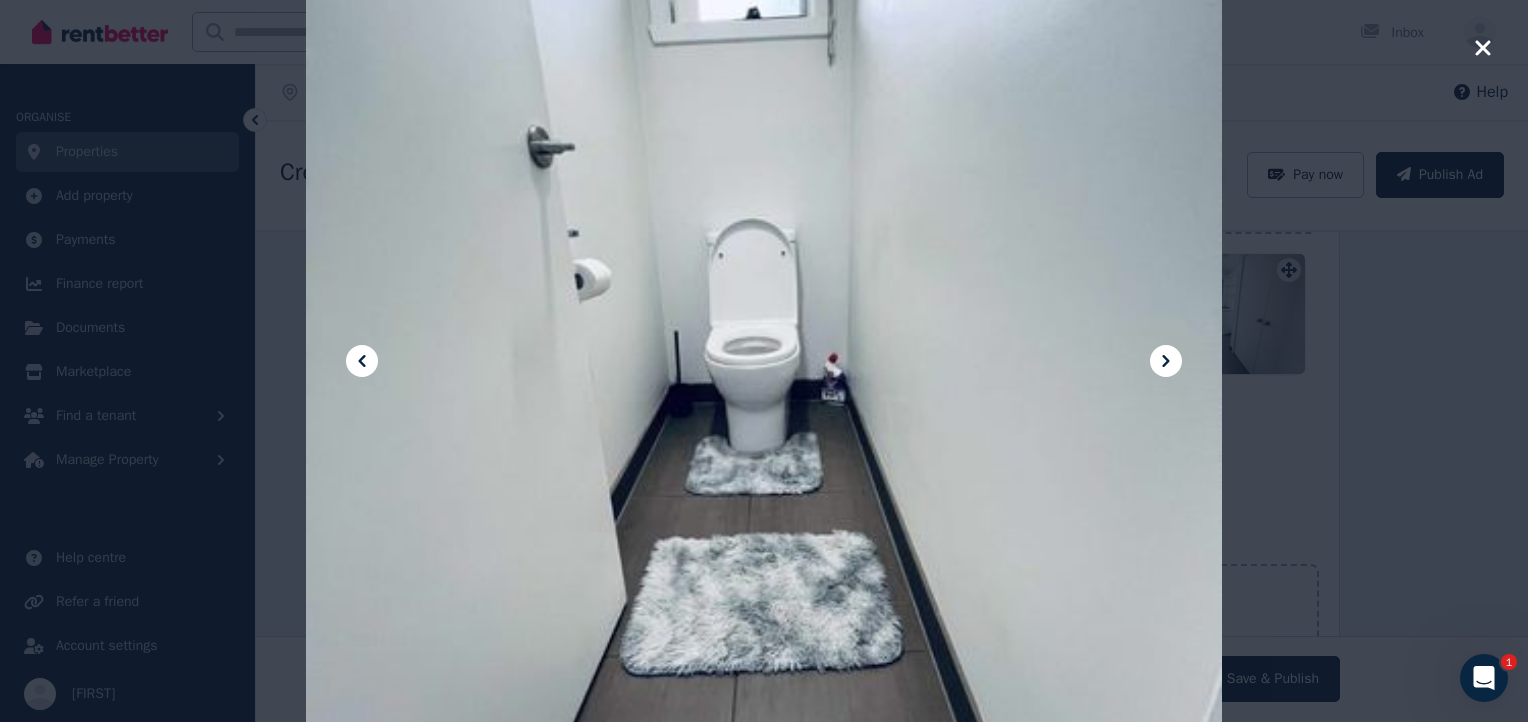 click 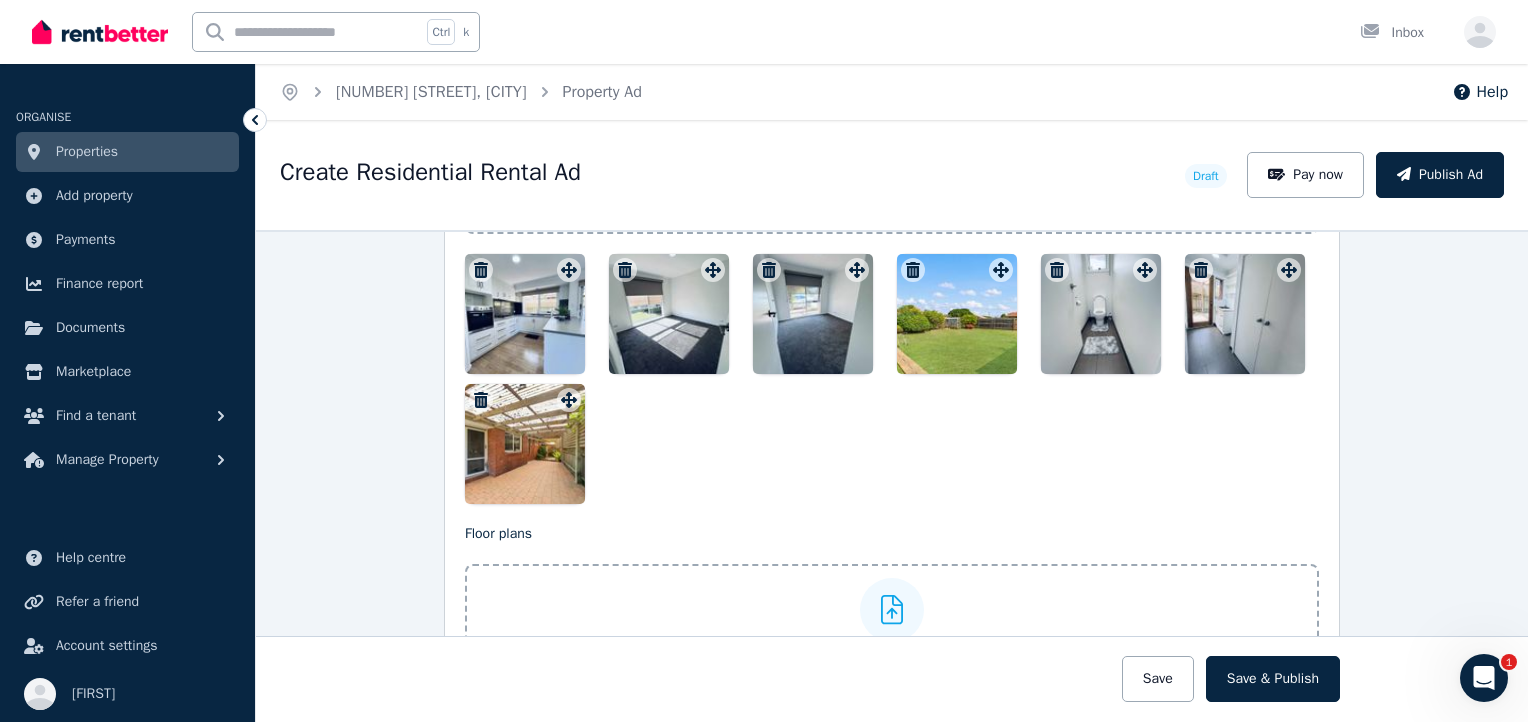 click at bounding box center (1245, 314) 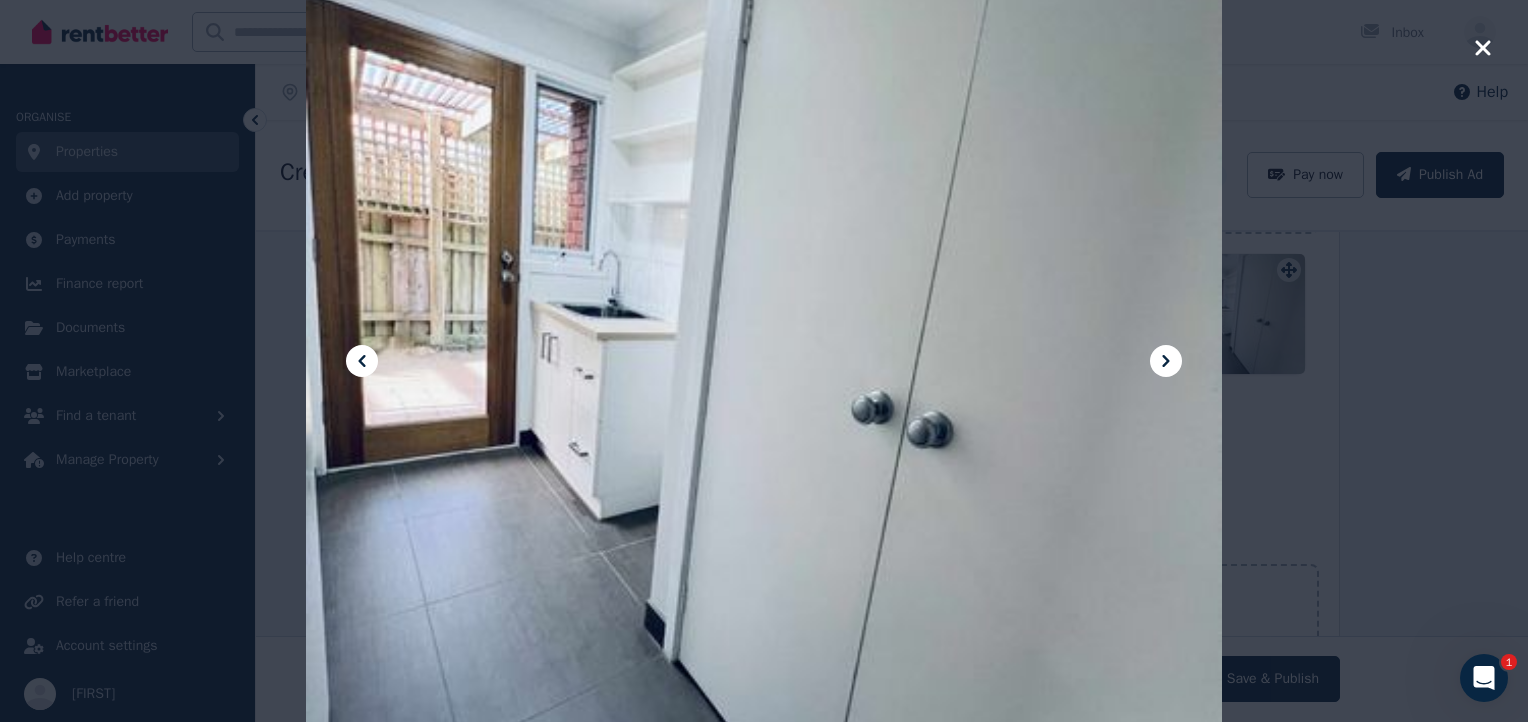 click 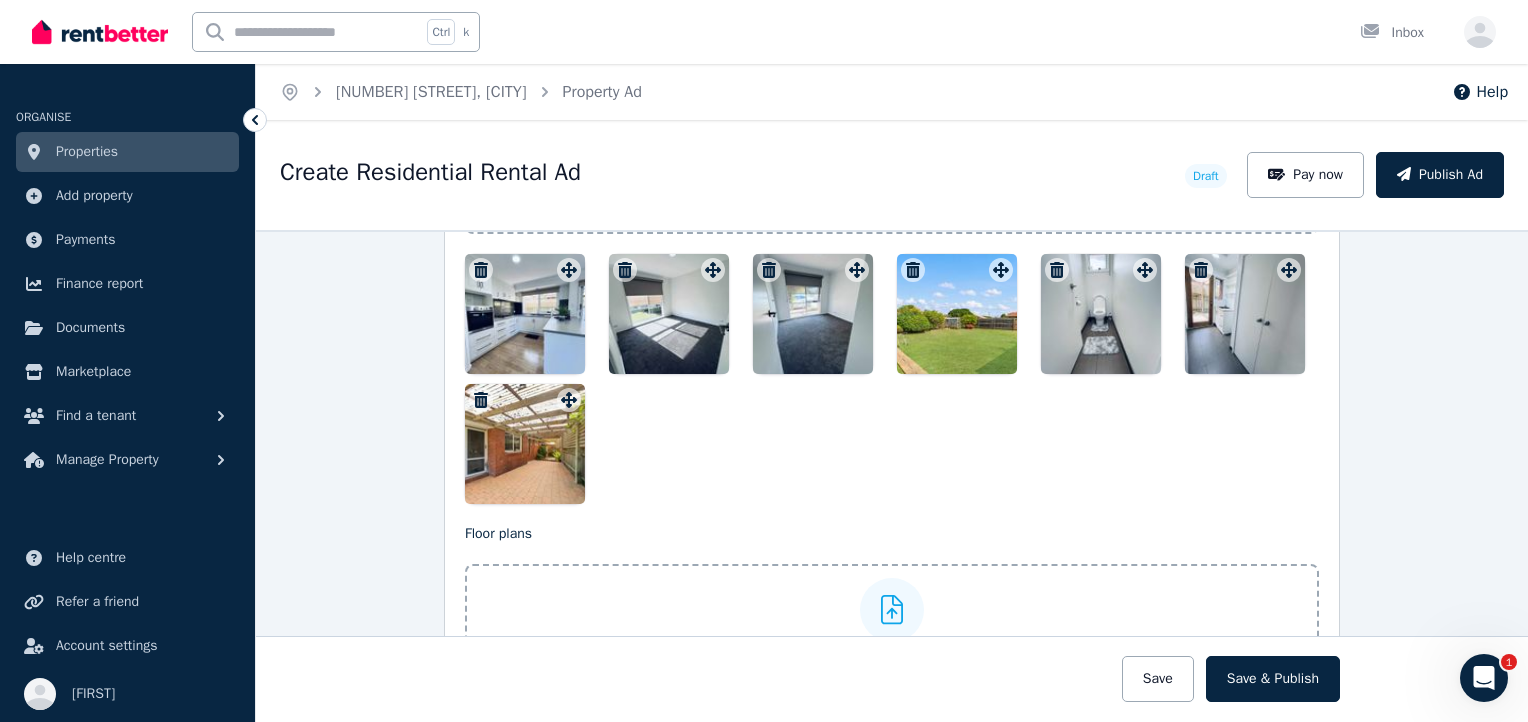 click at bounding box center [525, 444] 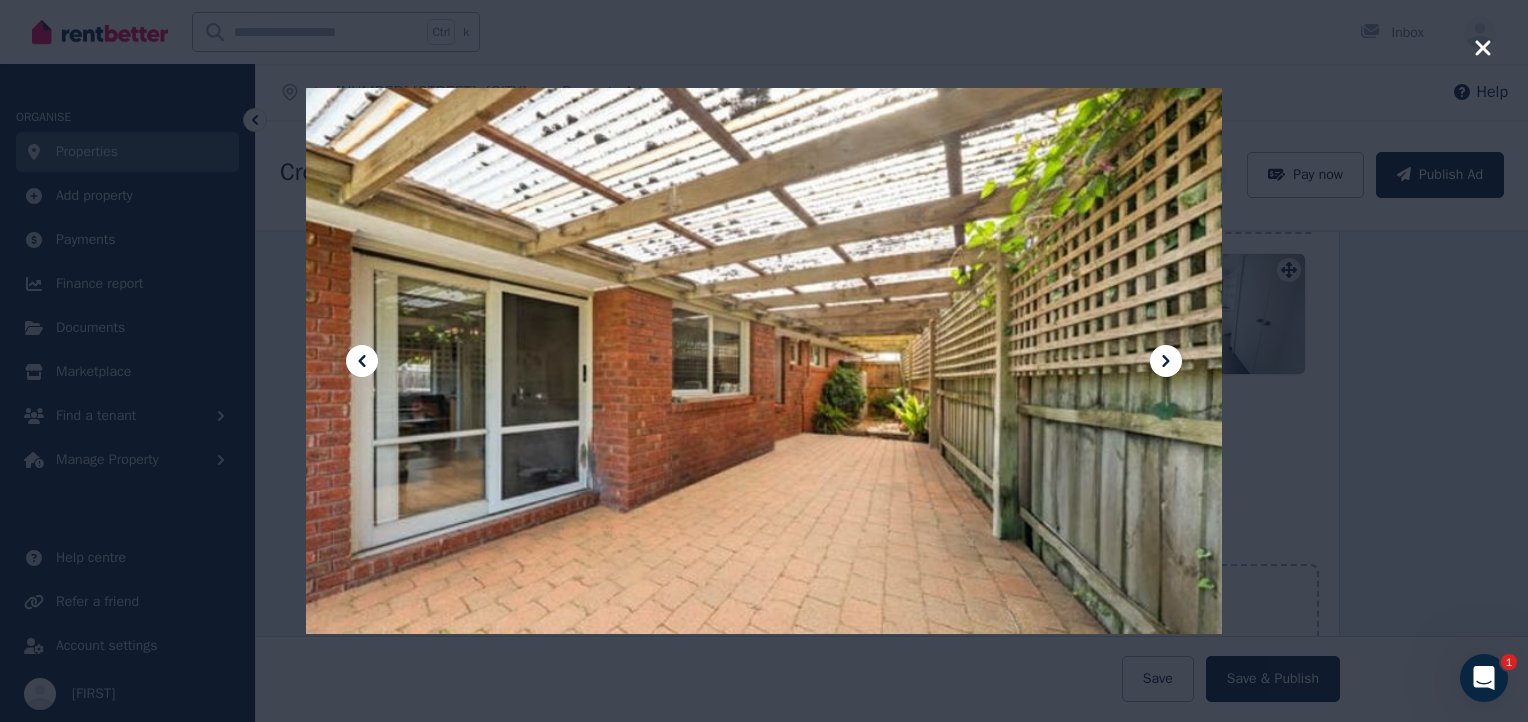 click 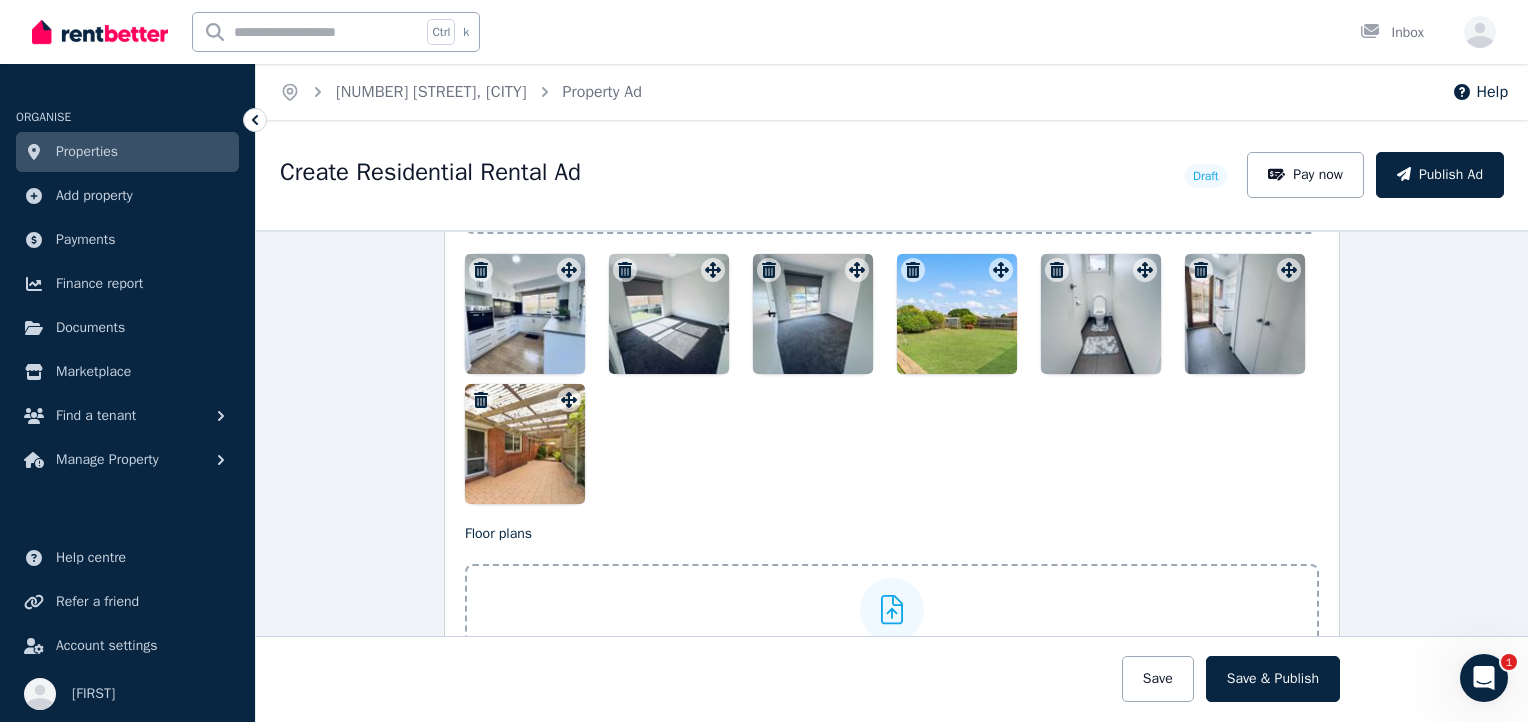 click at bounding box center [525, 314] 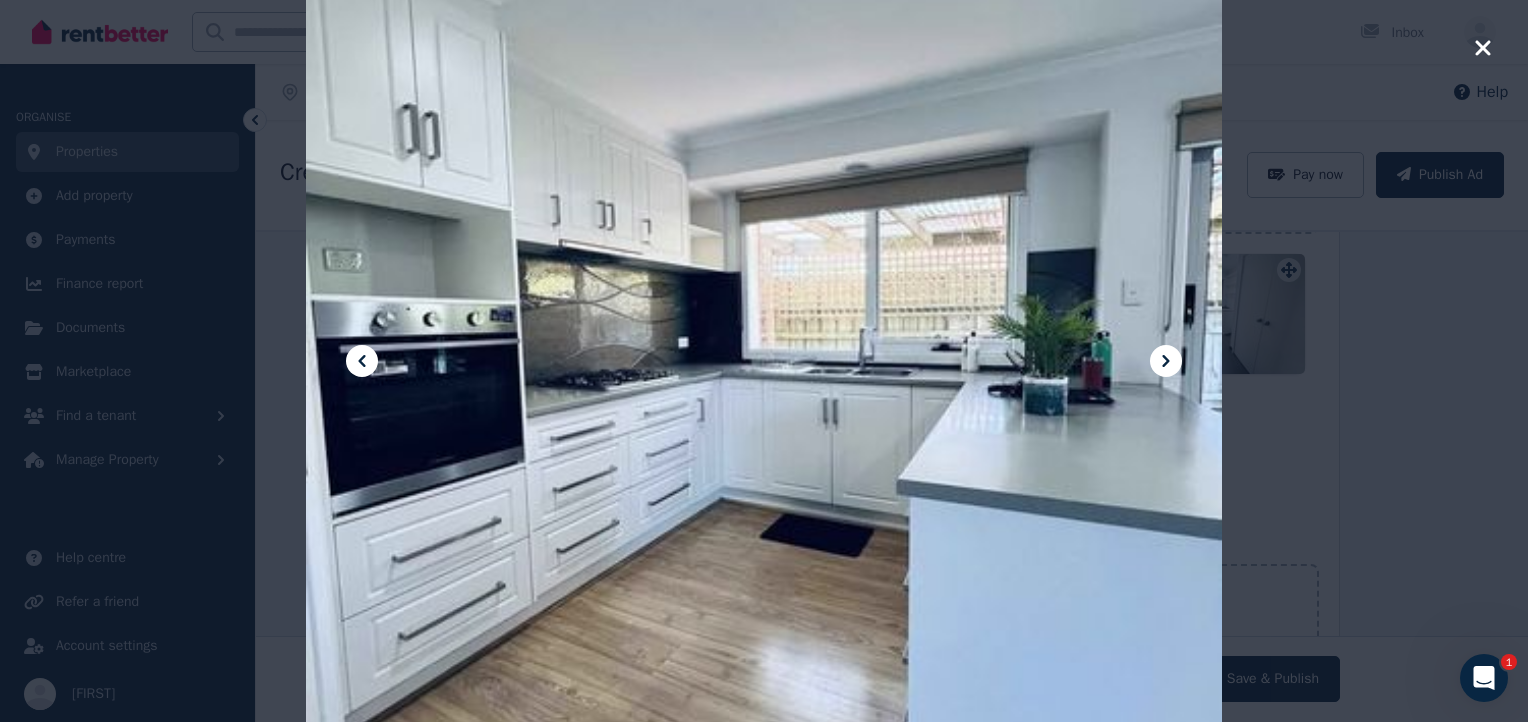 click 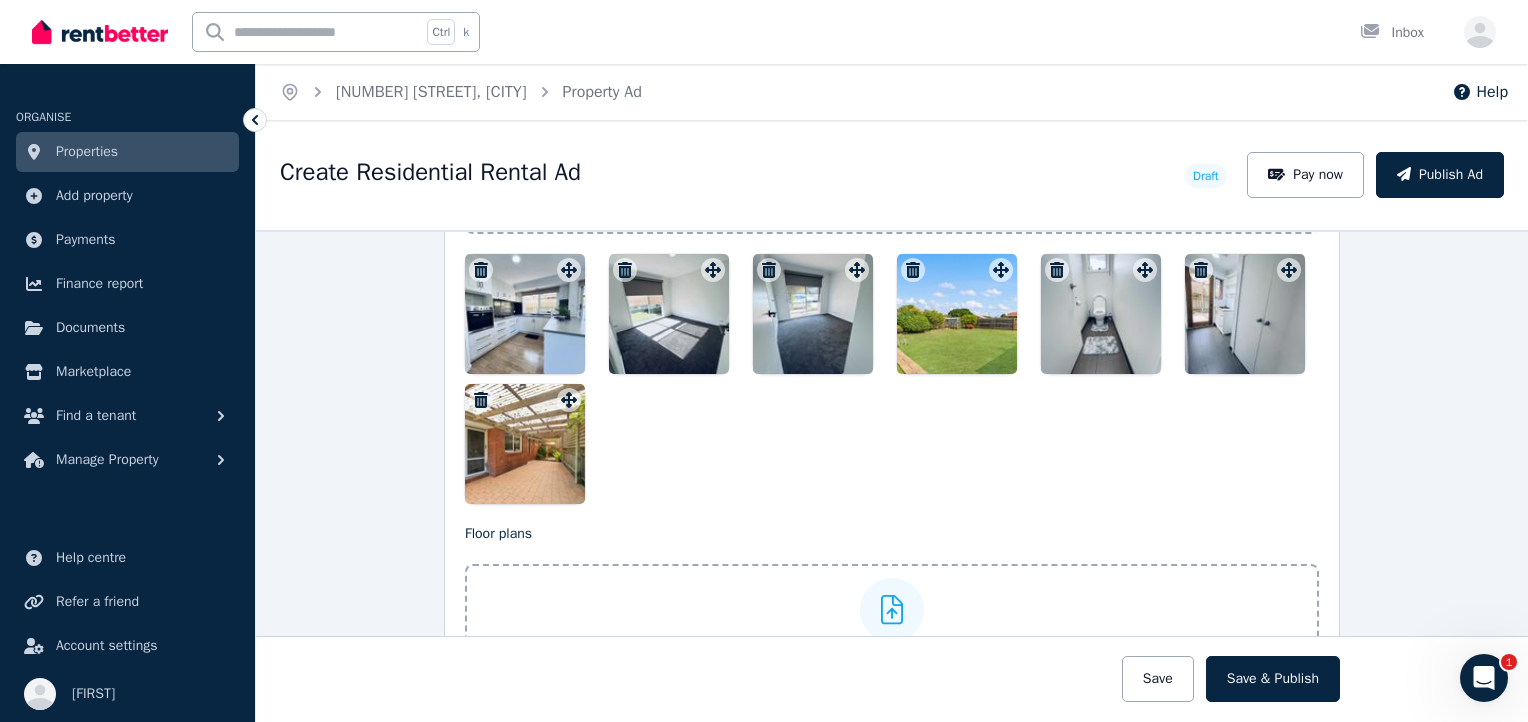 click at bounding box center [525, 314] 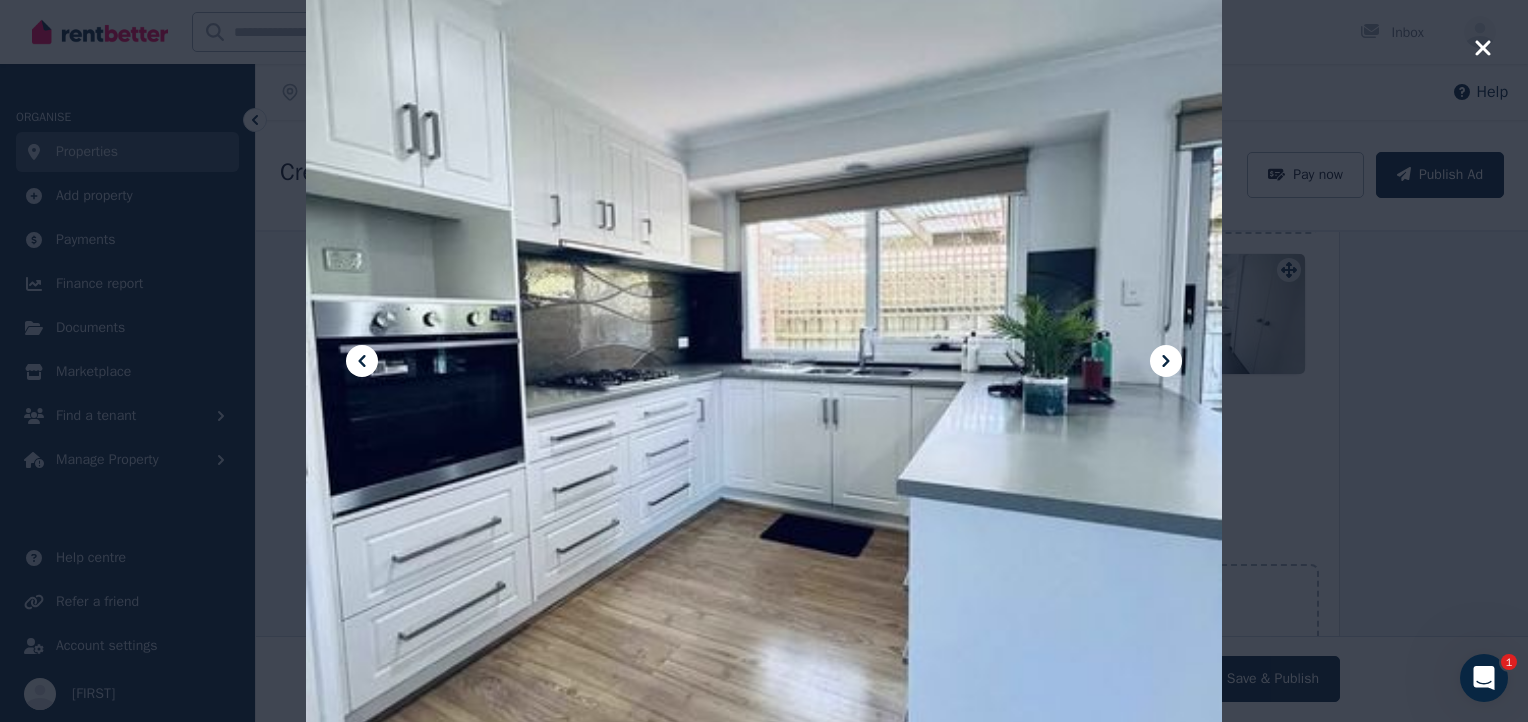 click 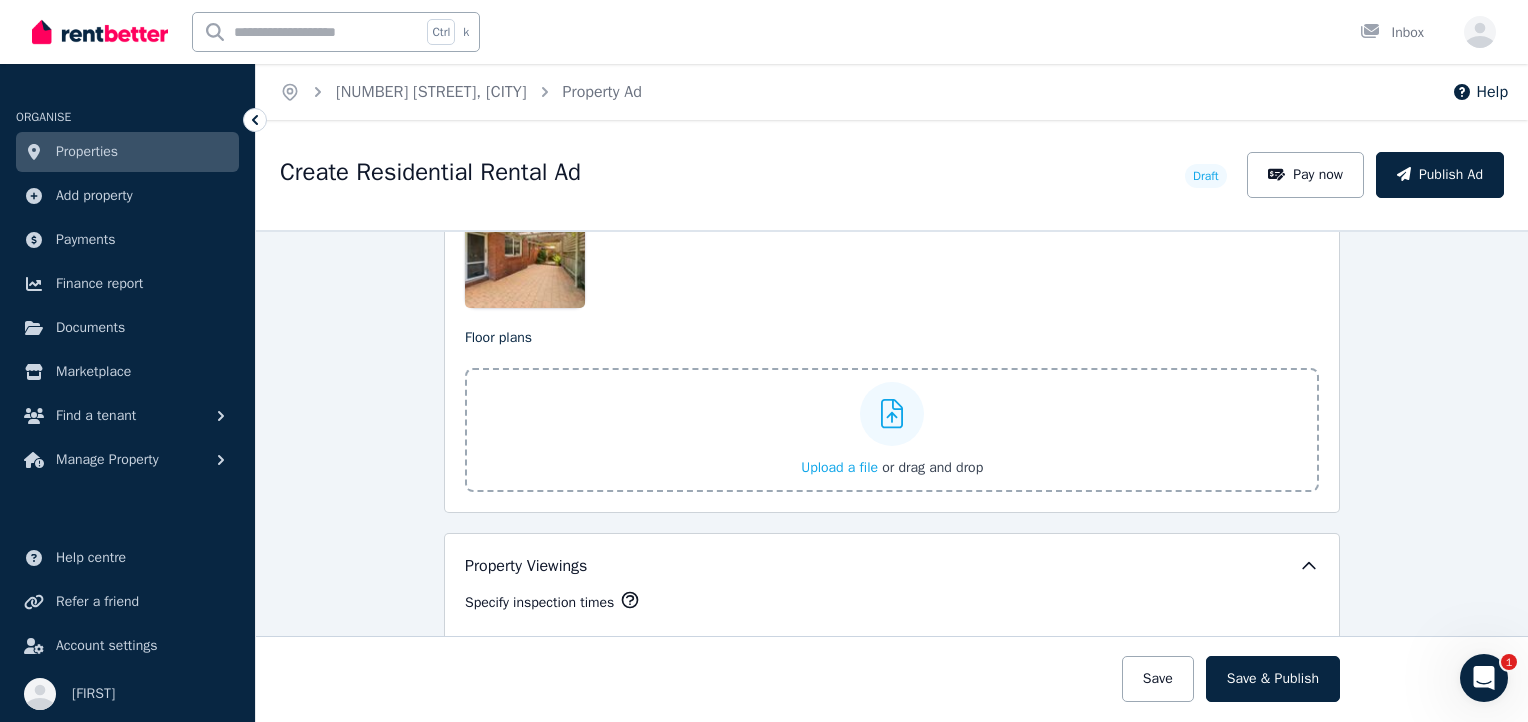 scroll, scrollTop: 2812, scrollLeft: 0, axis: vertical 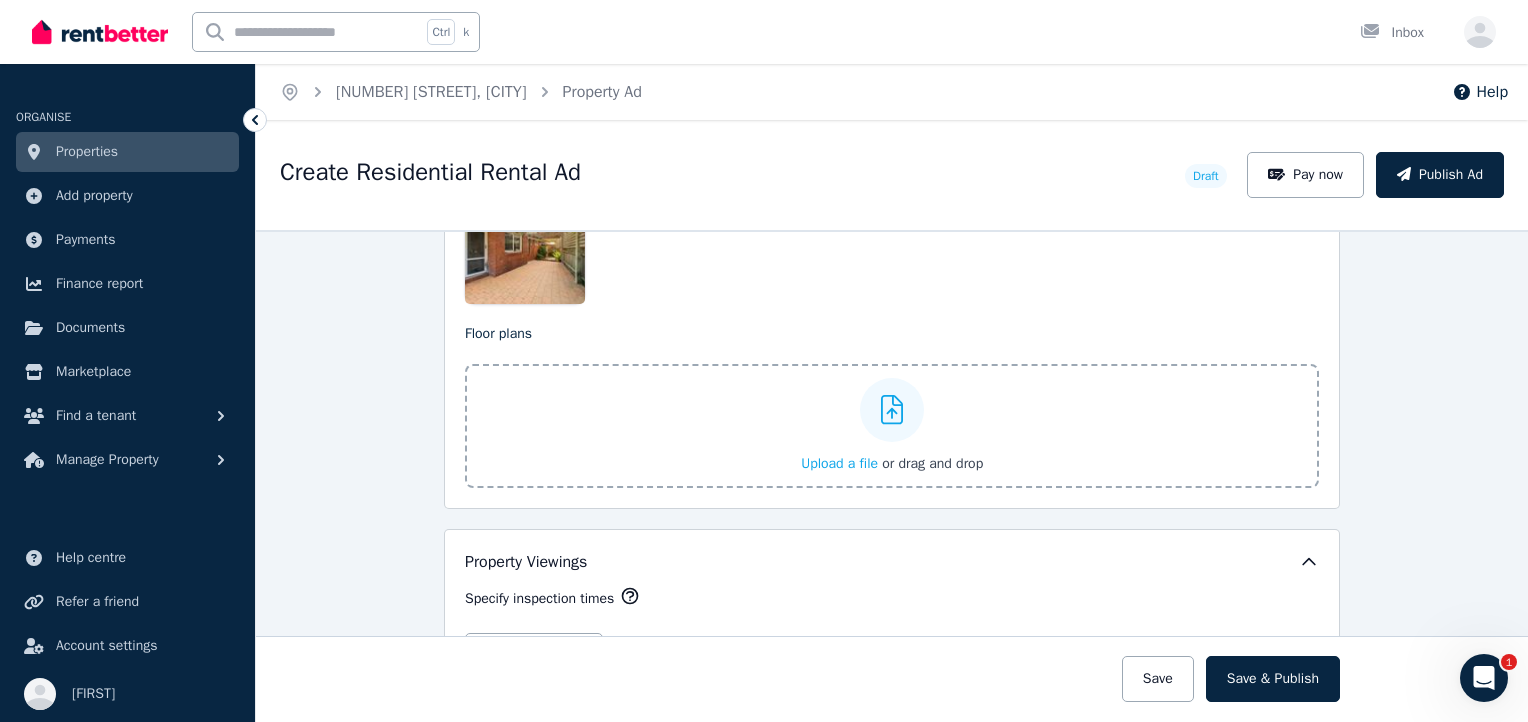 click on "Upload a file" at bounding box center [839, 463] 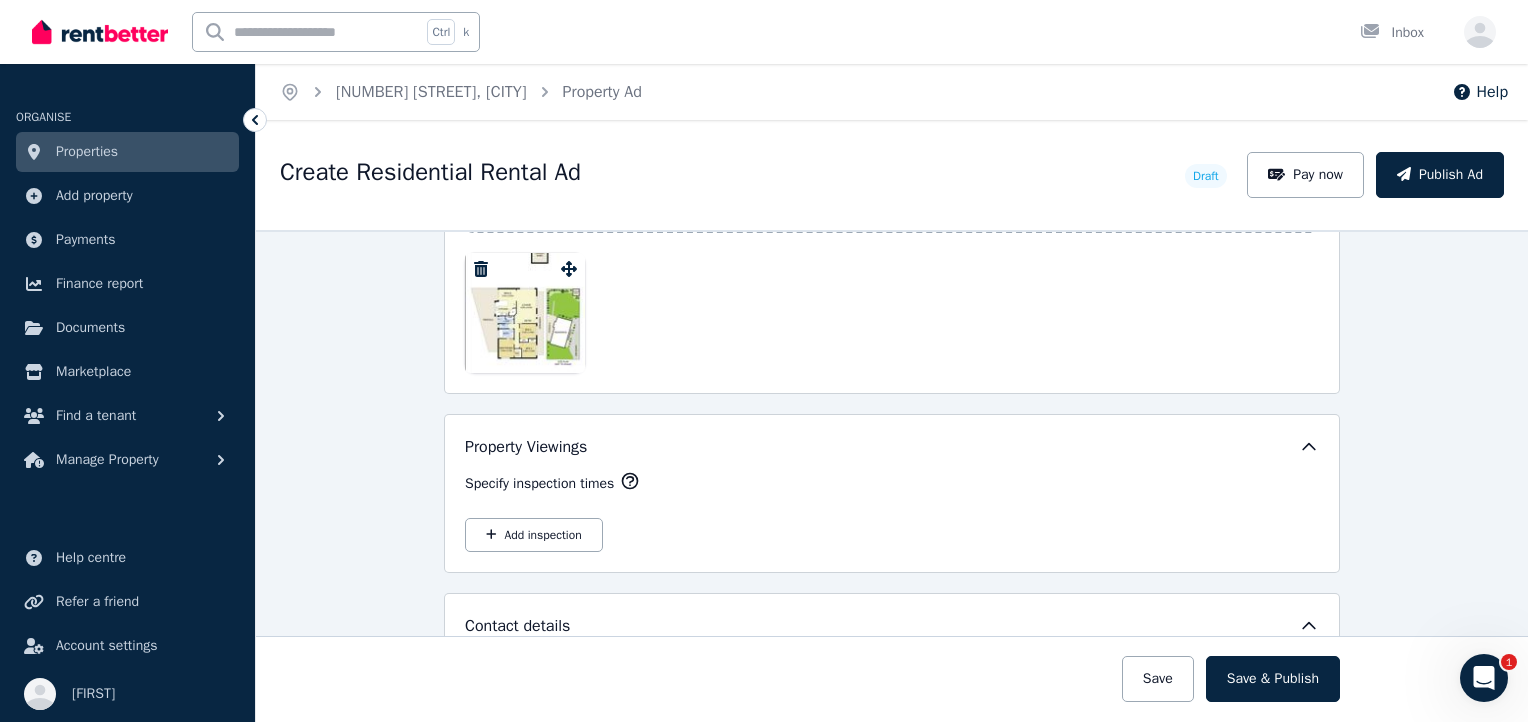 scroll, scrollTop: 3112, scrollLeft: 0, axis: vertical 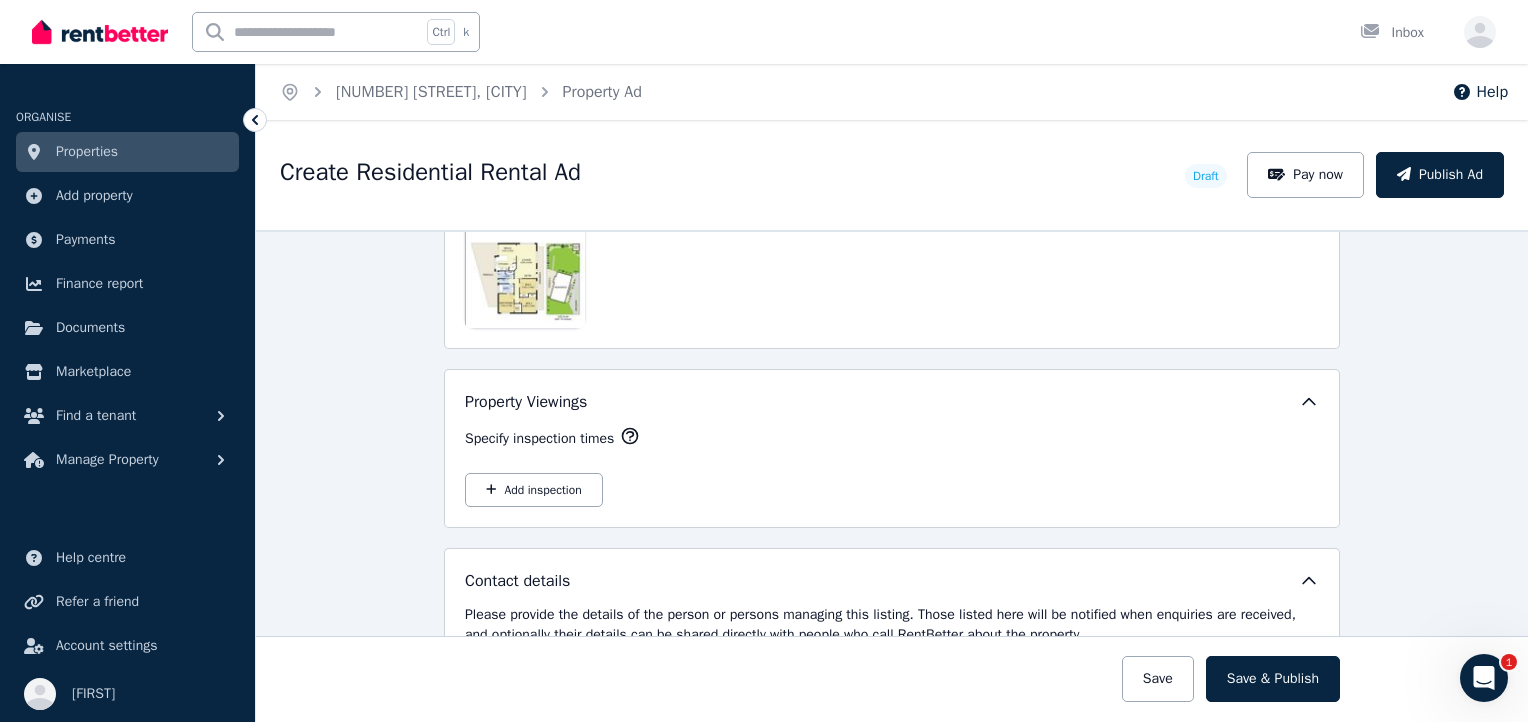click 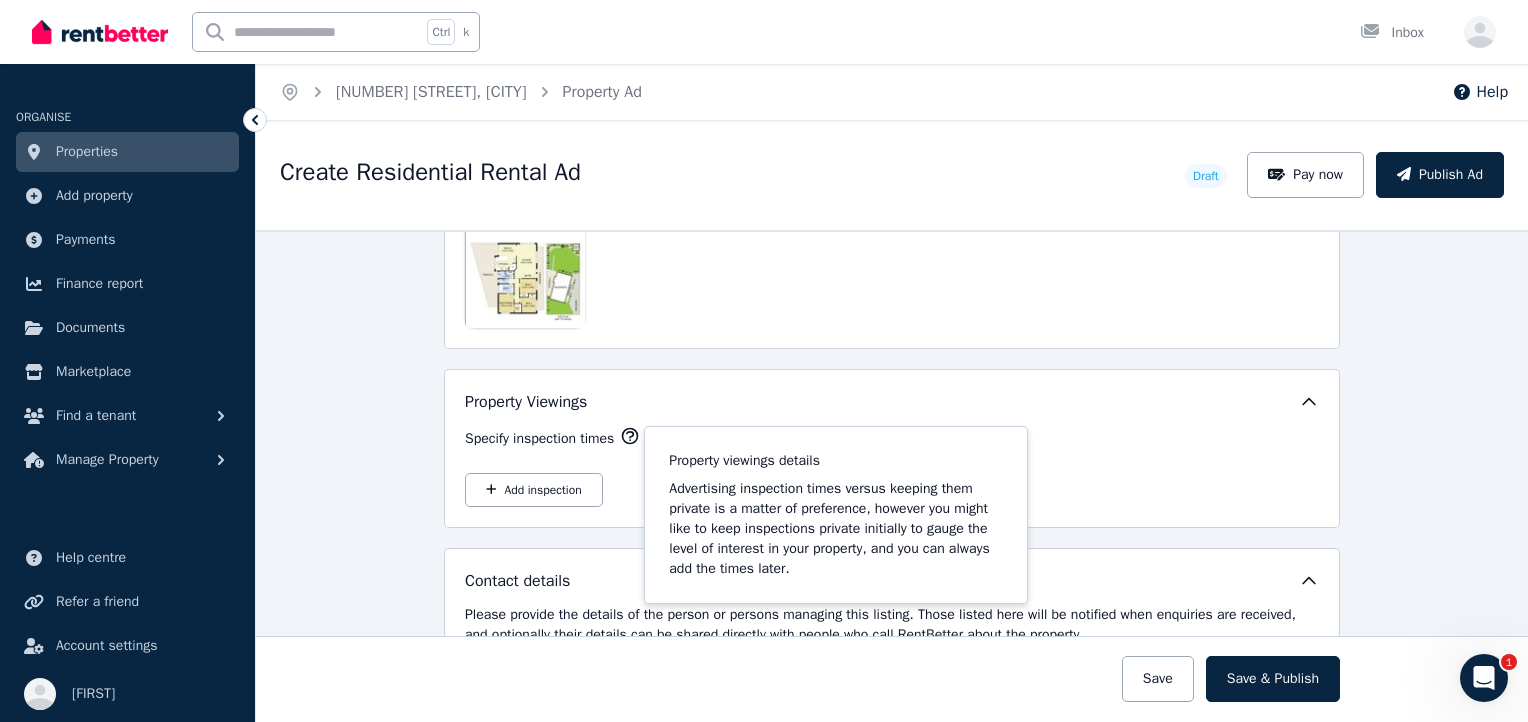 click on "Specify inspection times Property viewings details Advertising inspection times versus keeping them private is a matter of preference, however you might like to keep inspections private initially to gauge the level of interest in your property, and you can always add the times later. Add inspection" at bounding box center [892, 466] 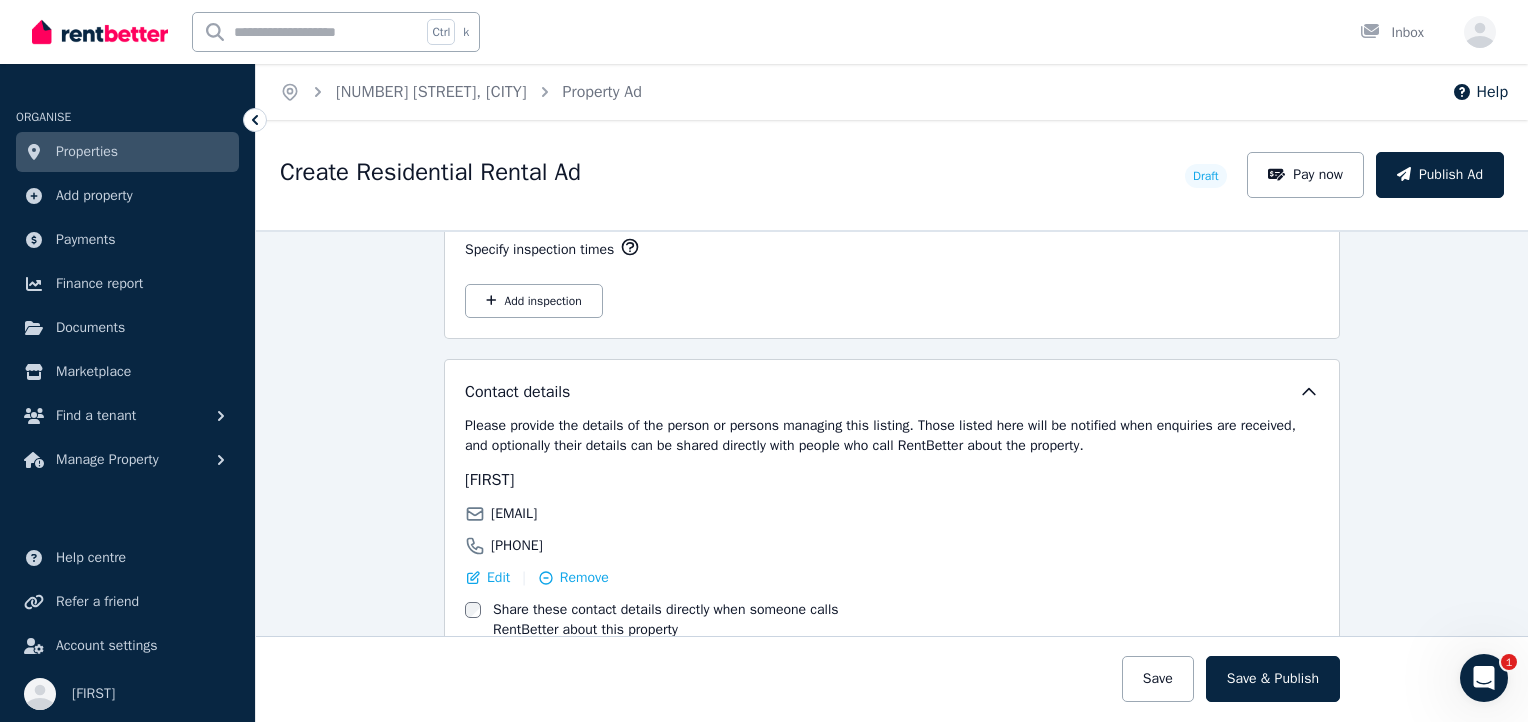 scroll, scrollTop: 3404, scrollLeft: 0, axis: vertical 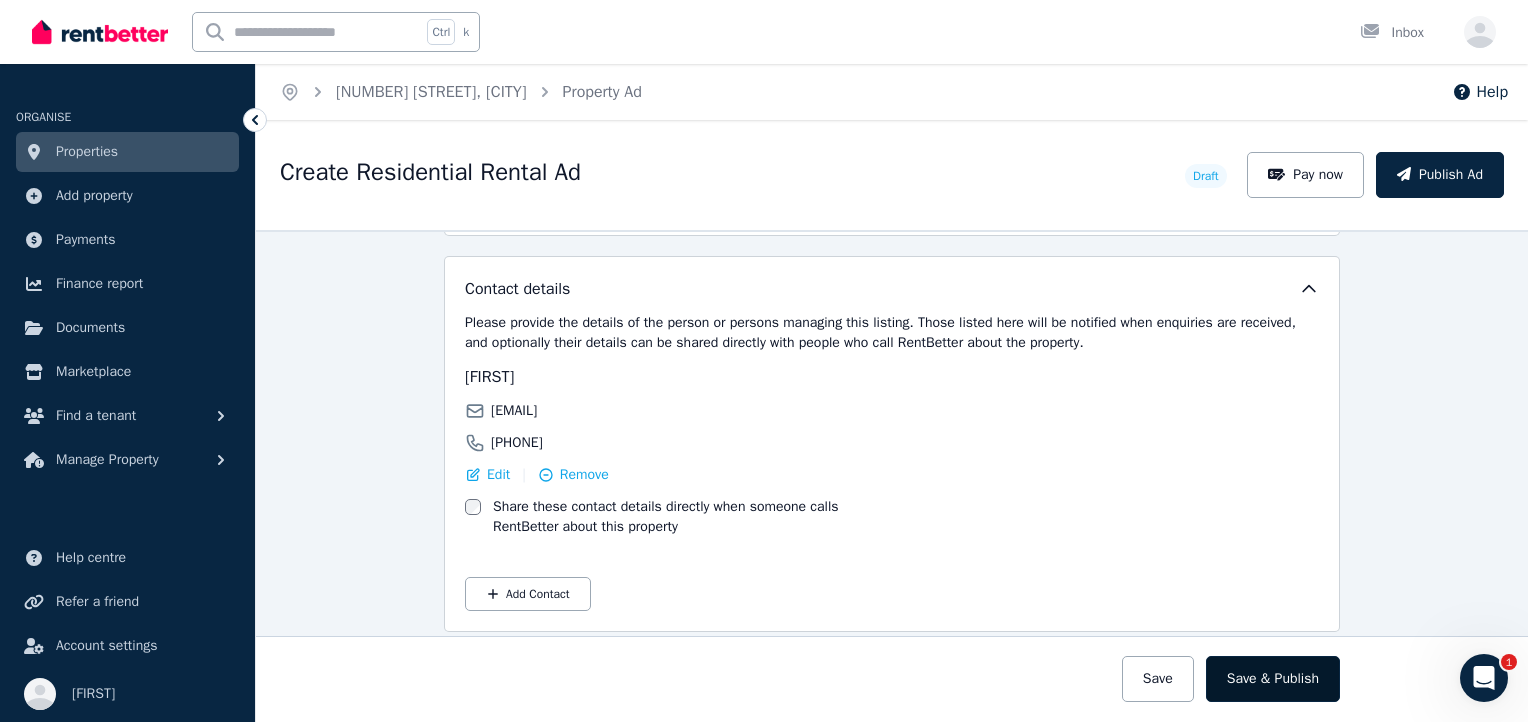 click on "Save & Publish" at bounding box center [1273, 679] 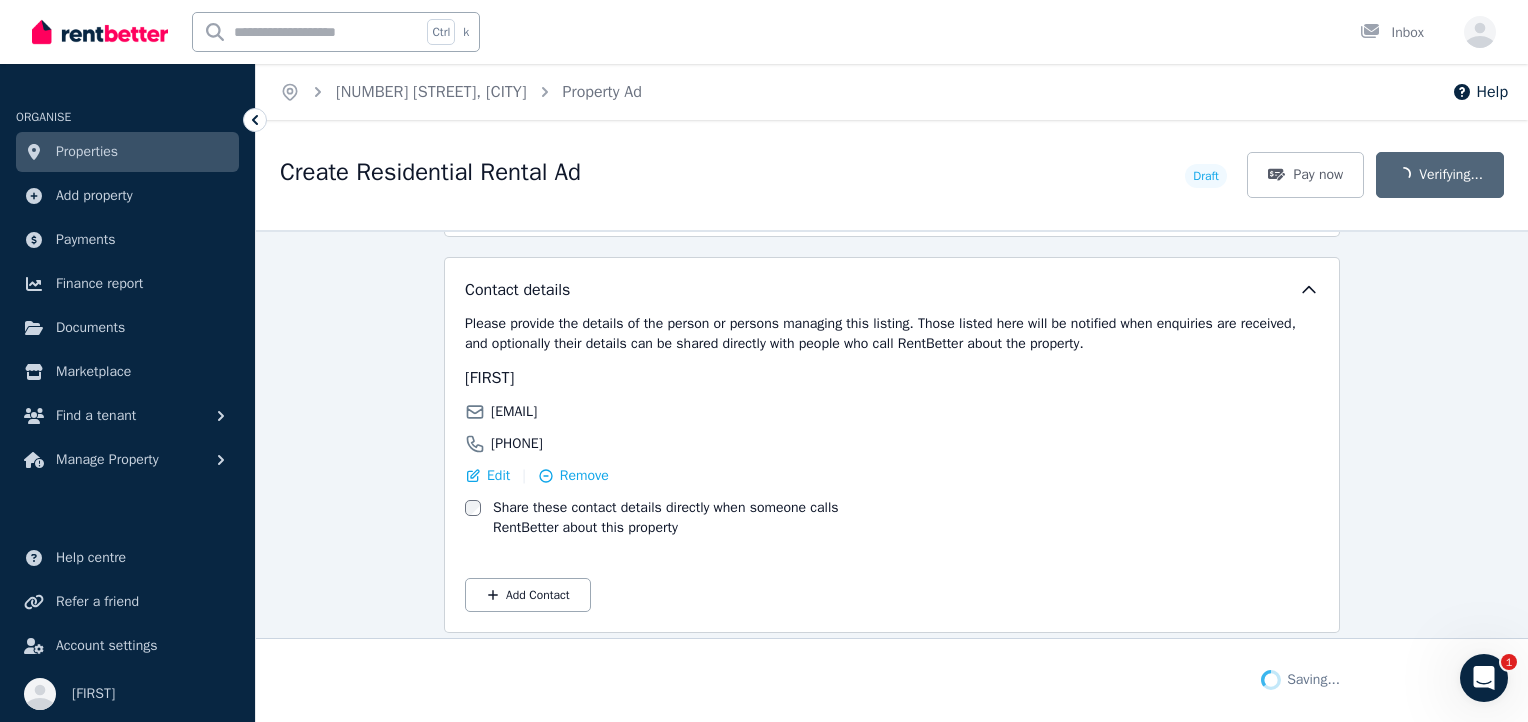 scroll, scrollTop: 3560, scrollLeft: 0, axis: vertical 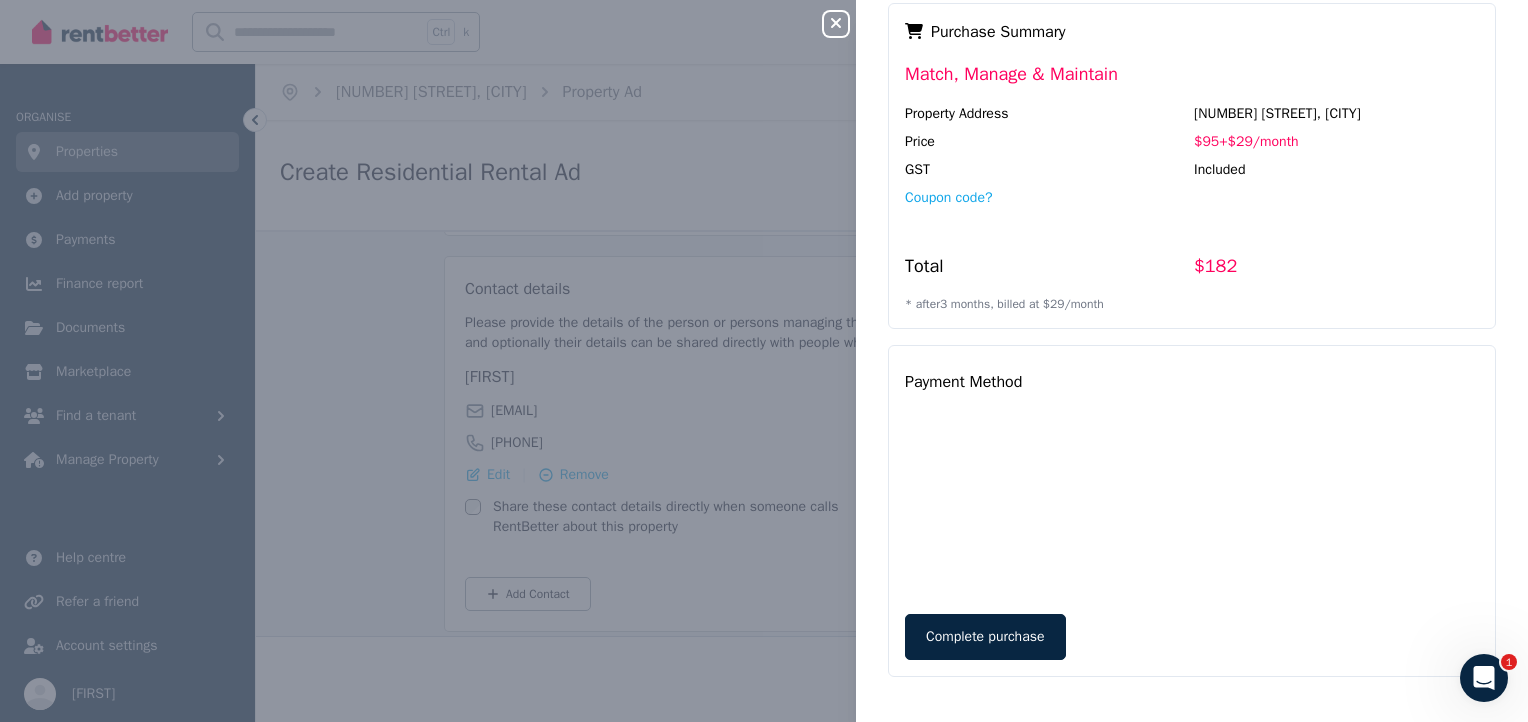 click on "Close panel Pay now to publish your ad Match (Find a Tenant) Advertise your property and find a tenant $199  one-off Select plan See what's included + Match, Manage & Maintain Advertise your property, find a tenant and manage your property online $95  one-off  +  $29  /  month * first  3   month s billed up-front (total   $182 ) Buy now See what's included + Payment Method Complete purchase Purchase Summary Match, Manage & Maintain Property Address 14 Lomond Ct, Werribee Price $95  +  $29  /  month GST Included Coupon code? Total $182 * after  3   month s, billed at   $29  /  month" at bounding box center [764, 361] 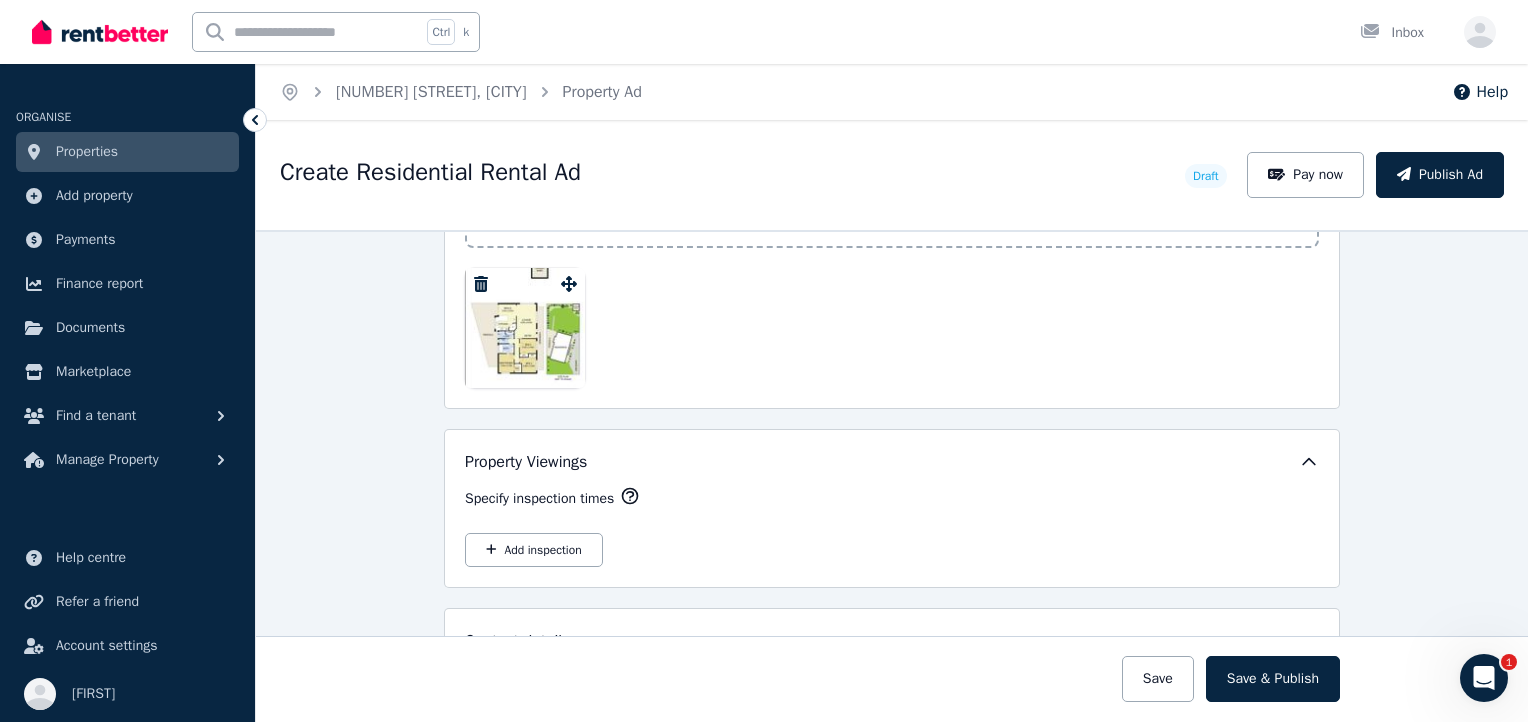scroll, scrollTop: 3160, scrollLeft: 0, axis: vertical 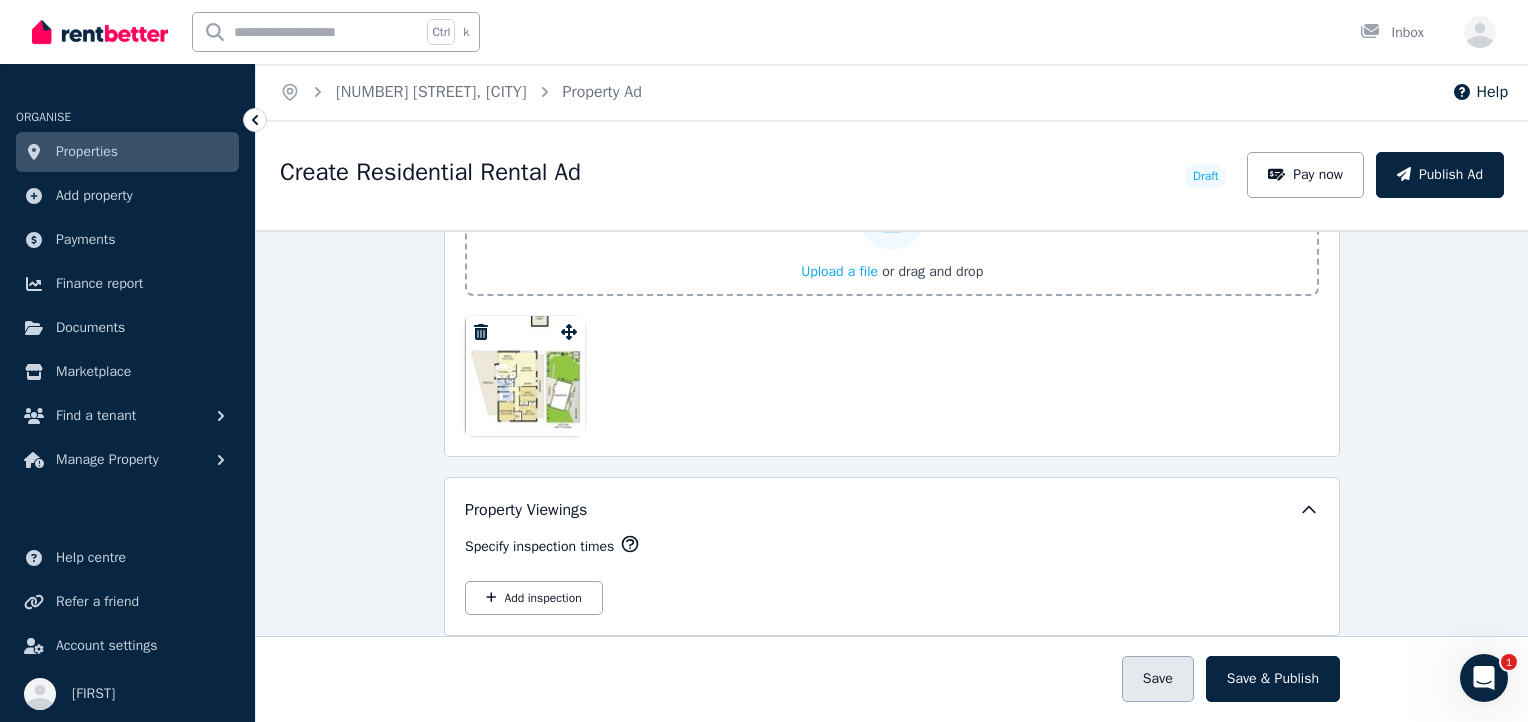 click on "Save" at bounding box center (1158, 679) 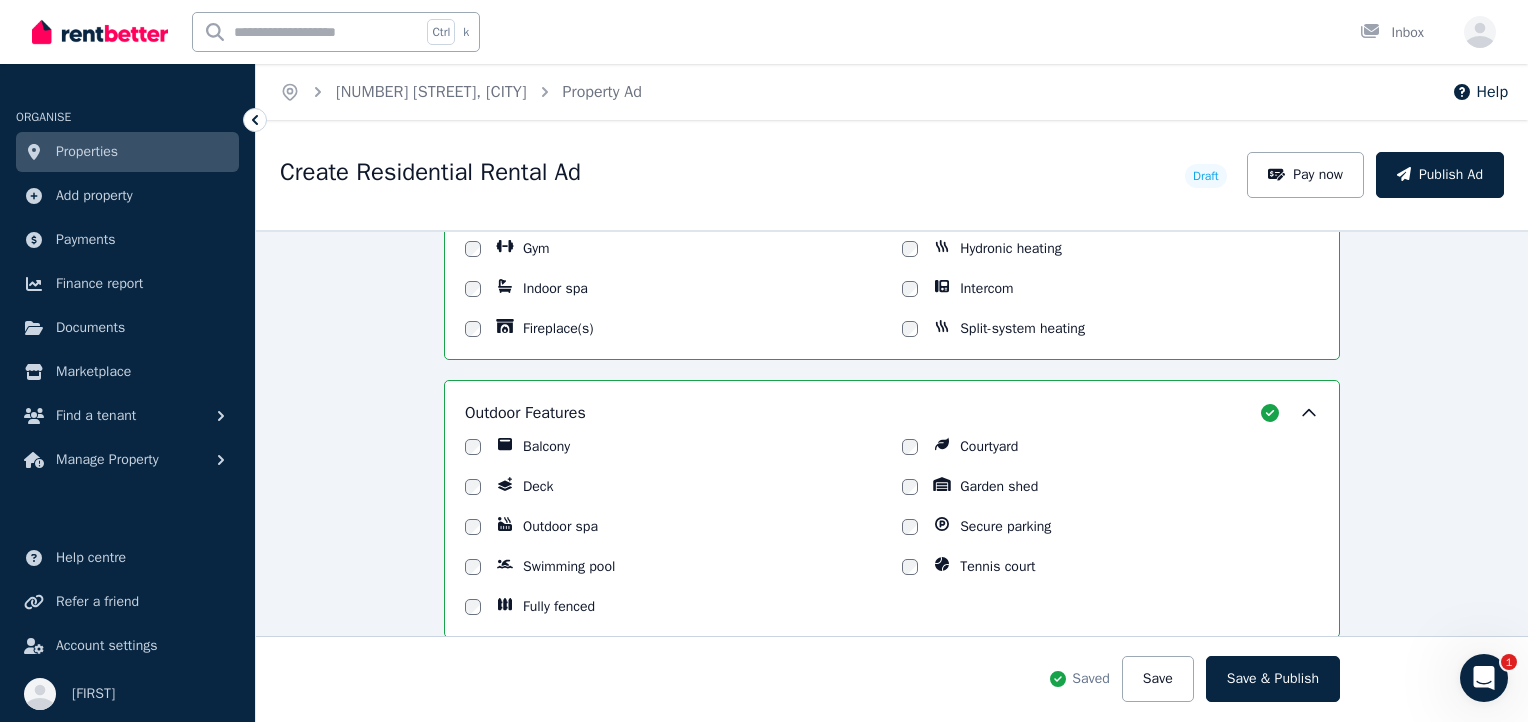 scroll, scrollTop: 1760, scrollLeft: 0, axis: vertical 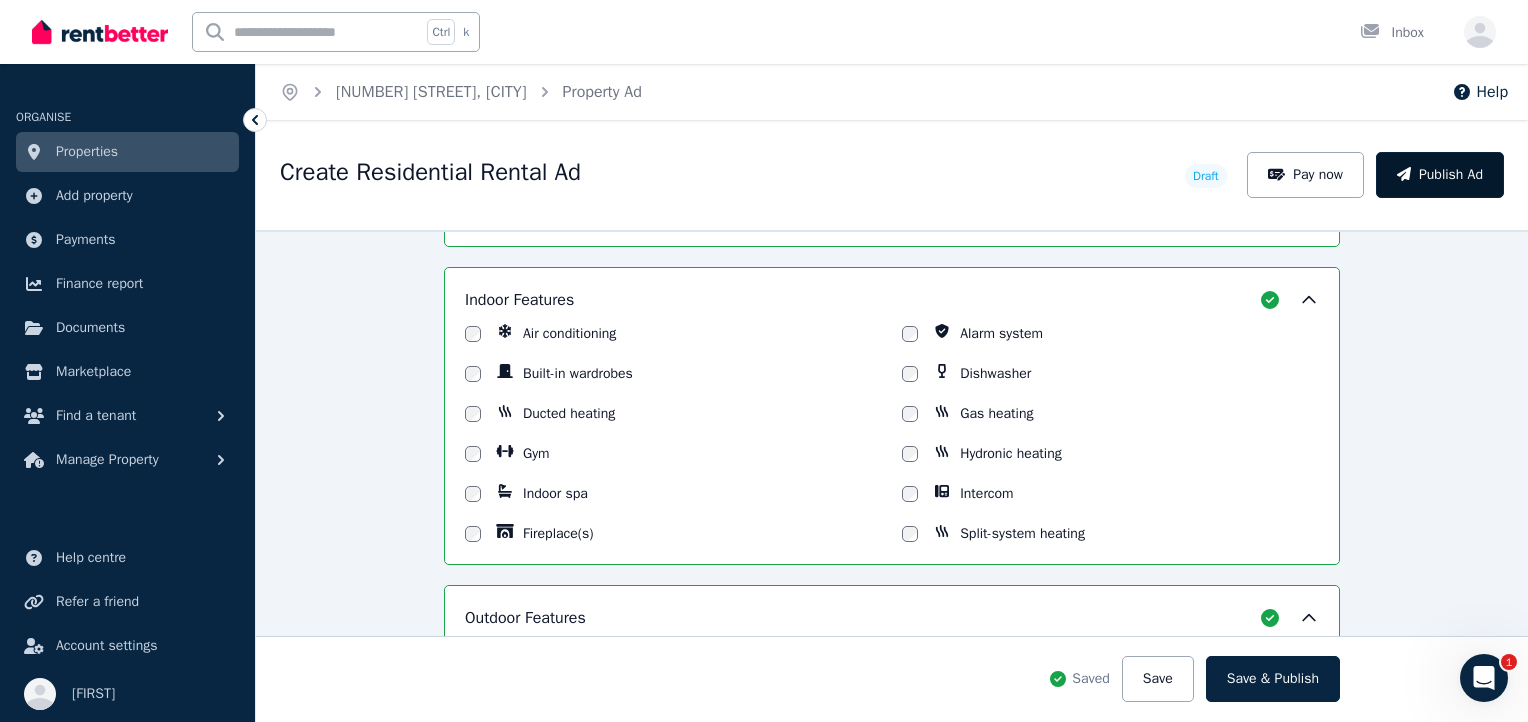 click on "Publish Ad" at bounding box center [1440, 175] 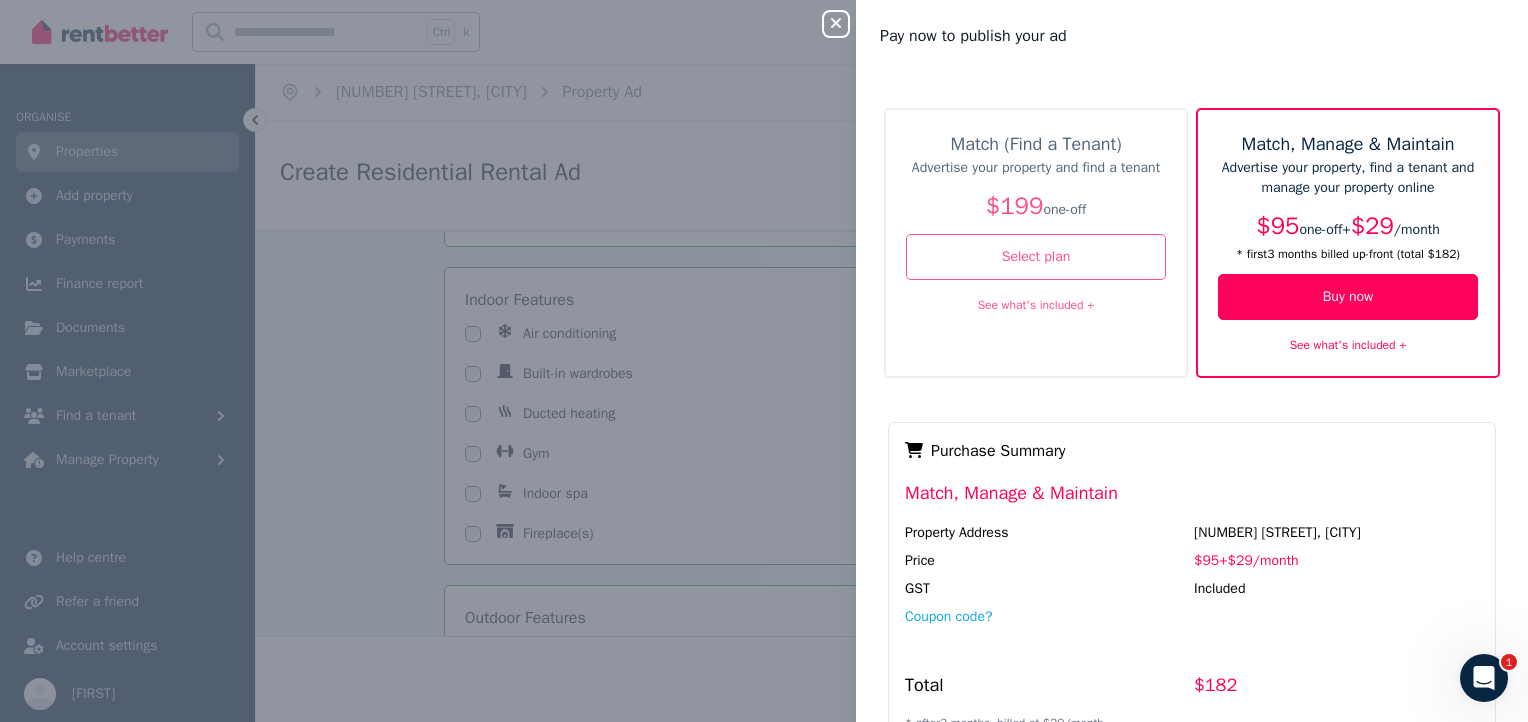 drag, startPoint x: 835, startPoint y: 32, endPoint x: 834, endPoint y: 59, distance: 27.018513 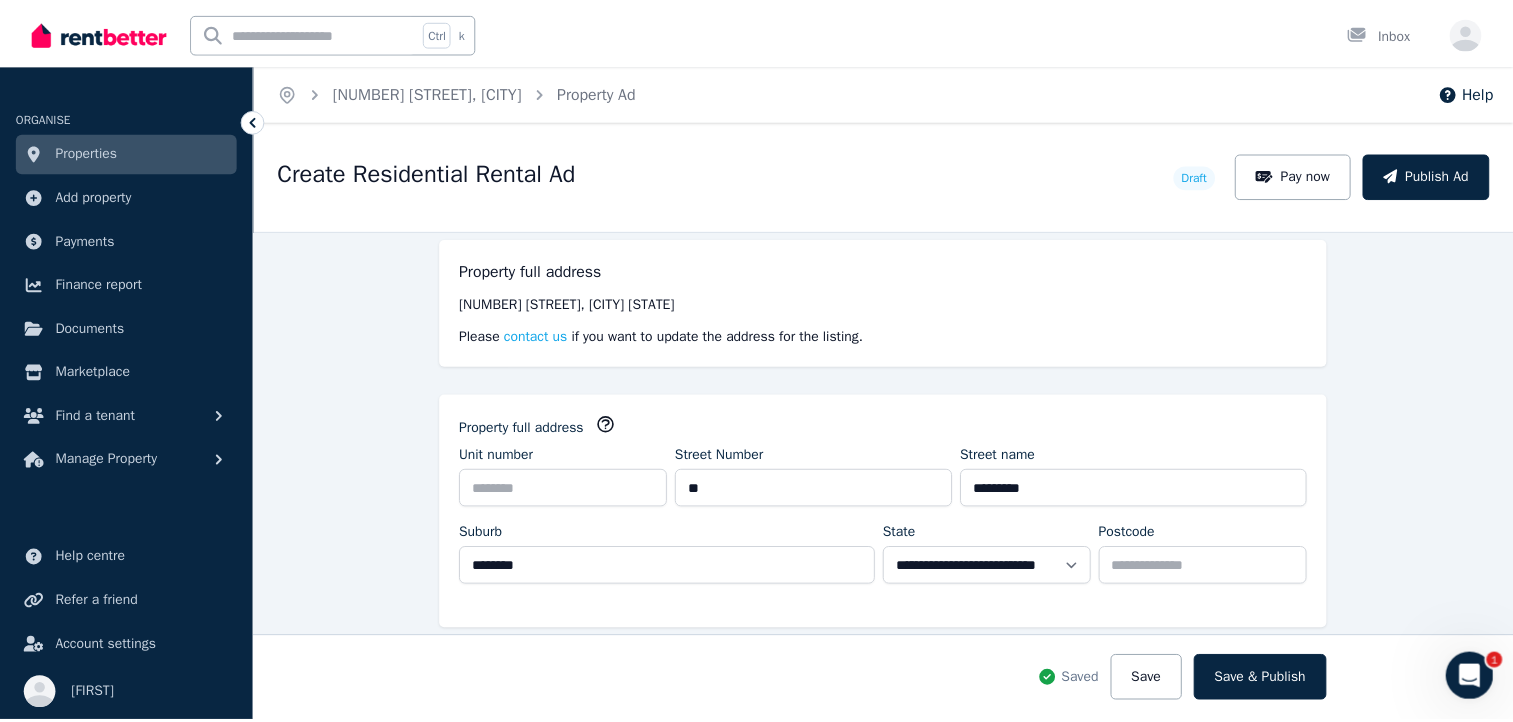 scroll, scrollTop: 200, scrollLeft: 0, axis: vertical 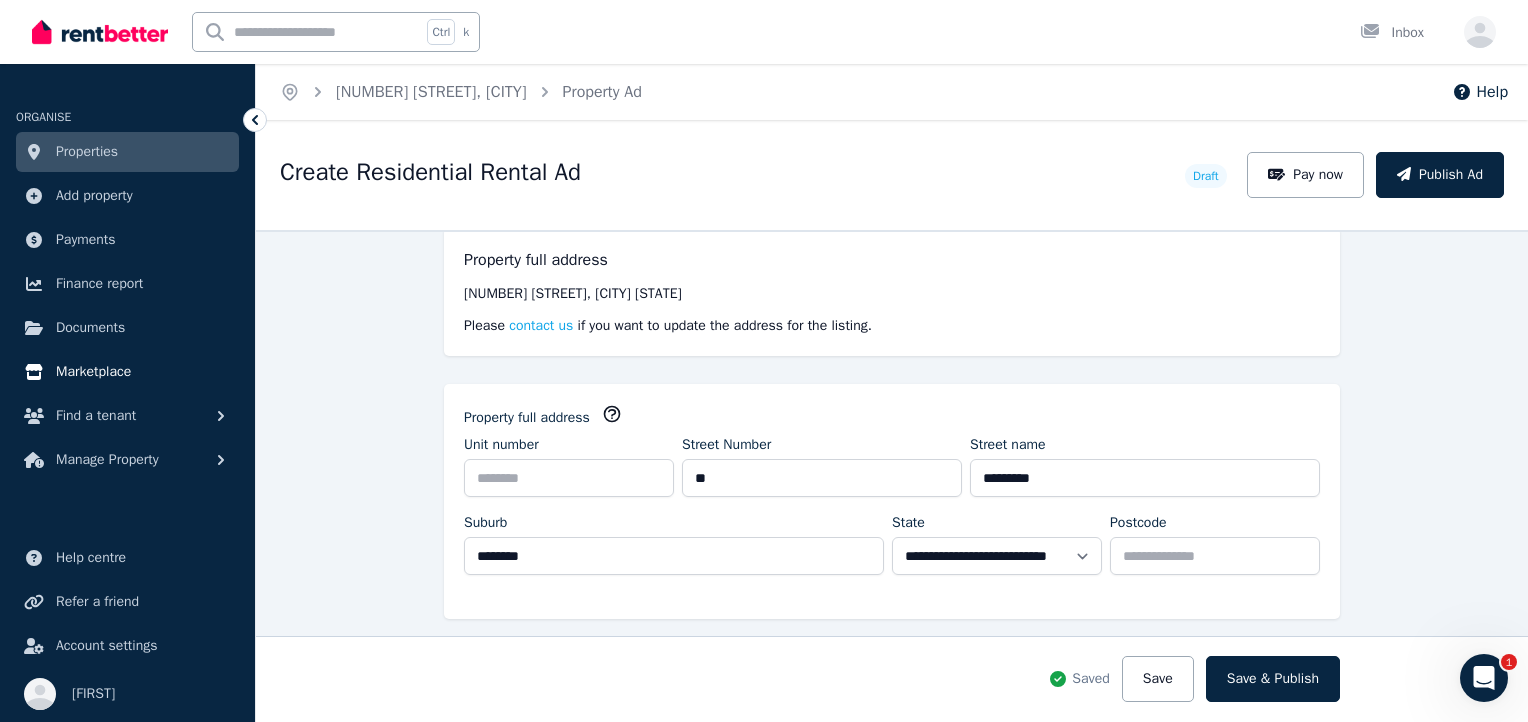 click on "Marketplace" at bounding box center [93, 372] 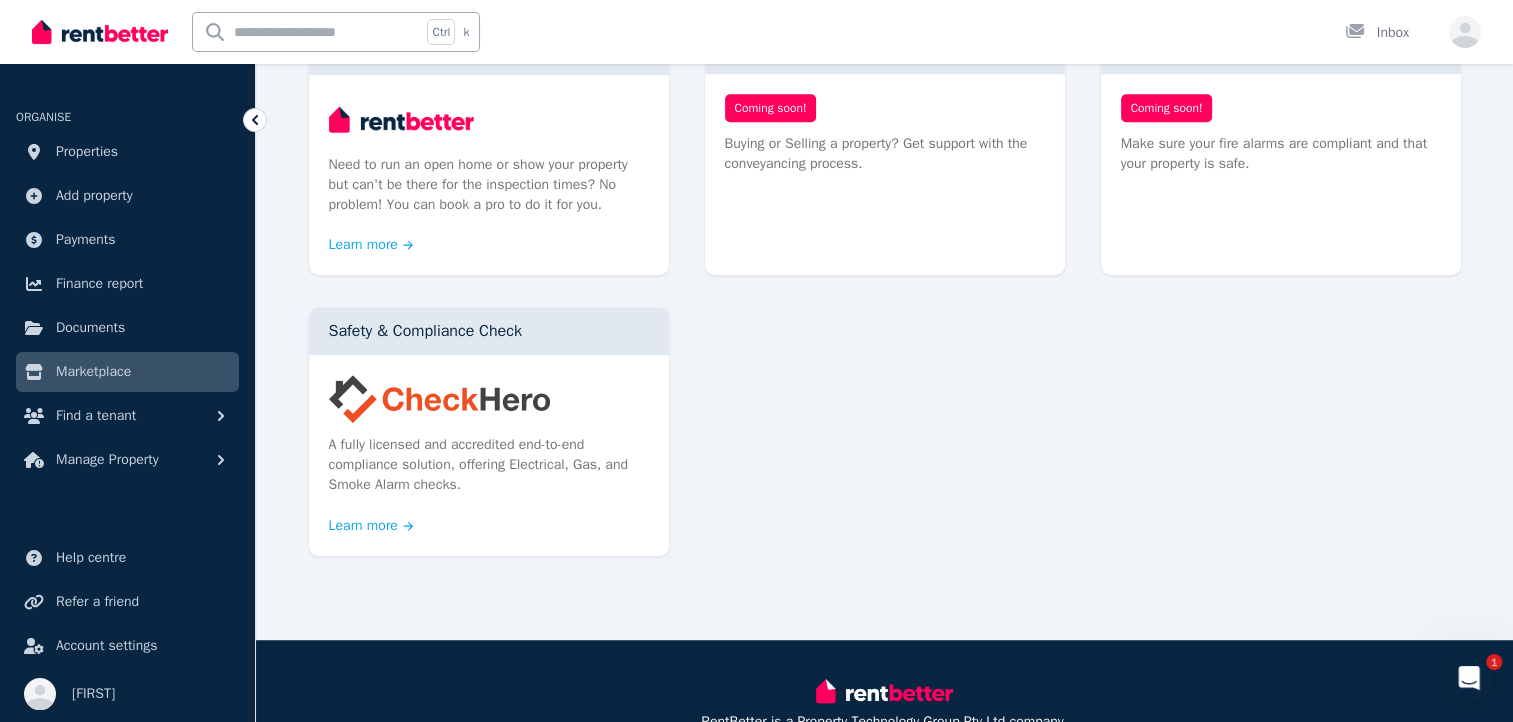 scroll, scrollTop: 1253, scrollLeft: 0, axis: vertical 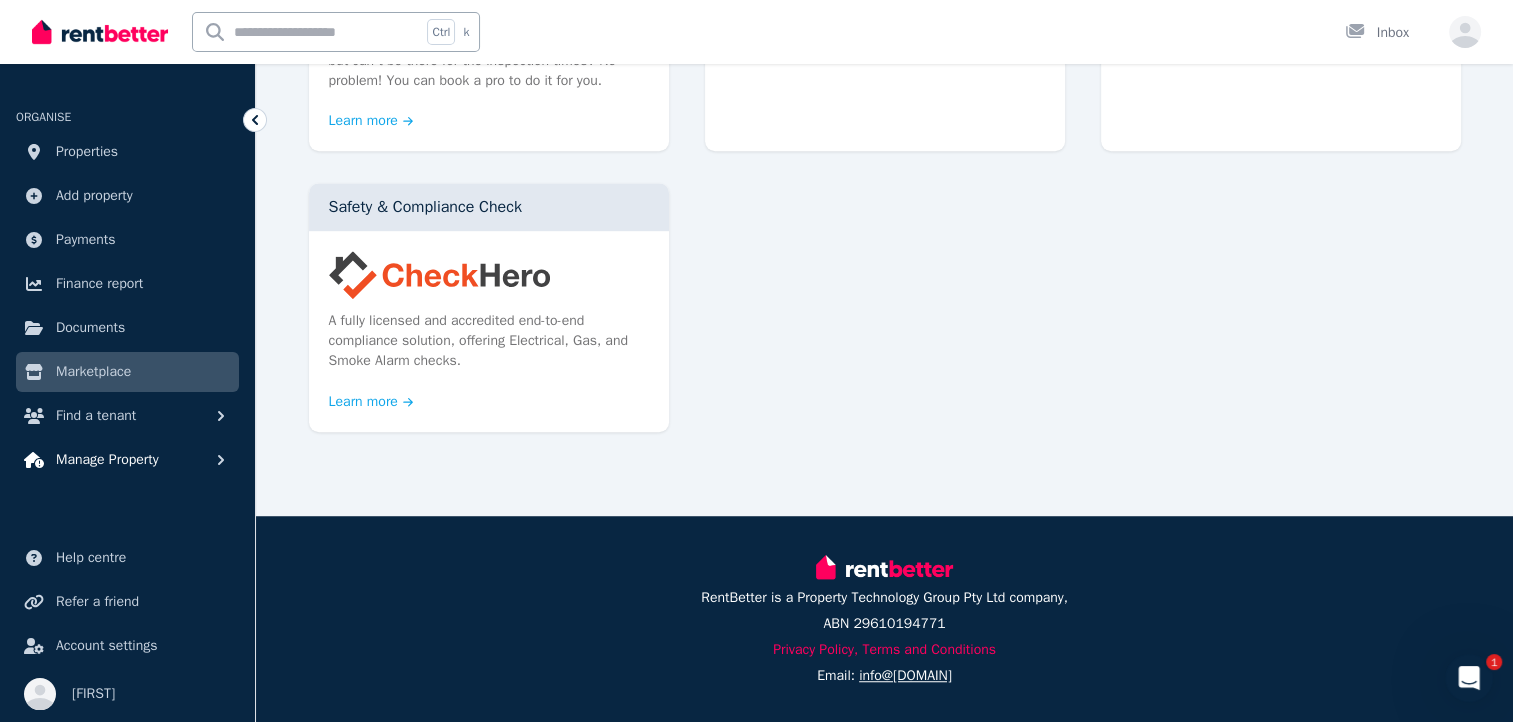 click on "Manage Property" at bounding box center (127, 460) 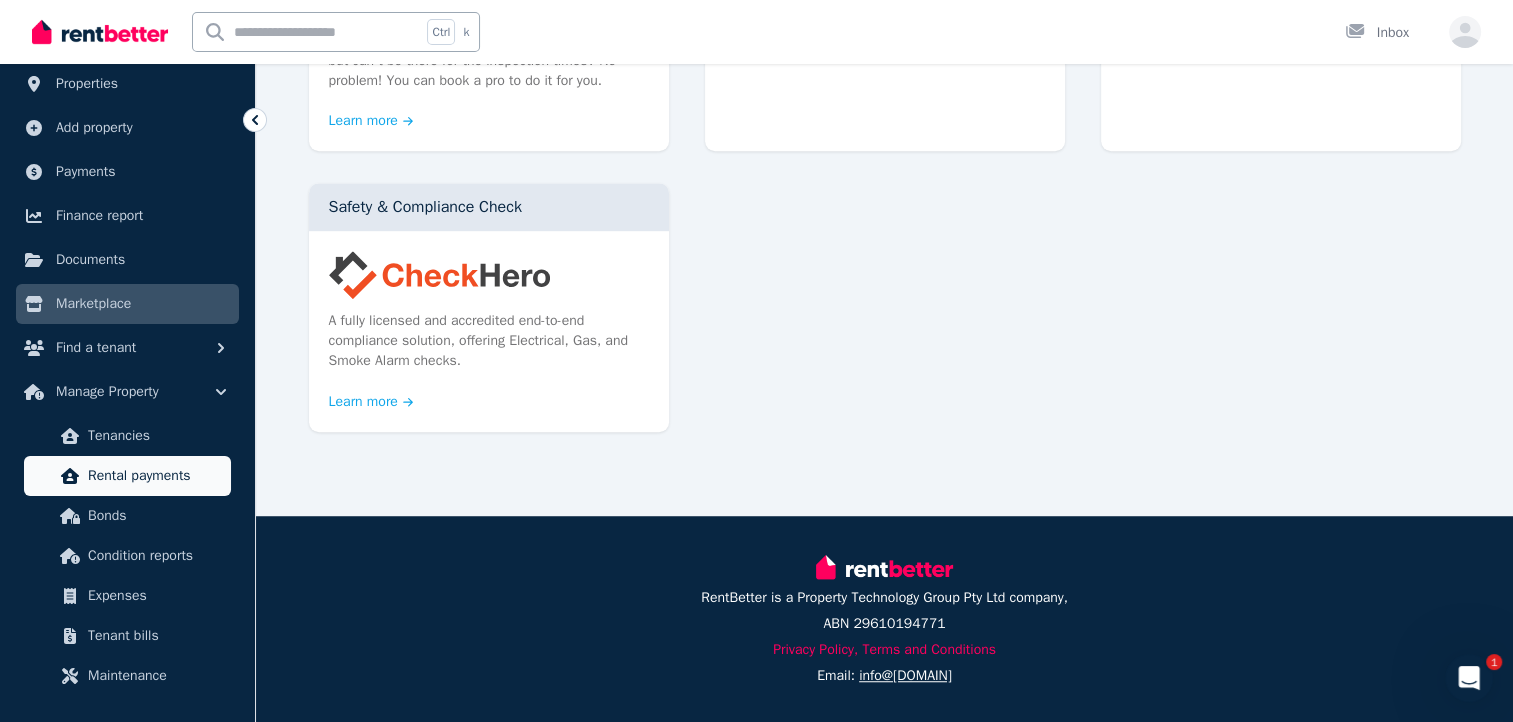 scroll, scrollTop: 0, scrollLeft: 0, axis: both 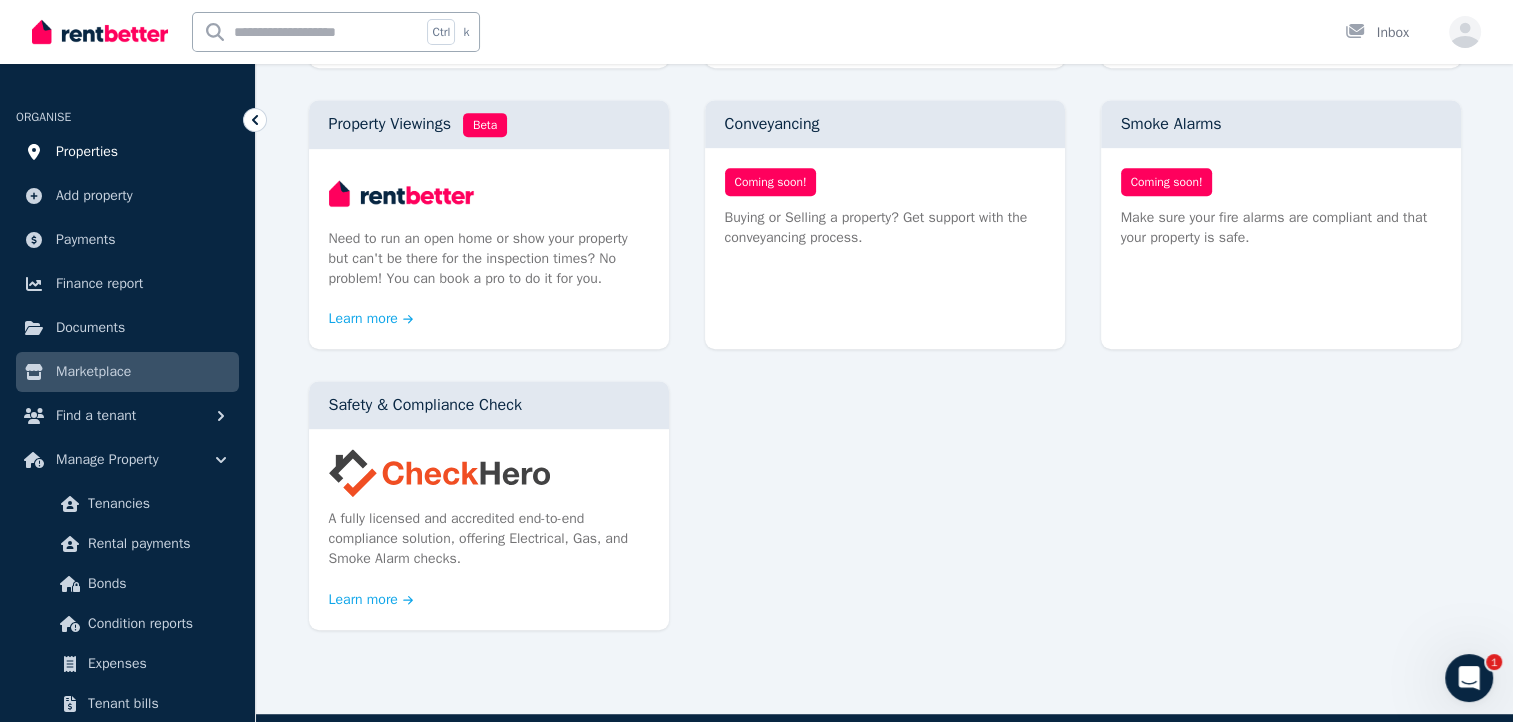 click on "Properties" at bounding box center (87, 152) 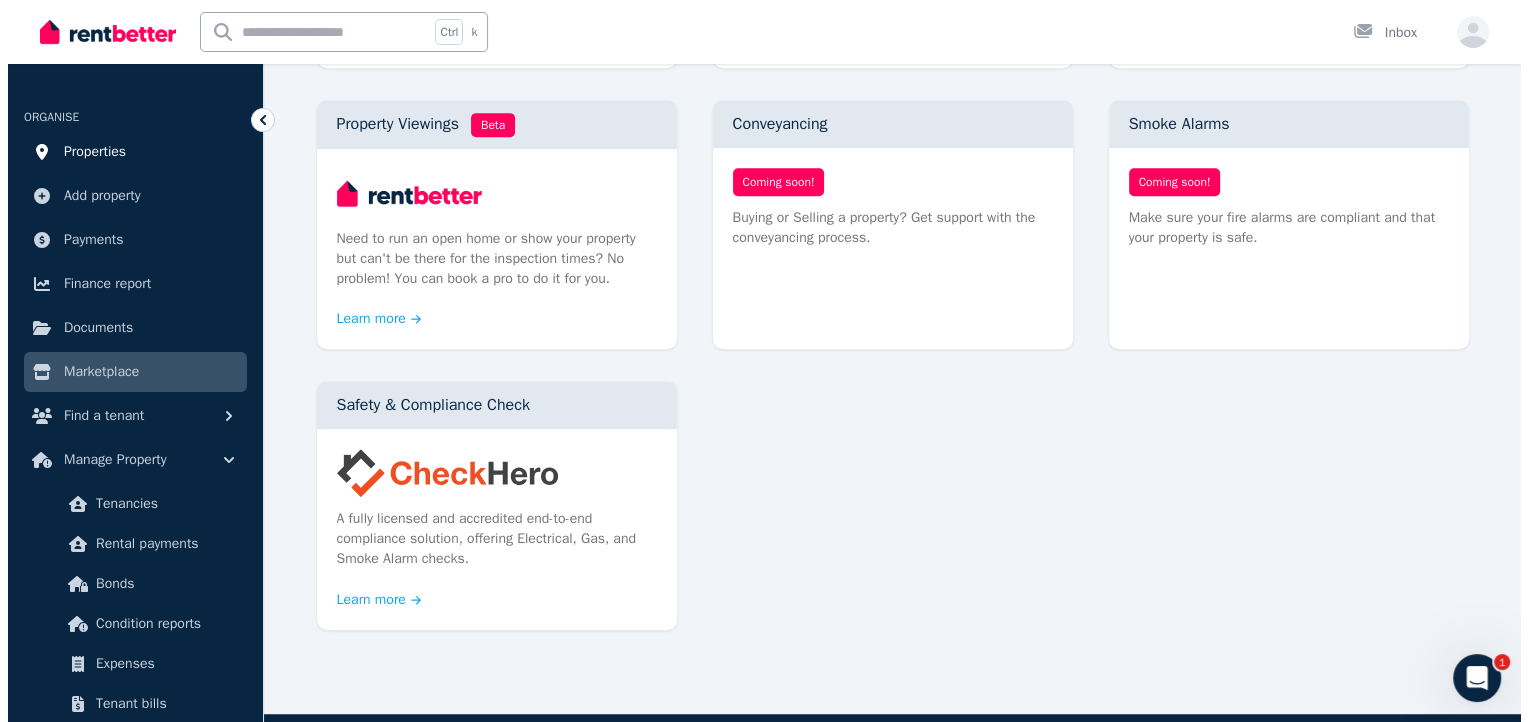 scroll, scrollTop: 0, scrollLeft: 0, axis: both 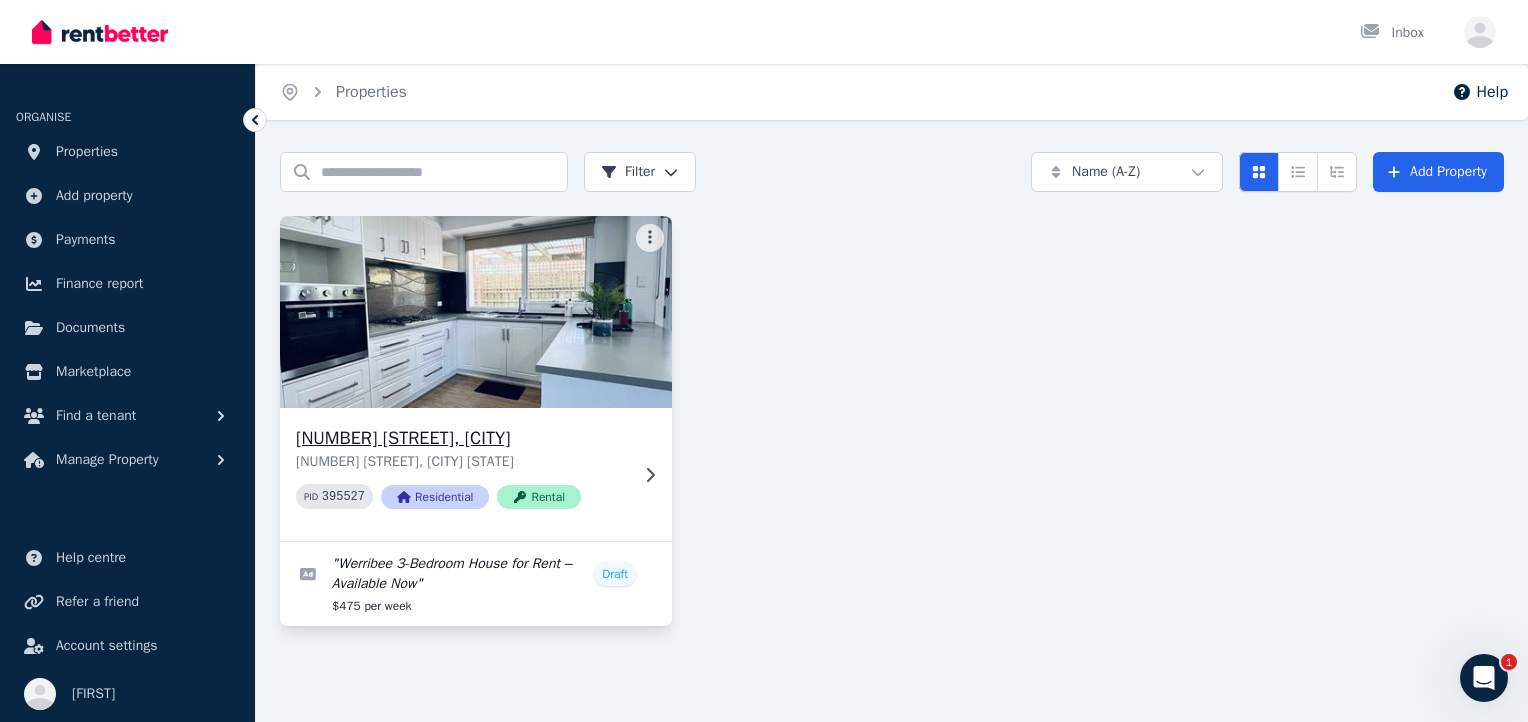 click at bounding box center [476, 312] 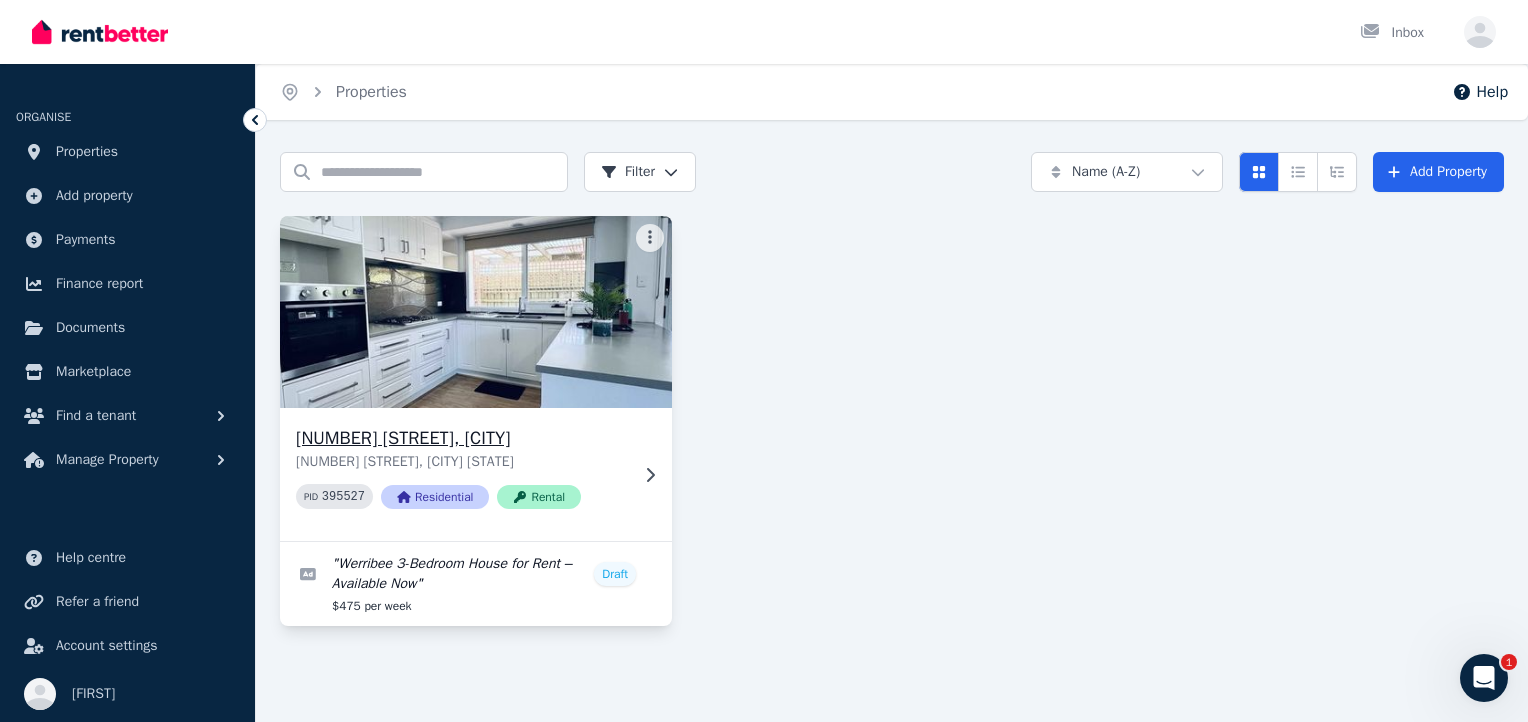 click 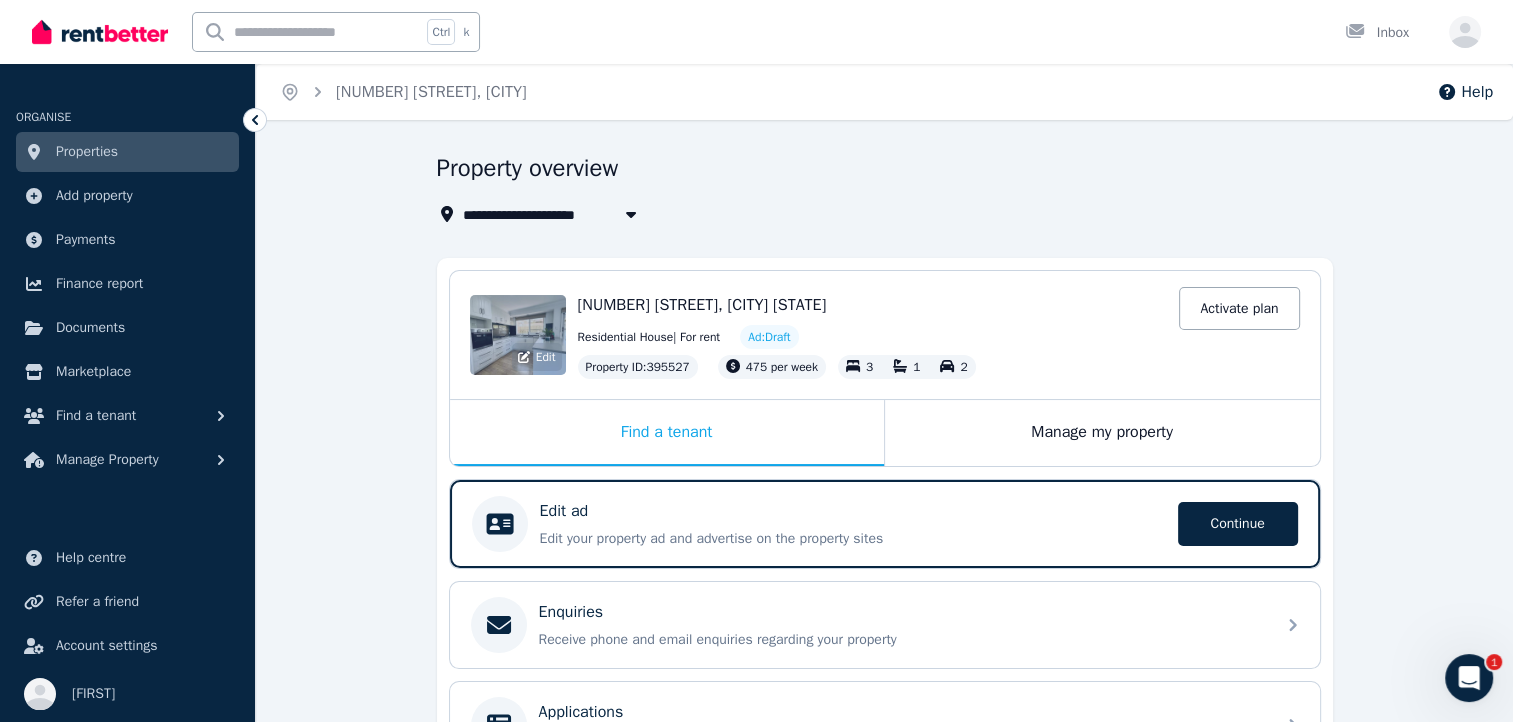 click on "Edit" at bounding box center (518, 335) 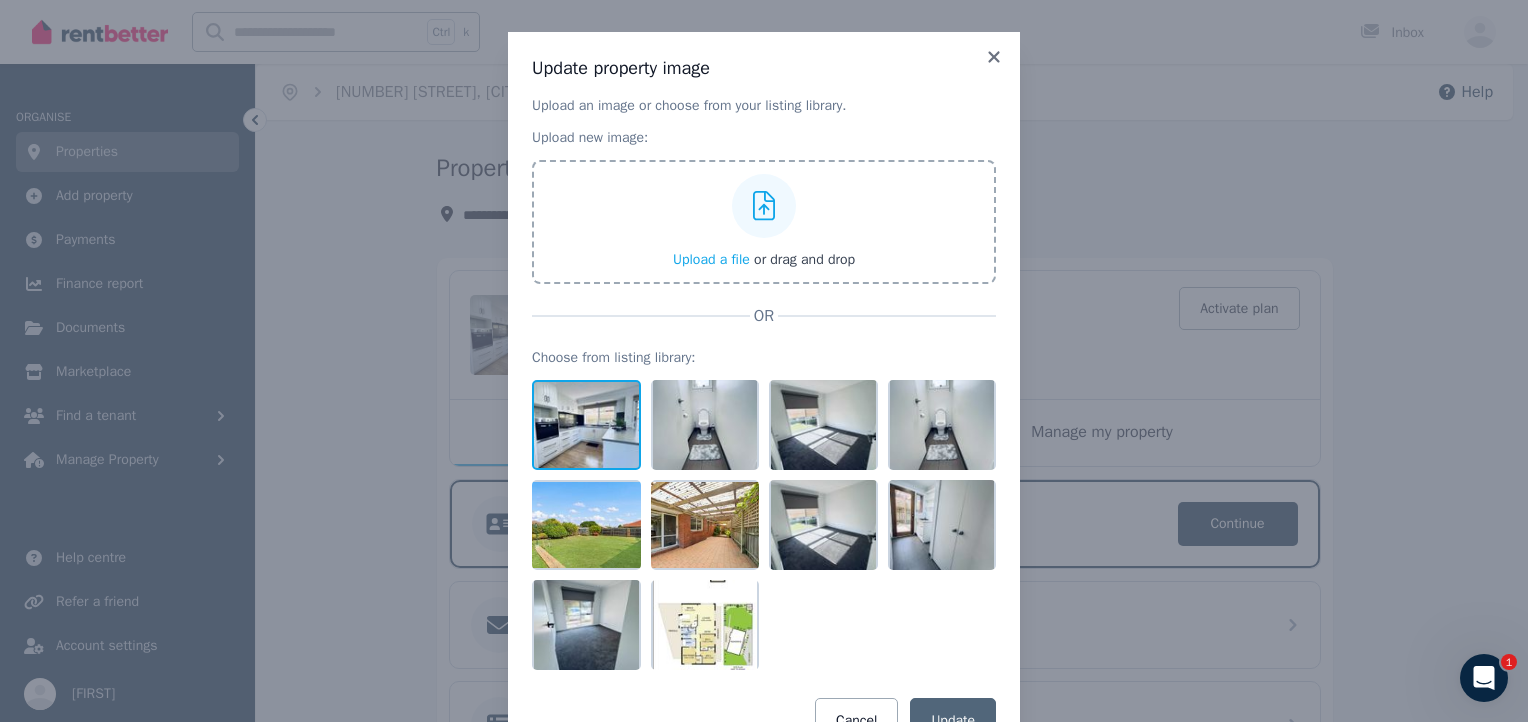 click at bounding box center [586, 425] 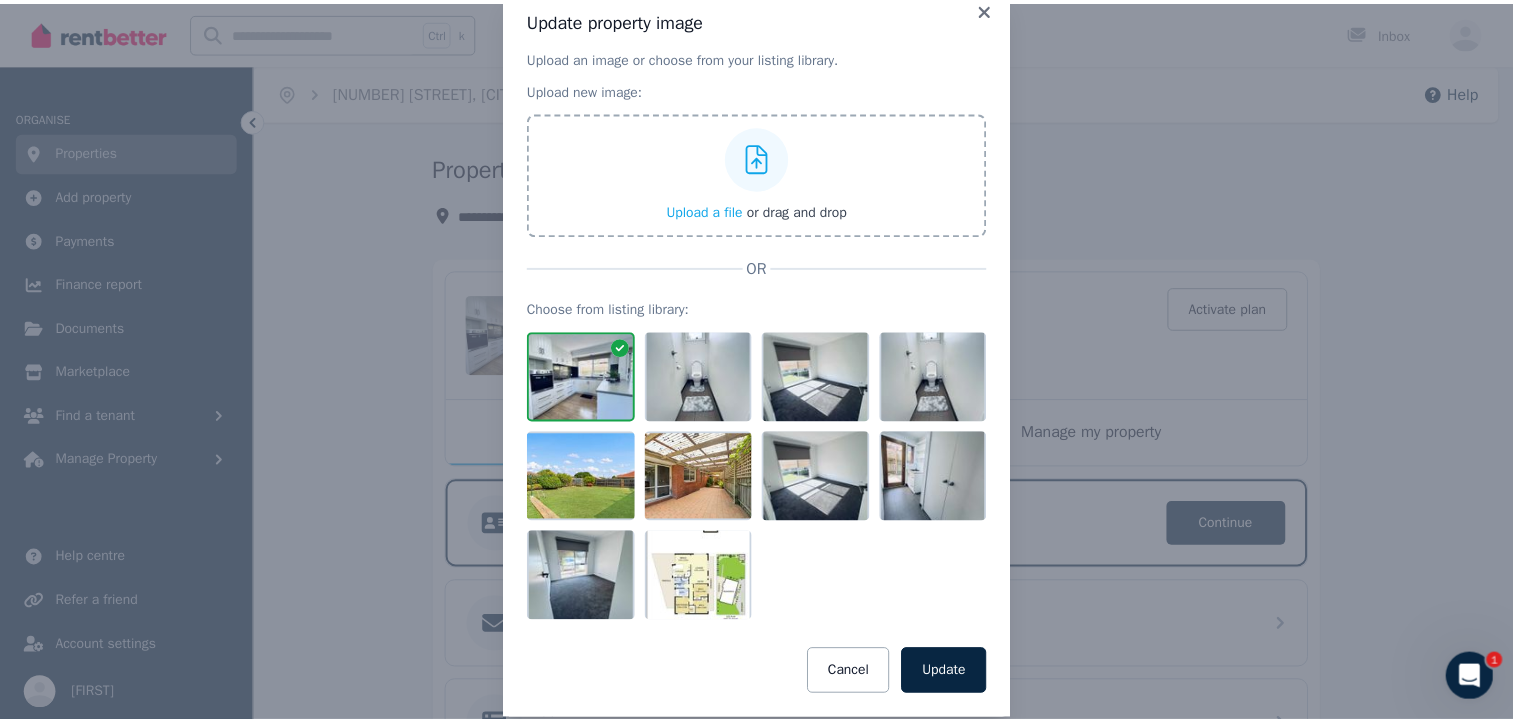scroll, scrollTop: 76, scrollLeft: 0, axis: vertical 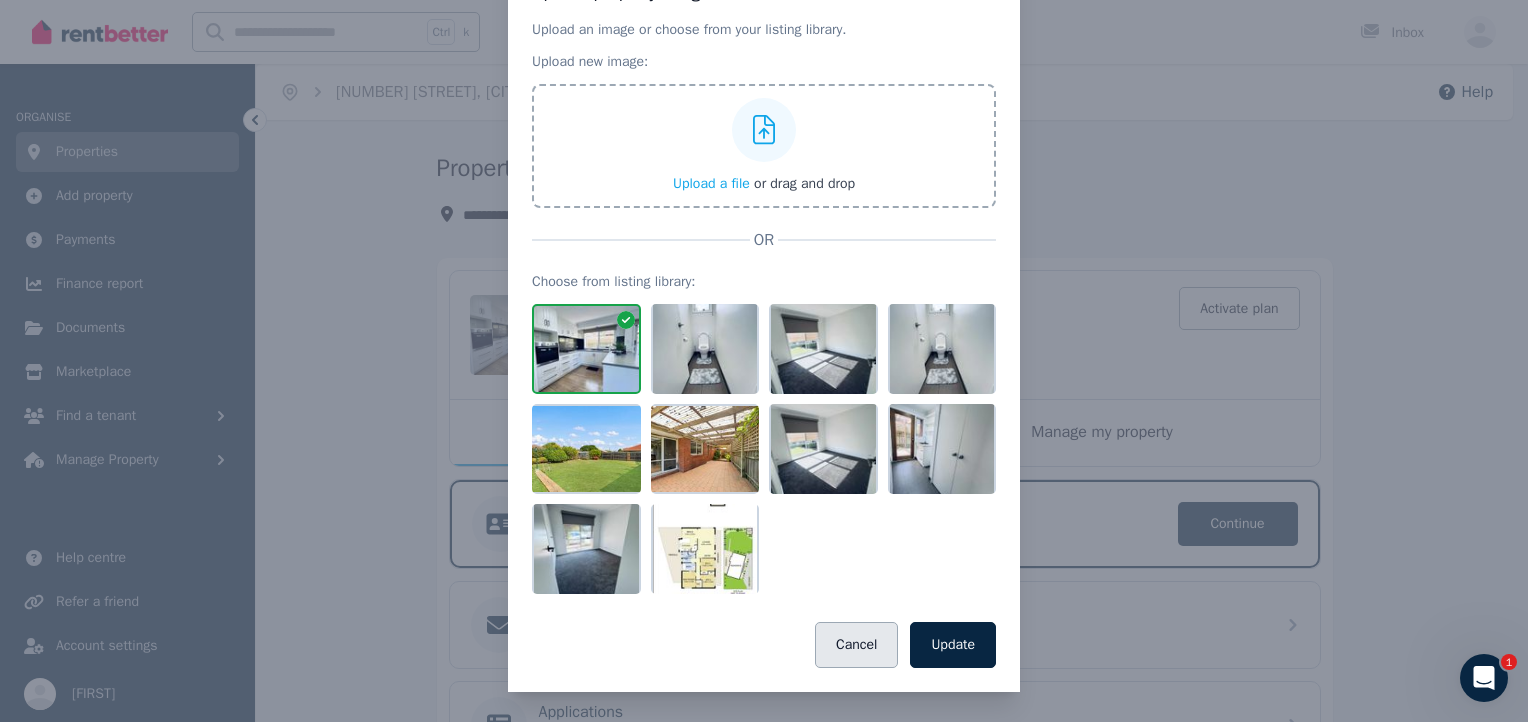 click on "Cancel" at bounding box center [856, 645] 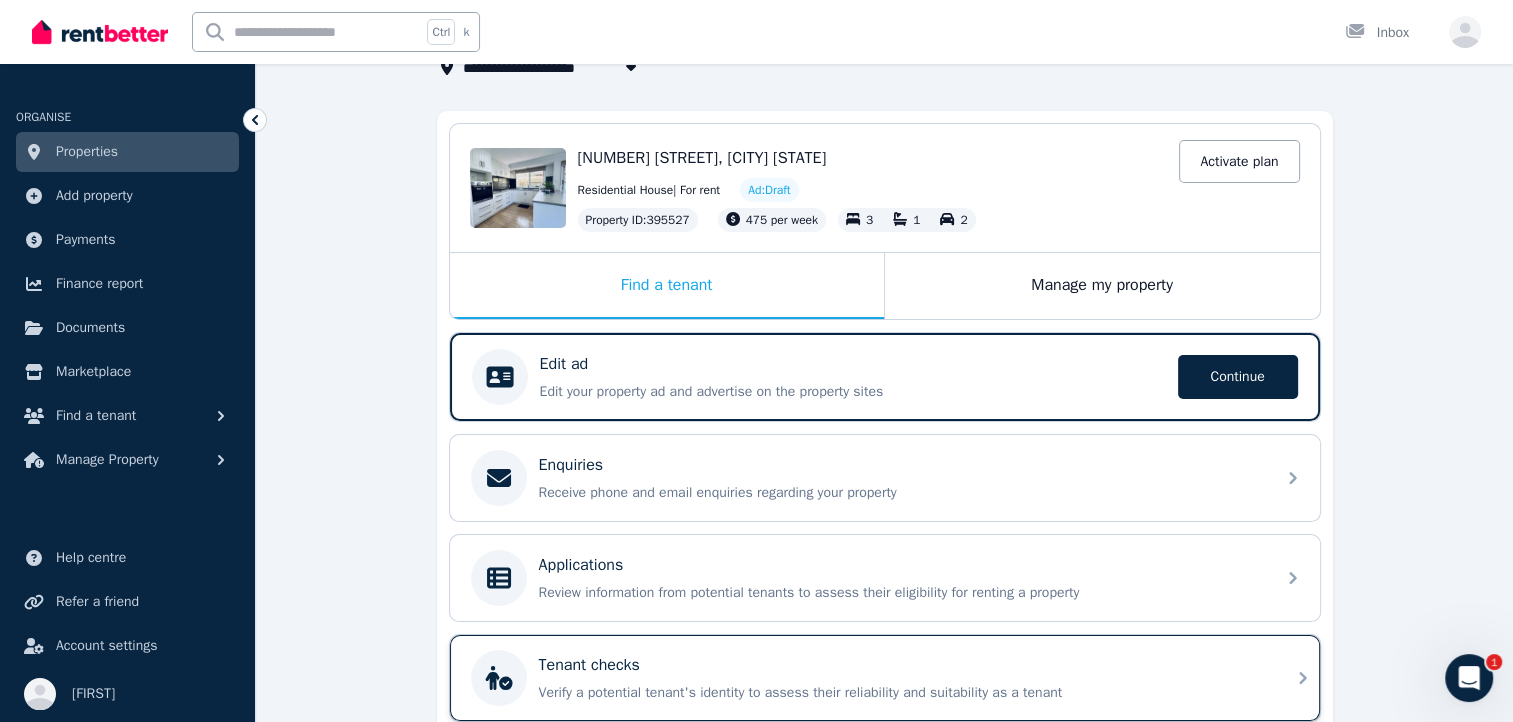 scroll, scrollTop: 0, scrollLeft: 0, axis: both 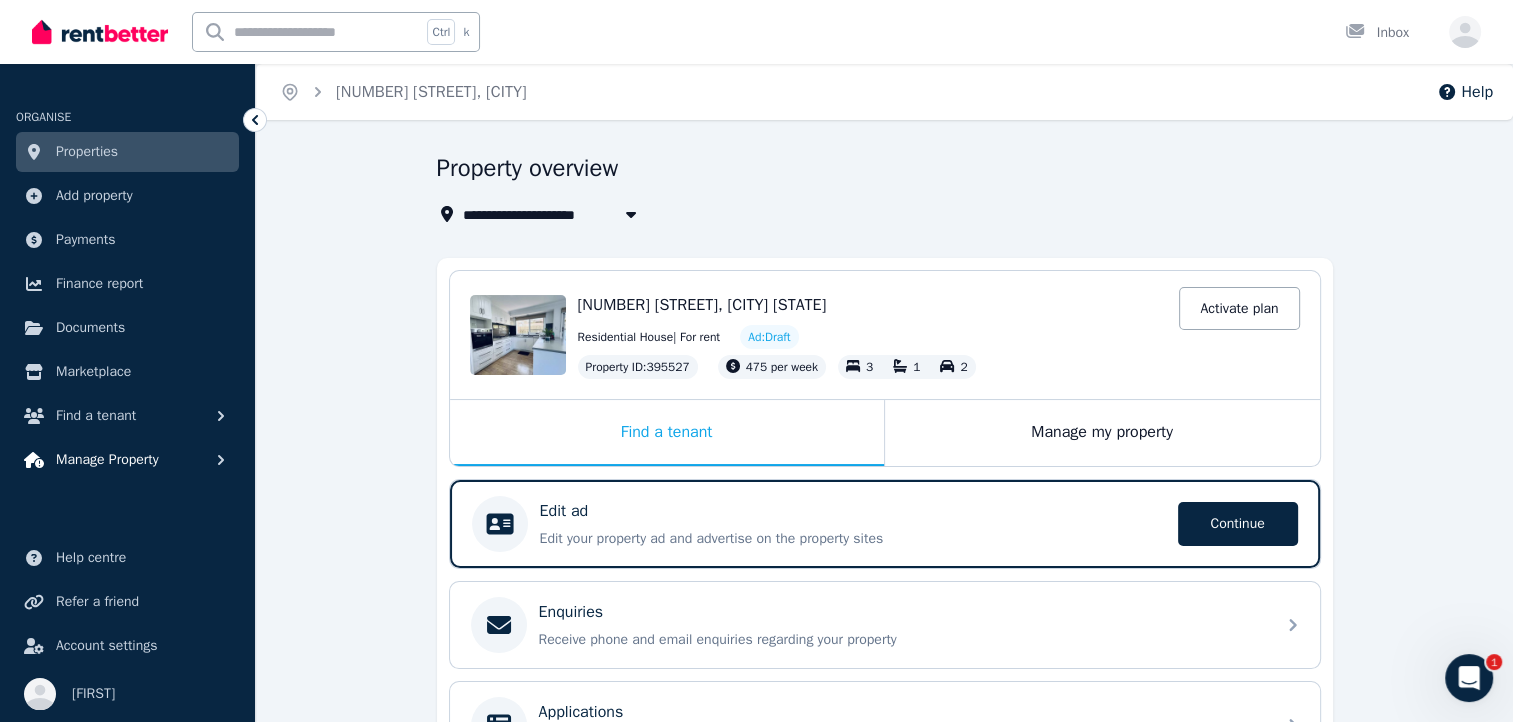 click 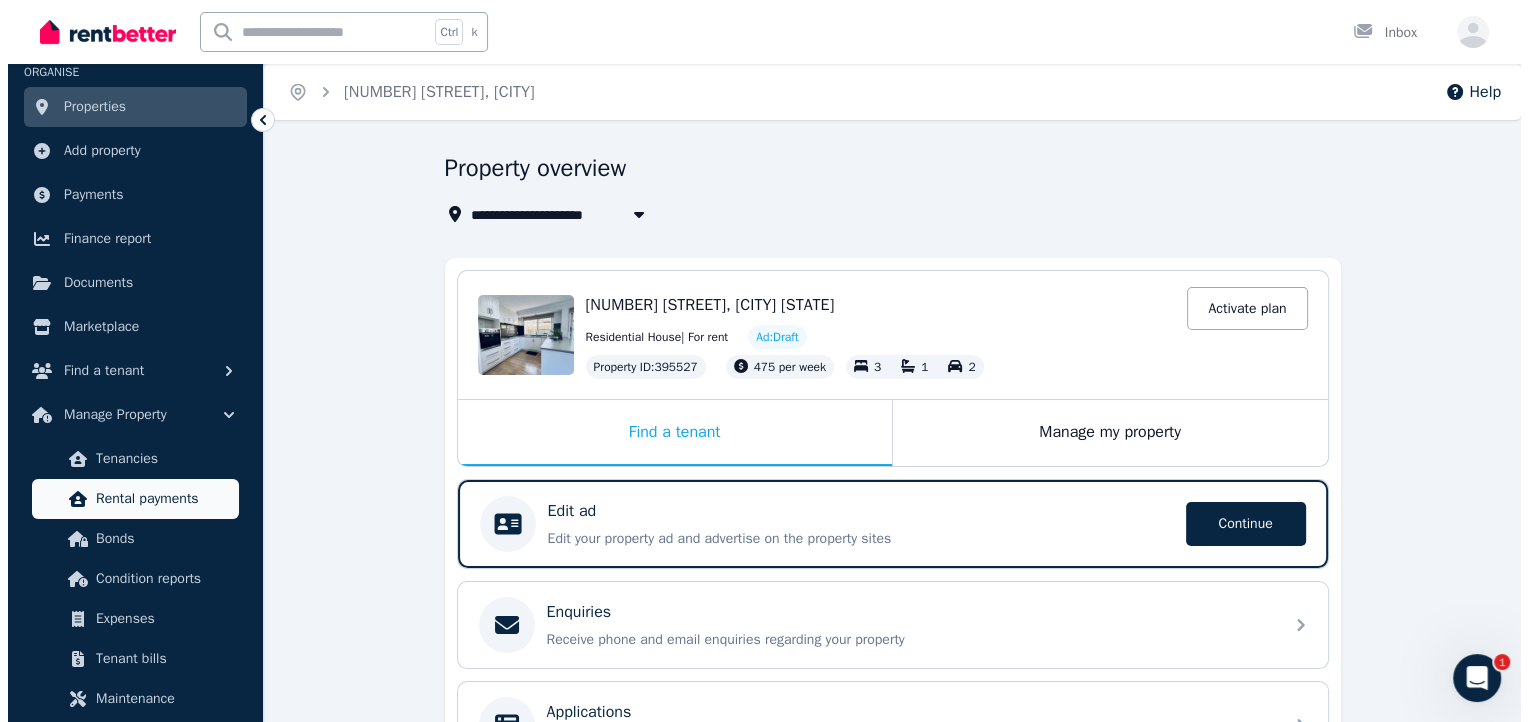 scroll, scrollTop: 0, scrollLeft: 0, axis: both 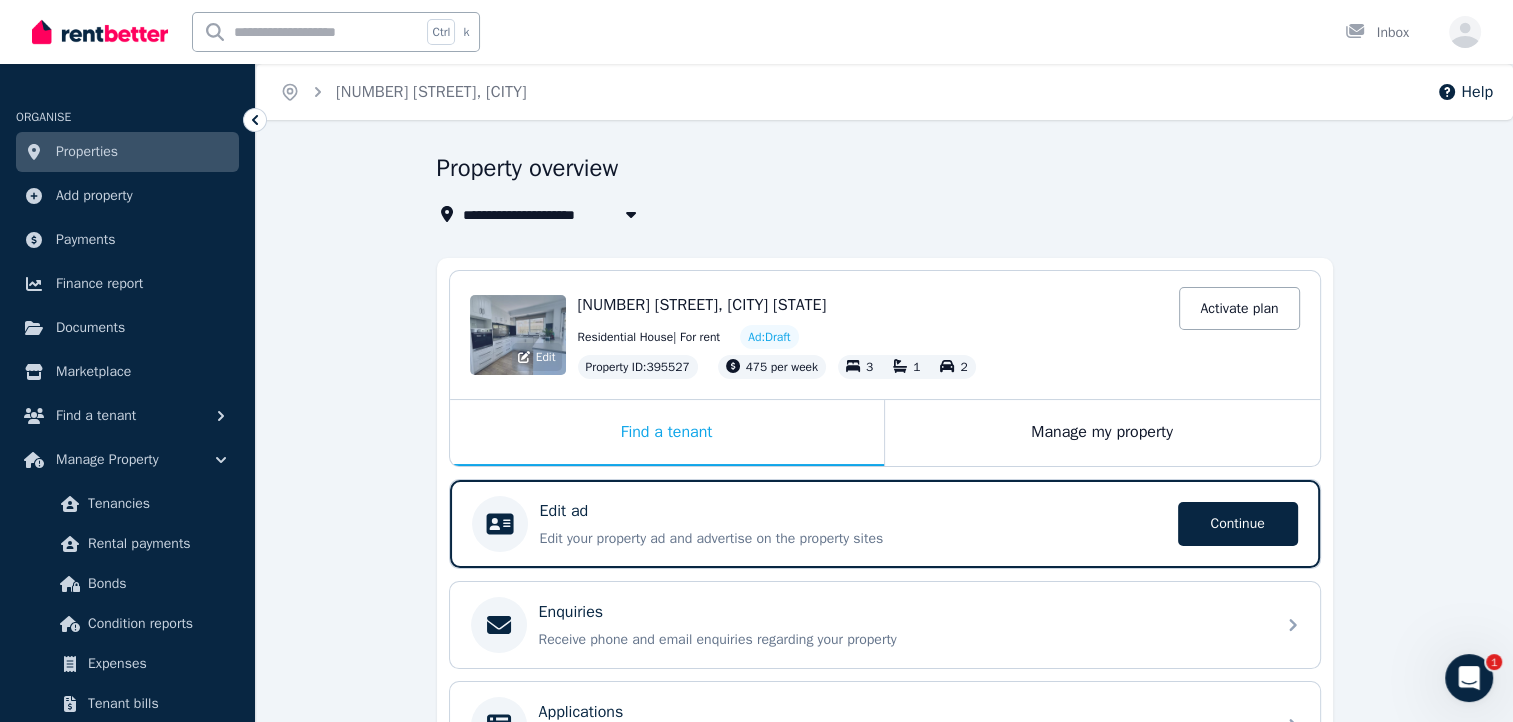 click on "Edit" at bounding box center (518, 335) 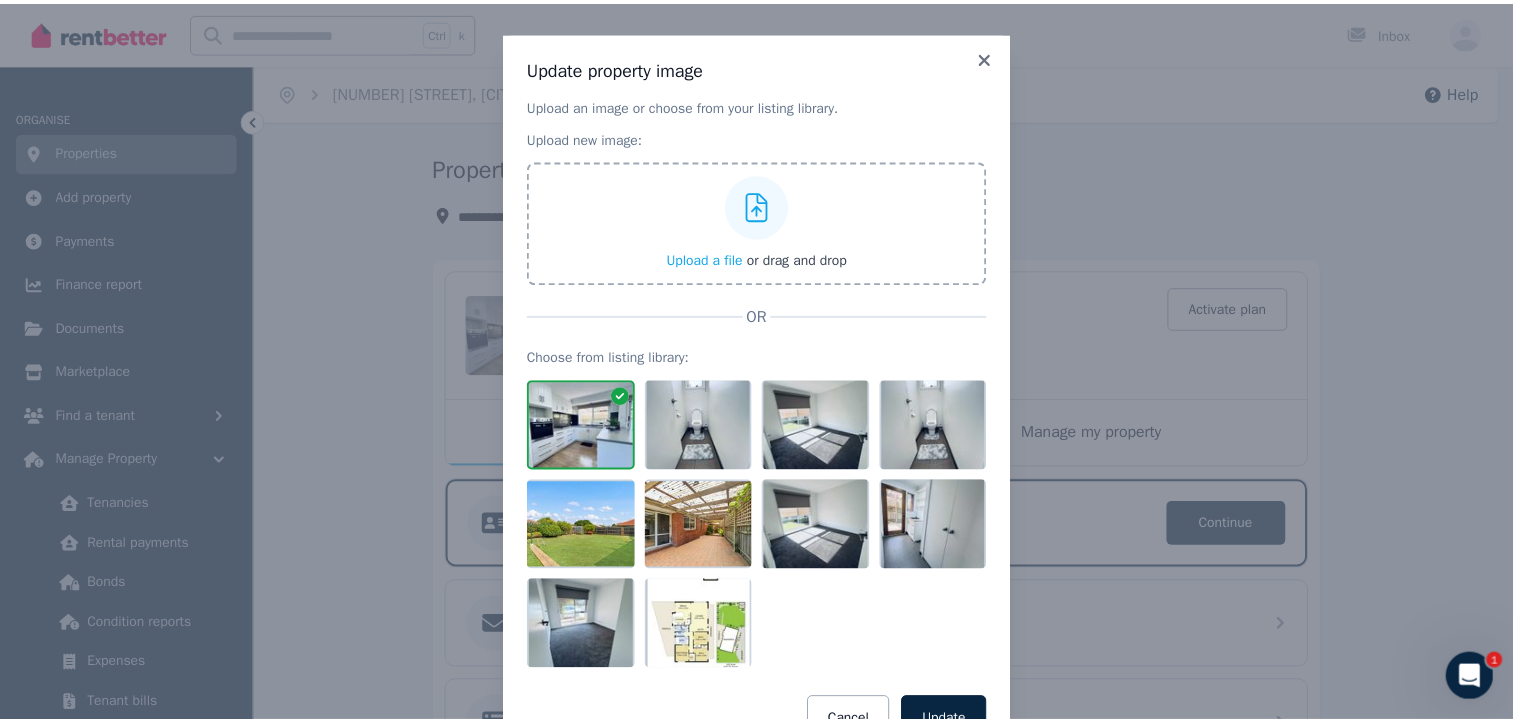 scroll, scrollTop: 3, scrollLeft: 0, axis: vertical 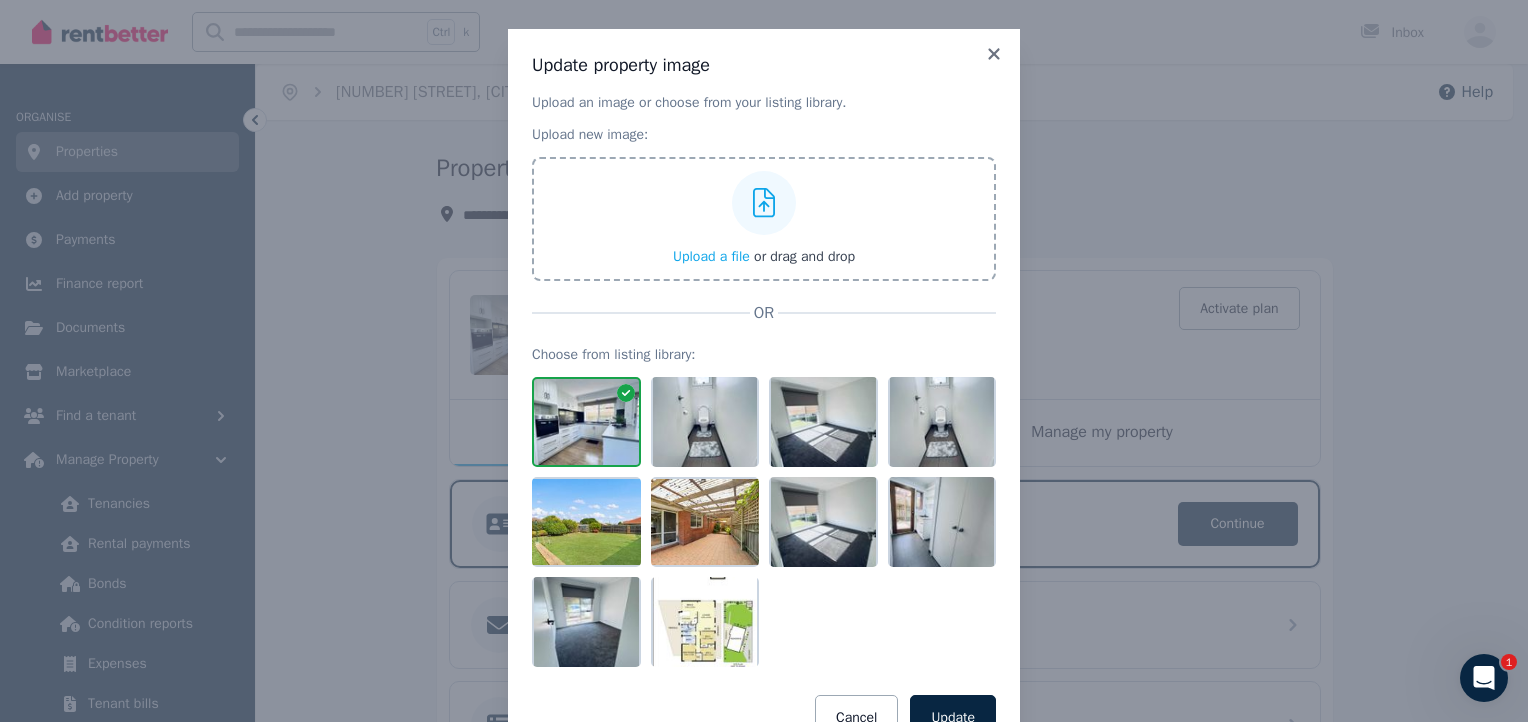 click 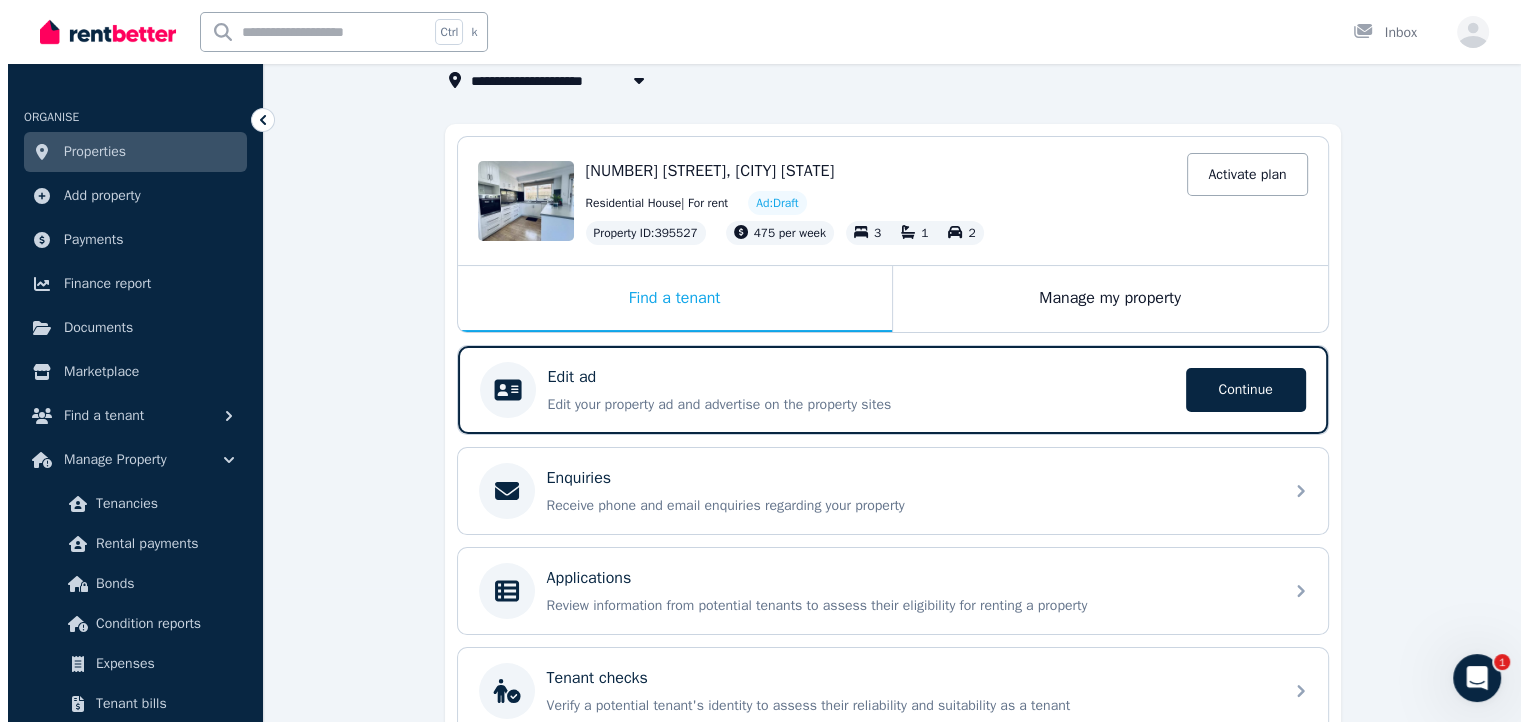 scroll, scrollTop: 129, scrollLeft: 0, axis: vertical 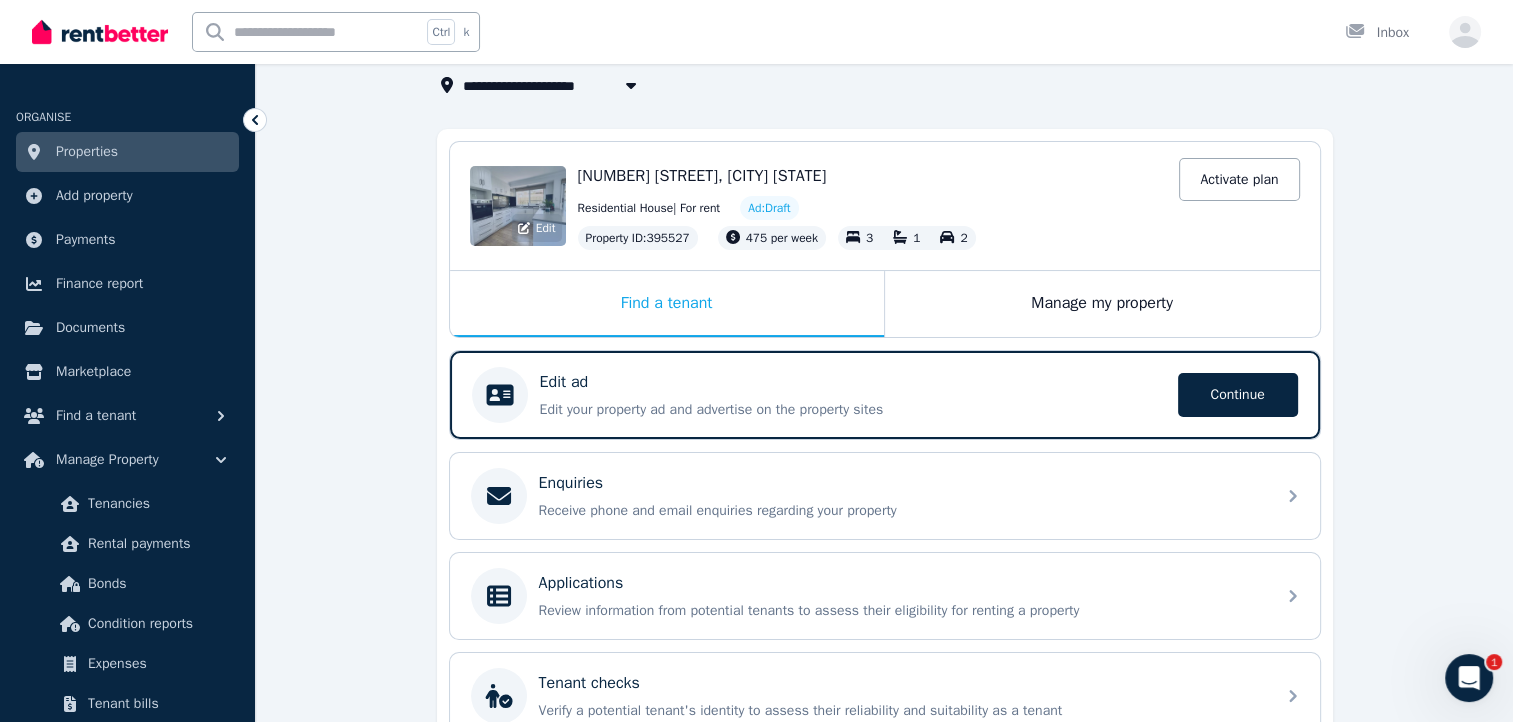 click on "Edit" at bounding box center (518, 206) 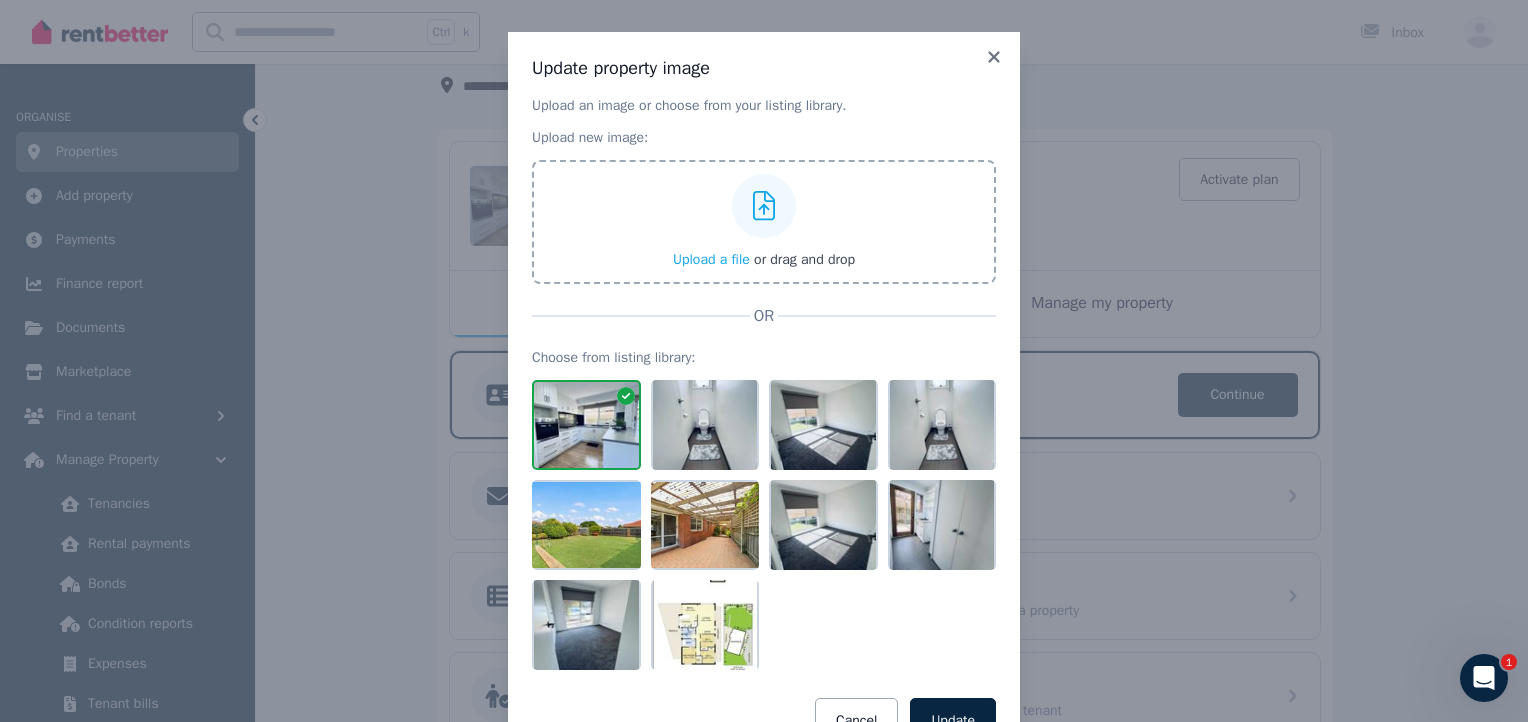 scroll, scrollTop: 3, scrollLeft: 0, axis: vertical 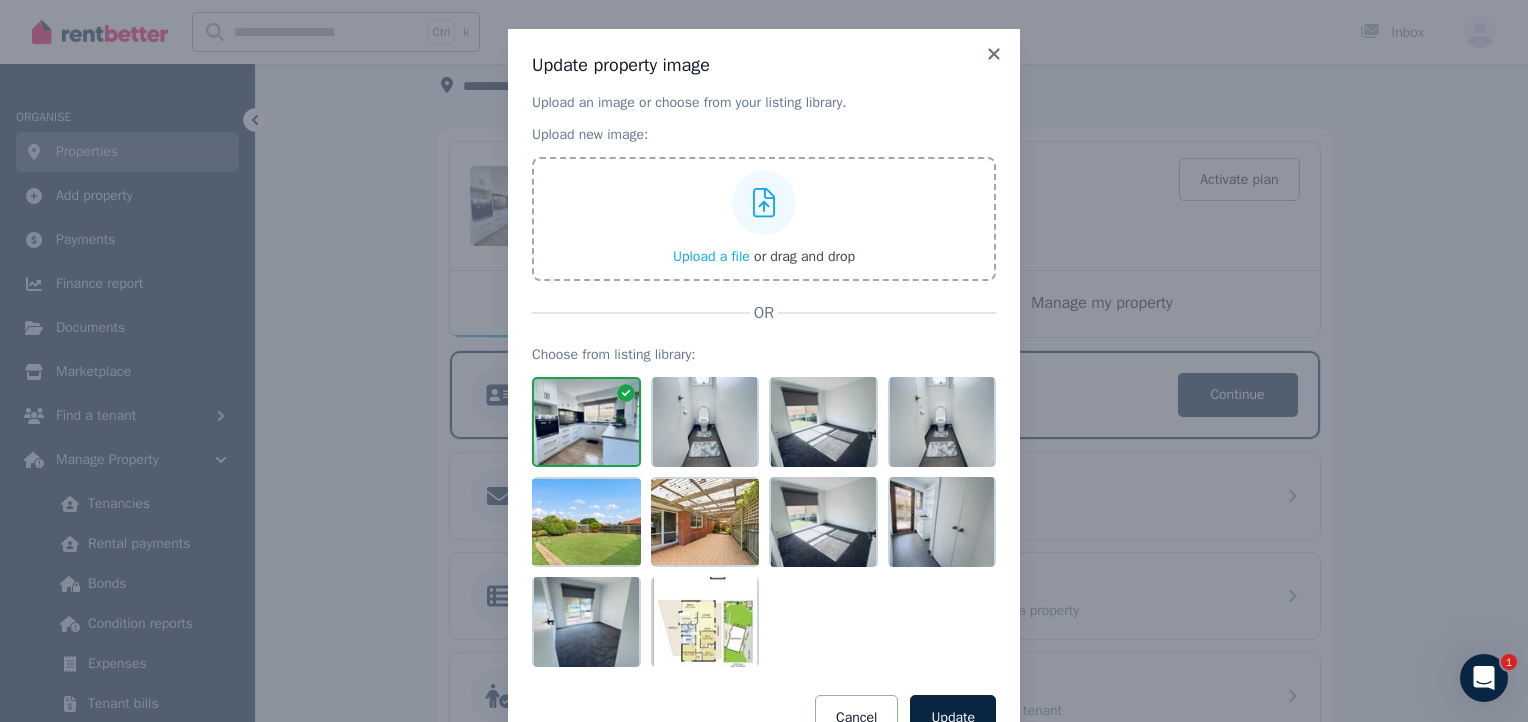 click at bounding box center [586, 422] 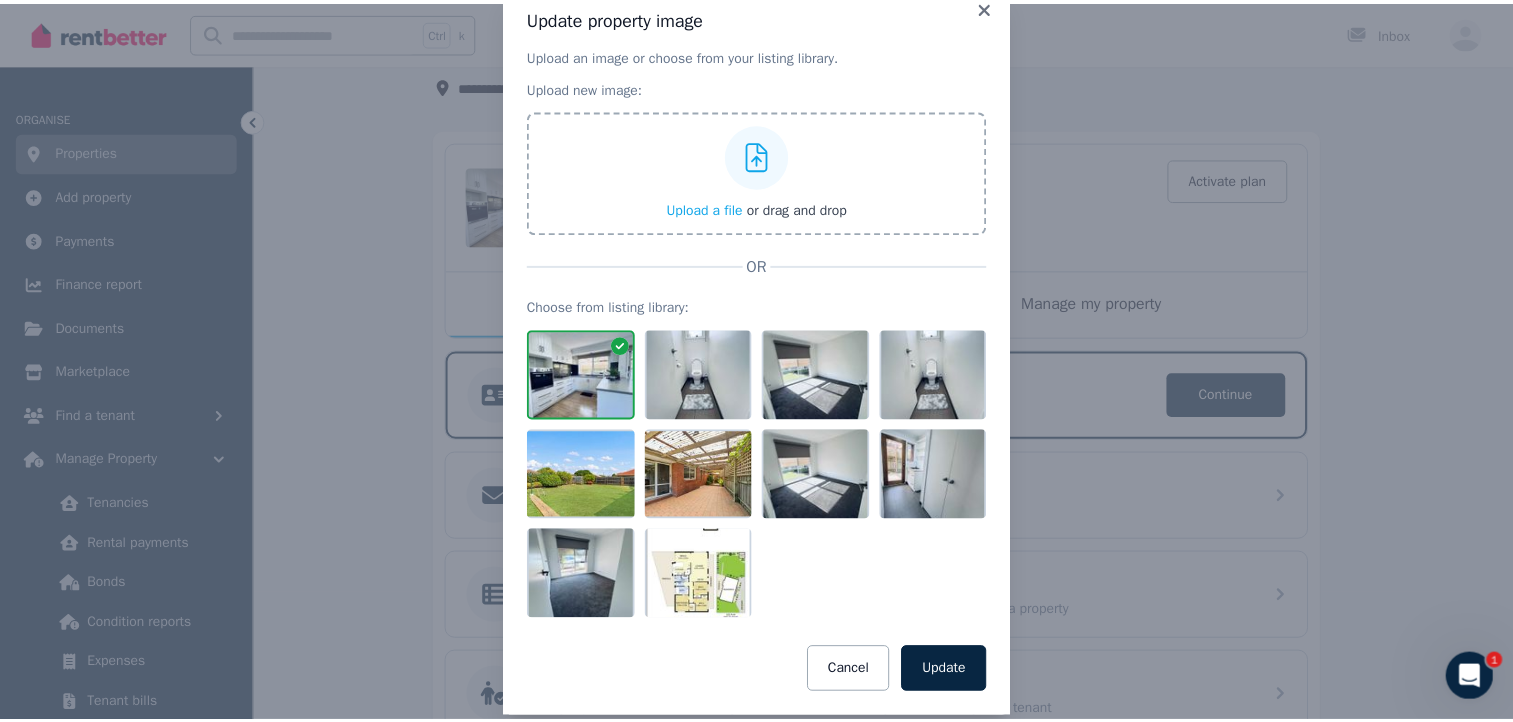 scroll, scrollTop: 76, scrollLeft: 0, axis: vertical 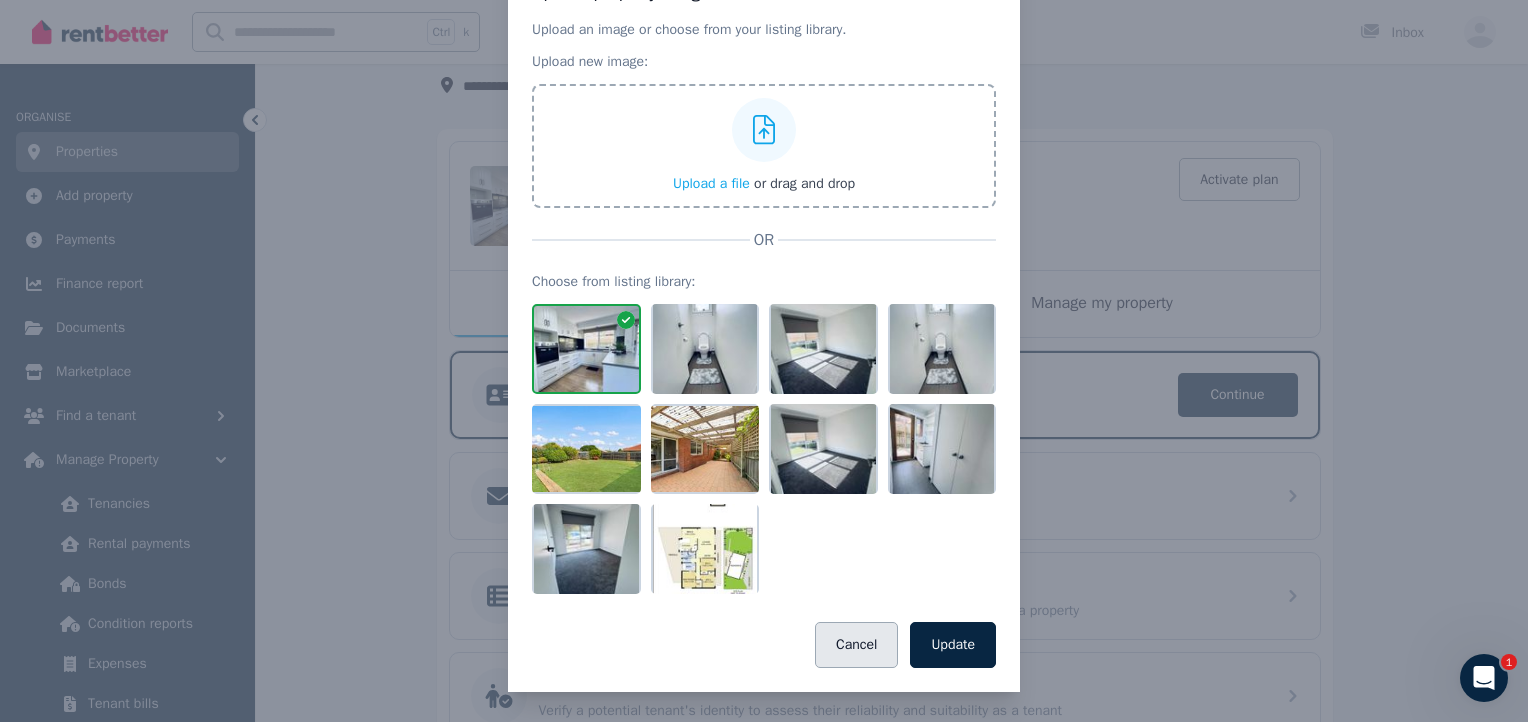 click on "Cancel" at bounding box center [856, 645] 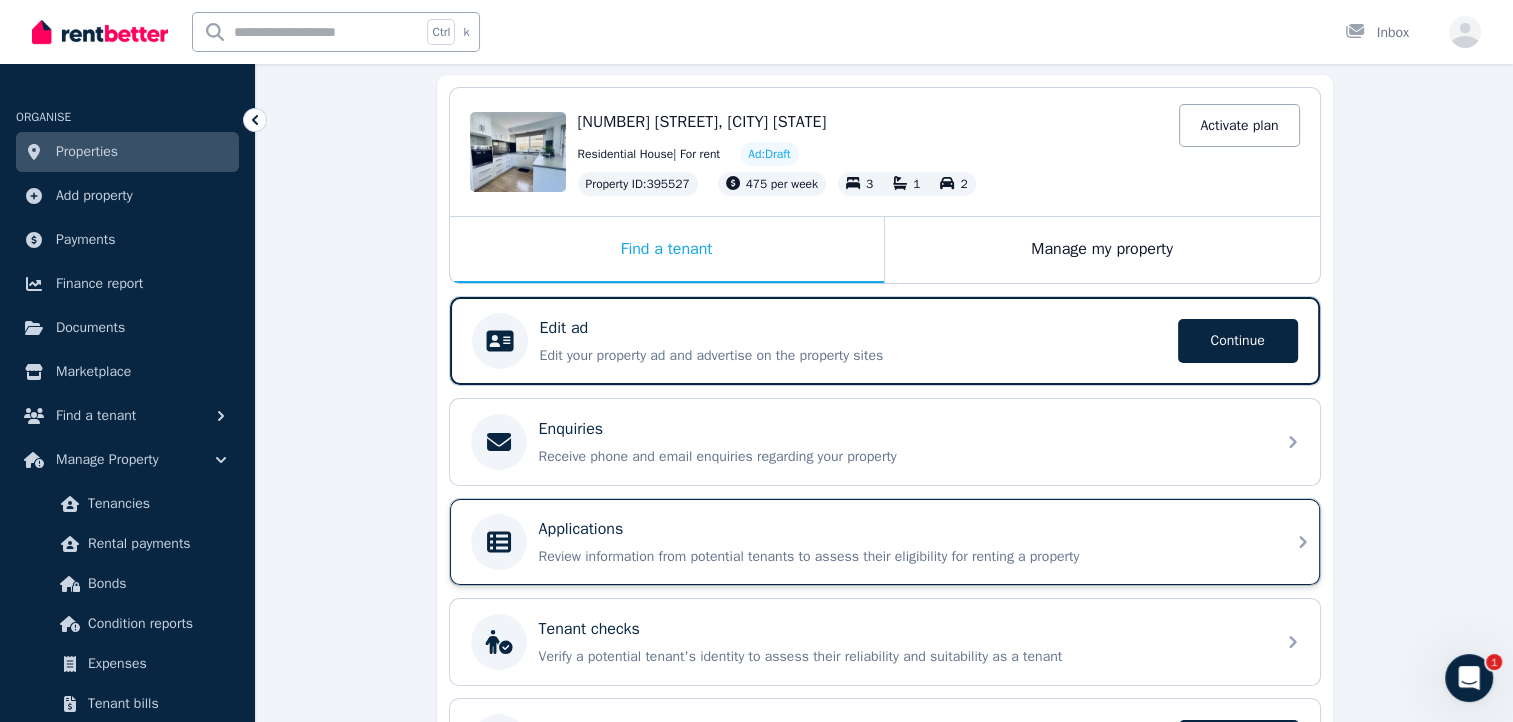scroll, scrollTop: 329, scrollLeft: 0, axis: vertical 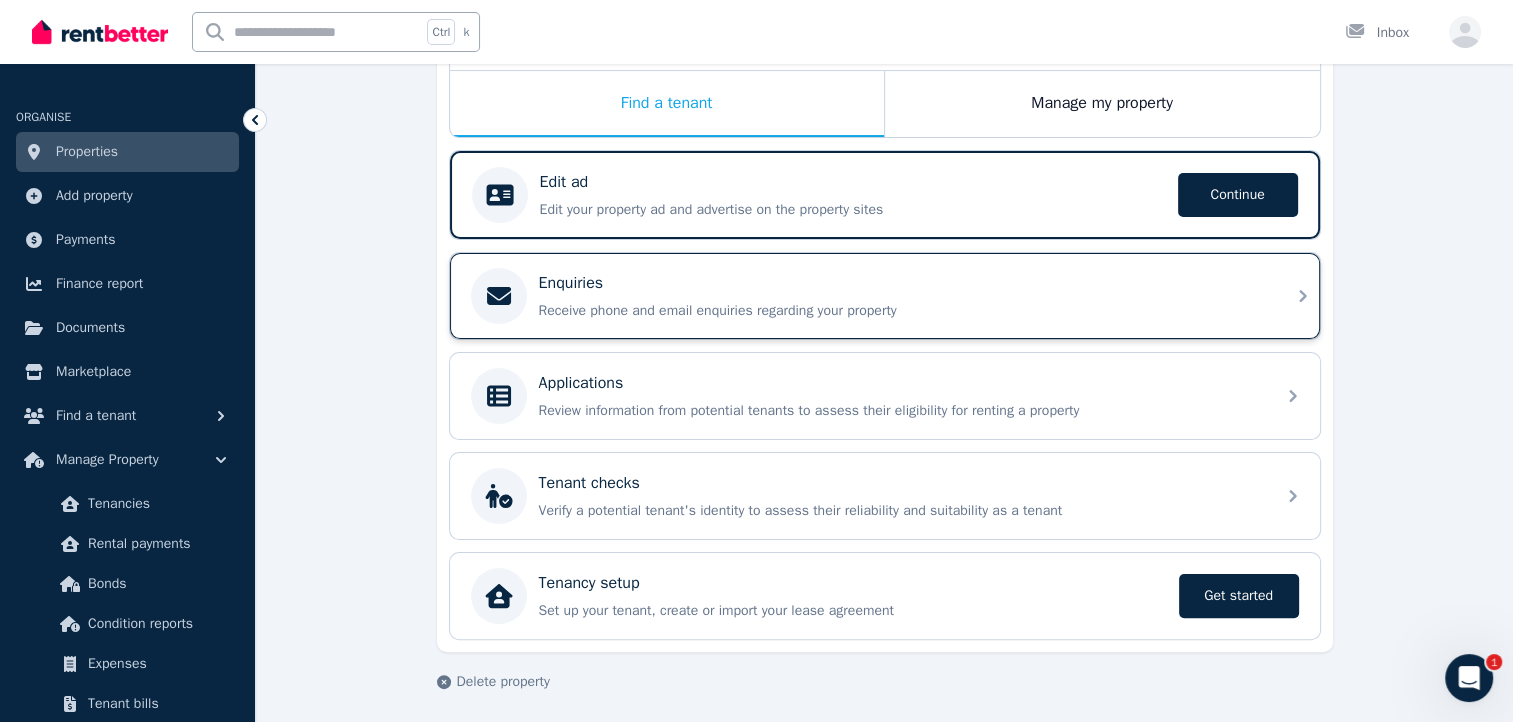 click on "Receive phone and email enquiries regarding your property" at bounding box center [901, 311] 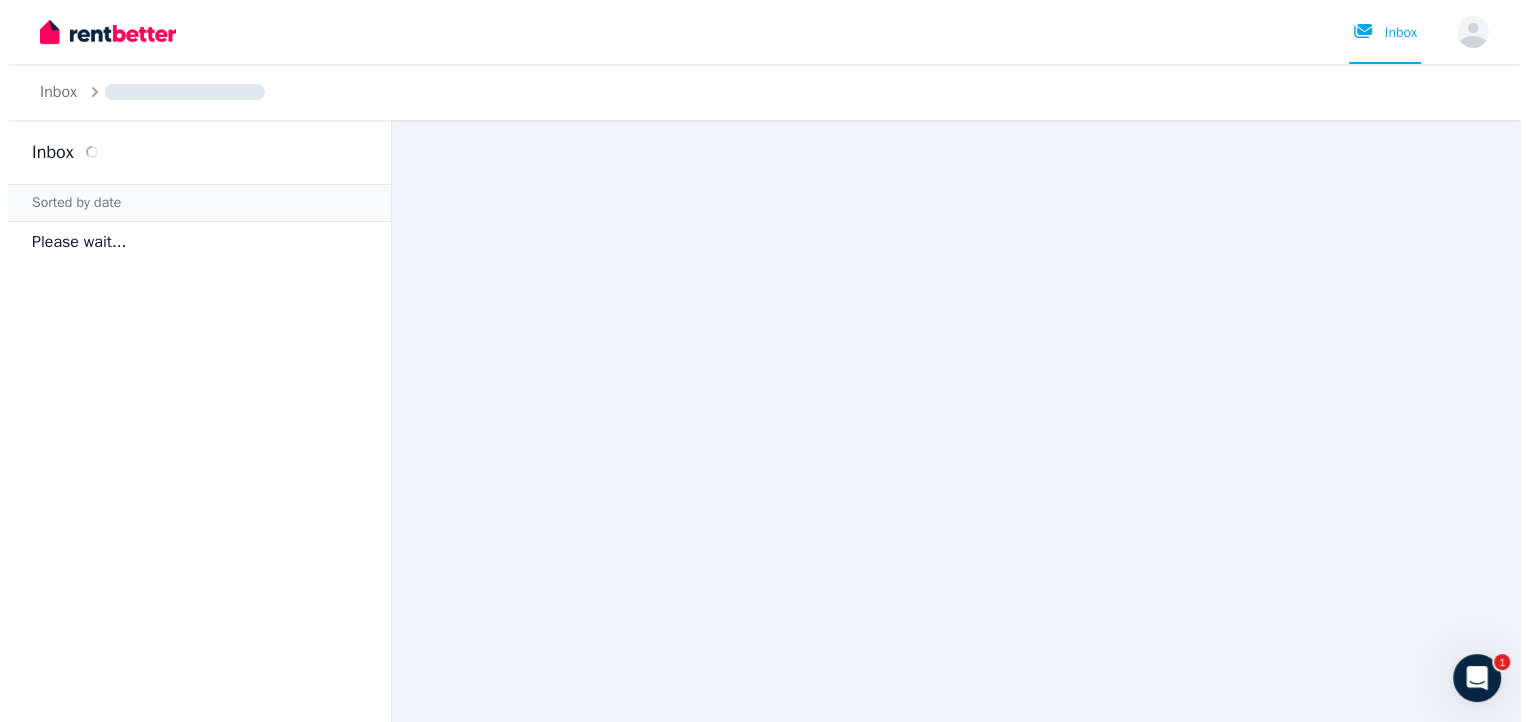 scroll, scrollTop: 0, scrollLeft: 0, axis: both 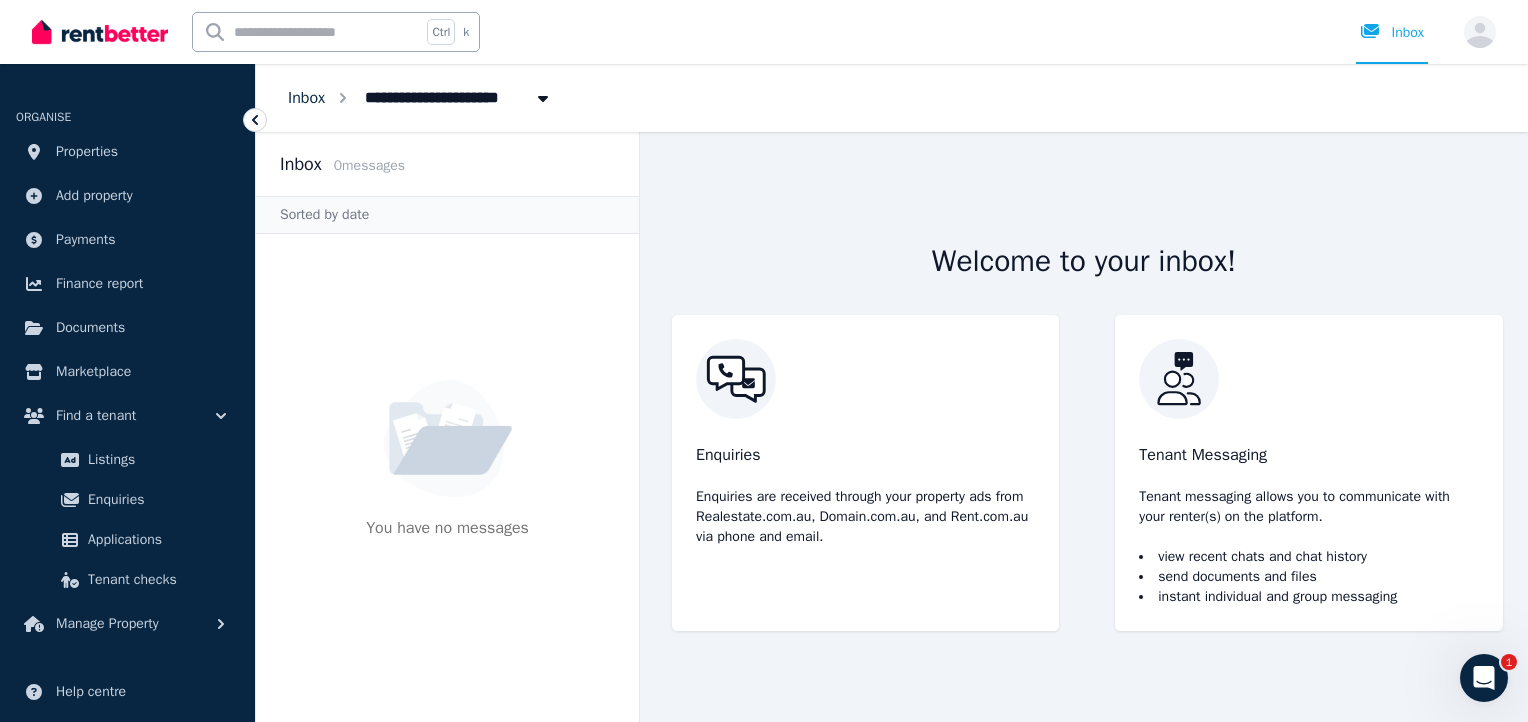 click on "Inbox" at bounding box center (306, 98) 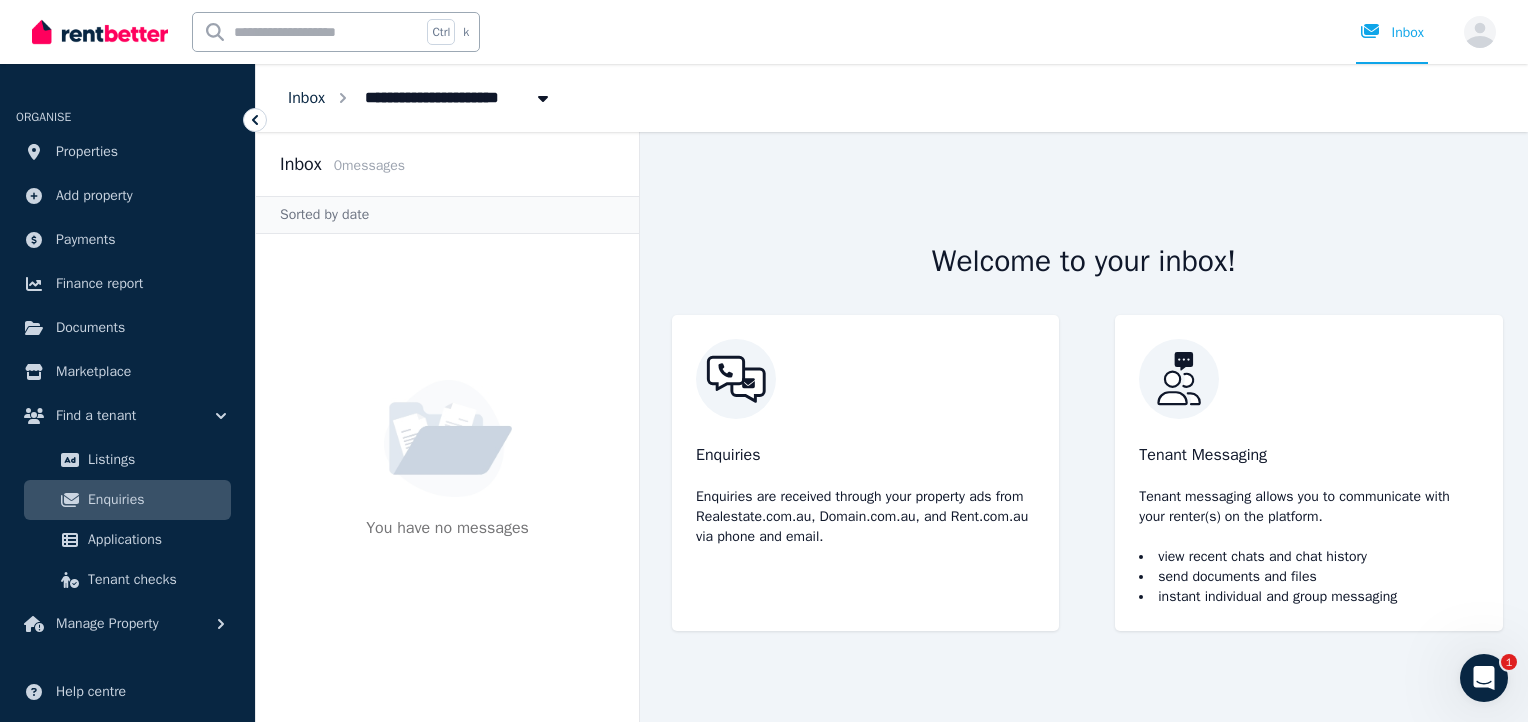click on "Inbox" at bounding box center (306, 98) 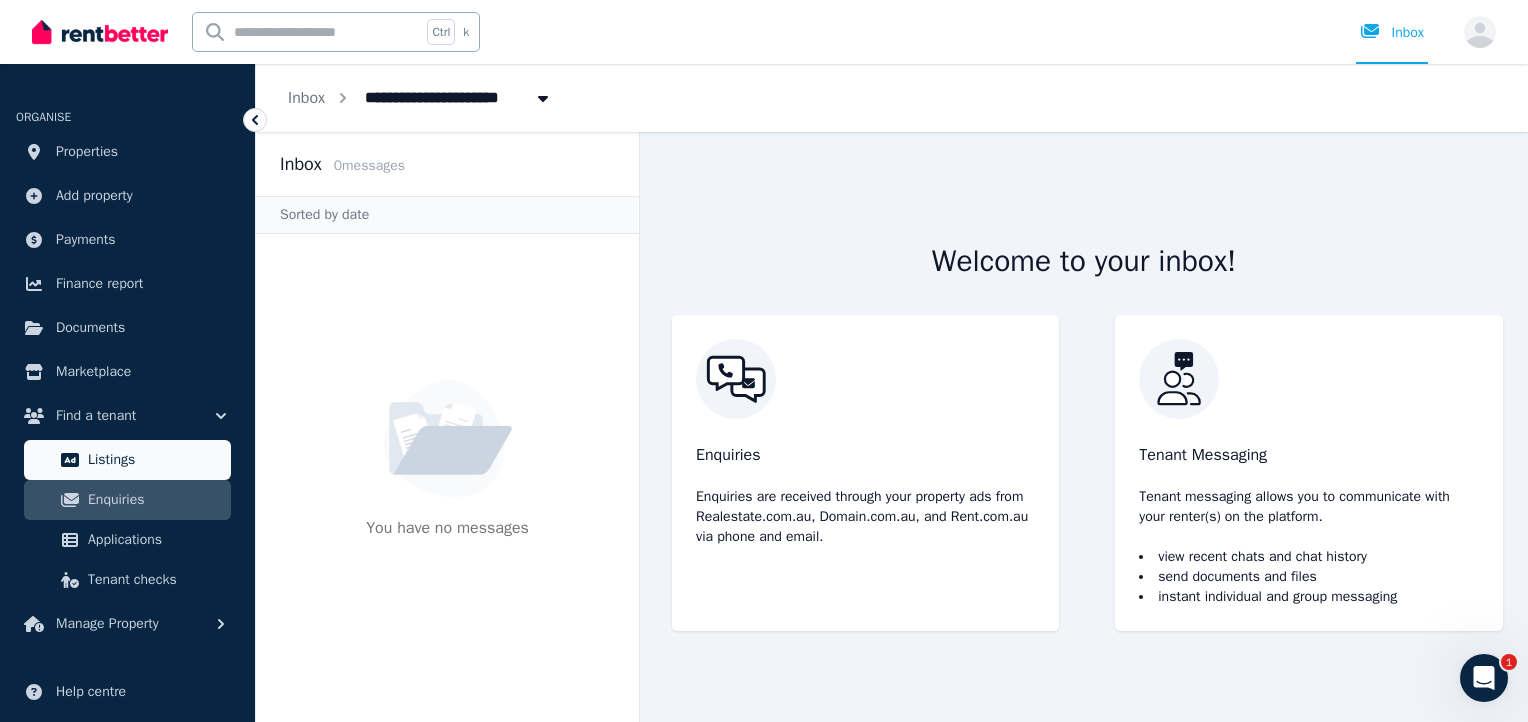 click on "Listings" at bounding box center (155, 460) 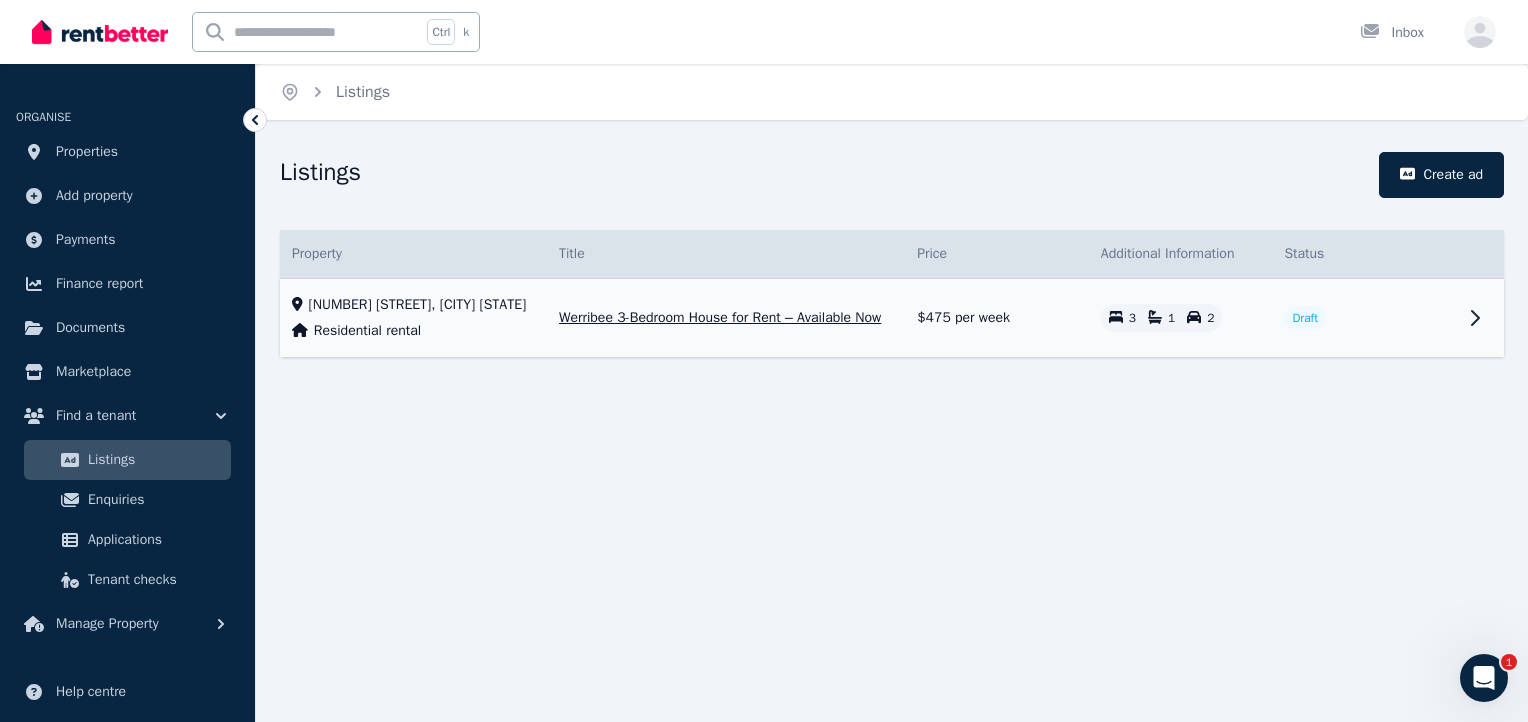 click on "Werribee 3-Bedroom House for Rent – Available Now" at bounding box center [720, 318] 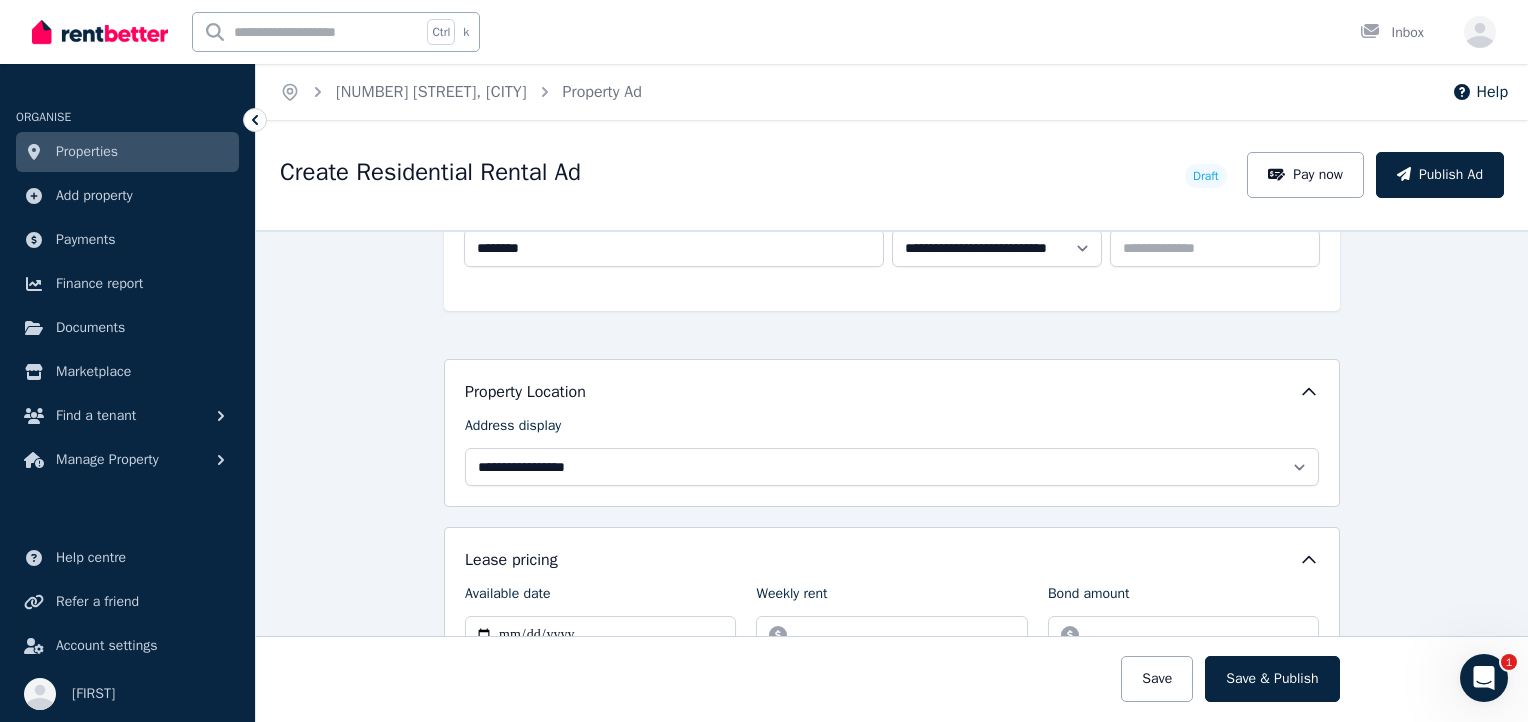 scroll, scrollTop: 400, scrollLeft: 0, axis: vertical 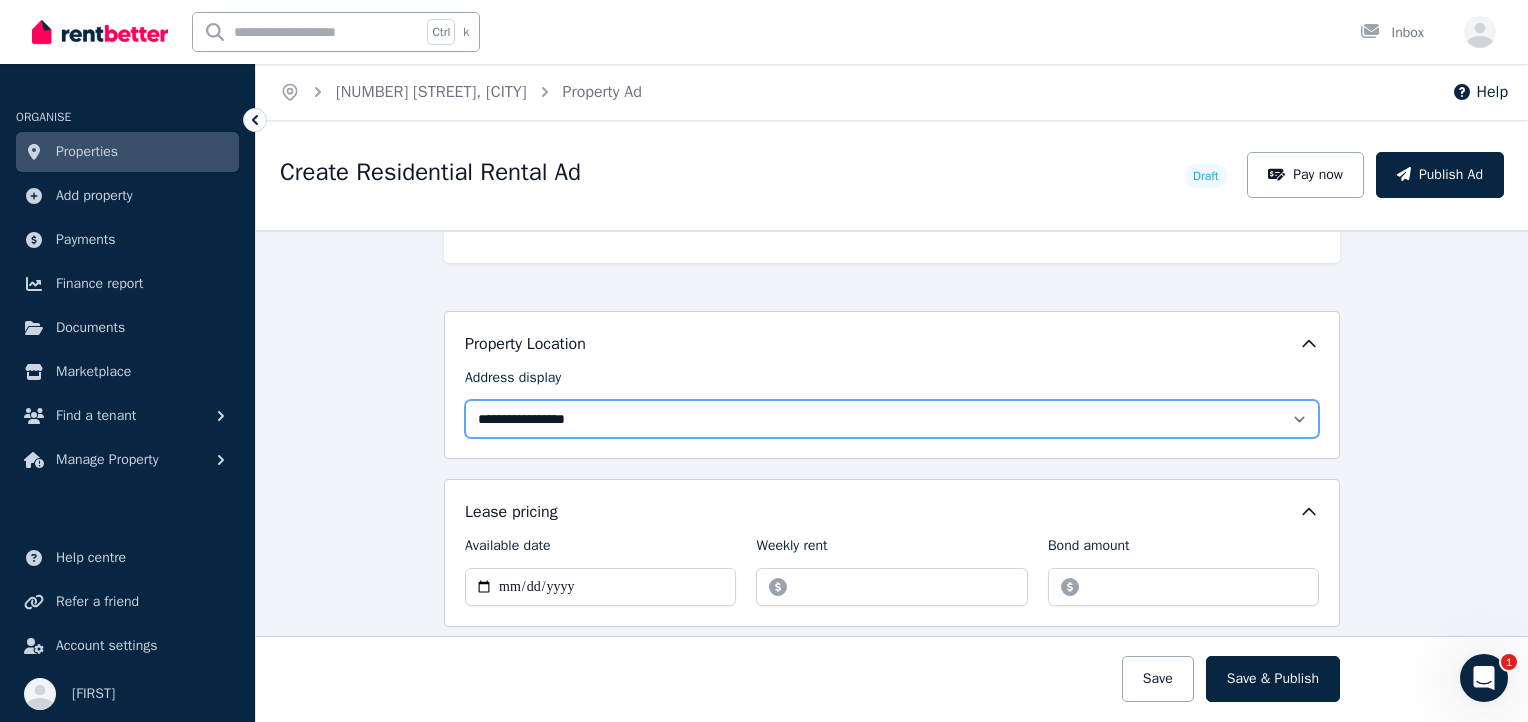 click on "**********" at bounding box center (892, 419) 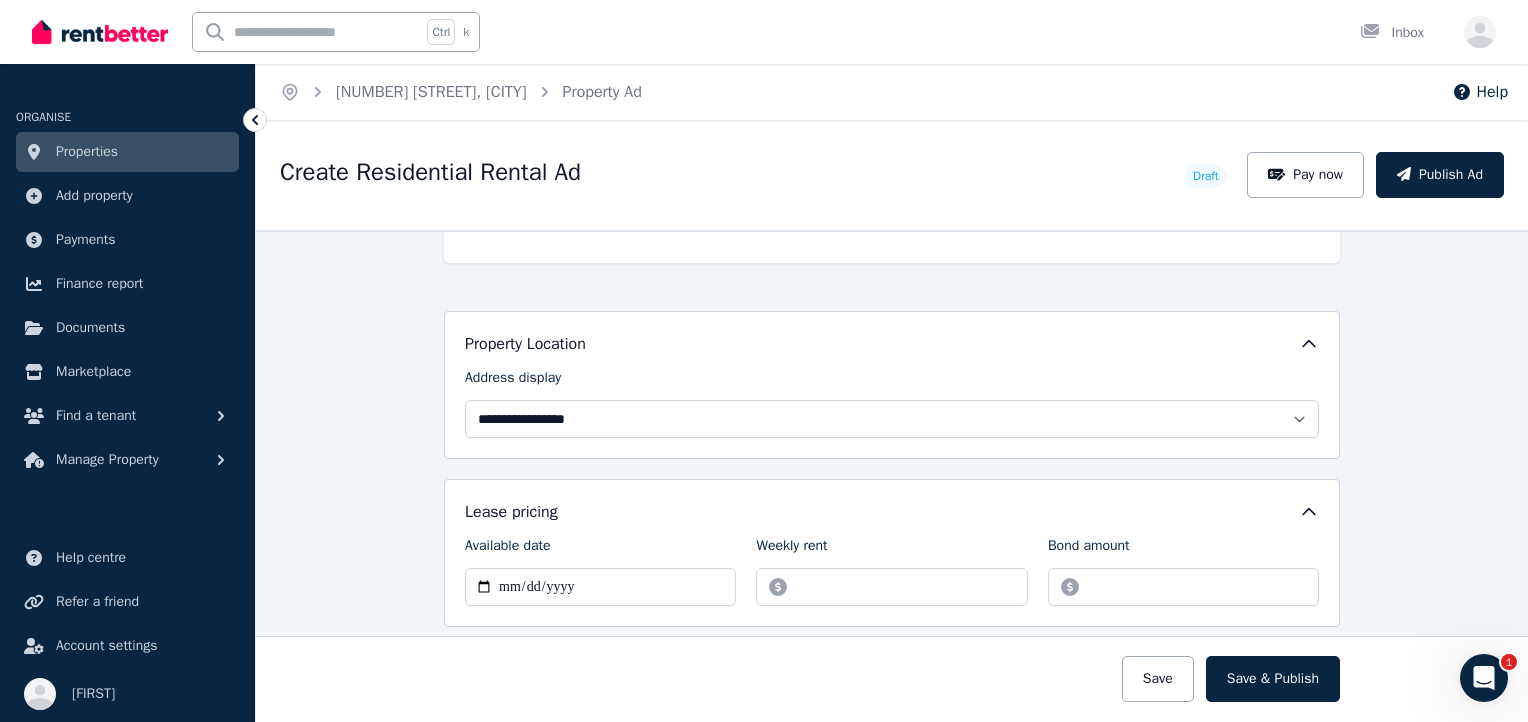 click on "Property Location" at bounding box center [892, 344] 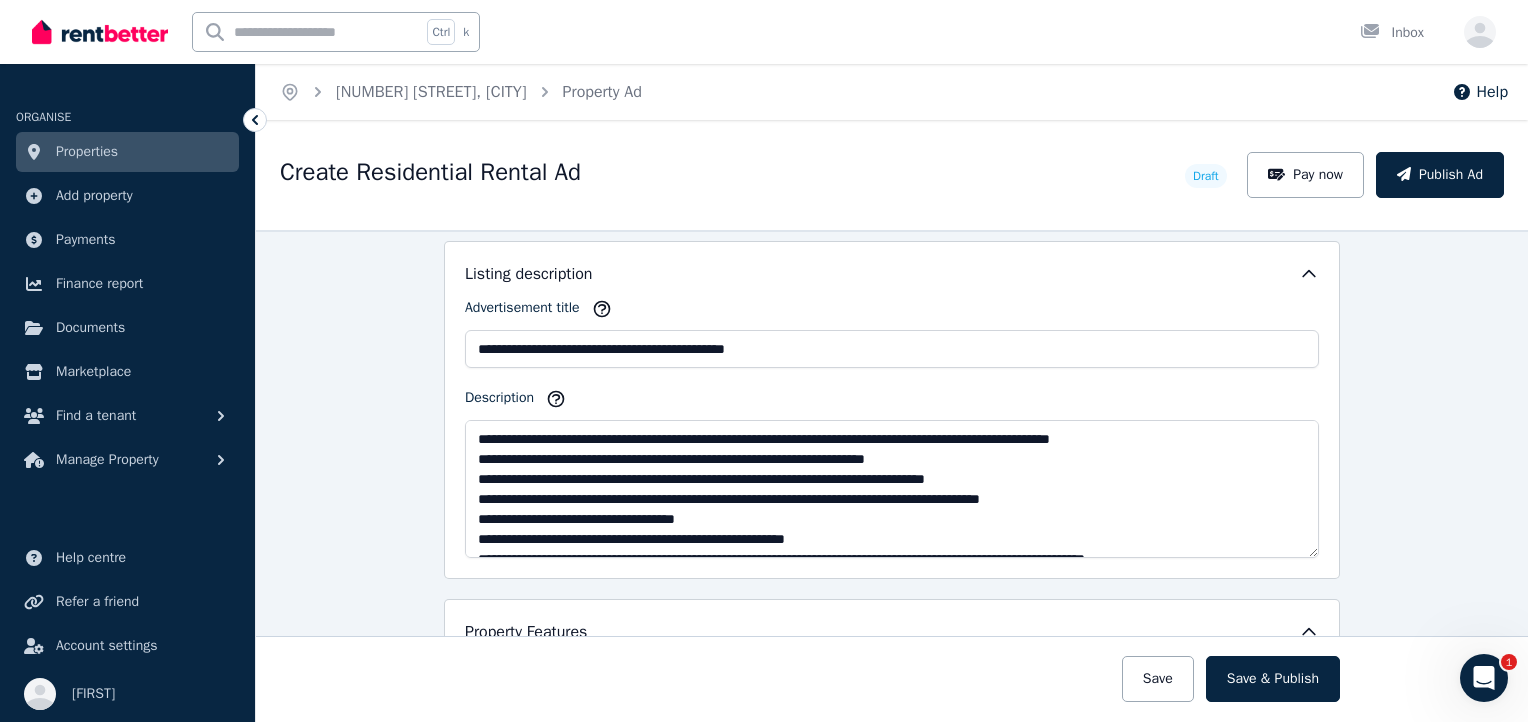scroll, scrollTop: 1100, scrollLeft: 0, axis: vertical 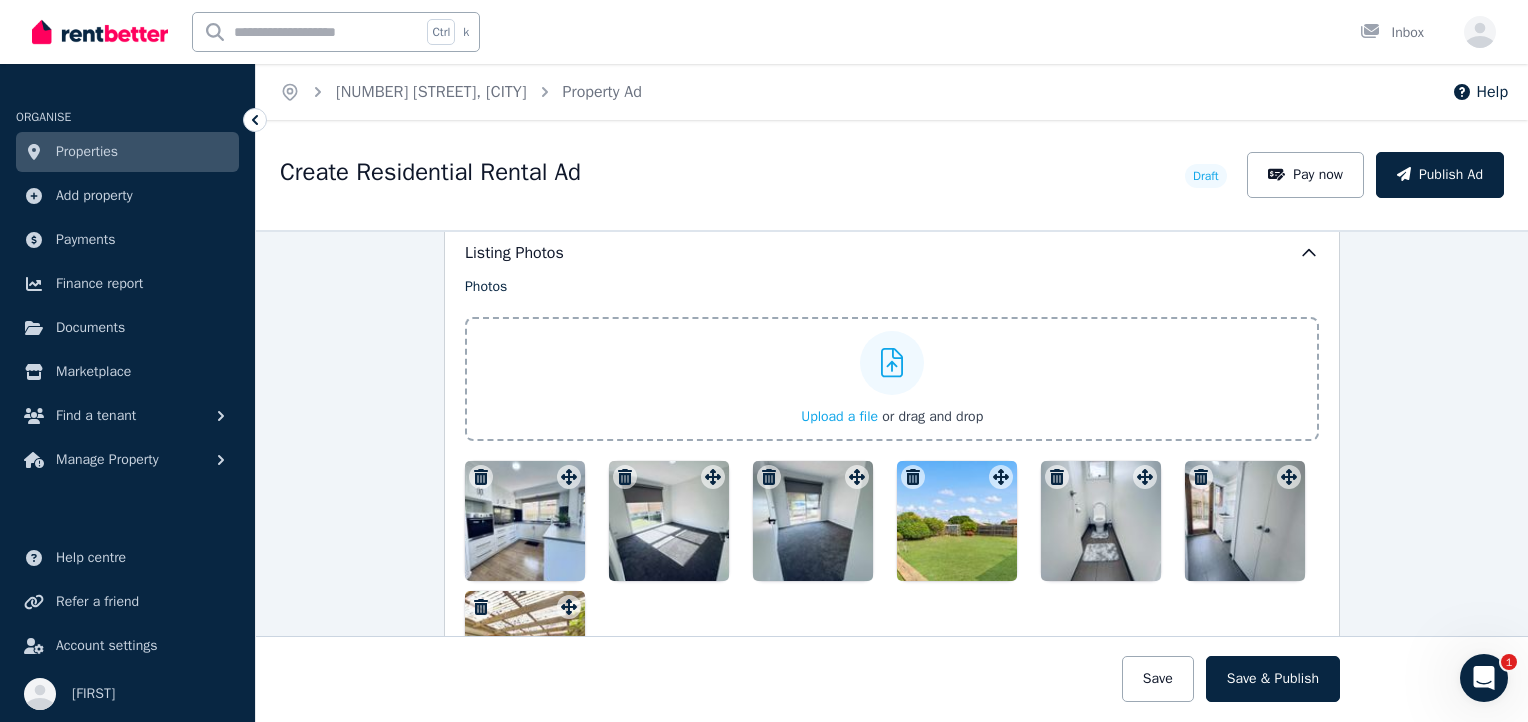 click at bounding box center [1101, 521] 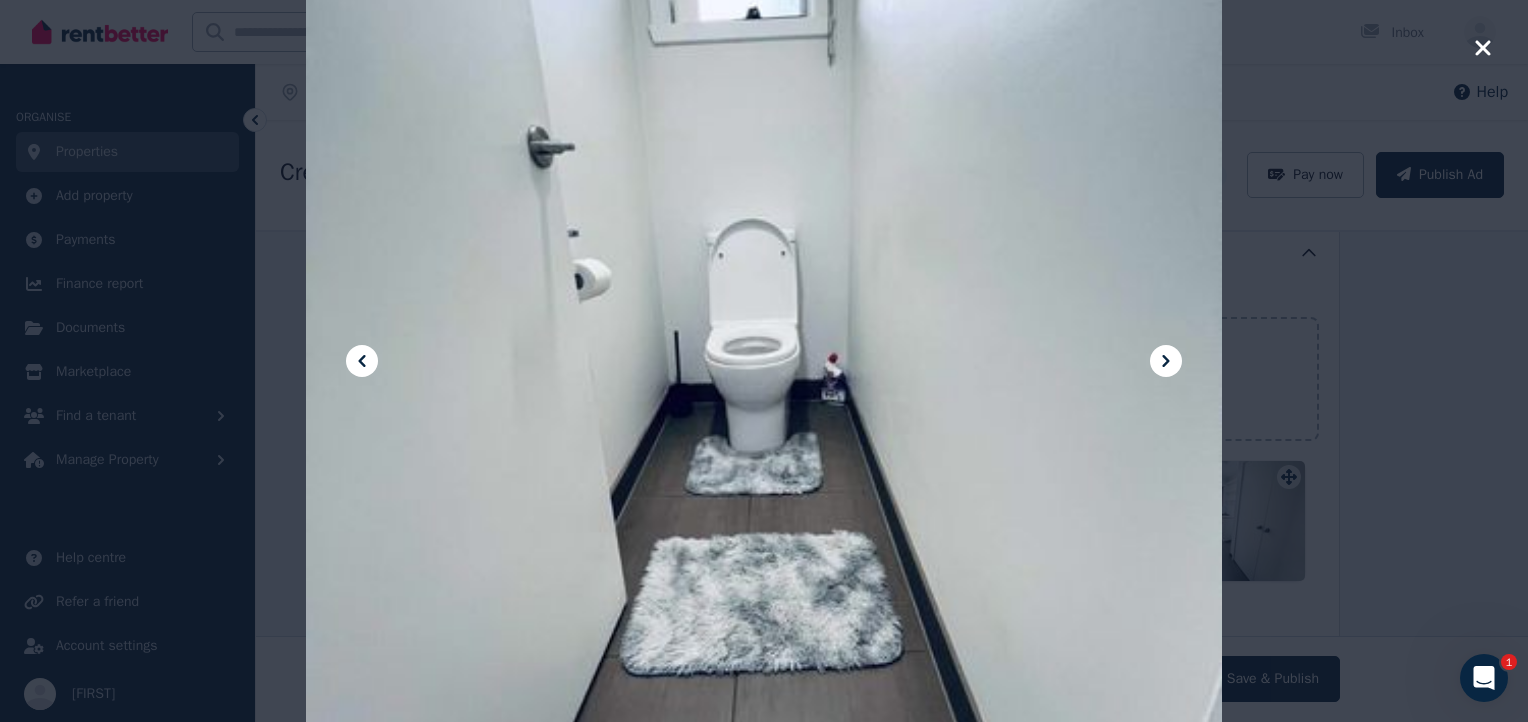 click 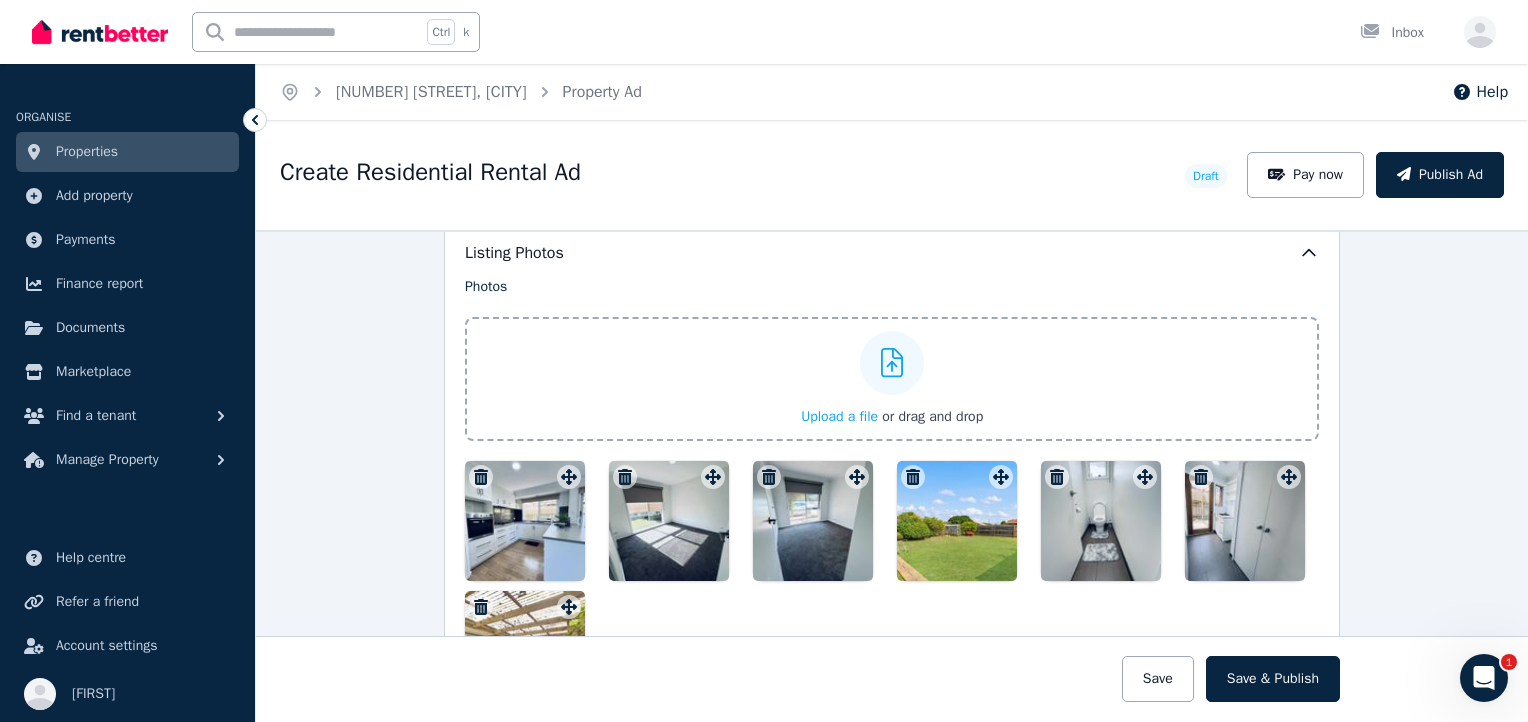 click at bounding box center (1245, 521) 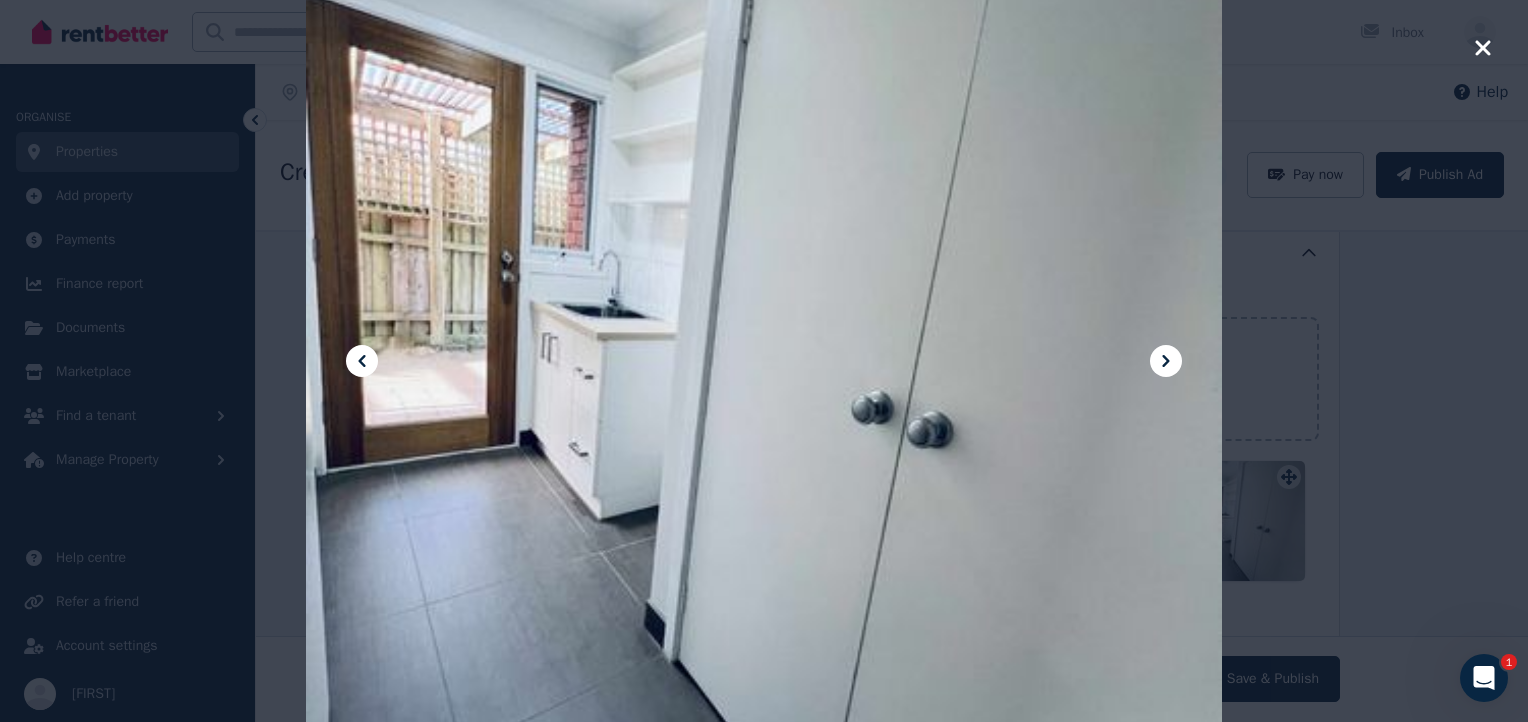 click 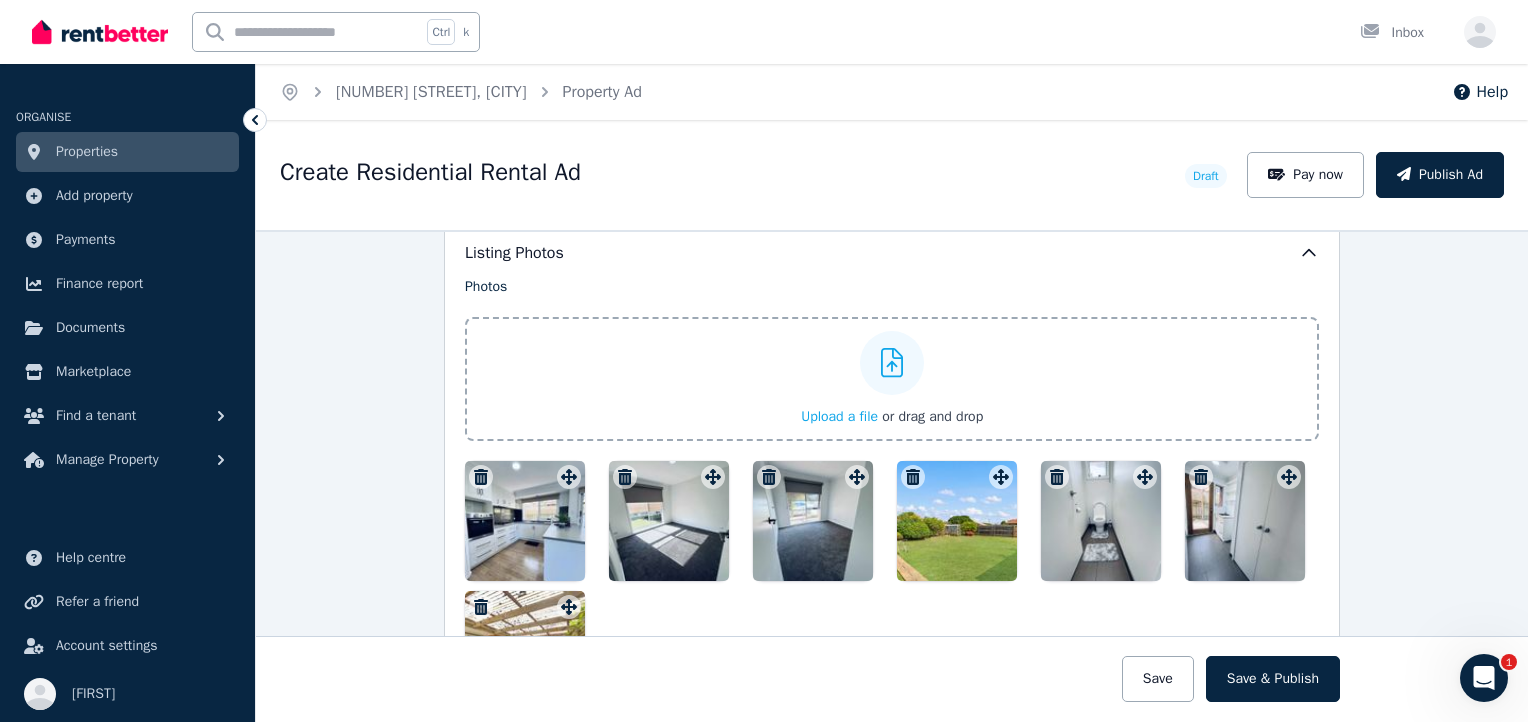 click 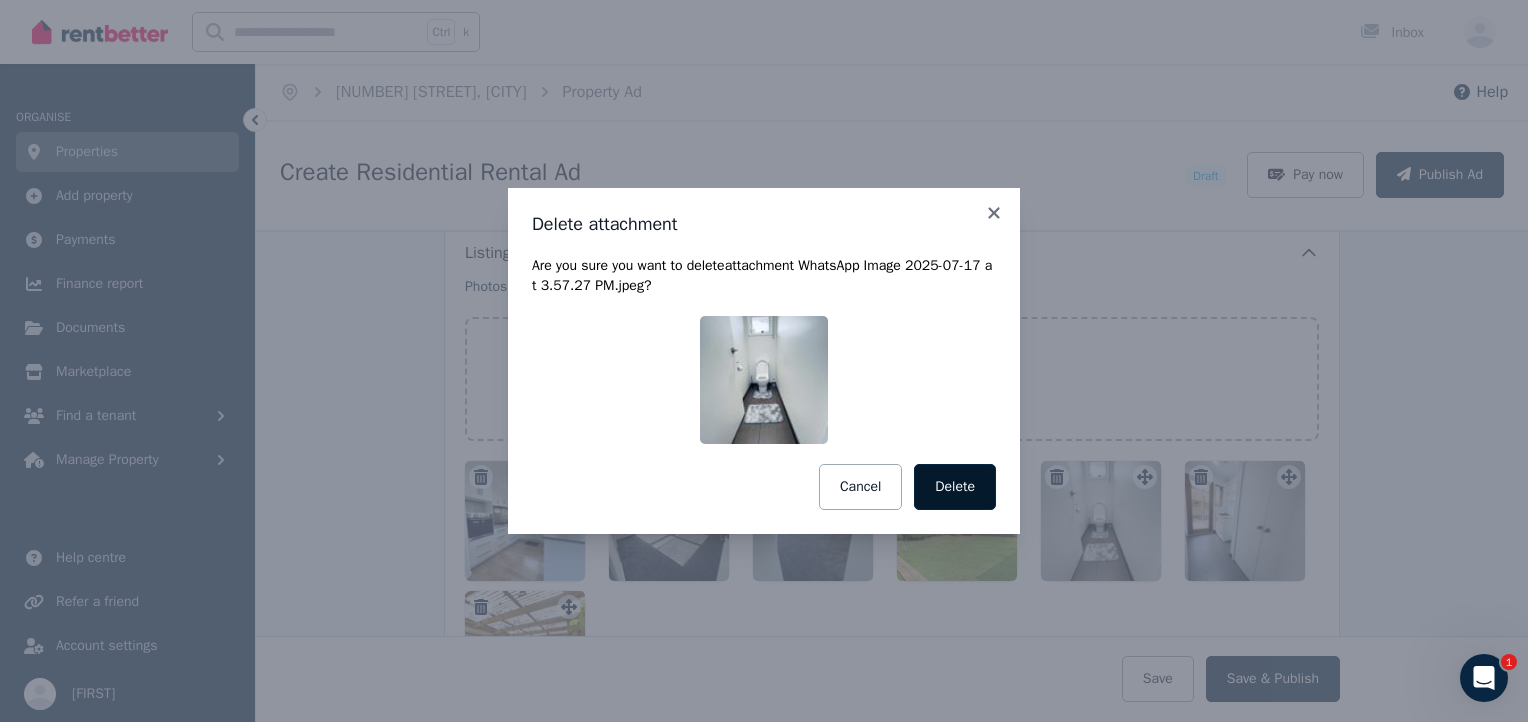 click on "Delete" at bounding box center (955, 487) 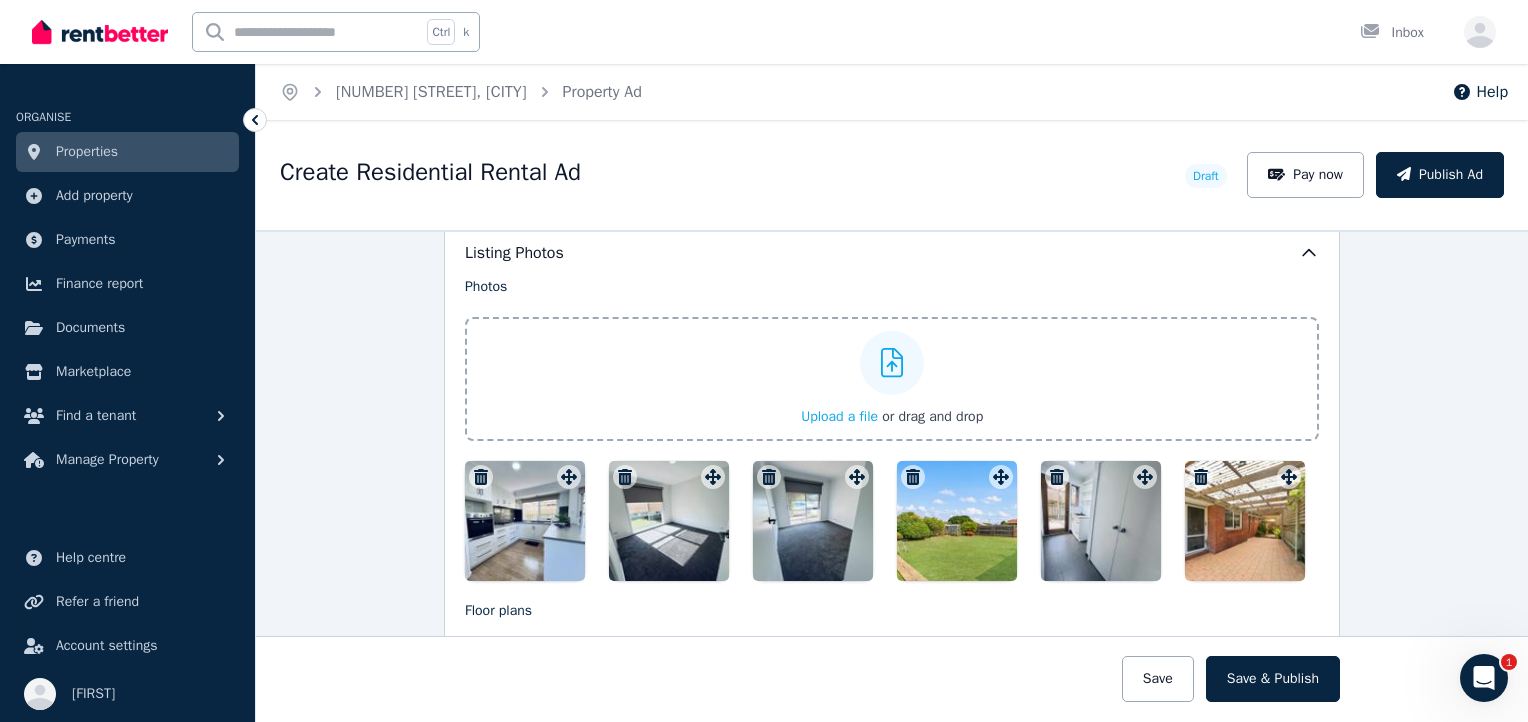 click on "Upload a file" at bounding box center (839, 416) 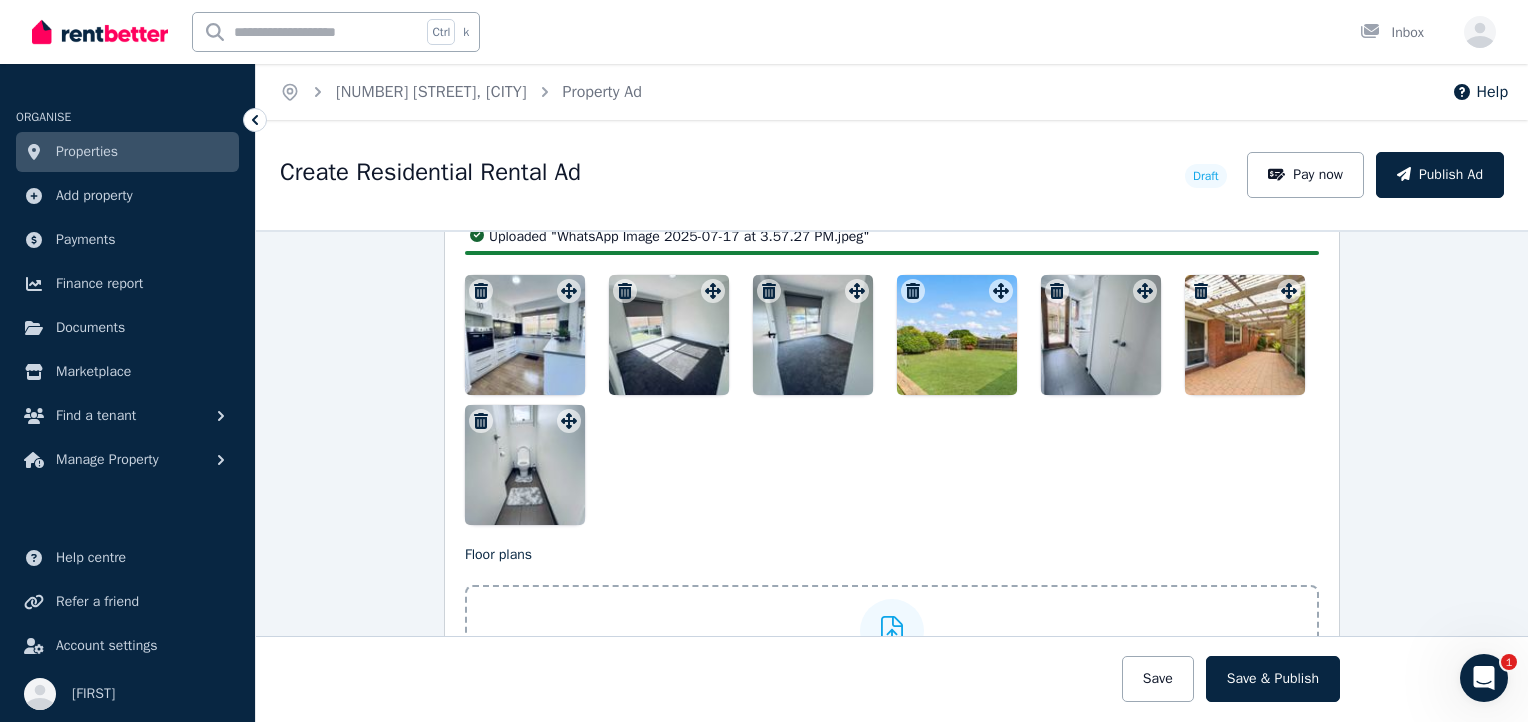 scroll, scrollTop: 2623, scrollLeft: 0, axis: vertical 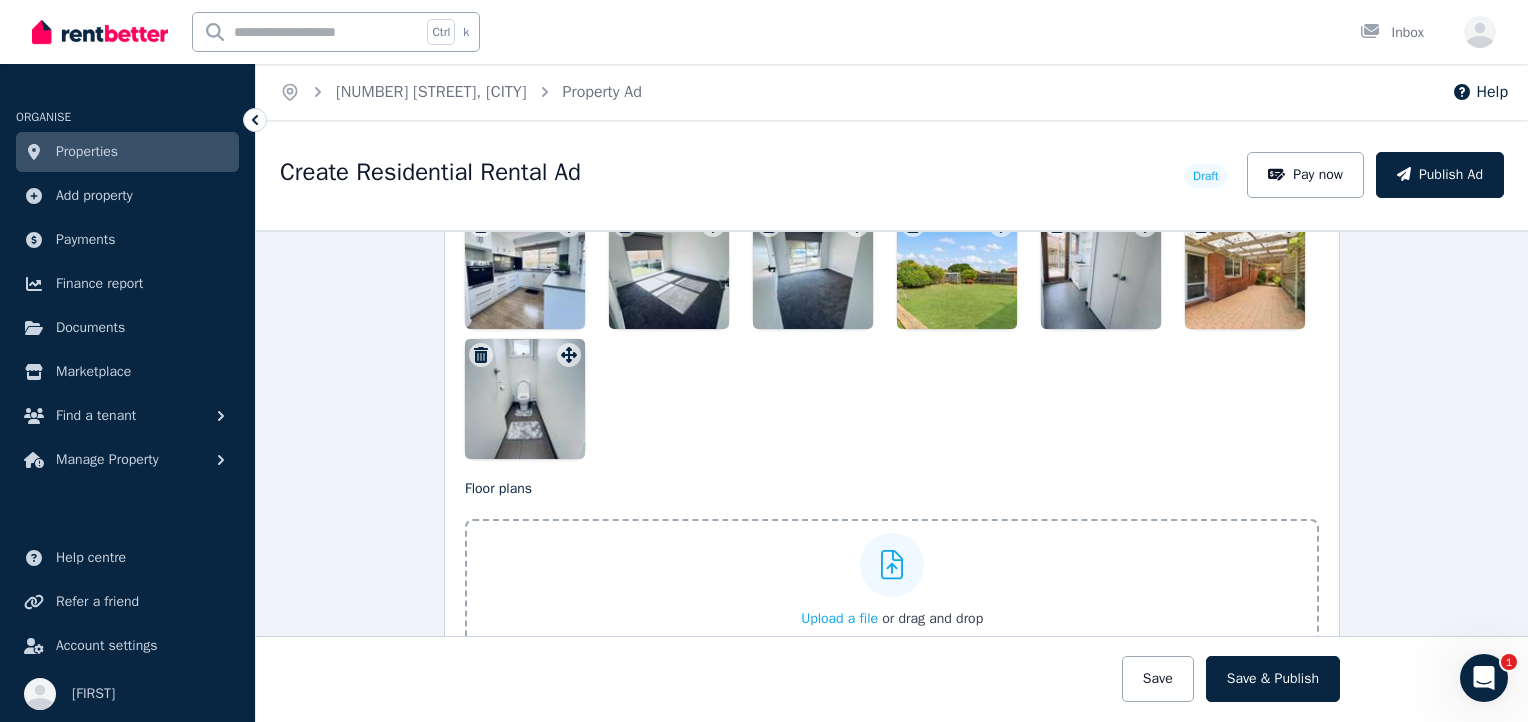 click at bounding box center [525, 399] 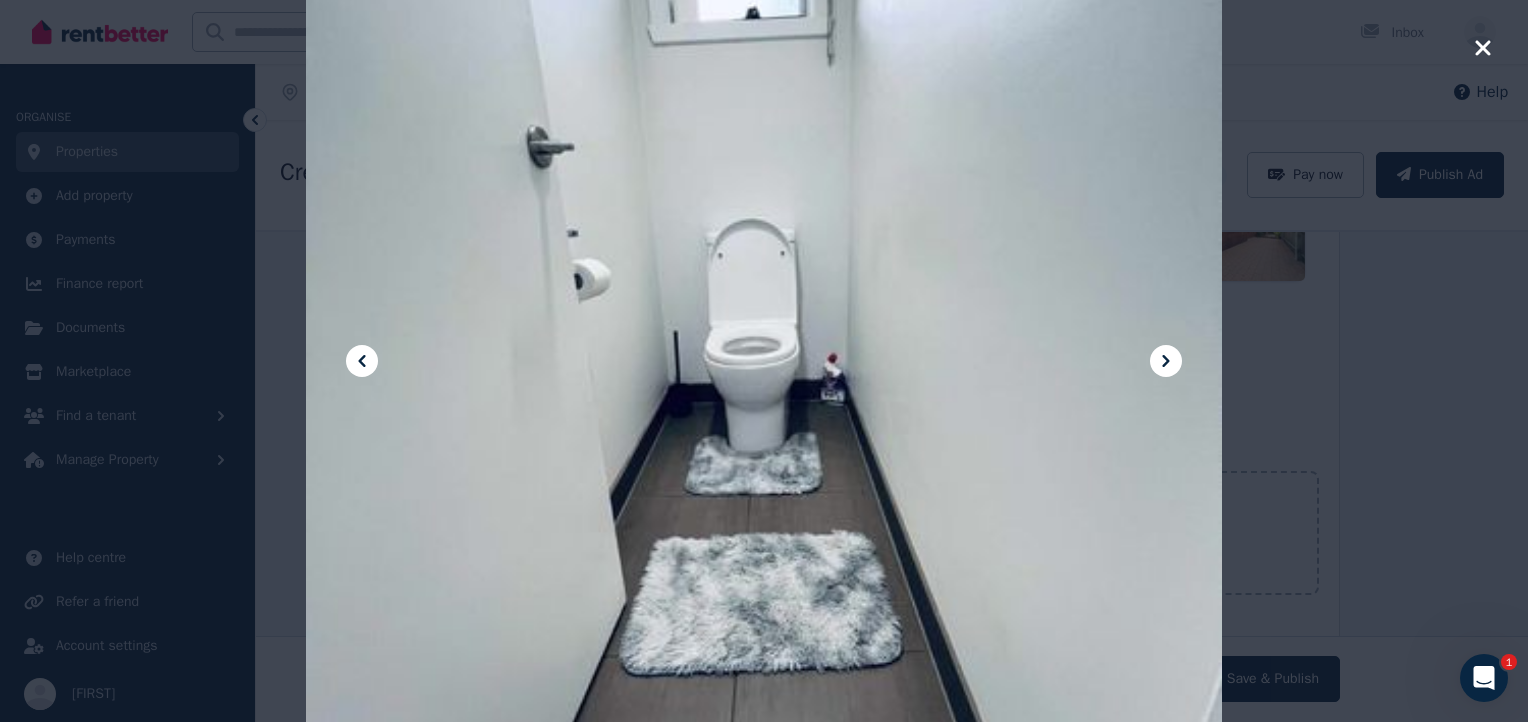 scroll, scrollTop: 2575, scrollLeft: 0, axis: vertical 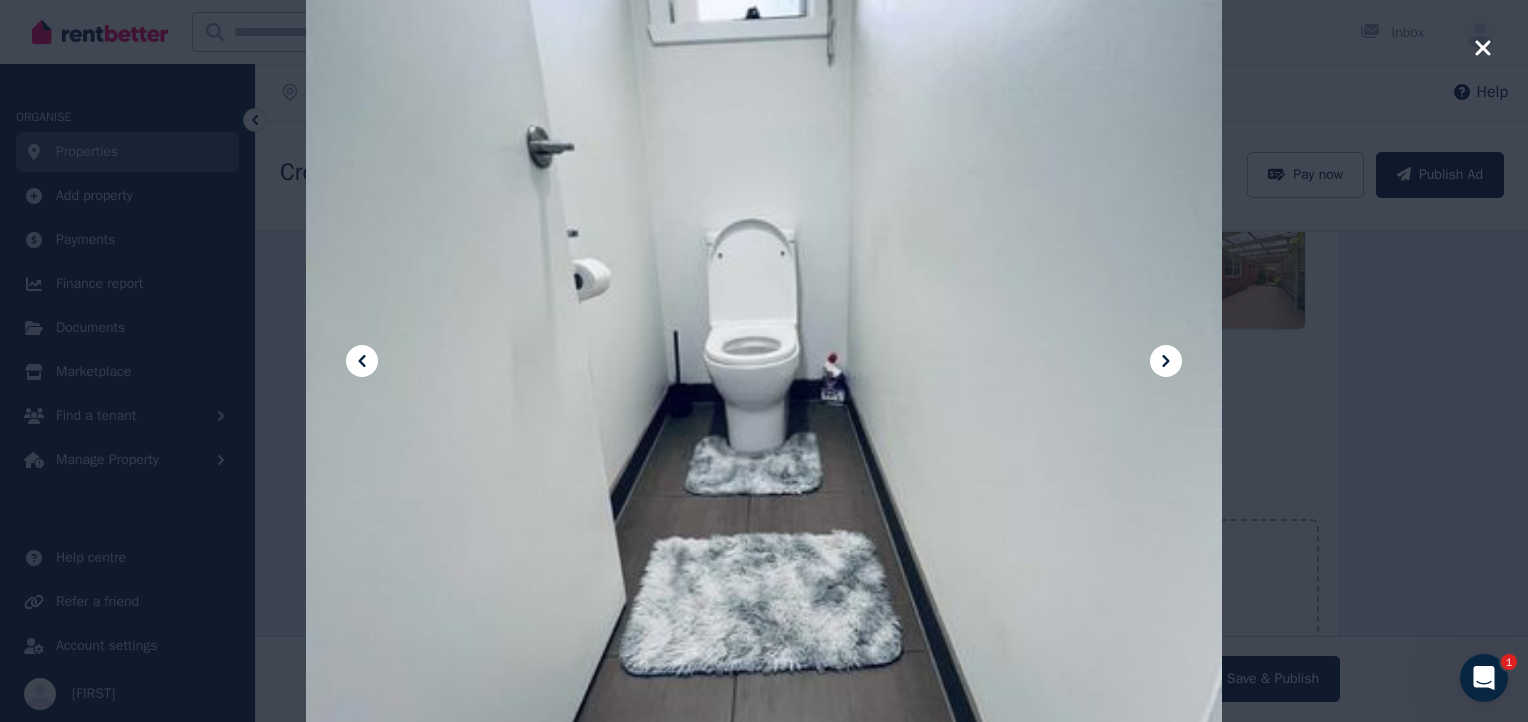 click 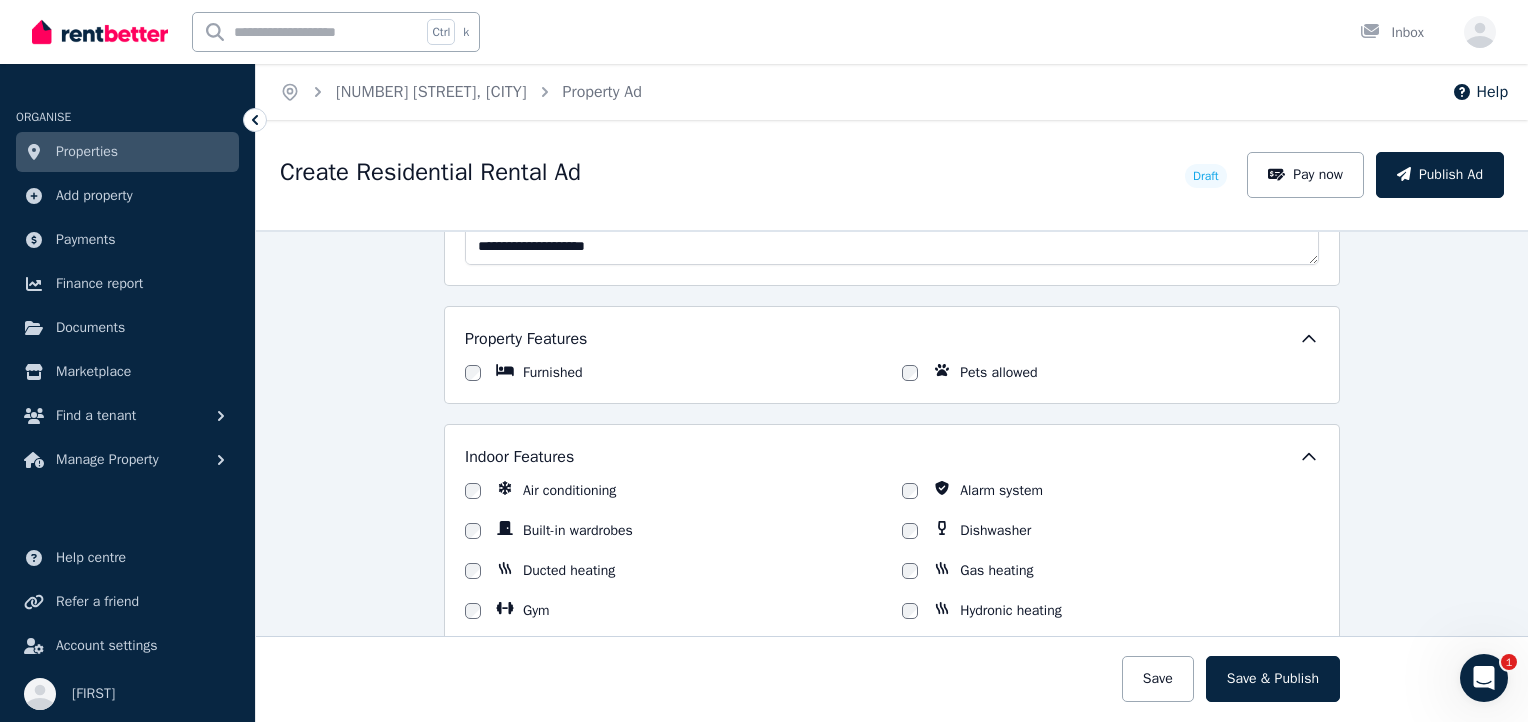 scroll, scrollTop: 1175, scrollLeft: 0, axis: vertical 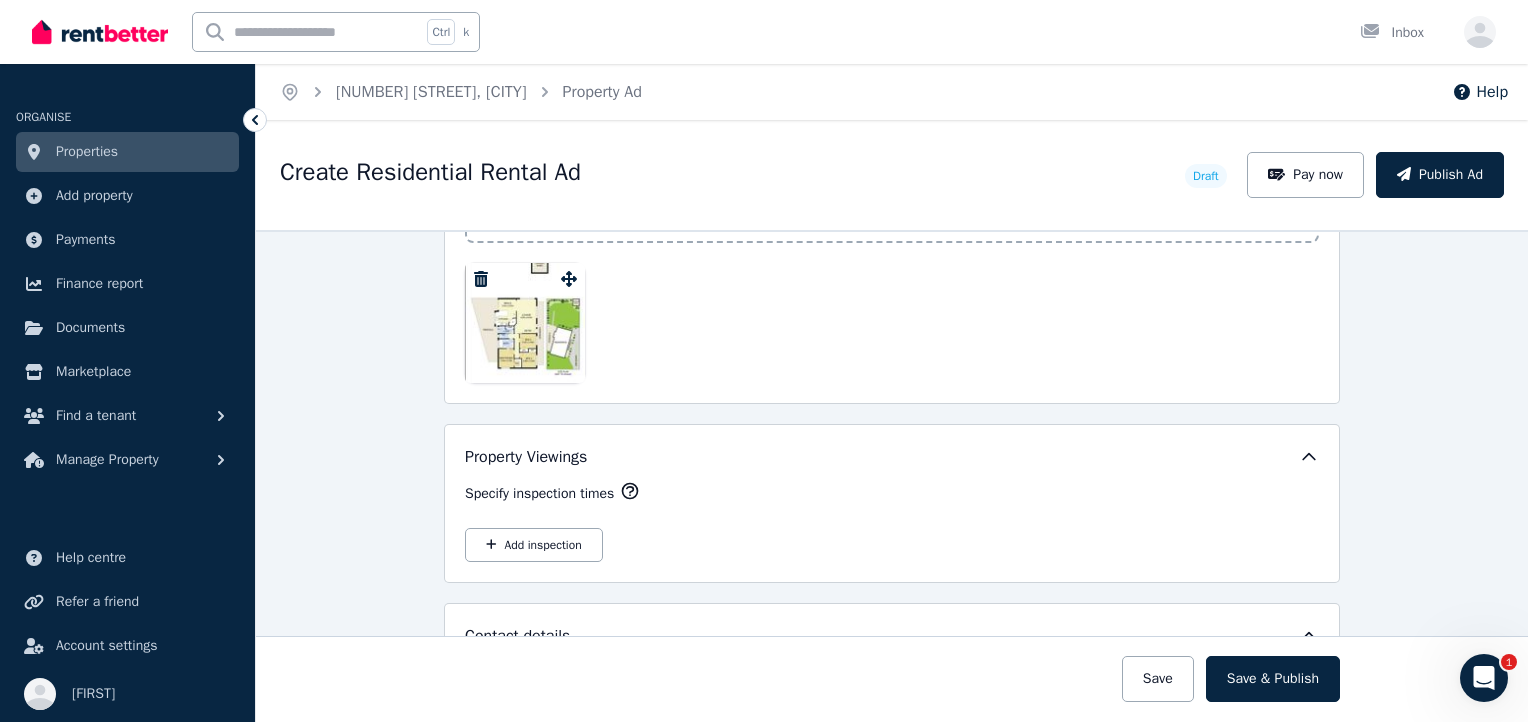 click at bounding box center (525, 323) 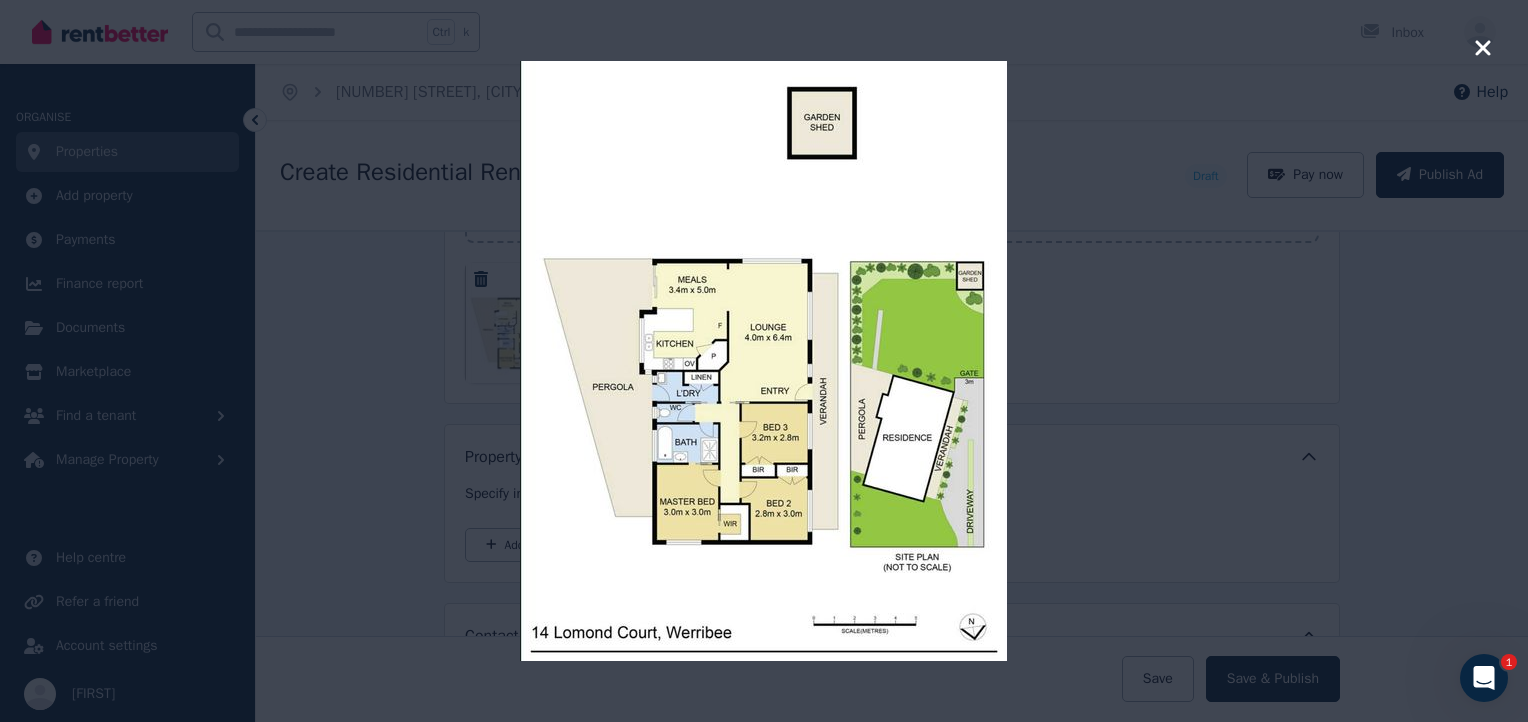 click 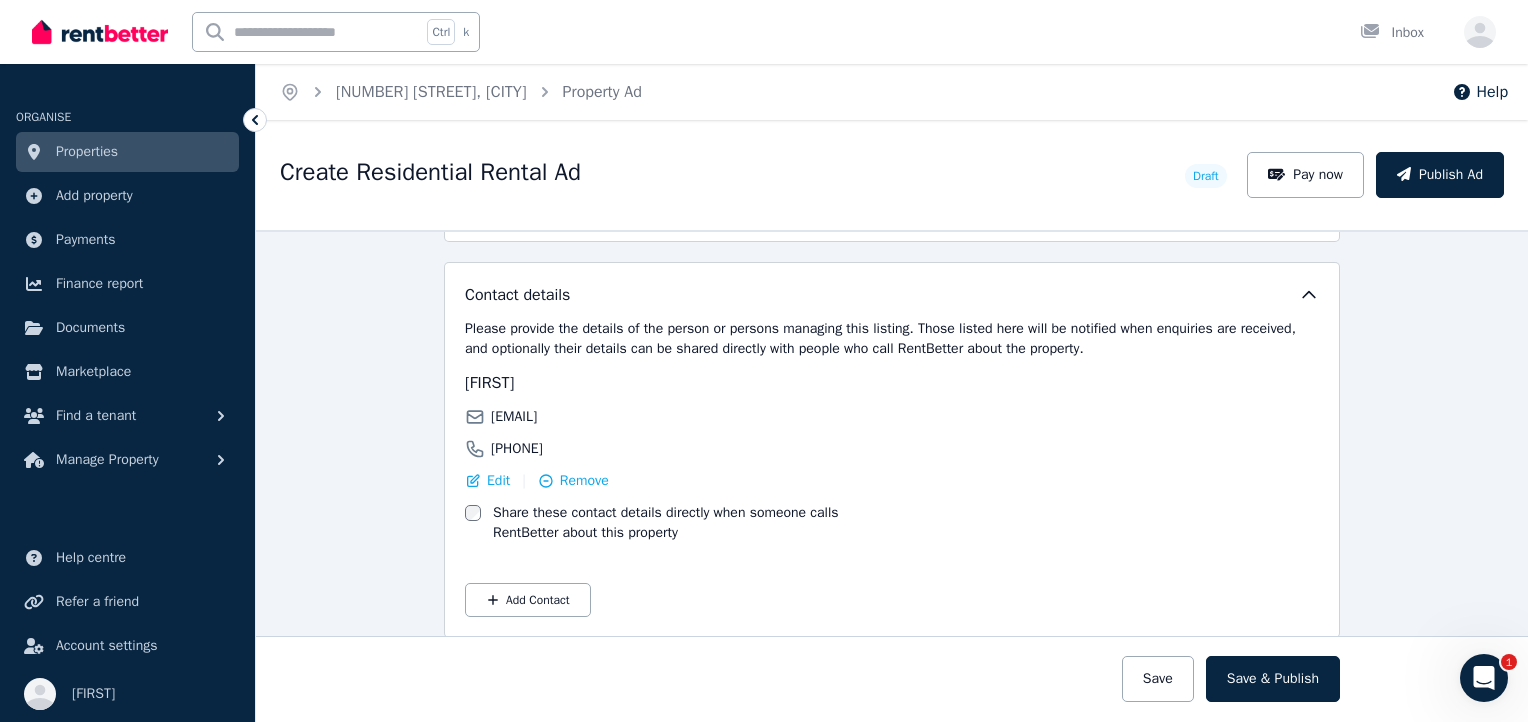 scroll, scrollTop: 3323, scrollLeft: 0, axis: vertical 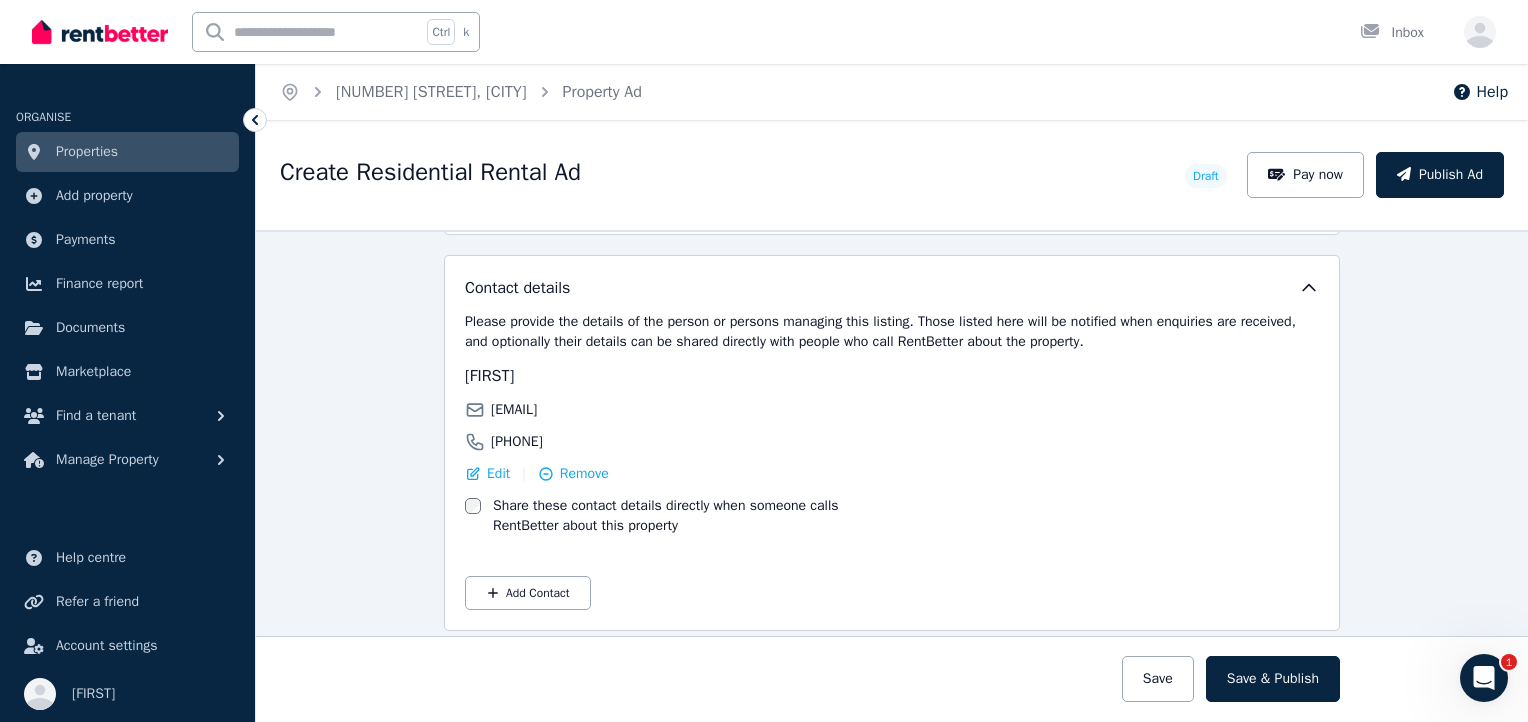 click 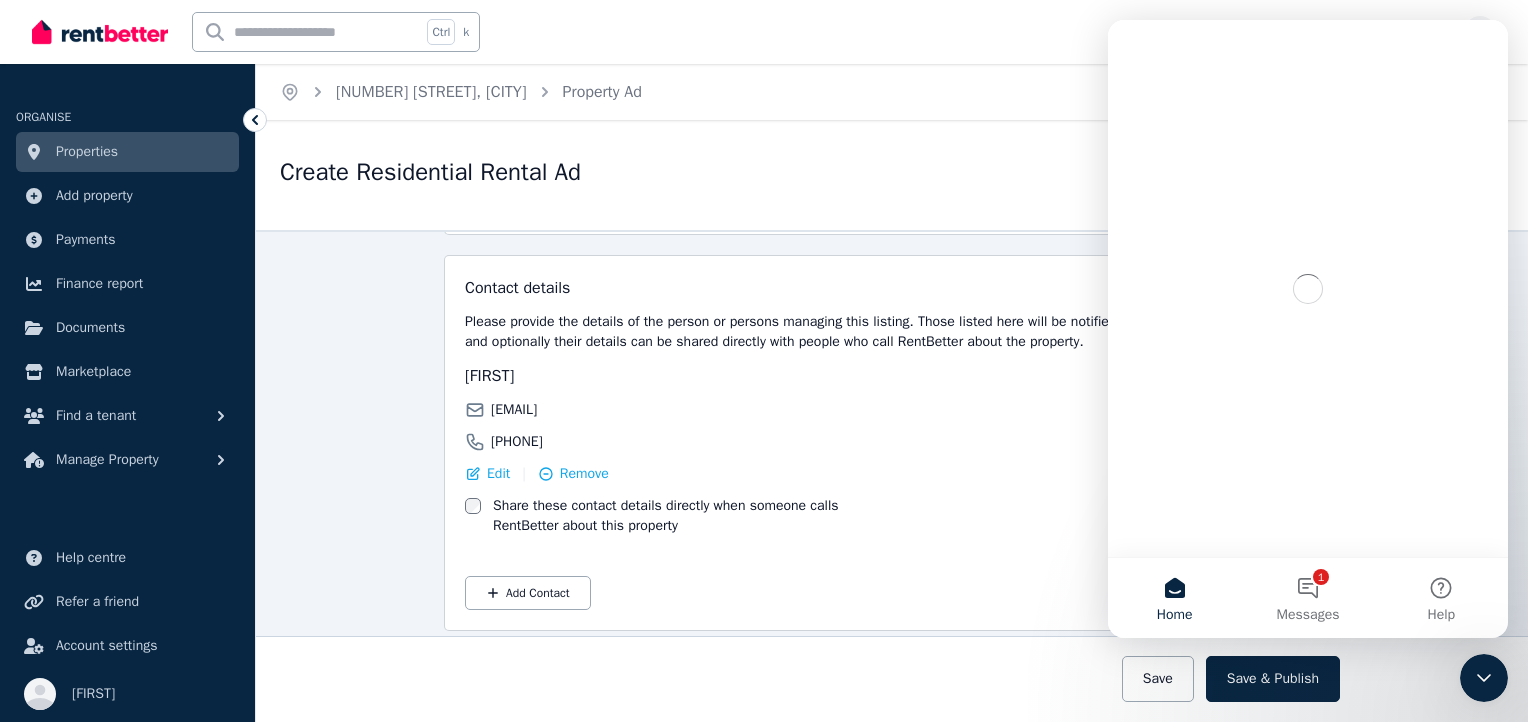 scroll, scrollTop: 0, scrollLeft: 0, axis: both 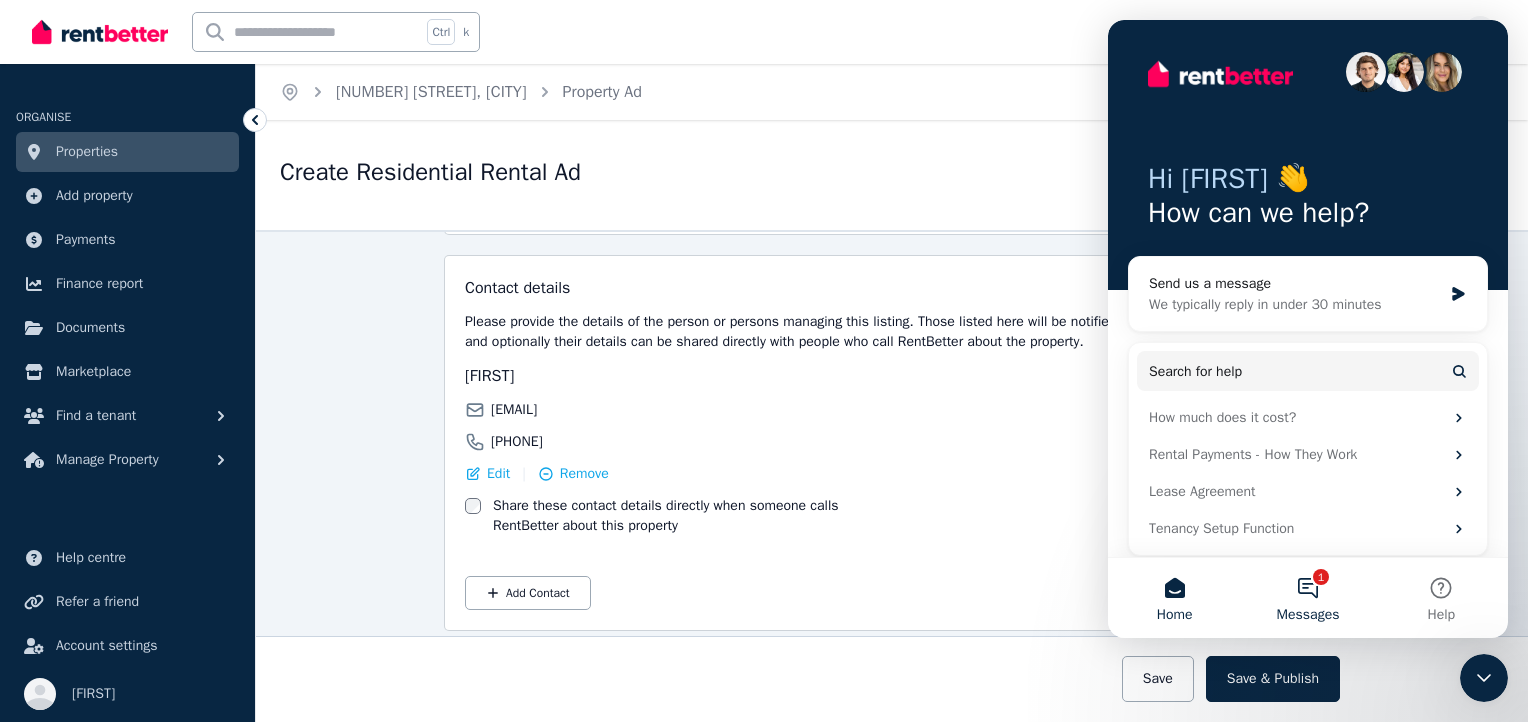 click on "1 Messages" at bounding box center [1307, 598] 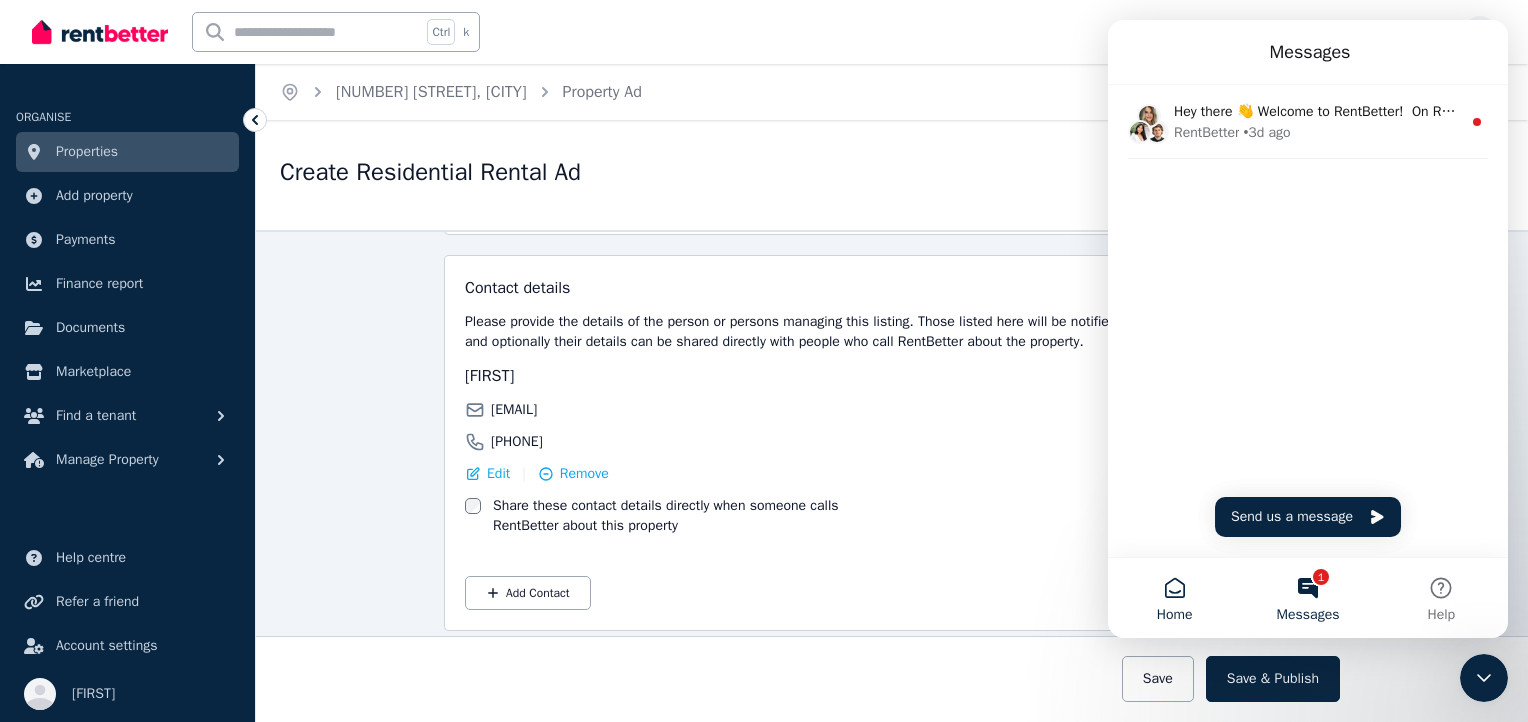 click on "Home" at bounding box center (1174, 598) 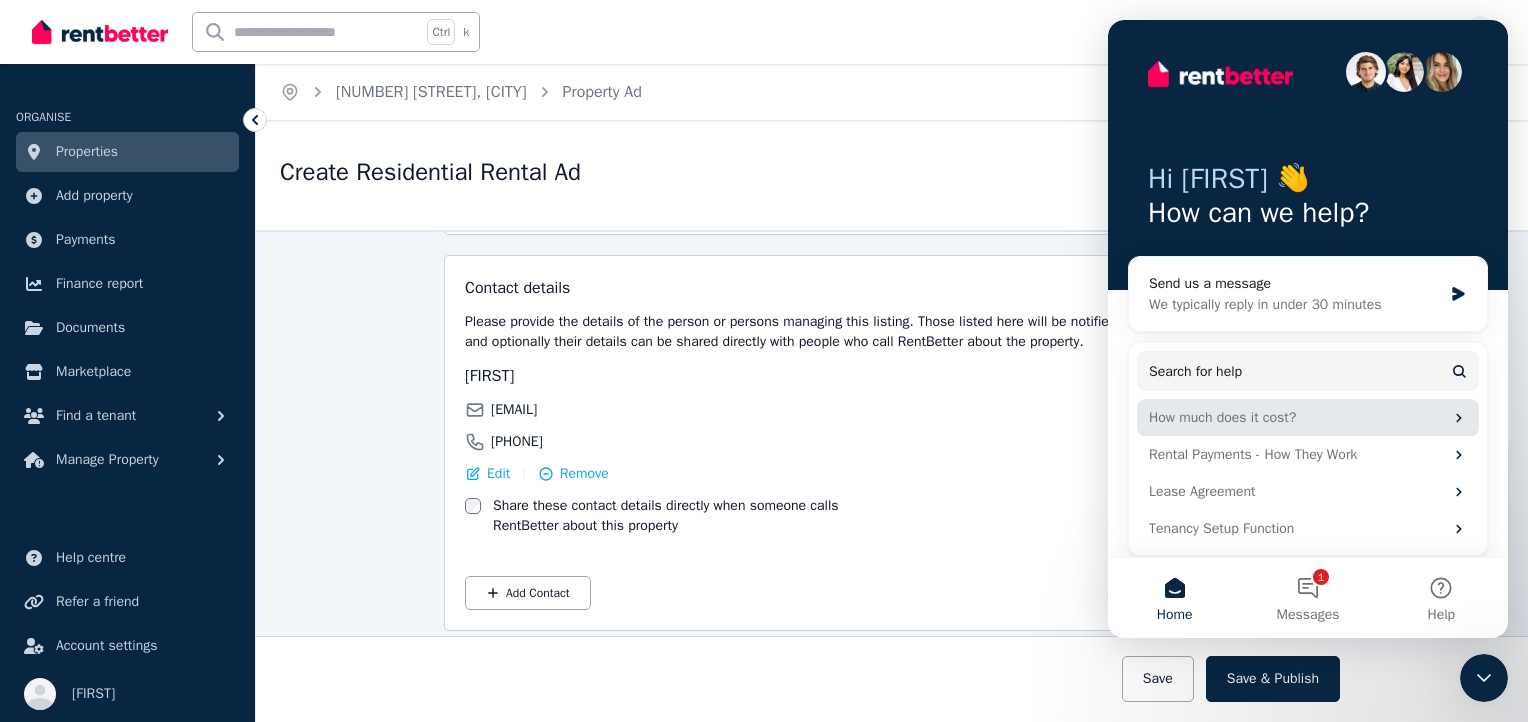 click on "How much does it cost?" at bounding box center (1296, 417) 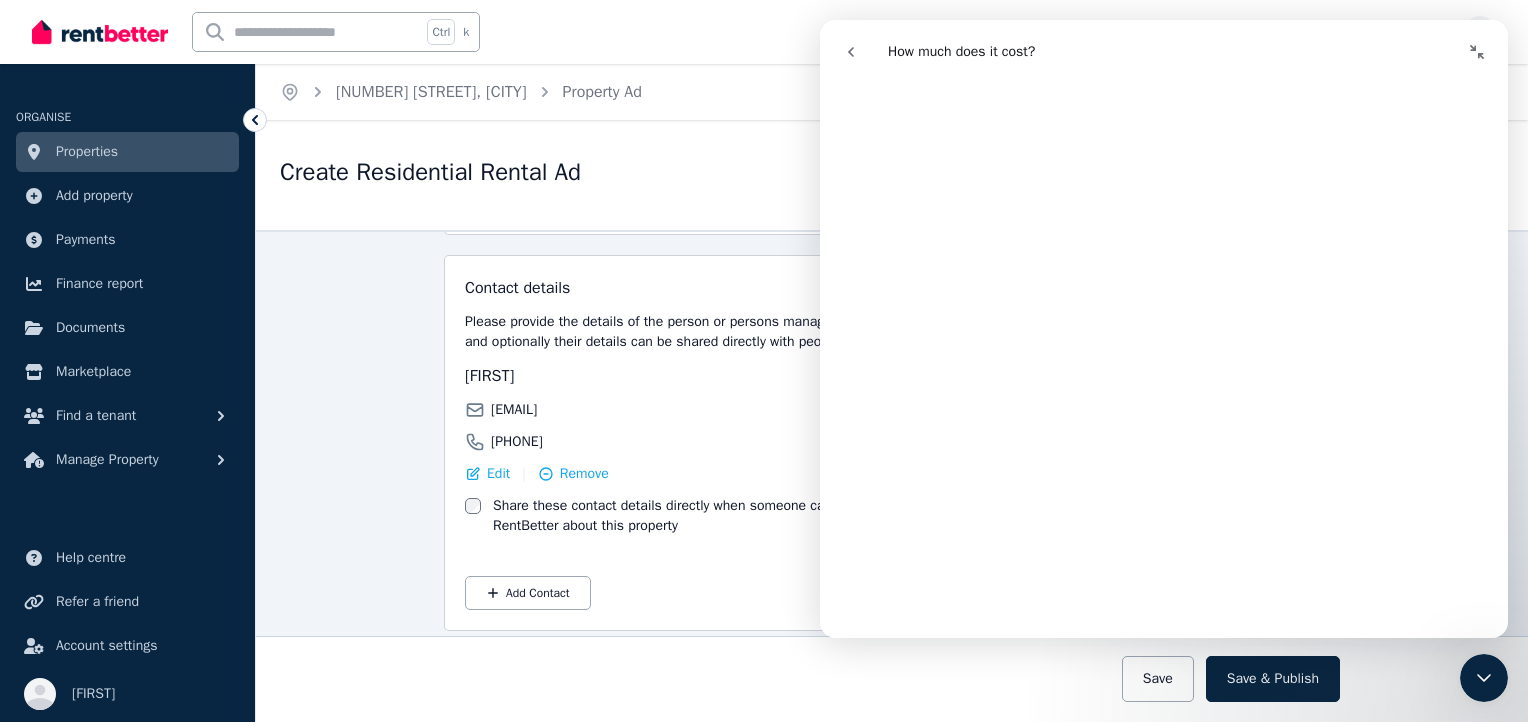 scroll, scrollTop: 1000, scrollLeft: 0, axis: vertical 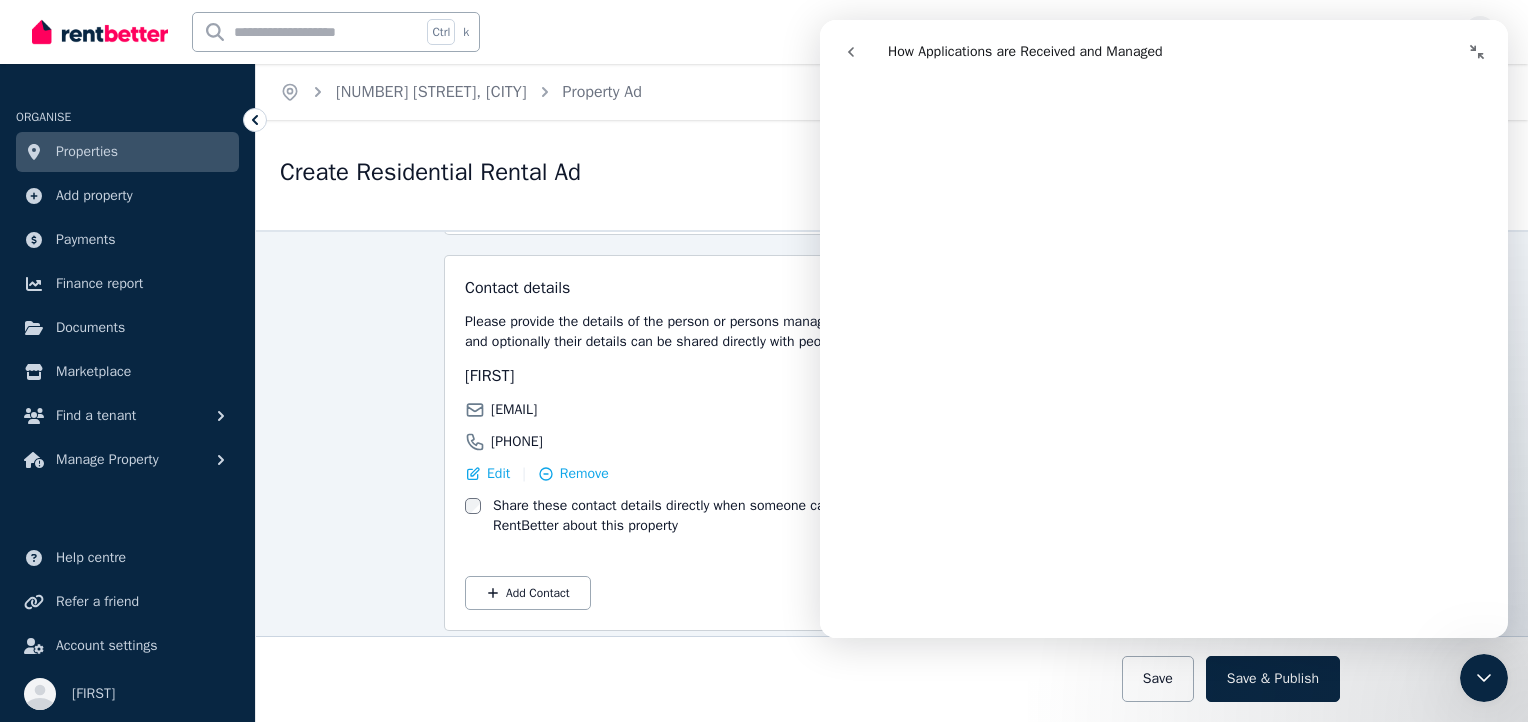 click on "Create Residential Rental Ad" at bounding box center [726, 175] 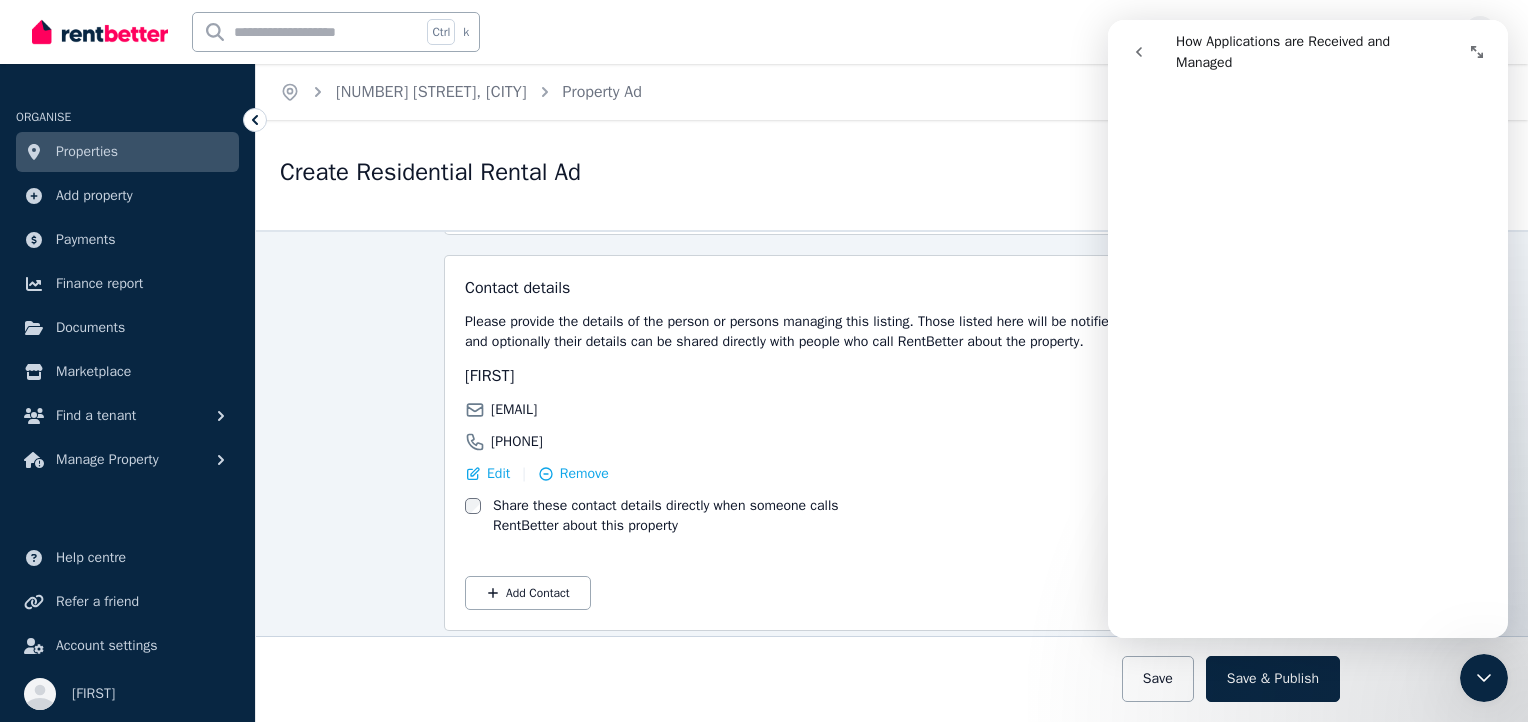 scroll, scrollTop: 726, scrollLeft: 0, axis: vertical 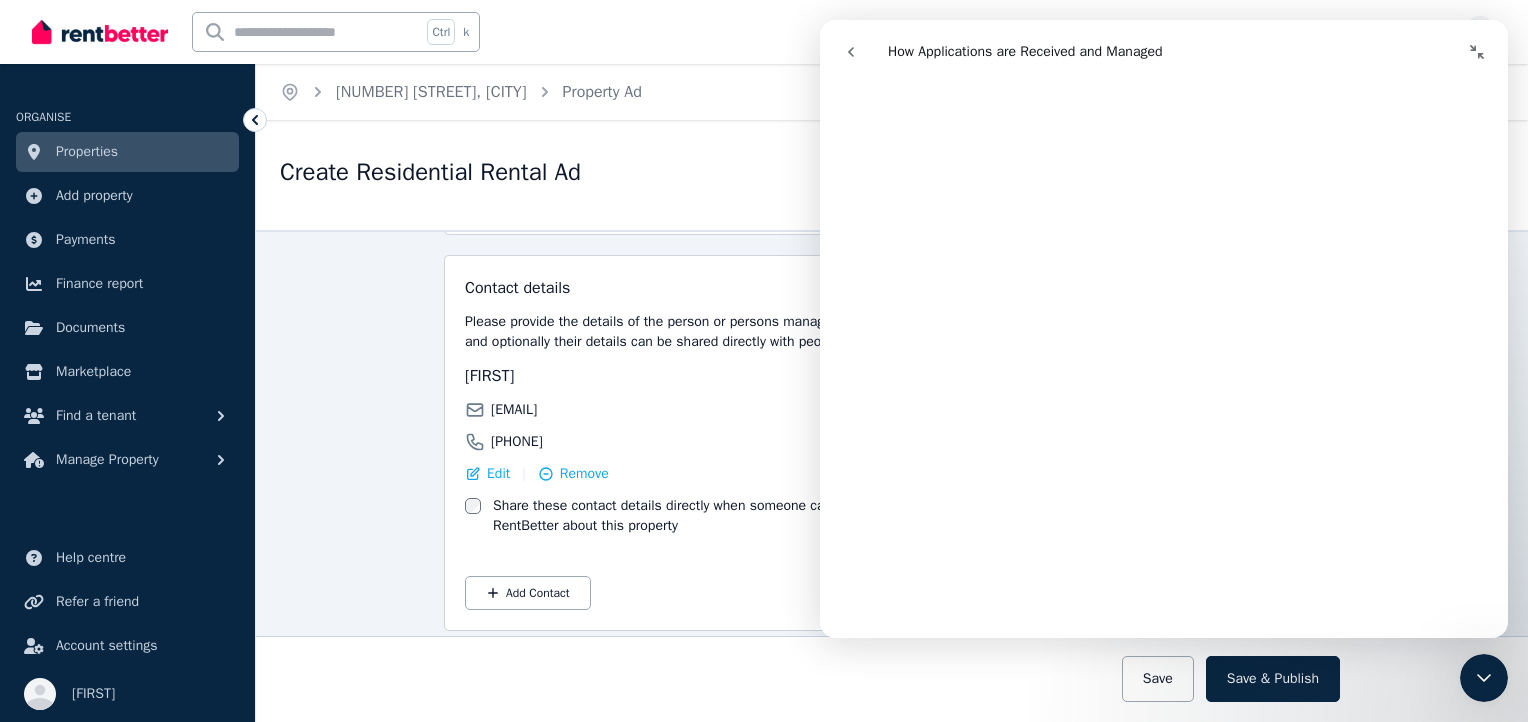 click 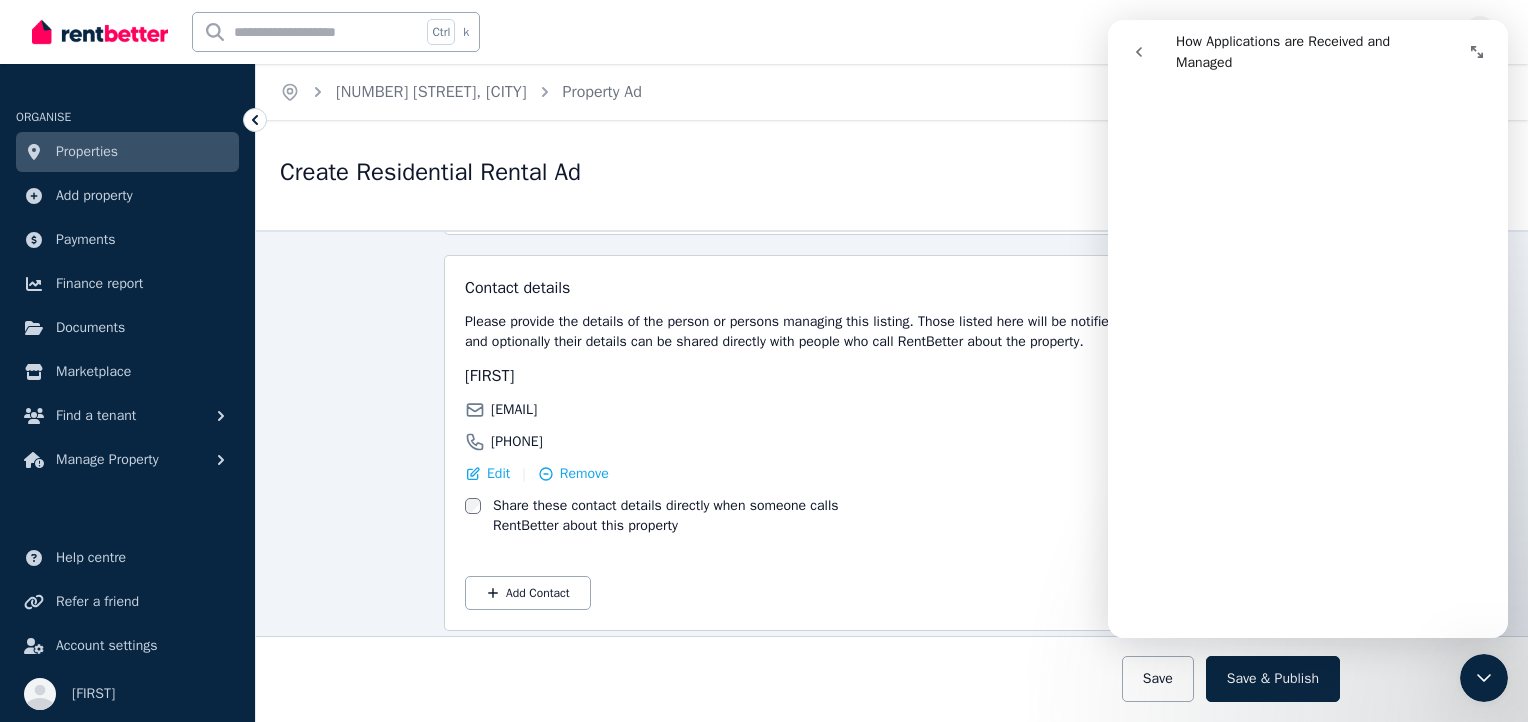 scroll, scrollTop: 726, scrollLeft: 0, axis: vertical 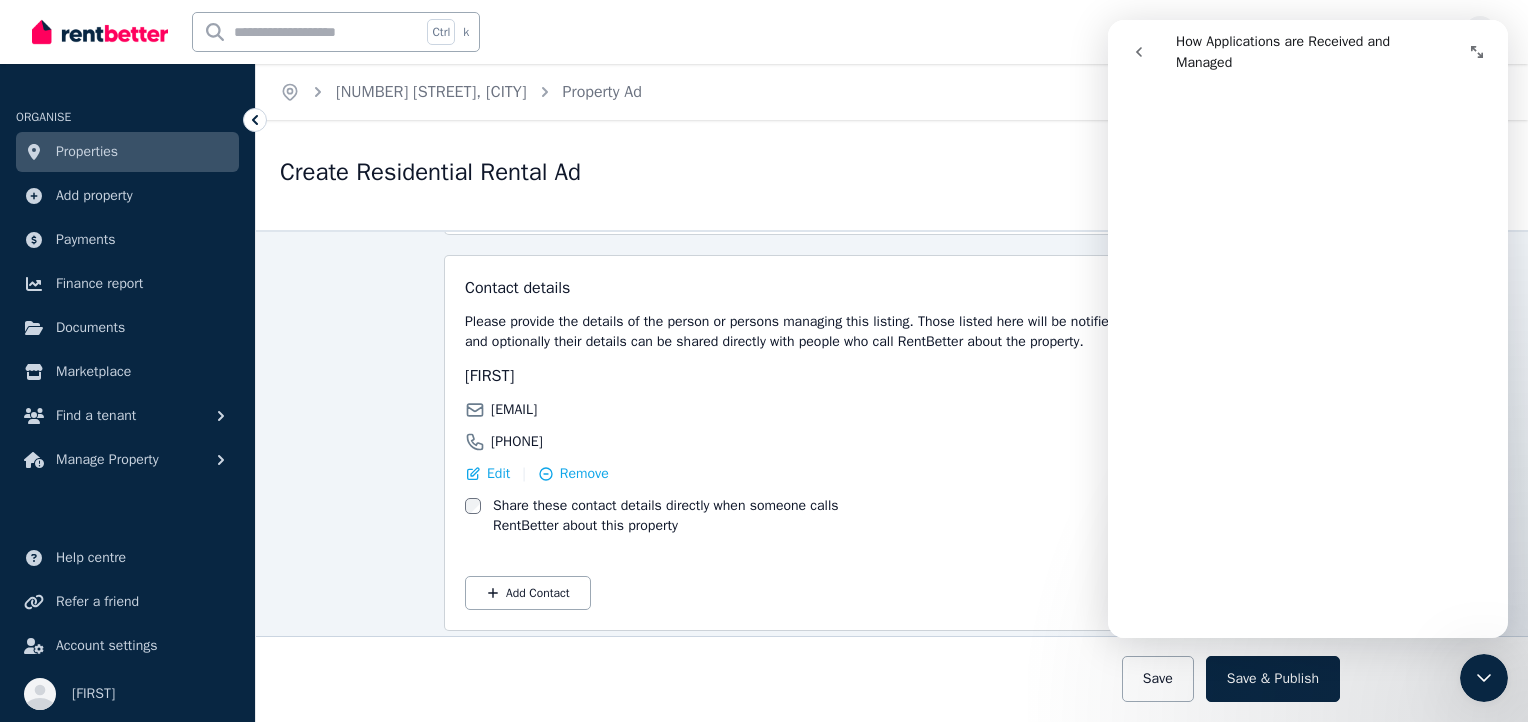 click on "Create Residential Rental Ad Draft Pay now Publish Ad" at bounding box center (892, 175) 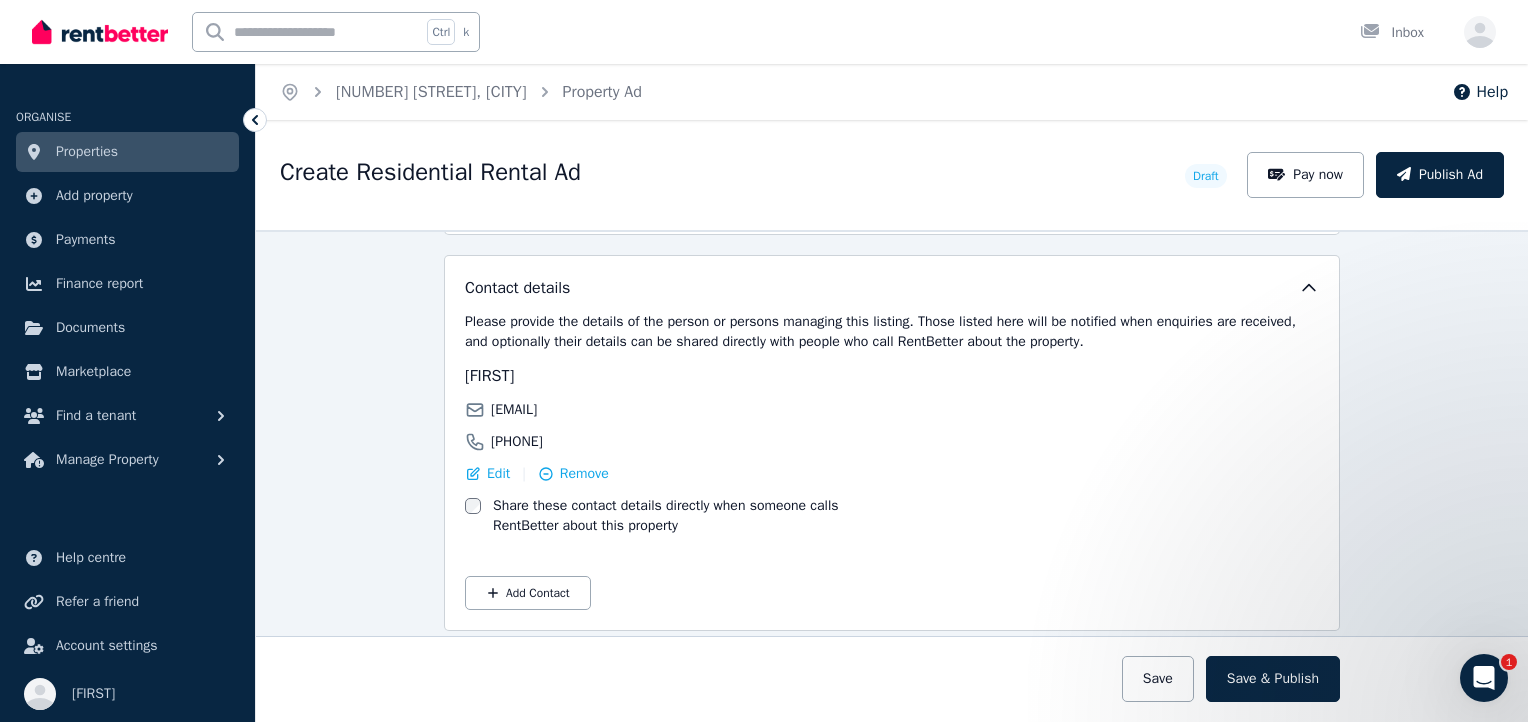 scroll, scrollTop: 0, scrollLeft: 0, axis: both 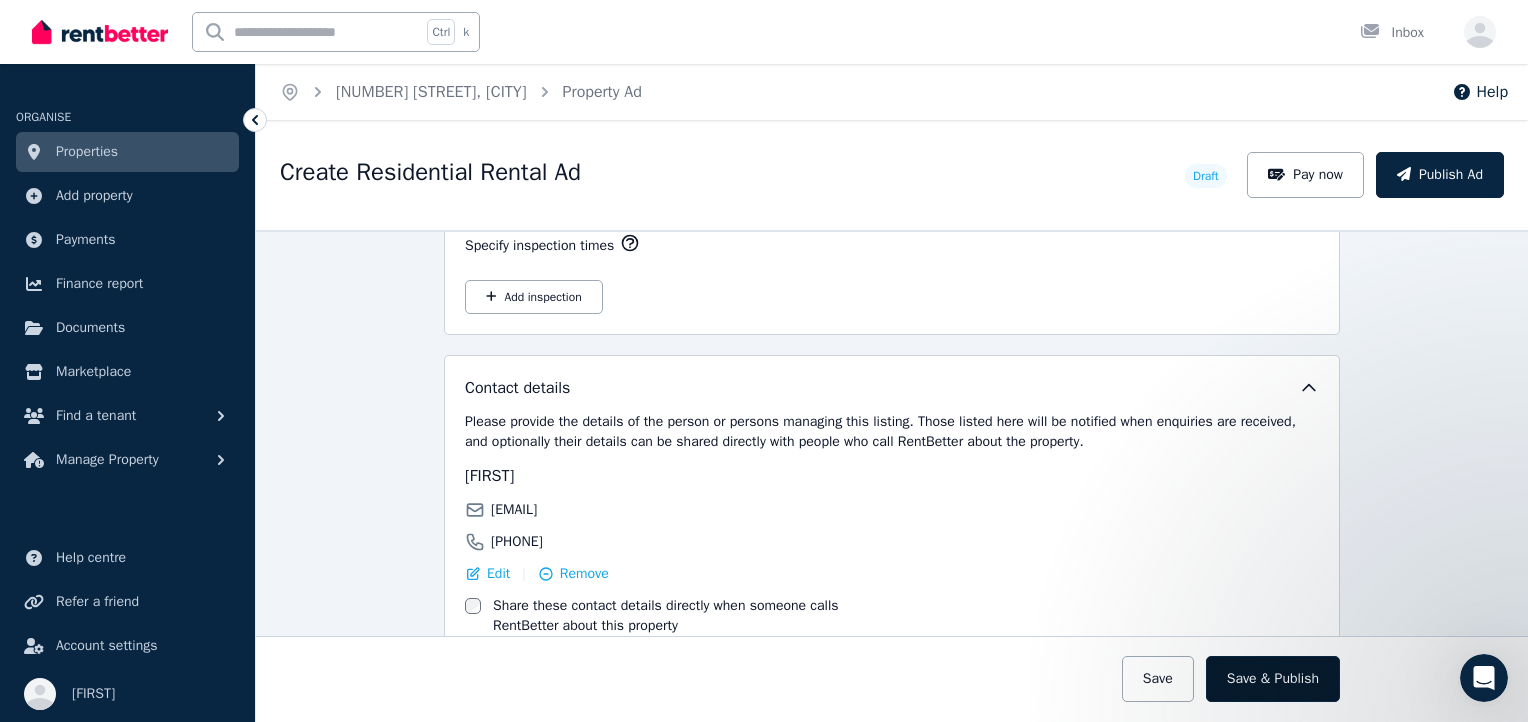 click on "Save & Publish" at bounding box center (1273, 679) 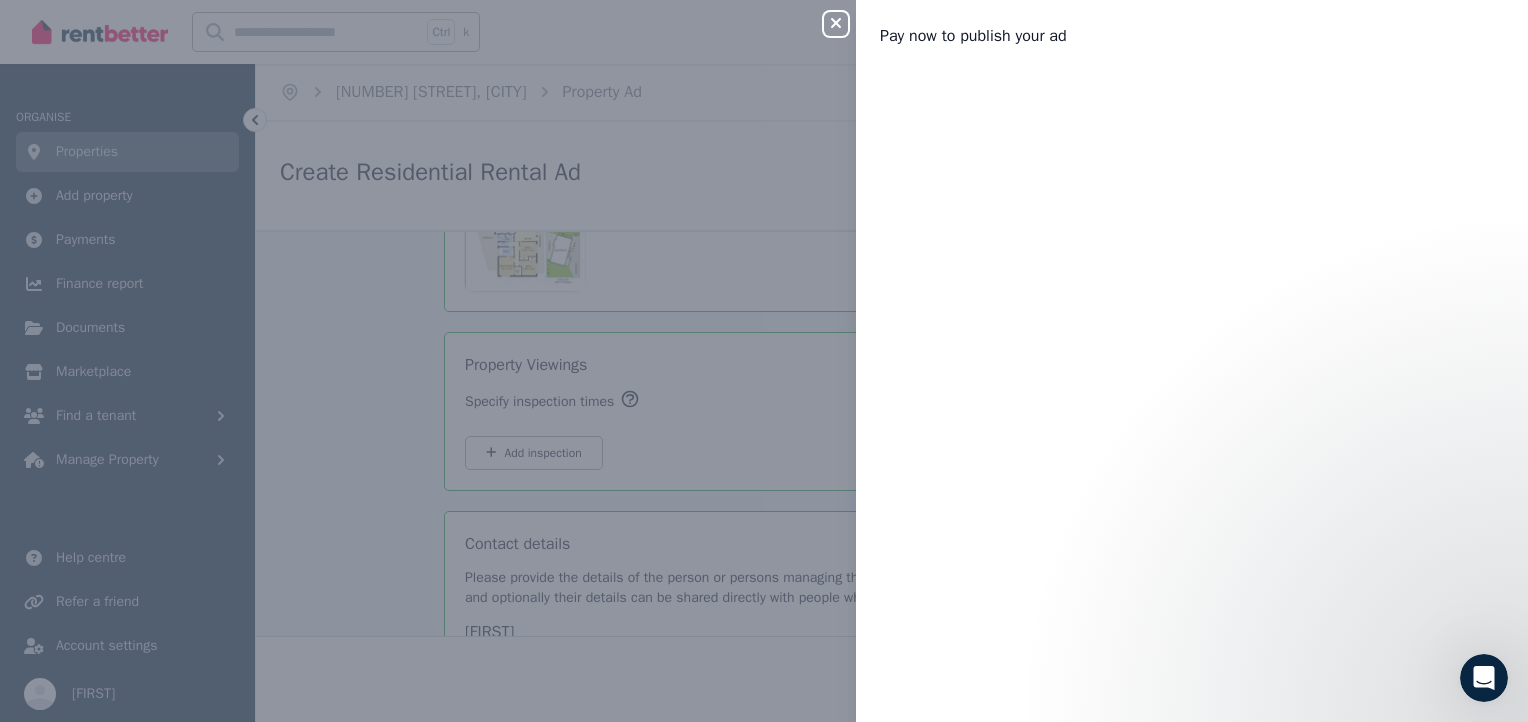 scroll, scrollTop: 3379, scrollLeft: 0, axis: vertical 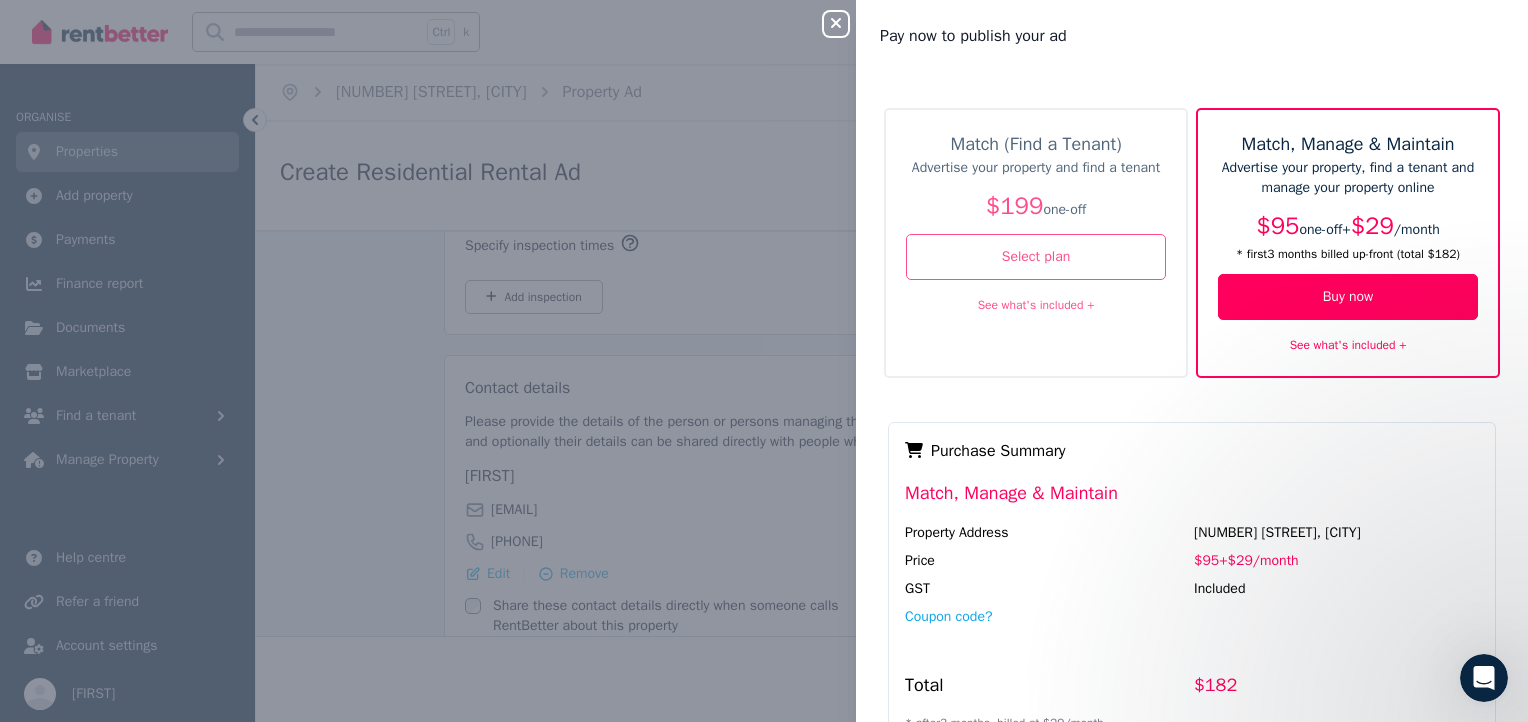click on "See what's included +" at bounding box center (1348, 345) 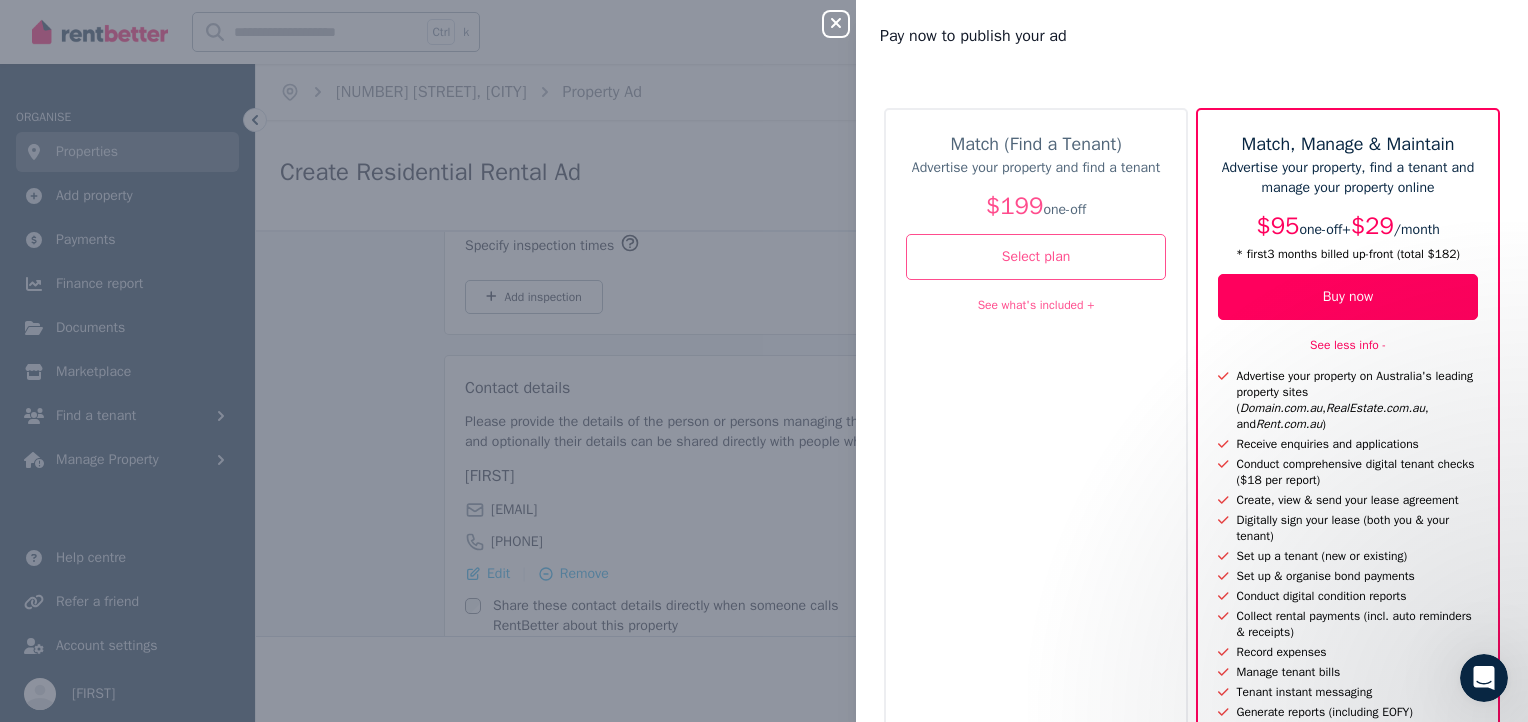 click on "See what's included +" at bounding box center [1036, 304] 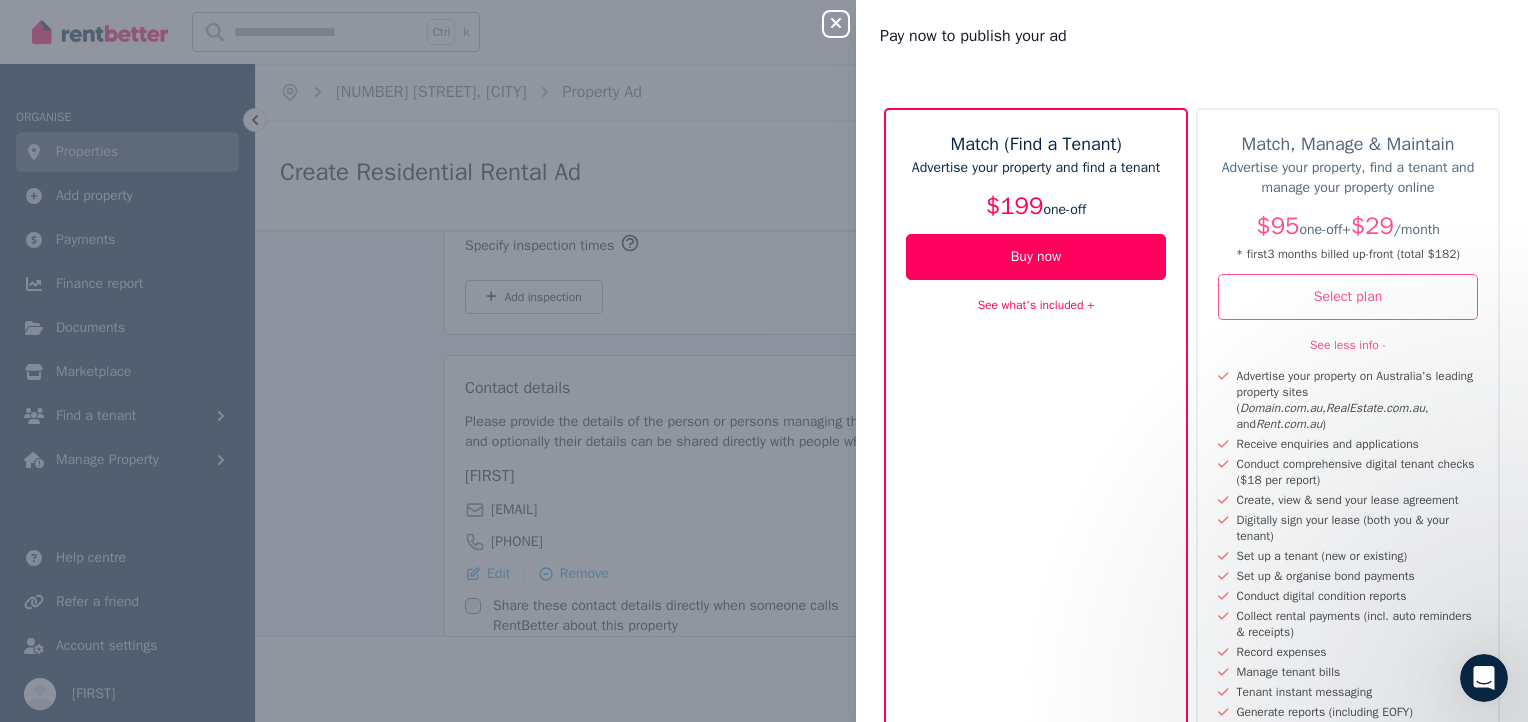 click on "See what's included +" at bounding box center [1036, 305] 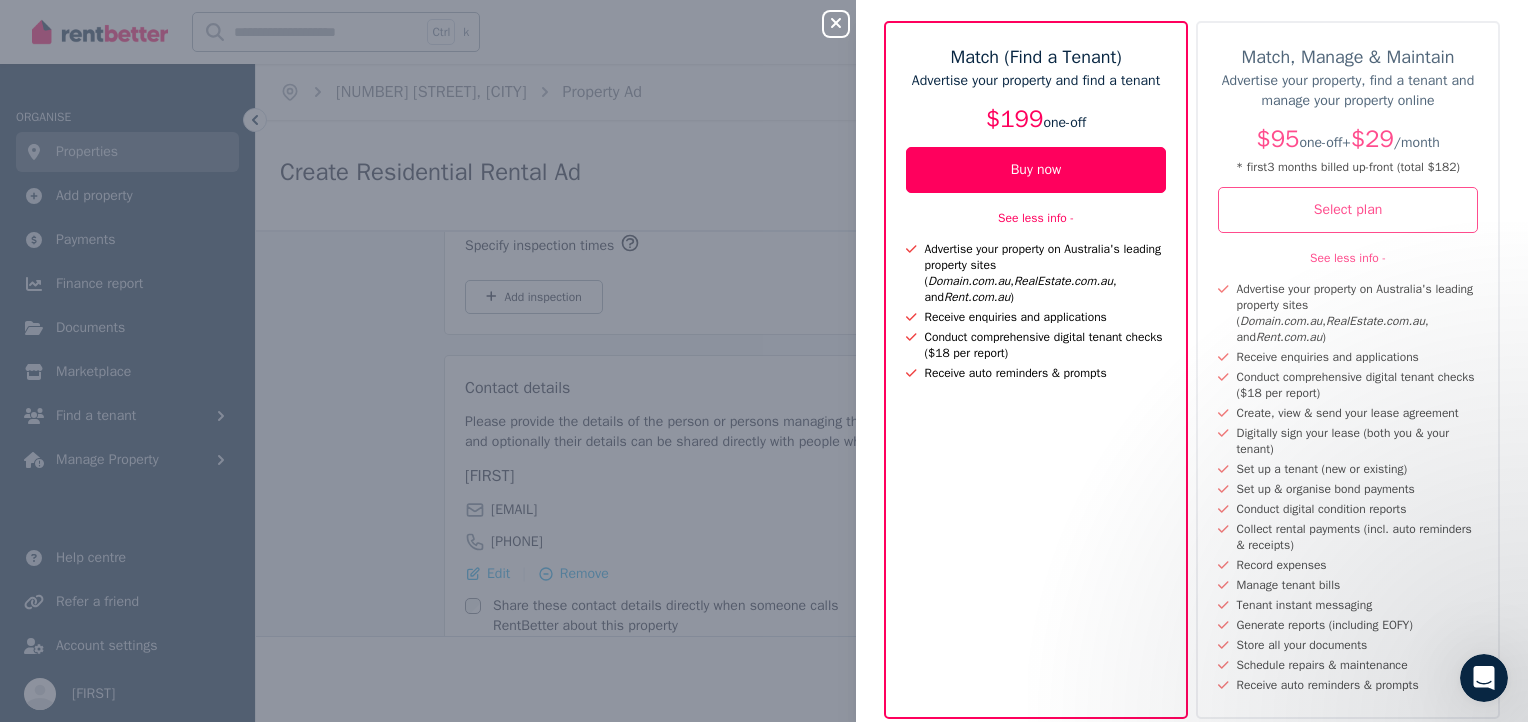 scroll, scrollTop: 0, scrollLeft: 0, axis: both 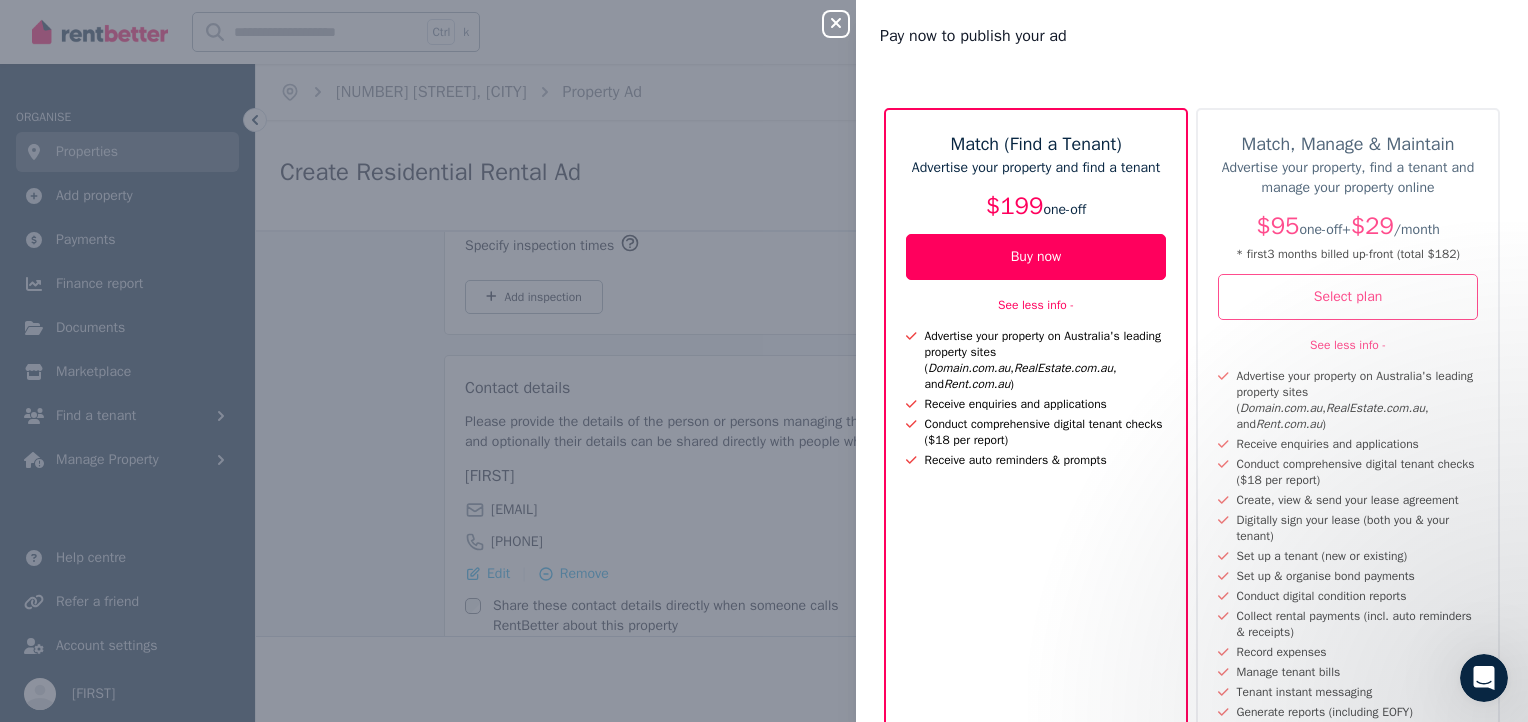 click on "Advertise your property on Australia's leading property sites ( Domain.com.au ,  RealEstate.com.au , and  Rent.com.au )" at bounding box center (1354, 400) 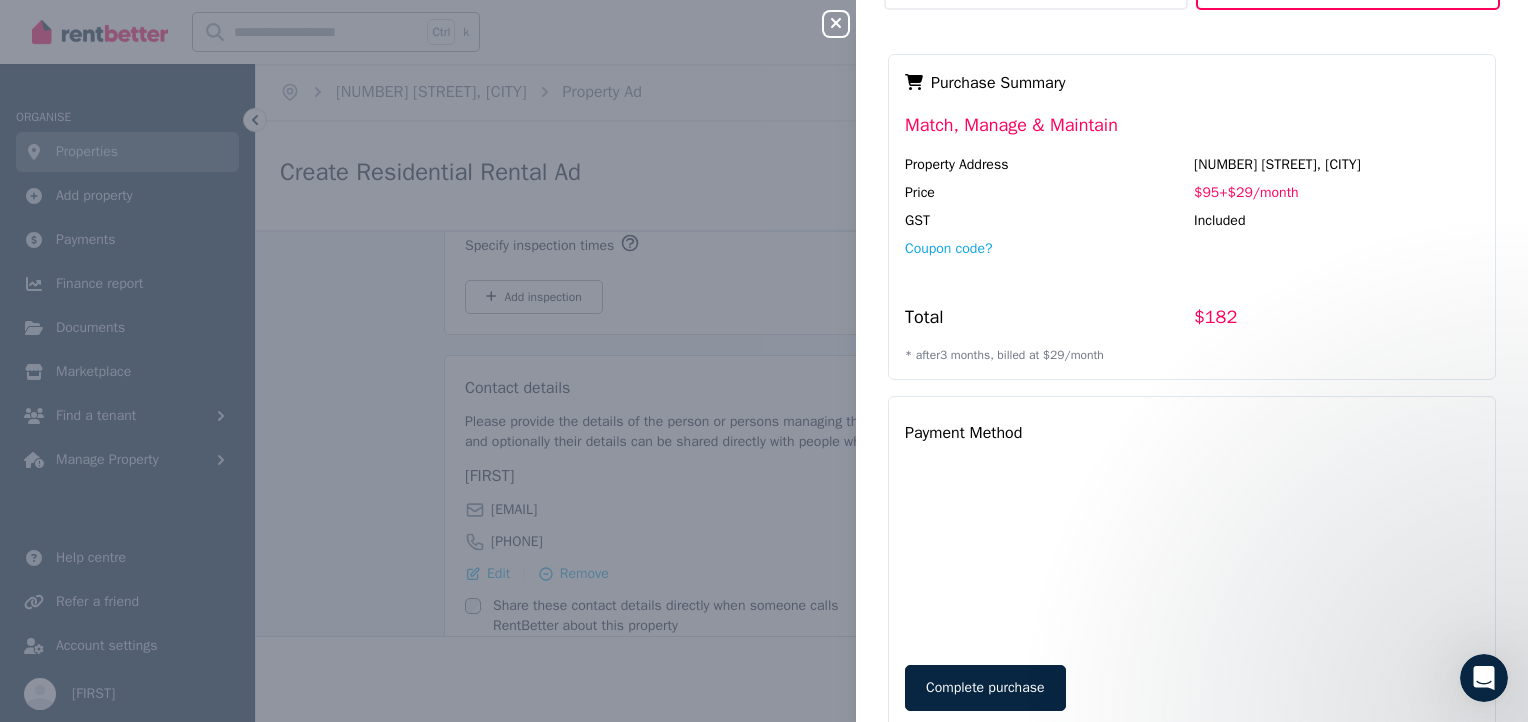 scroll, scrollTop: 831, scrollLeft: 0, axis: vertical 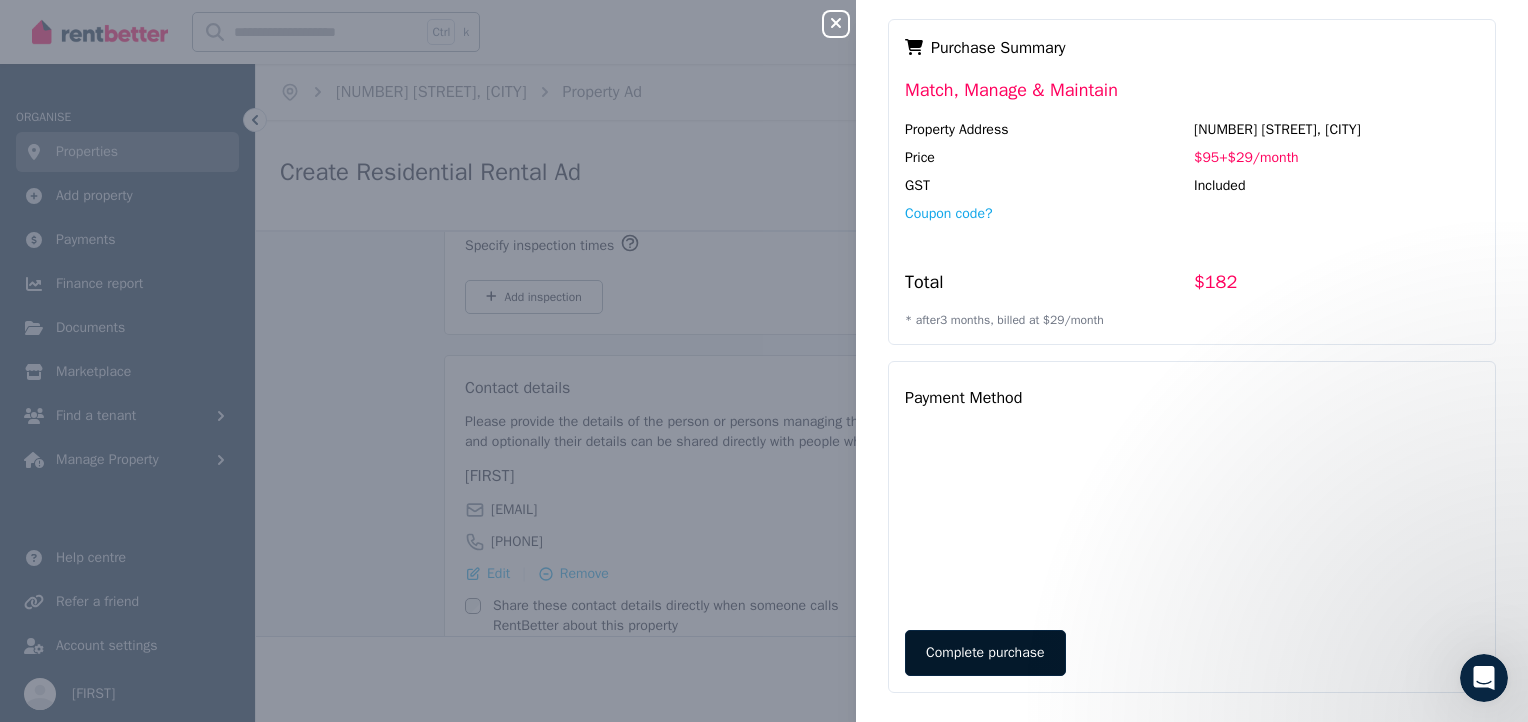 click on "Complete purchase" at bounding box center [985, 653] 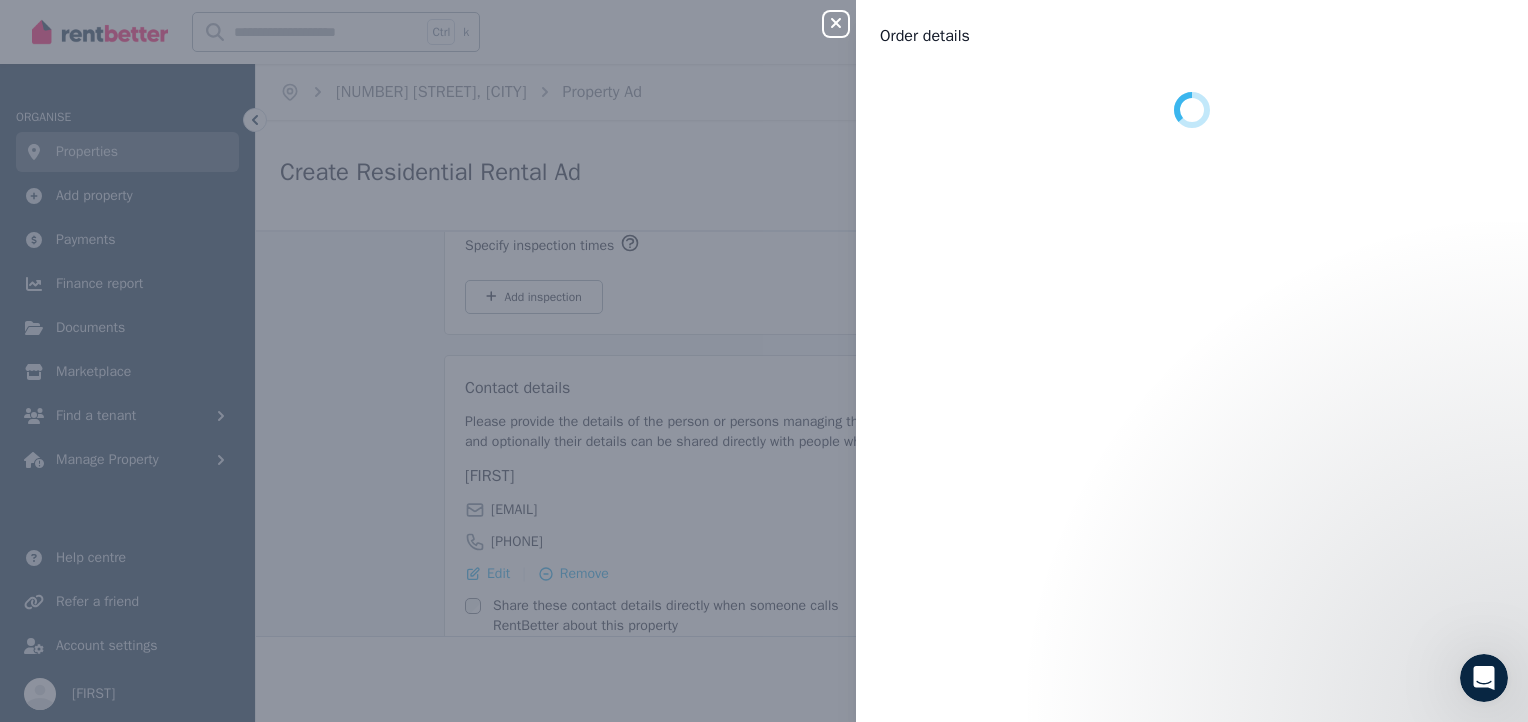 scroll, scrollTop: 0, scrollLeft: 0, axis: both 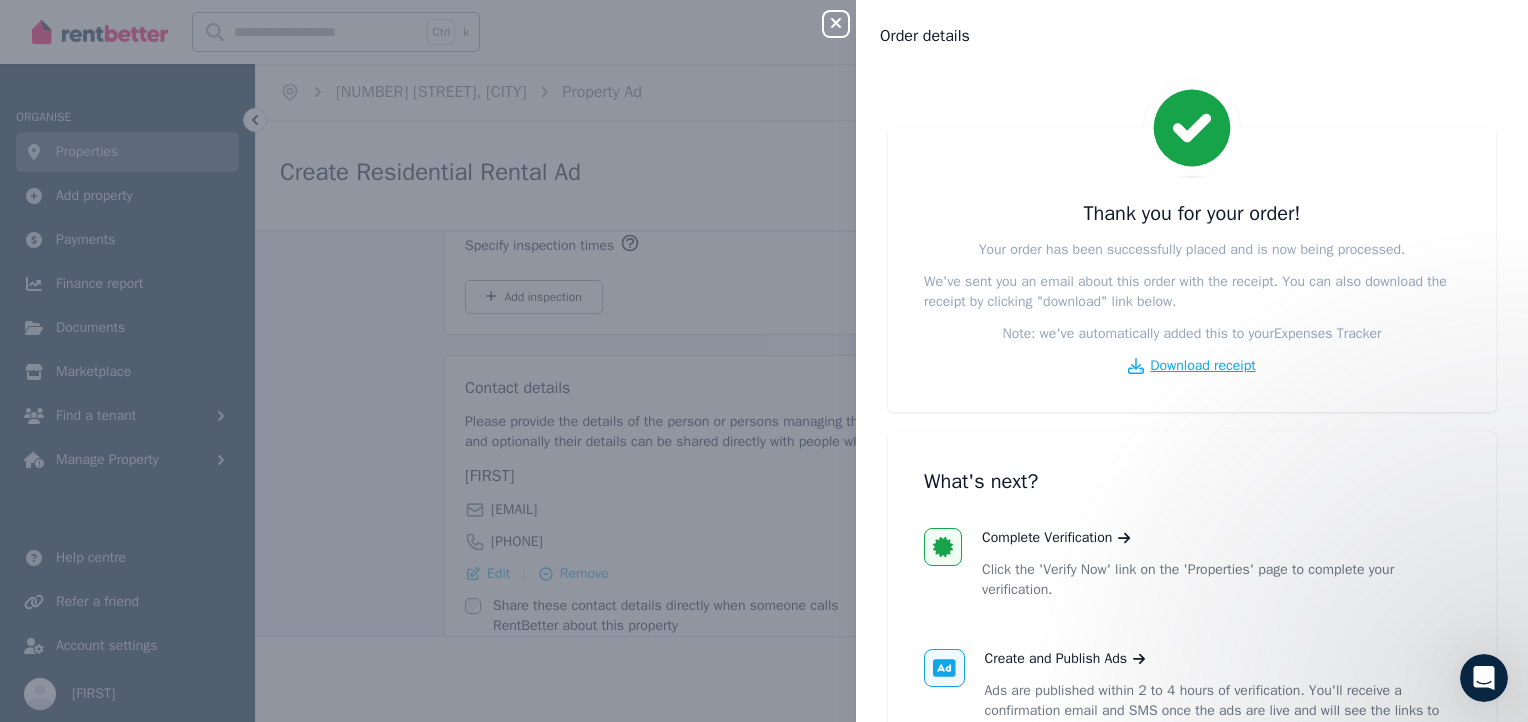 click on "Download receipt" at bounding box center (1202, 366) 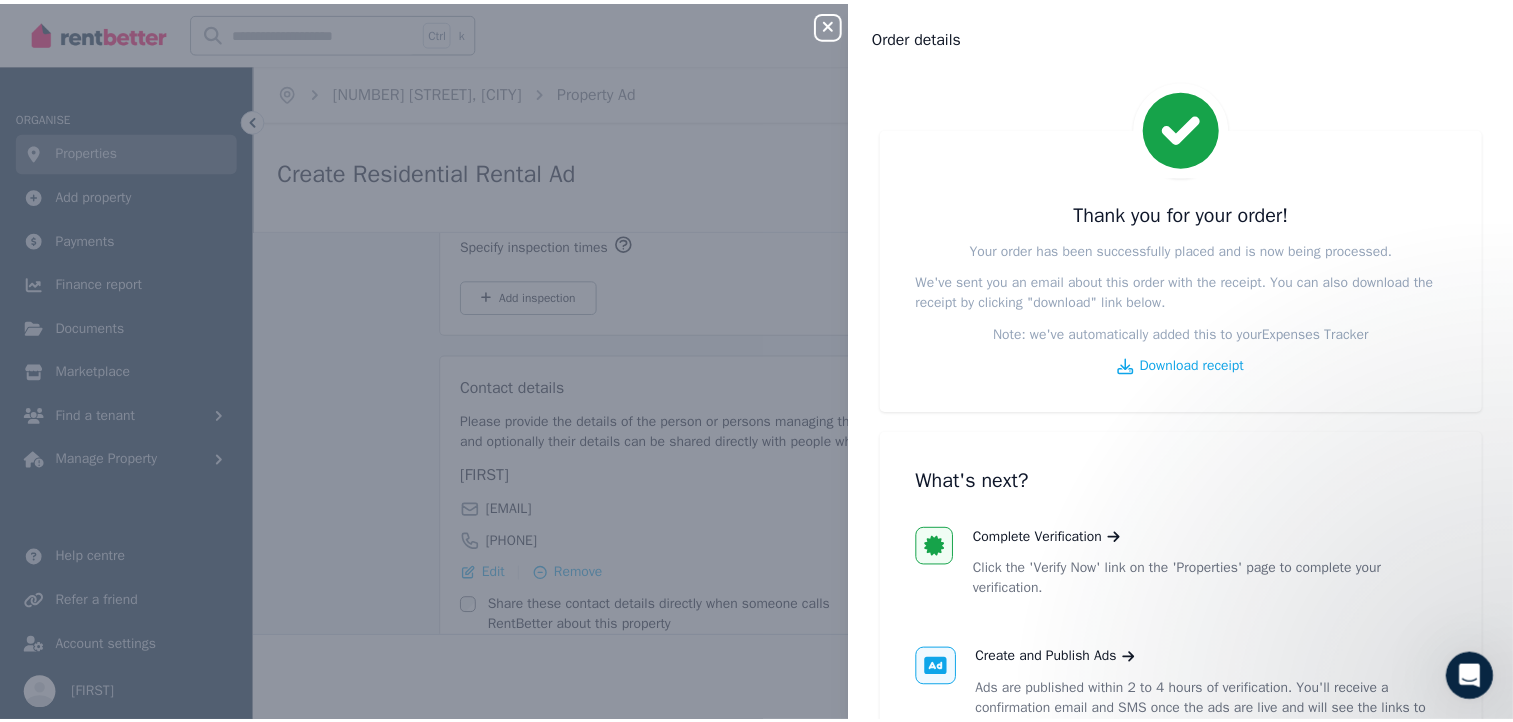 scroll, scrollTop: 100, scrollLeft: 0, axis: vertical 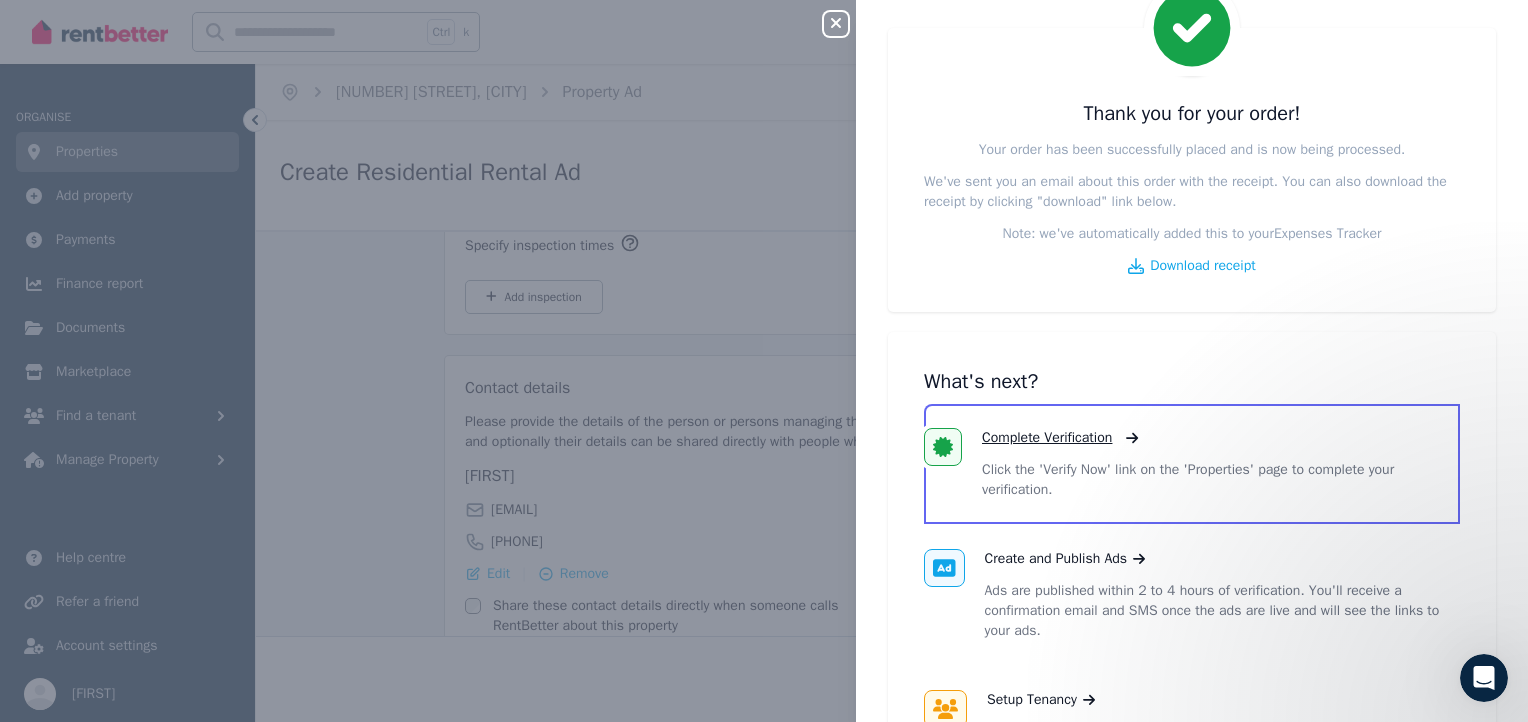 click on "Complete Verification" at bounding box center (1047, 438) 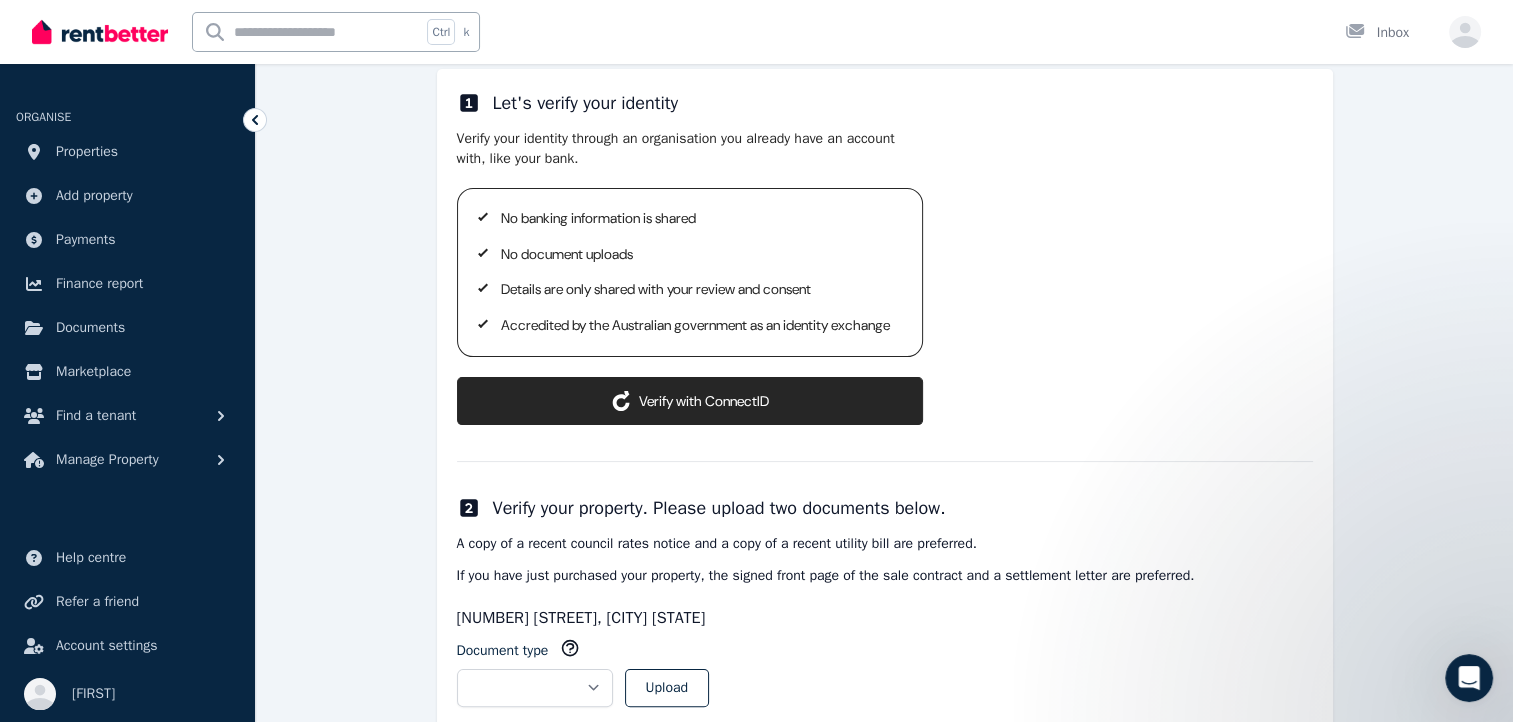 scroll, scrollTop: 394, scrollLeft: 0, axis: vertical 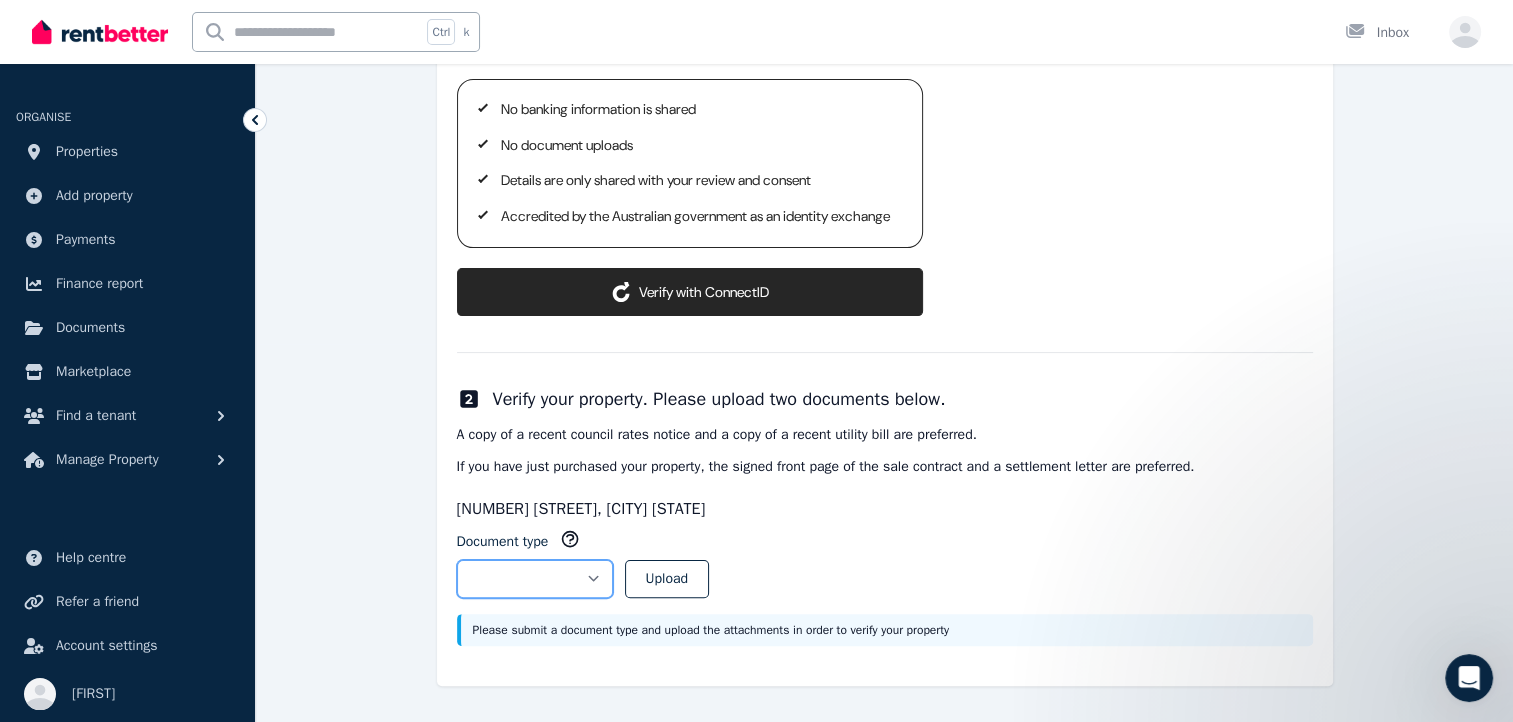 click on "**********" at bounding box center (535, 579) 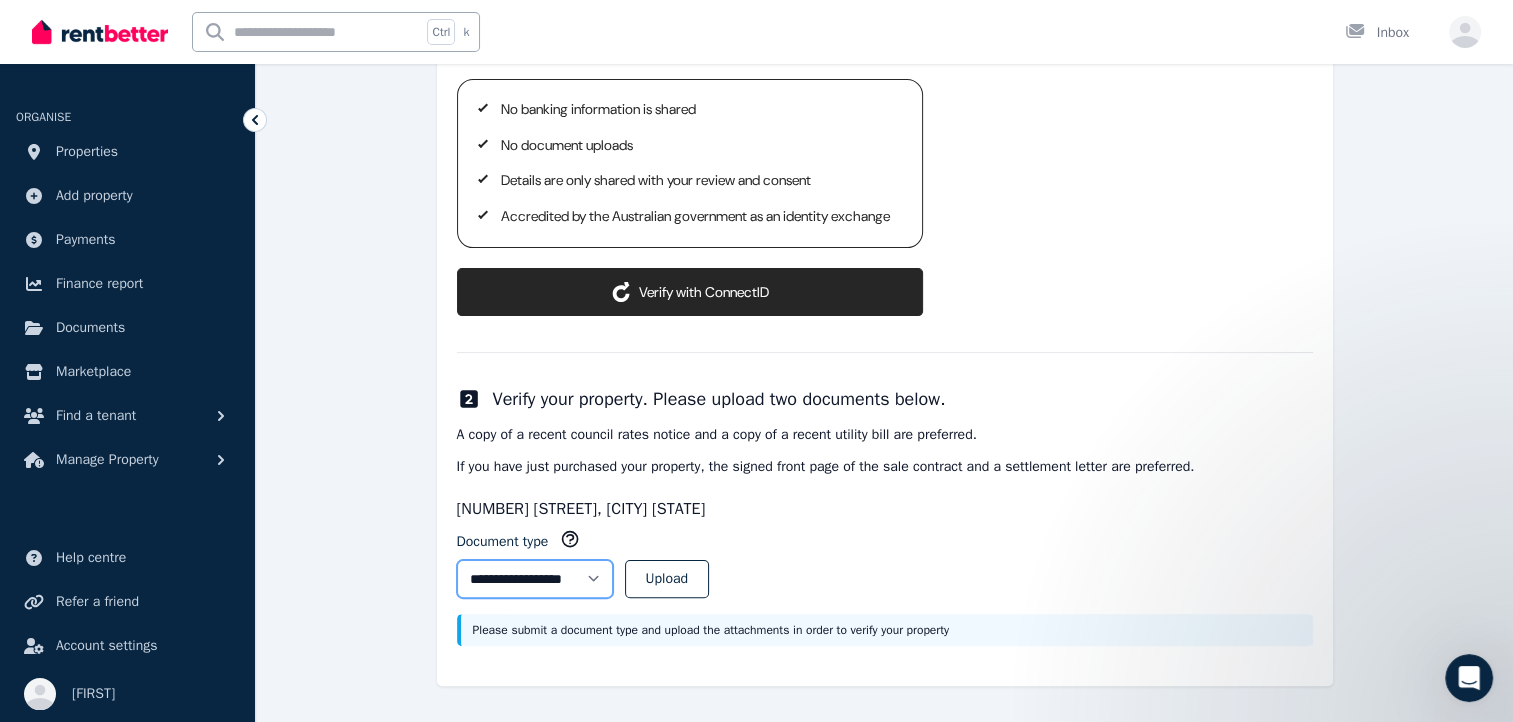 click on "**********" at bounding box center (535, 579) 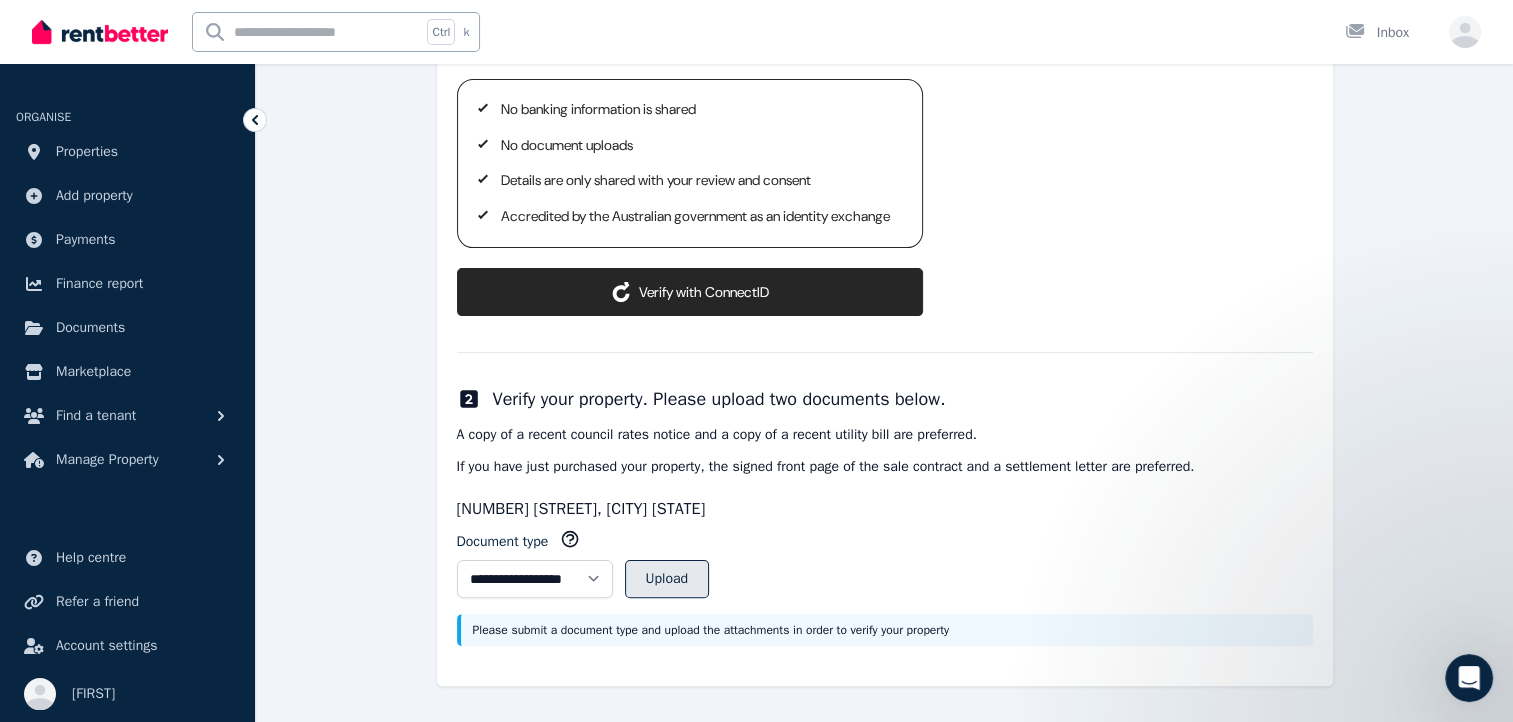 click on "Upload" at bounding box center [667, 579] 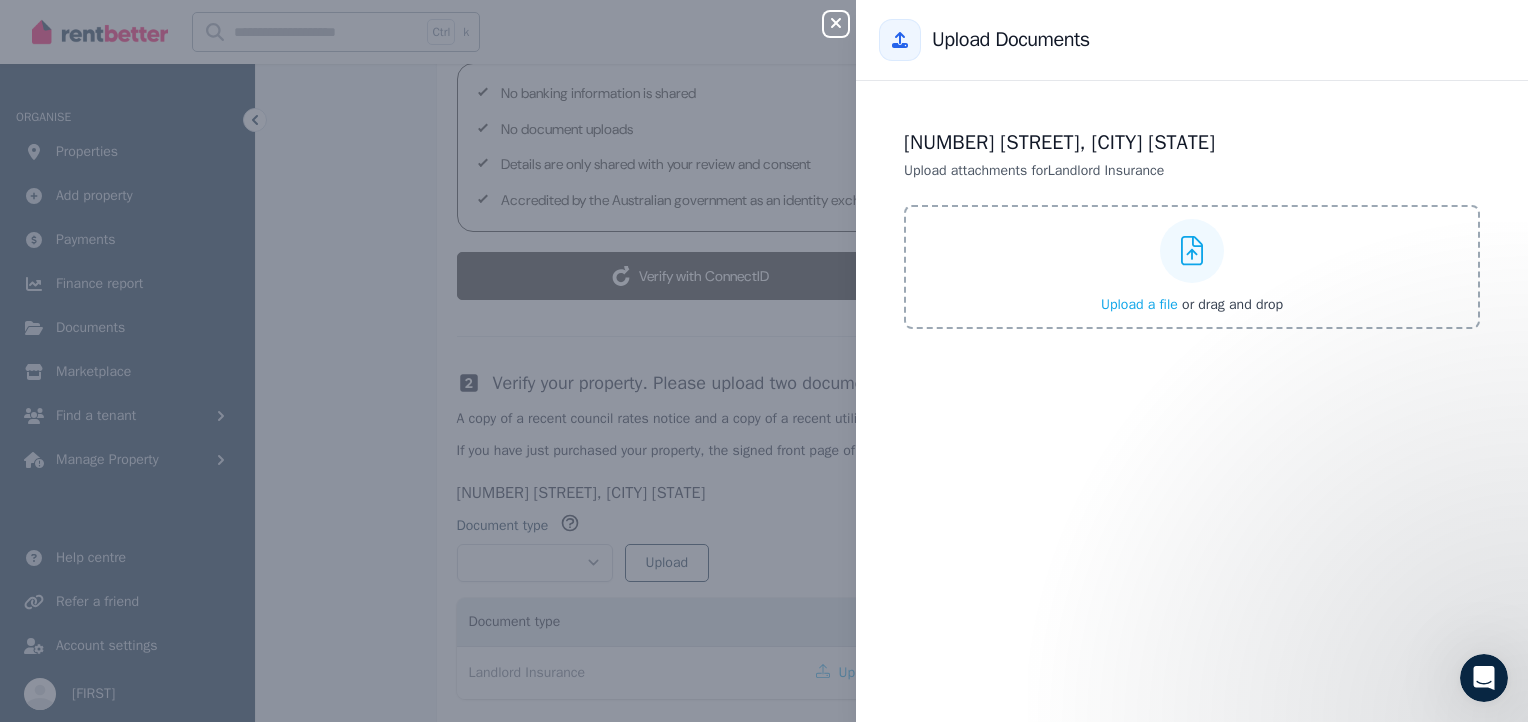 click on "Upload a file" at bounding box center [1139, 304] 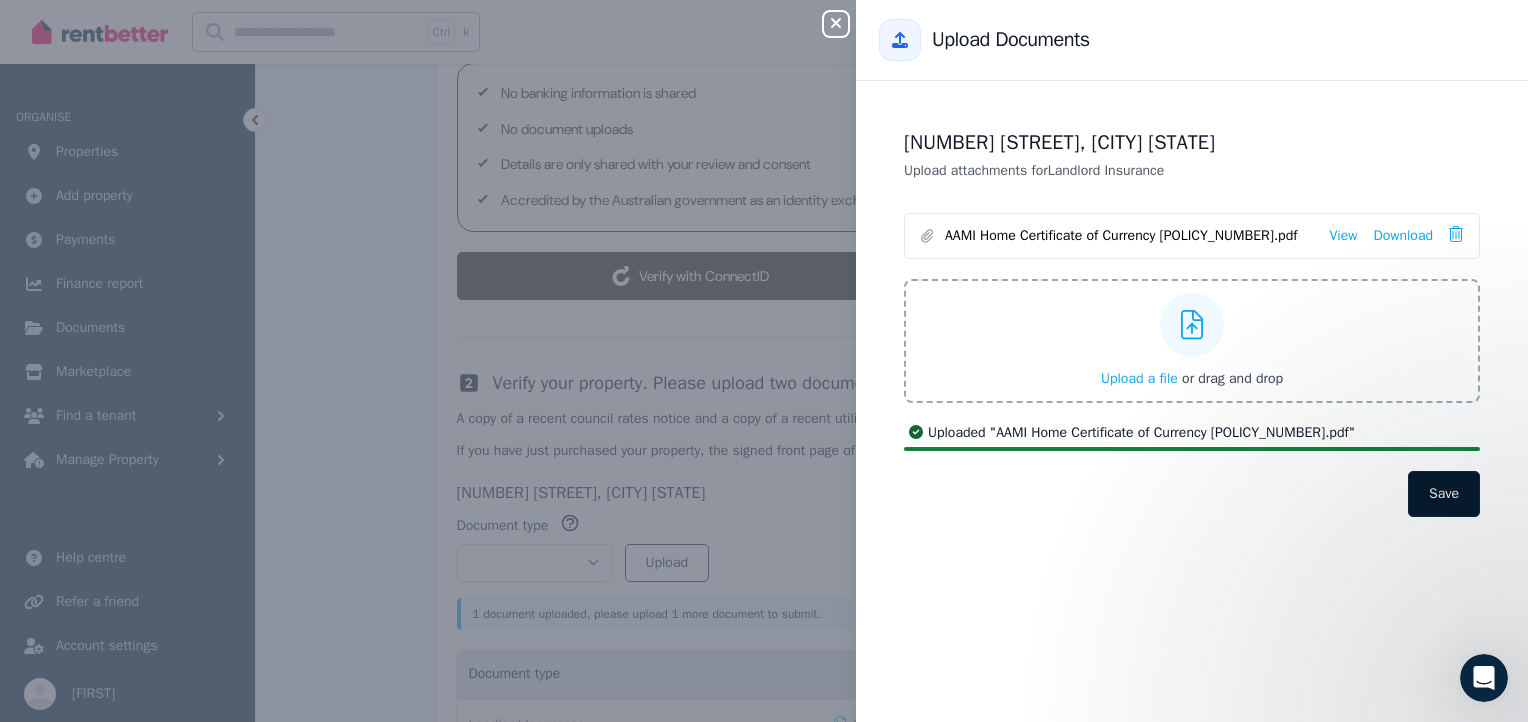 click on "Save" at bounding box center [1444, 494] 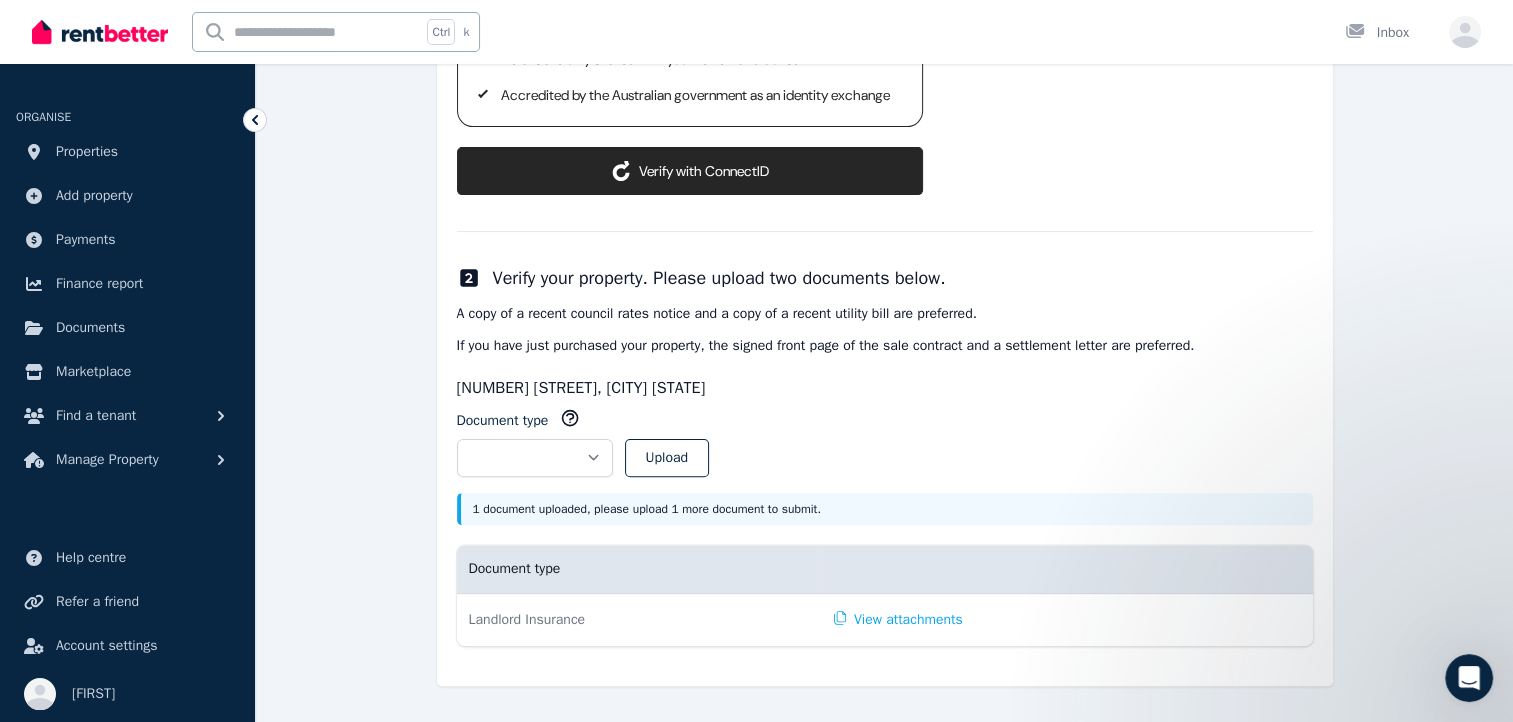 scroll, scrollTop: 515, scrollLeft: 0, axis: vertical 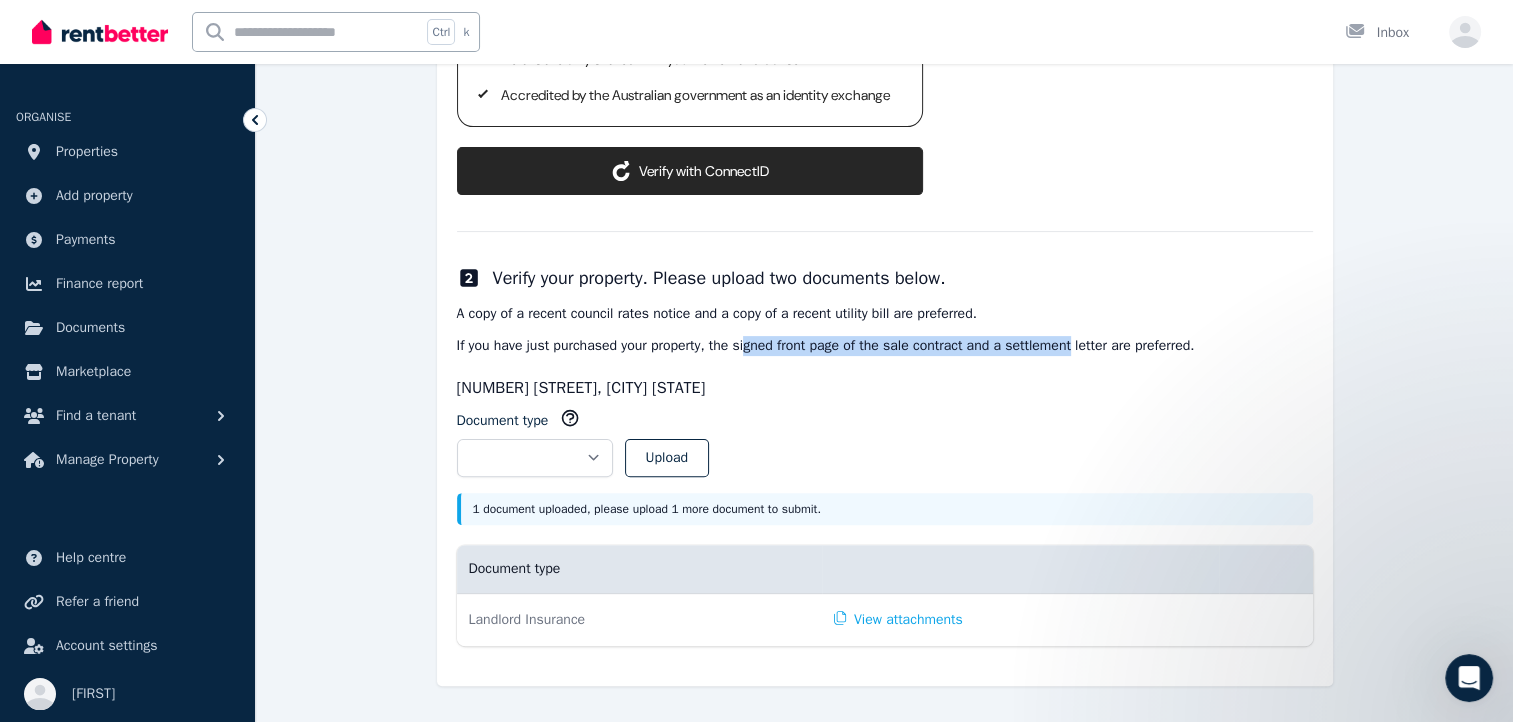 drag, startPoint x: 750, startPoint y: 354, endPoint x: 1082, endPoint y: 356, distance: 332.006 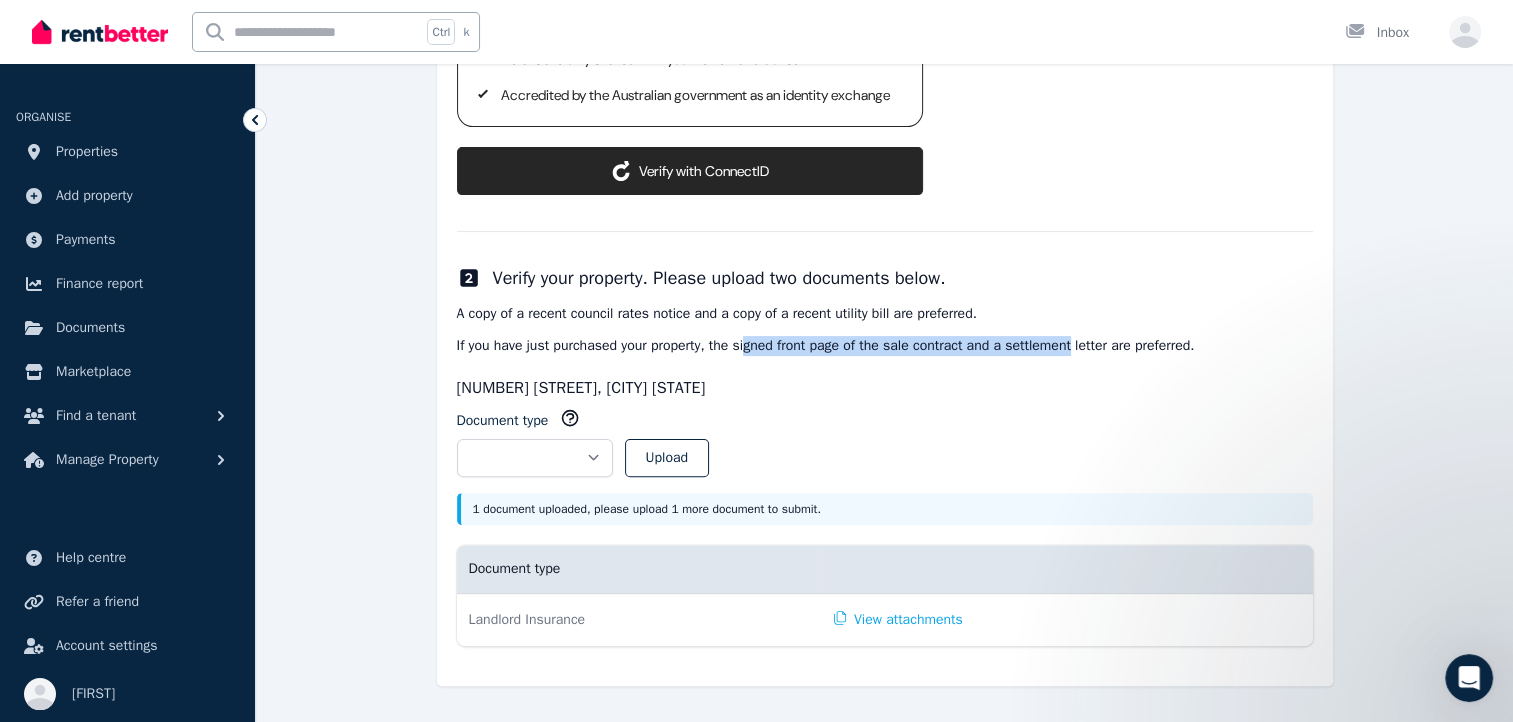 click on "If you have just purchased your property, the signed front page of the sale contract and a settlement letter are preferred." at bounding box center (885, 346) 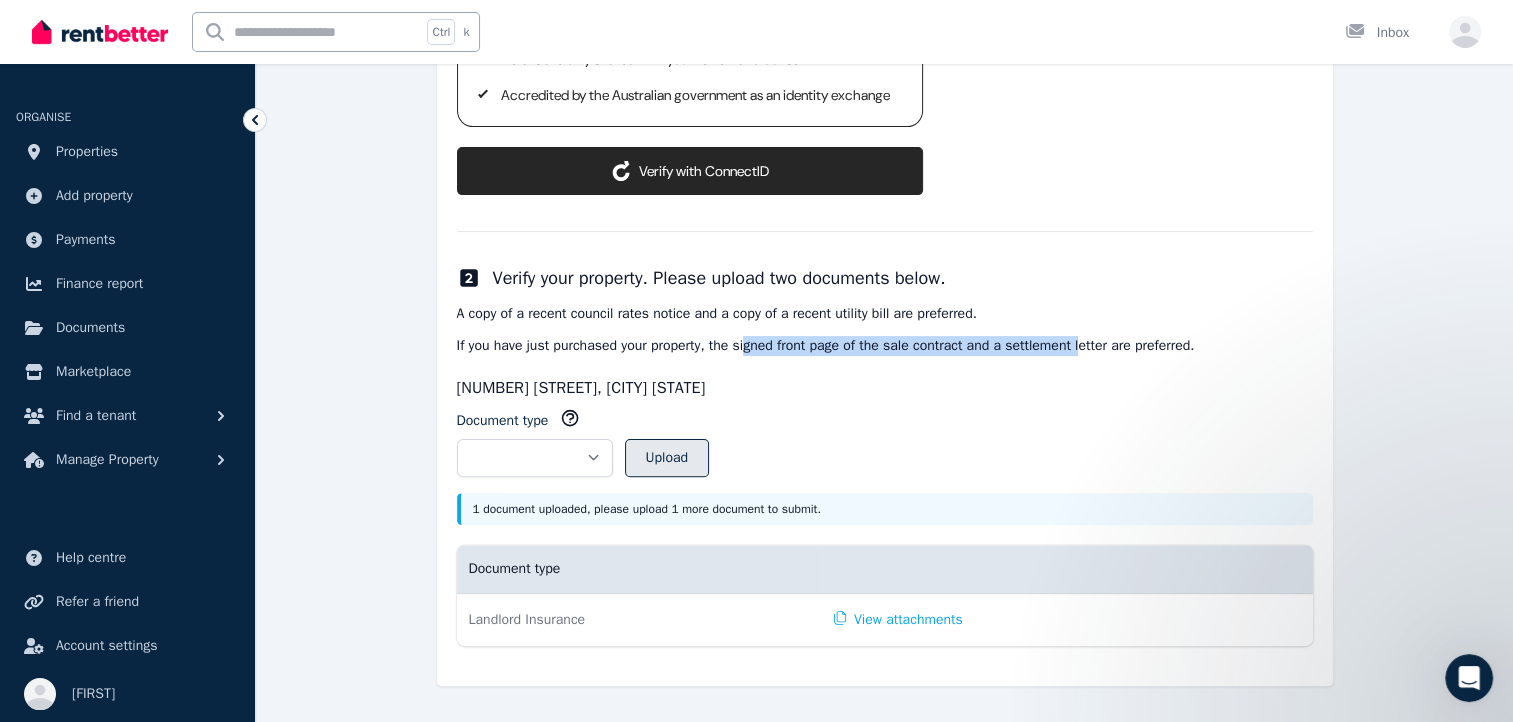 click on "Upload" at bounding box center [667, 458] 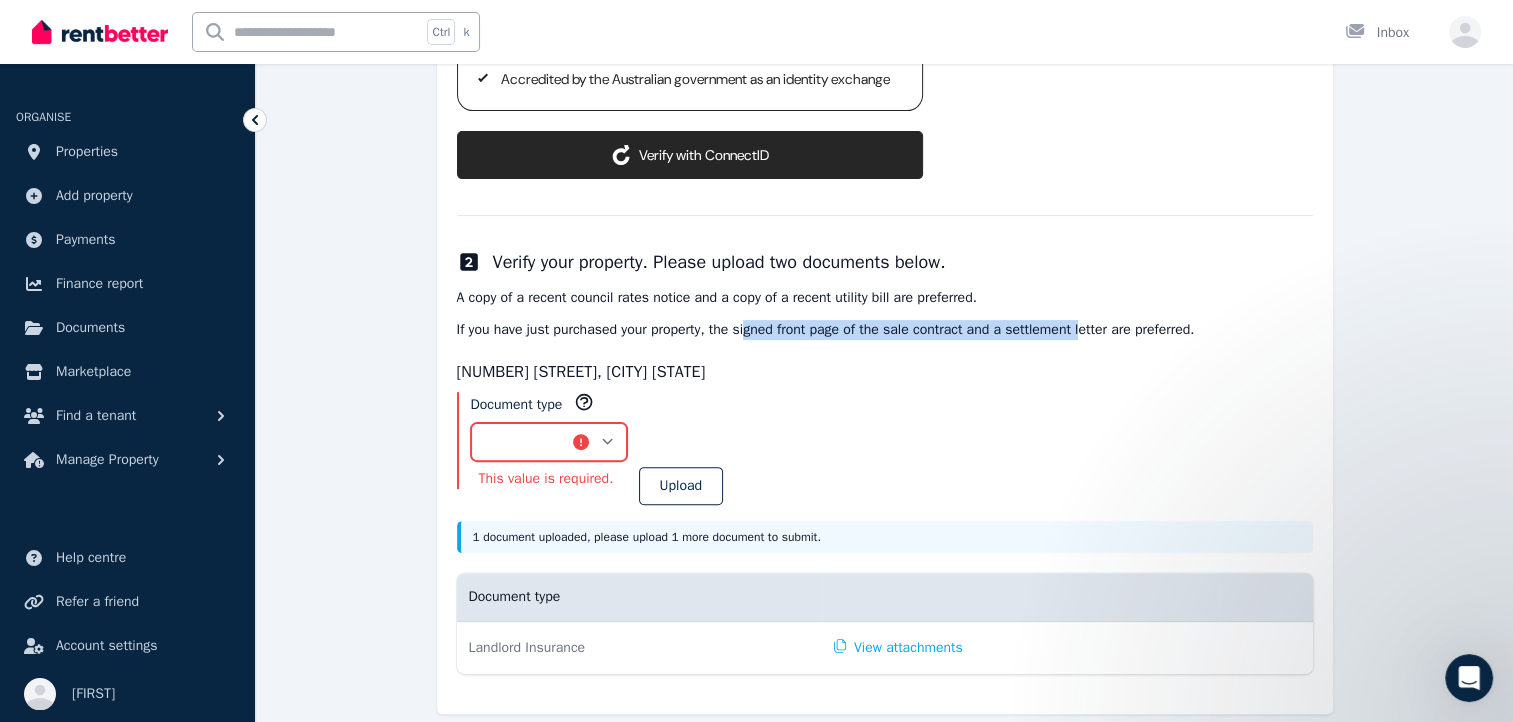 click on "**********" at bounding box center [549, 442] 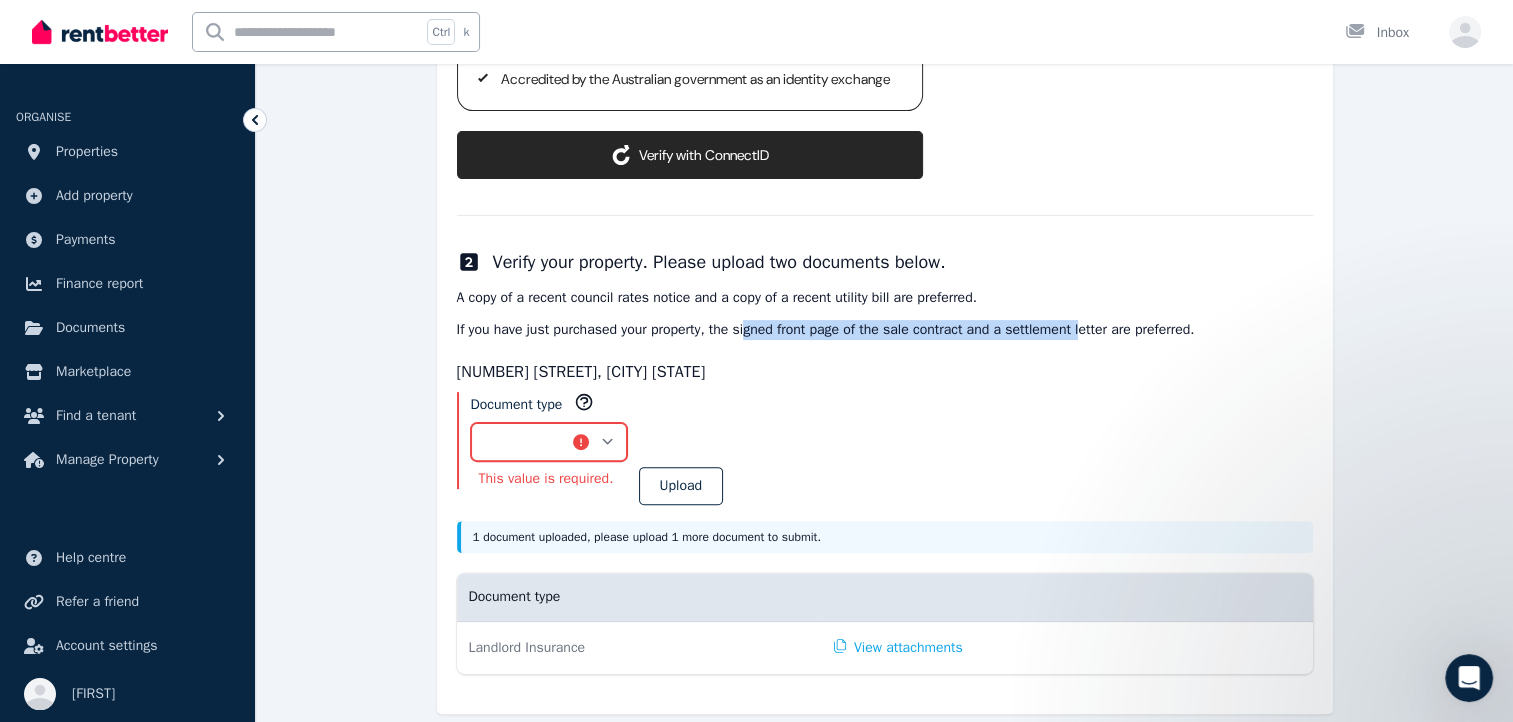 select on "**********" 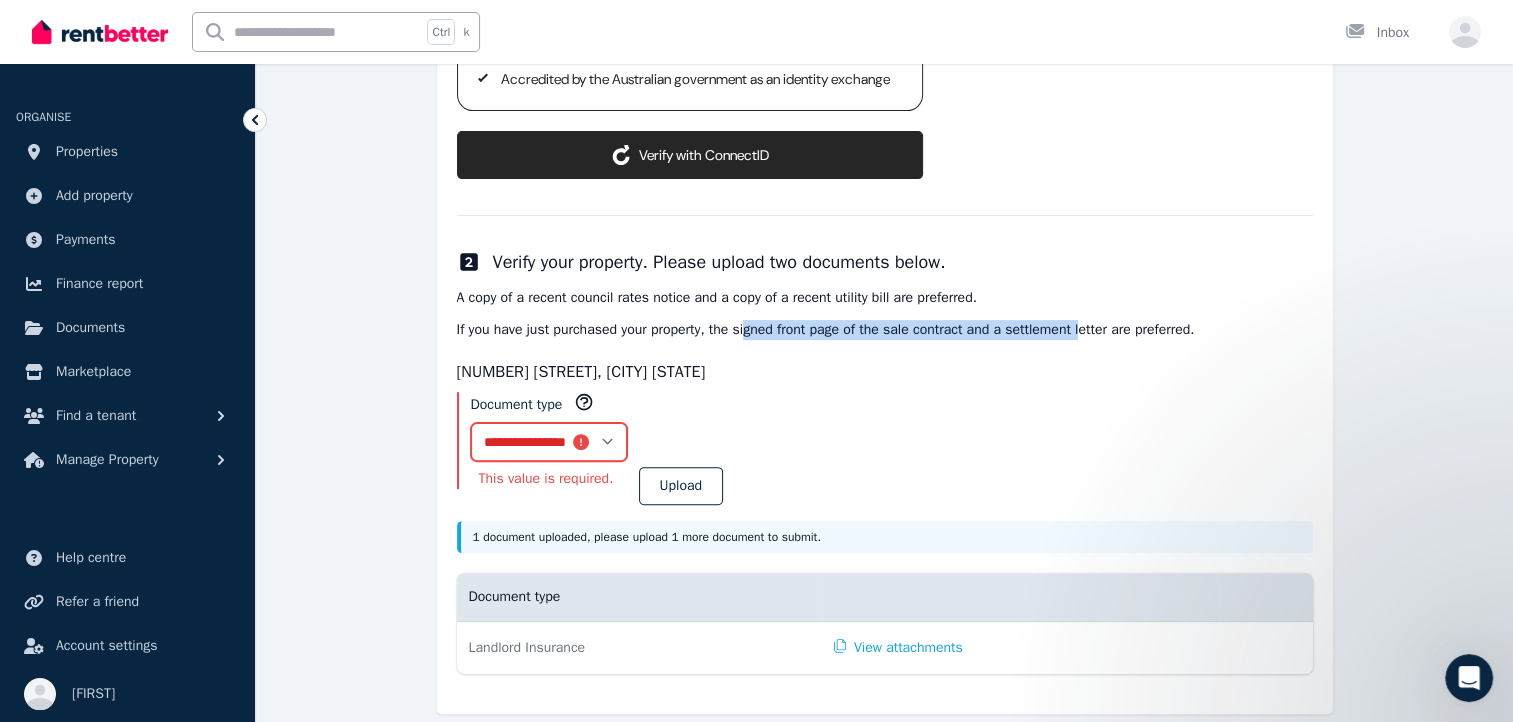 click on "**********" at bounding box center (549, 442) 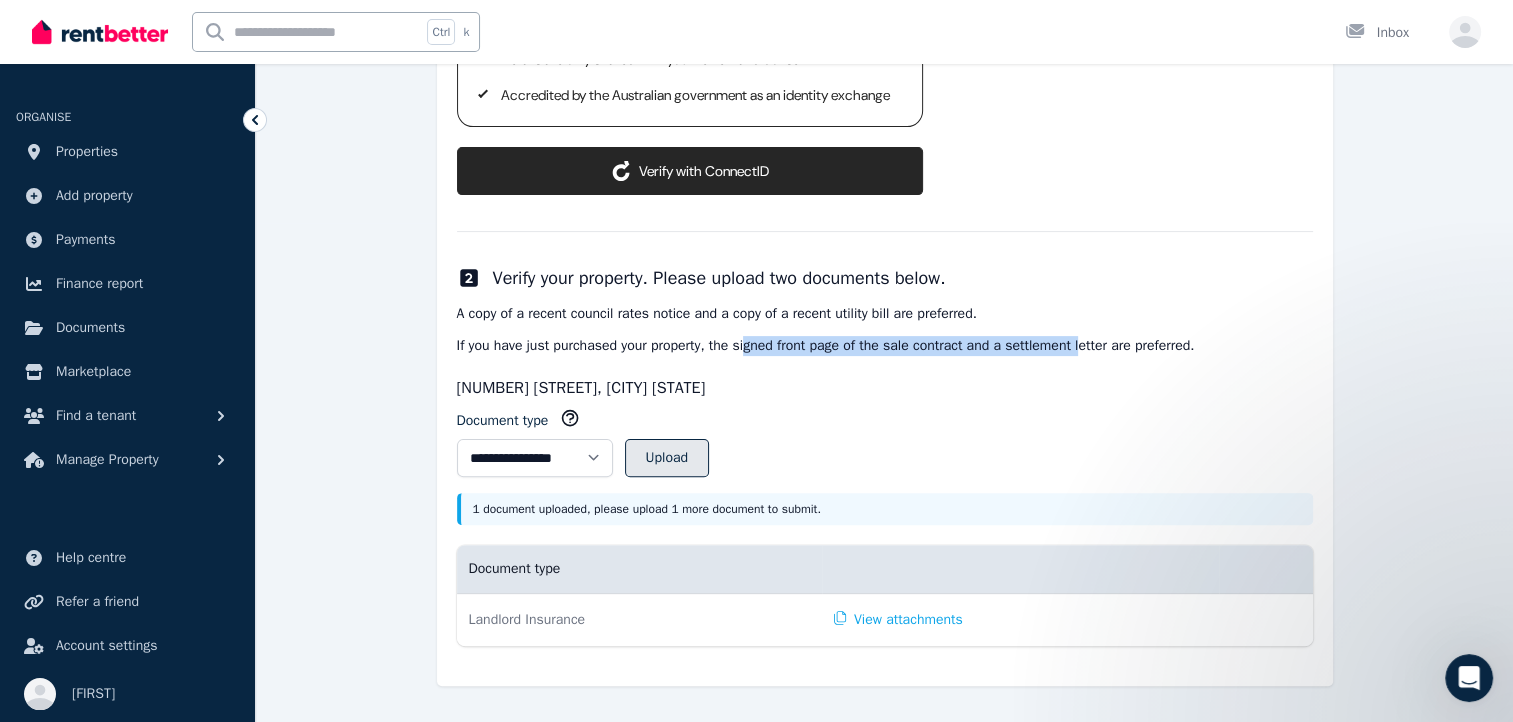 click on "Upload" at bounding box center (667, 458) 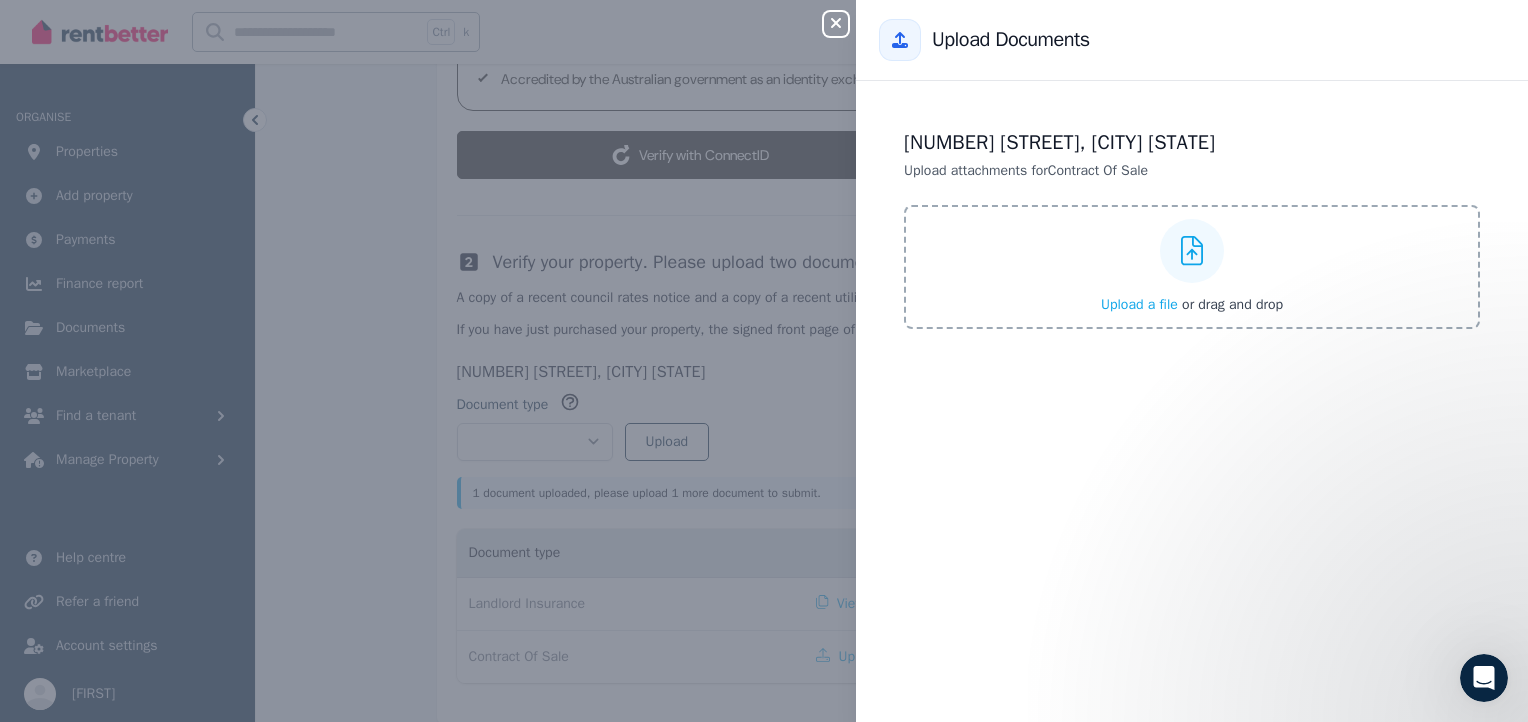 click on "Upload a file" at bounding box center (1139, 304) 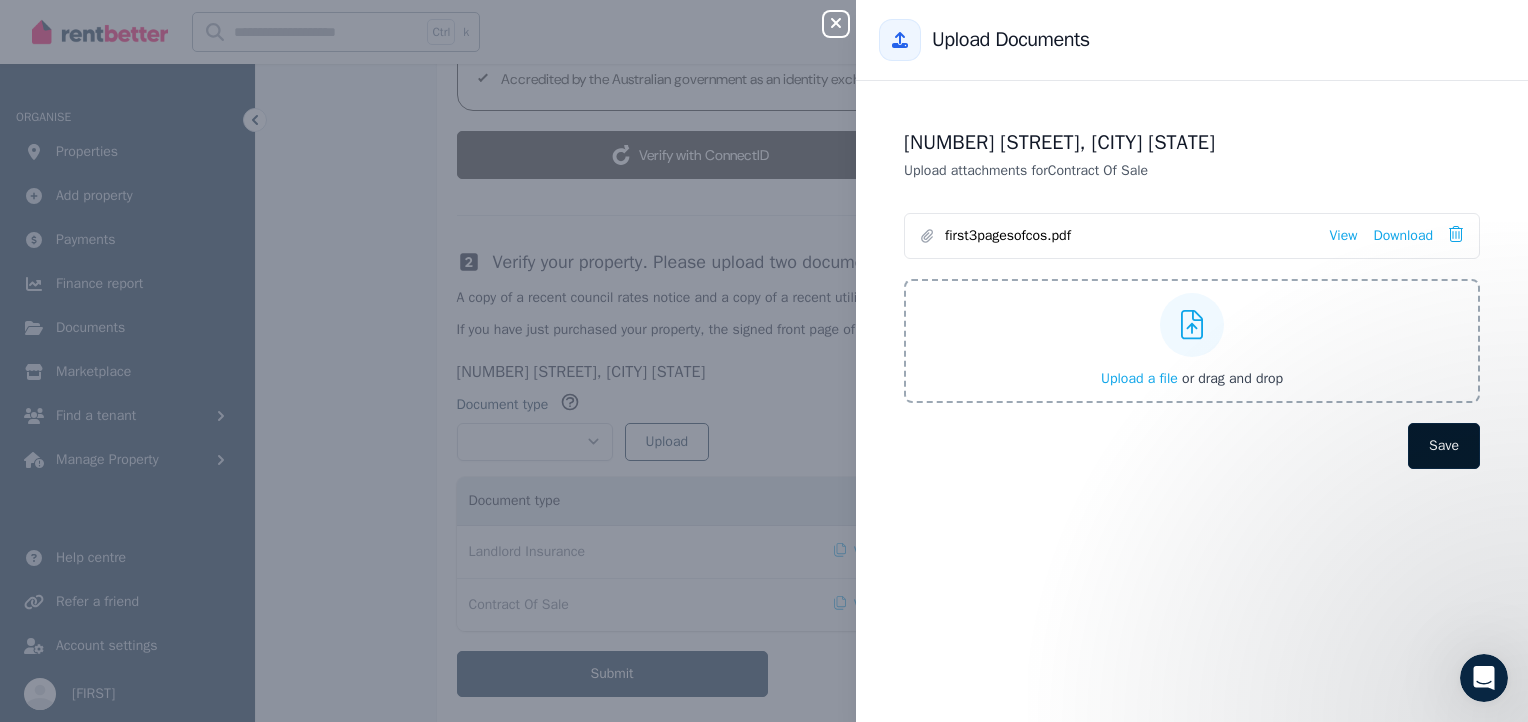 click on "Save" at bounding box center (1444, 446) 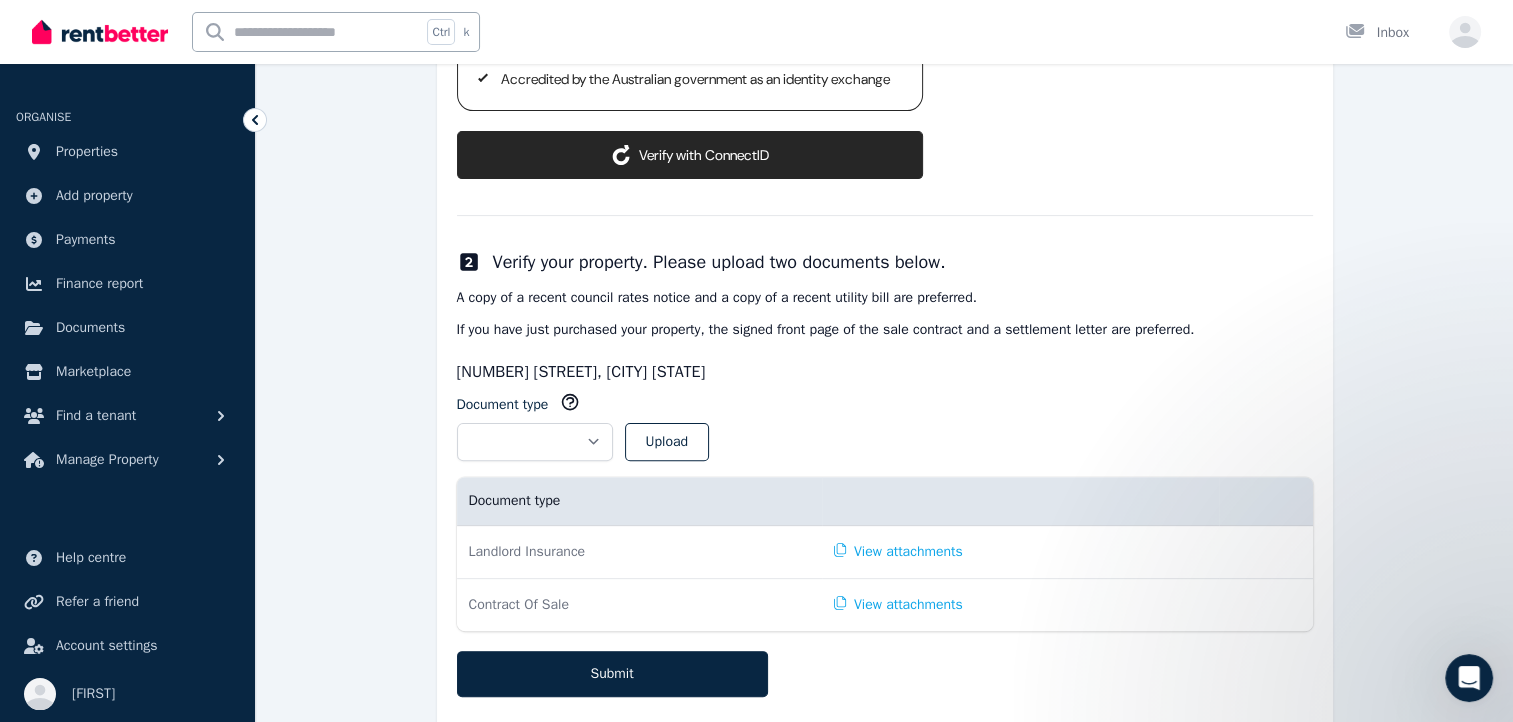 click on "14 Lomond Ct, Werribee VIC 3030" at bounding box center [885, 372] 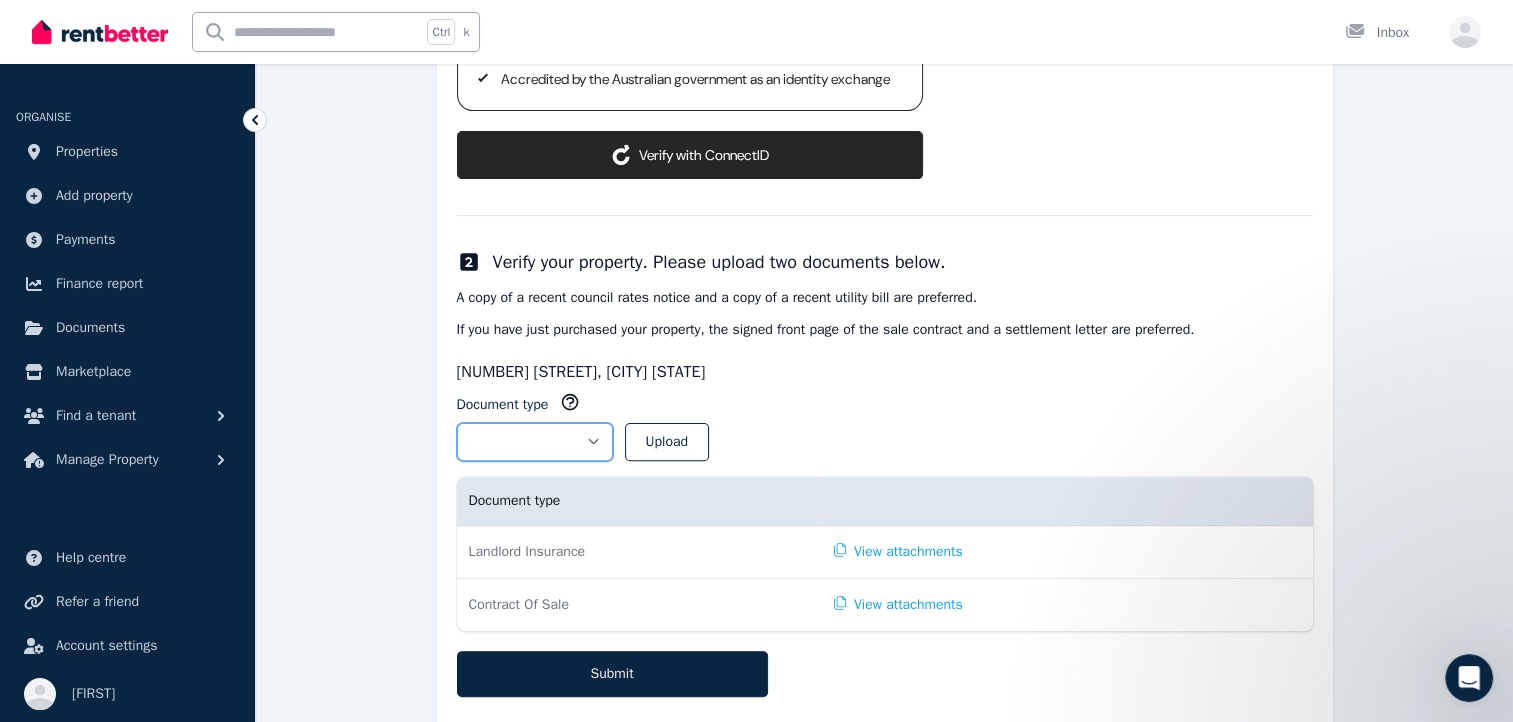 click on "**********" at bounding box center [535, 442] 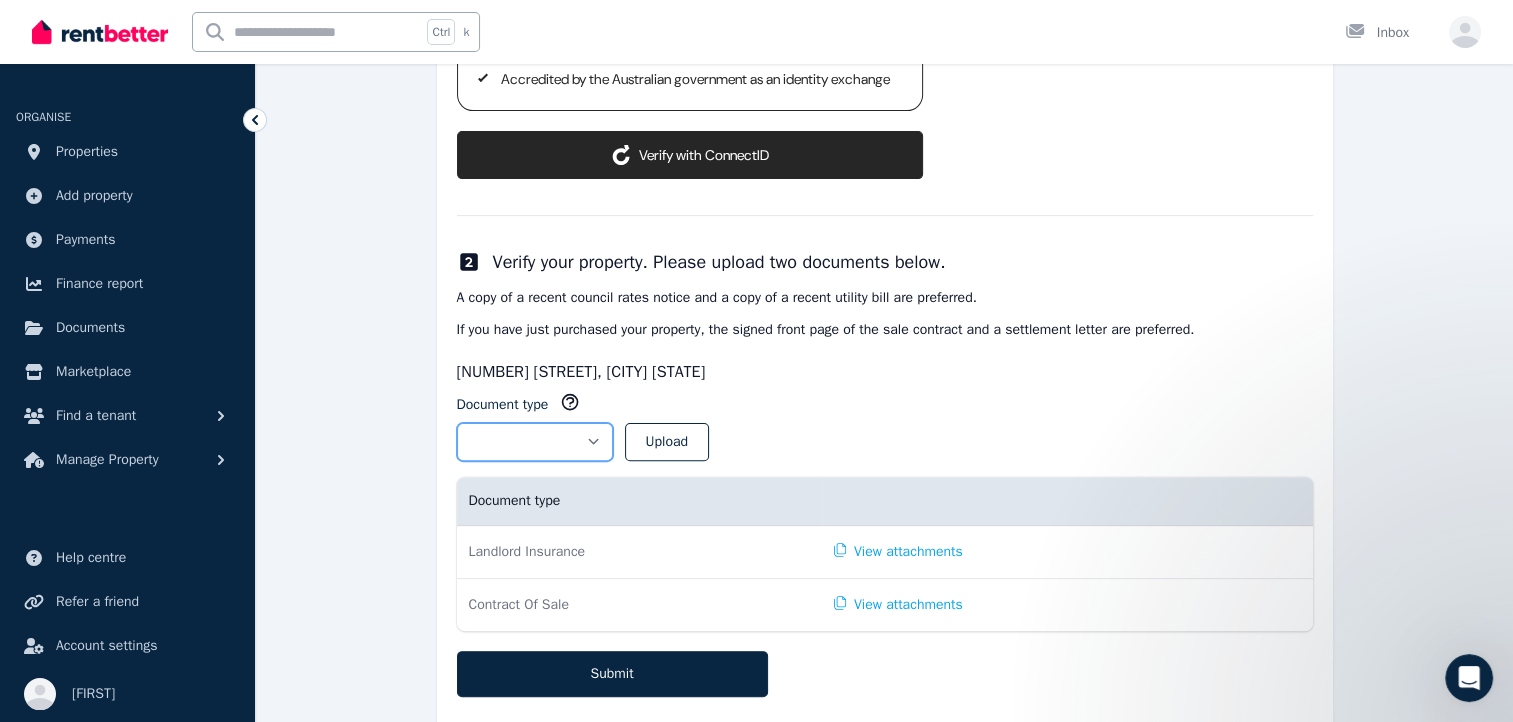 select on "**********" 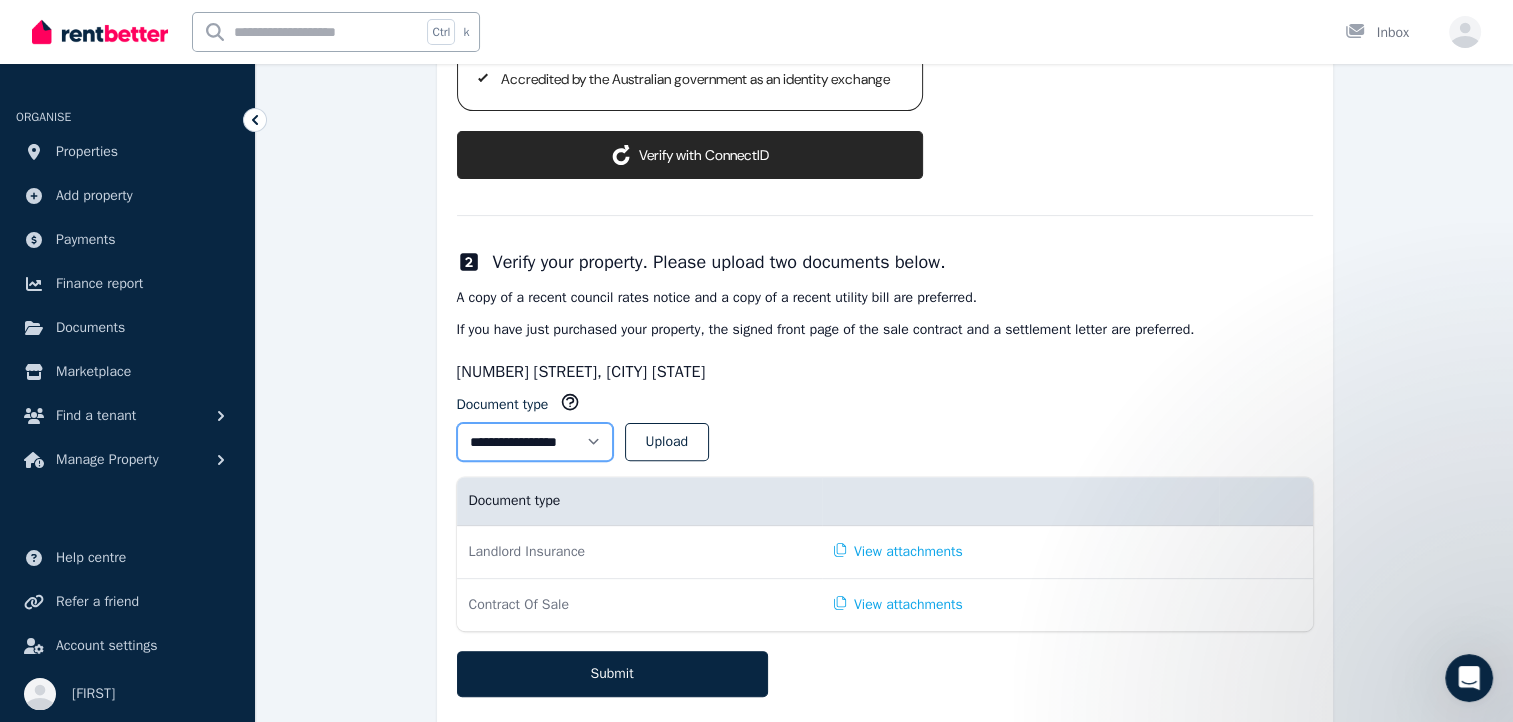 click on "**********" at bounding box center (535, 442) 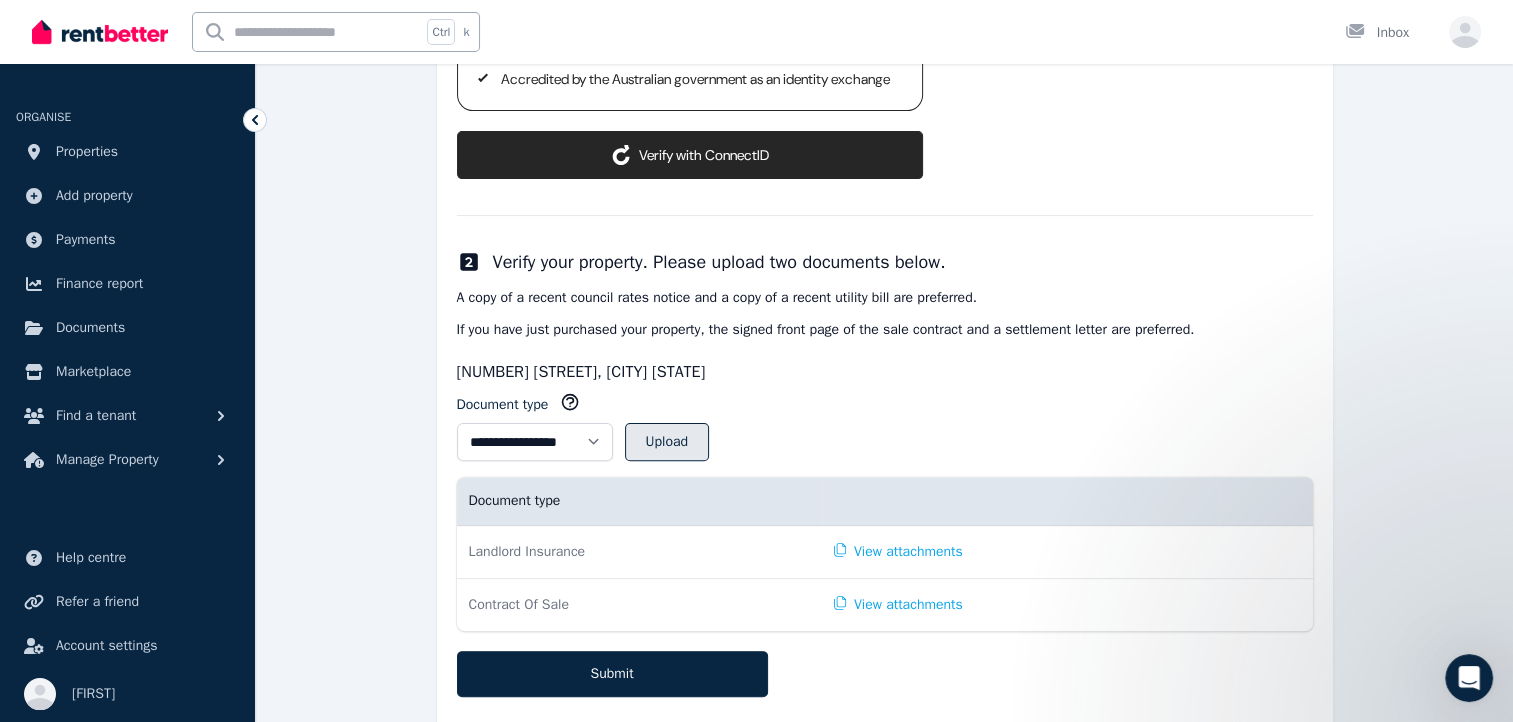 click on "Upload" at bounding box center (667, 442) 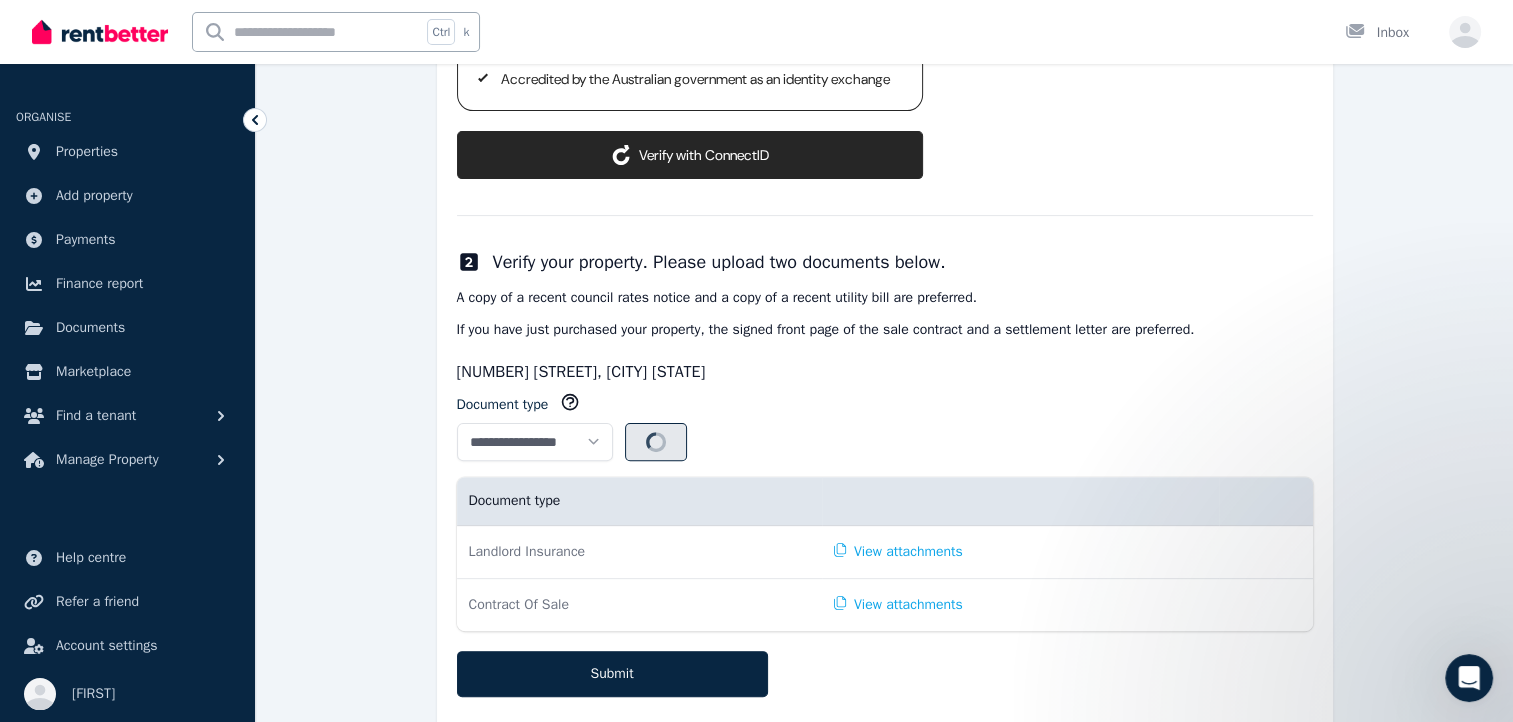select 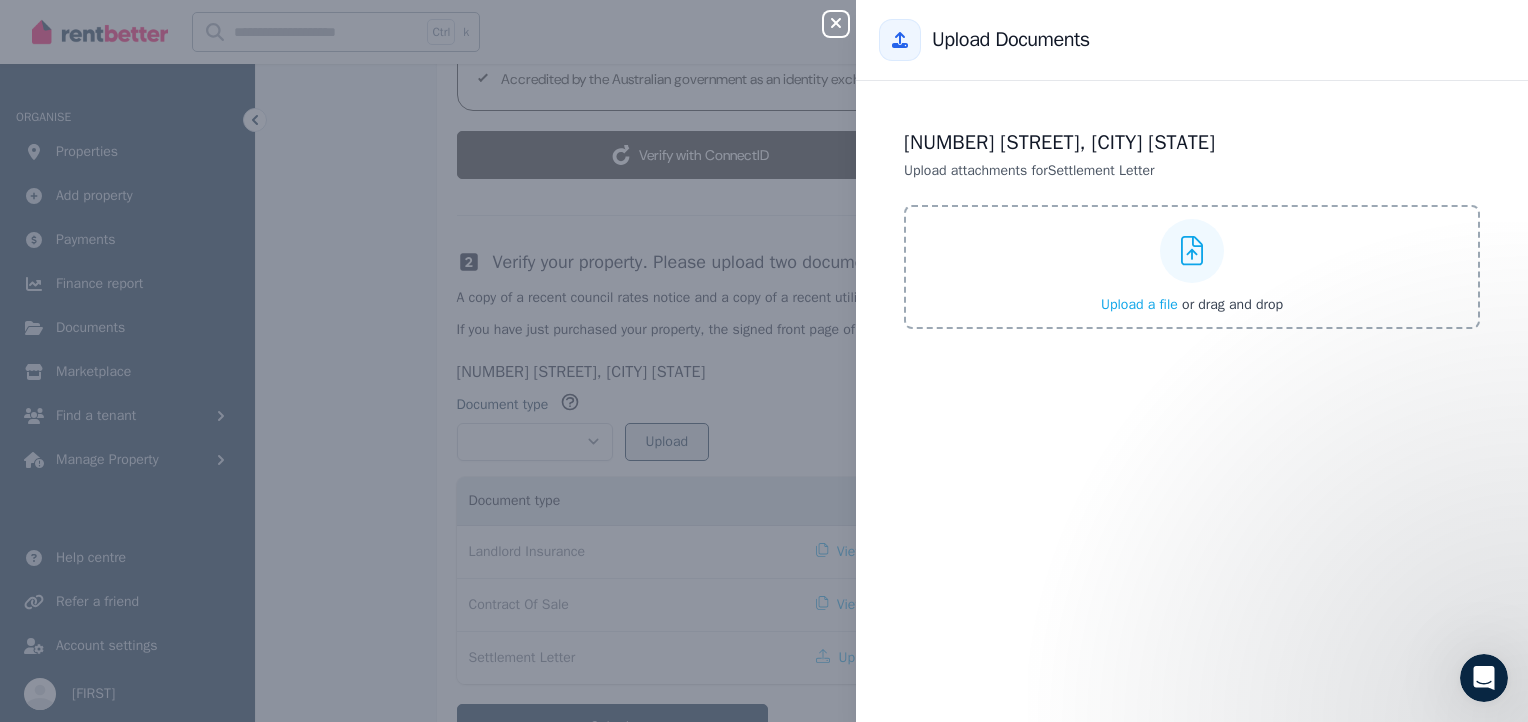 click on "Upload a file" at bounding box center [1139, 304] 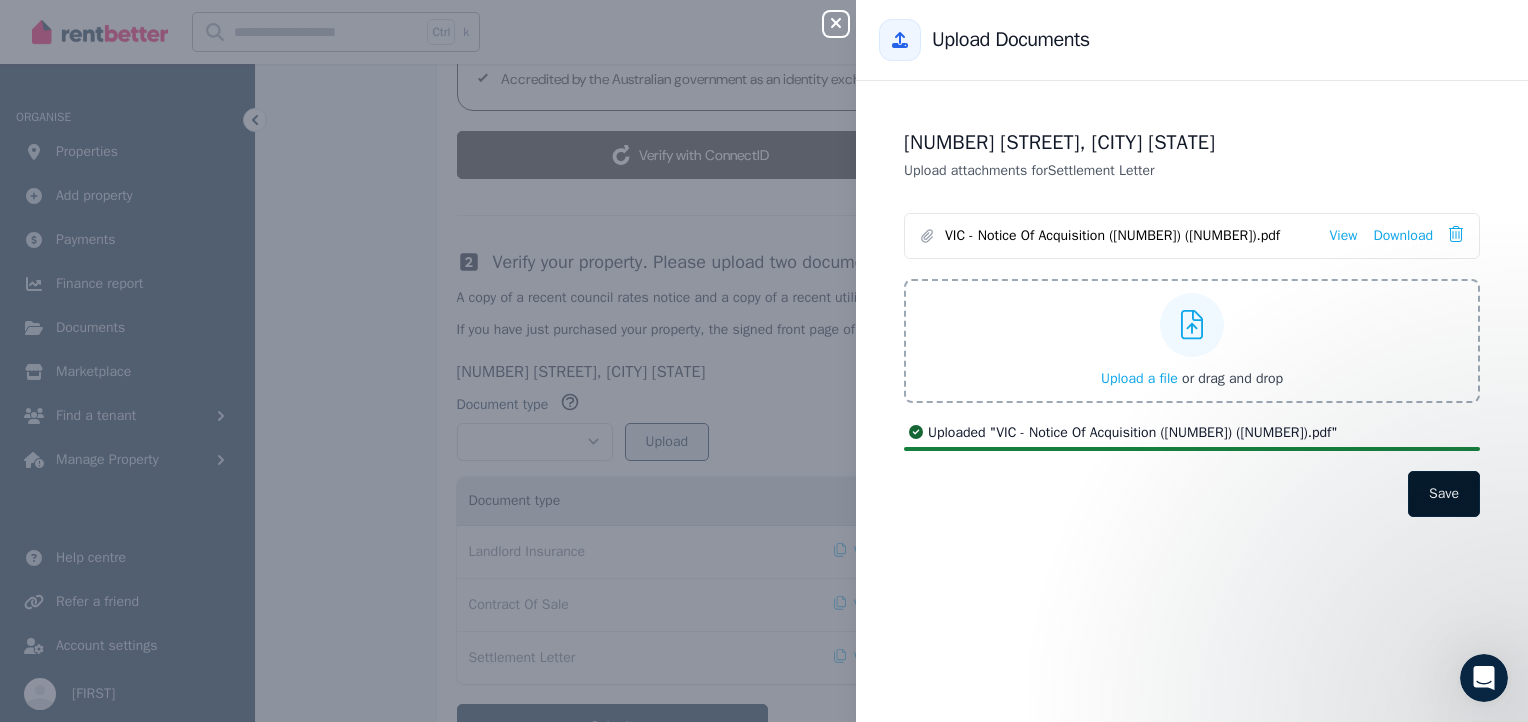 click on "Save" at bounding box center (1444, 494) 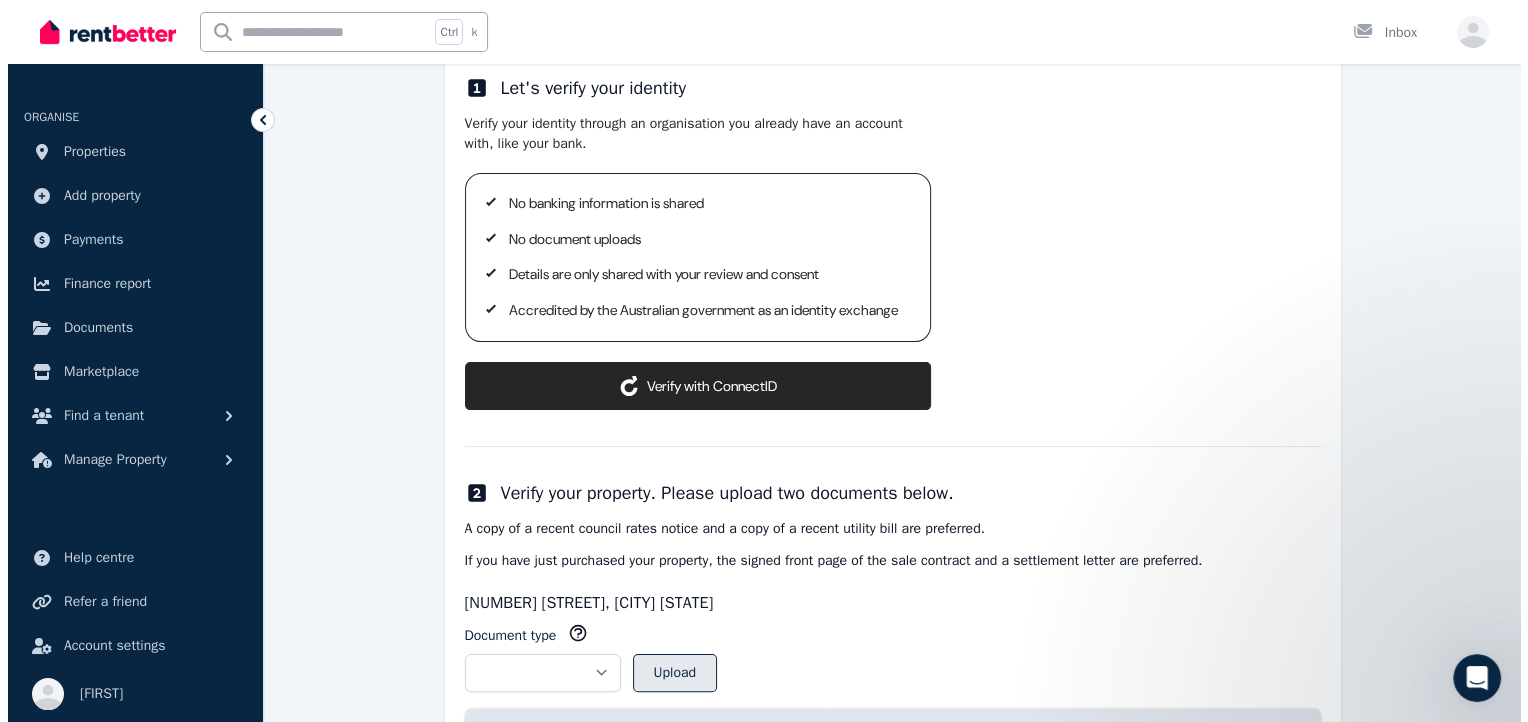 scroll, scrollTop: 234, scrollLeft: 0, axis: vertical 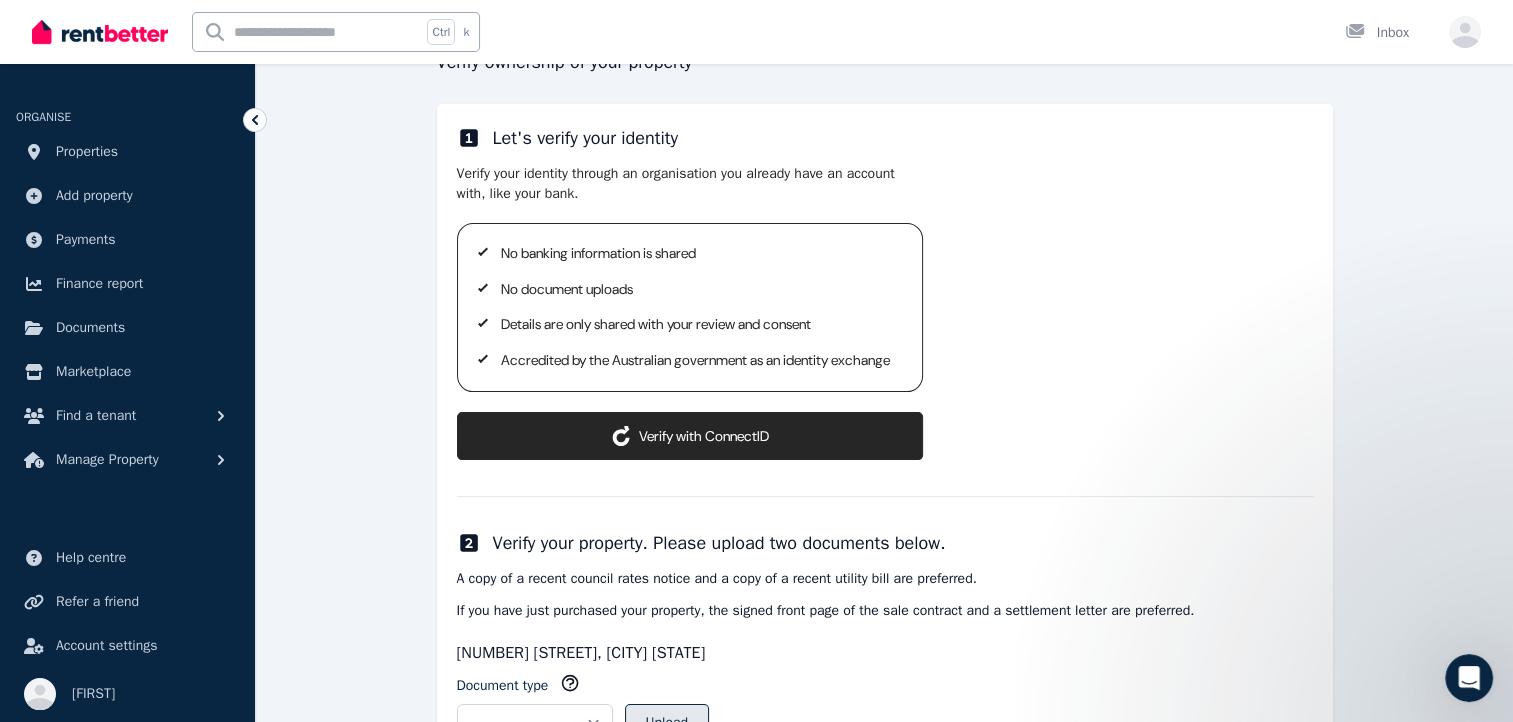 click on "ConnectID logo  Verify with ConnectID" at bounding box center (690, 436) 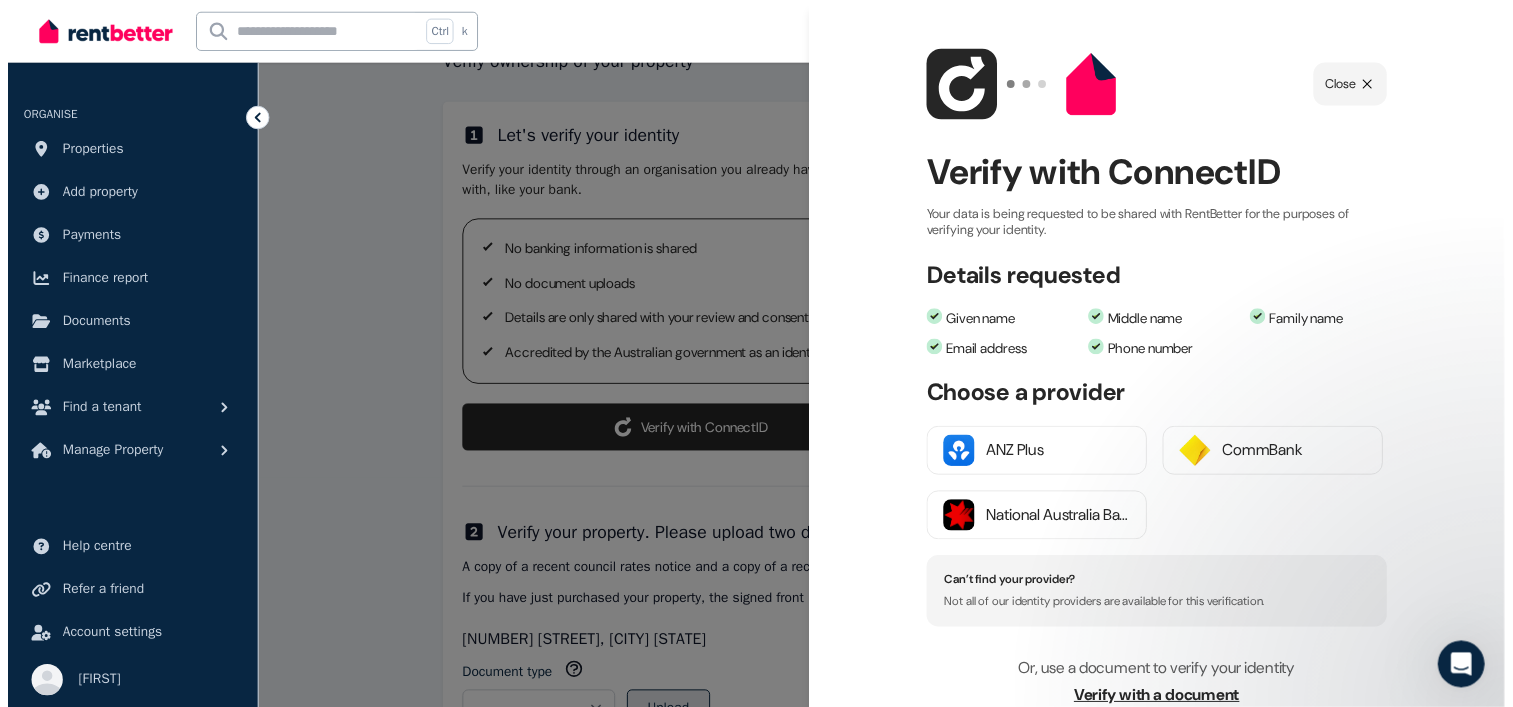 scroll, scrollTop: 0, scrollLeft: 0, axis: both 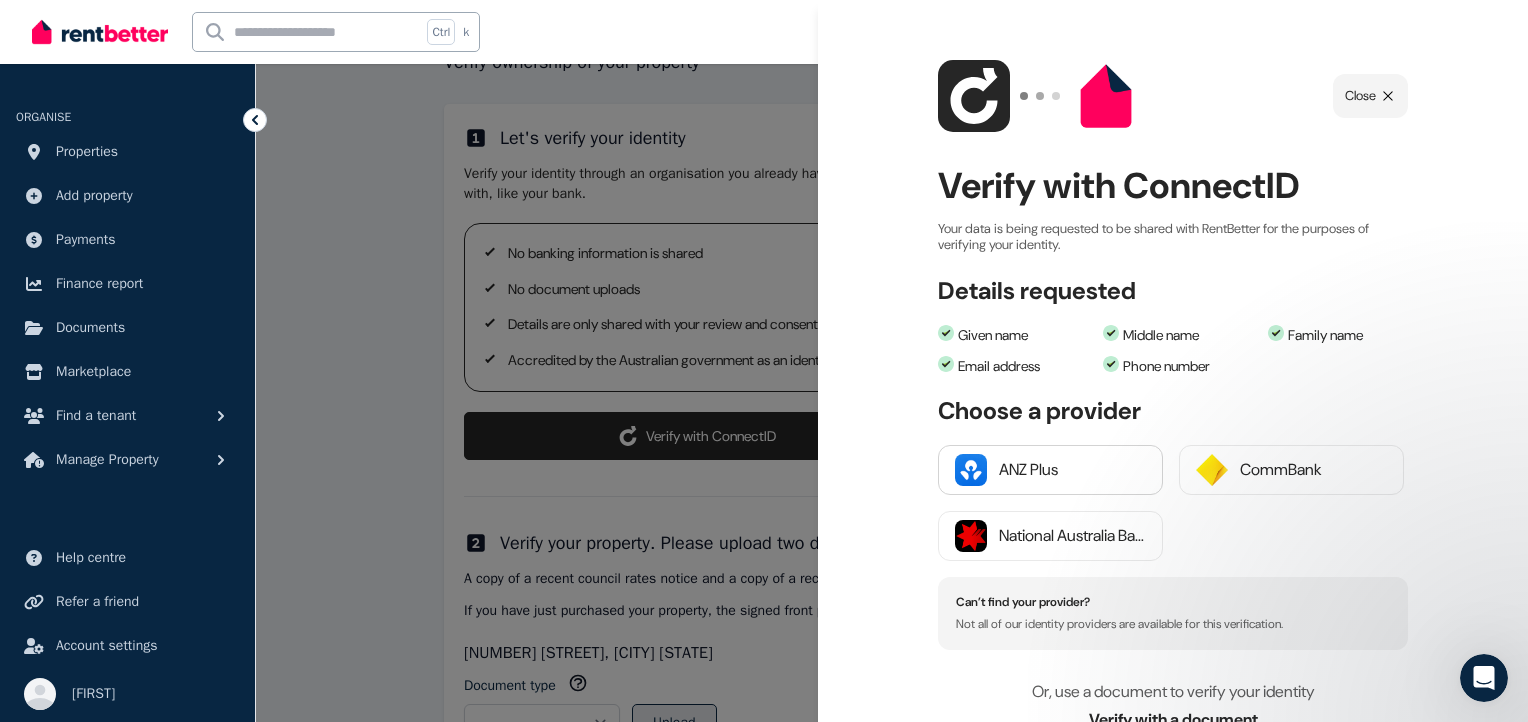 click on "ANZ Plus" at bounding box center (1072, 470) 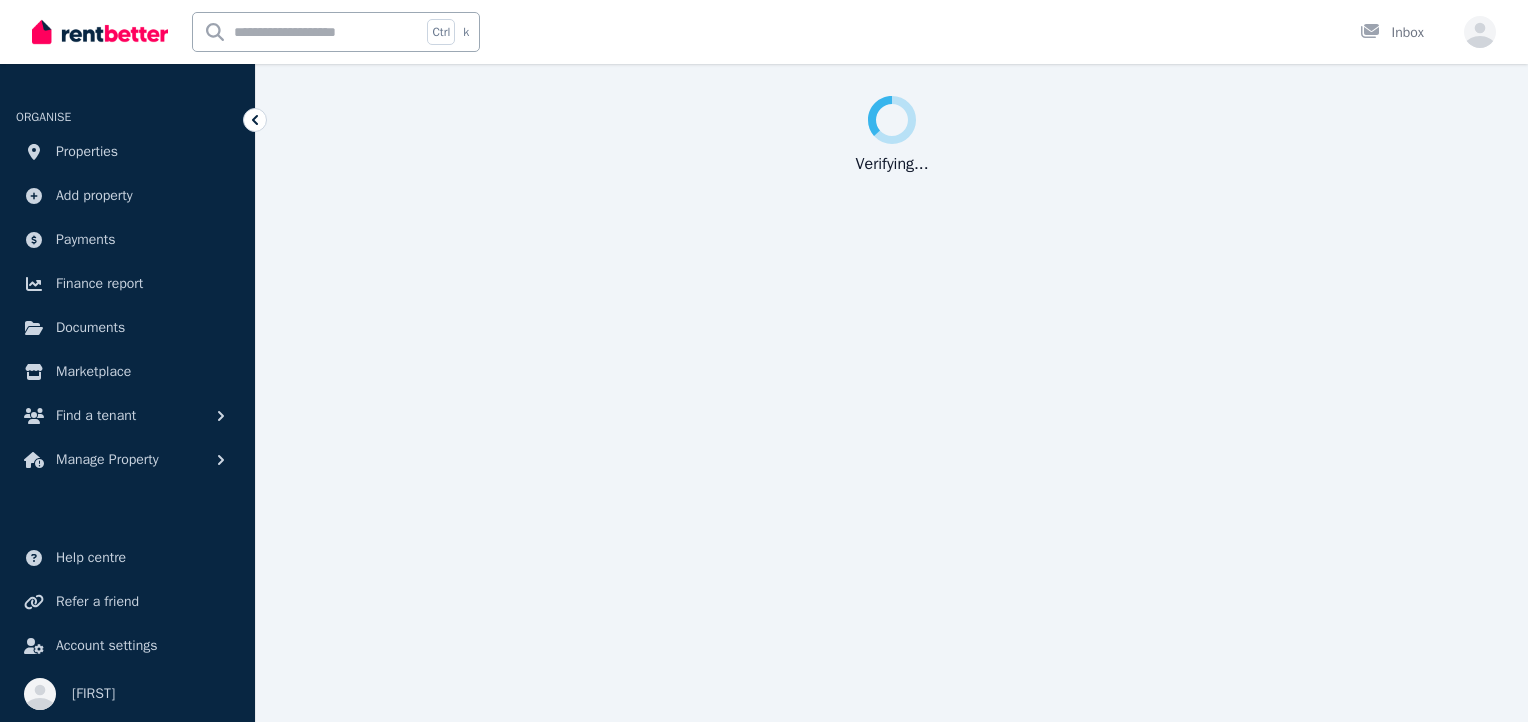 scroll, scrollTop: 0, scrollLeft: 0, axis: both 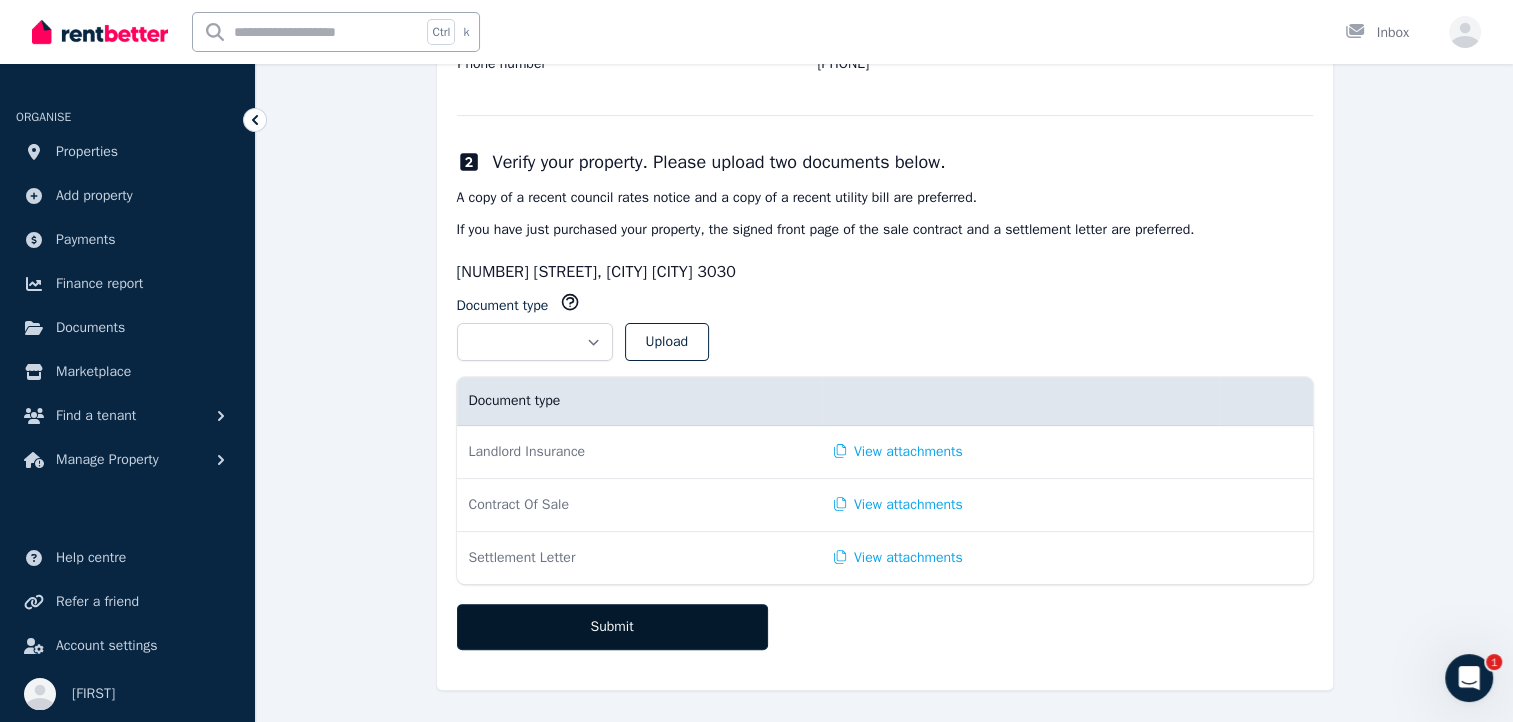 click on "Submit" at bounding box center [612, 627] 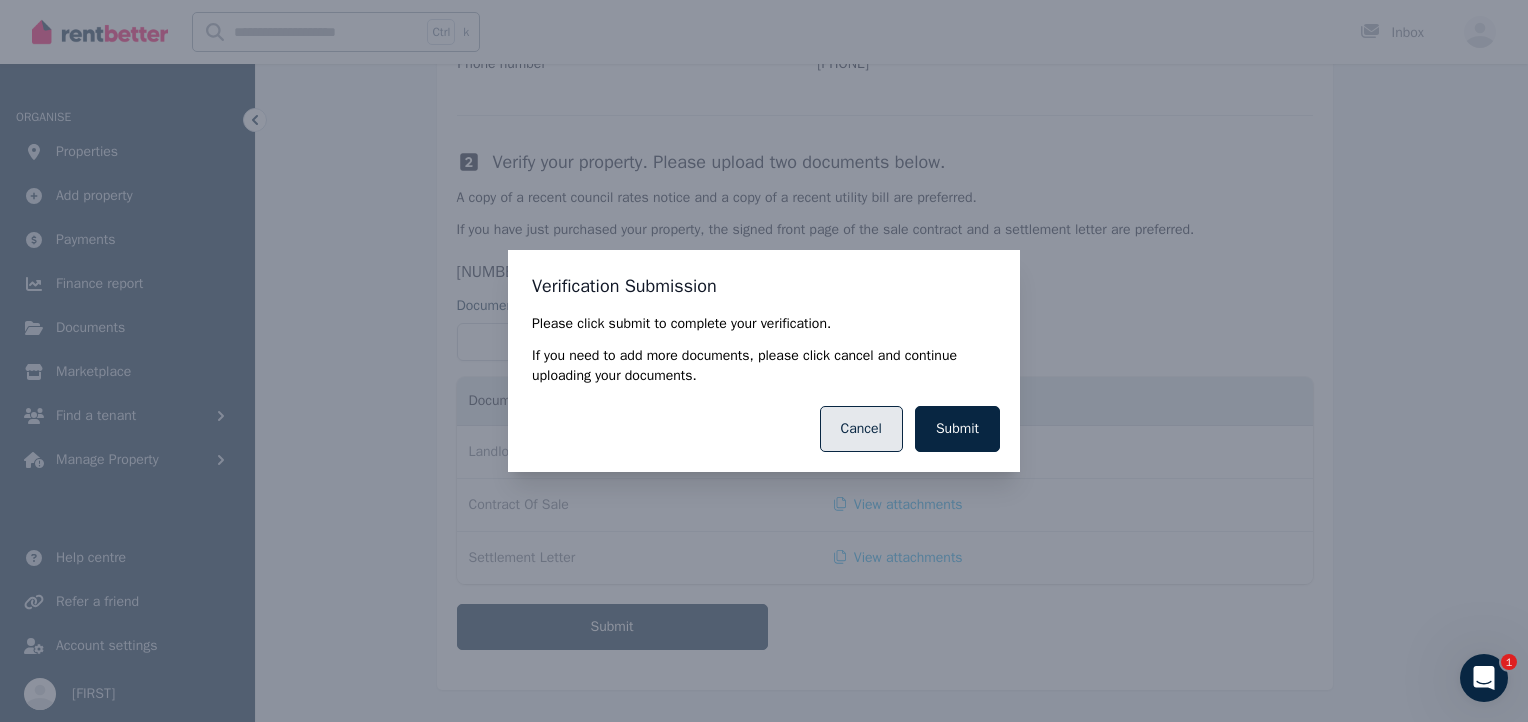 click on "Cancel" at bounding box center (861, 429) 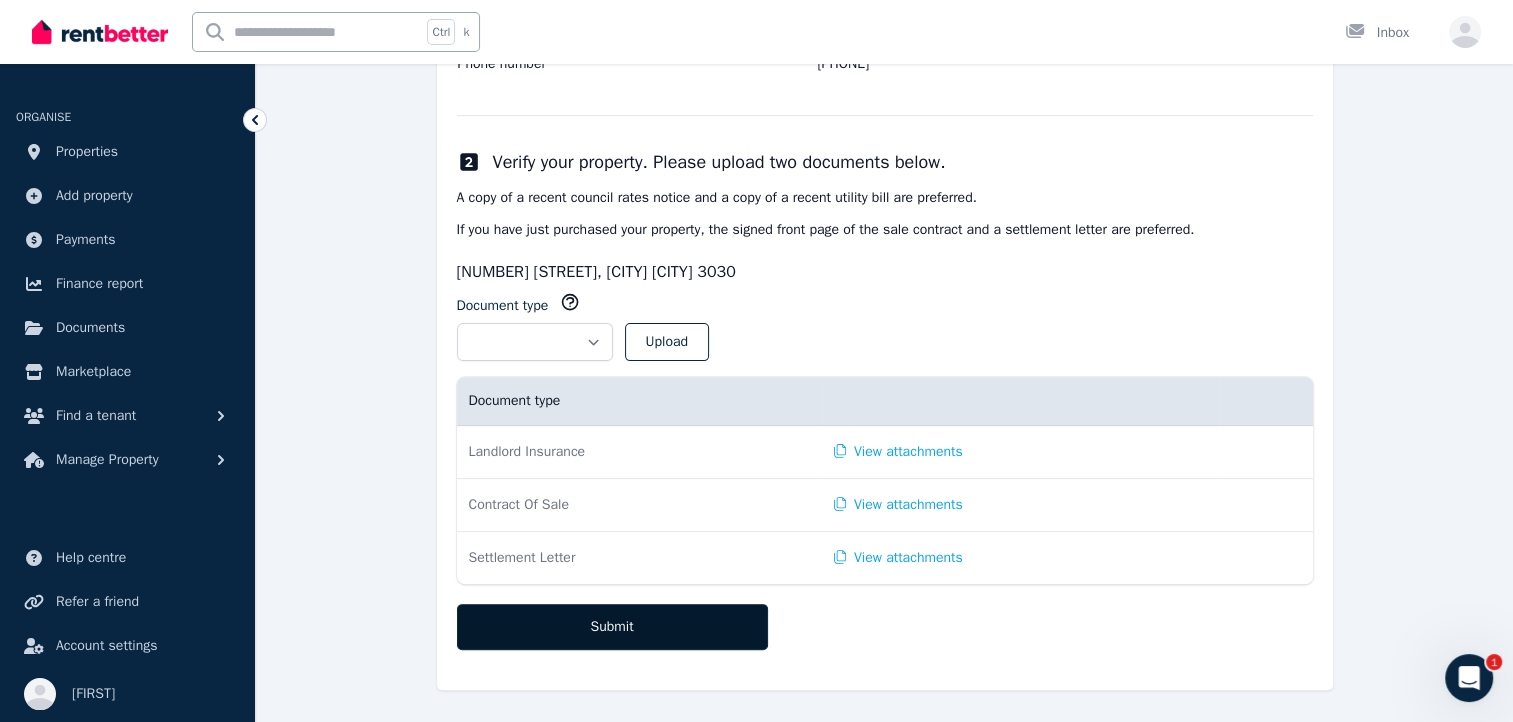 click on "Submit" at bounding box center (612, 627) 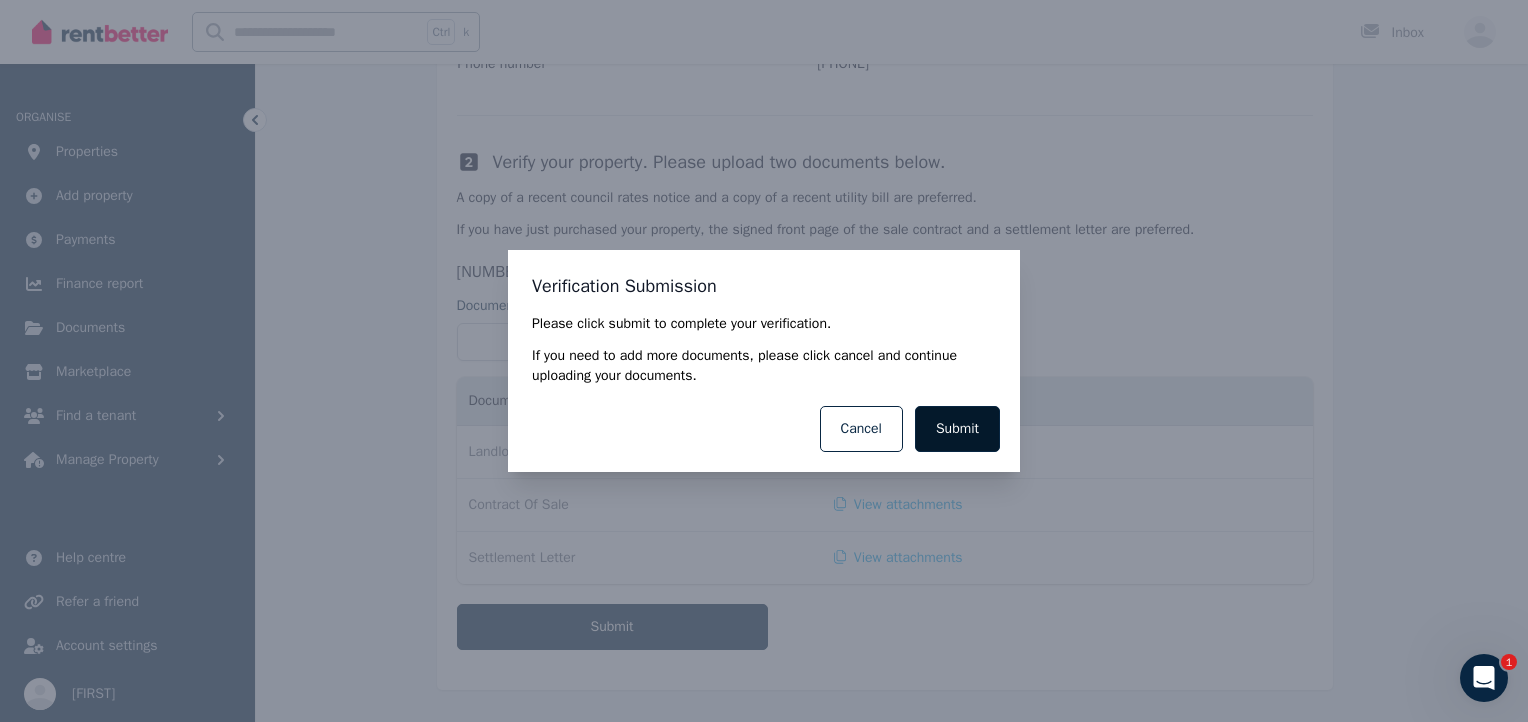 click on "Submit" at bounding box center [957, 429] 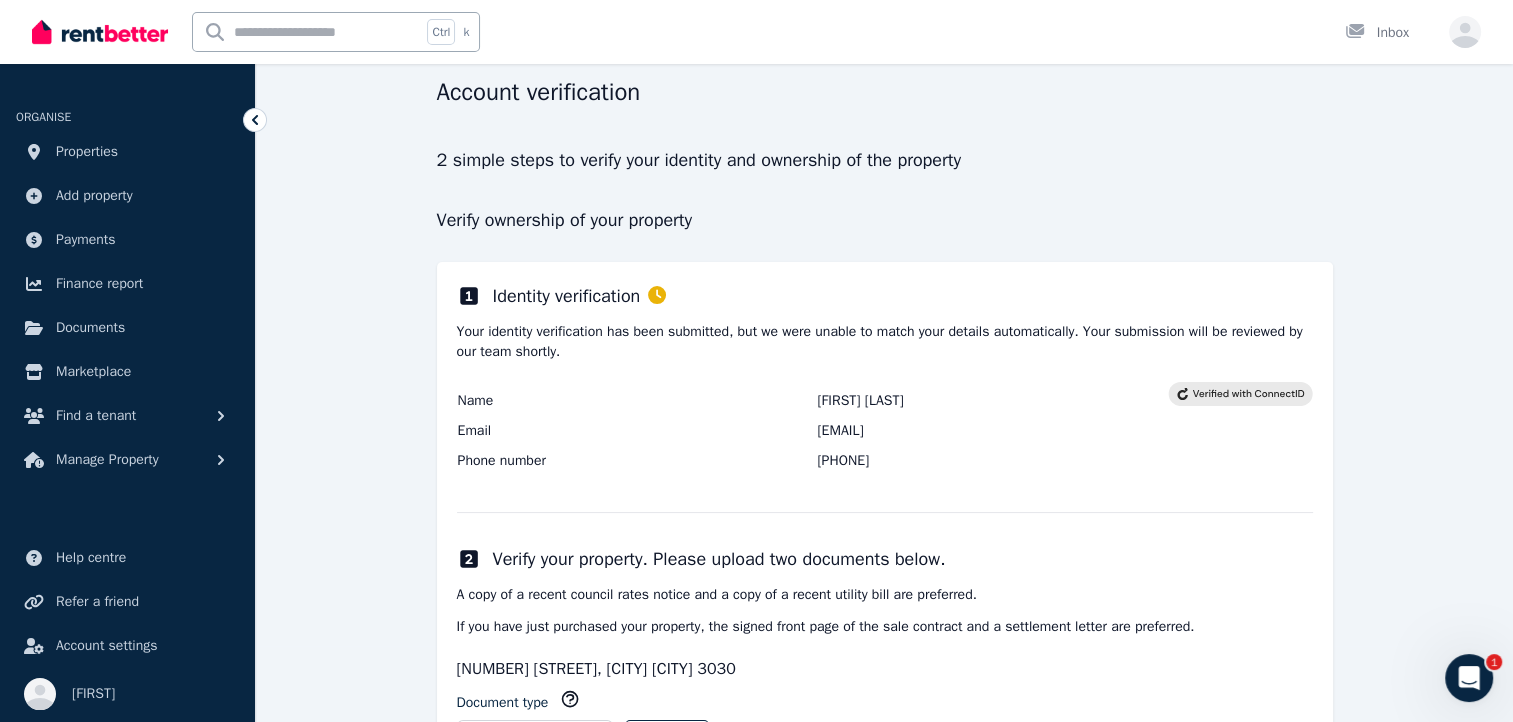 scroll, scrollTop: 73, scrollLeft: 0, axis: vertical 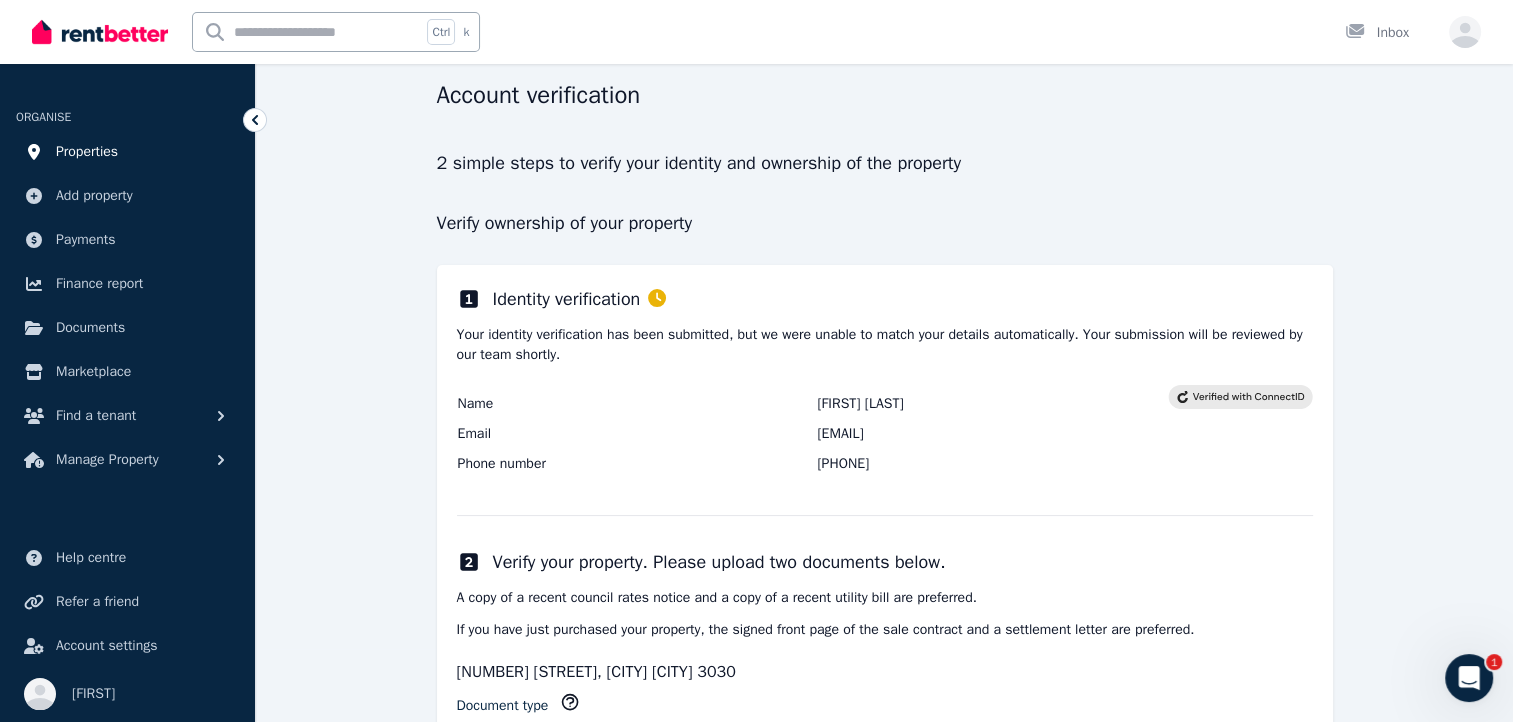 click on "Properties" at bounding box center (87, 152) 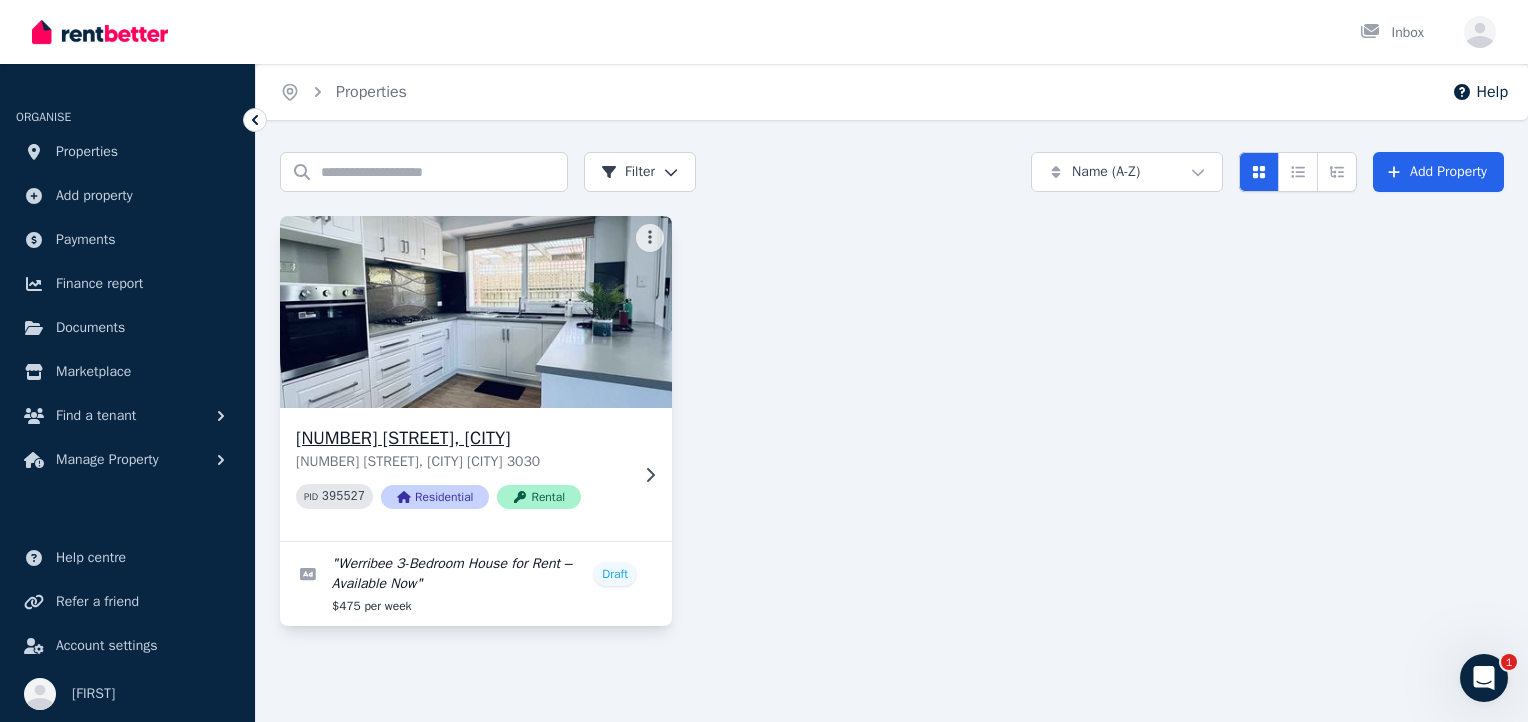 click at bounding box center [476, 312] 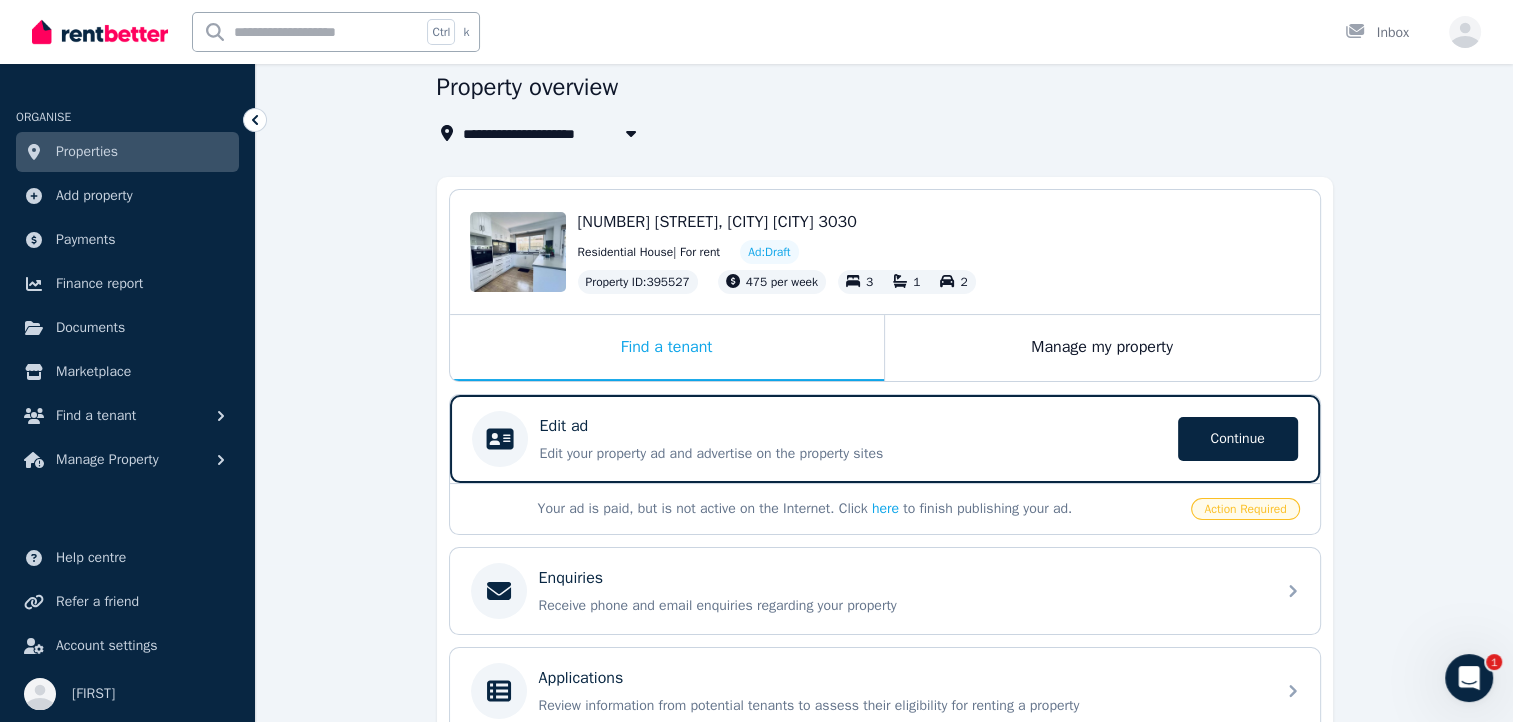 scroll, scrollTop: 200, scrollLeft: 0, axis: vertical 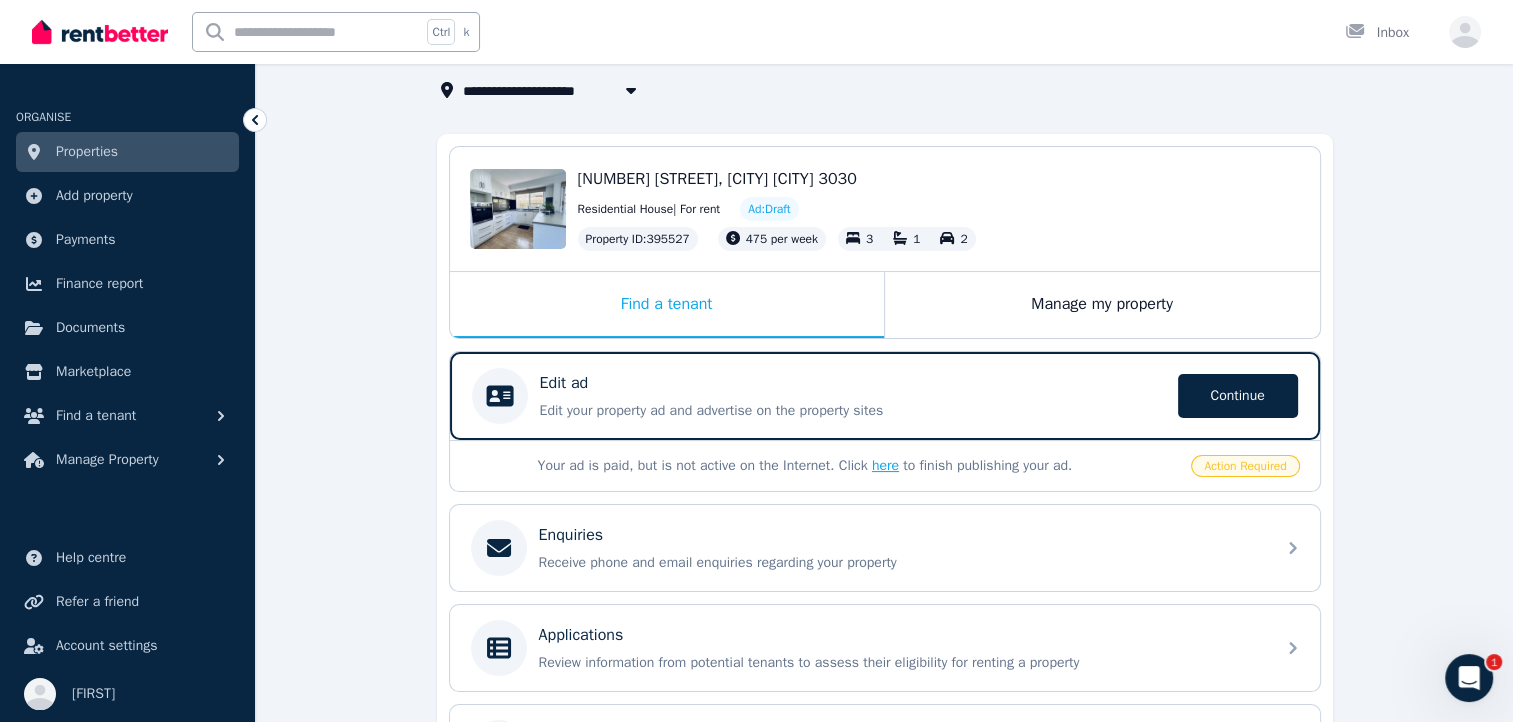 click on "here" at bounding box center [885, 465] 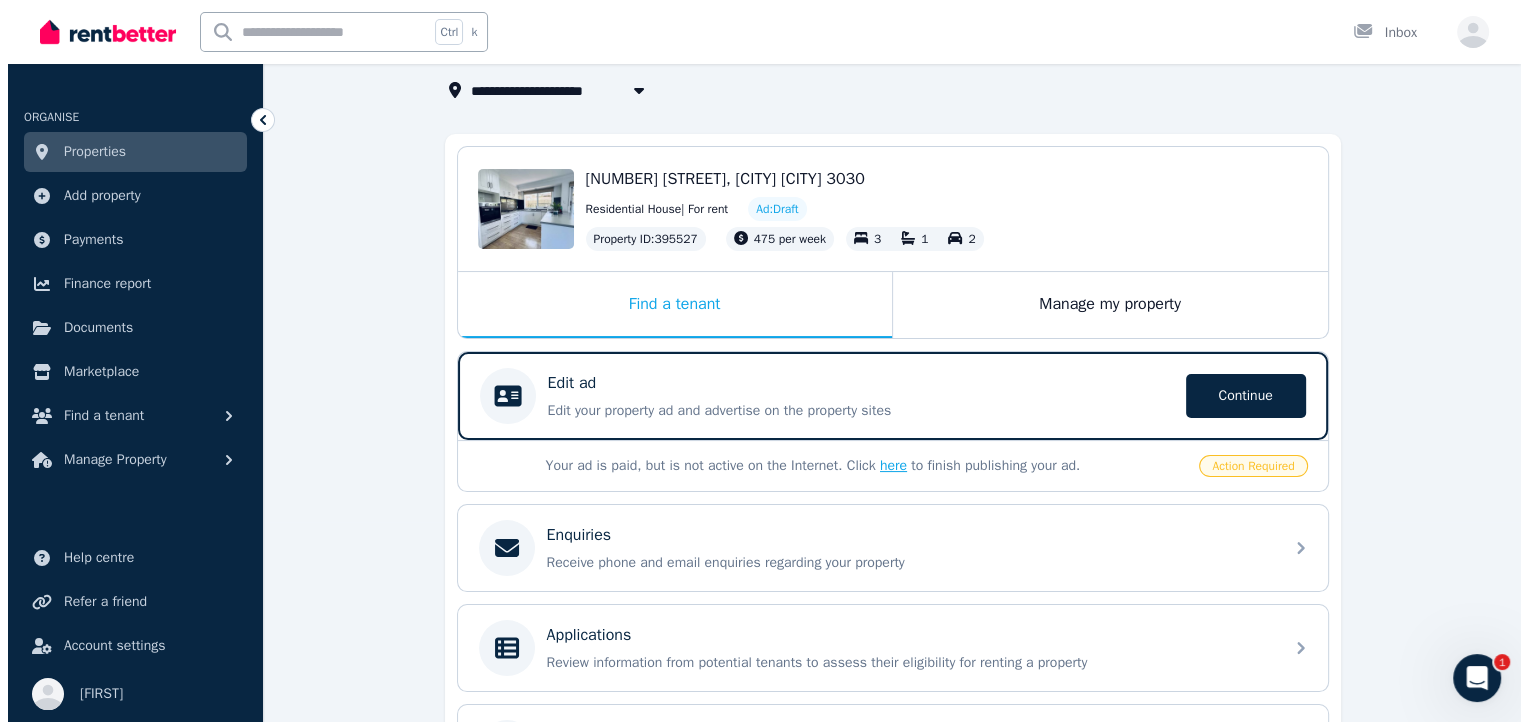 scroll, scrollTop: 0, scrollLeft: 0, axis: both 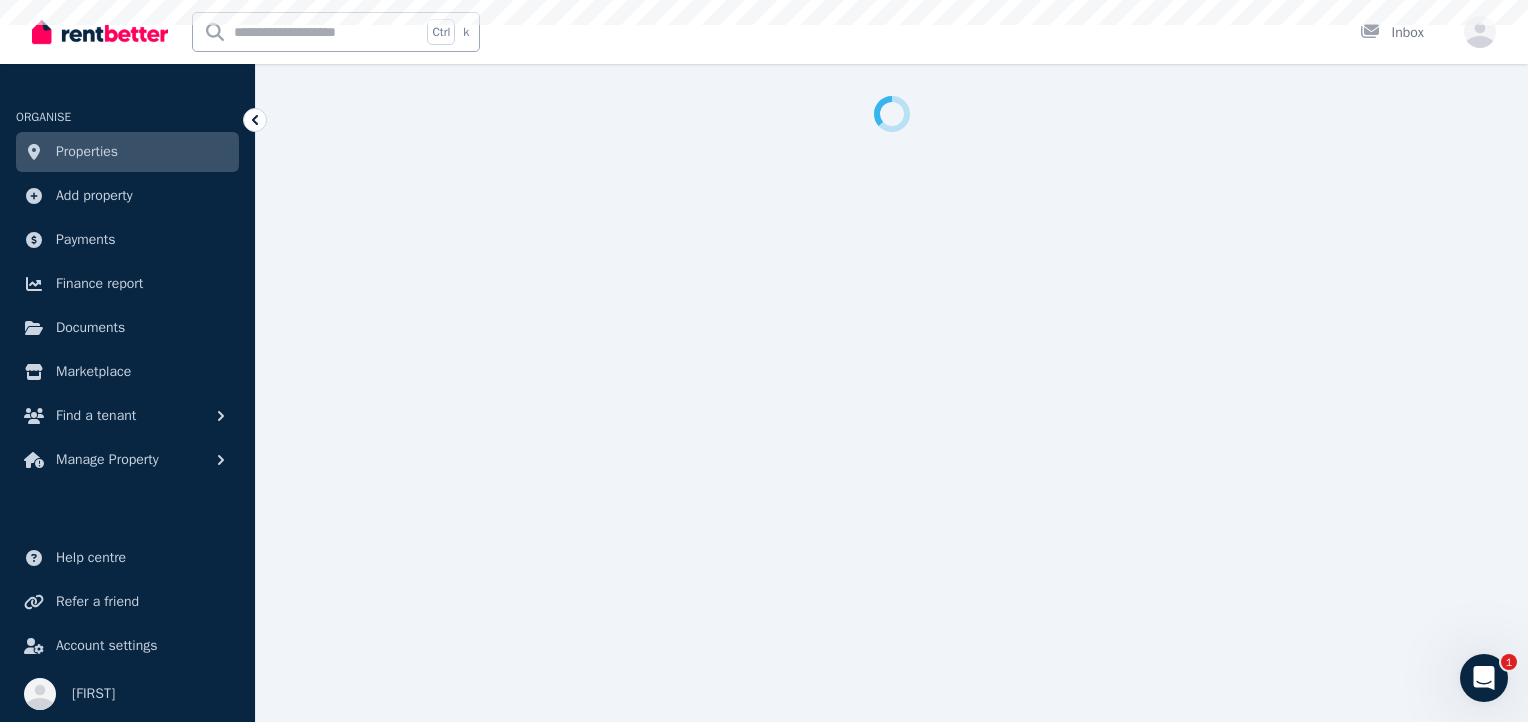 select on "***" 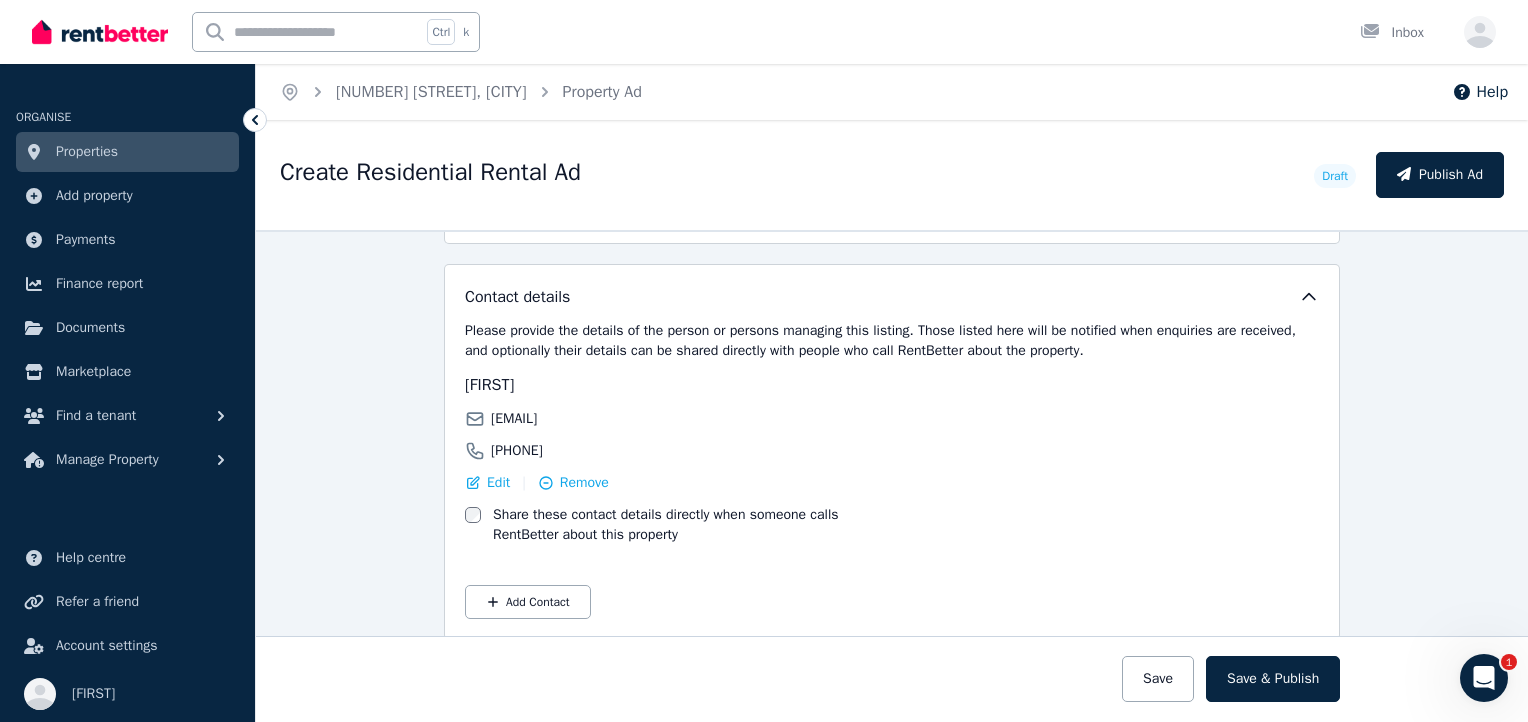scroll, scrollTop: 3404, scrollLeft: 0, axis: vertical 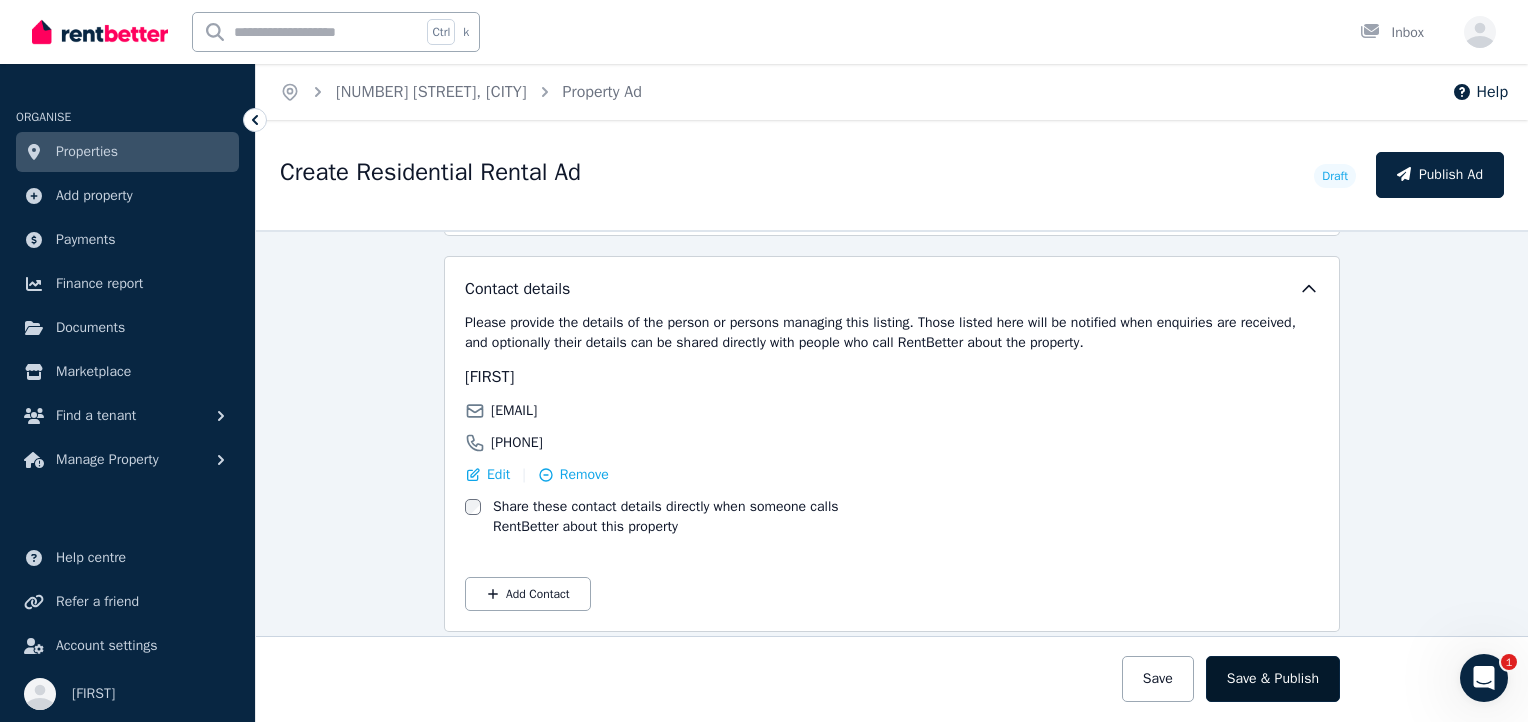 click on "Save & Publish" at bounding box center (1273, 679) 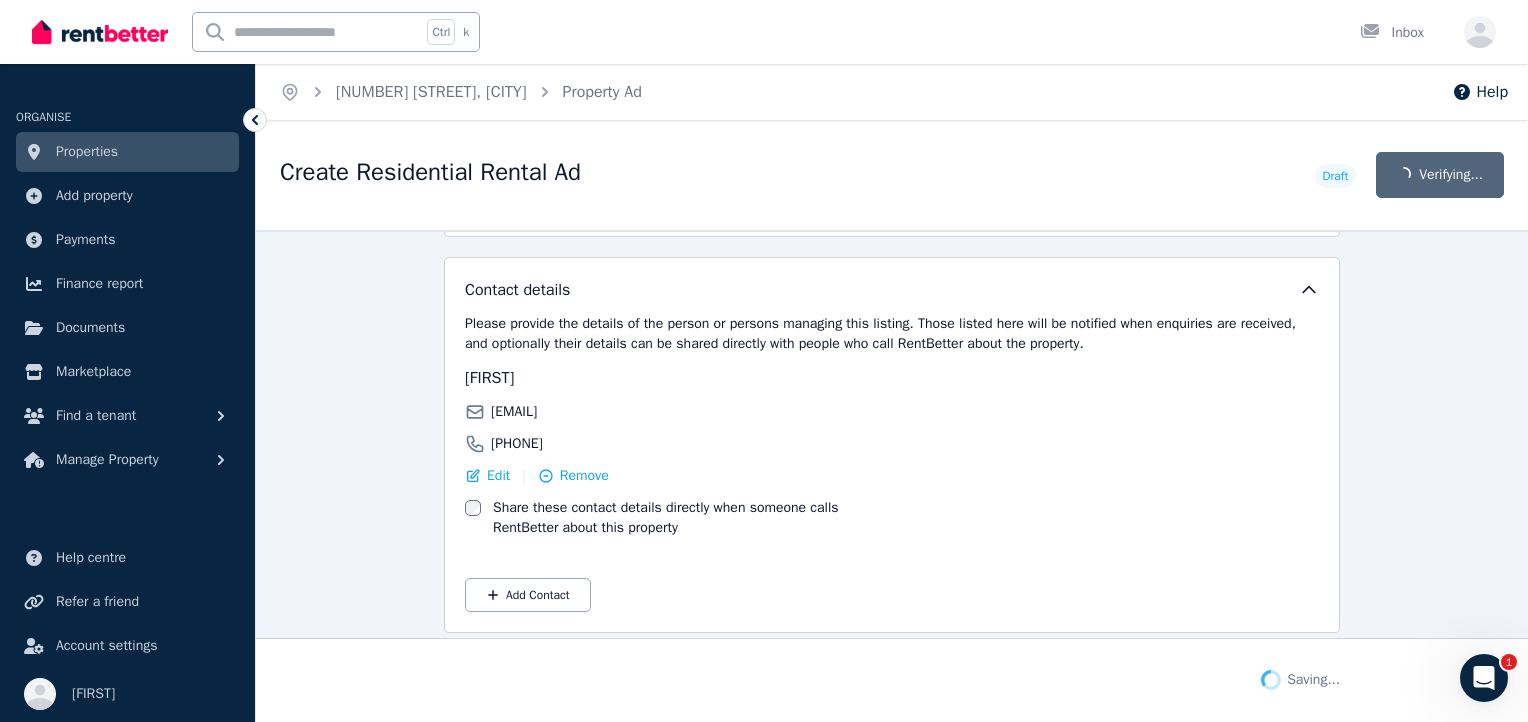 scroll, scrollTop: 3560, scrollLeft: 0, axis: vertical 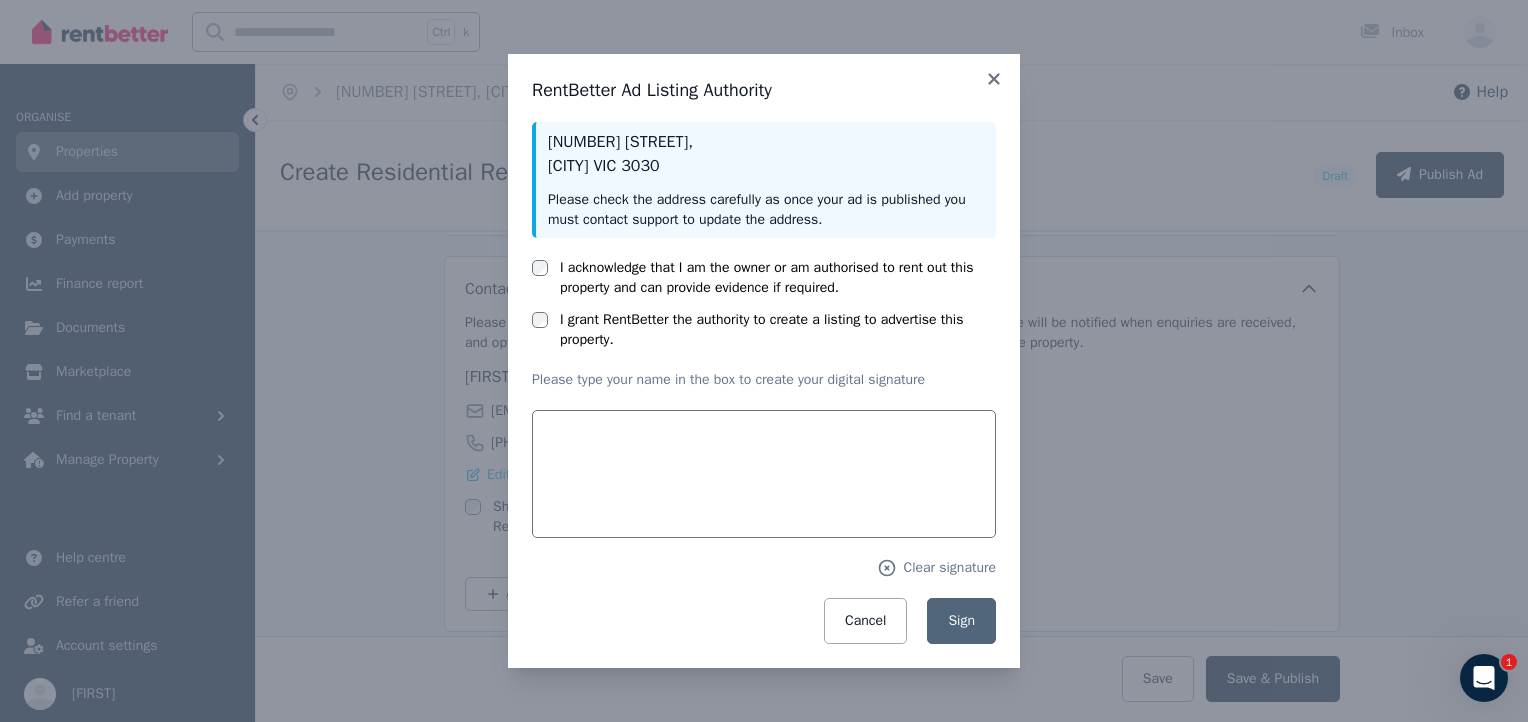 click on "I acknowledge that I am the owner or am authorised to rent out this property and can provide evidence if required." at bounding box center [764, 278] 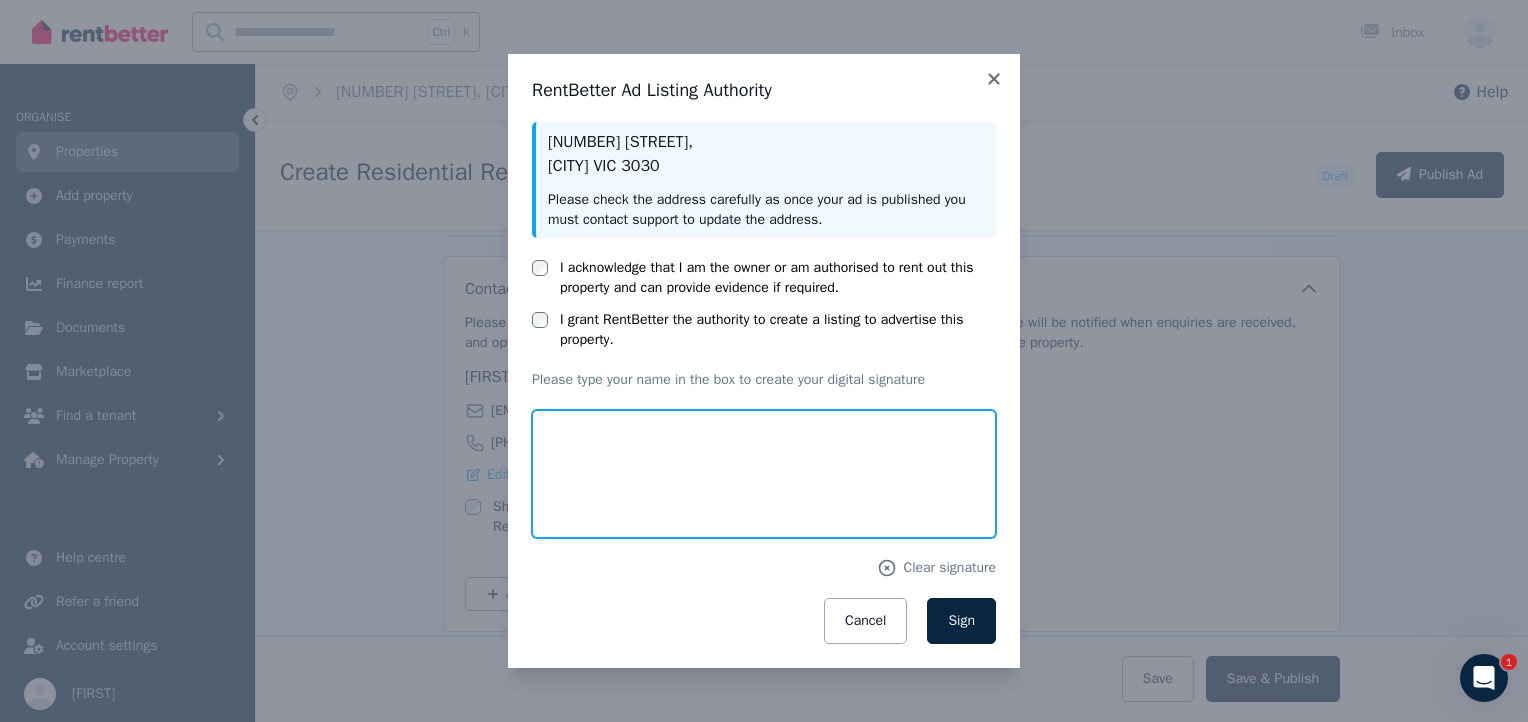 click at bounding box center (764, 474) 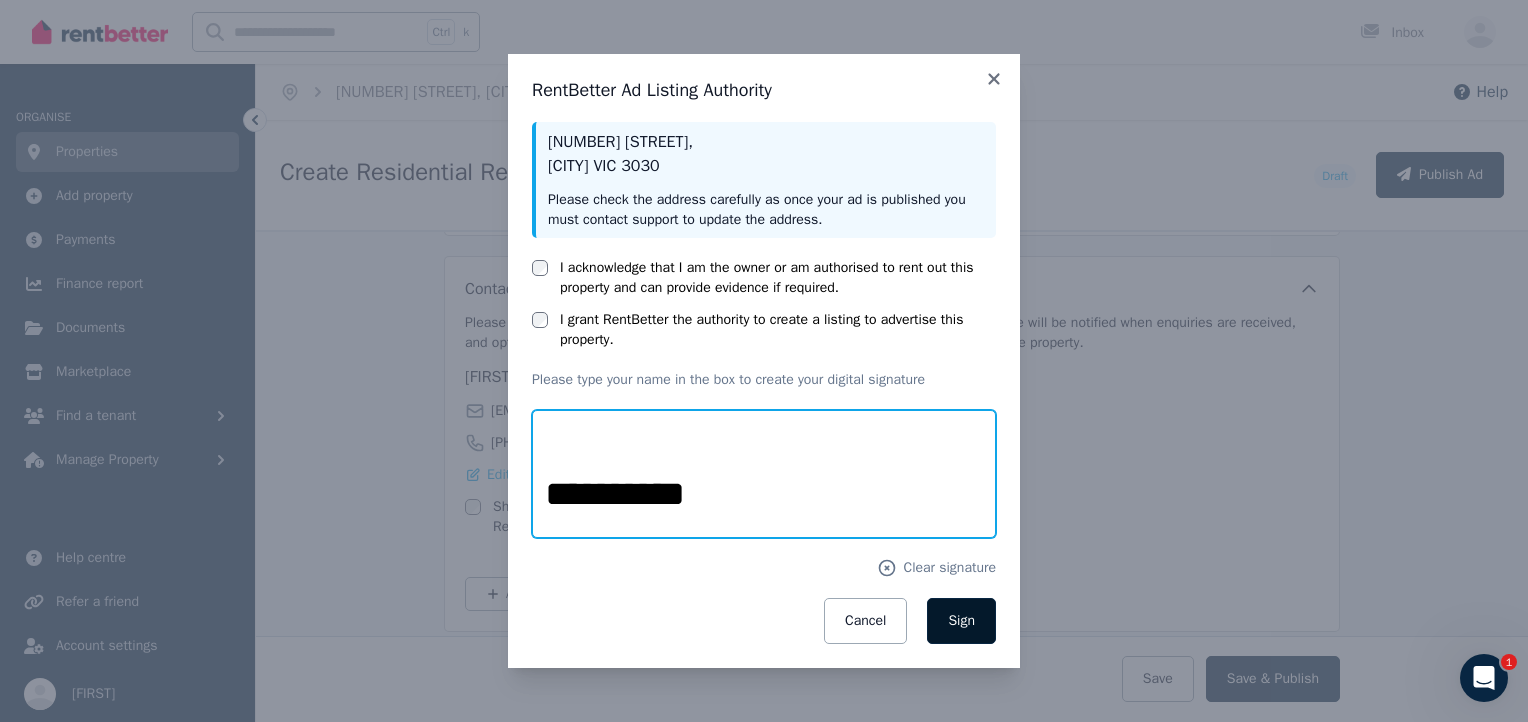 type on "**********" 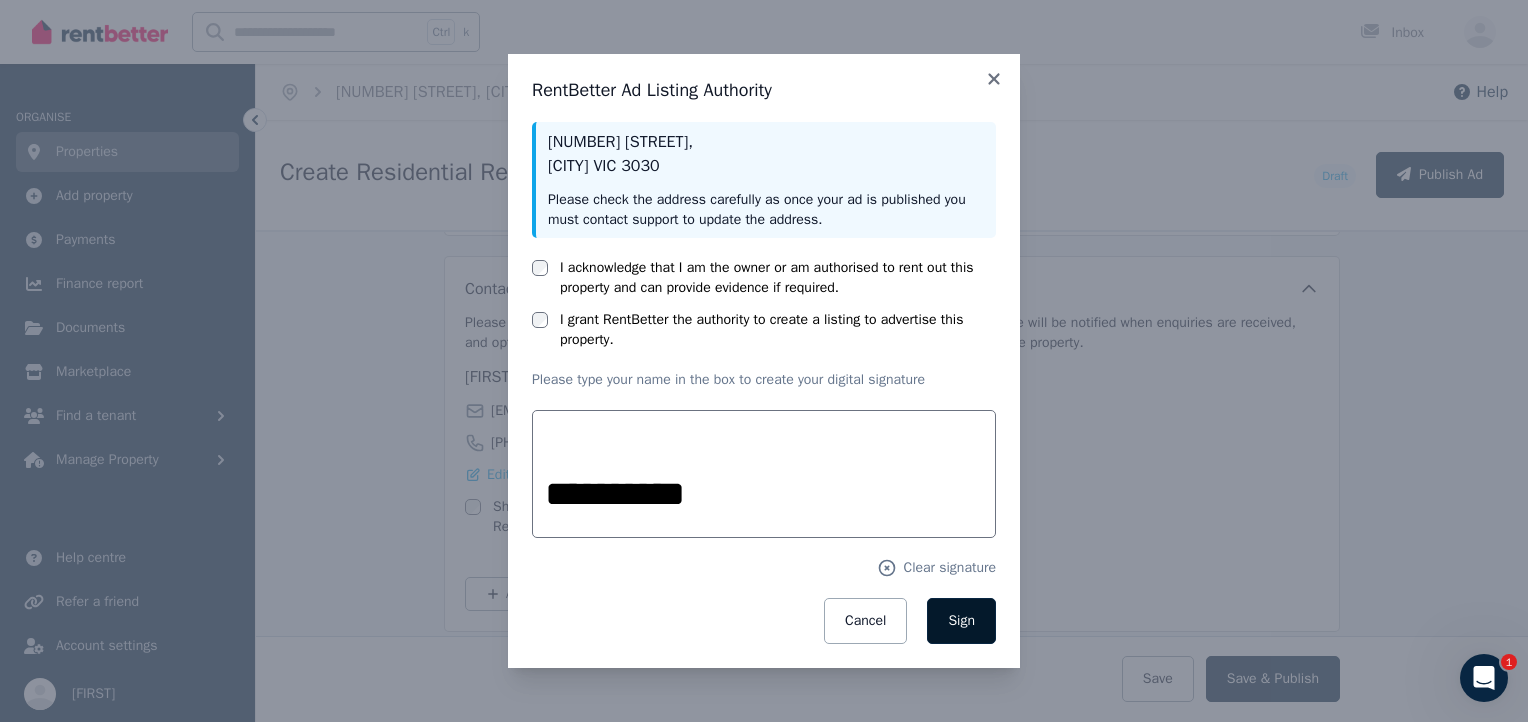 click on "Sign" at bounding box center [961, 621] 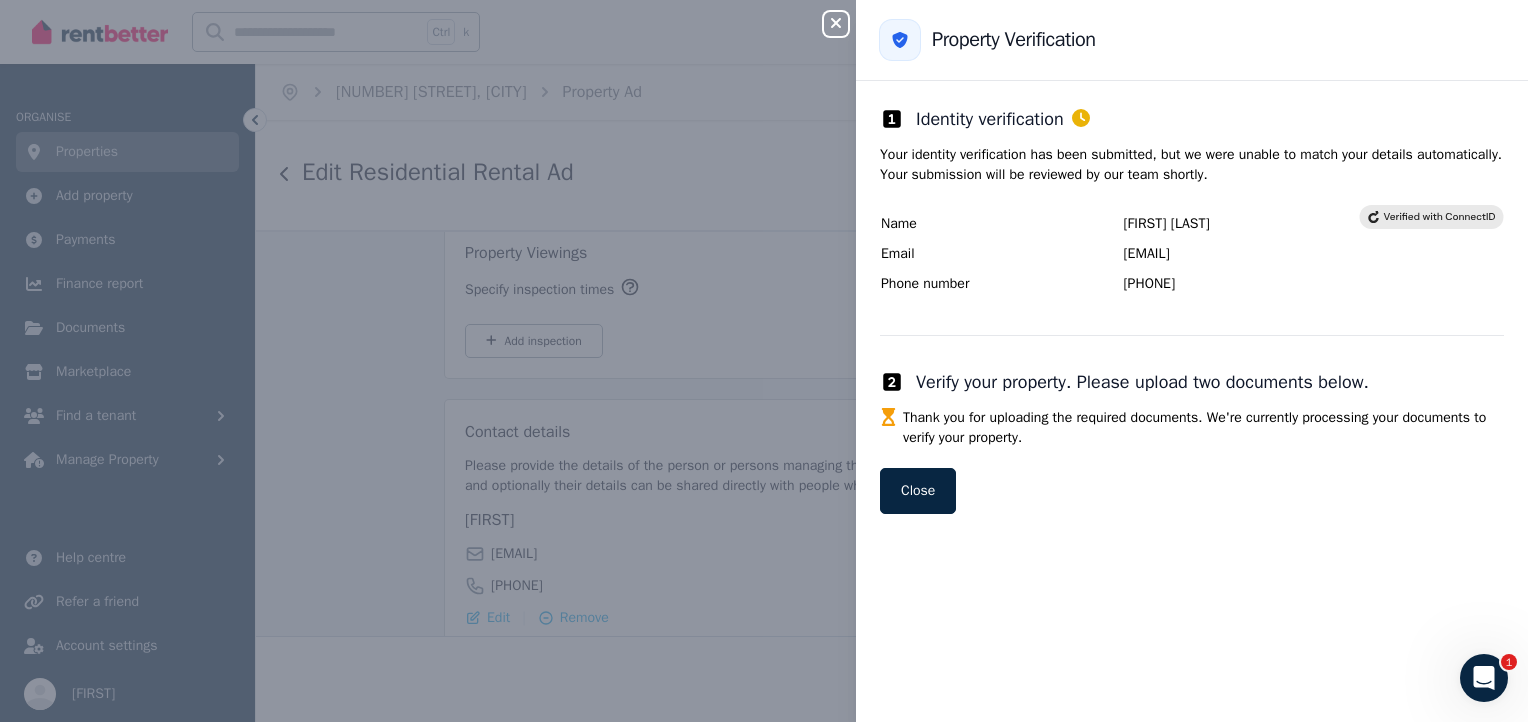 scroll, scrollTop: 3702, scrollLeft: 0, axis: vertical 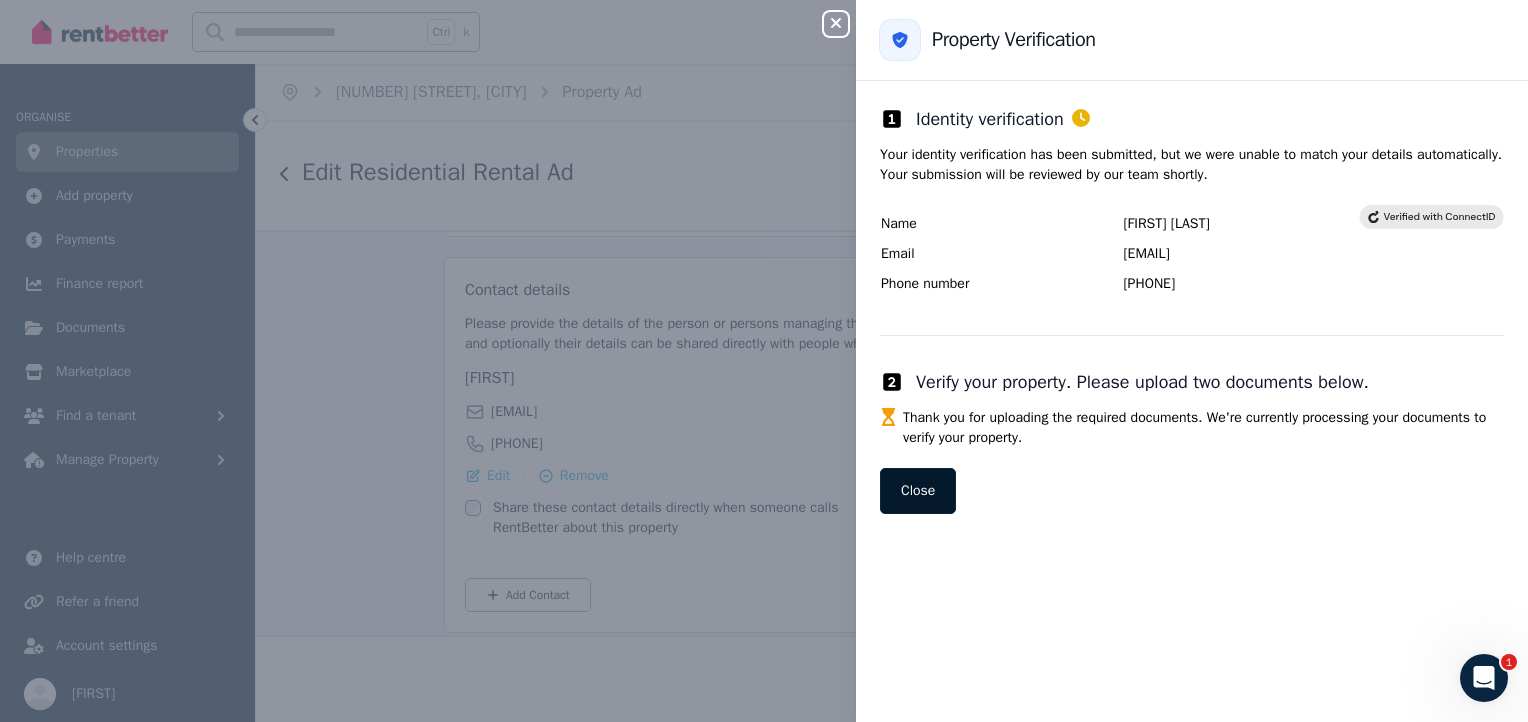 click on "Close" at bounding box center (918, 491) 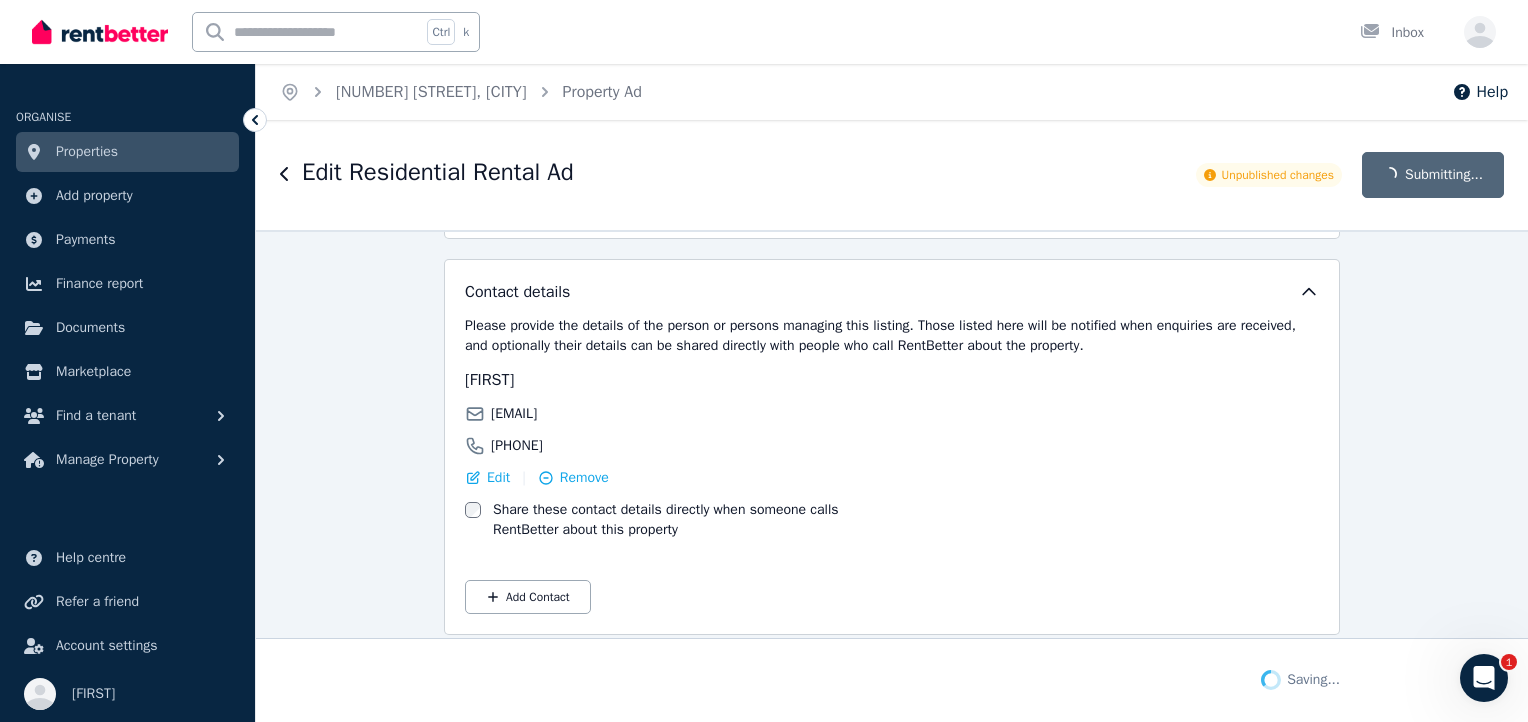 scroll, scrollTop: 3702, scrollLeft: 0, axis: vertical 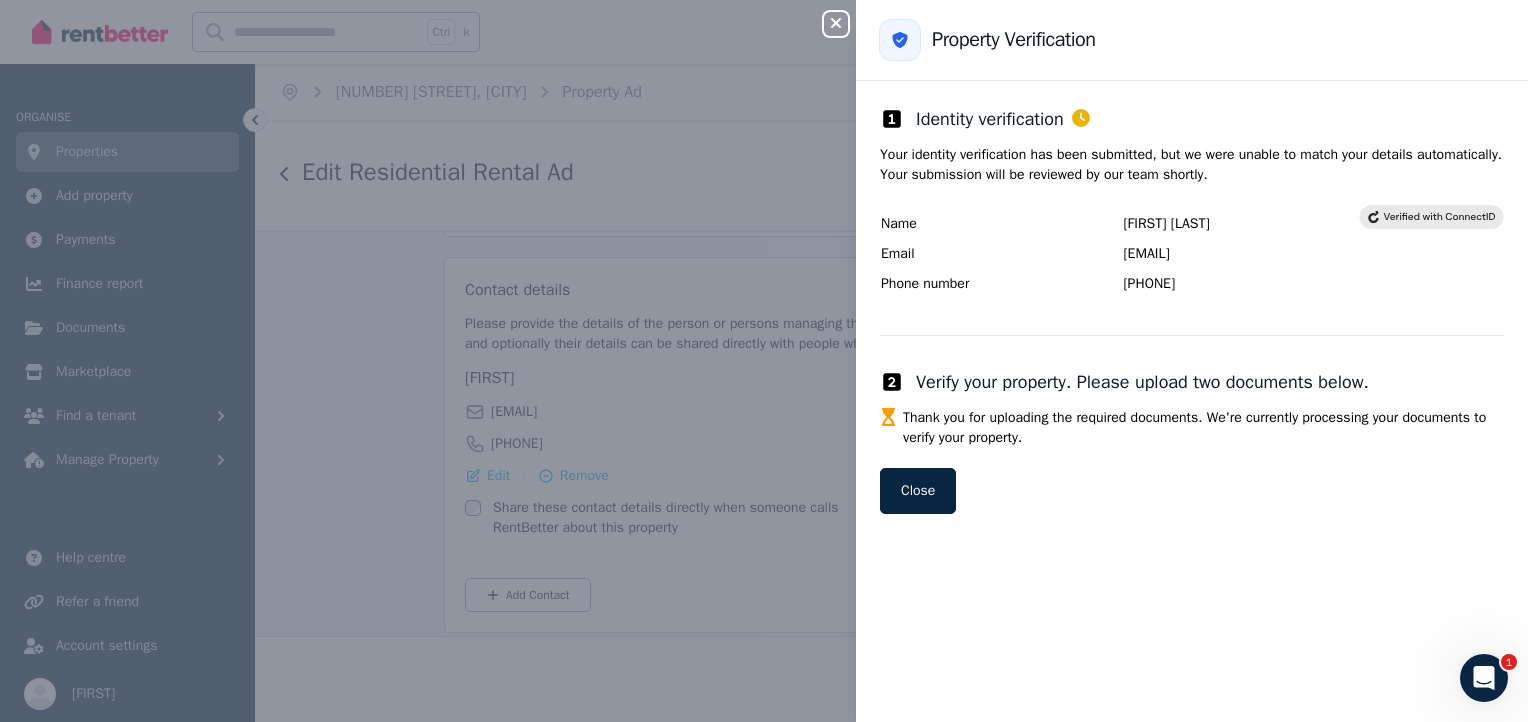 click on "Close" at bounding box center (918, 491) 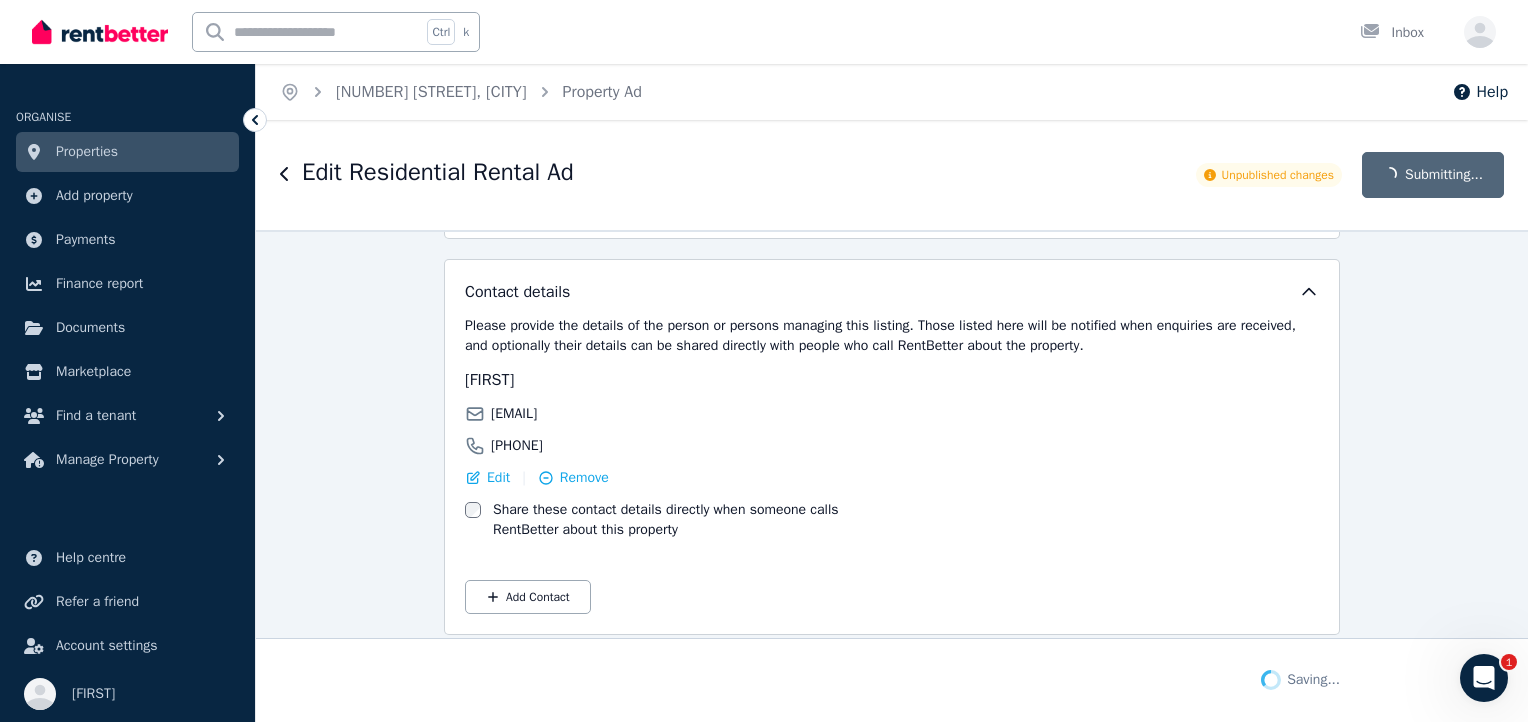 scroll, scrollTop: 3702, scrollLeft: 0, axis: vertical 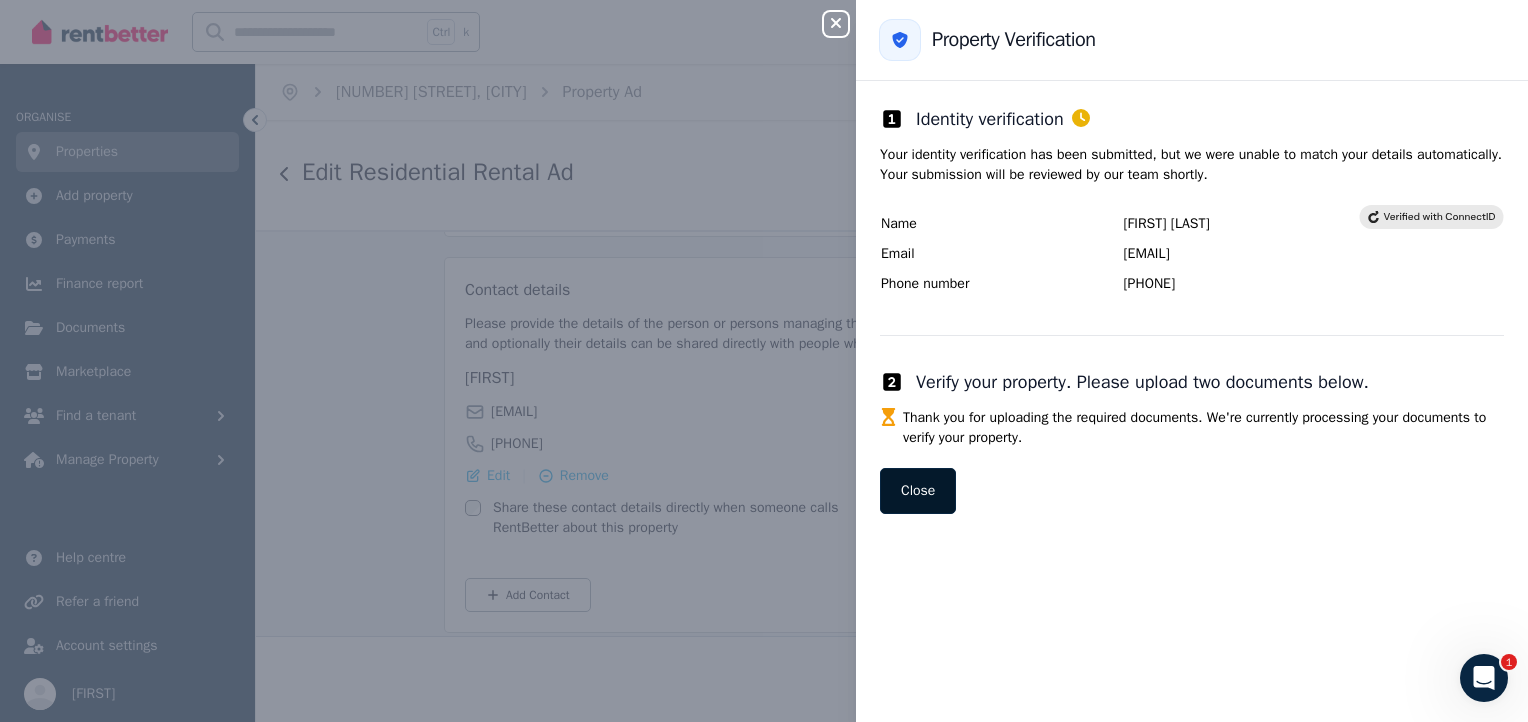 click on "Close" at bounding box center (918, 491) 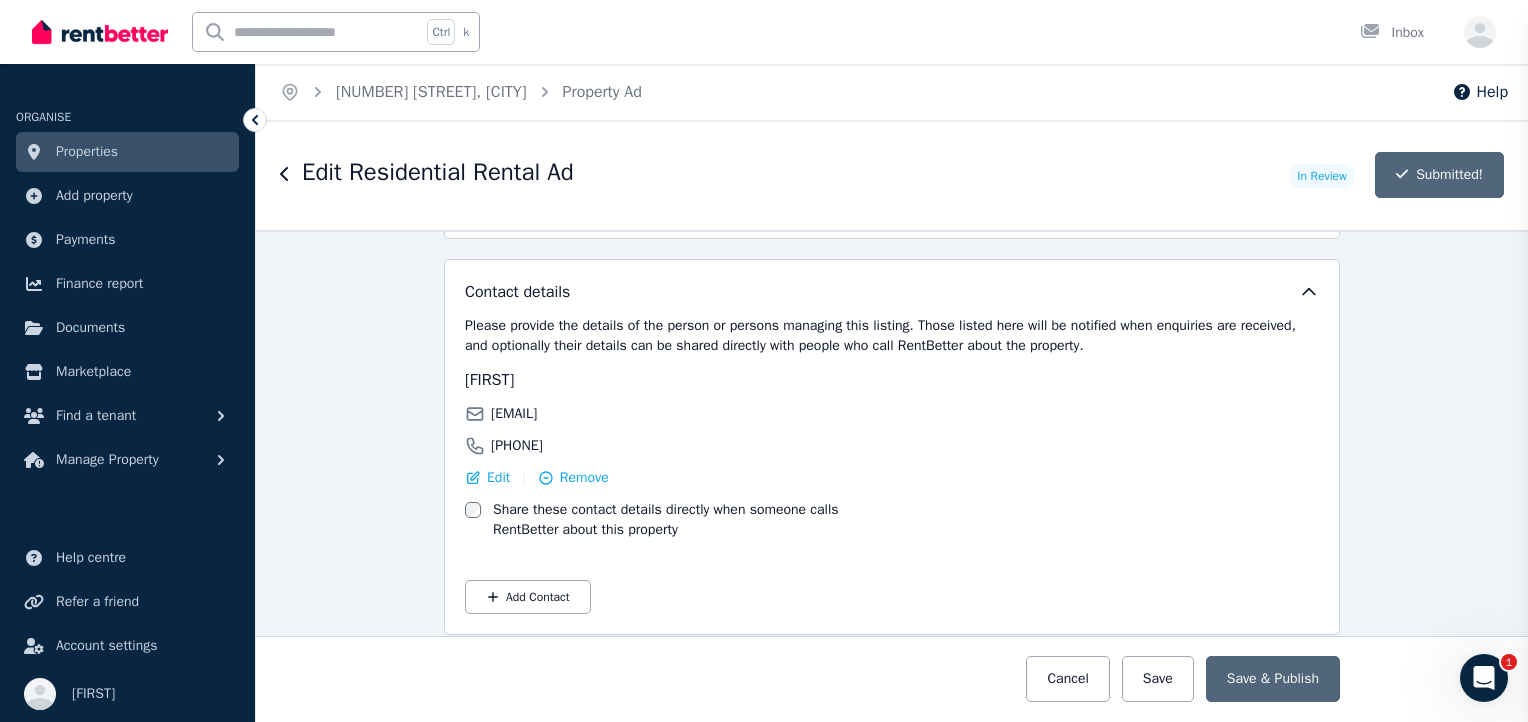 scroll, scrollTop: 3702, scrollLeft: 0, axis: vertical 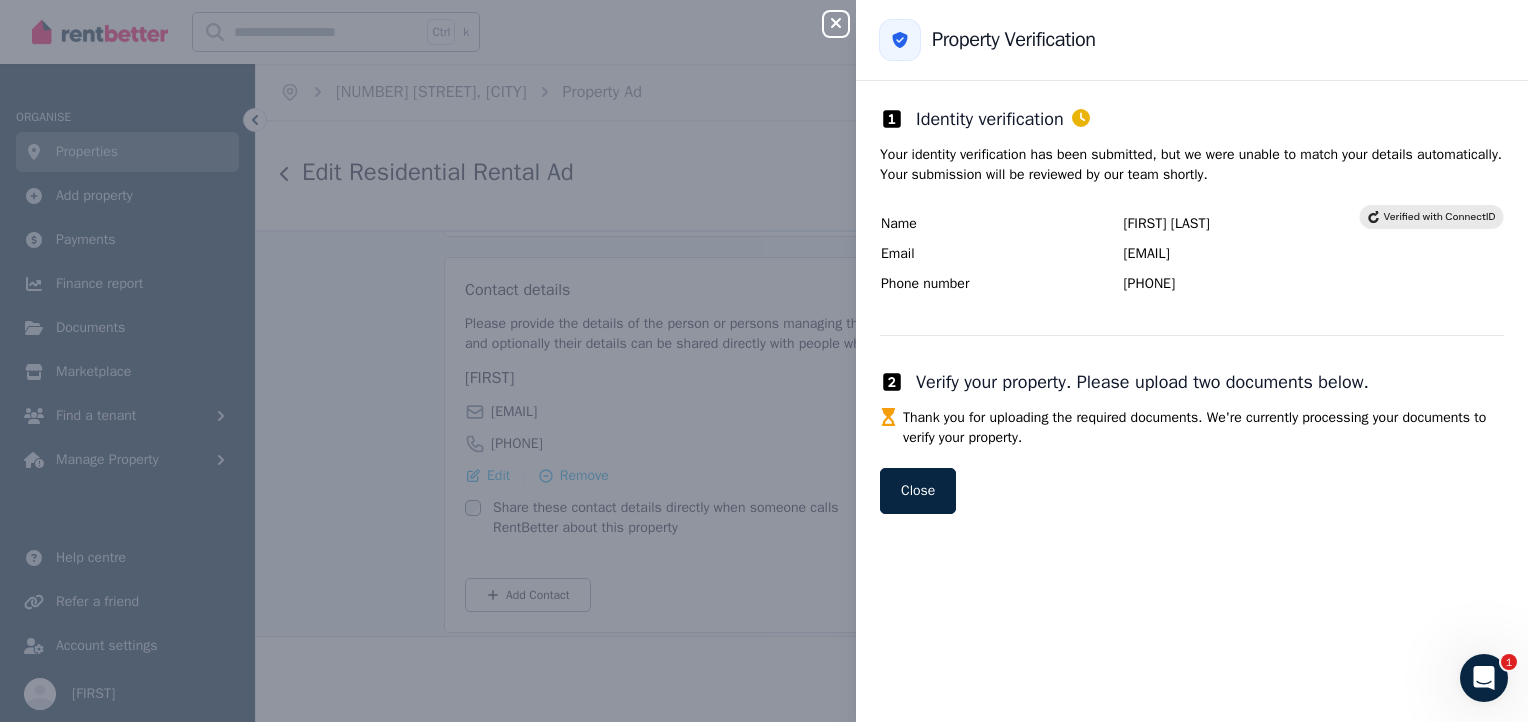click 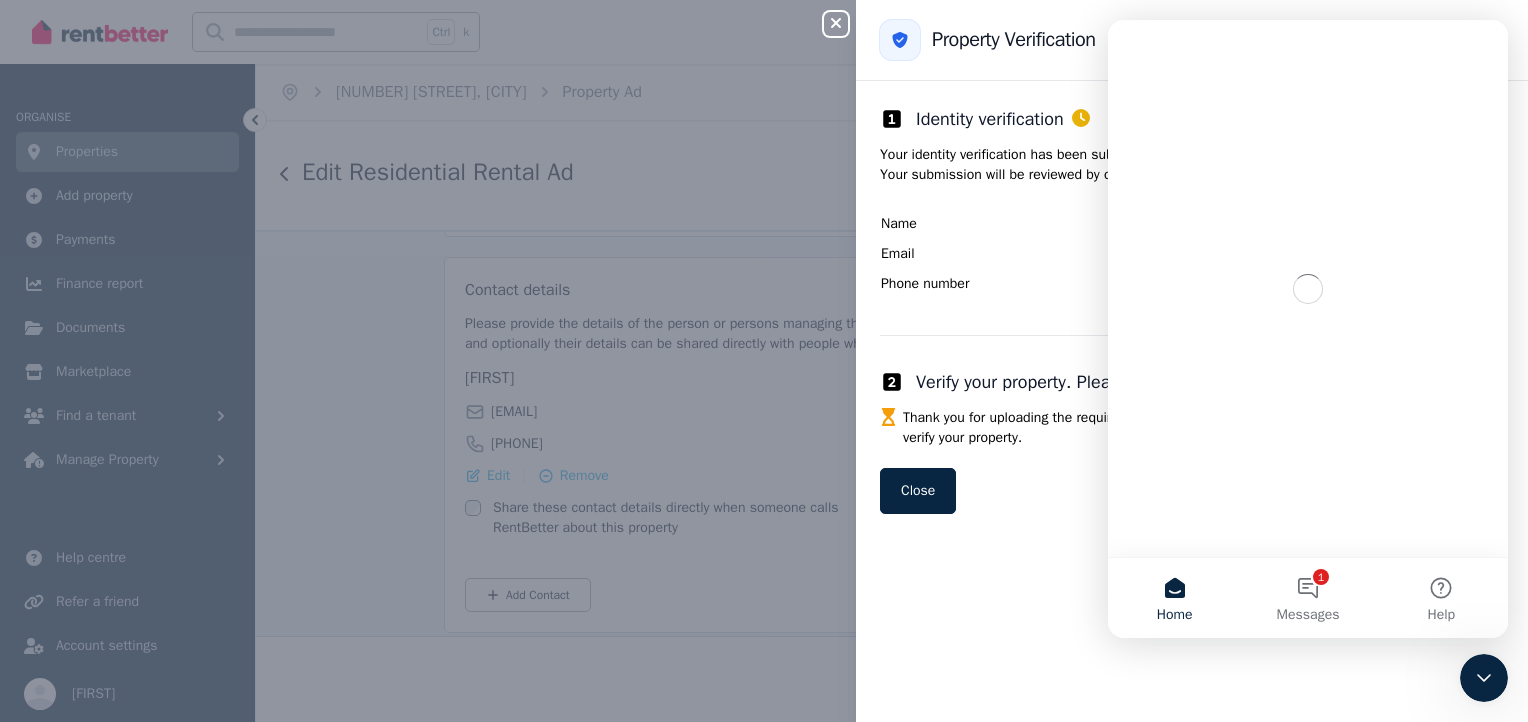 scroll, scrollTop: 0, scrollLeft: 0, axis: both 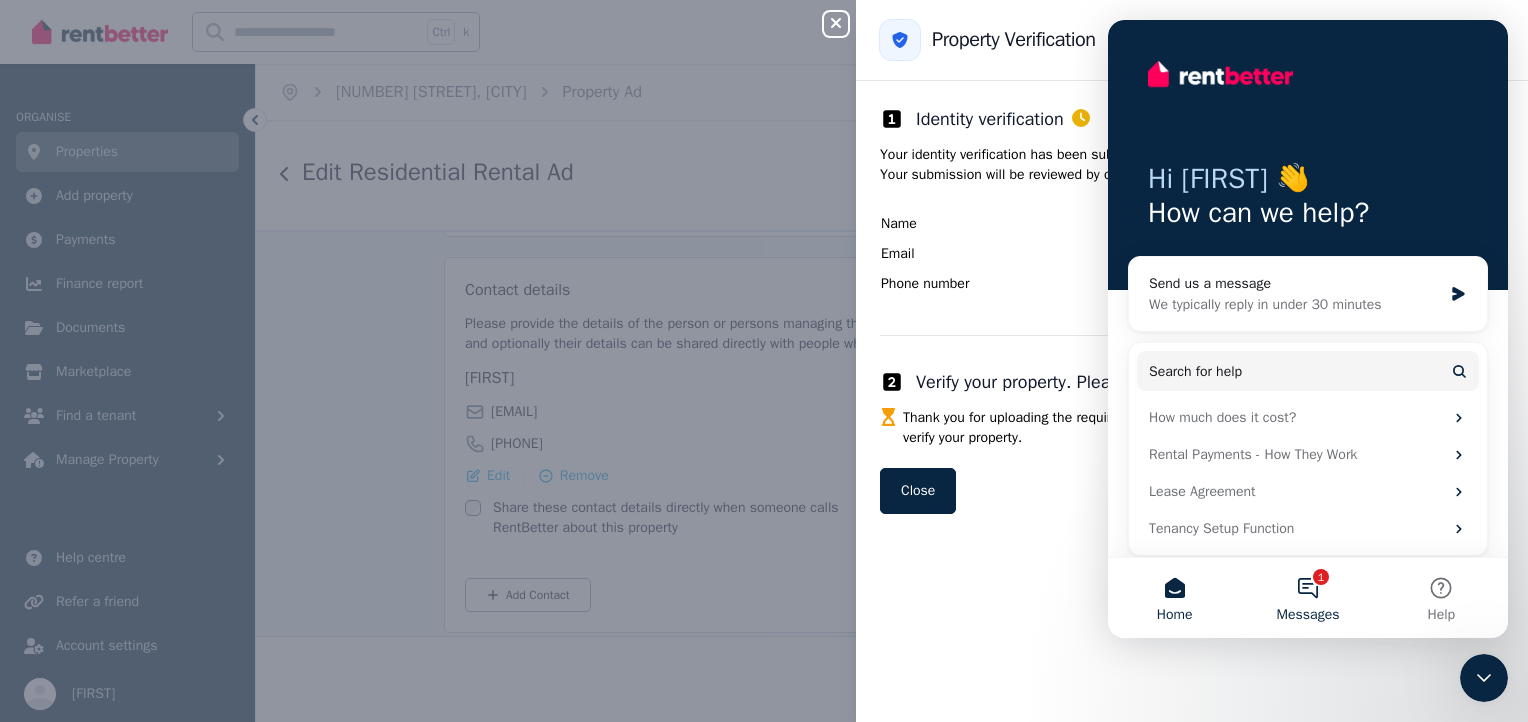 click on "1 Messages" at bounding box center (1307, 598) 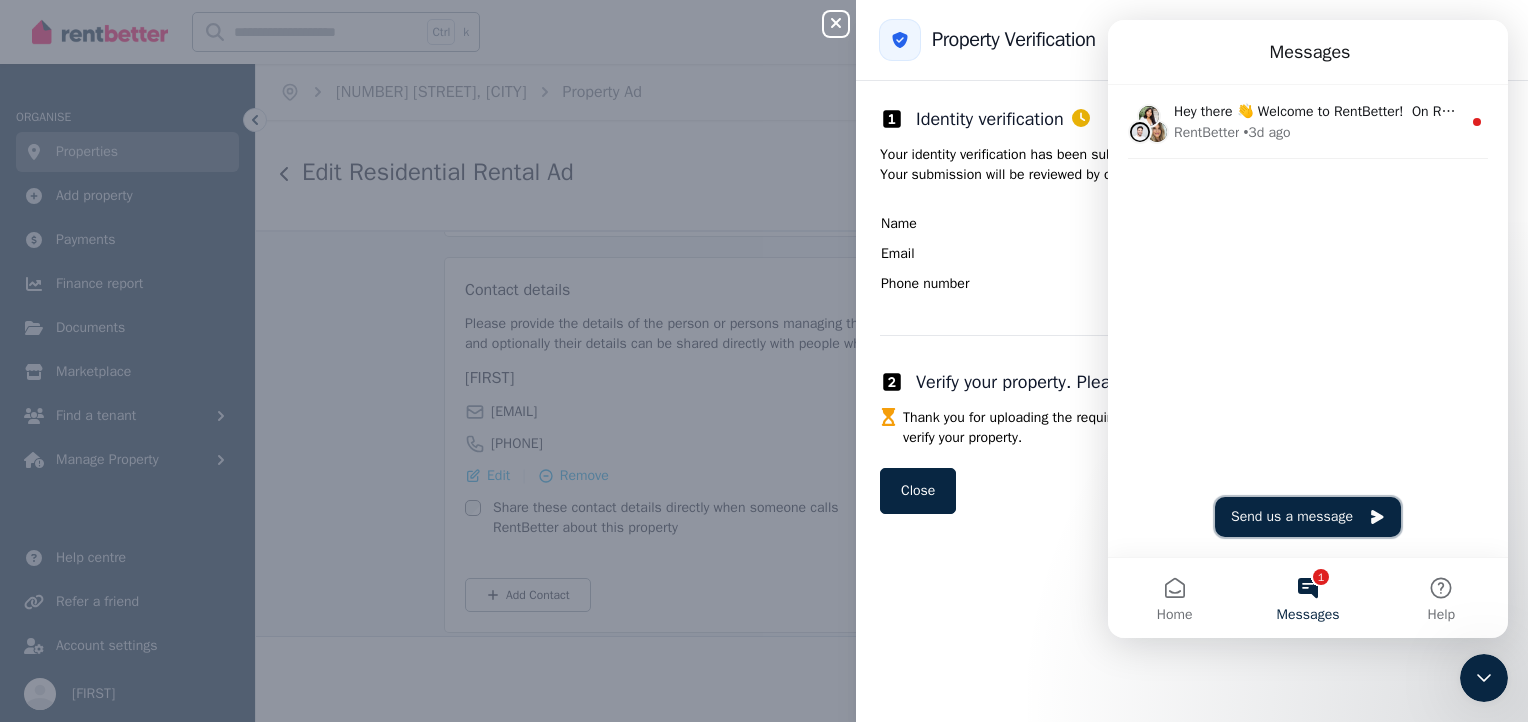 click on "Send us a message" at bounding box center (1308, 517) 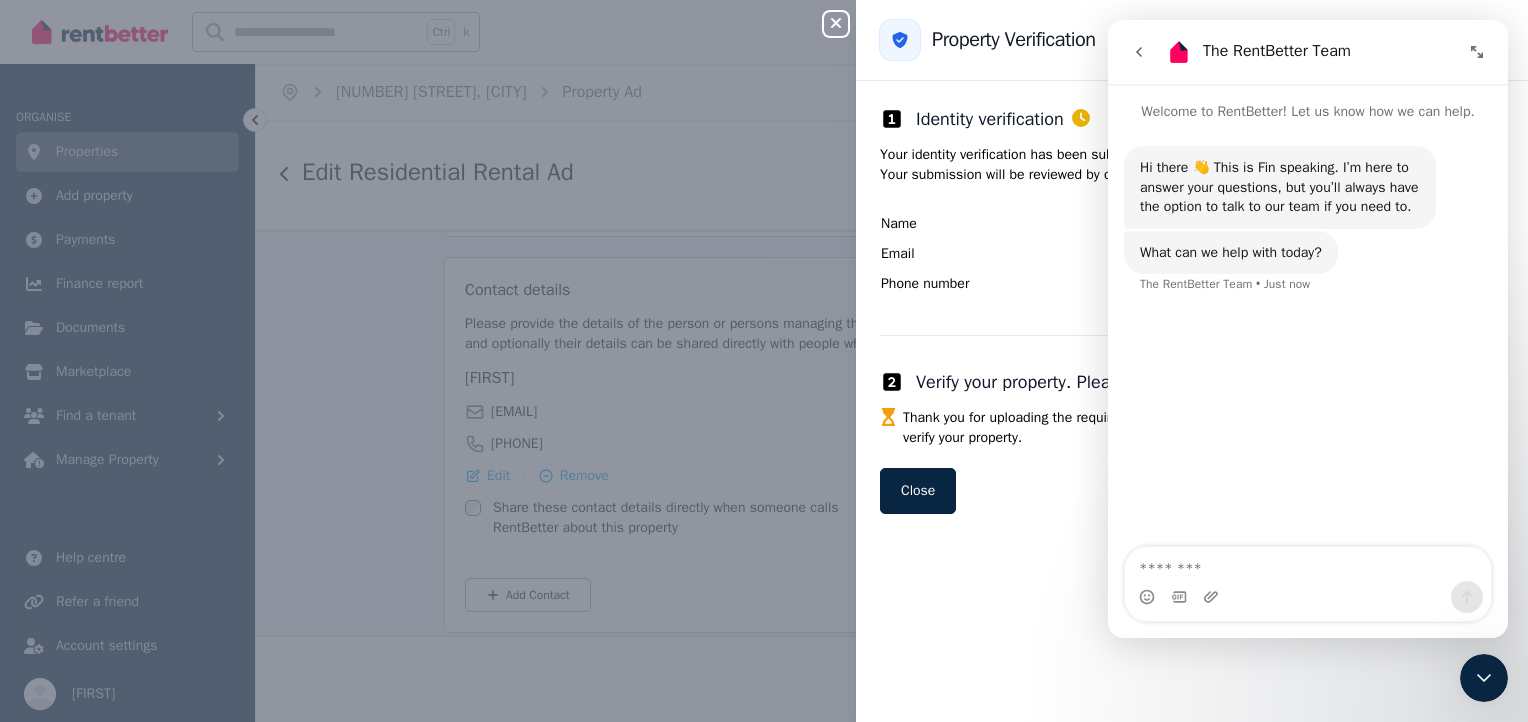 click at bounding box center [1308, 564] 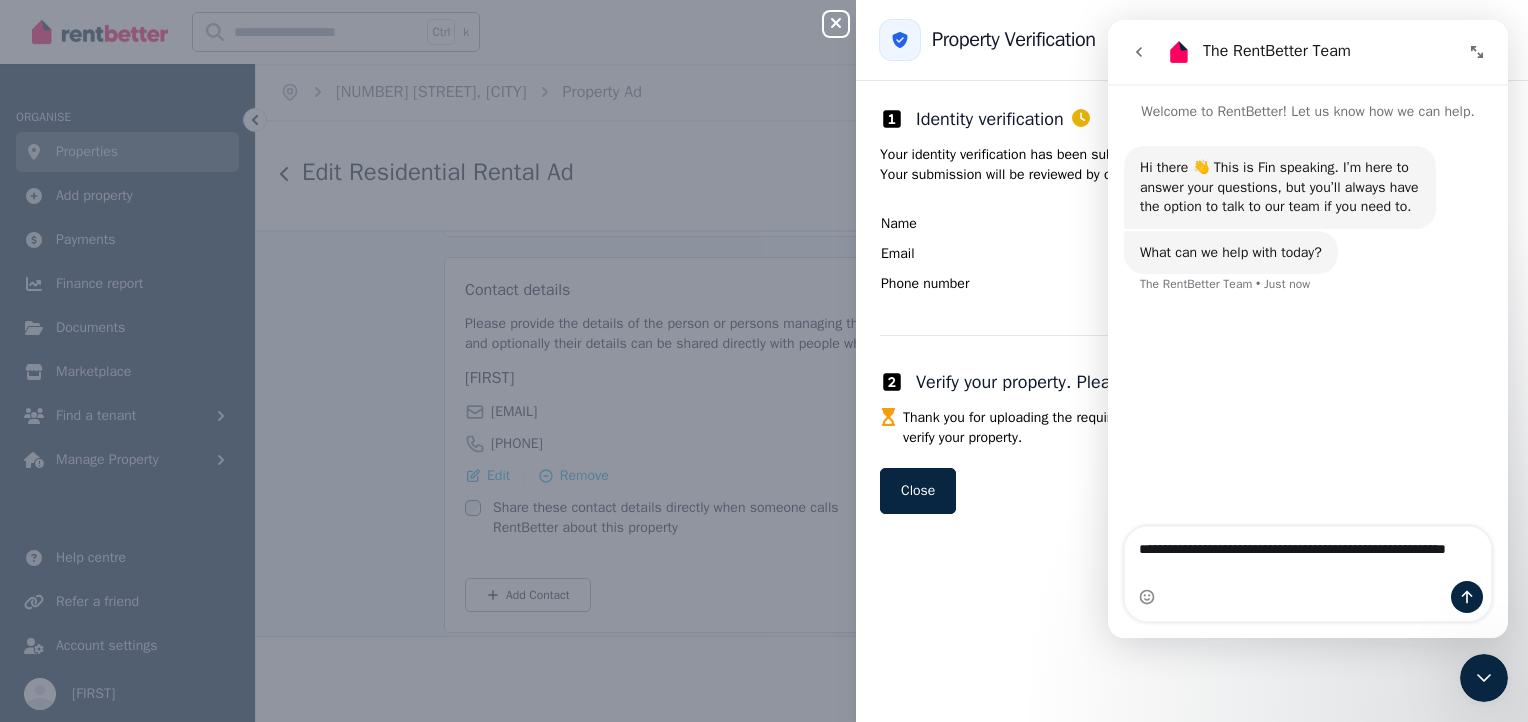 type on "**********" 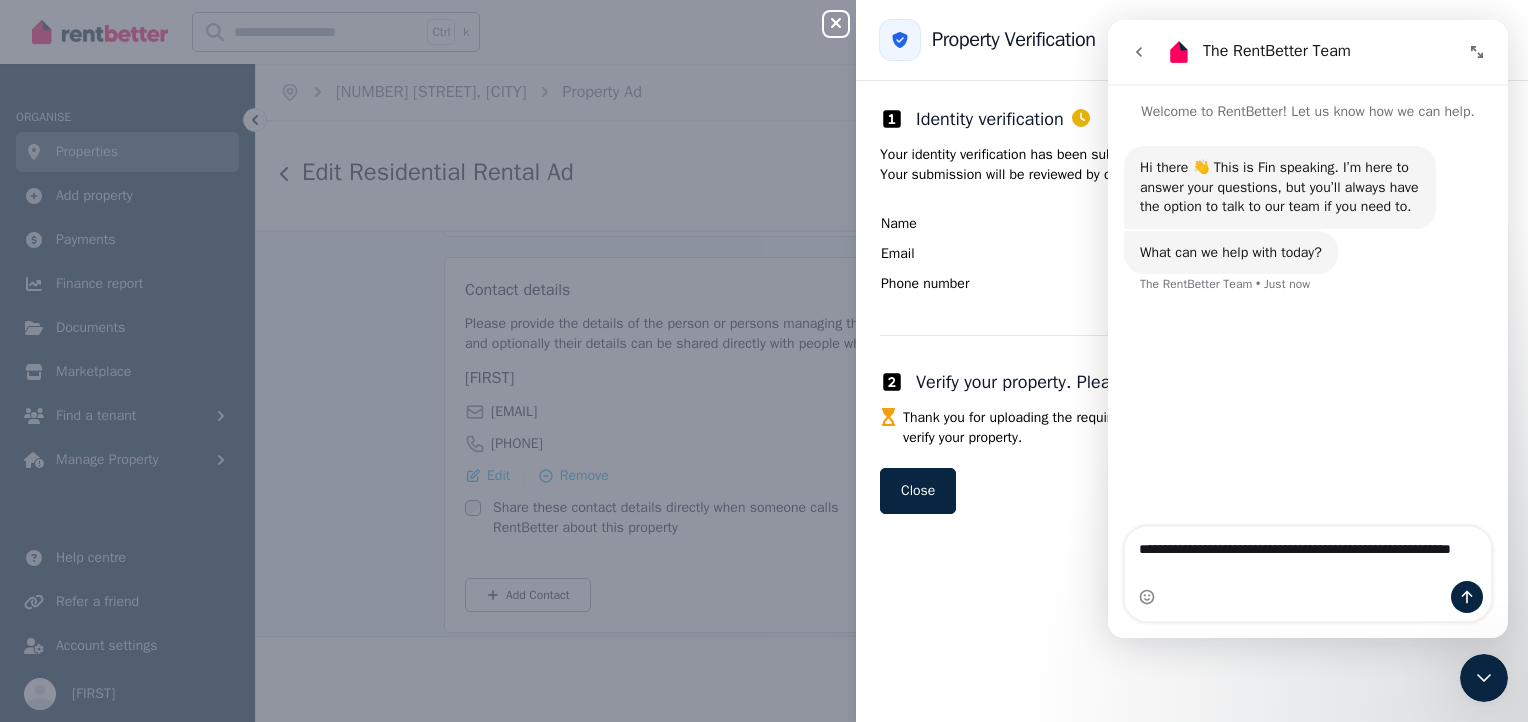 type 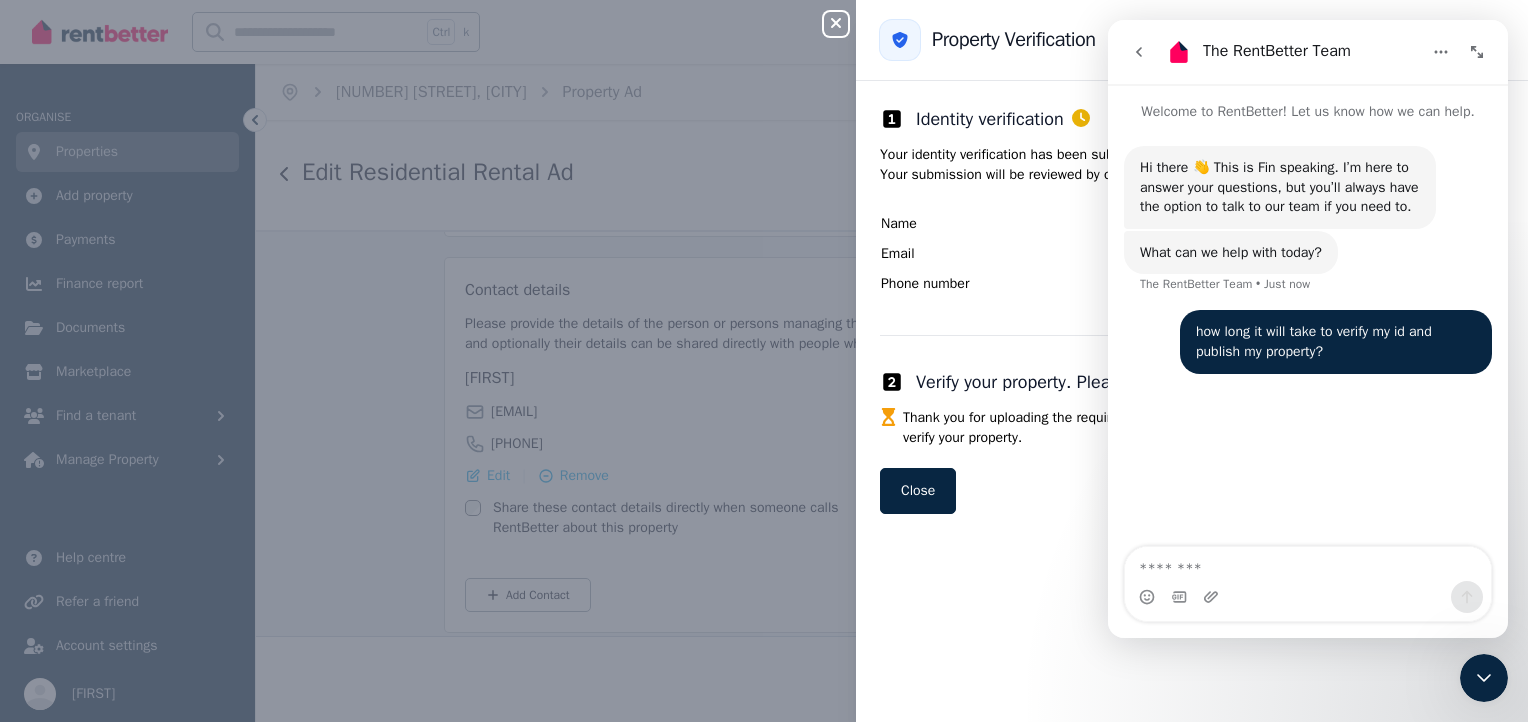 click 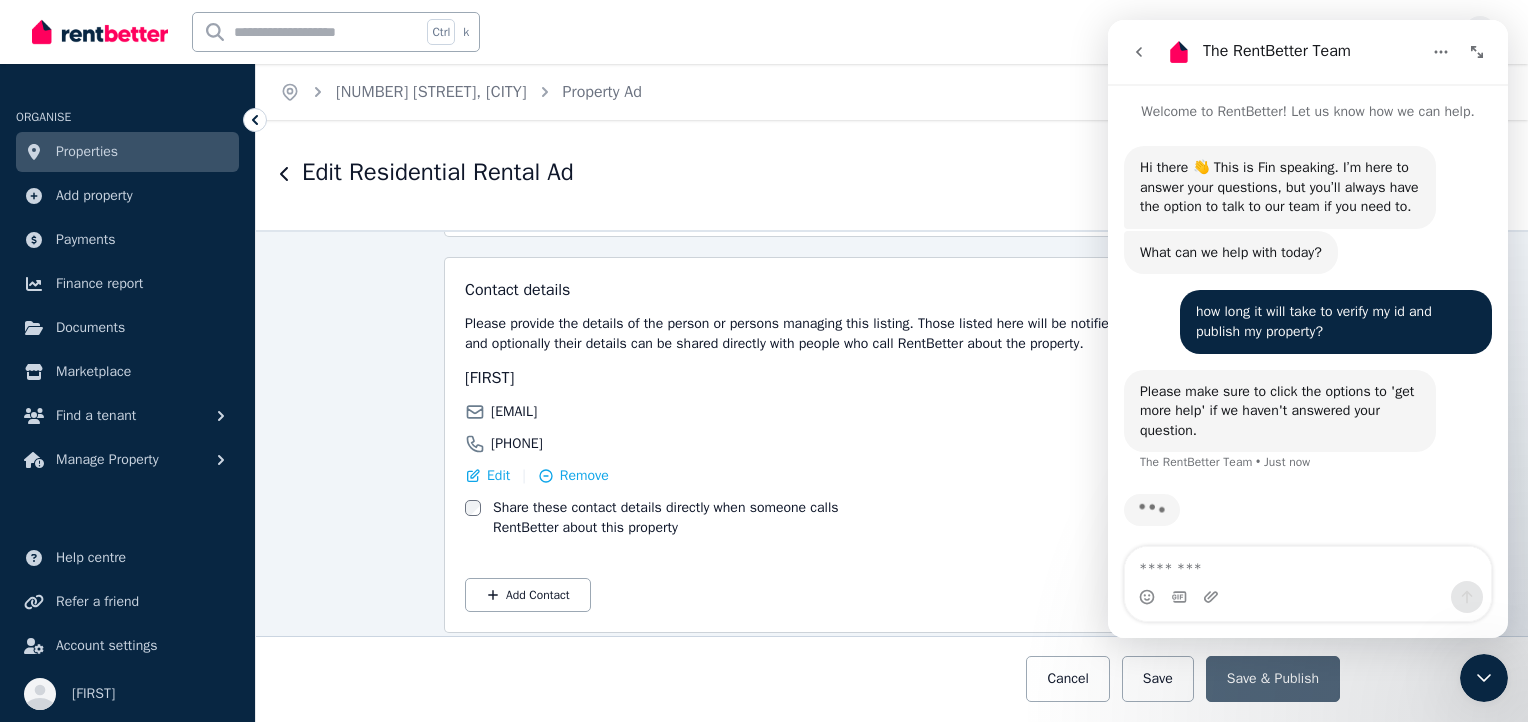 scroll, scrollTop: 30, scrollLeft: 0, axis: vertical 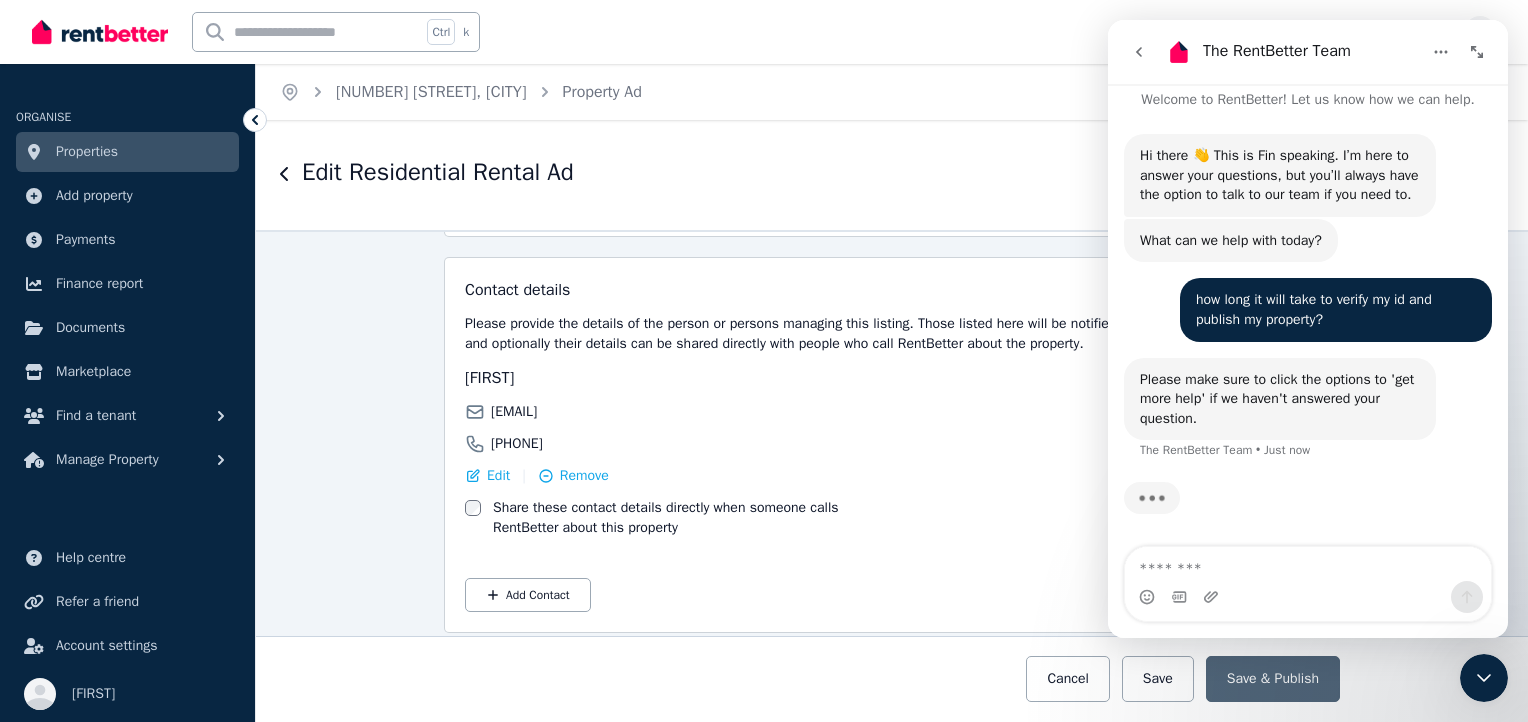 click on "Edit Residential Rental Ad" at bounding box center [779, 175] 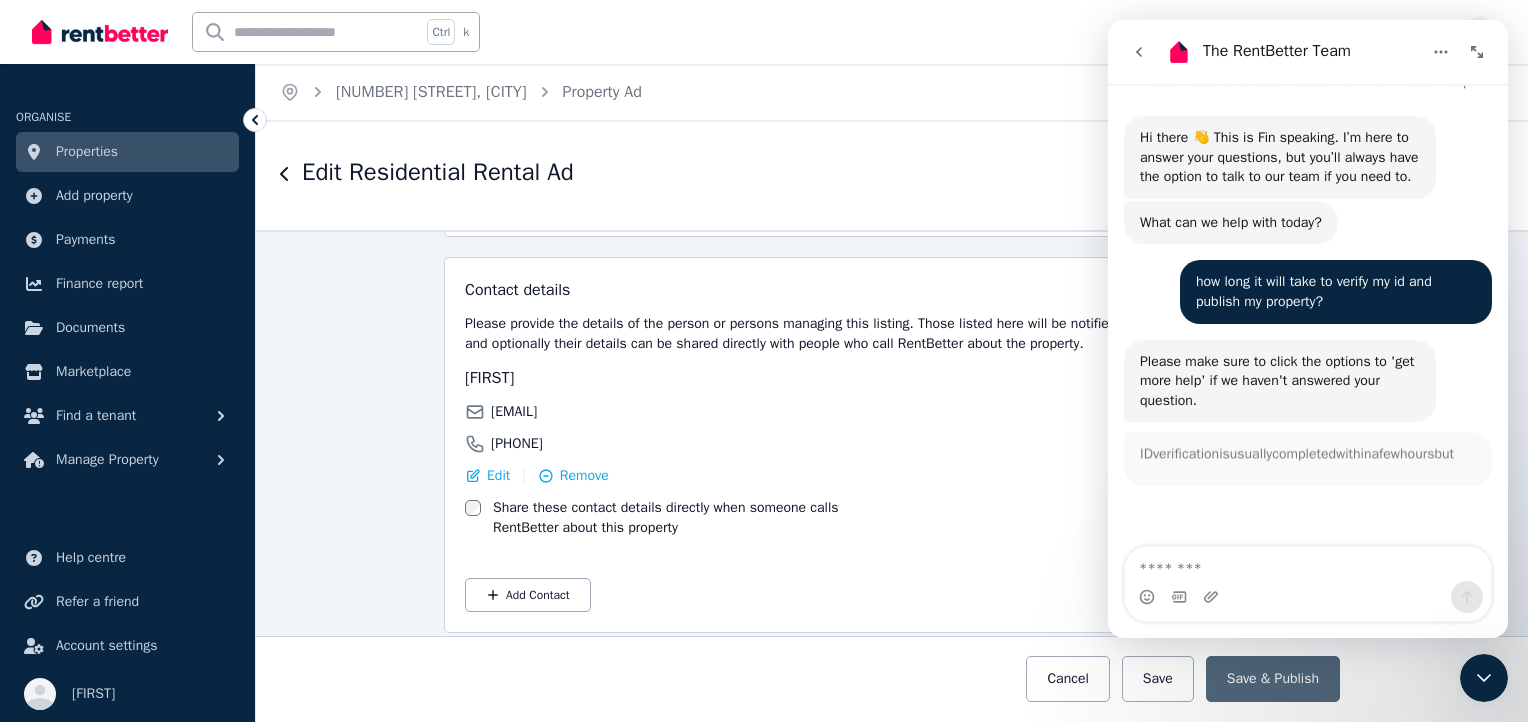 scroll, scrollTop: 7, scrollLeft: 0, axis: vertical 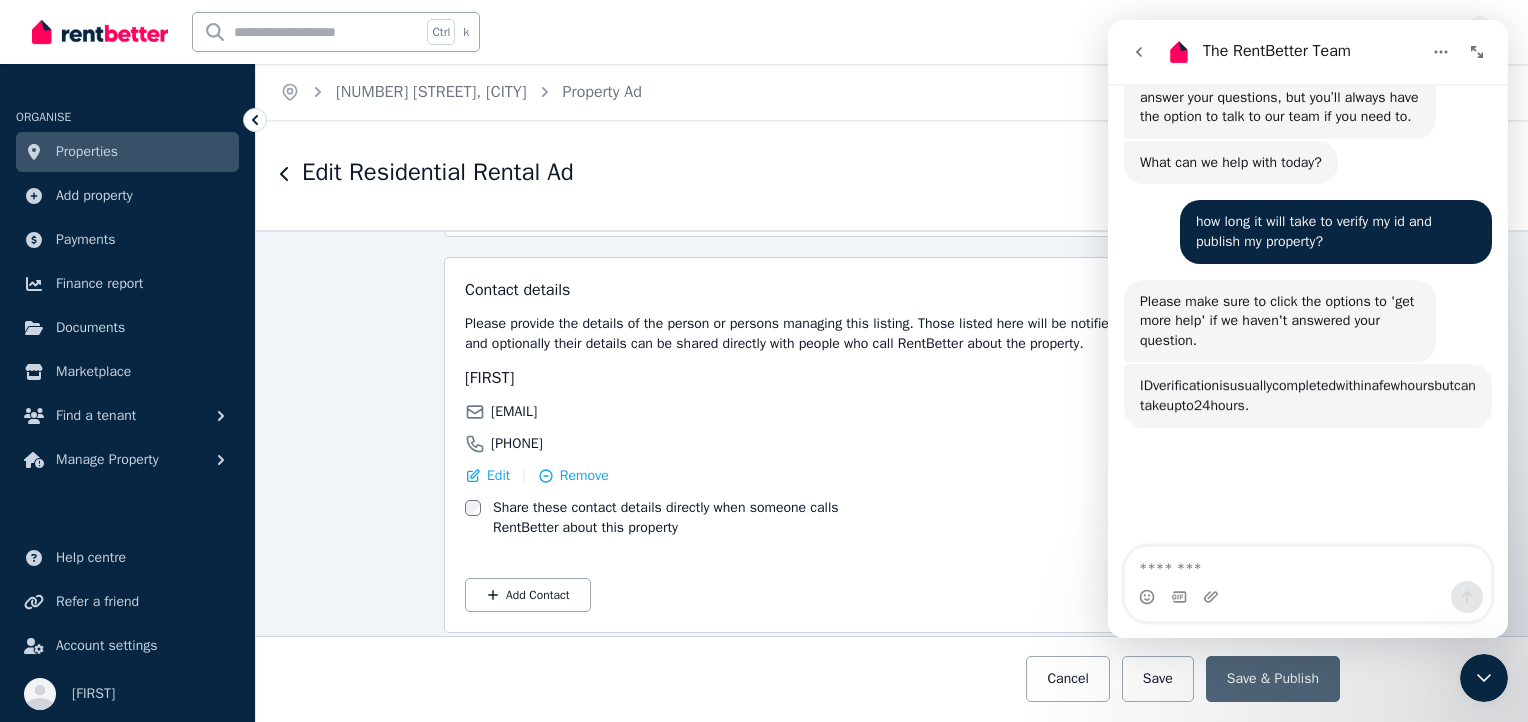 click 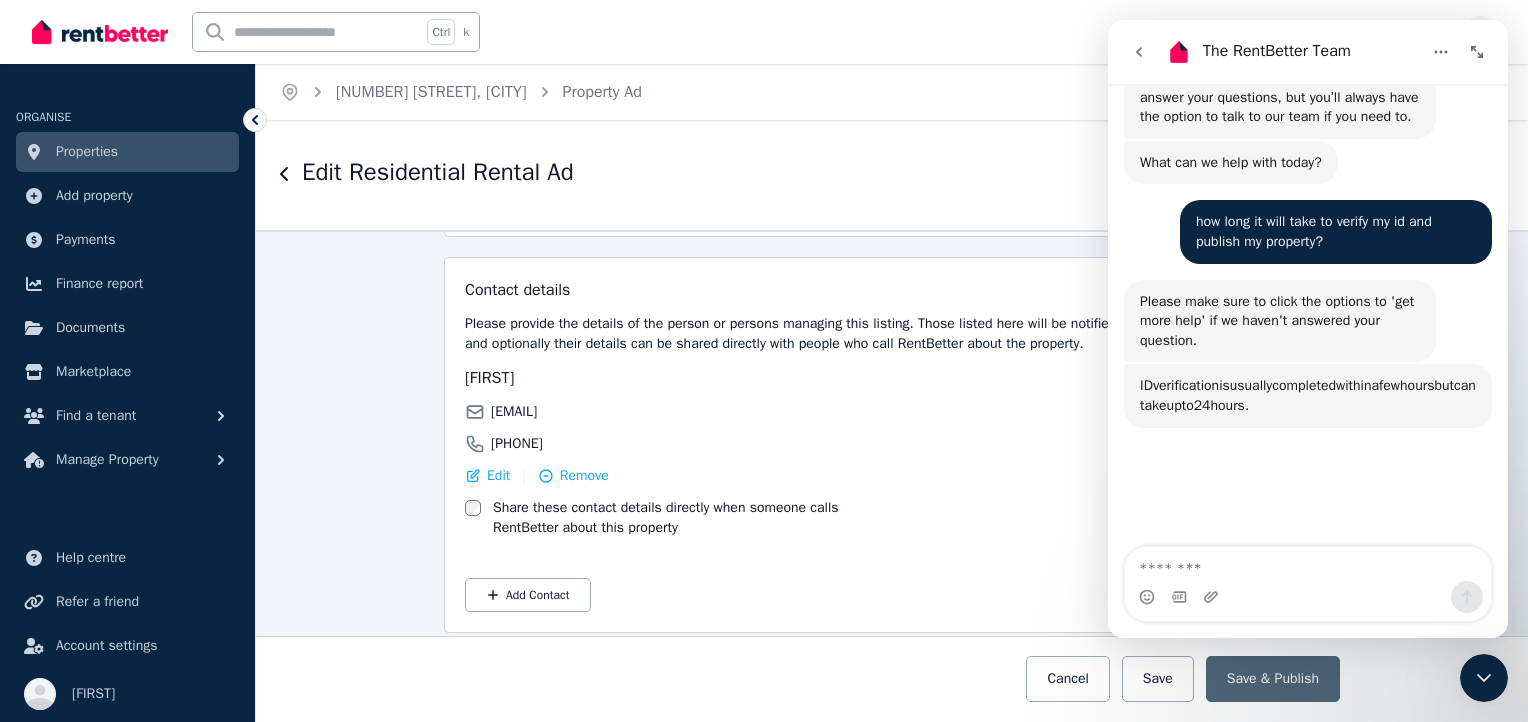 scroll, scrollTop: 209, scrollLeft: 0, axis: vertical 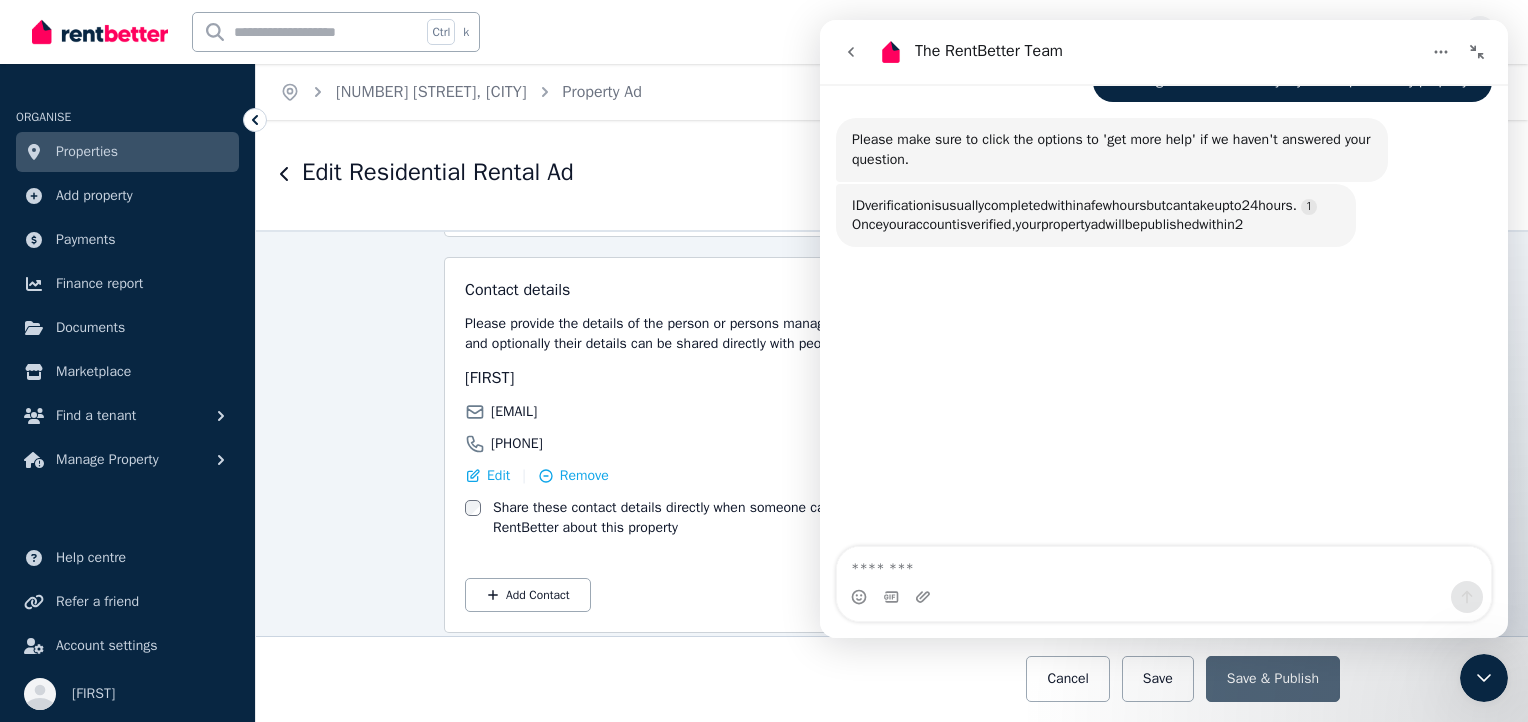 click 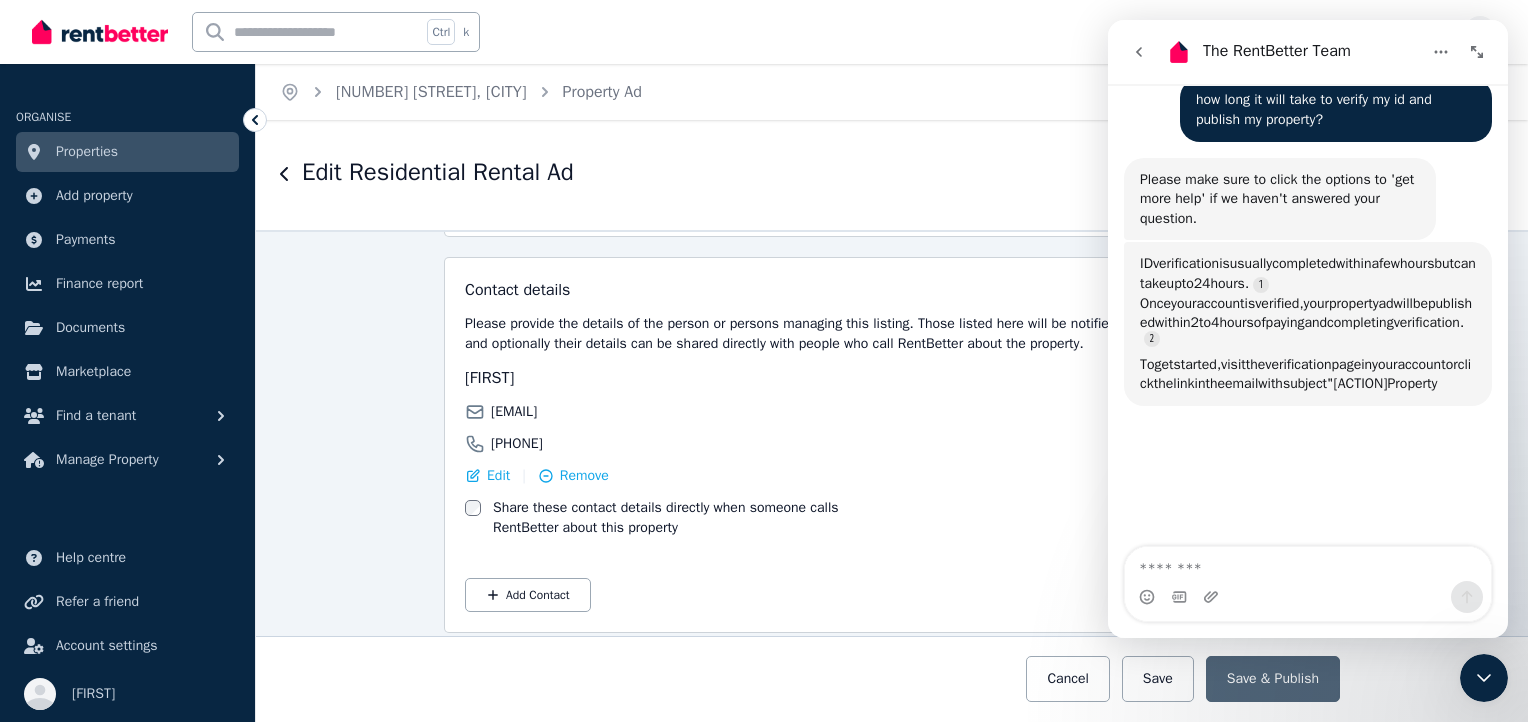 click 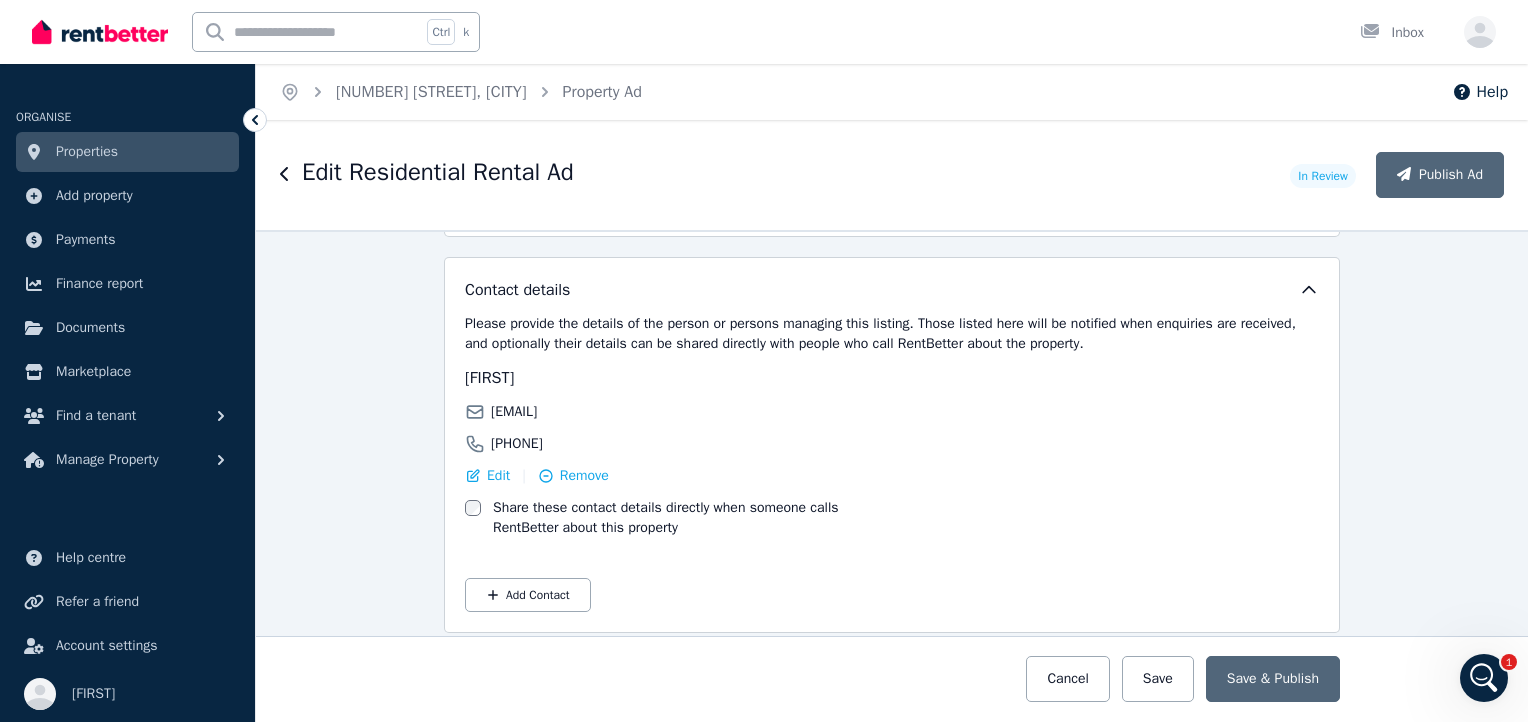 scroll, scrollTop: 0, scrollLeft: 0, axis: both 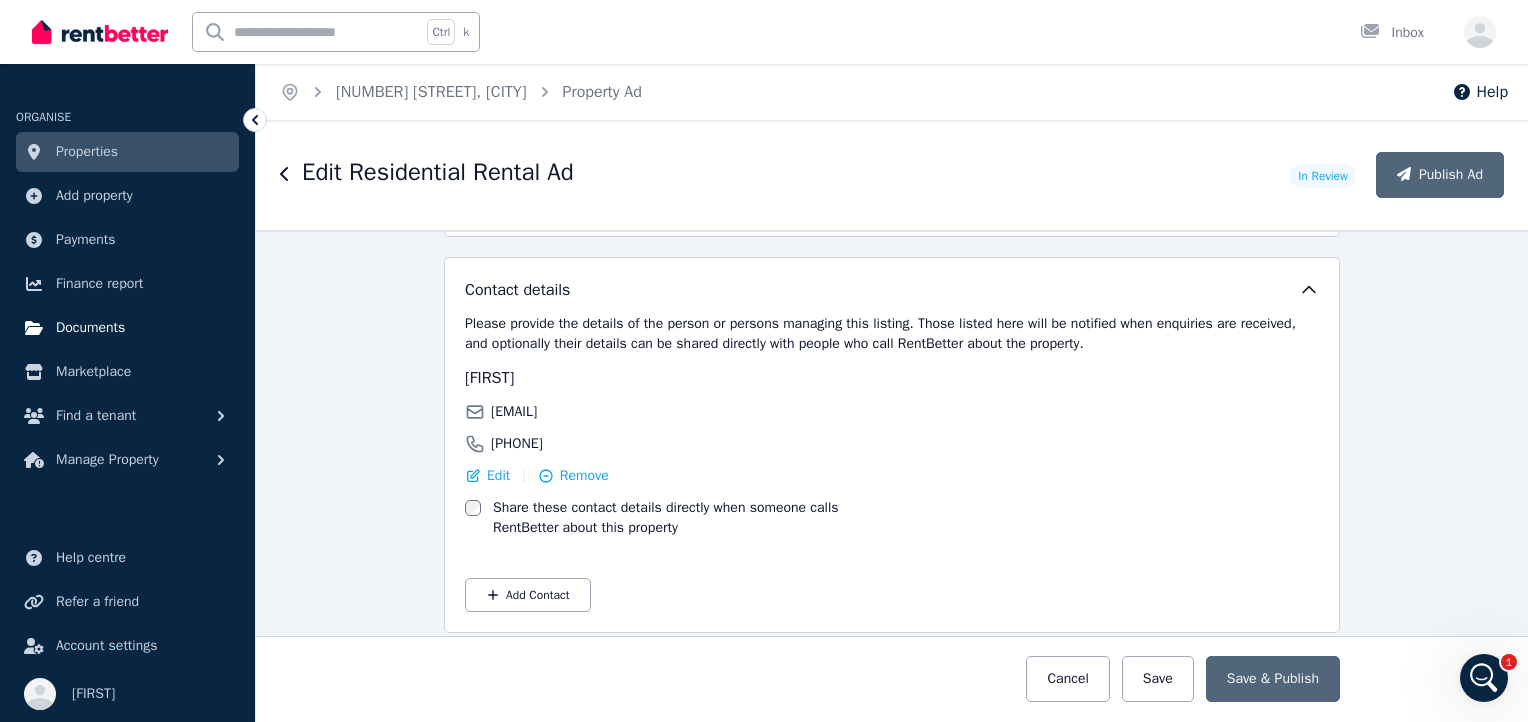 click on "Documents" at bounding box center (90, 328) 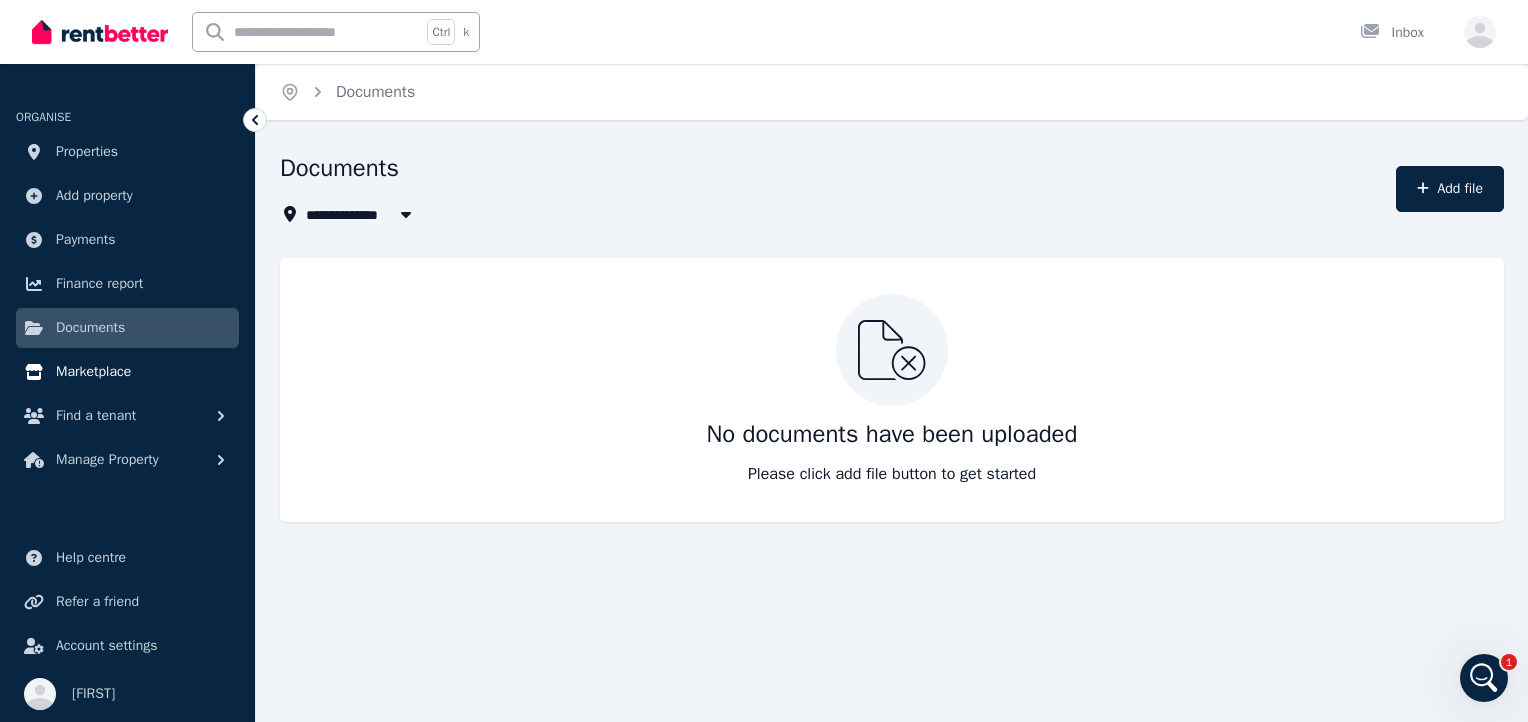 click on "Marketplace" at bounding box center (127, 372) 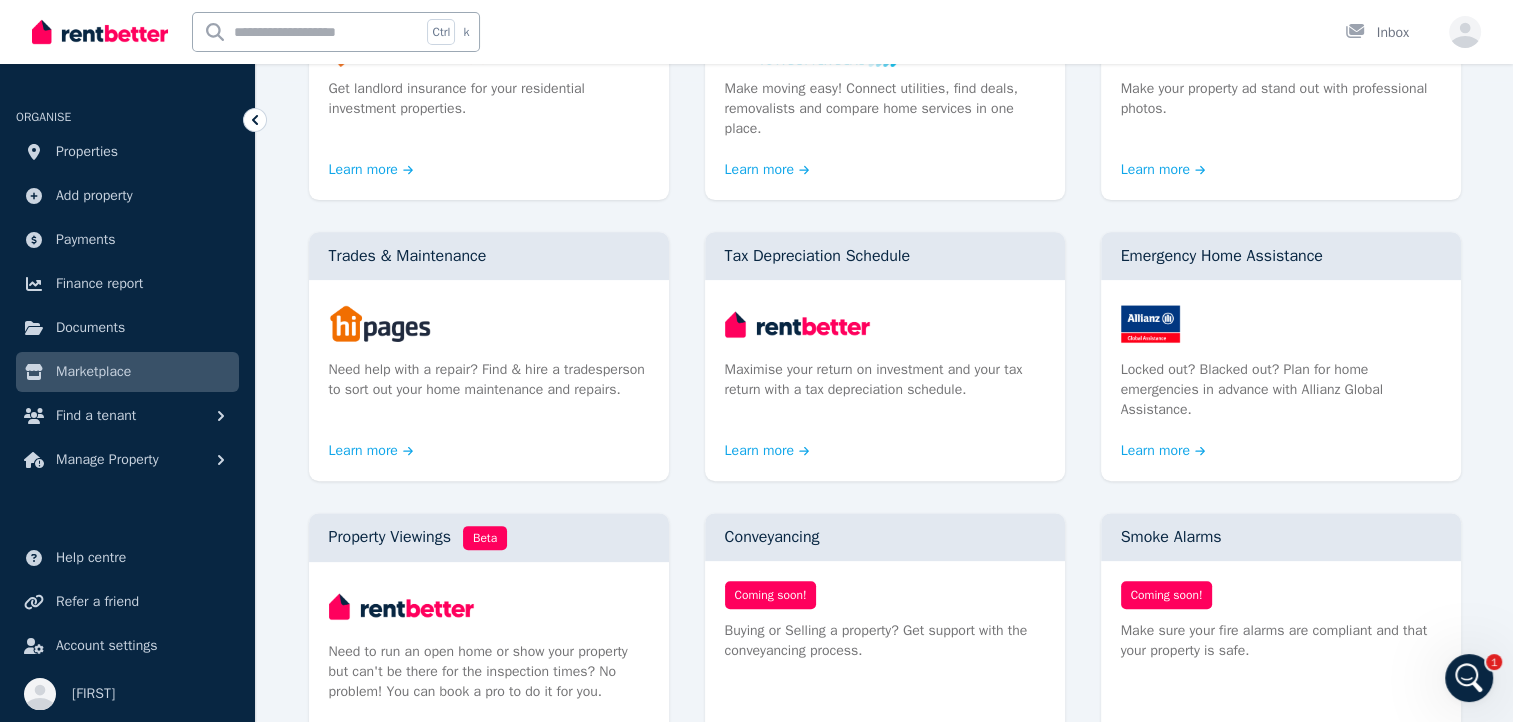 scroll, scrollTop: 700, scrollLeft: 0, axis: vertical 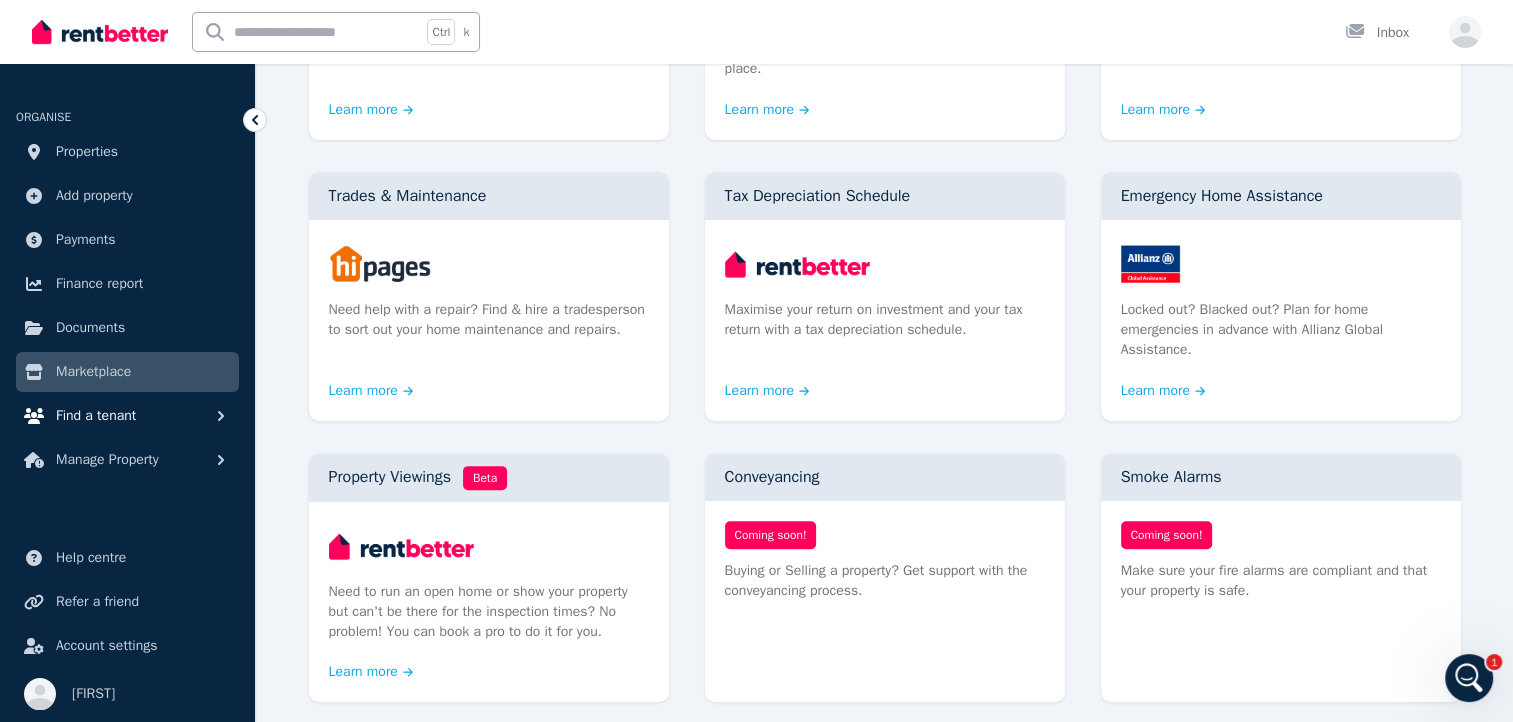 click on "Find a tenant" at bounding box center (96, 416) 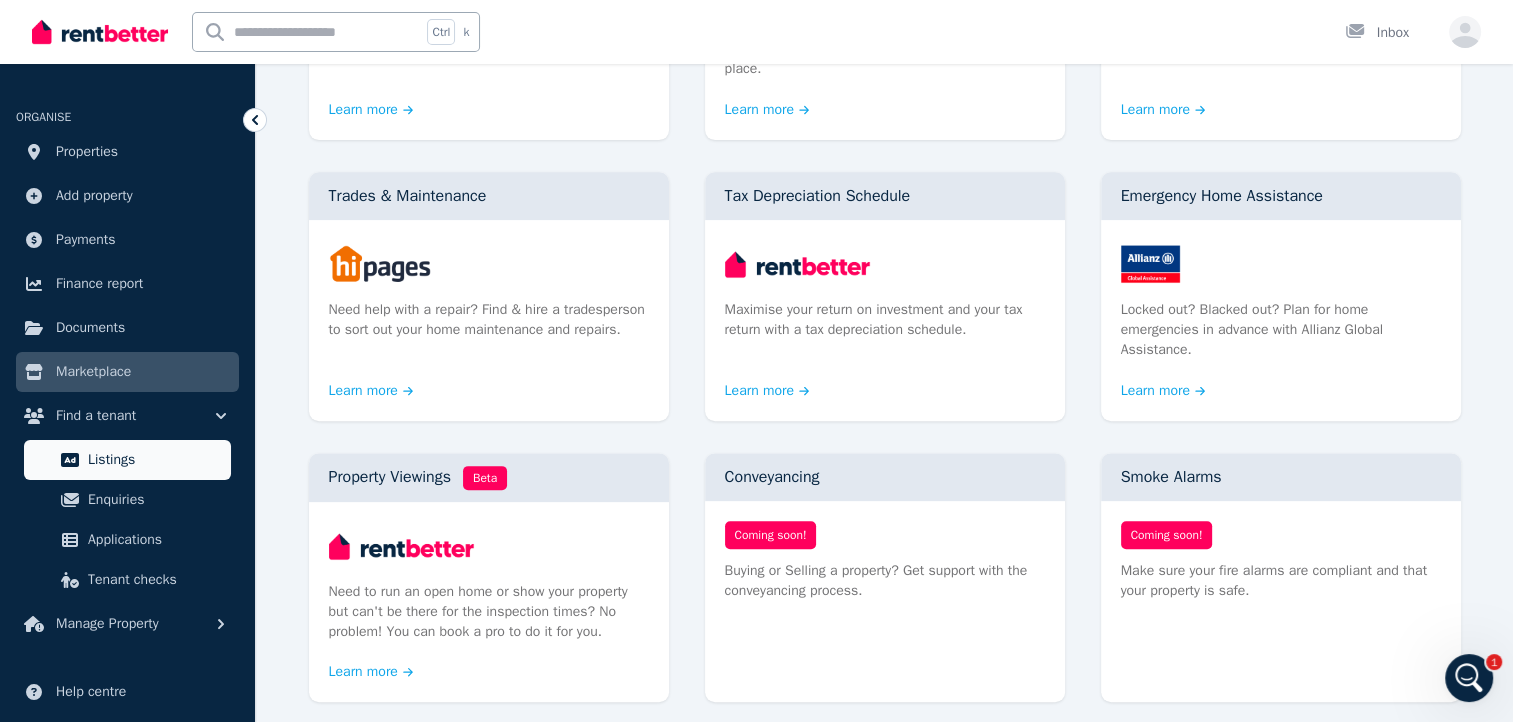 click on "Listings" at bounding box center (155, 460) 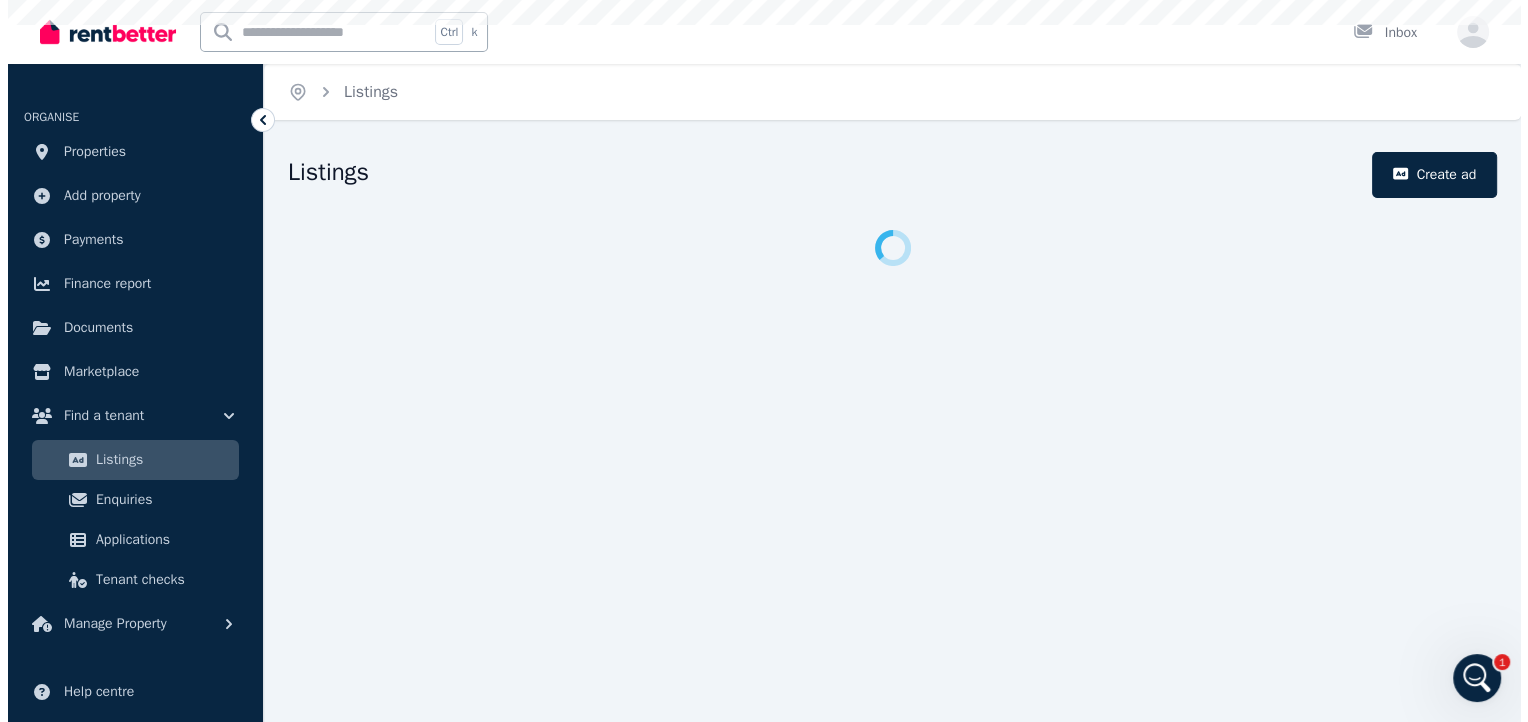 scroll, scrollTop: 0, scrollLeft: 0, axis: both 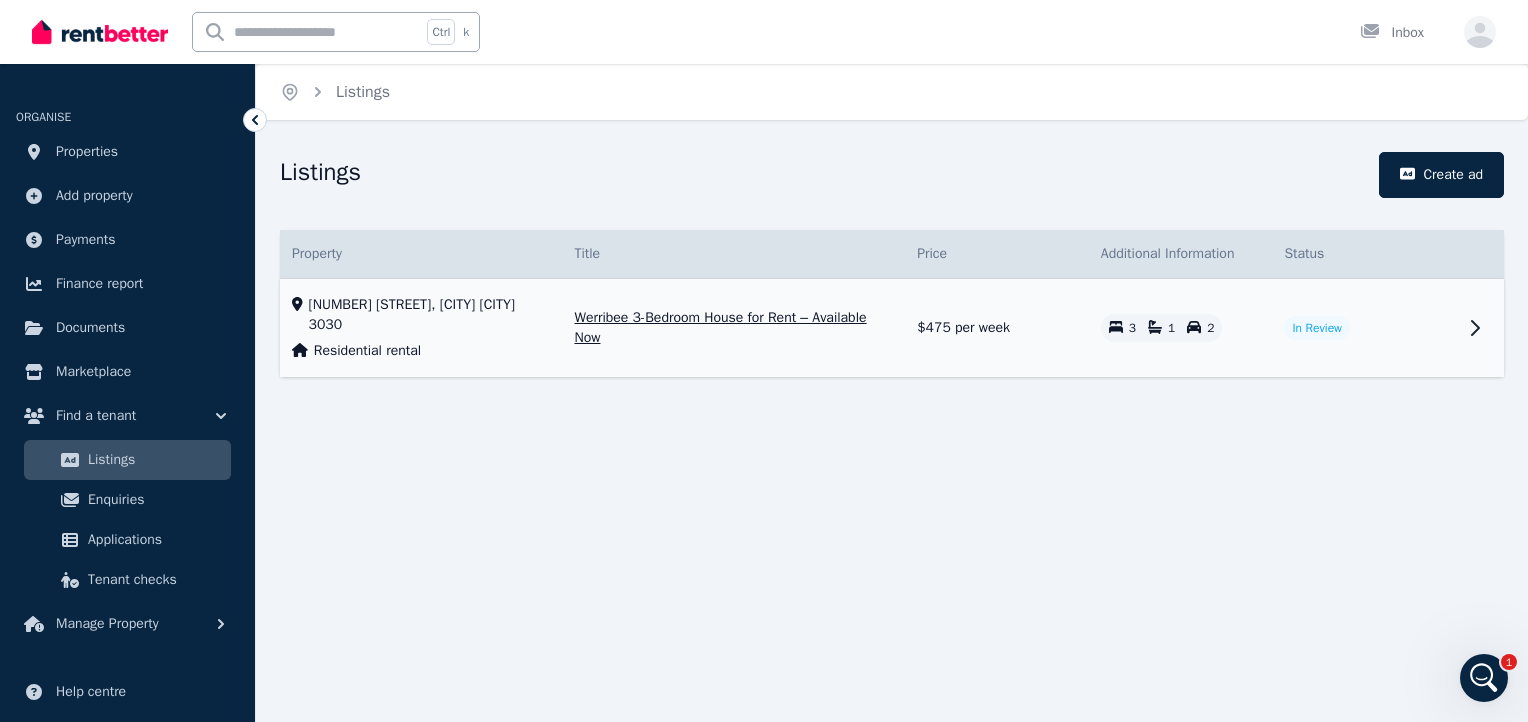 click 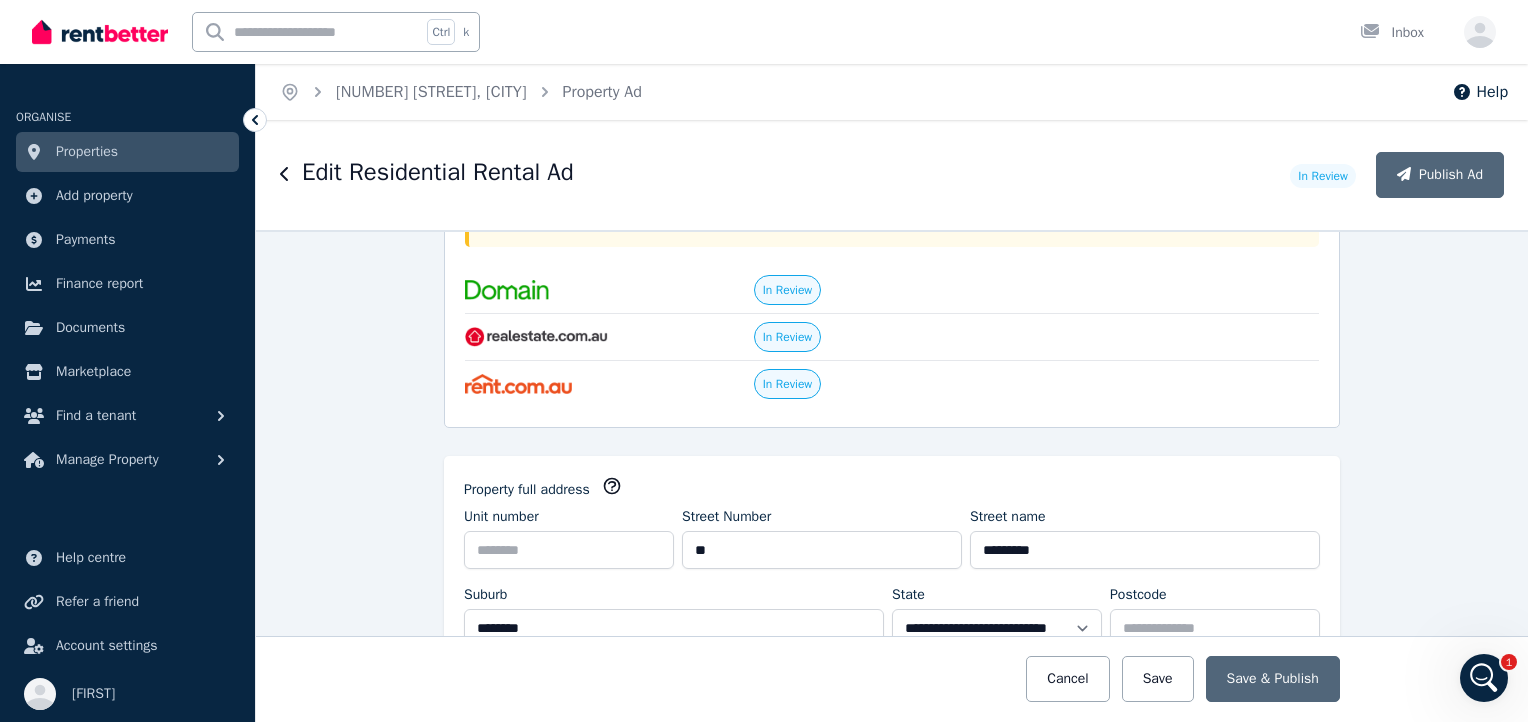 scroll, scrollTop: 0, scrollLeft: 0, axis: both 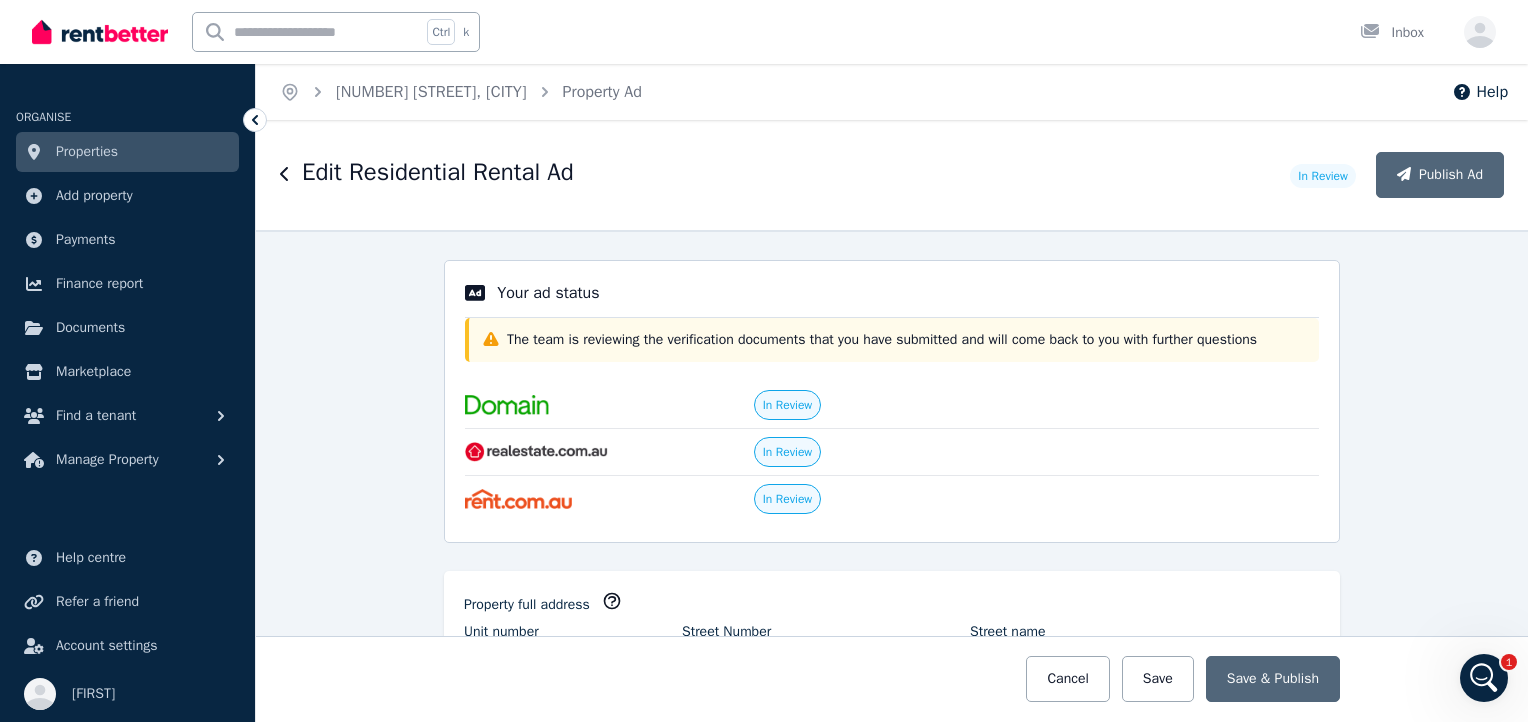 click 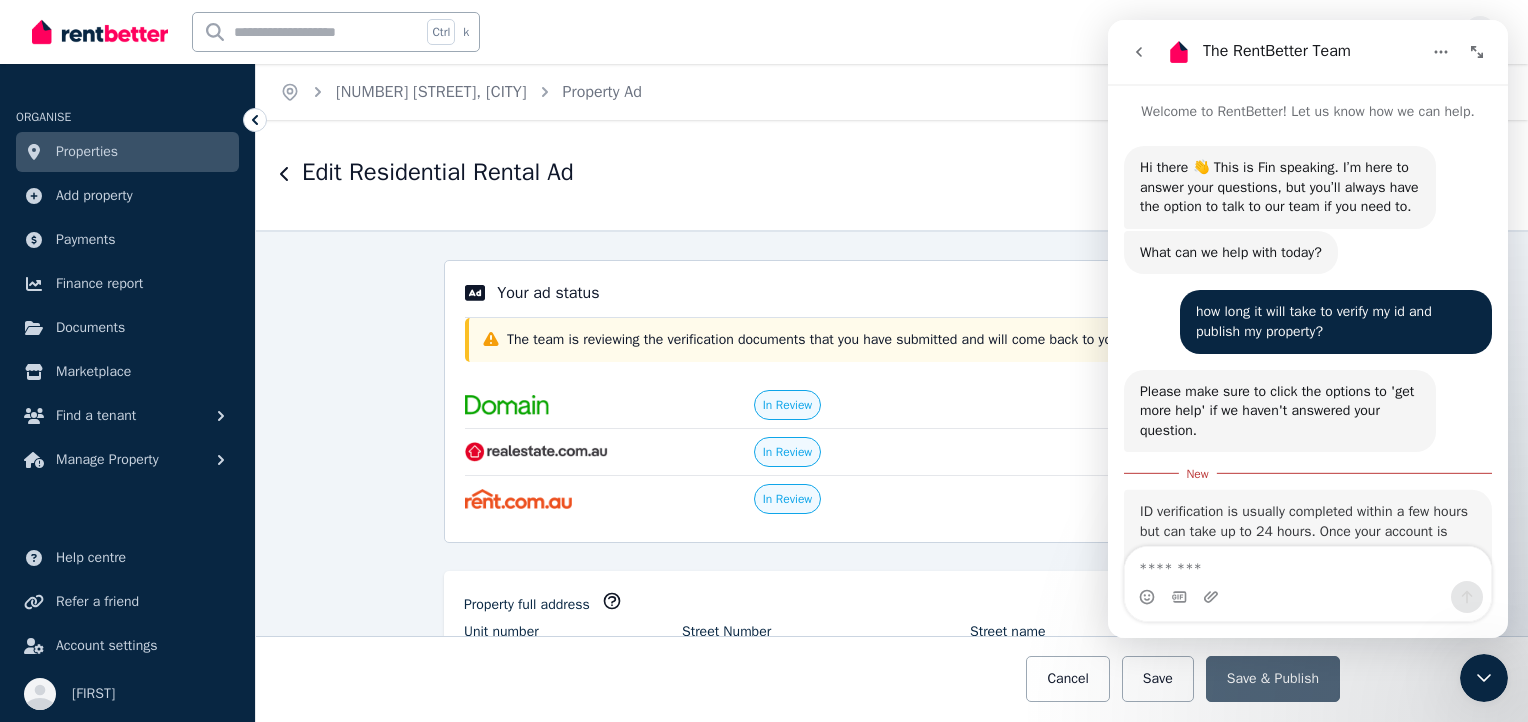 scroll, scrollTop: 186, scrollLeft: 0, axis: vertical 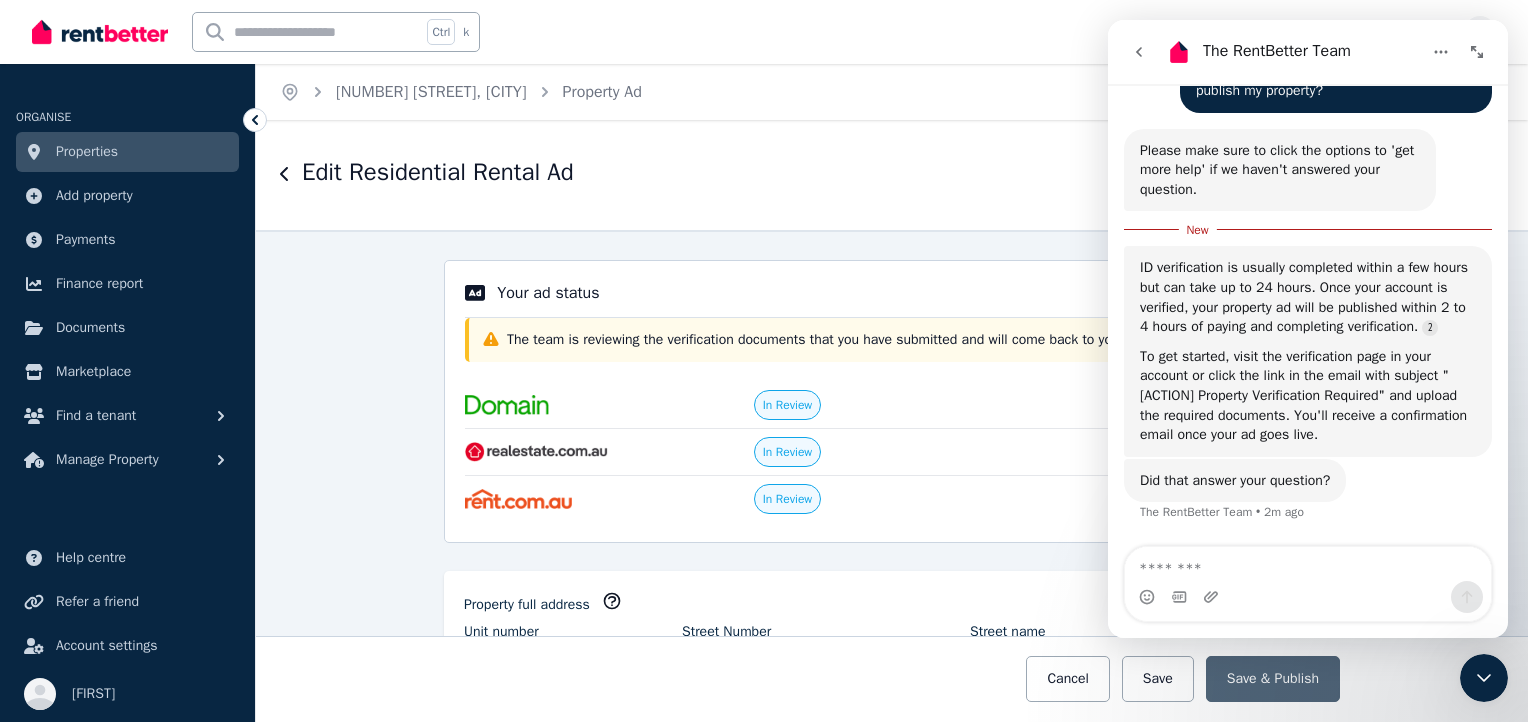 click on "Edit Residential Rental Ad" at bounding box center (779, 175) 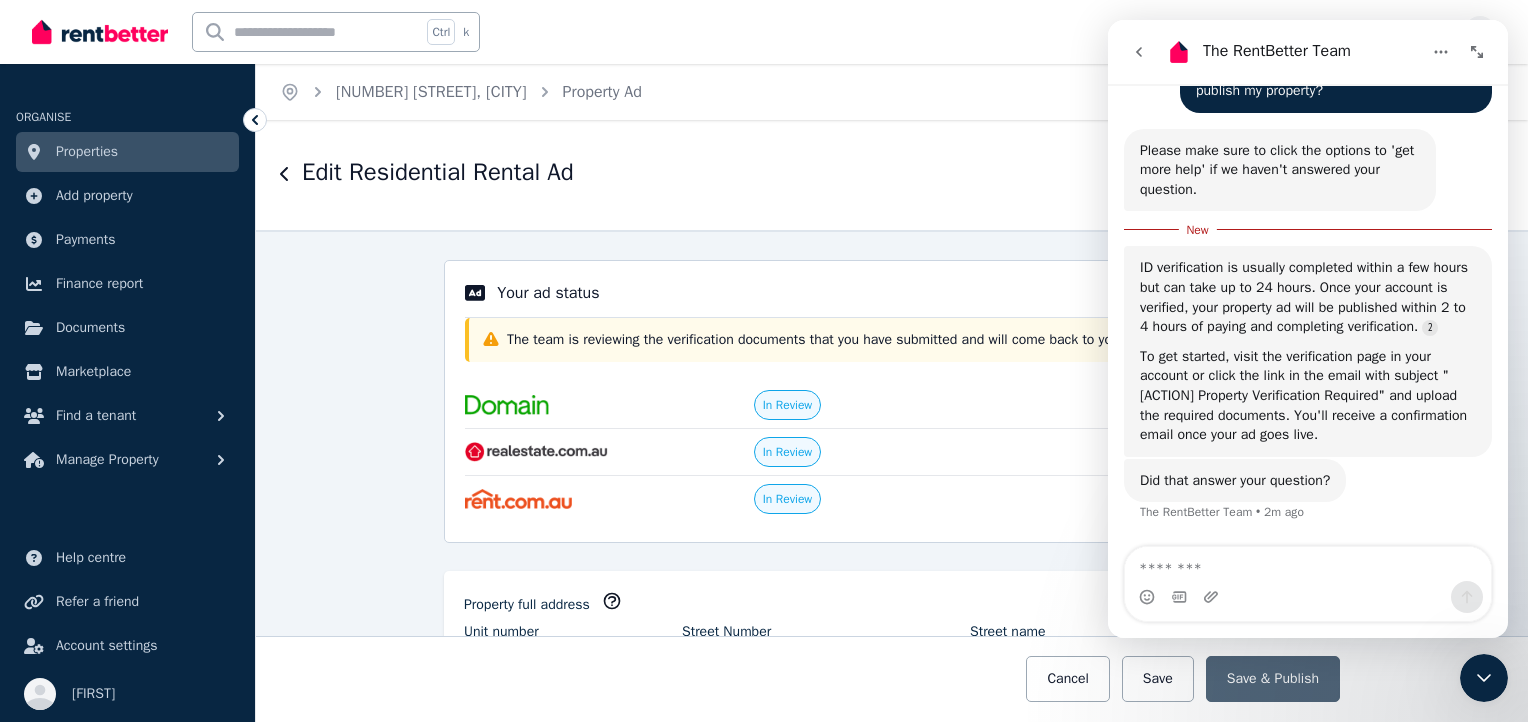 click 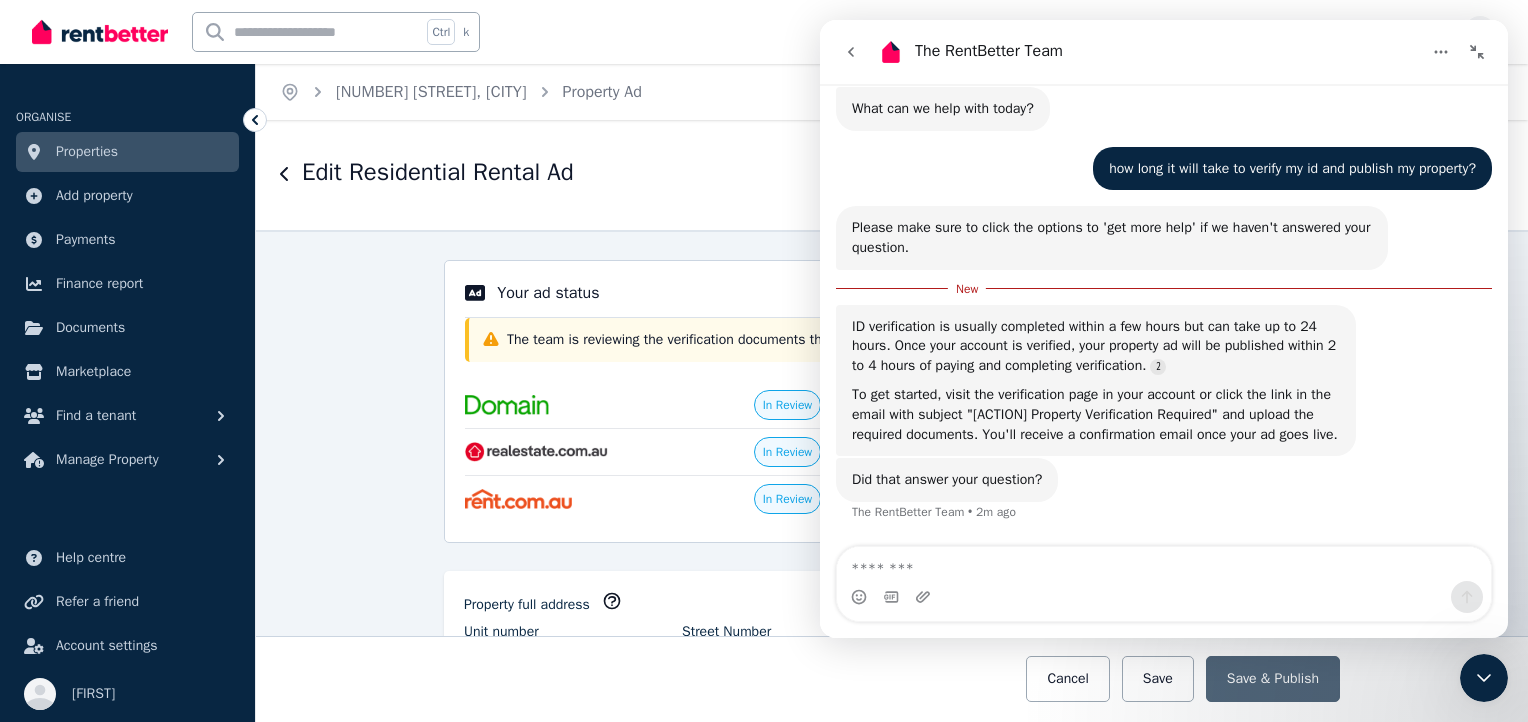 scroll, scrollTop: 119, scrollLeft: 0, axis: vertical 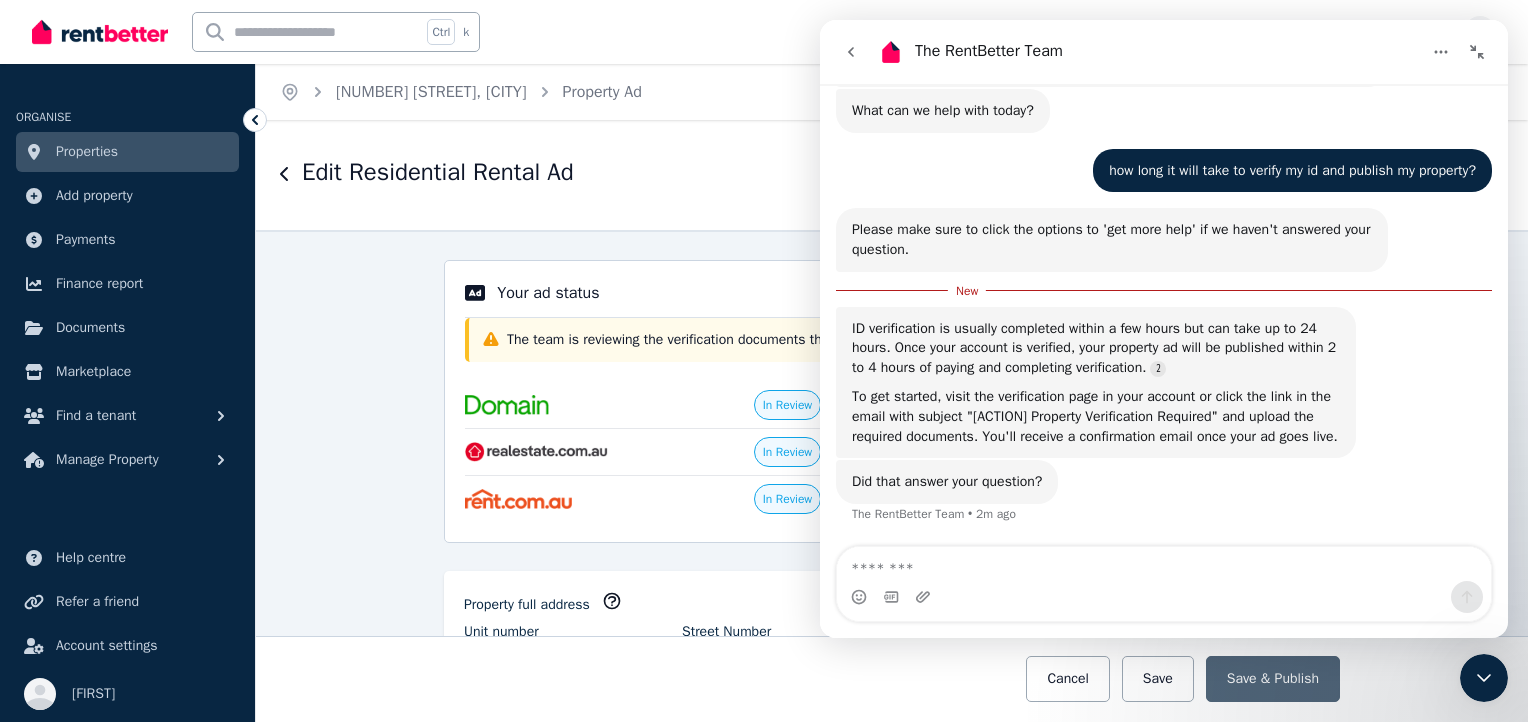 click 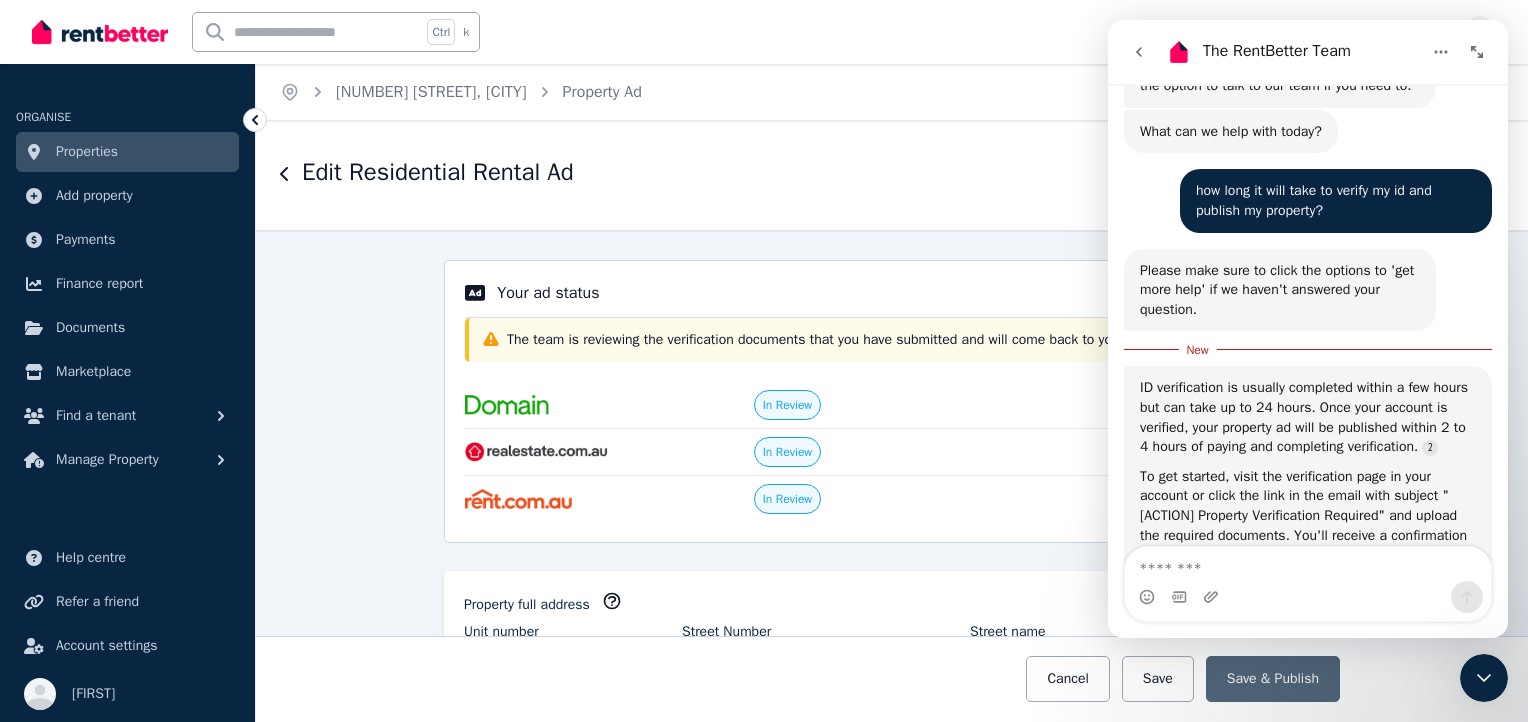 scroll, scrollTop: 3, scrollLeft: 0, axis: vertical 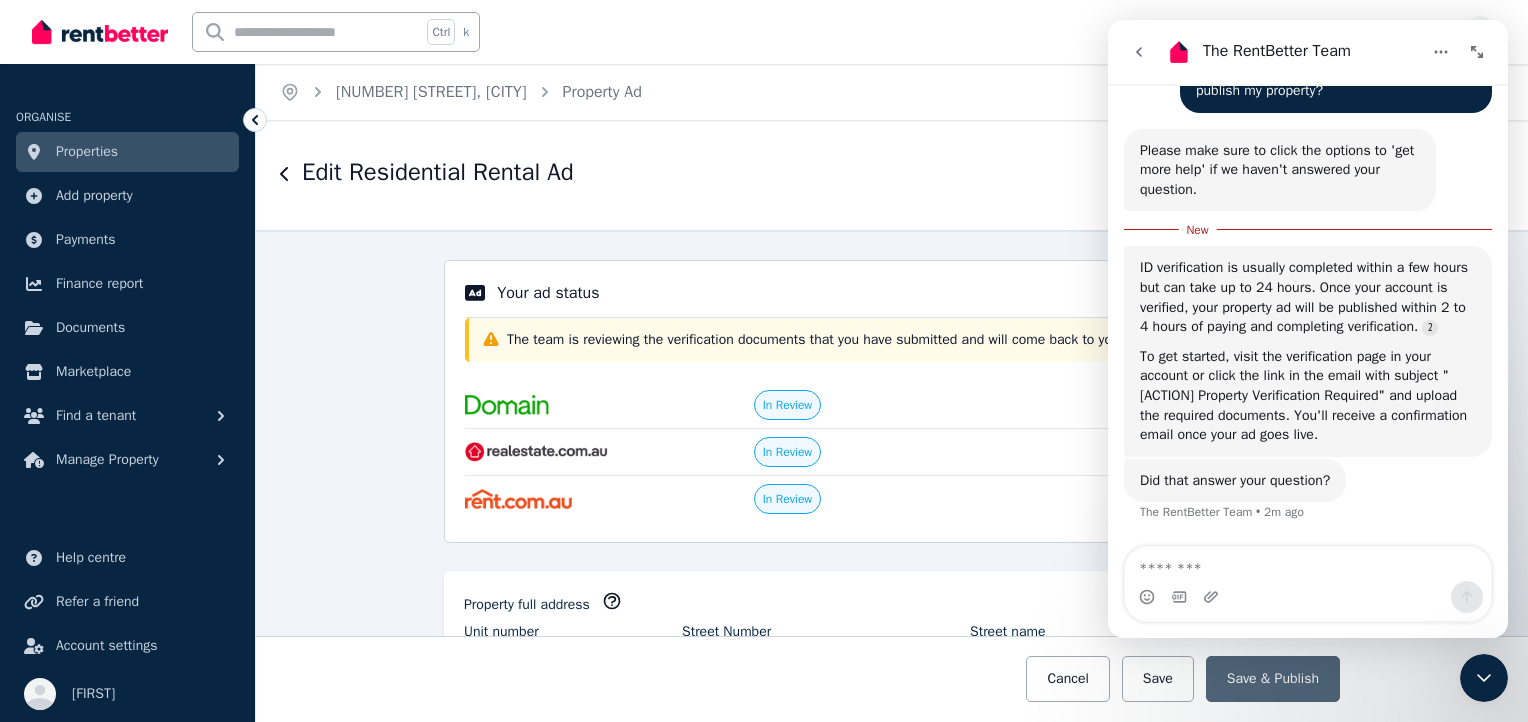 click on "Edit Residential Rental Ad" at bounding box center [779, 175] 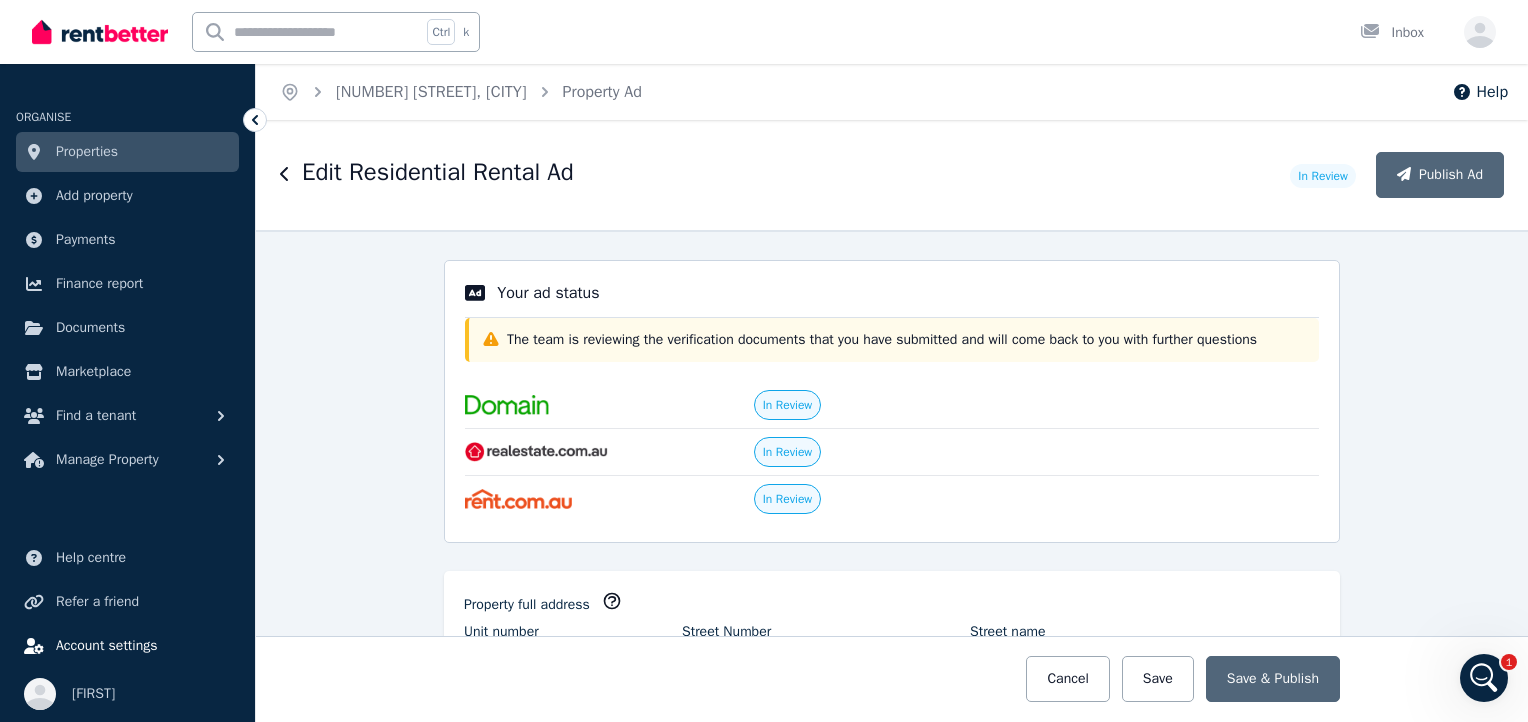 click on "Account settings" at bounding box center [107, 646] 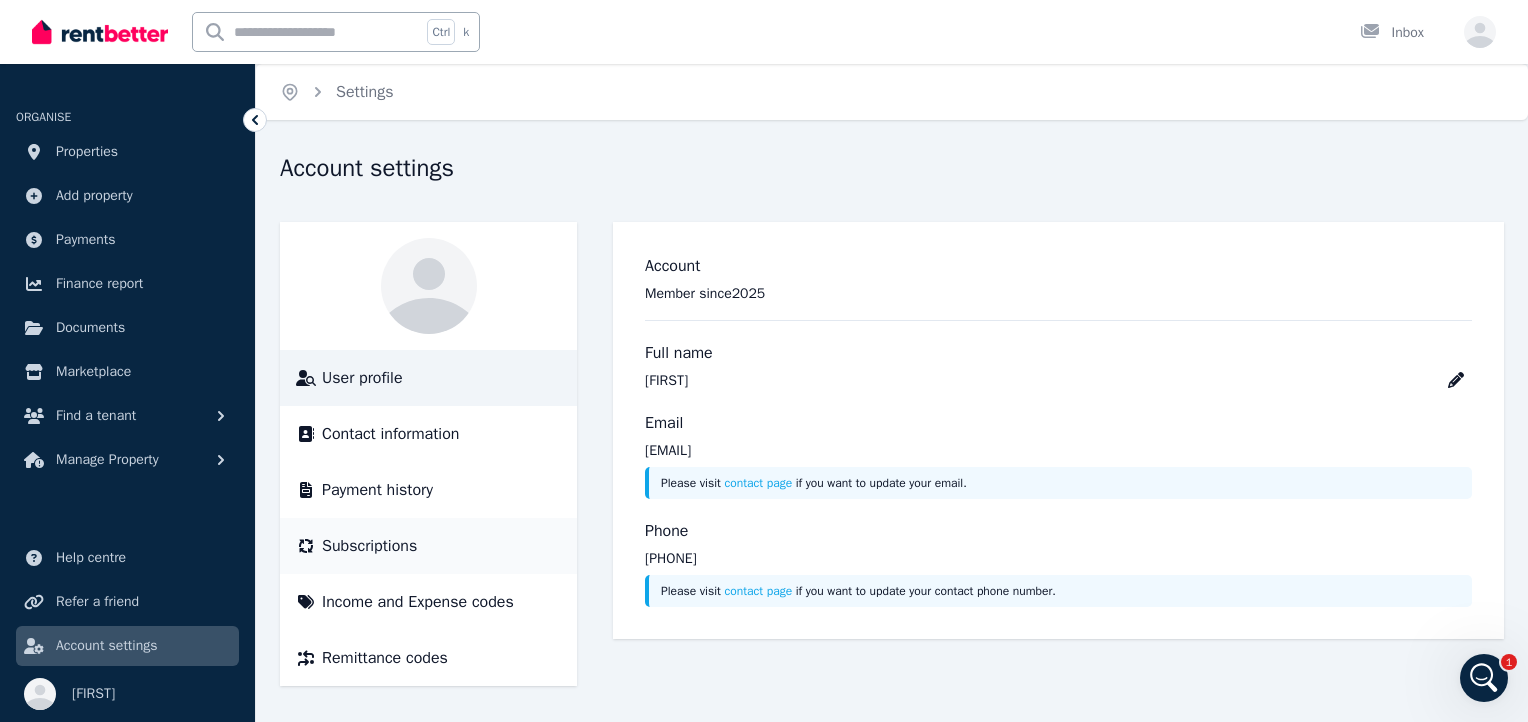 click on "Subscriptions" at bounding box center (428, 546) 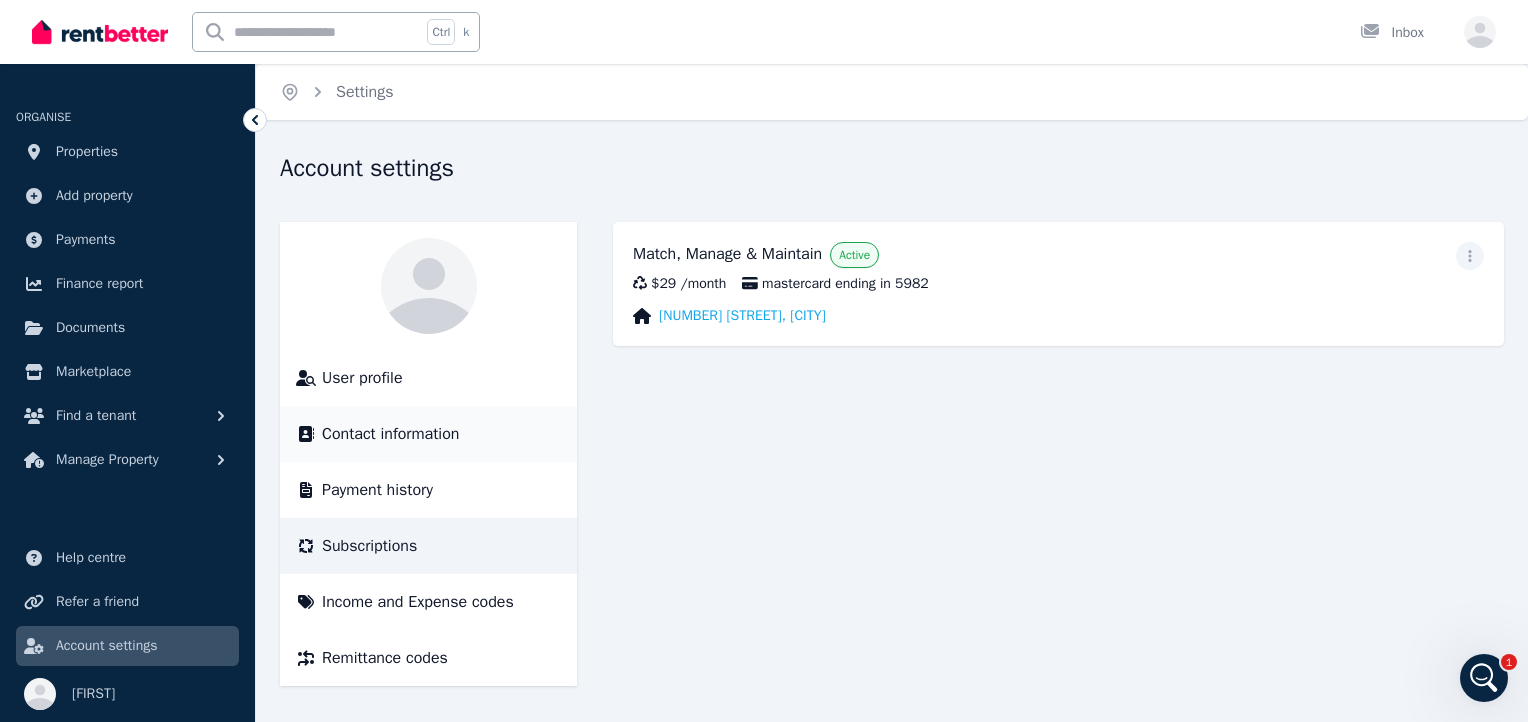 click on "Contact information" at bounding box center (390, 434) 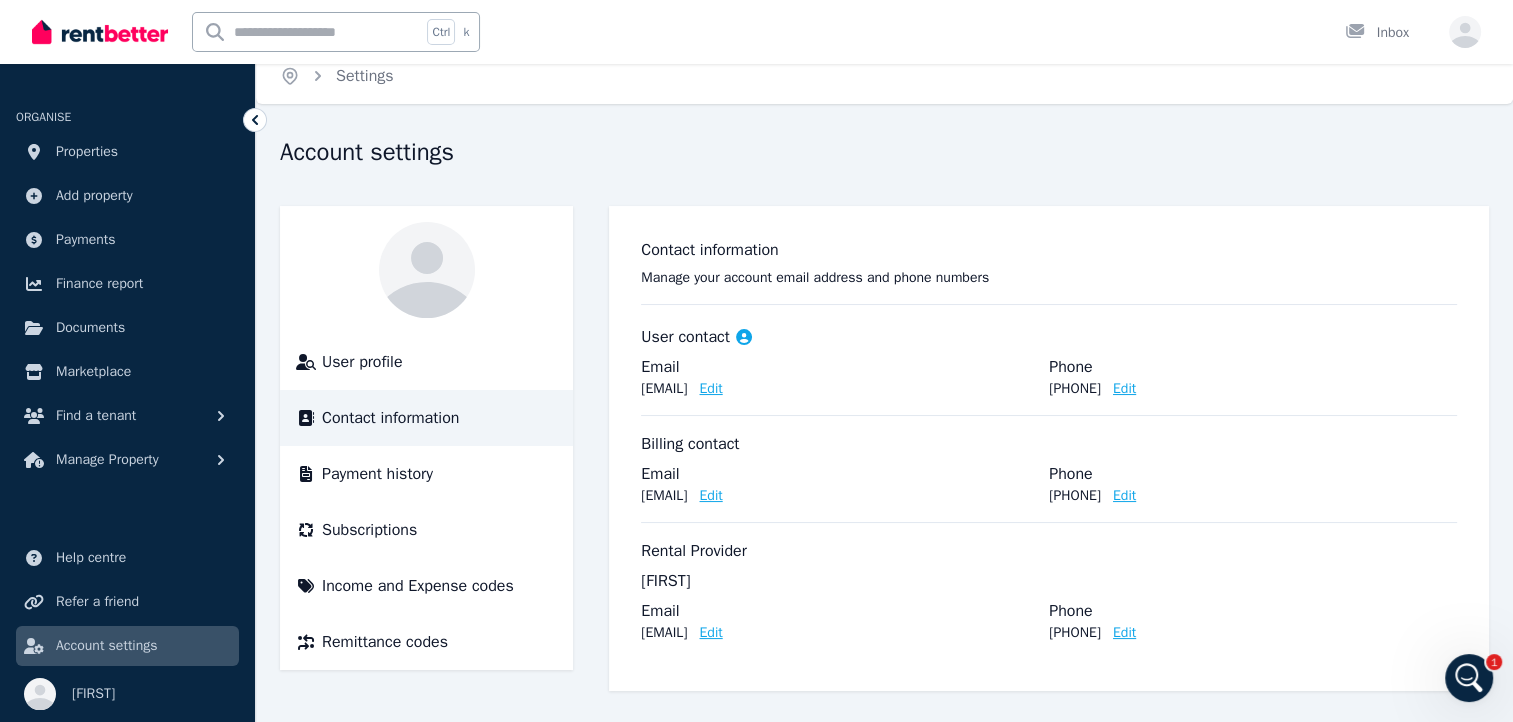 scroll, scrollTop: 20, scrollLeft: 0, axis: vertical 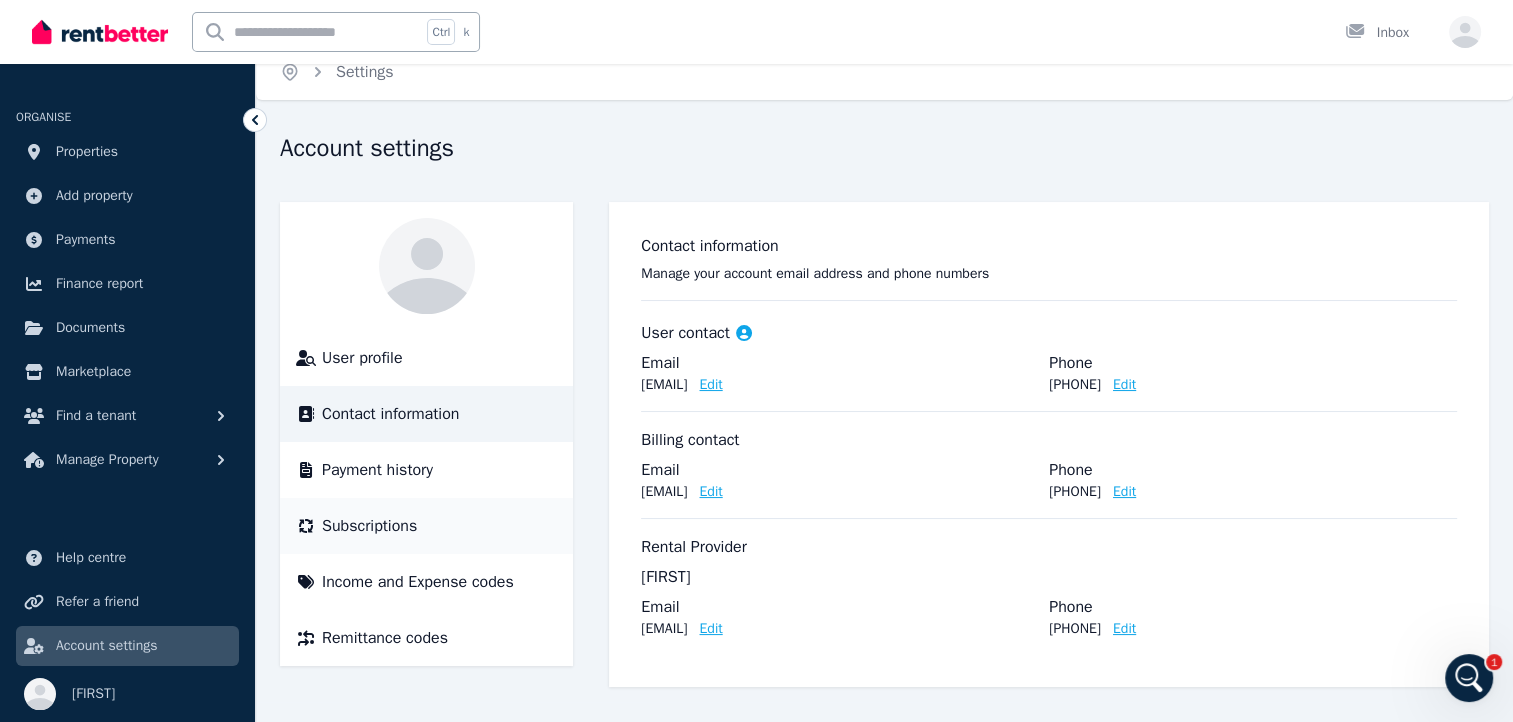 click on "Subscriptions" at bounding box center [426, 526] 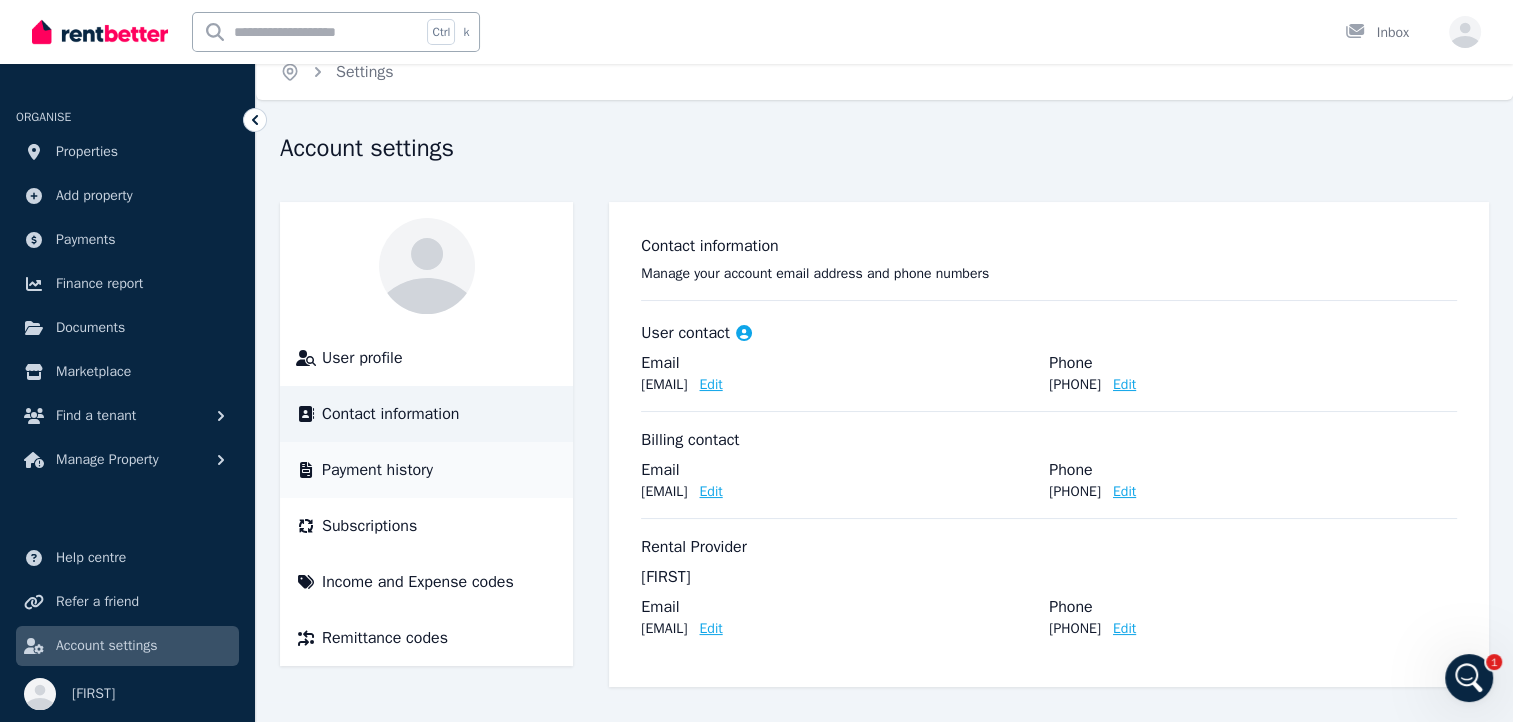 click on "Payment history" at bounding box center [426, 470] 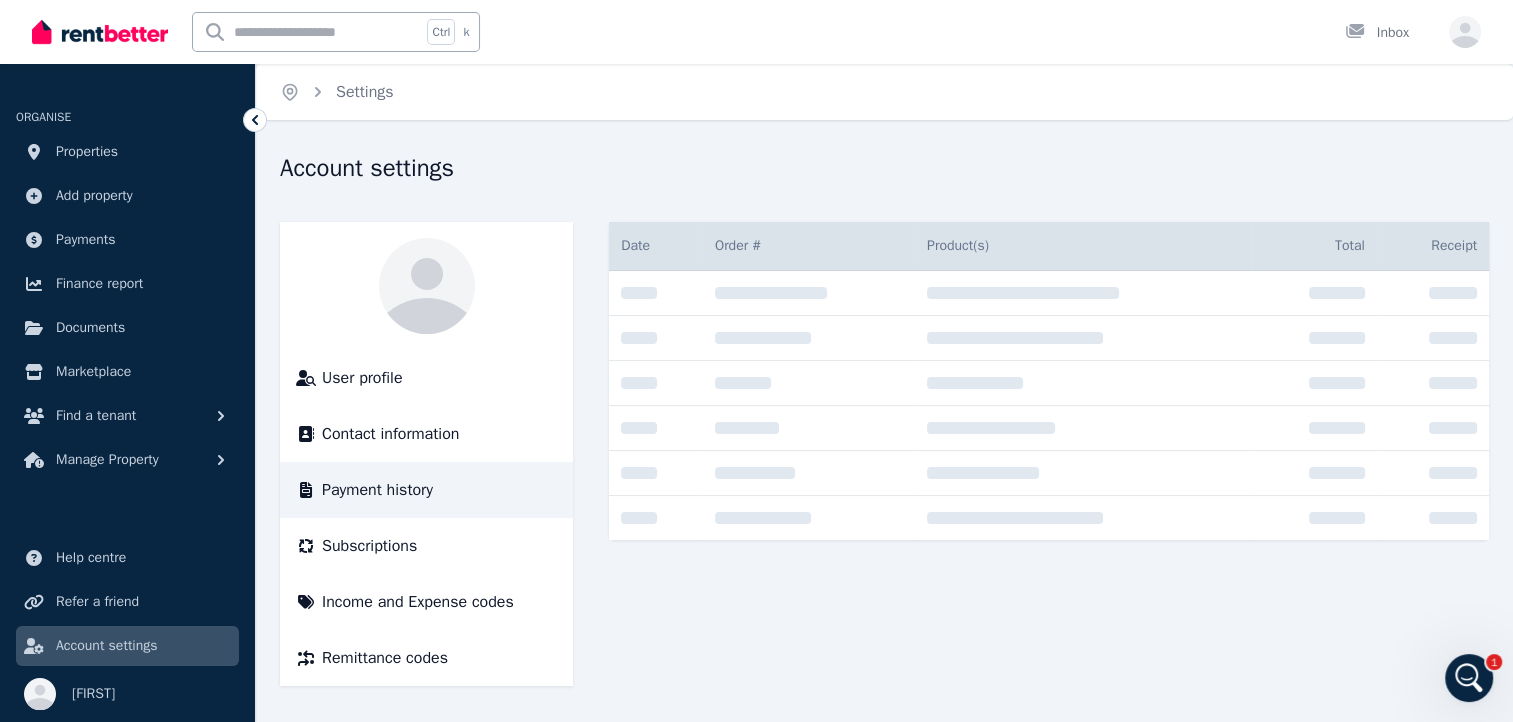 scroll, scrollTop: 0, scrollLeft: 0, axis: both 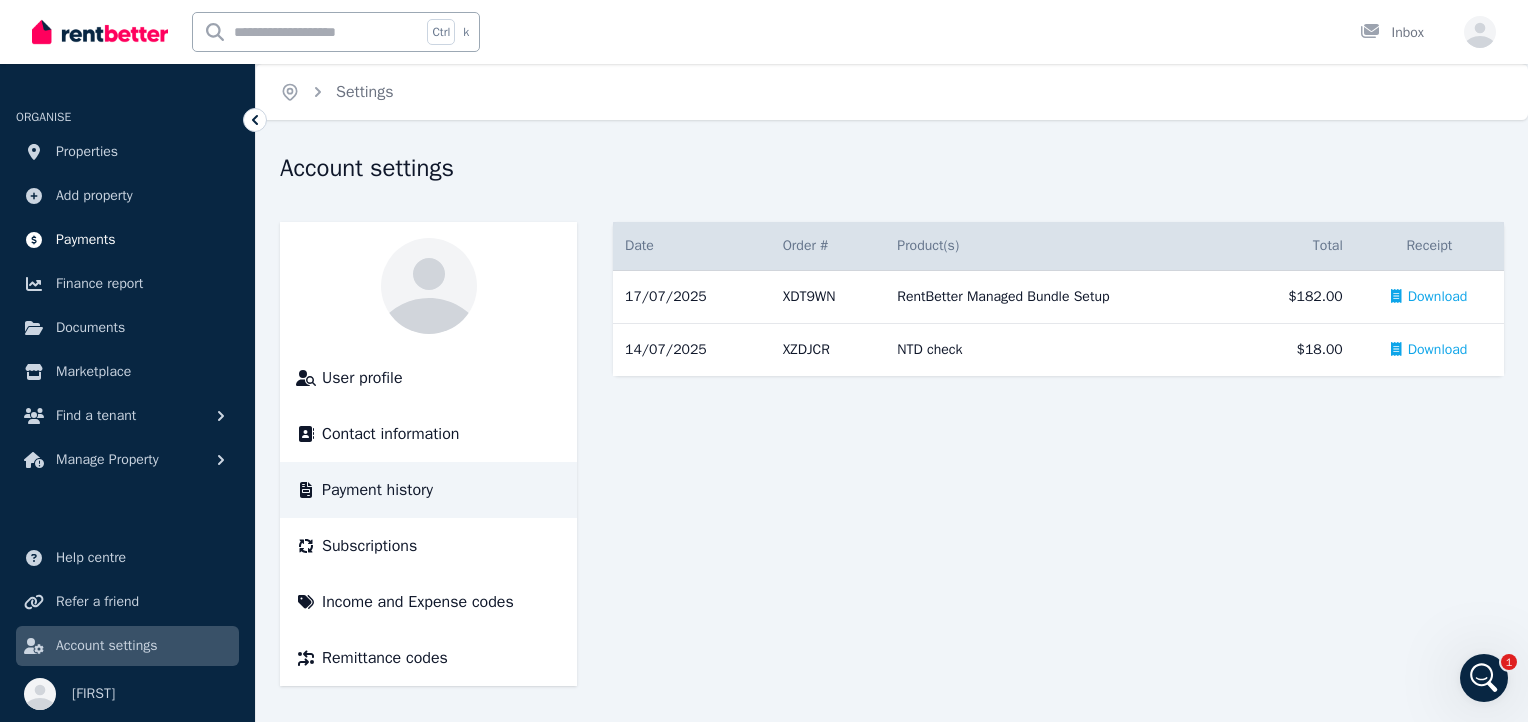 click on "Payments" at bounding box center [86, 240] 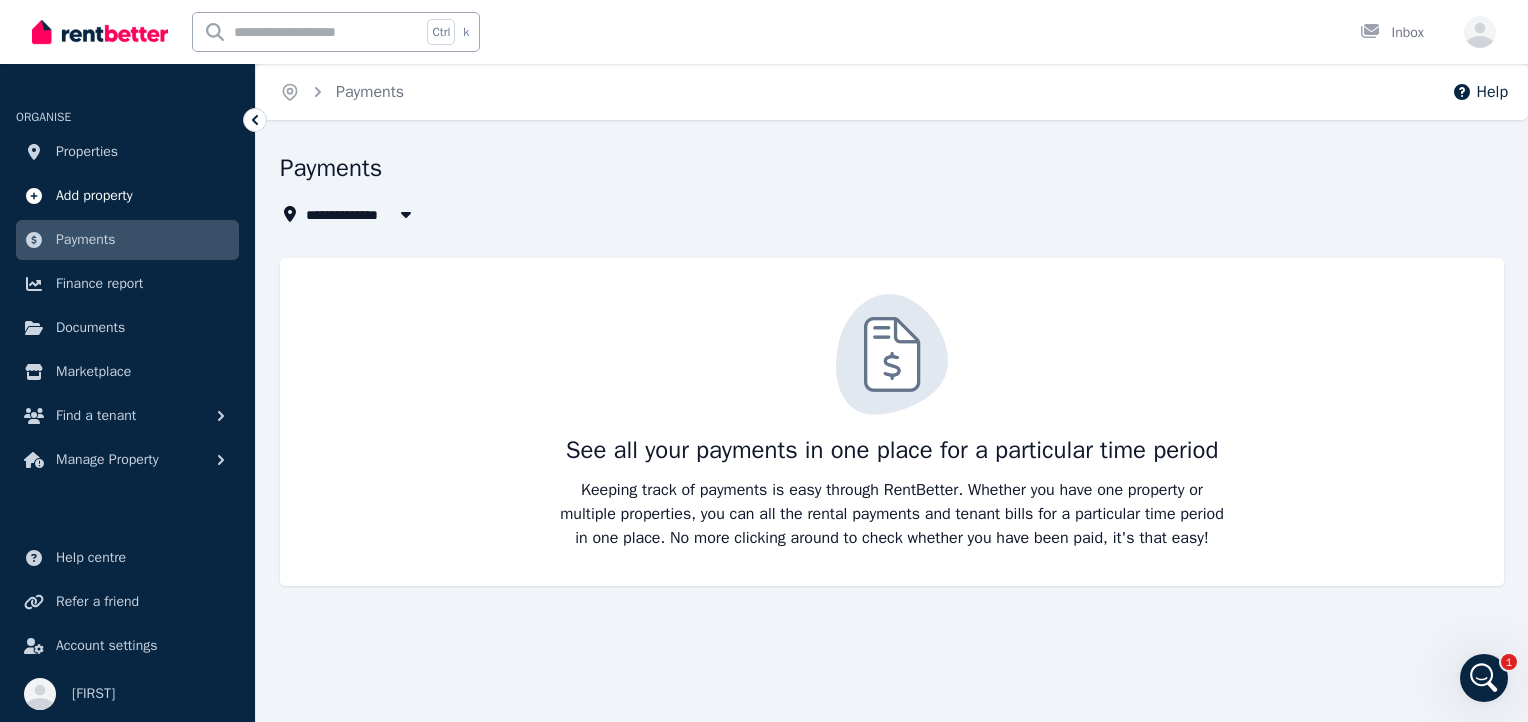 click on "Add property" at bounding box center [94, 196] 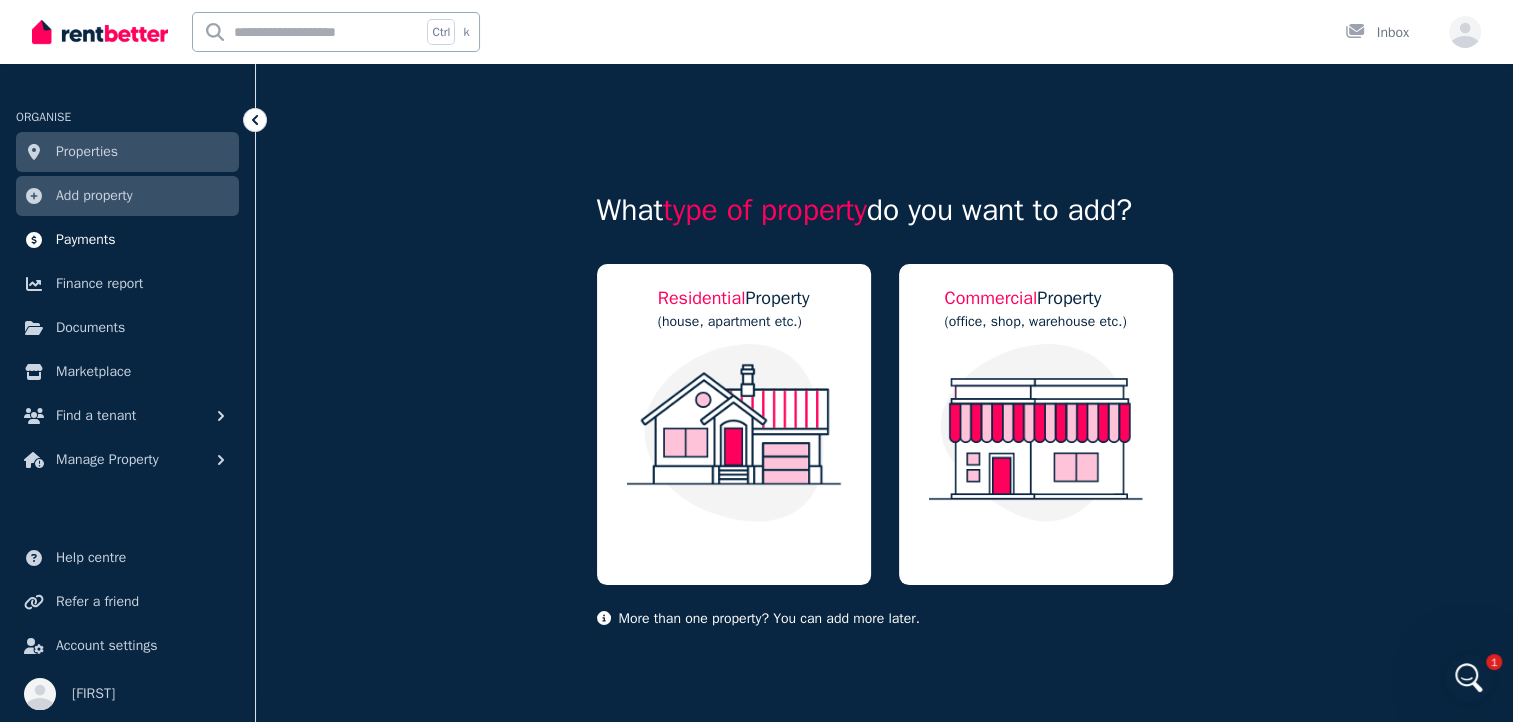 click on "Payments" at bounding box center [86, 240] 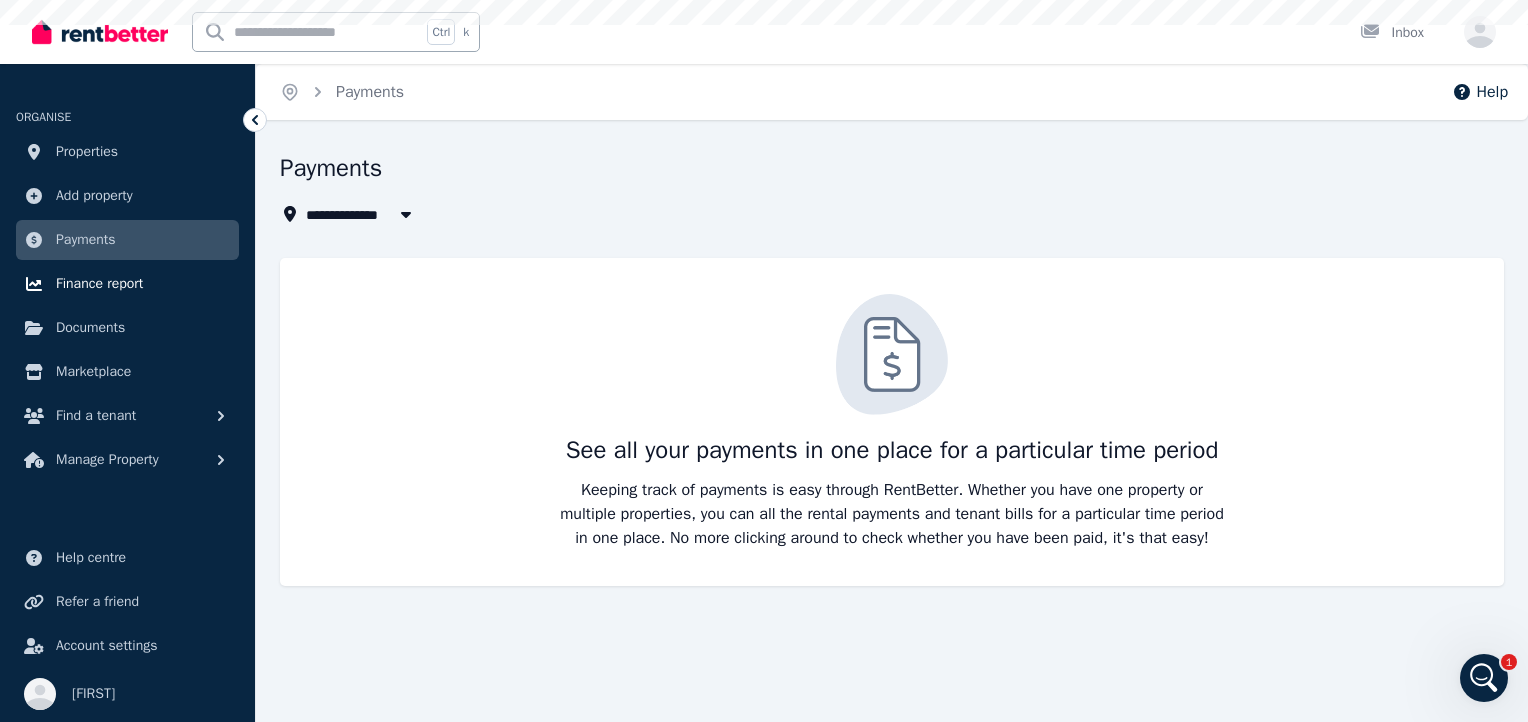 click on "Finance report" at bounding box center (99, 284) 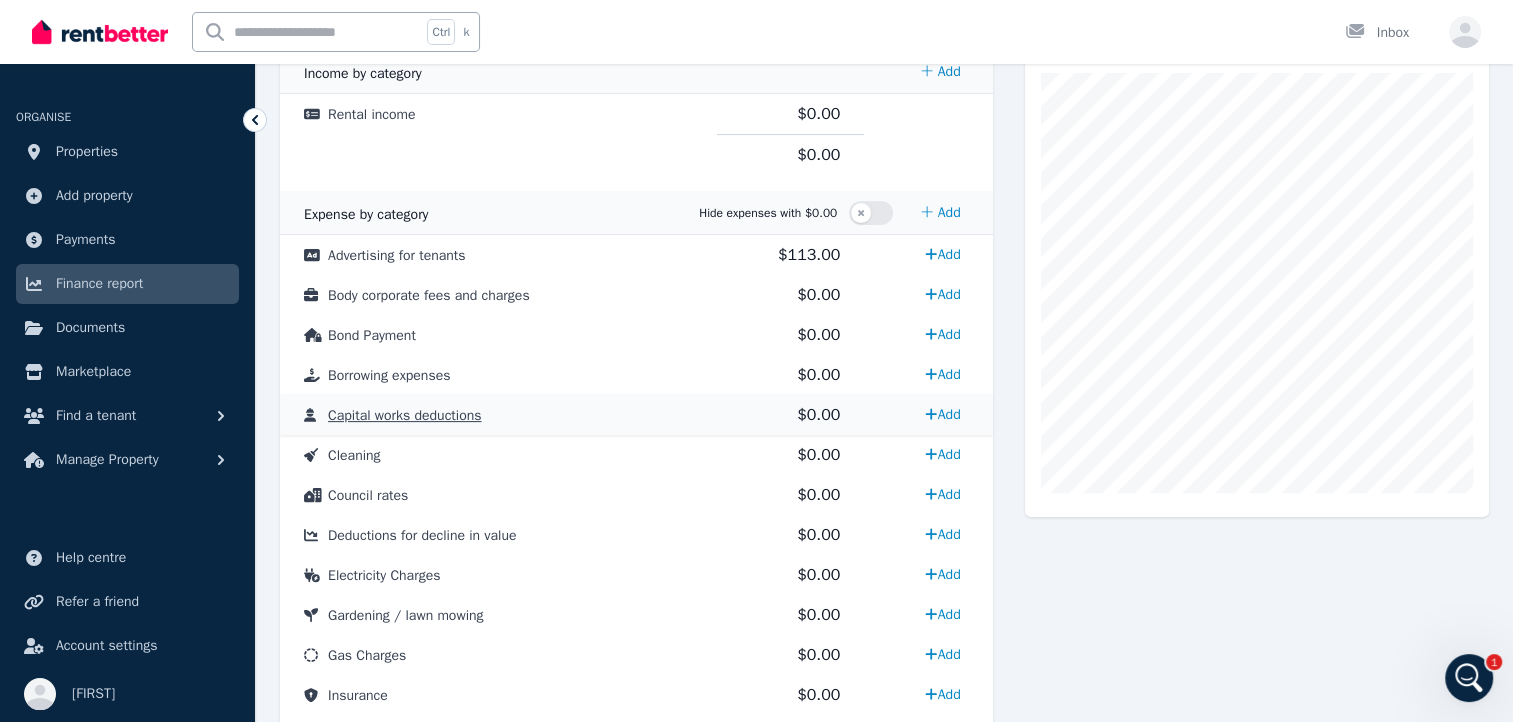scroll, scrollTop: 400, scrollLeft: 0, axis: vertical 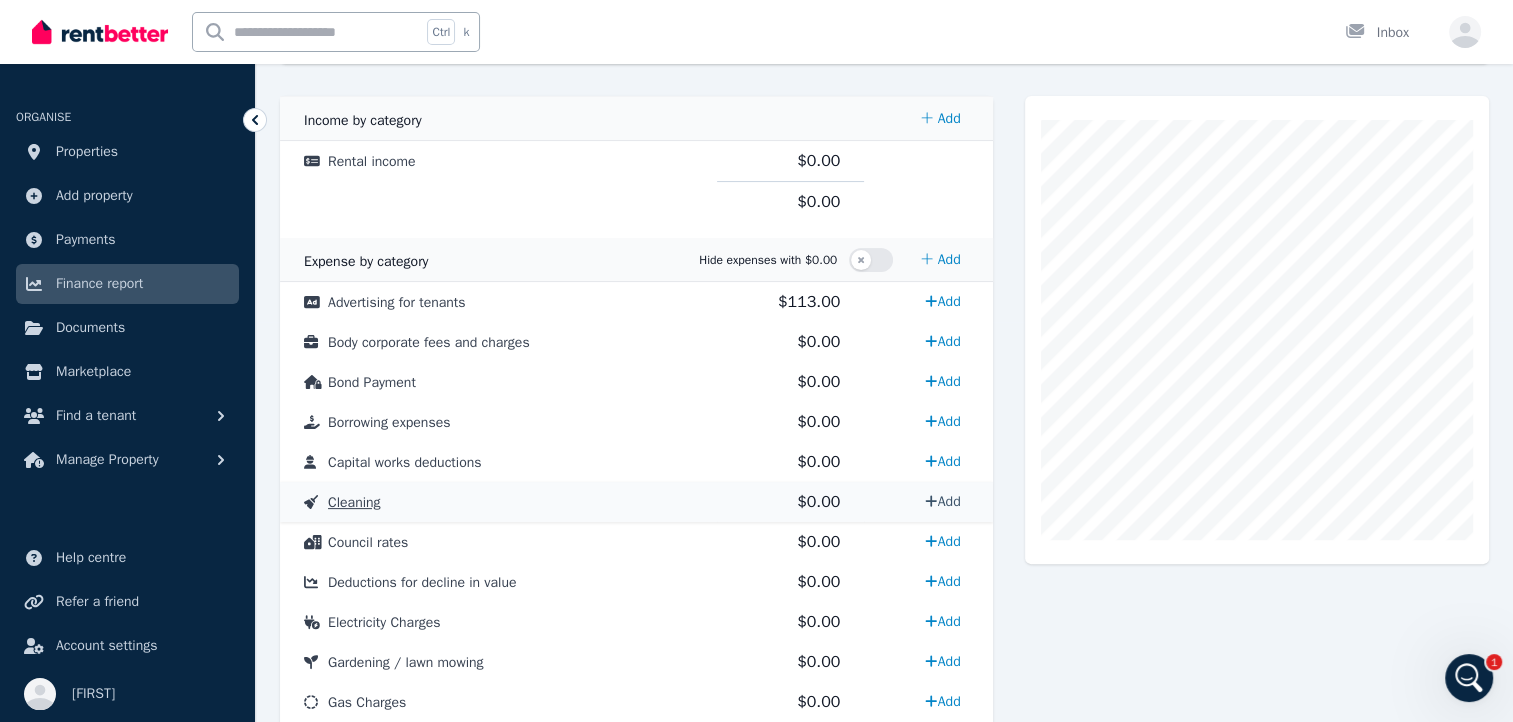 click on "Add" at bounding box center (942, 501) 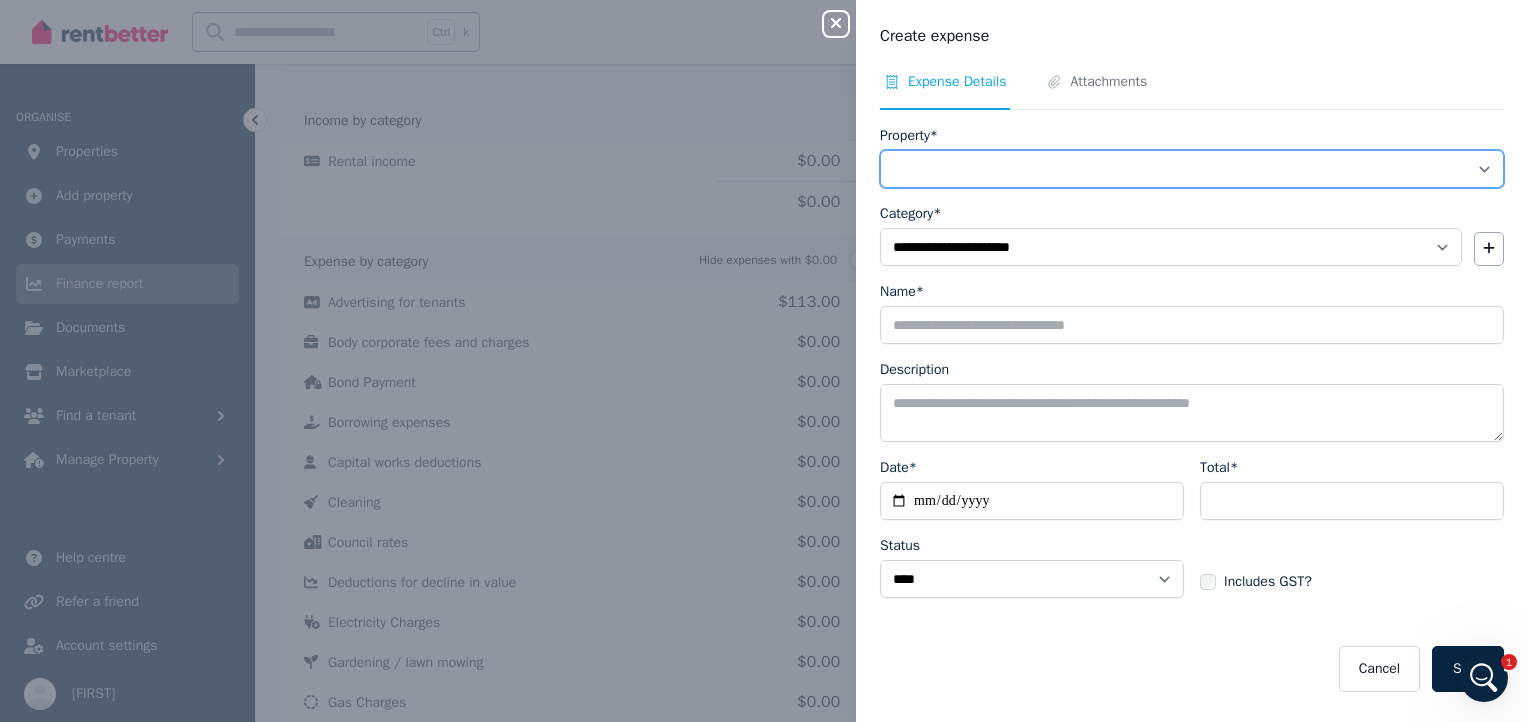 click on "**********" at bounding box center [1192, 169] 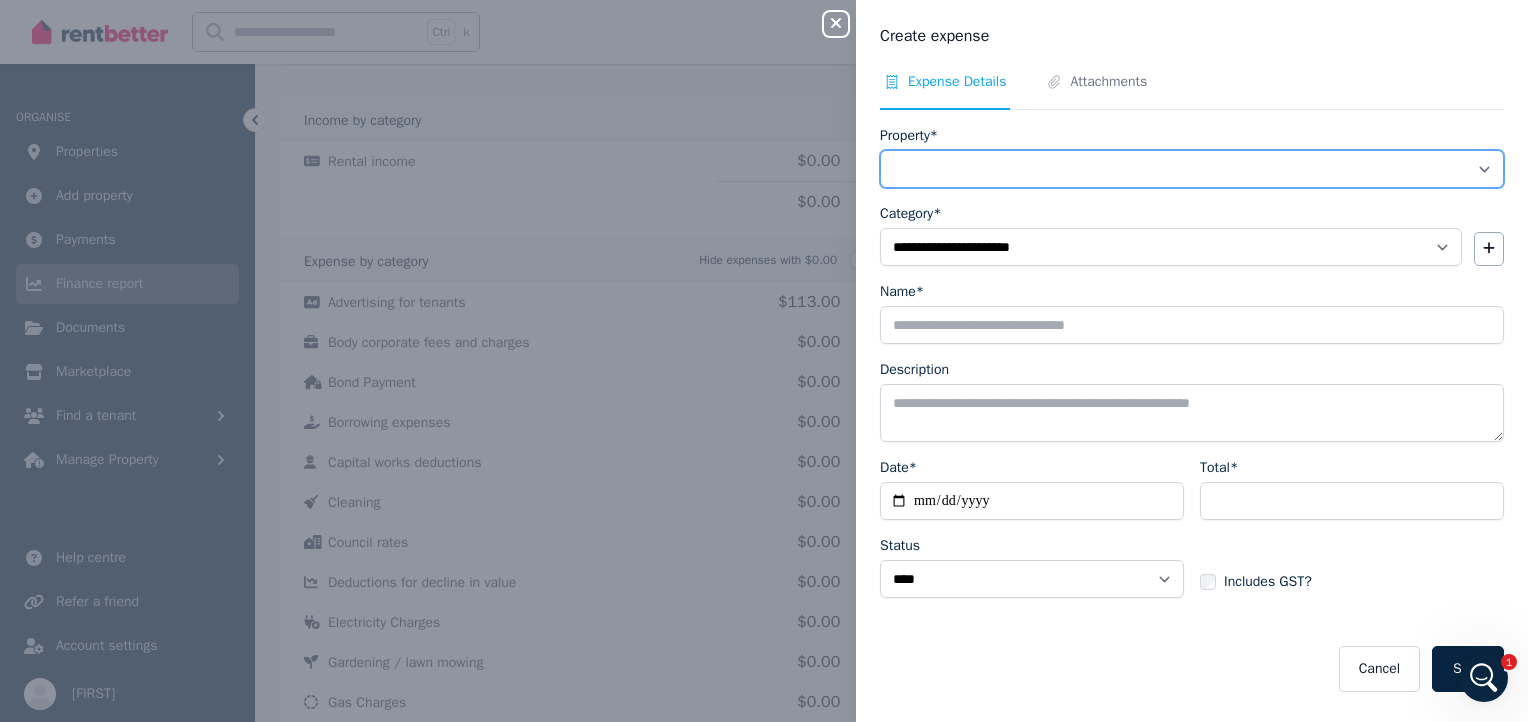 select on "**********" 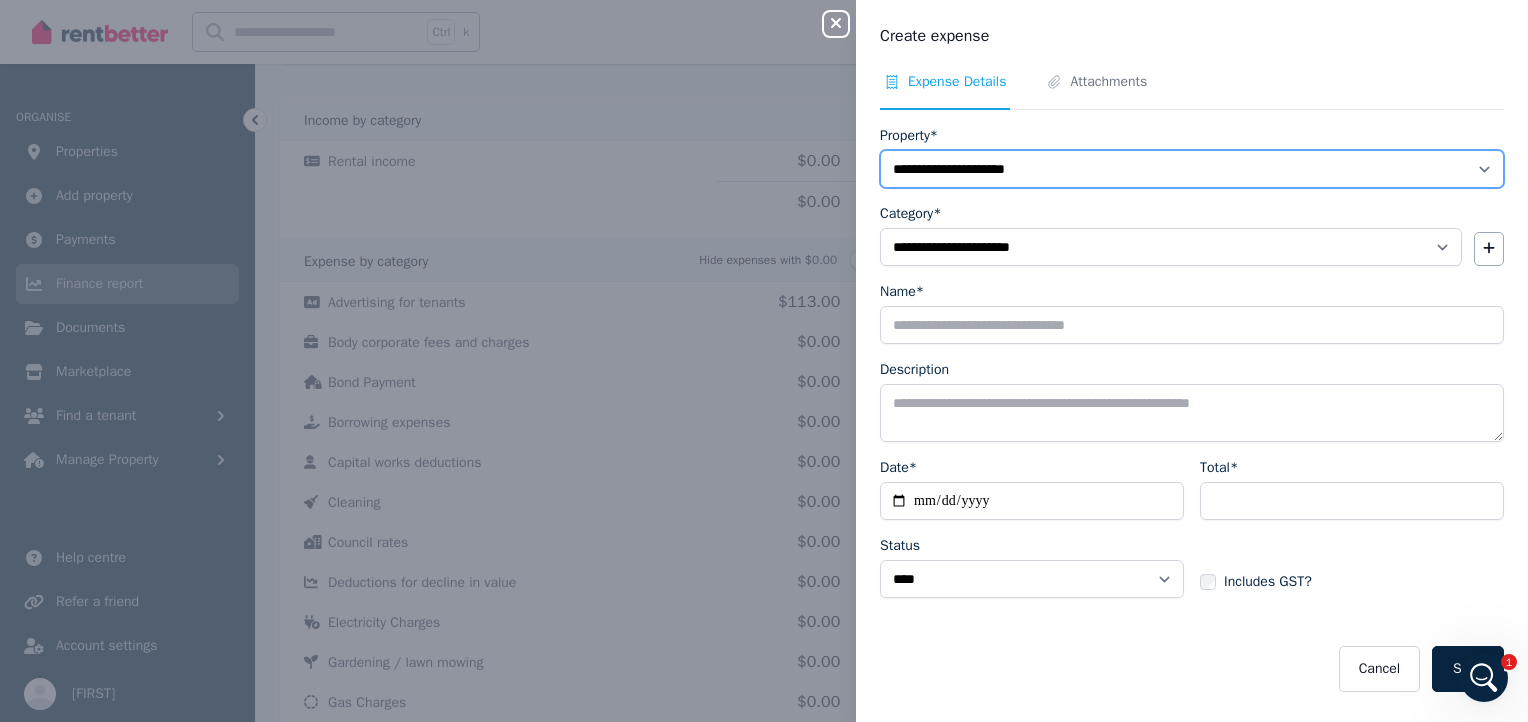 click on "**********" at bounding box center (1192, 169) 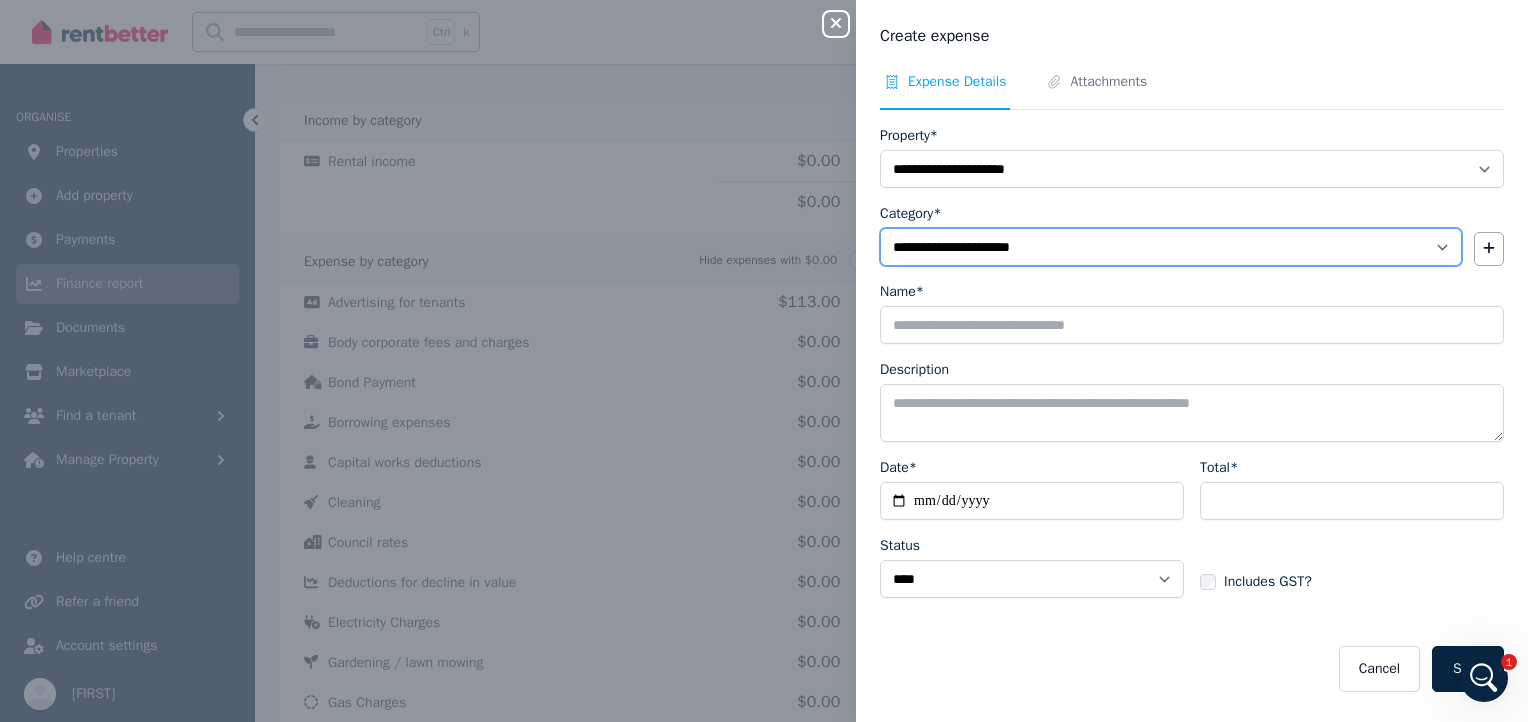 click on "**********" at bounding box center (1171, 247) 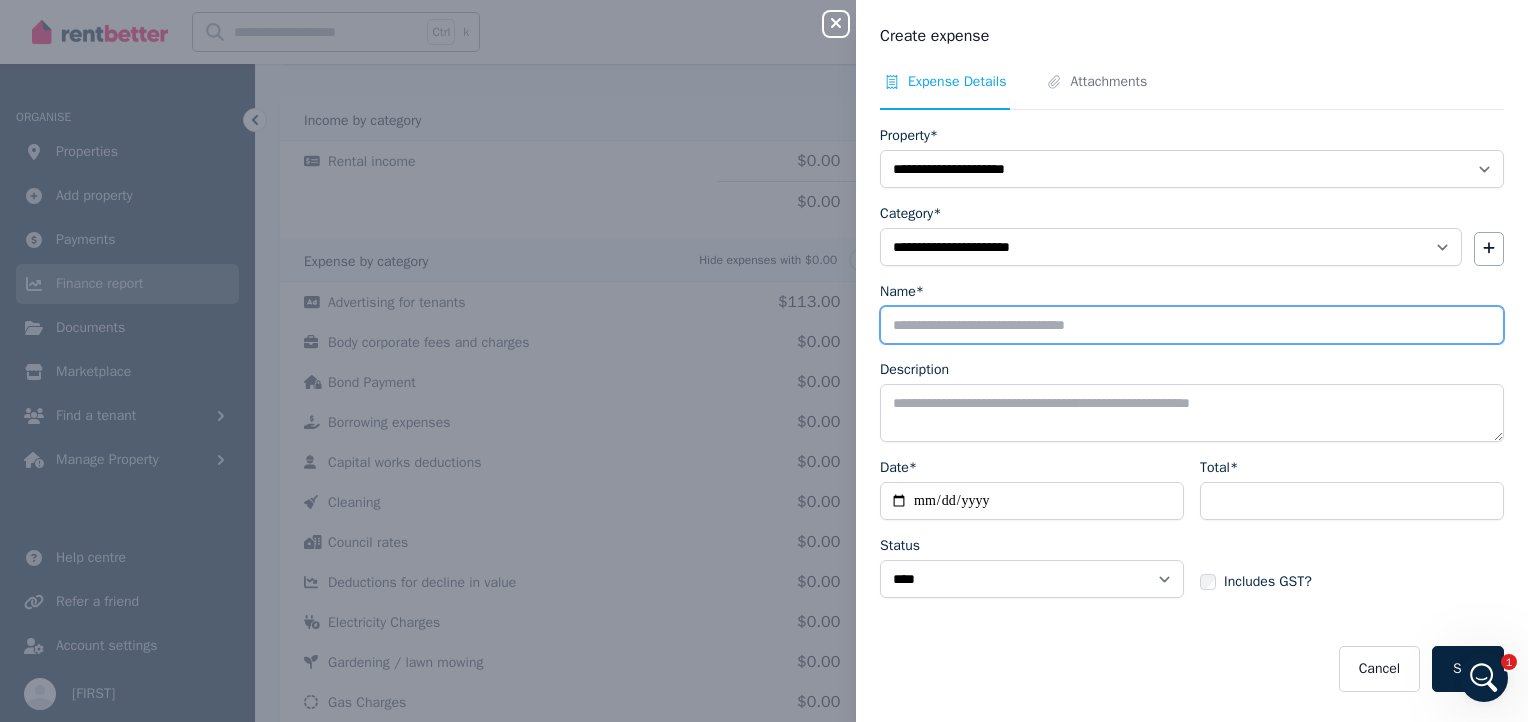 click on "Name*" at bounding box center (1192, 325) 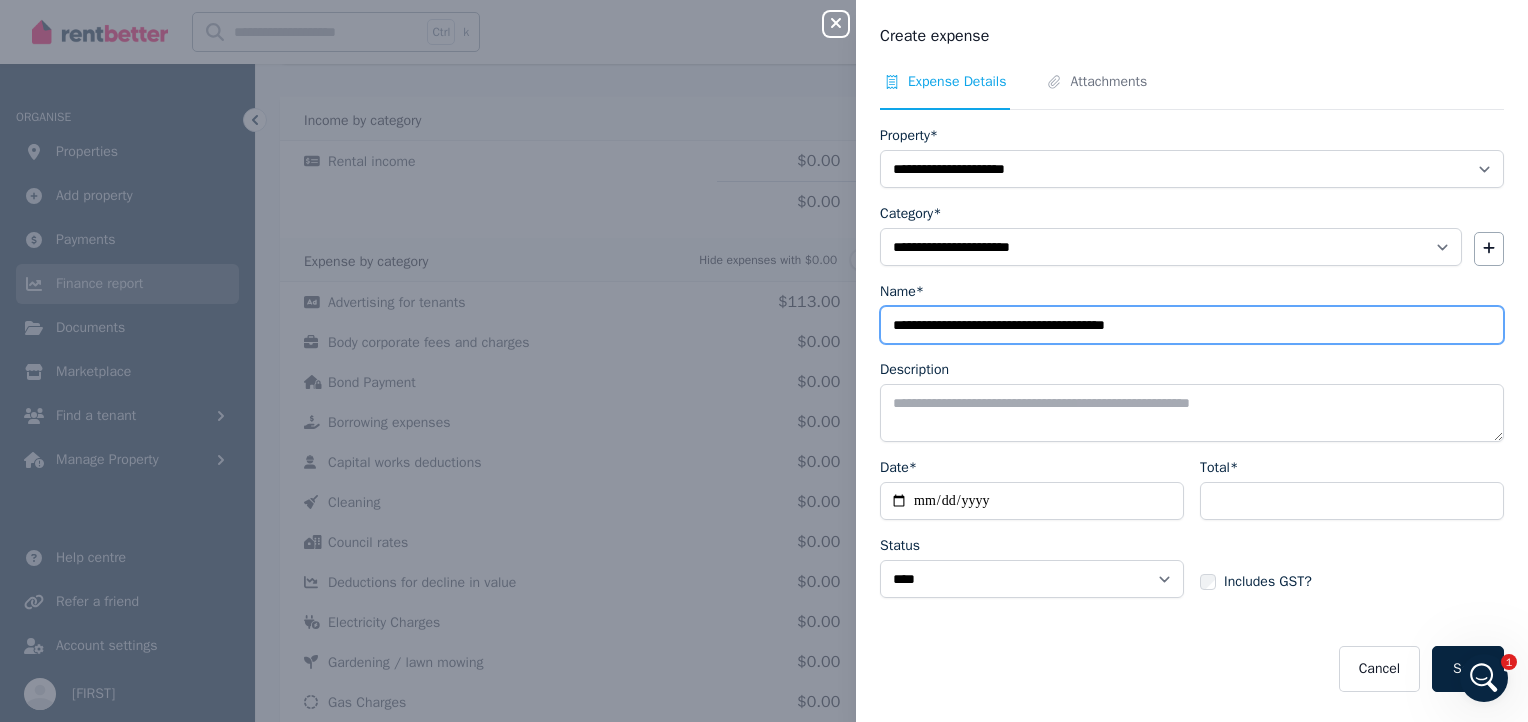 type on "**********" 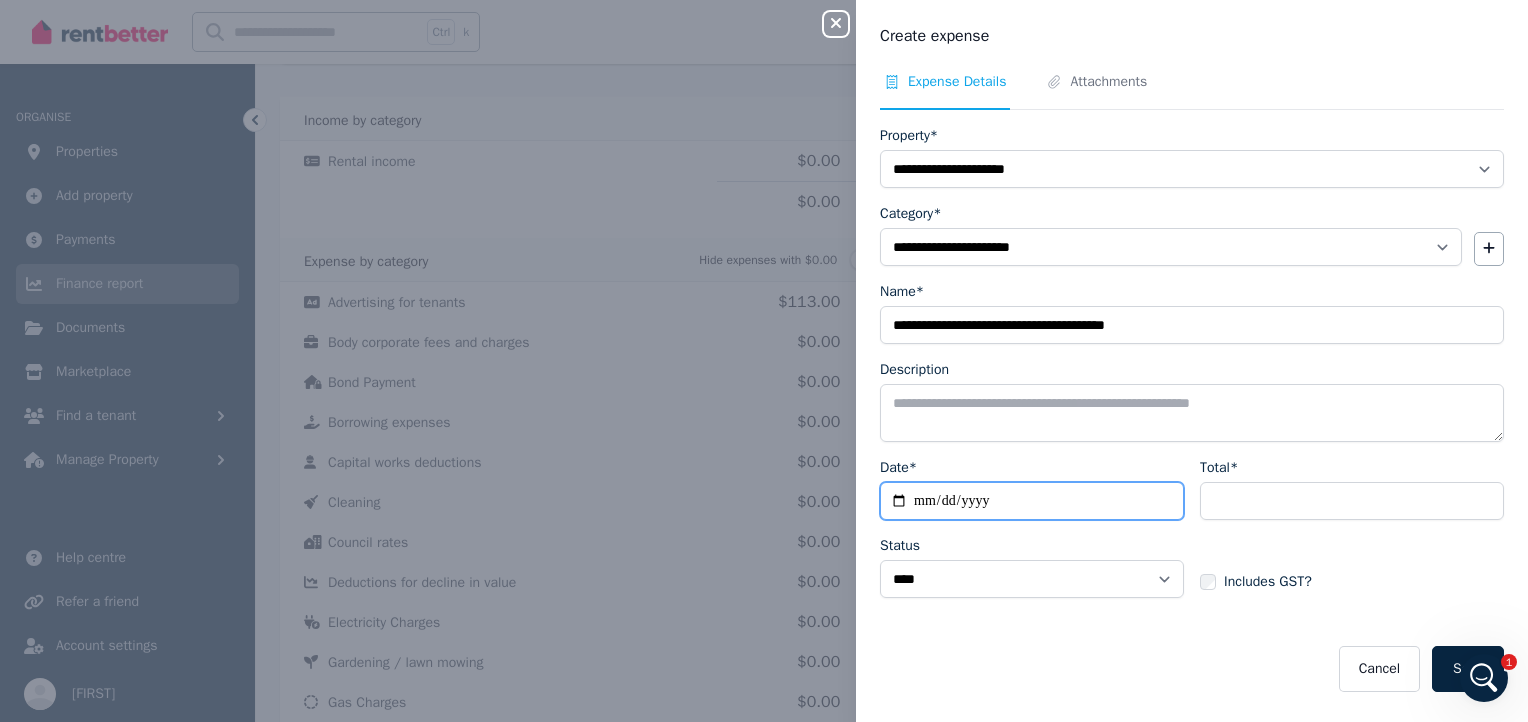 click on "Date*" at bounding box center [1032, 501] 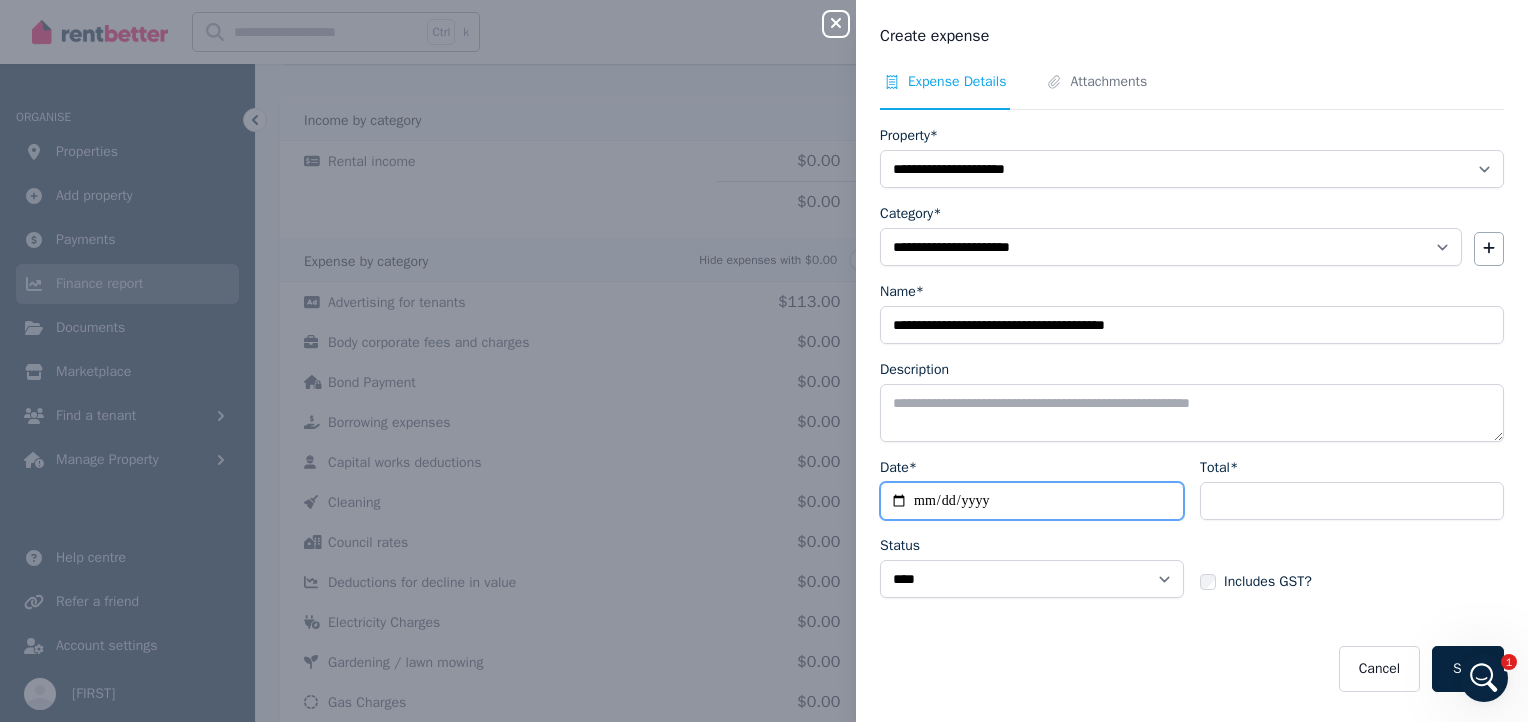 click on "Date*" at bounding box center (1032, 501) 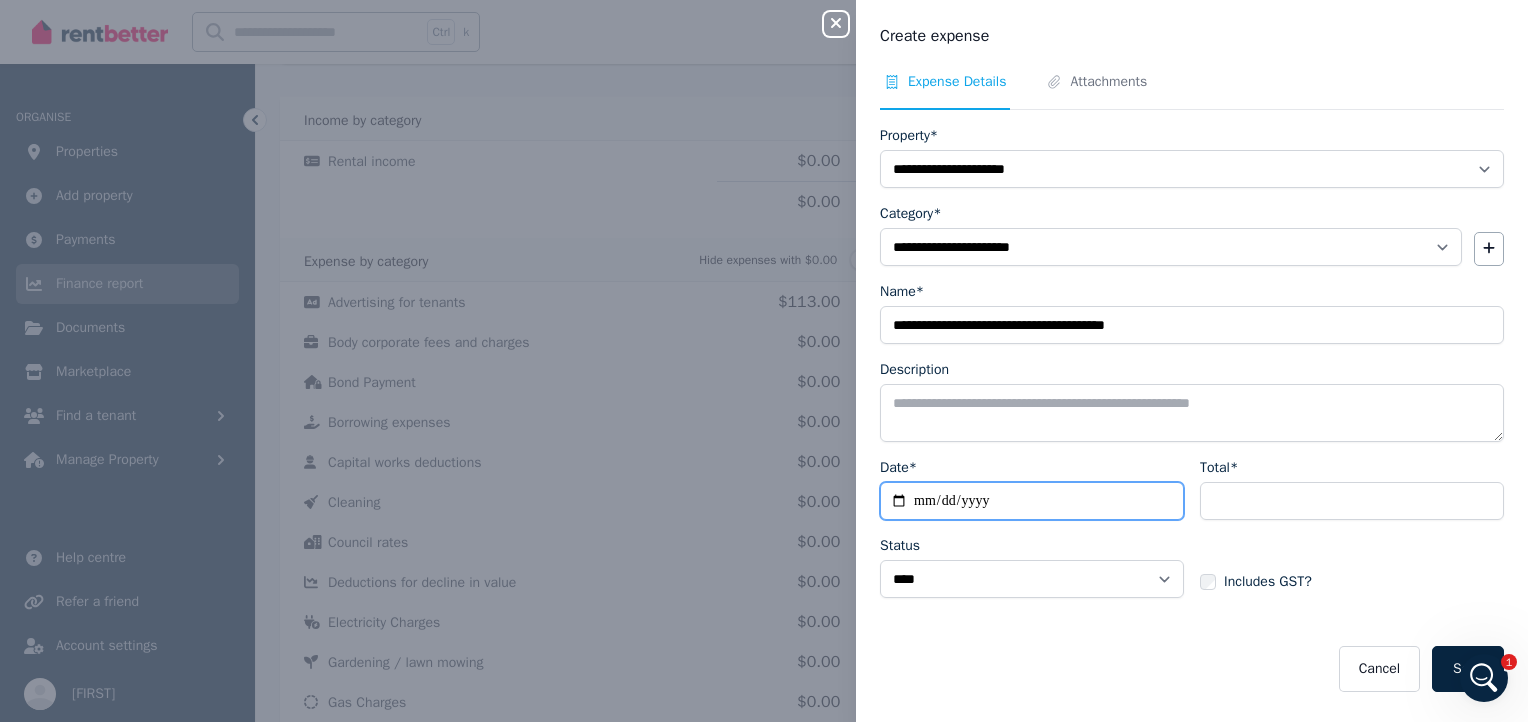 type on "**********" 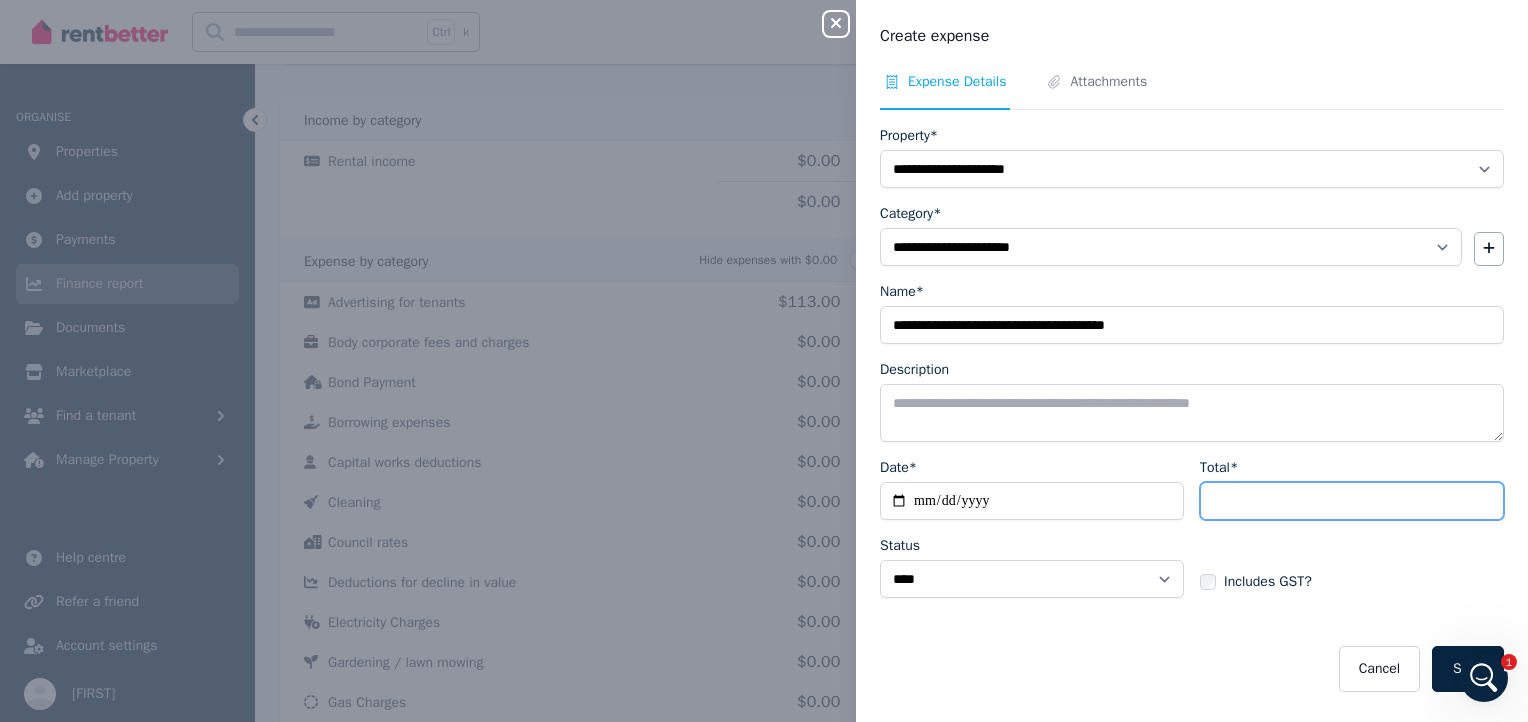 click on "Total*" at bounding box center (1352, 501) 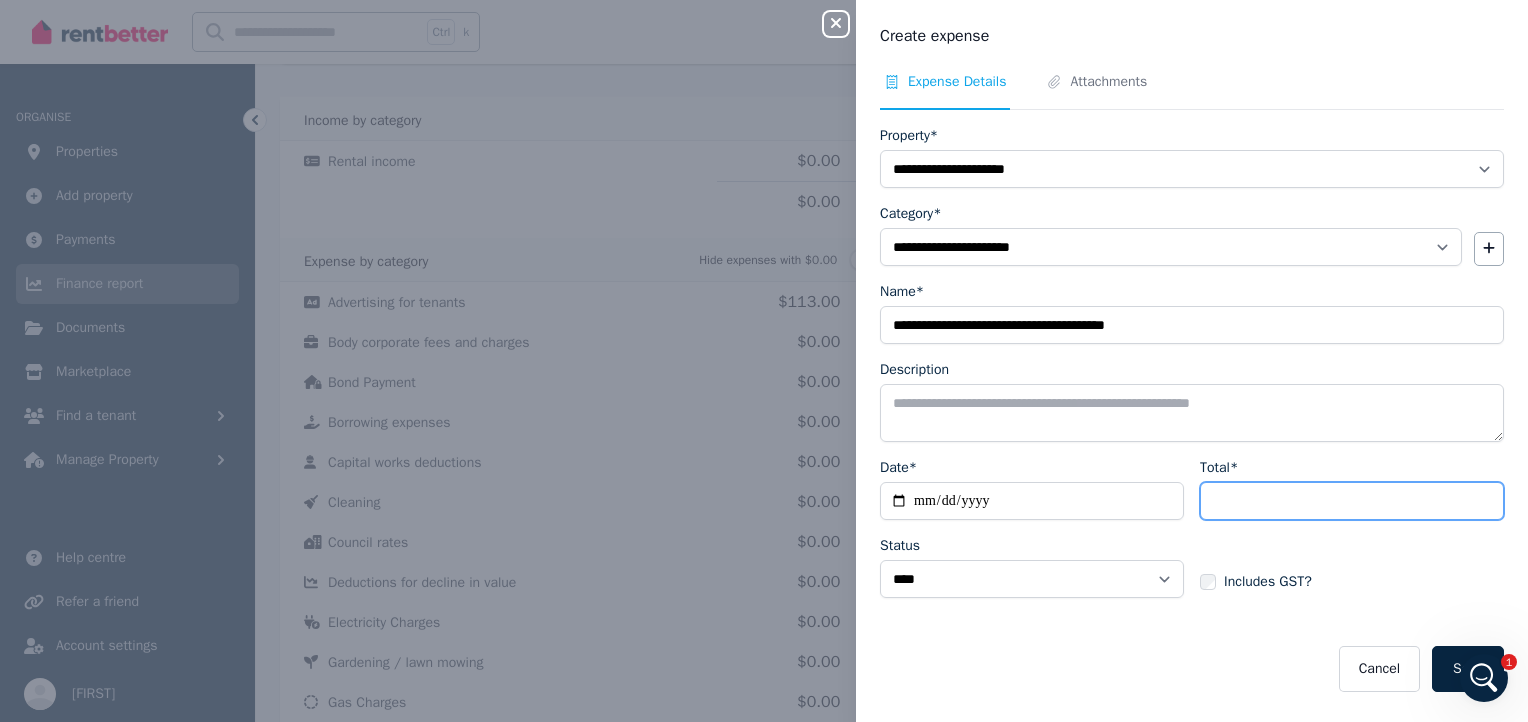 click on "Total*" at bounding box center [1352, 501] 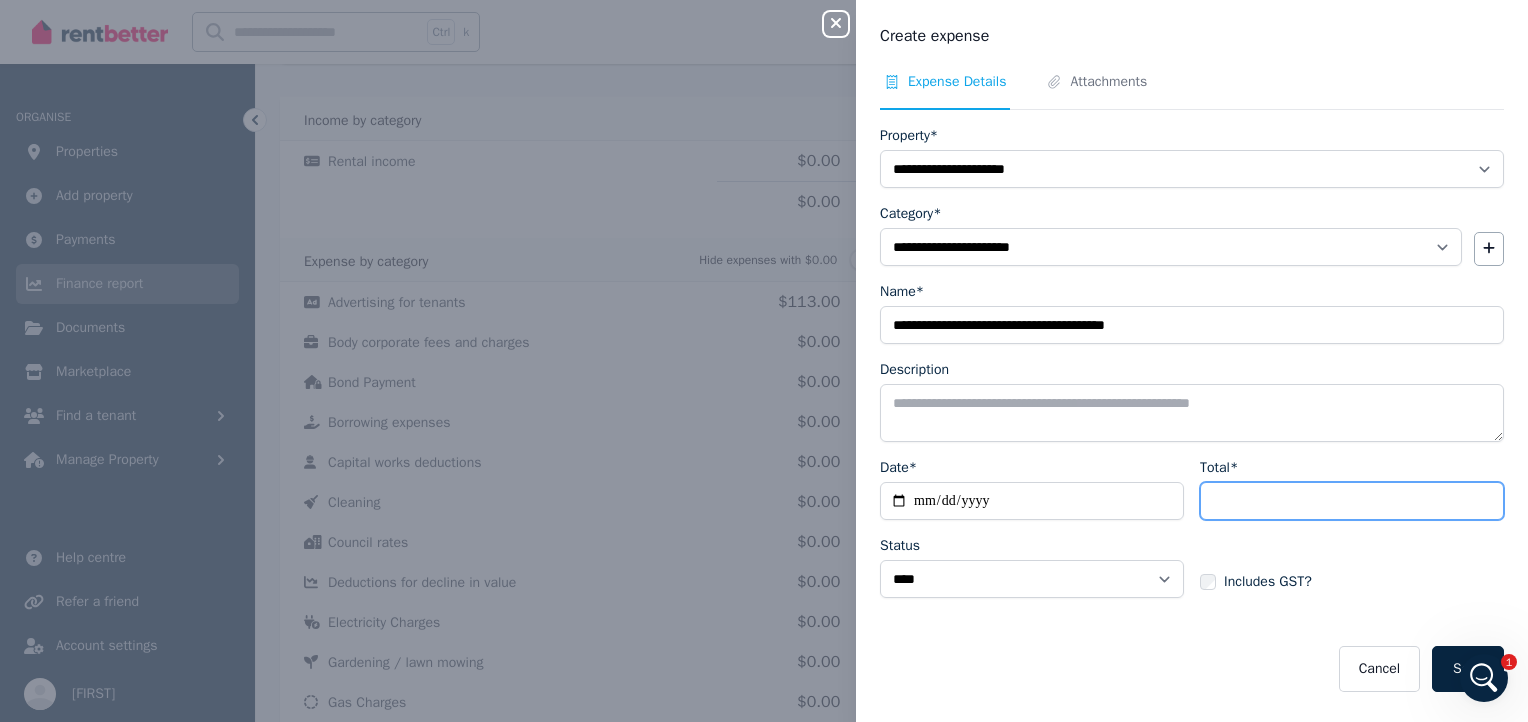 type on "****" 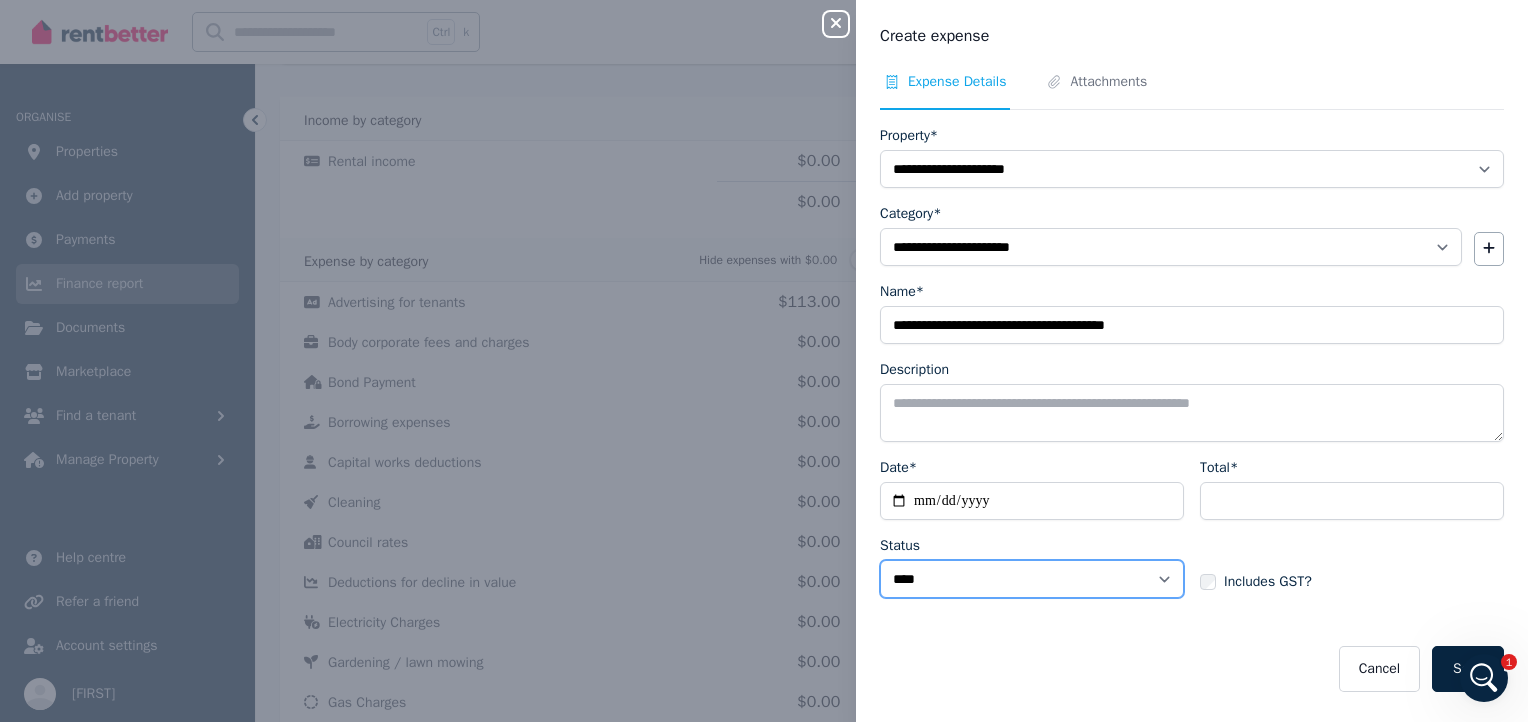 click on "****** ****" at bounding box center (1032, 579) 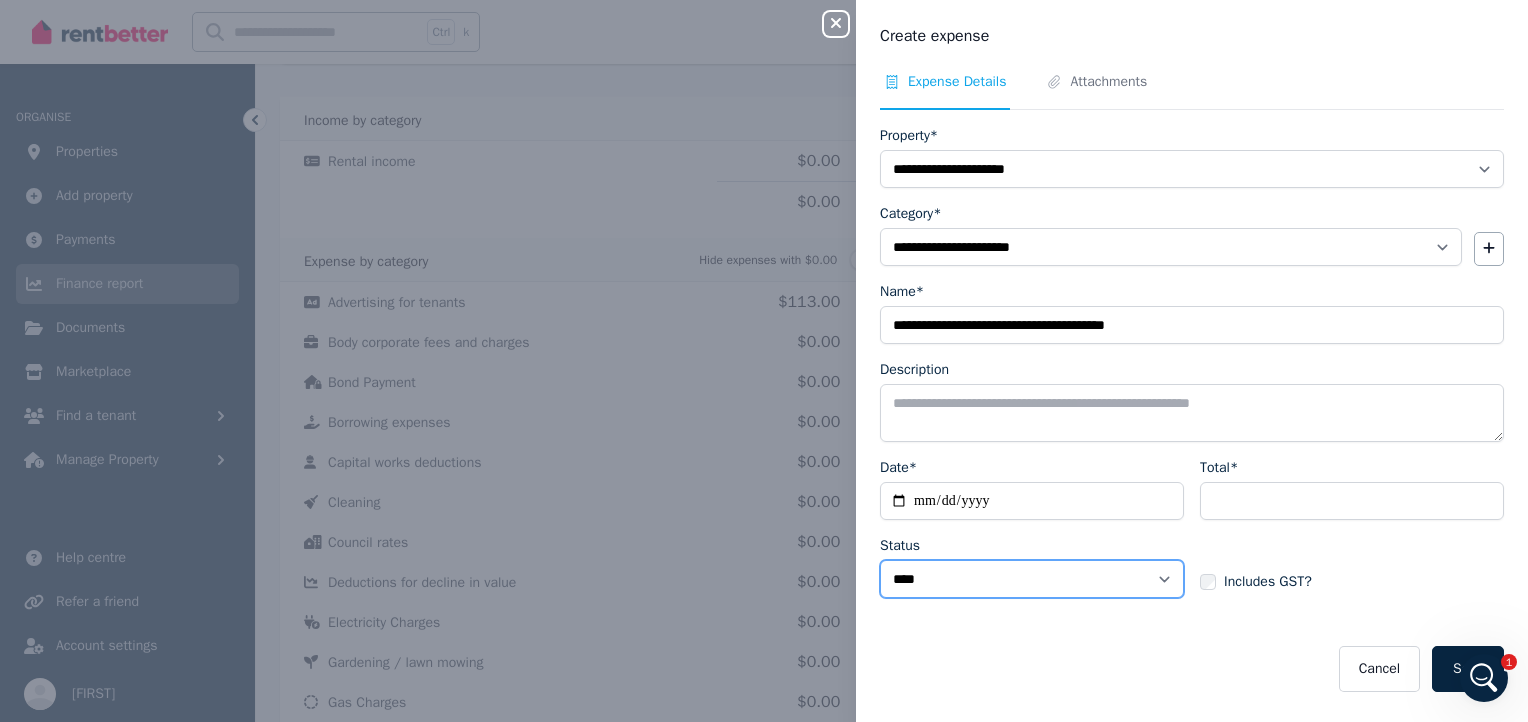 click on "****** ****" at bounding box center (1032, 579) 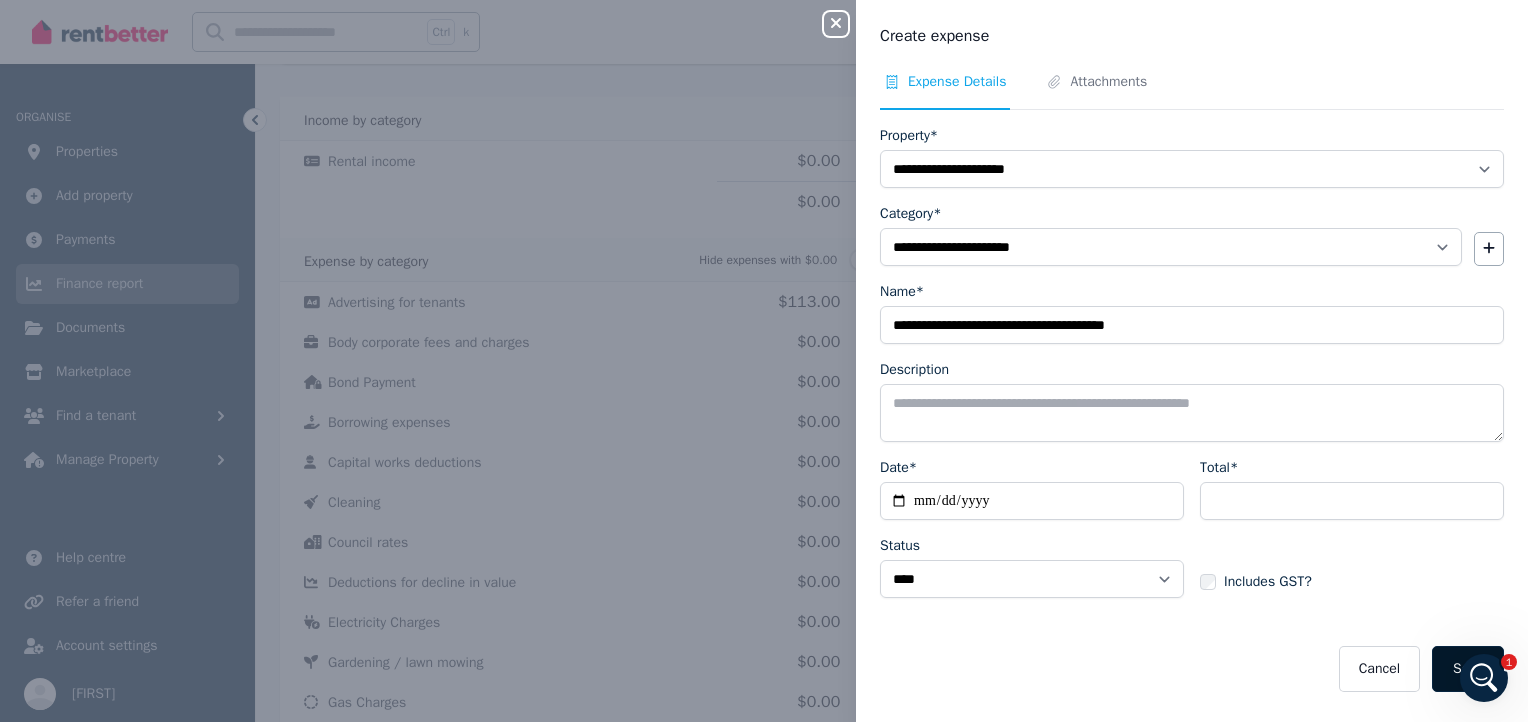 click on "Save" at bounding box center (1468, 669) 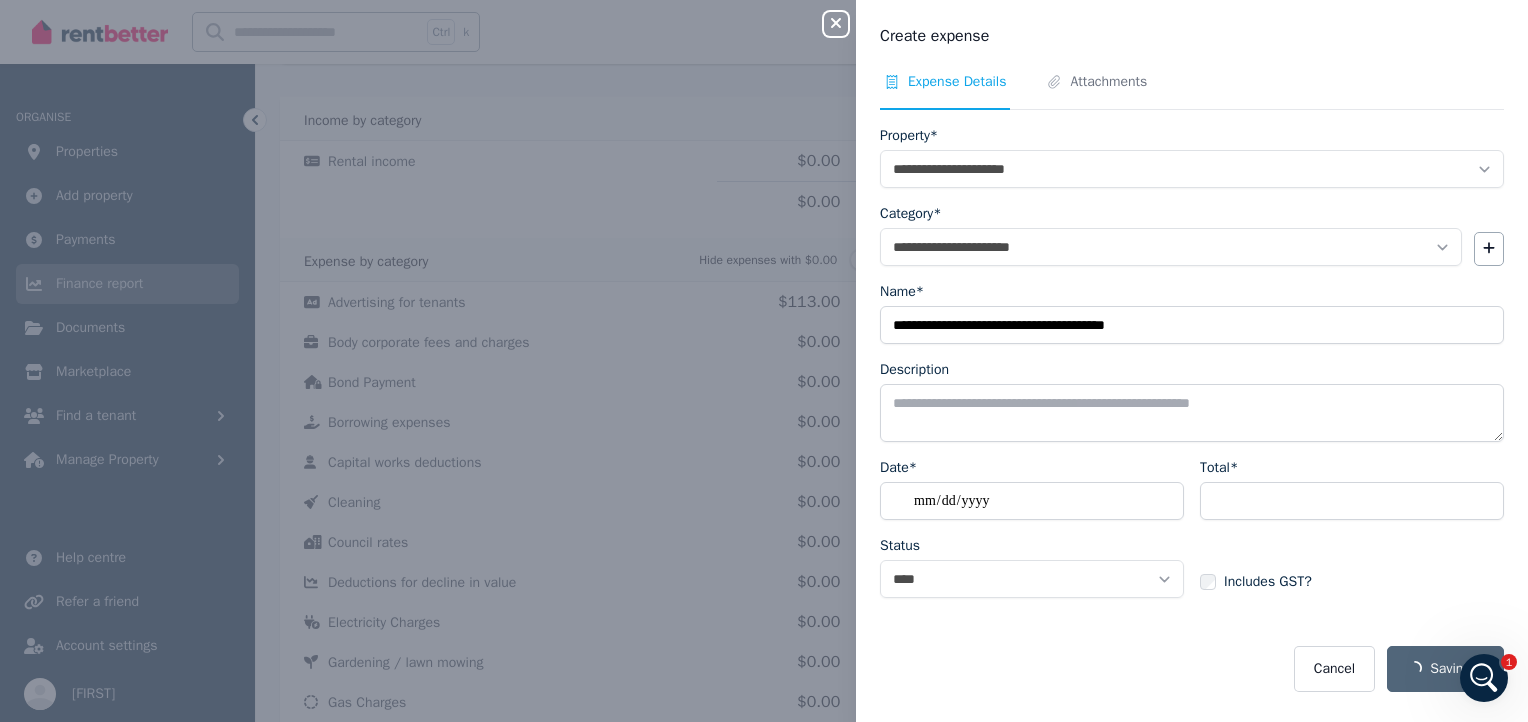 select 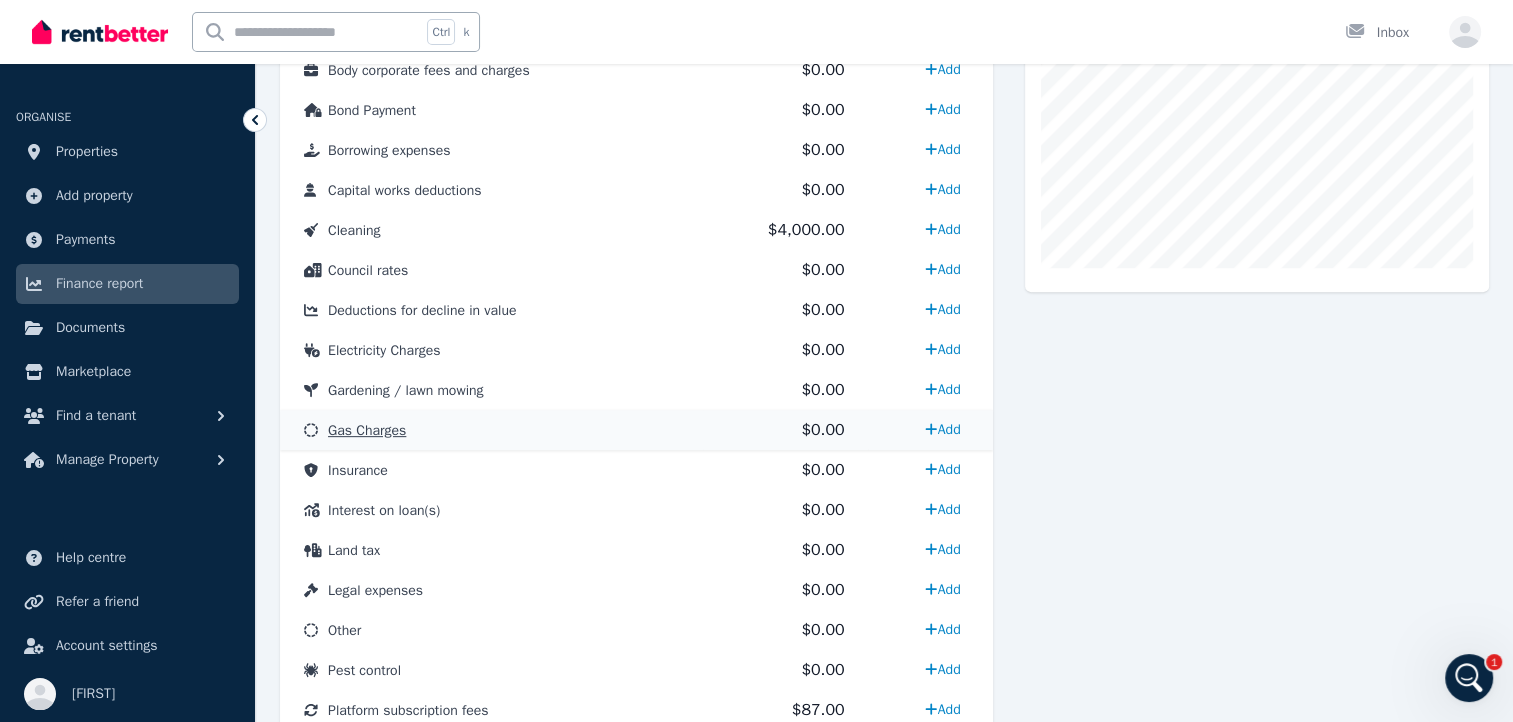 scroll, scrollTop: 700, scrollLeft: 0, axis: vertical 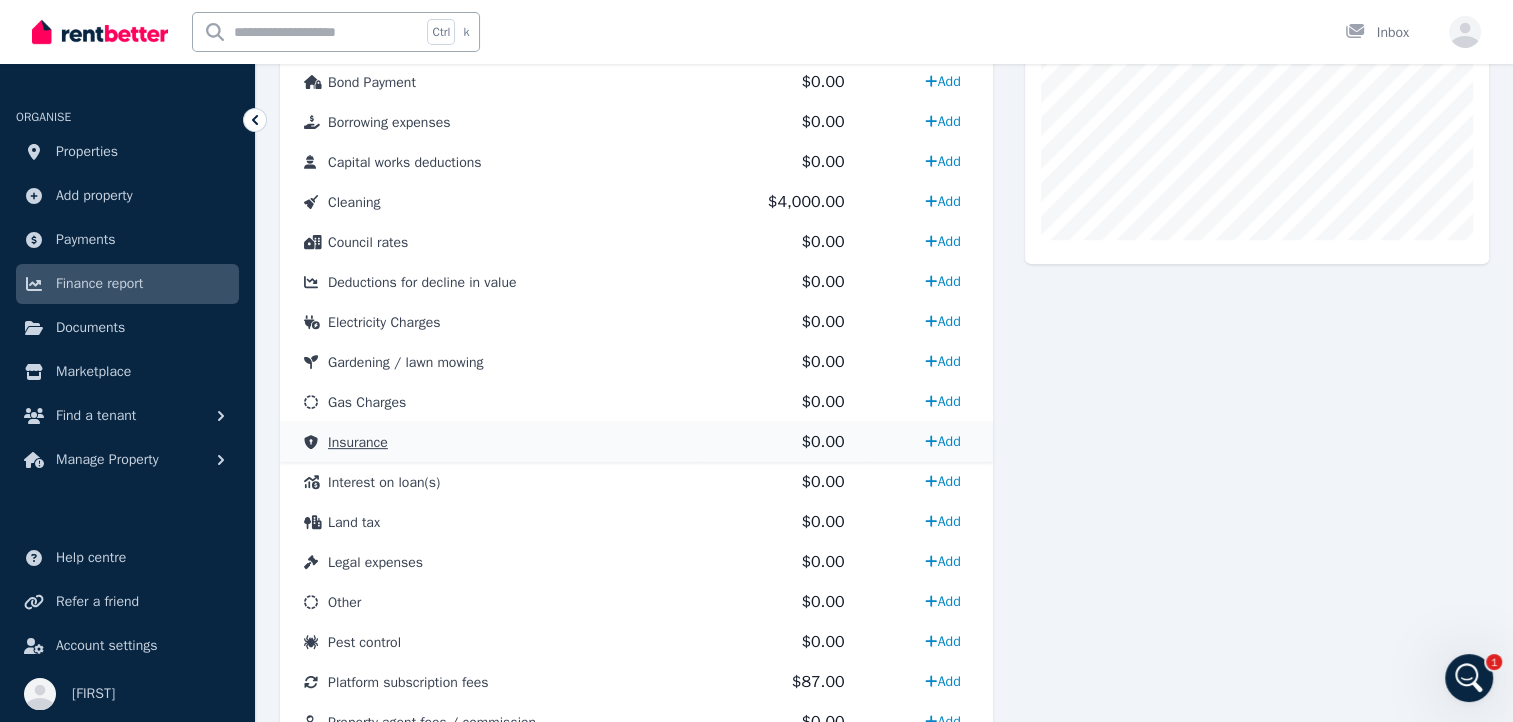 click on "Insurance" at bounding box center (358, 442) 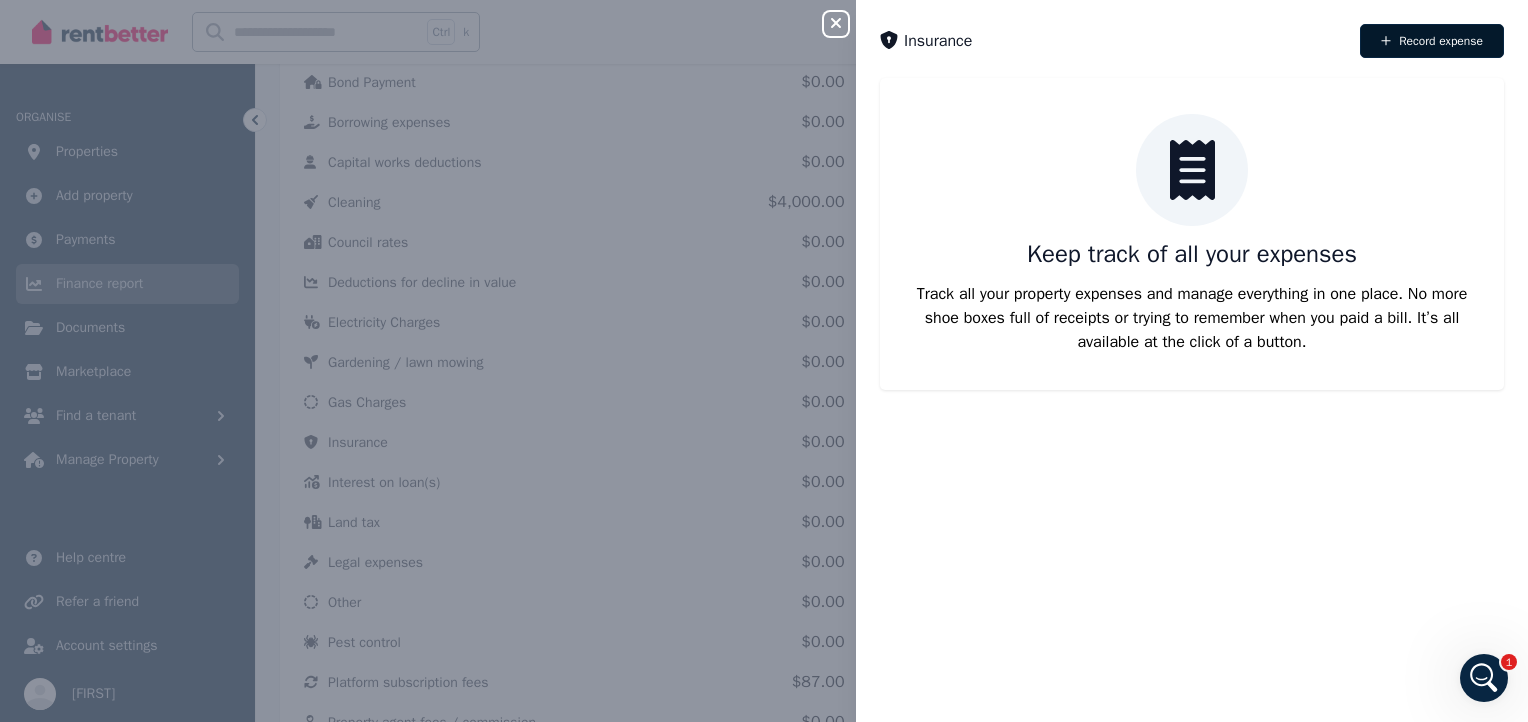 click on "Record expense" at bounding box center (1432, 41) 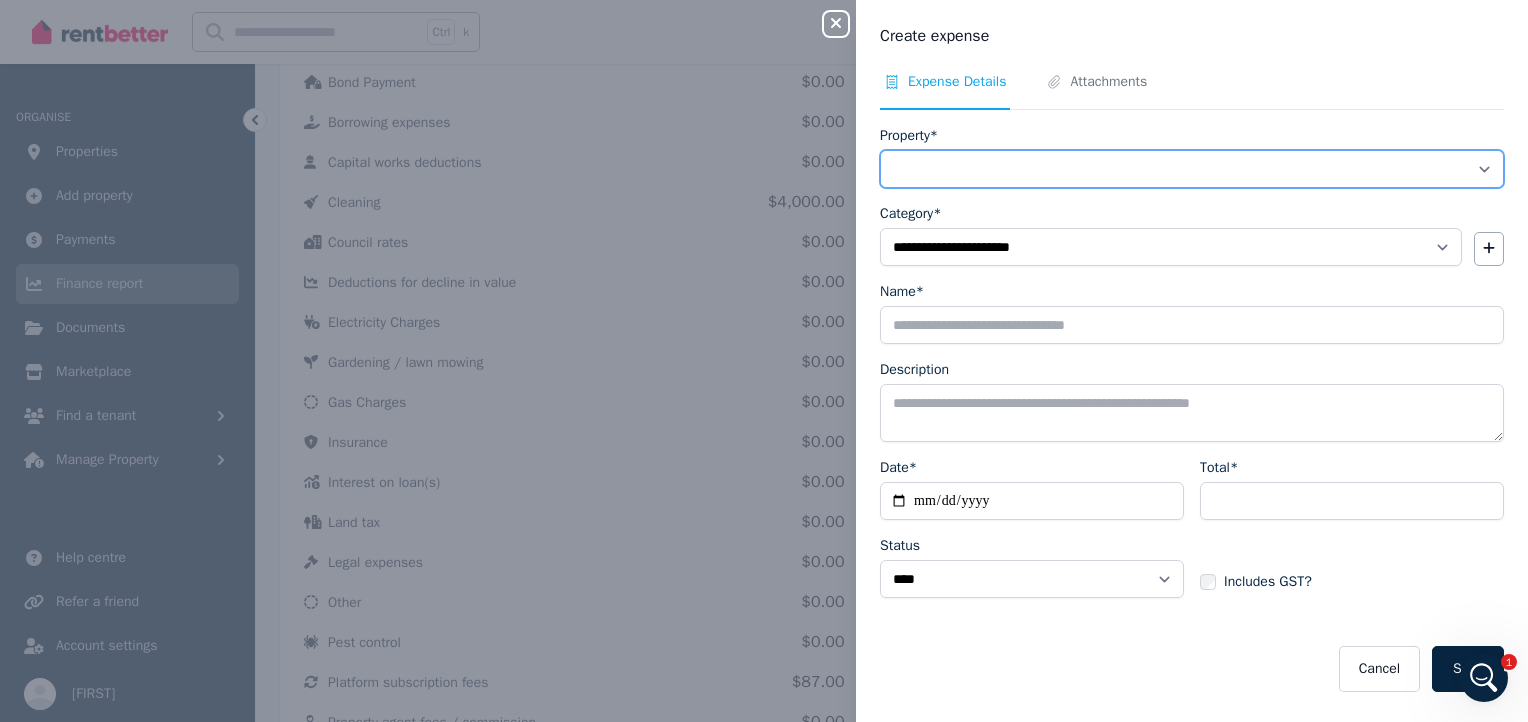 click on "**********" at bounding box center [1192, 169] 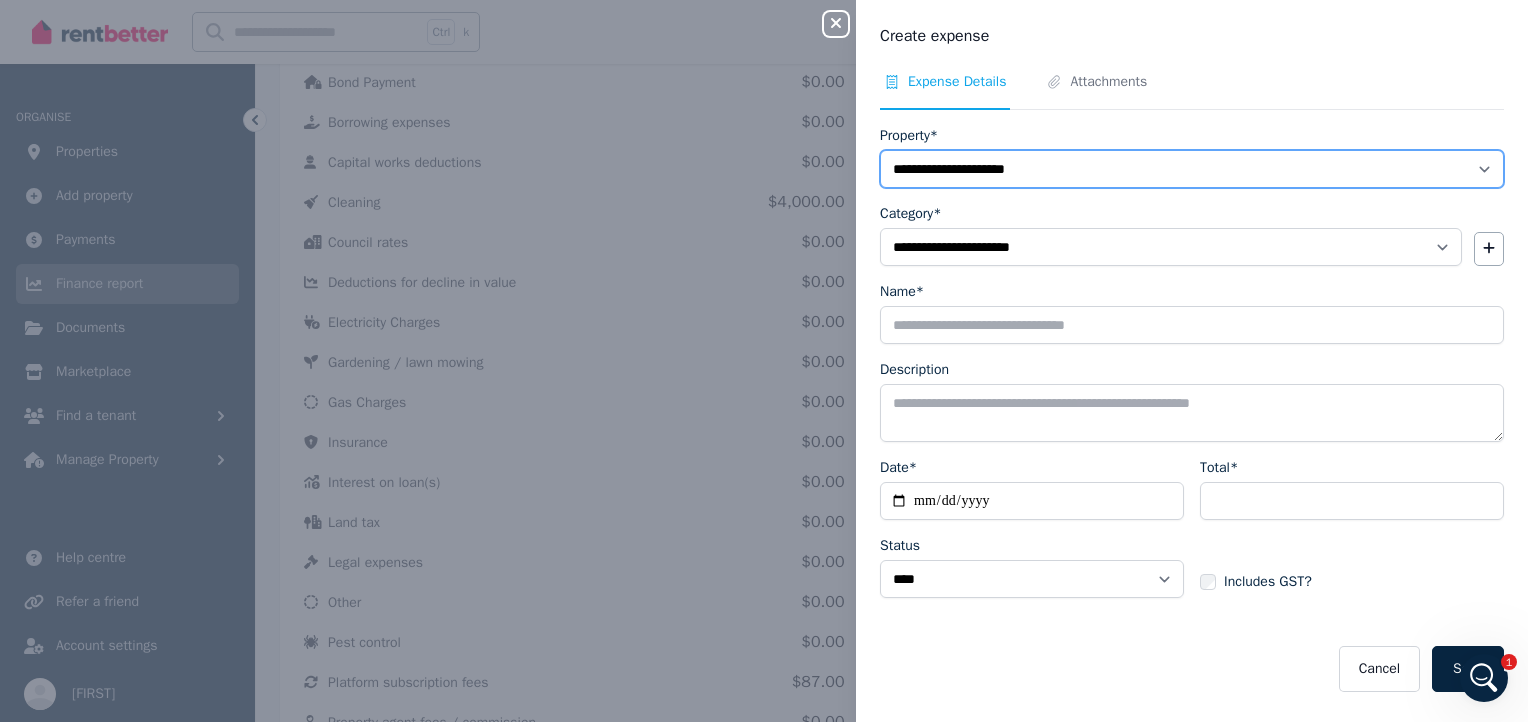 click on "**********" at bounding box center [1192, 169] 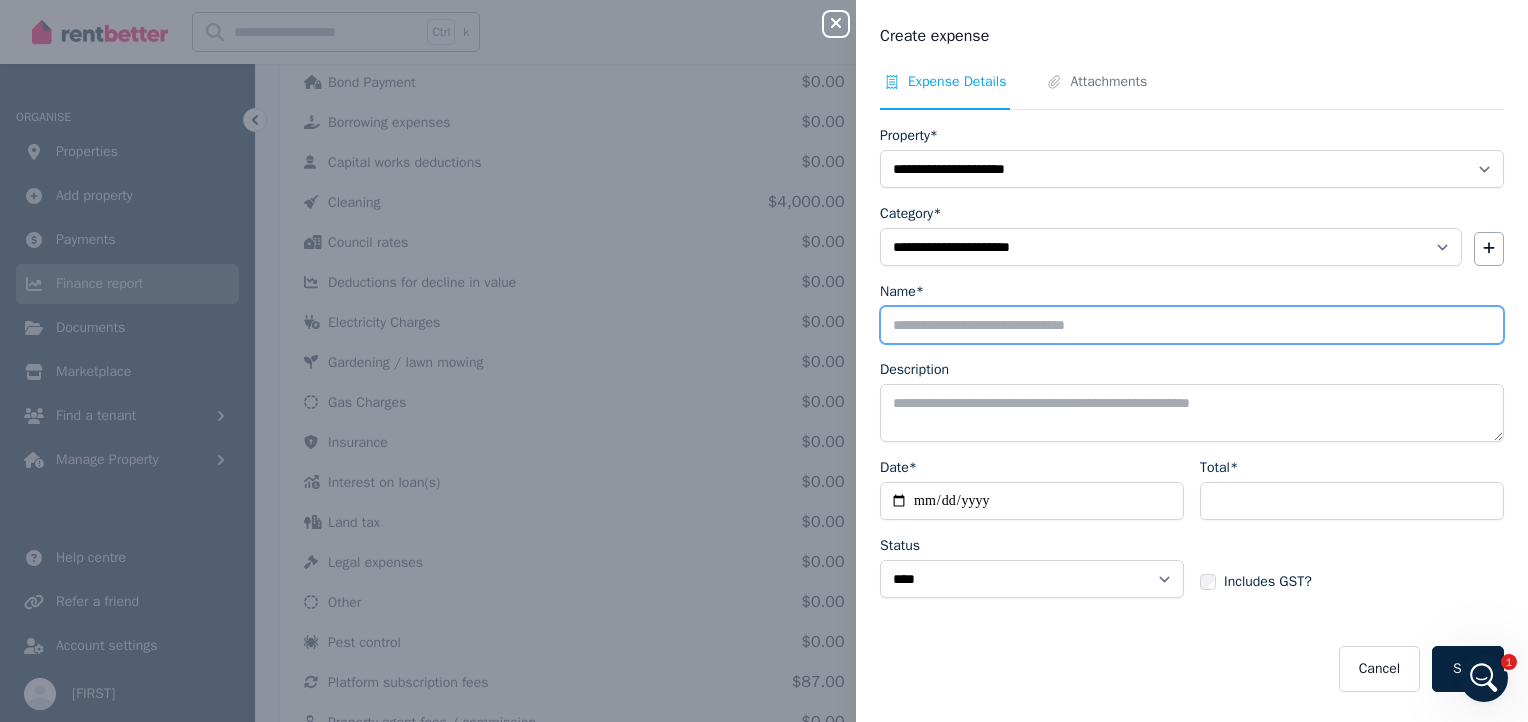 click on "Name*" at bounding box center [1192, 325] 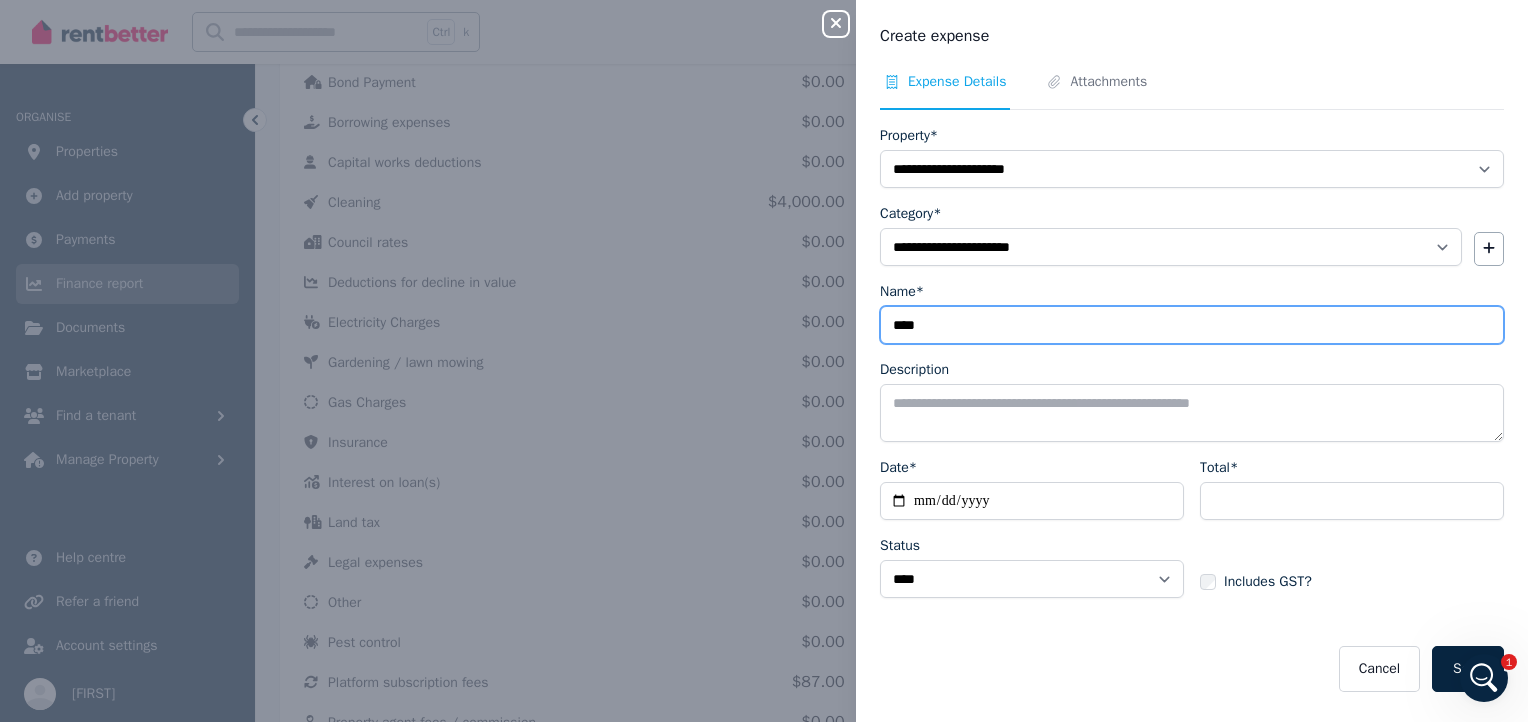 type on "****" 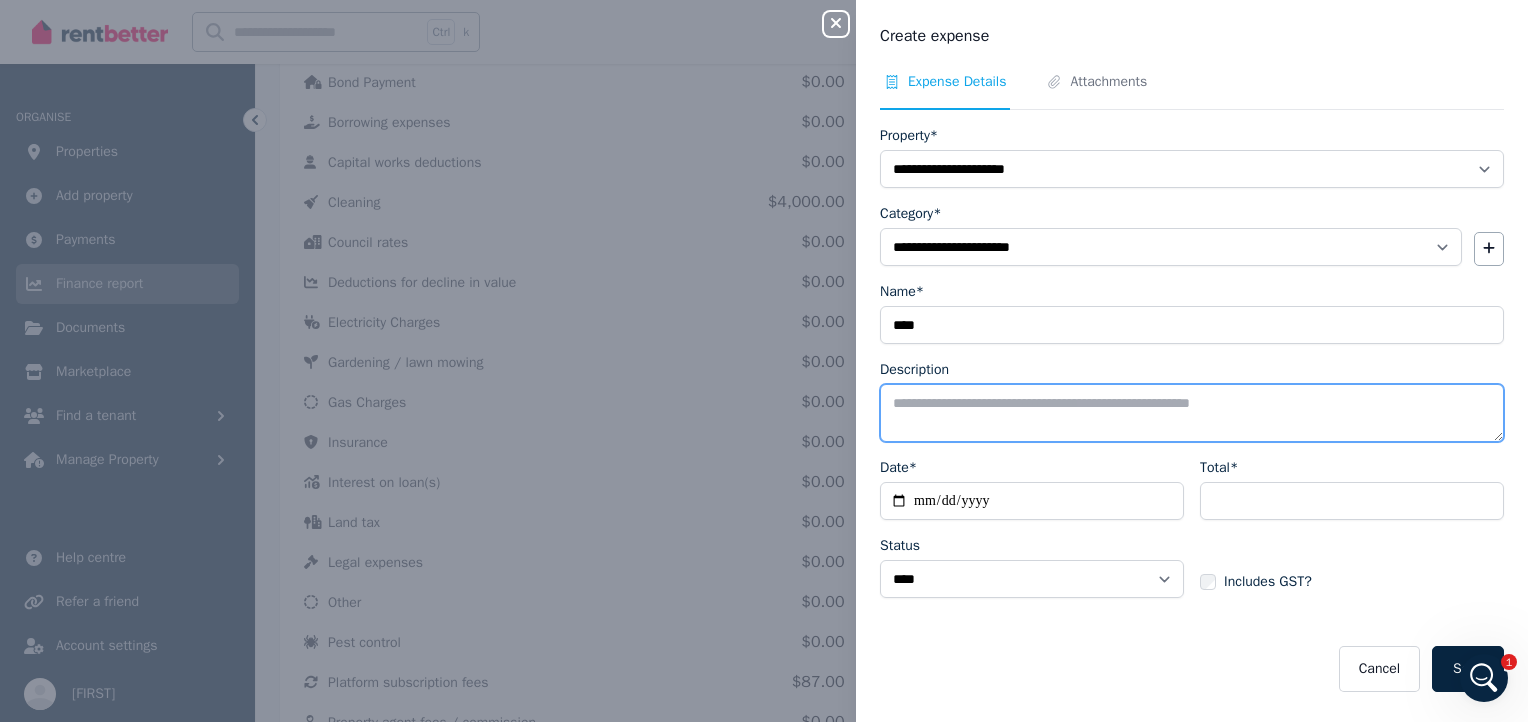 click on "Description" at bounding box center (1192, 413) 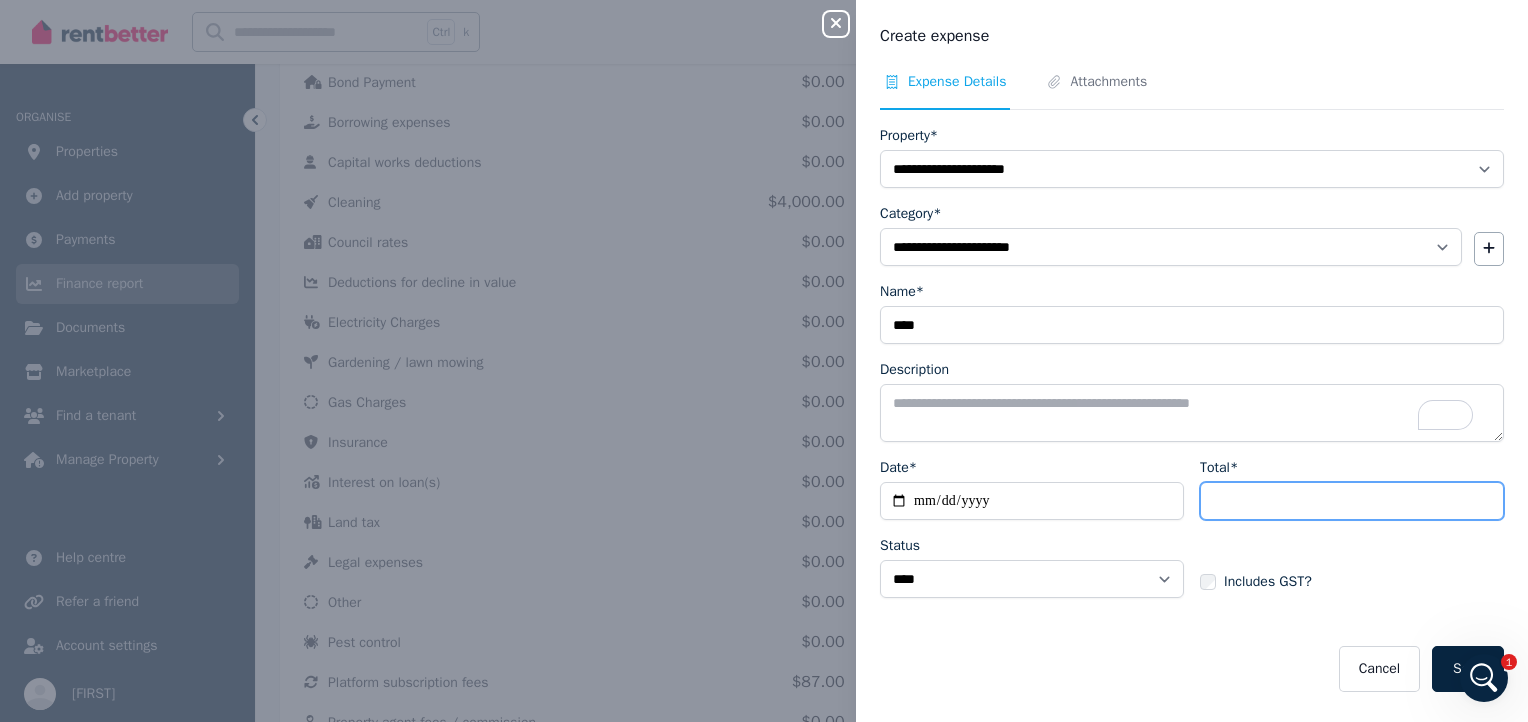 click on "Total*" at bounding box center (1352, 501) 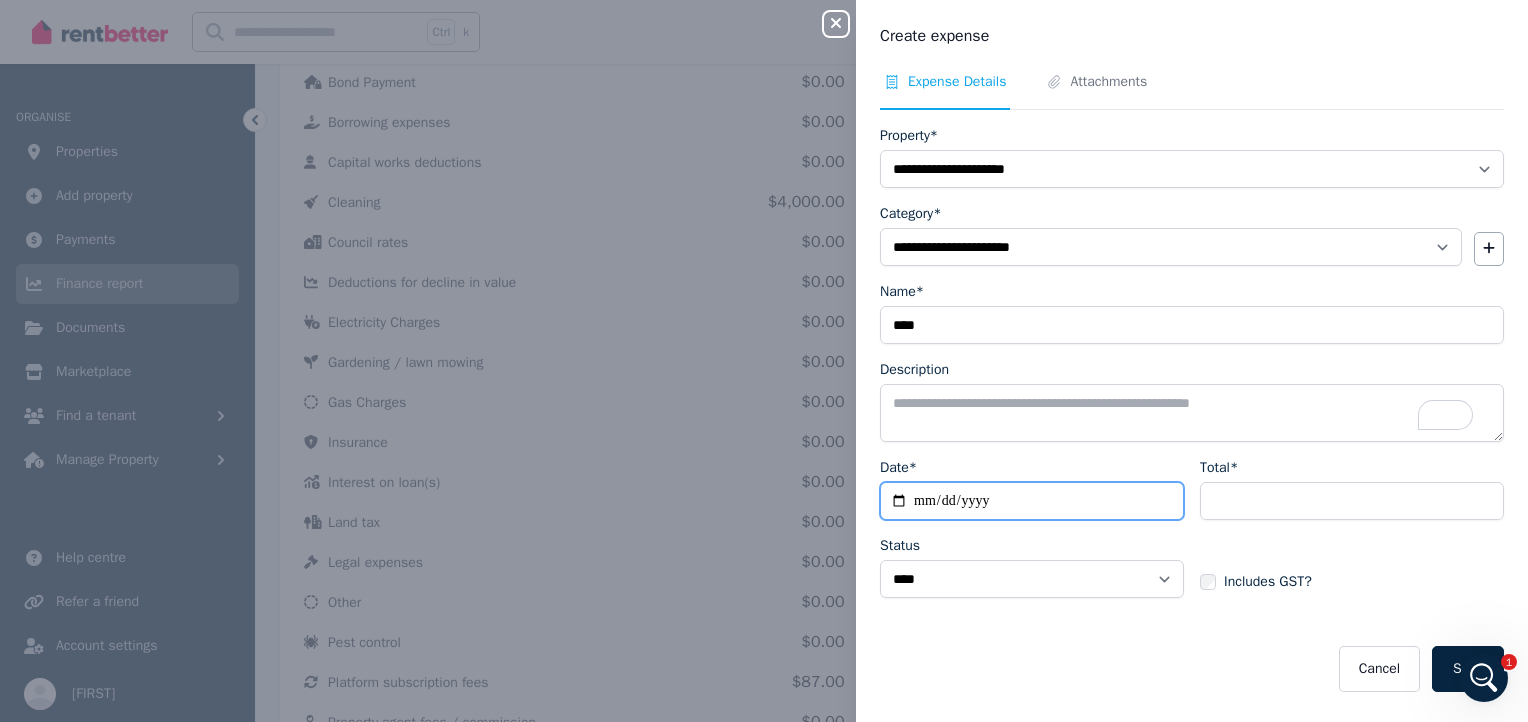 click on "Date*" at bounding box center (1032, 501) 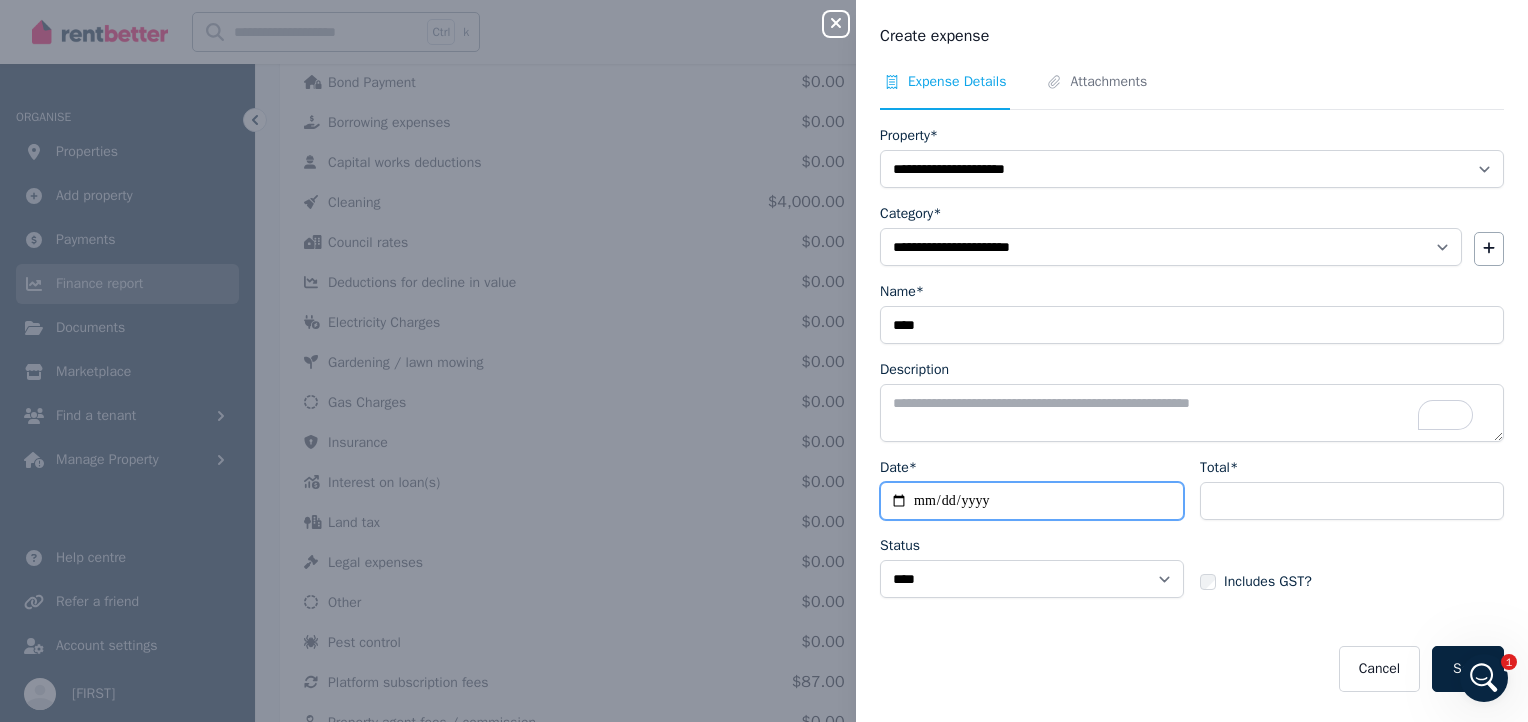 type on "**********" 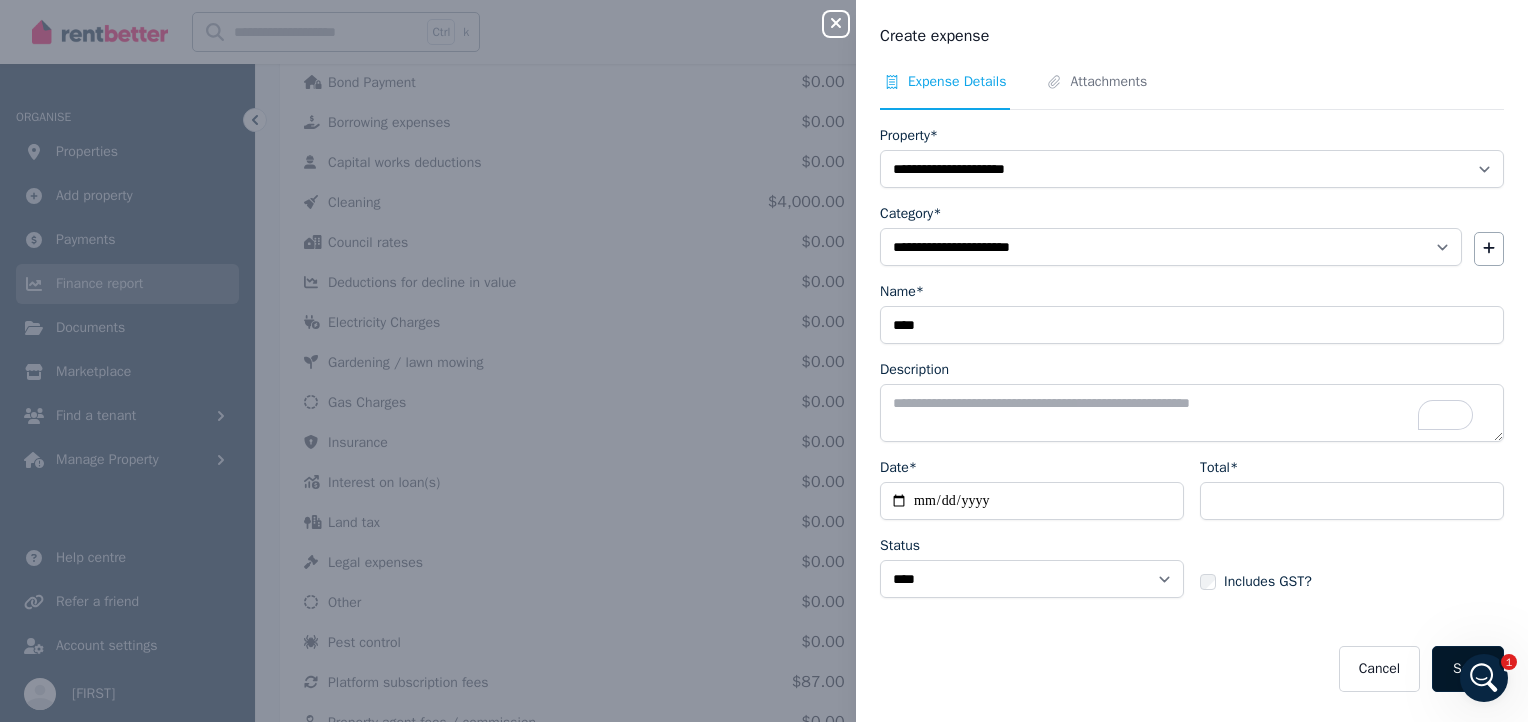 click on "Save" at bounding box center [1468, 669] 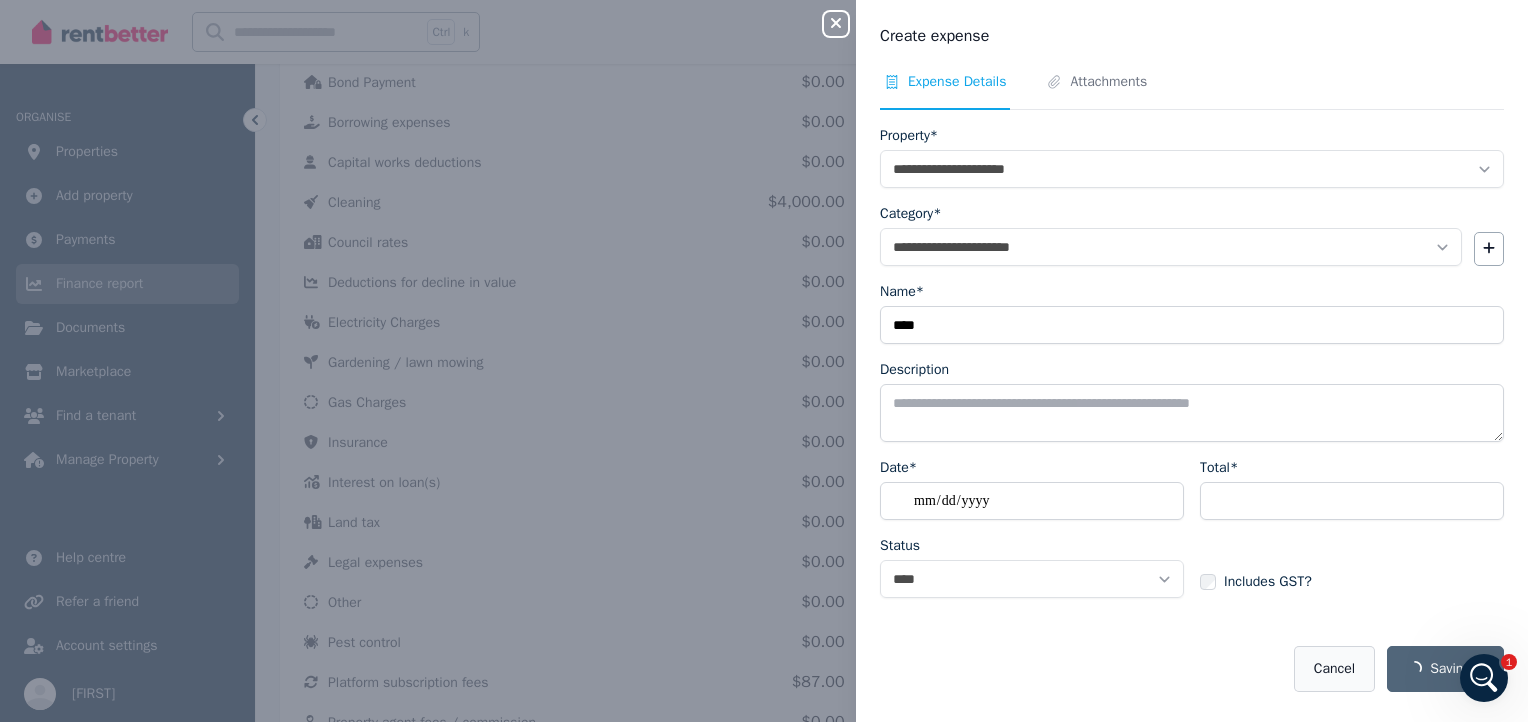 select 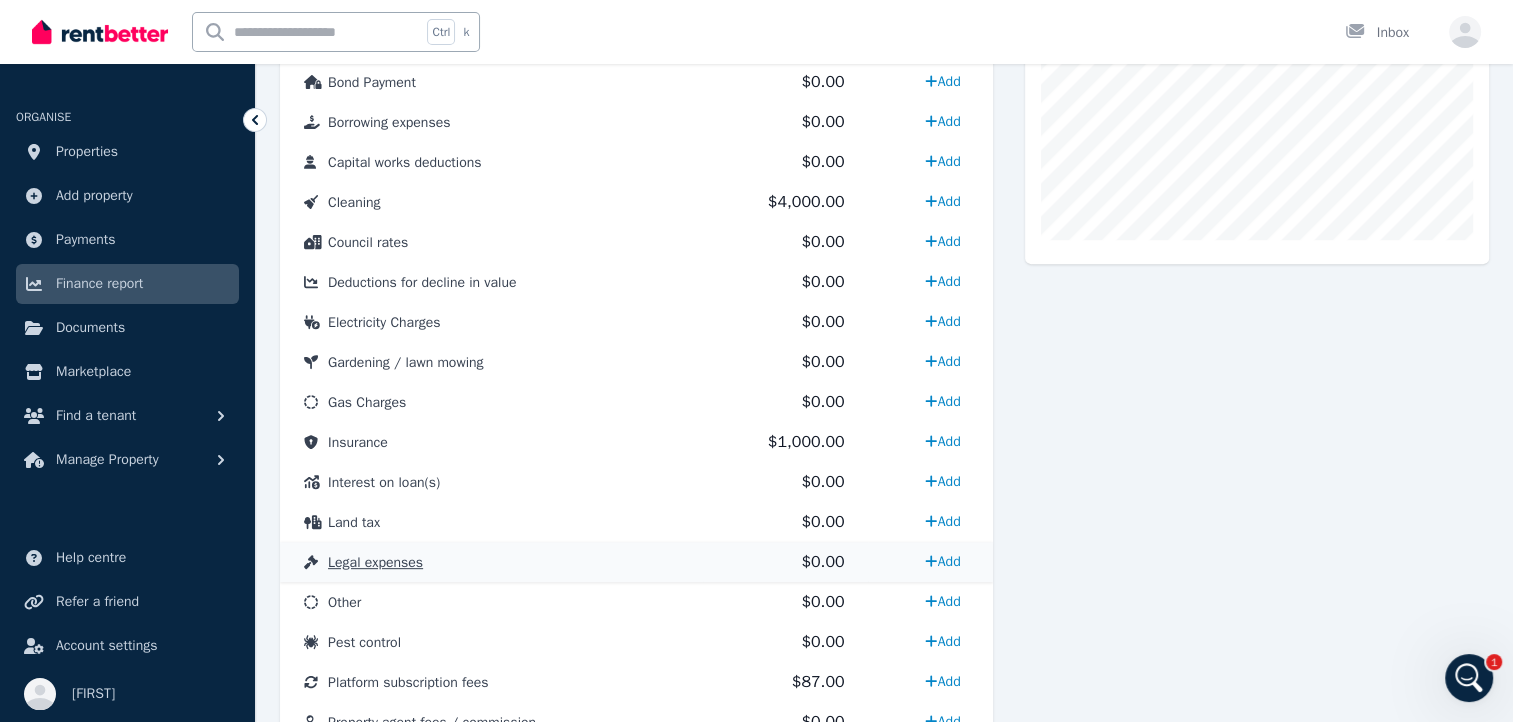 scroll, scrollTop: 800, scrollLeft: 0, axis: vertical 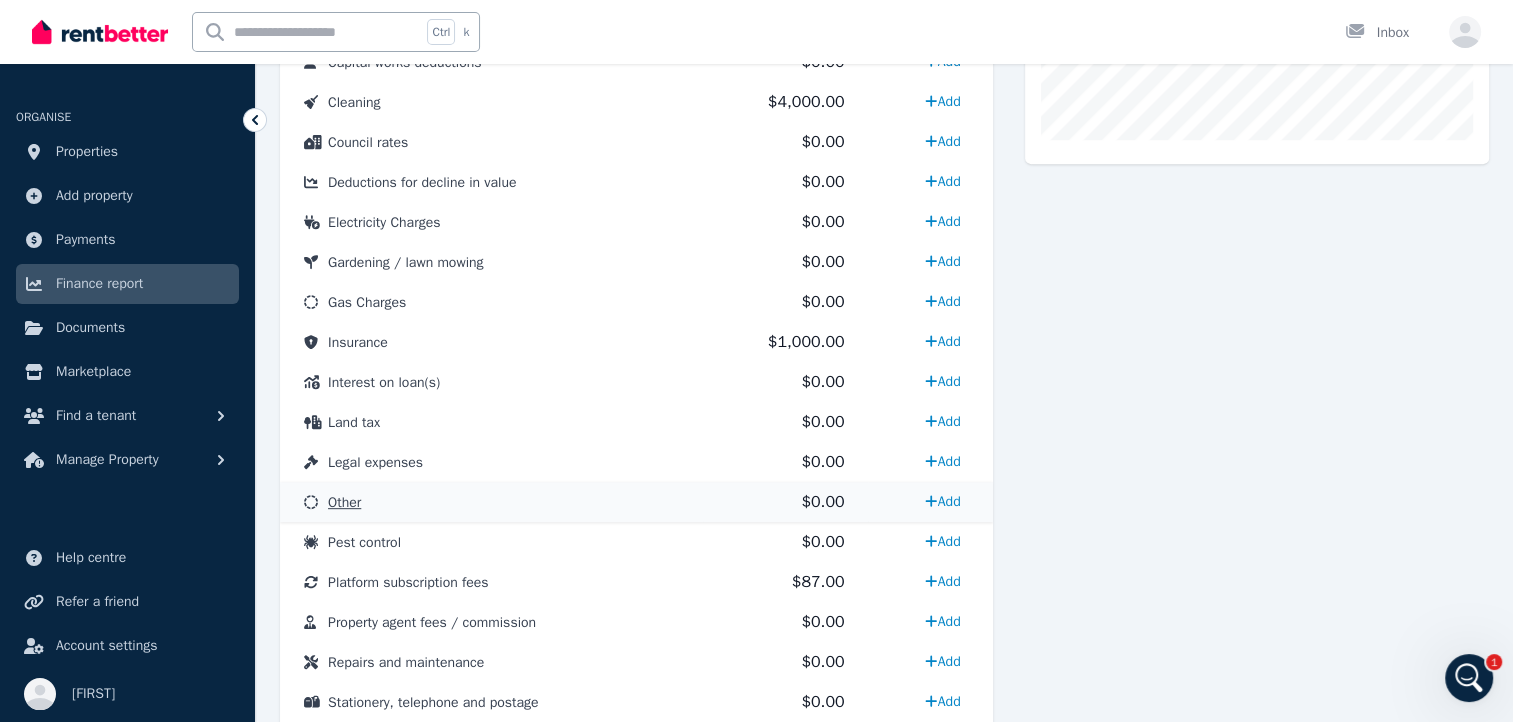 click on "Other" at bounding box center (344, 502) 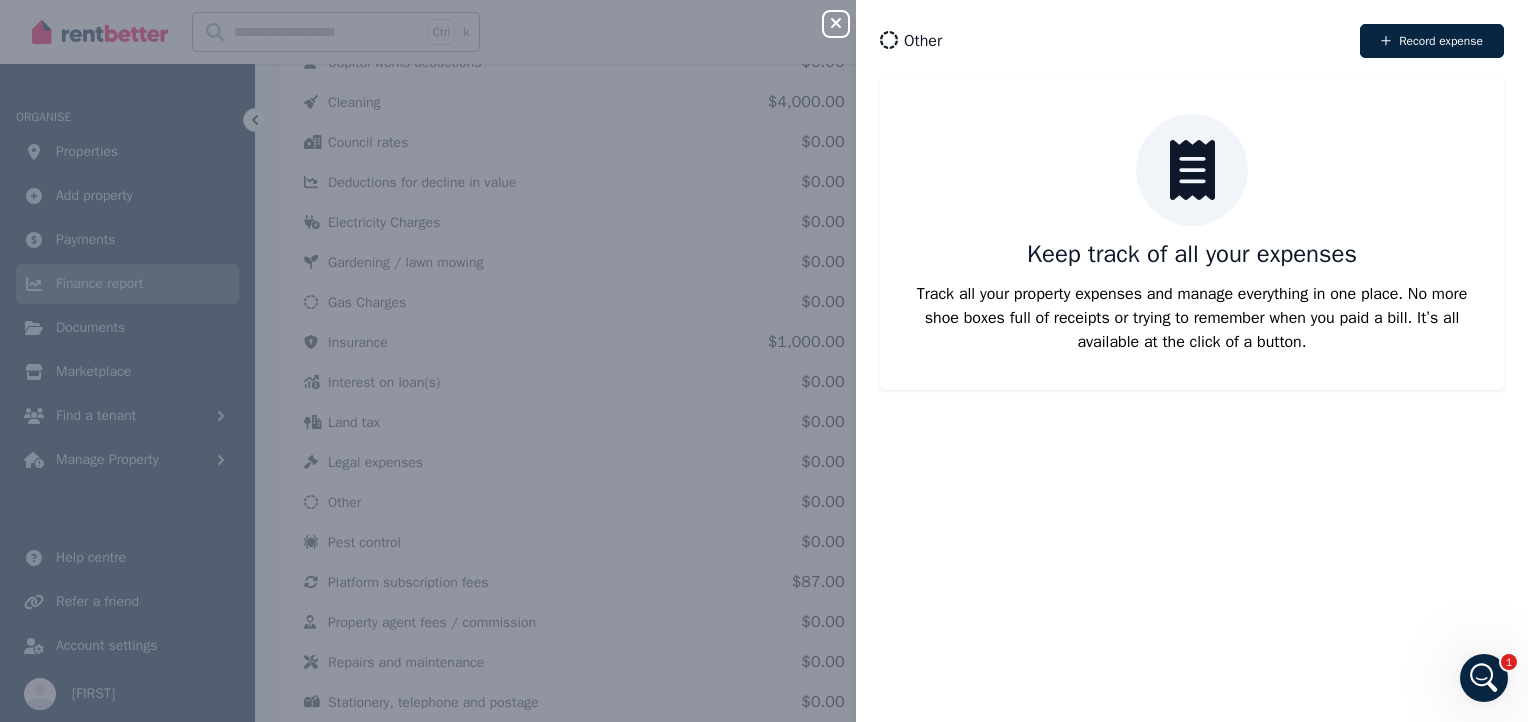 click on "Close panel Other Record expense Keep track of all your expenses Track all your property expenses and manage everything in one place. No more shoe boxes full of receipts or trying to remember when you paid a bill. It’s all available at the click of a button." at bounding box center [764, 361] 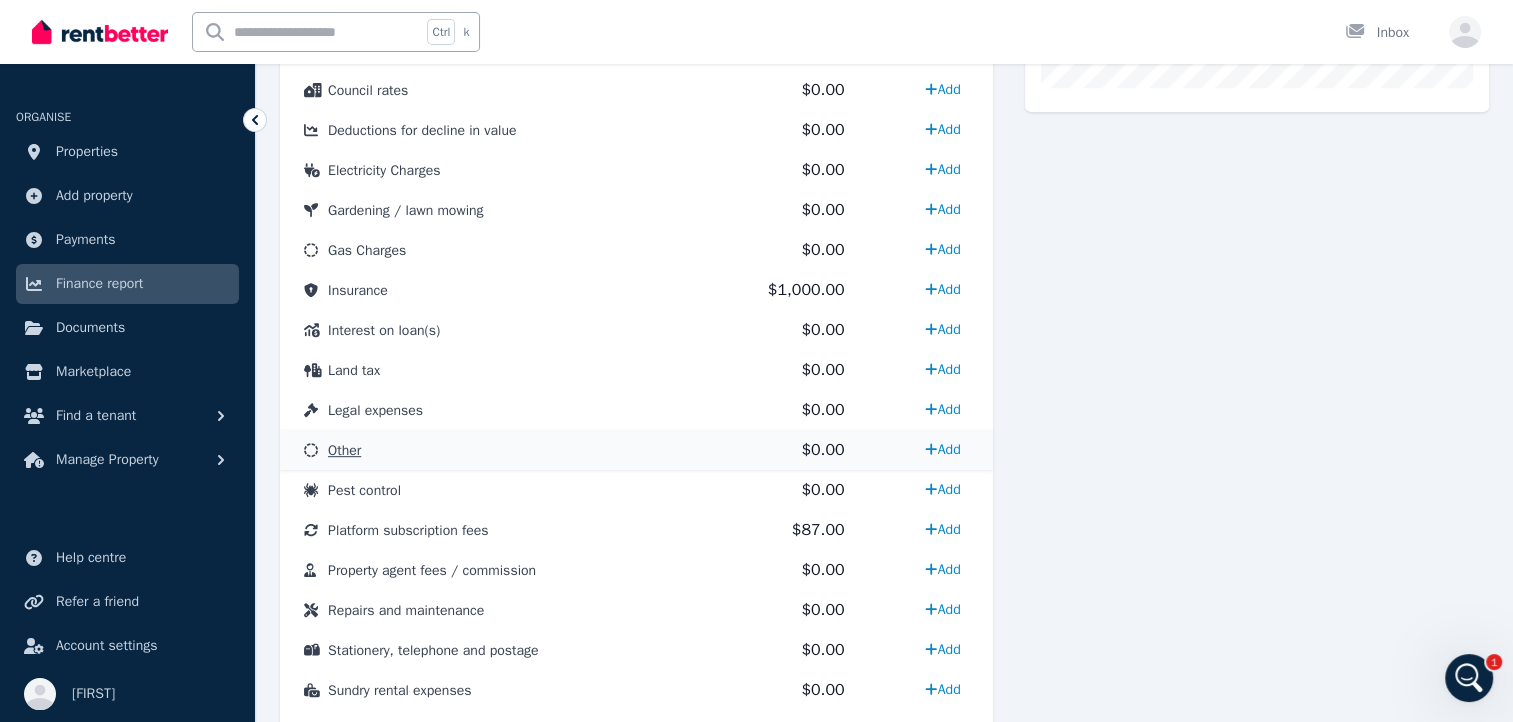scroll, scrollTop: 900, scrollLeft: 0, axis: vertical 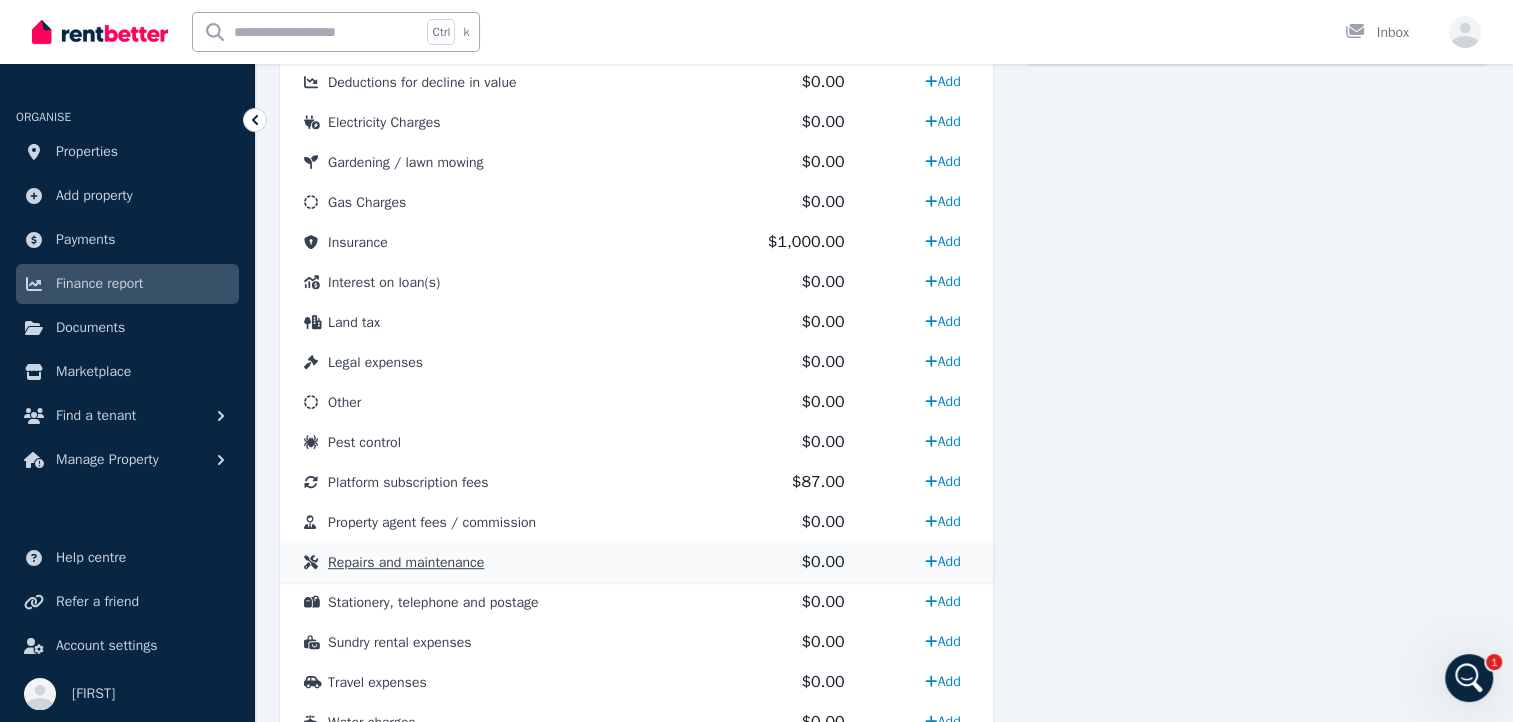 click on "Repairs and maintenance" at bounding box center (406, 562) 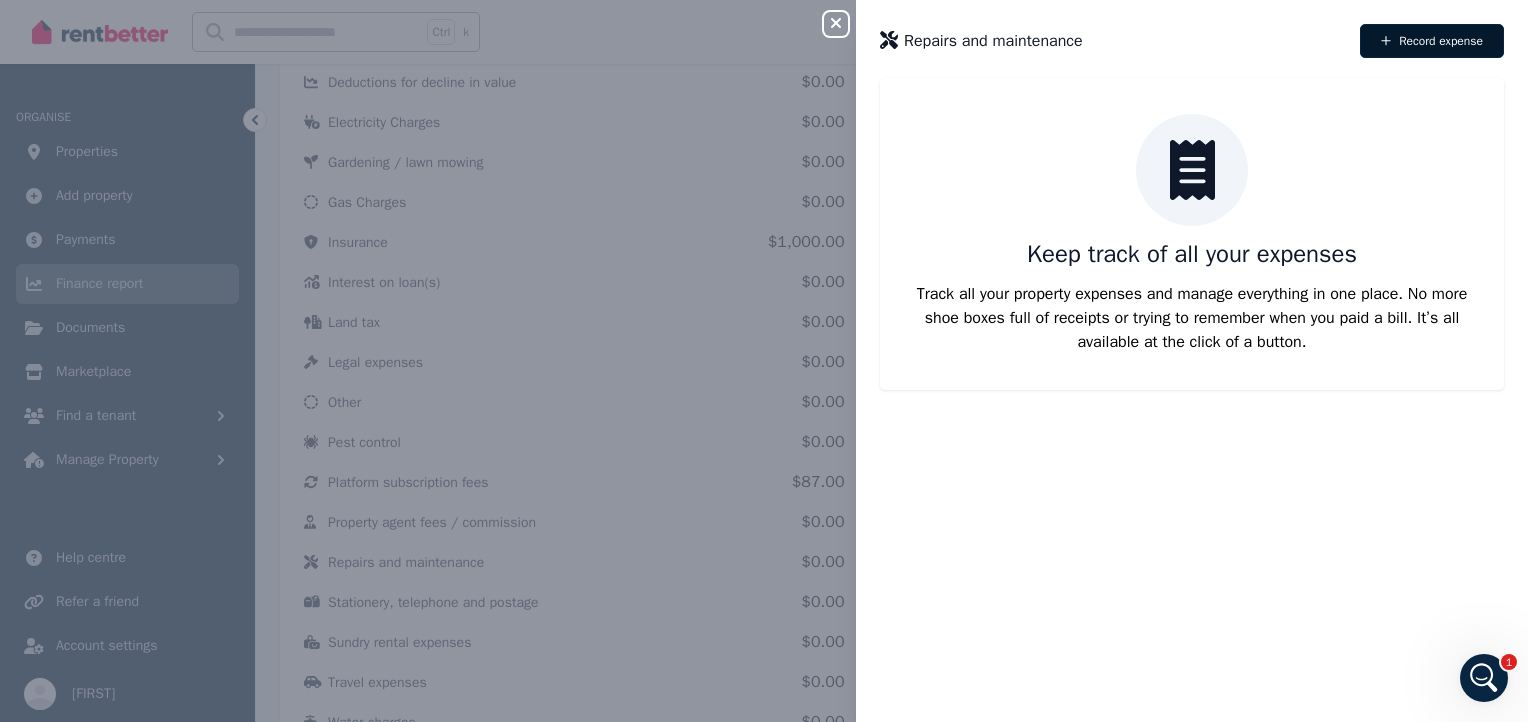 click on "Record expense" at bounding box center (1432, 41) 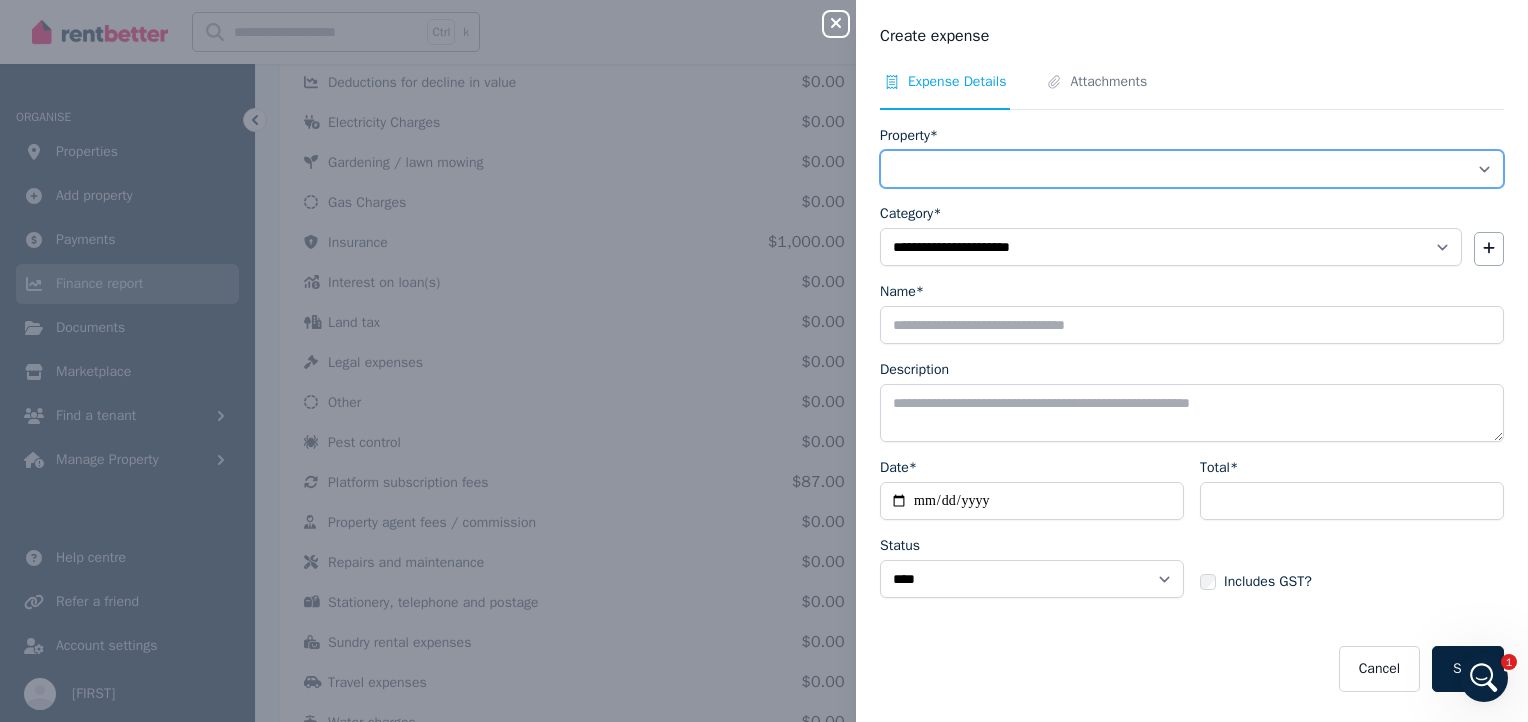 click on "**********" at bounding box center [1192, 169] 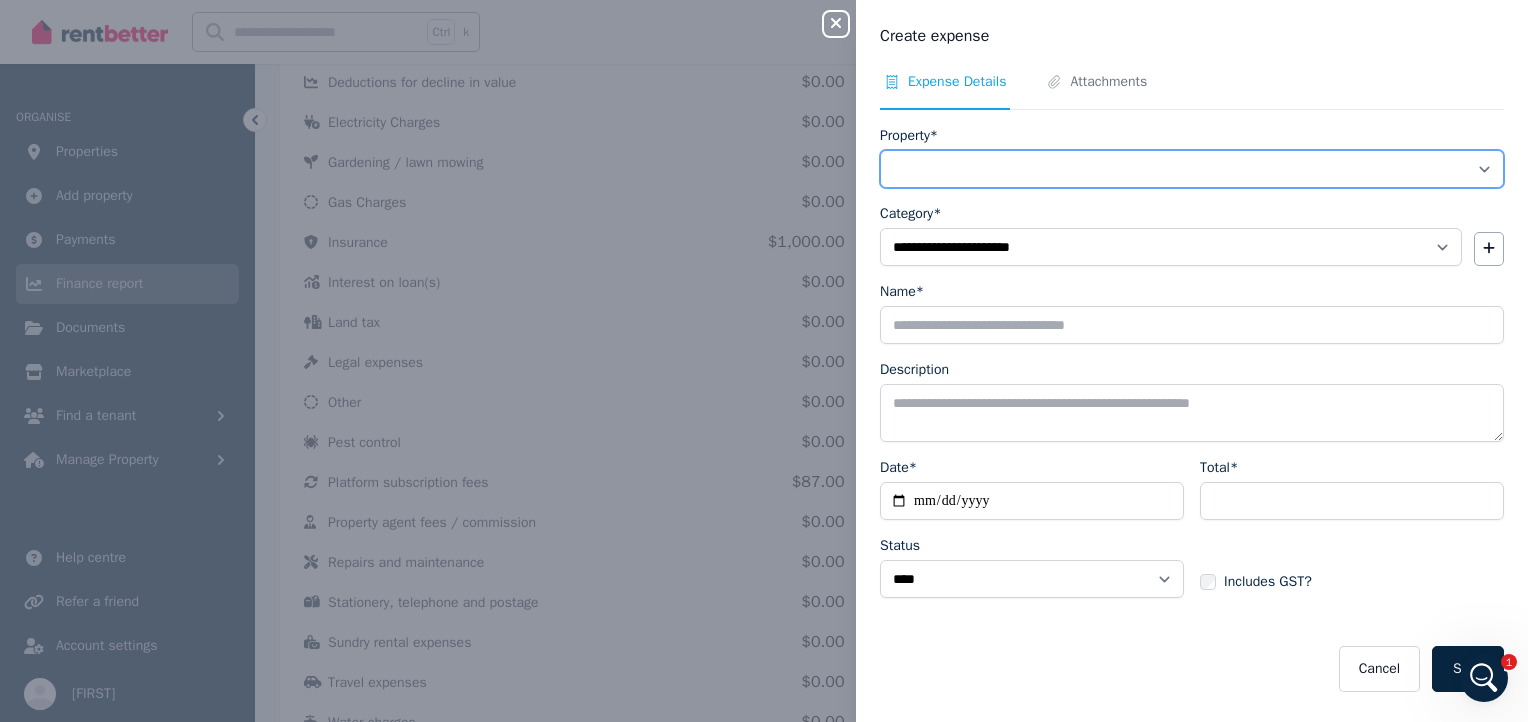 select on "**********" 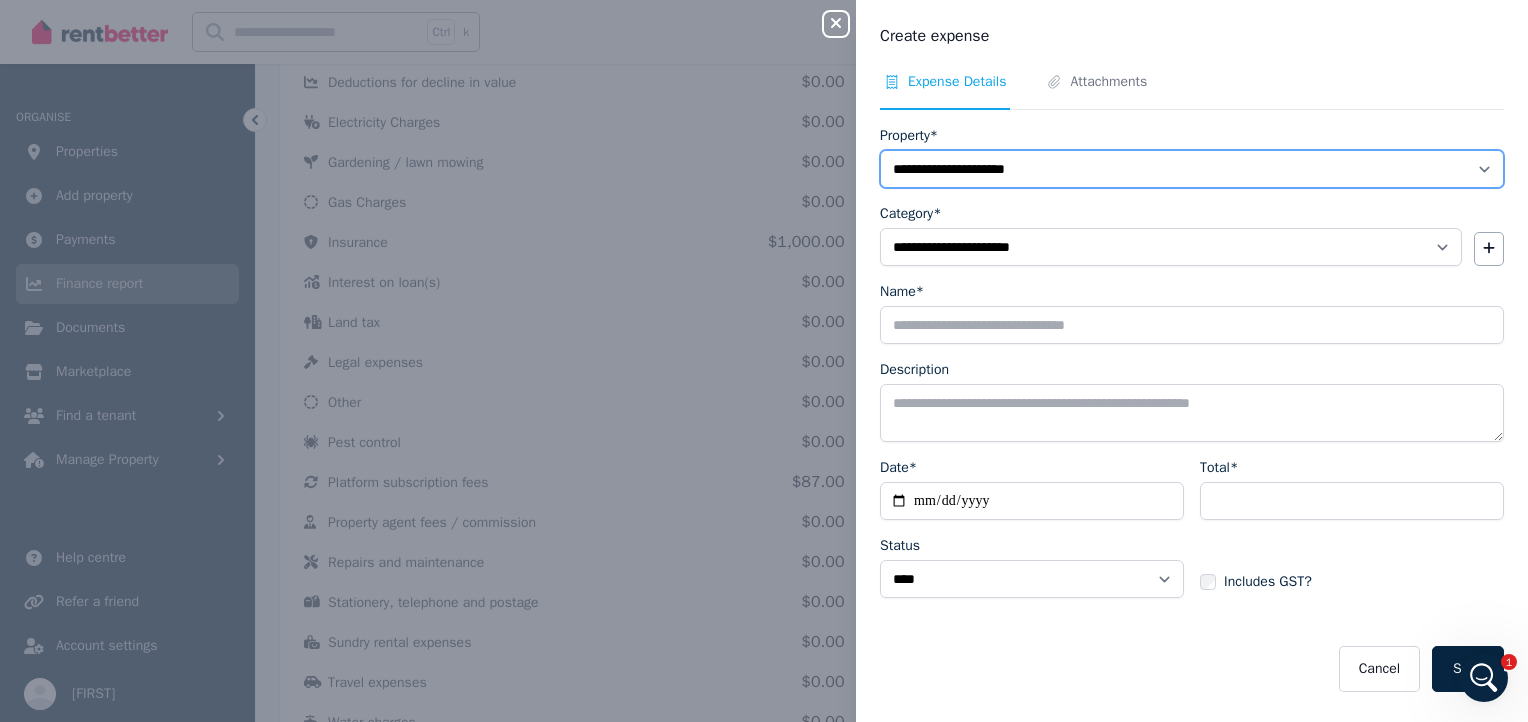 click on "**********" at bounding box center (1192, 169) 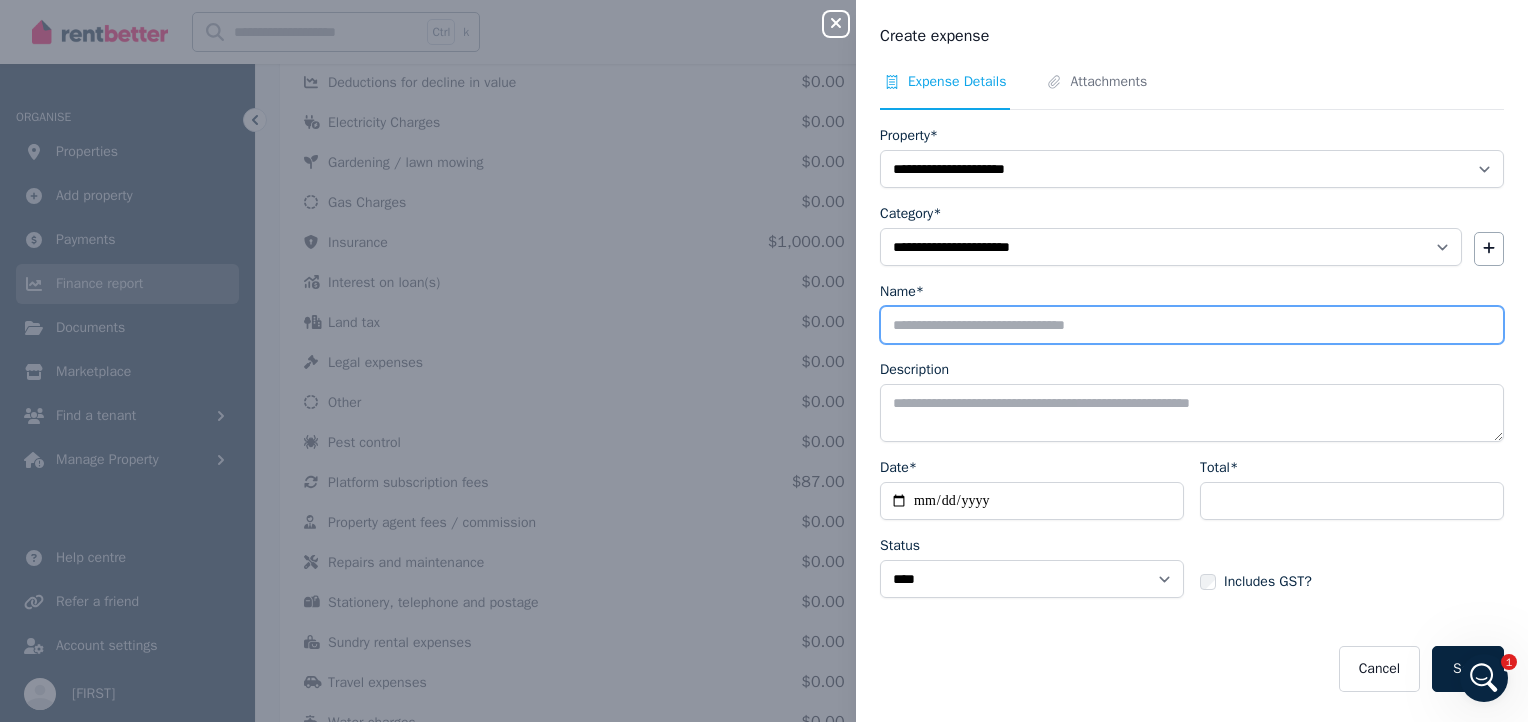 click on "Name*" at bounding box center (1192, 325) 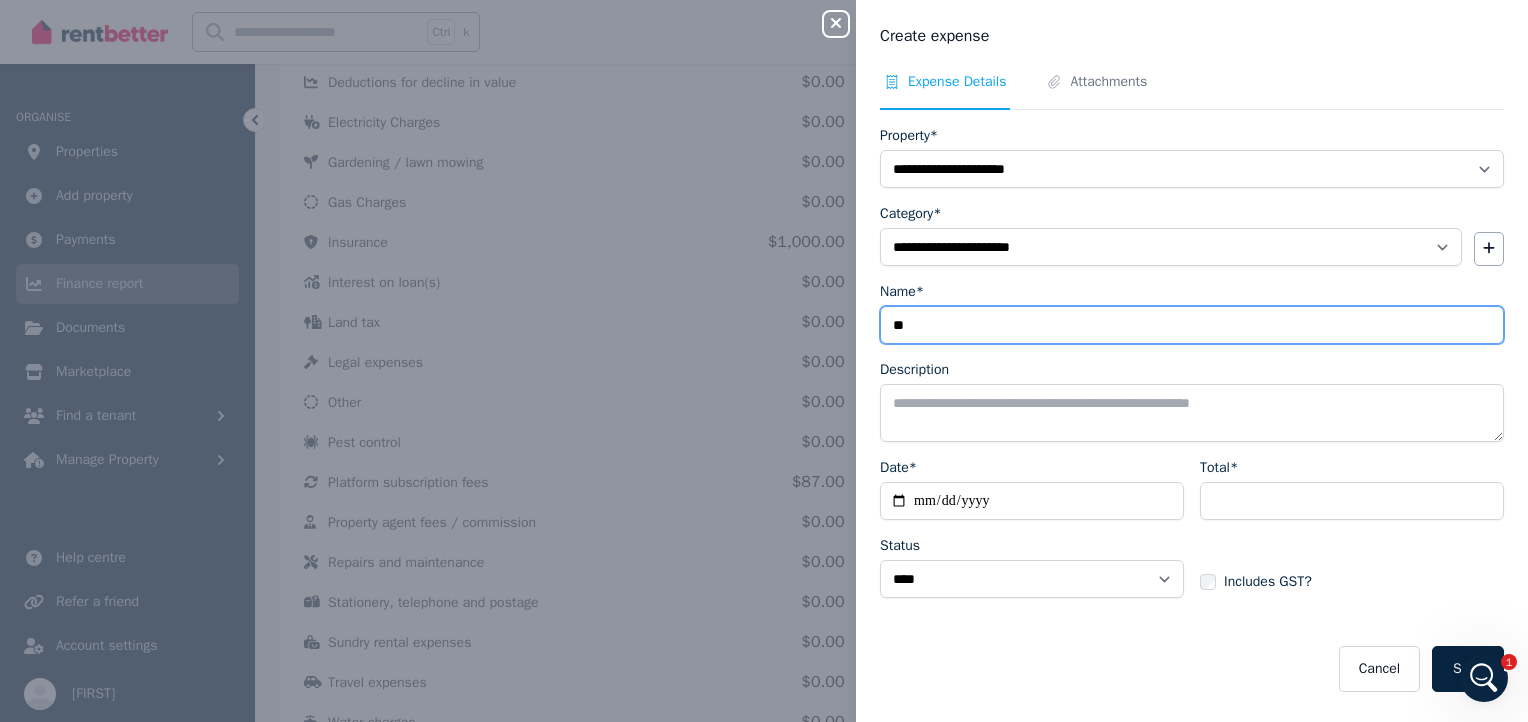type on "*" 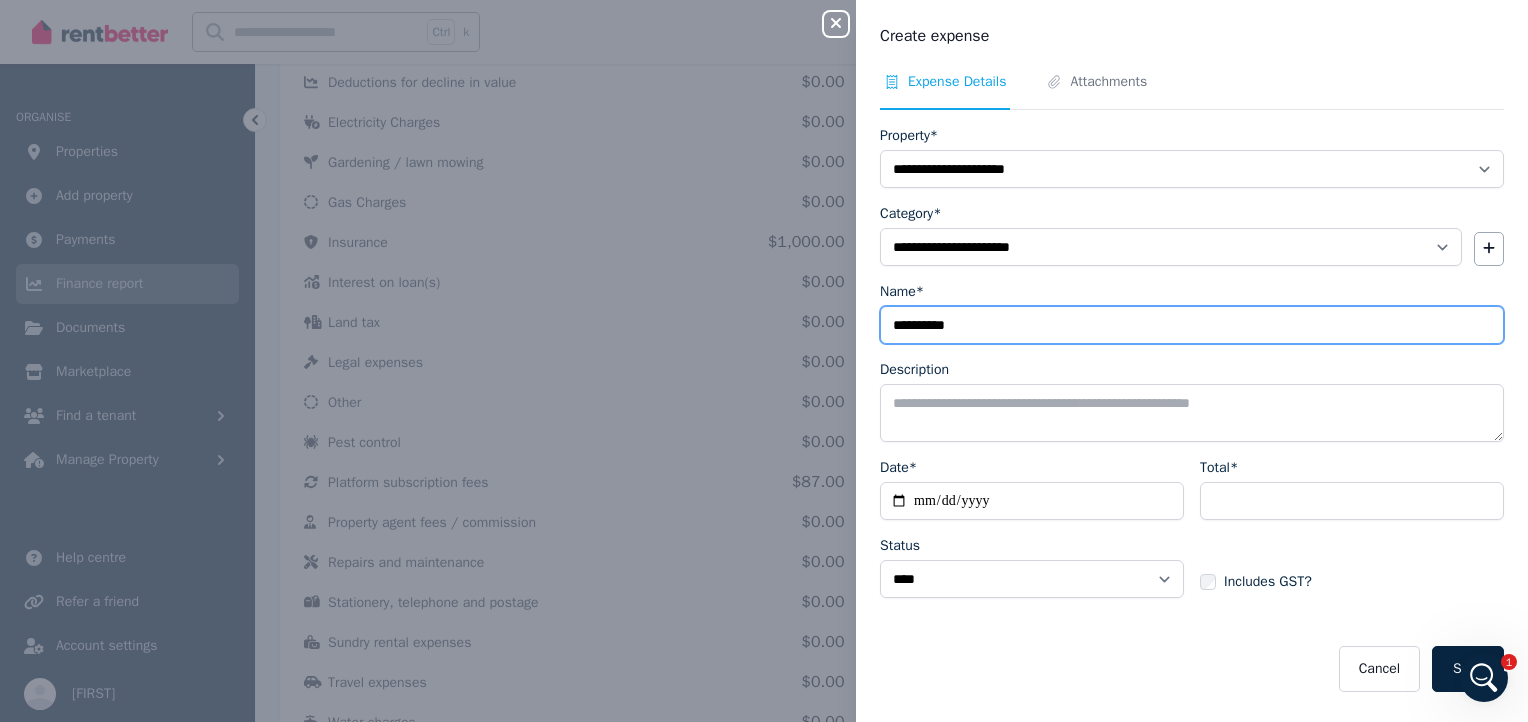 type on "**********" 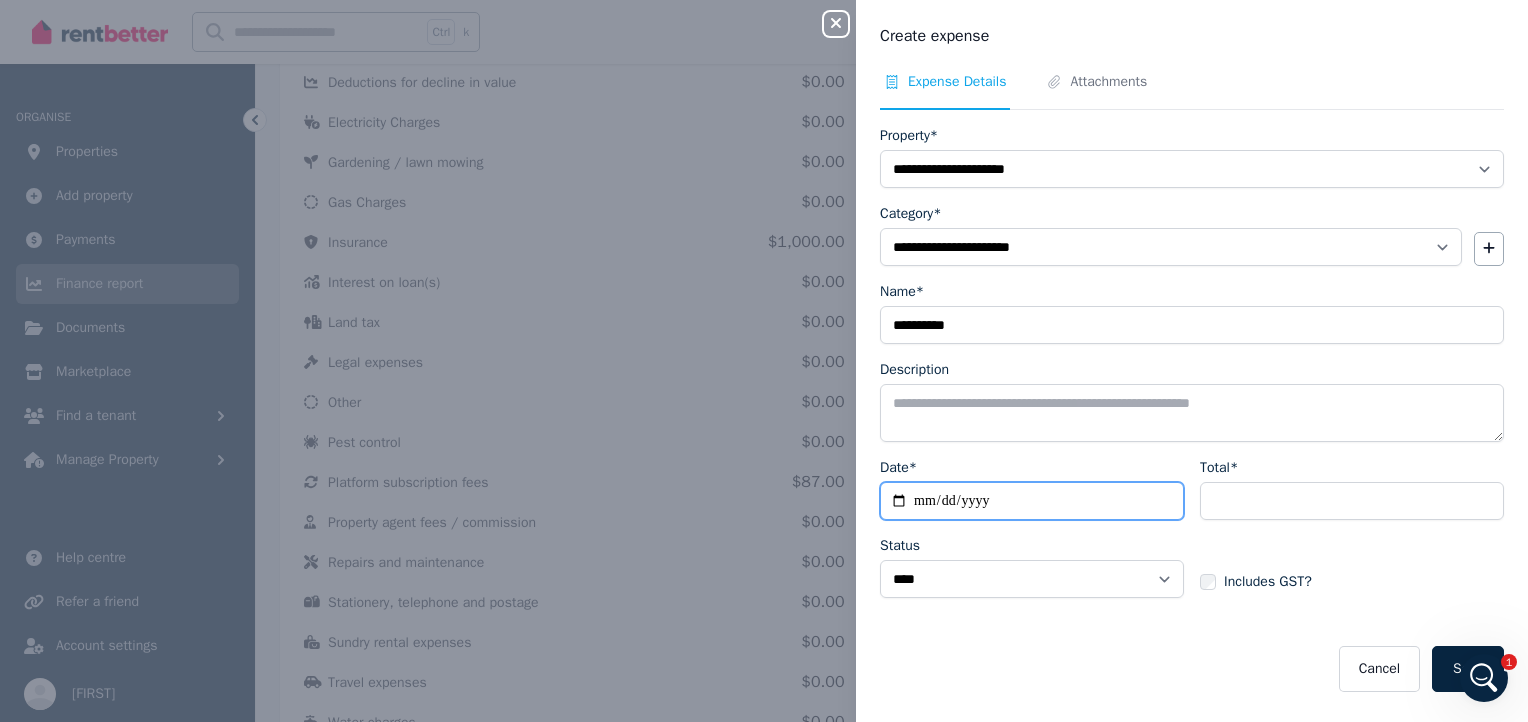 click on "Date*" at bounding box center [1032, 501] 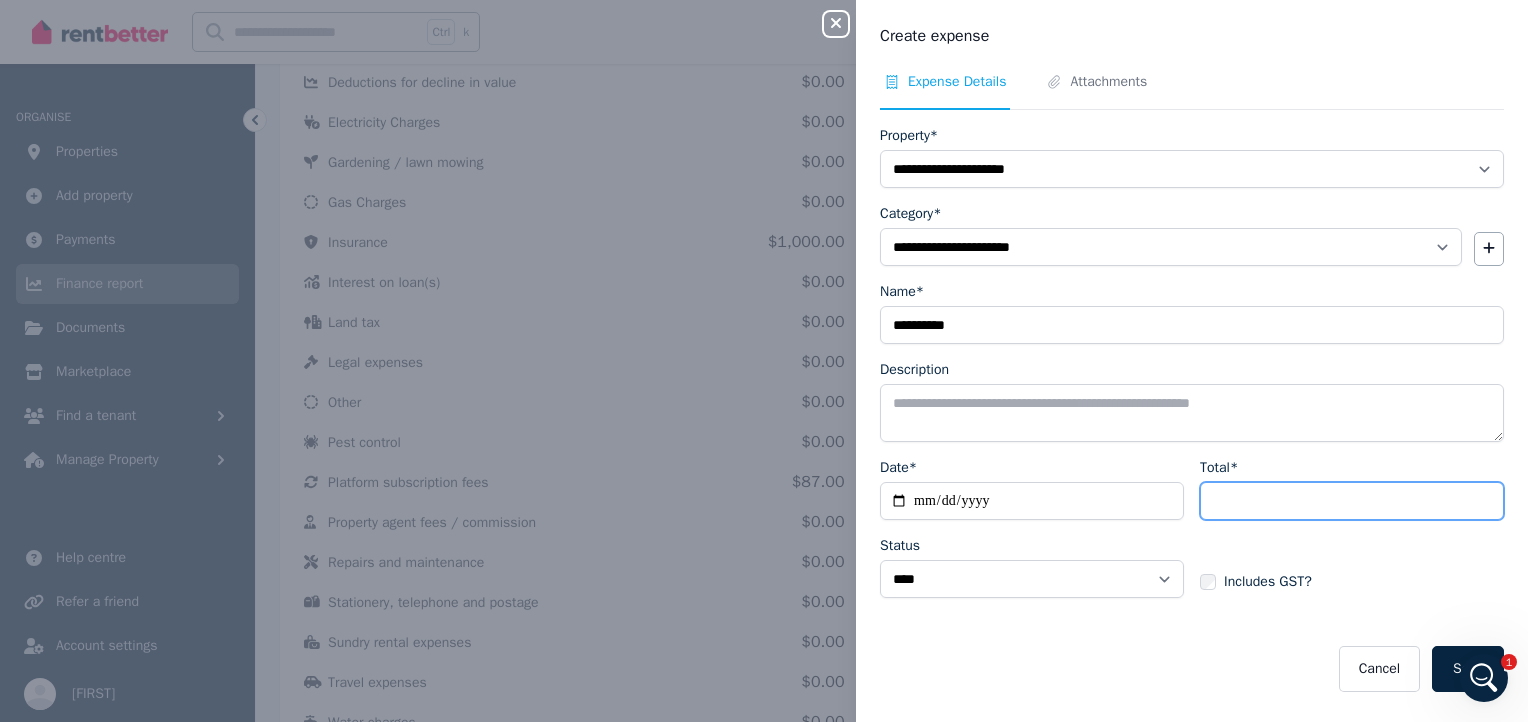 click on "Total*" at bounding box center (1352, 501) 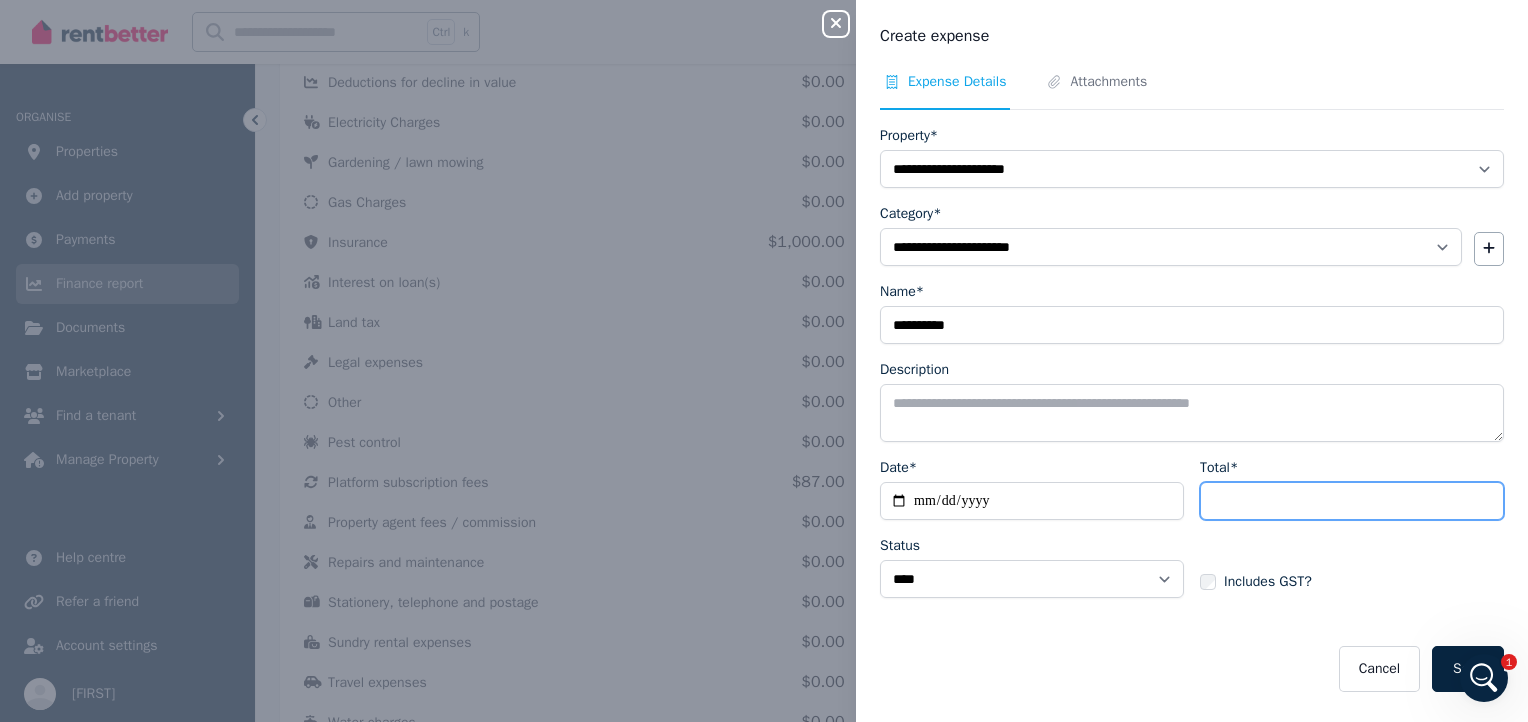 drag, startPoint x: 1240, startPoint y: 504, endPoint x: 1168, endPoint y: 499, distance: 72.1734 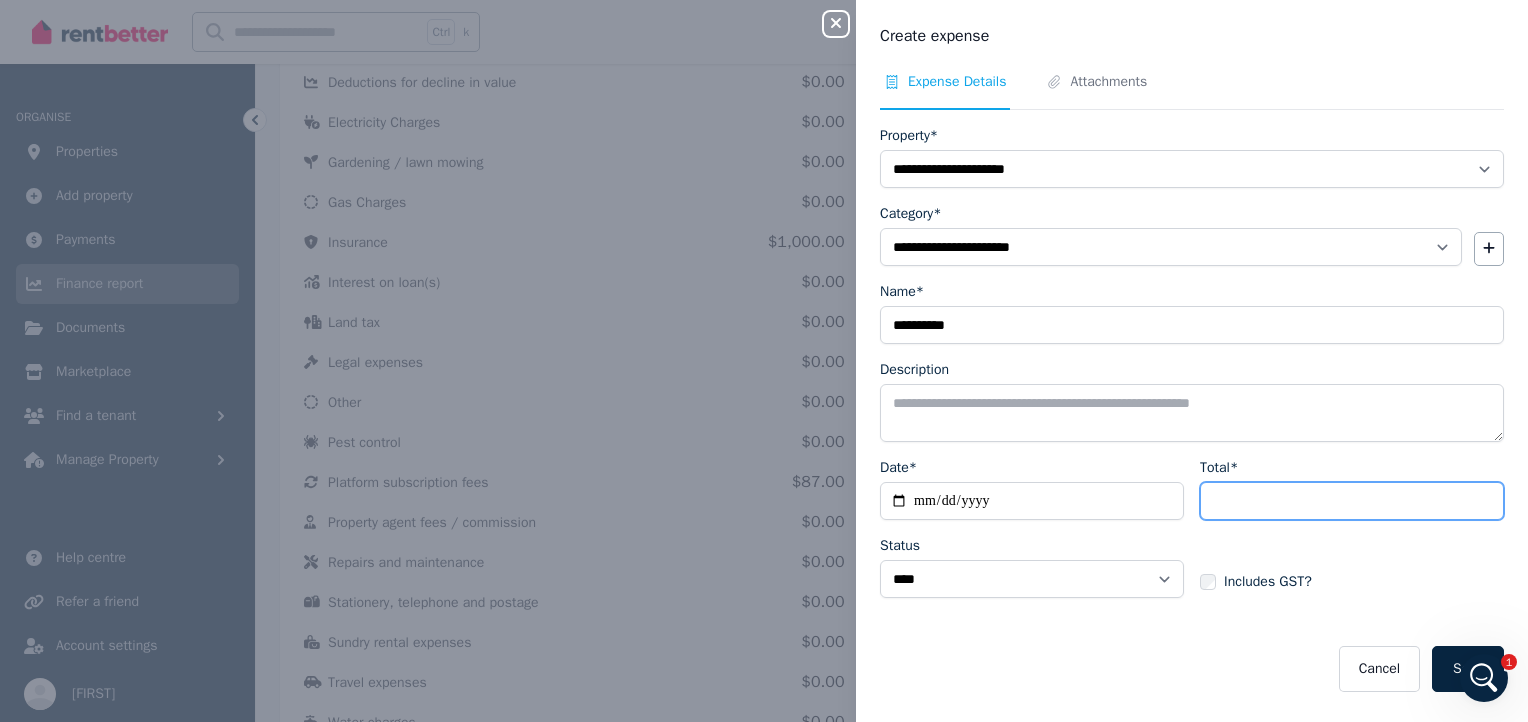 type on "***" 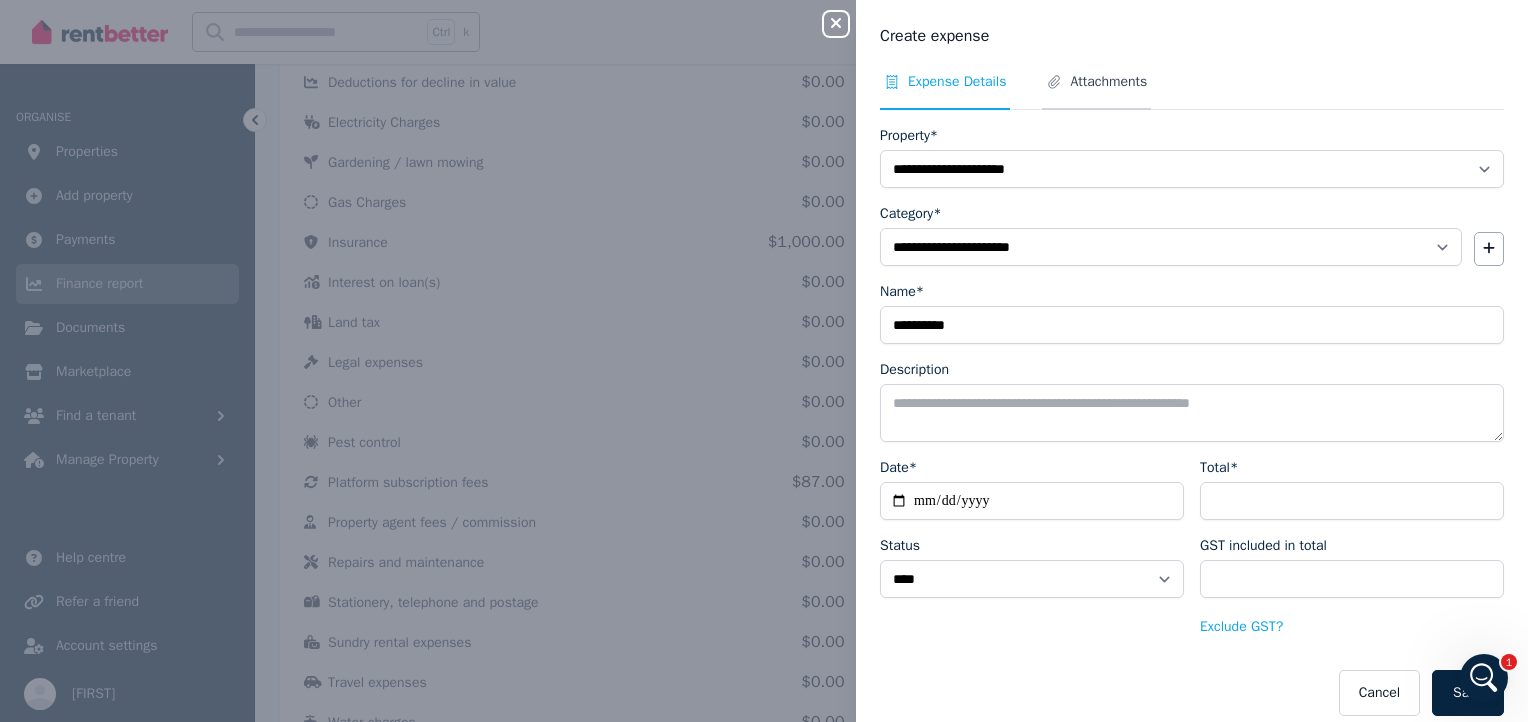 click on "Attachments" at bounding box center (1108, 82) 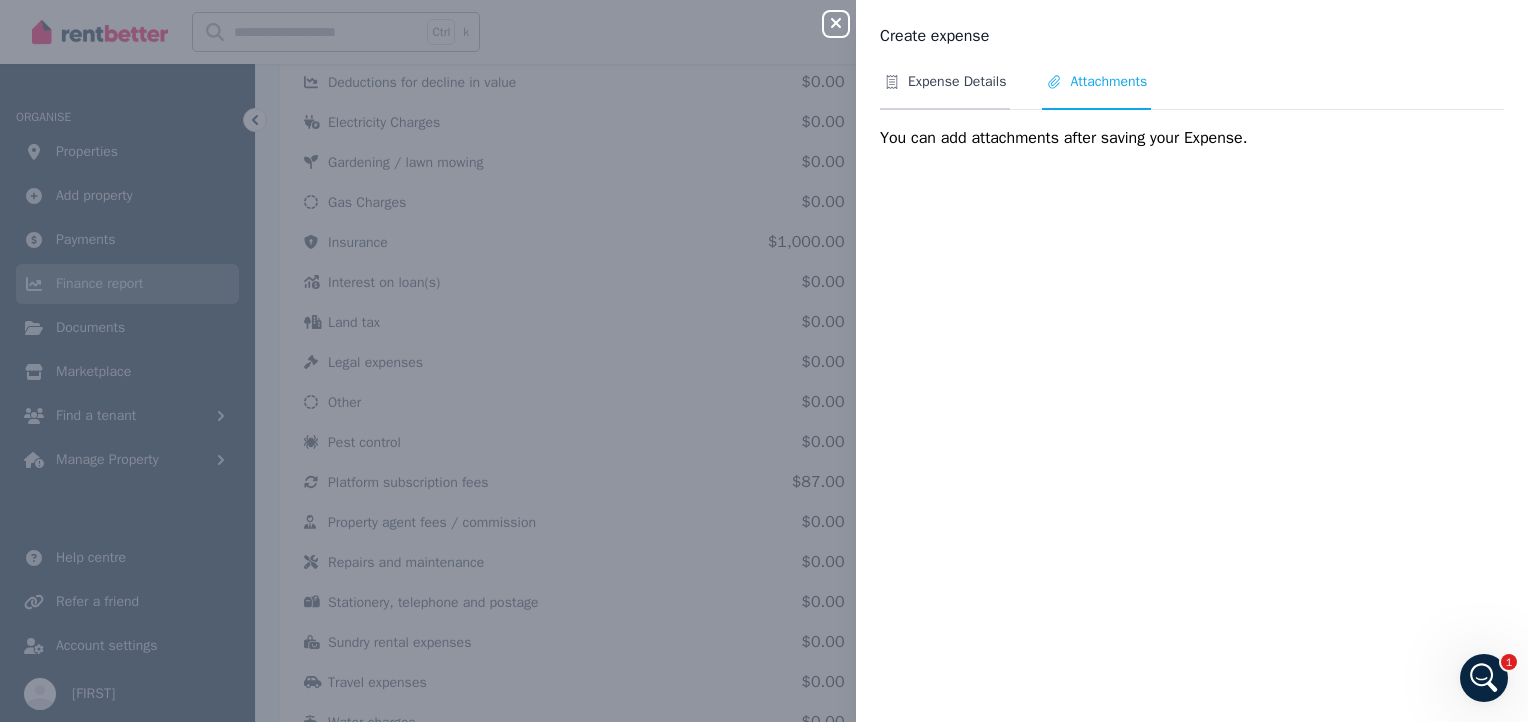 click on "Expense Details" at bounding box center (957, 82) 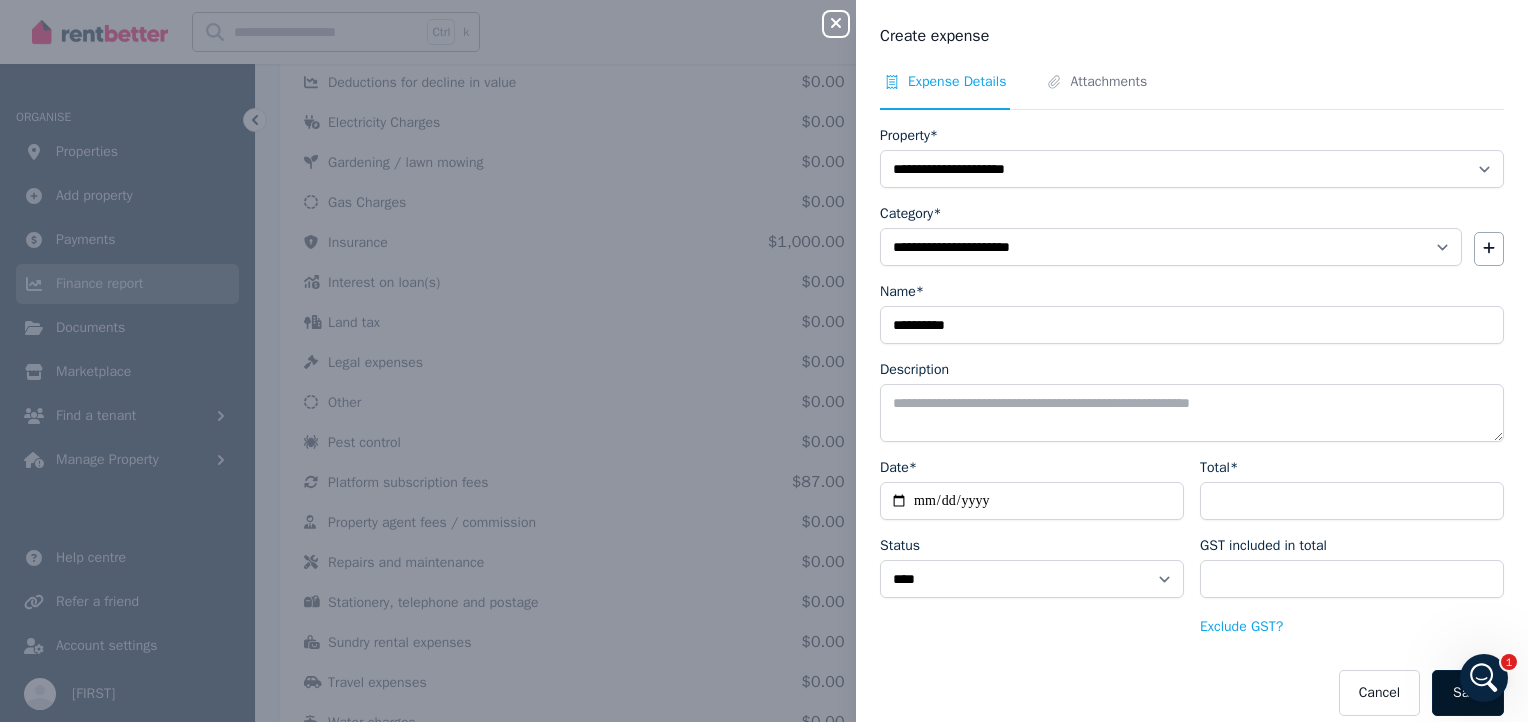 click on "Save" at bounding box center (1468, 693) 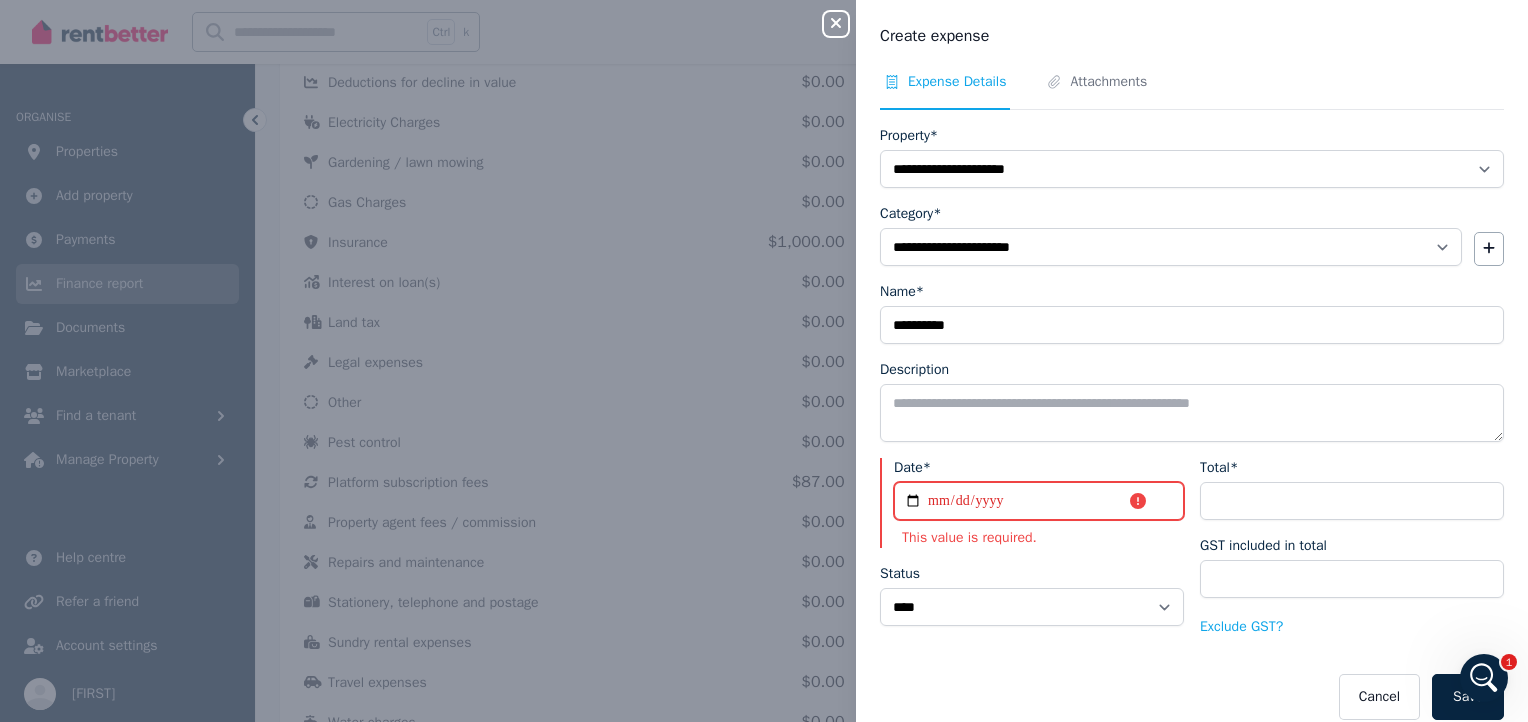 click on "Date*" at bounding box center [1039, 501] 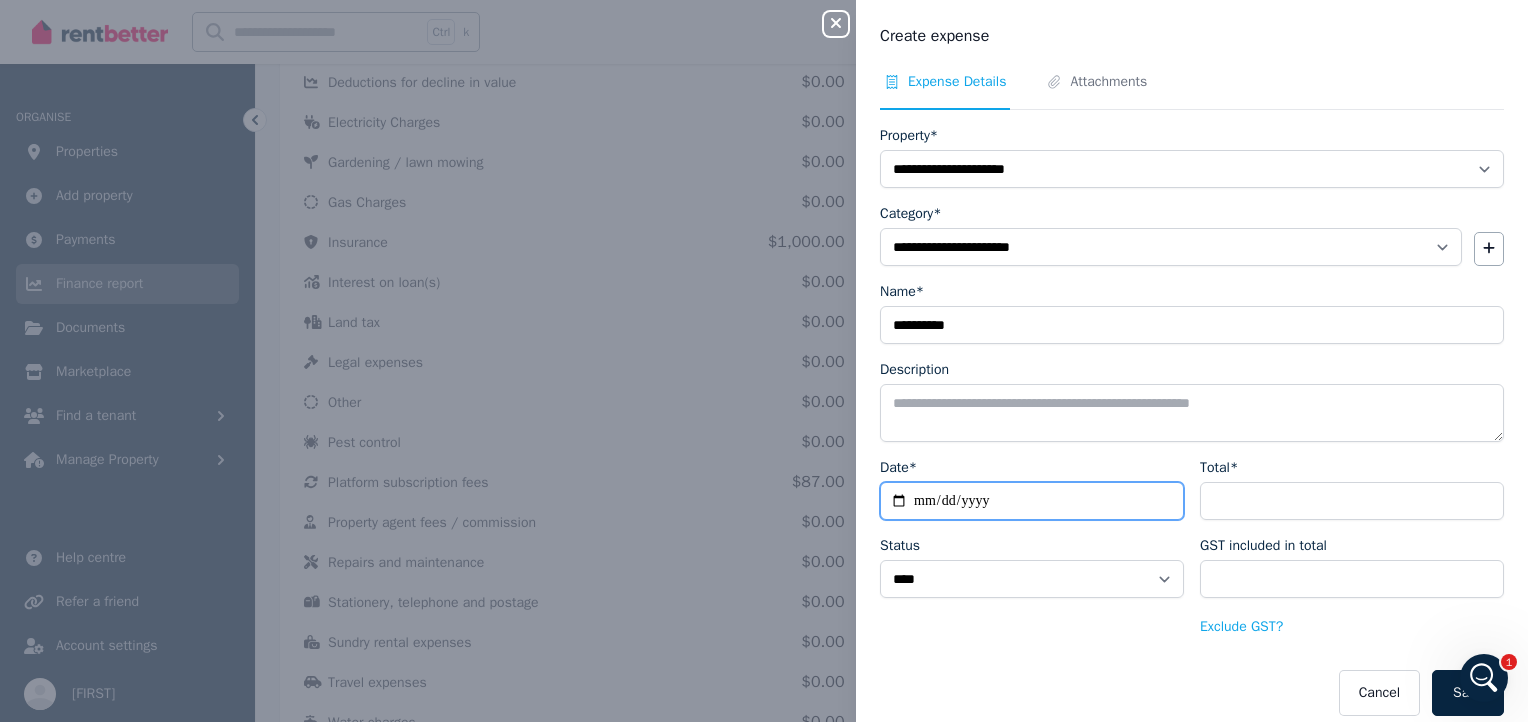 type on "**********" 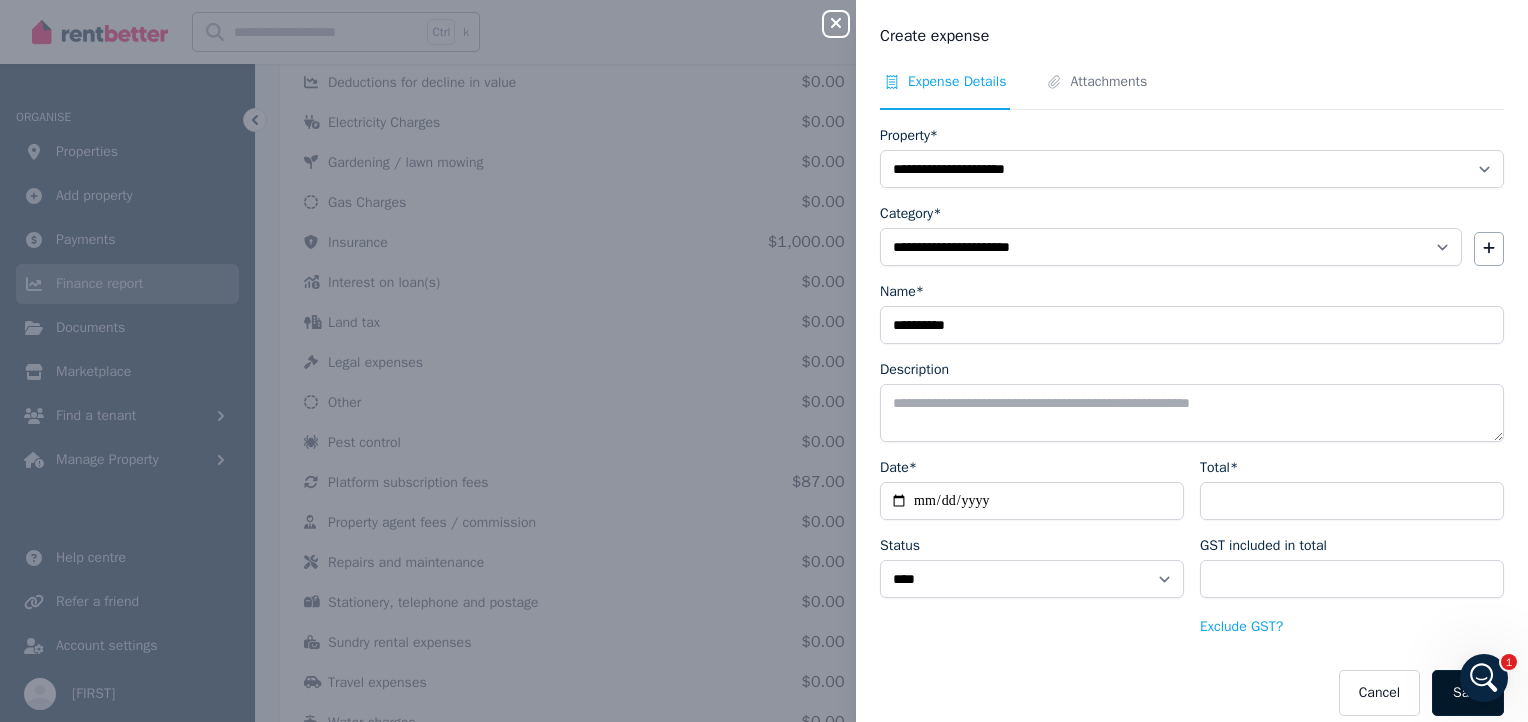 click on "Save" at bounding box center [1468, 693] 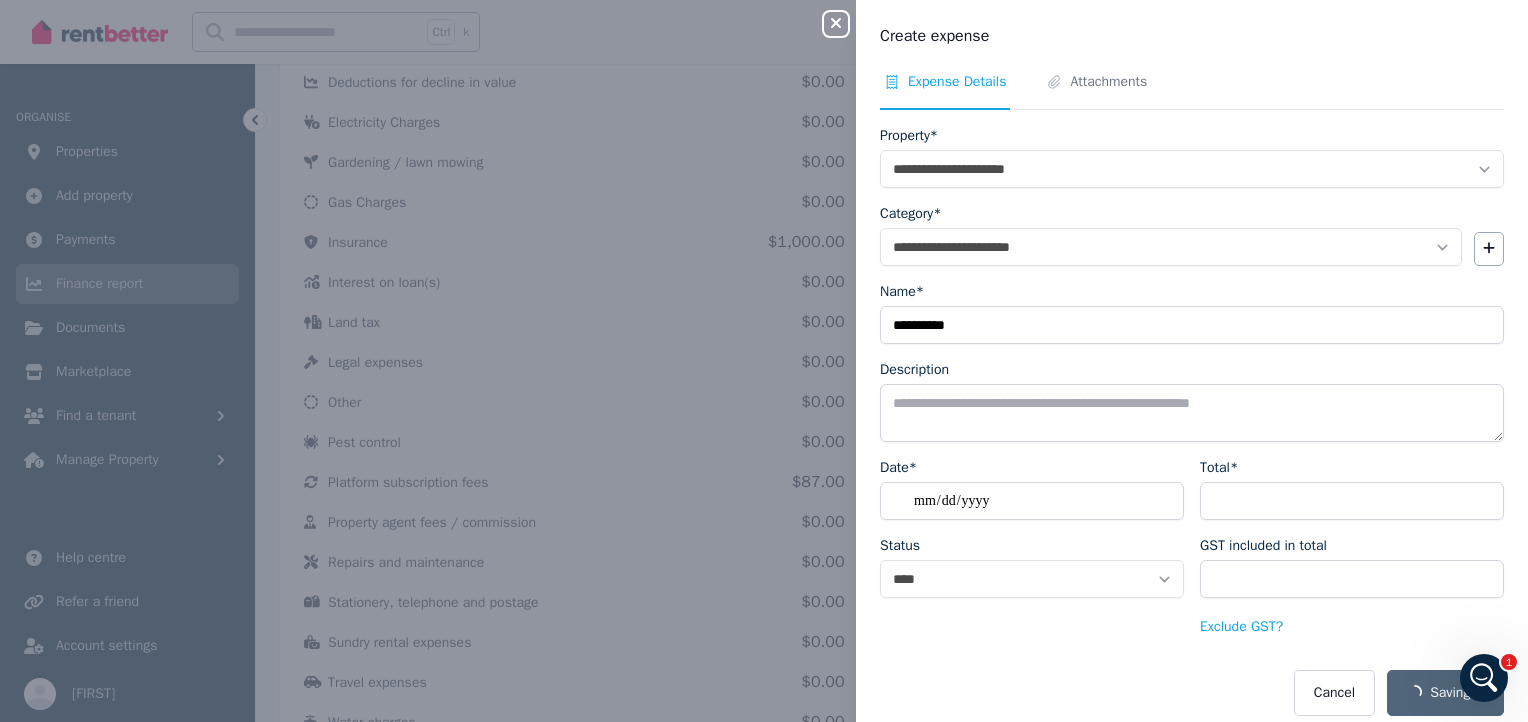 select 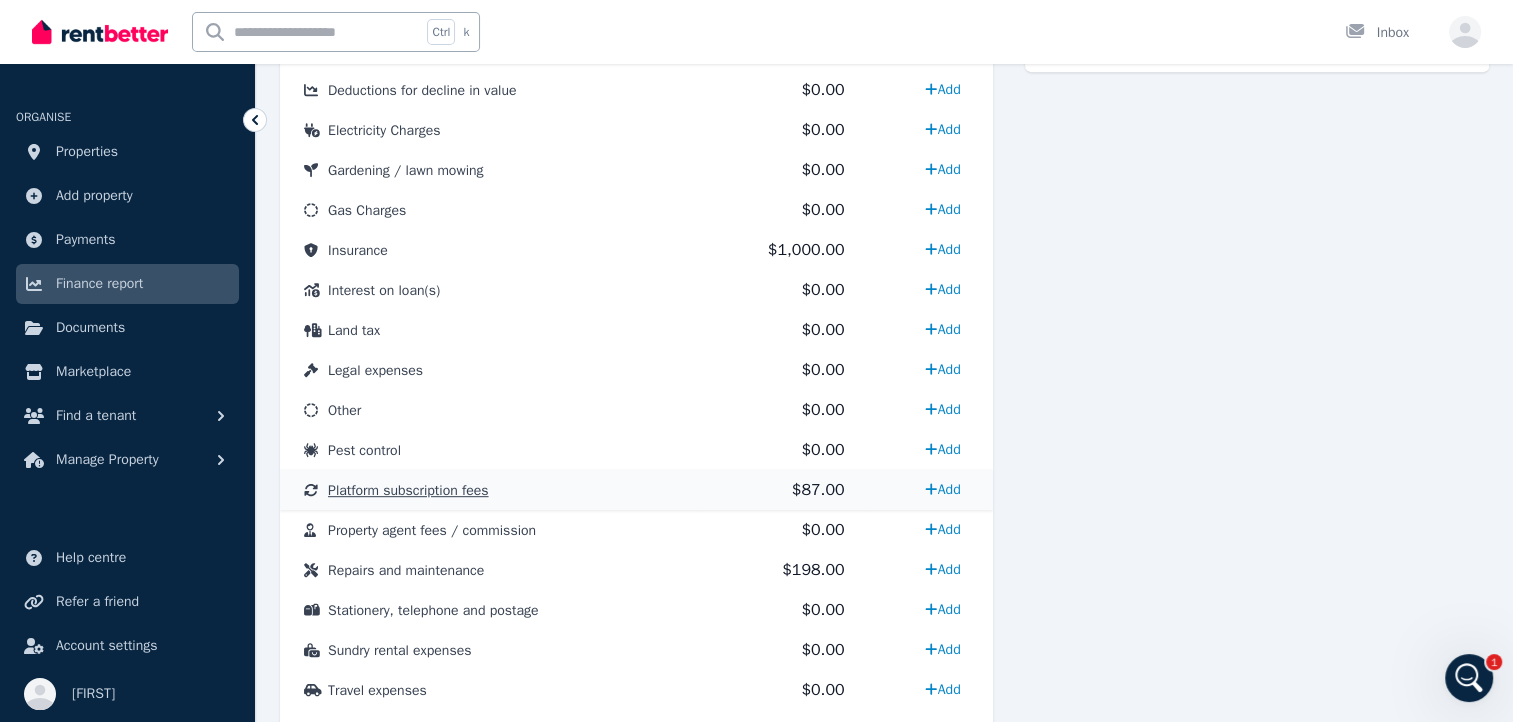 scroll, scrollTop: 928, scrollLeft: 0, axis: vertical 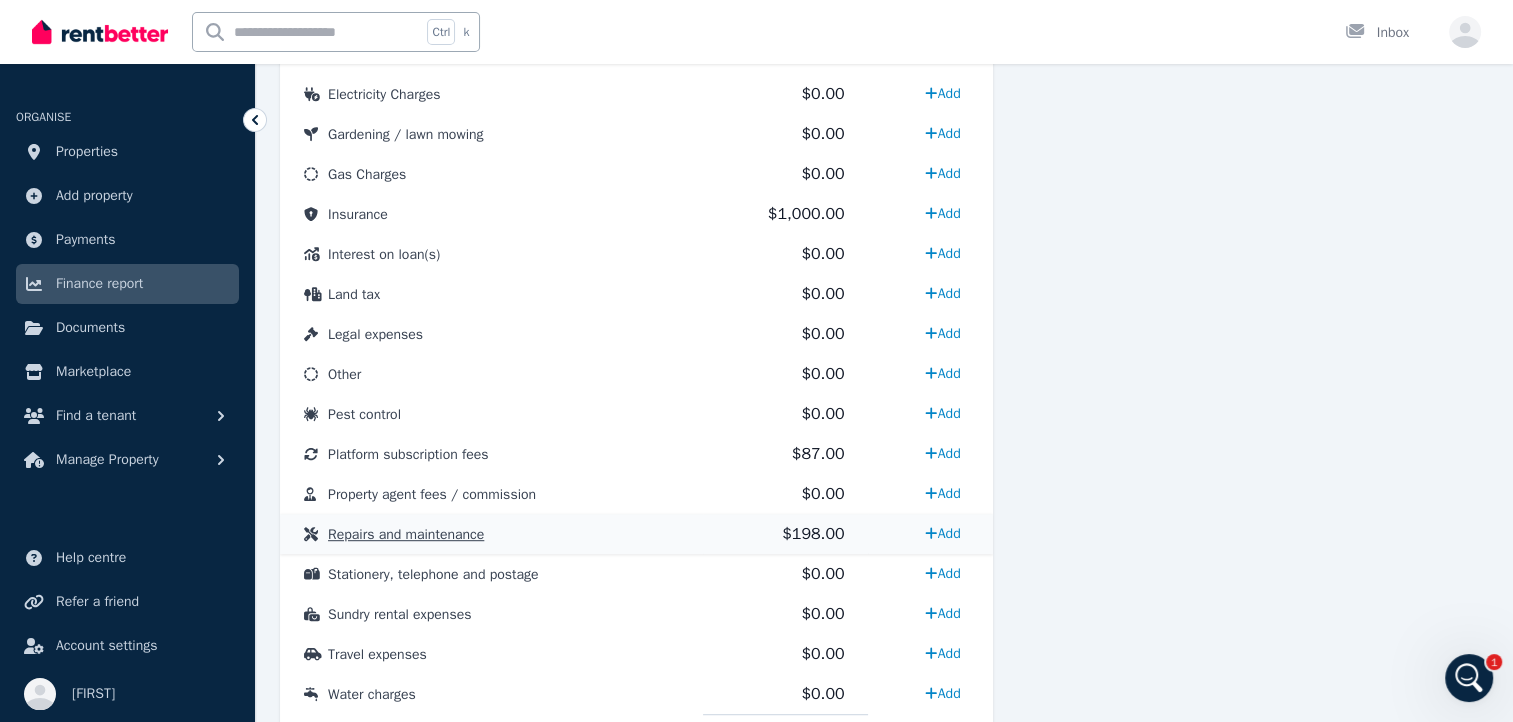 click on "Repairs and maintenance" at bounding box center (491, 534) 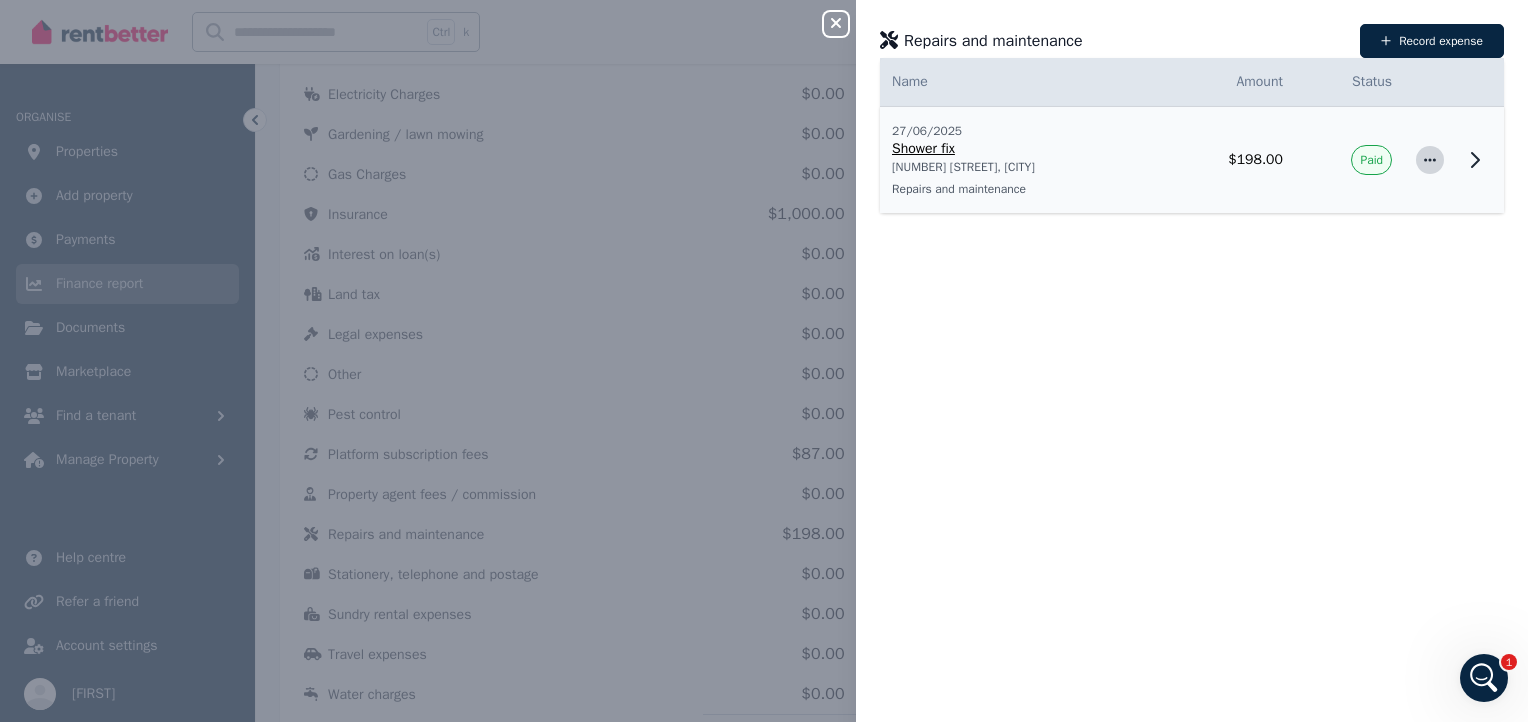 click 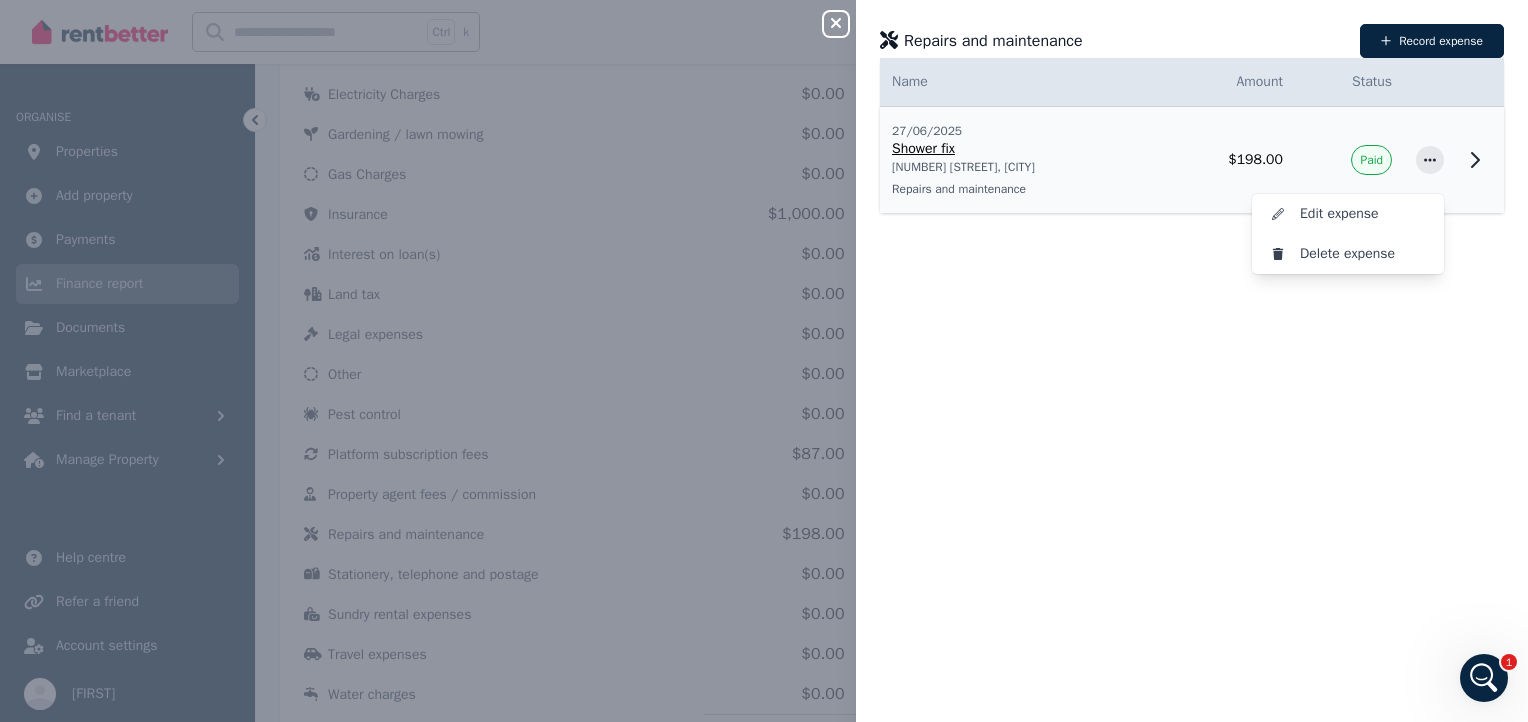 click on "[NUMBER] [STREET], [CITY]" at bounding box center [1021, 167] 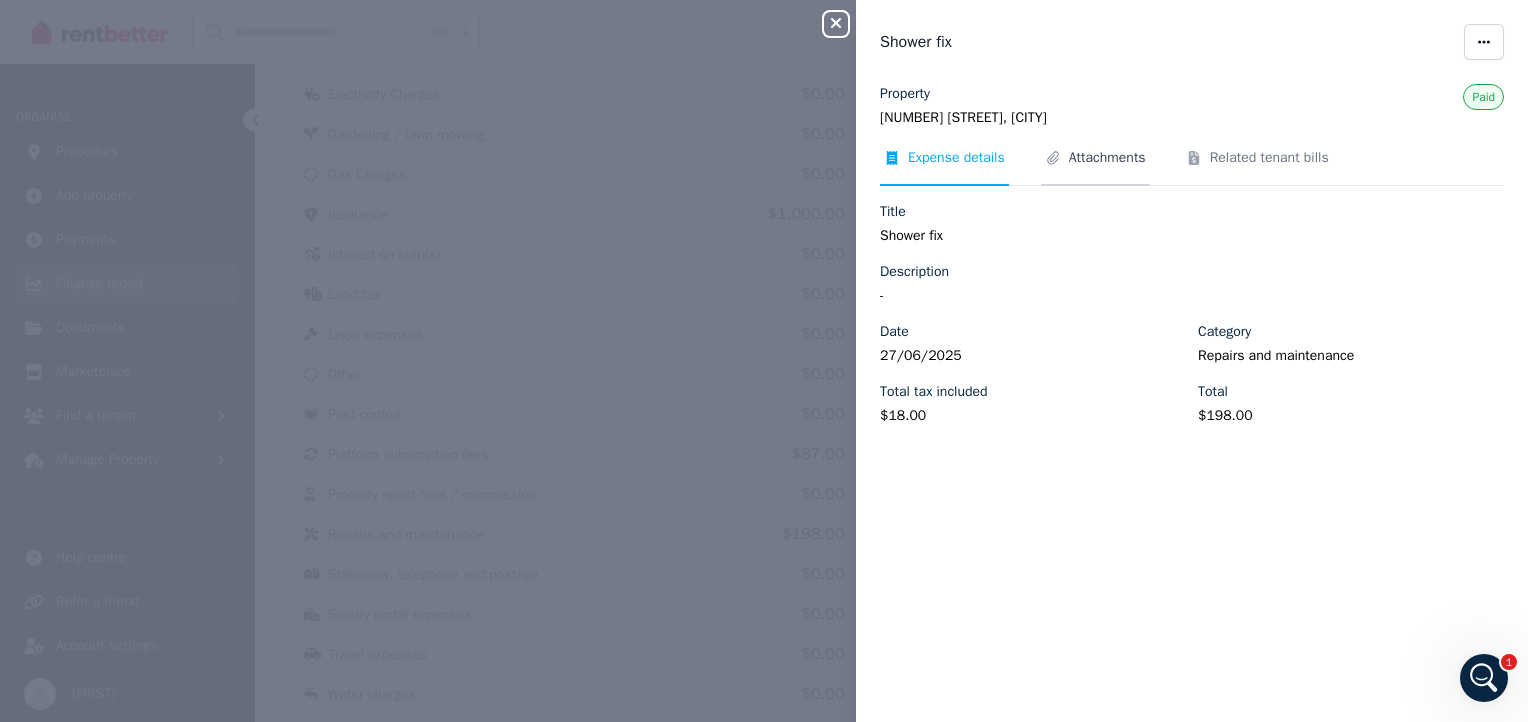 click on "Attachments" at bounding box center [1107, 158] 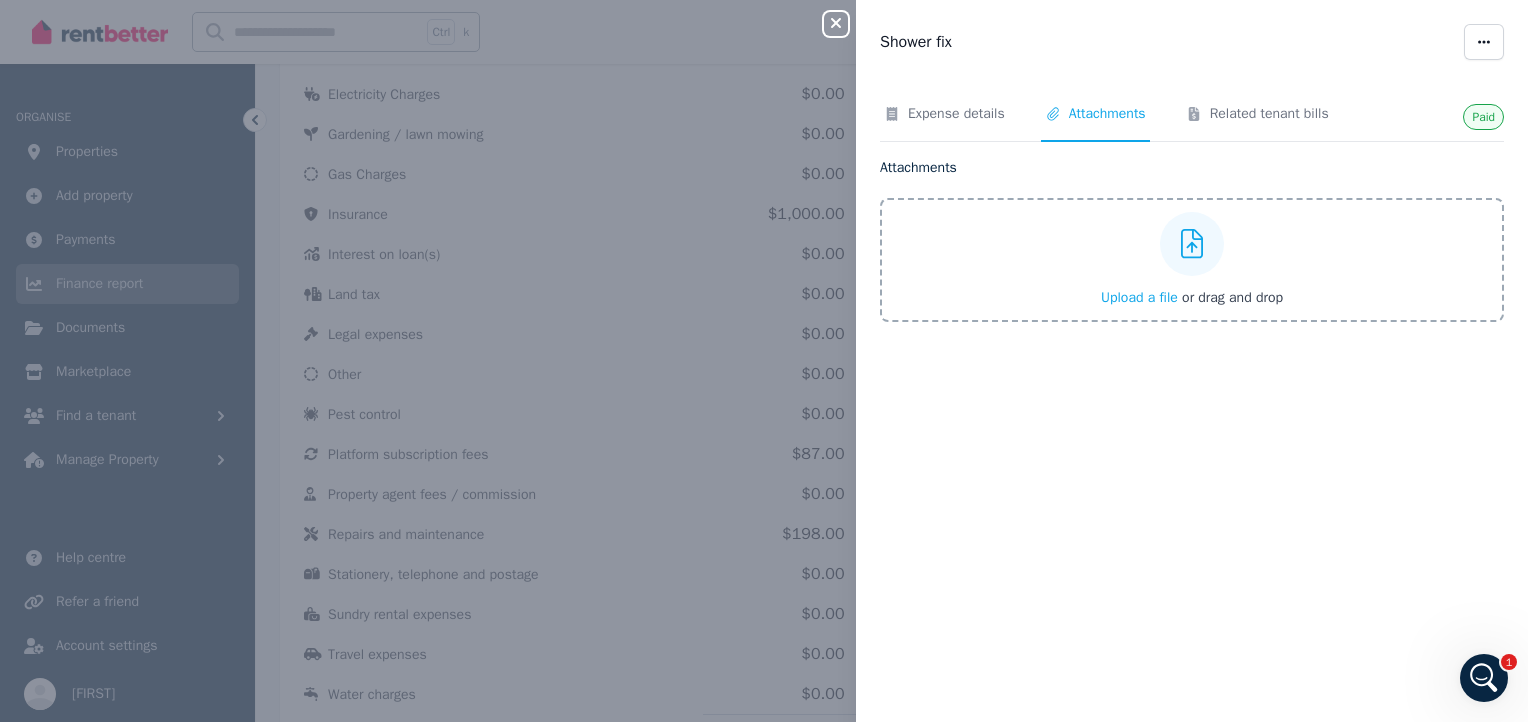 click on "Upload a file" at bounding box center (1139, 297) 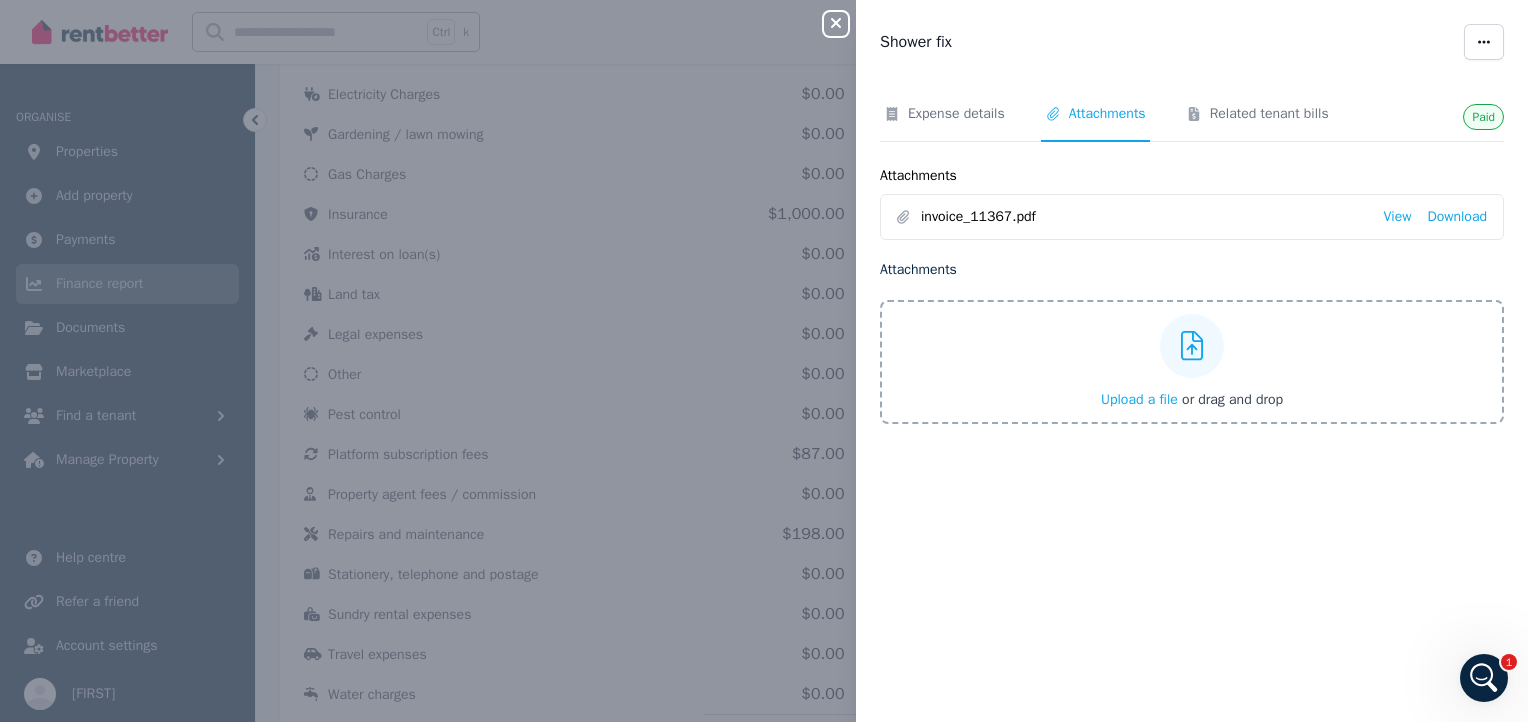 click on "Close panel Shower fix Paid Expense details Attachments Related tenant bills Attachments invoice_11367.pdf View Download Attachments Upload a file   or drag and drop Uploaded   " invoice_11367.pdf "" at bounding box center [764, 361] 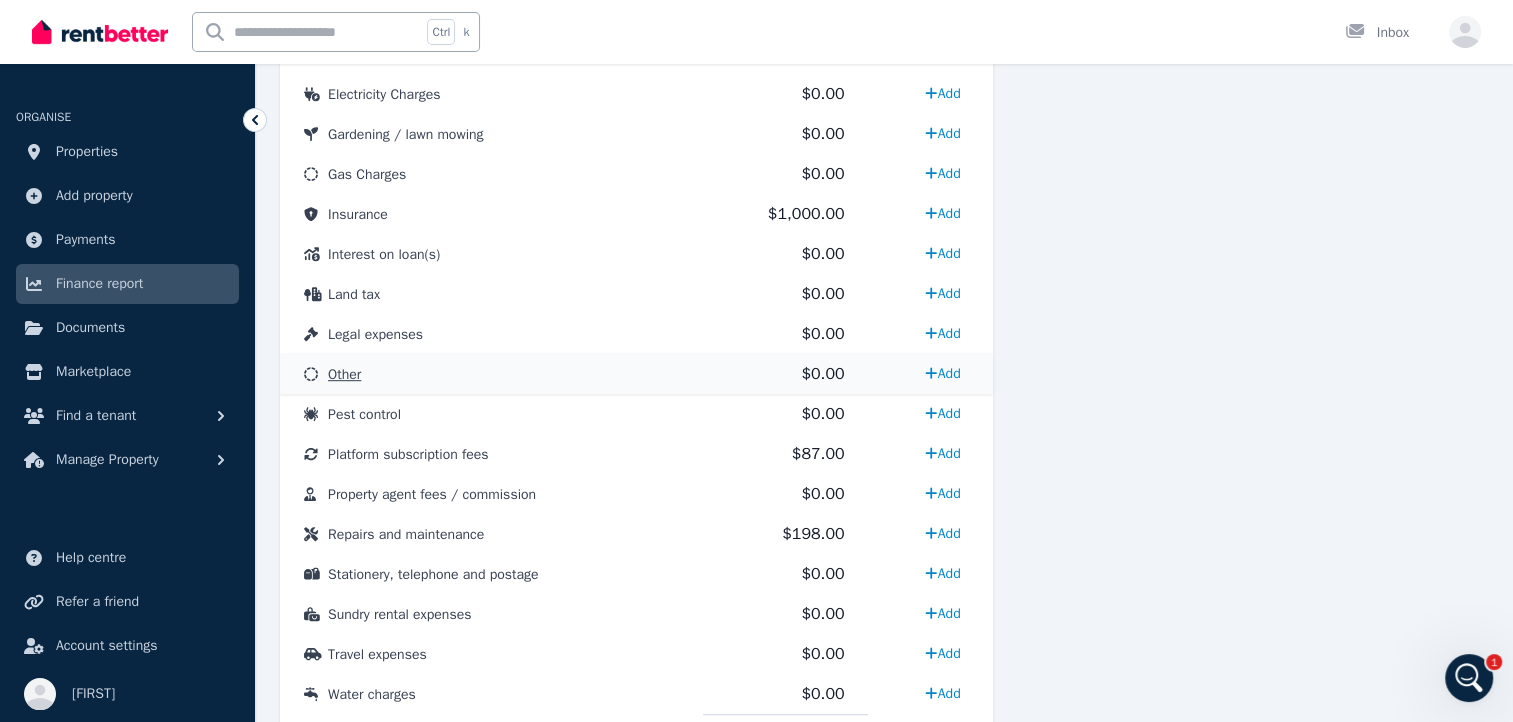 click on "Other" at bounding box center [344, 374] 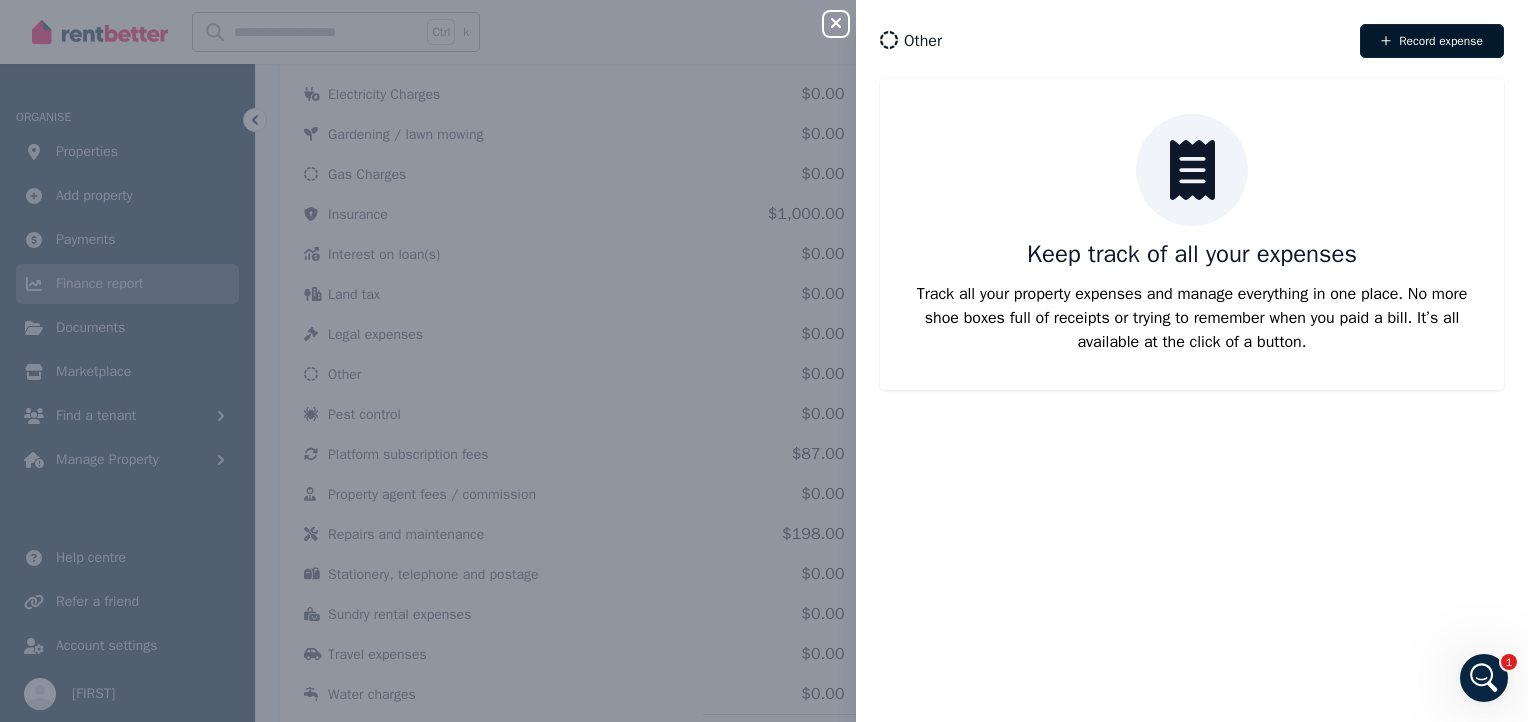 click on "Record expense" at bounding box center (1432, 41) 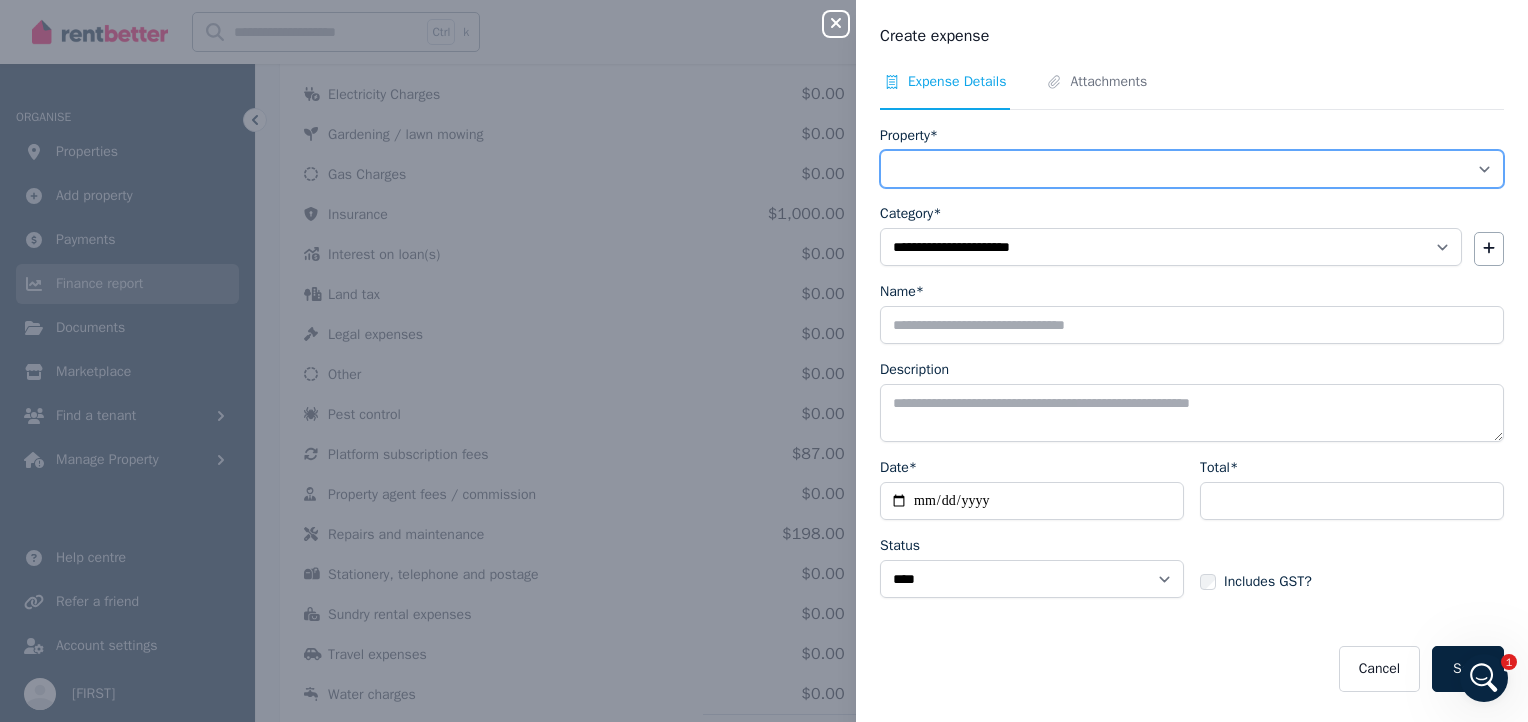 click on "**********" at bounding box center [1192, 169] 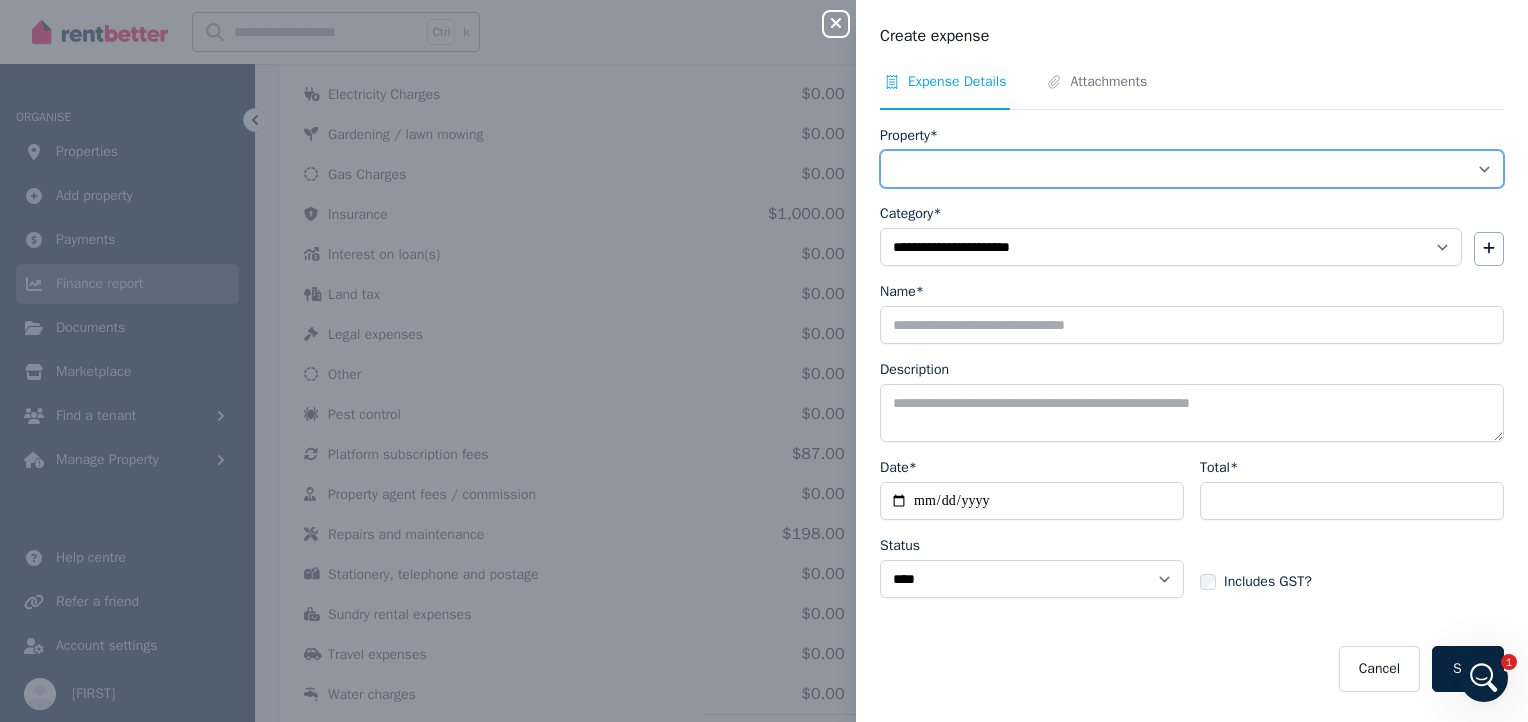 select on "**********" 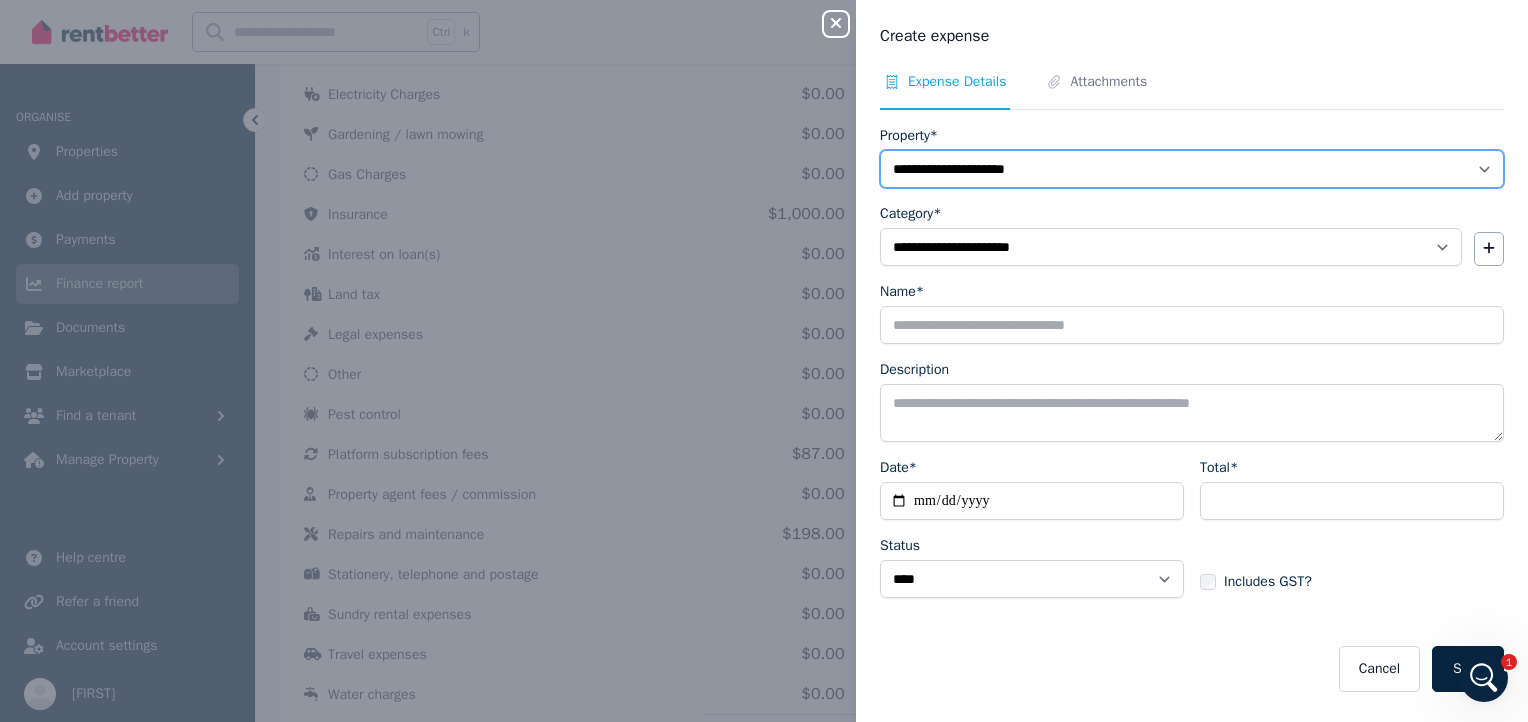 click on "**********" at bounding box center [1192, 169] 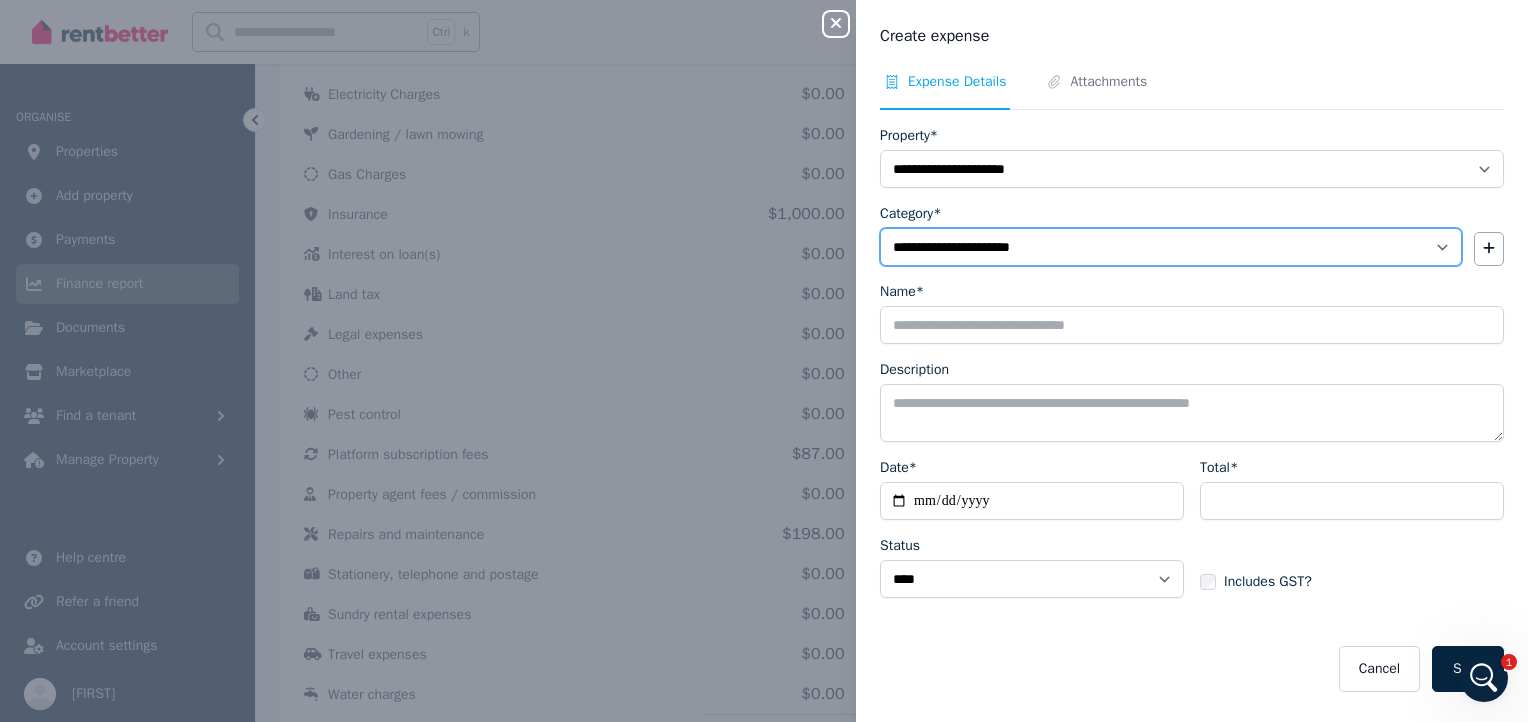 click on "**********" at bounding box center (1171, 247) 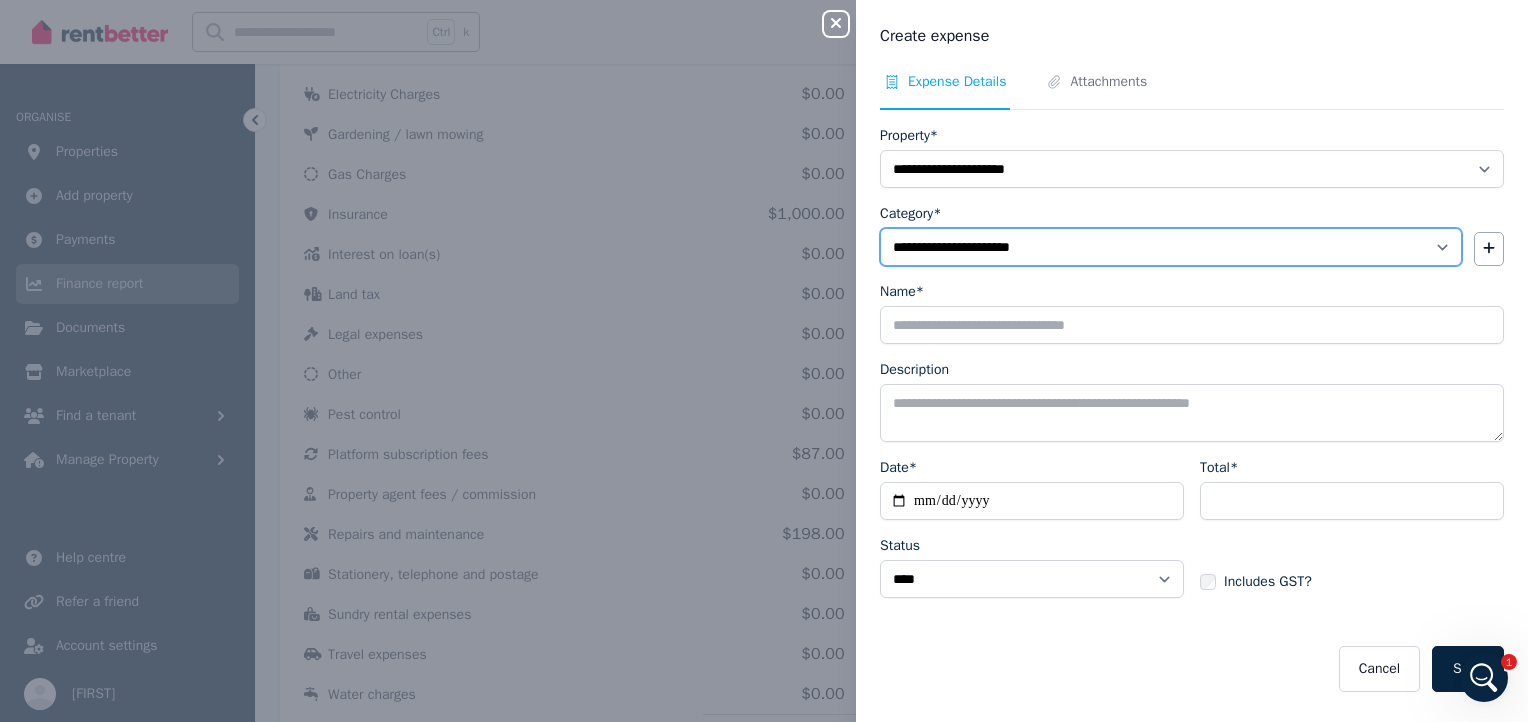 click on "**********" at bounding box center [1171, 247] 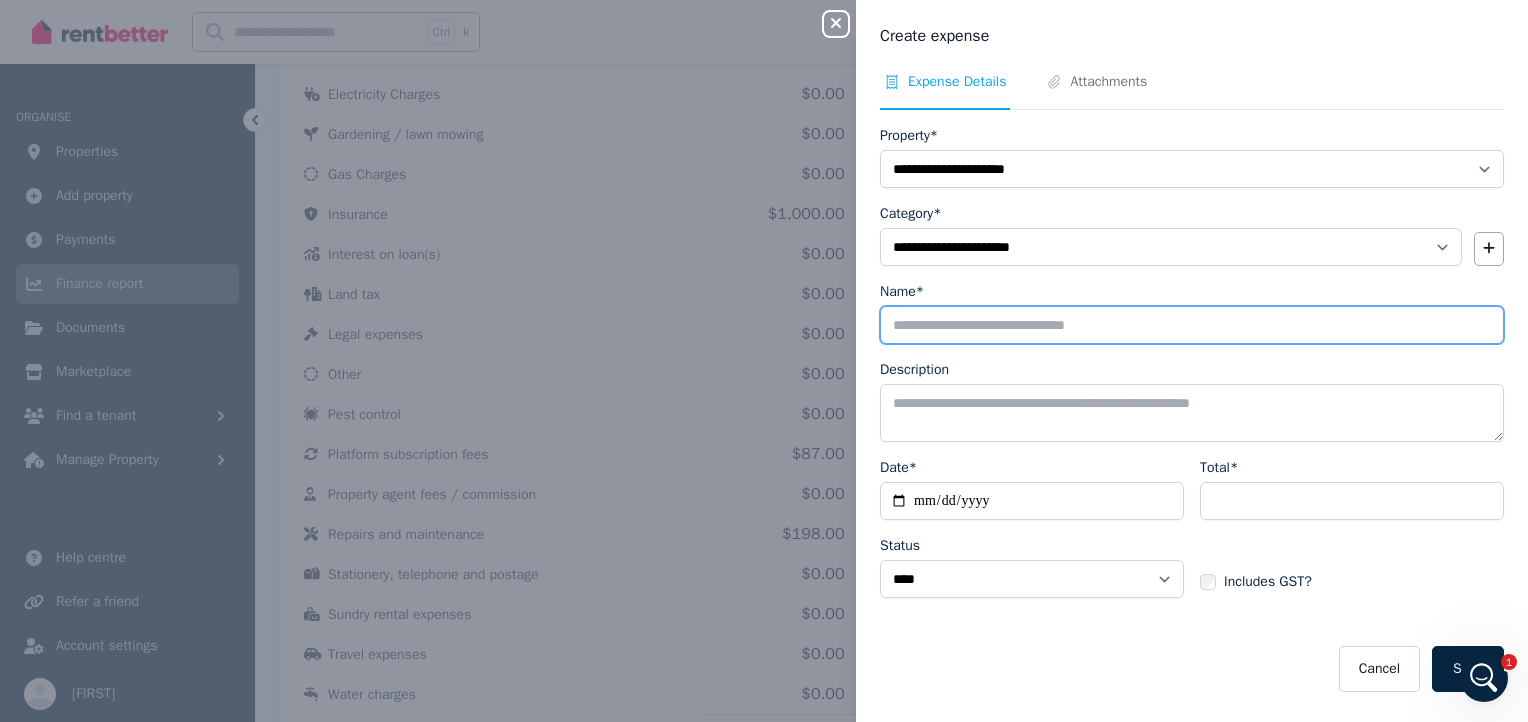 click on "Name*" at bounding box center [1192, 325] 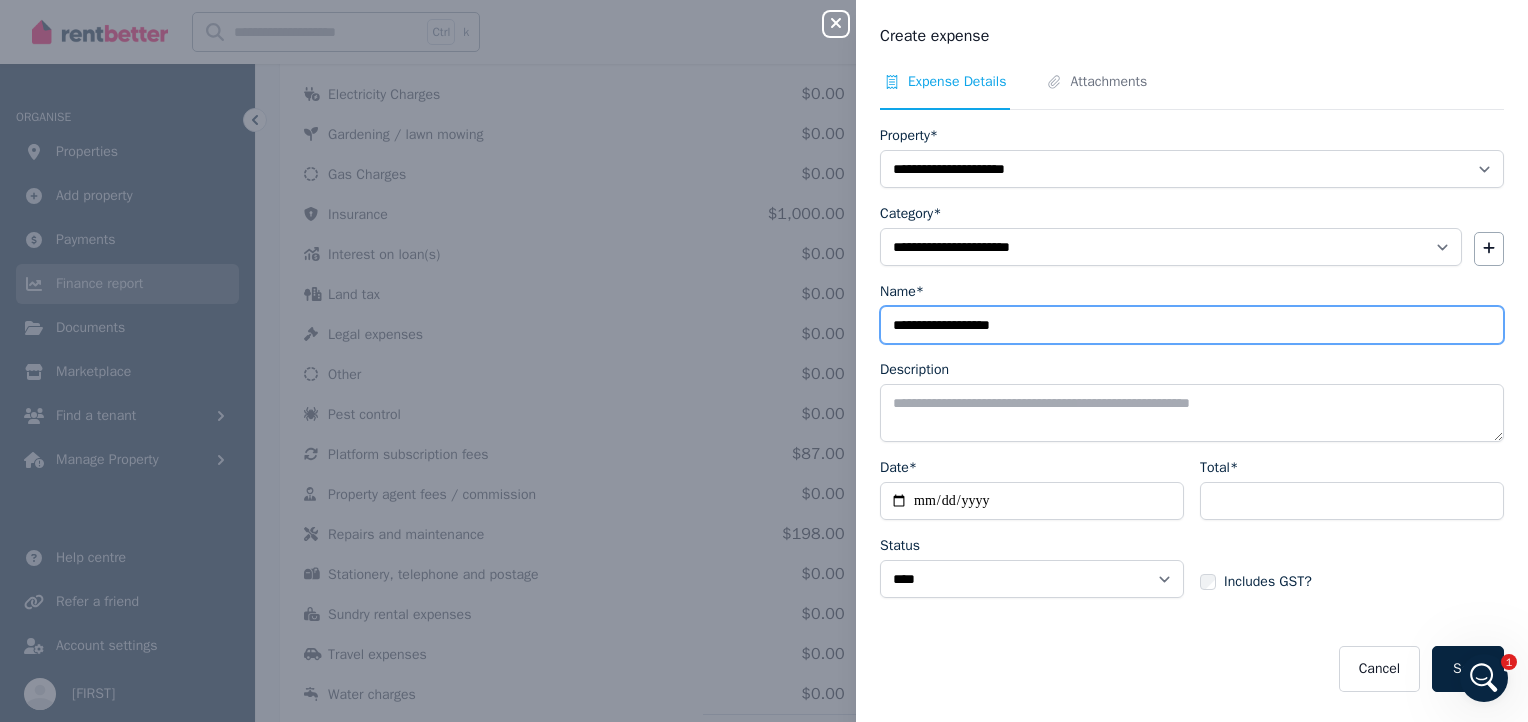 type on "**********" 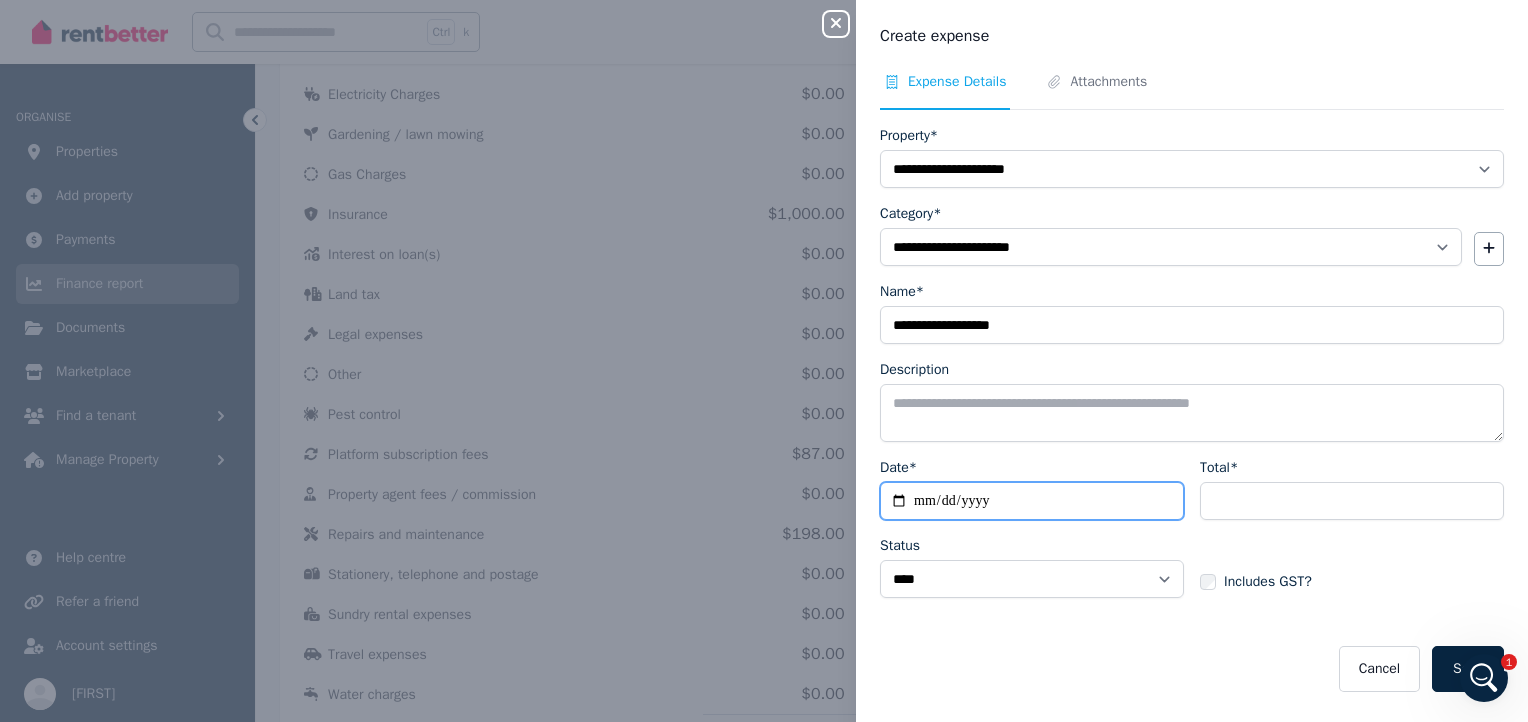 click on "Date*" at bounding box center [1032, 501] 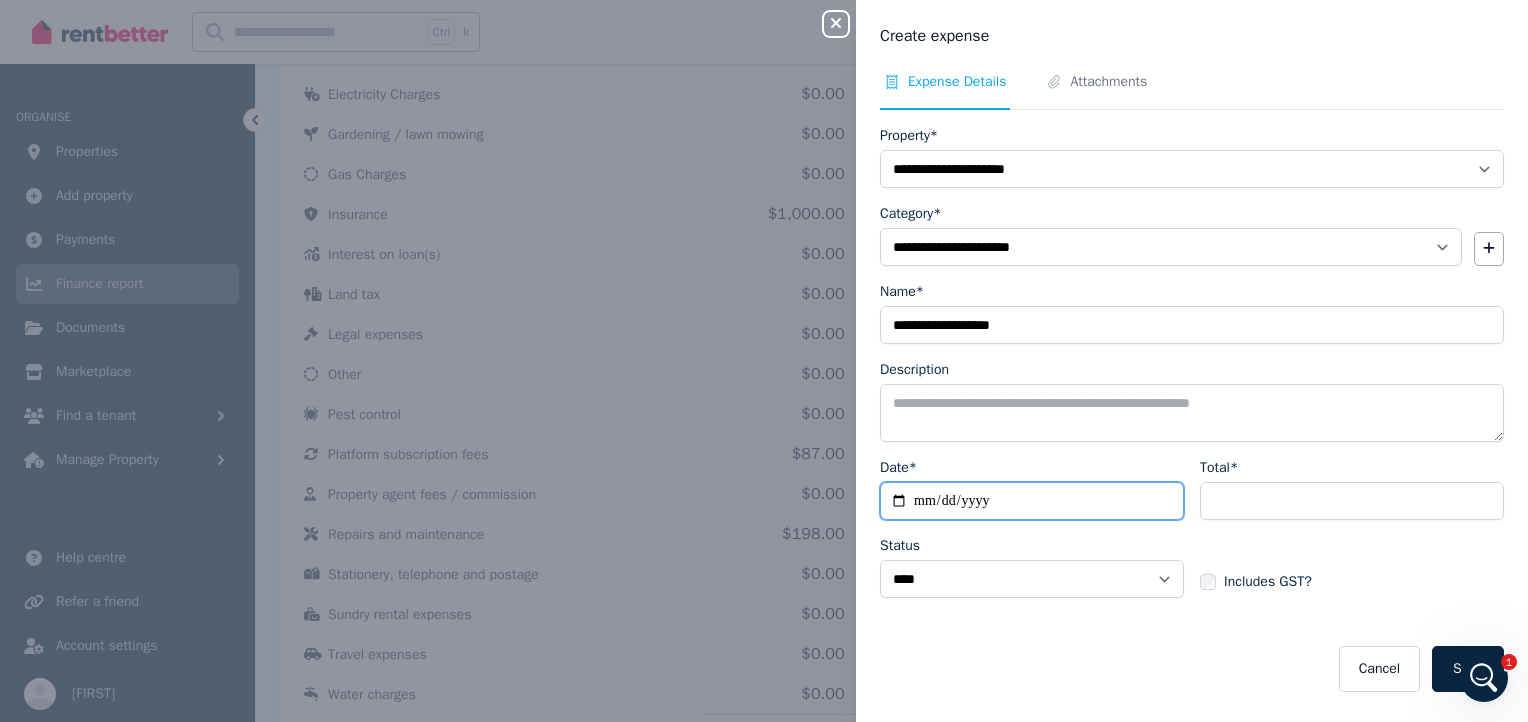 type on "**********" 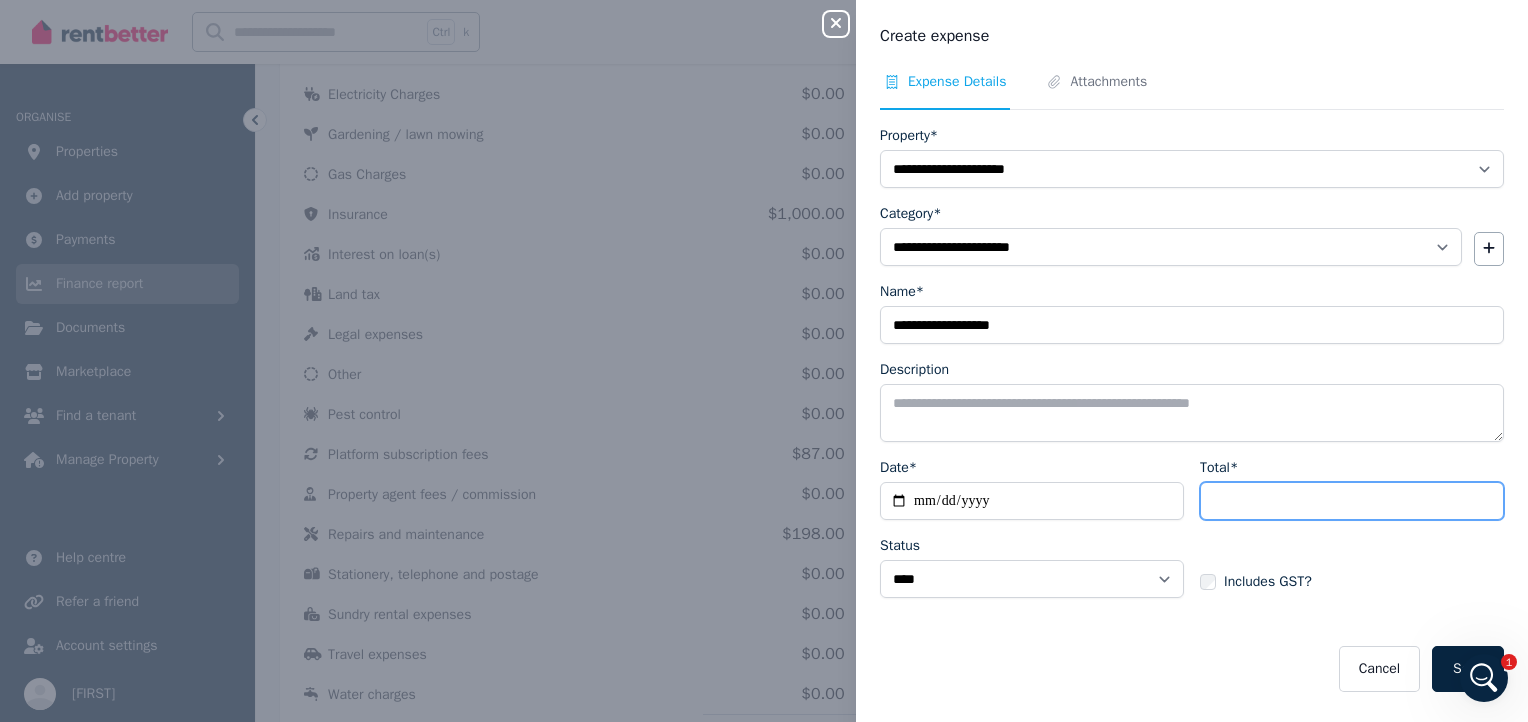 click on "Total*" at bounding box center [1352, 501] 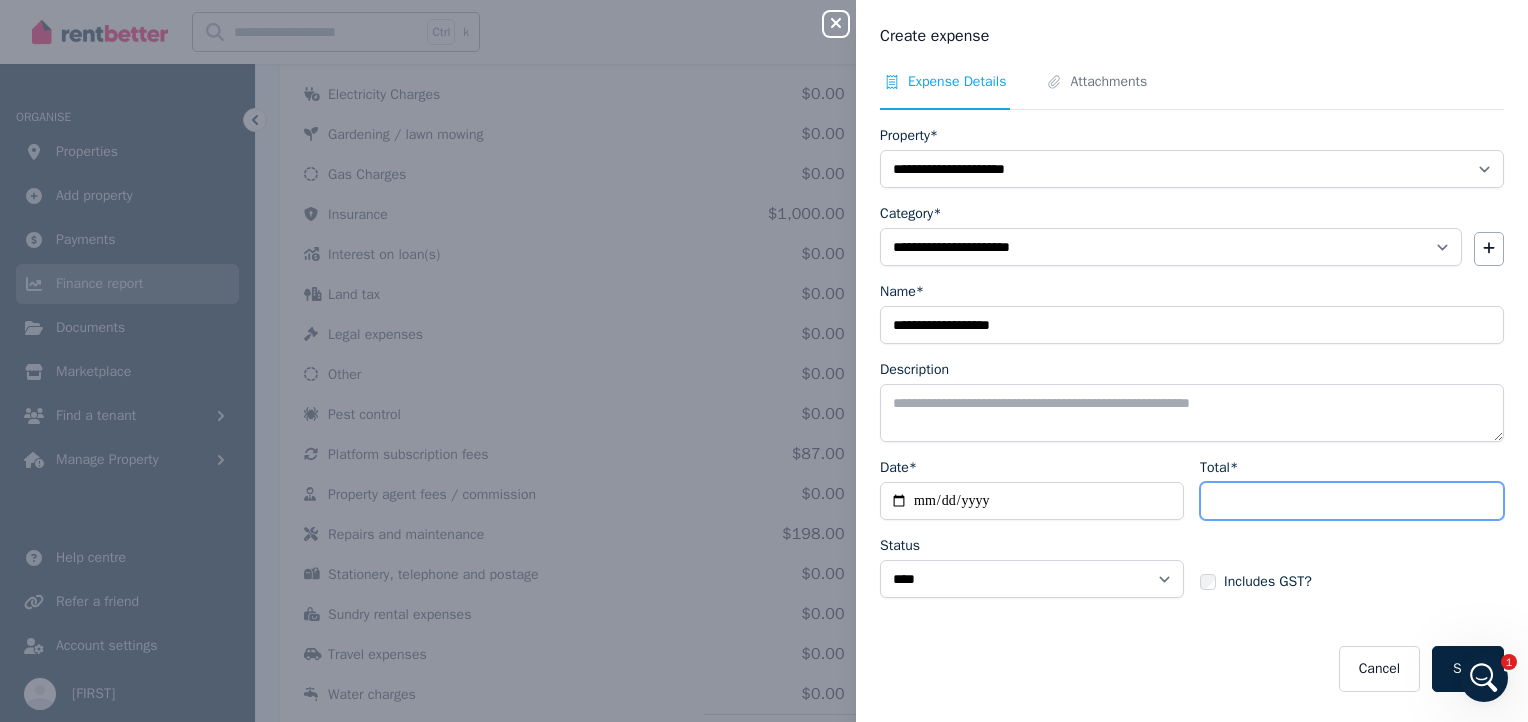 type on "***" 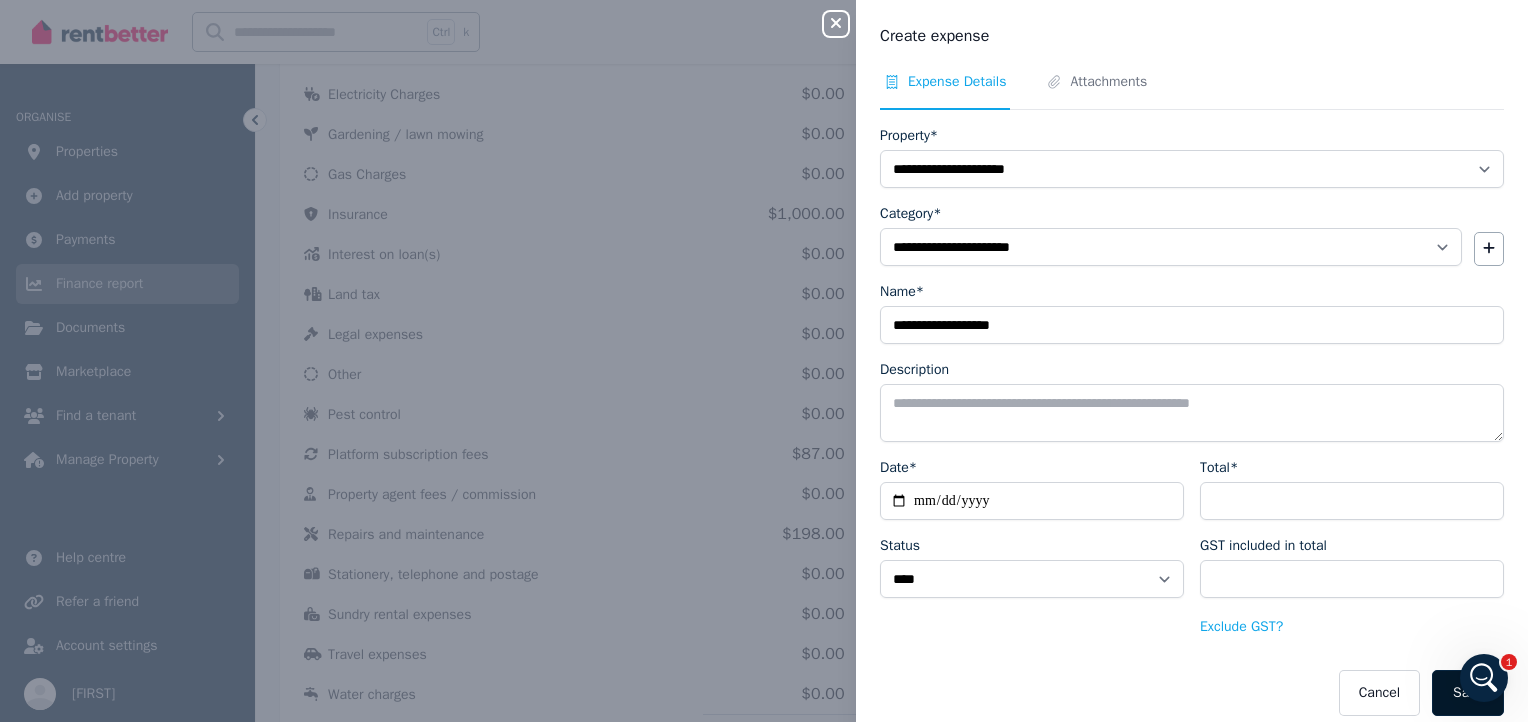 click on "Save" at bounding box center (1468, 693) 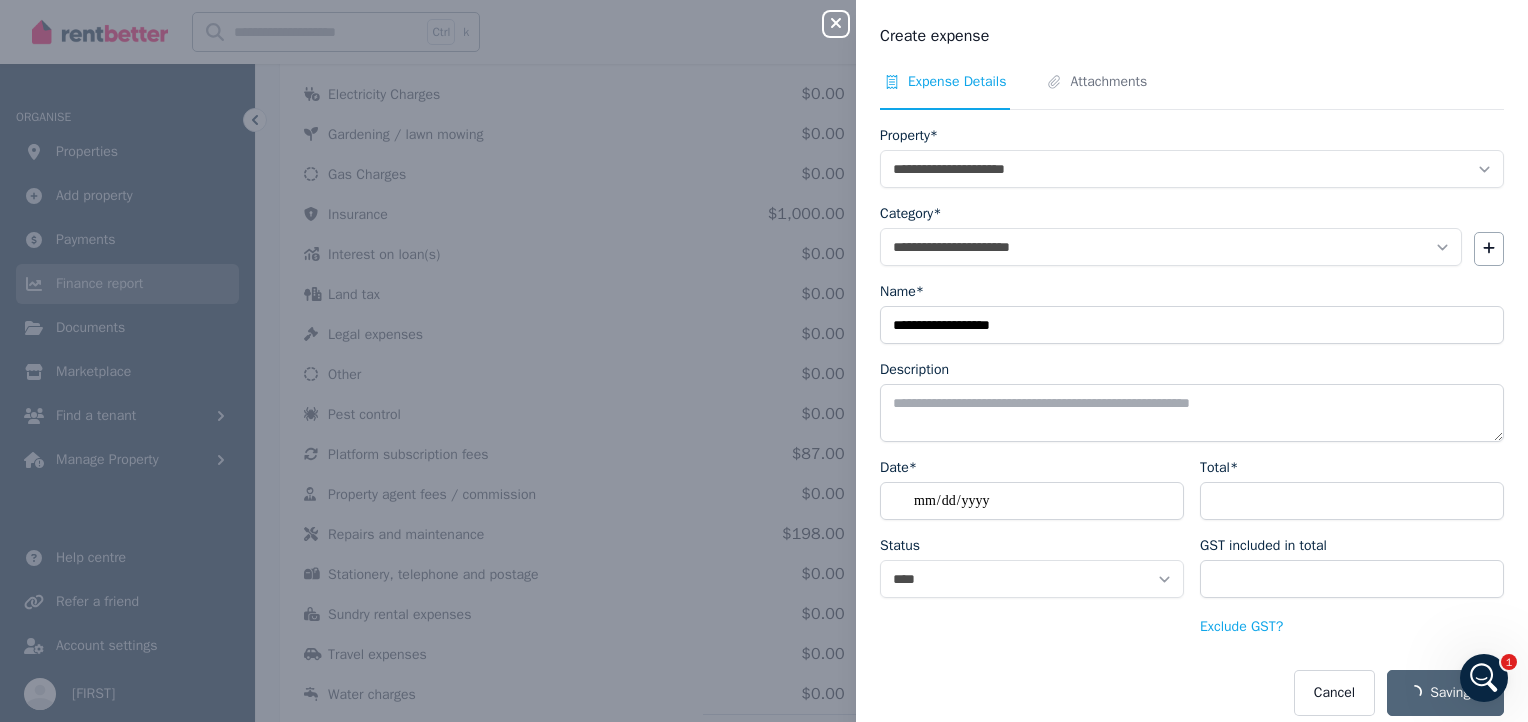 select 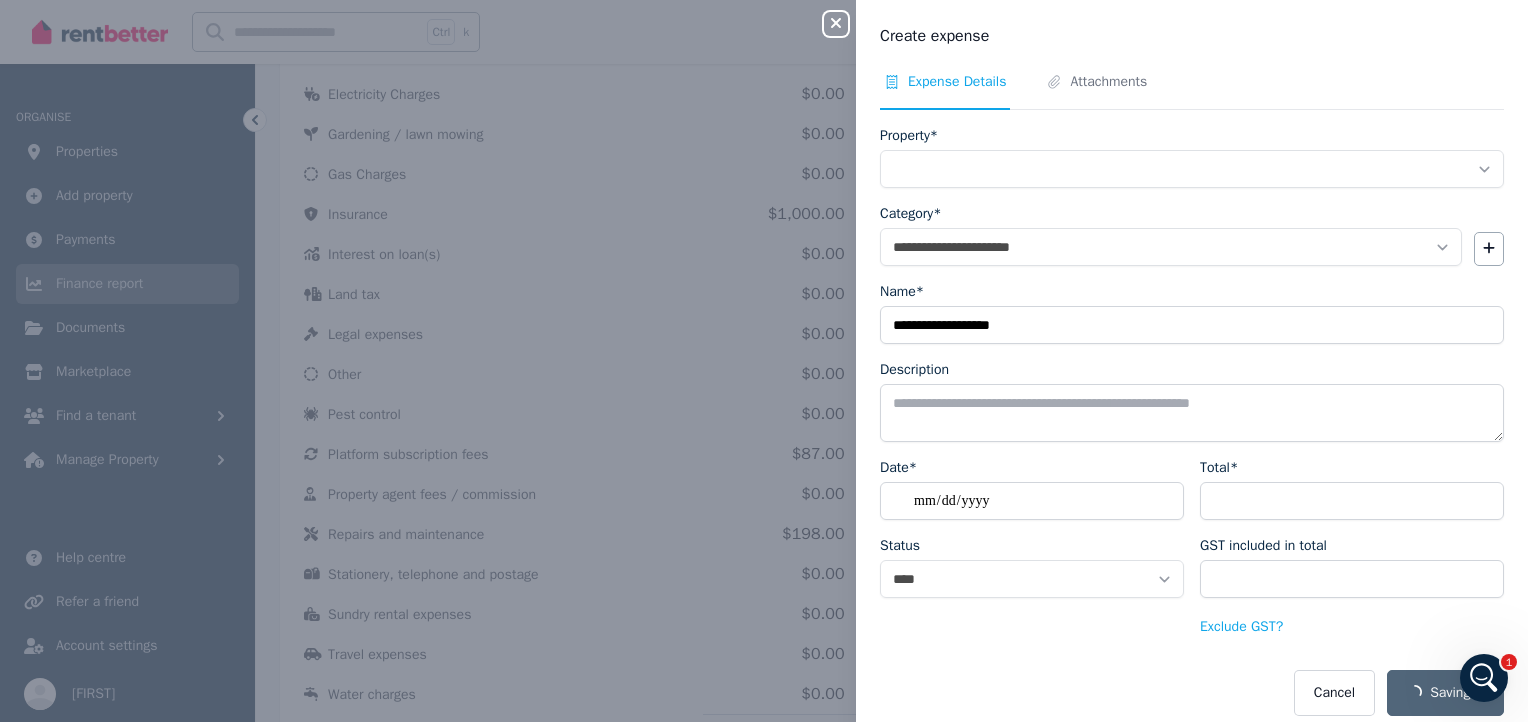 select 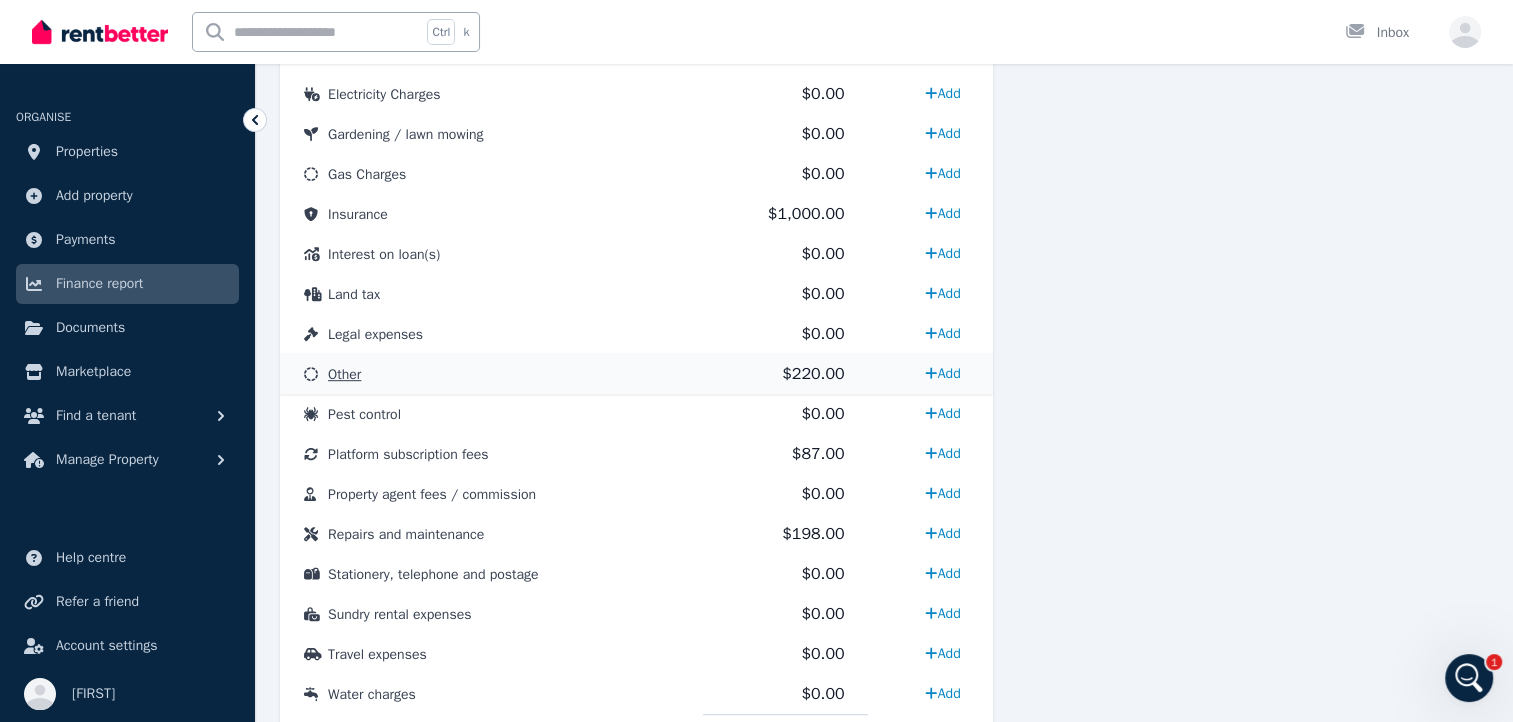 click on "Other" at bounding box center (491, 374) 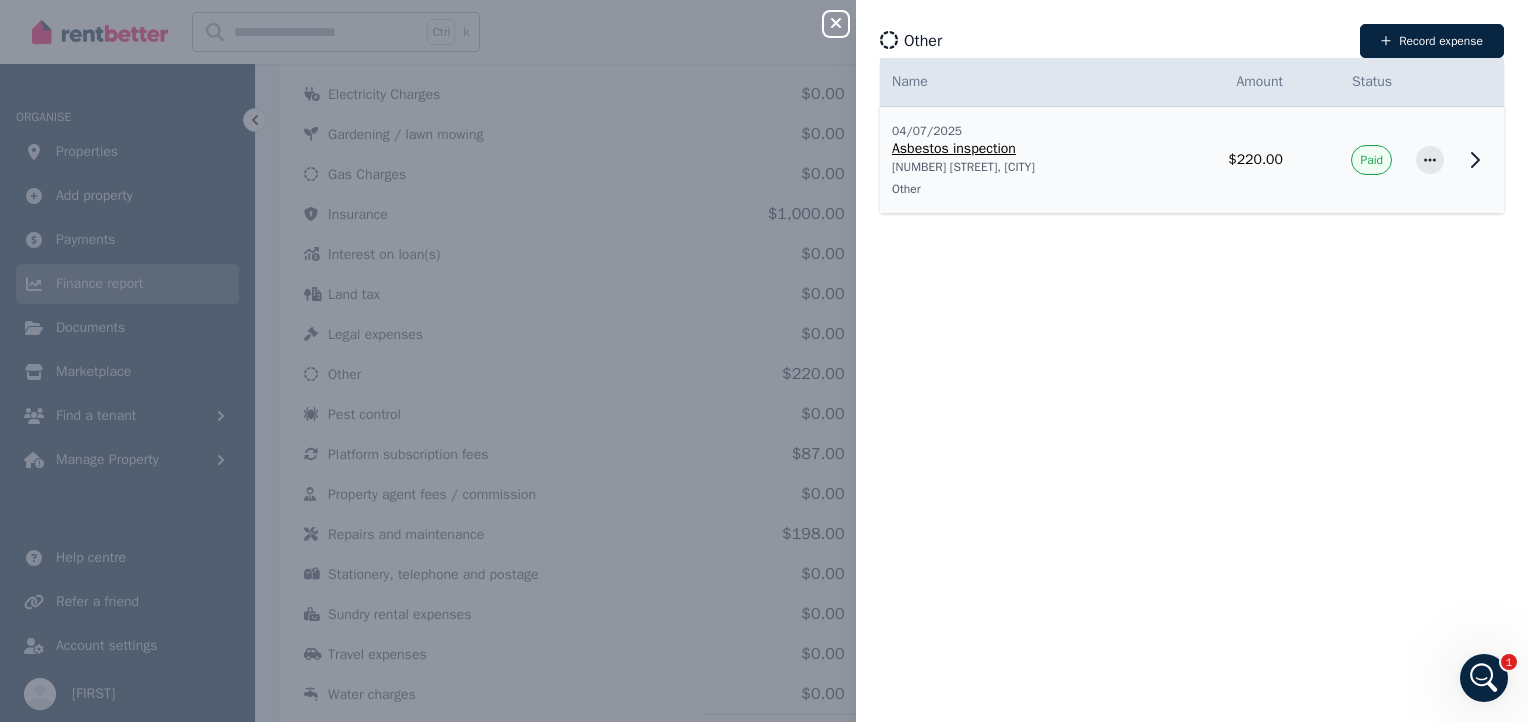click on "04/07/2025 Asbestos inspection 14 Lomond Ct, Werribee Other" at bounding box center [1021, 160] 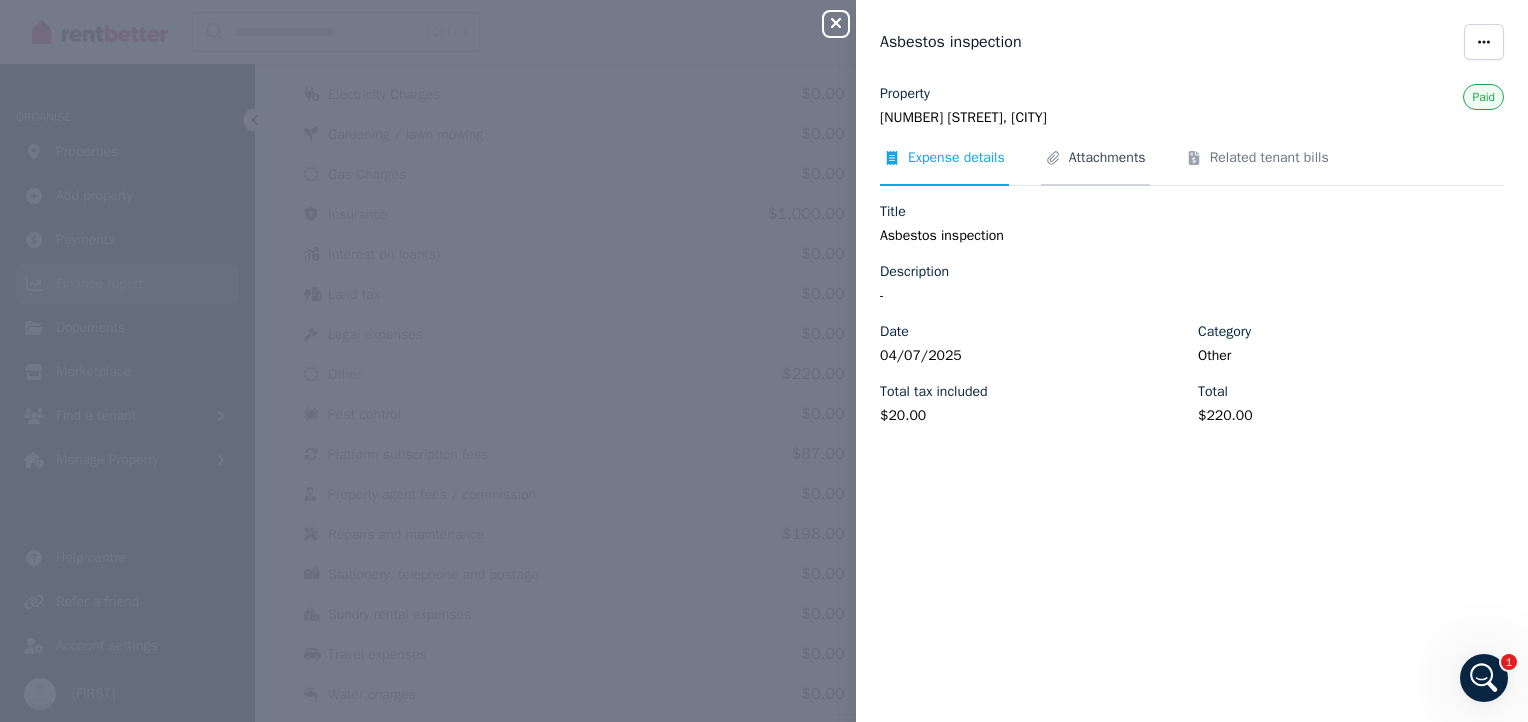 click on "Attachments" at bounding box center [1107, 158] 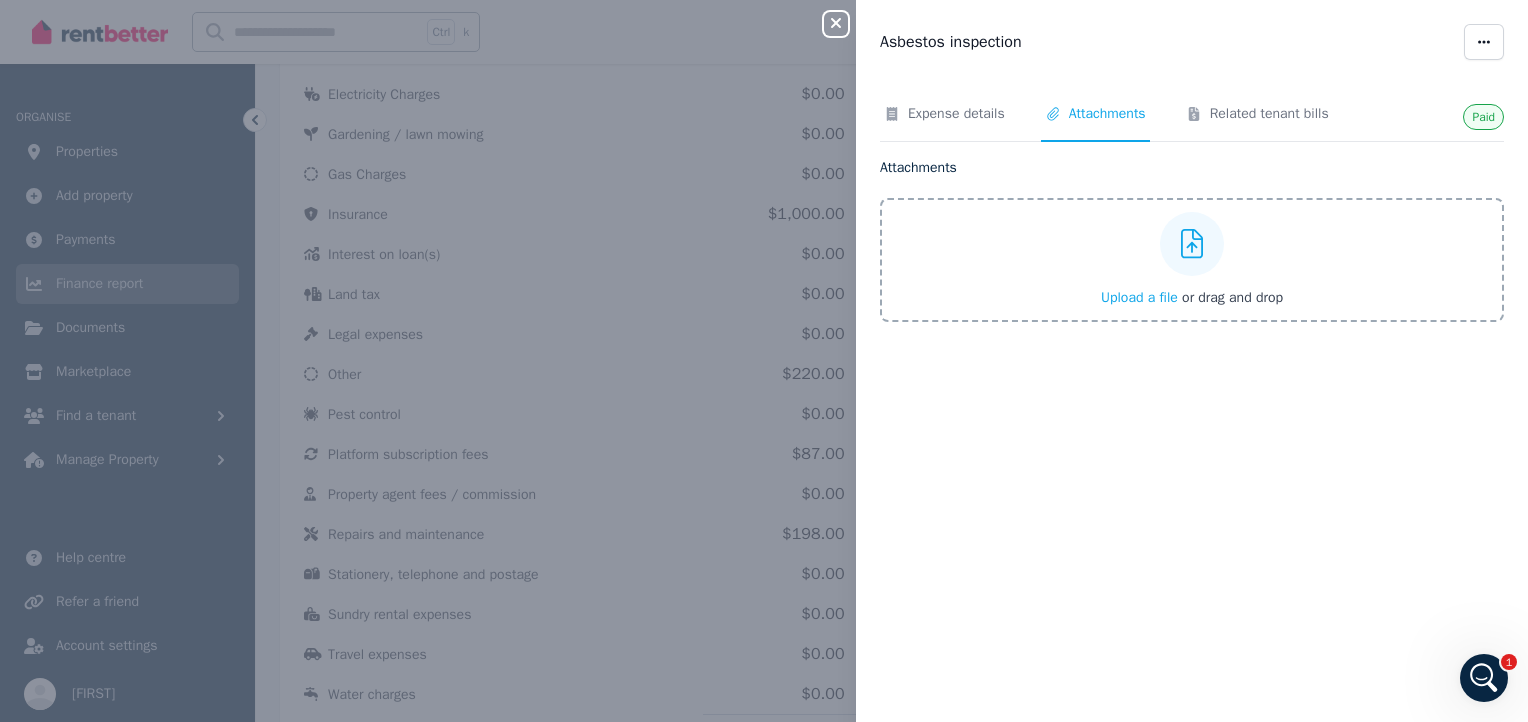 click on "Upload a file" at bounding box center (1139, 297) 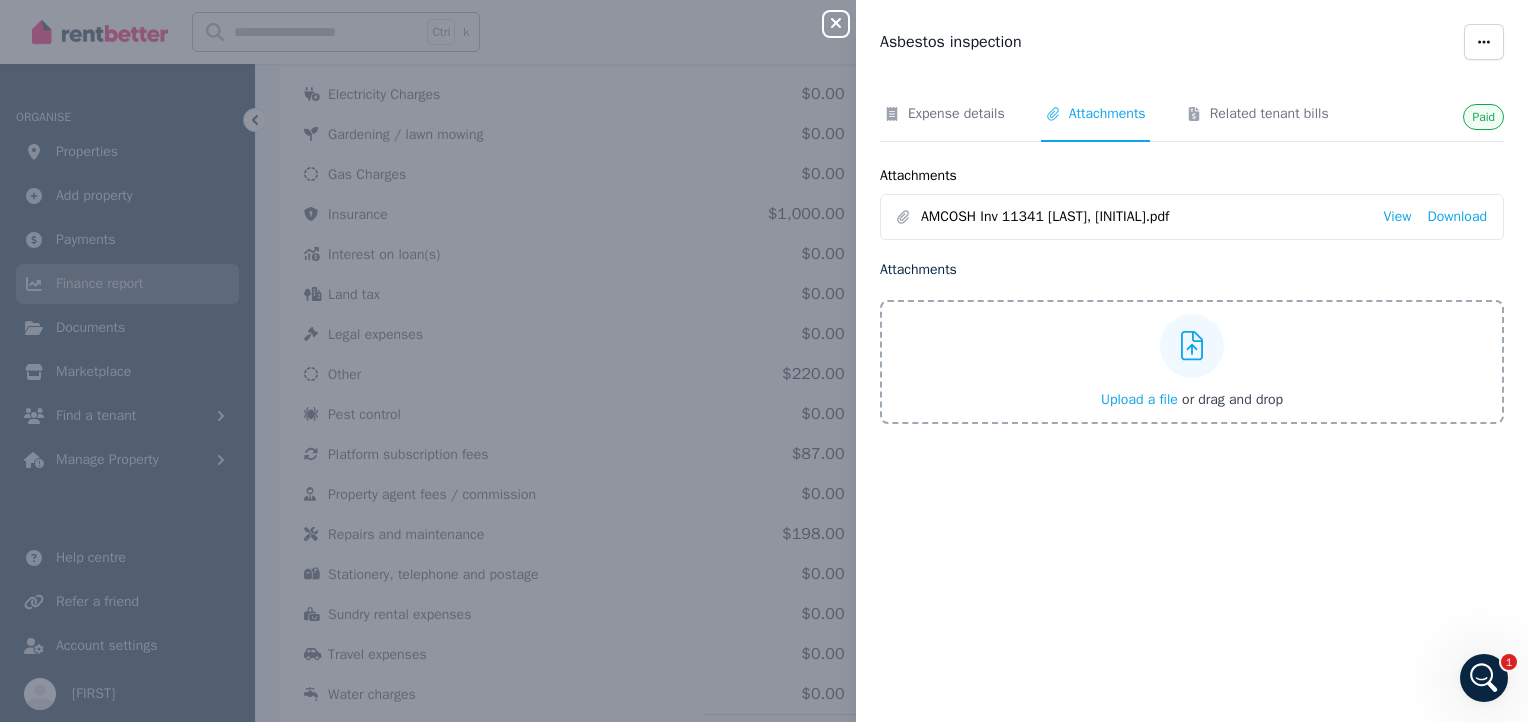 click 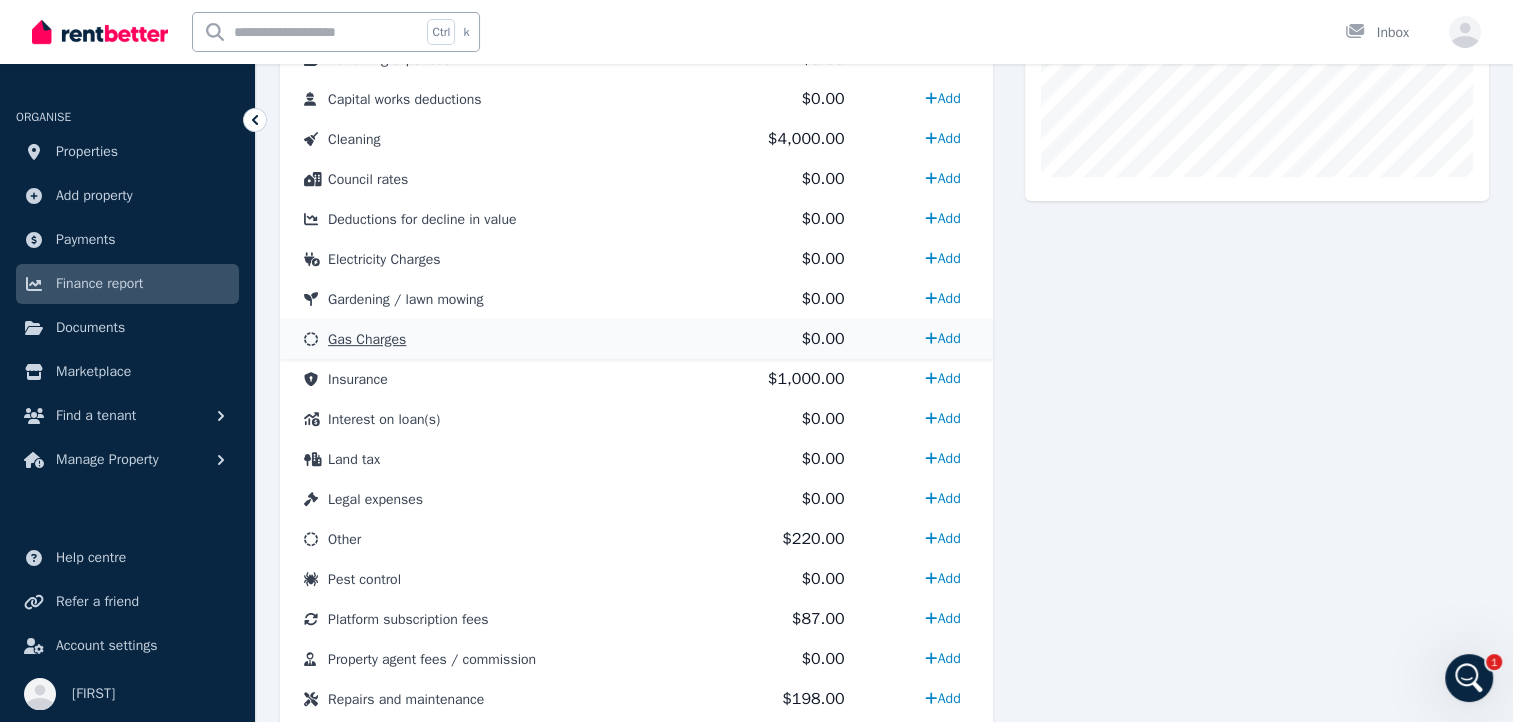 scroll, scrollTop: 728, scrollLeft: 0, axis: vertical 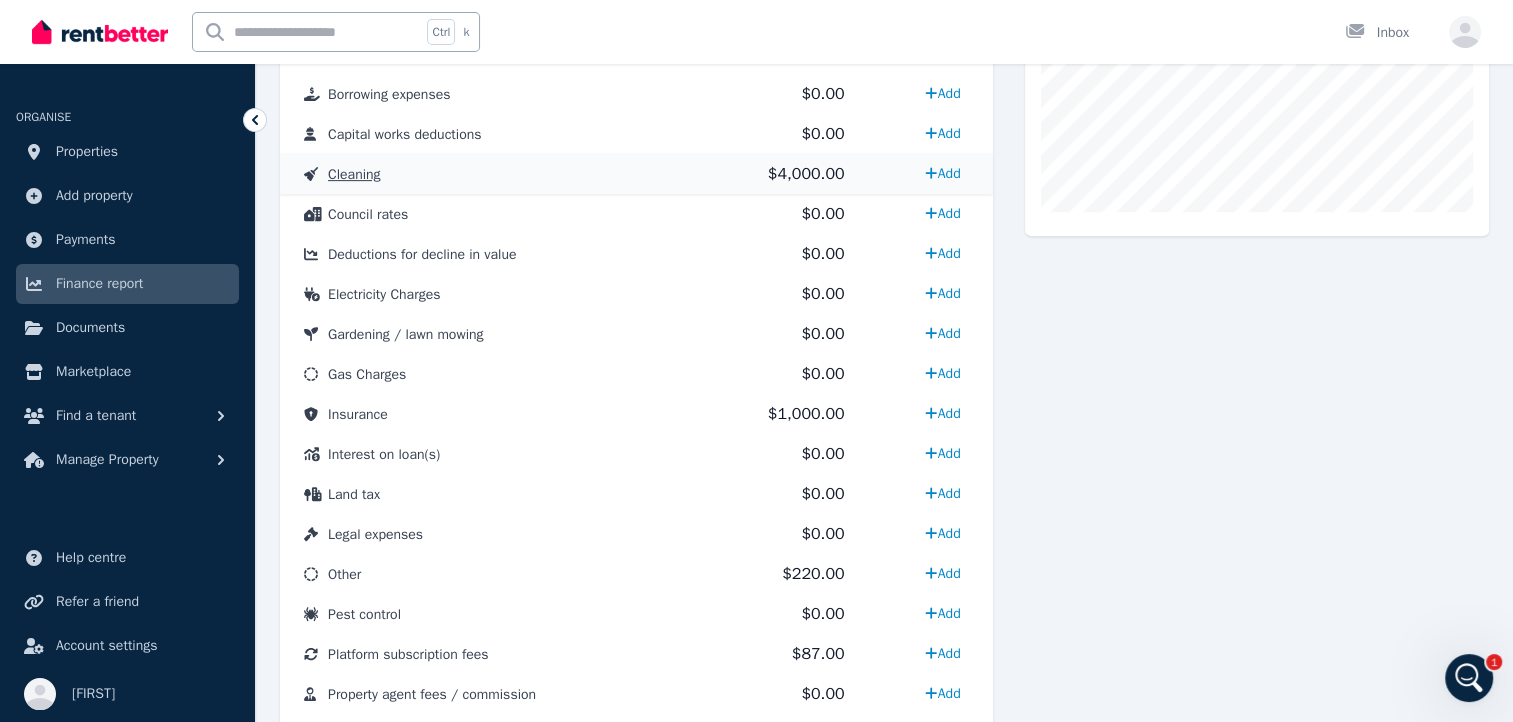 click on "Cleaning" at bounding box center (354, 174) 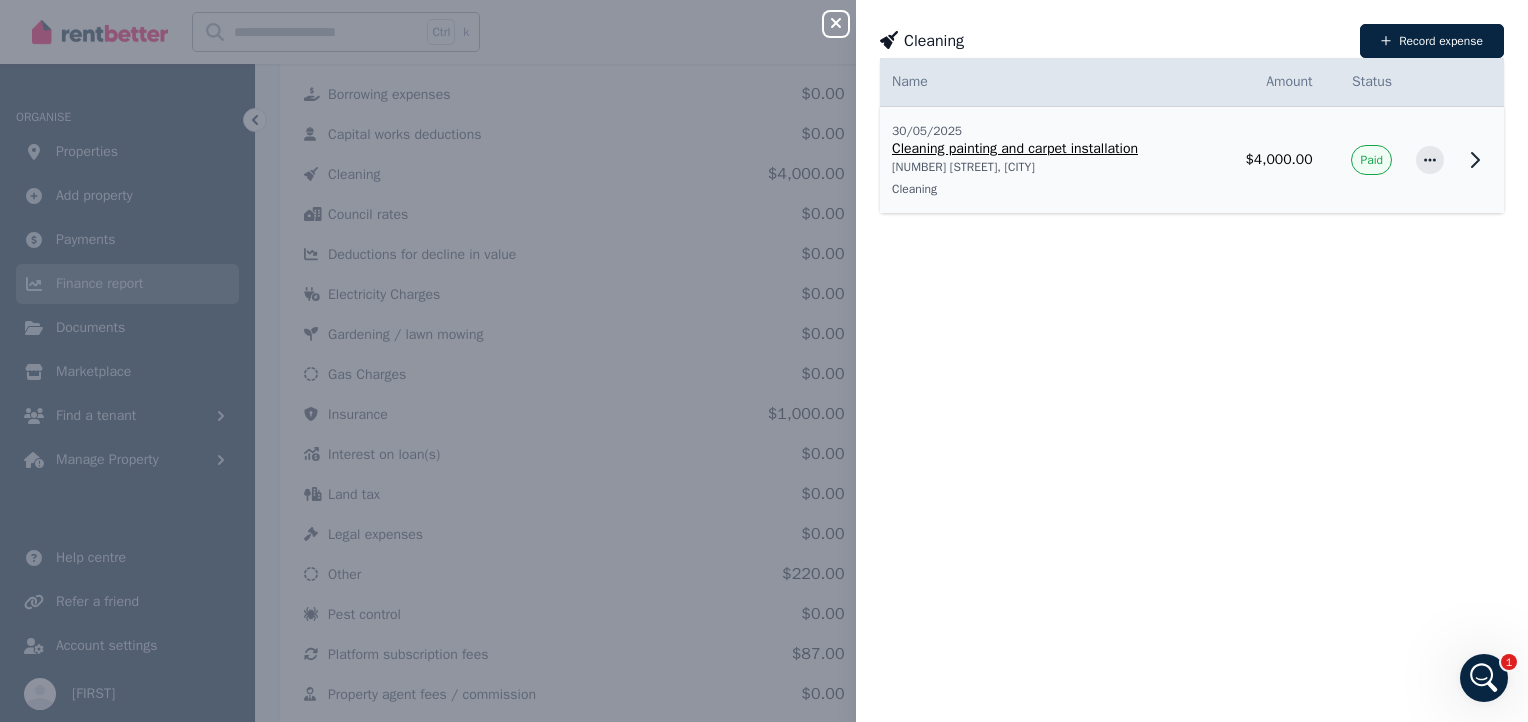 click on "Cleaning painting and carpet installation" at bounding box center [1046, 149] 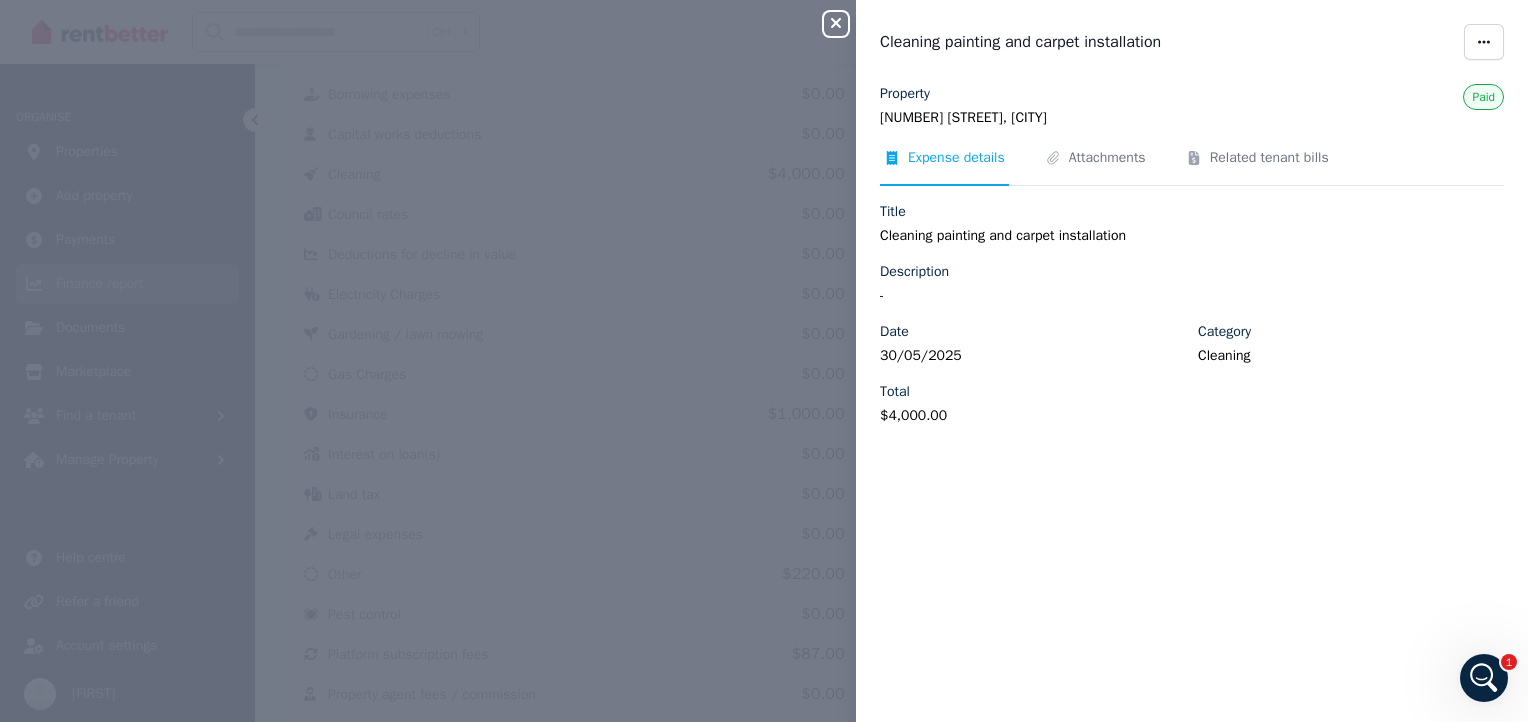 click 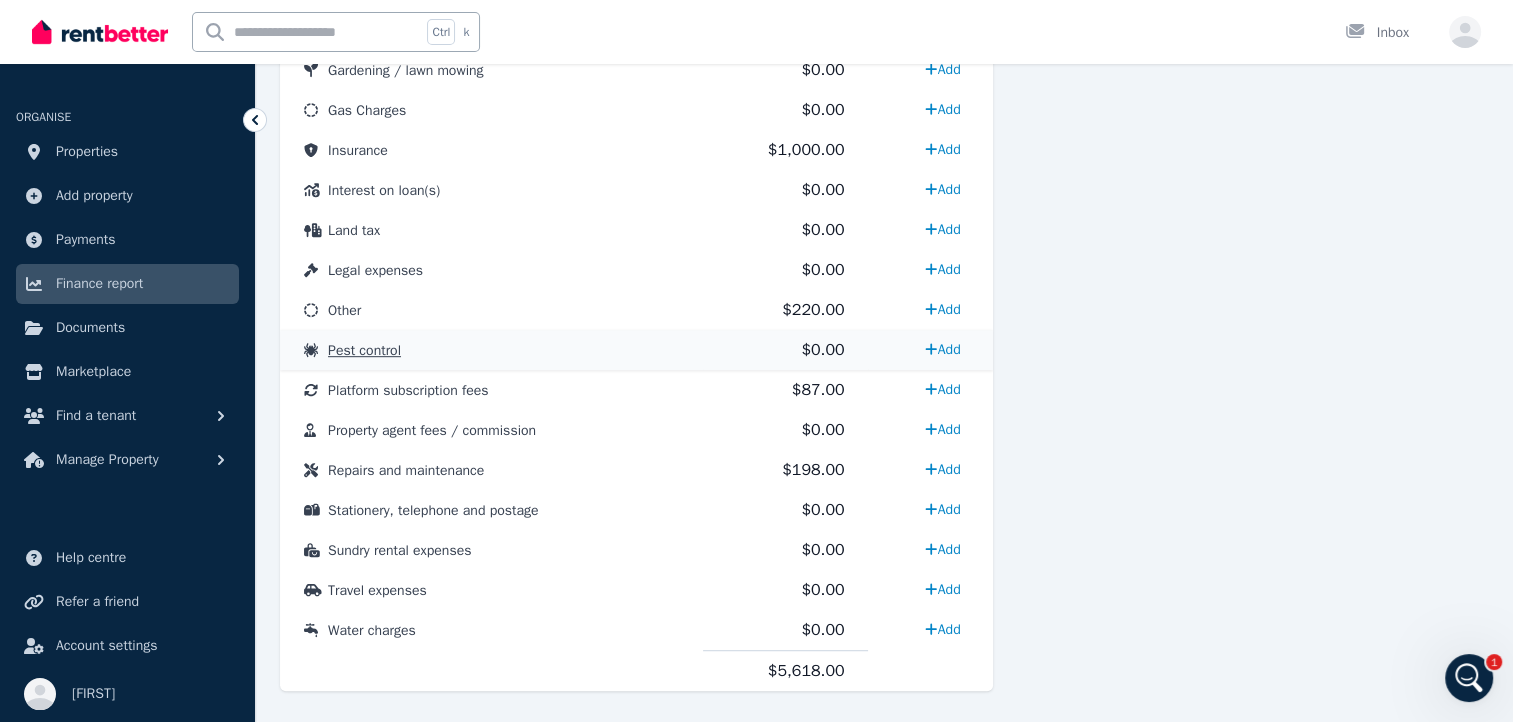scroll, scrollTop: 1028, scrollLeft: 0, axis: vertical 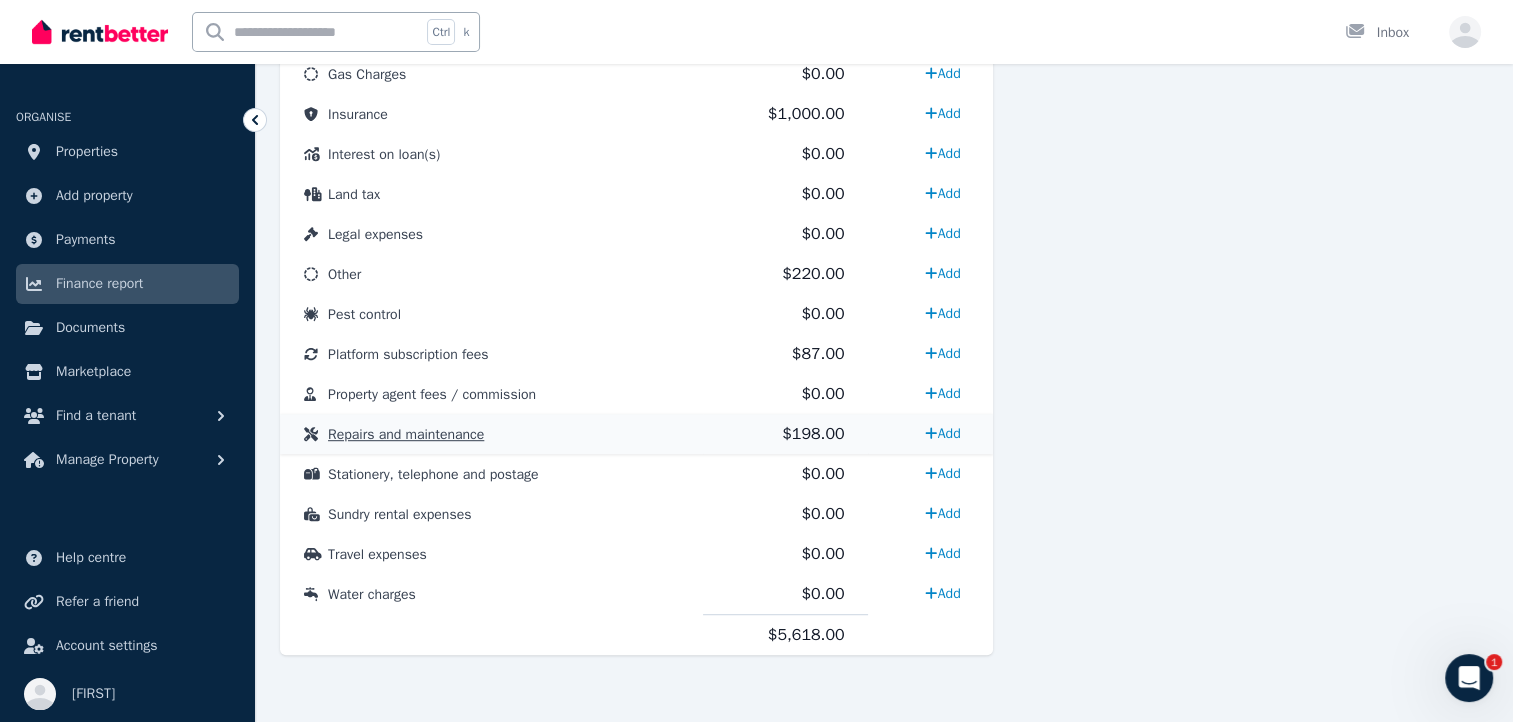 click on "Repairs and maintenance" at bounding box center [406, 434] 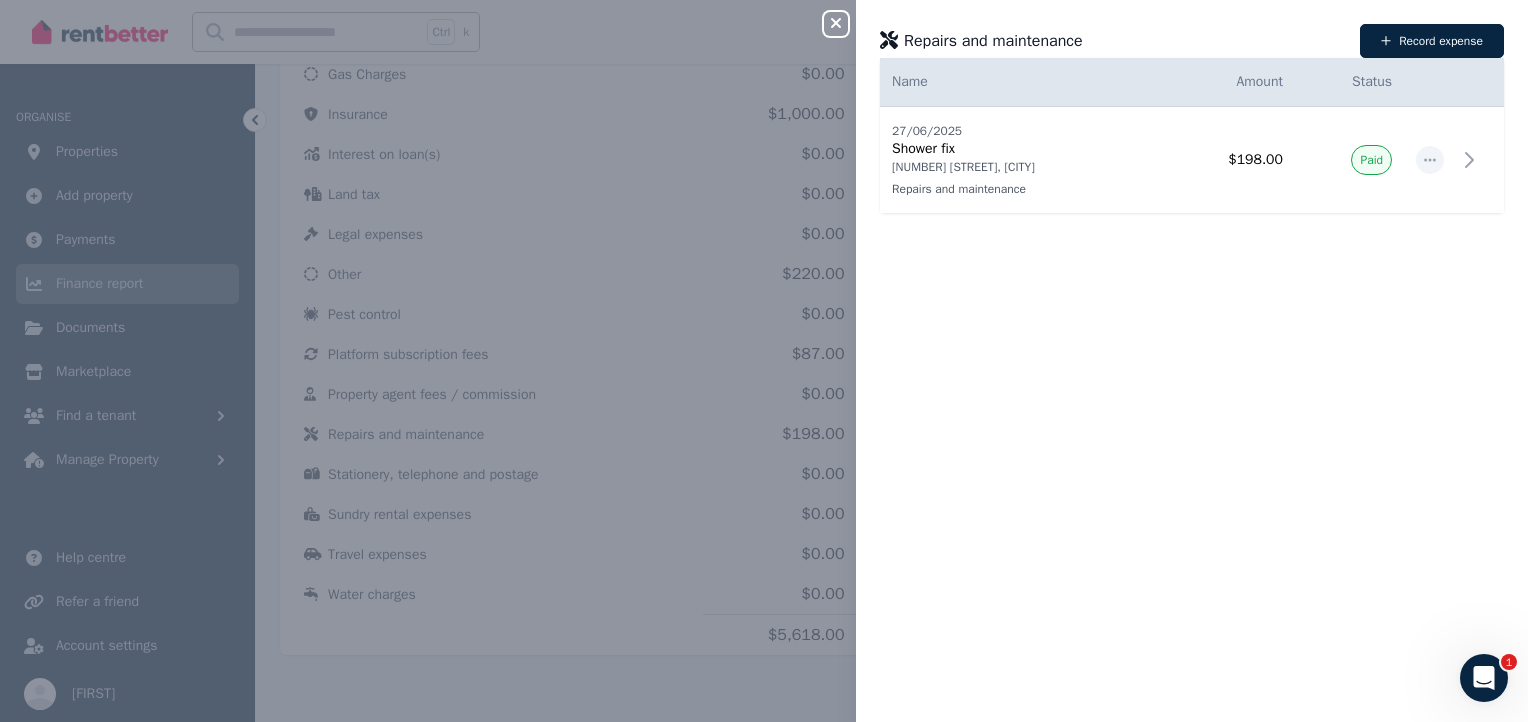 click on "Close panel Repairs and maintenance Record expense Date Name Address Category Amount Status 27/06/2025 27/06/2025 Shower fix 14 Lomond Ct, Werribee Repairs and maintenance 14 Lomond Ct, Werribee Repairs and maintenance $198.00 Paid" at bounding box center [764, 361] 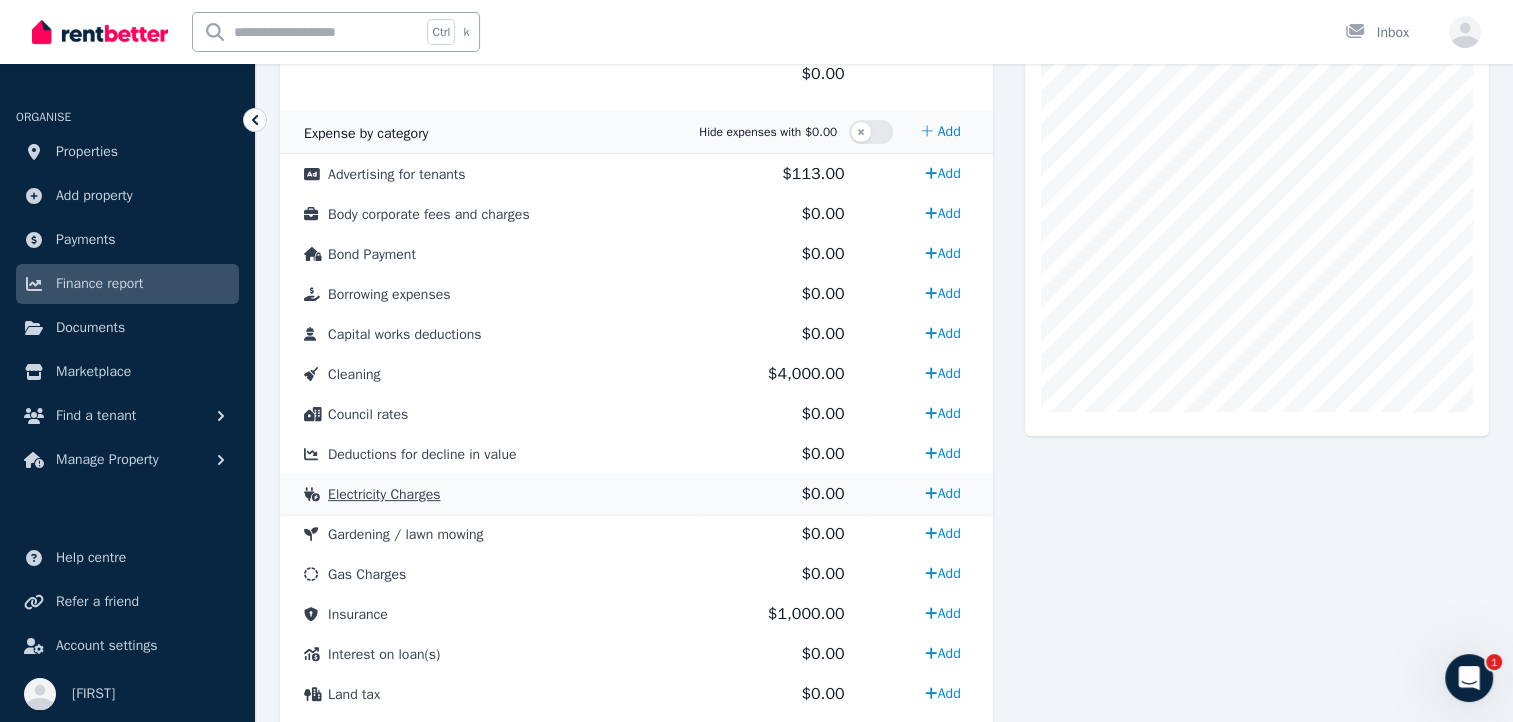 scroll, scrollTop: 428, scrollLeft: 0, axis: vertical 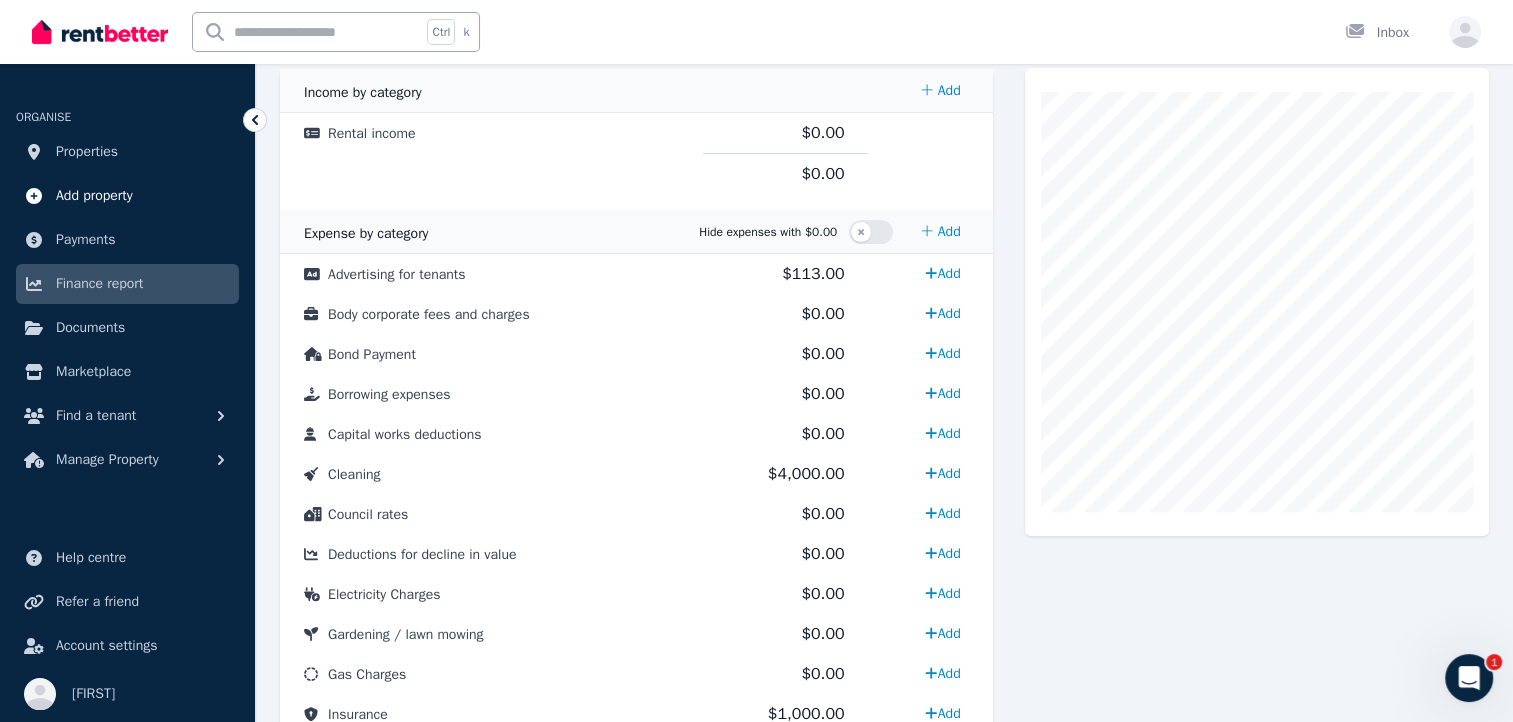click on "Add property" at bounding box center (94, 196) 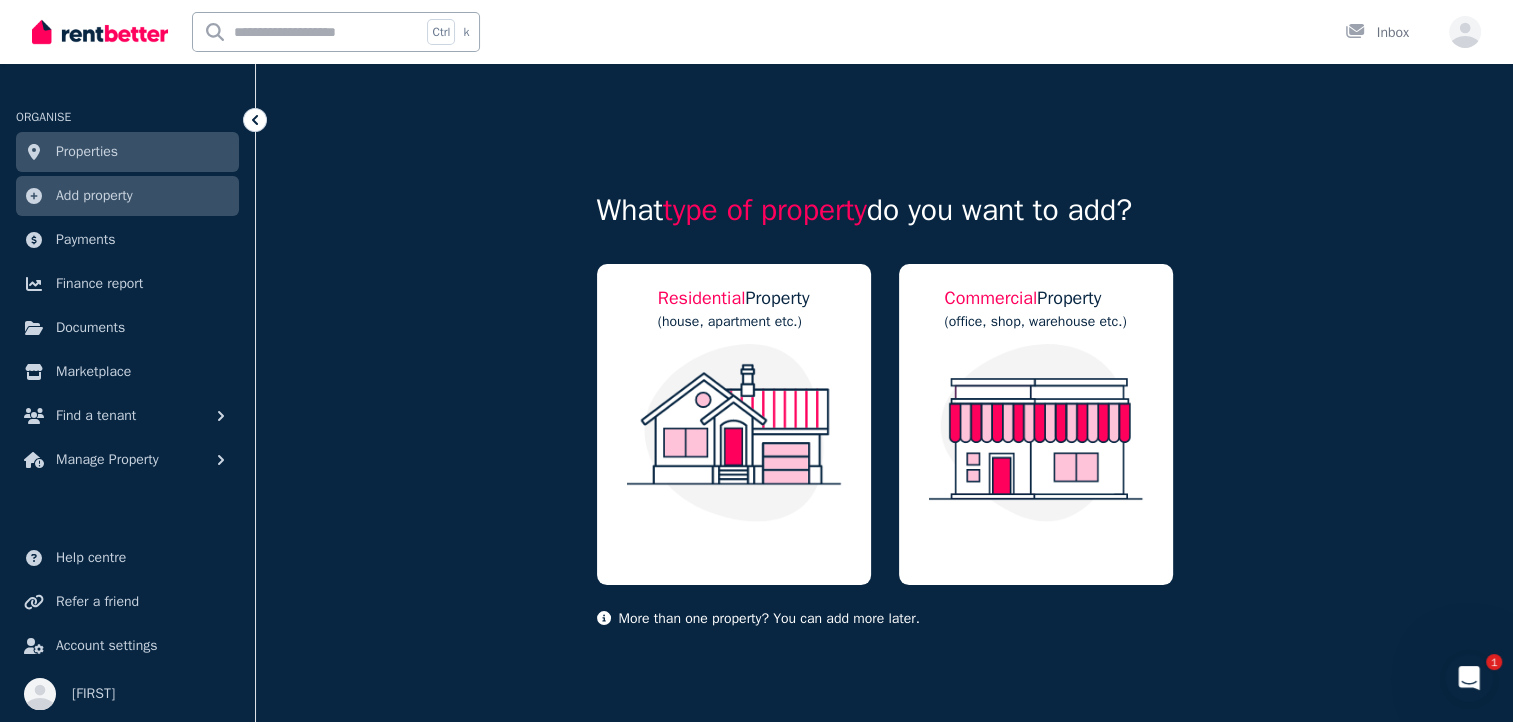 click on "Properties" at bounding box center [87, 152] 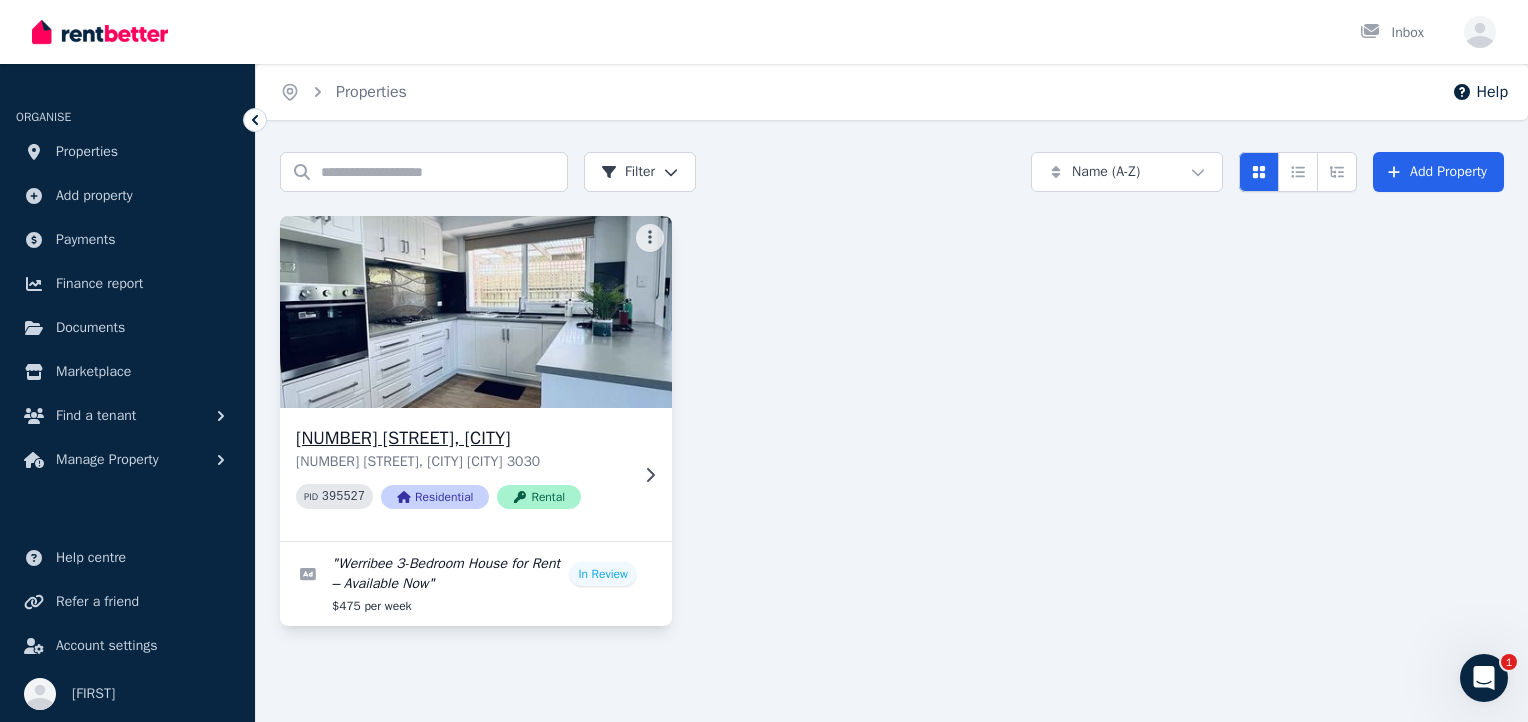 click at bounding box center (476, 312) 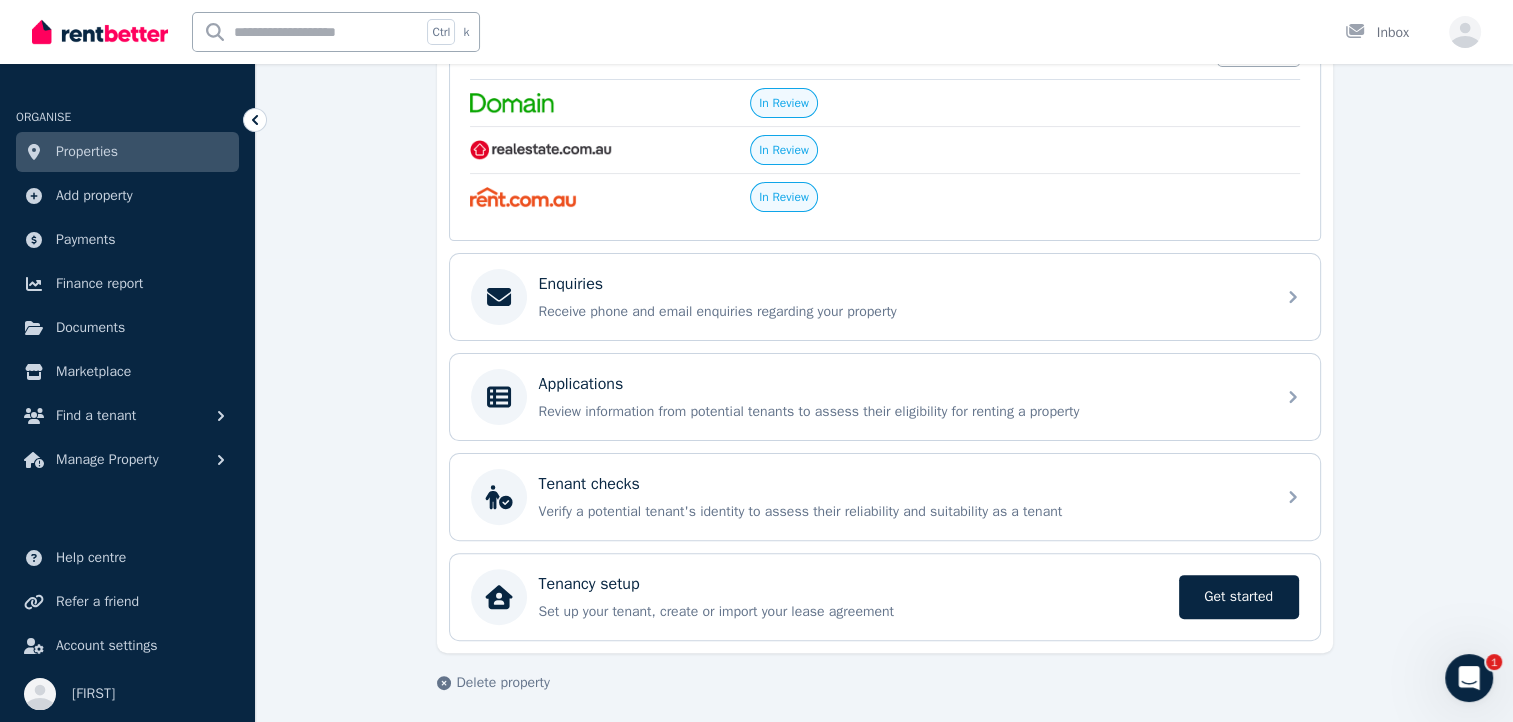 scroll, scrollTop: 363, scrollLeft: 0, axis: vertical 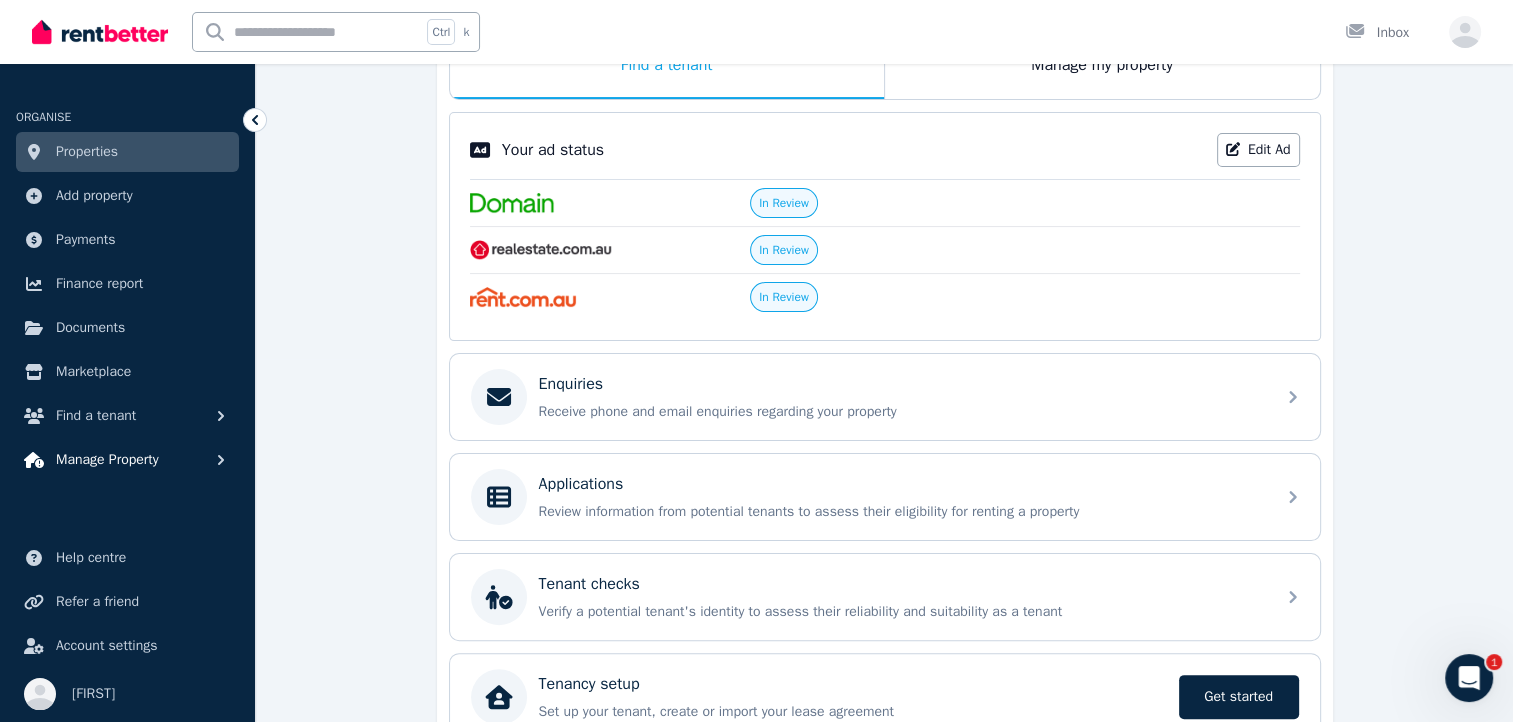 click on "Manage Property" at bounding box center [107, 460] 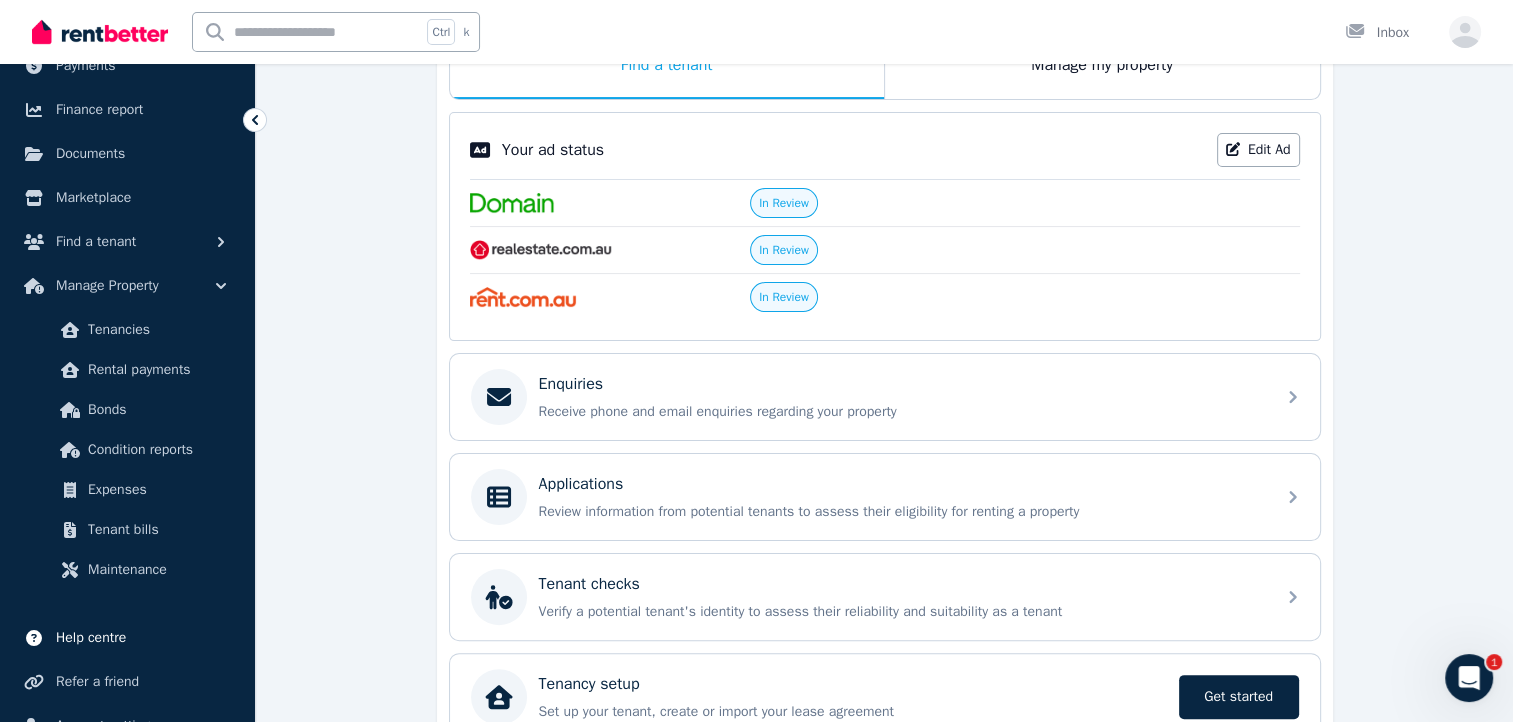 scroll, scrollTop: 53, scrollLeft: 0, axis: vertical 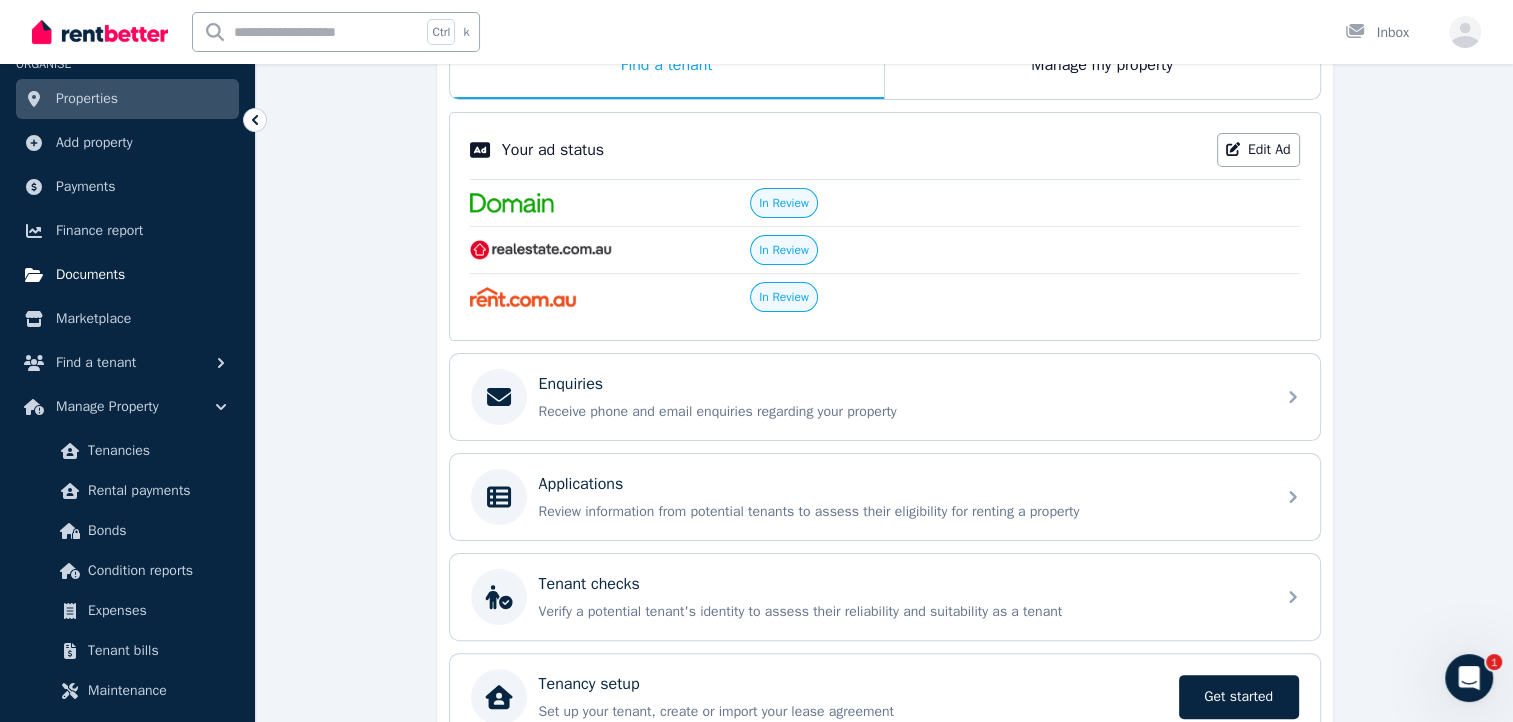 click on "Documents" at bounding box center [127, 275] 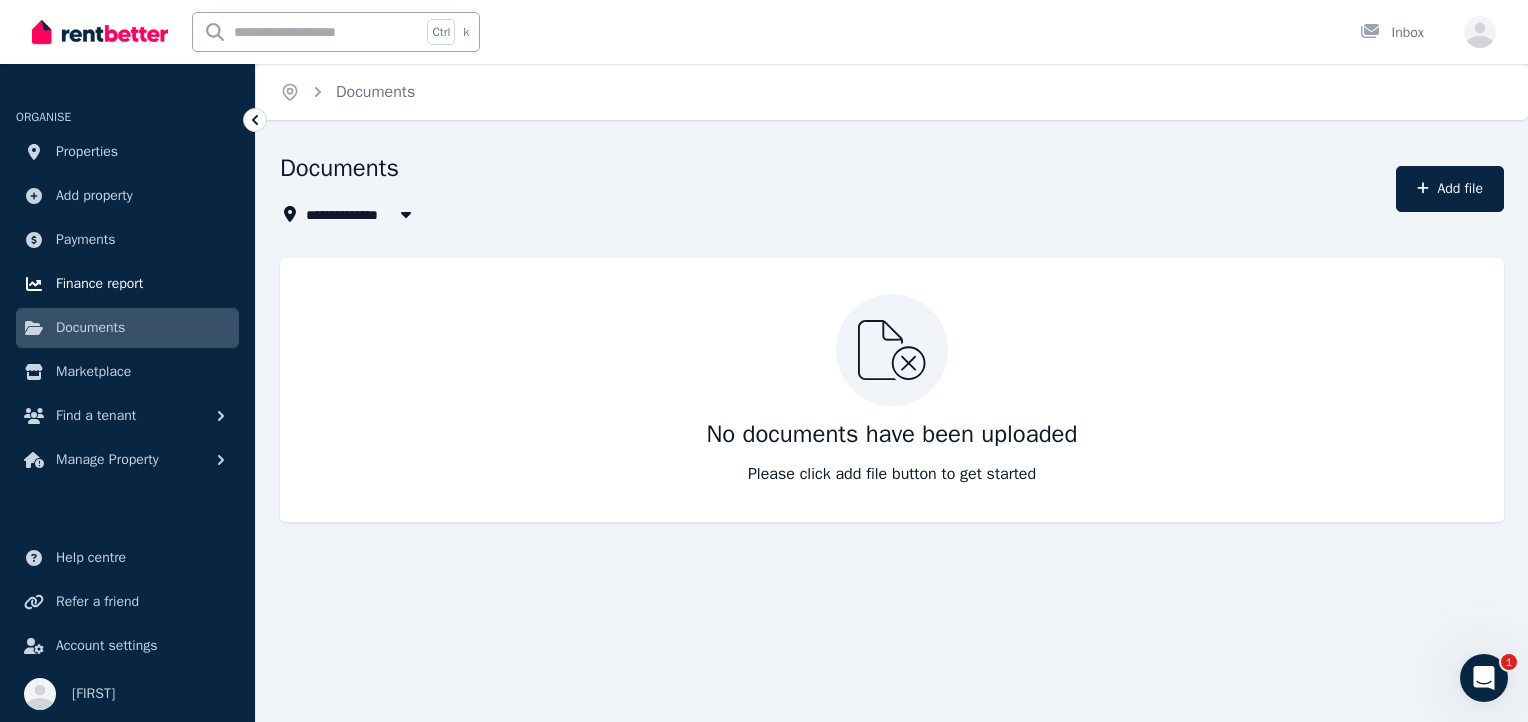click on "Finance report" at bounding box center [99, 284] 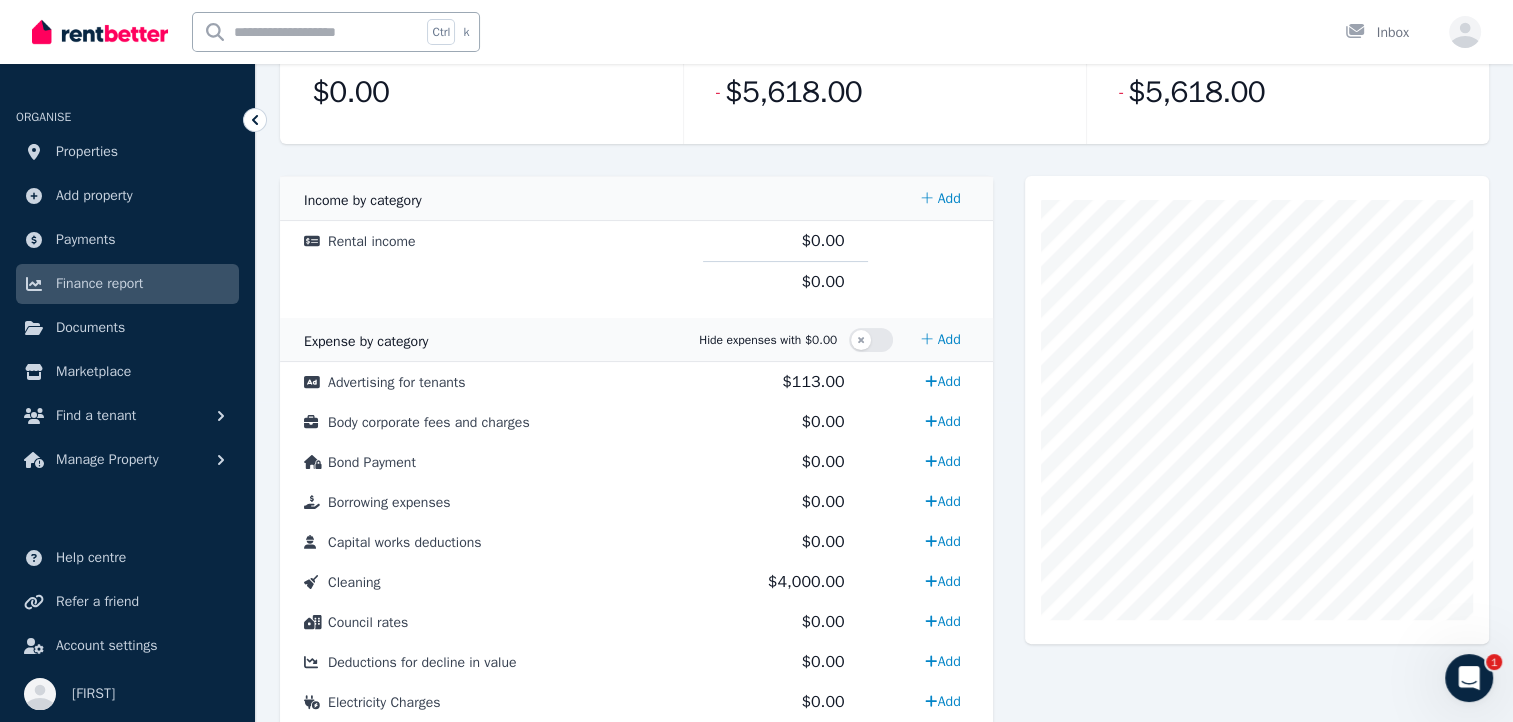 scroll, scrollTop: 428, scrollLeft: 0, axis: vertical 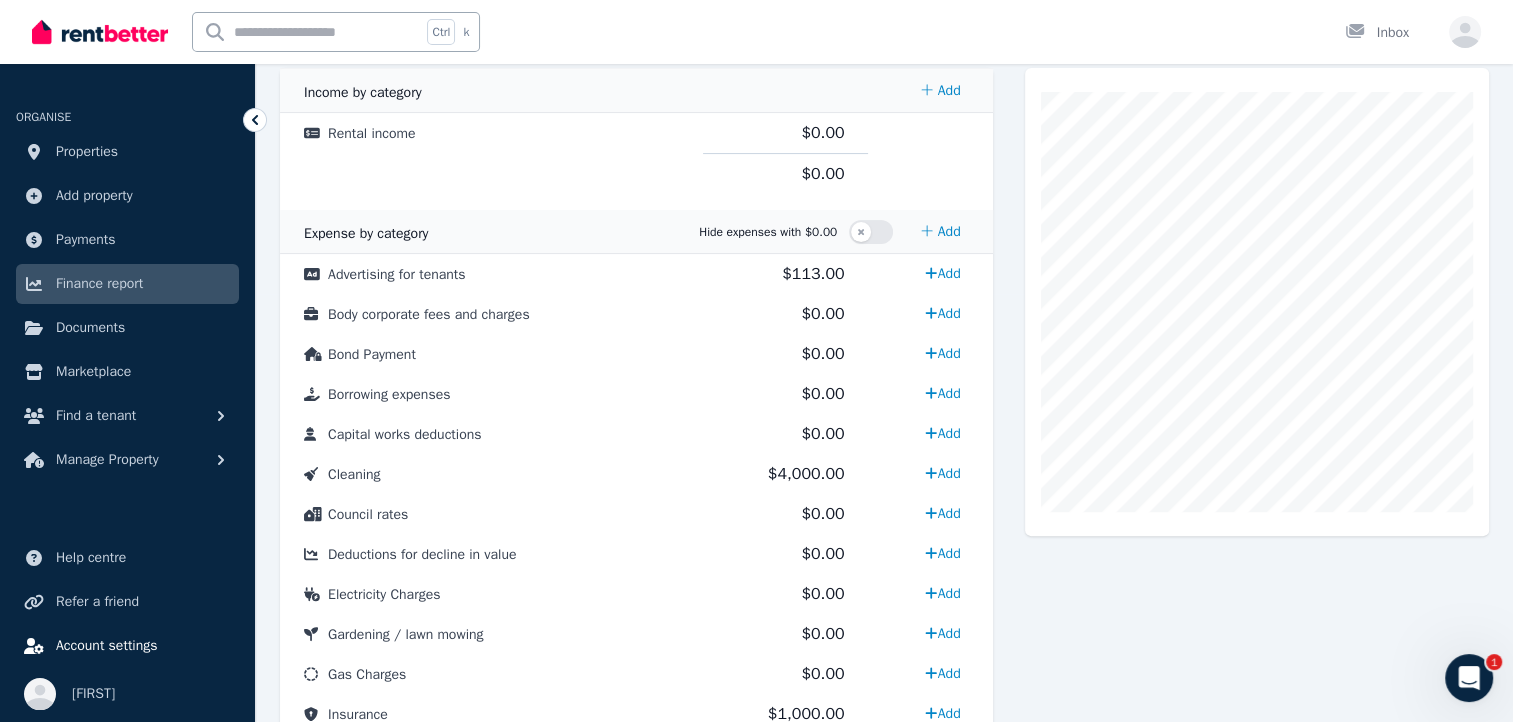 click on "Account settings" at bounding box center (107, 646) 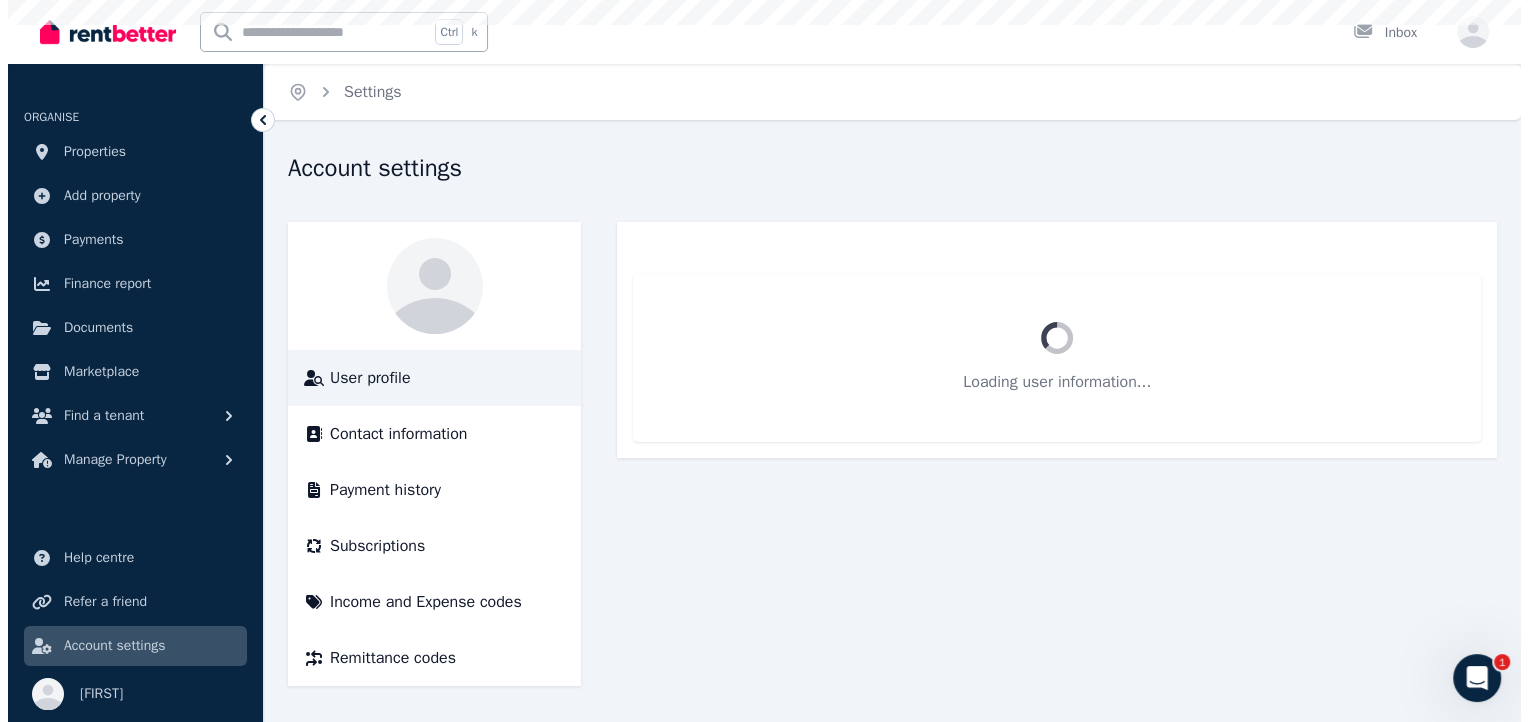 scroll, scrollTop: 0, scrollLeft: 0, axis: both 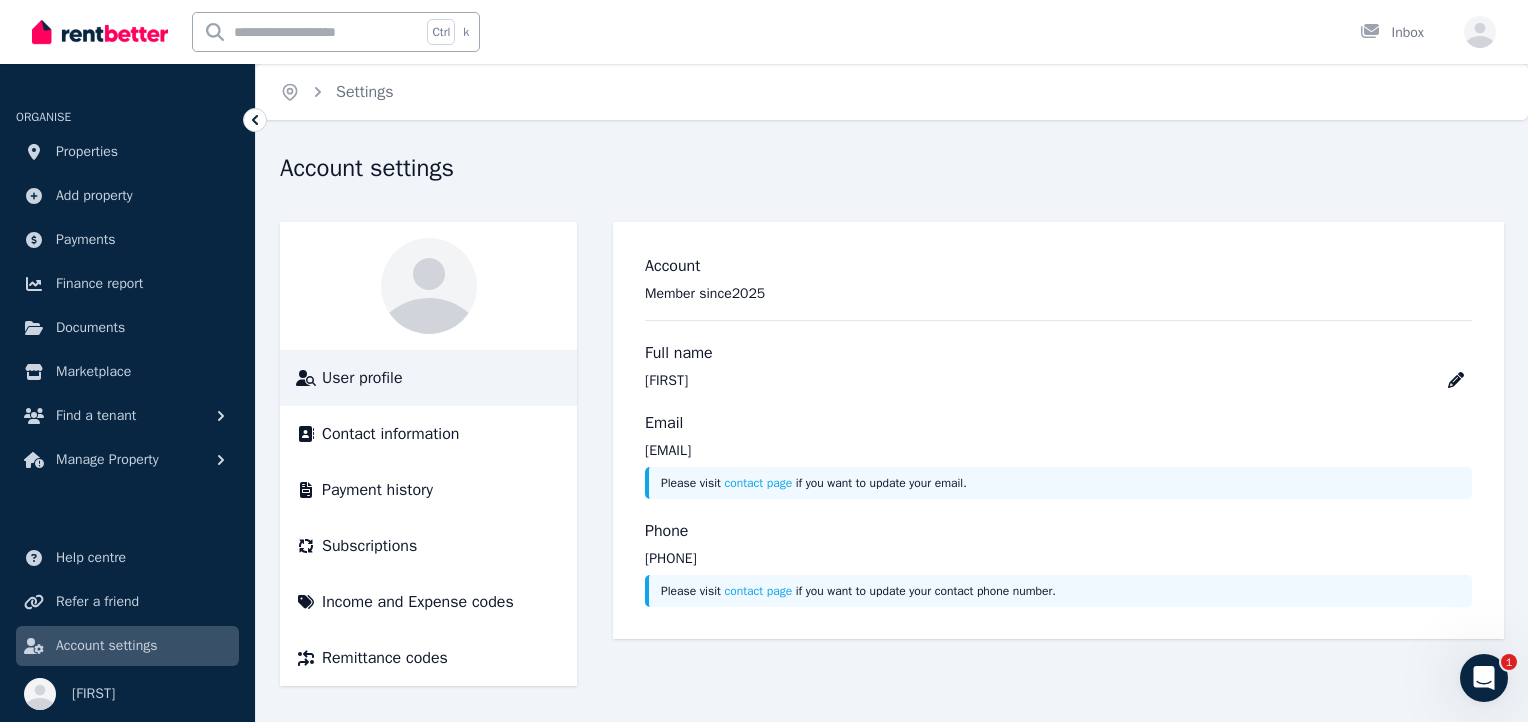 click on "ORGANISE" at bounding box center (43, 117) 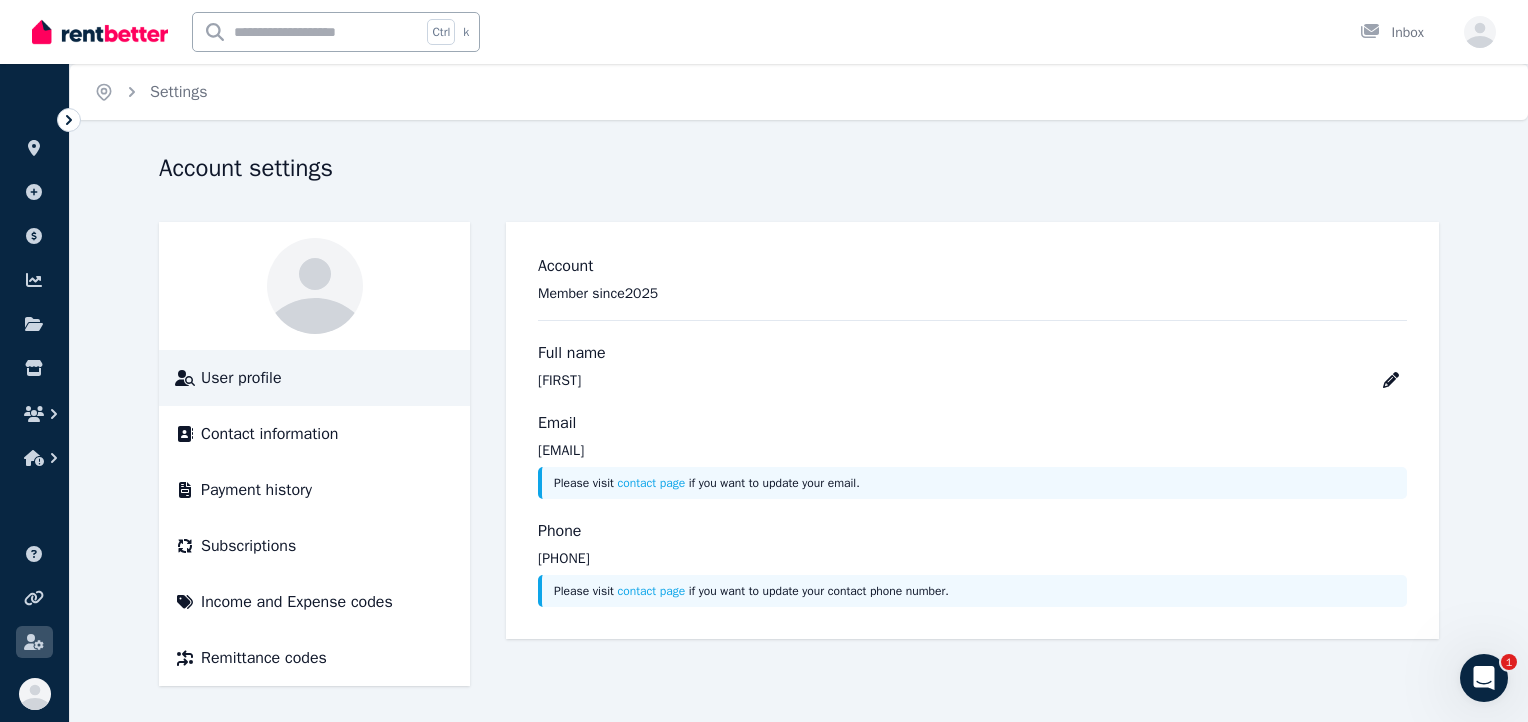 click at bounding box center (100, 32) 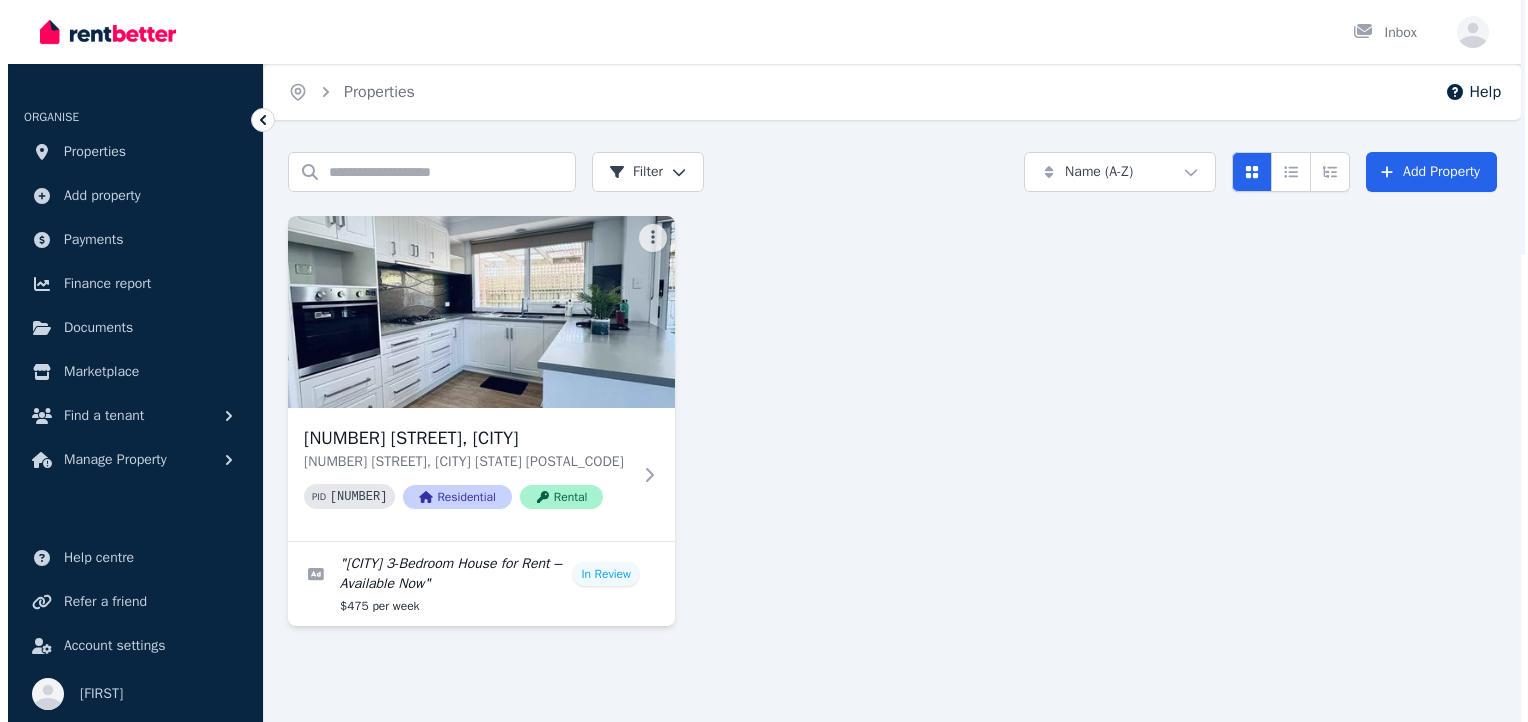 scroll, scrollTop: 0, scrollLeft: 0, axis: both 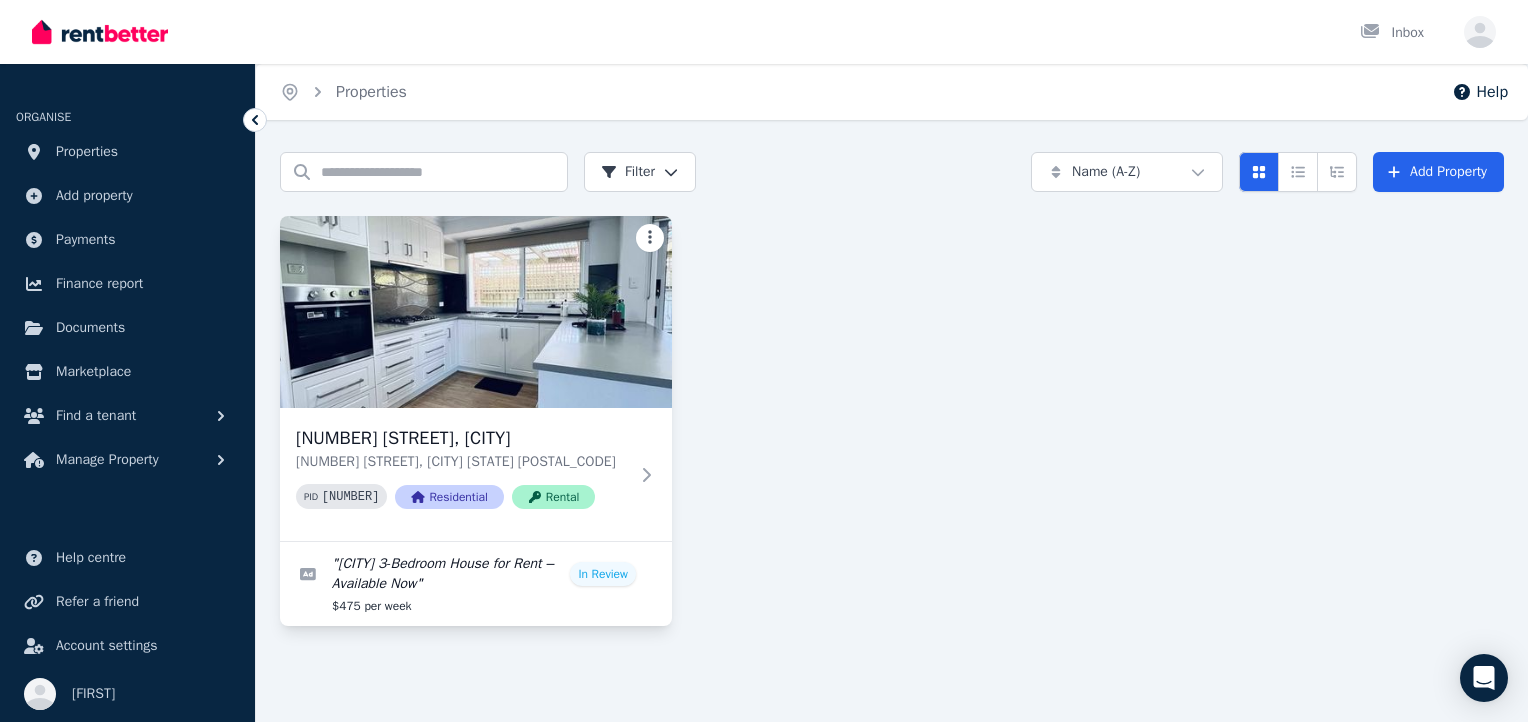 click on "Open main menu Inbox Open user menu ORGANISE Properties Add property Payments Finance report Documents Marketplace Find a tenant Manage Property Help centre Refer a friend Account settings Your profile [FIRST] Home Properties Help Search properties Filter Name (A-Z) Add Property [NUMBER] [STREET], [CITY] [NUMBER] [STREET], [CITY] [STATE] [POSTAL_CODE] PID   [NUMBER] Residential Rental " [CITY] 3-Bedroom House for Rent – Available Now " In Review $475 per week" at bounding box center (764, 361) 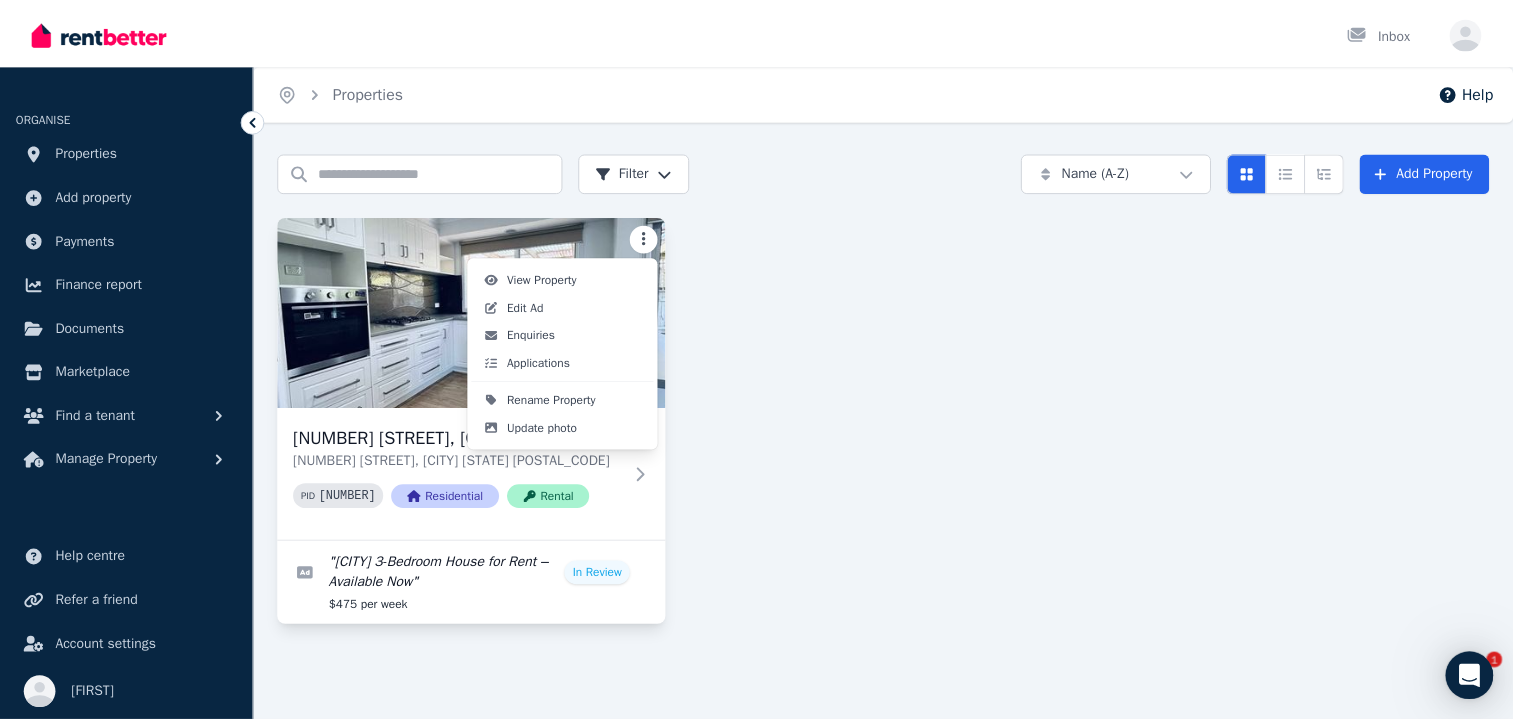 scroll, scrollTop: 0, scrollLeft: 0, axis: both 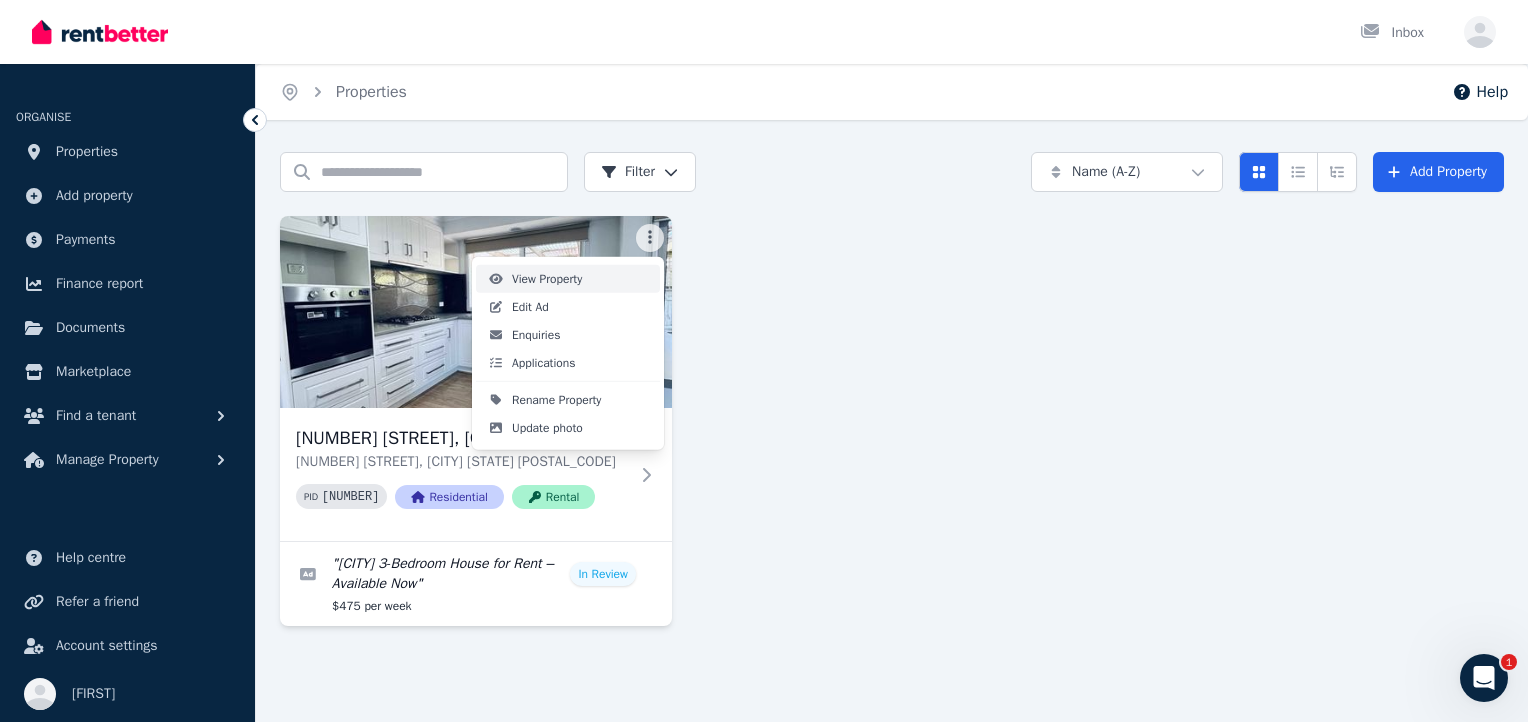 click on "View Property" at bounding box center [547, 279] 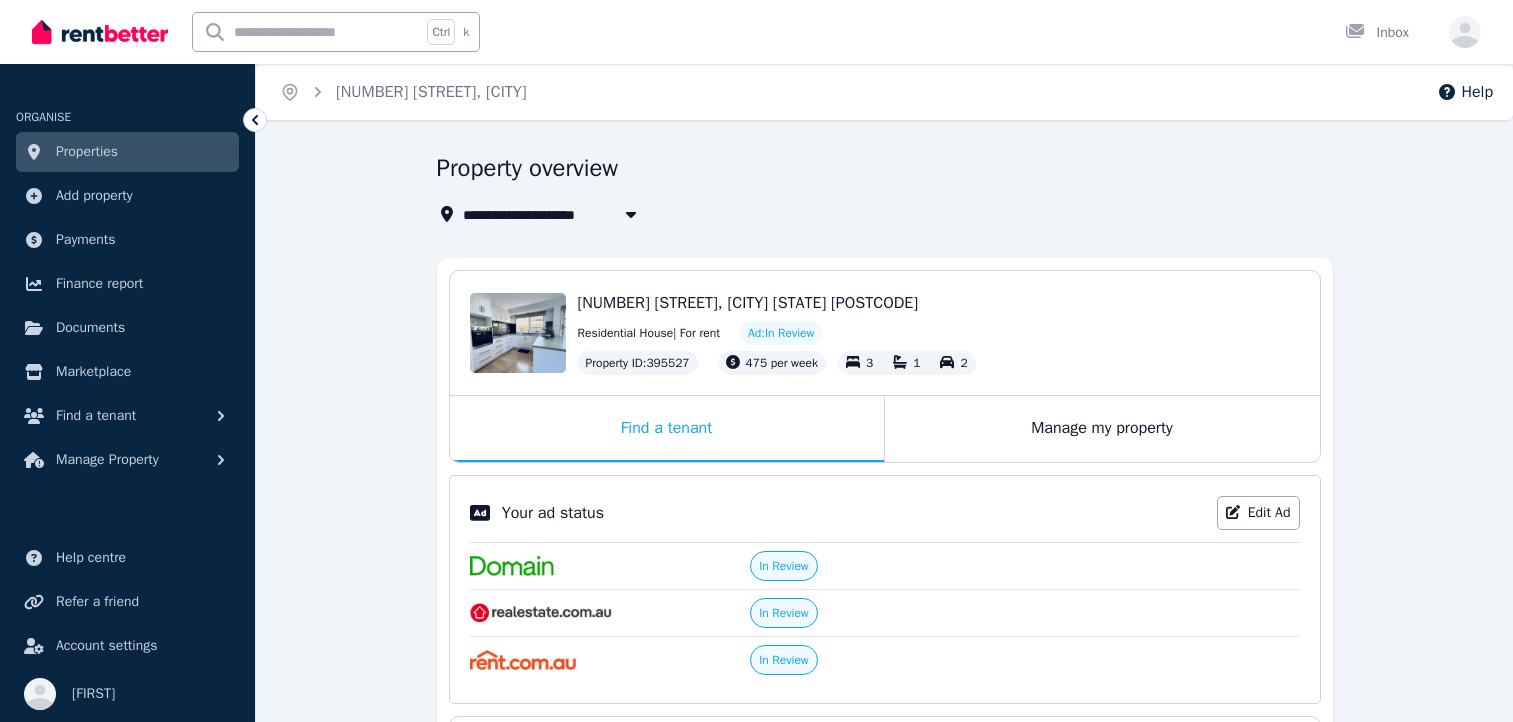 scroll, scrollTop: 0, scrollLeft: 0, axis: both 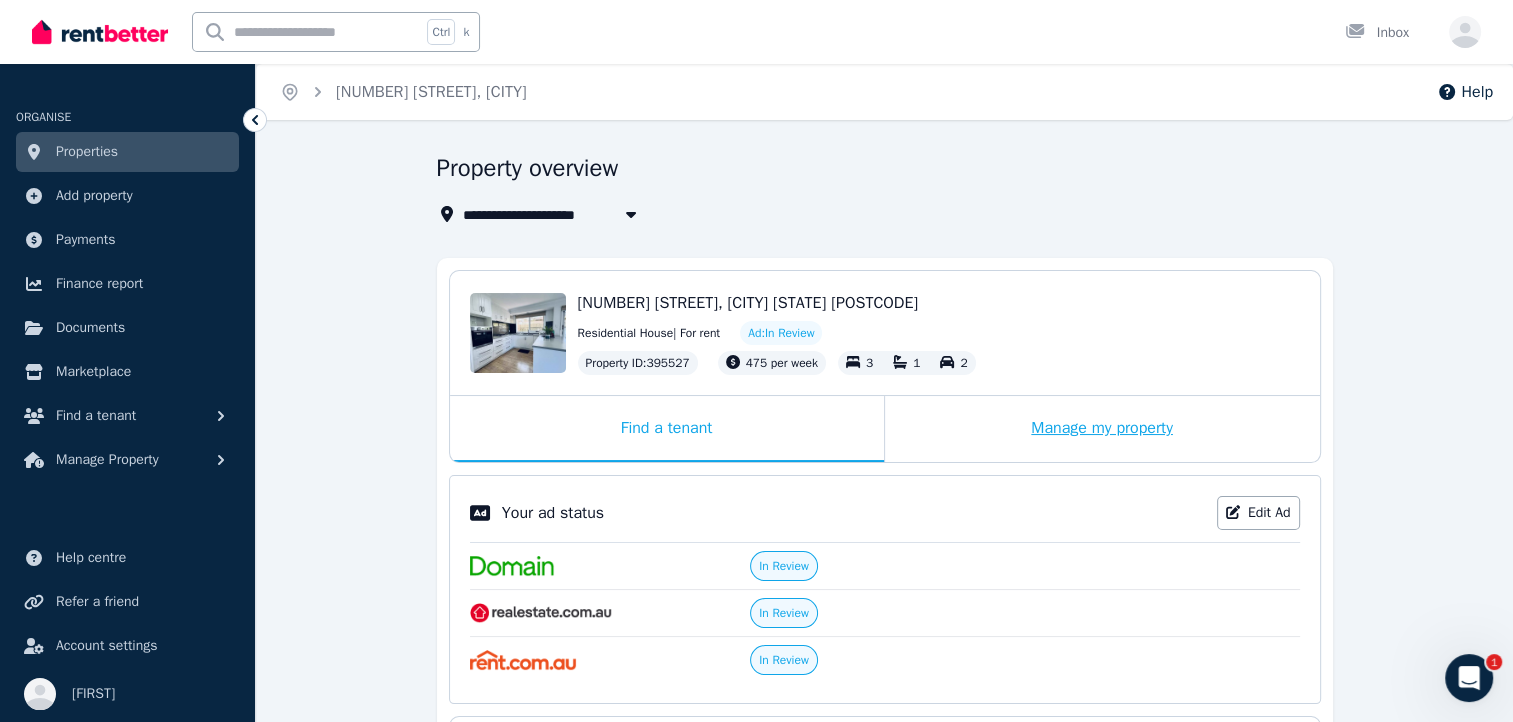 click on "Manage my property" at bounding box center (1102, 429) 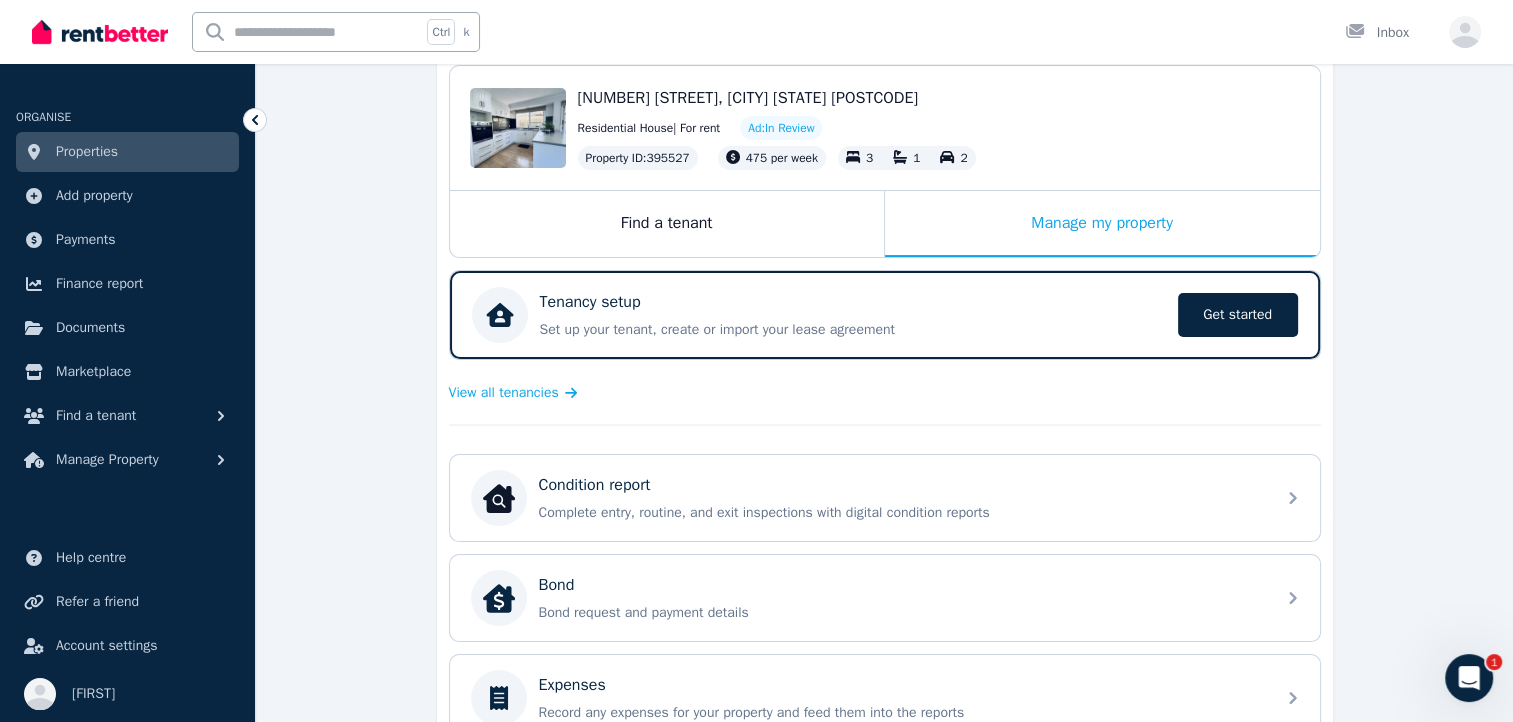 scroll, scrollTop: 0, scrollLeft: 0, axis: both 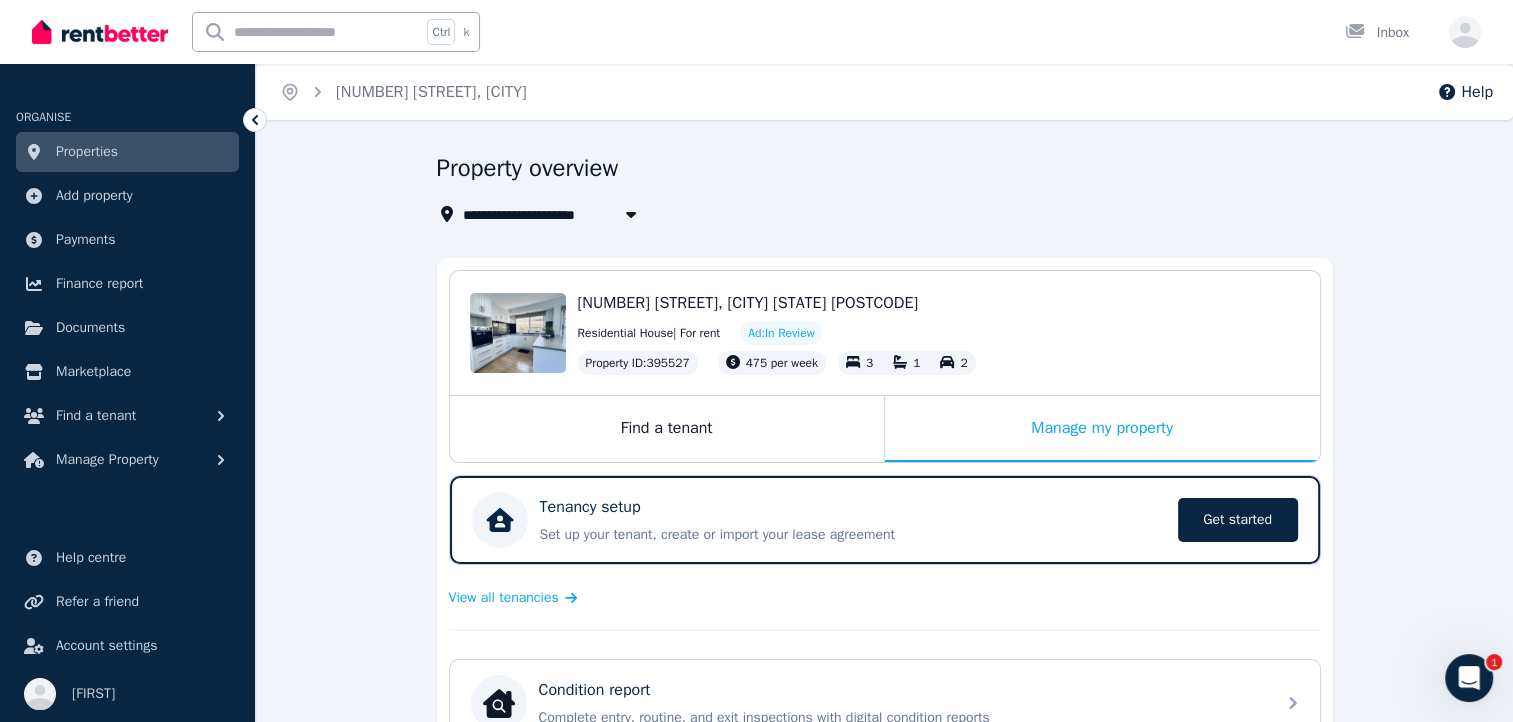 click on "Properties" at bounding box center [87, 152] 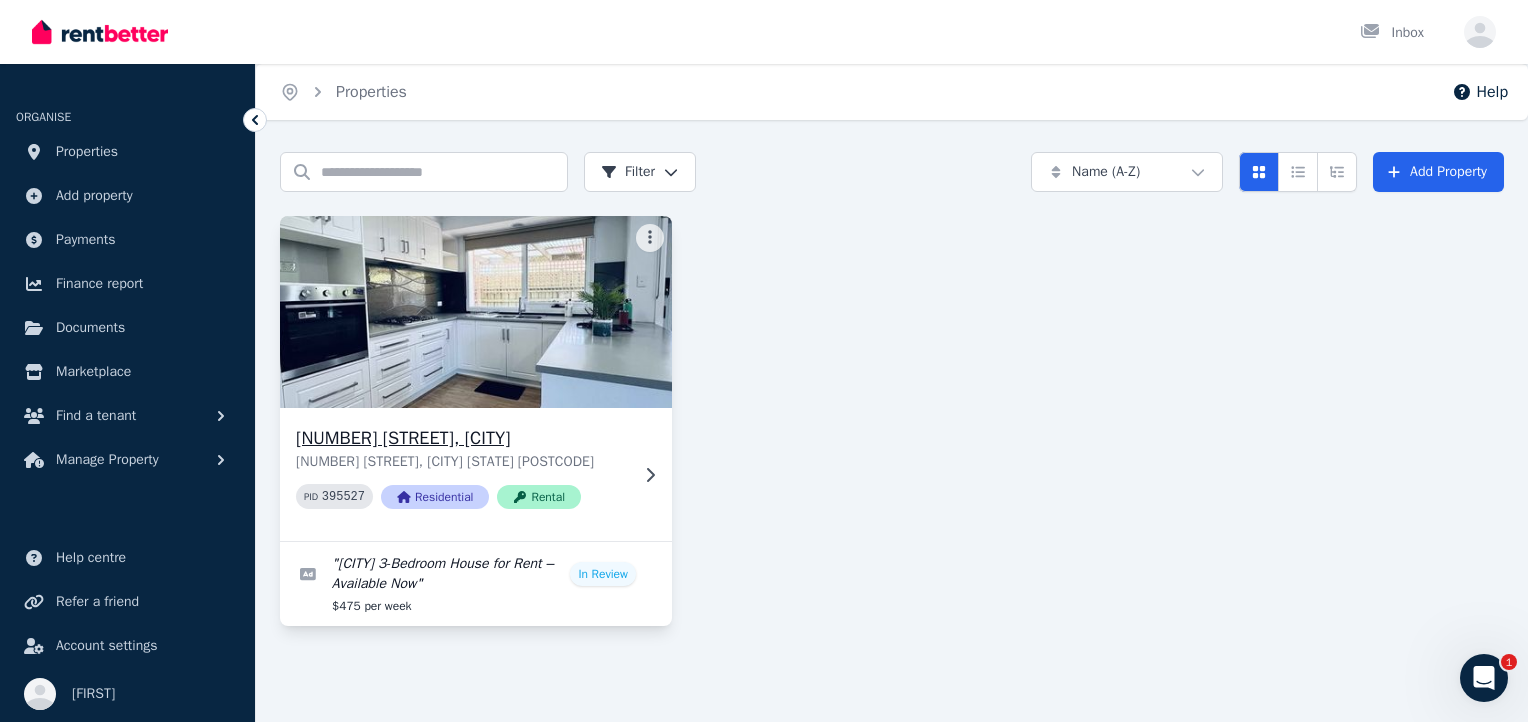 click on "[NUMBER] [STREET], [CITY]" at bounding box center (462, 438) 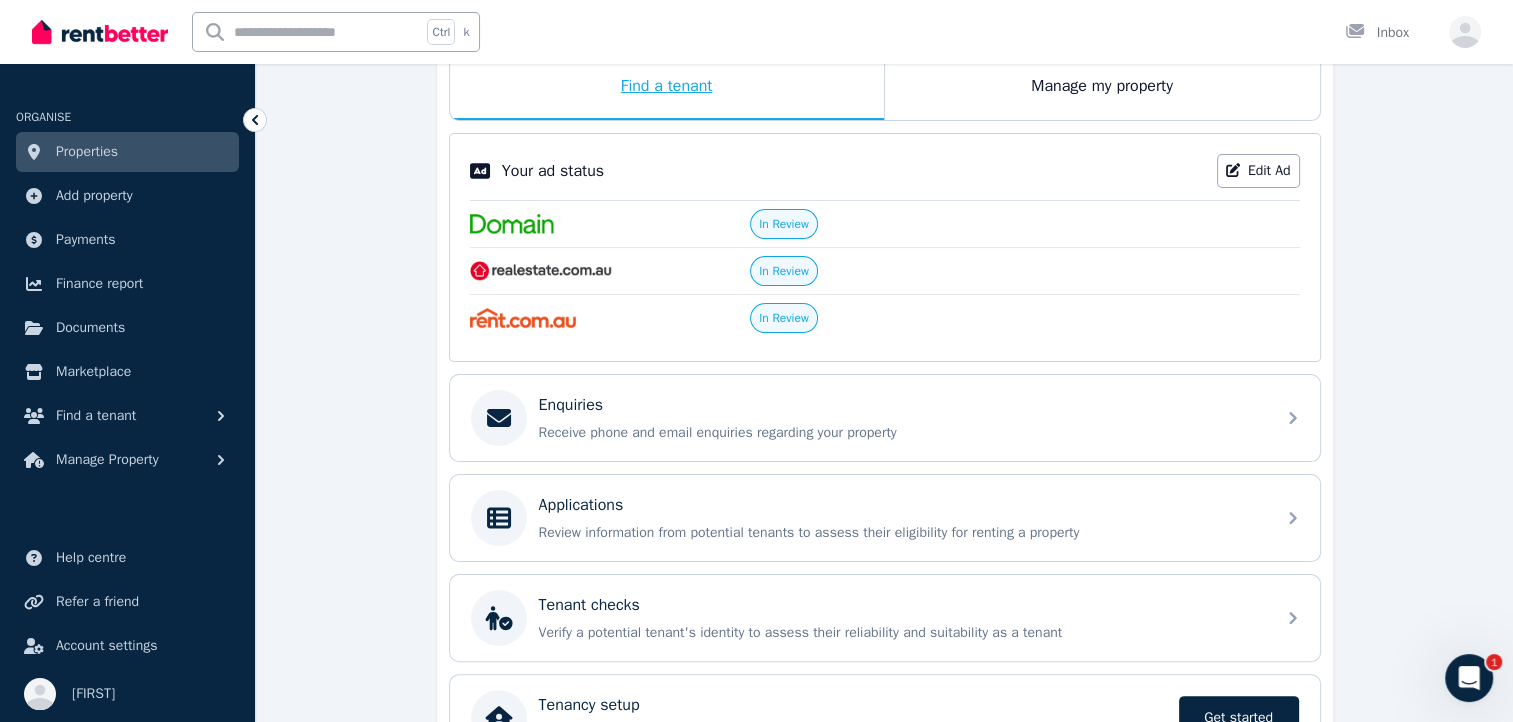 scroll, scrollTop: 400, scrollLeft: 0, axis: vertical 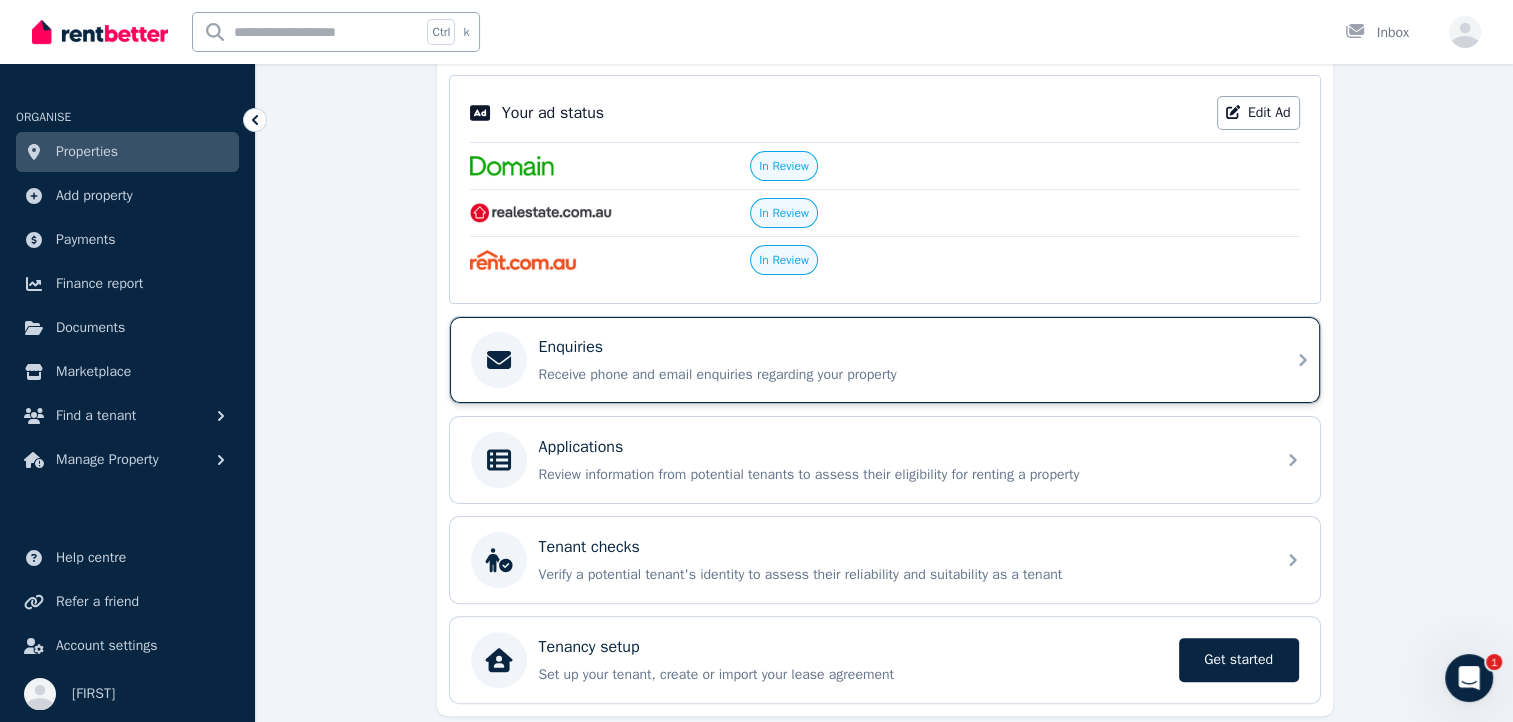 click on "Receive phone and email enquiries regarding your property" at bounding box center [901, 375] 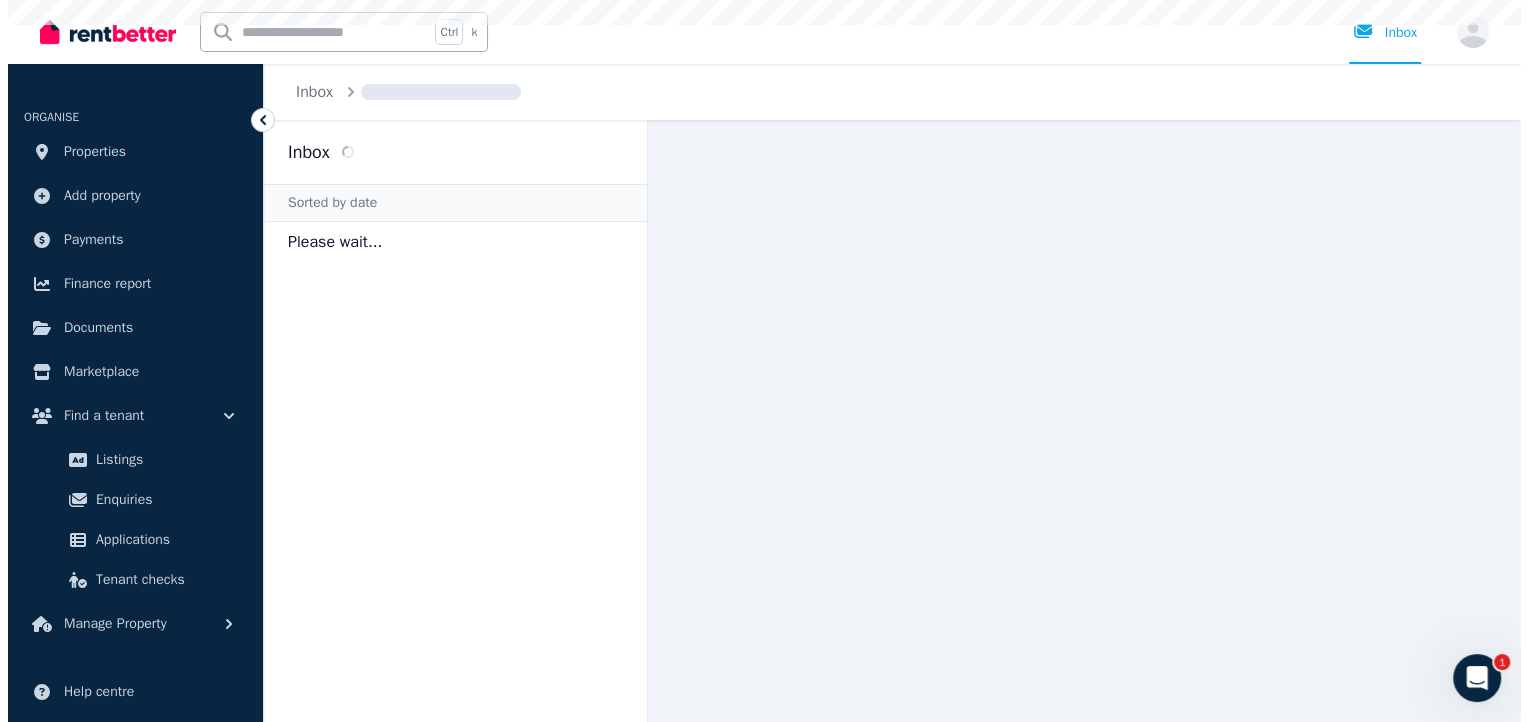 scroll, scrollTop: 0, scrollLeft: 0, axis: both 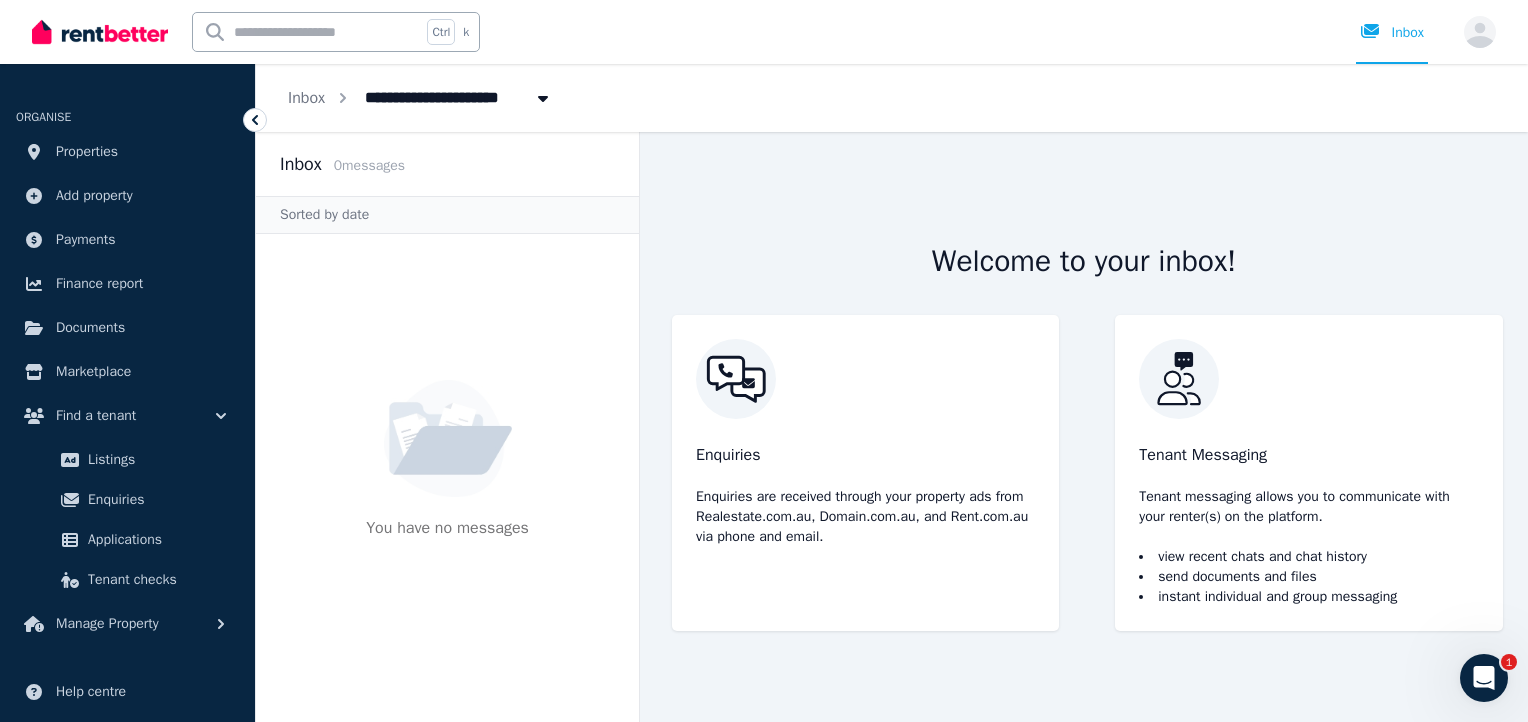 click on "Tenant Messaging Tenant messaging allows you to communicate with your renter(s) on the platform. view recent chats and chat history send documents and files instant individual and group messaging" at bounding box center (1308, 473) 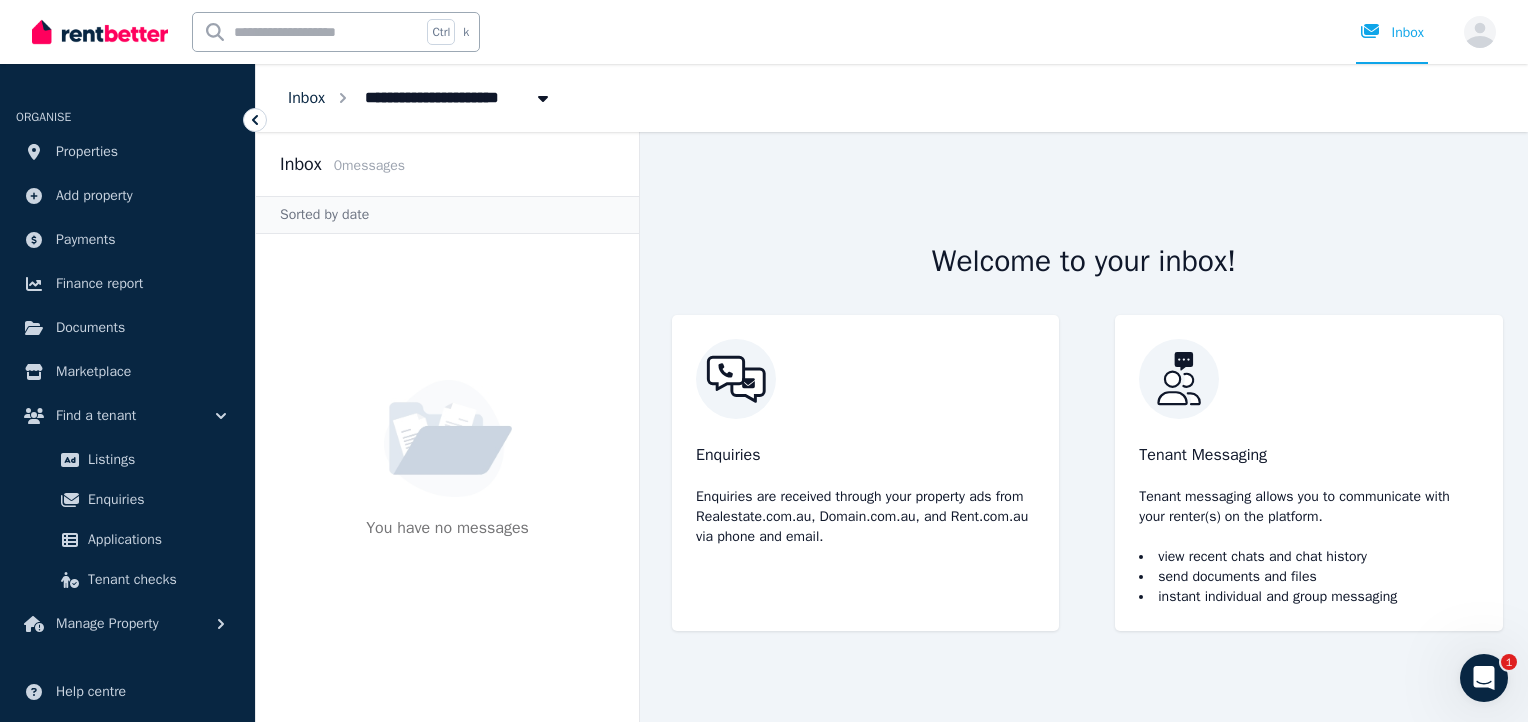 click on "Inbox" at bounding box center (306, 98) 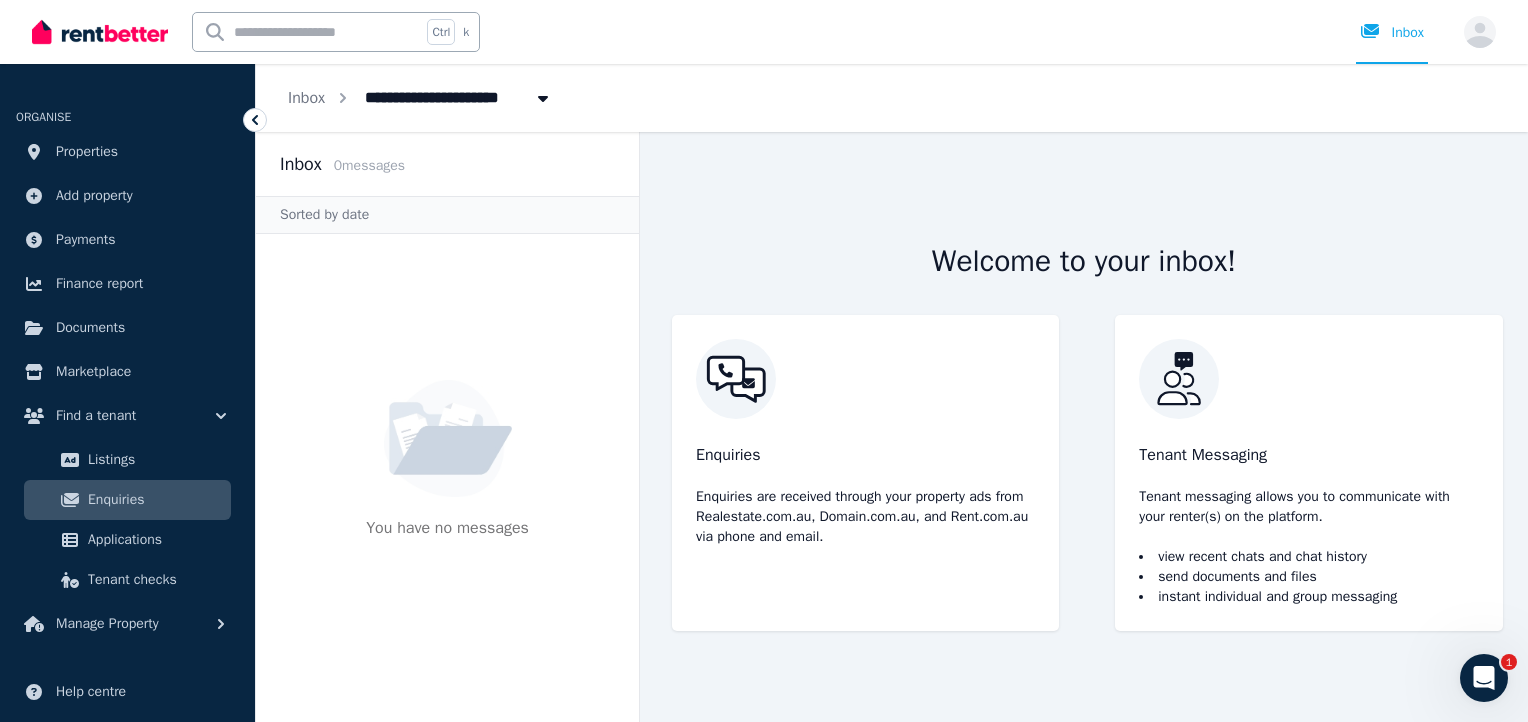 click on "Enquiries" at bounding box center (155, 500) 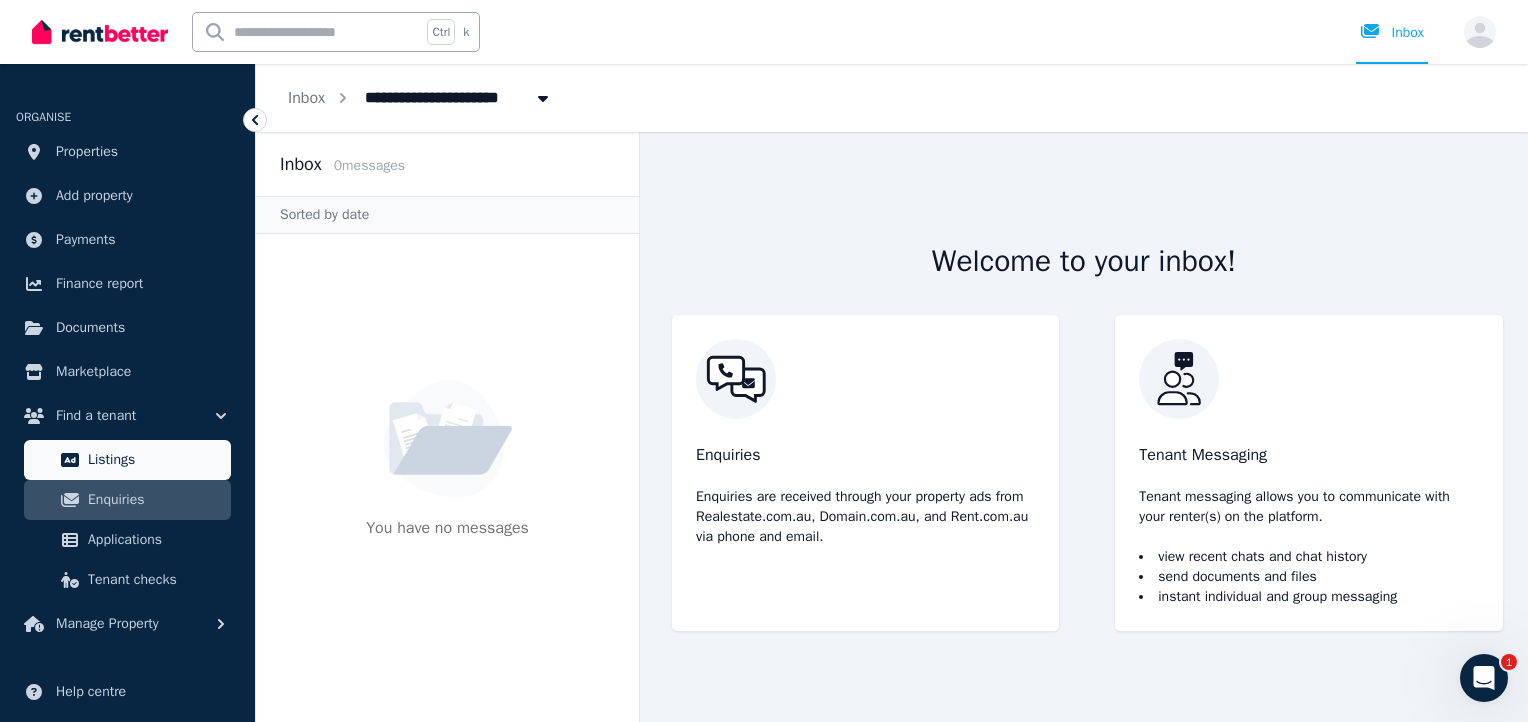 click on "Listings" at bounding box center (155, 460) 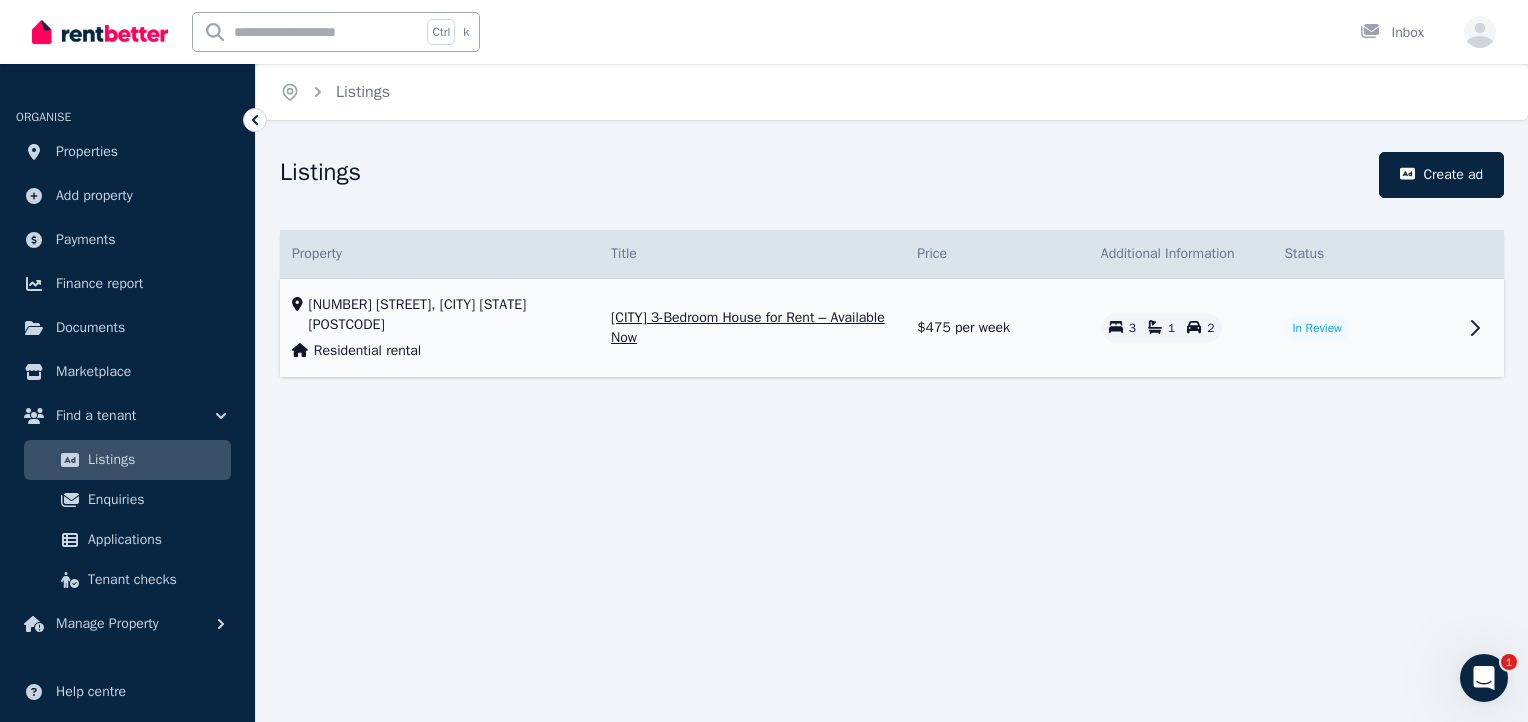 click on "In Review" at bounding box center [1317, 328] 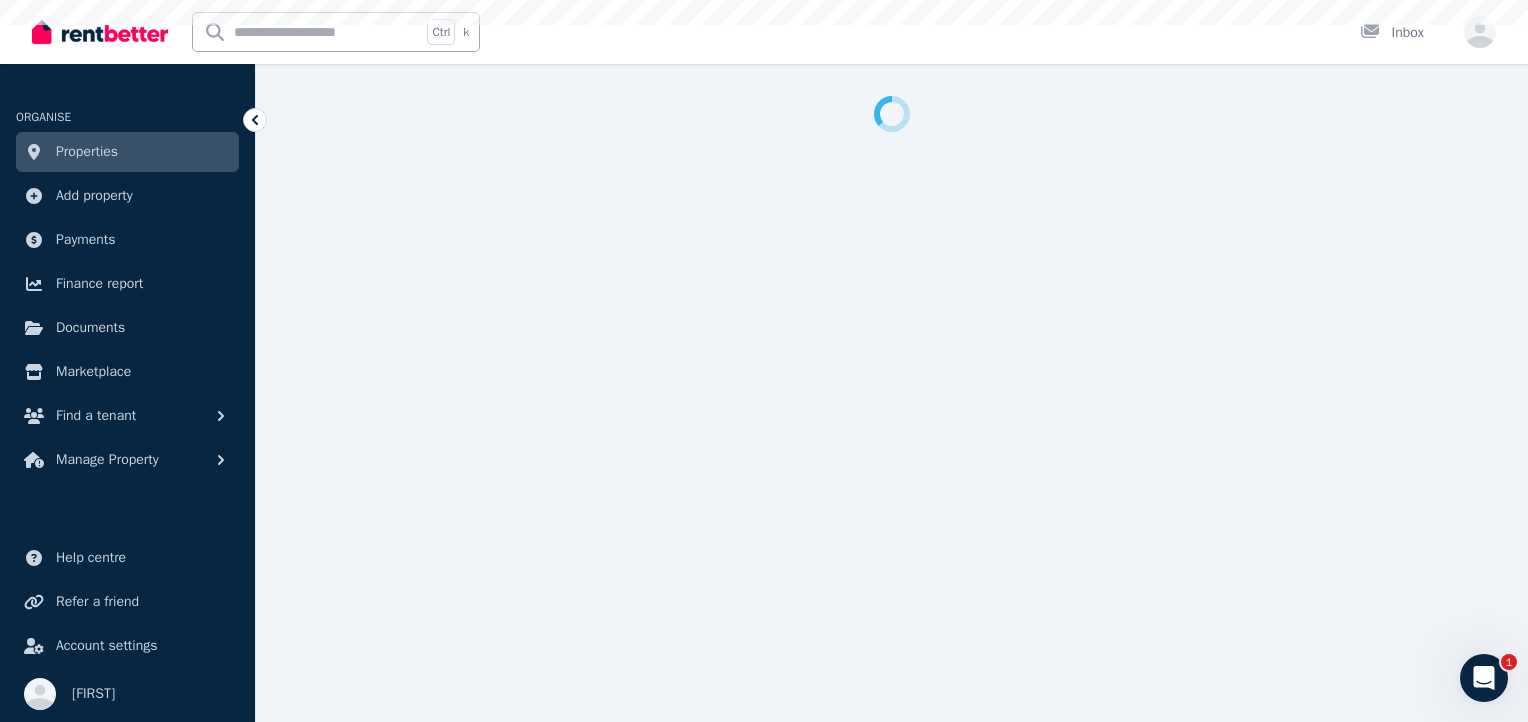 select on "***" 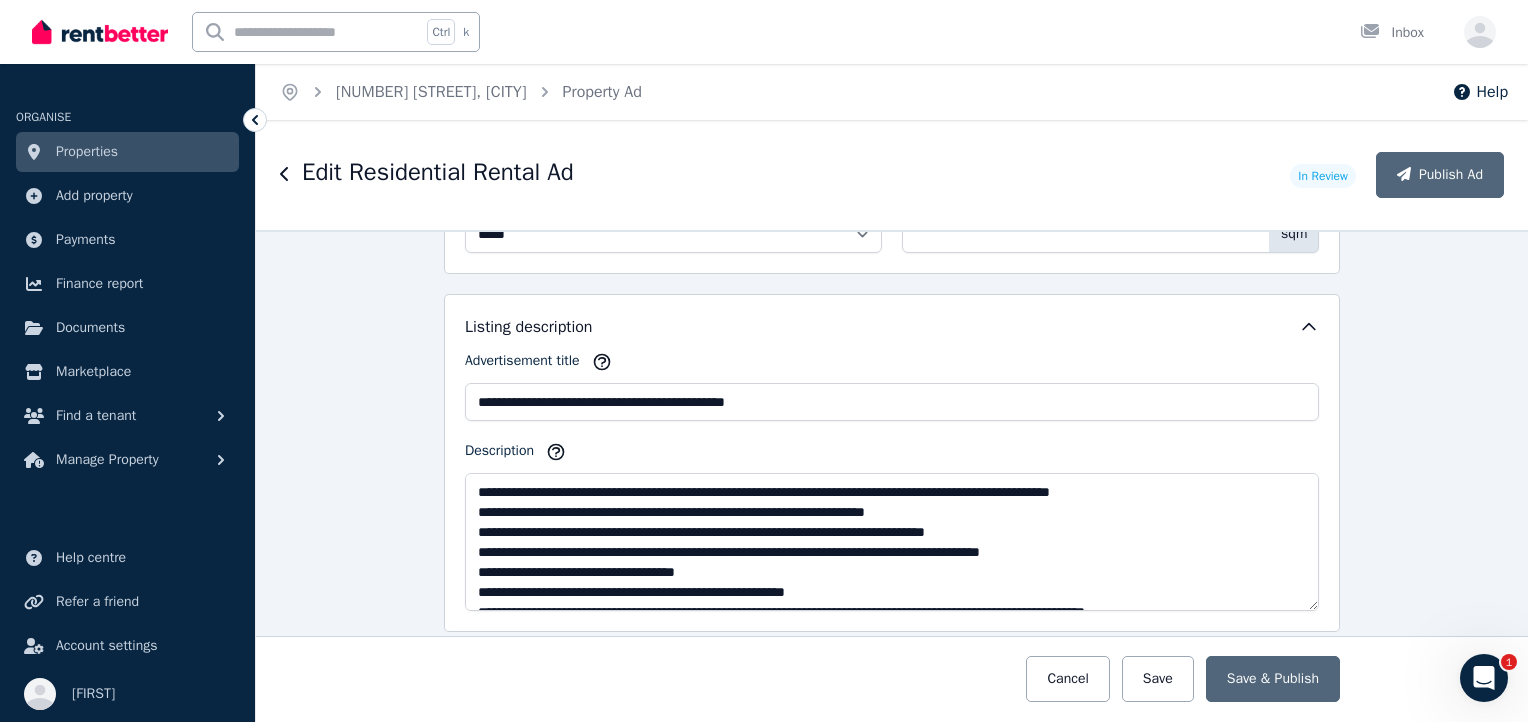 scroll, scrollTop: 1200, scrollLeft: 0, axis: vertical 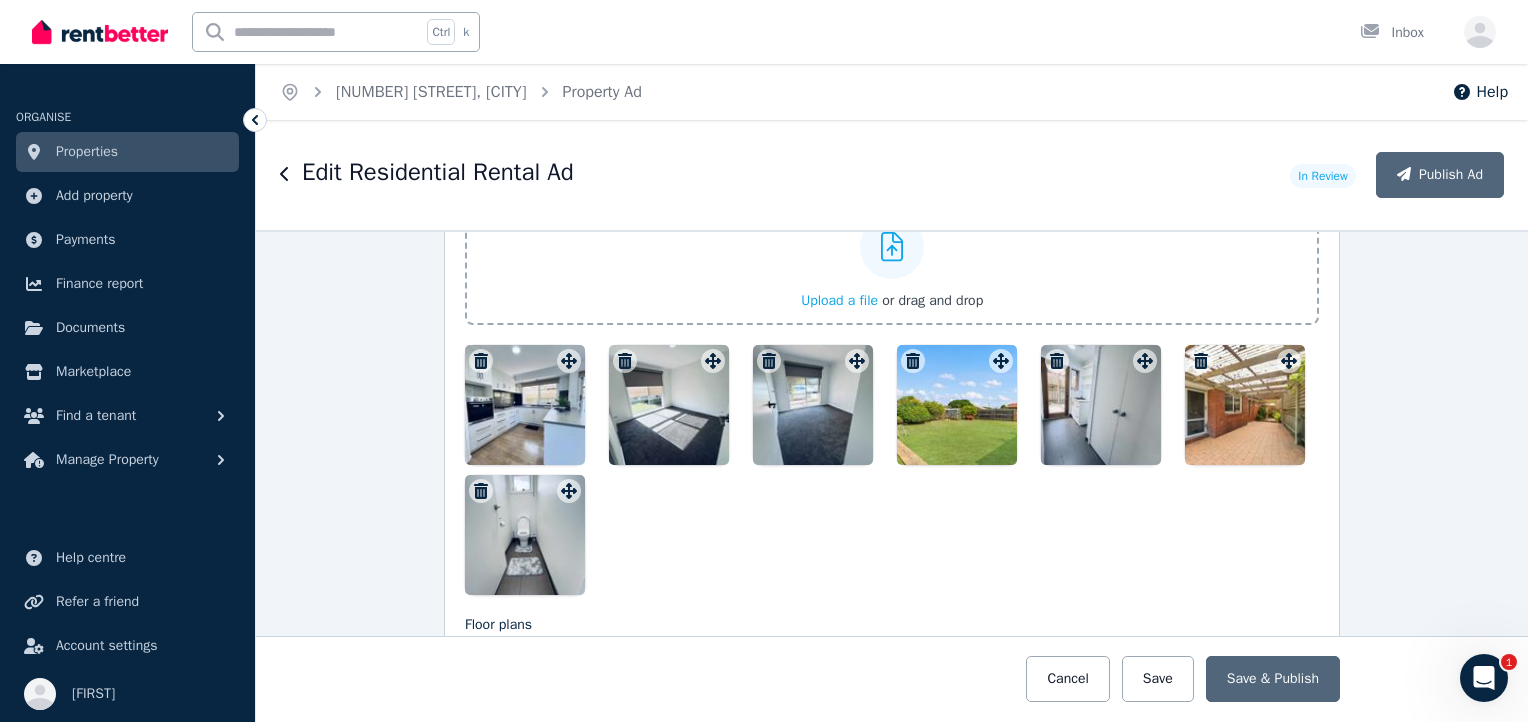 click at bounding box center [525, 405] 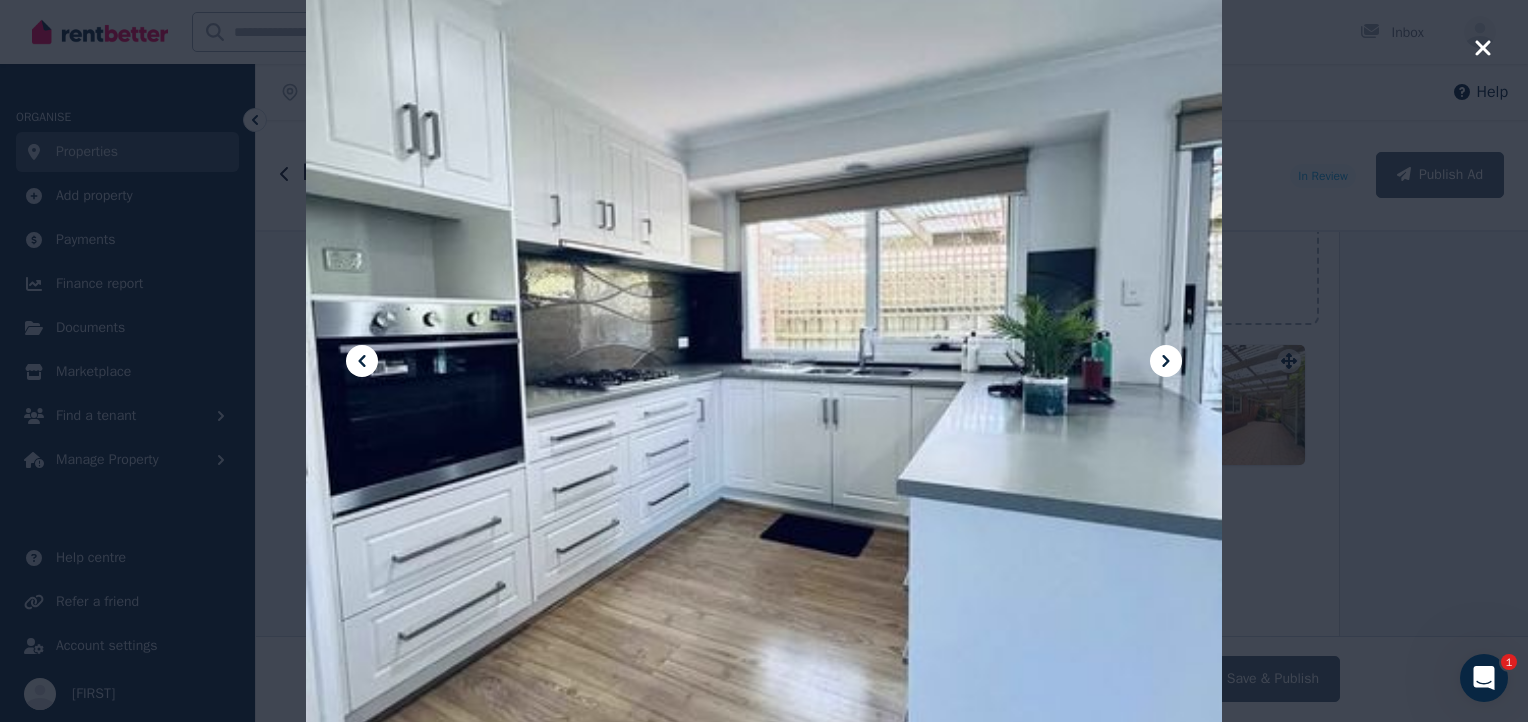 click 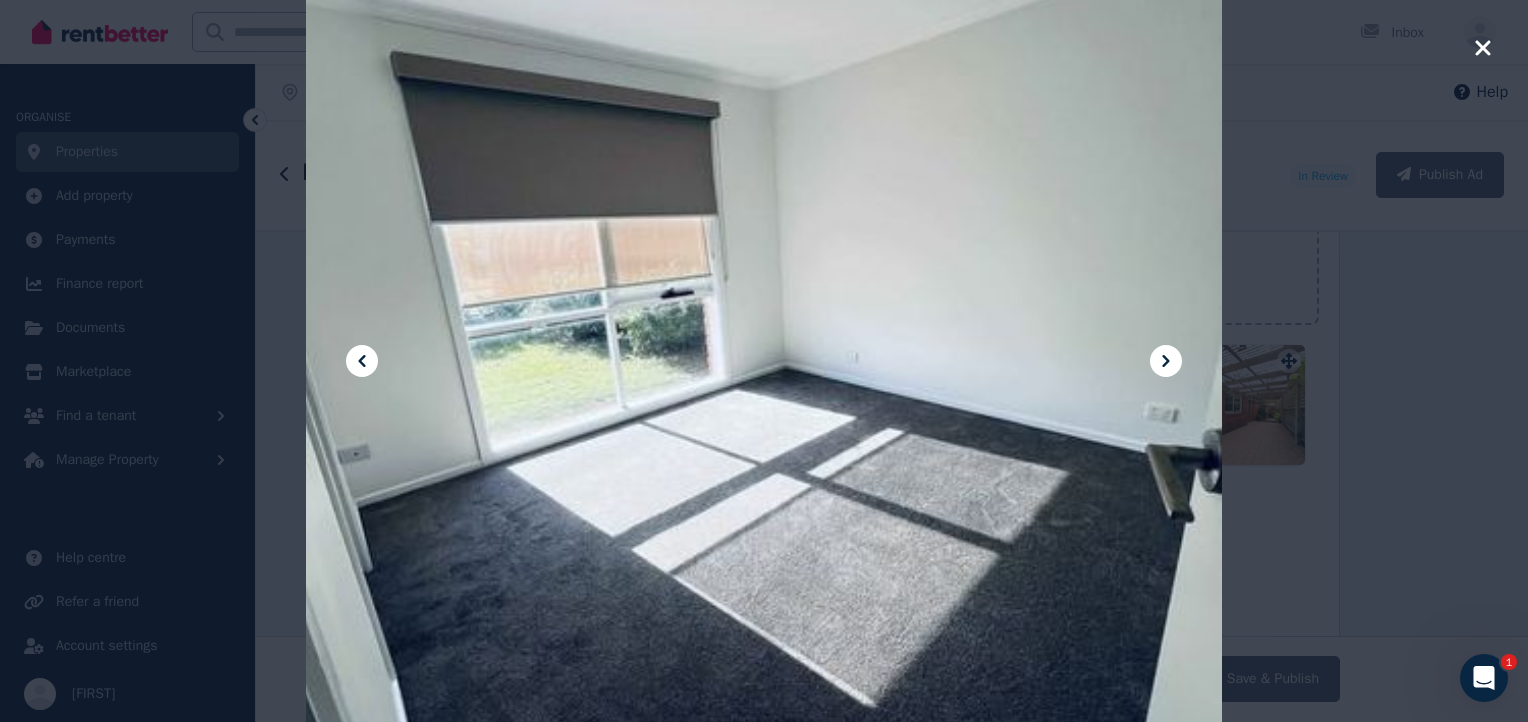 click 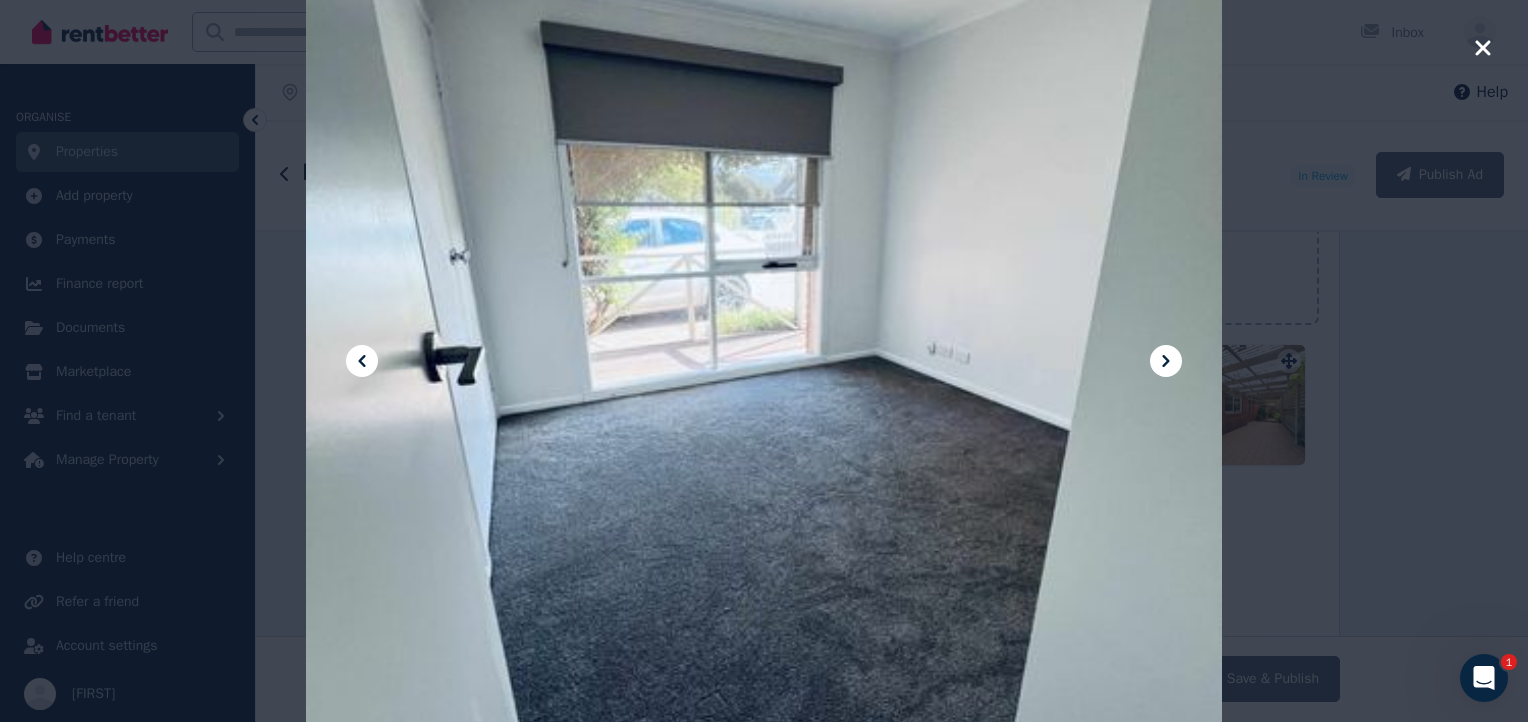 click 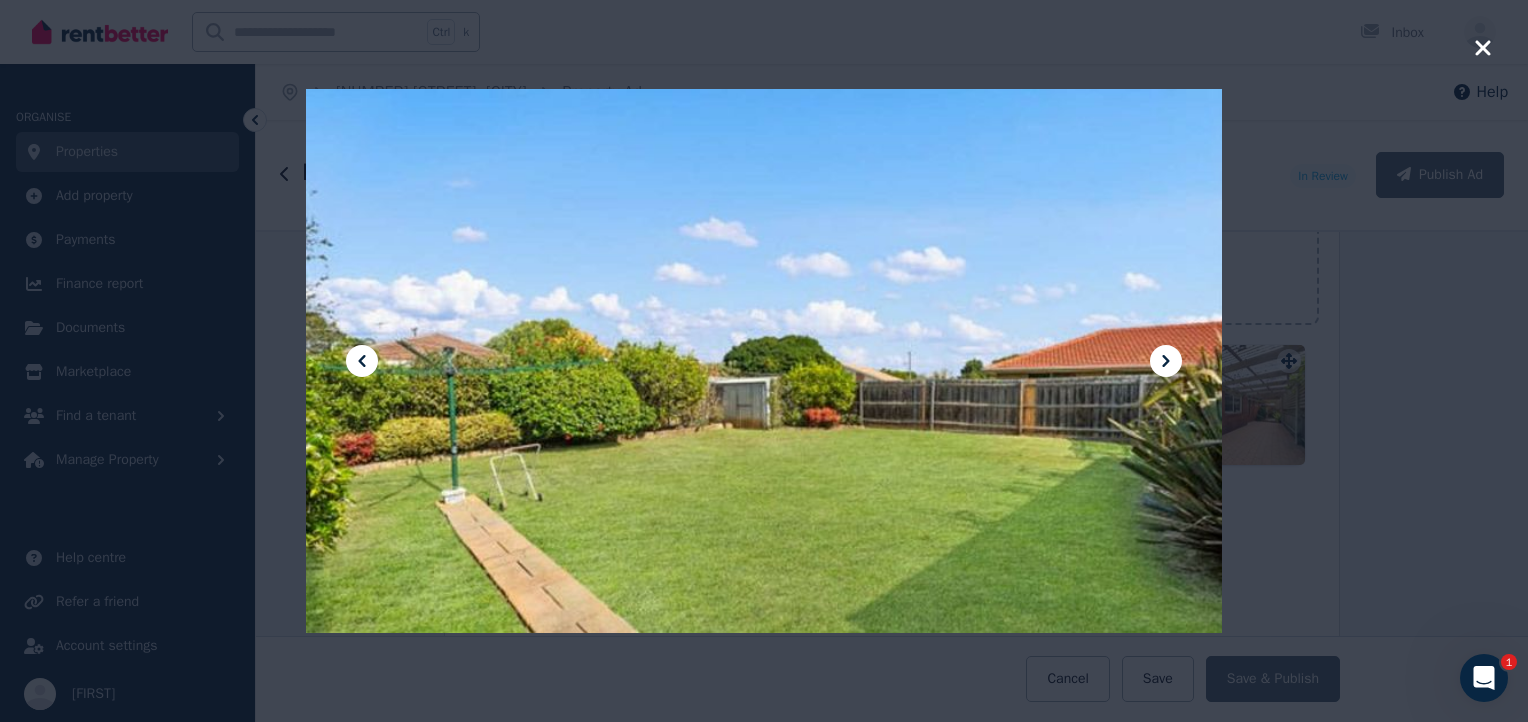 click 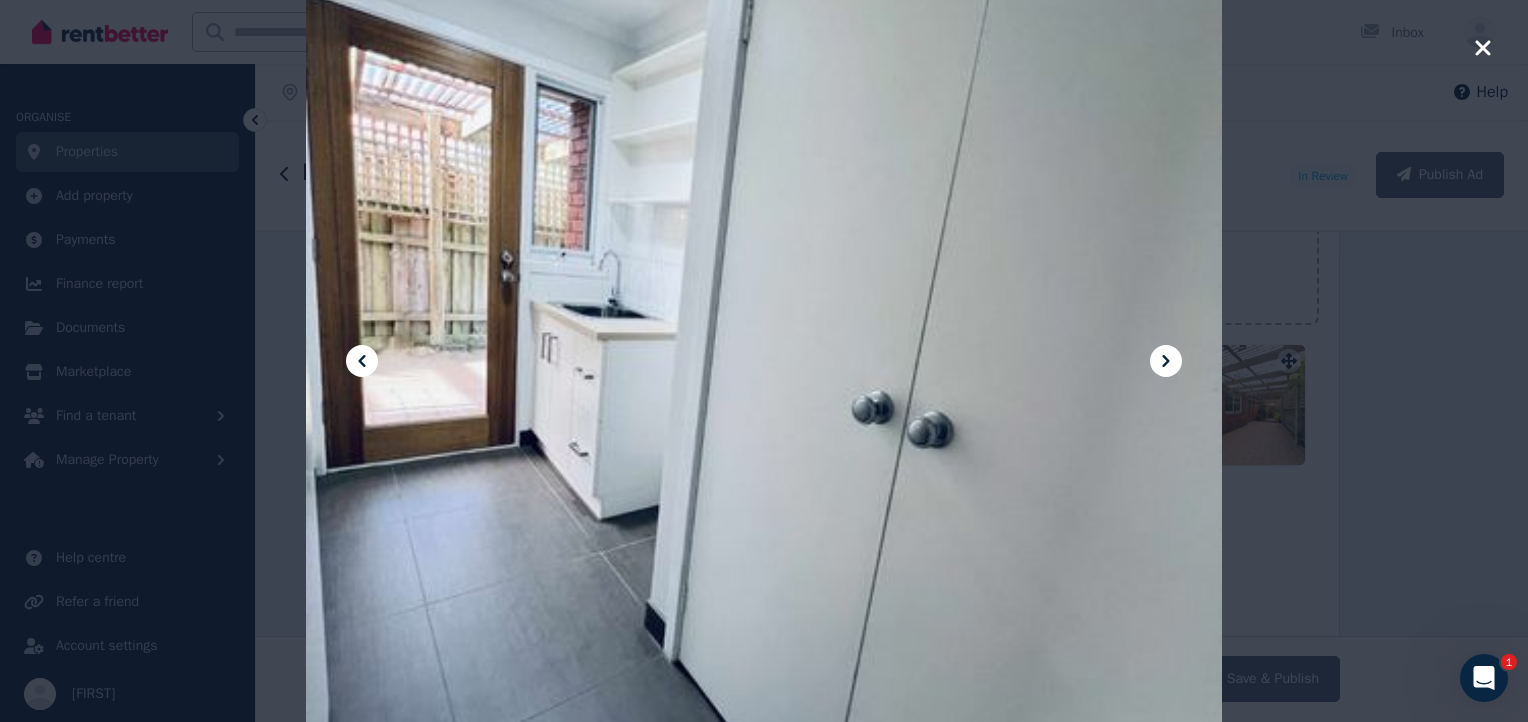 click 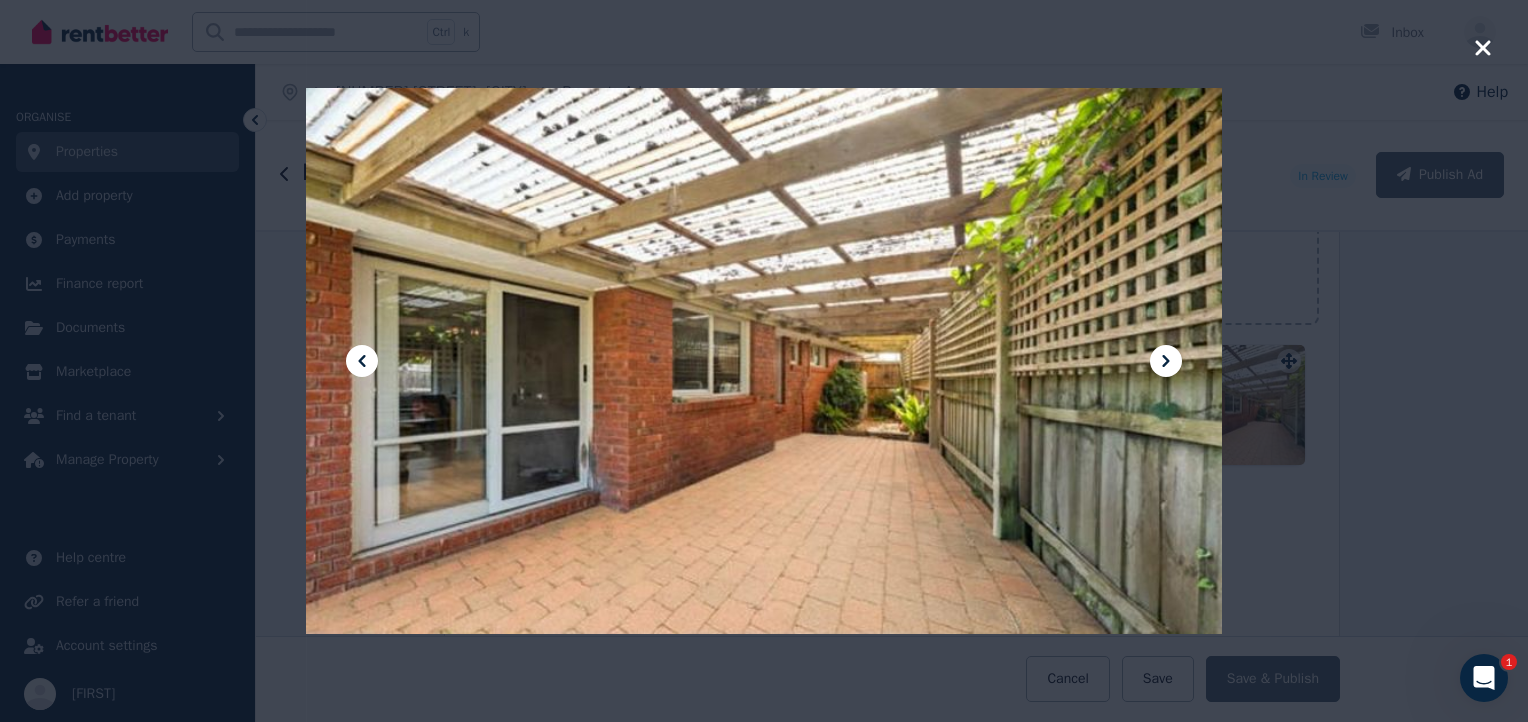click 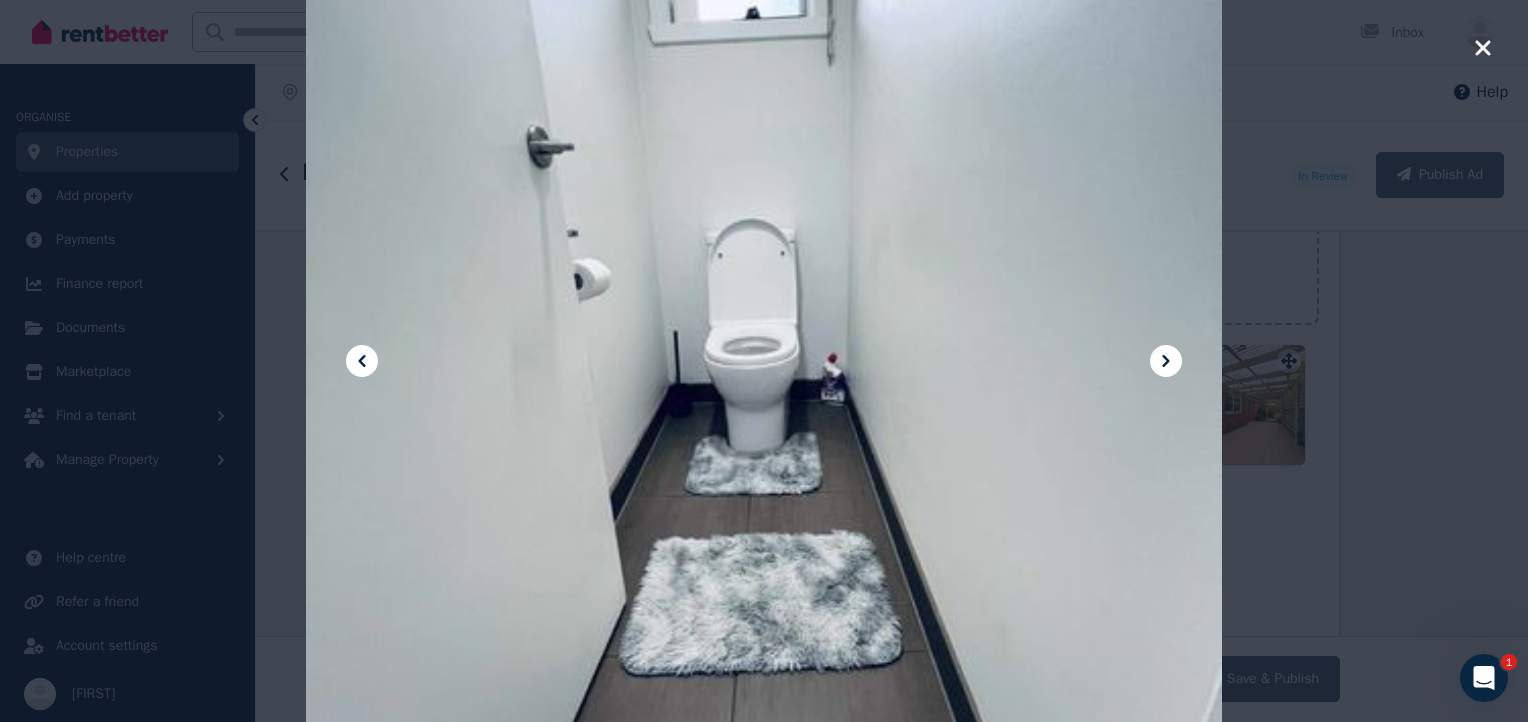 click 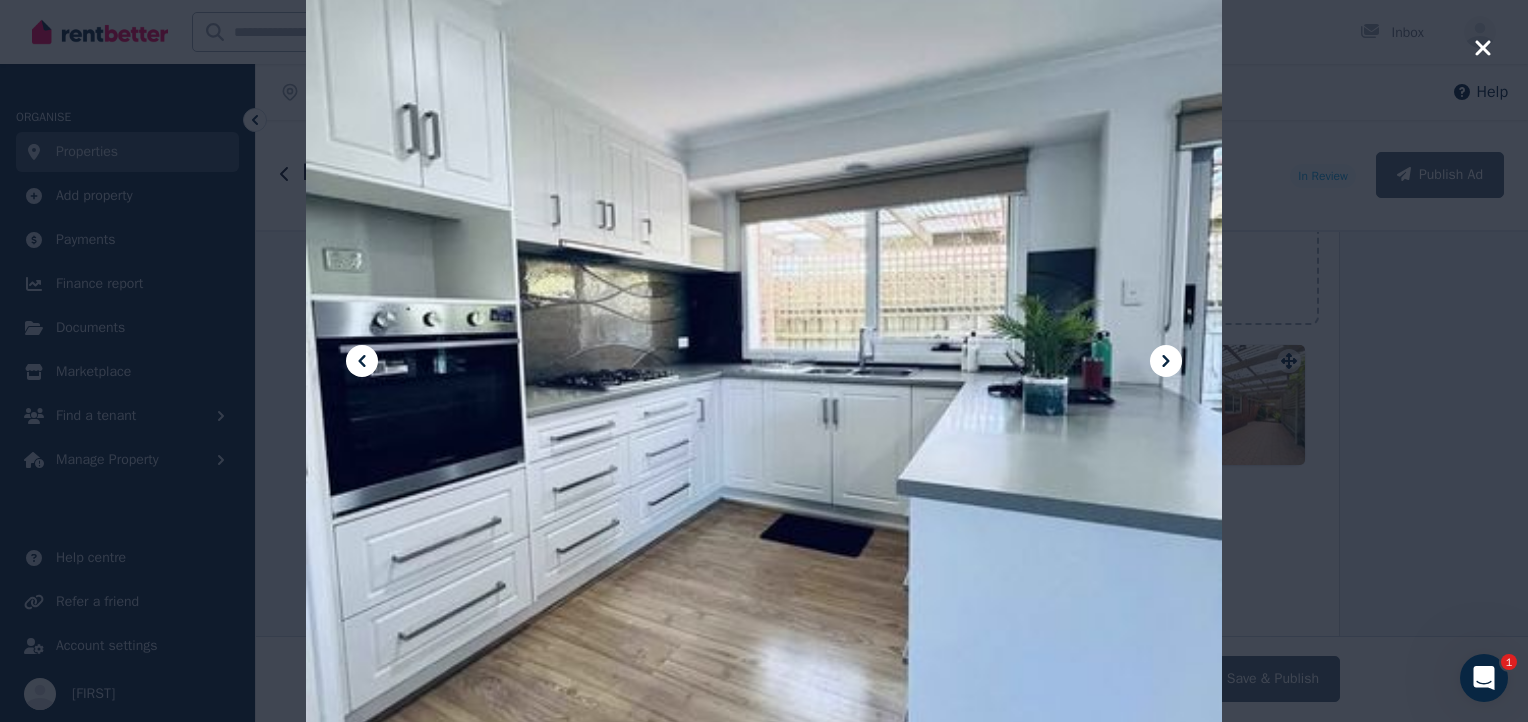 click 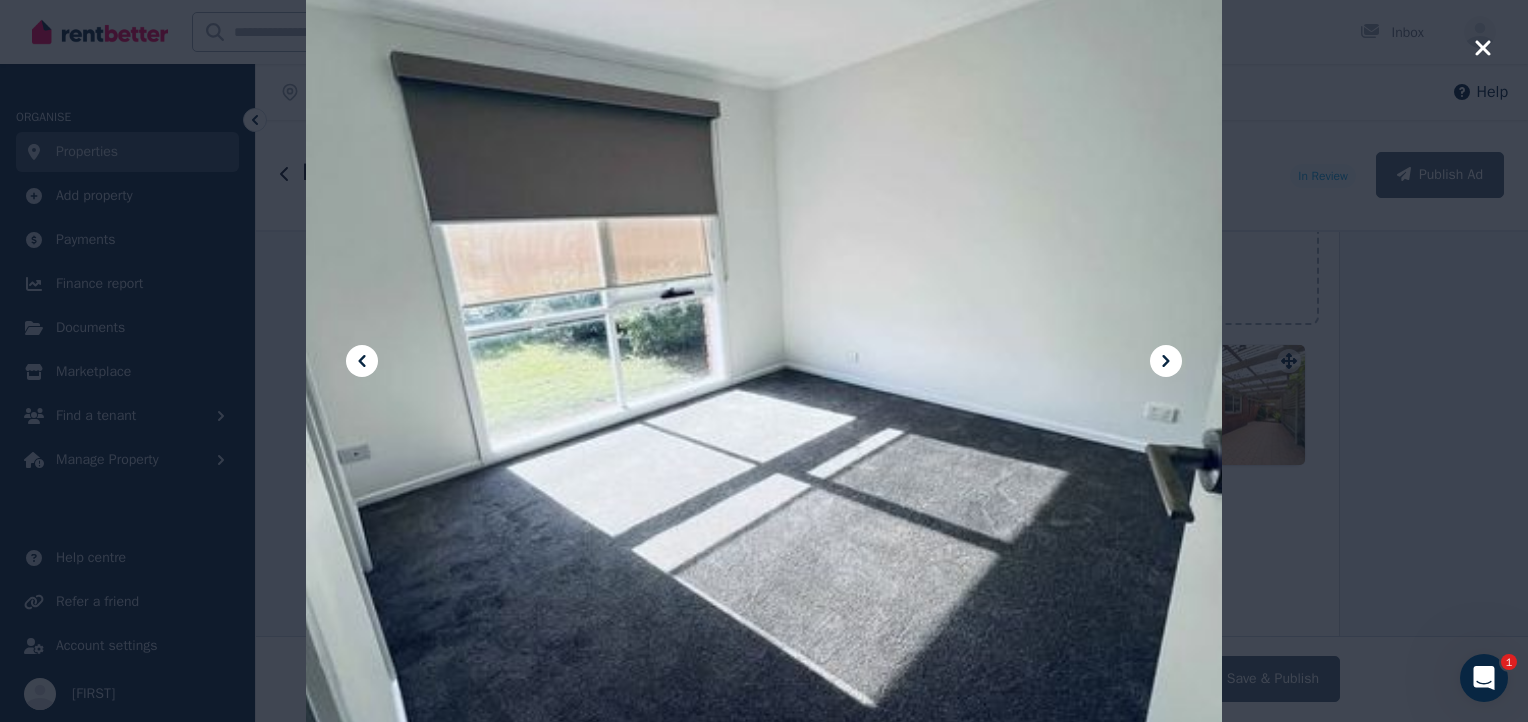 click 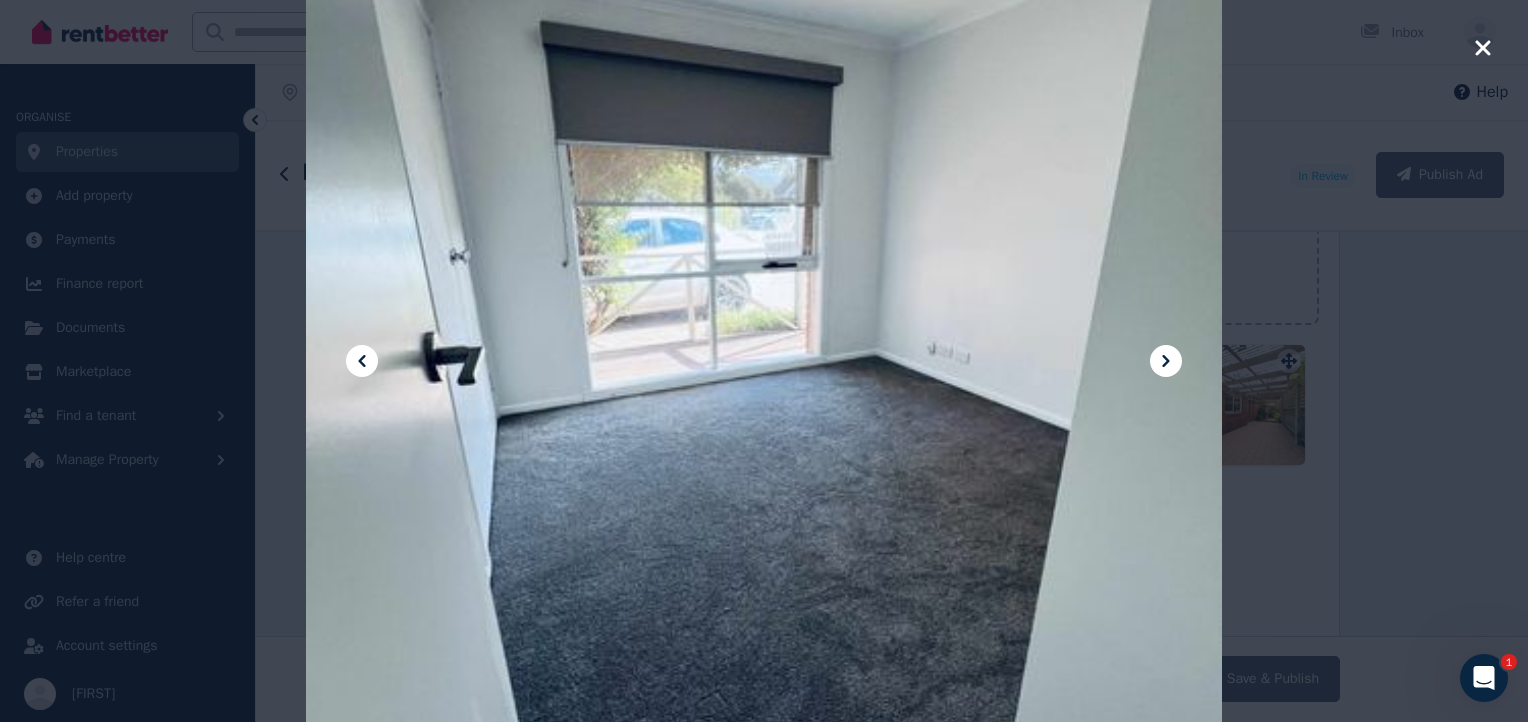 click 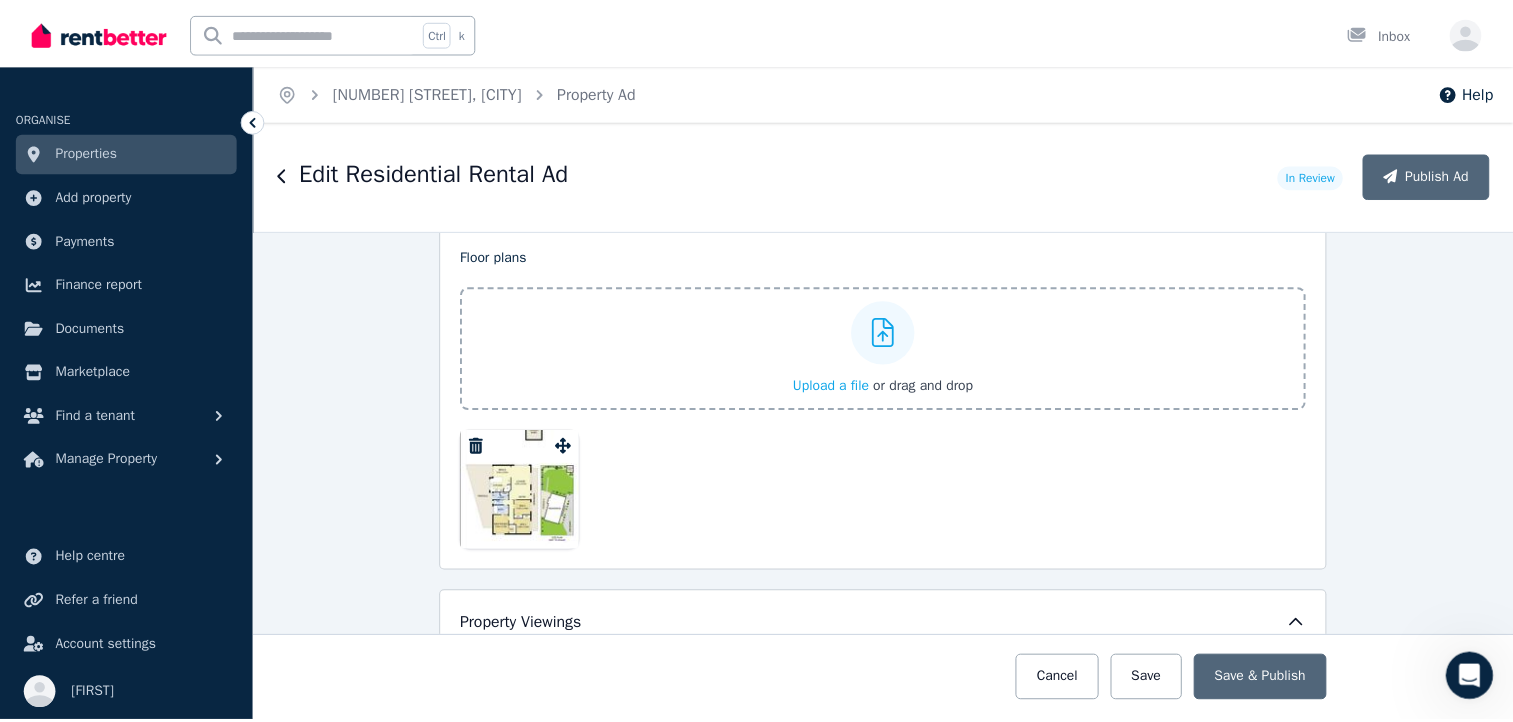 scroll, scrollTop: 3000, scrollLeft: 0, axis: vertical 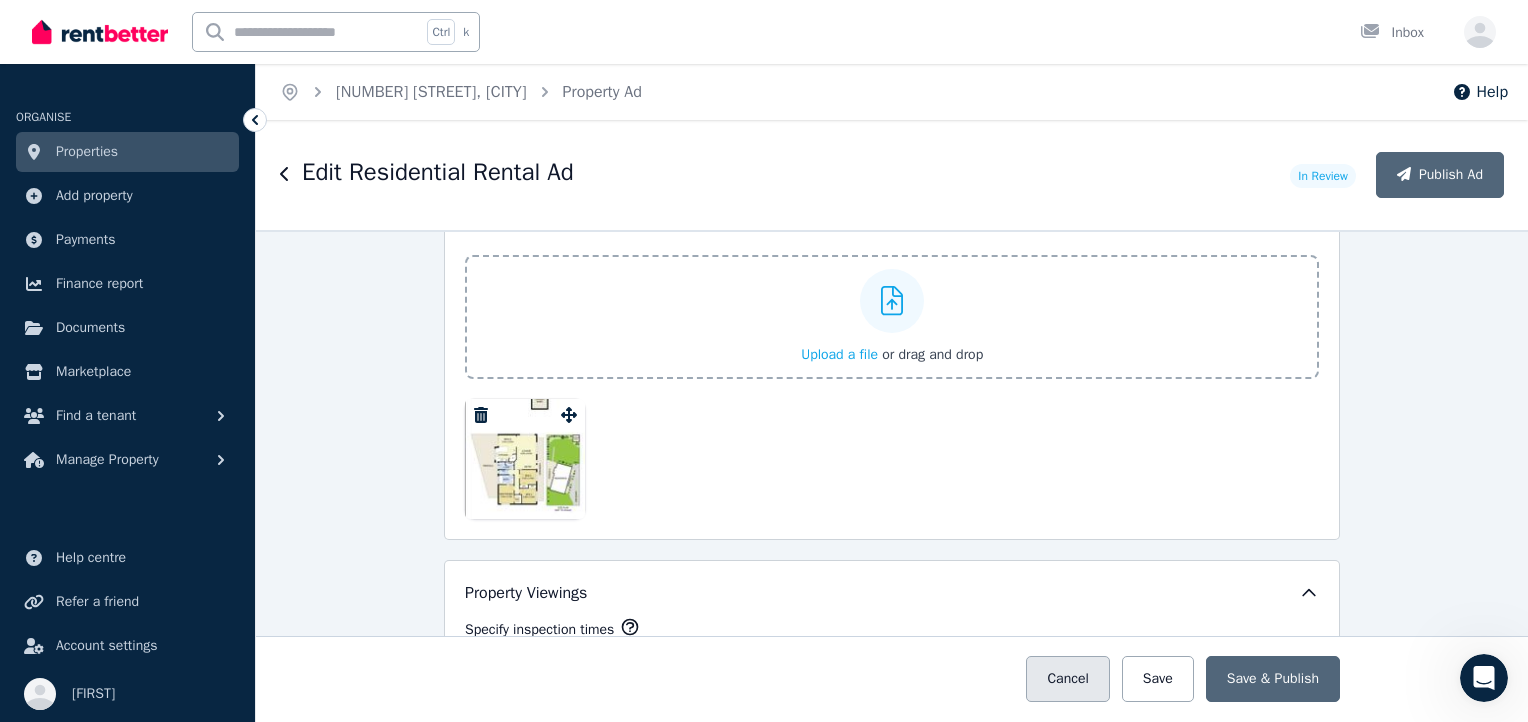 click on "Cancel" at bounding box center [1067, 679] 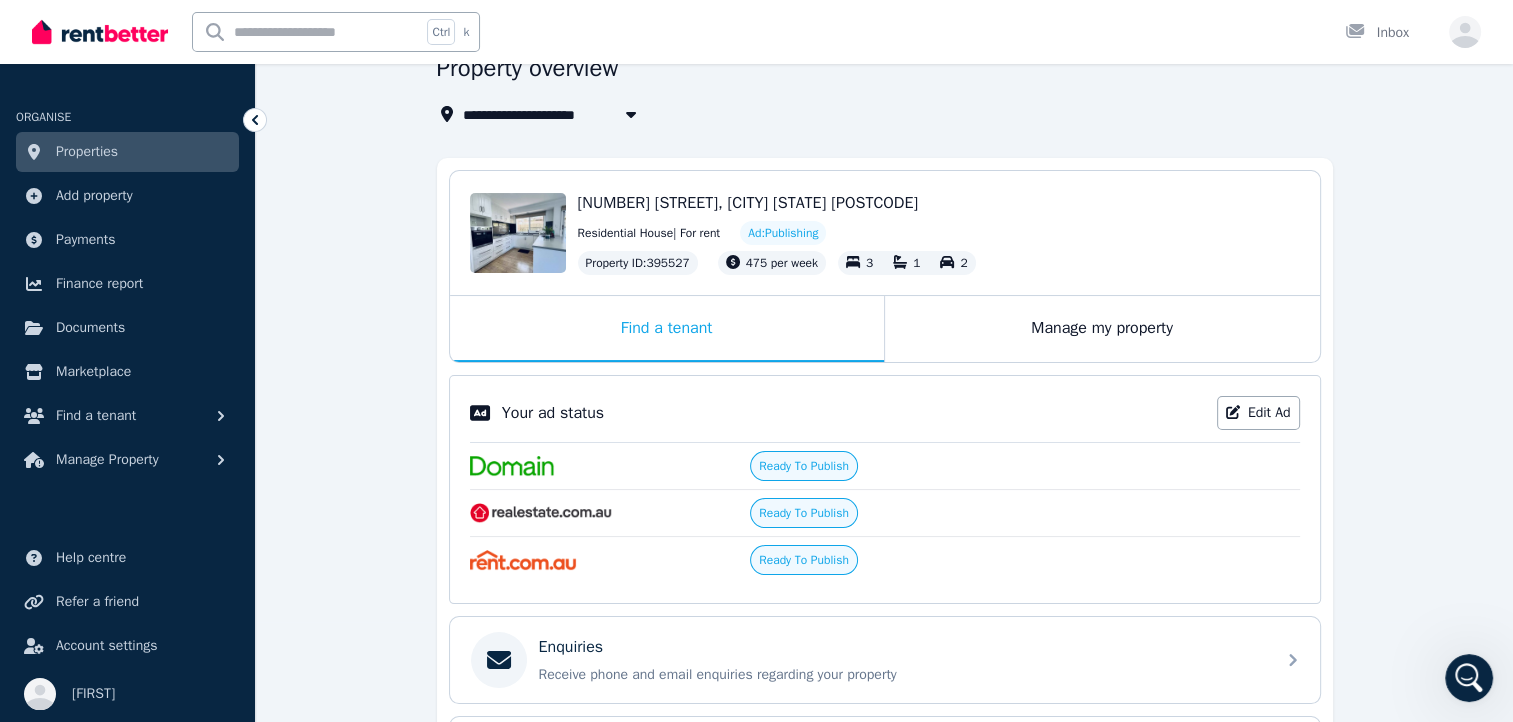 scroll, scrollTop: 200, scrollLeft: 0, axis: vertical 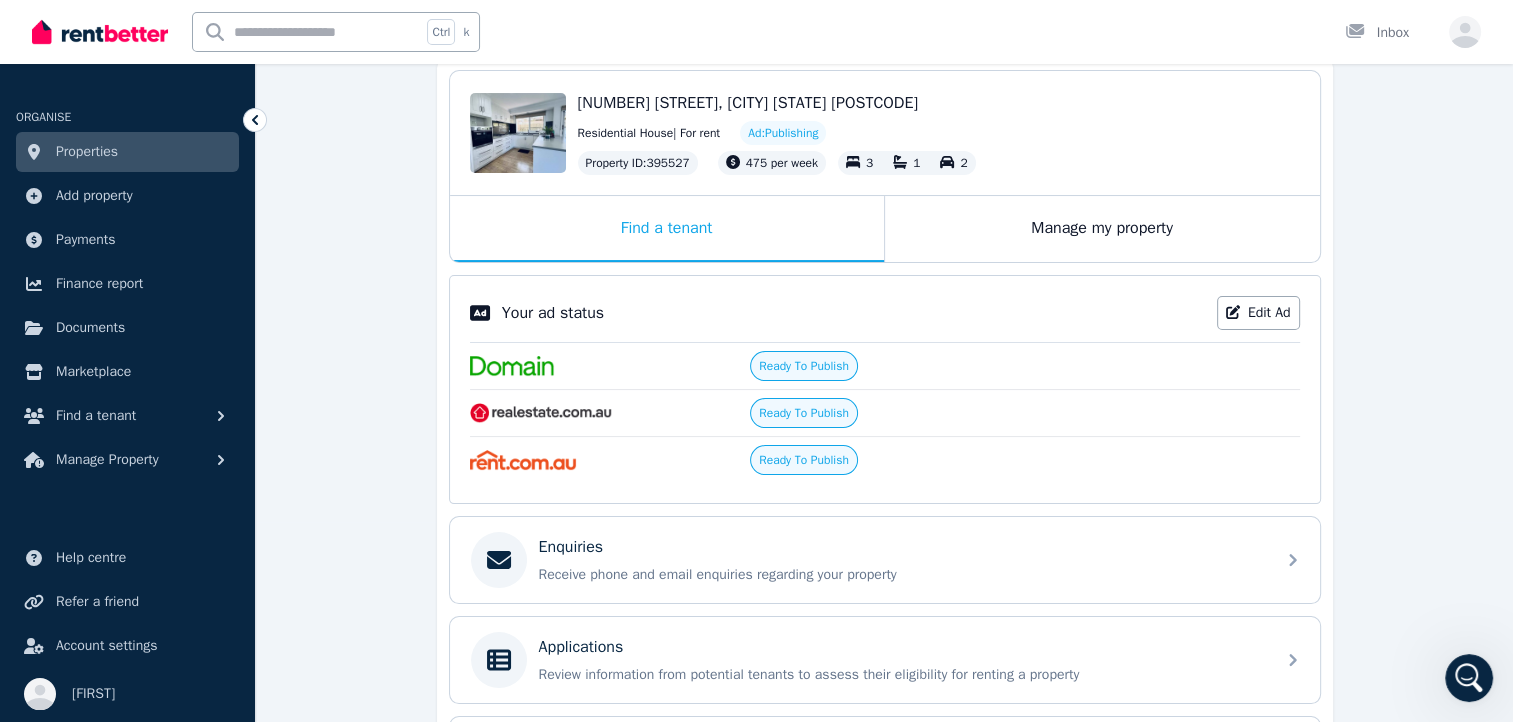 click on "Ready To Publish" at bounding box center (804, 366) 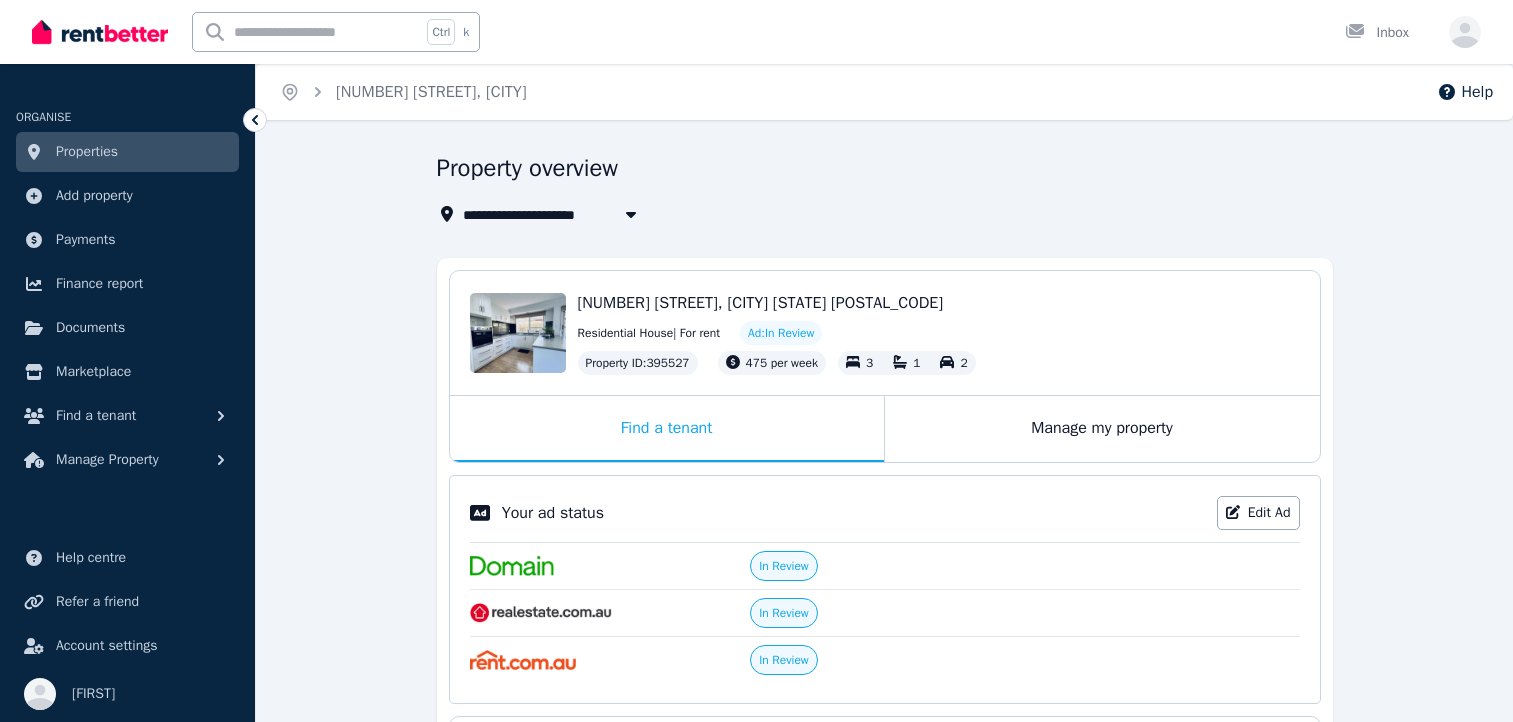 scroll, scrollTop: 0, scrollLeft: 0, axis: both 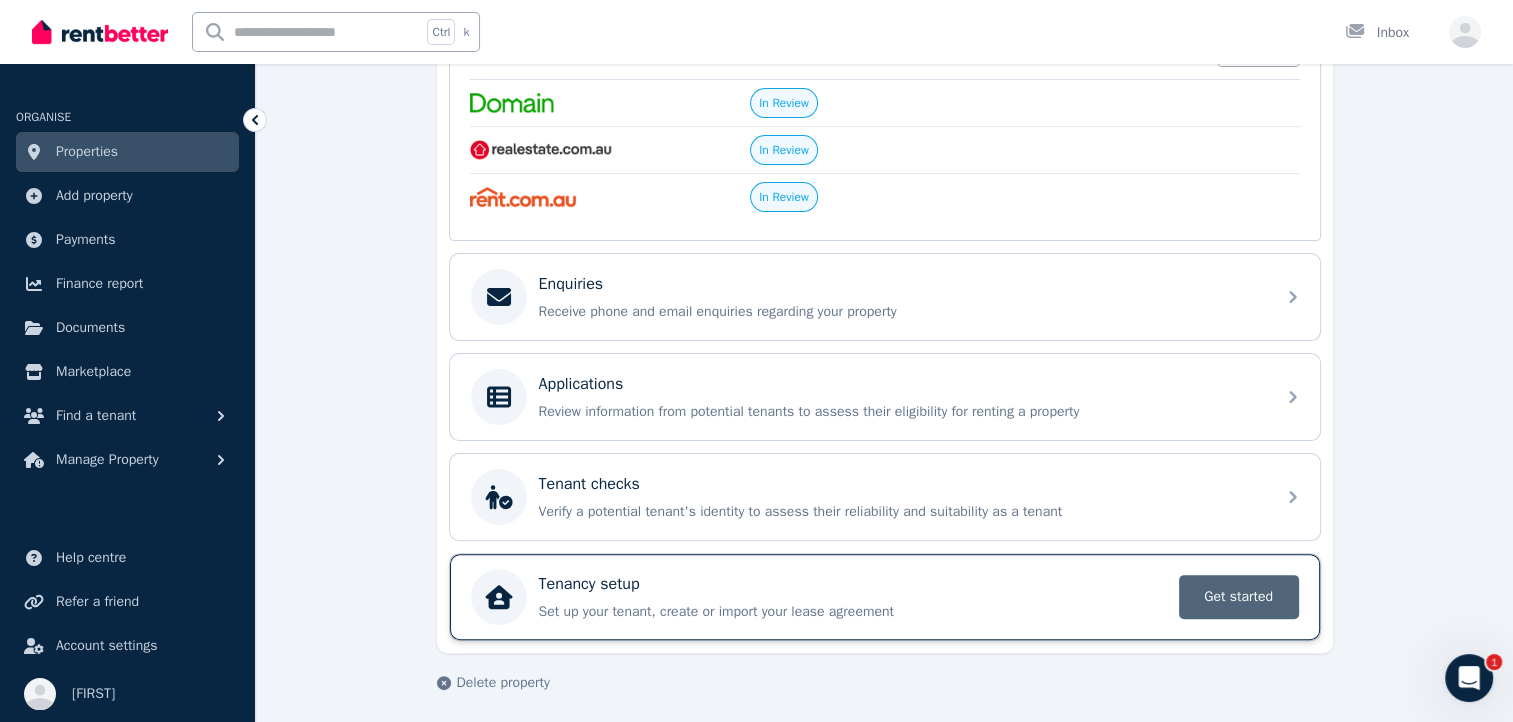 click on "Get started" at bounding box center (1239, 597) 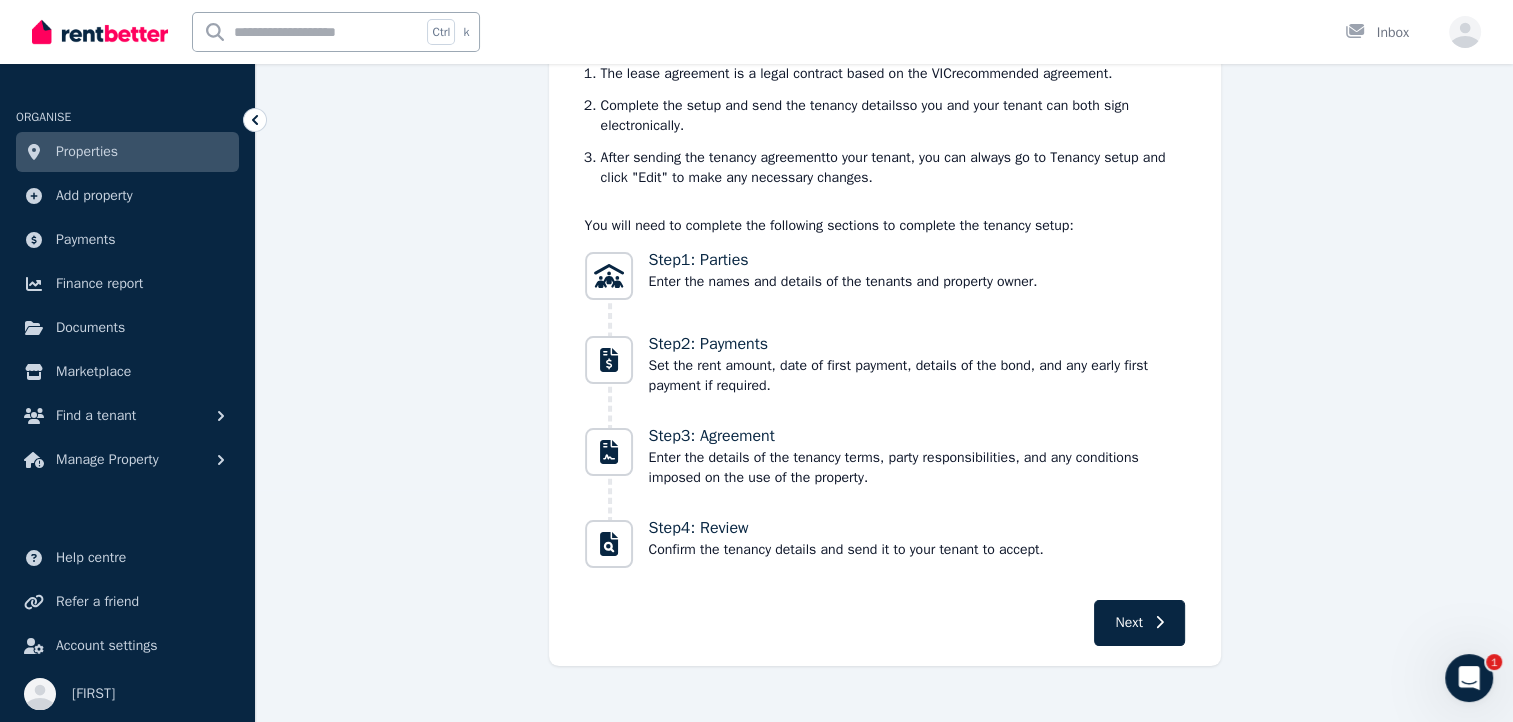 scroll, scrollTop: 247, scrollLeft: 0, axis: vertical 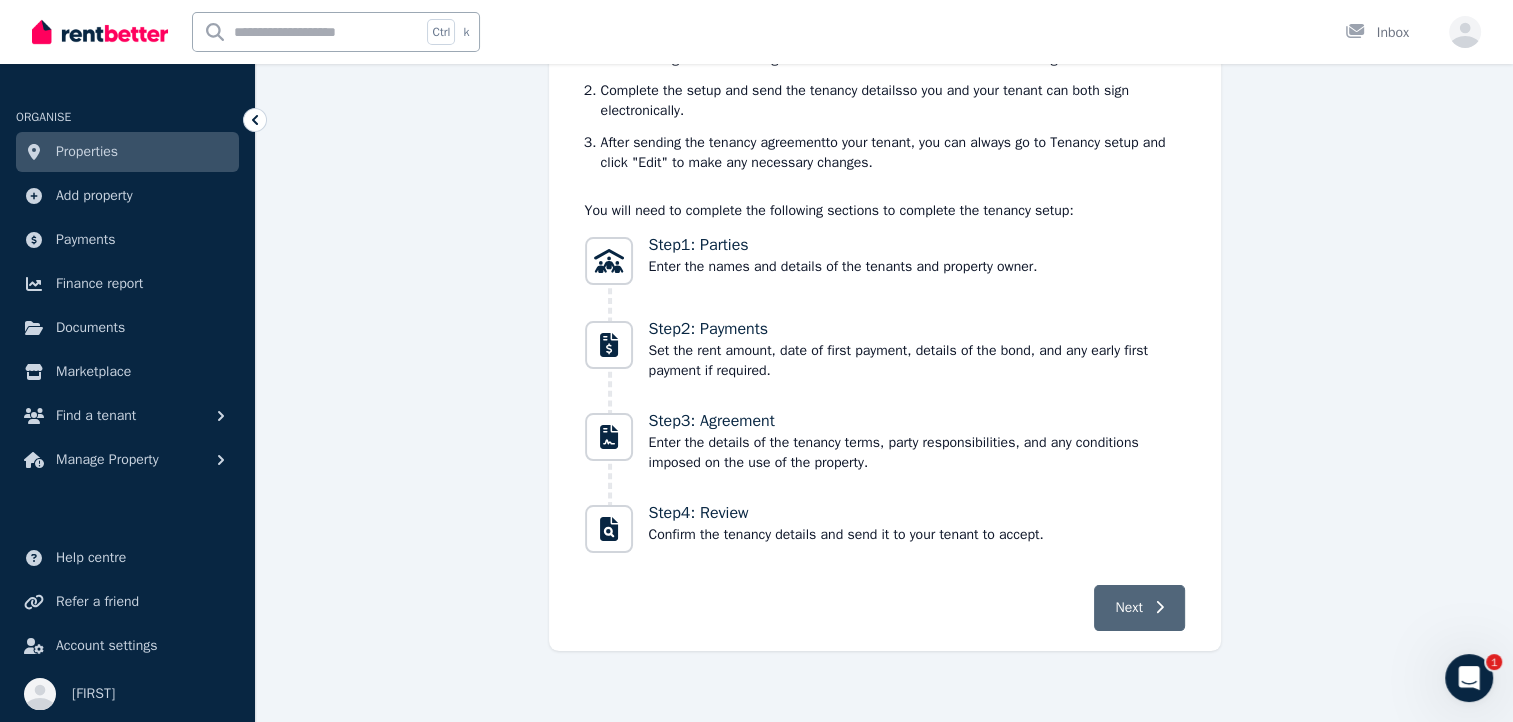 click on "Next" at bounding box center (1128, 608) 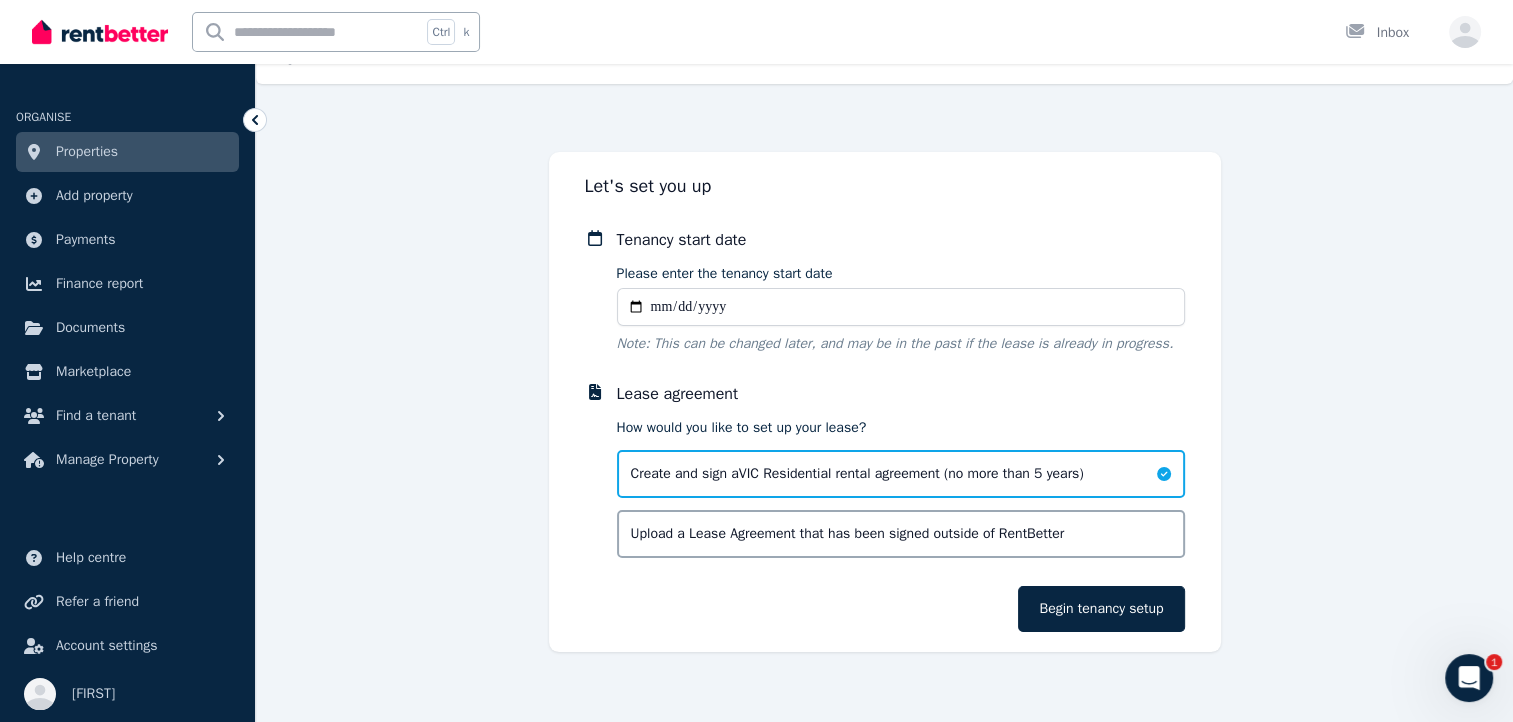 click on "Create and sign a  [STATE] Residential rental agreement (no more than 5 years)" at bounding box center [857, 474] 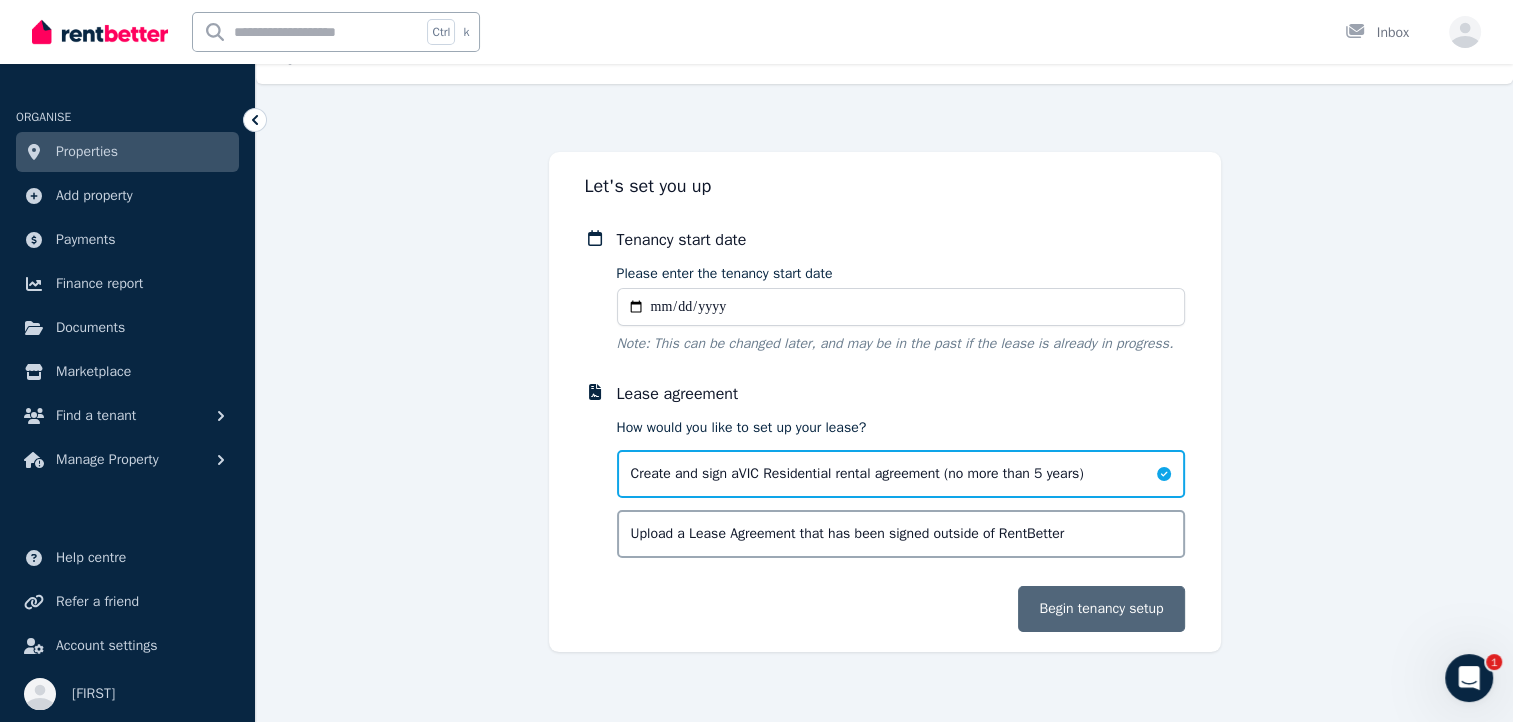 click on "Begin tenancy setup" at bounding box center (1101, 609) 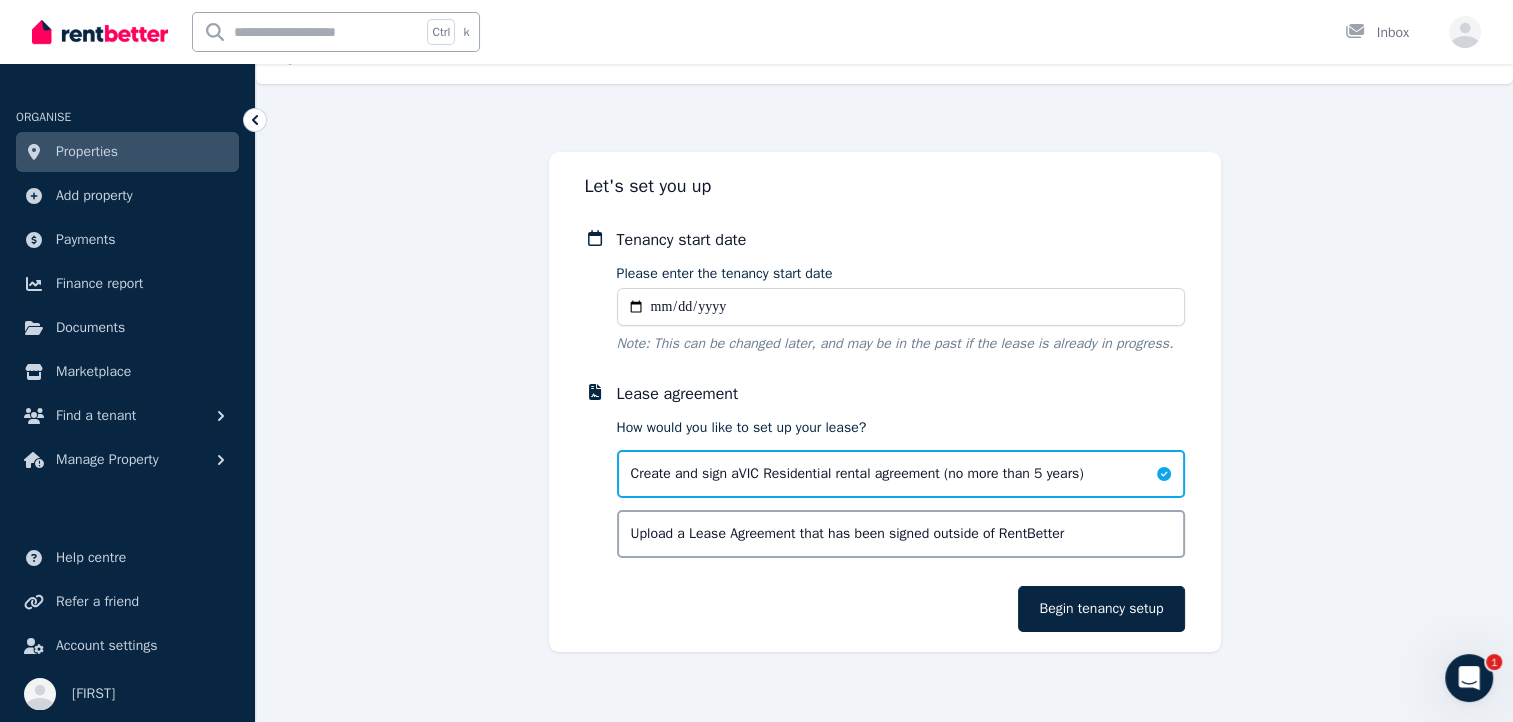 click on "Please enter the tenancy start date" at bounding box center (901, 307) 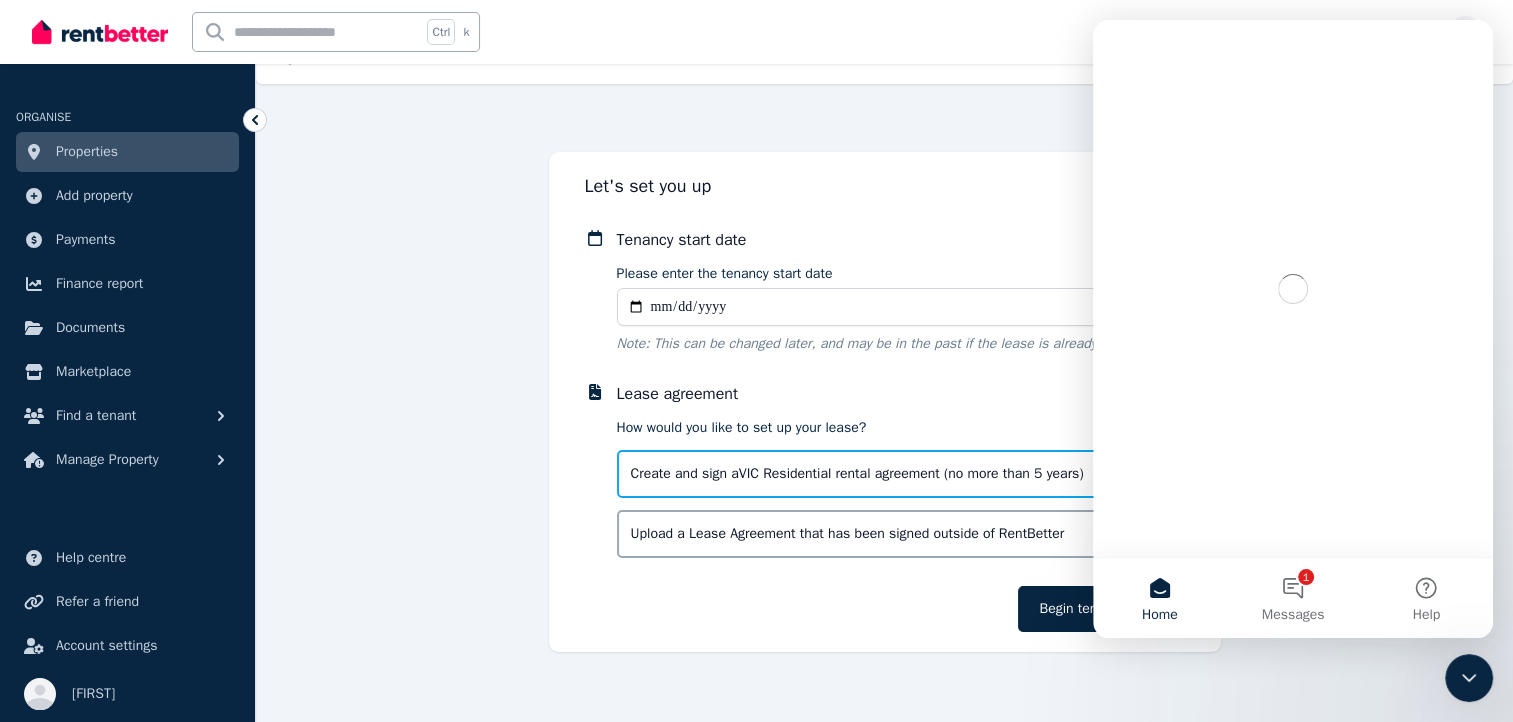 scroll, scrollTop: 0, scrollLeft: 0, axis: both 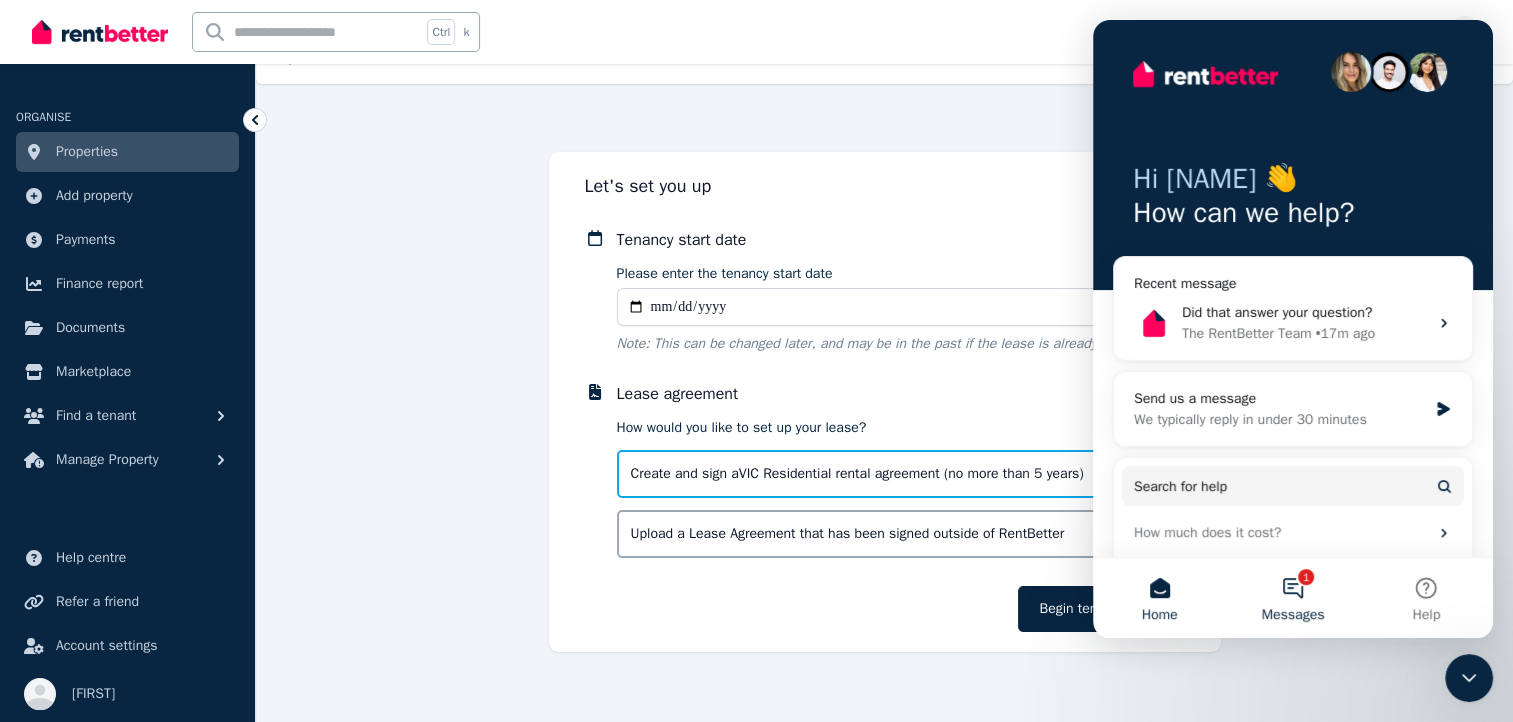 click on "1 Messages" at bounding box center [1292, 598] 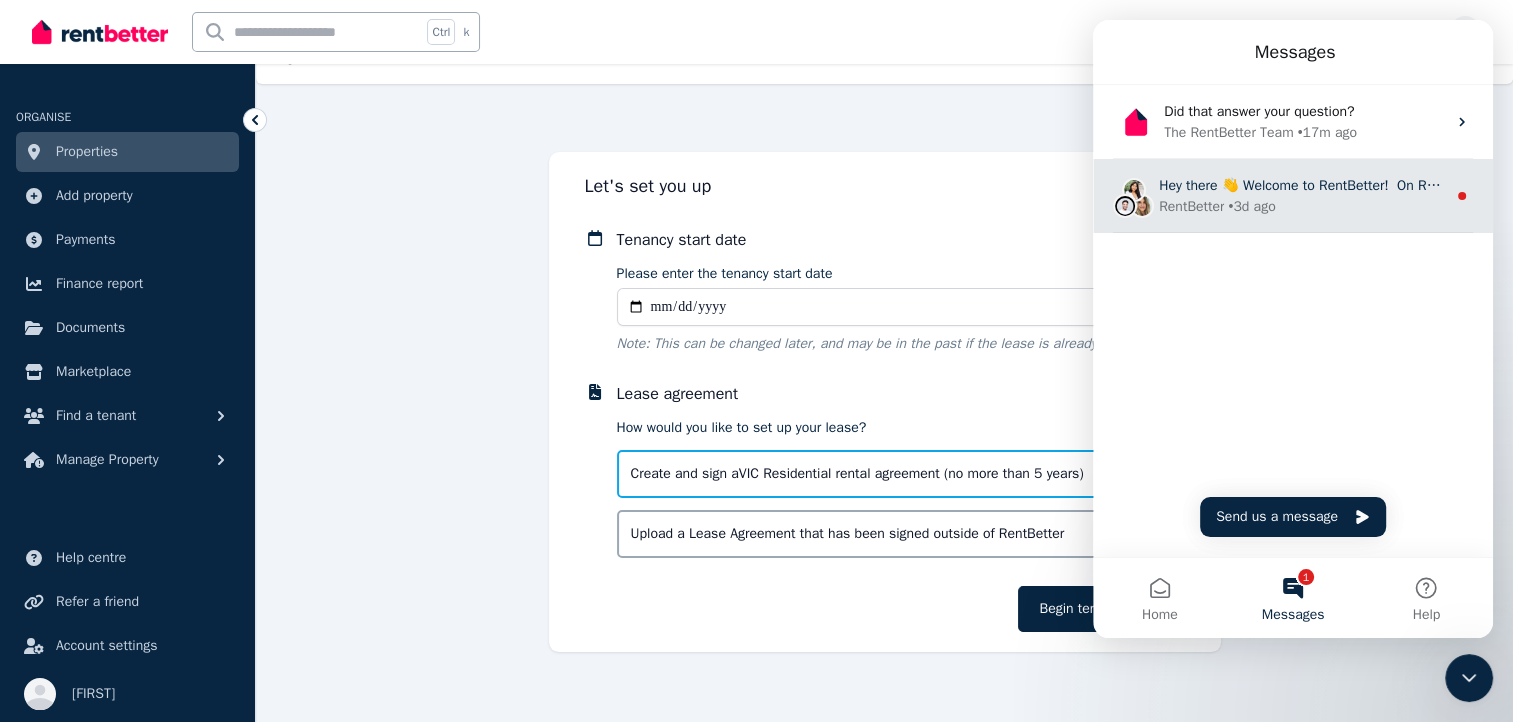 click on "•  3d ago" at bounding box center [1251, 206] 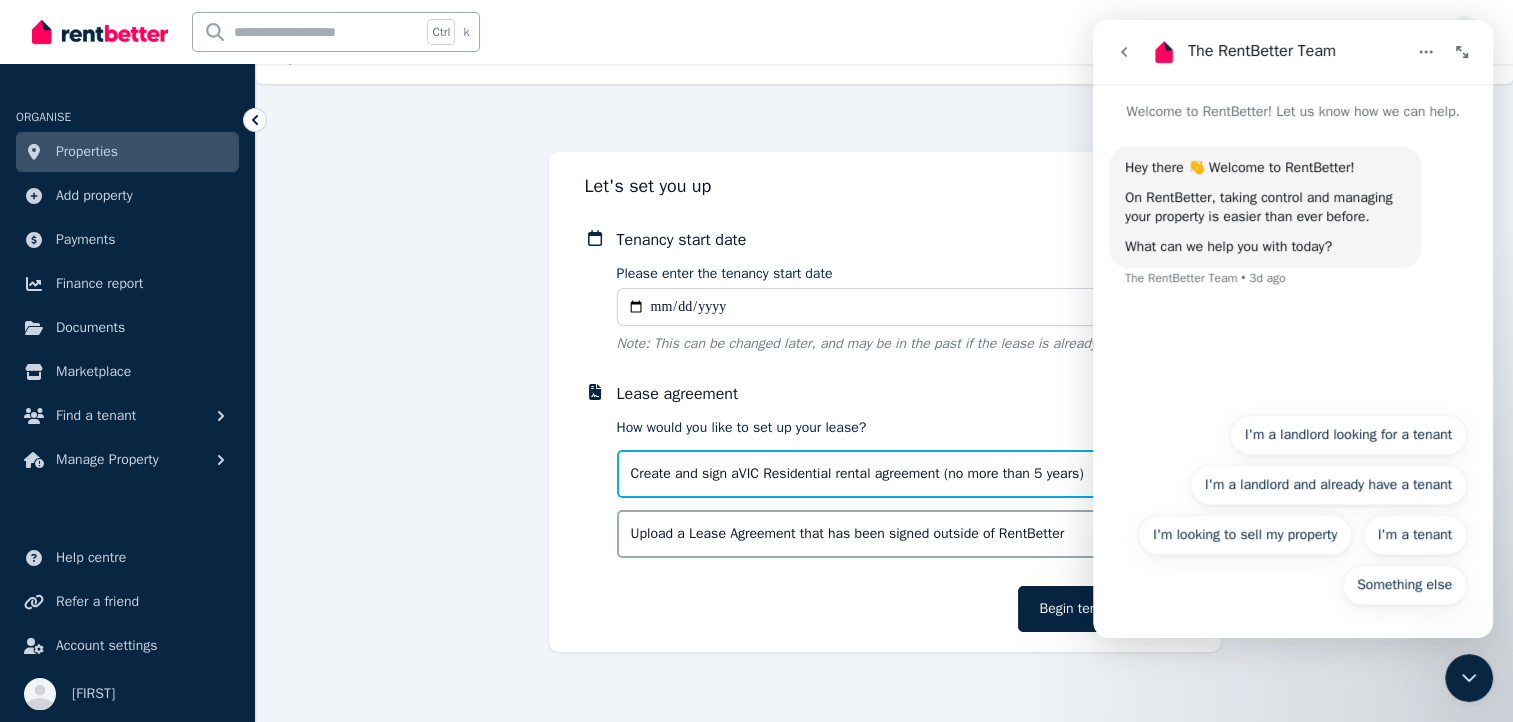click at bounding box center (1124, 52) 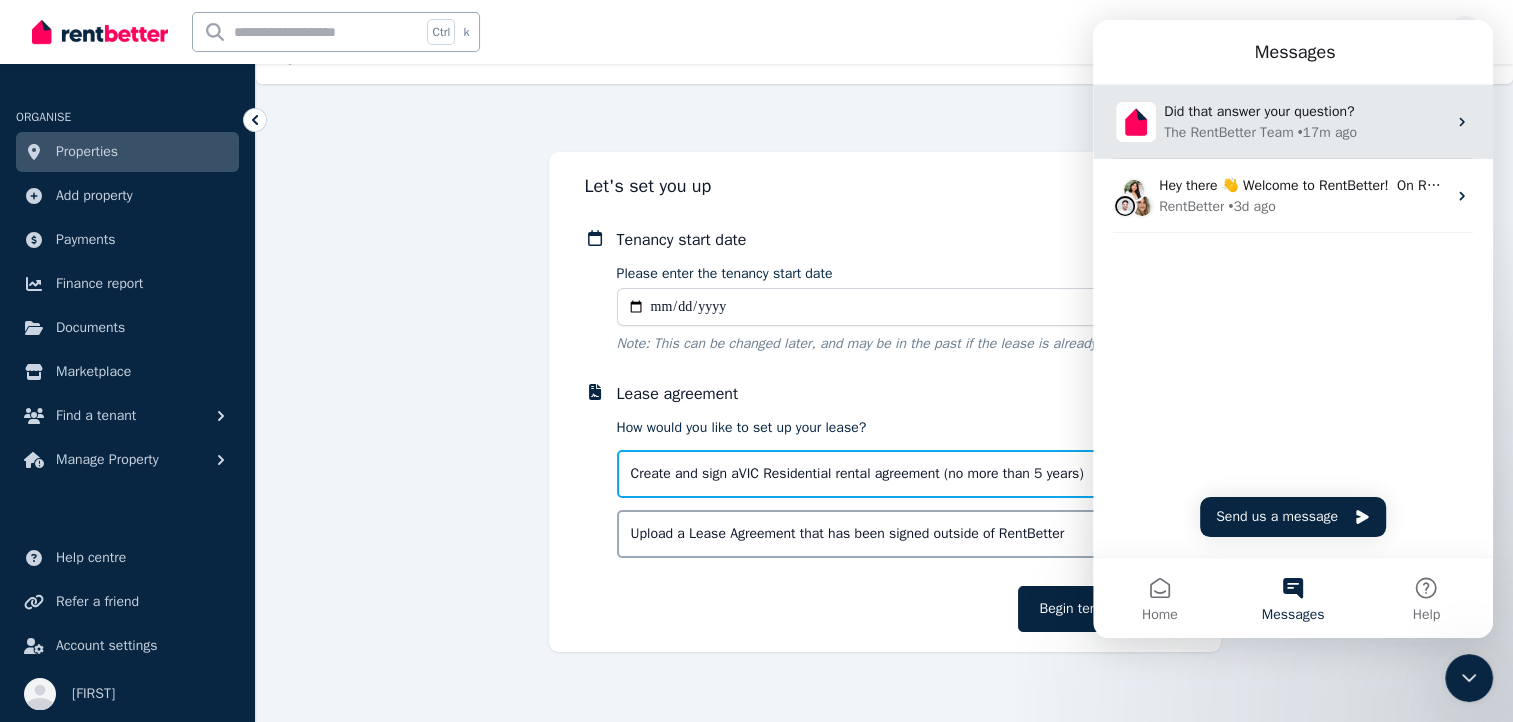 click on "Did that answer your question?" at bounding box center [1305, 111] 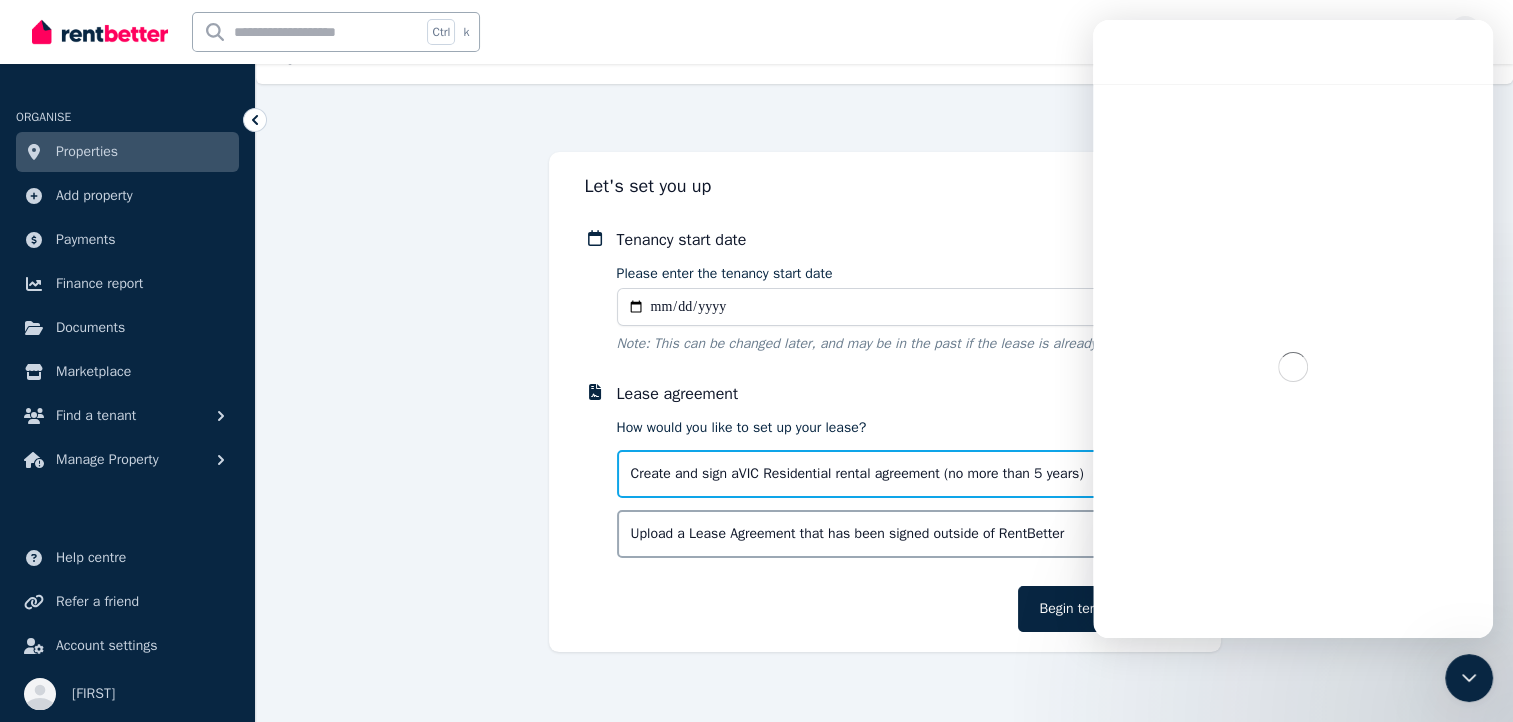scroll, scrollTop: 3, scrollLeft: 0, axis: vertical 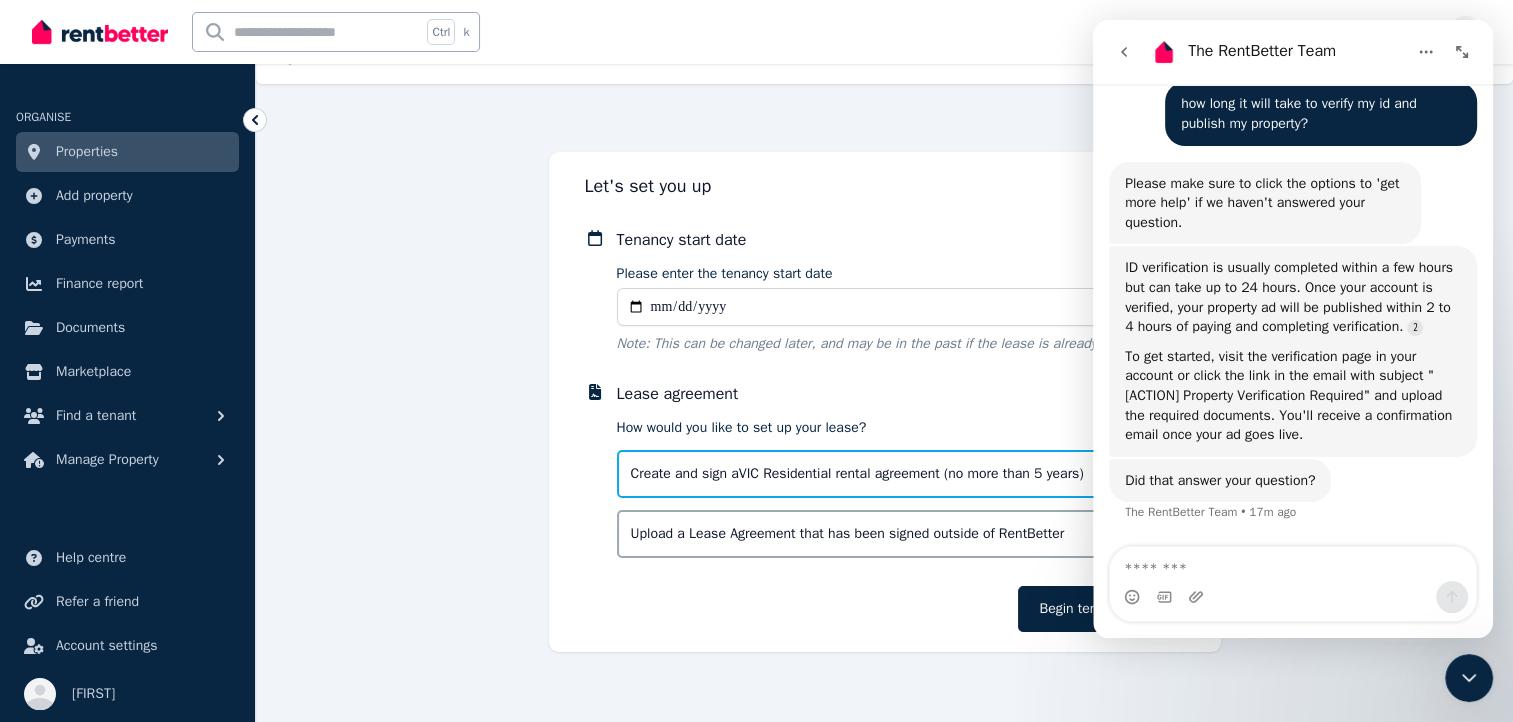 click at bounding box center (1293, 564) 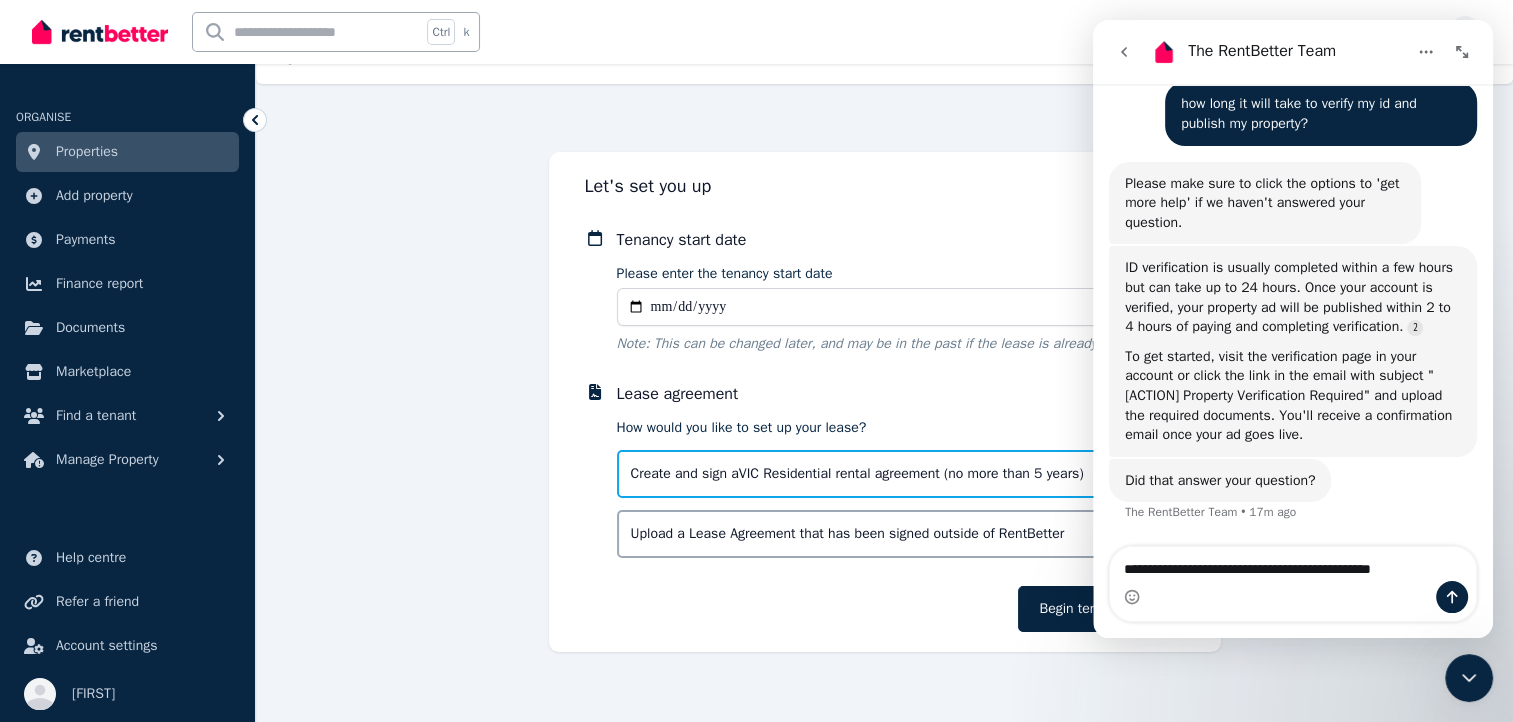 type on "**********" 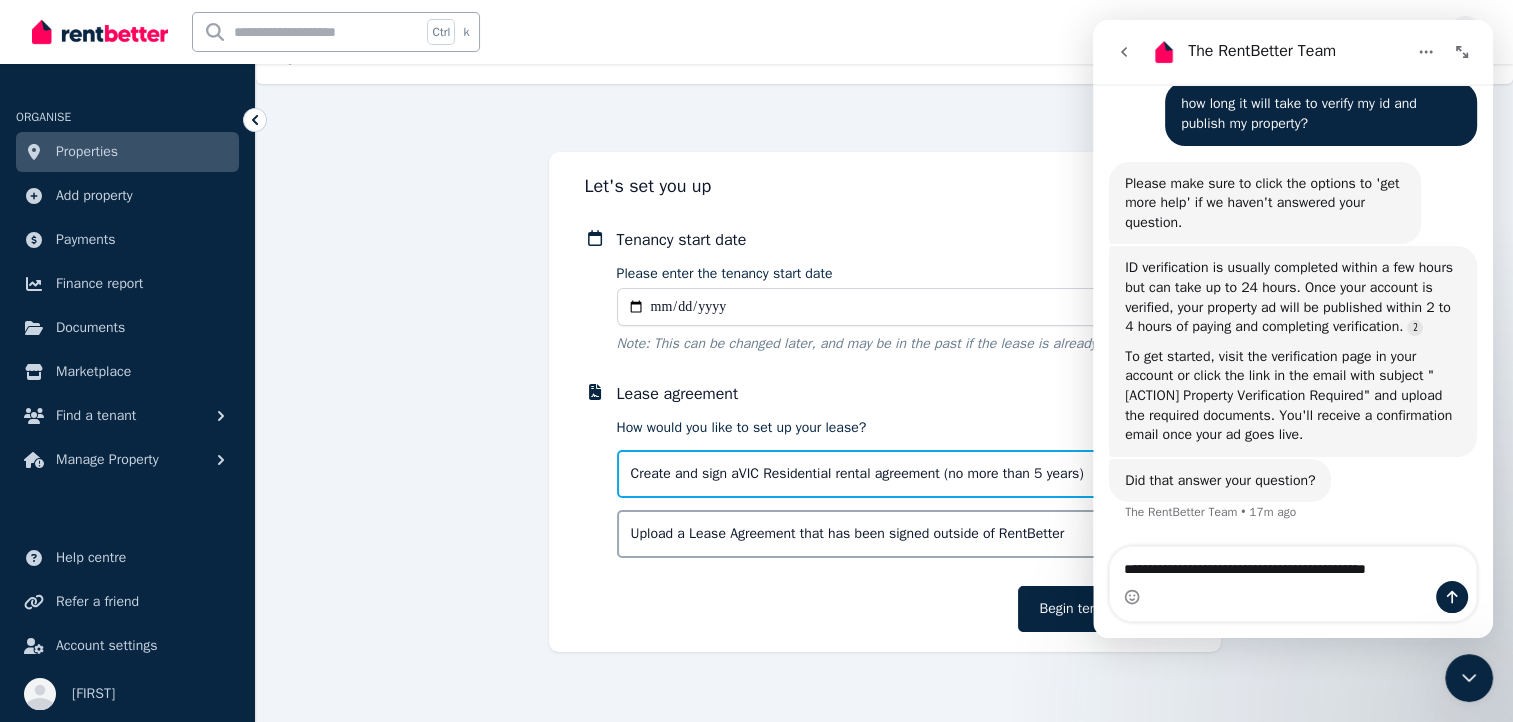 type 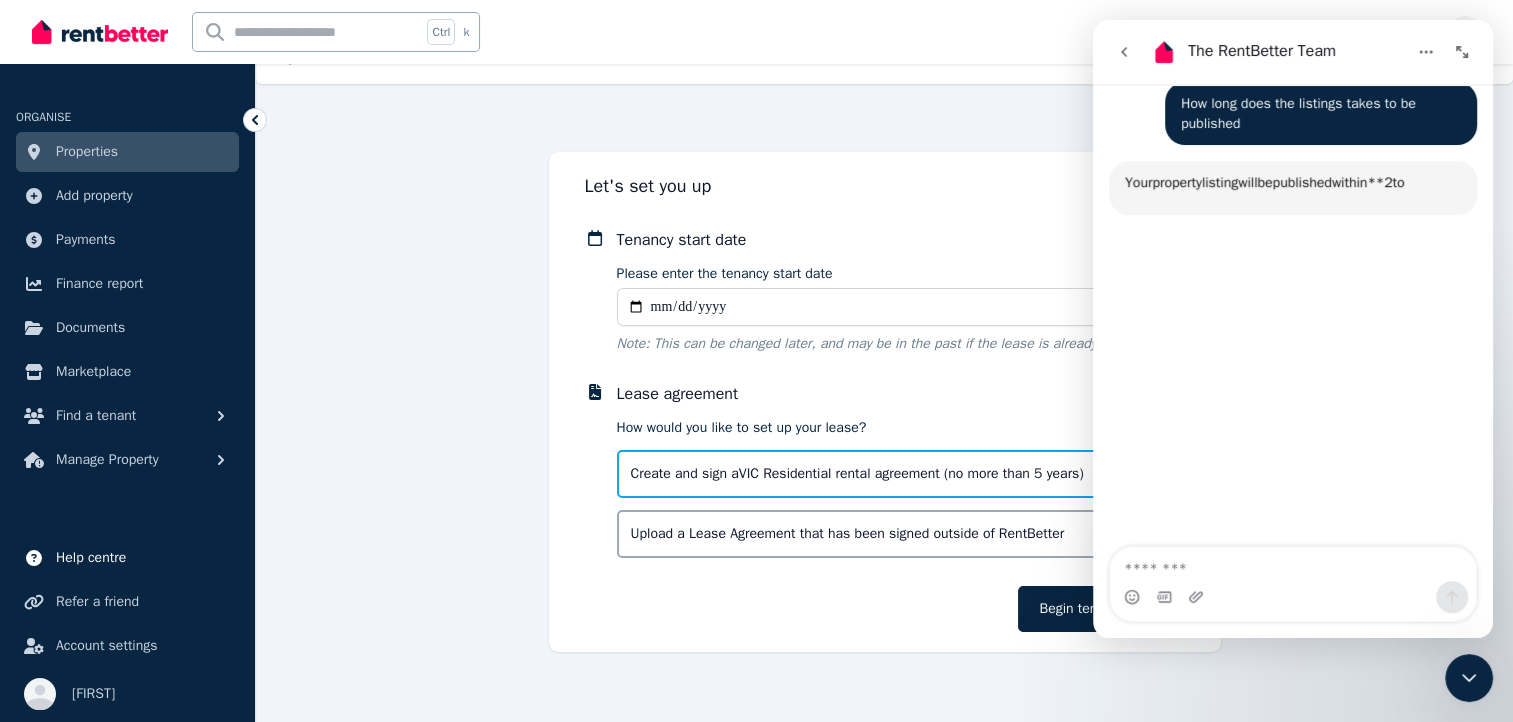 scroll, scrollTop: 685, scrollLeft: 0, axis: vertical 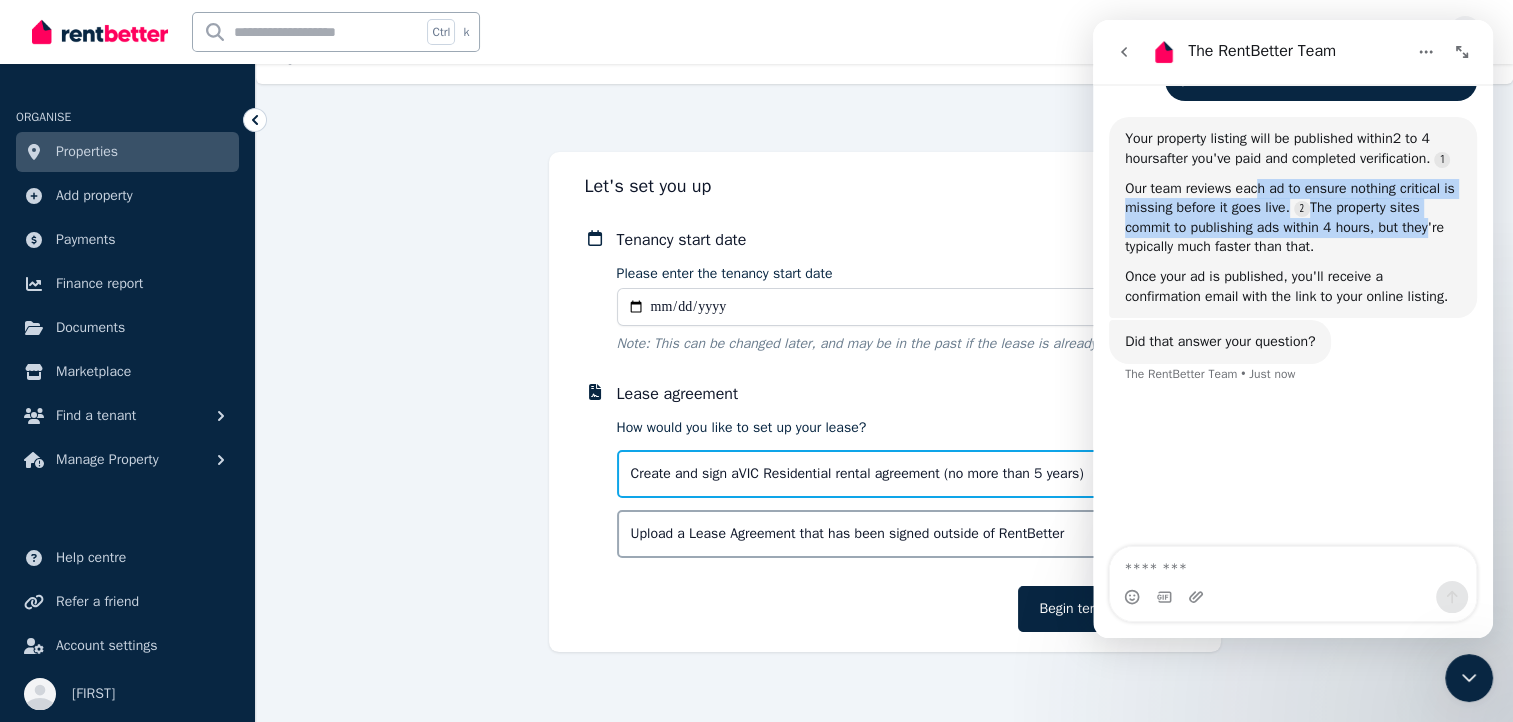 drag, startPoint x: 1255, startPoint y: 240, endPoint x: 1425, endPoint y: 280, distance: 174.64249 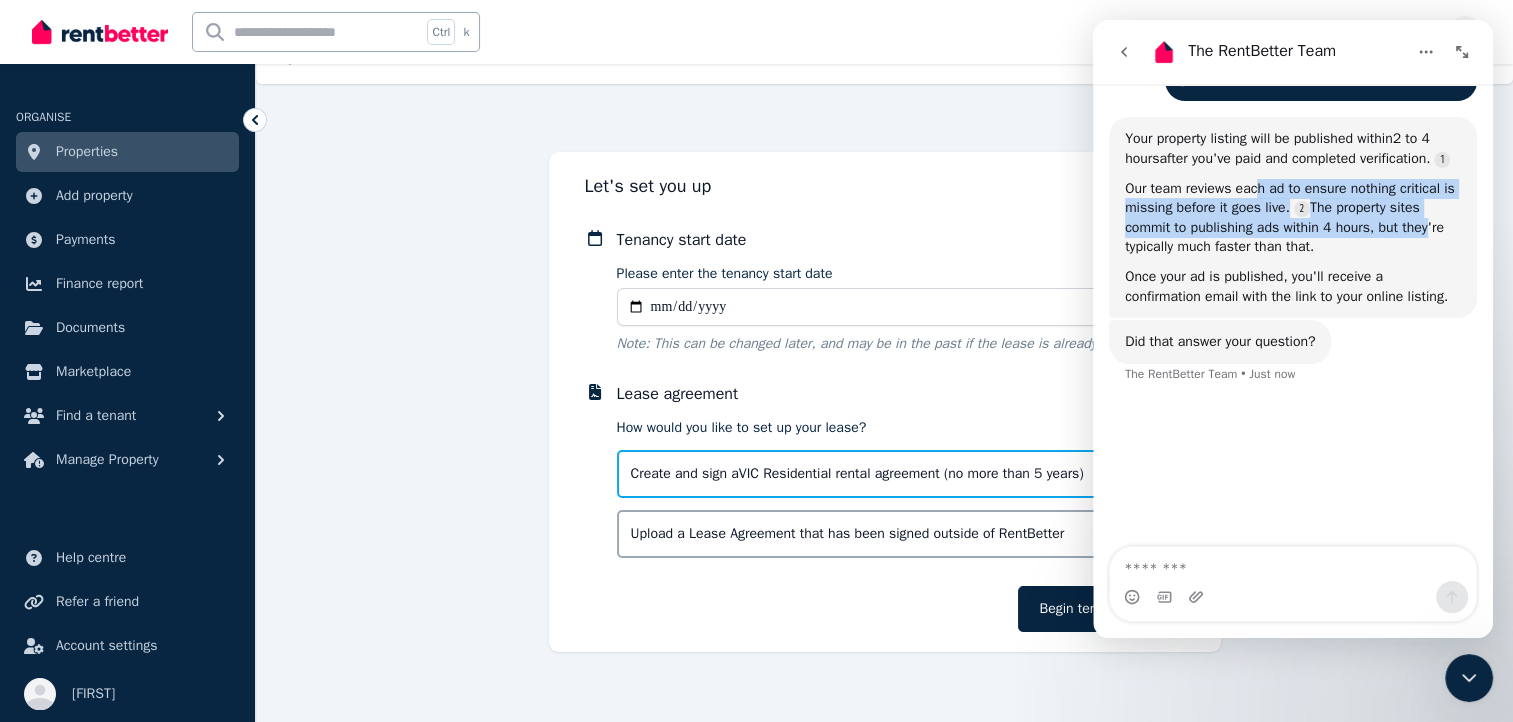 click on "Our team reviews each ad to ensure nothing critical is missing before it goes live.  The property sites commit to publishing ads within 4 hours, but they're typically much faster than that." at bounding box center (1293, 218) 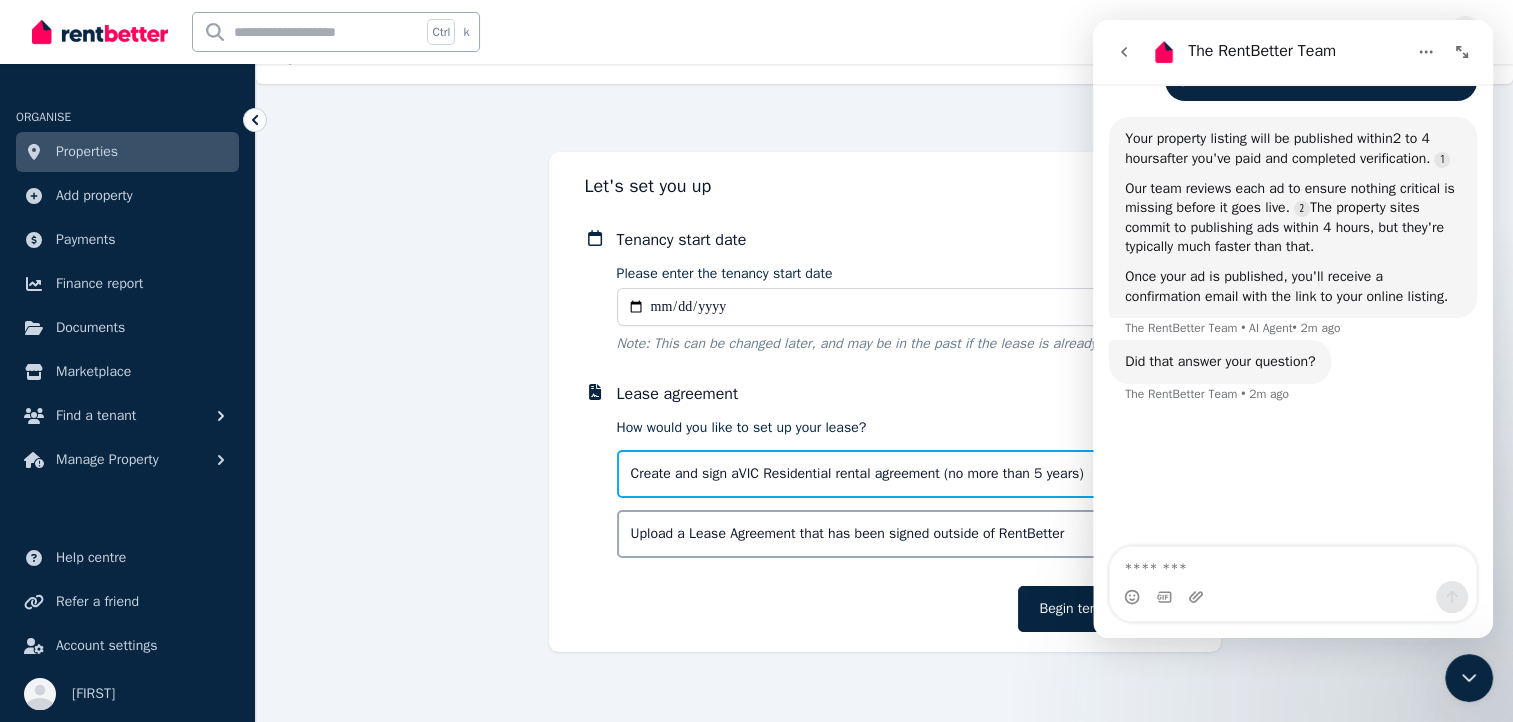 click on "Our team reviews each ad to ensure nothing critical is missing before it goes live.  The property sites commit to publishing ads within 4 hours, but they're typically much faster than that." at bounding box center (1293, 218) 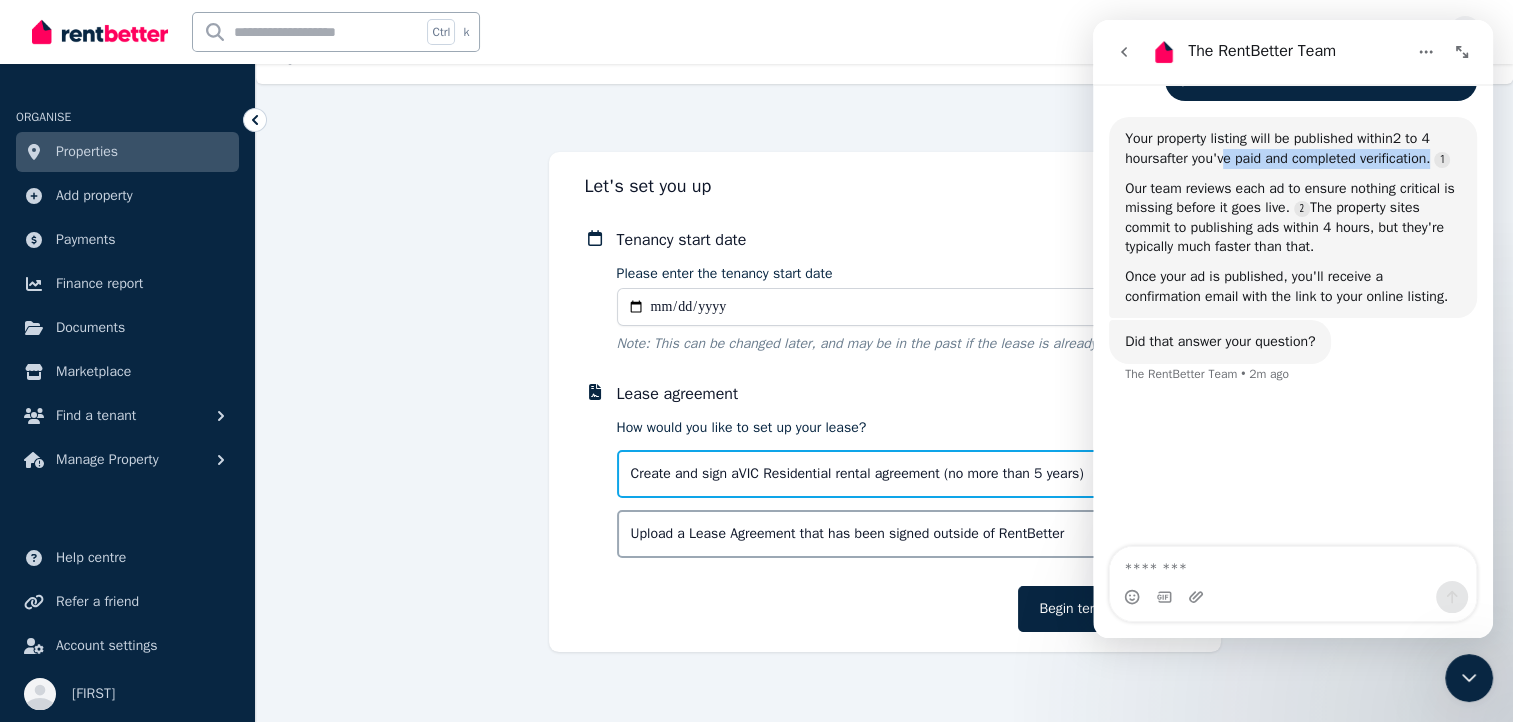 drag, startPoint x: 1335, startPoint y: 190, endPoint x: 1401, endPoint y: 208, distance: 68.41052 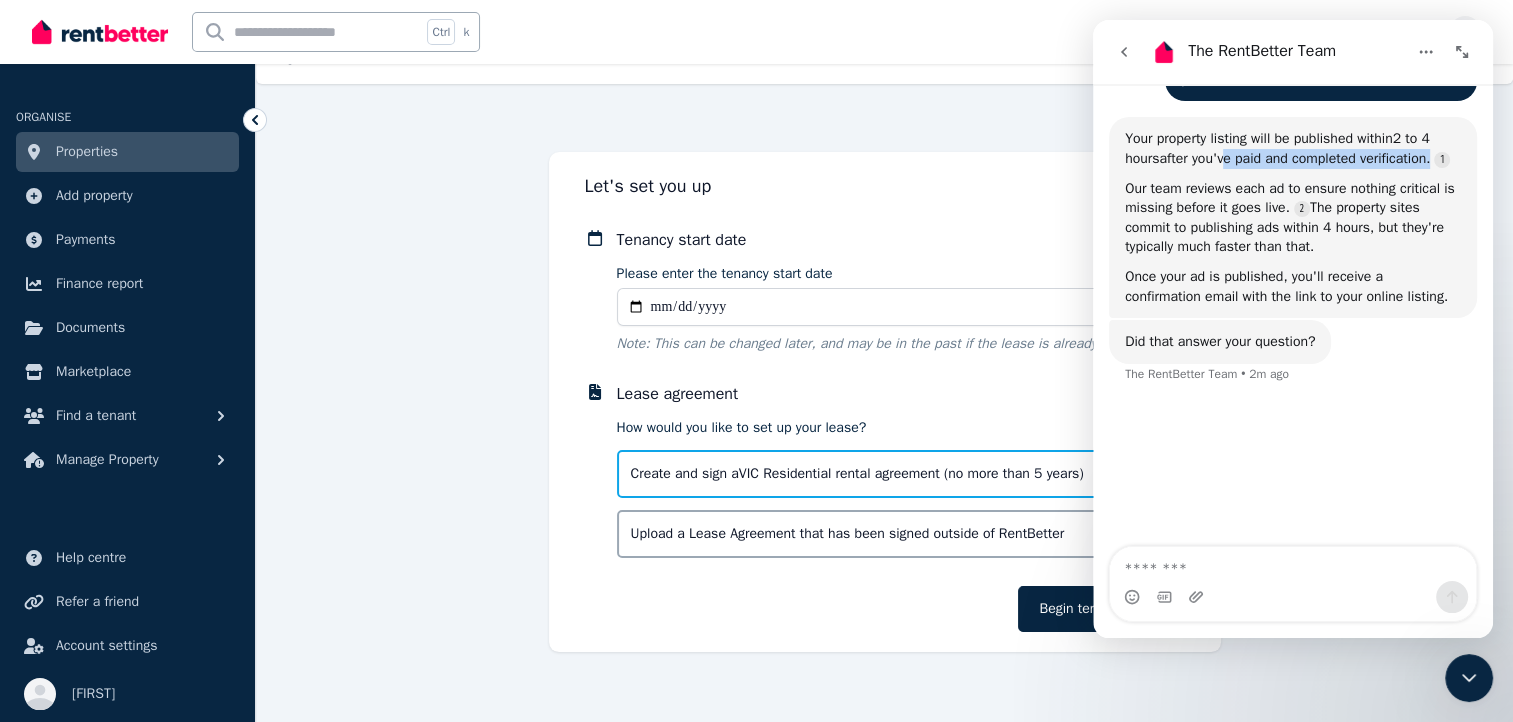 click on "Your property listing will be published within  2 to 4 hours  after you've paid and completed verification." at bounding box center (1293, 148) 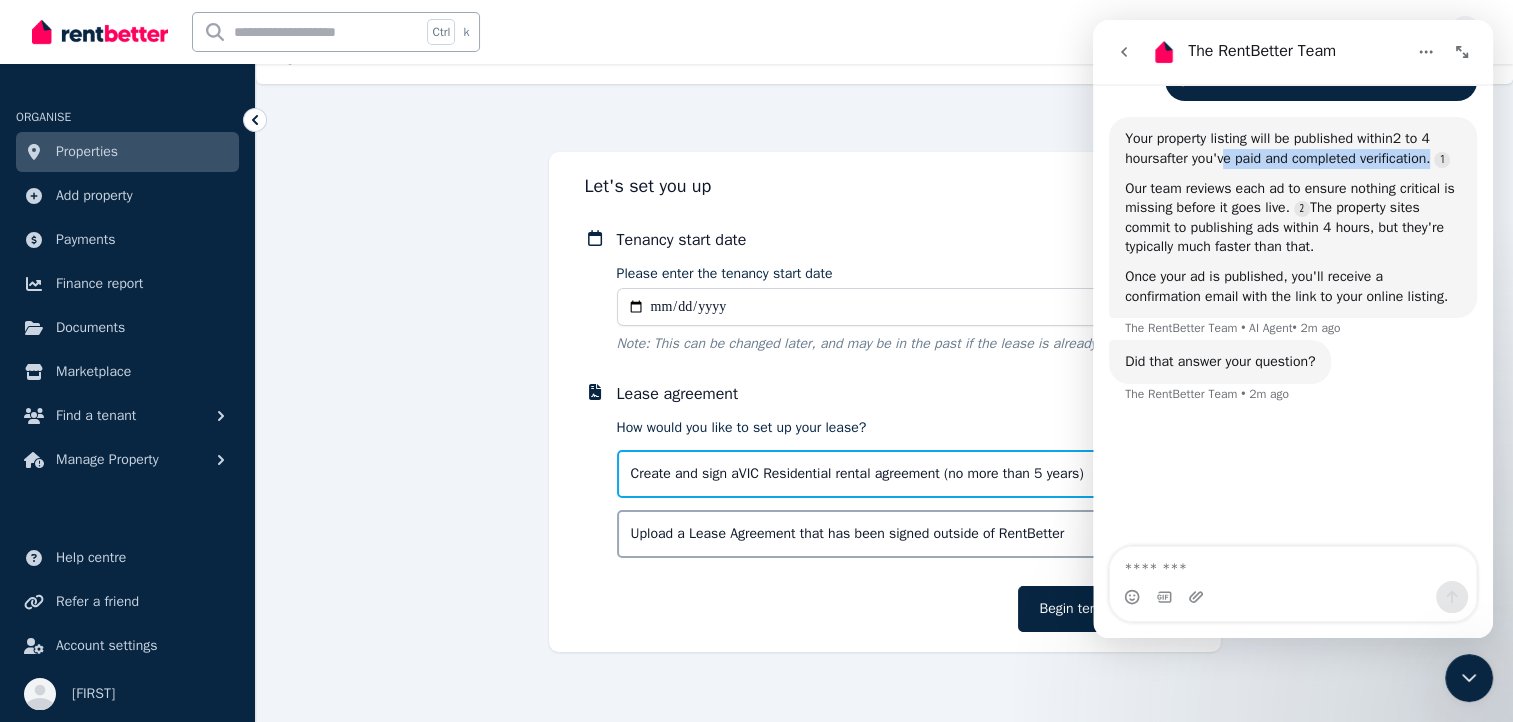 drag, startPoint x: 1401, startPoint y: 208, endPoint x: 1306, endPoint y: 218, distance: 95.524864 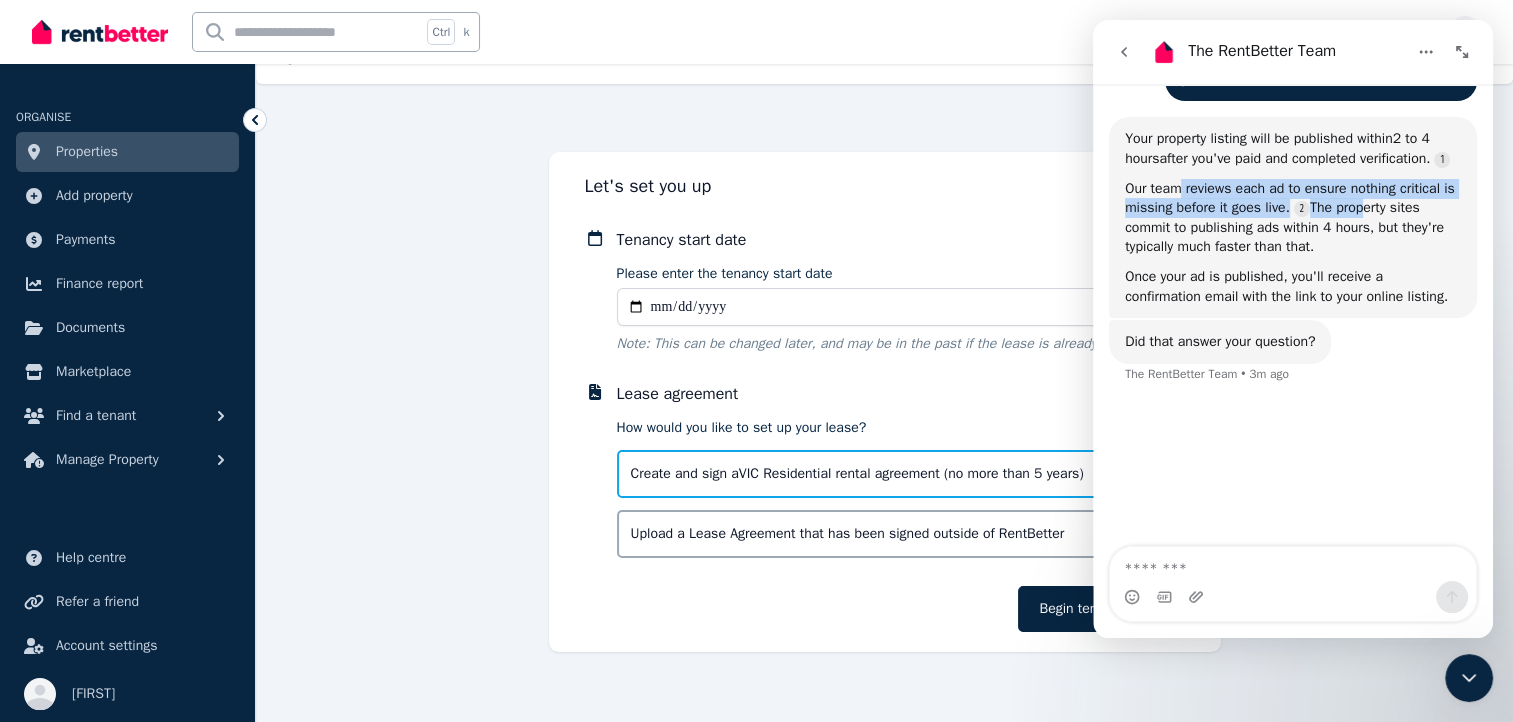 drag, startPoint x: 1185, startPoint y: 234, endPoint x: 1377, endPoint y: 264, distance: 194.32962 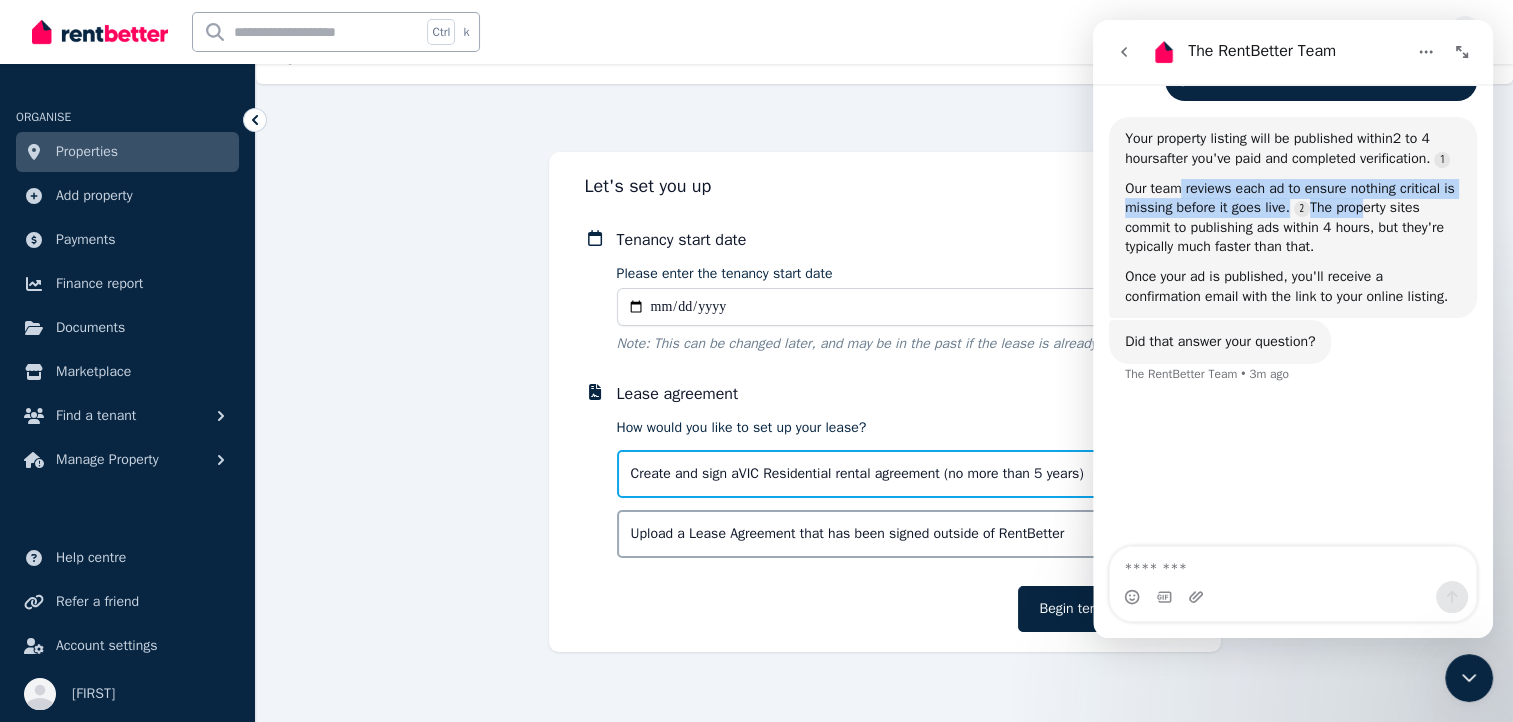 click on "Our team reviews each ad to ensure nothing critical is missing before it goes live.  The property sites commit to publishing ads within 4 hours, but they're typically much faster than that." at bounding box center [1293, 218] 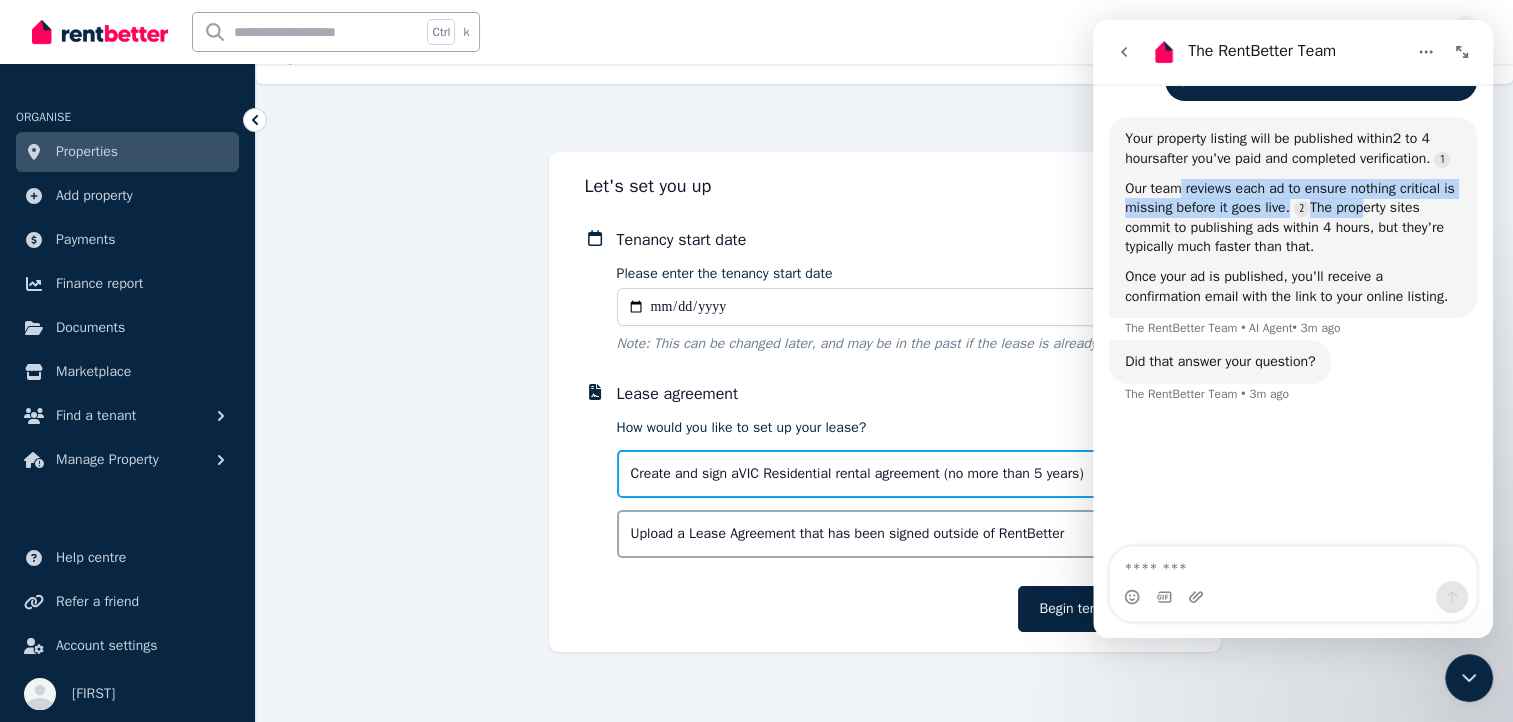 drag, startPoint x: 1217, startPoint y: 281, endPoint x: 1343, endPoint y: 290, distance: 126.32102 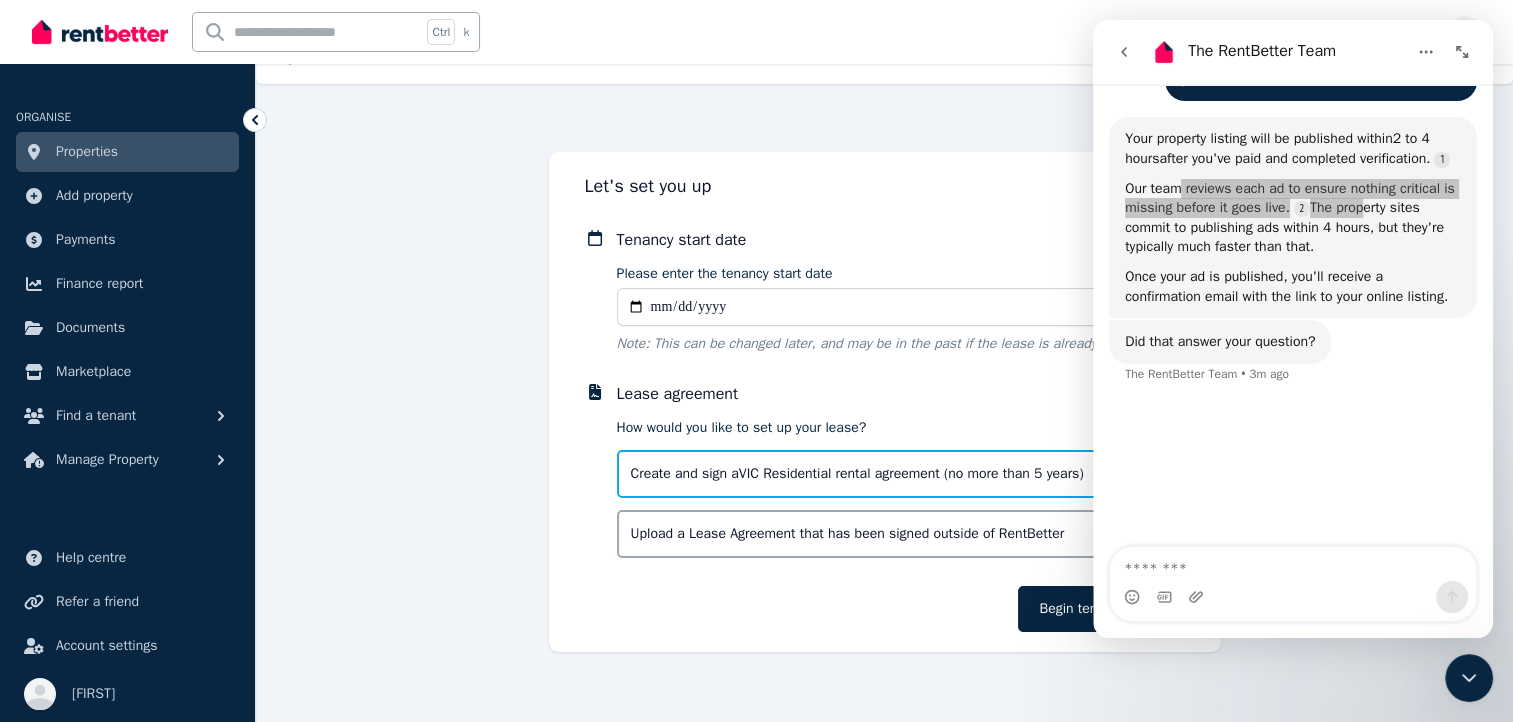 click on "Let's set you up Tenancy start date Please enter the tenancy start date Note: This can be changed later, and may be in the past if the lease is already in progress. Lease agreement How would you like to set up your lease? Create and sign a  VIC Residential rental agreement (no more than 5 years) Upload a Lease Agreement that has been signed outside of RentBetter Begin tenancy setup" at bounding box center (884, 402) 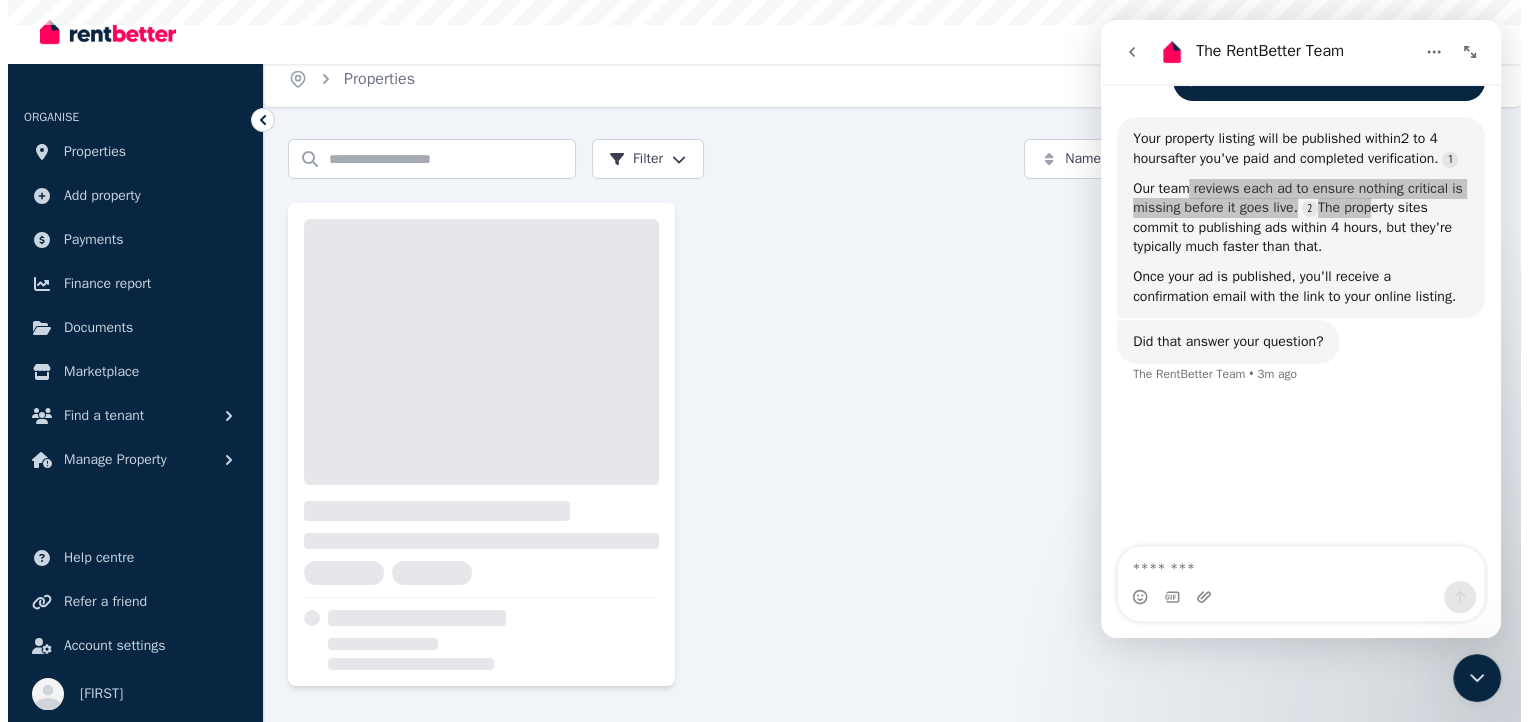 scroll, scrollTop: 0, scrollLeft: 0, axis: both 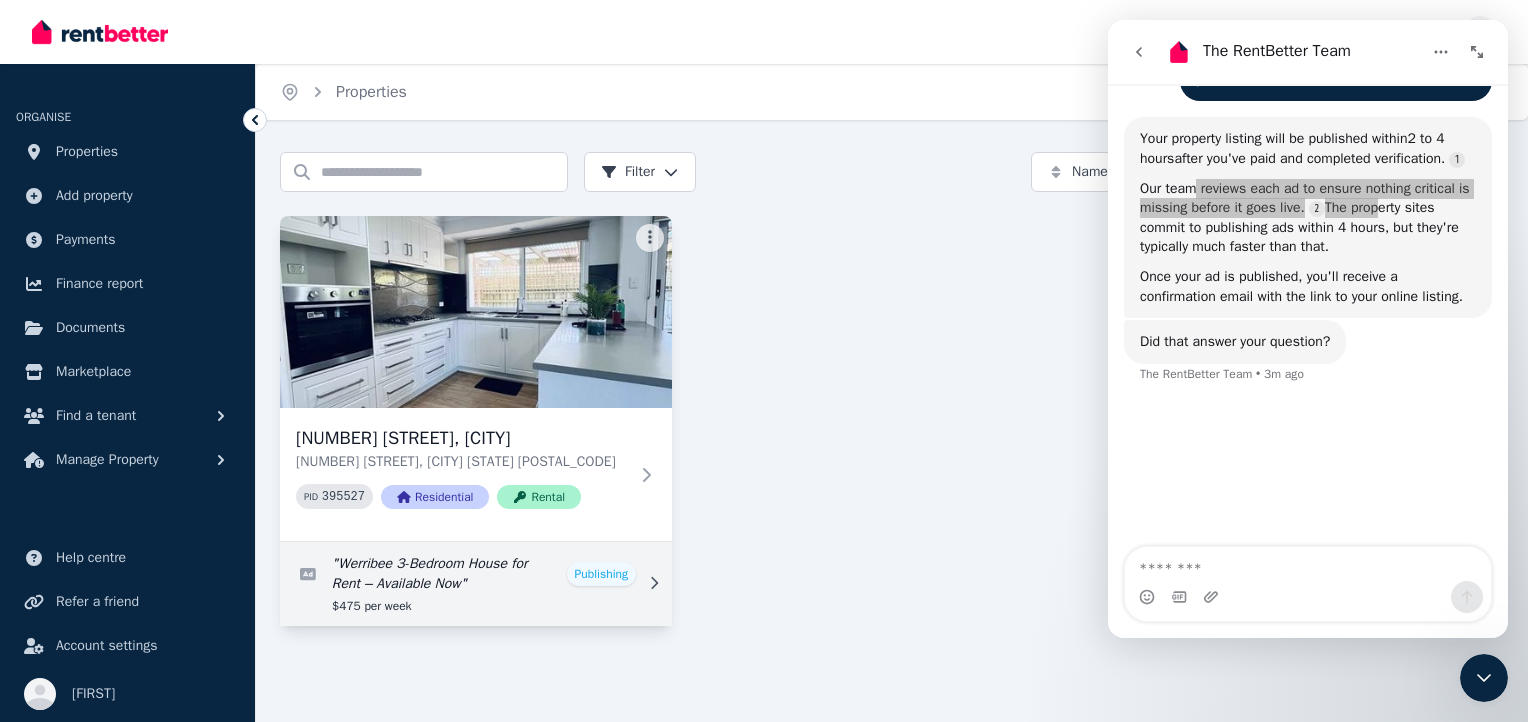 click at bounding box center (476, 584) 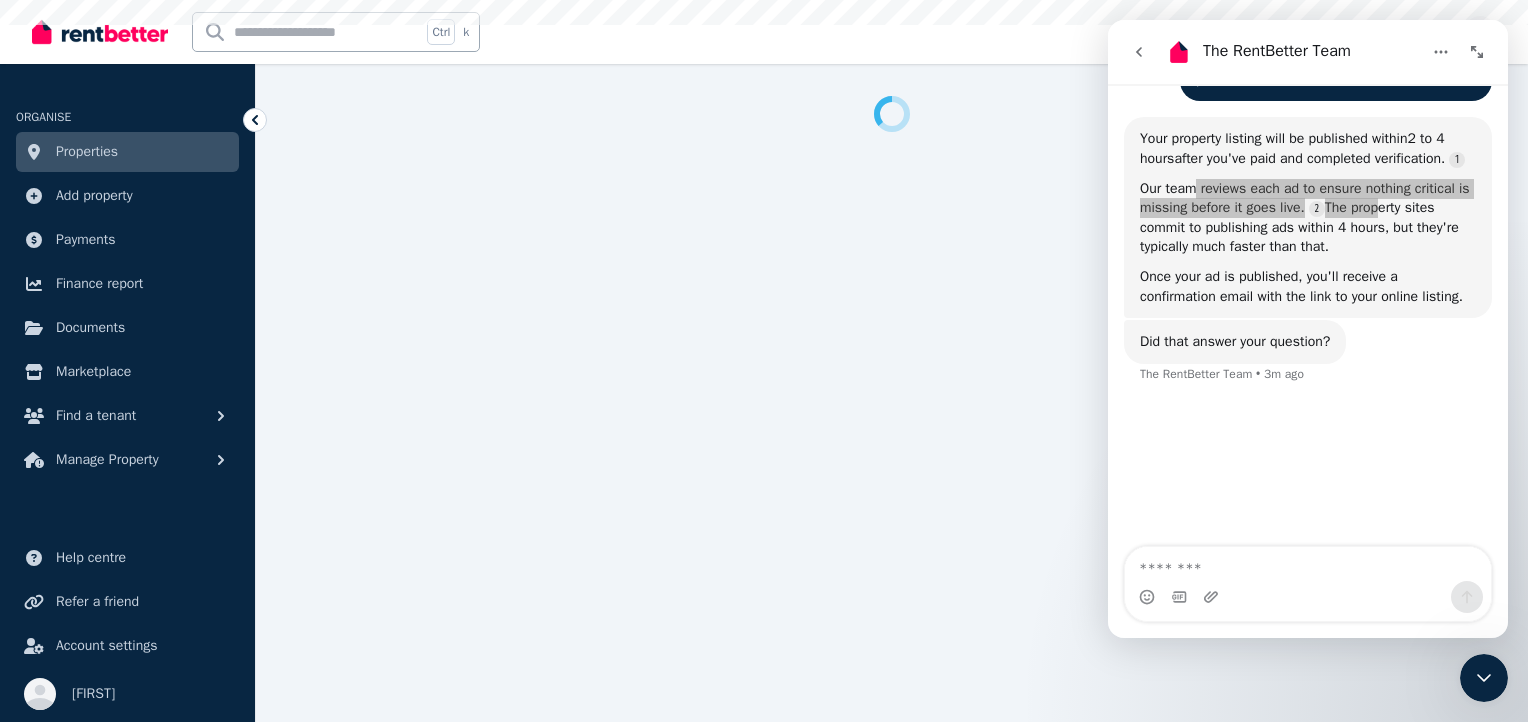 select on "***" 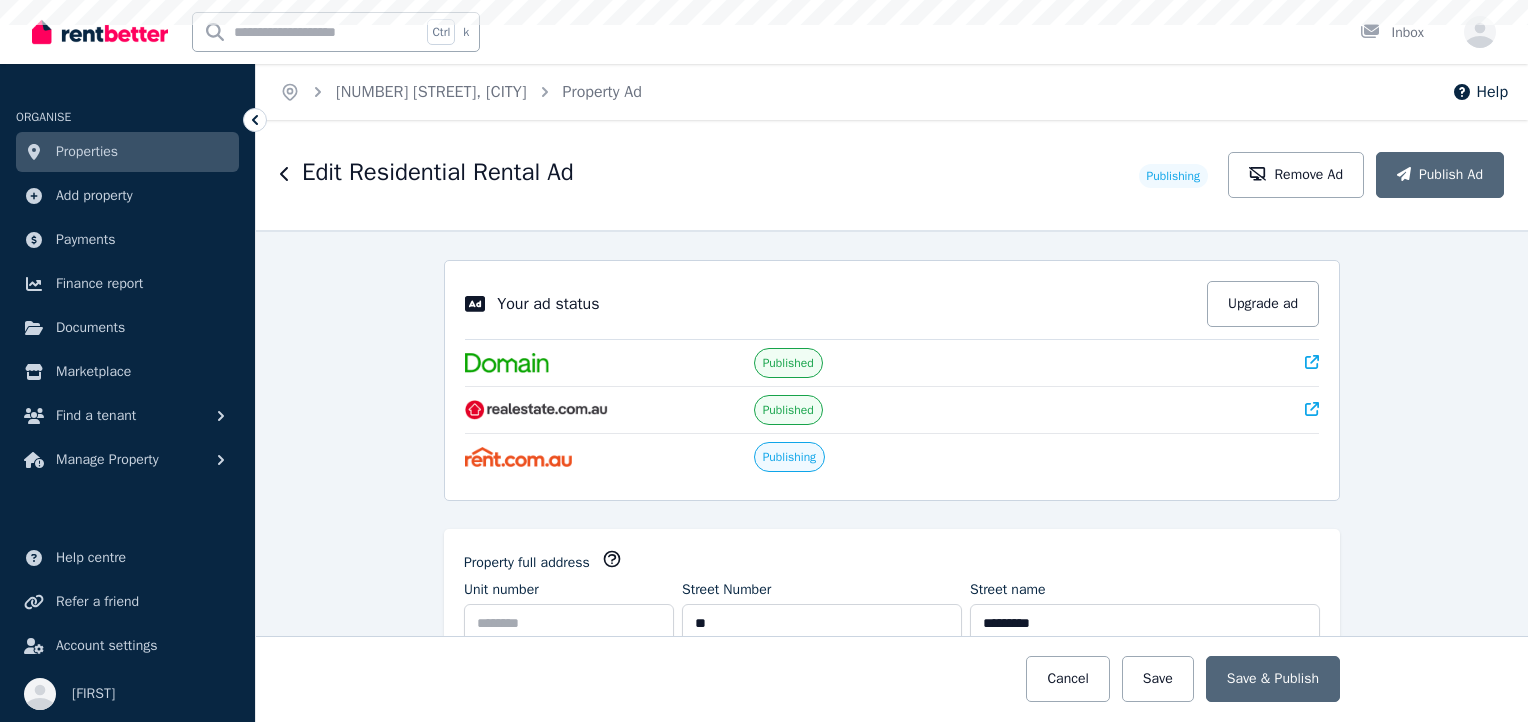 select on "***" 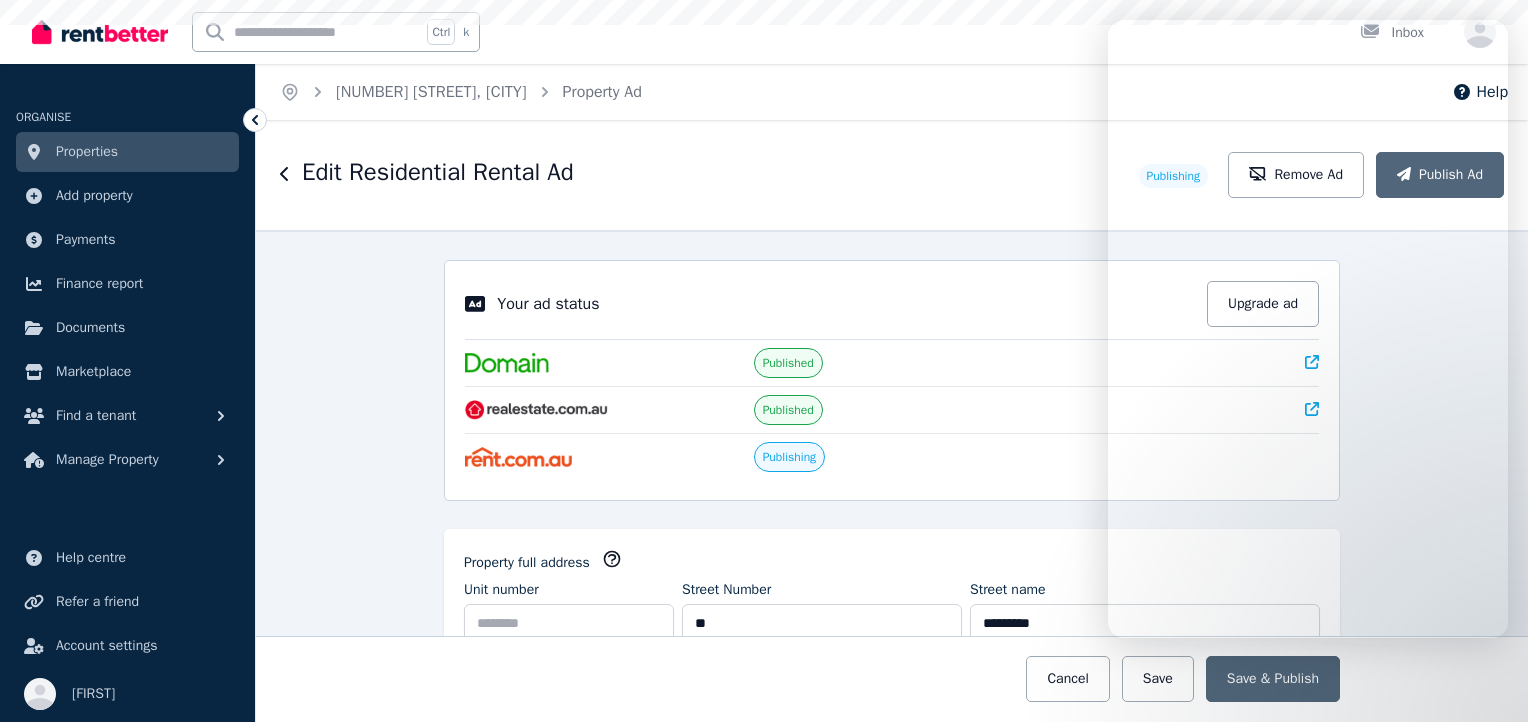 scroll, scrollTop: 0, scrollLeft: 0, axis: both 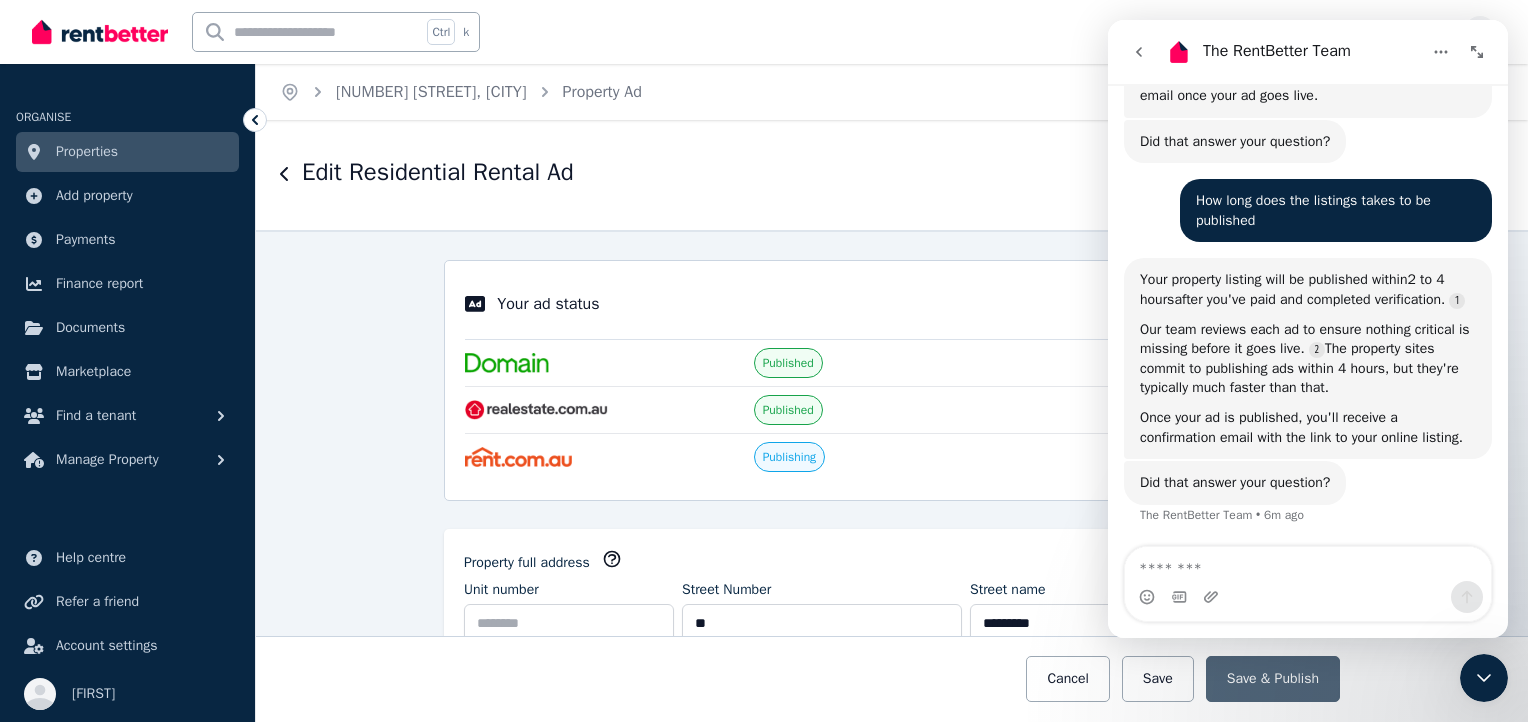 click 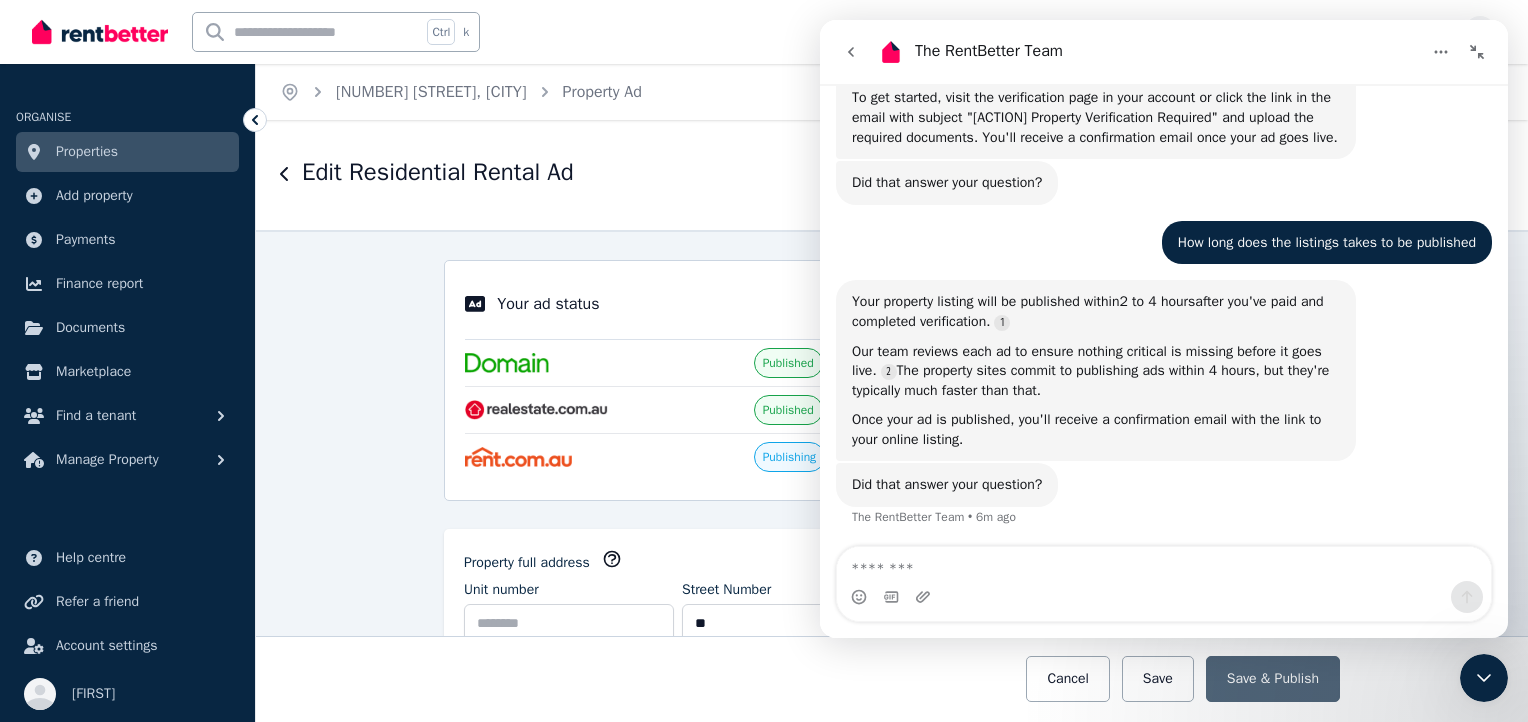 click 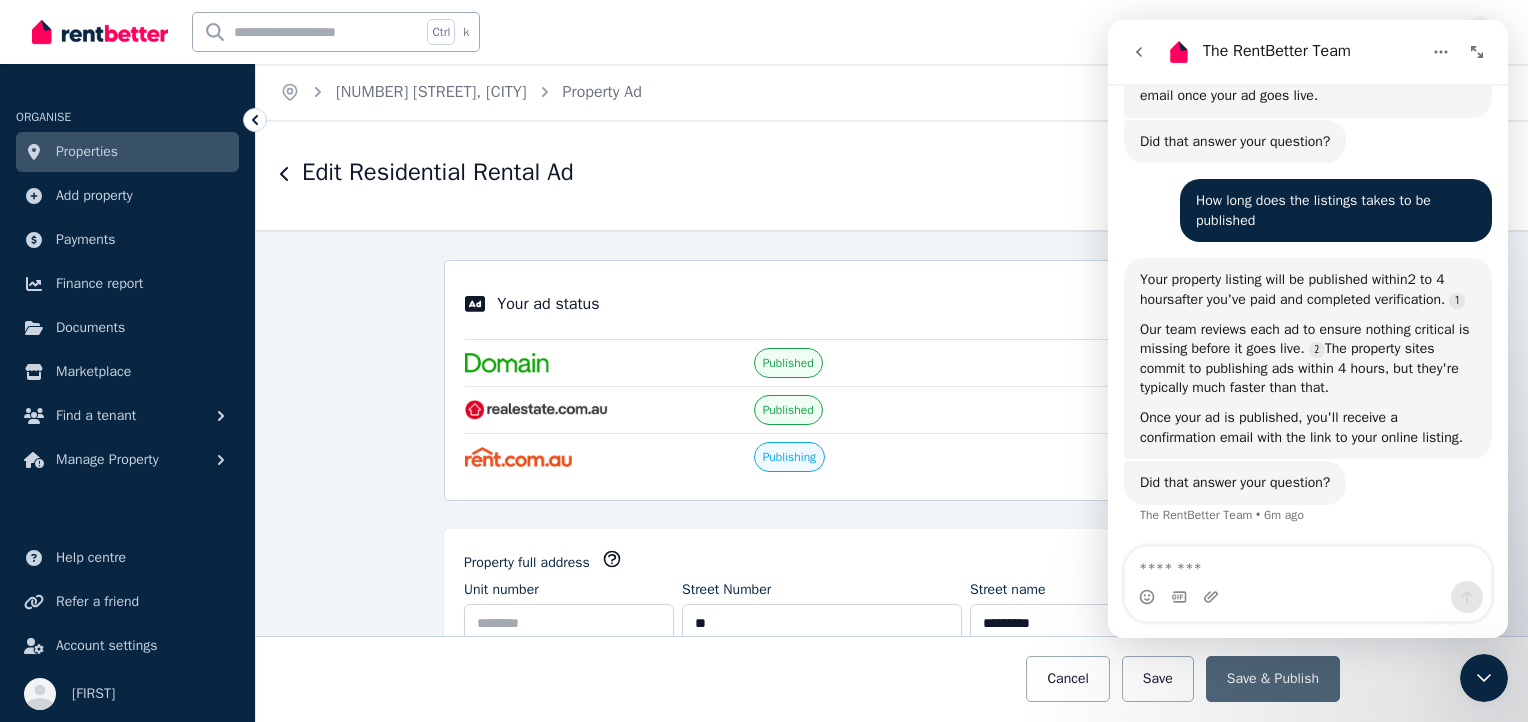 scroll, scrollTop: 616, scrollLeft: 0, axis: vertical 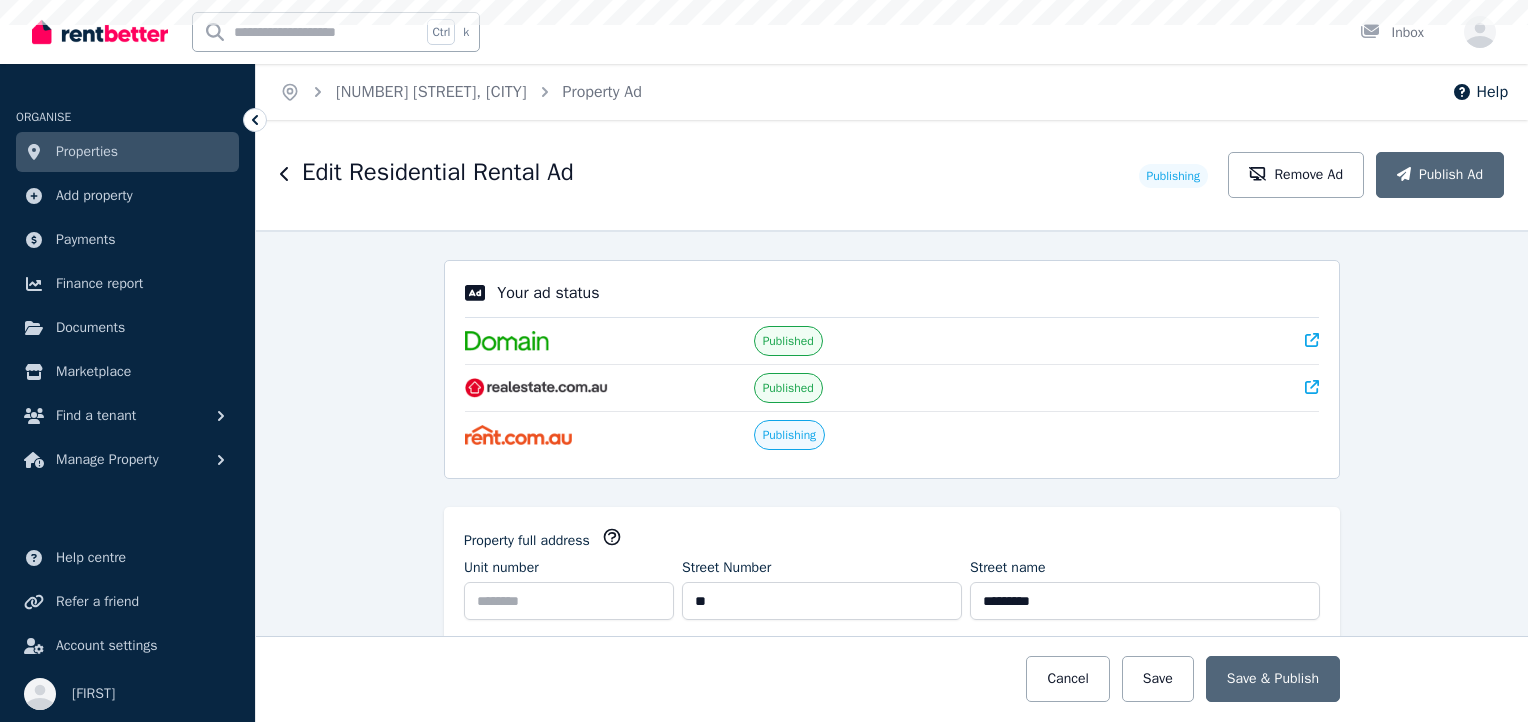 select on "***" 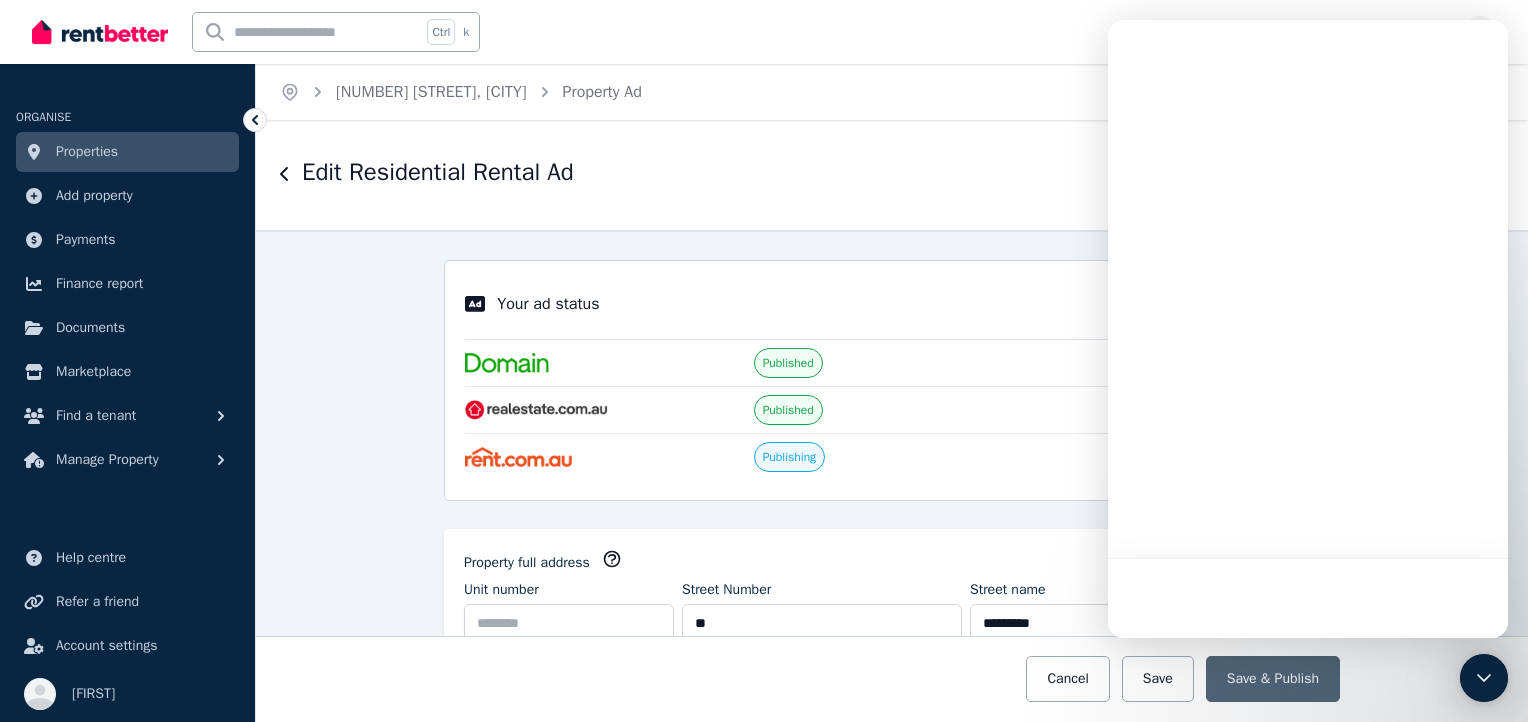scroll, scrollTop: 0, scrollLeft: 0, axis: both 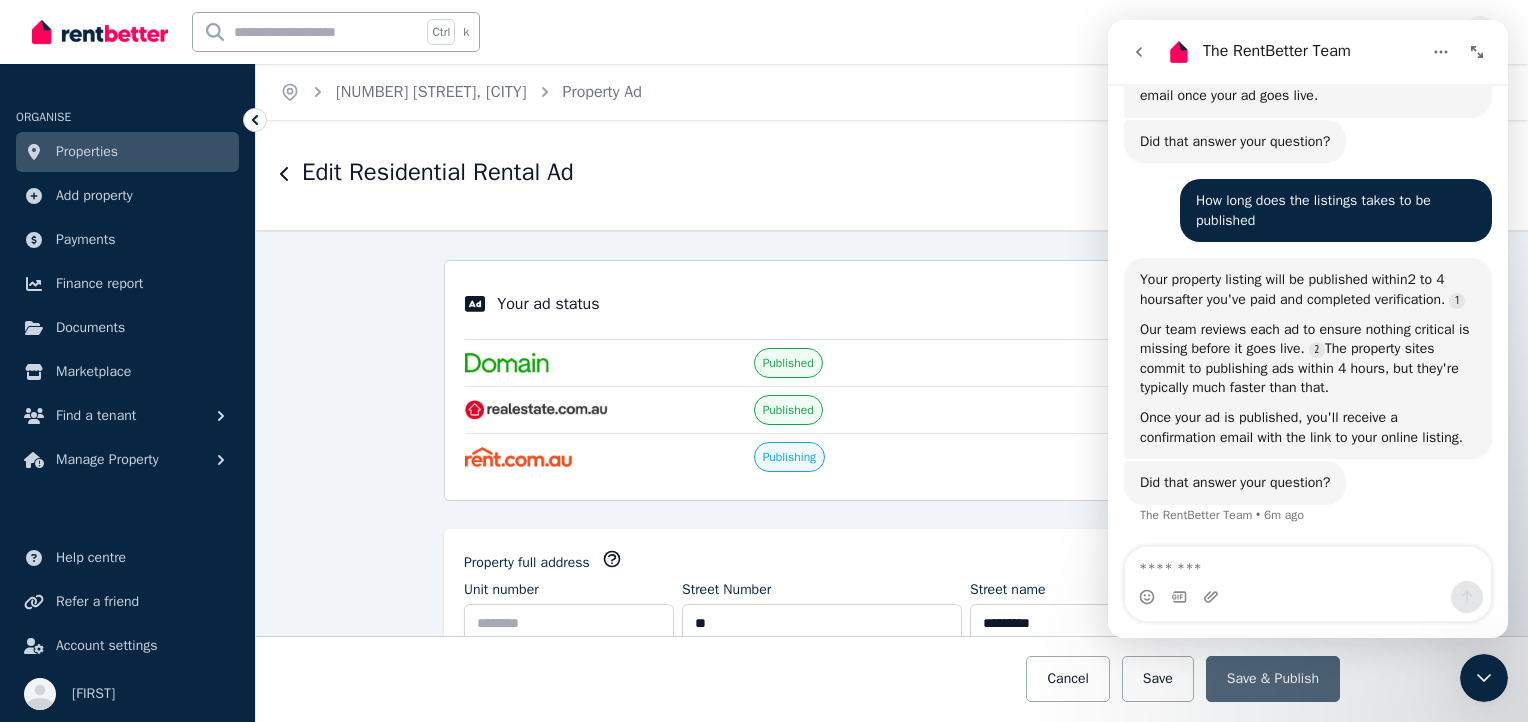 click at bounding box center [507, 363] 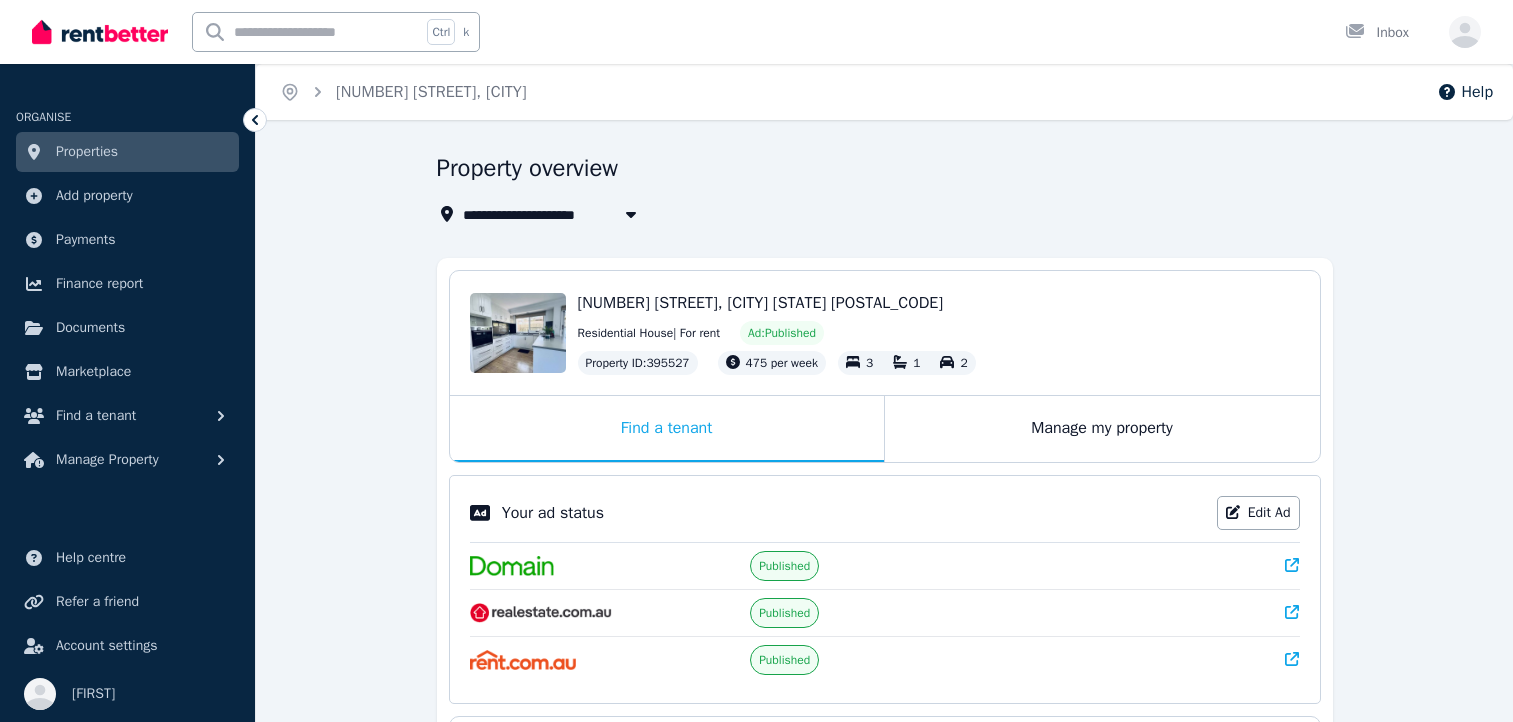 scroll, scrollTop: 0, scrollLeft: 0, axis: both 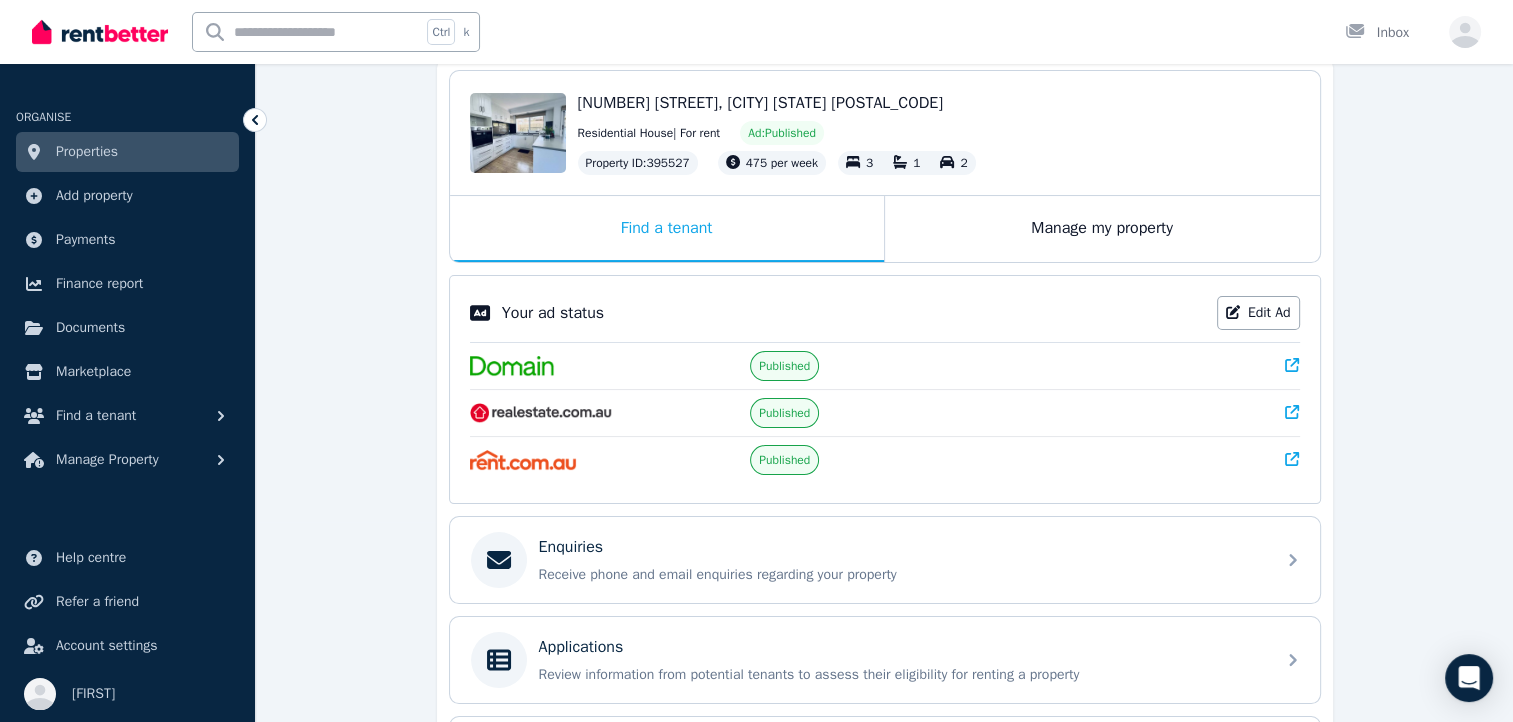 click 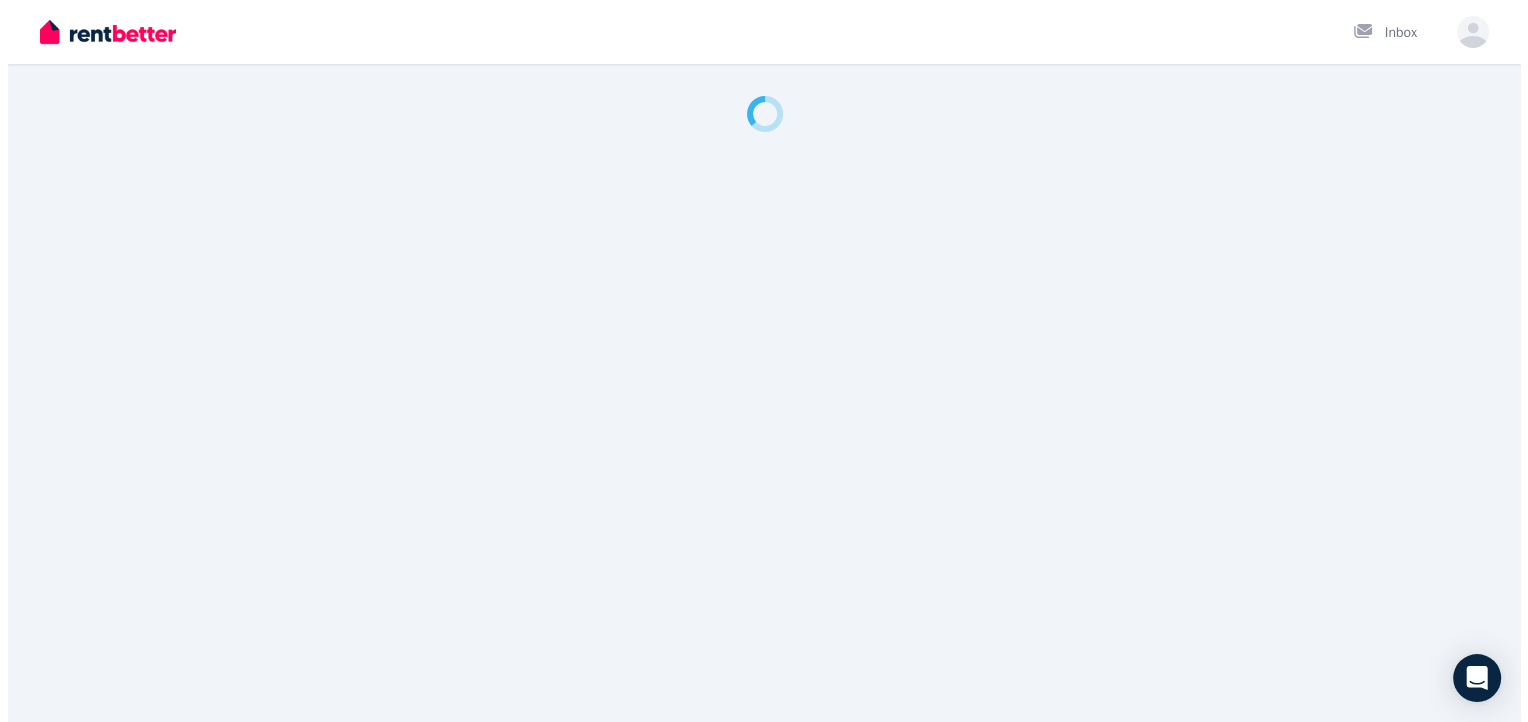 scroll, scrollTop: 0, scrollLeft: 0, axis: both 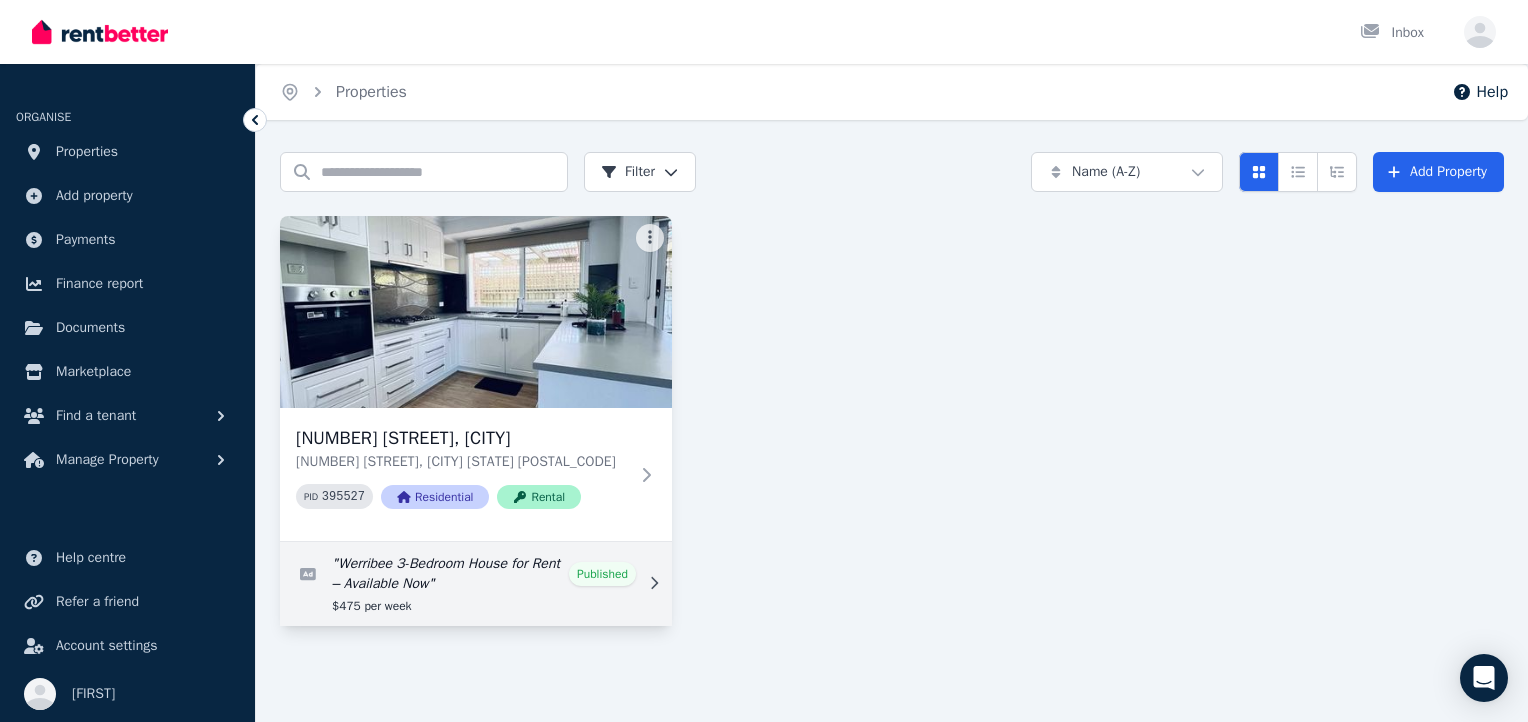 click at bounding box center (476, 584) 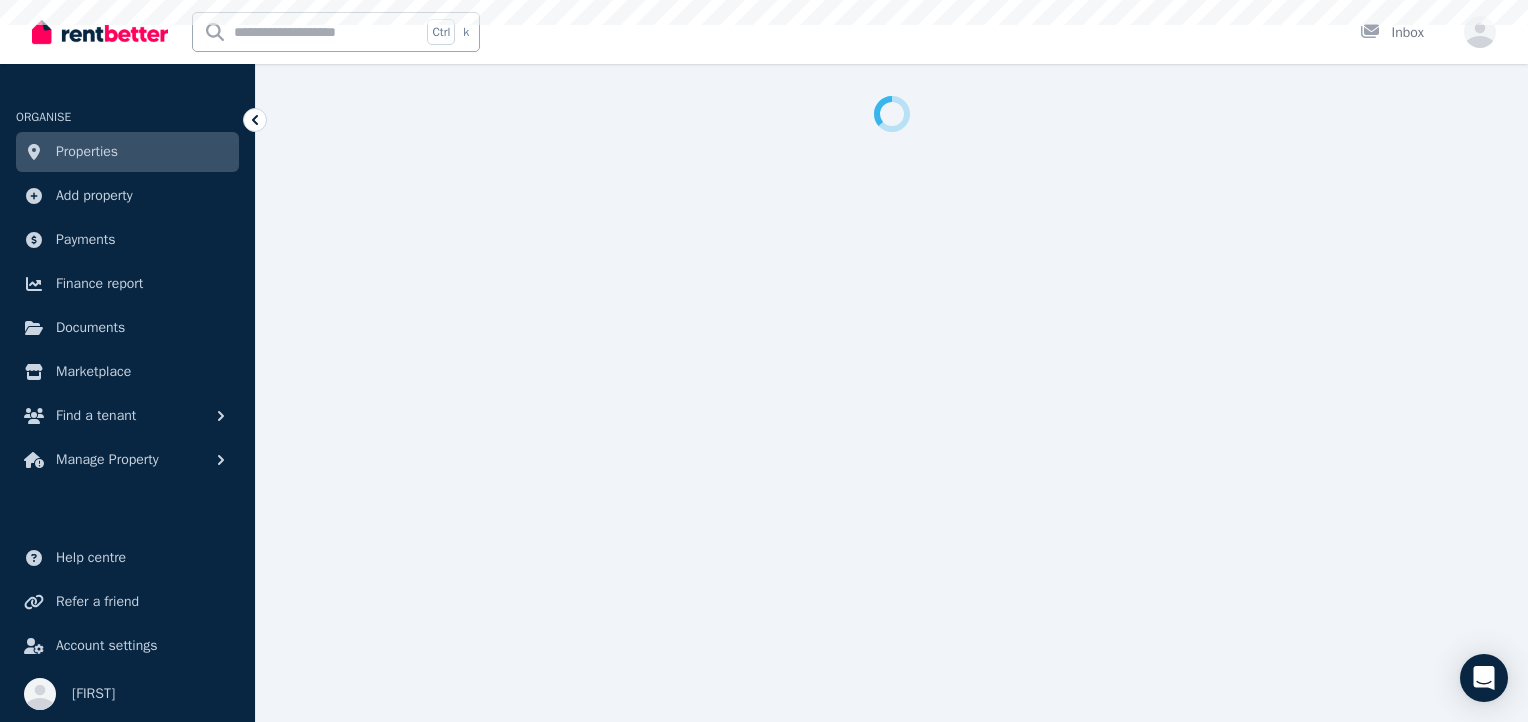 select on "***" 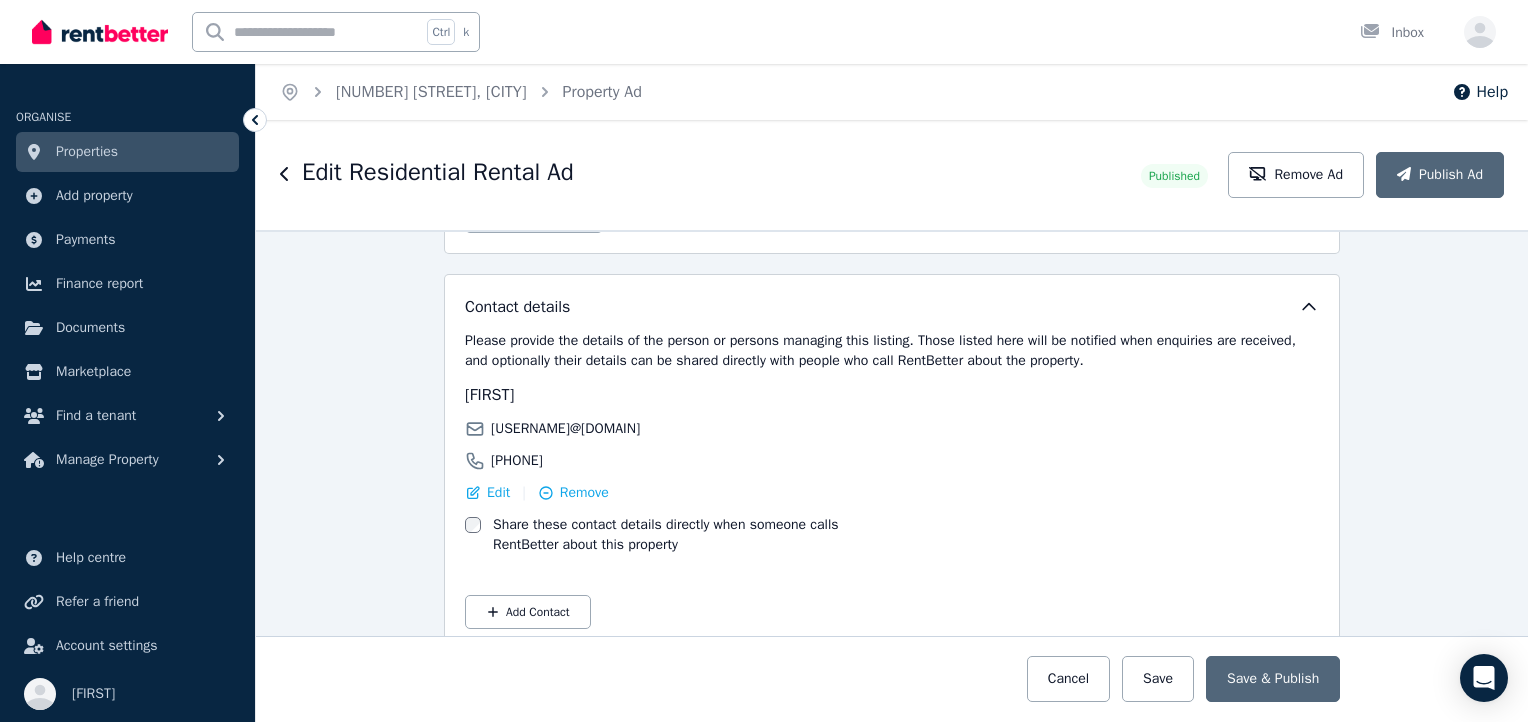 scroll, scrollTop: 3500, scrollLeft: 0, axis: vertical 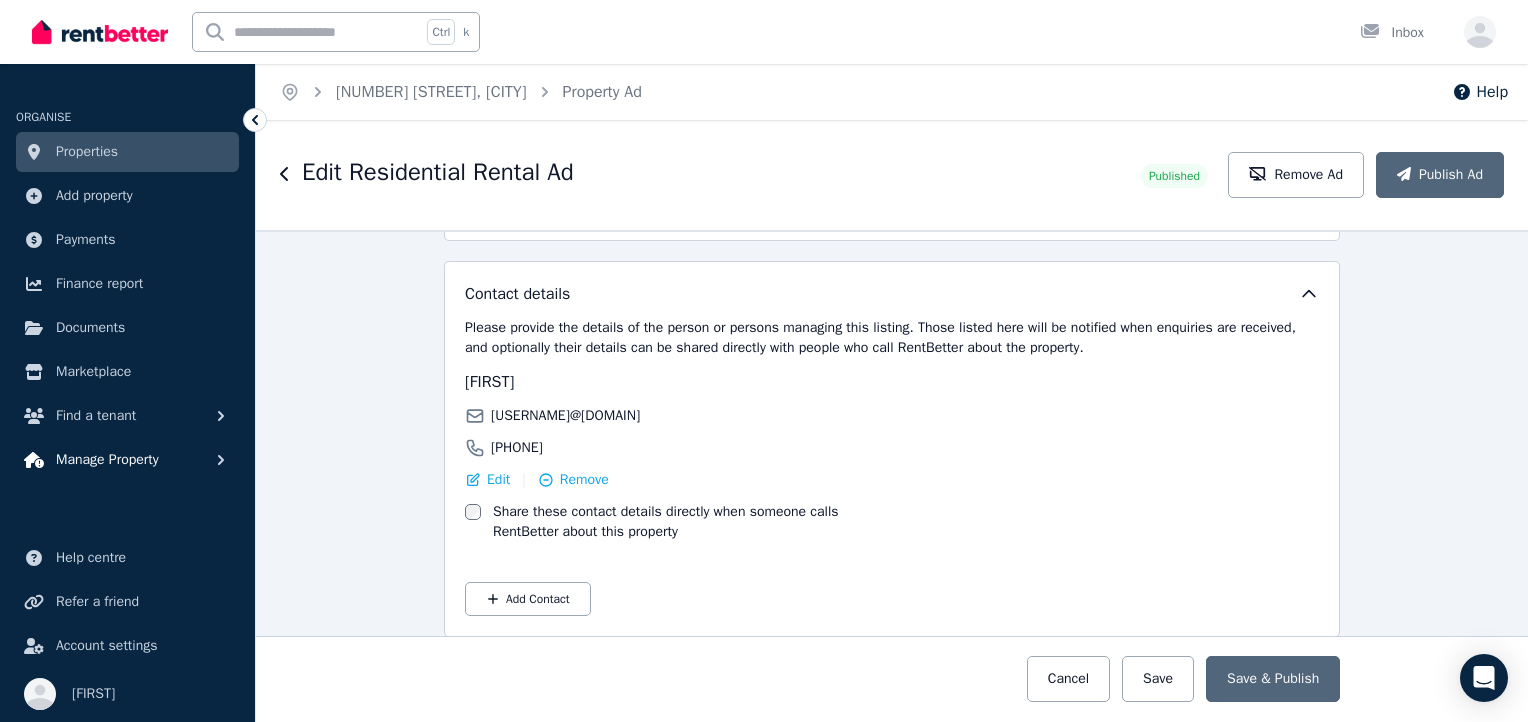 click 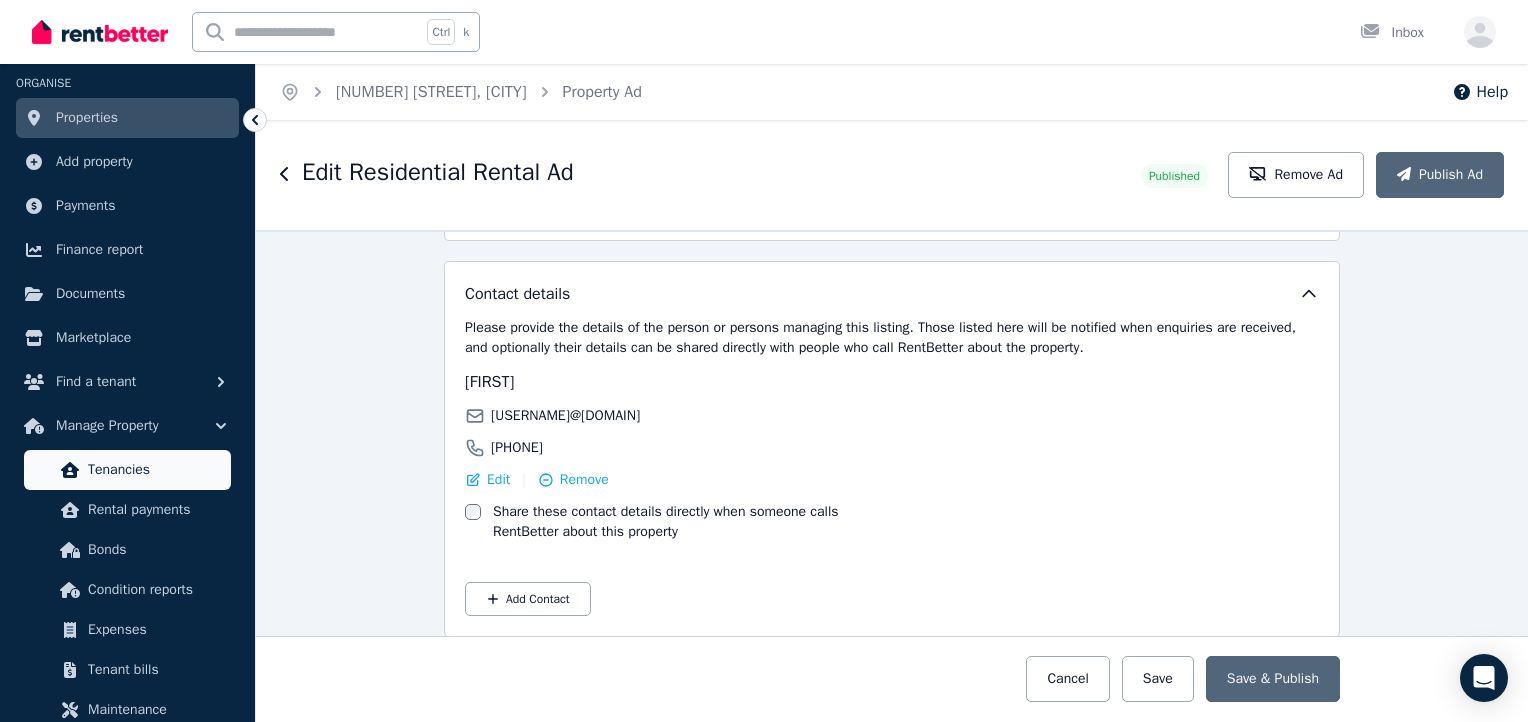 scroll, scrollTop: 0, scrollLeft: 0, axis: both 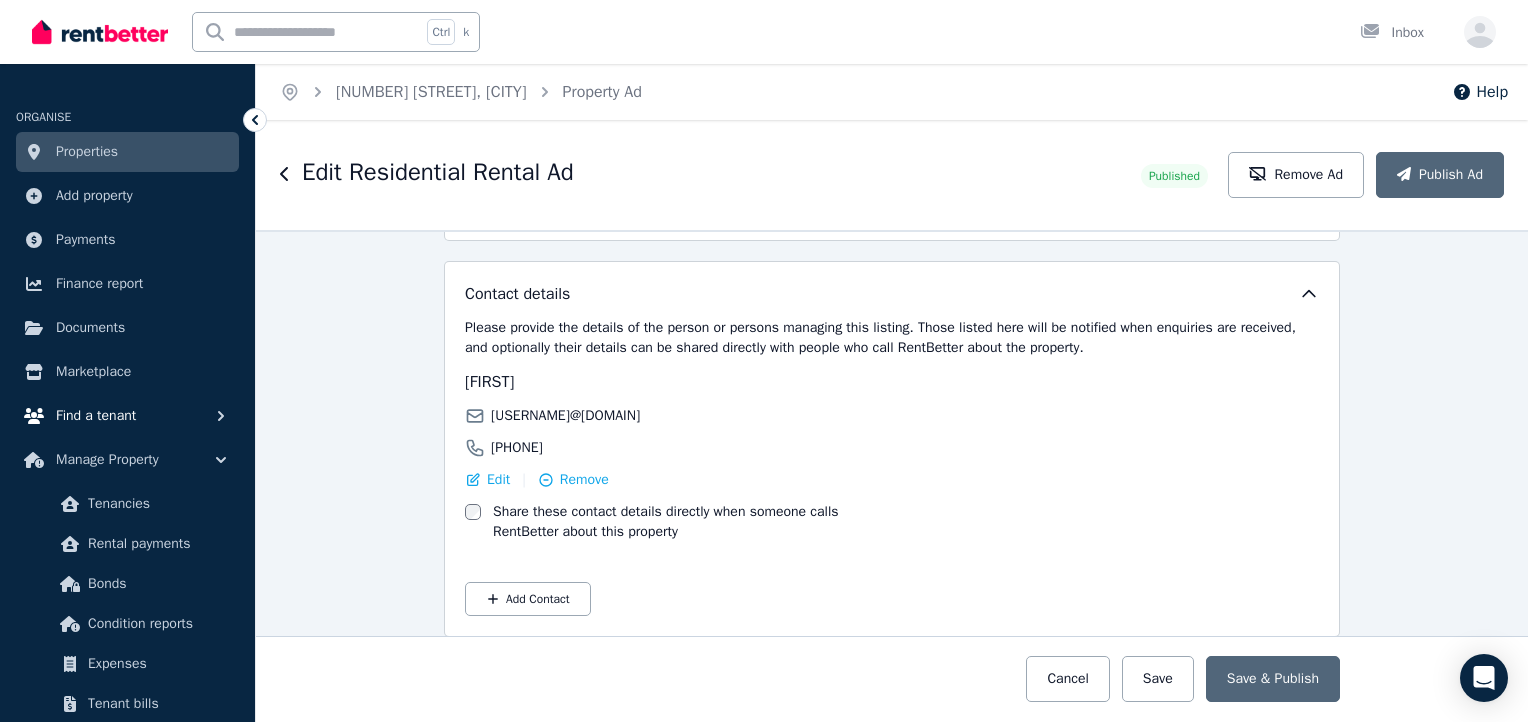 click 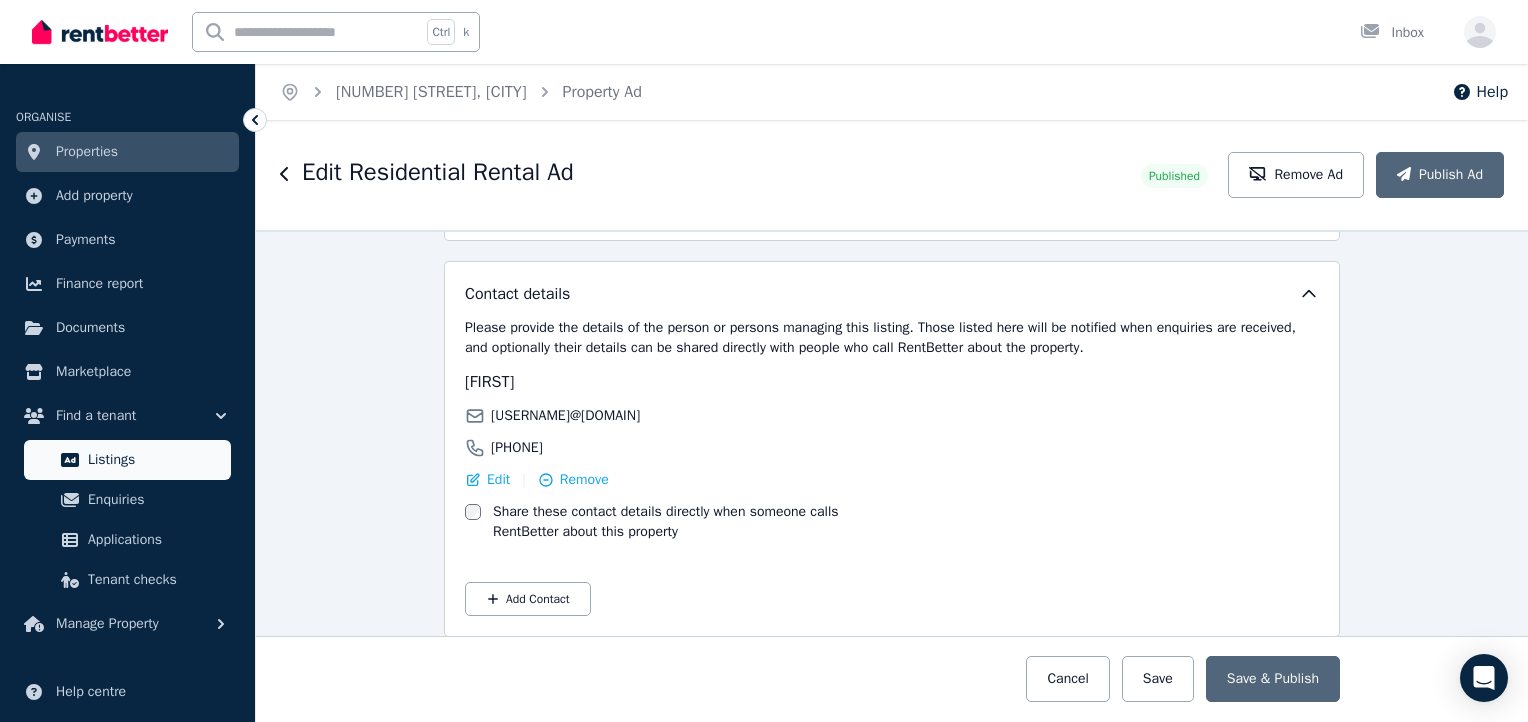 click on "Listings" at bounding box center [155, 460] 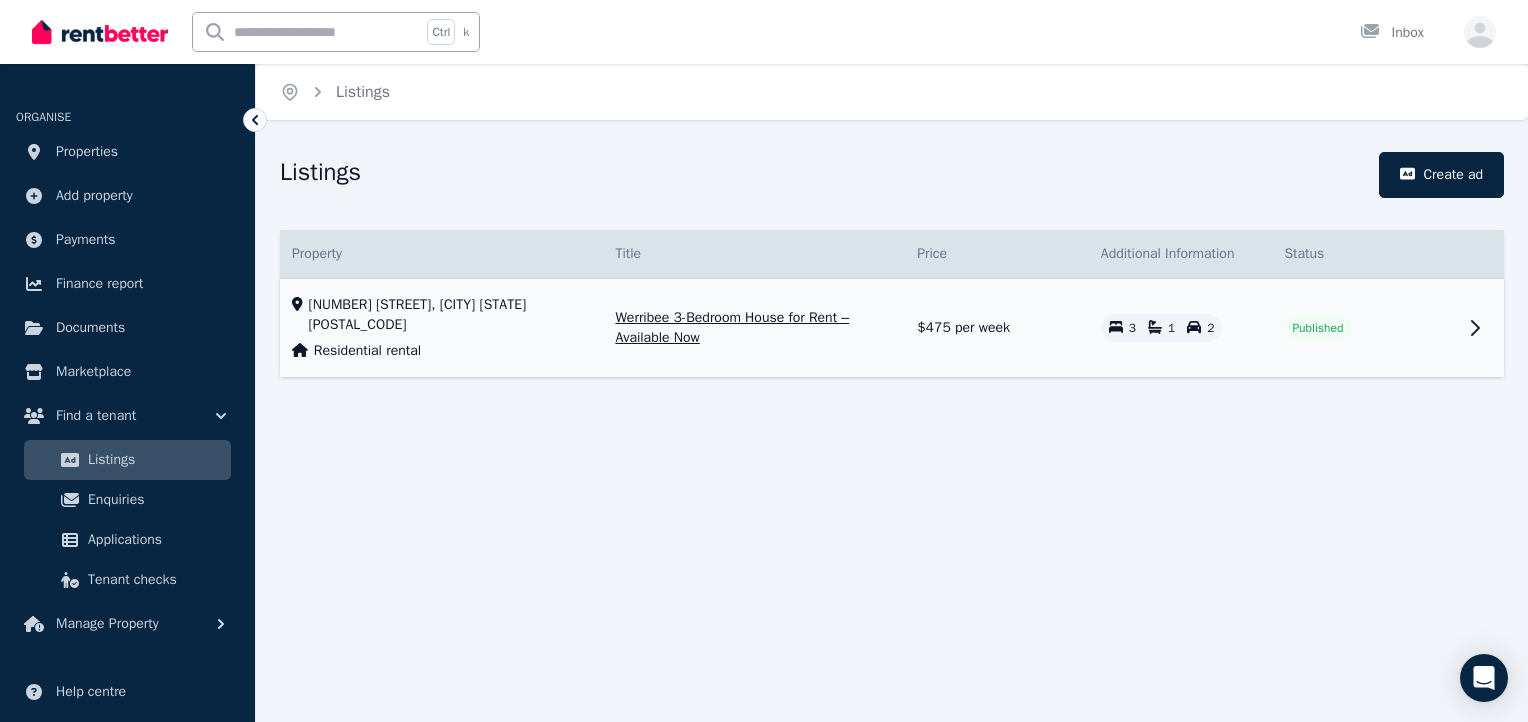 click 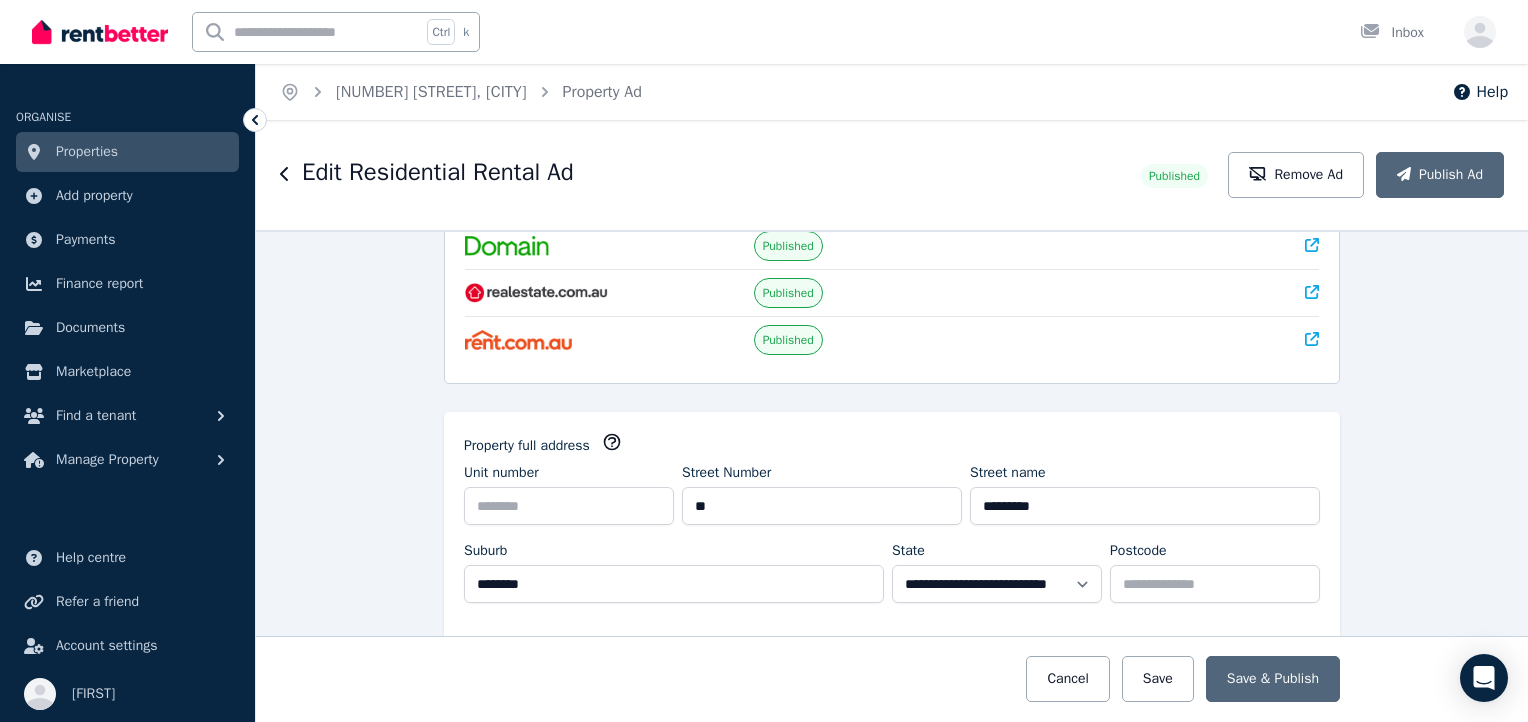 scroll, scrollTop: 300, scrollLeft: 0, axis: vertical 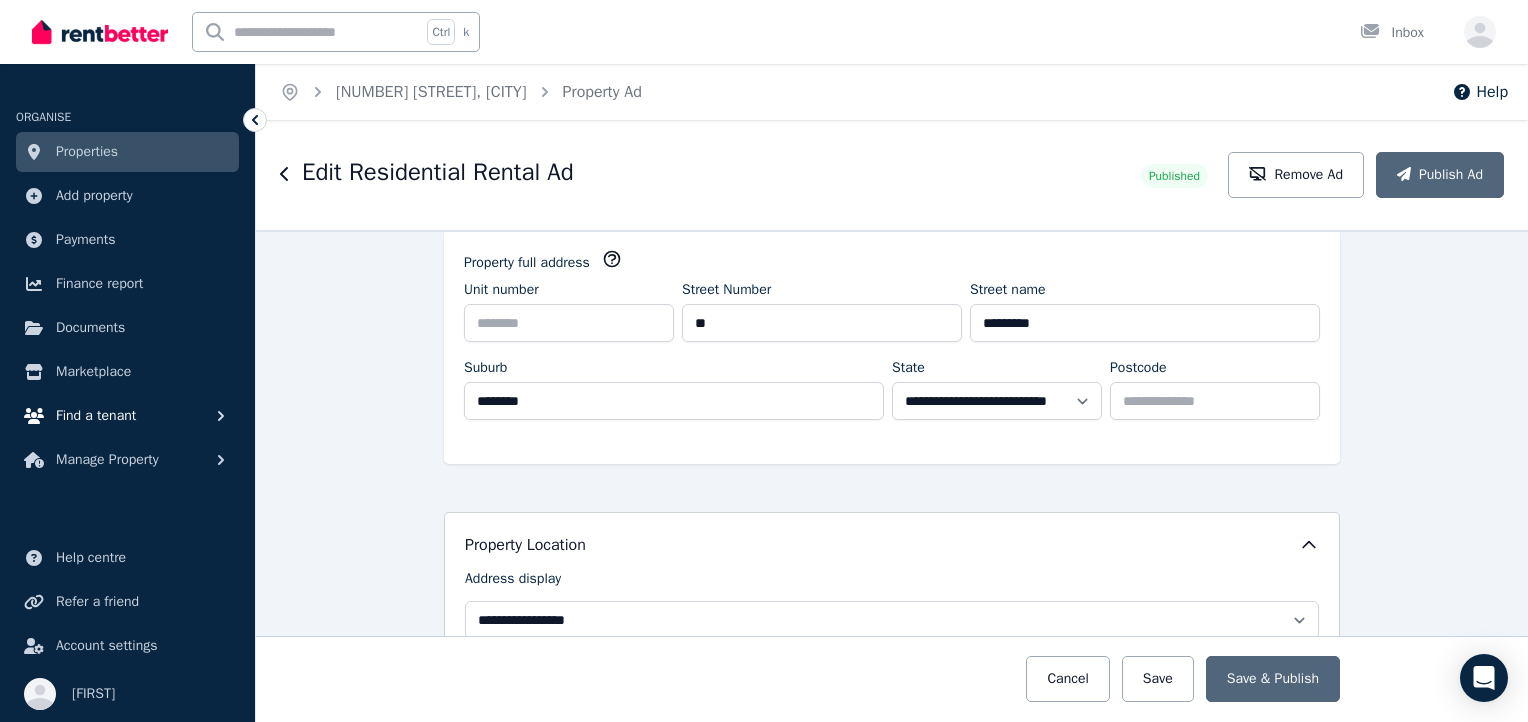 click on "Find a tenant" at bounding box center [127, 416] 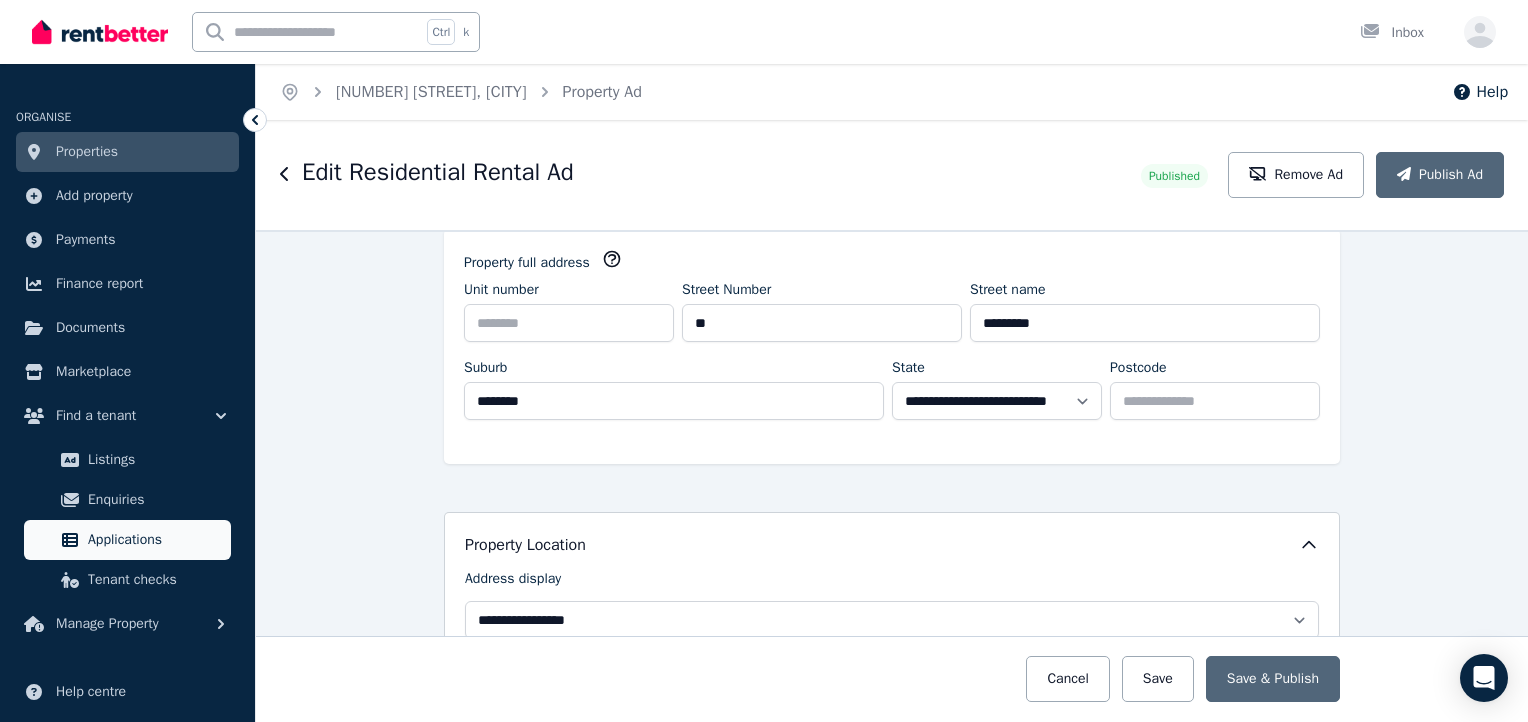 click on "Applications" at bounding box center (155, 540) 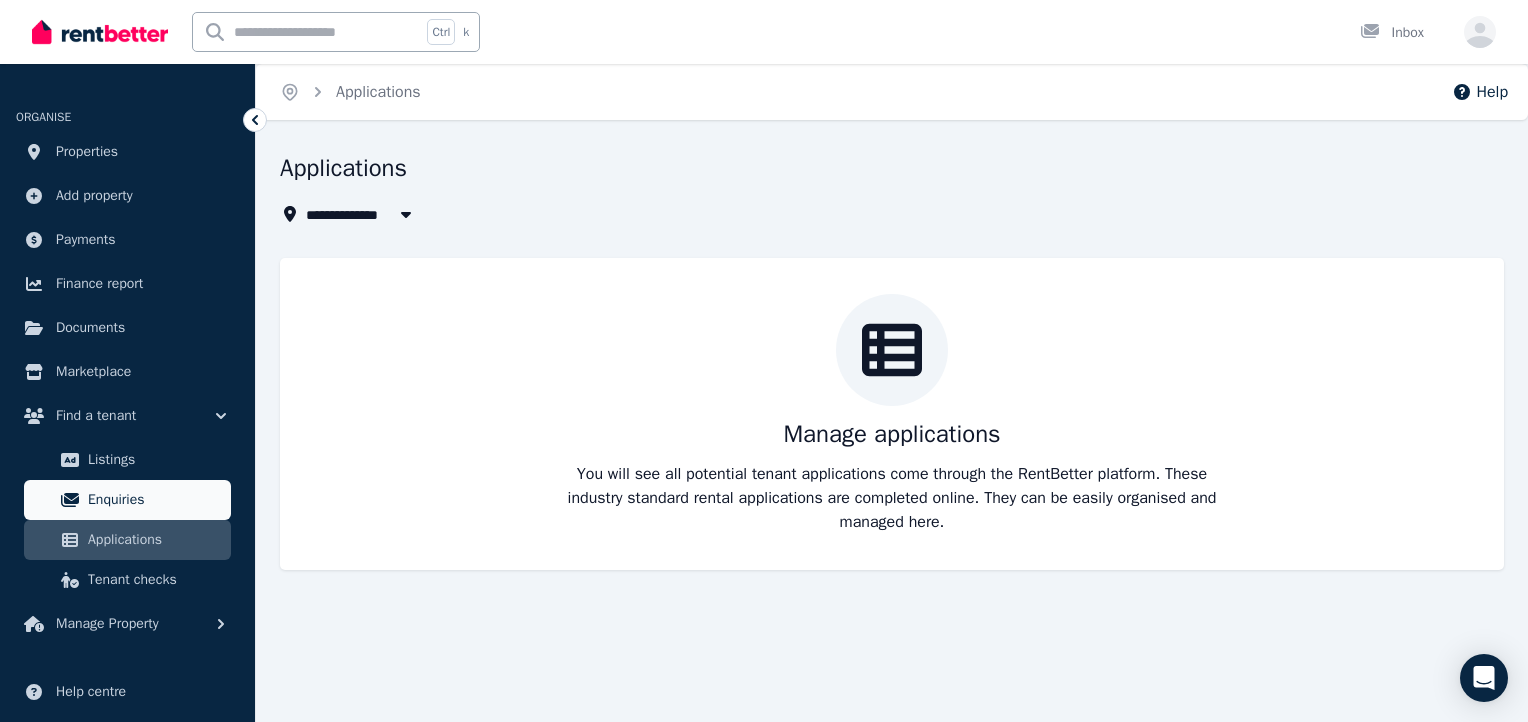 click on "Enquiries" at bounding box center [155, 500] 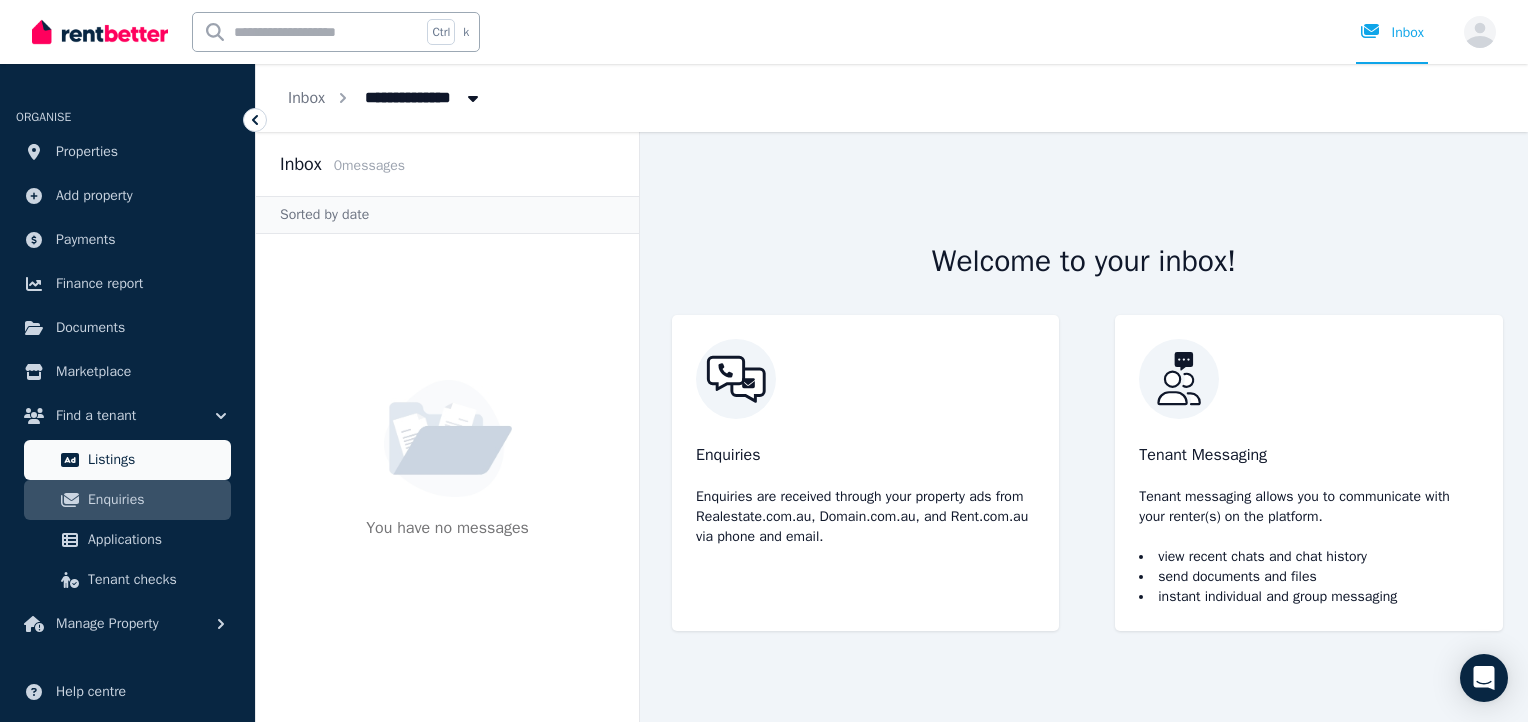 click on "Listings" at bounding box center (155, 460) 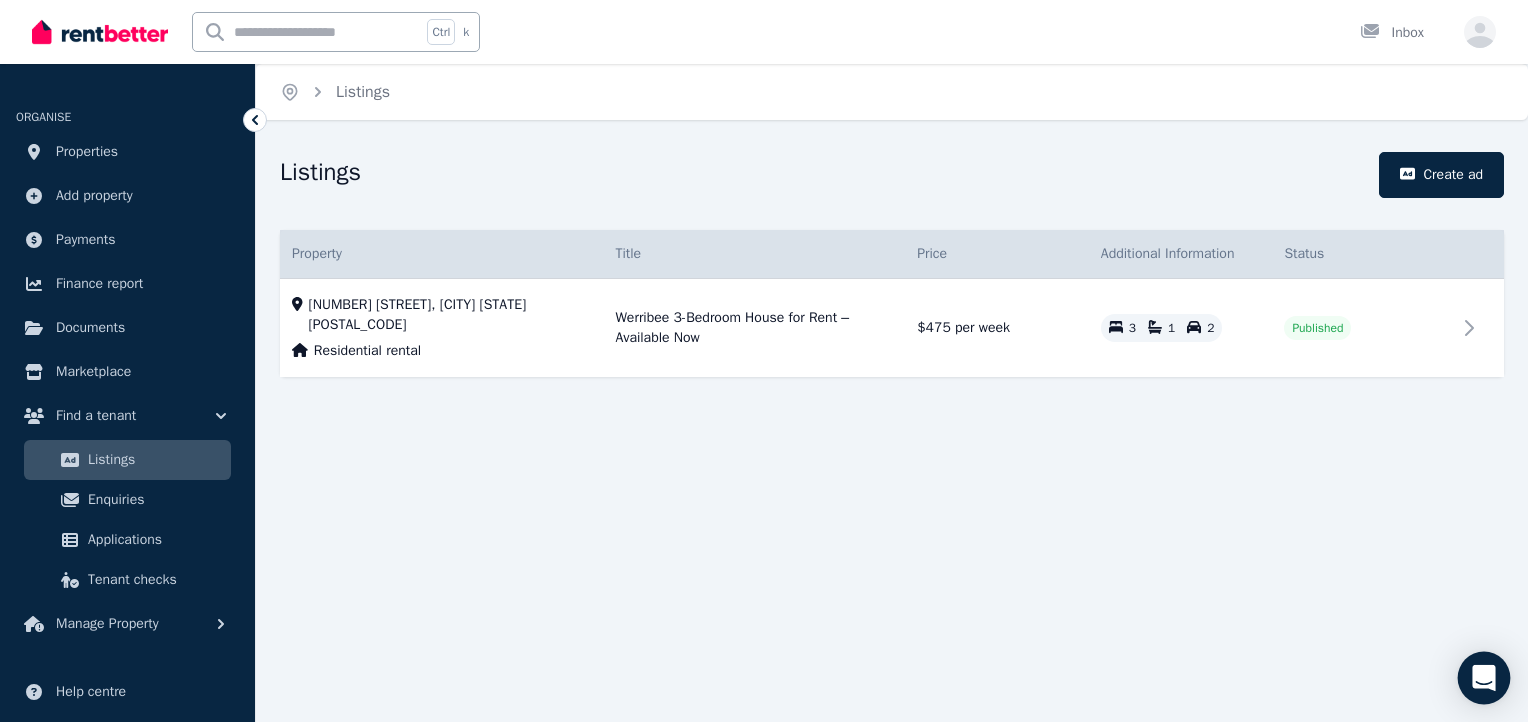 click 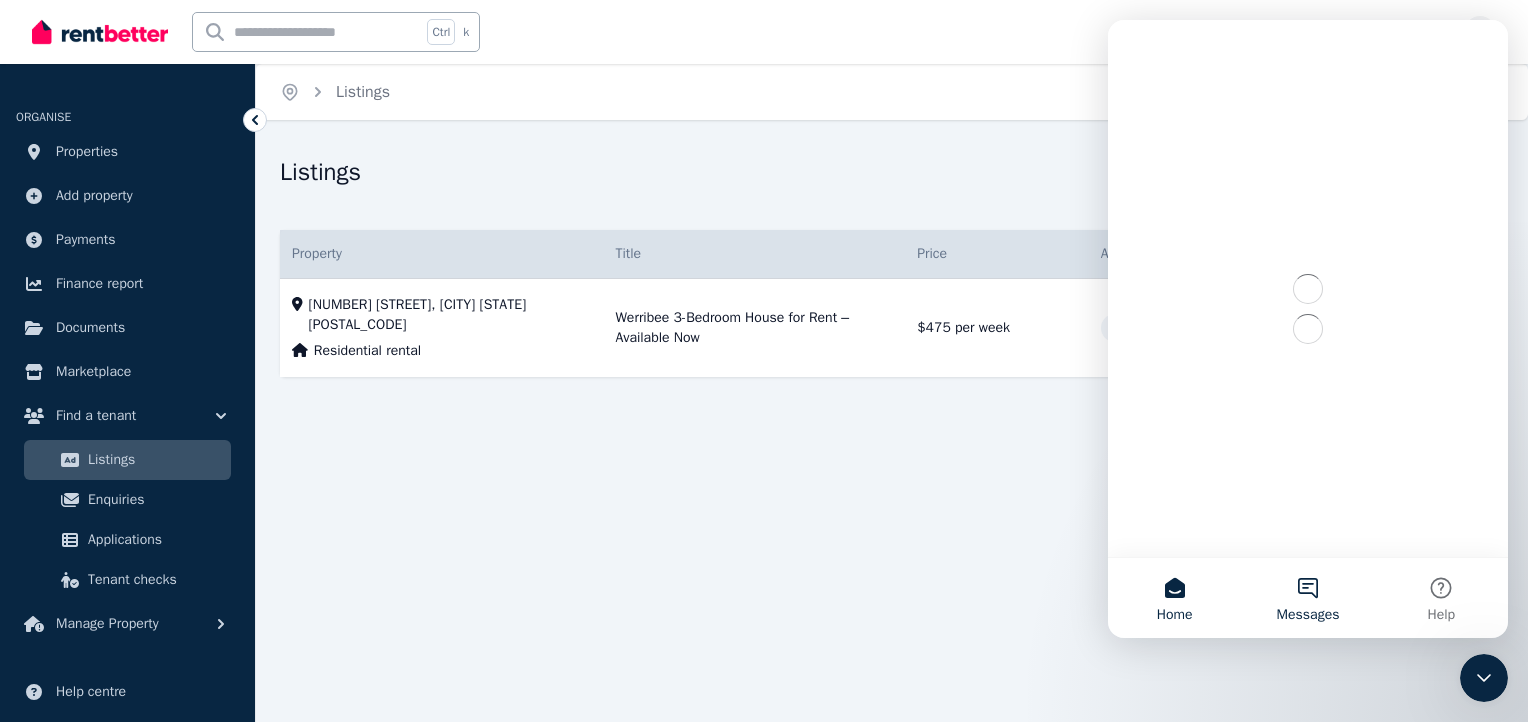 scroll, scrollTop: 0, scrollLeft: 0, axis: both 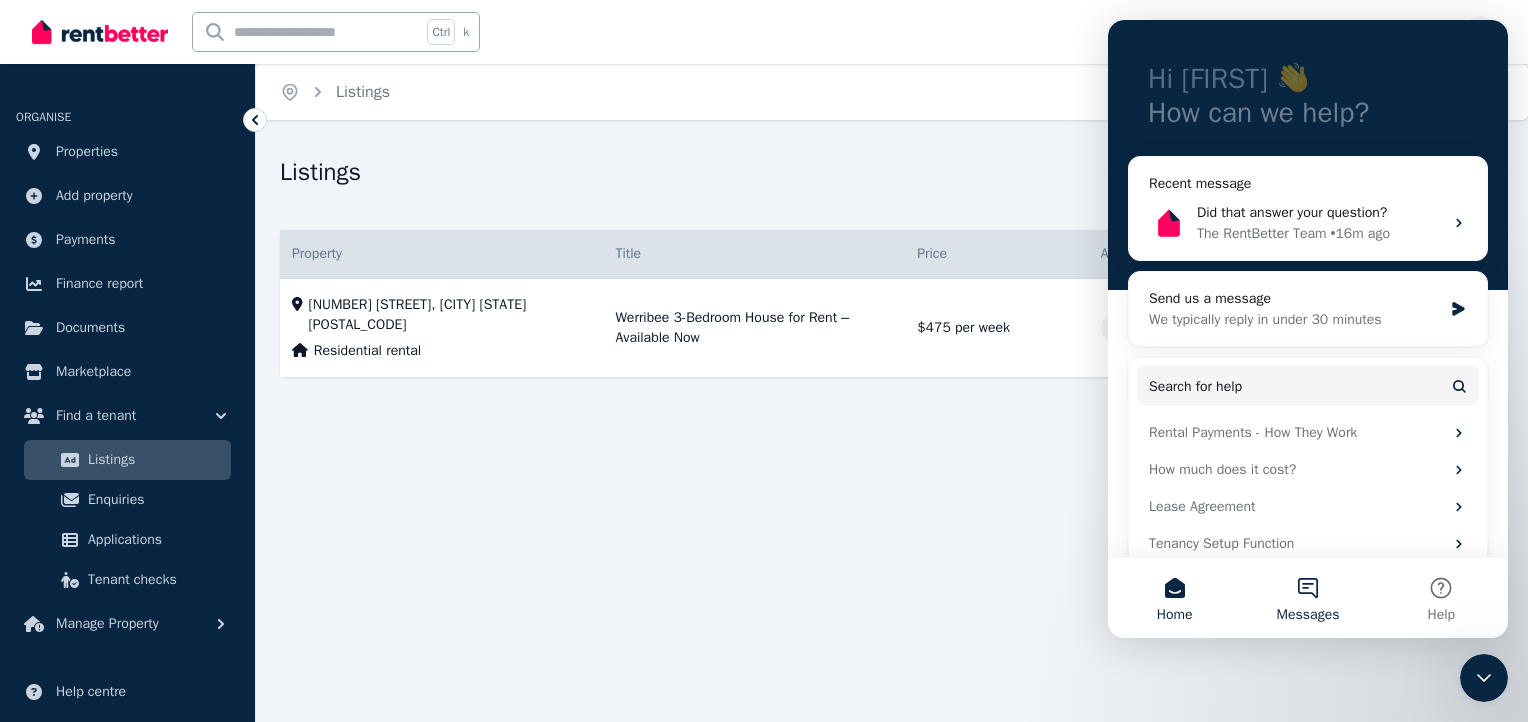 click on "Messages" at bounding box center [1307, 598] 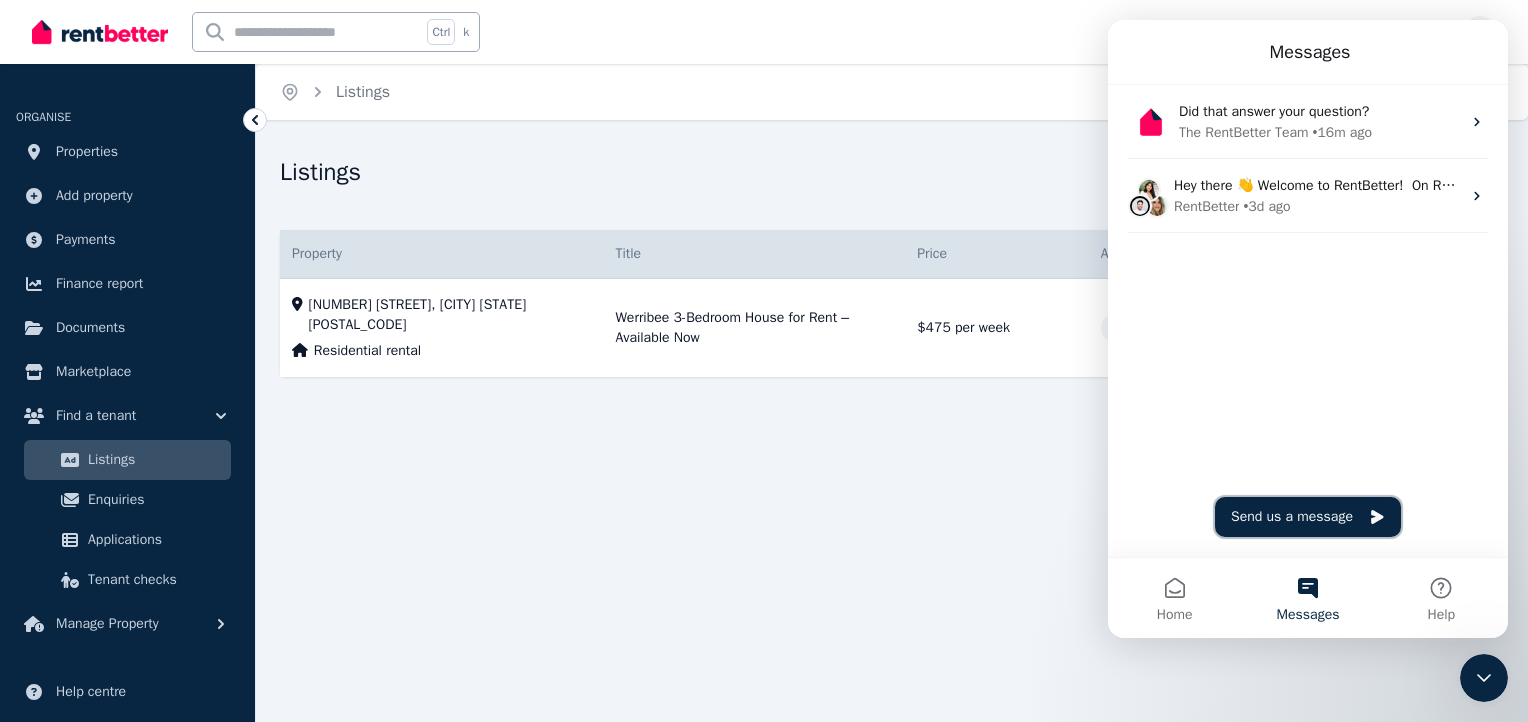 click on "Send us a message" at bounding box center [1308, 517] 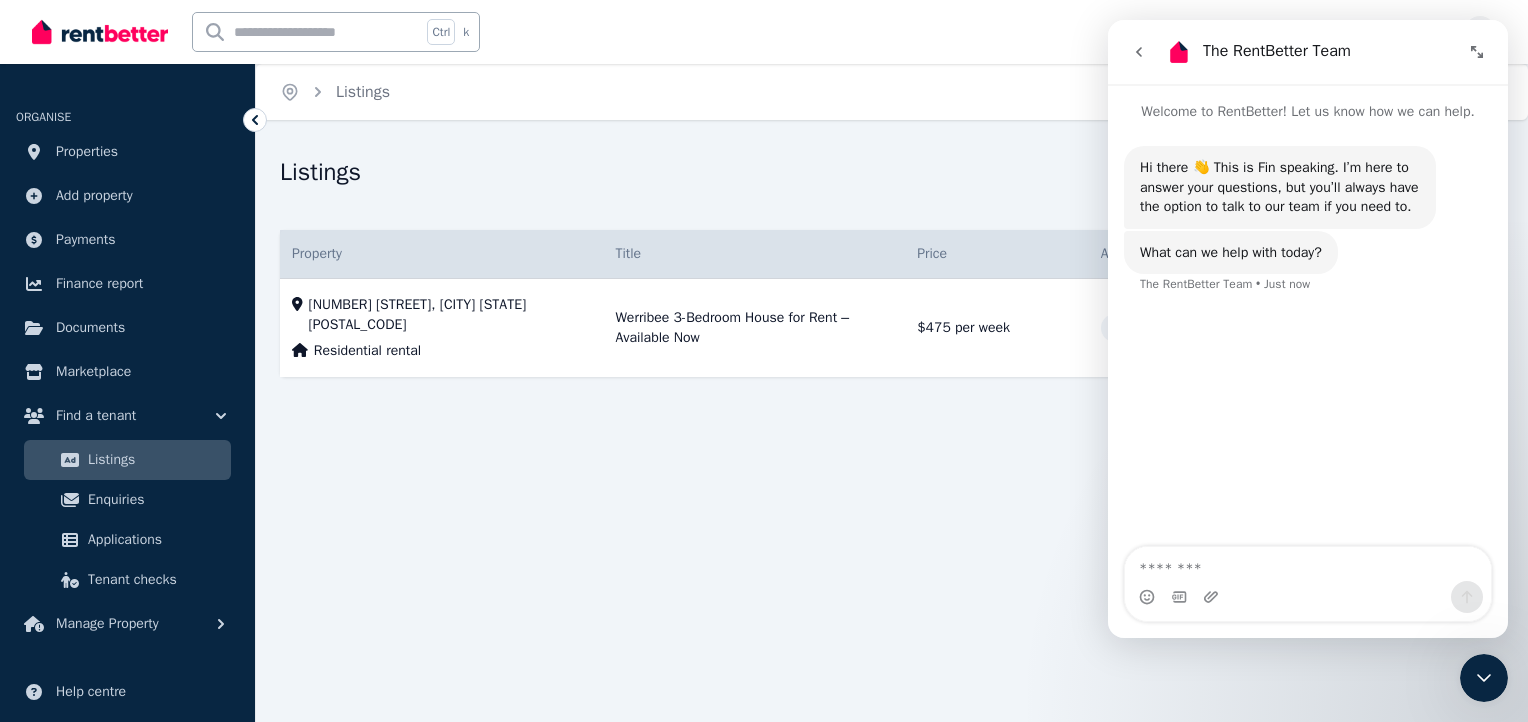 click at bounding box center [1308, 564] 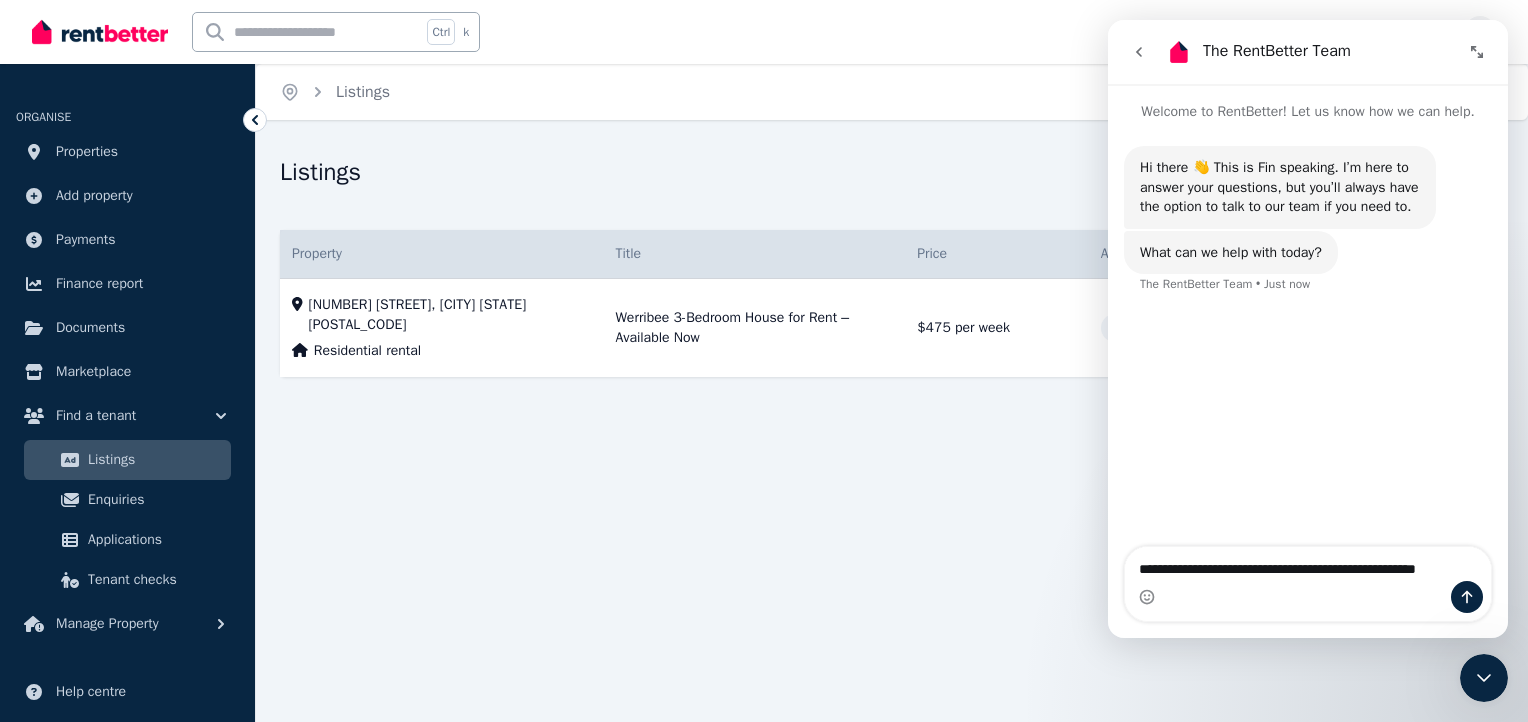 type on "**********" 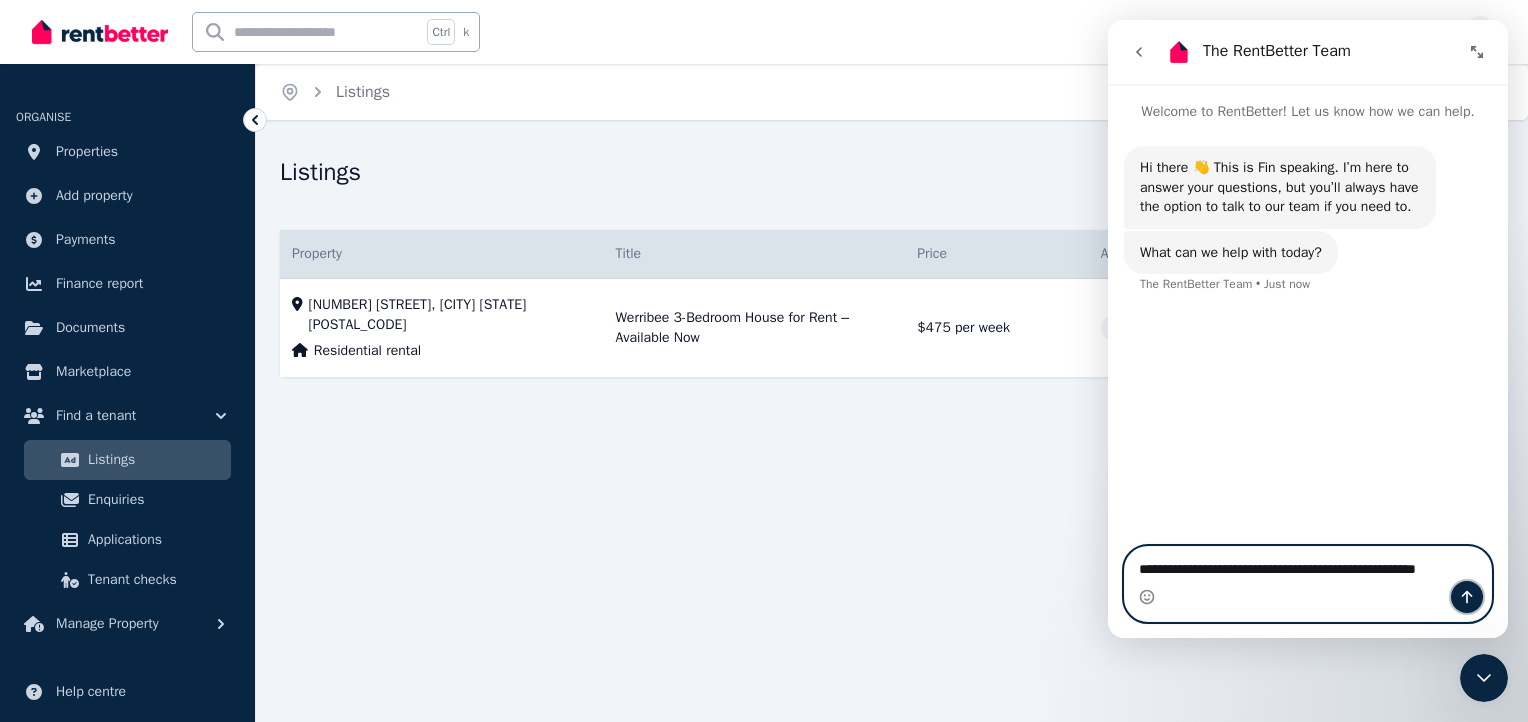 click 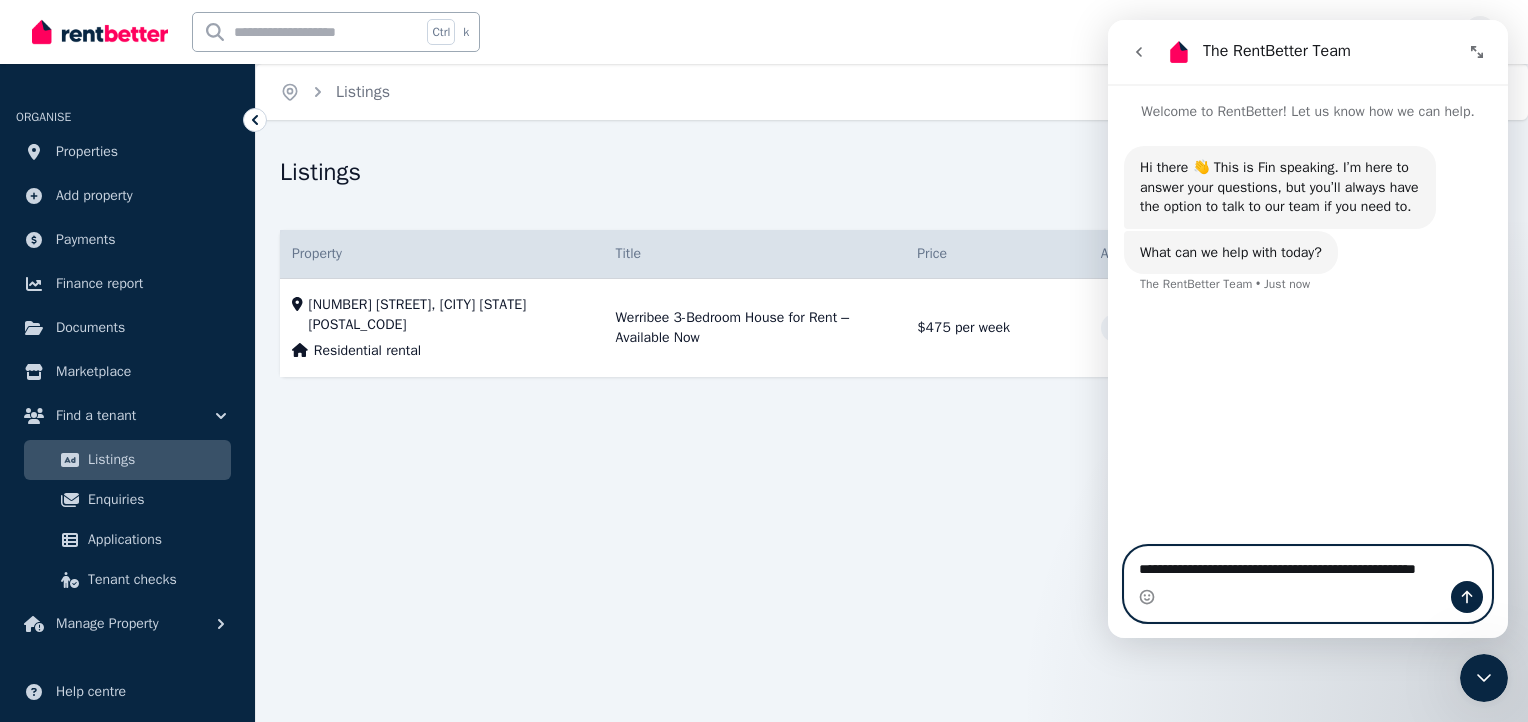 type 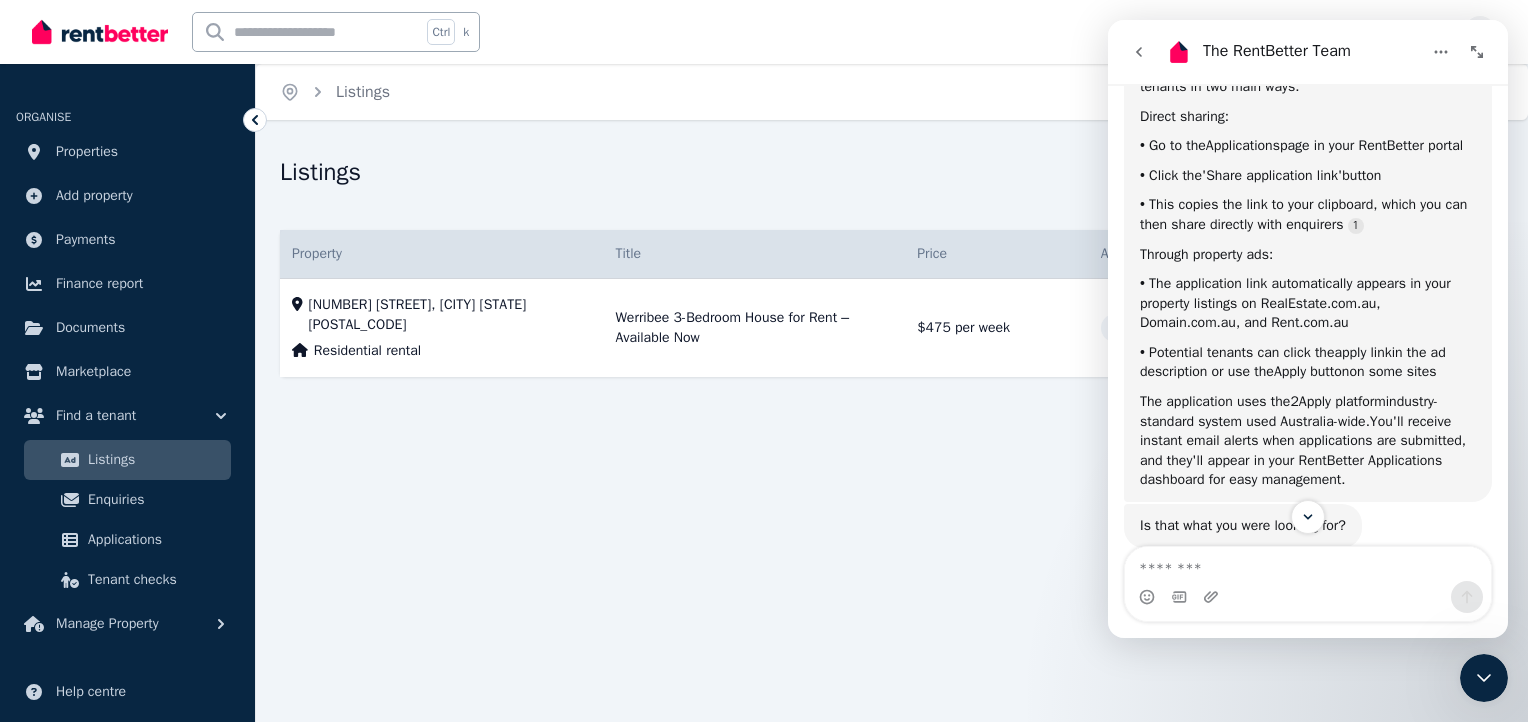 scroll, scrollTop: 309, scrollLeft: 0, axis: vertical 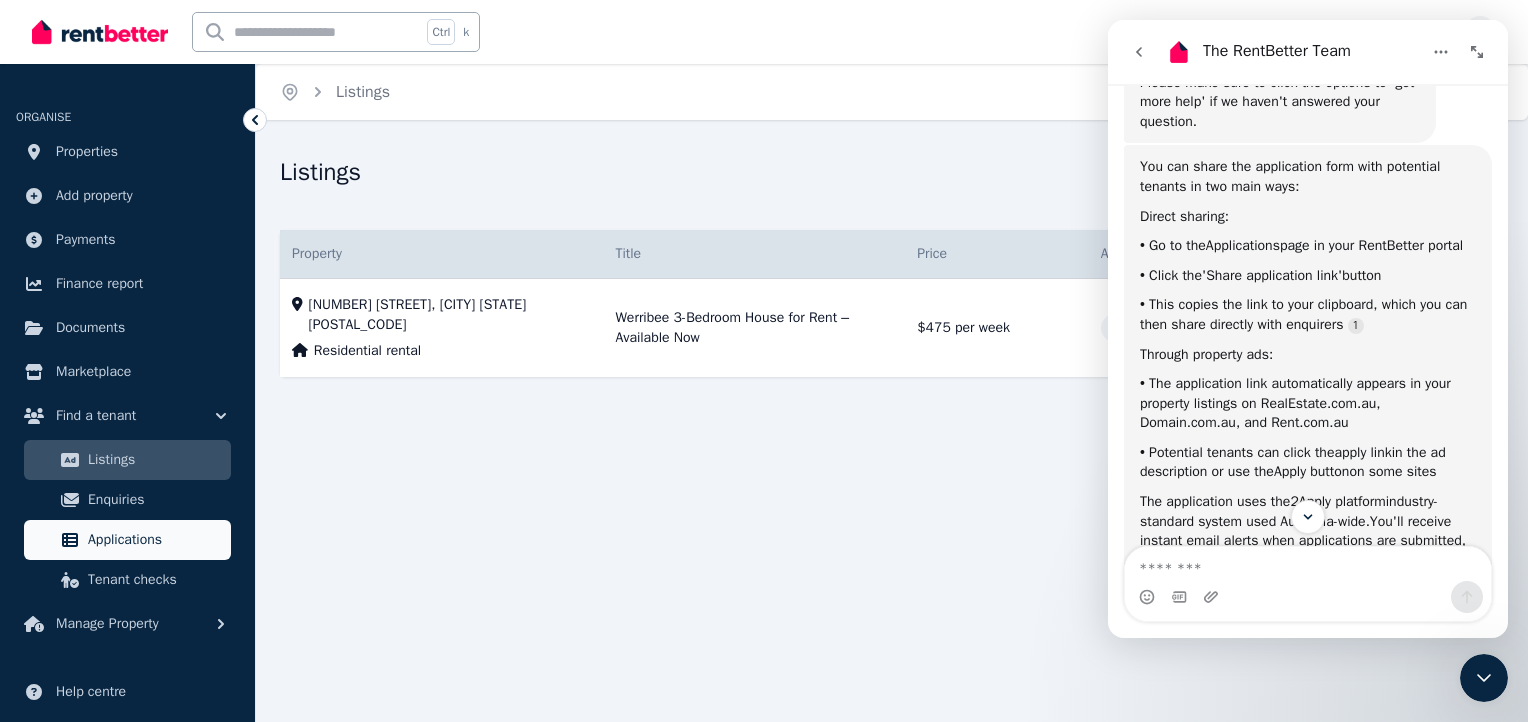 click on "Applications" at bounding box center [155, 540] 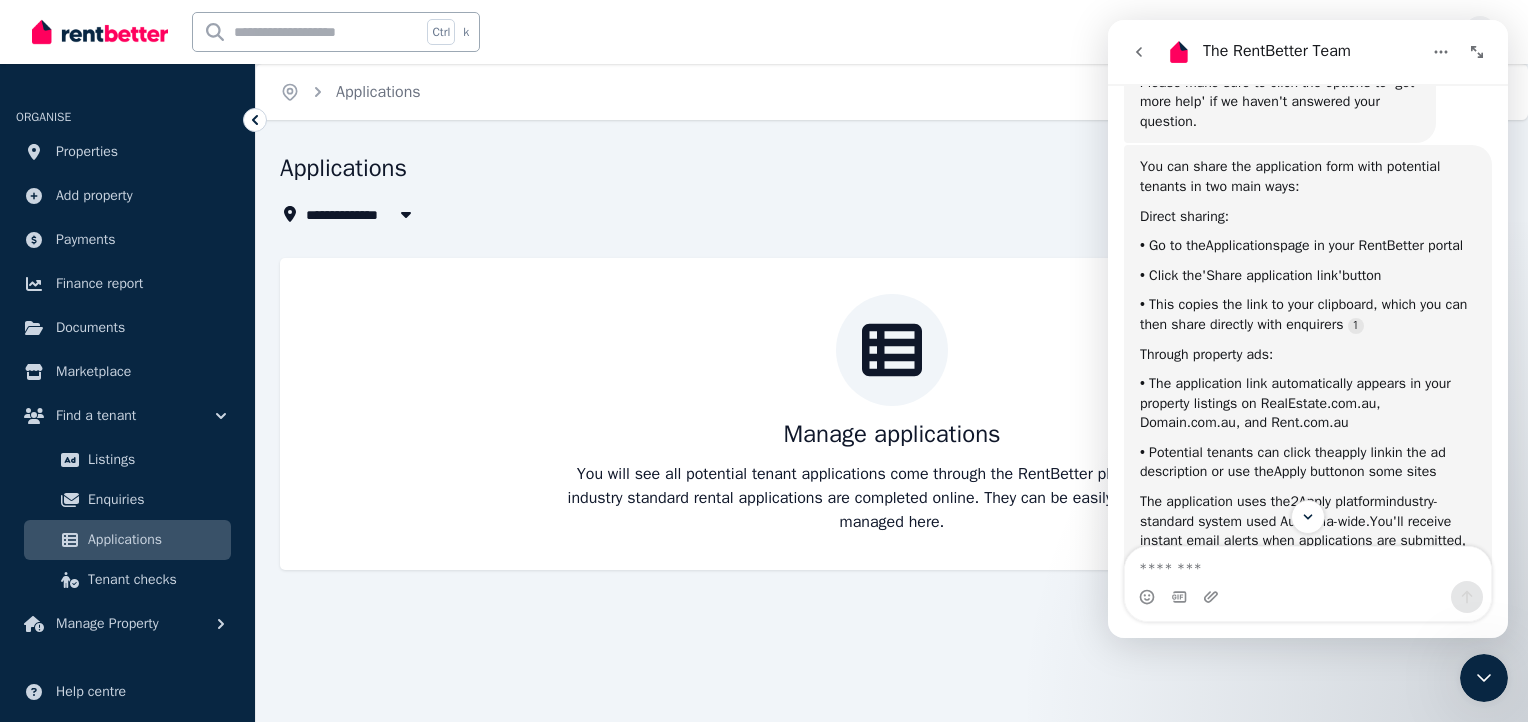 click at bounding box center [1484, 678] 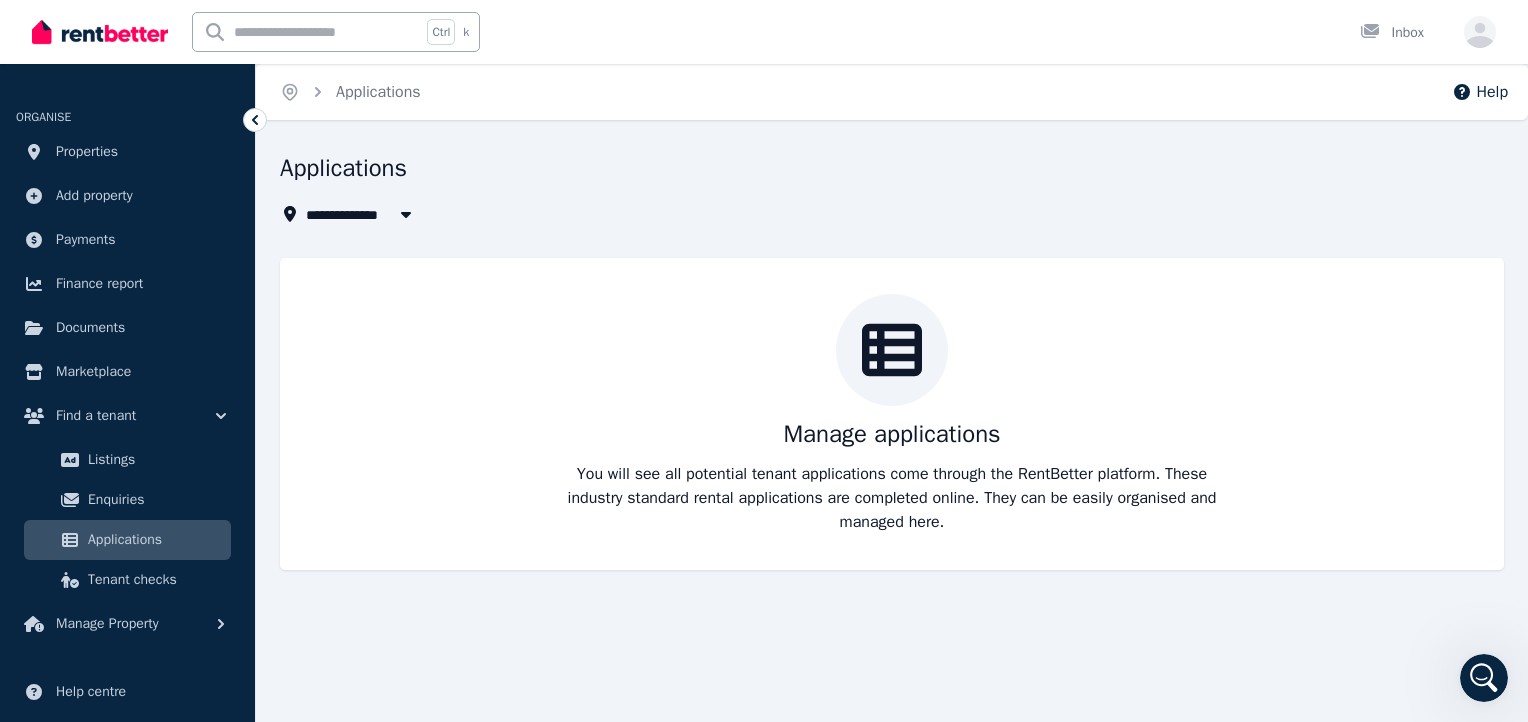 scroll, scrollTop: 0, scrollLeft: 0, axis: both 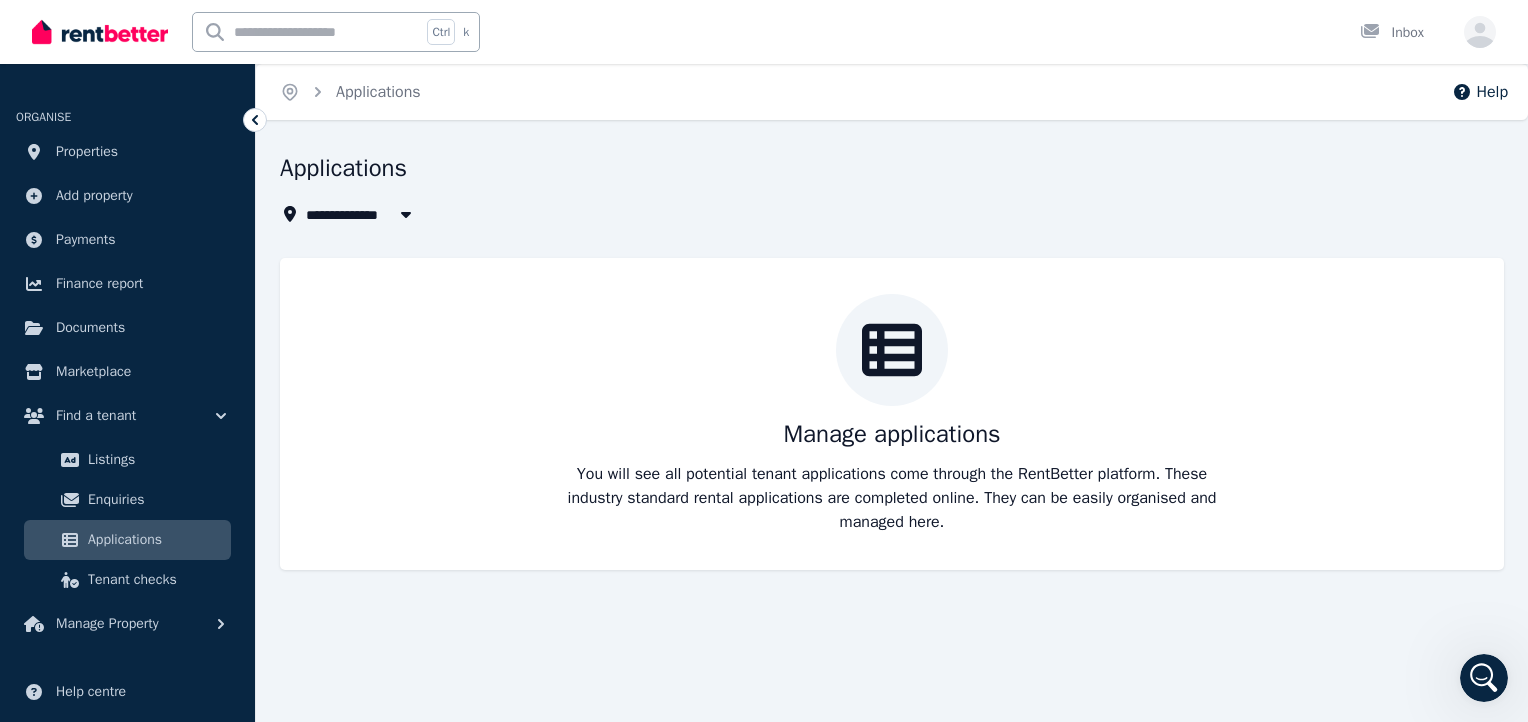 click 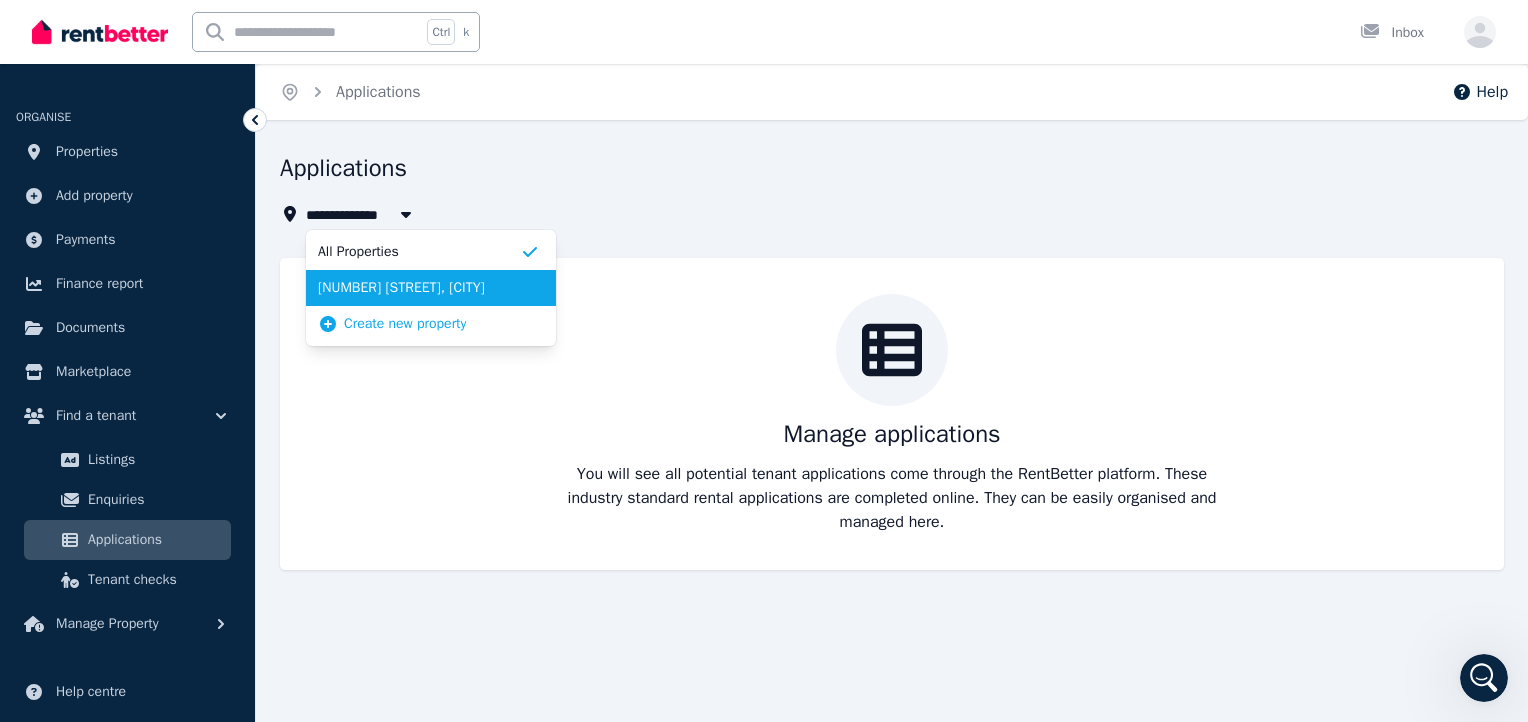 click on "[NUMBER] [STREET], [CITY]" at bounding box center (419, 288) 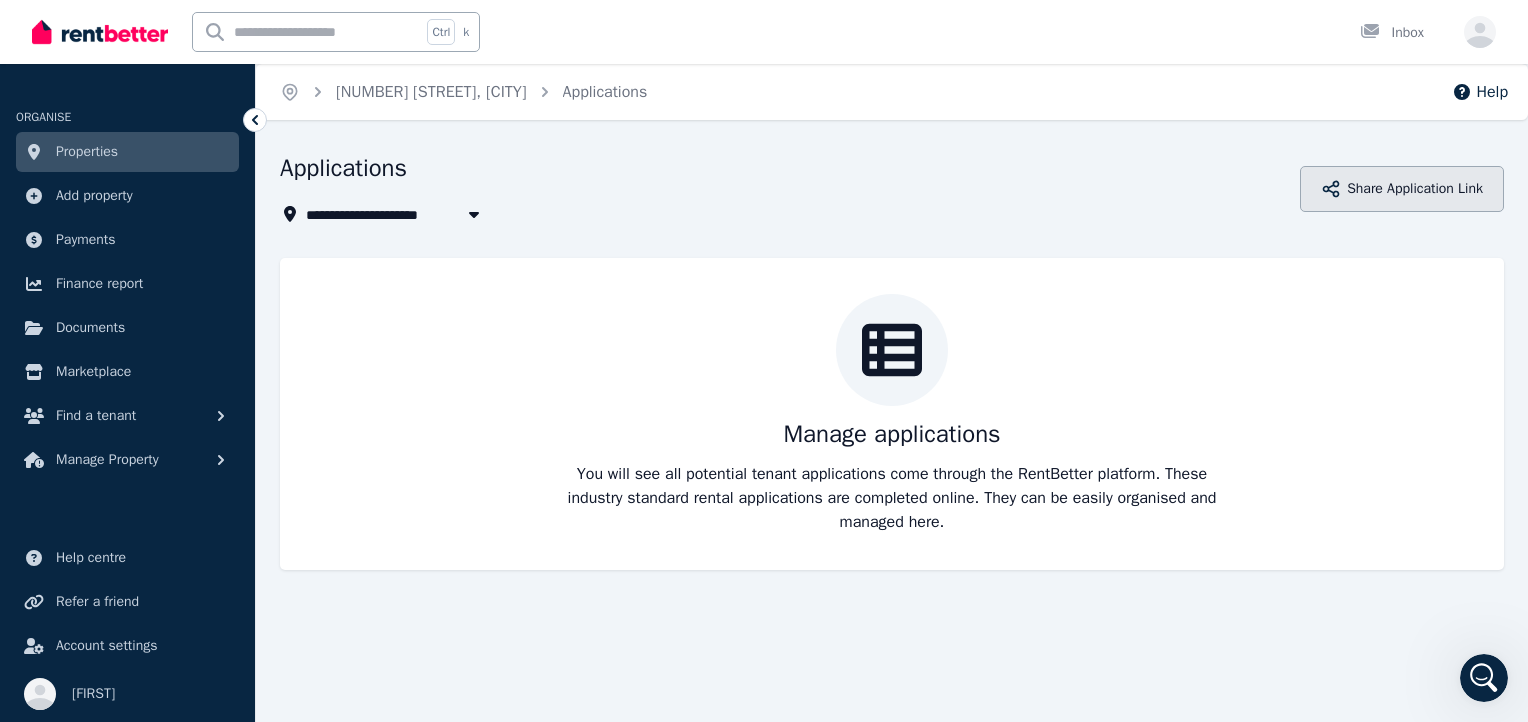 click on "Share Application Link" at bounding box center (1402, 189) 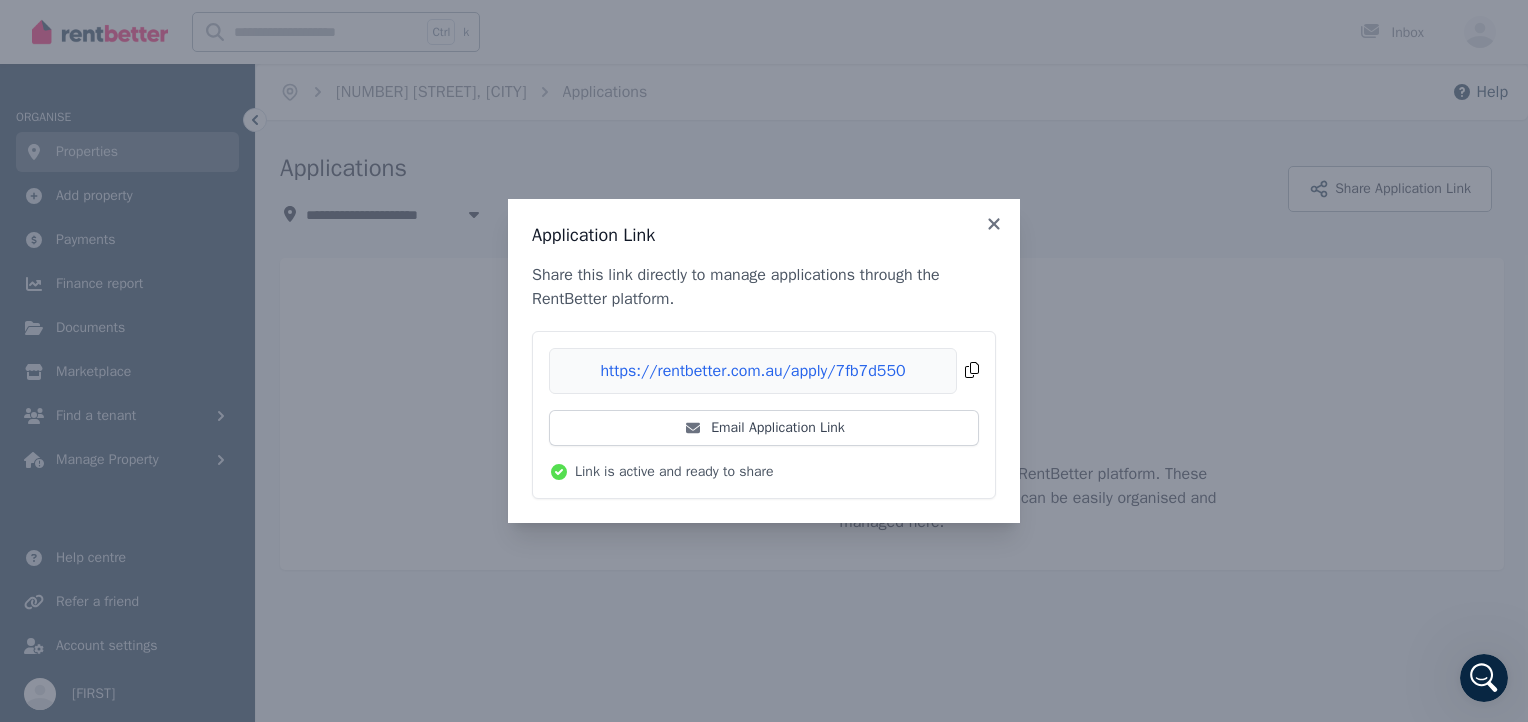 click on "Copied!" at bounding box center [764, 371] 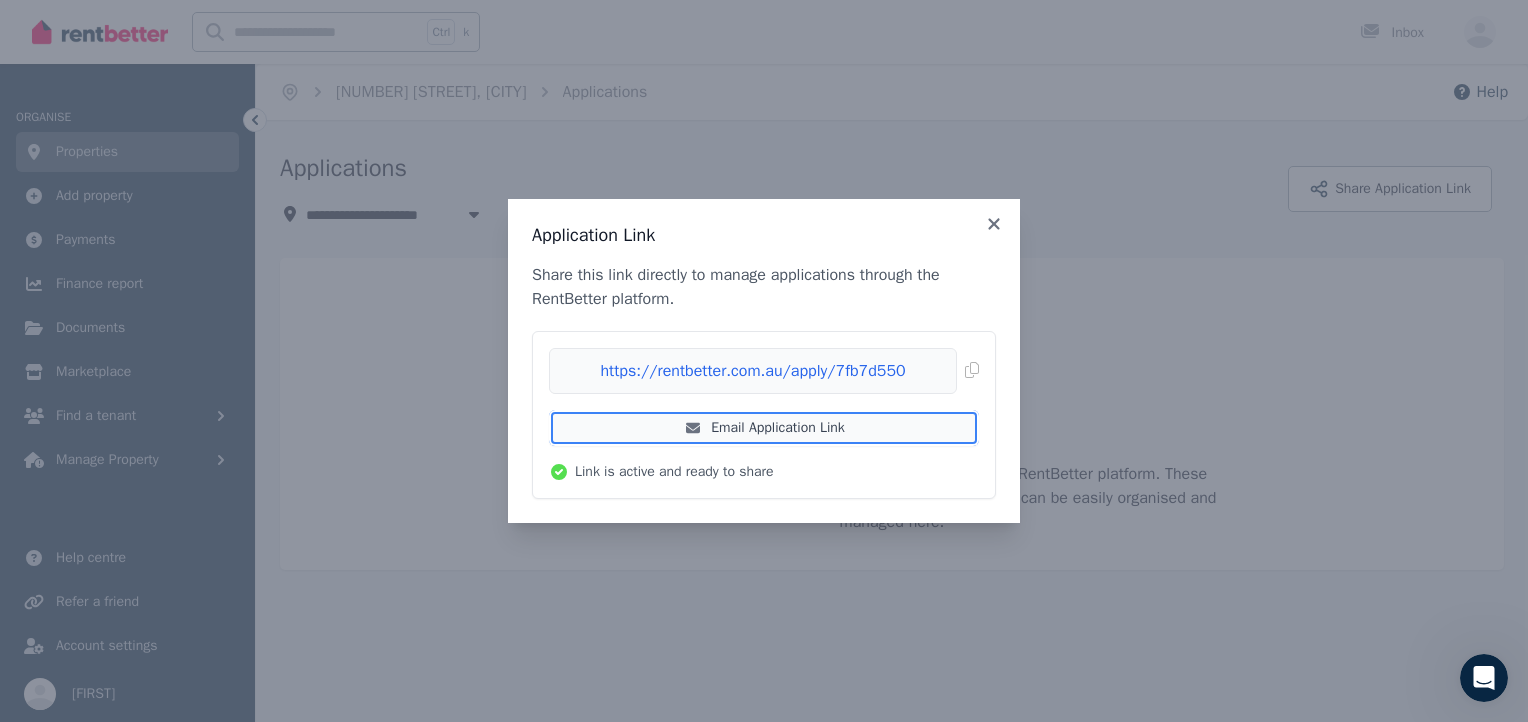 click on "Email Application Link" at bounding box center [764, 428] 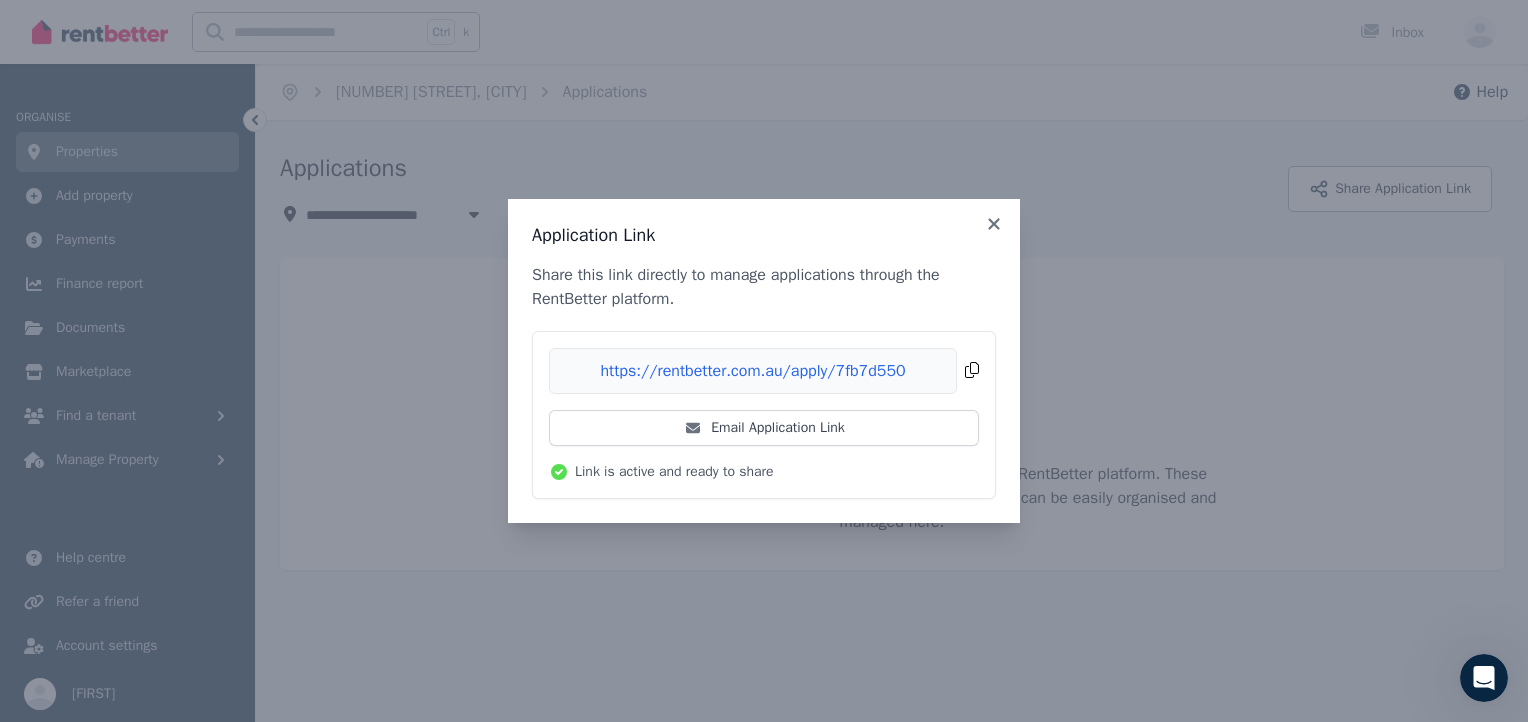 click on "Copied!" at bounding box center [764, 371] 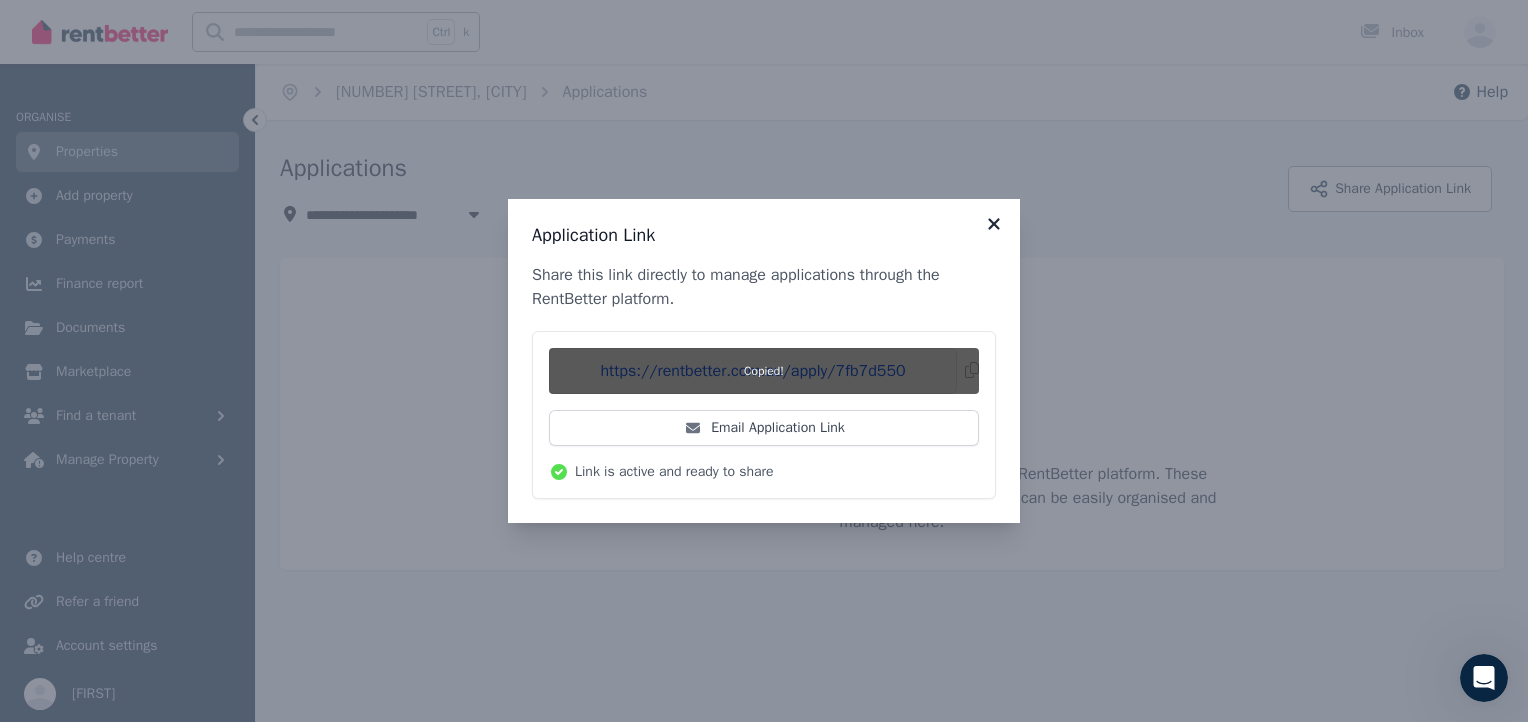 click 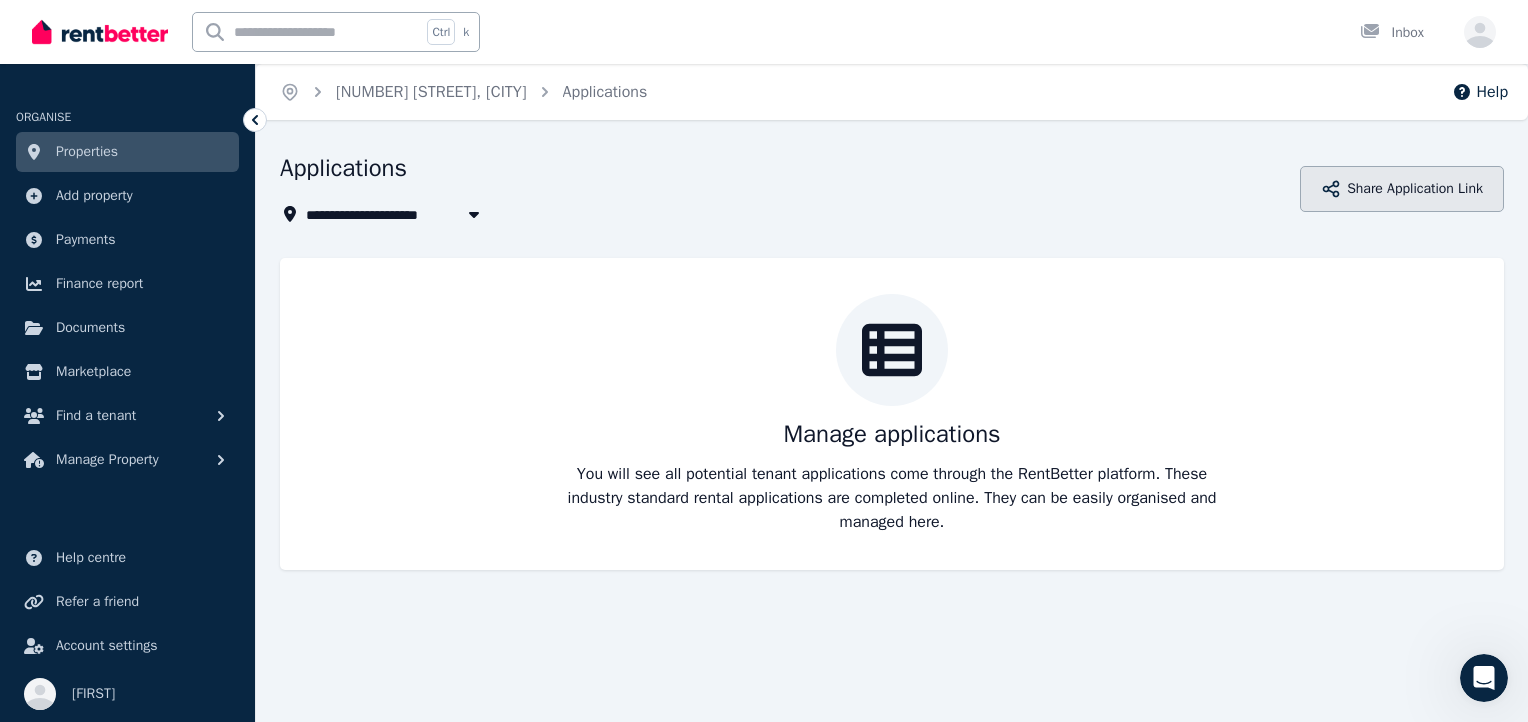 click on "Share Application Link" at bounding box center [1402, 189] 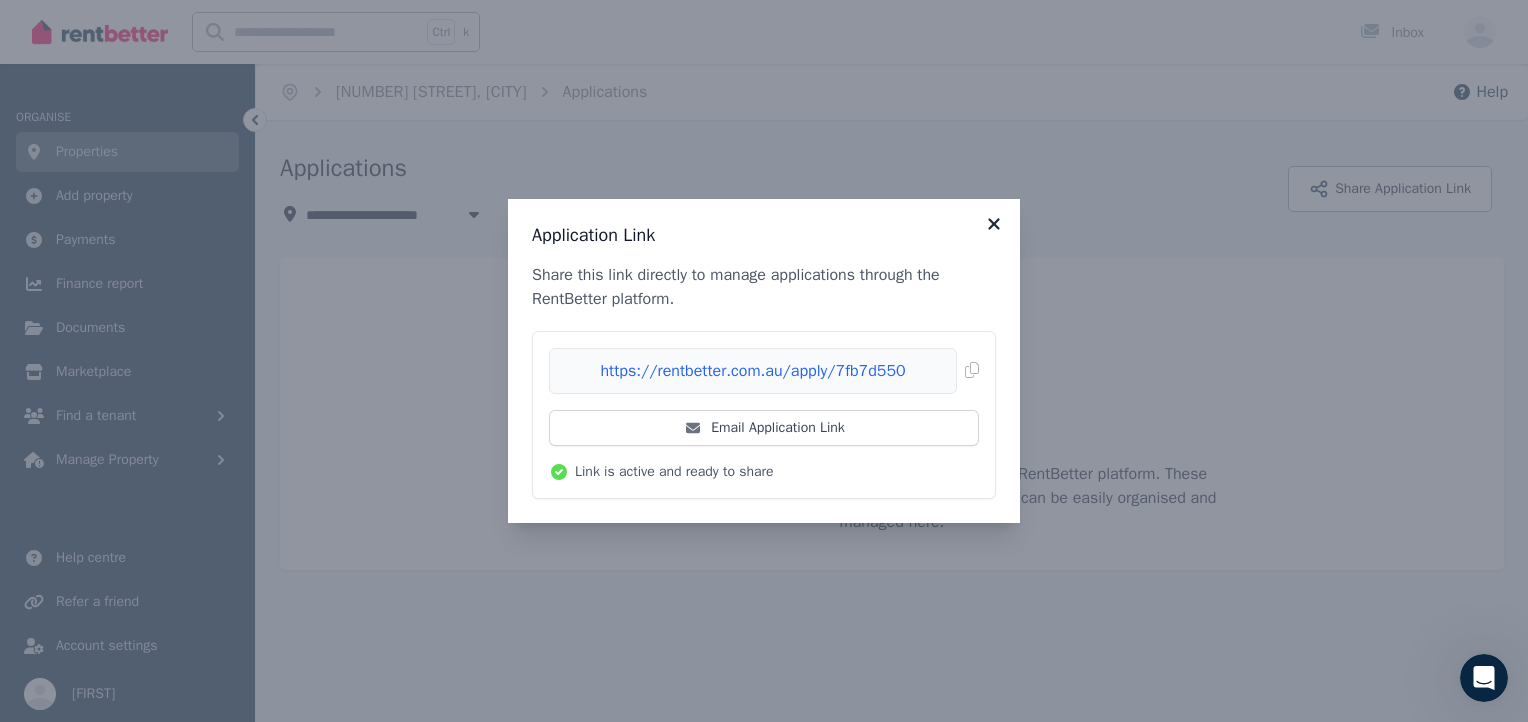 click 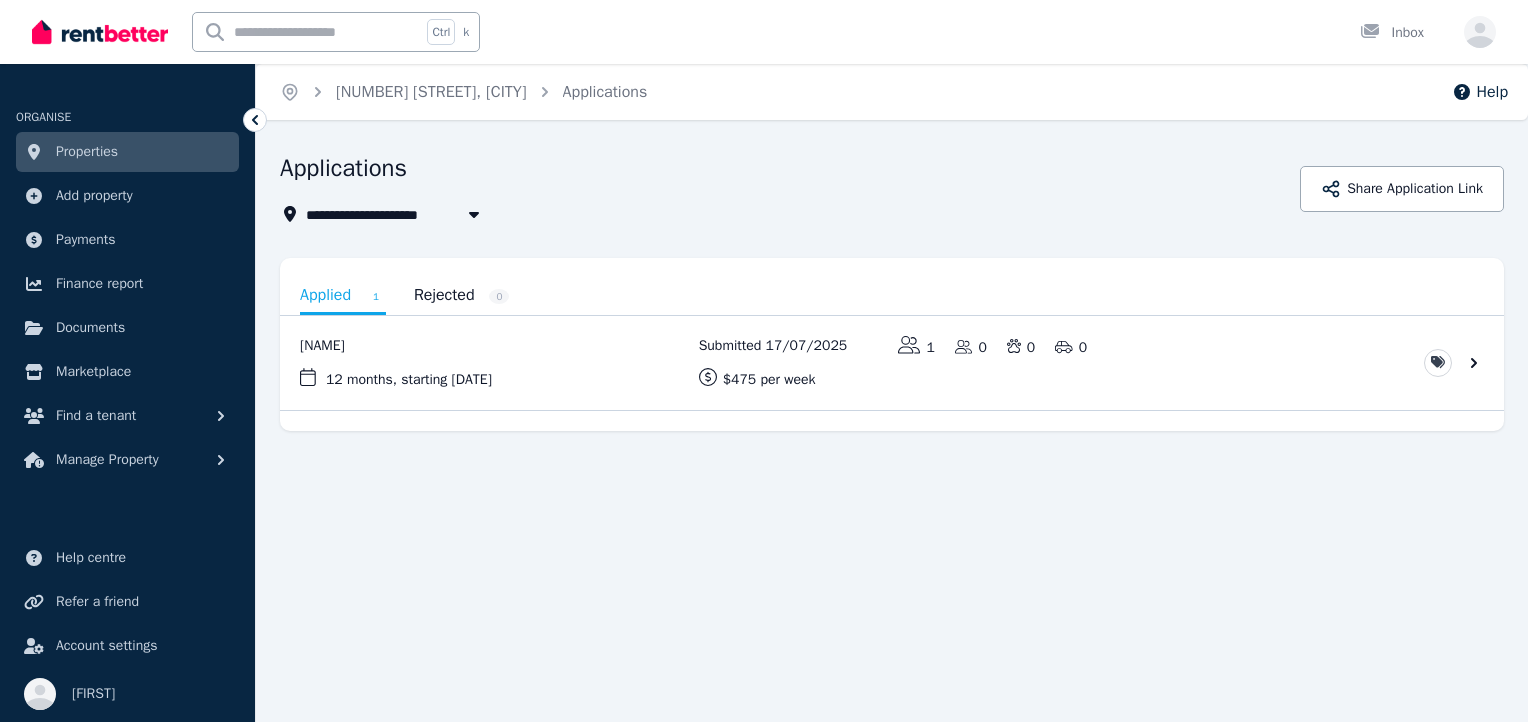 scroll, scrollTop: 0, scrollLeft: 0, axis: both 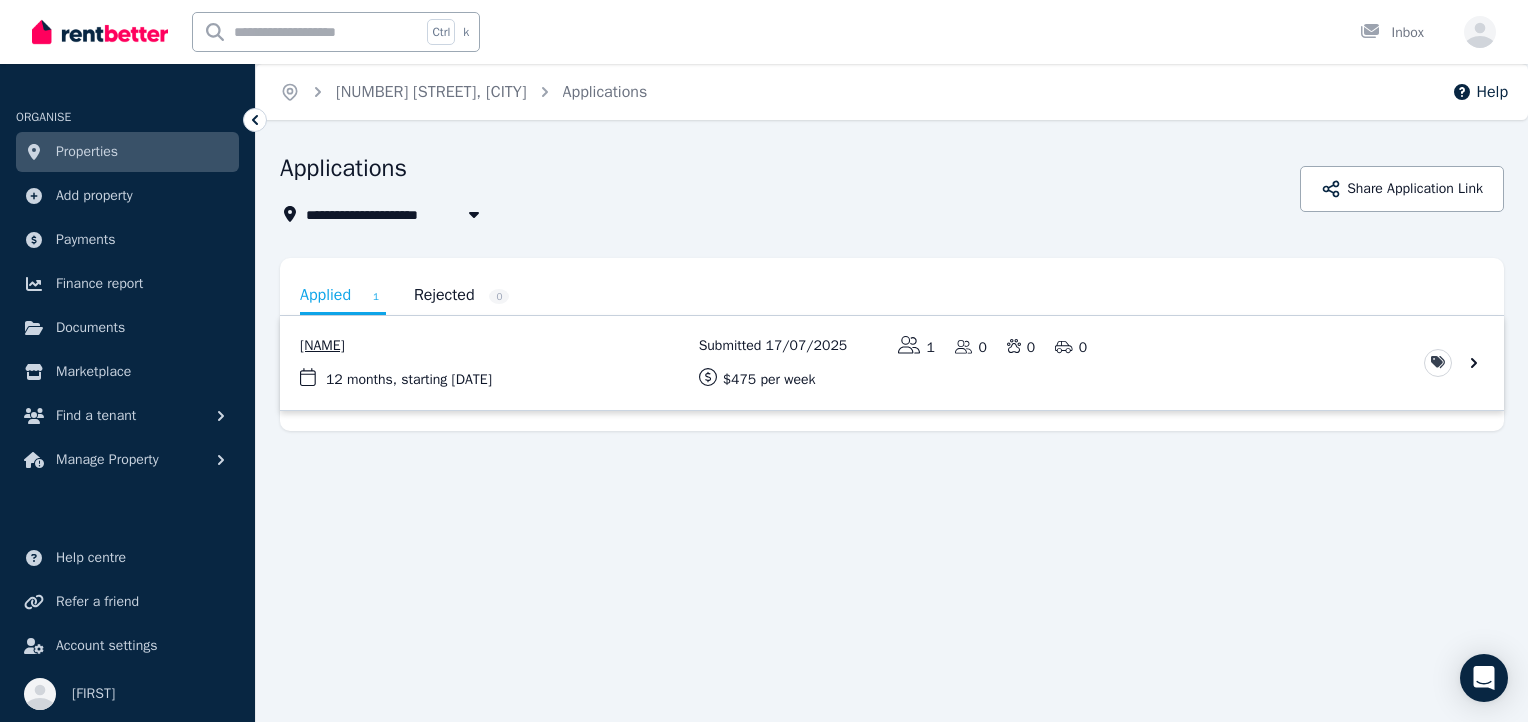 click at bounding box center [892, 363] 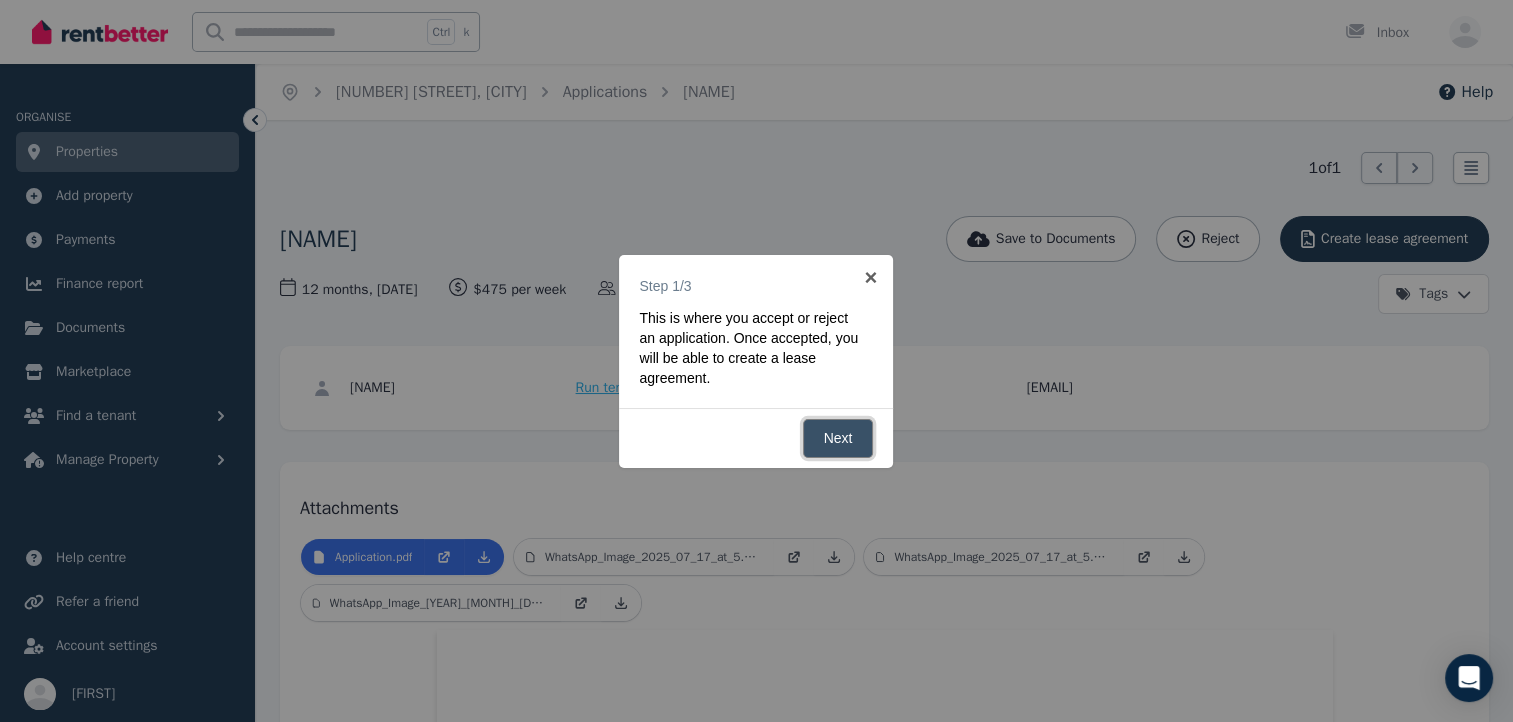 click on "Next" at bounding box center (838, 438) 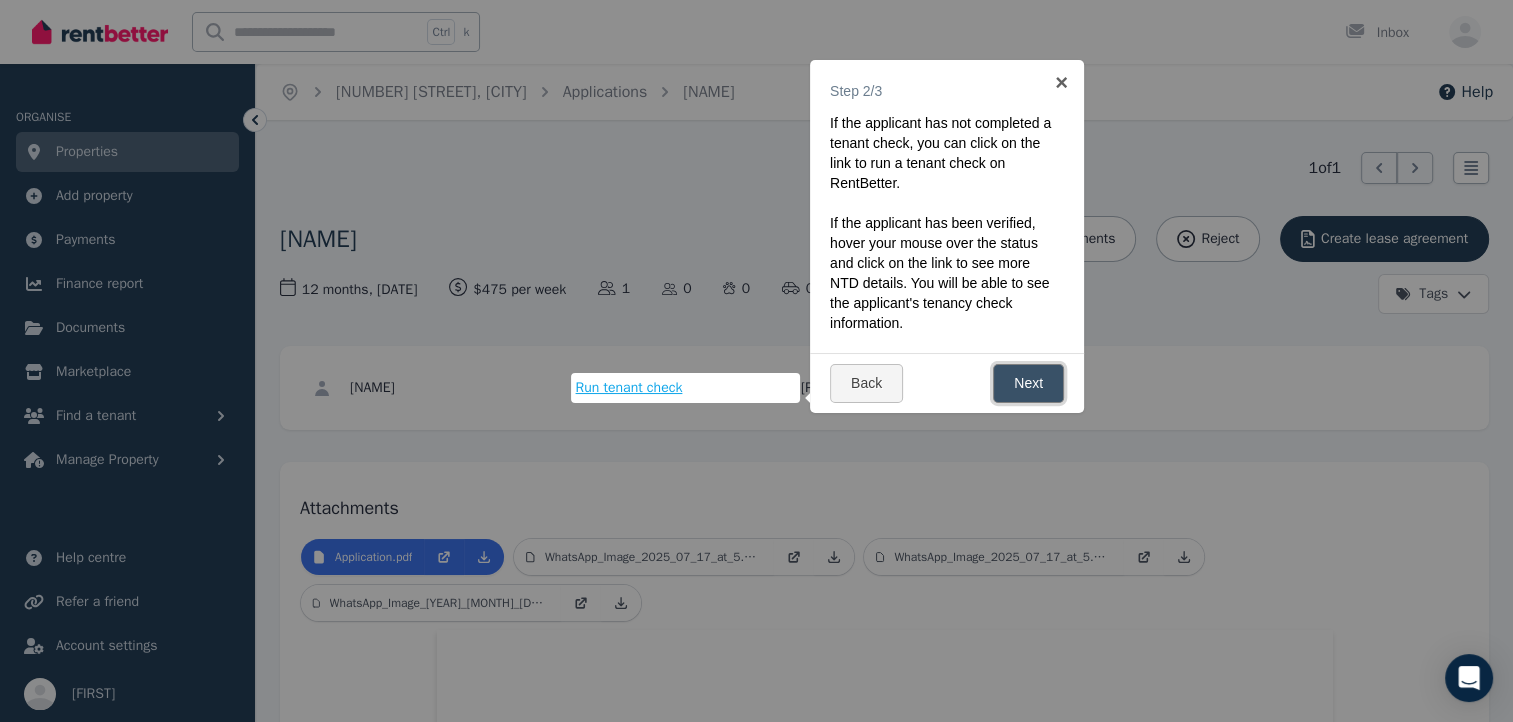 click on "Next" at bounding box center (1028, 383) 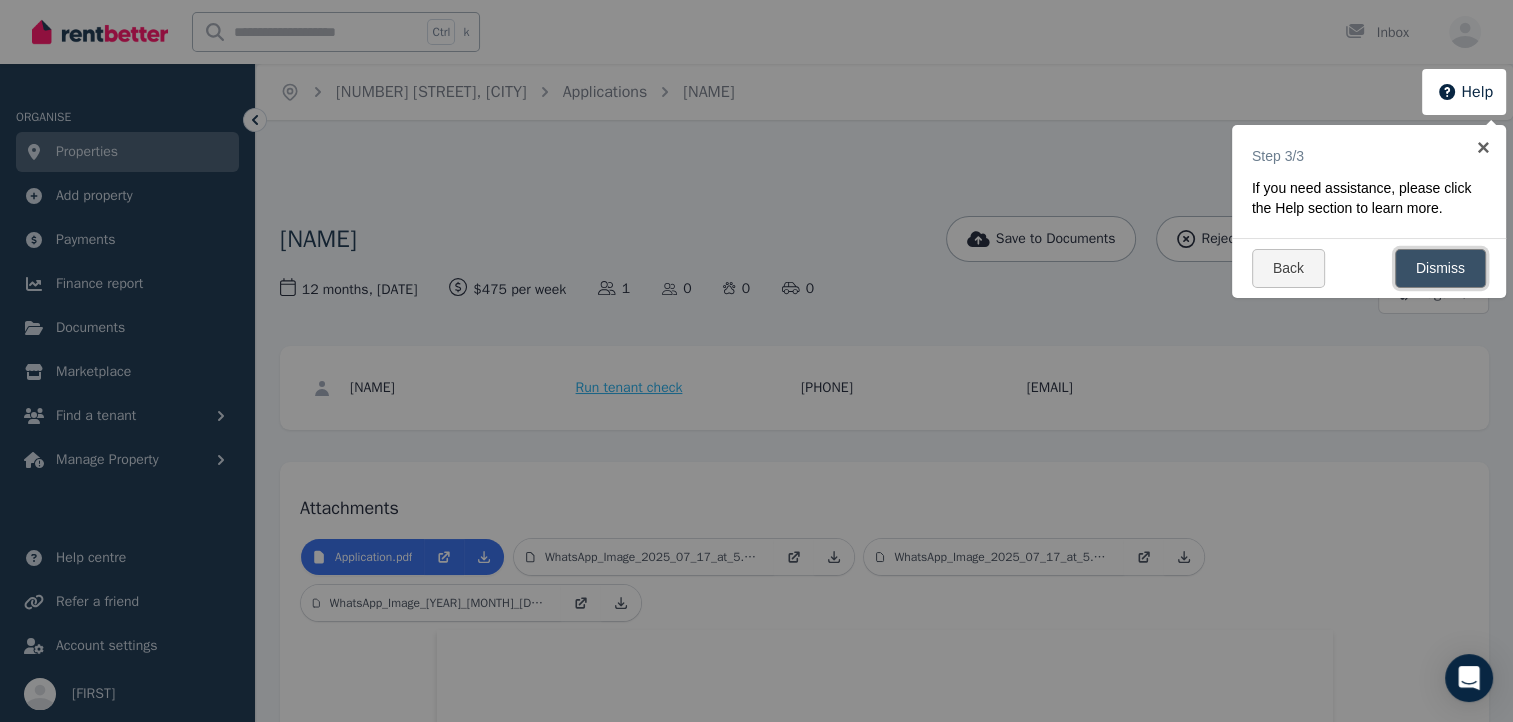 click on "Dismiss" at bounding box center (1440, 268) 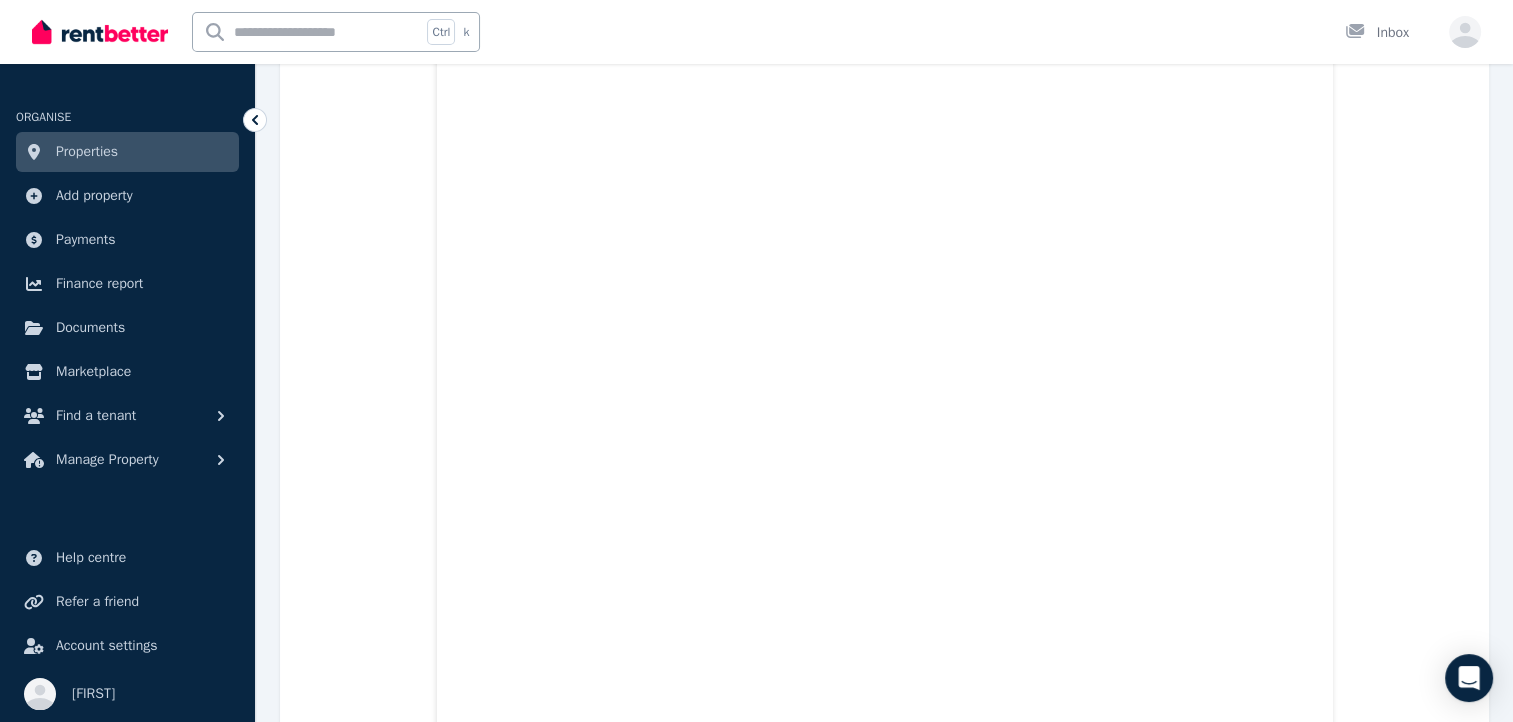 scroll, scrollTop: 914, scrollLeft: 0, axis: vertical 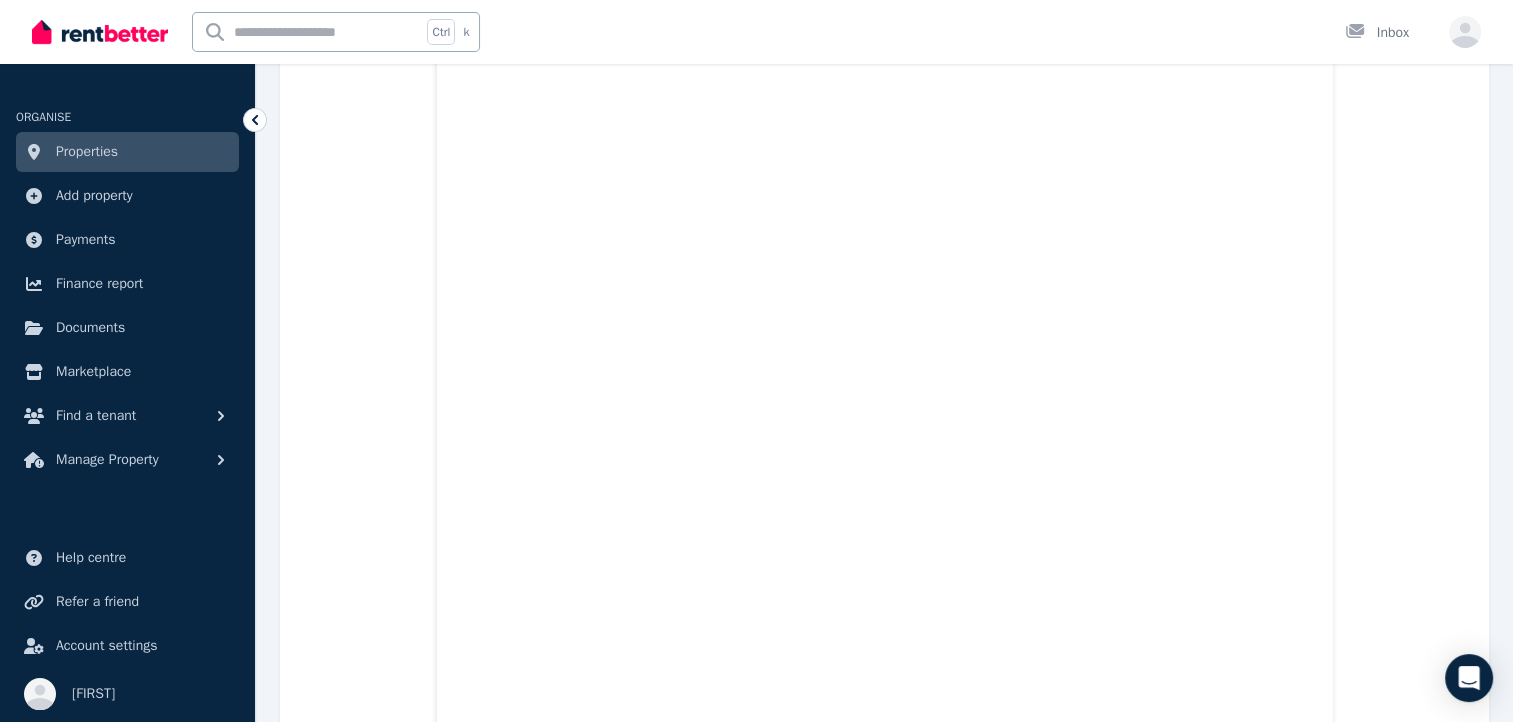 click on "Application.pdf WhatsApp_Image_[YEAR]_[MONTH]_[DAY]_at_5.21.55_PM.jpeg WhatsApp_Image_[YEAR]_[MONTH]_[DAY]_at_5.21.55_PM_1.jpeg WhatsApp_Image_[YEAR]_[MONTH]_[DAY]_at_5.26.05_PM.jpeg" at bounding box center [884, 4830] 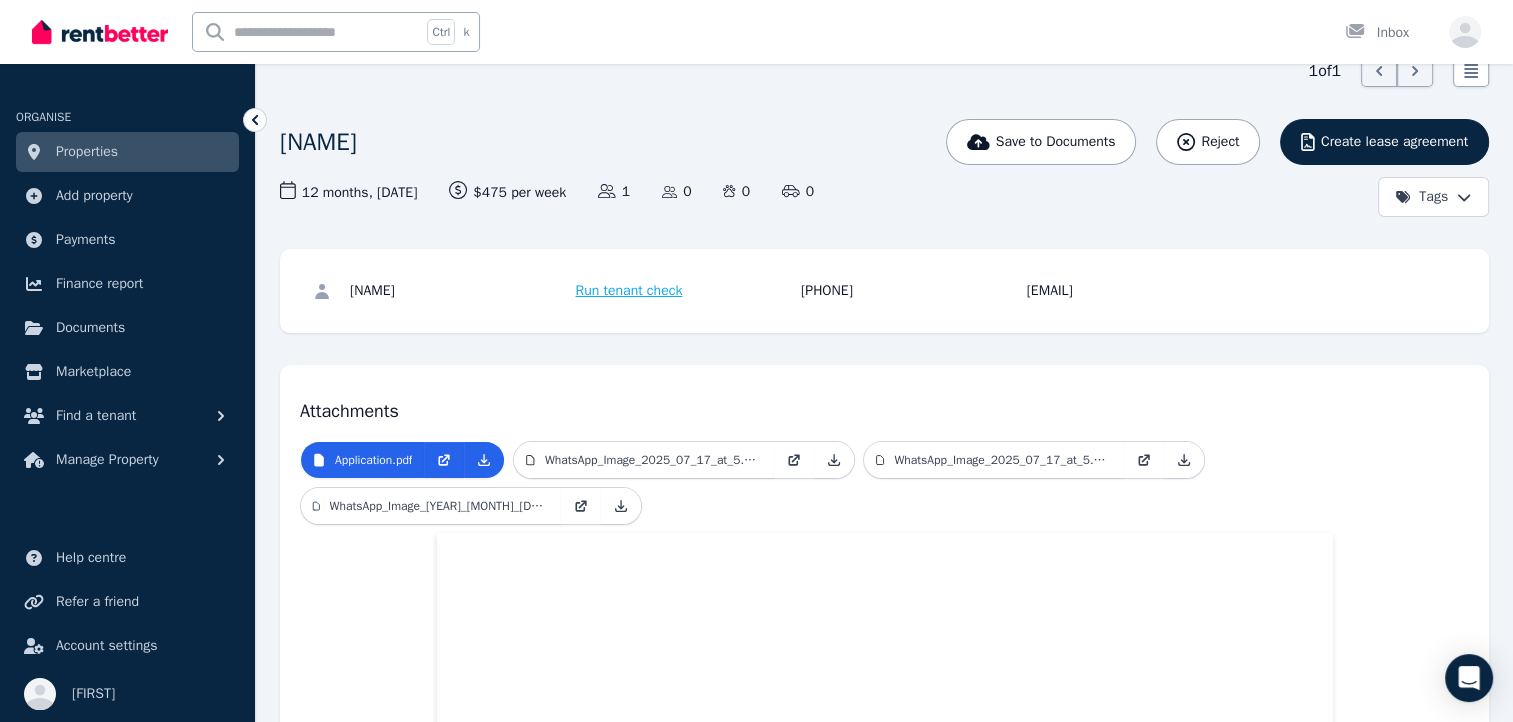 scroll, scrollTop: 0, scrollLeft: 0, axis: both 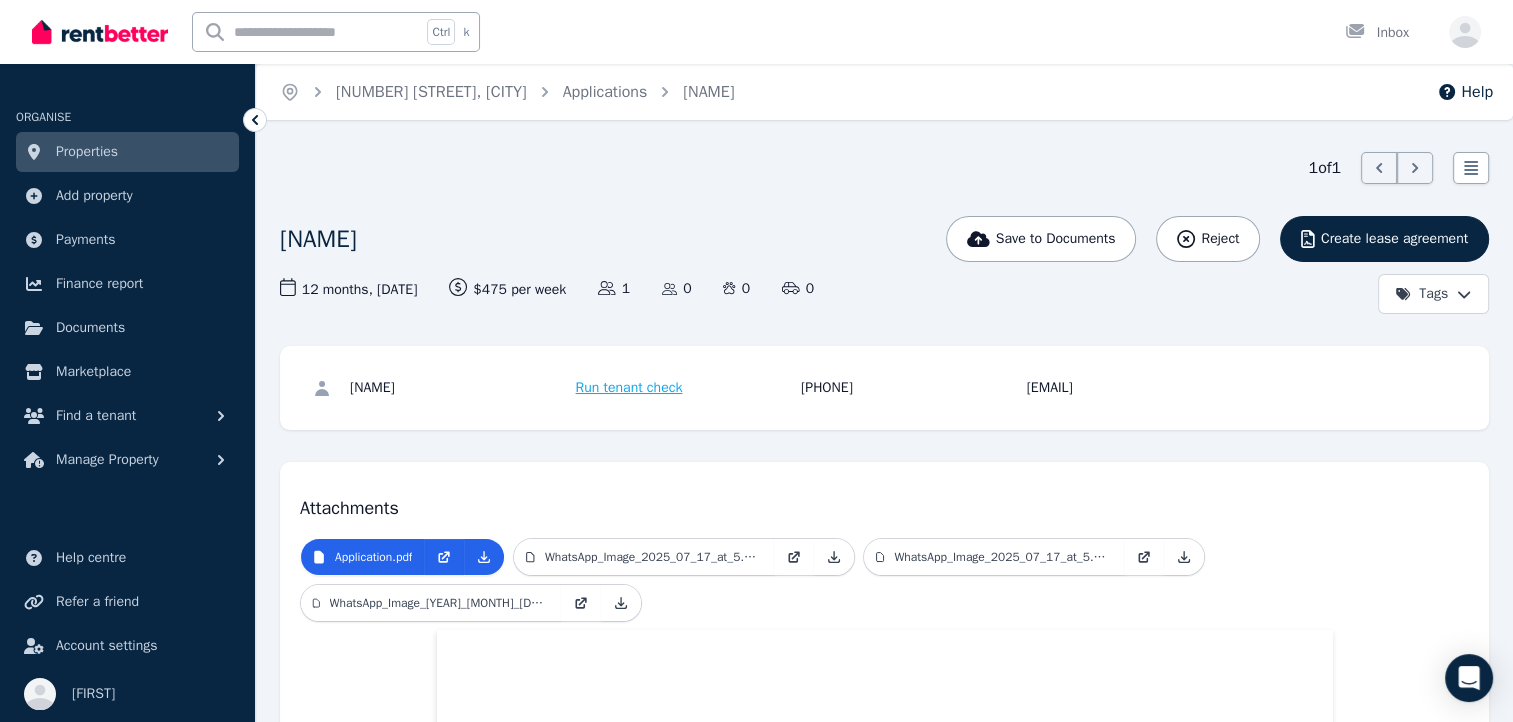 click 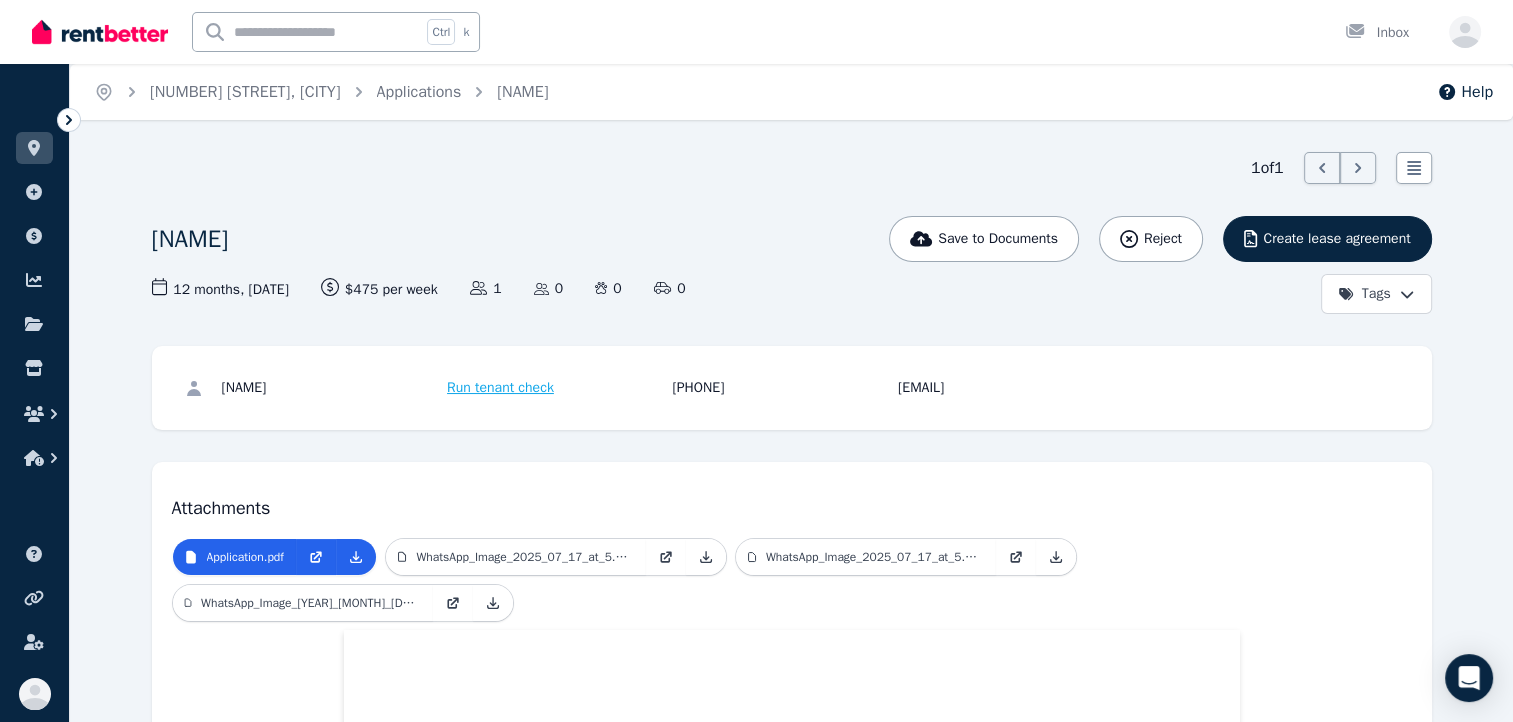 click 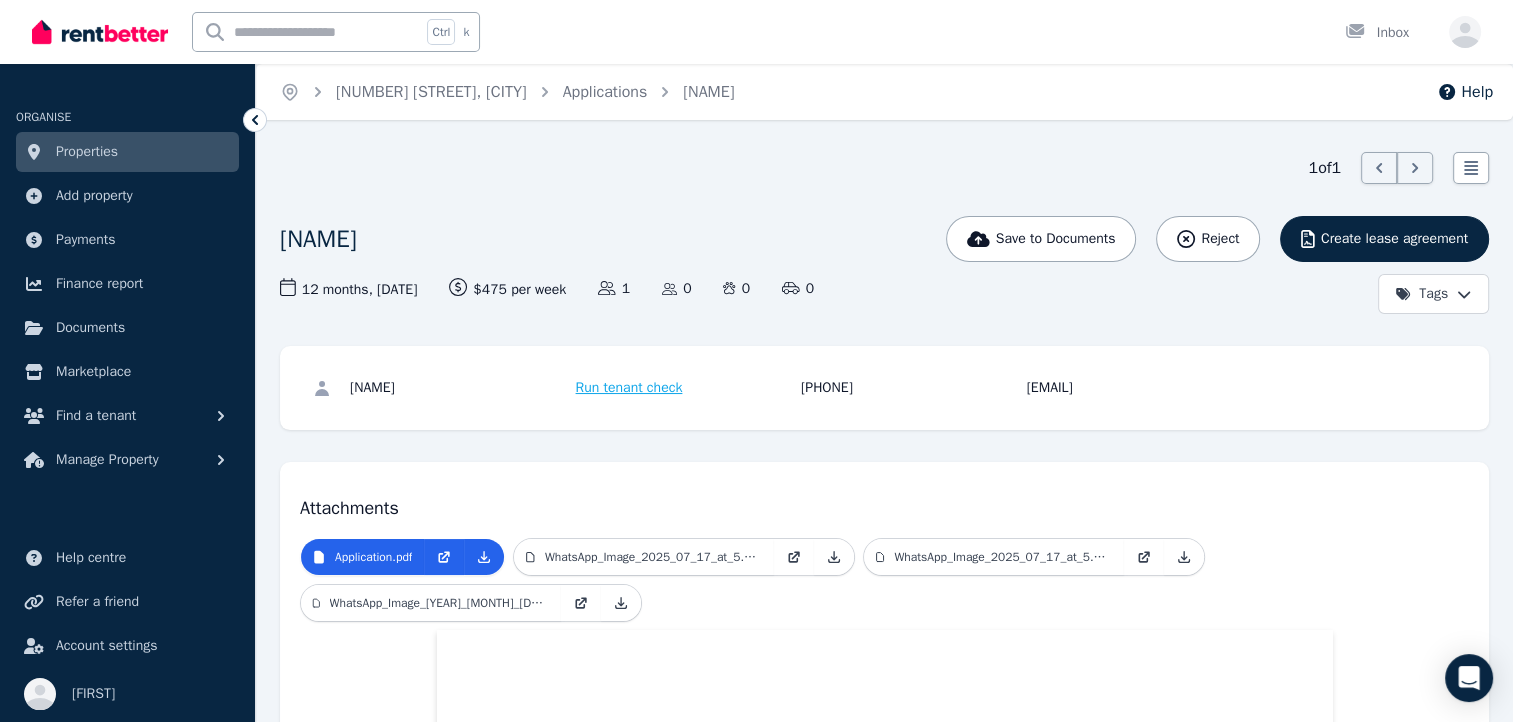 click on "Properties" at bounding box center (87, 152) 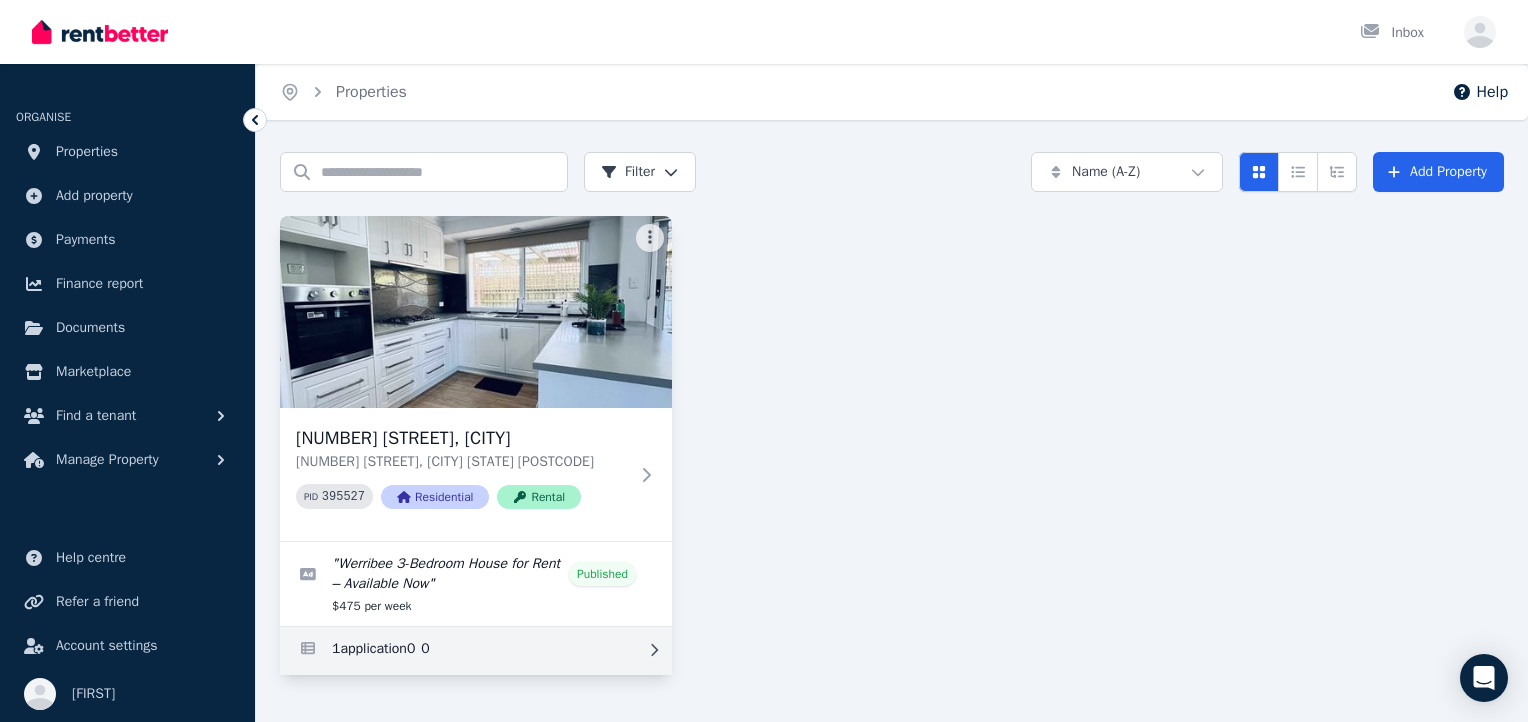 click at bounding box center (476, 651) 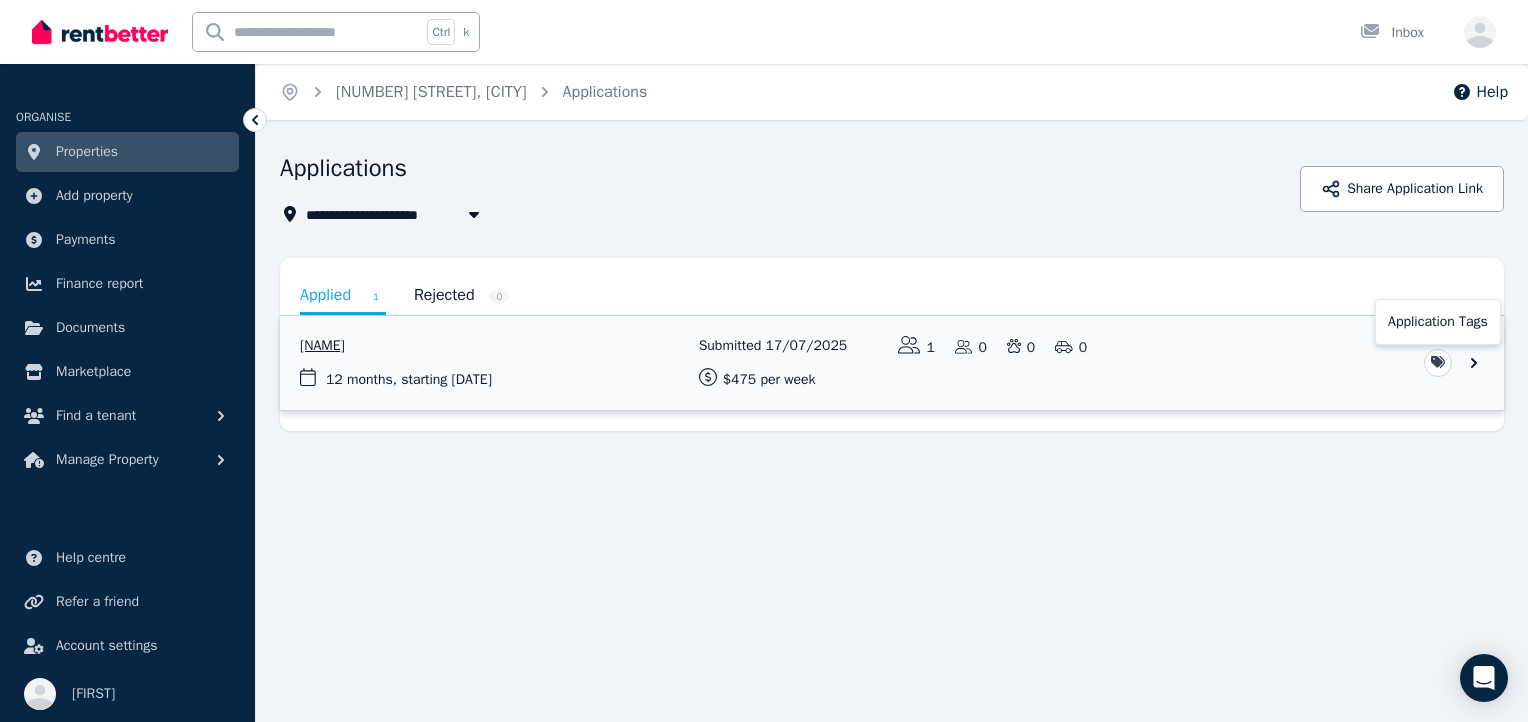 click on "**********" at bounding box center (764, 361) 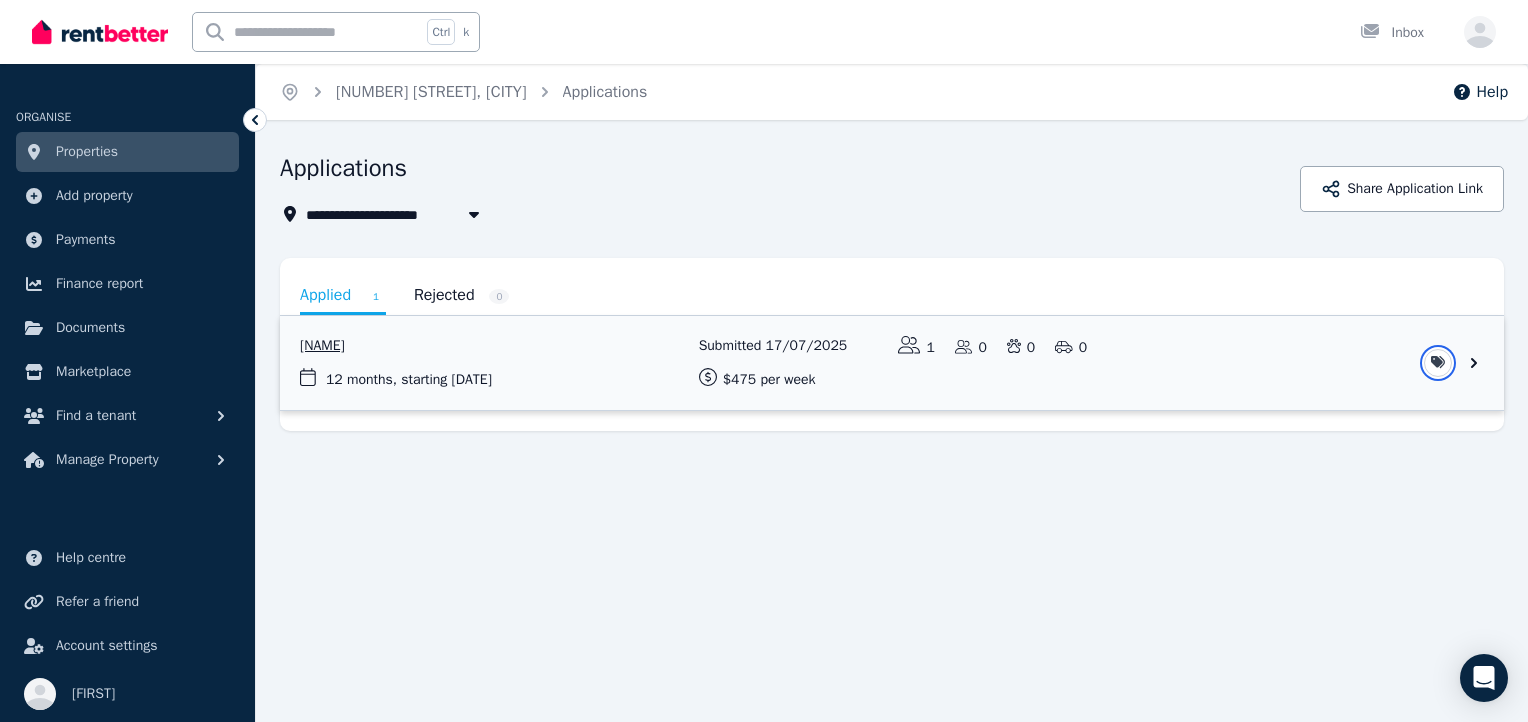 click on "**********" at bounding box center [764, 361] 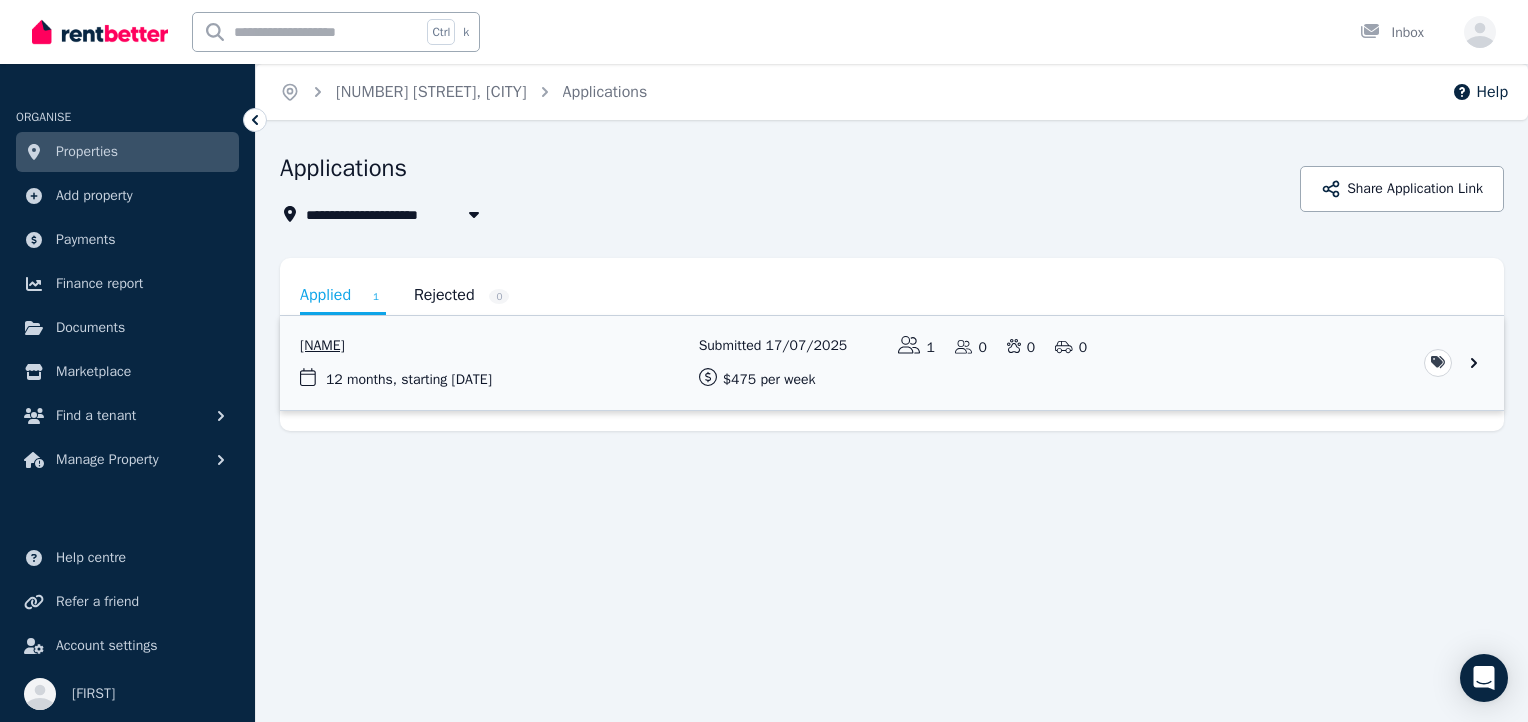 click at bounding box center (892, 363) 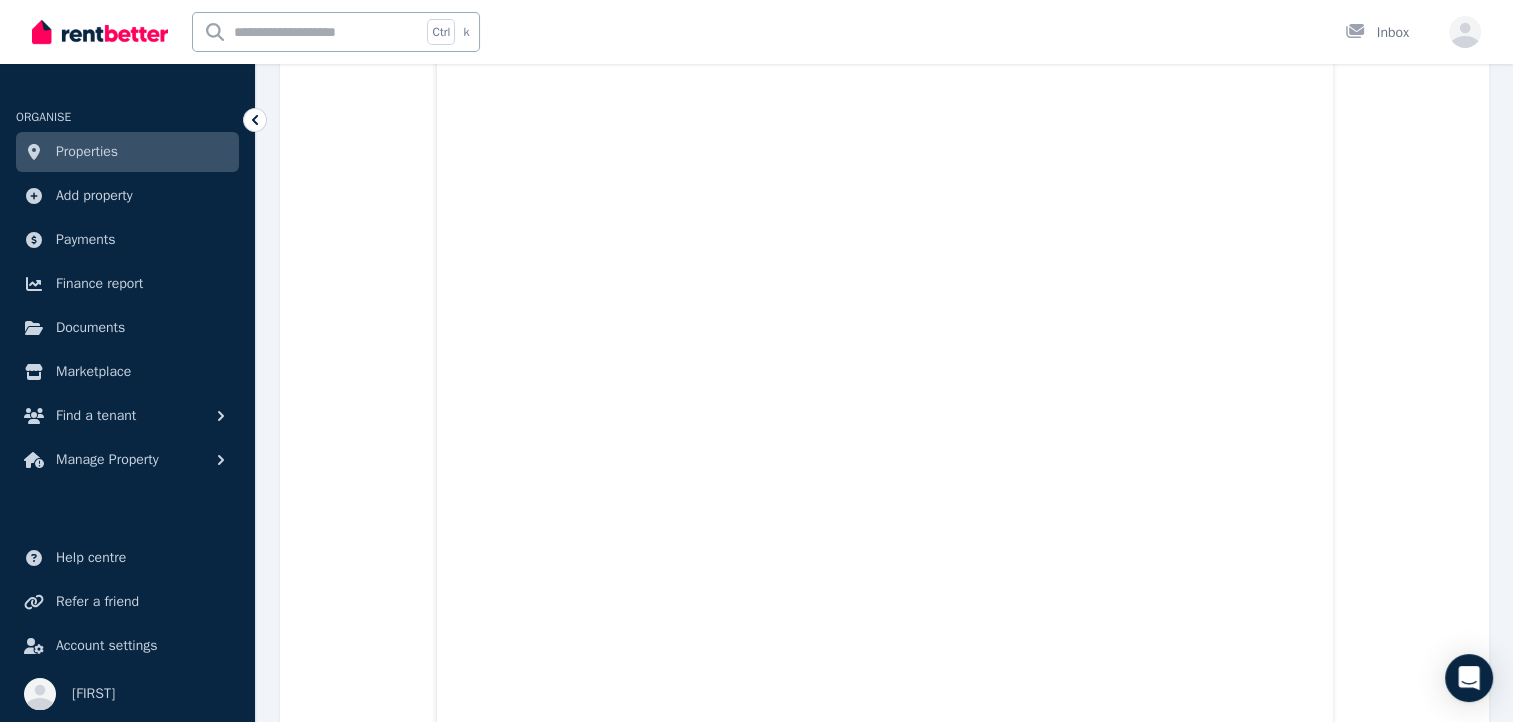 scroll, scrollTop: 1100, scrollLeft: 0, axis: vertical 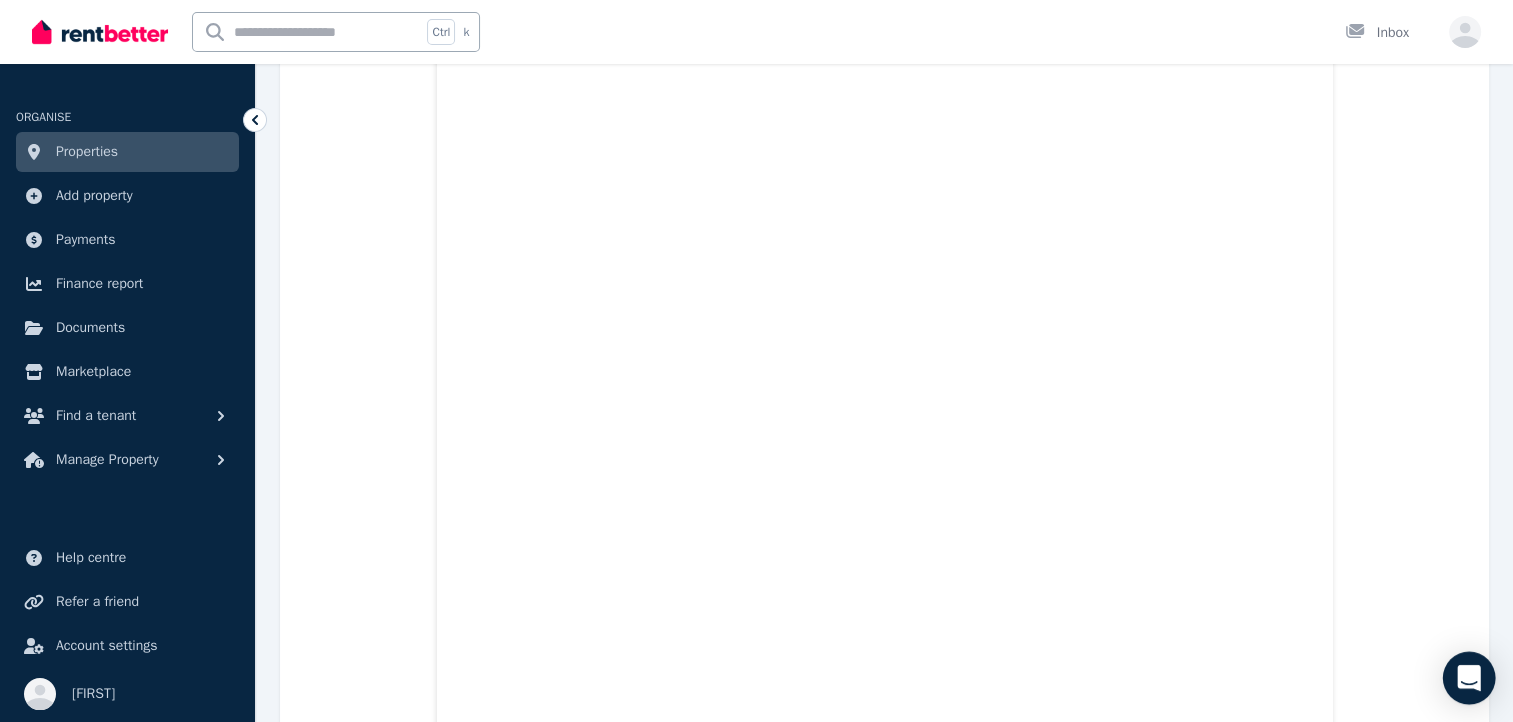 click at bounding box center [1469, 678] 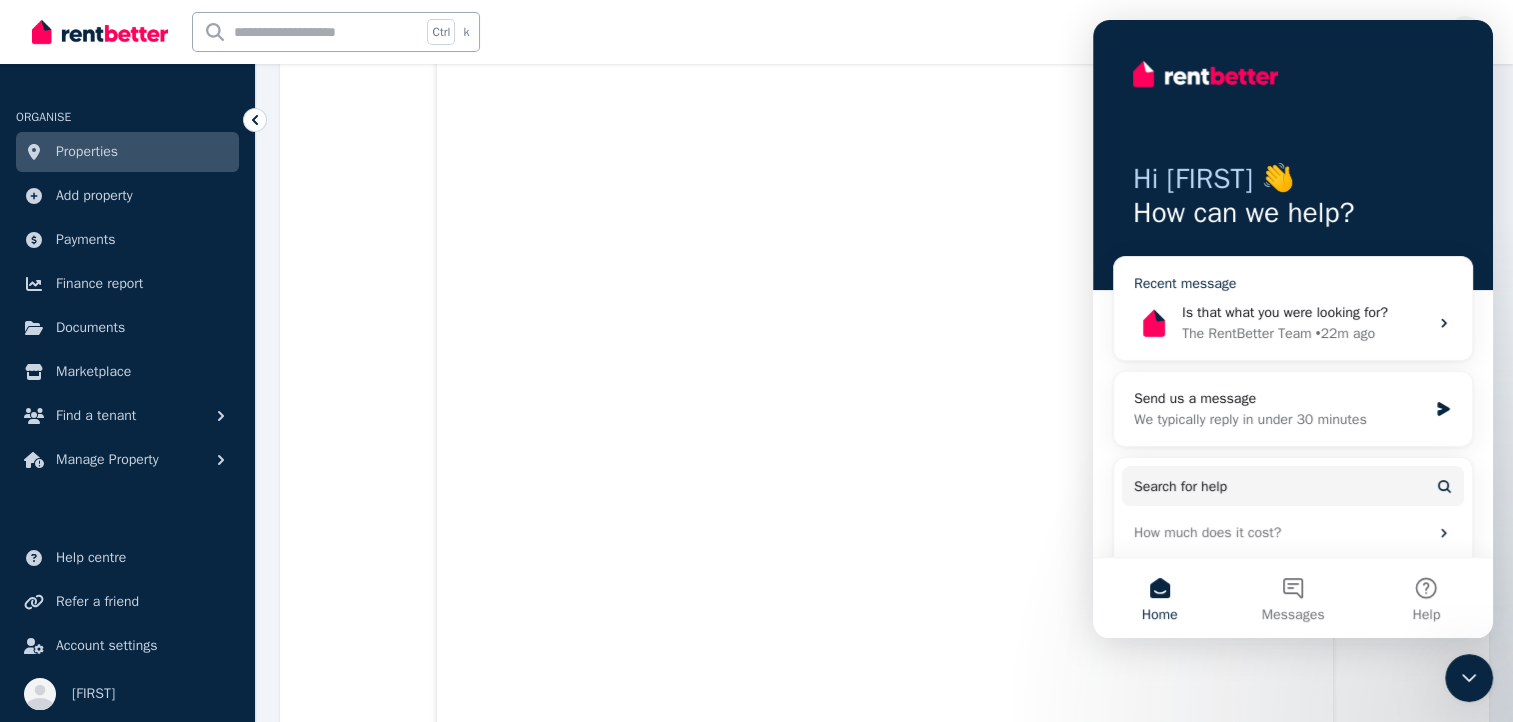 scroll, scrollTop: 0, scrollLeft: 0, axis: both 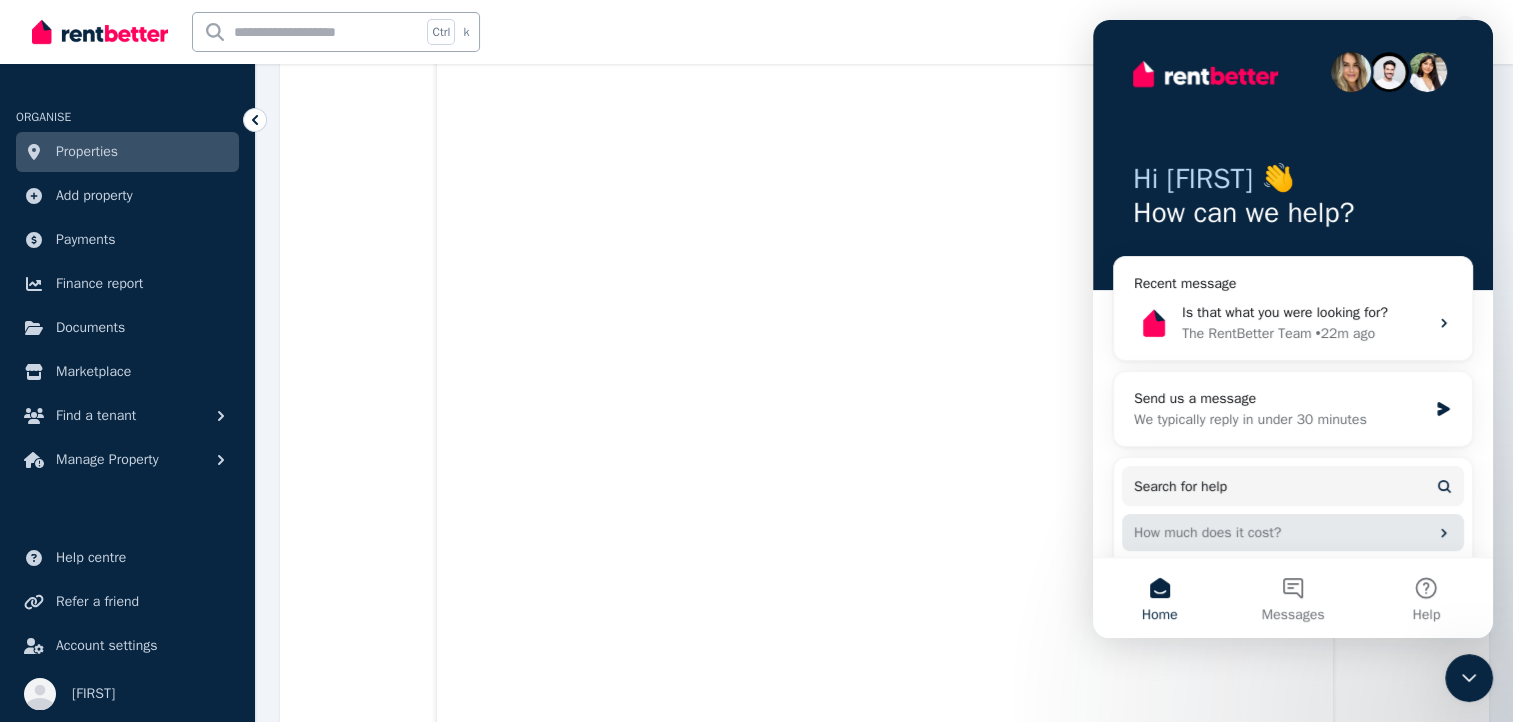 click on "How much does it cost?" at bounding box center (1281, 532) 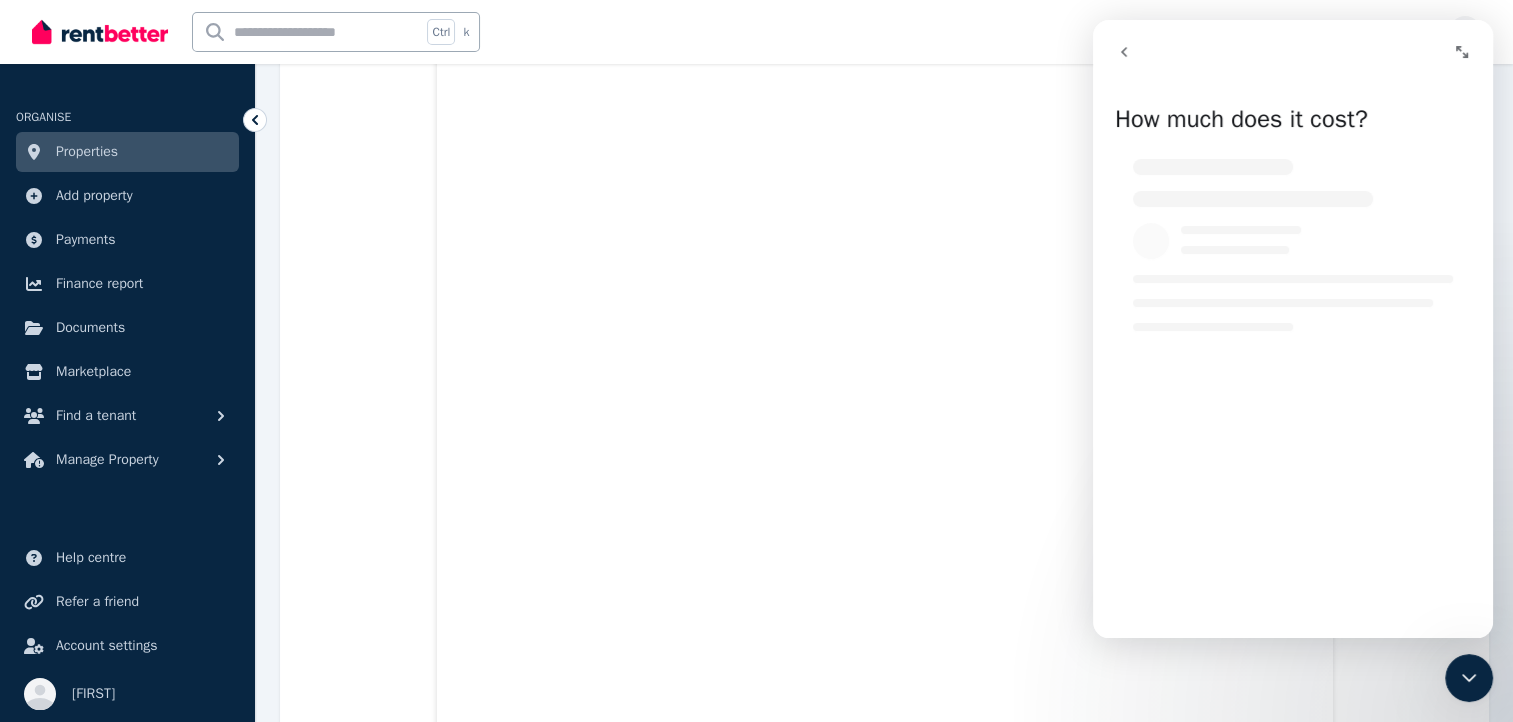 click 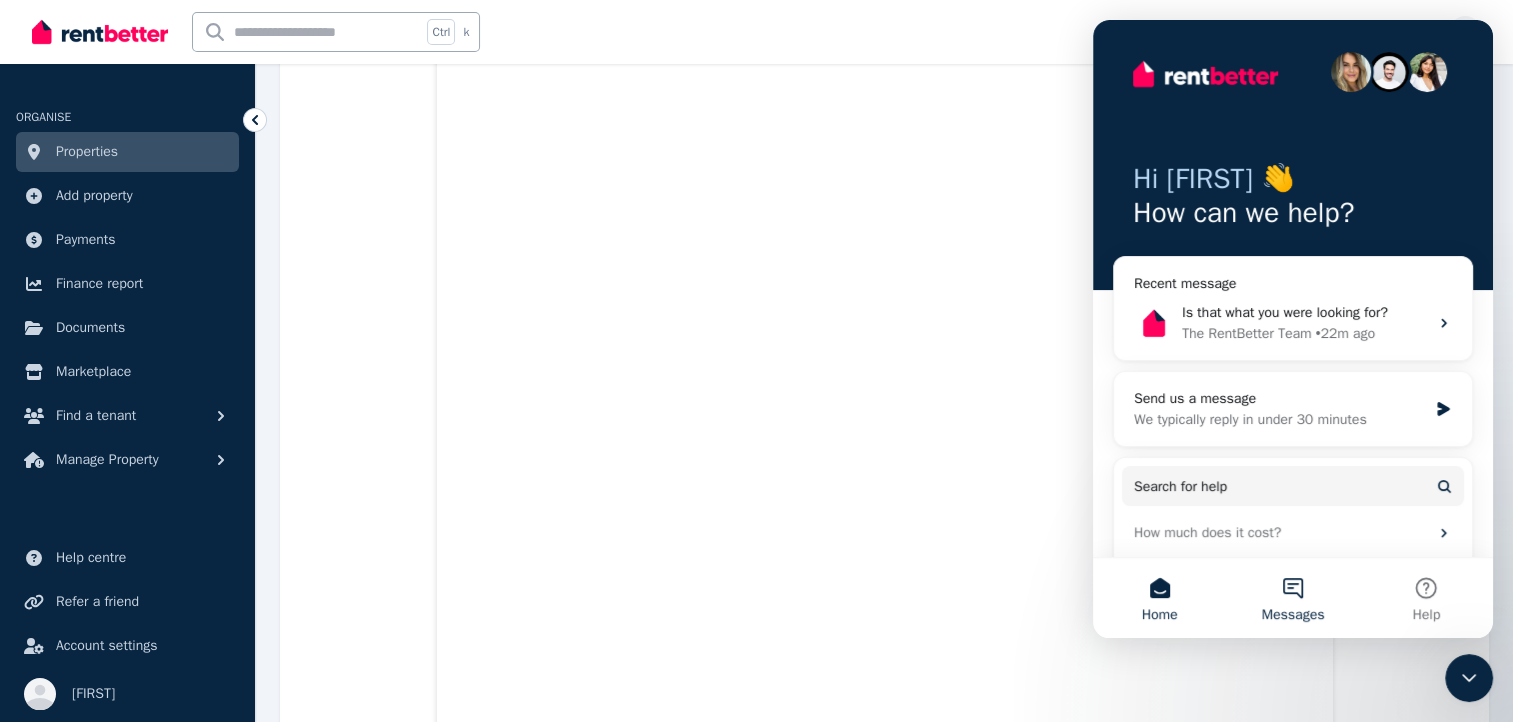 click on "Messages" at bounding box center [1292, 598] 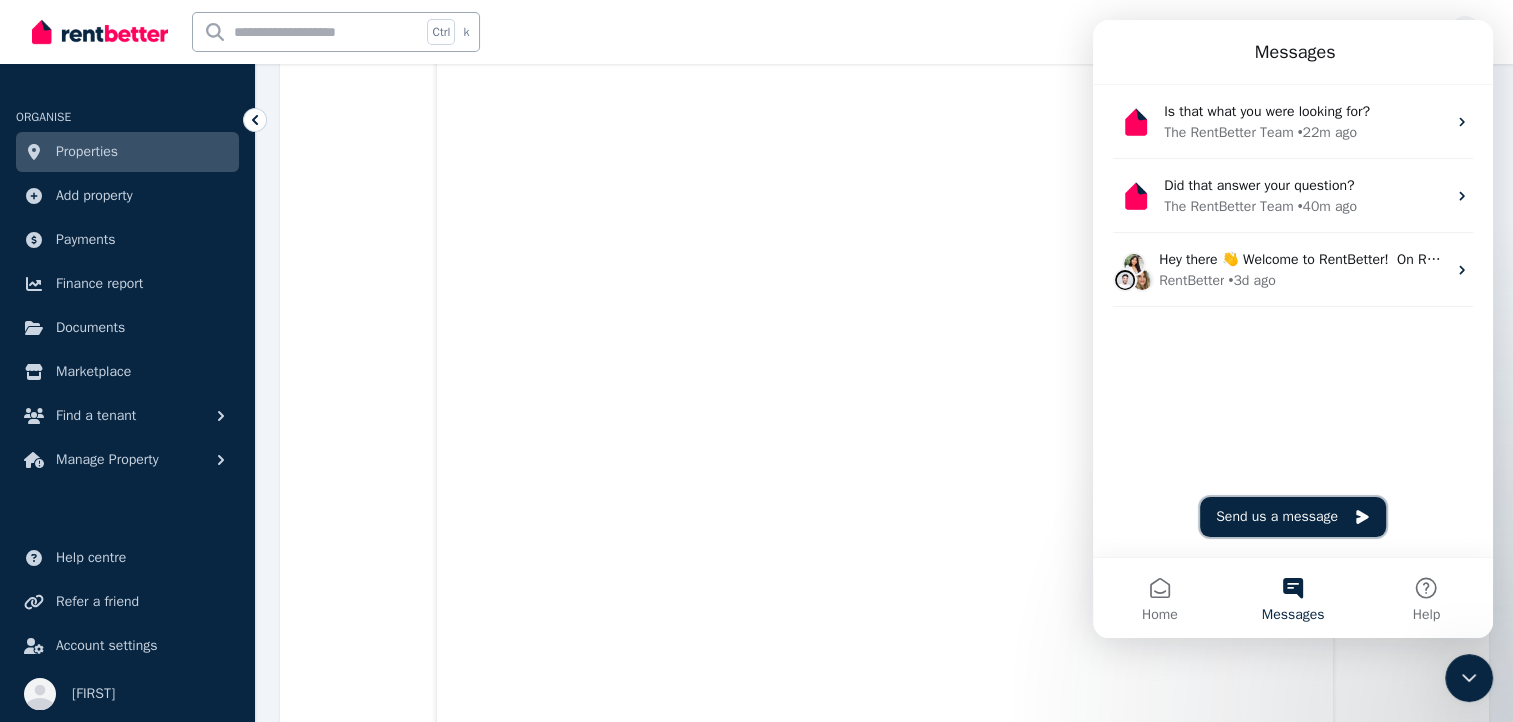 click on "Send us a message" at bounding box center [1293, 517] 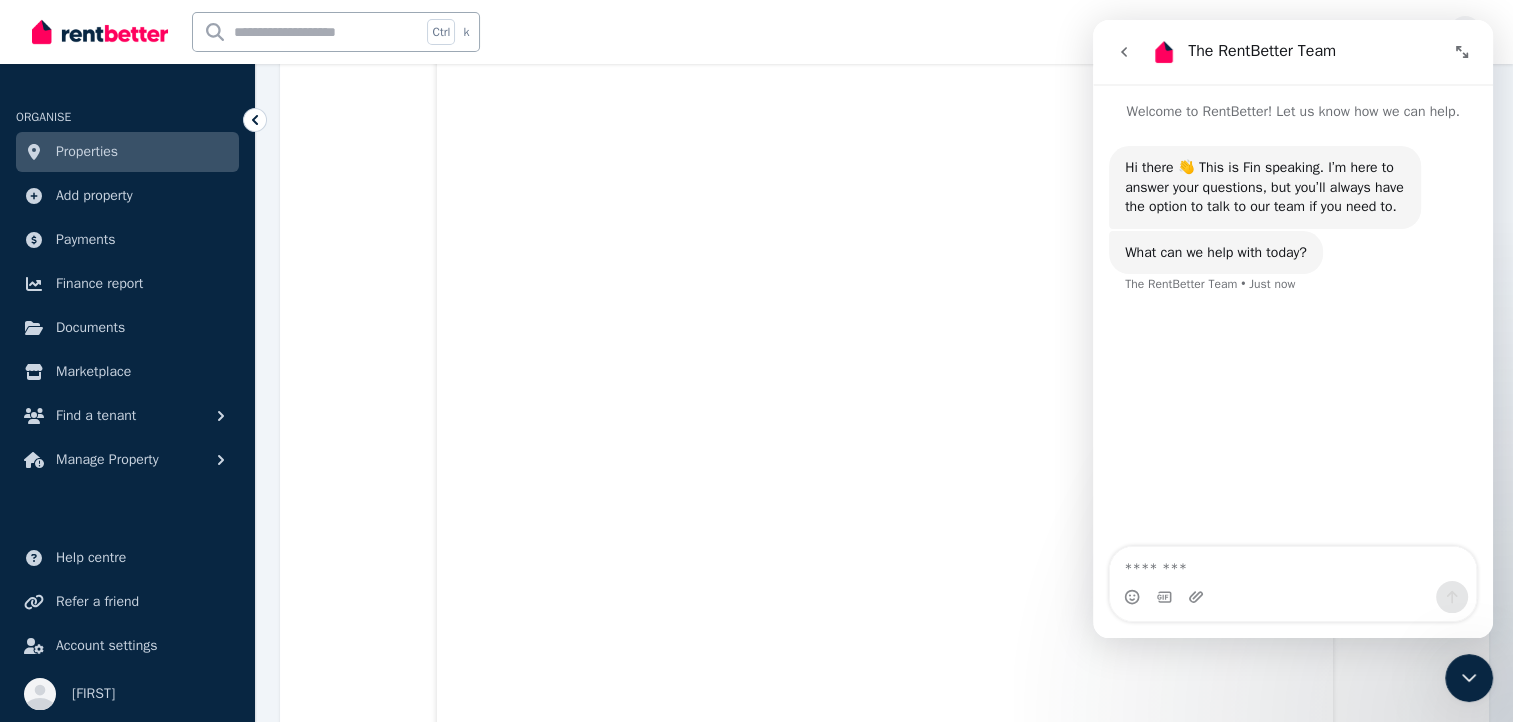 click at bounding box center (1293, 564) 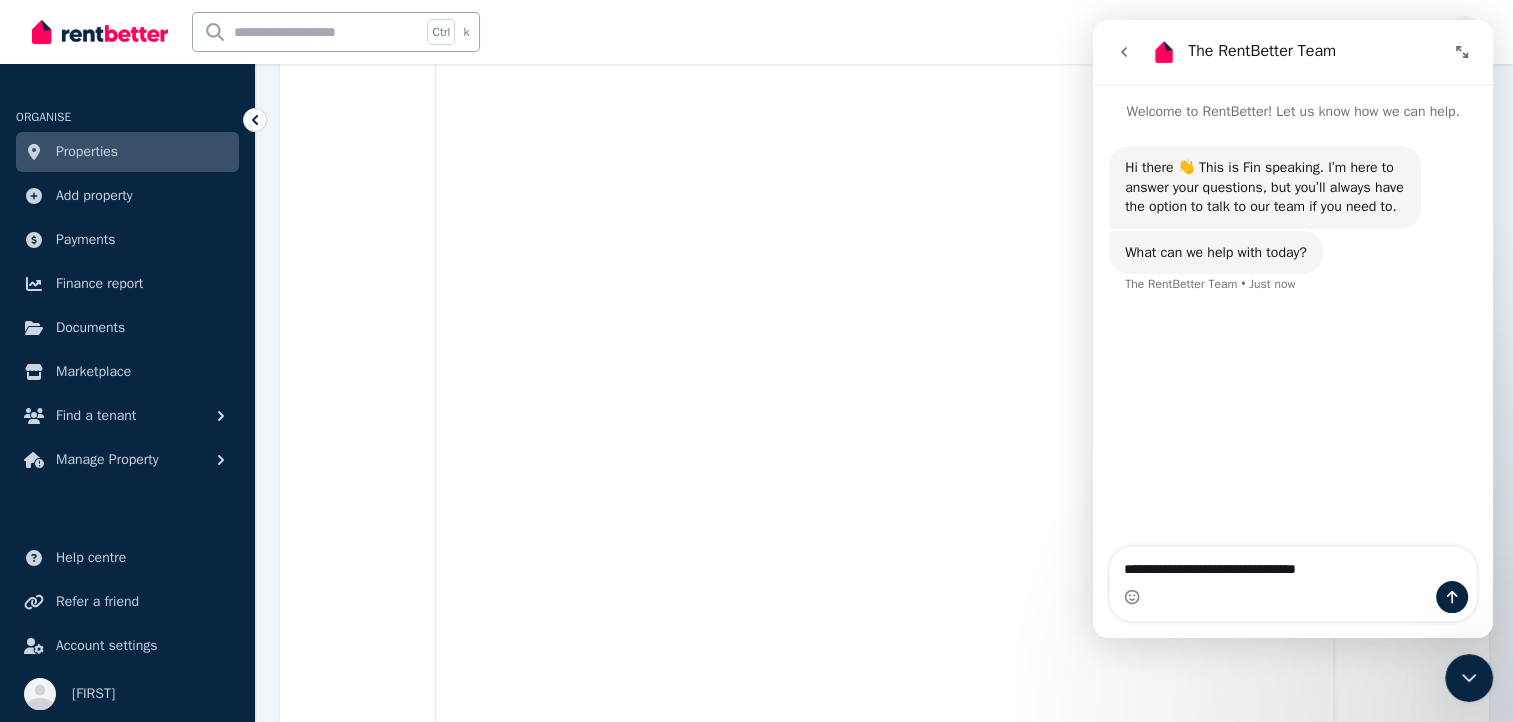 type on "**********" 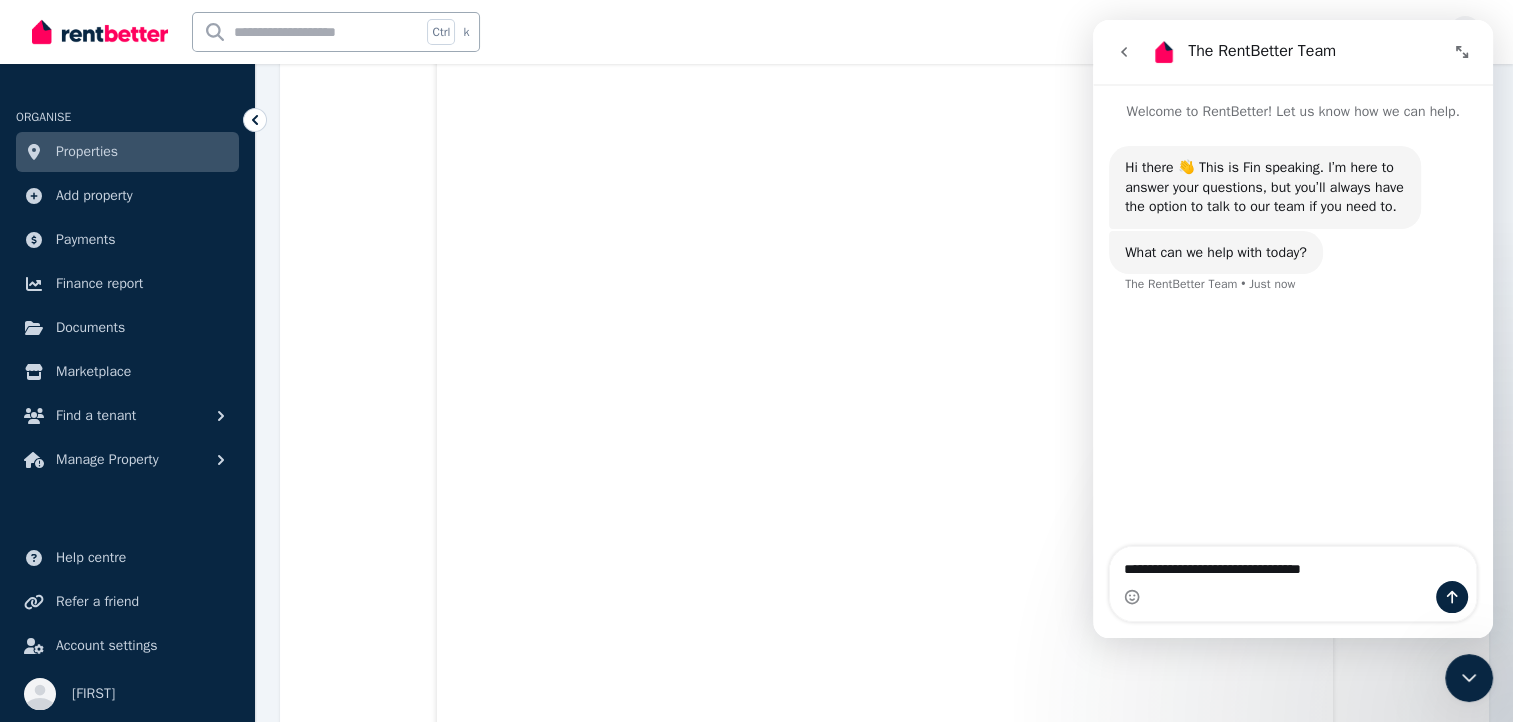 type 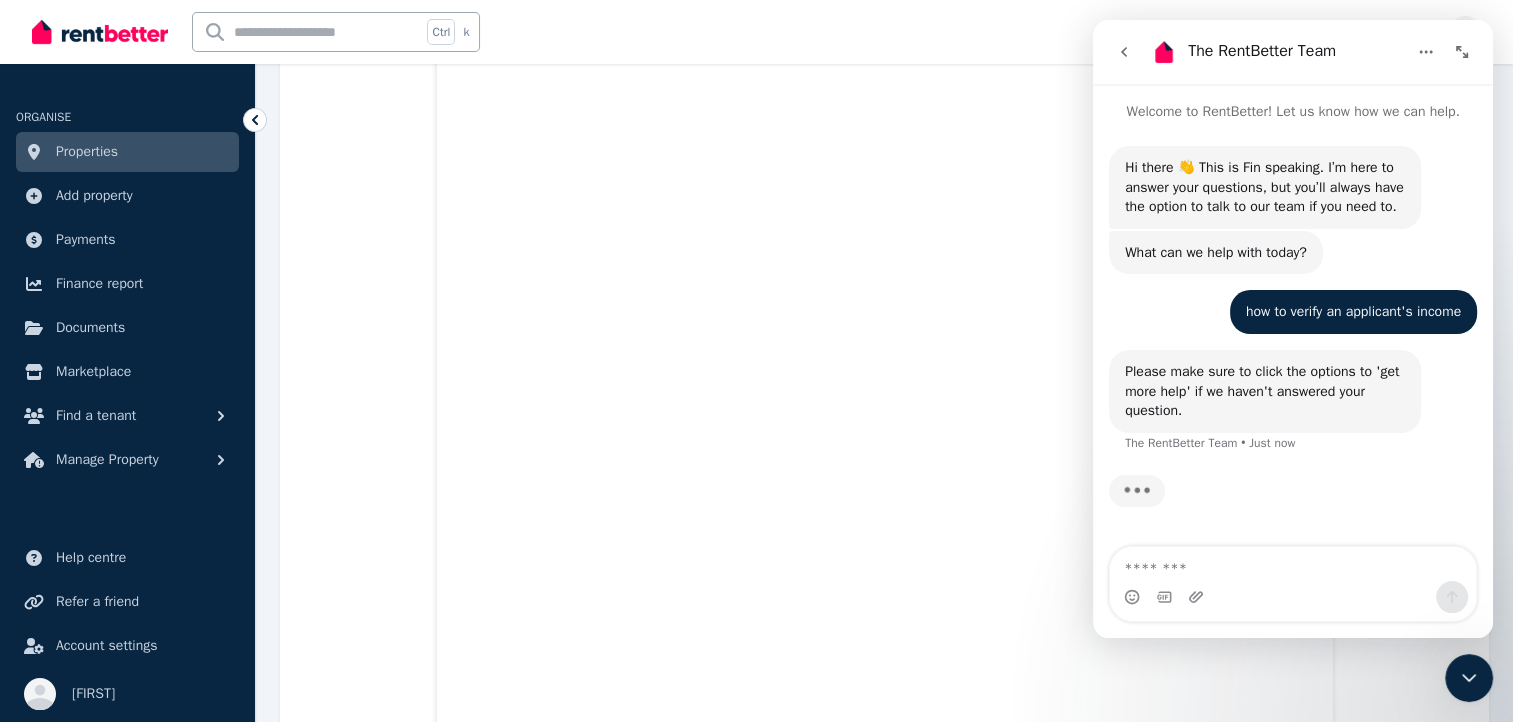 scroll, scrollTop: 0, scrollLeft: 0, axis: both 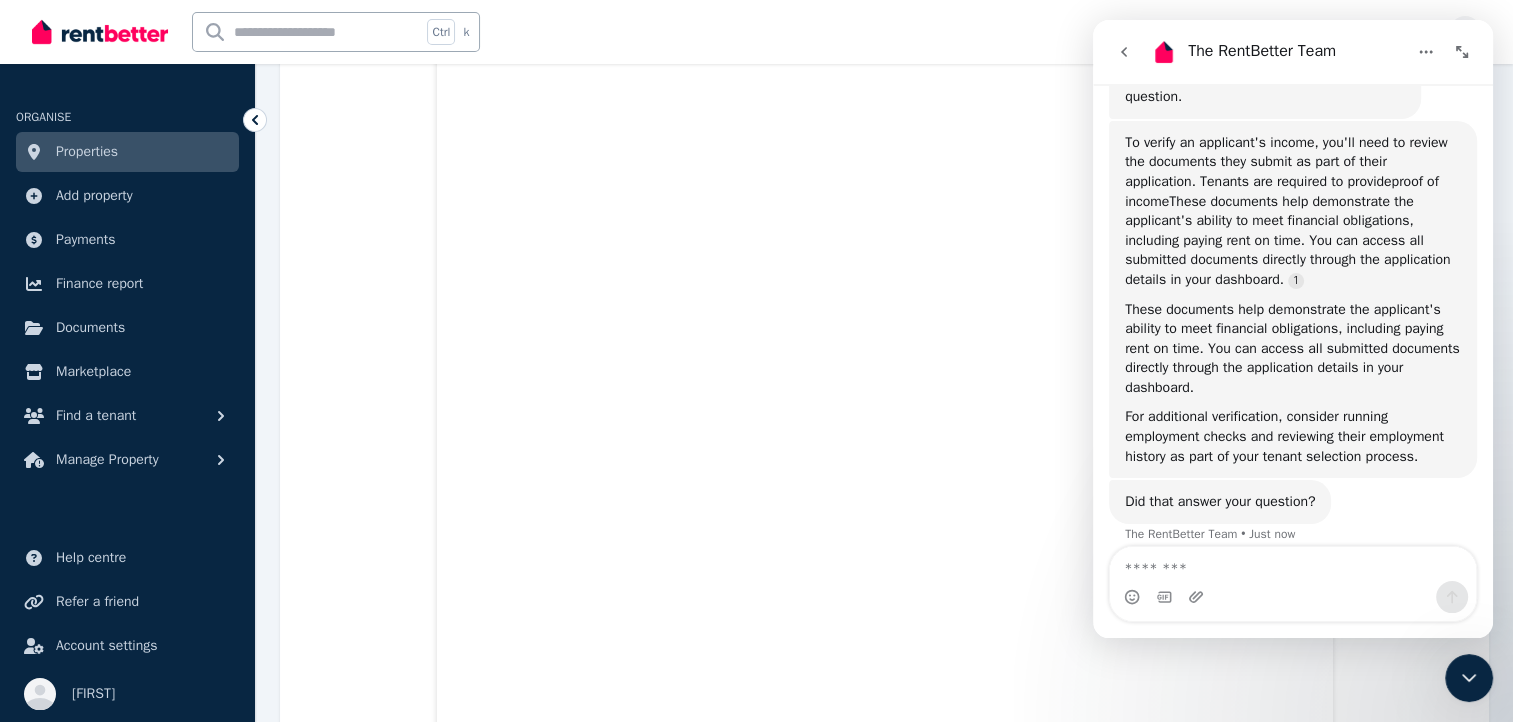 click 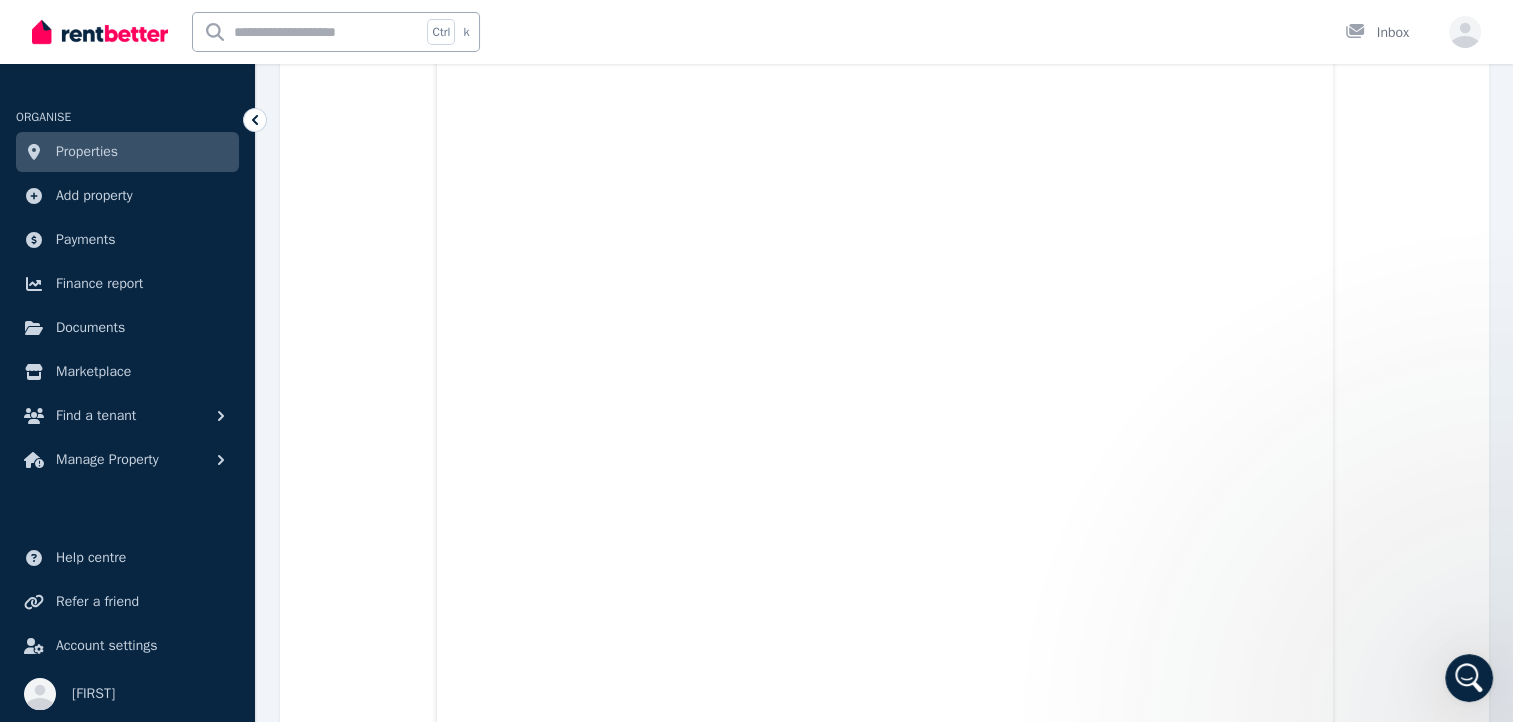 scroll, scrollTop: 0, scrollLeft: 0, axis: both 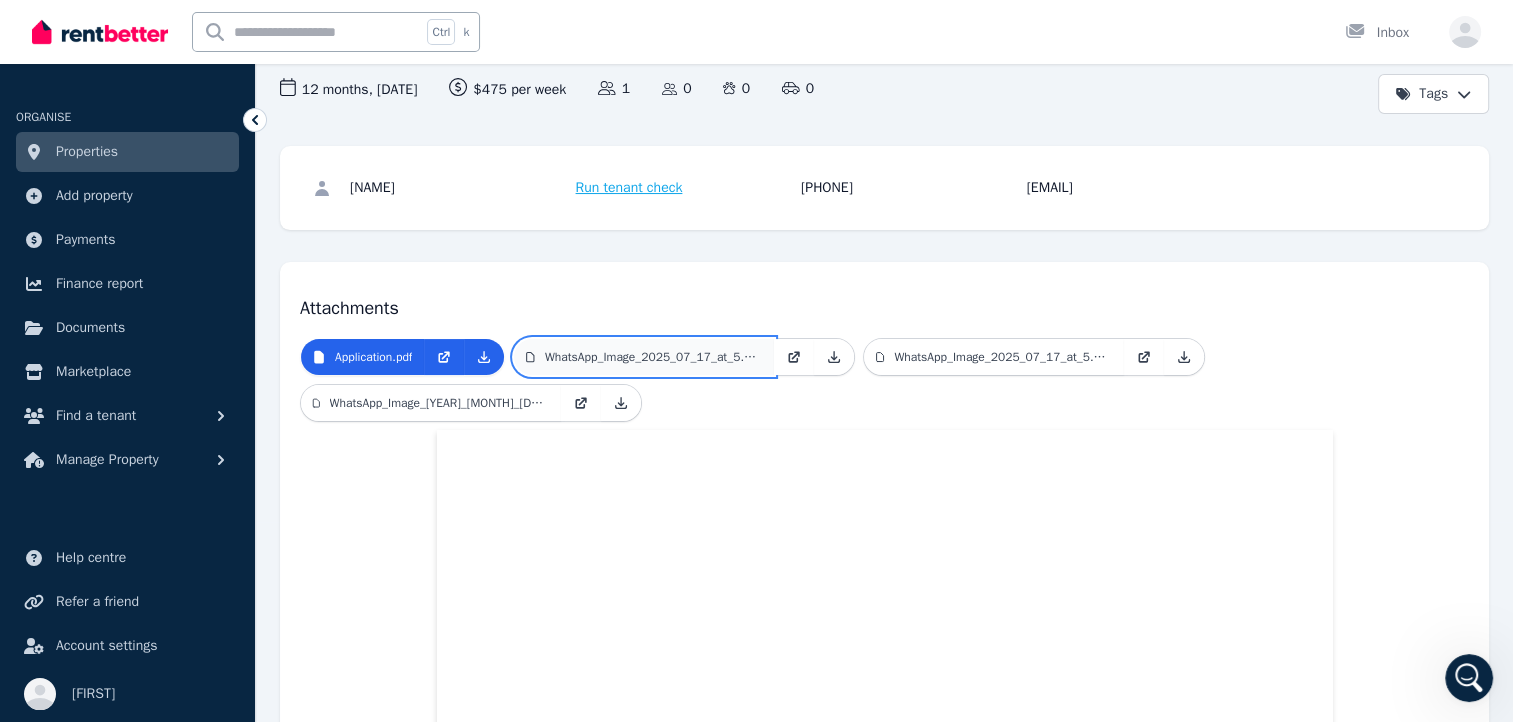 click on "WhatsApp_Image_2025_07_17_at_5.21.55_PM.jpeg" at bounding box center (654, 357) 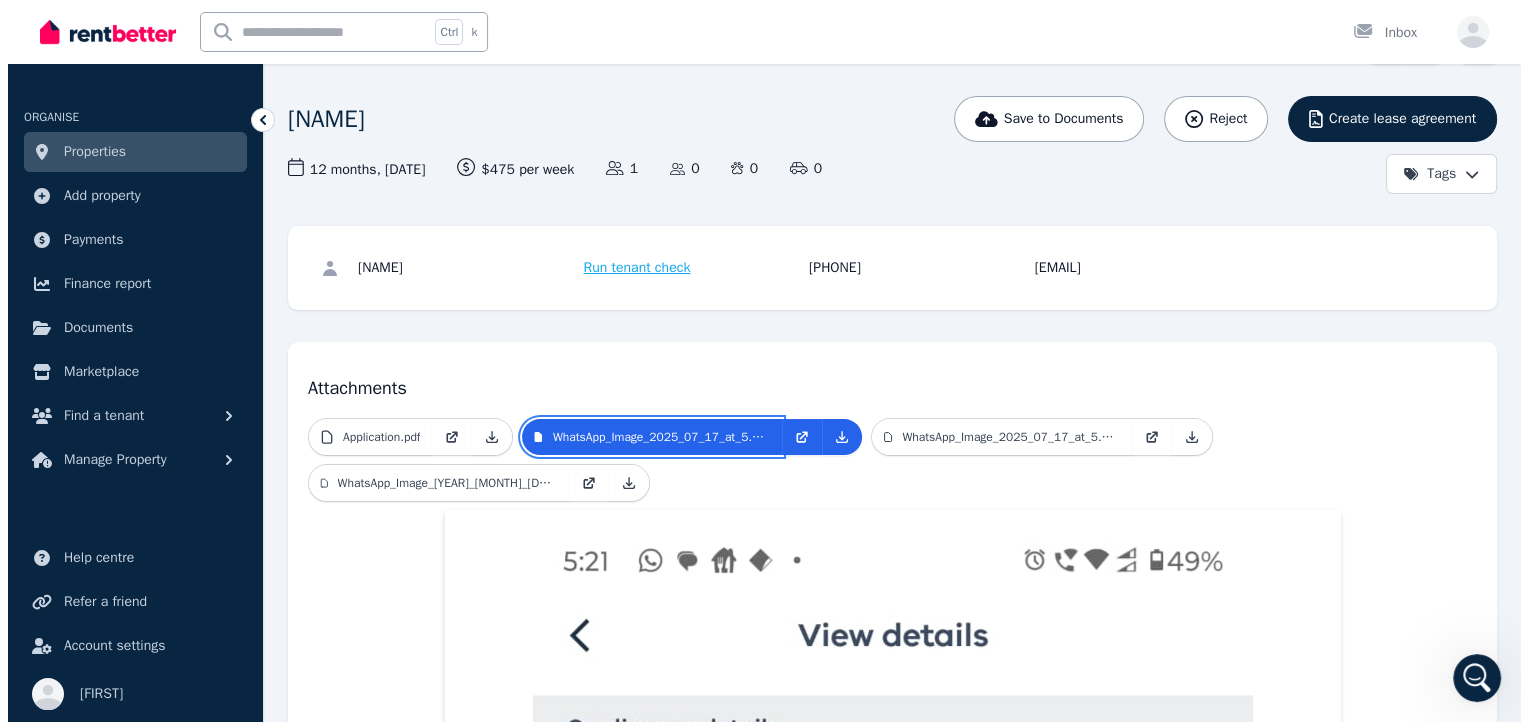 scroll, scrollTop: 100, scrollLeft: 0, axis: vertical 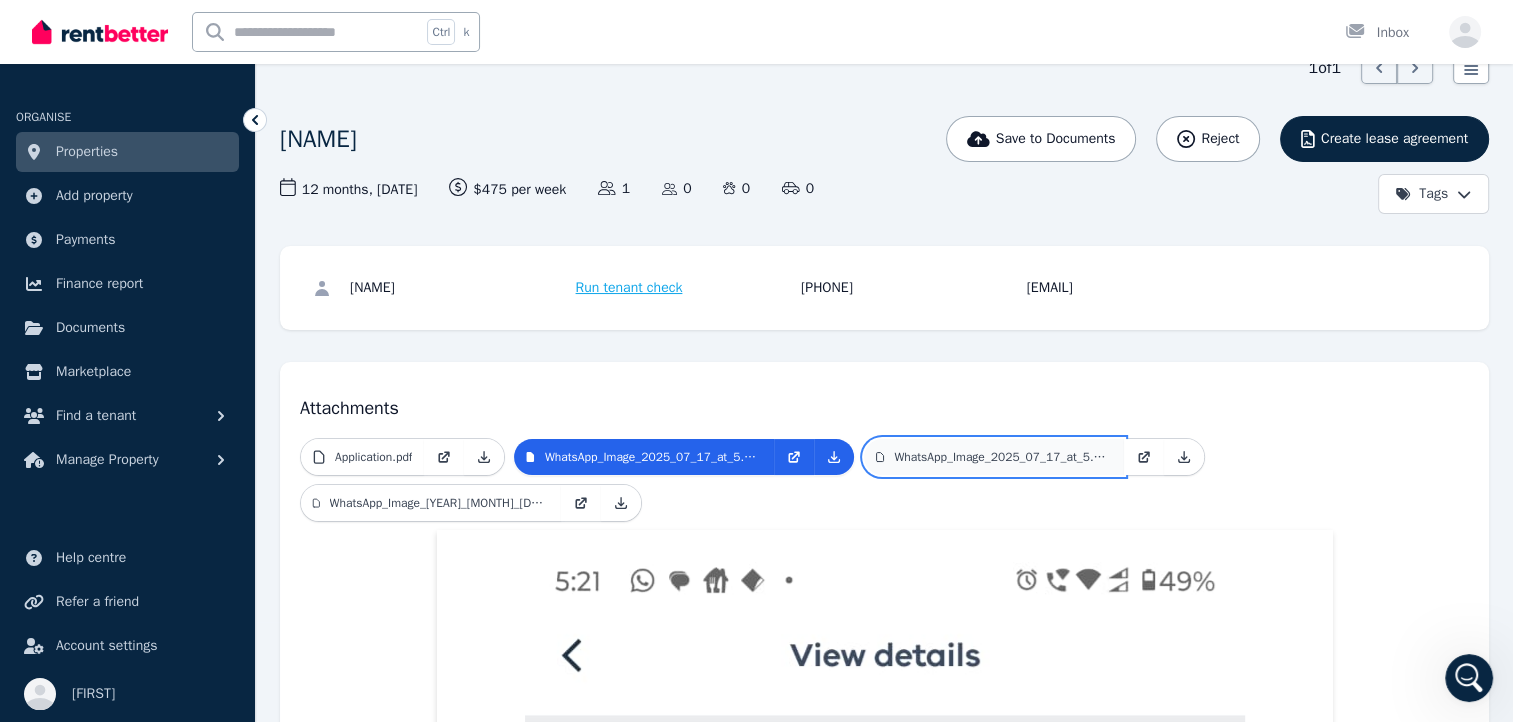 click on "WhatsApp_Image_2025_07_17_at_5.21.55_PM_1.jpeg" at bounding box center [994, 457] 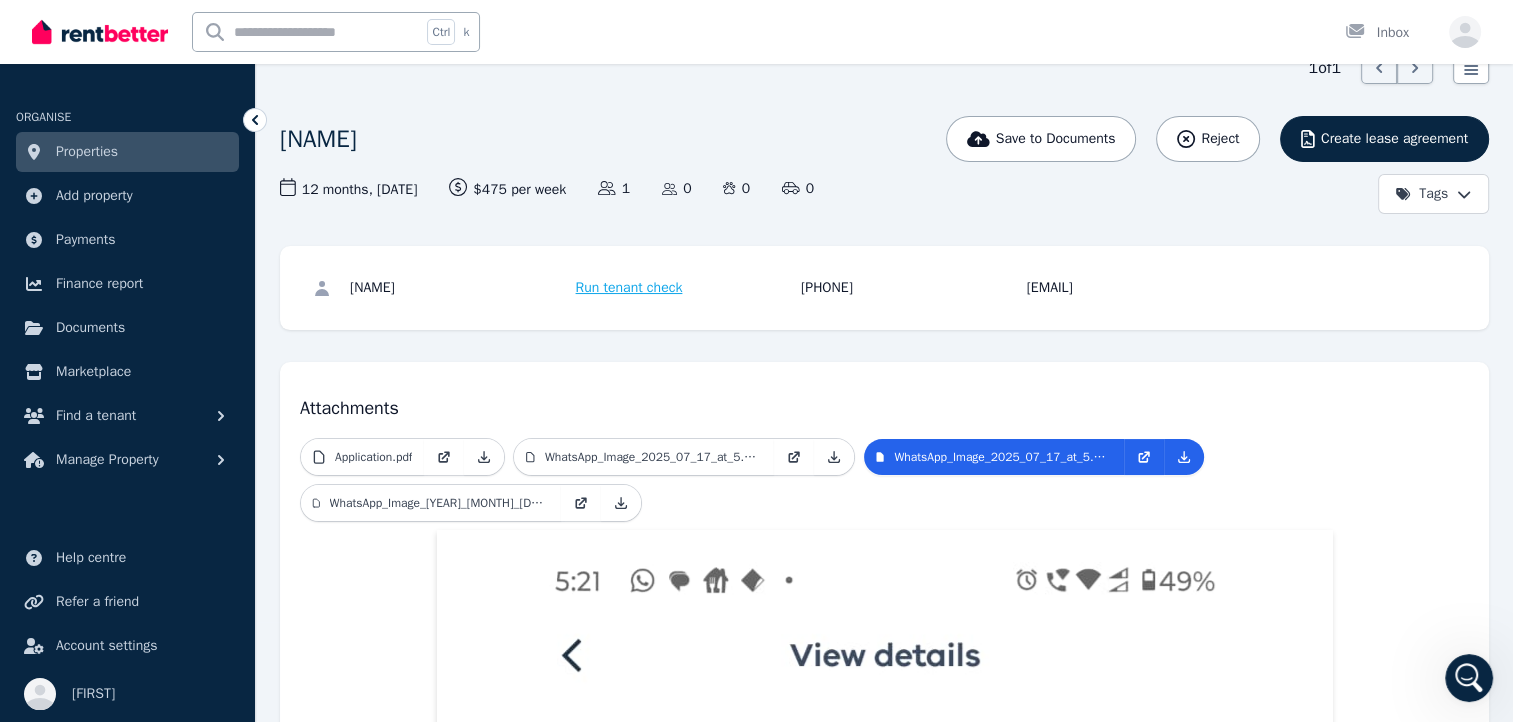 click on "Run tenant check" at bounding box center [629, 288] 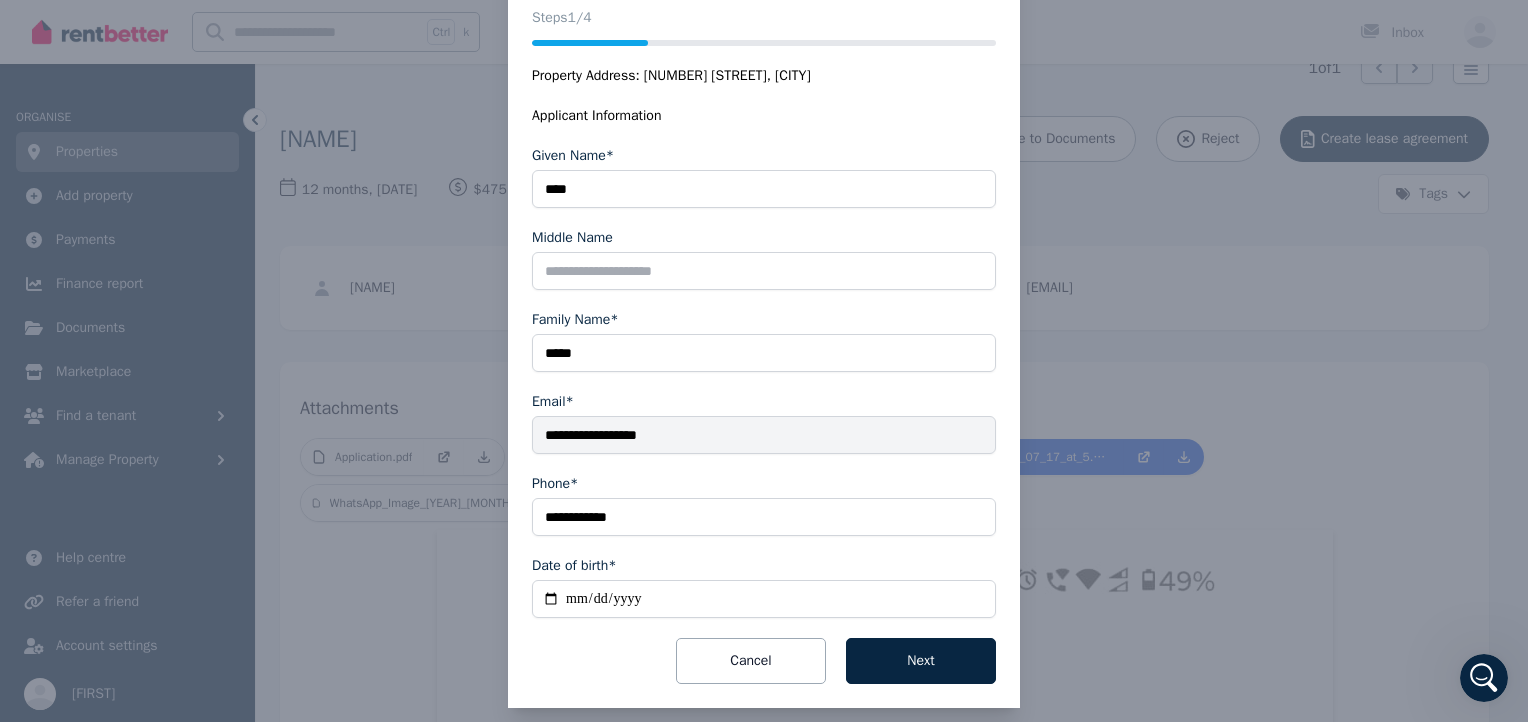 scroll, scrollTop: 263, scrollLeft: 0, axis: vertical 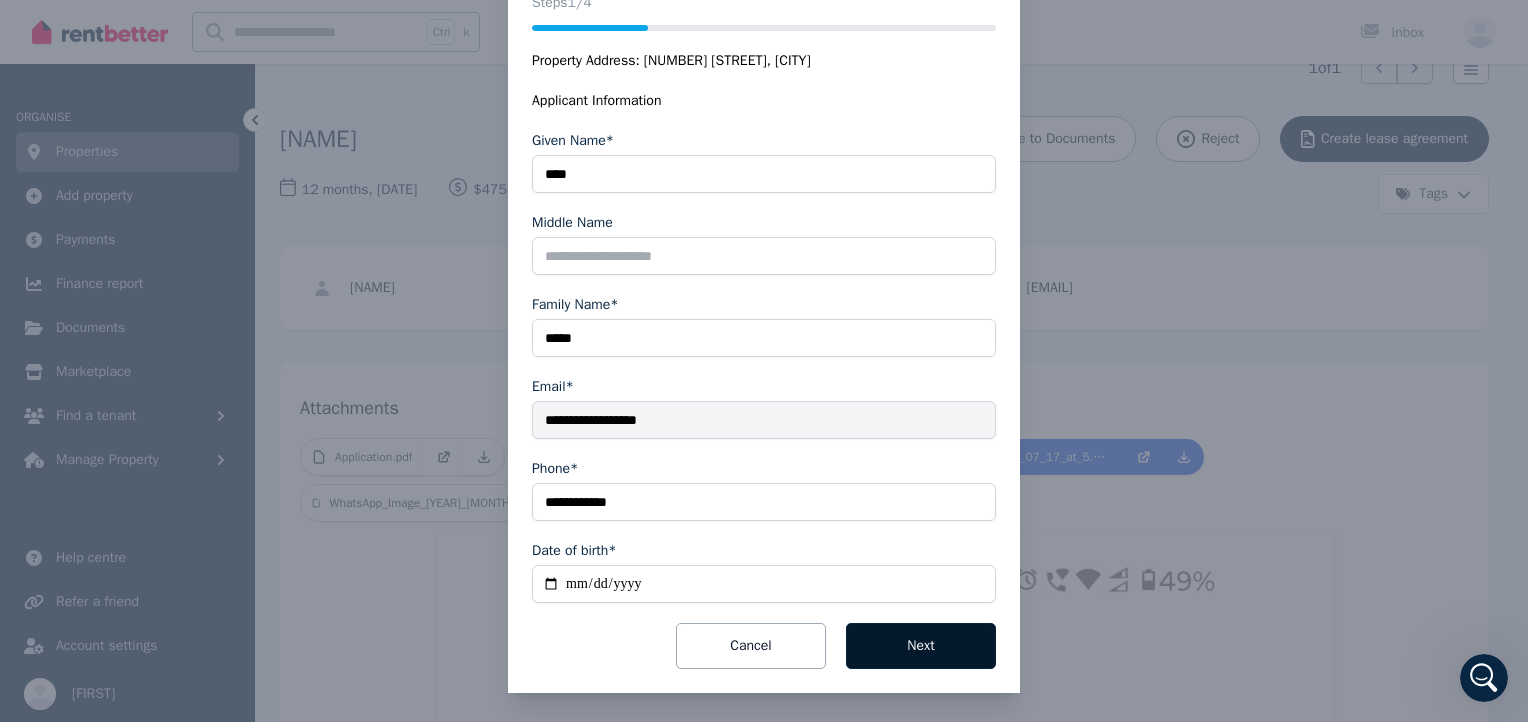 click on "Next" at bounding box center [921, 646] 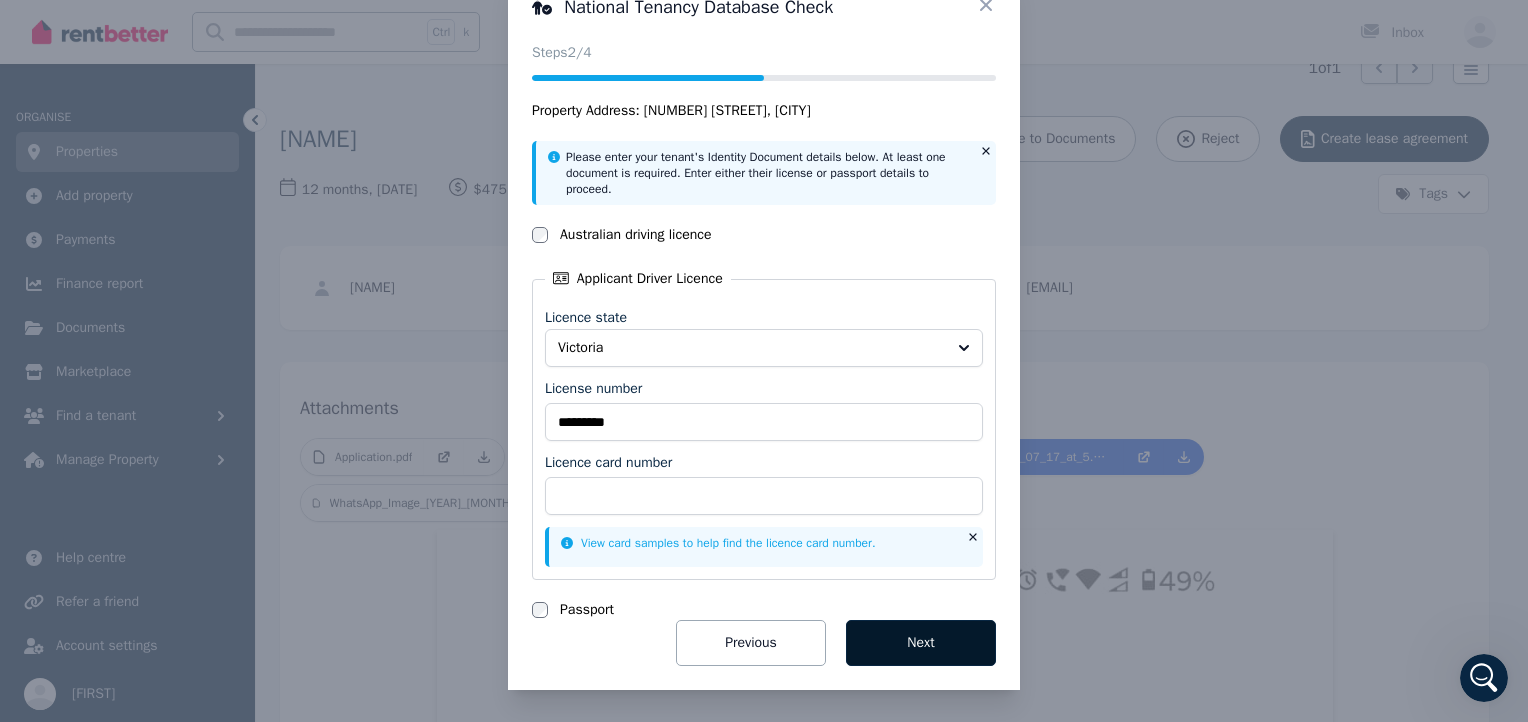 scroll, scrollTop: 59, scrollLeft: 0, axis: vertical 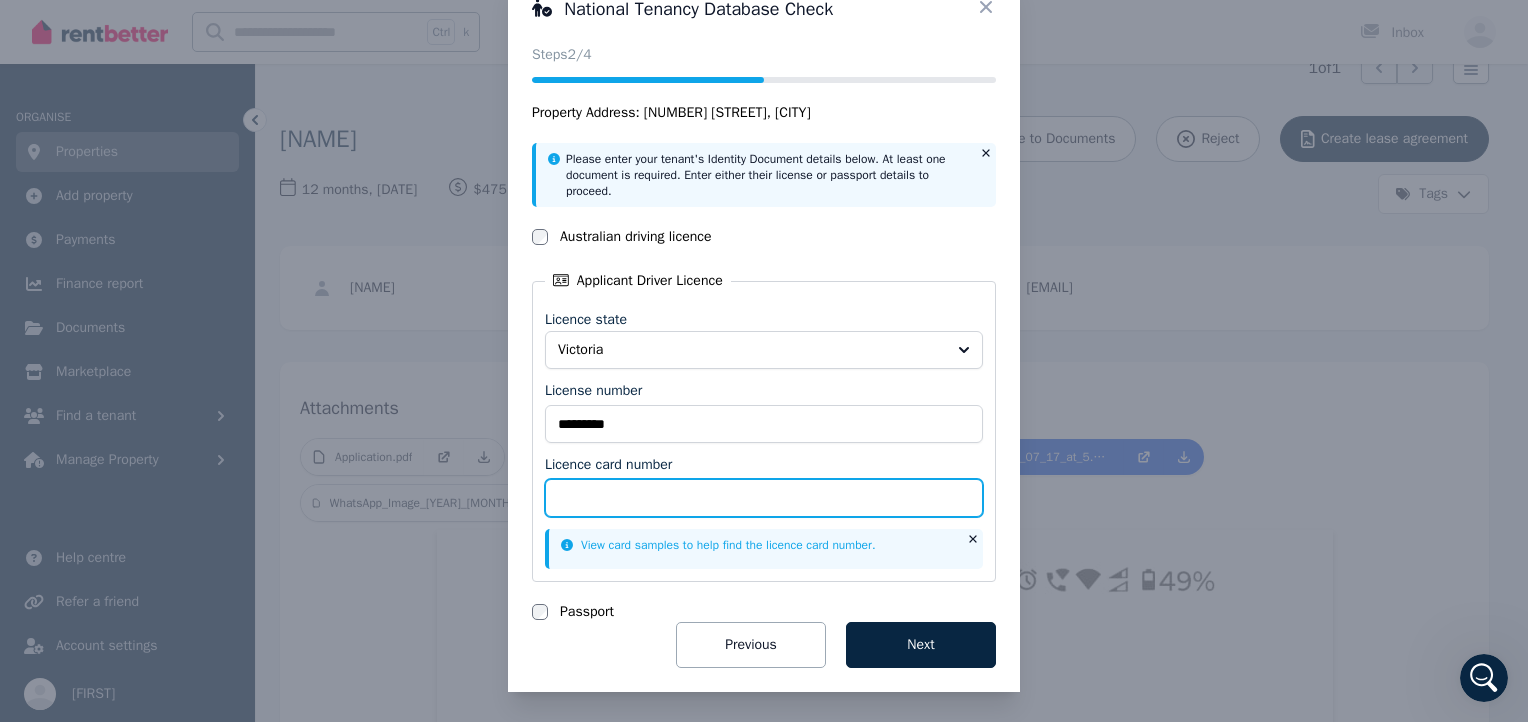 click on "Licence card number" at bounding box center (764, 498) 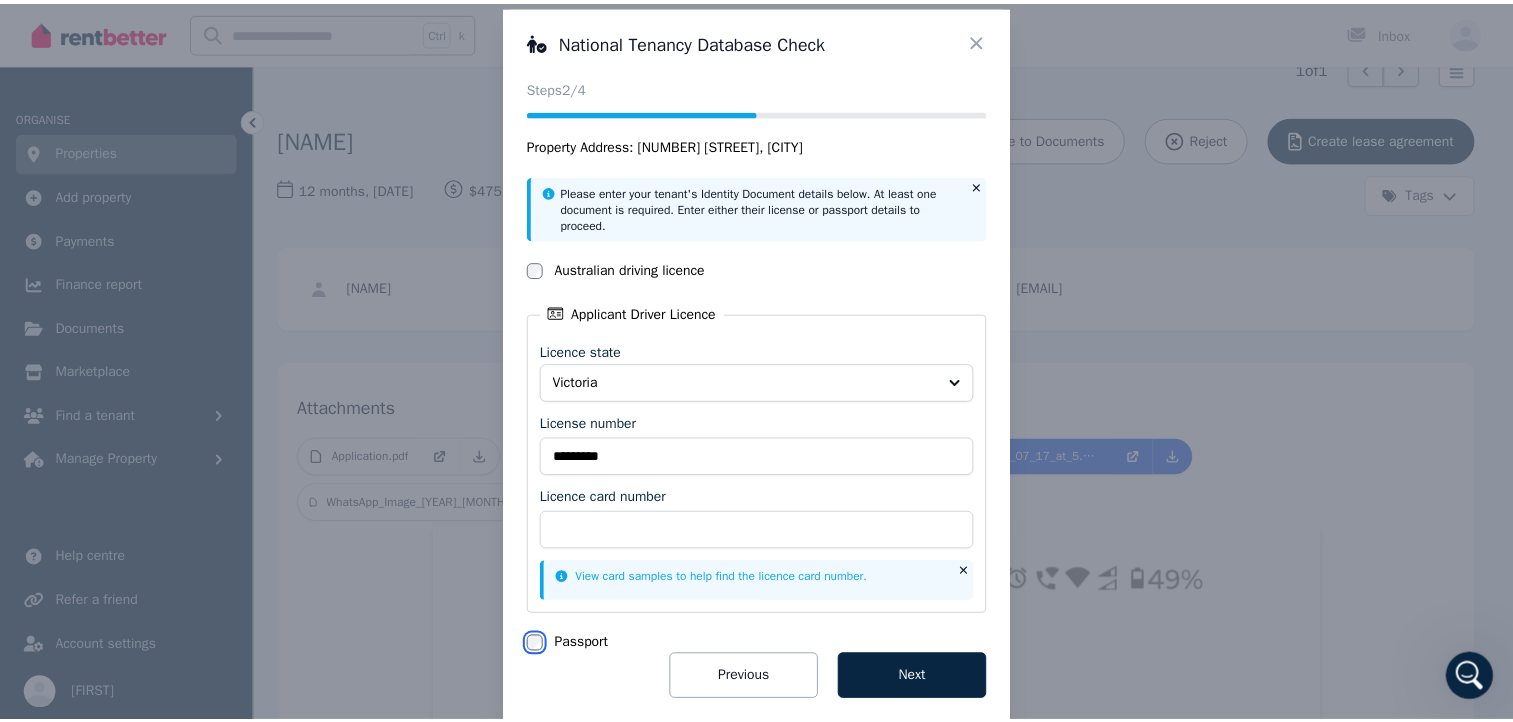 scroll, scrollTop: 0, scrollLeft: 0, axis: both 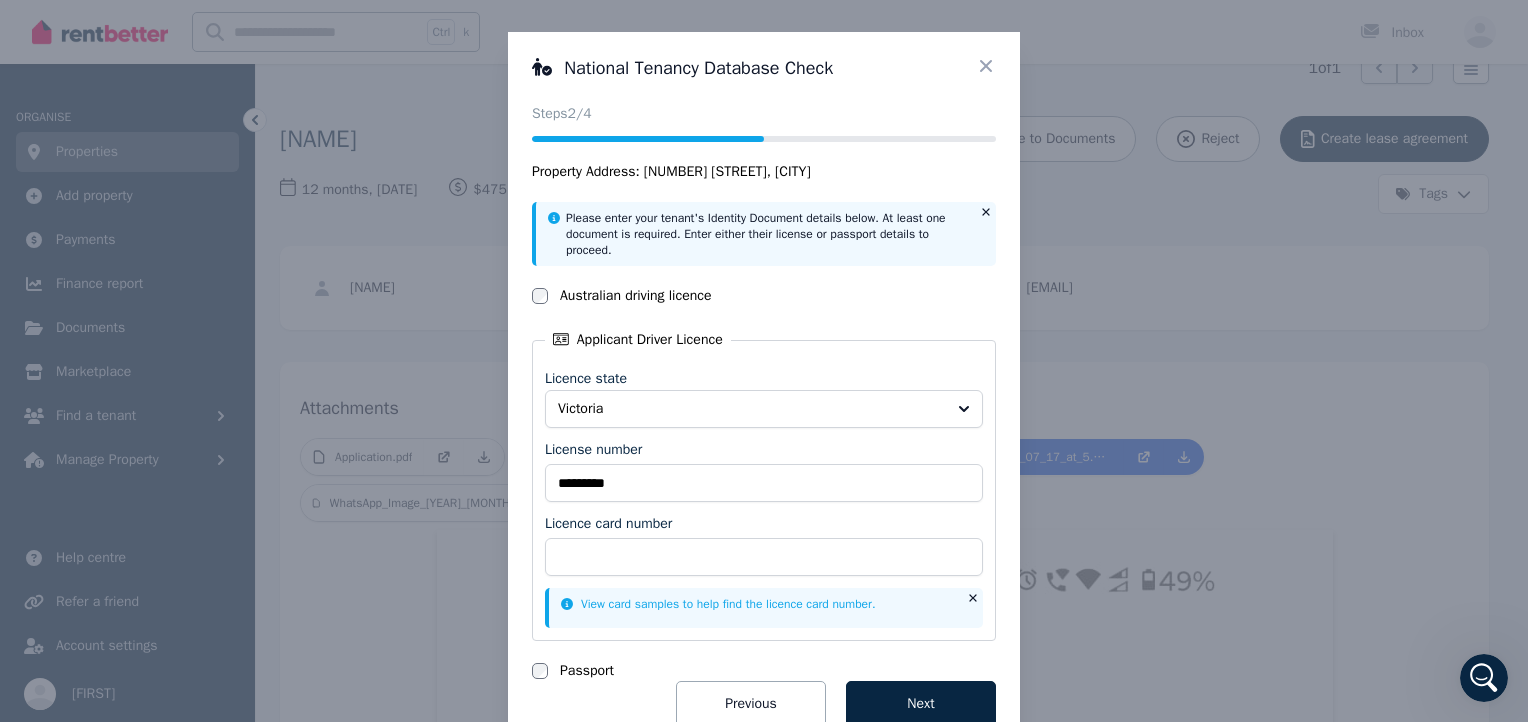 click 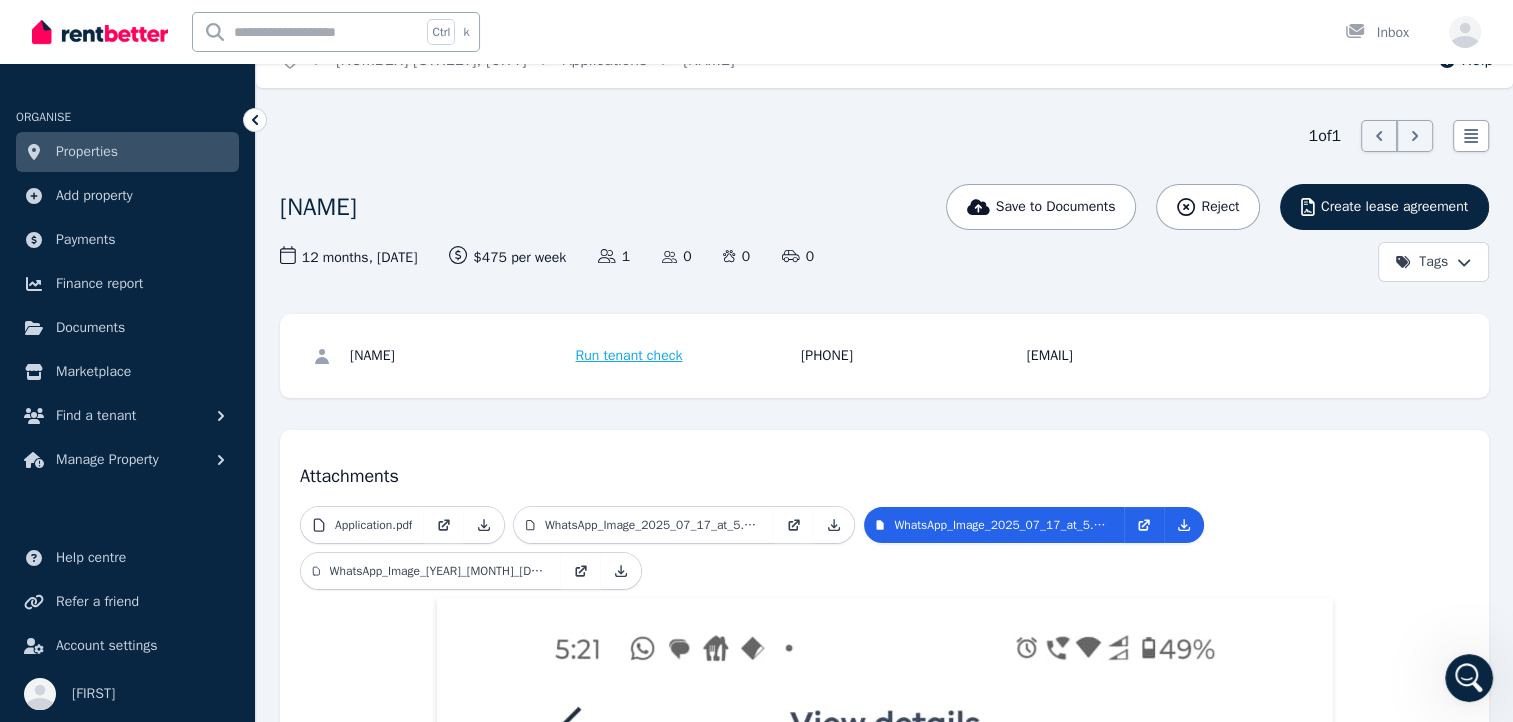 scroll, scrollTop: 0, scrollLeft: 0, axis: both 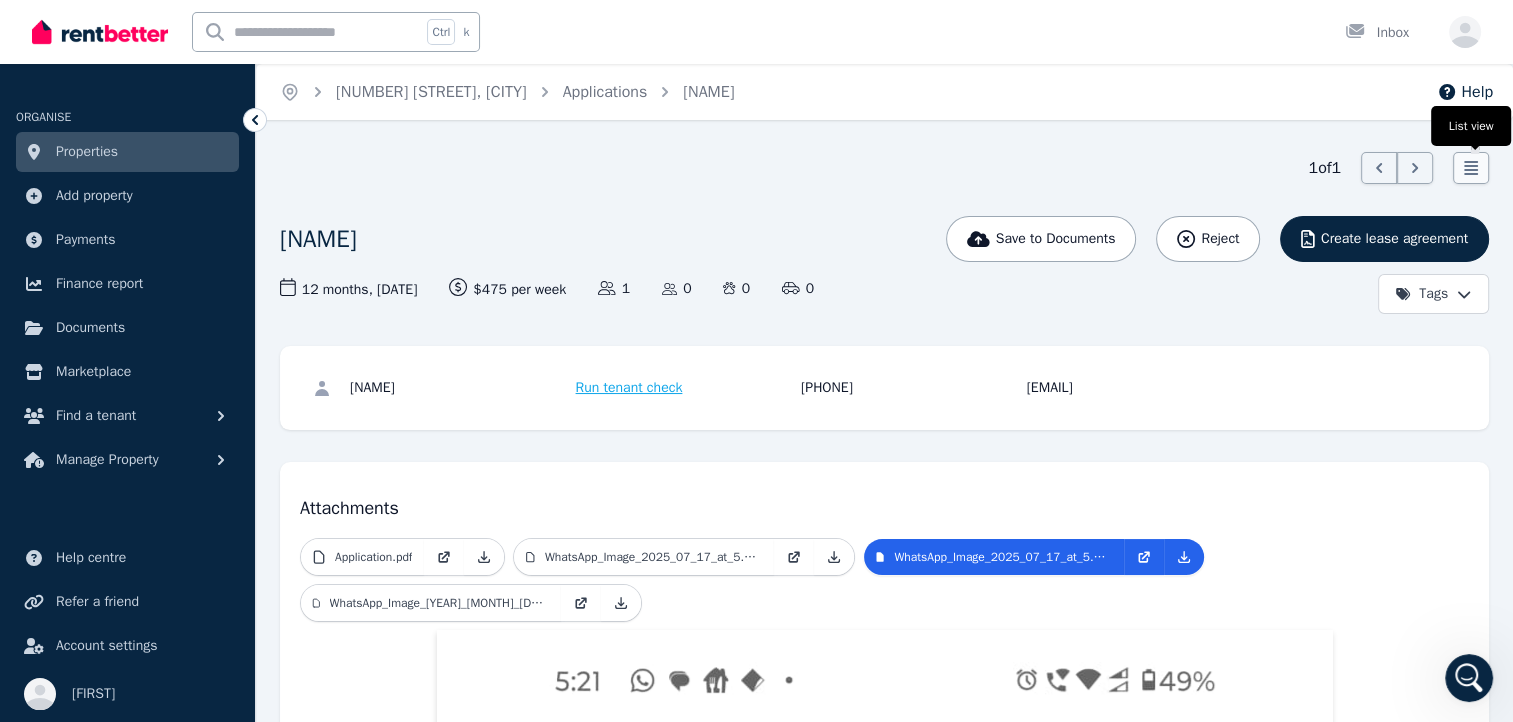 click at bounding box center [1471, 168] 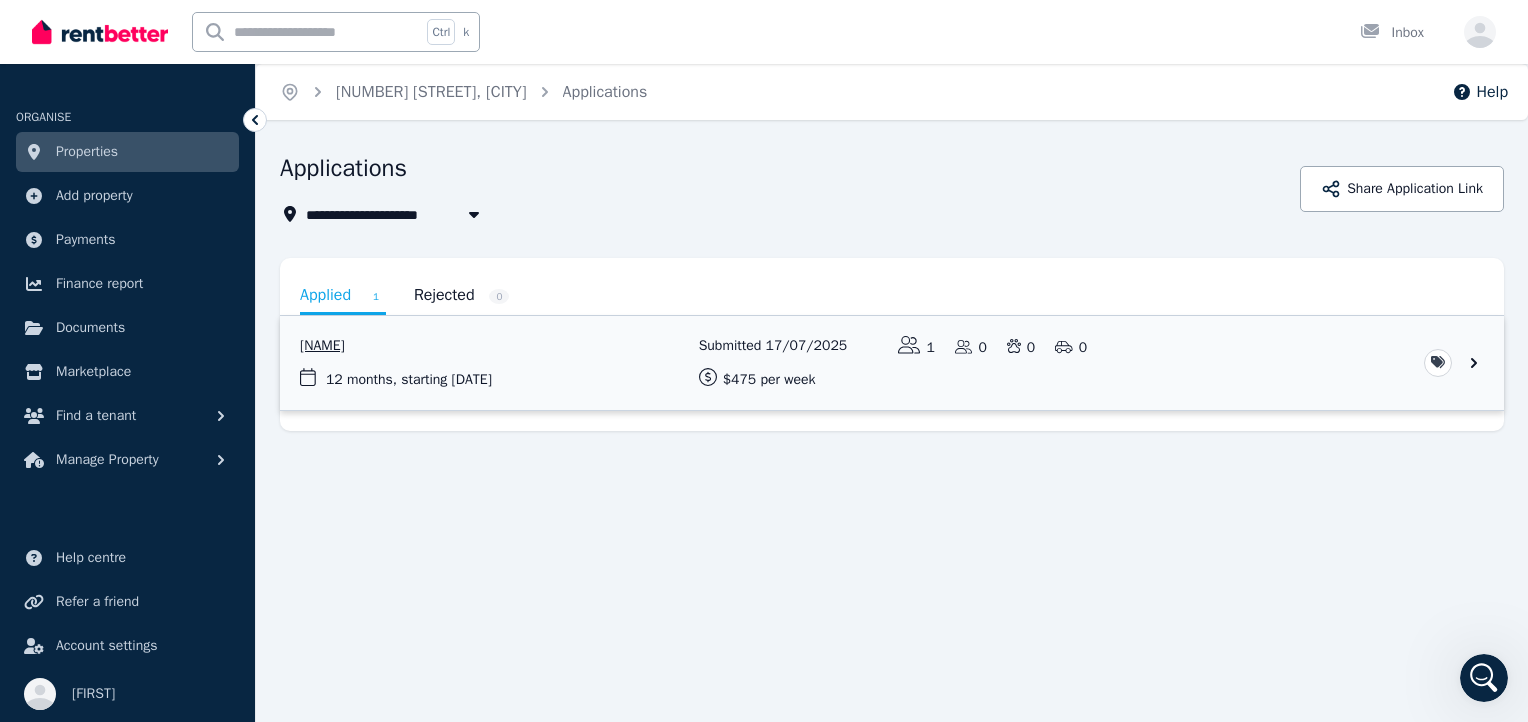 click at bounding box center (892, 363) 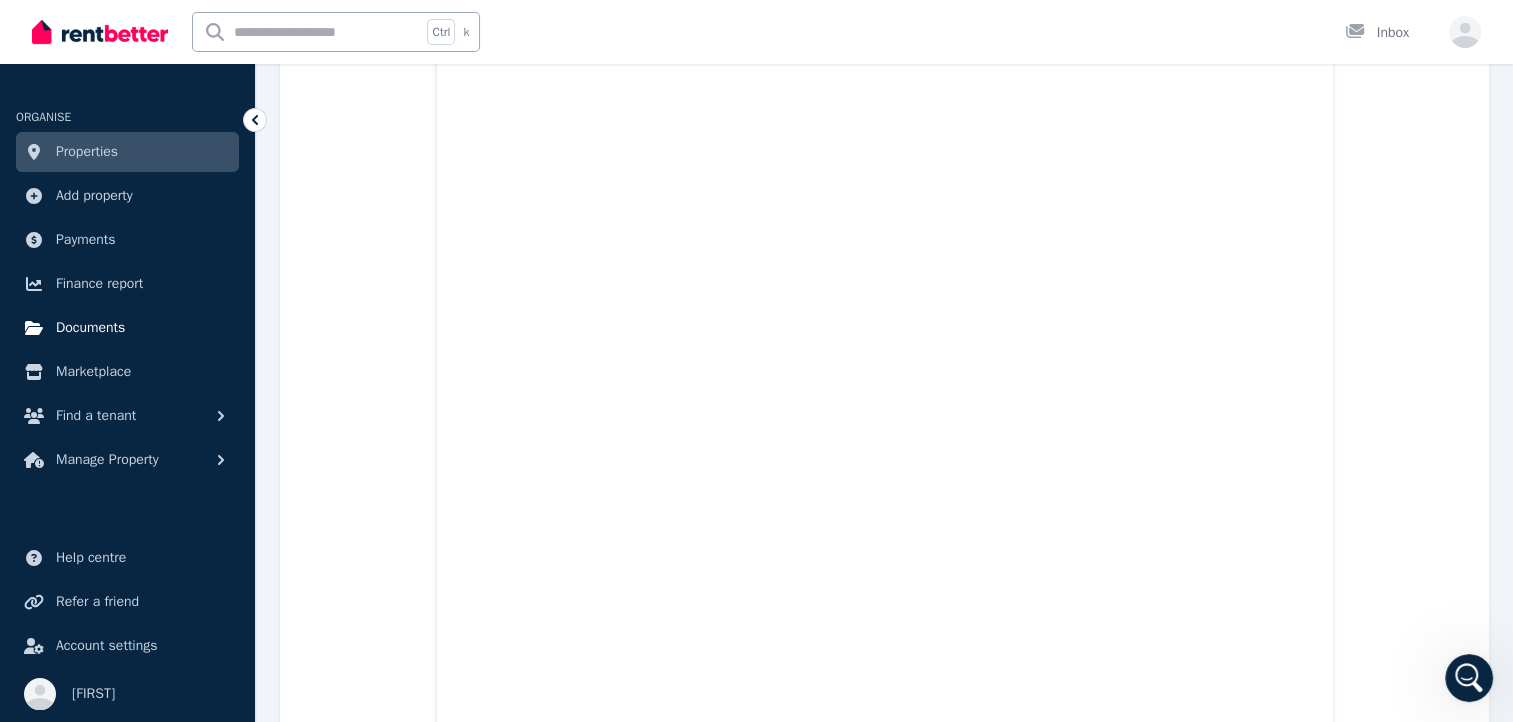 scroll, scrollTop: 3428, scrollLeft: 0, axis: vertical 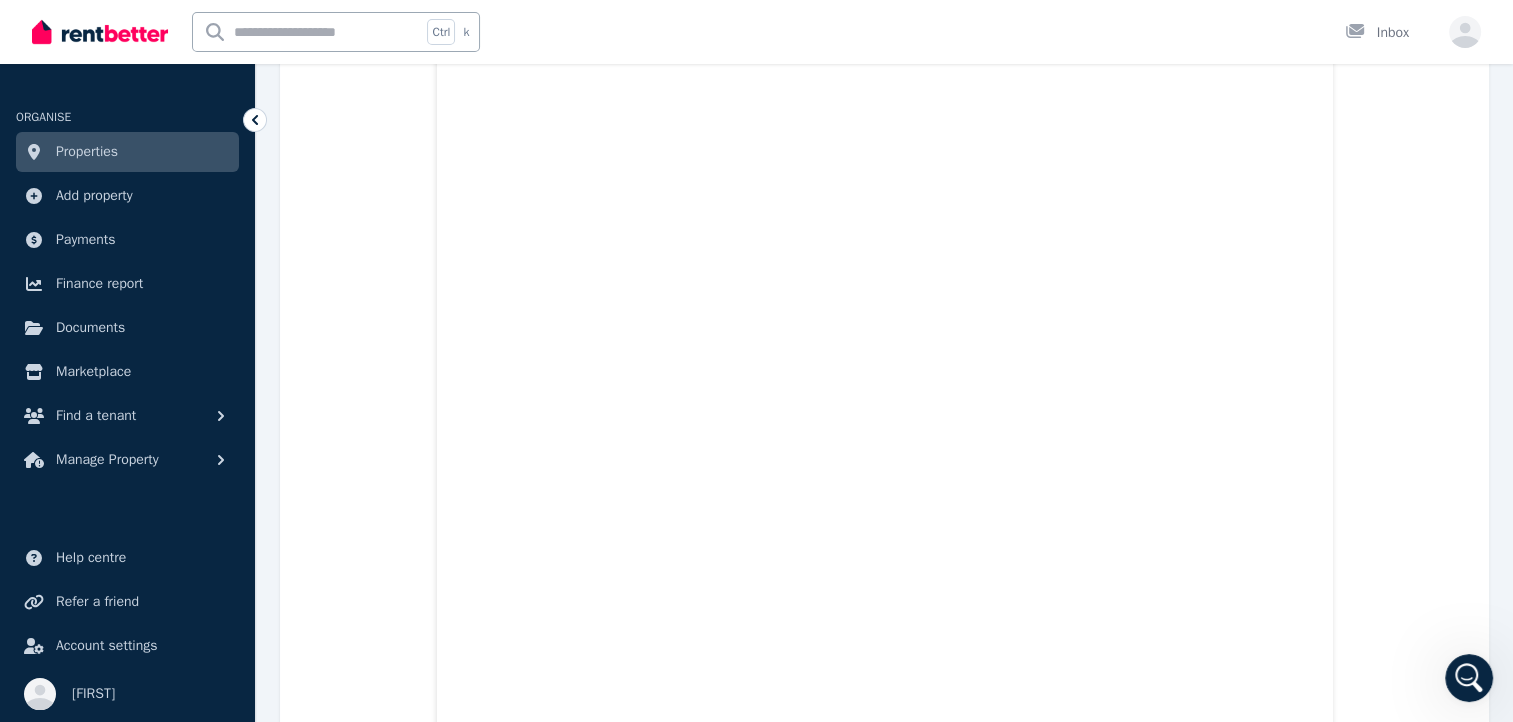 click on "Properties" at bounding box center (127, 152) 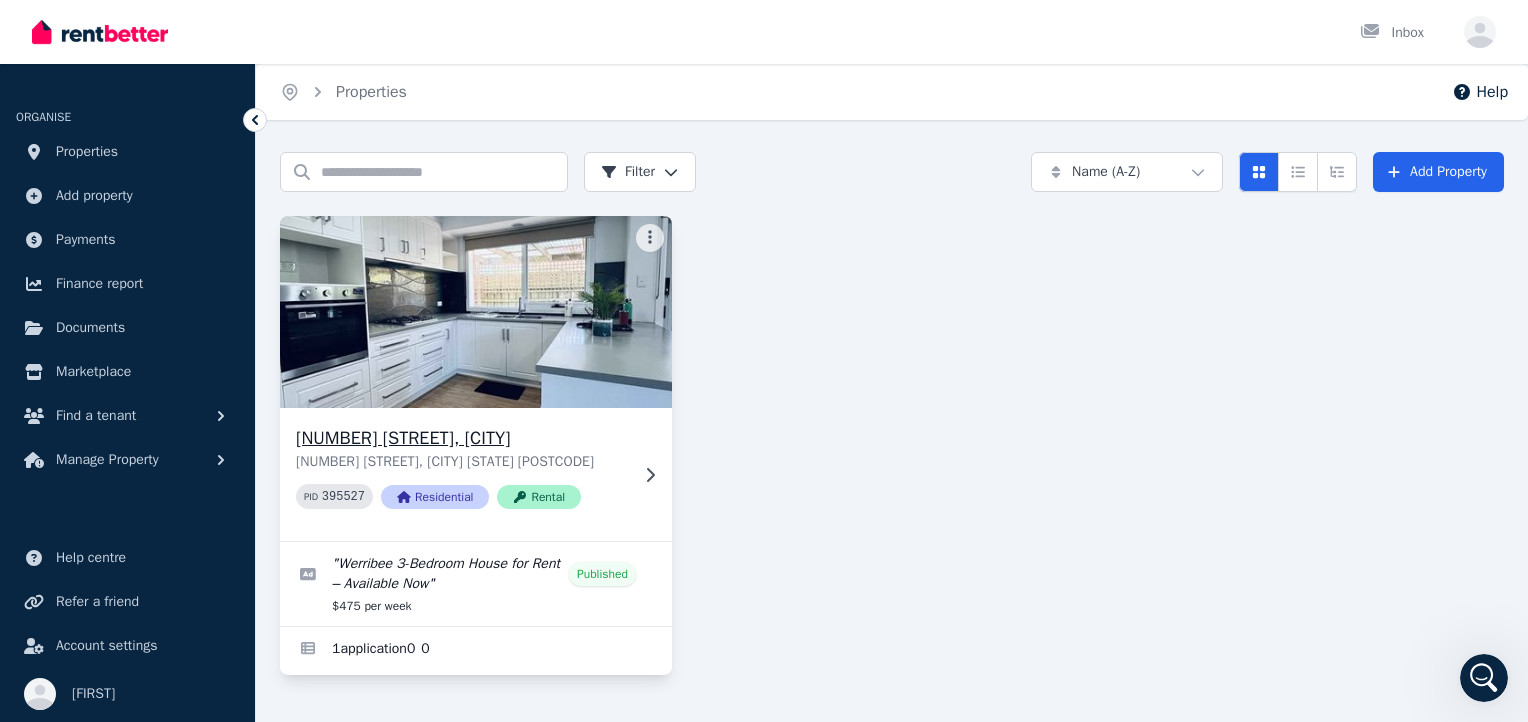 click on "[NUMBER] [STREET], [CITY]" at bounding box center (462, 438) 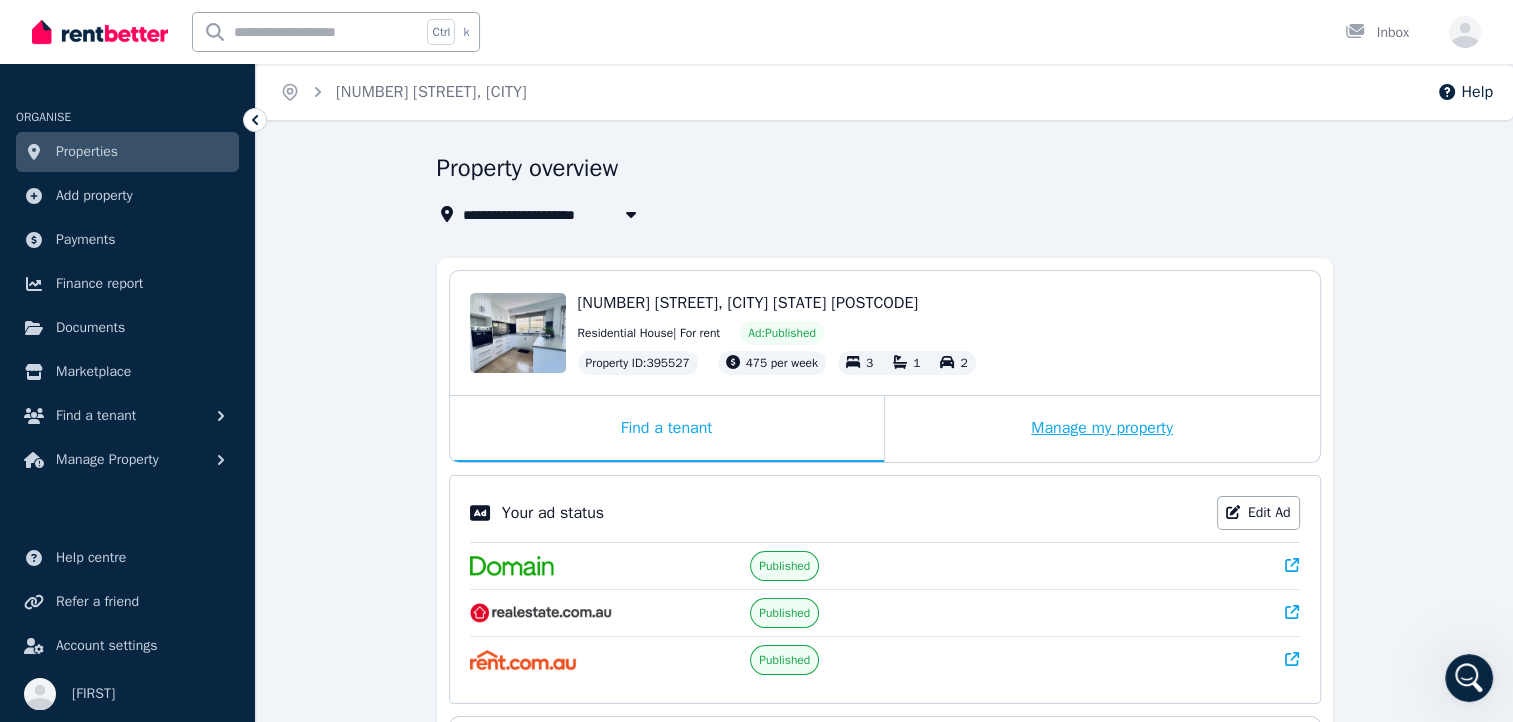 click on "Manage my property" at bounding box center (1102, 429) 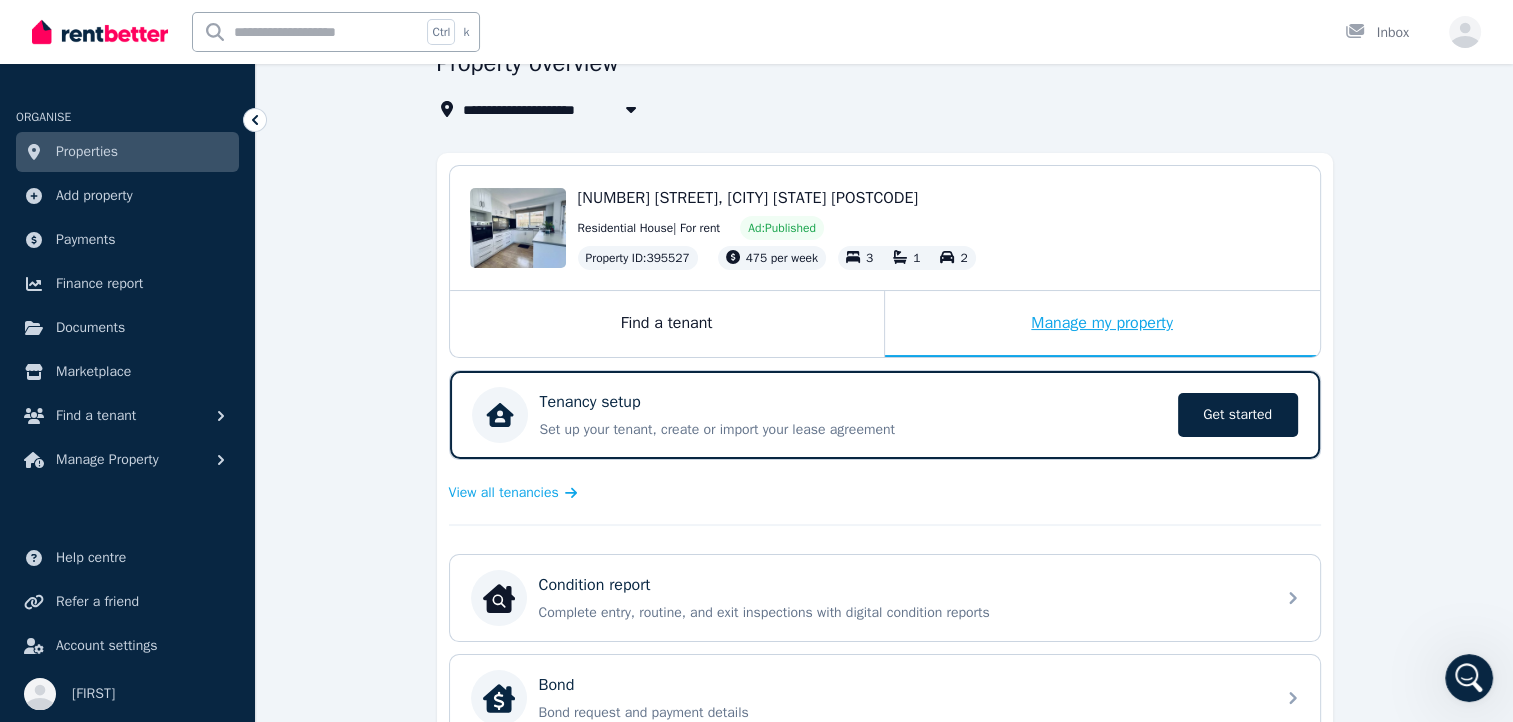 scroll, scrollTop: 200, scrollLeft: 0, axis: vertical 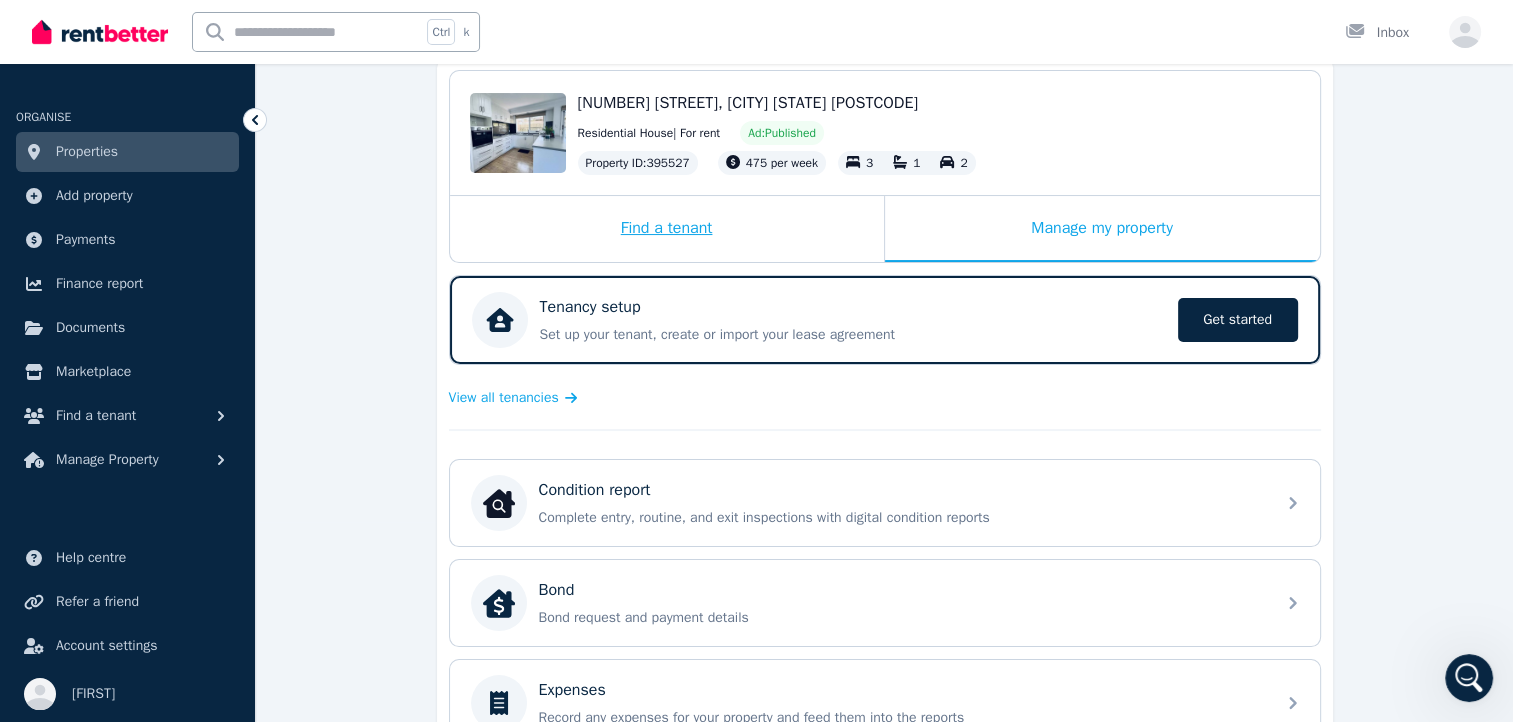 click on "Find a tenant" at bounding box center [667, 229] 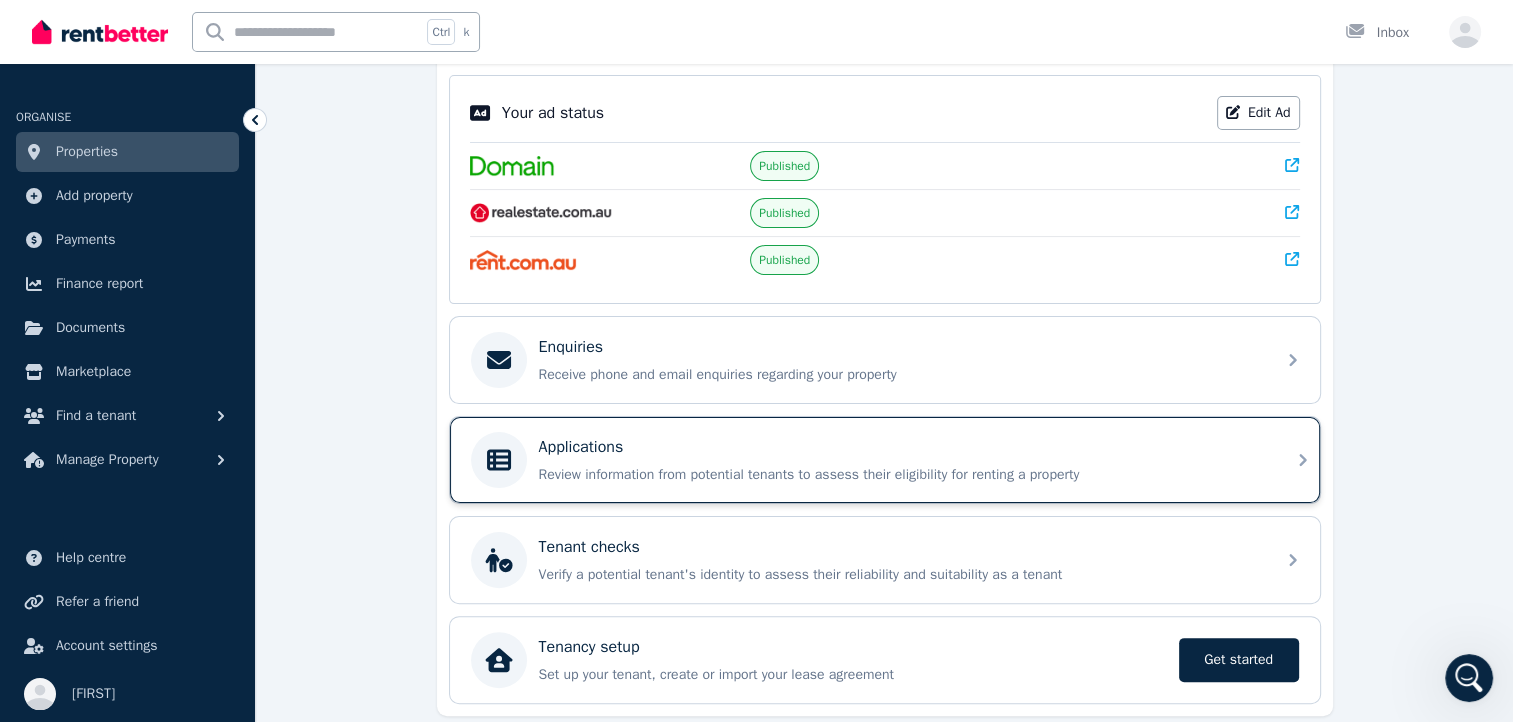 scroll, scrollTop: 463, scrollLeft: 0, axis: vertical 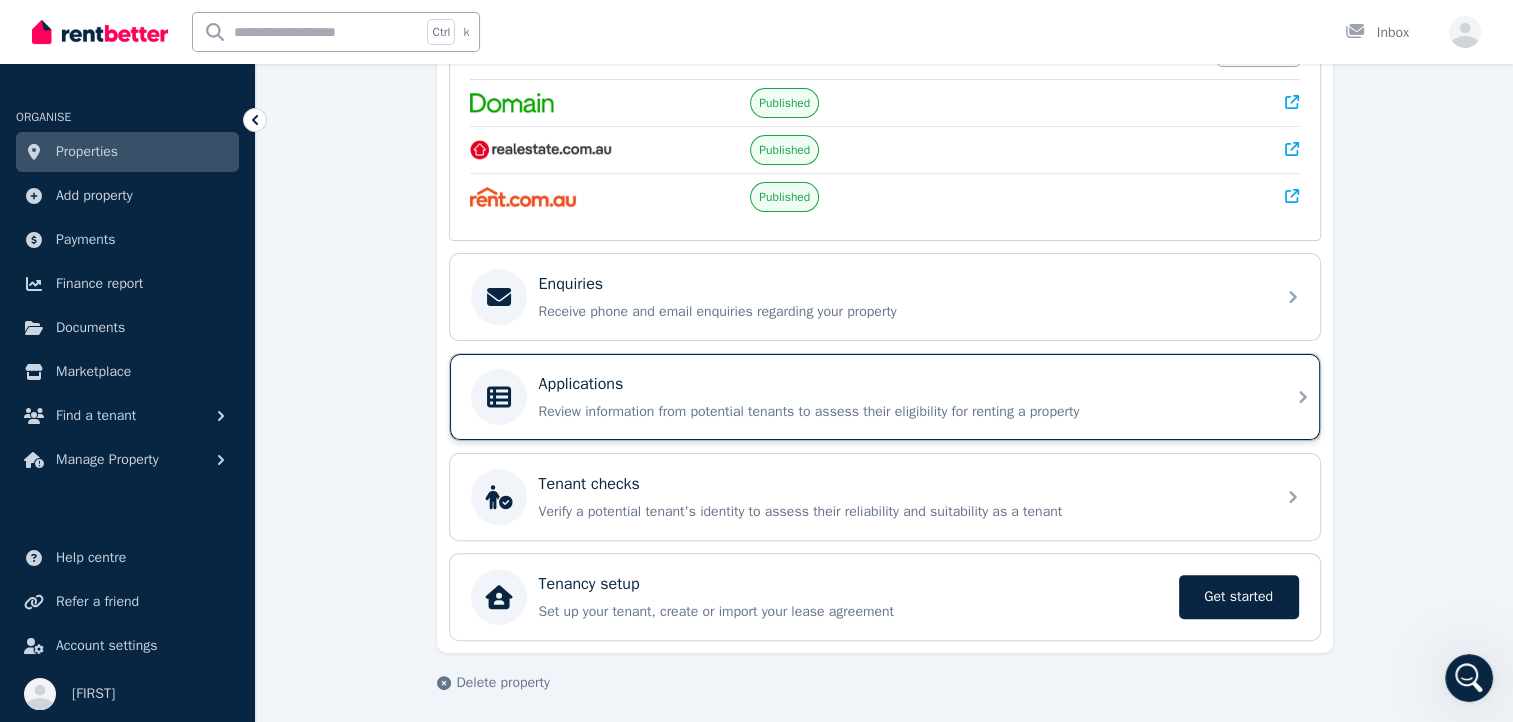 click on "Review information from potential tenants to assess their eligibility for renting a property" at bounding box center (901, 412) 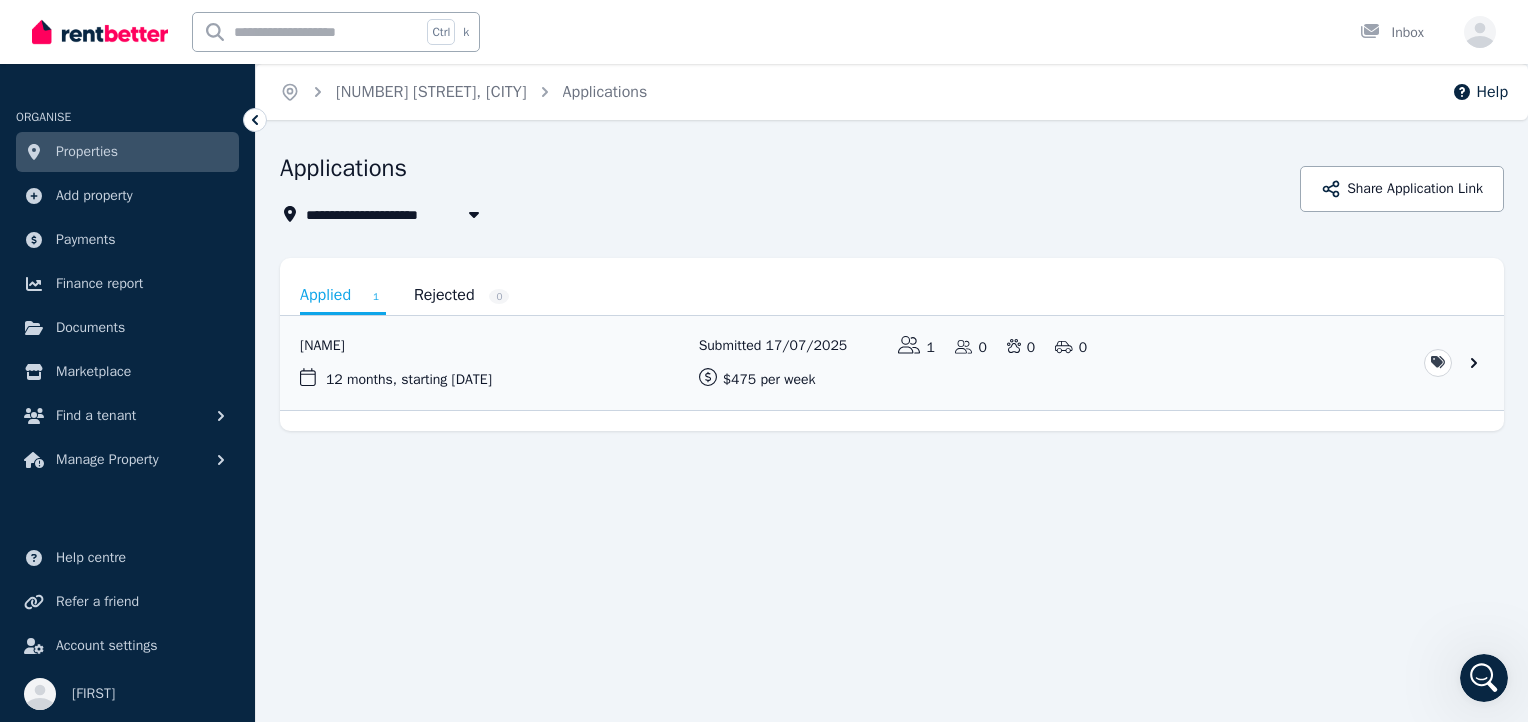 click 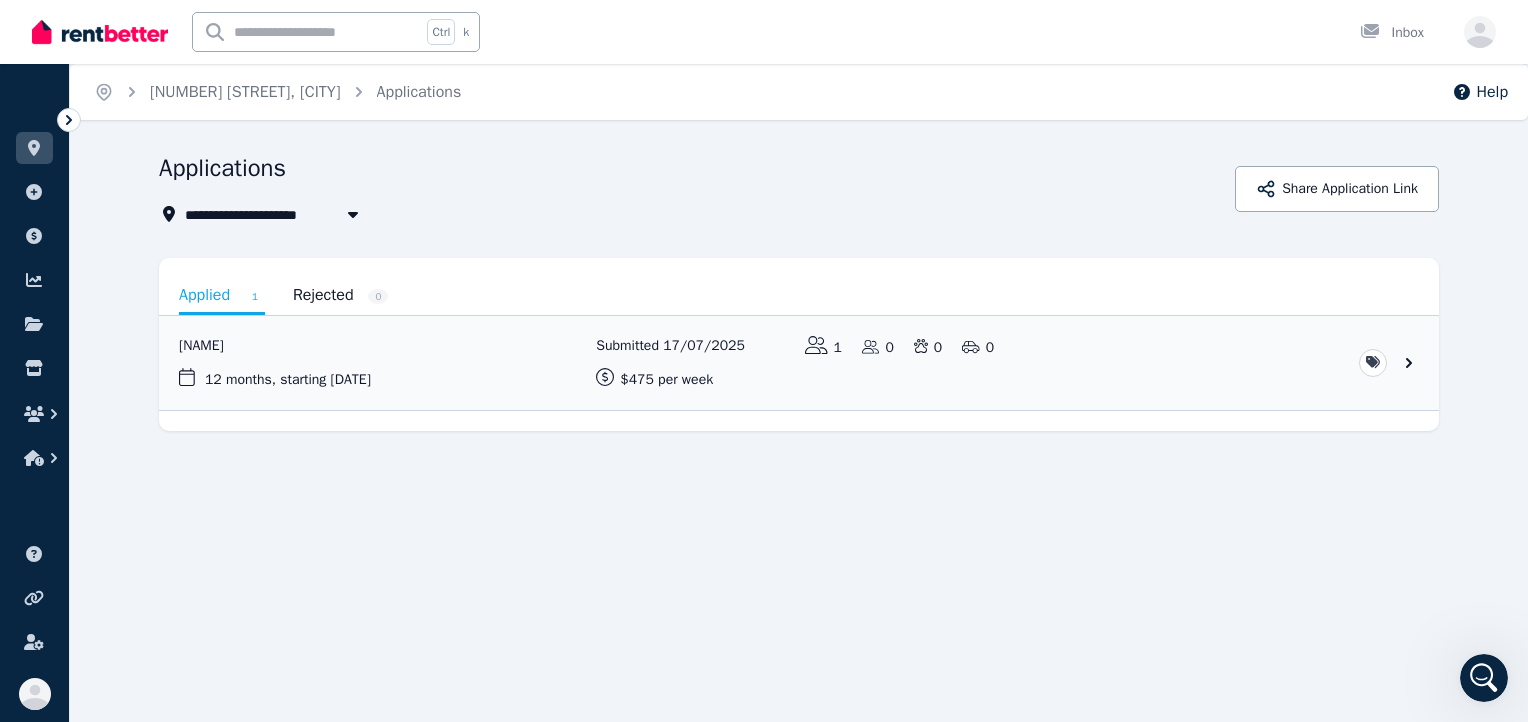 click 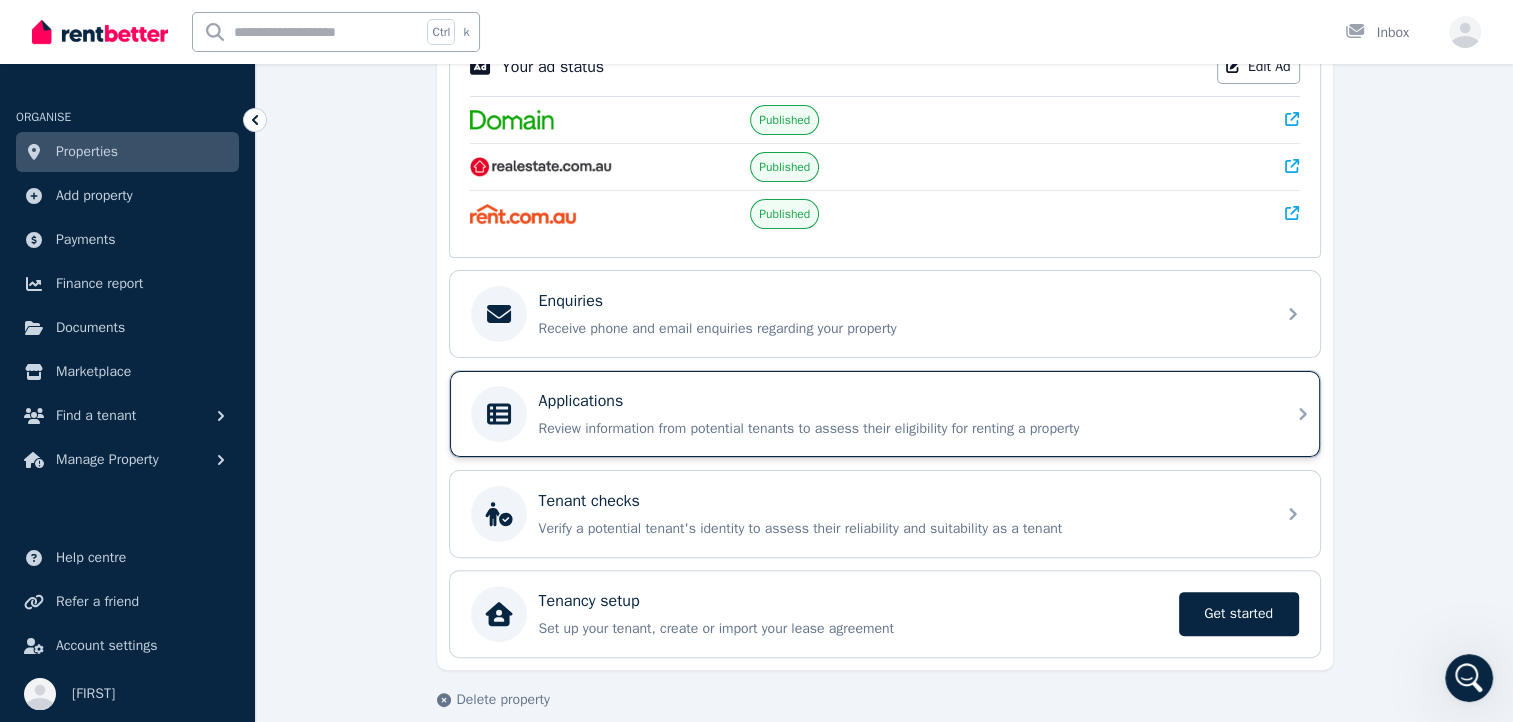 scroll, scrollTop: 463, scrollLeft: 0, axis: vertical 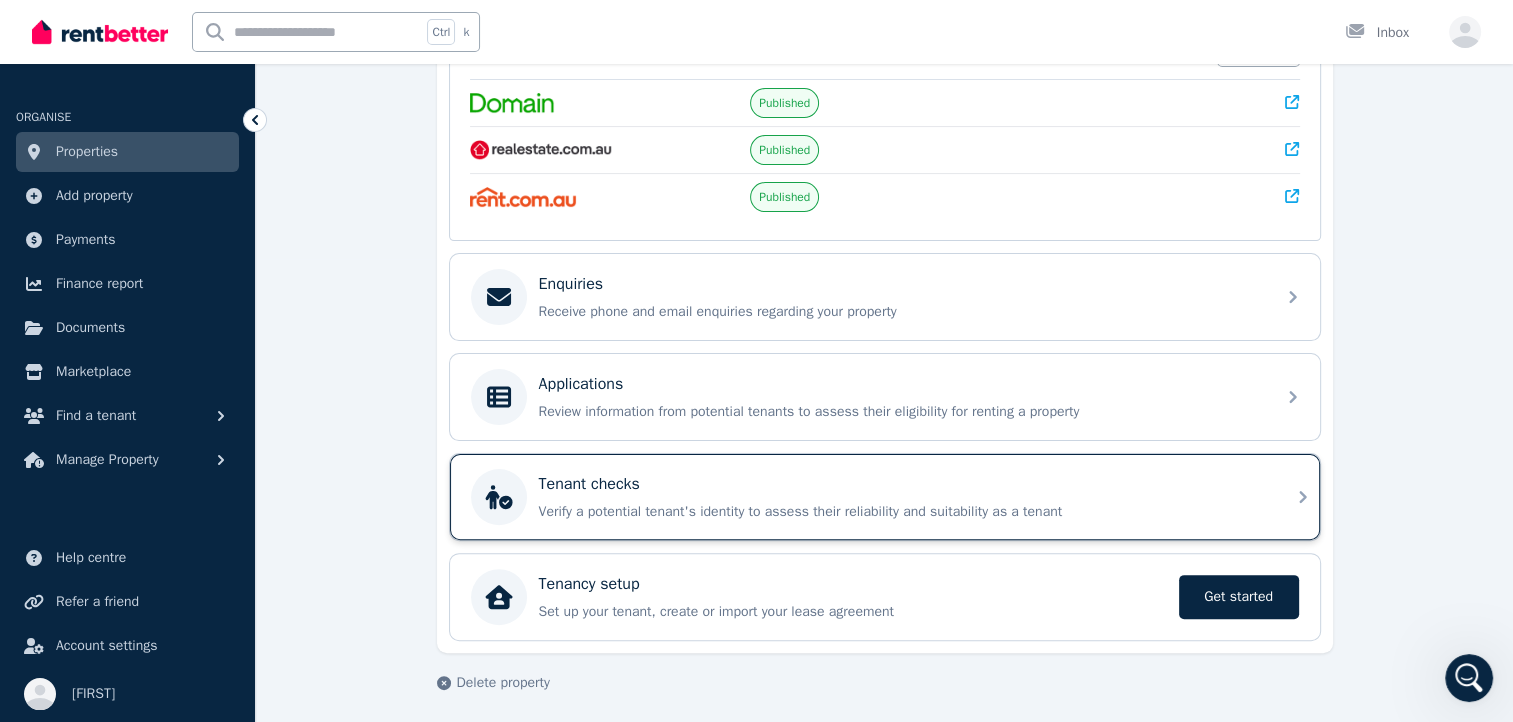 click on "Verify a potential tenant's identity to assess their reliability and suitability as a tenant" at bounding box center (901, 512) 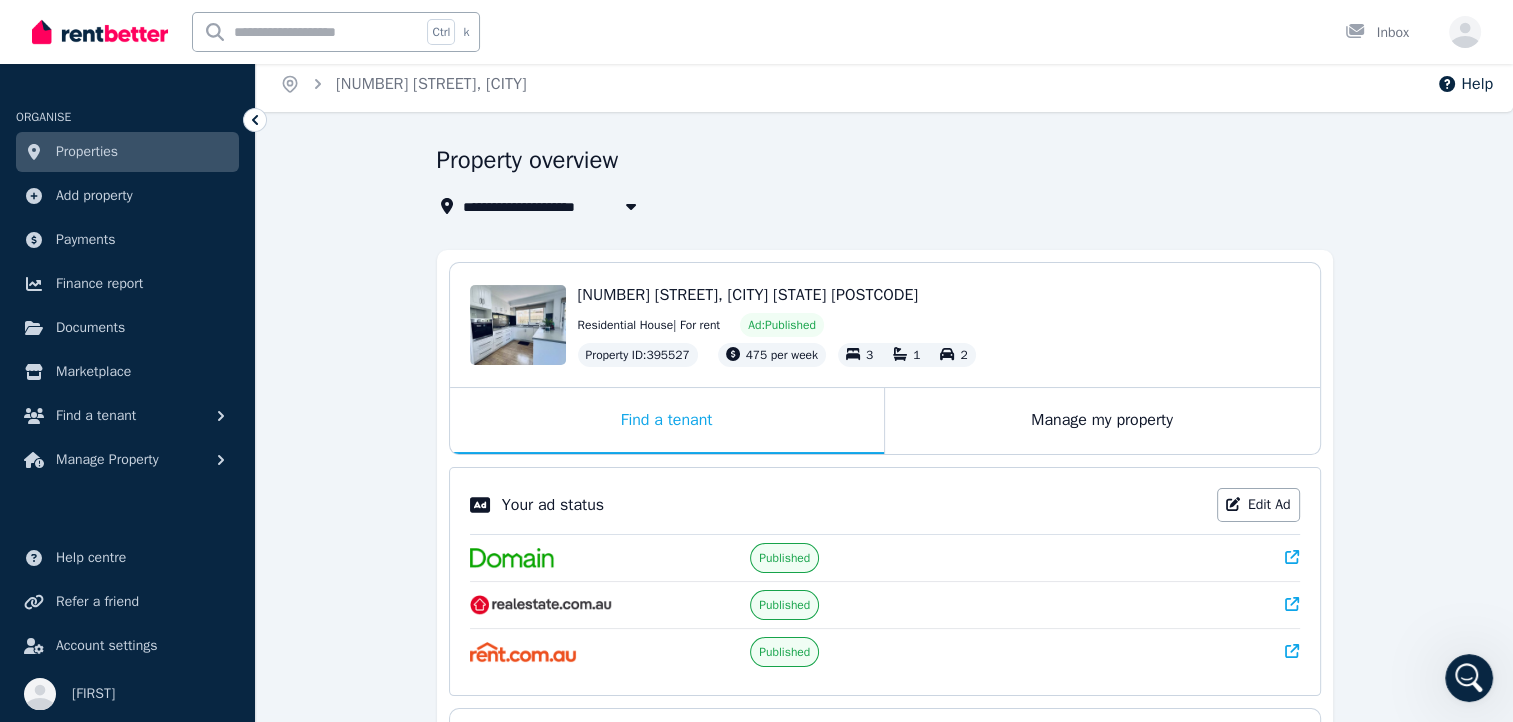 scroll, scrollTop: 0, scrollLeft: 0, axis: both 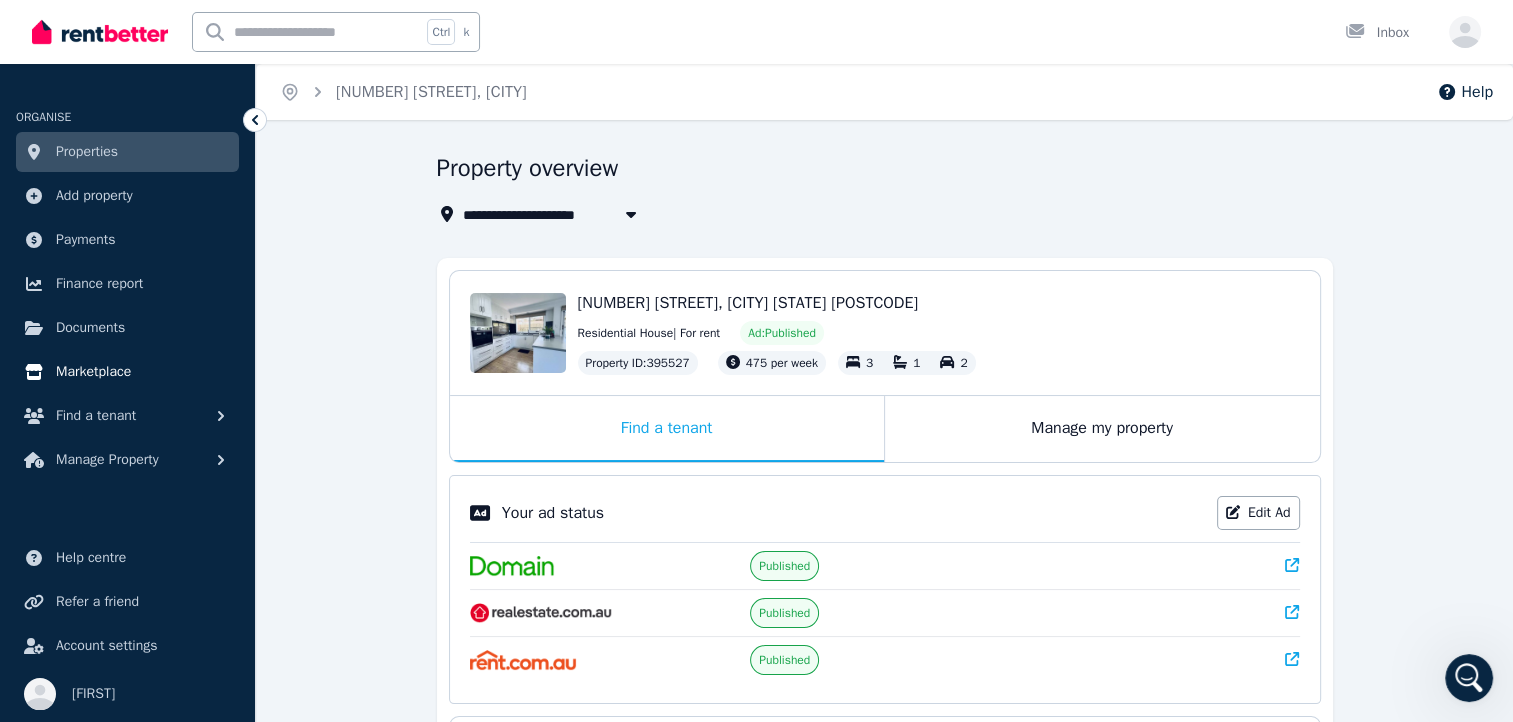 click on "Marketplace" at bounding box center [127, 372] 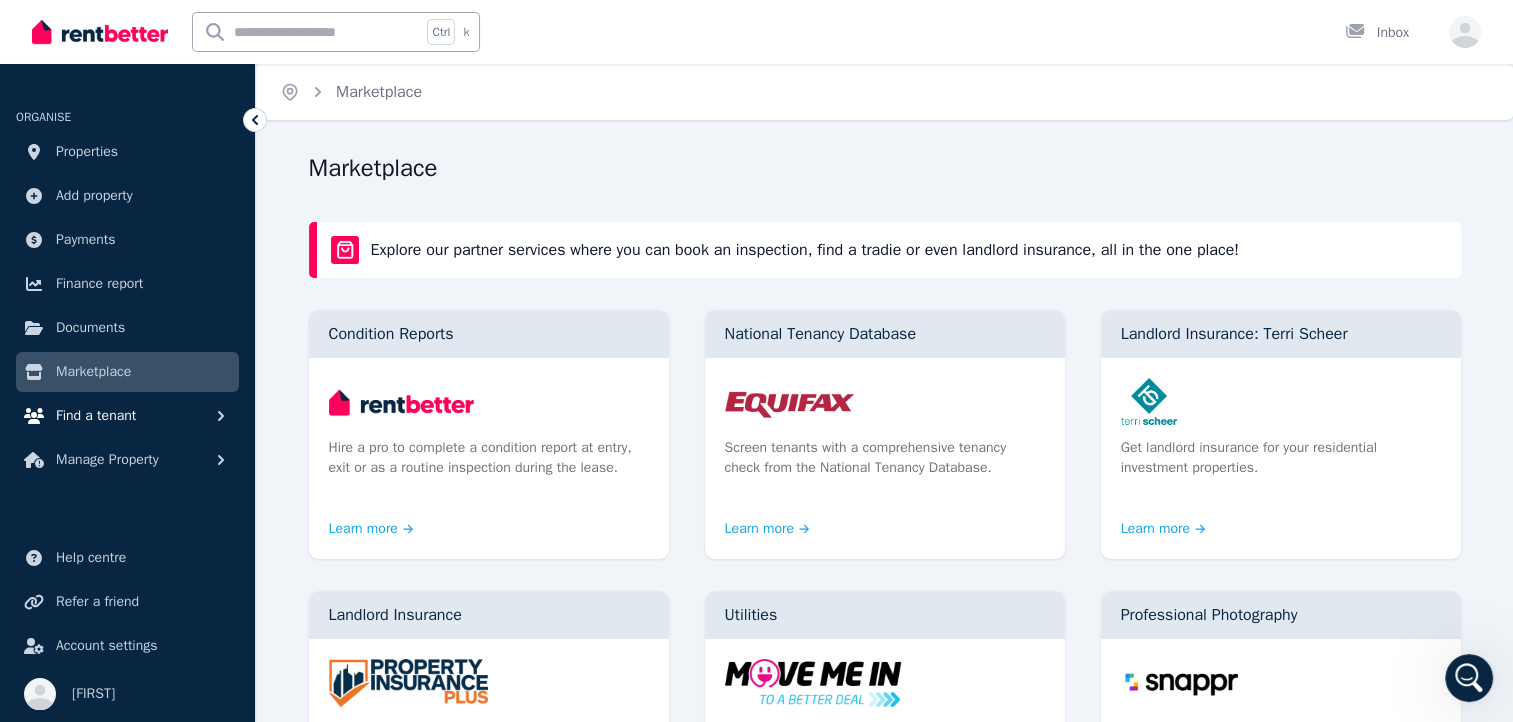 click on "Find a tenant" at bounding box center (127, 416) 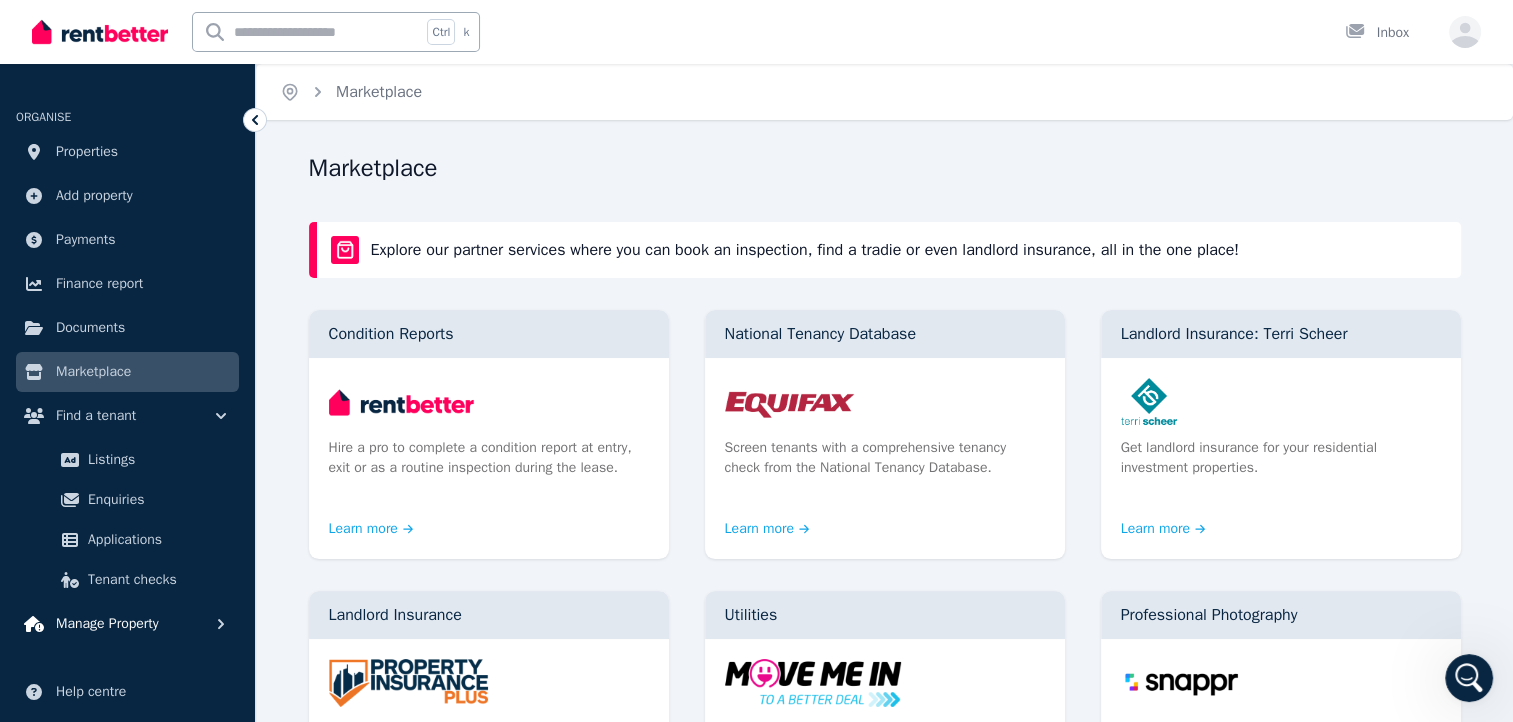 click on "Manage Property" at bounding box center (127, 624) 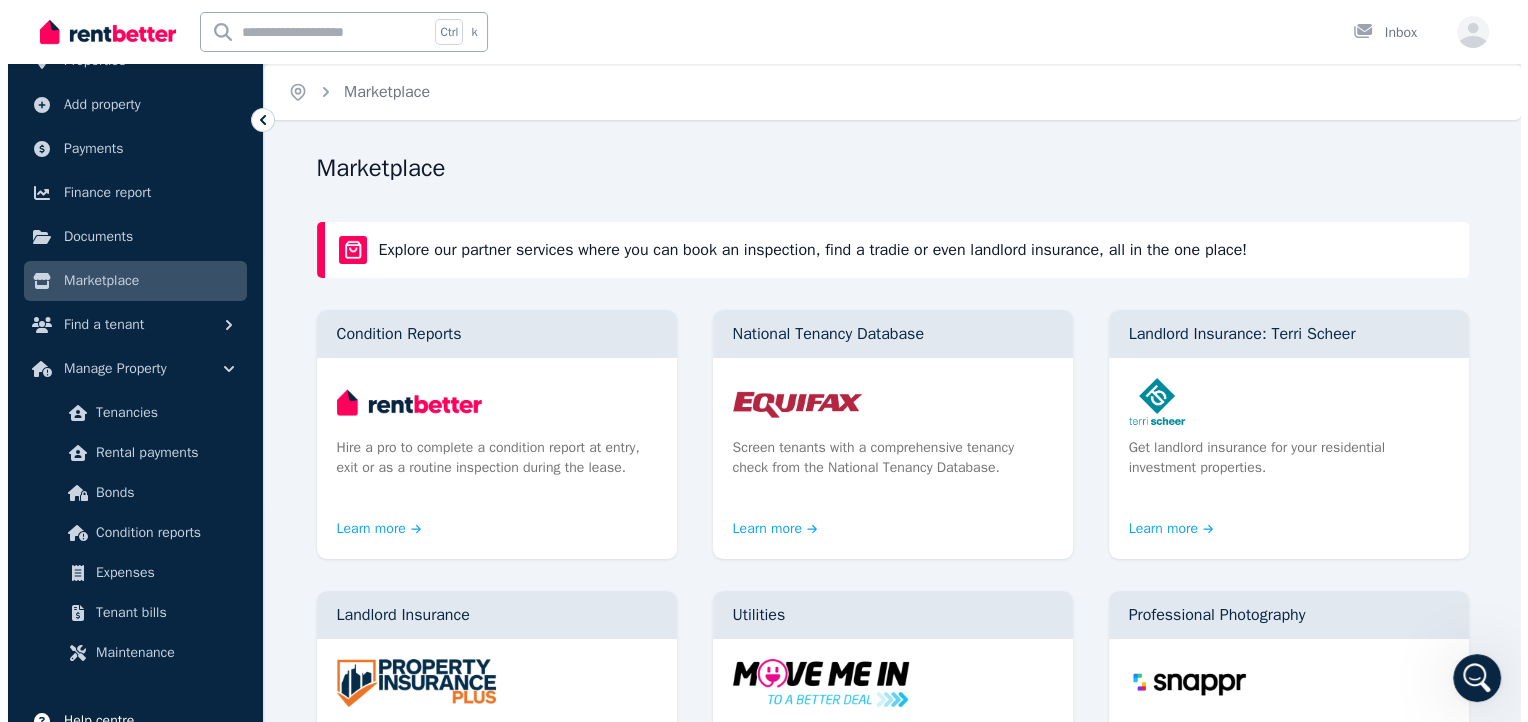 scroll, scrollTop: 200, scrollLeft: 0, axis: vertical 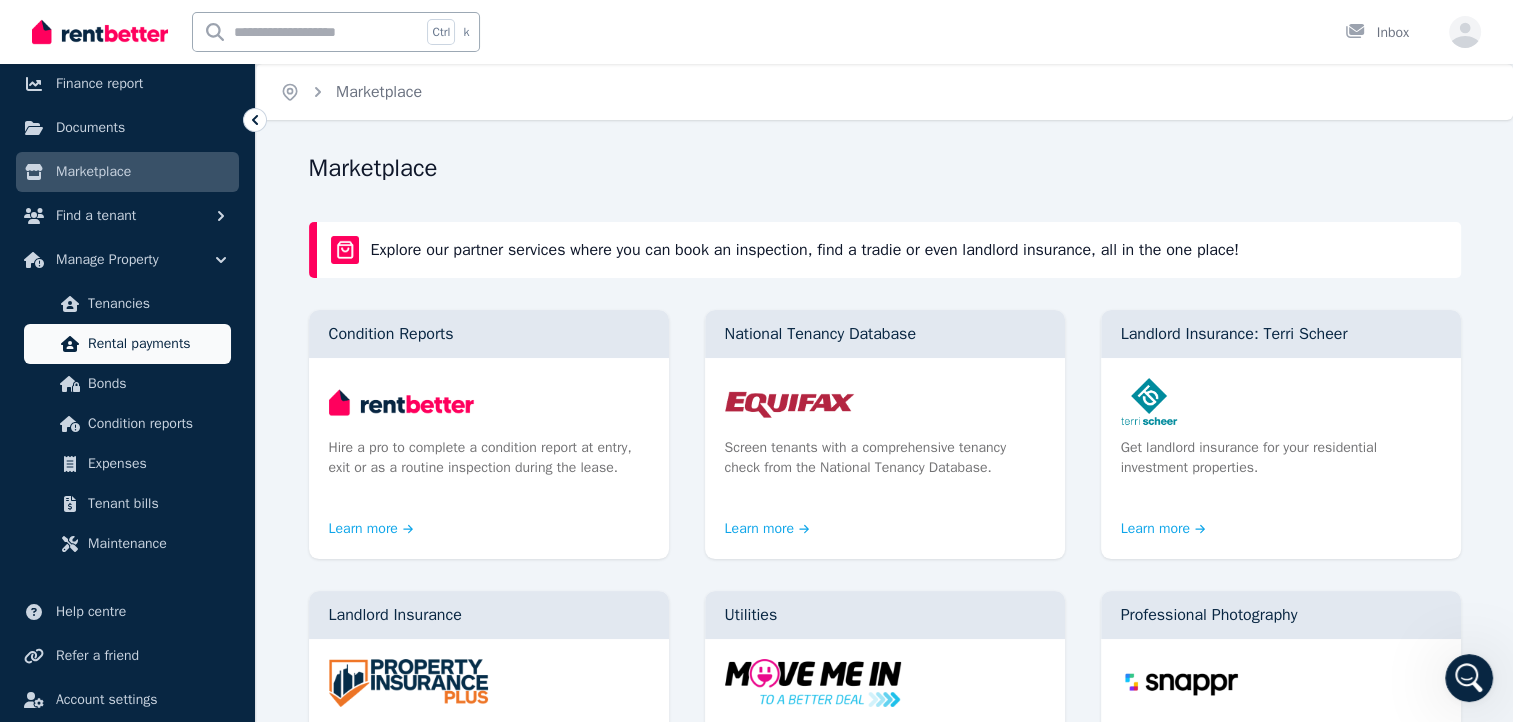 click on "Rental payments" at bounding box center [155, 344] 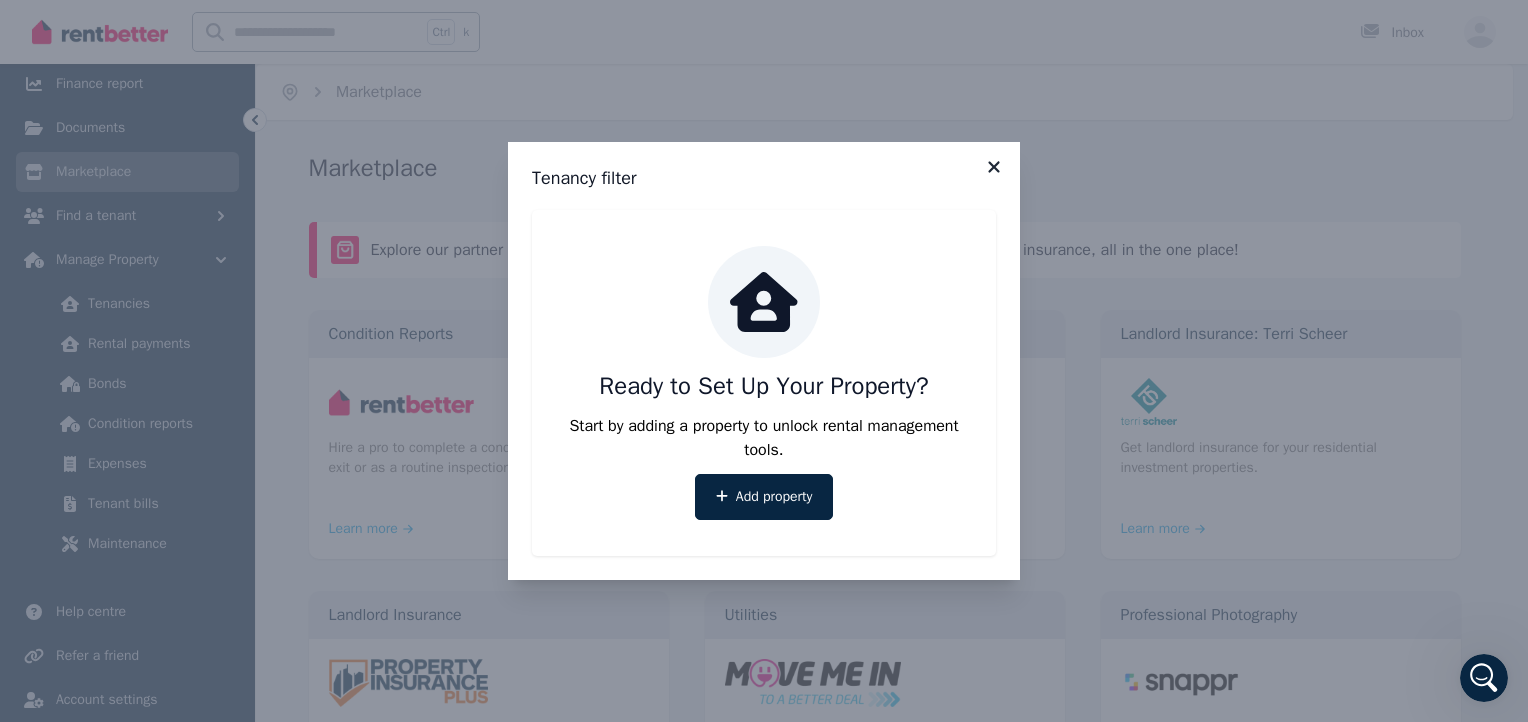 click 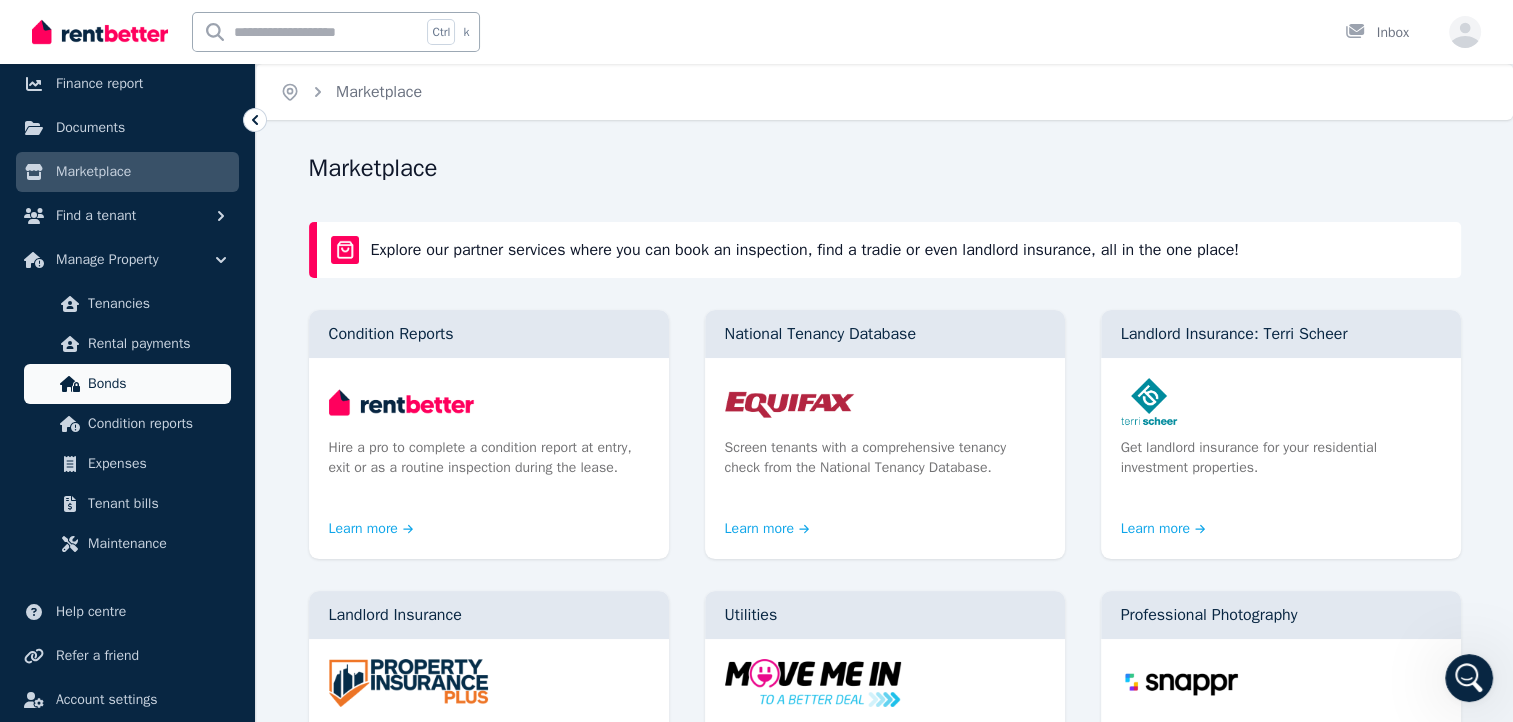 click on "Bonds" at bounding box center [155, 384] 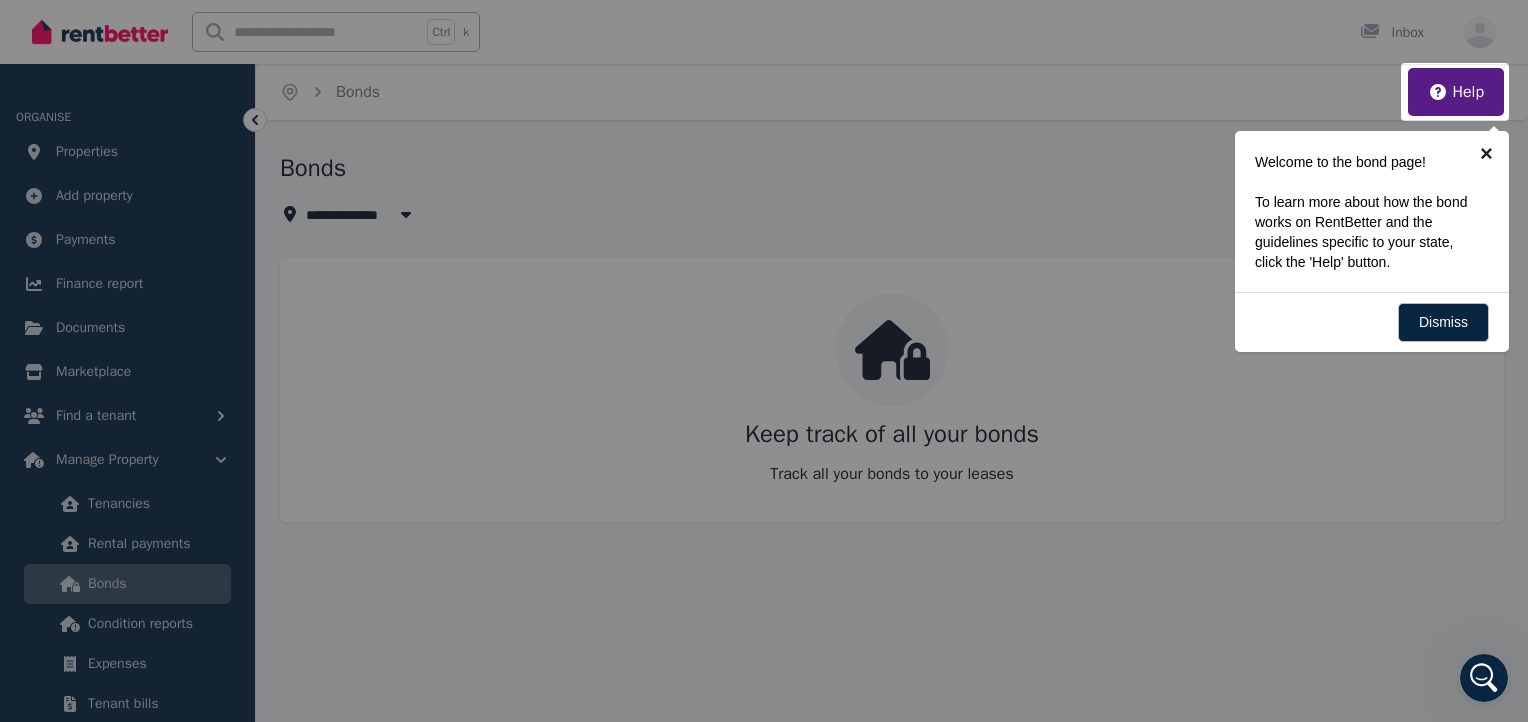 click on "×" at bounding box center [1486, 153] 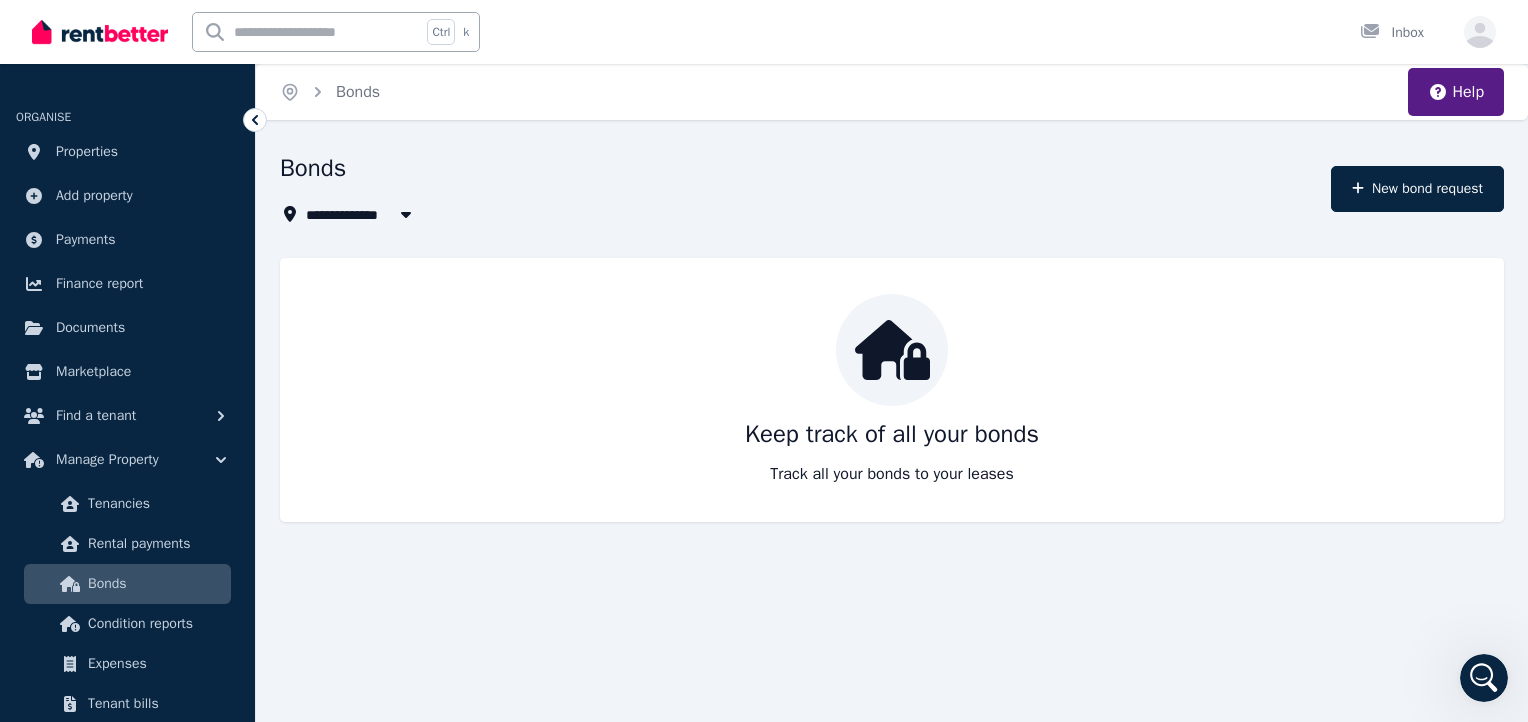 click on "All Properties" at bounding box center (364, 214) 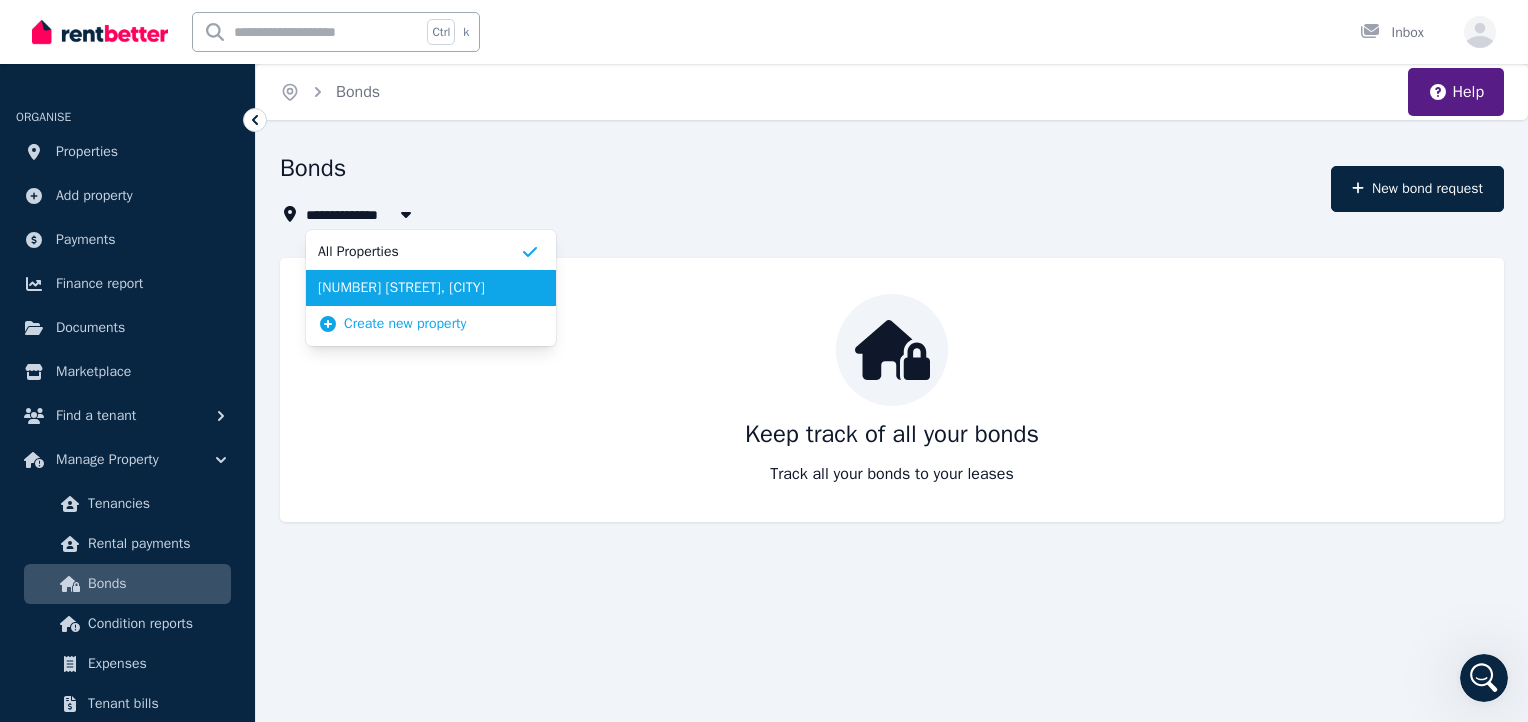 click on "[NUMBER] [STREET], [CITY]" at bounding box center [431, 288] 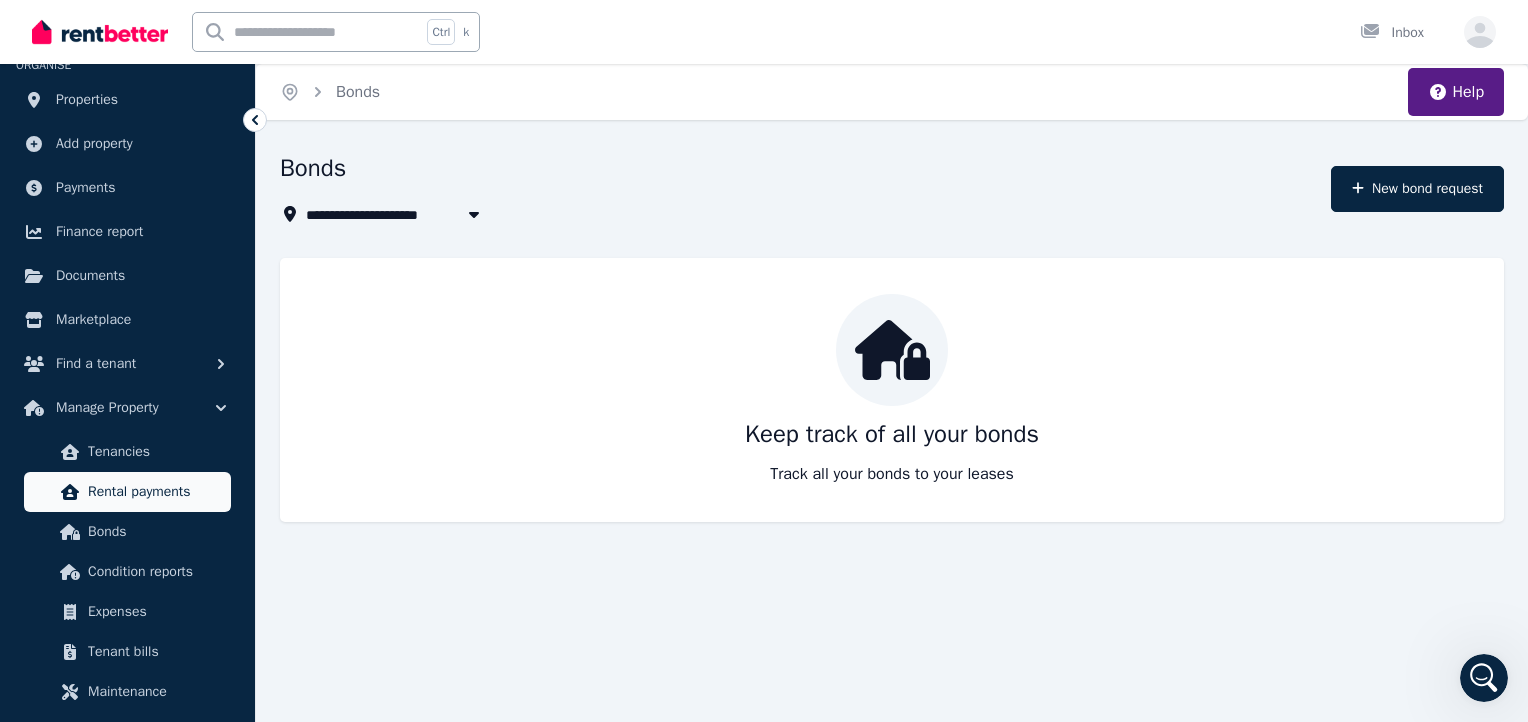 scroll, scrollTop: 100, scrollLeft: 0, axis: vertical 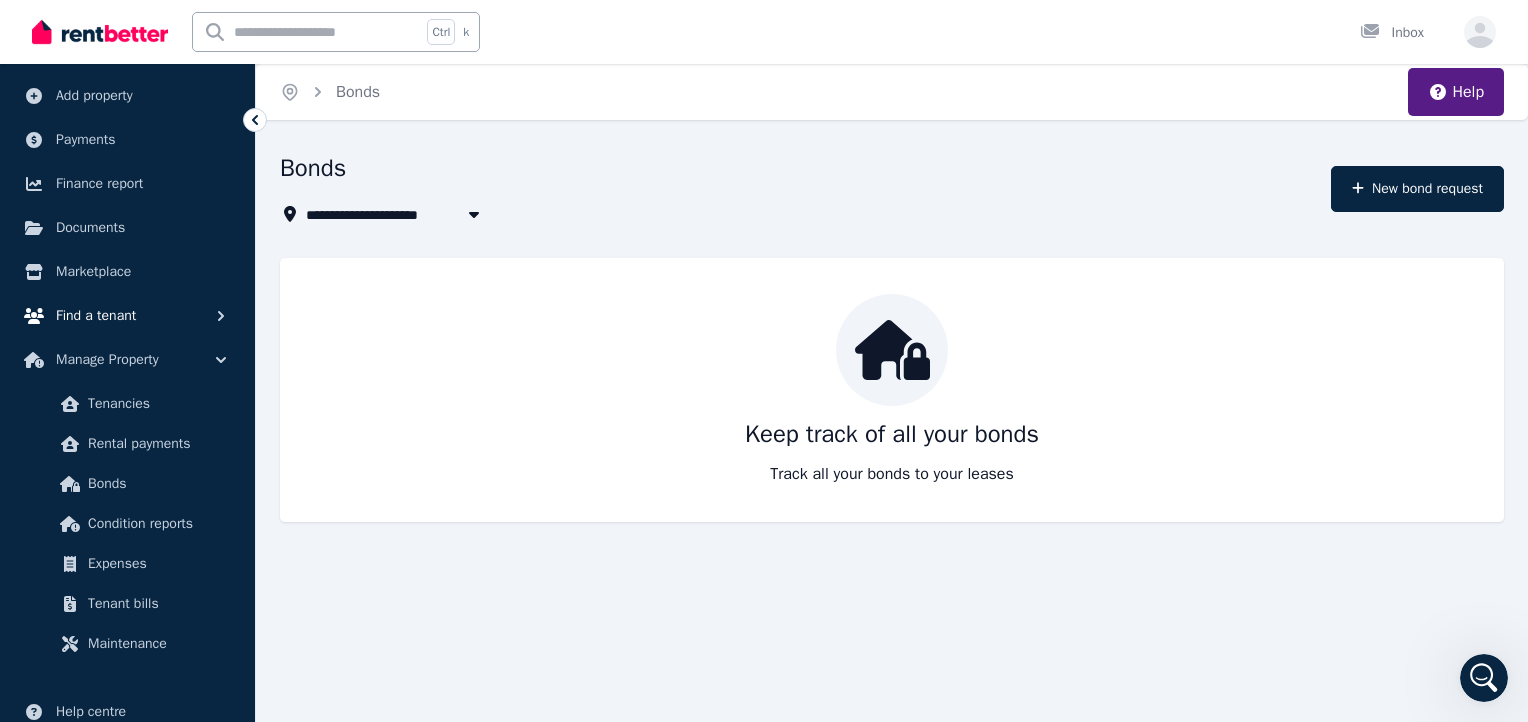 click 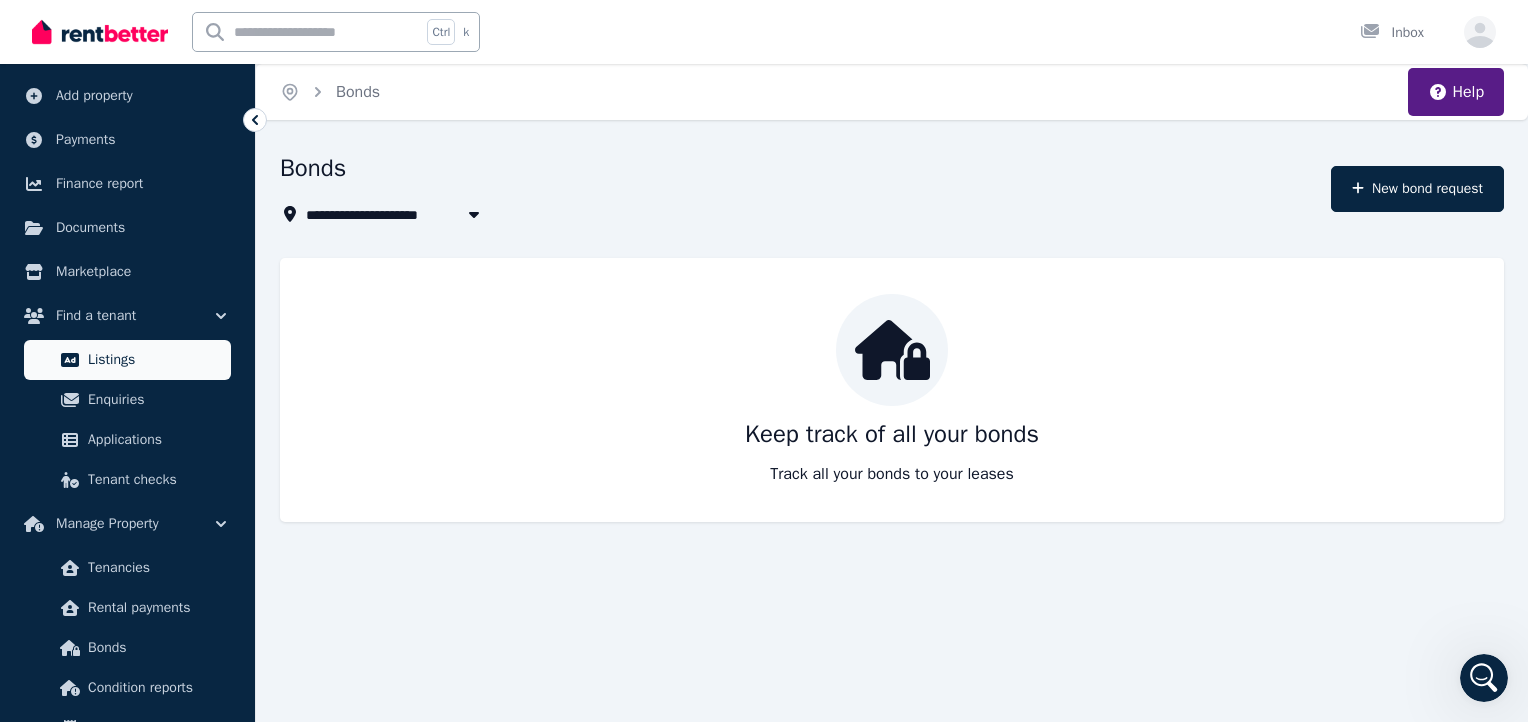 click on "Listings" at bounding box center (155, 360) 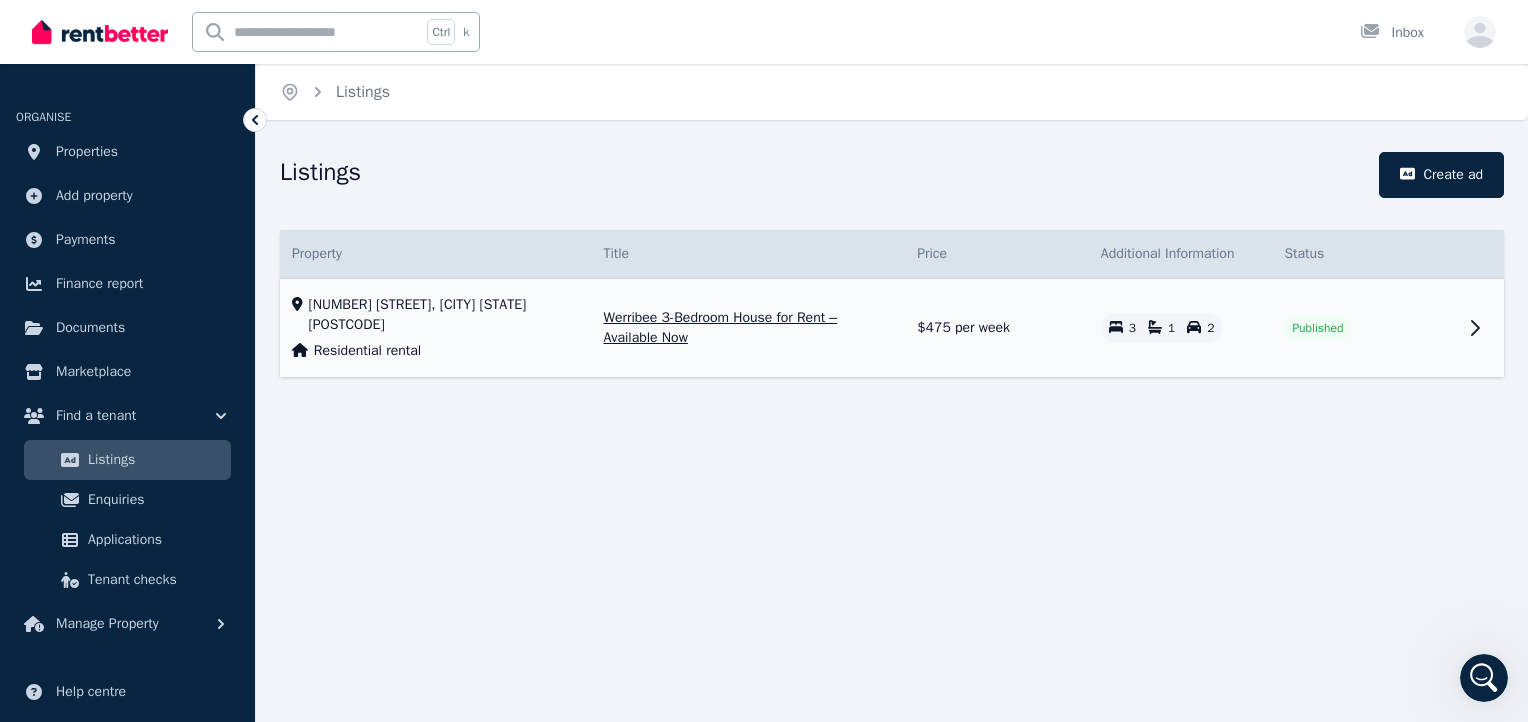 click on "Werribee 3-Bedroom House for Rent – Available Now" at bounding box center (748, 328) 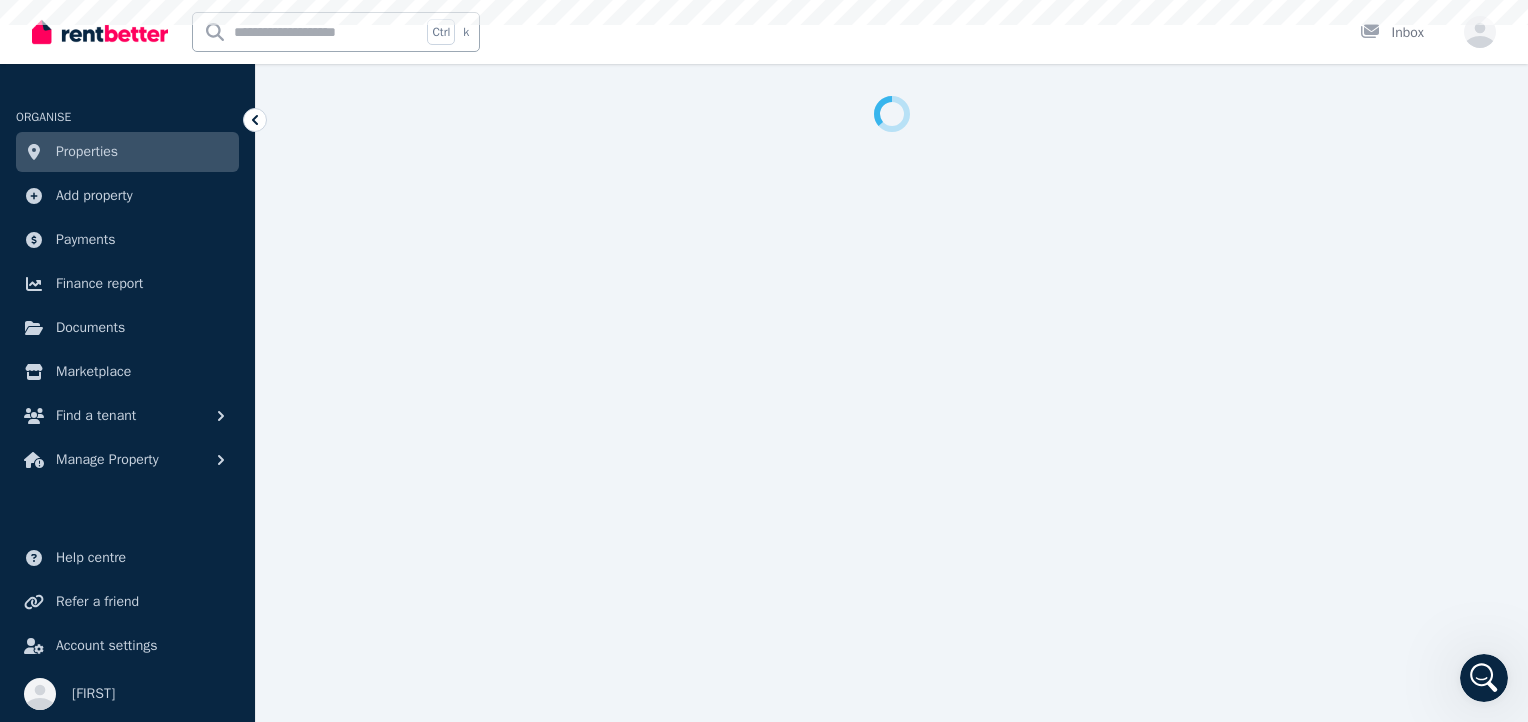 select on "***" 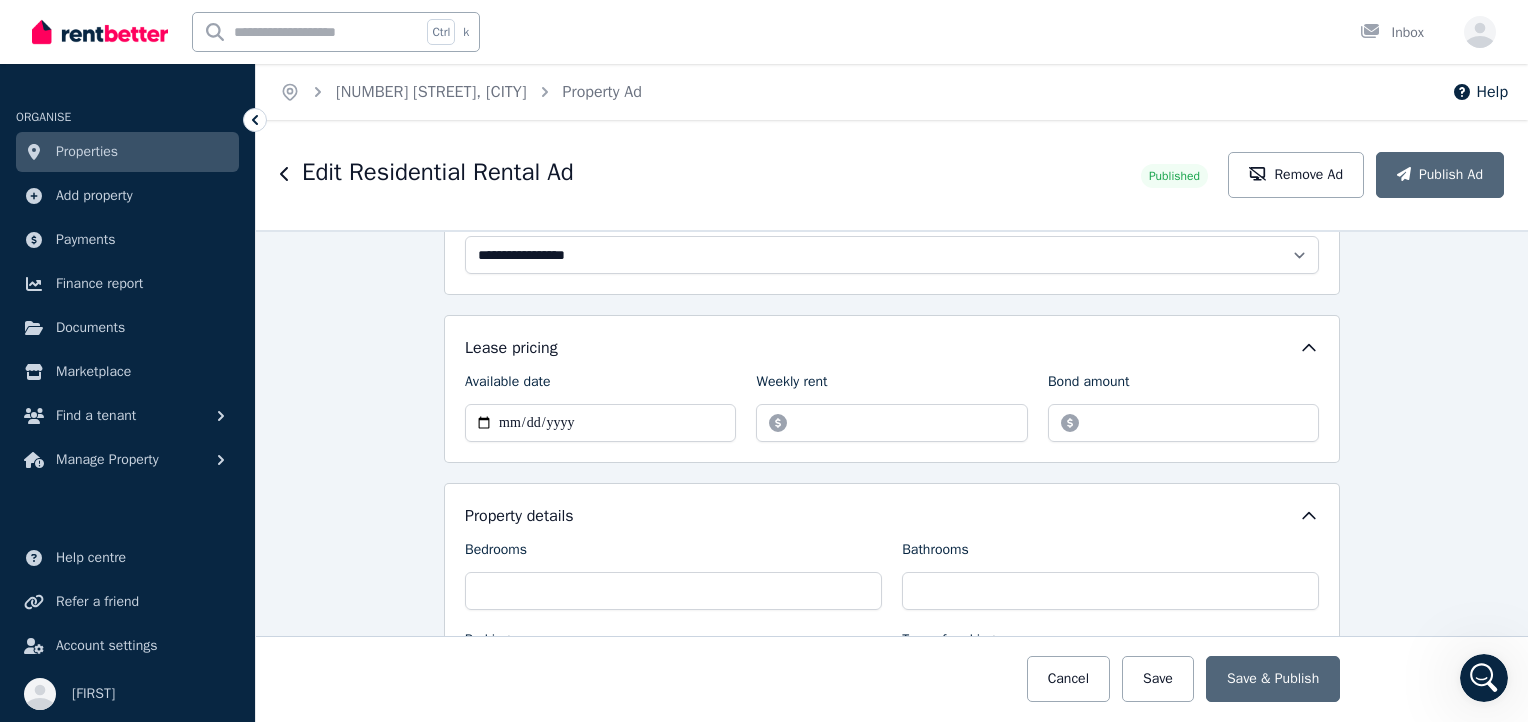 scroll, scrollTop: 700, scrollLeft: 0, axis: vertical 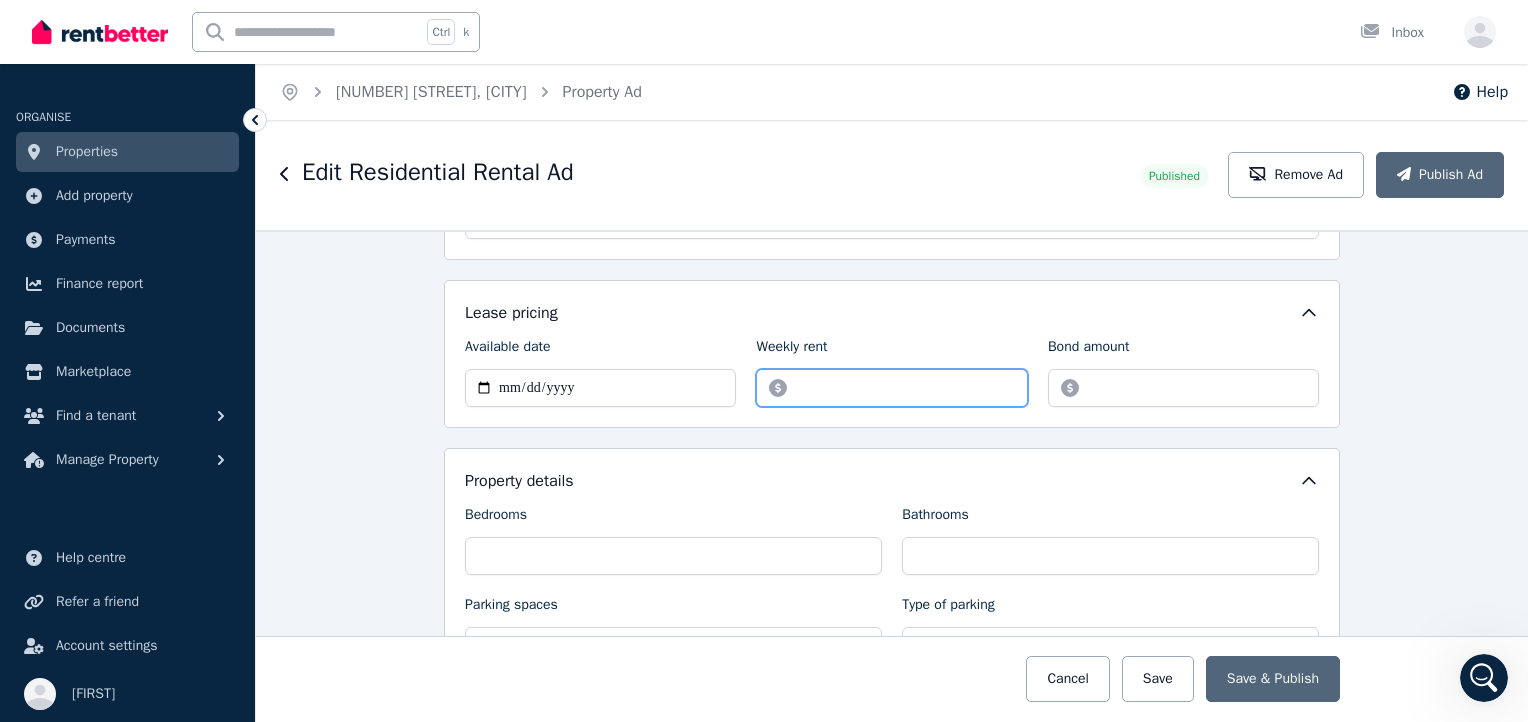 click on "******" at bounding box center [891, 388] 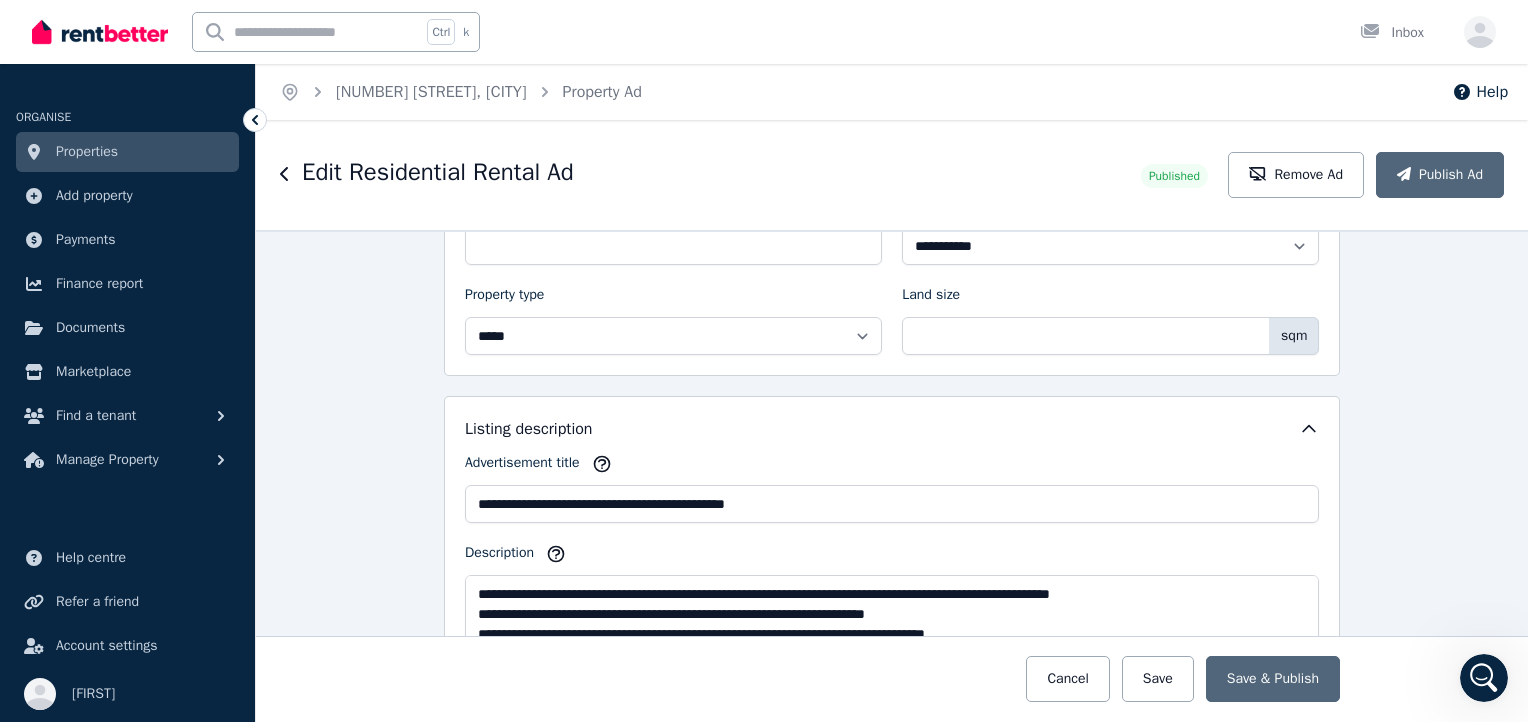 scroll, scrollTop: 1200, scrollLeft: 0, axis: vertical 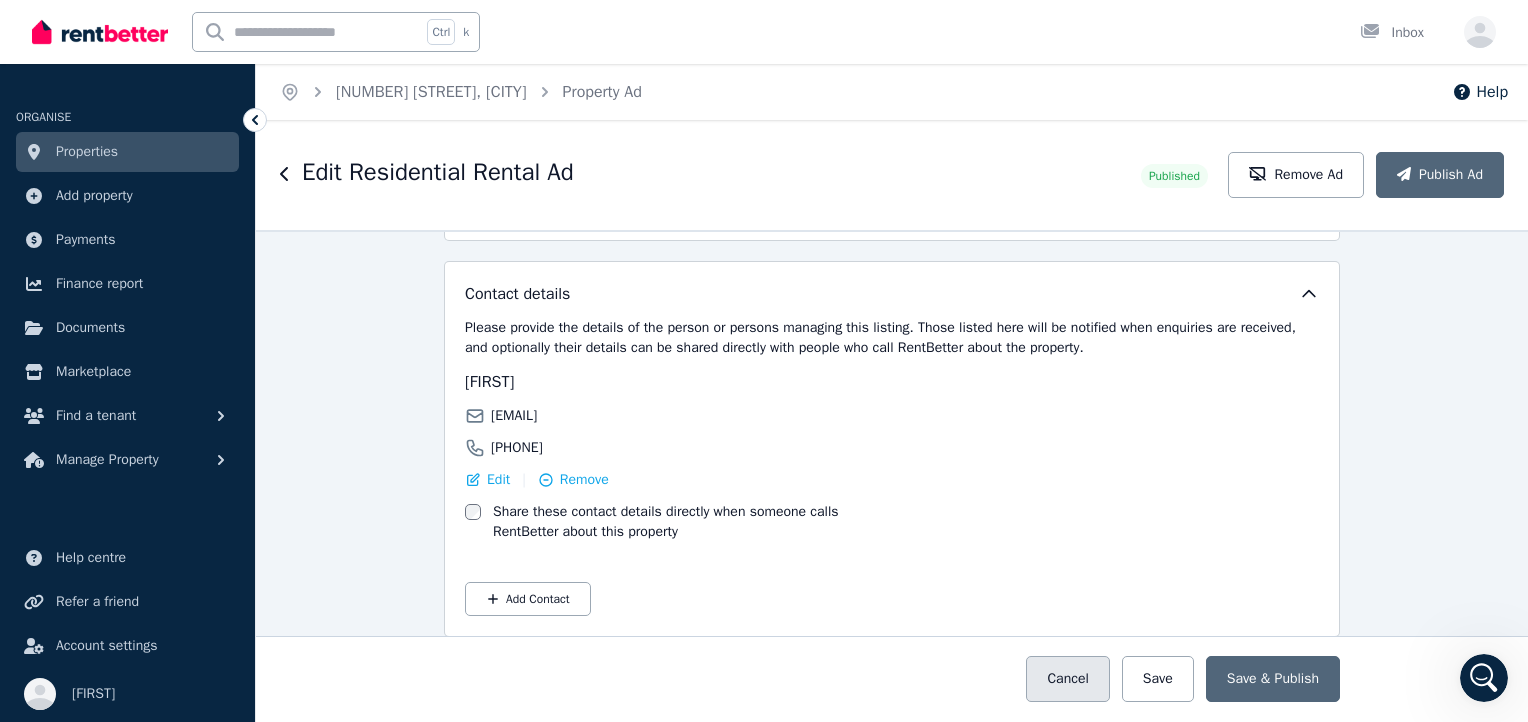 click on "Cancel" at bounding box center [1067, 679] 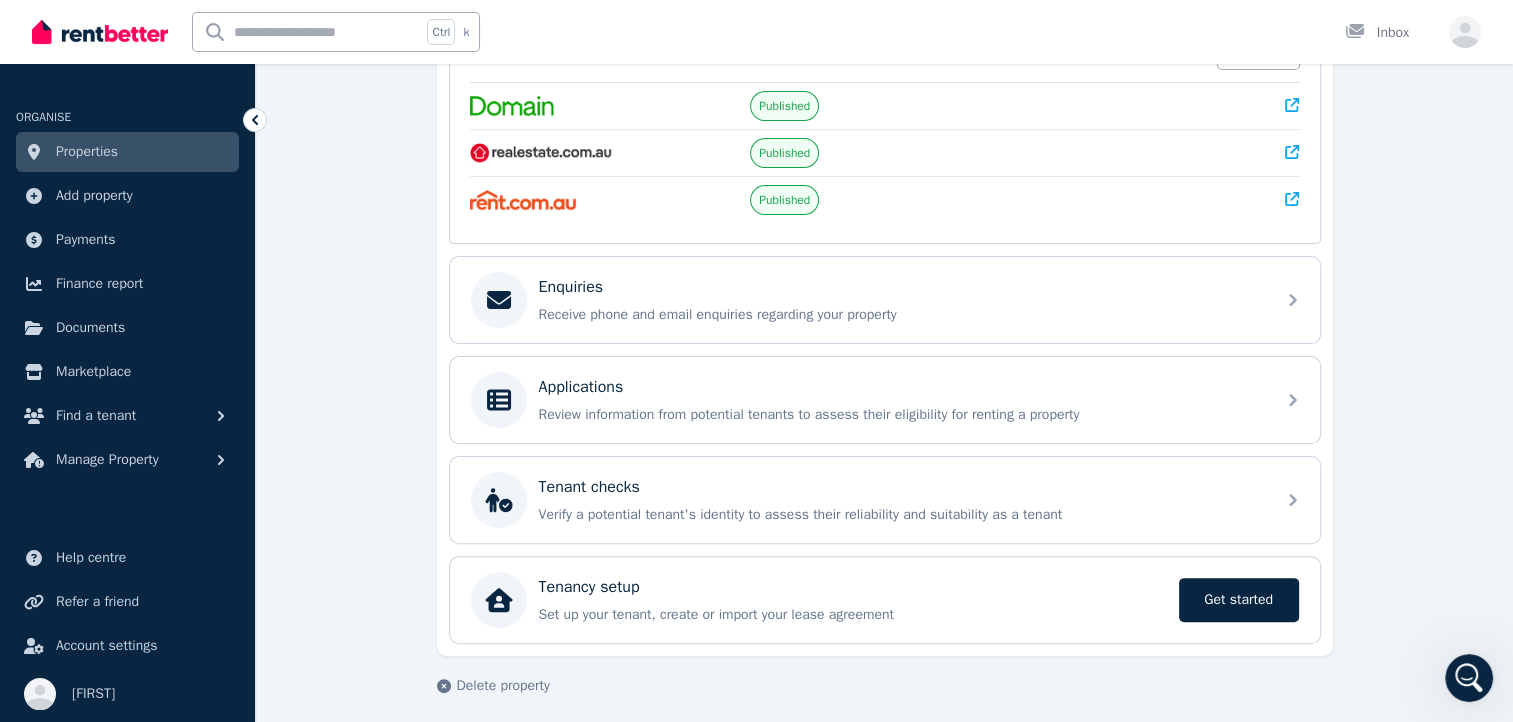 scroll, scrollTop: 463, scrollLeft: 0, axis: vertical 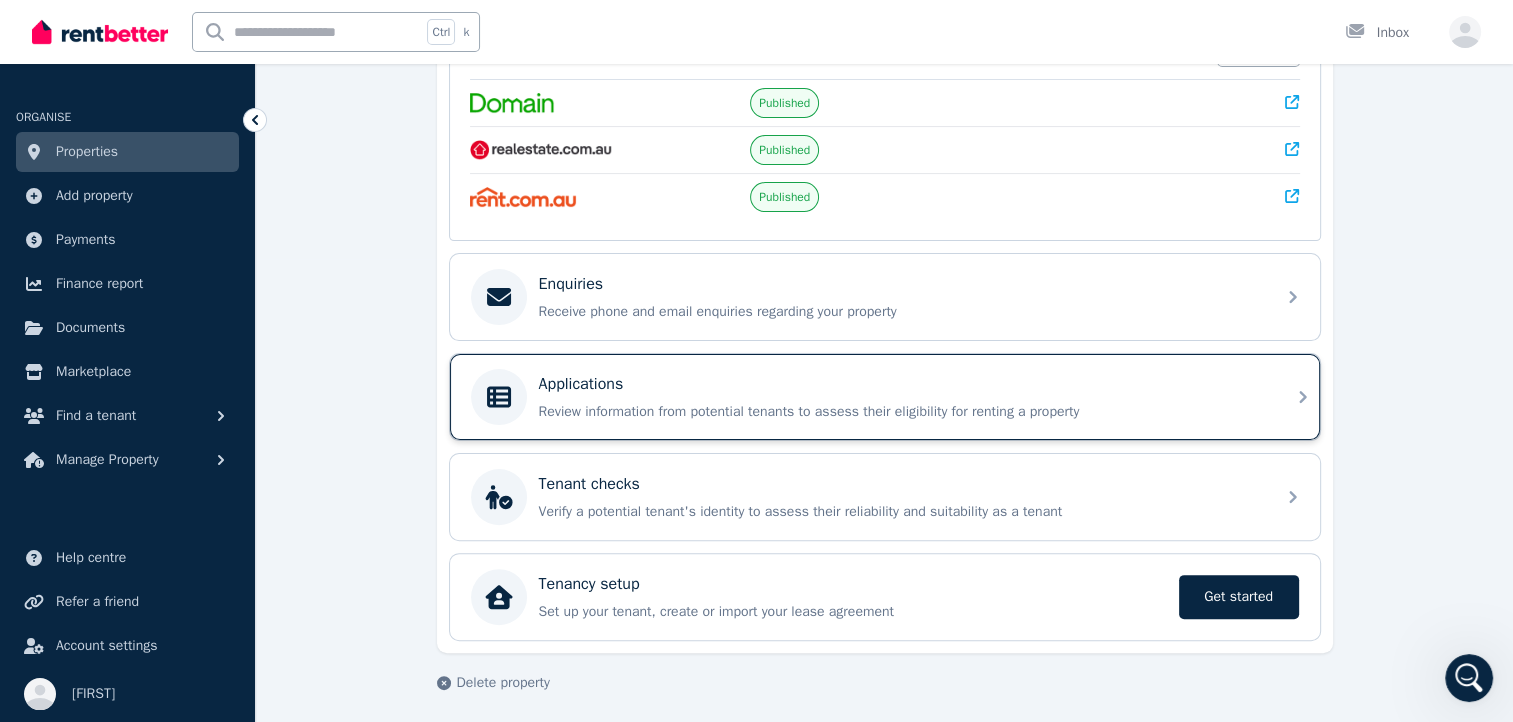 click on "Review information from potential tenants to assess their eligibility for renting a property" at bounding box center (901, 412) 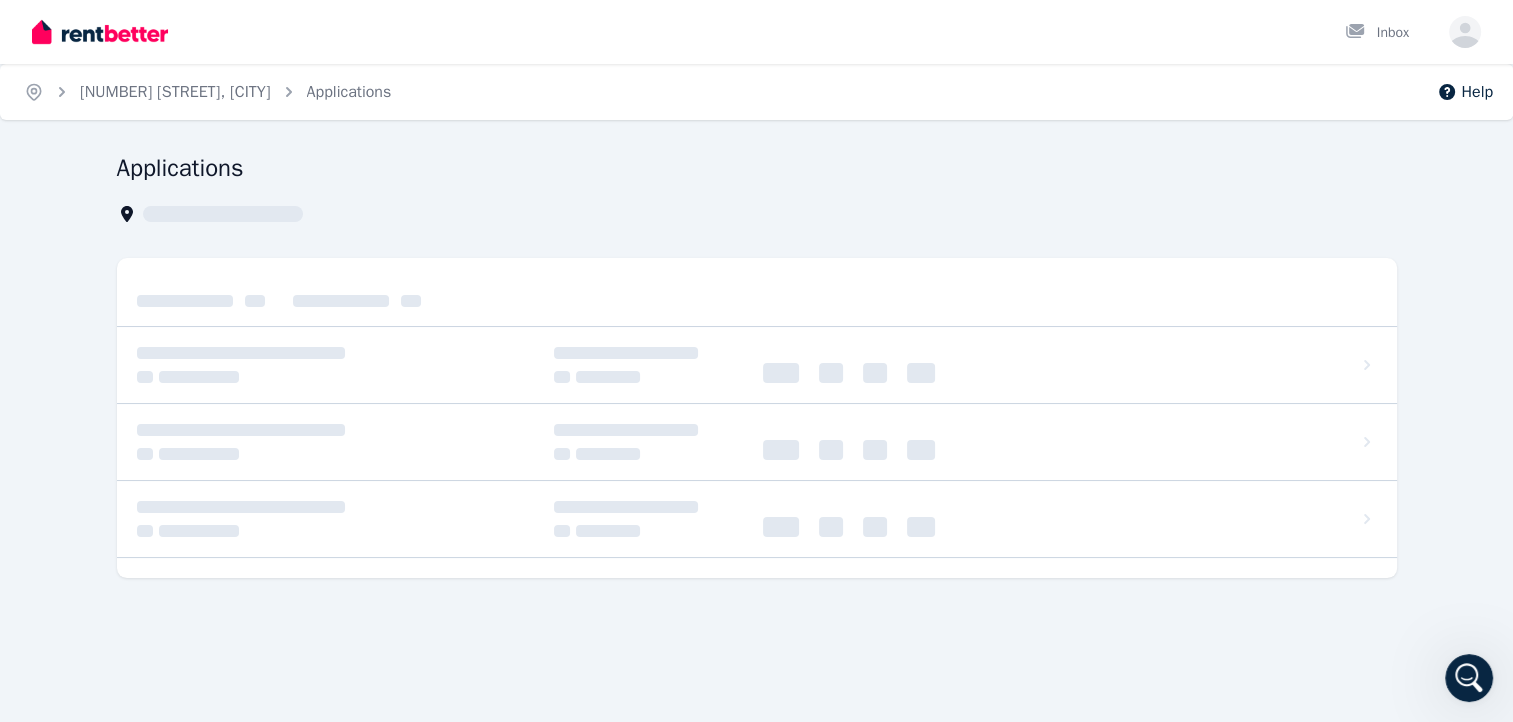 scroll, scrollTop: 0, scrollLeft: 0, axis: both 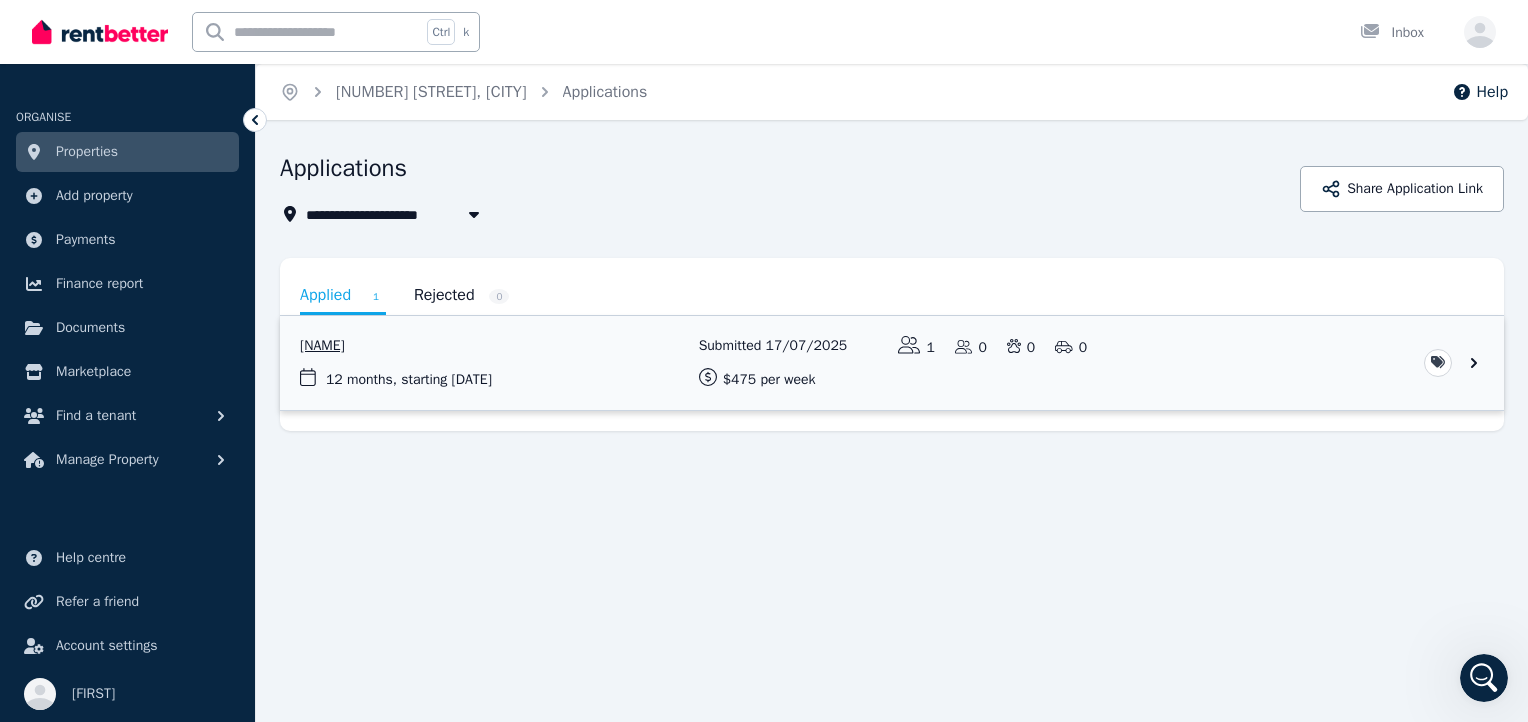 click at bounding box center (892, 363) 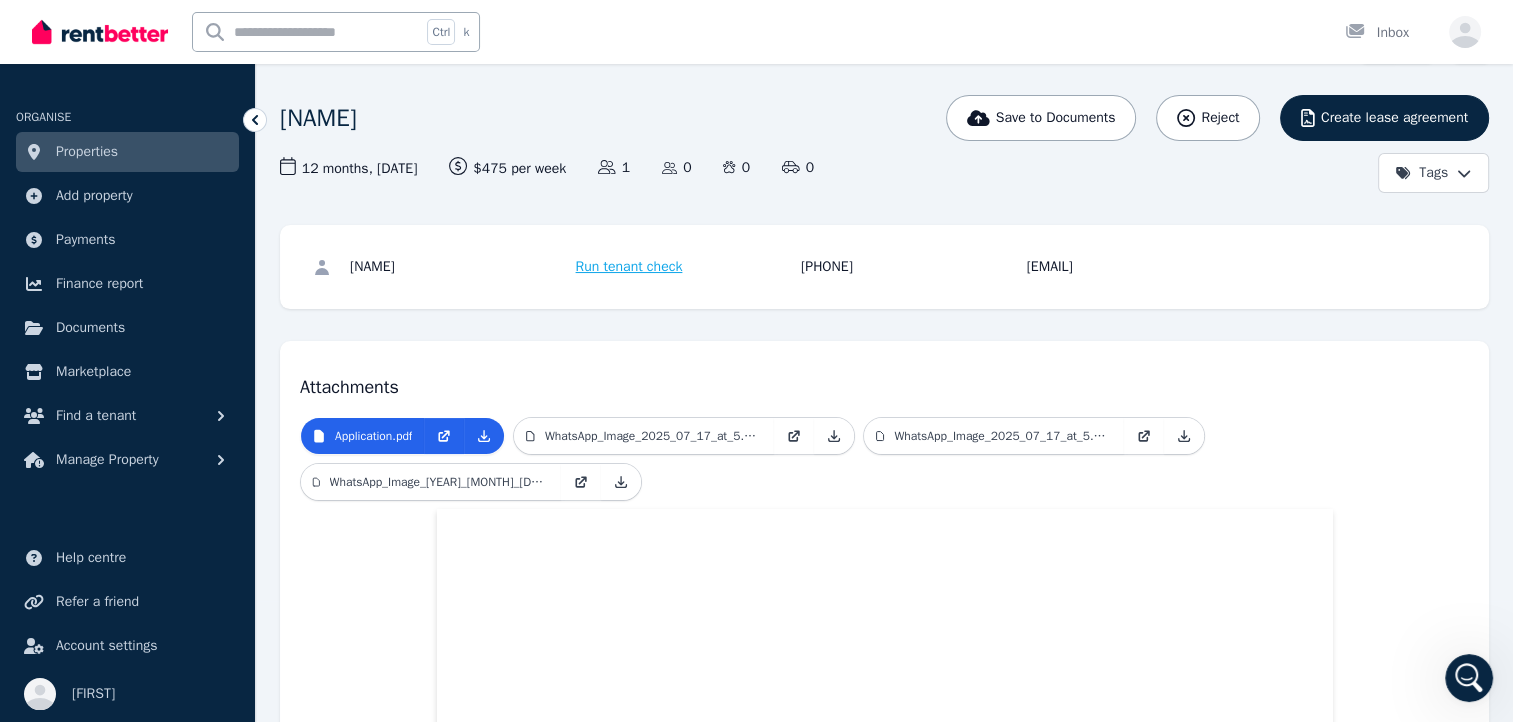 scroll, scrollTop: 0, scrollLeft: 0, axis: both 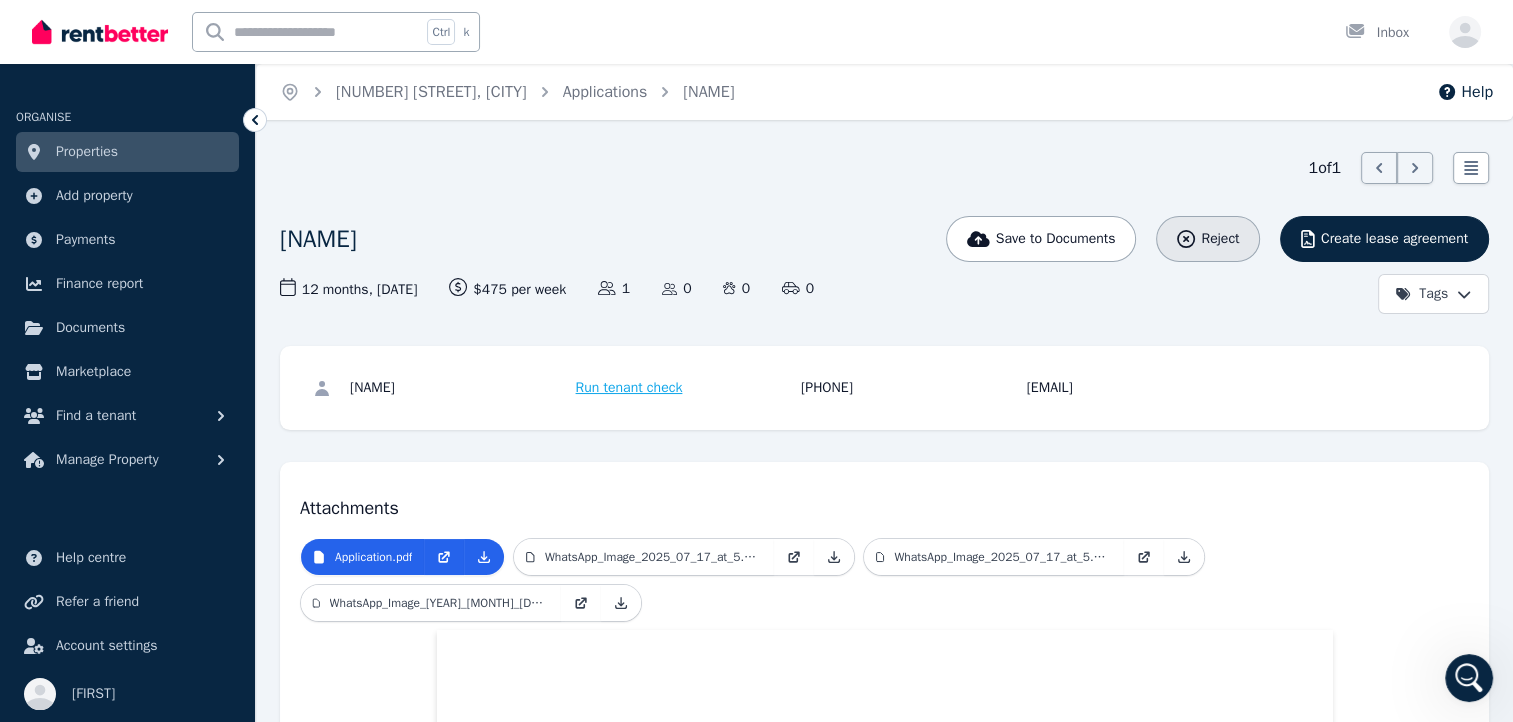 click on "Reject" at bounding box center (1208, 239) 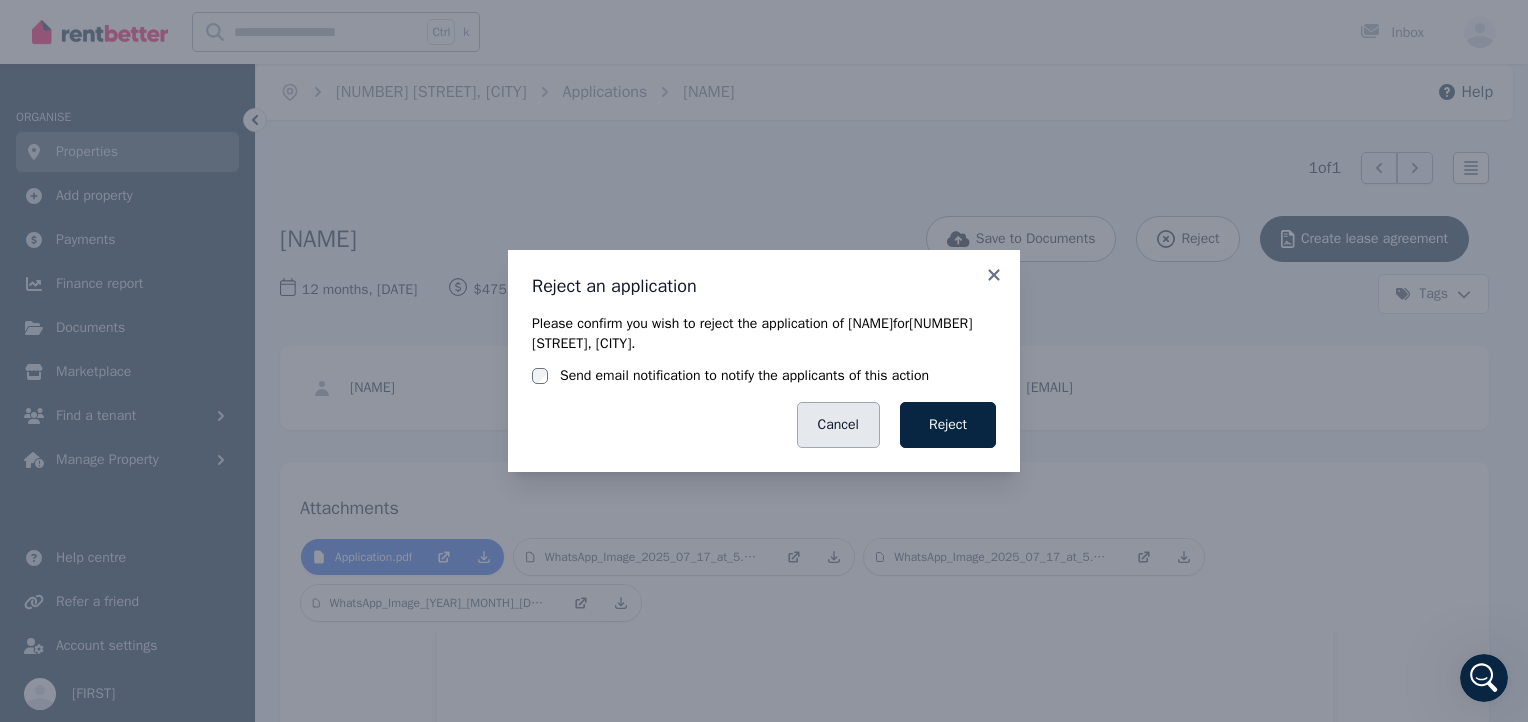 click on "Cancel" at bounding box center (838, 425) 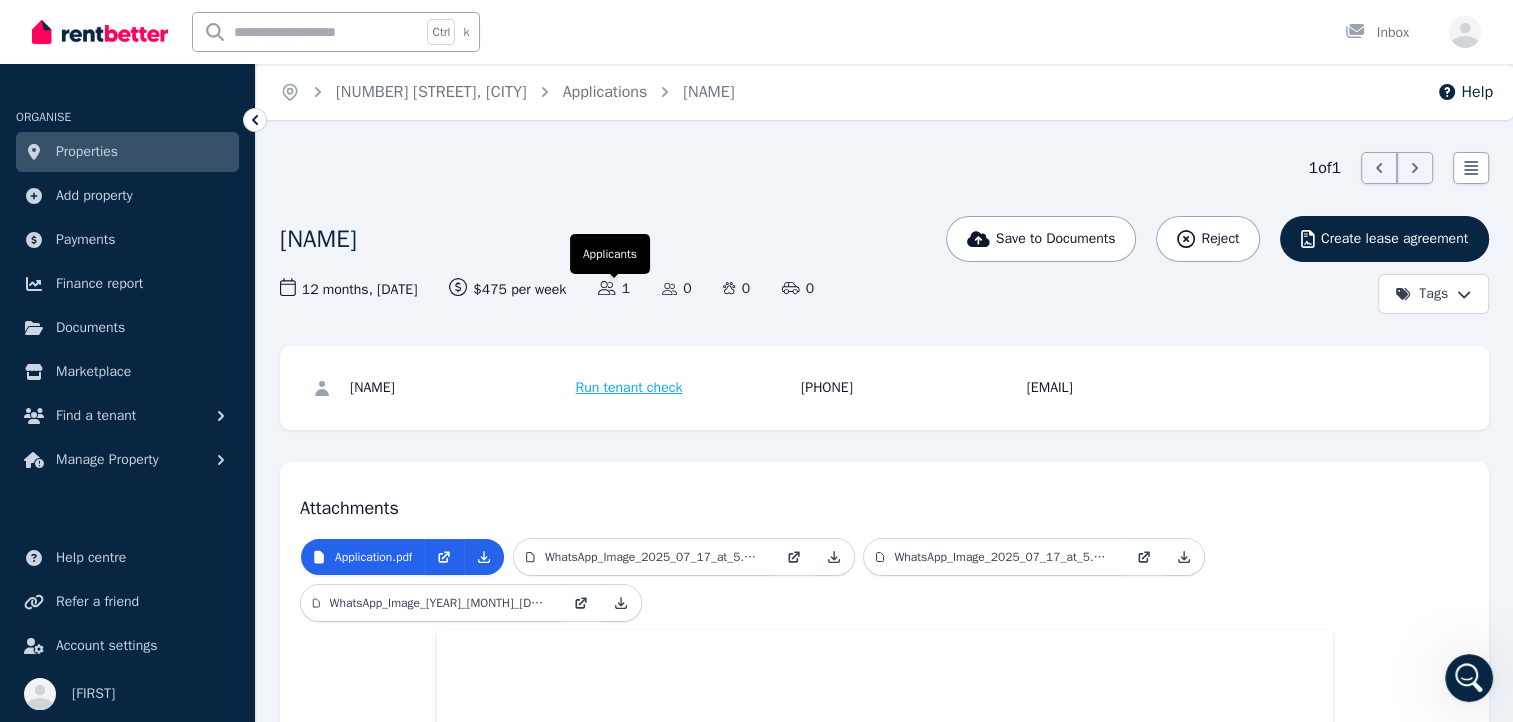 click on "Applicants" at bounding box center [610, 288] 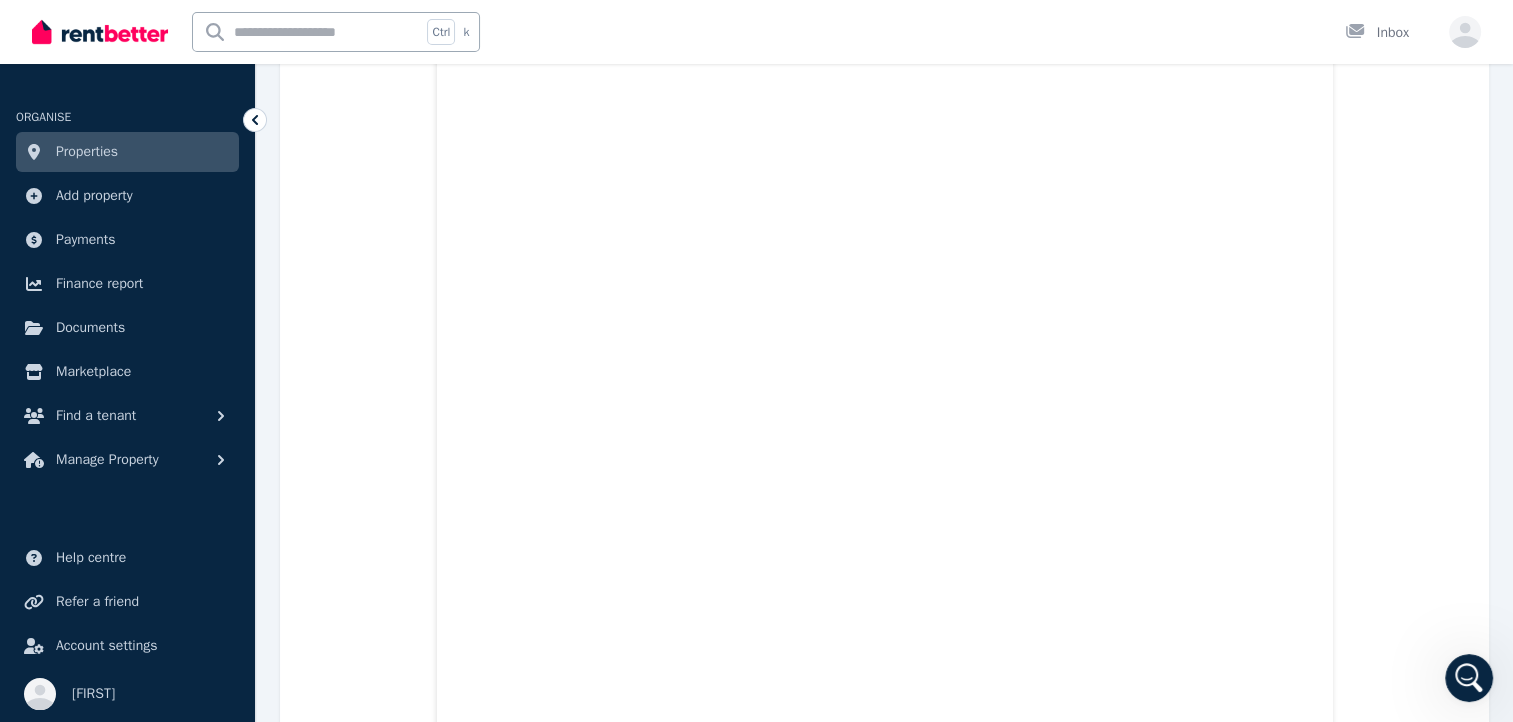 scroll, scrollTop: 8500, scrollLeft: 0, axis: vertical 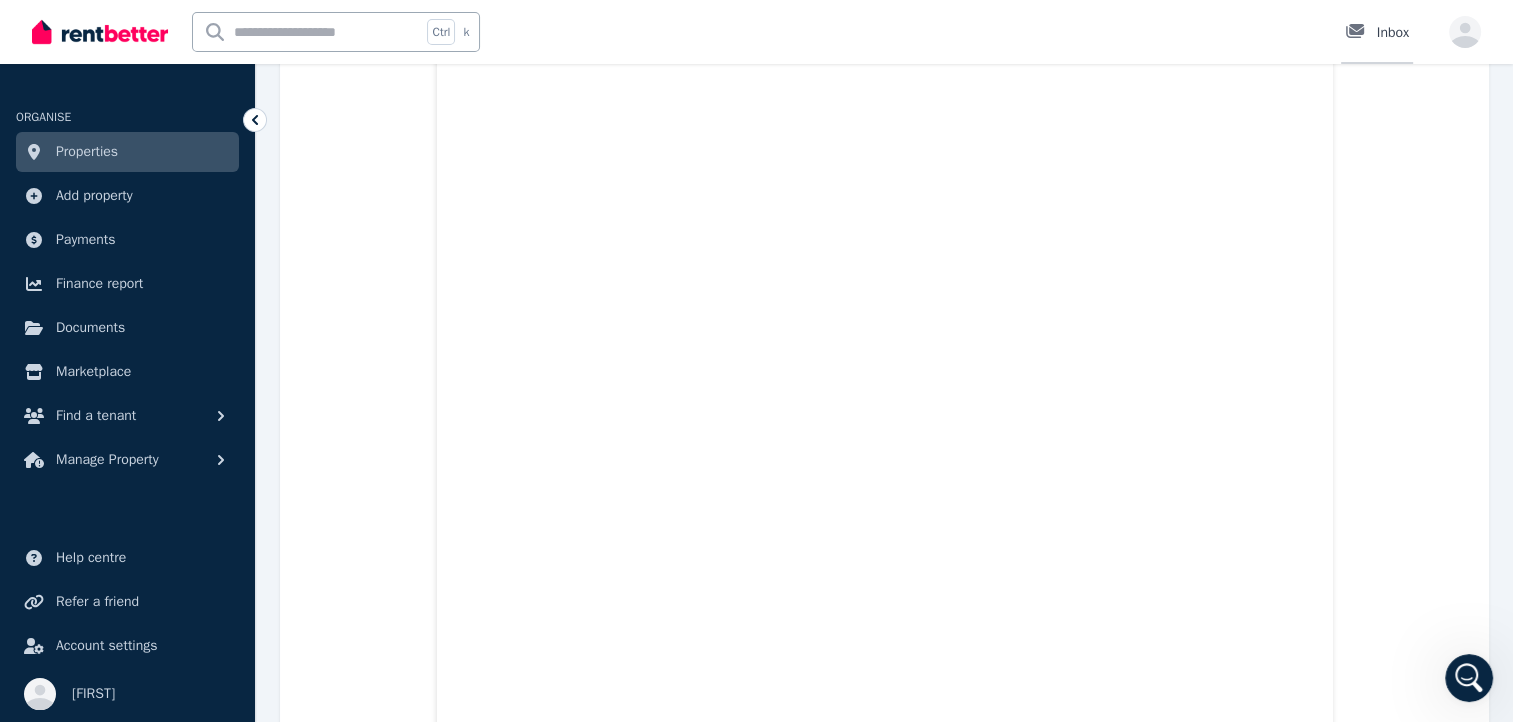 click on "Inbox" at bounding box center (1377, 33) 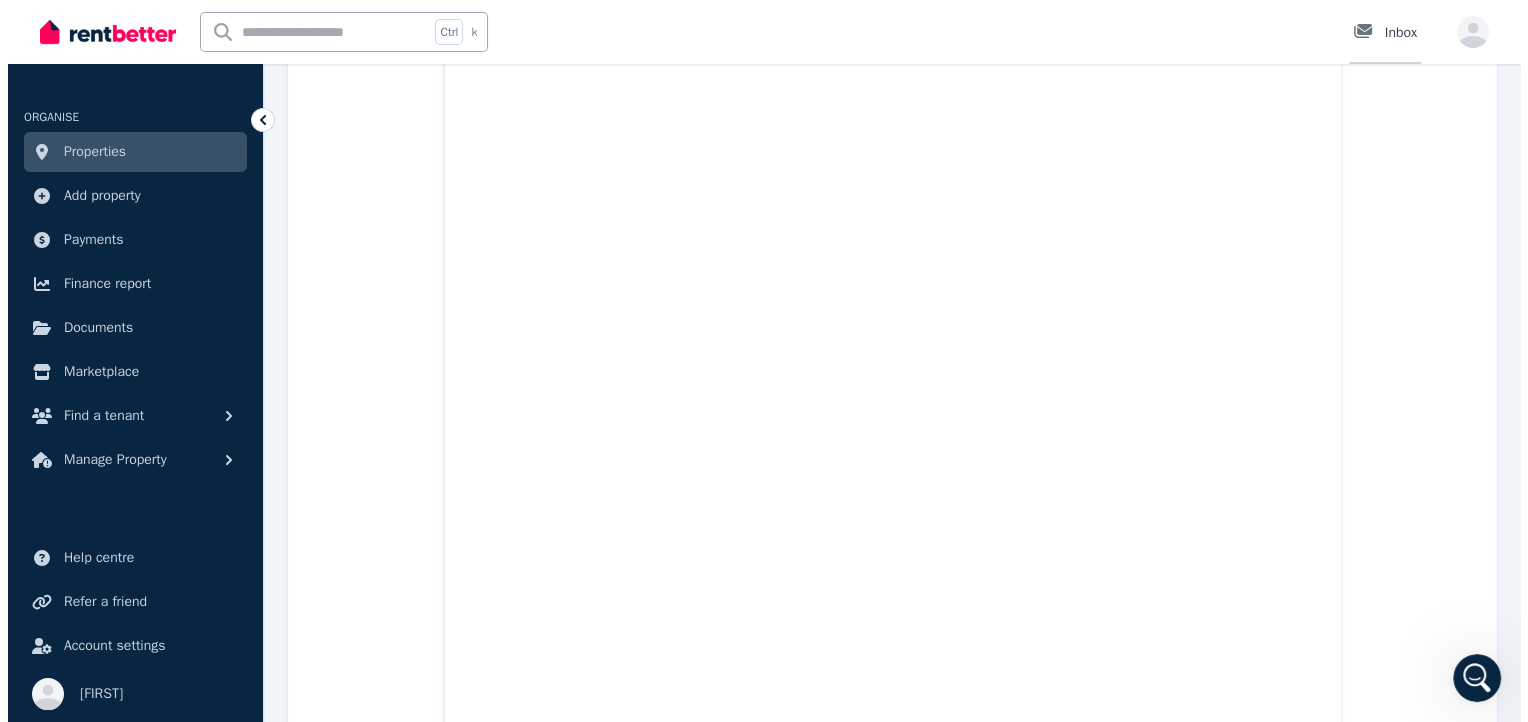 scroll, scrollTop: 0, scrollLeft: 0, axis: both 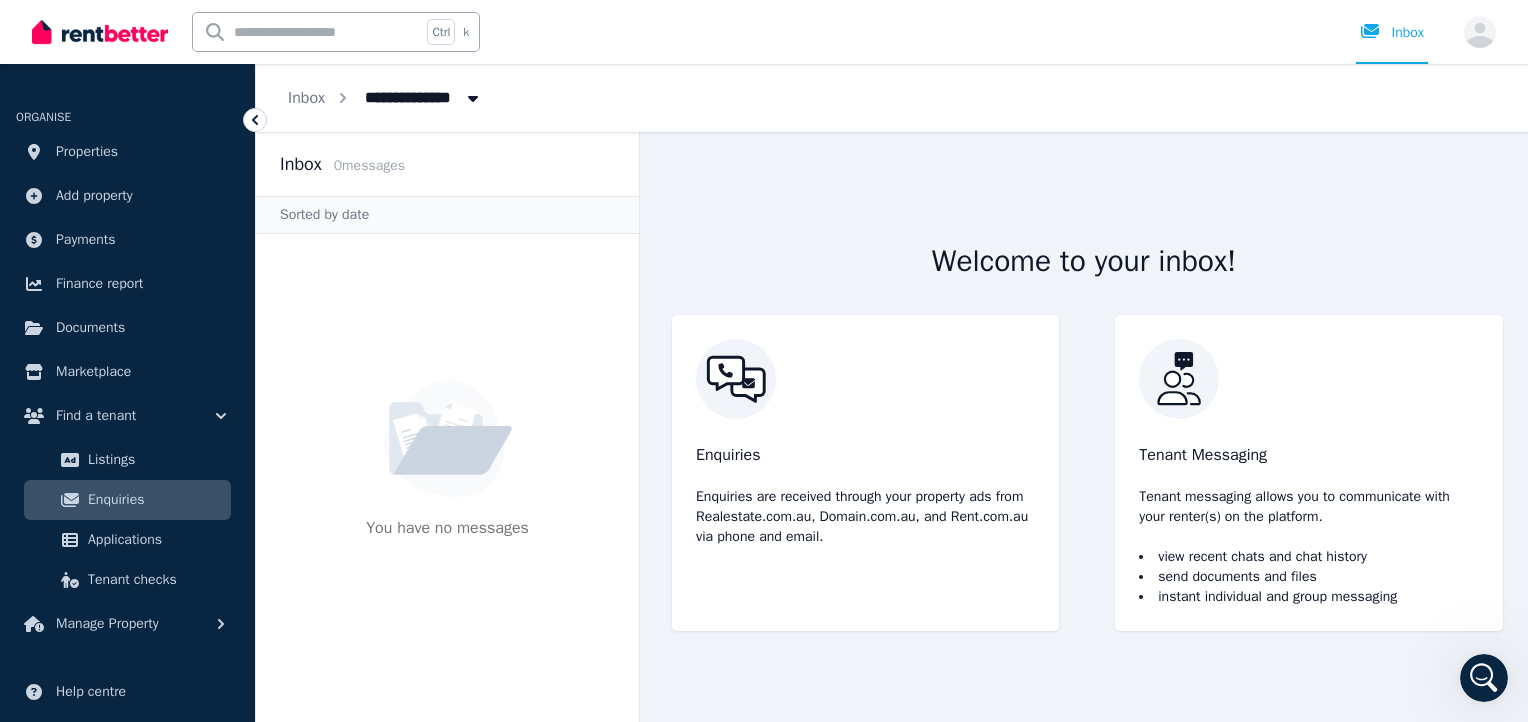 click 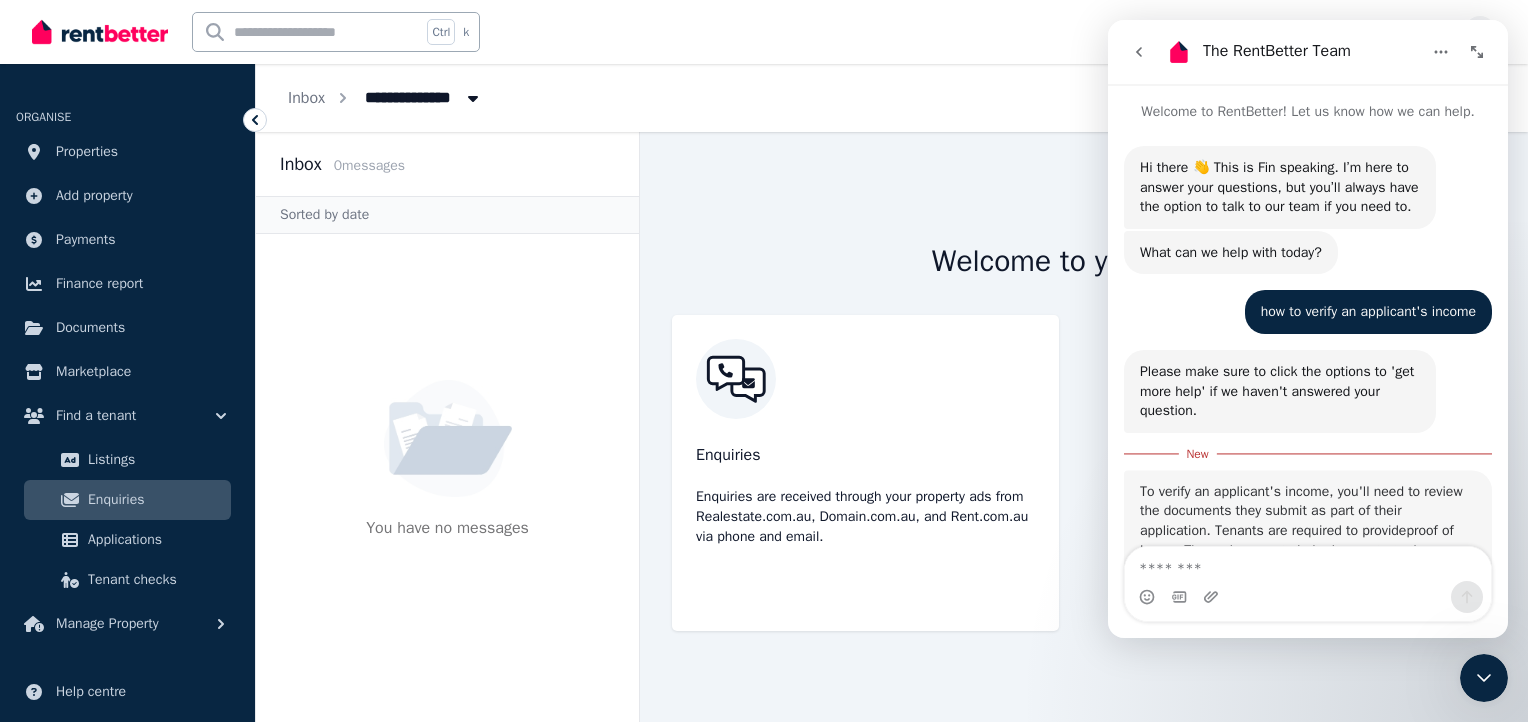 scroll, scrollTop: 331, scrollLeft: 0, axis: vertical 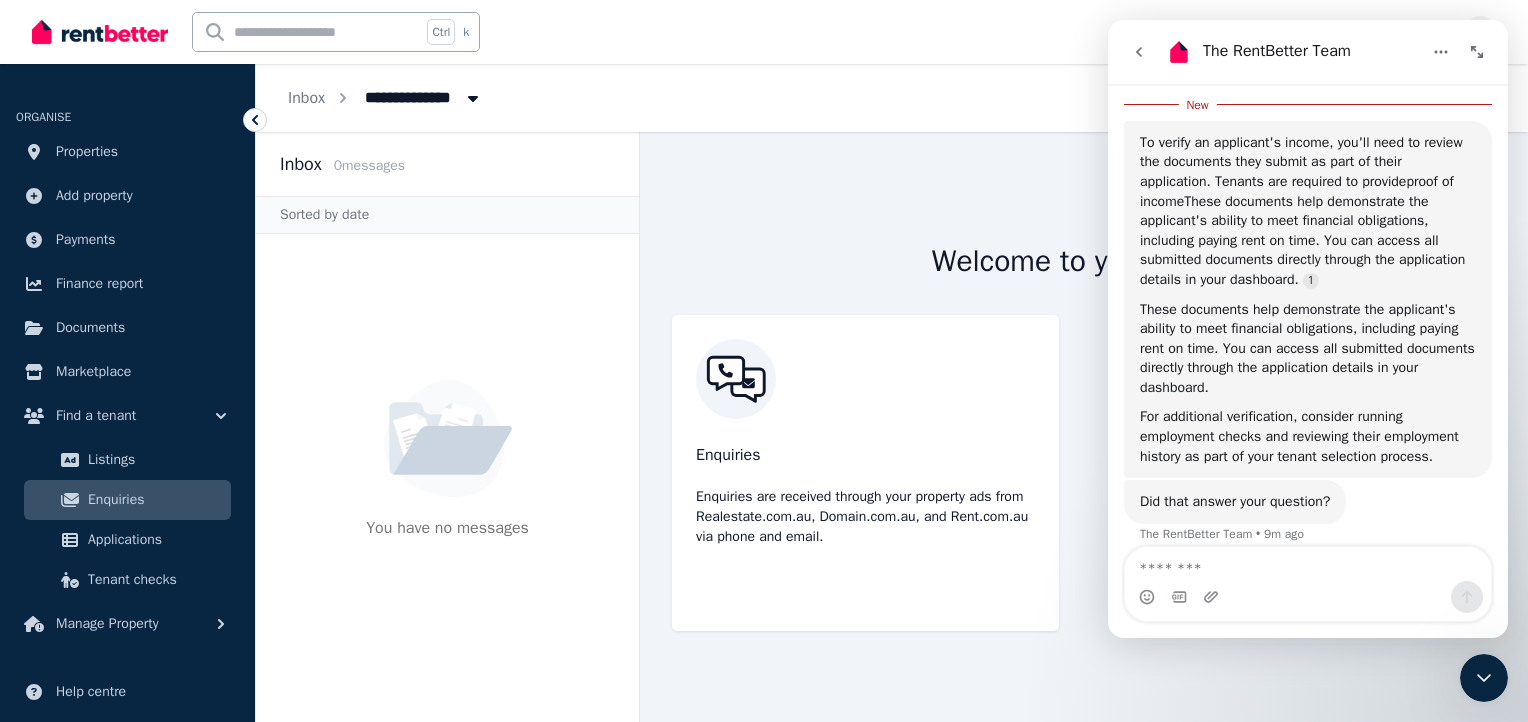 click at bounding box center [1308, 597] 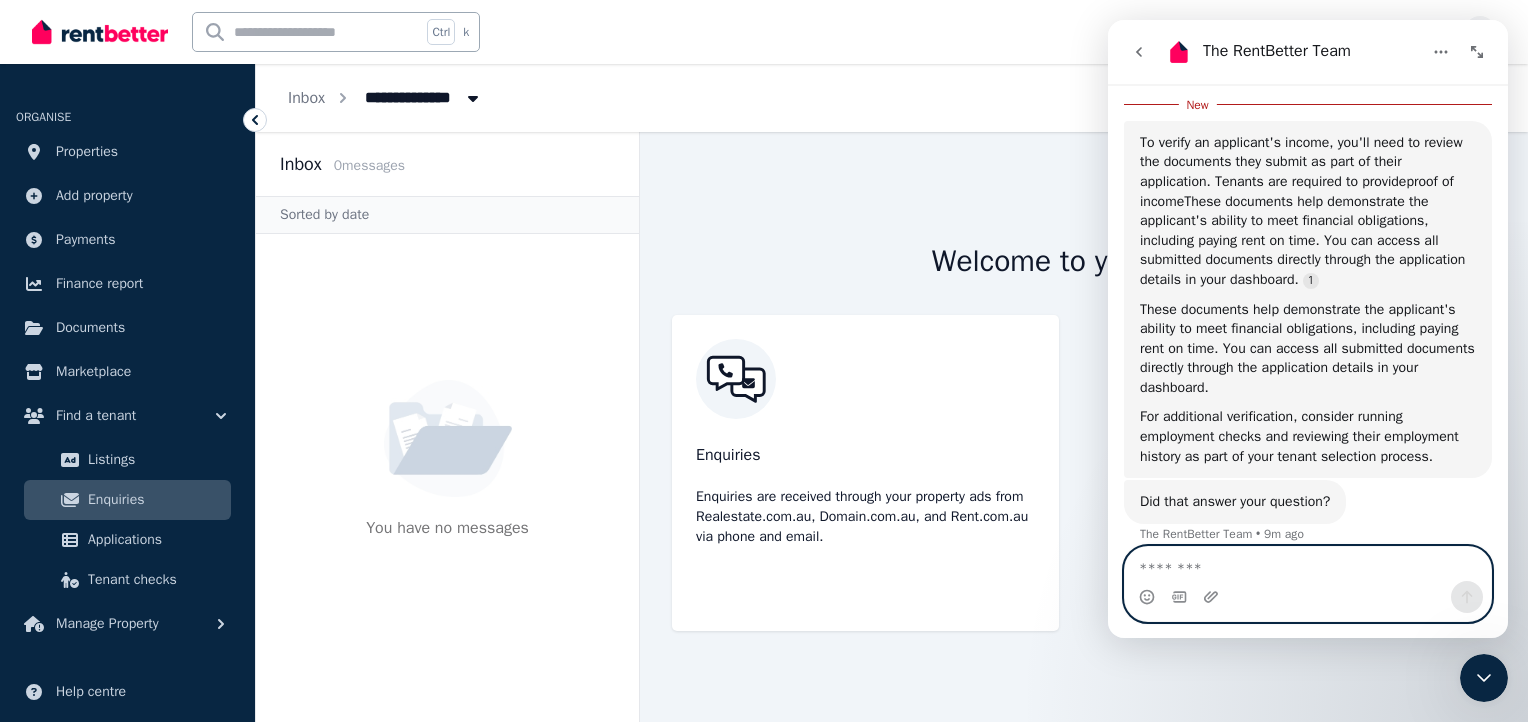 click at bounding box center [1308, 564] 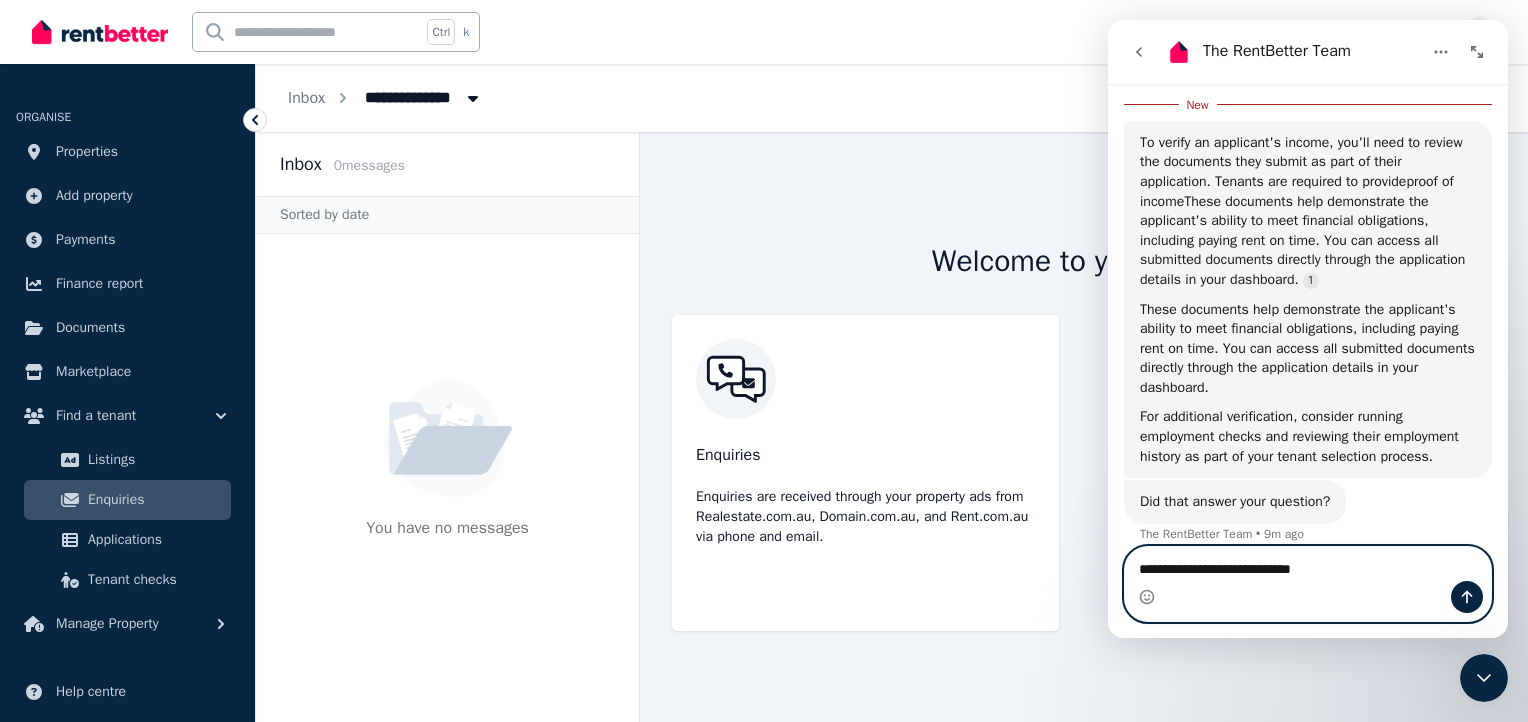 type on "**********" 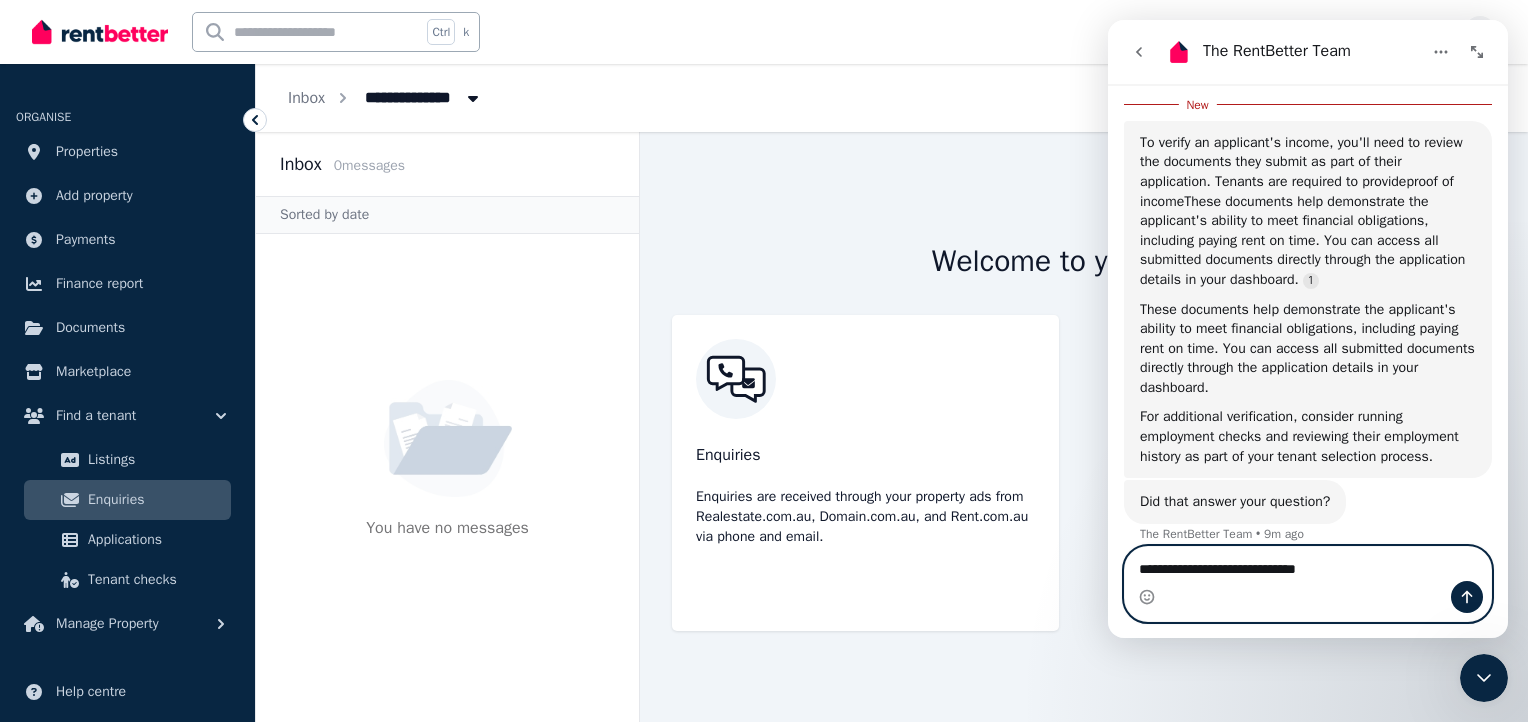 type 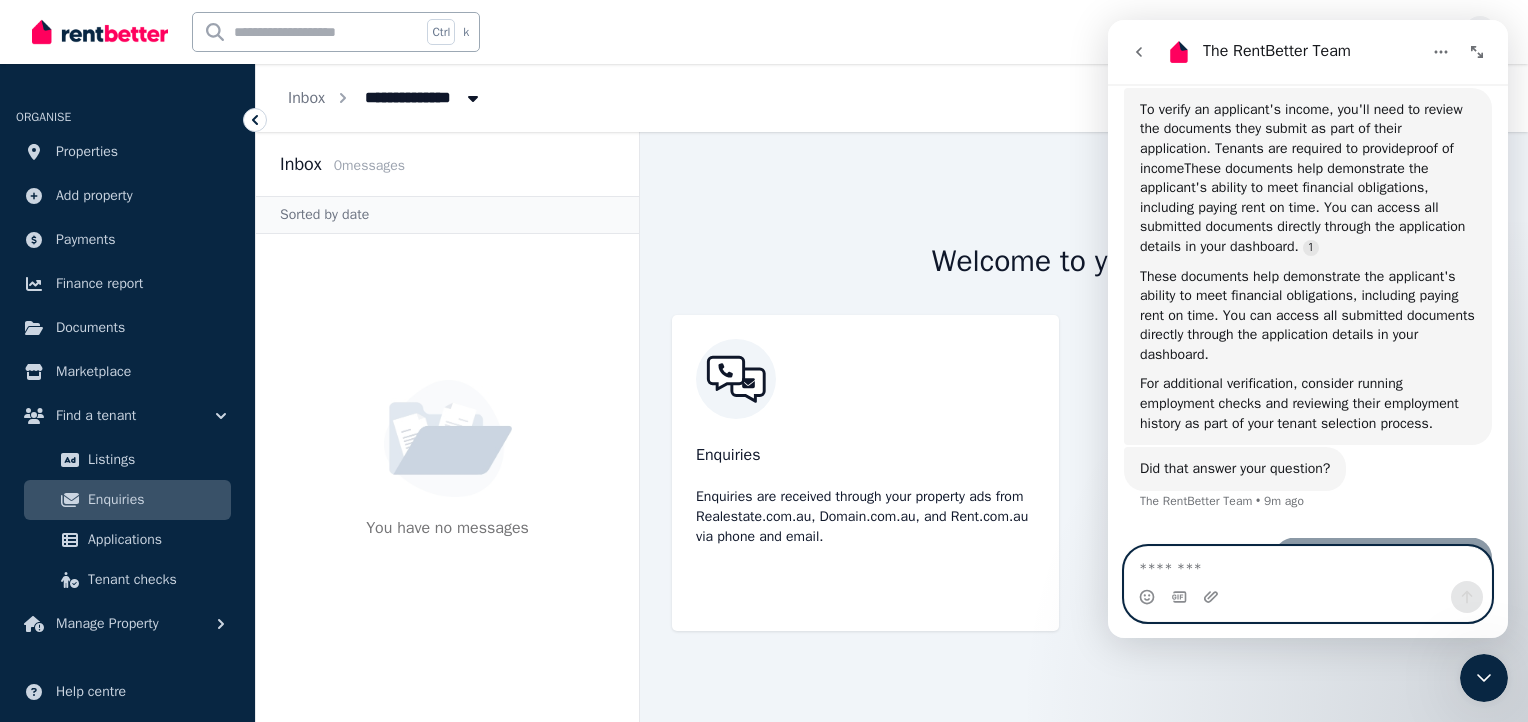 scroll, scrollTop: 2, scrollLeft: 0, axis: vertical 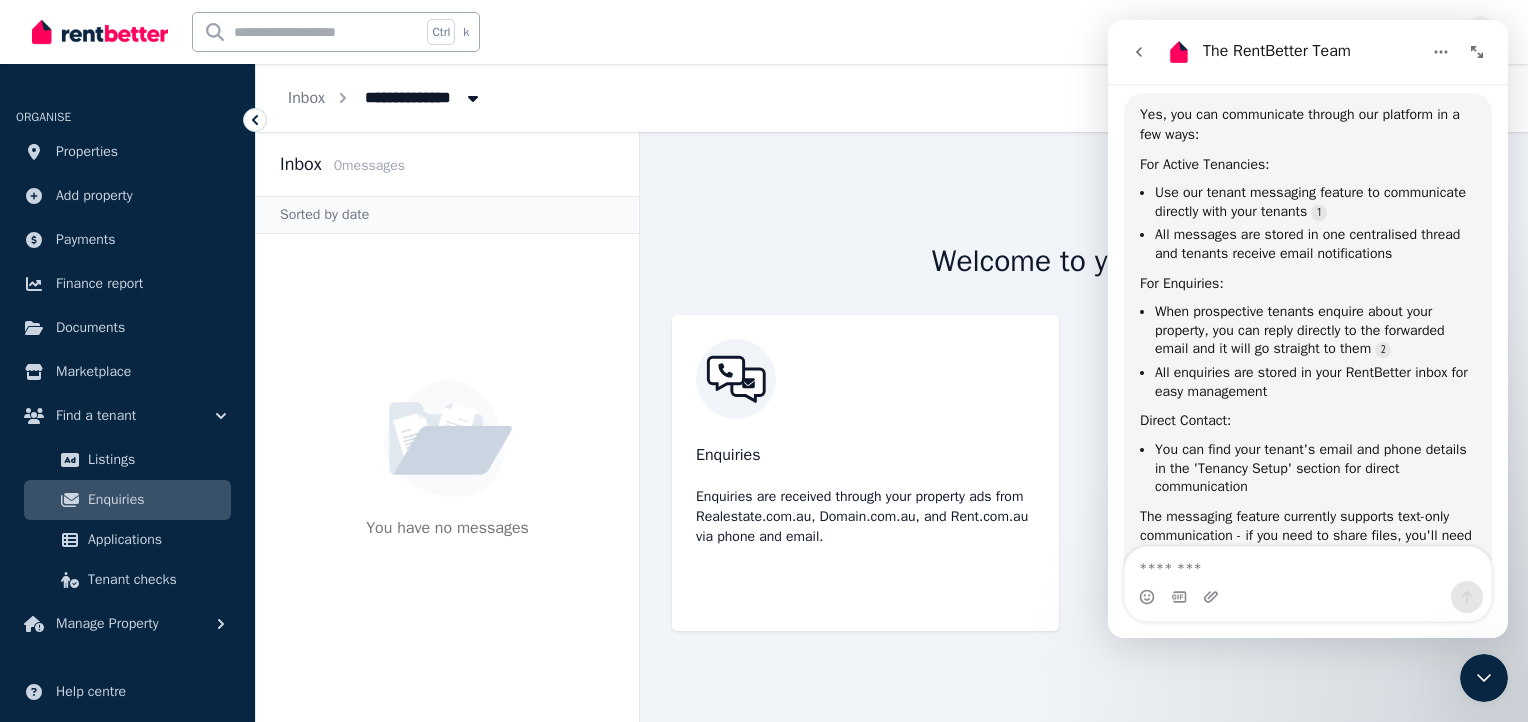 click on "Welcome to your inbox! Enquiries Enquiries are received through your property ads from Realestate.com.au, Domain.com.au, and Rent.com.au via phone and email. Tenant Messaging Tenant messaging allows you to communicate with your renter(s) on the platform. view recent chats and chat history send documents and files instant individual and group messaging" at bounding box center [1084, 427] 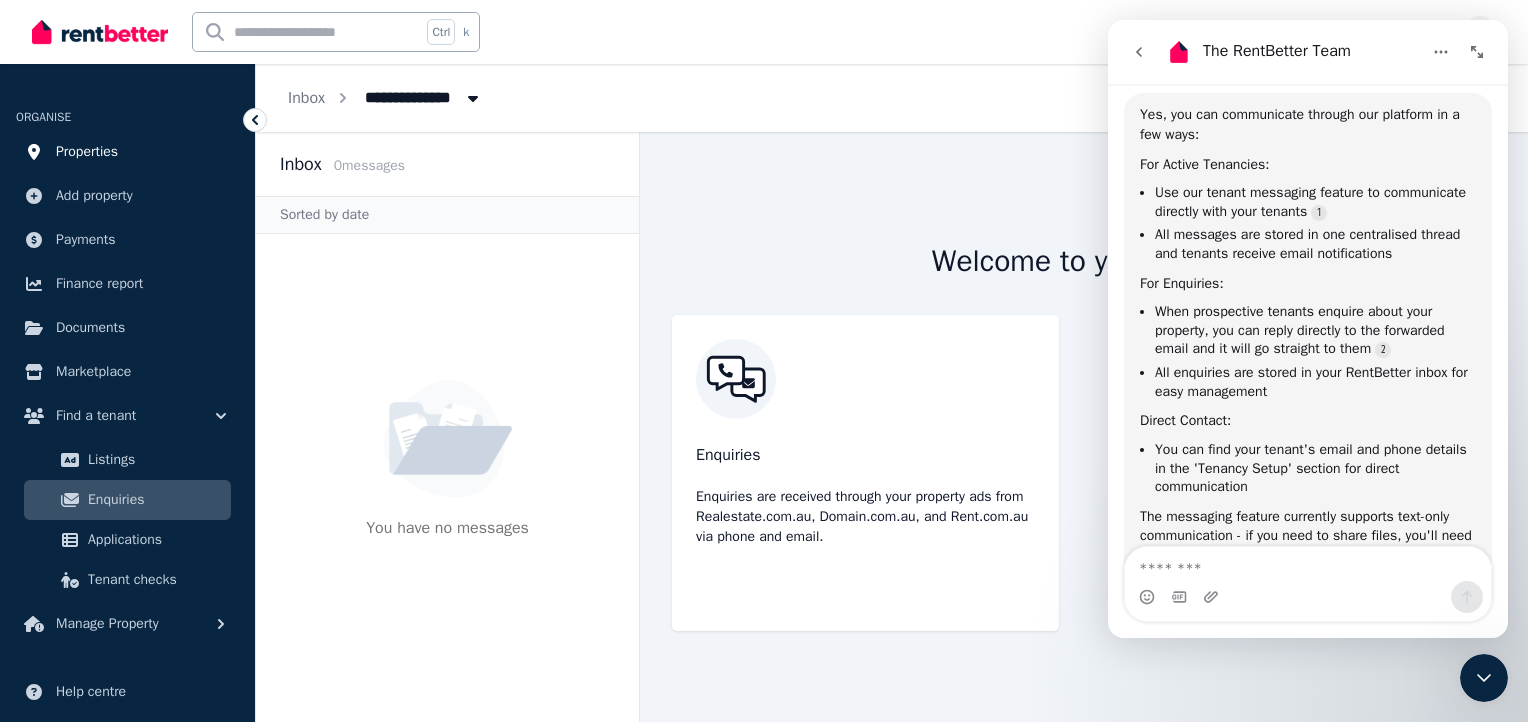 click on "Properties" at bounding box center (127, 152) 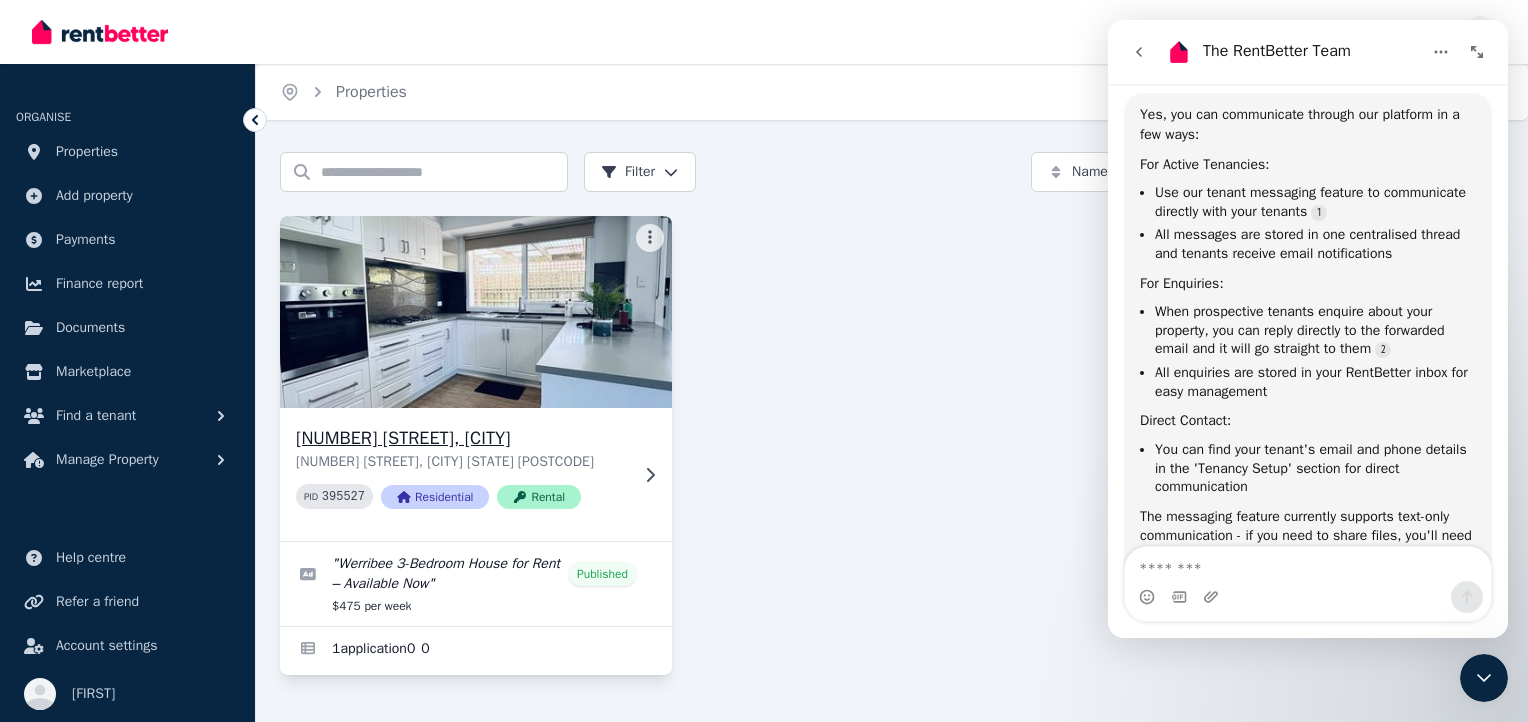 click at bounding box center [476, 312] 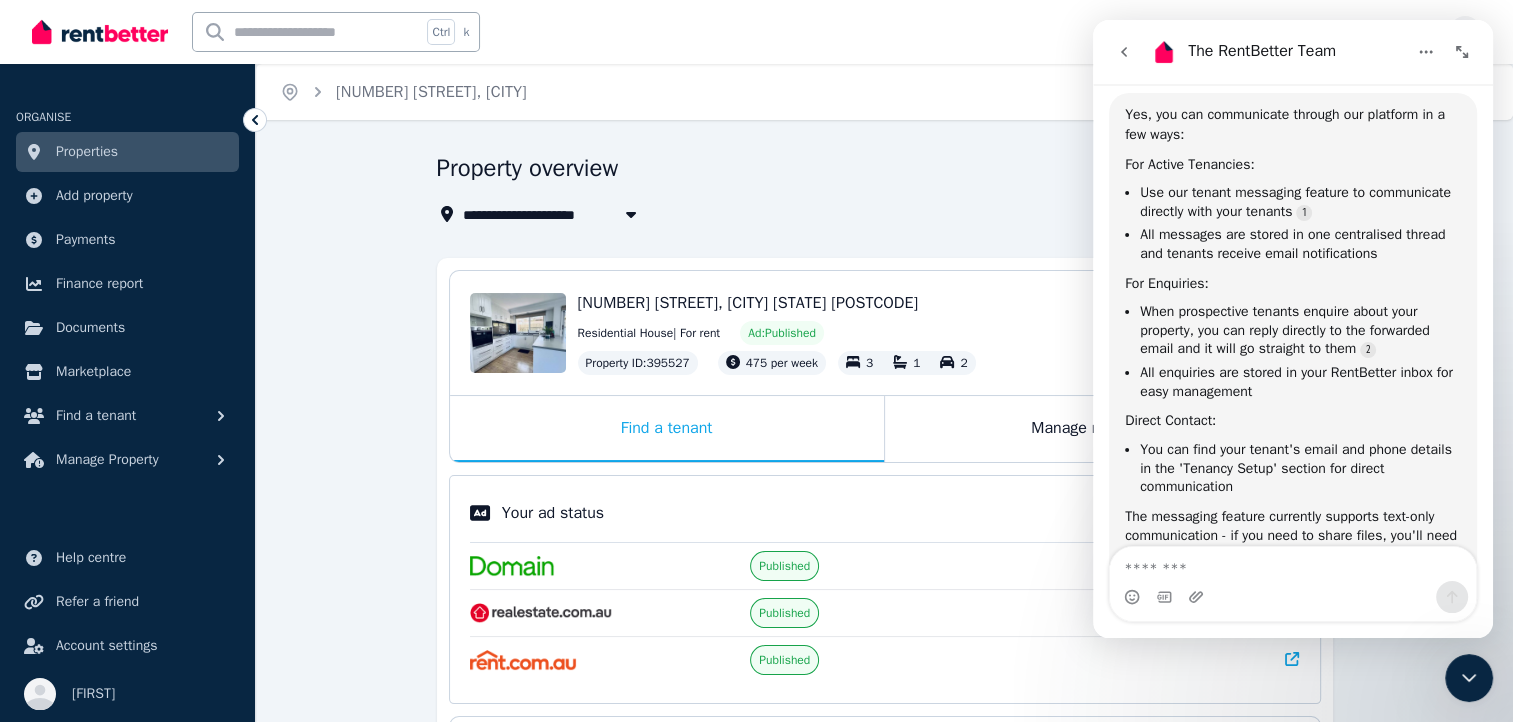 click on "**********" at bounding box center (756, 361) 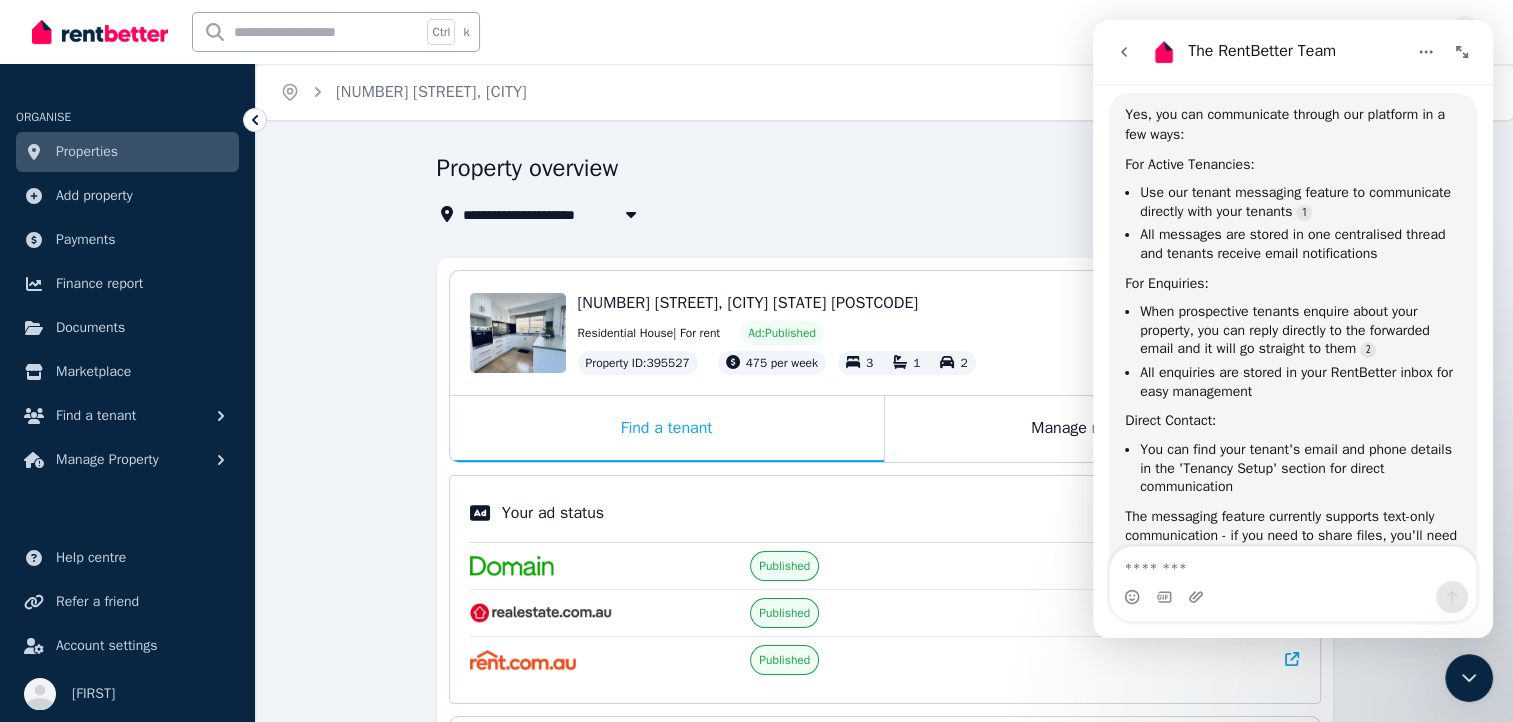 click 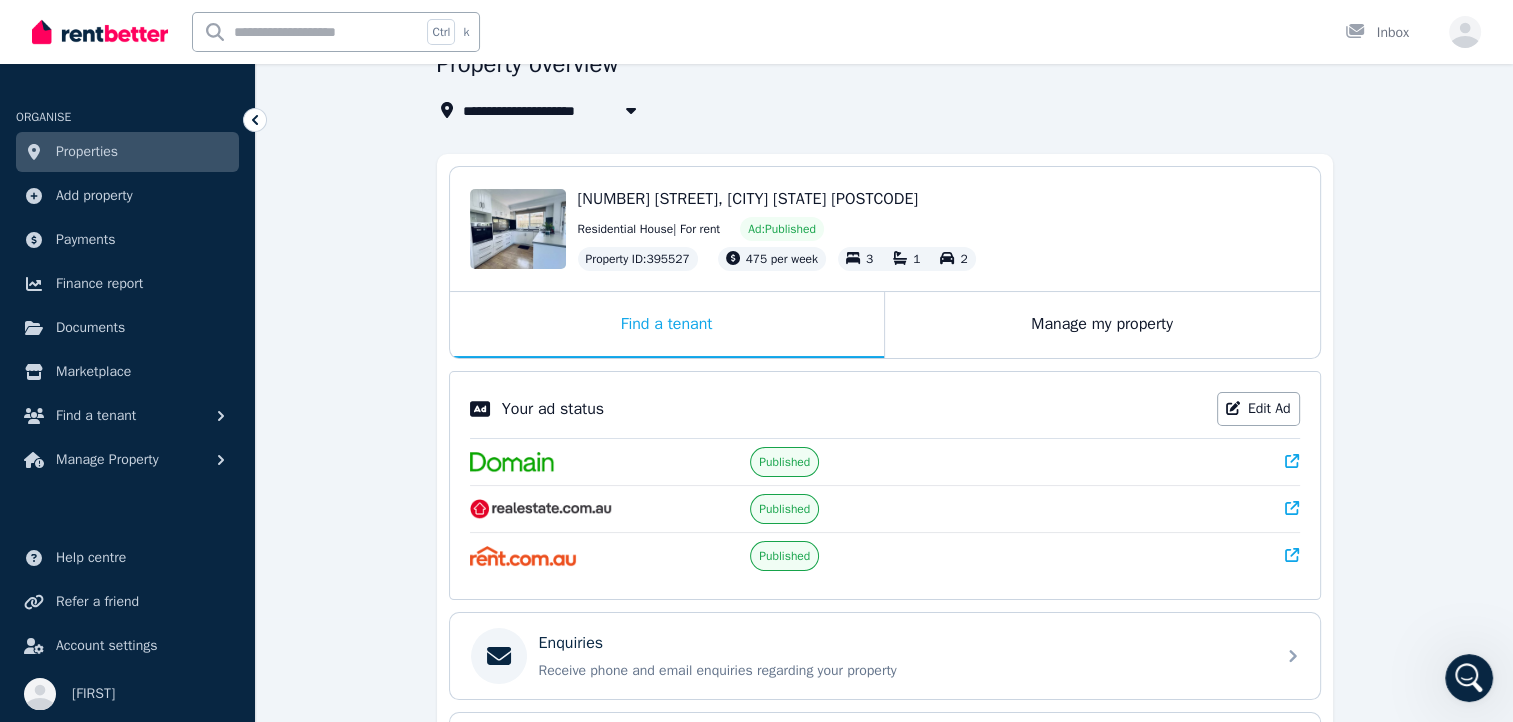 scroll, scrollTop: 100, scrollLeft: 0, axis: vertical 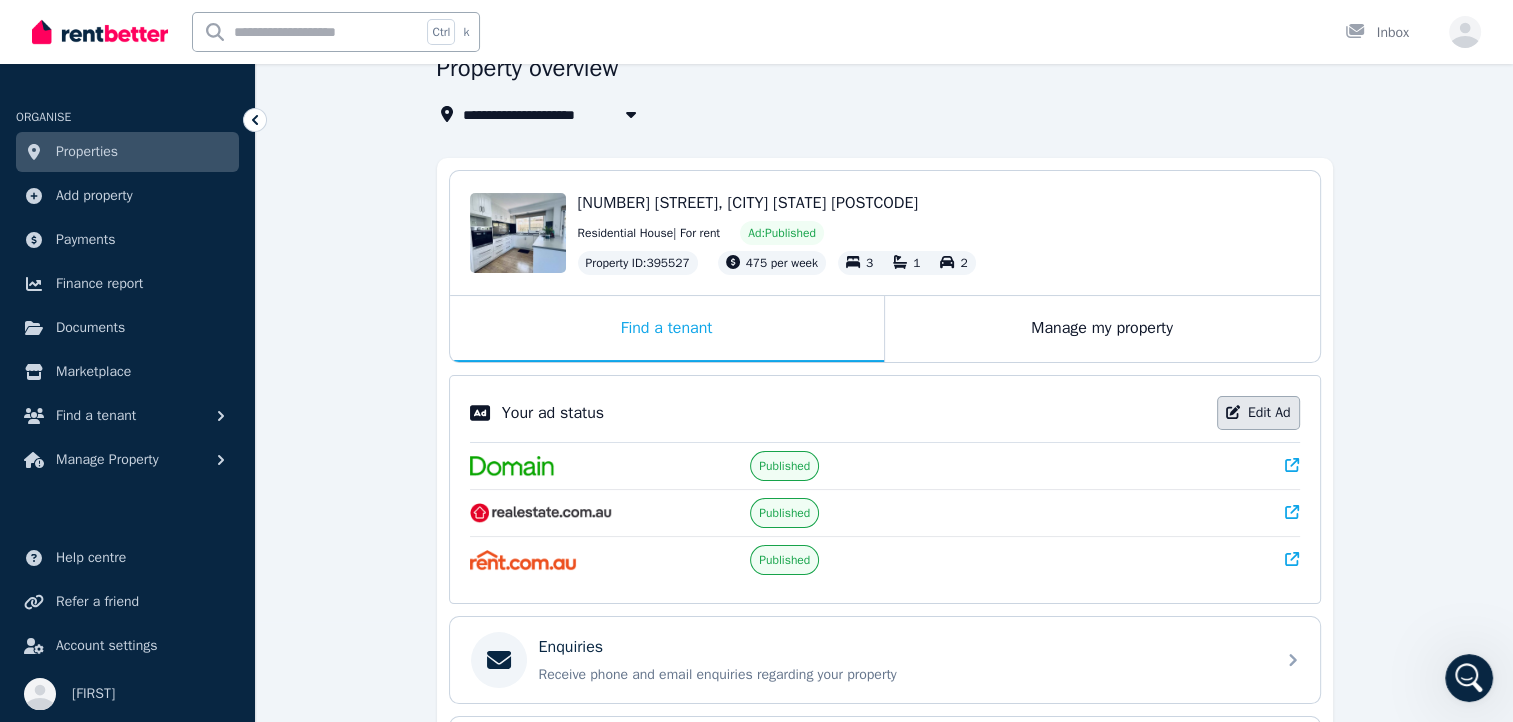 click on "Edit Ad" at bounding box center (1258, 413) 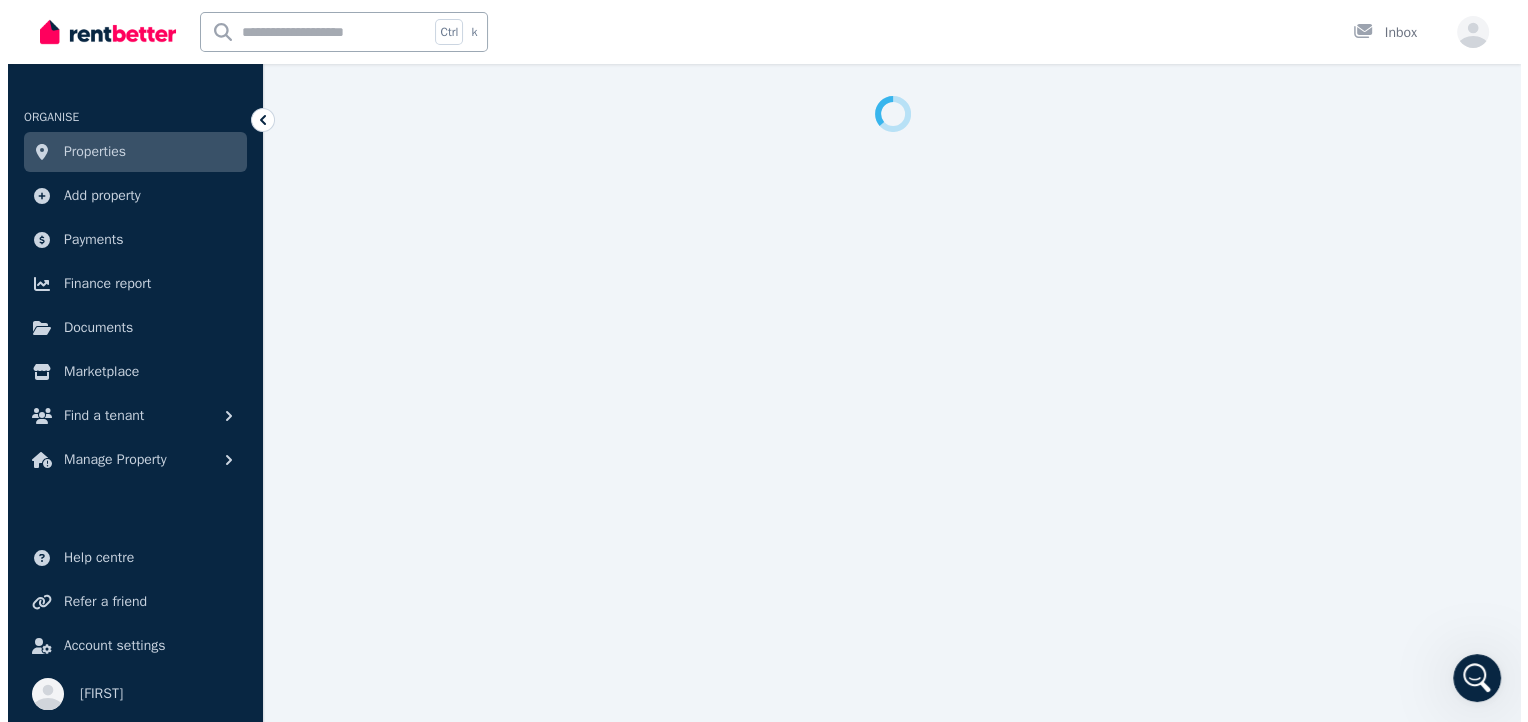 scroll, scrollTop: 0, scrollLeft: 0, axis: both 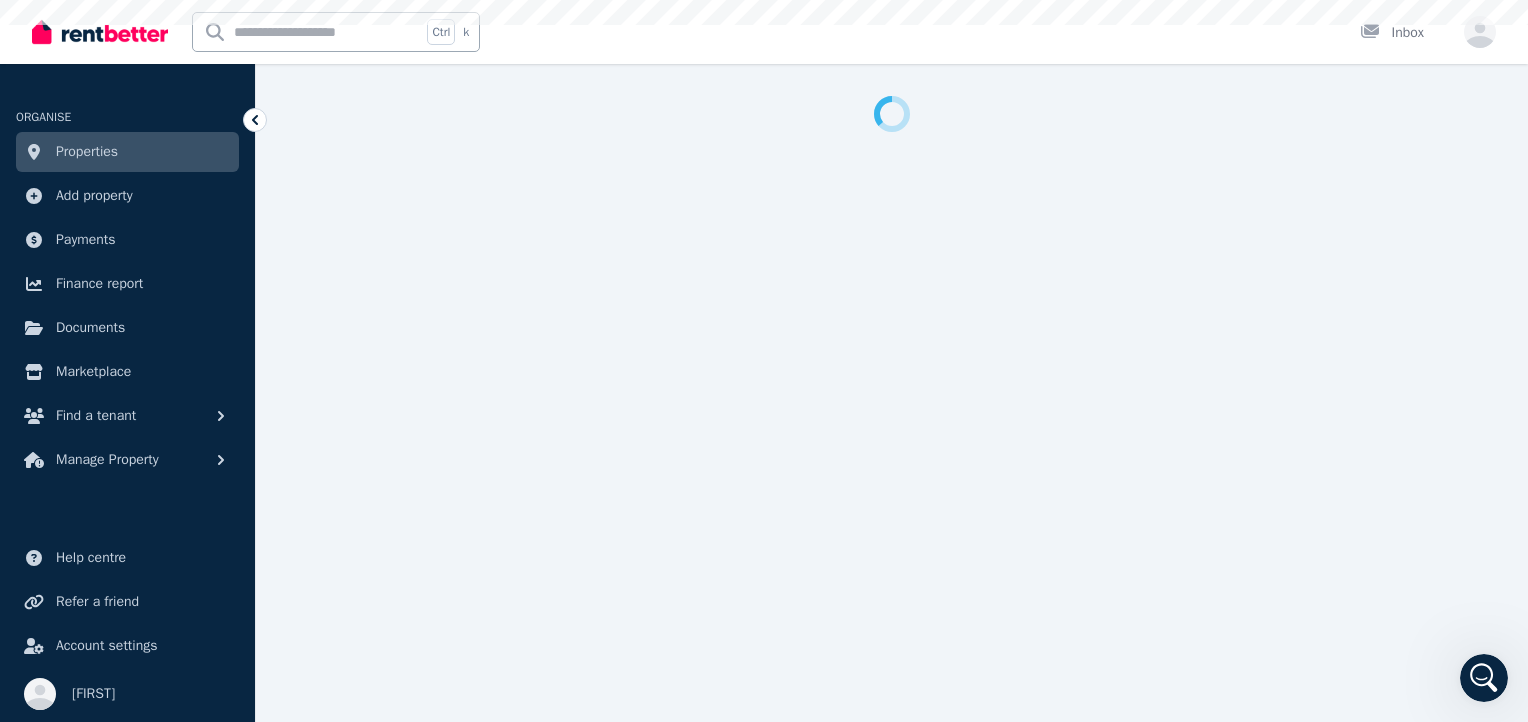 select on "***" 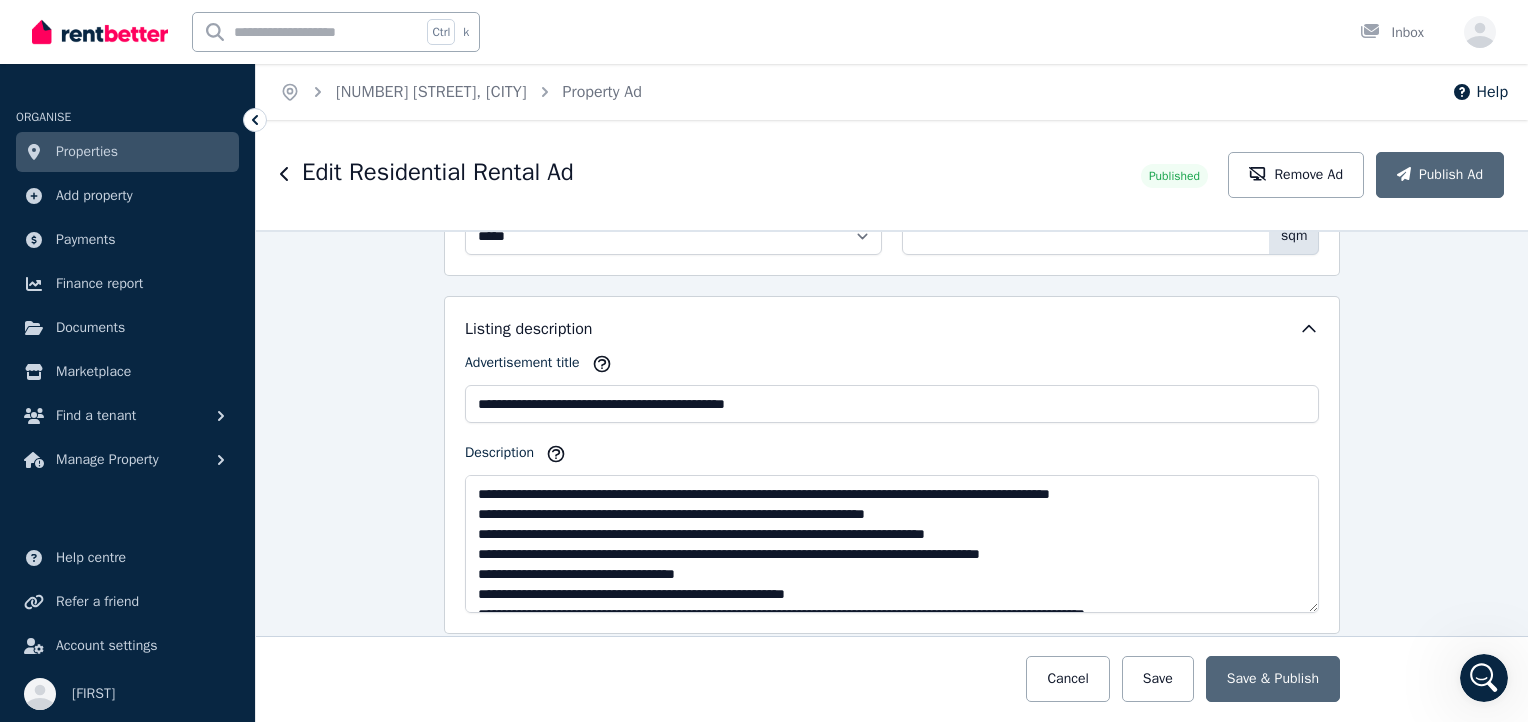 scroll, scrollTop: 1400, scrollLeft: 0, axis: vertical 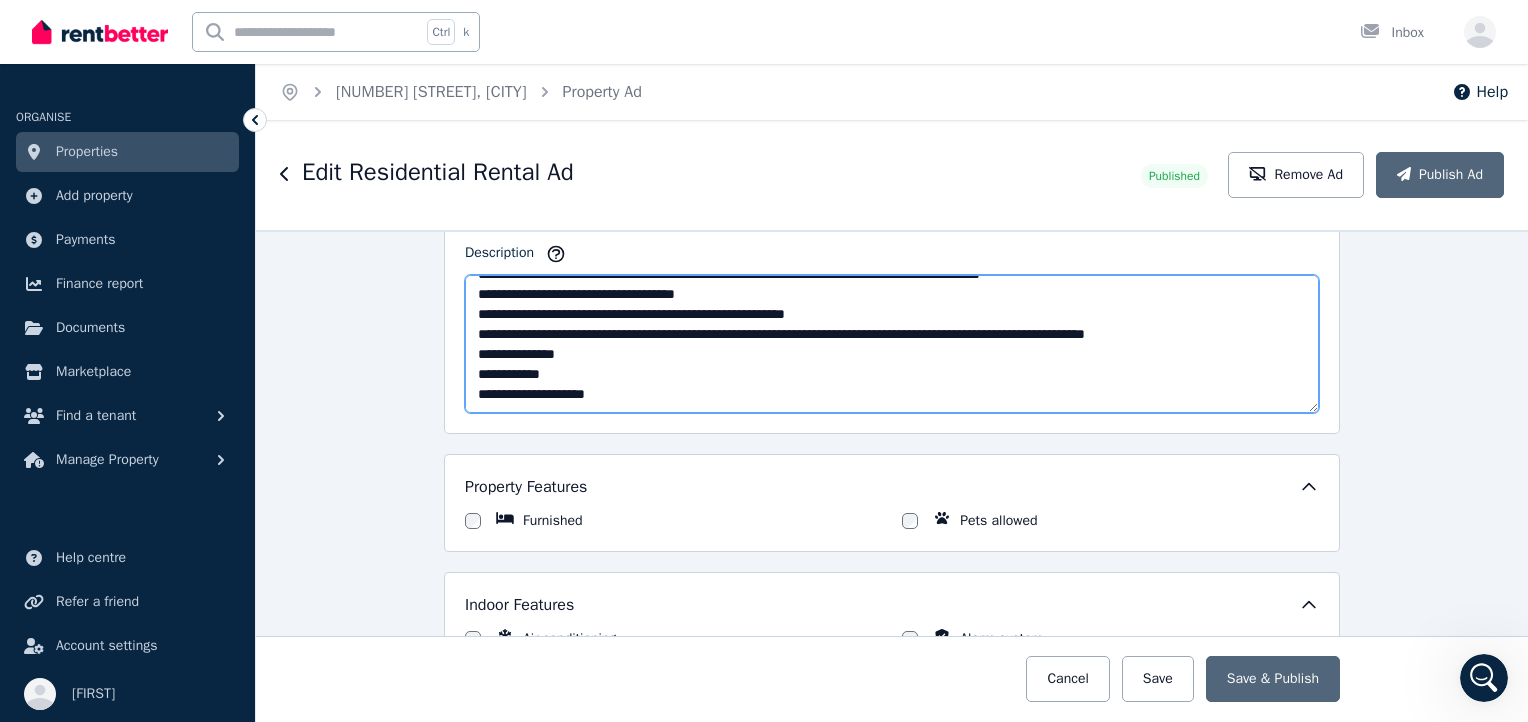 click on "**********" at bounding box center (892, 344) 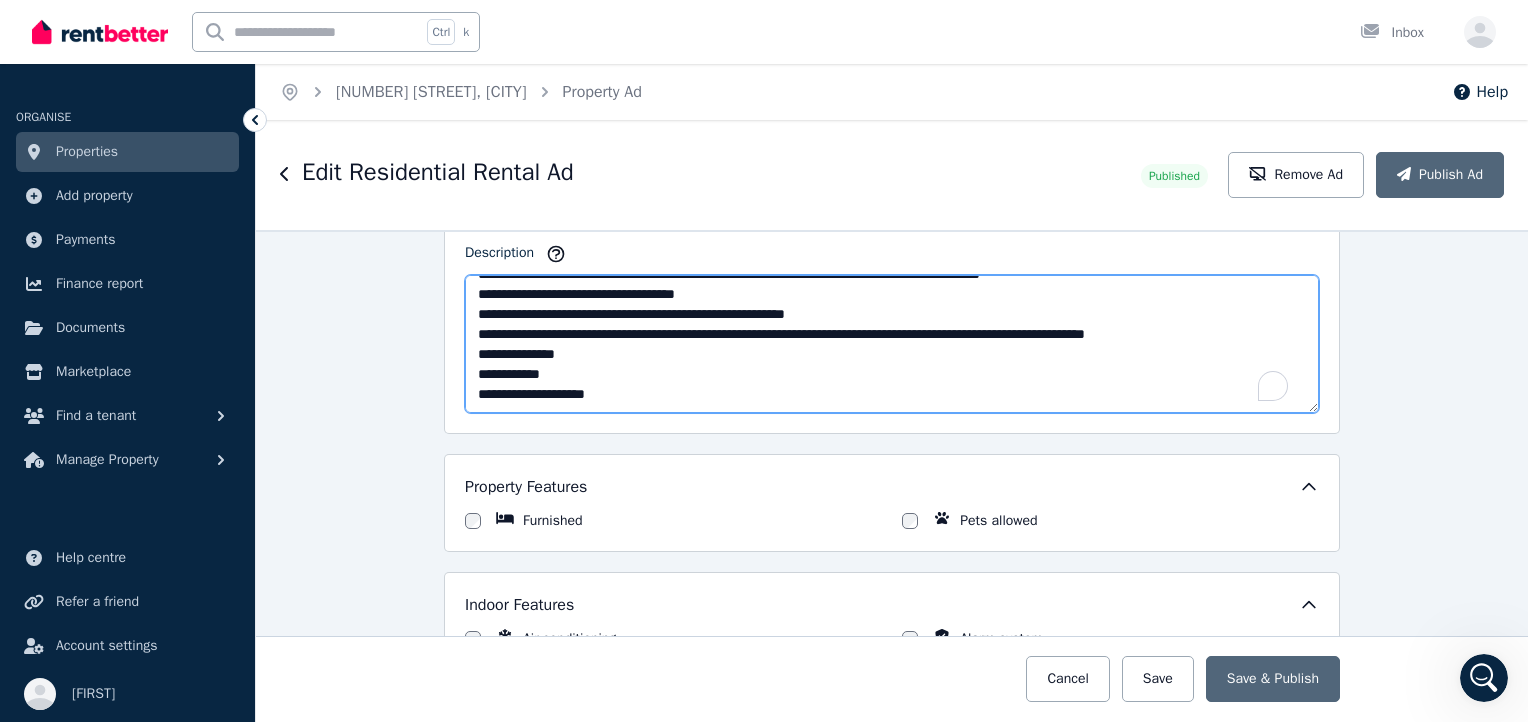 scroll, scrollTop: 79, scrollLeft: 0, axis: vertical 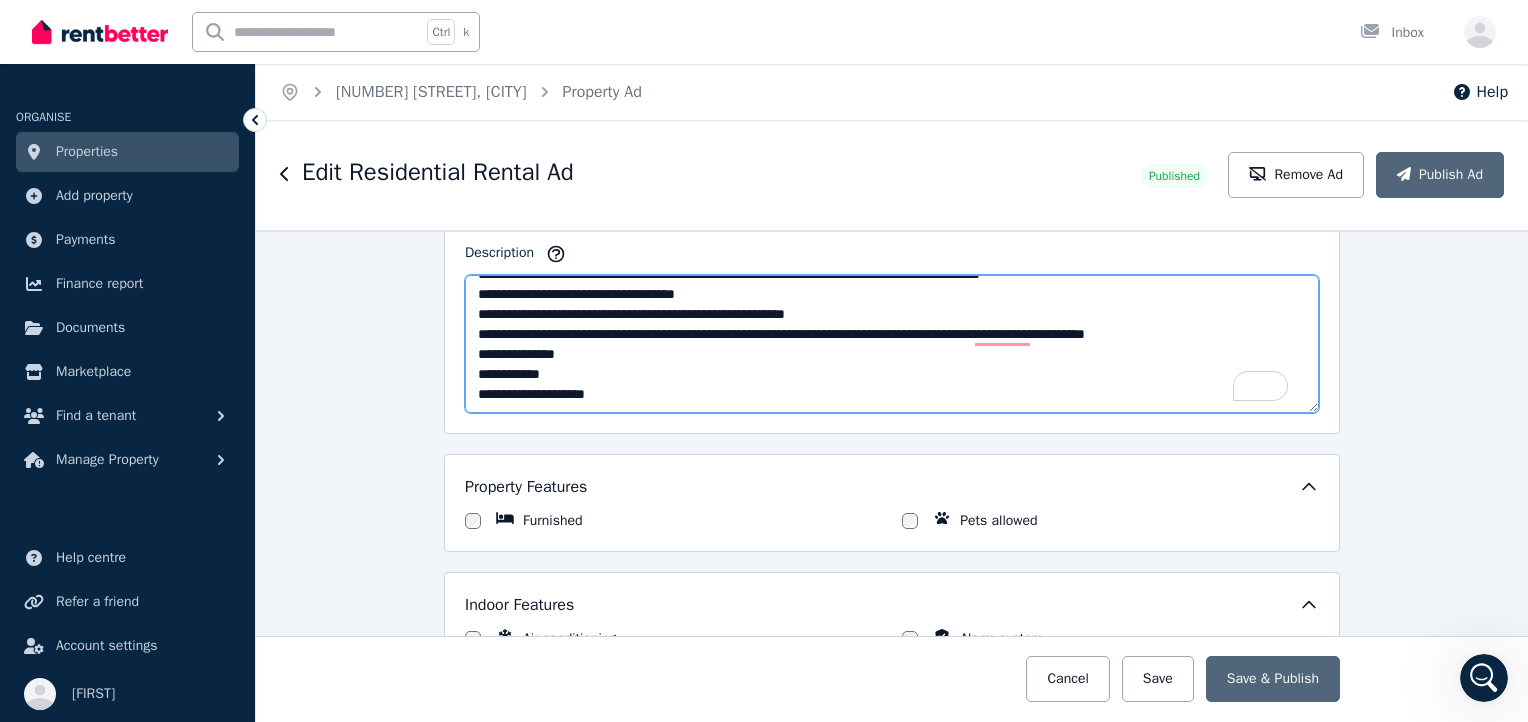 click on "**********" at bounding box center [892, 344] 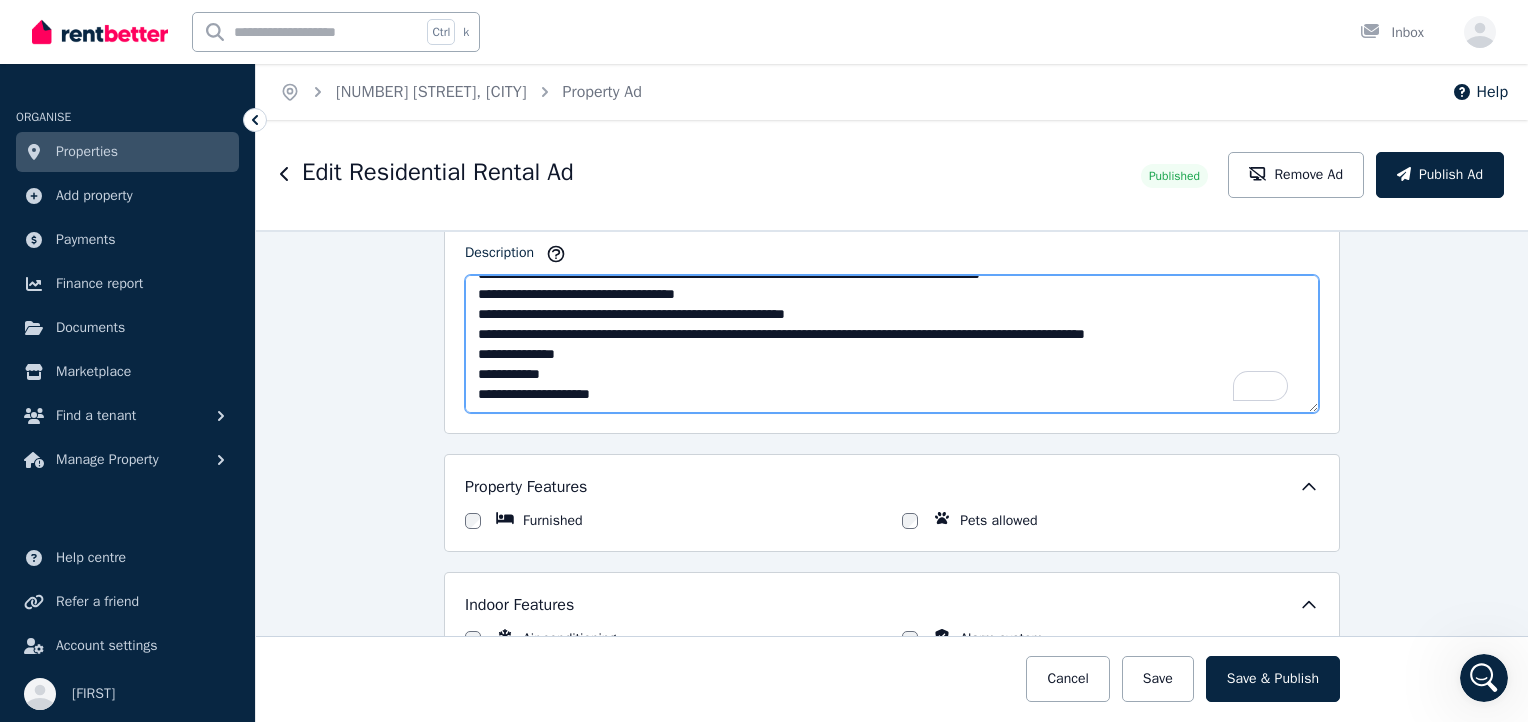 scroll, scrollTop: 91, scrollLeft: 0, axis: vertical 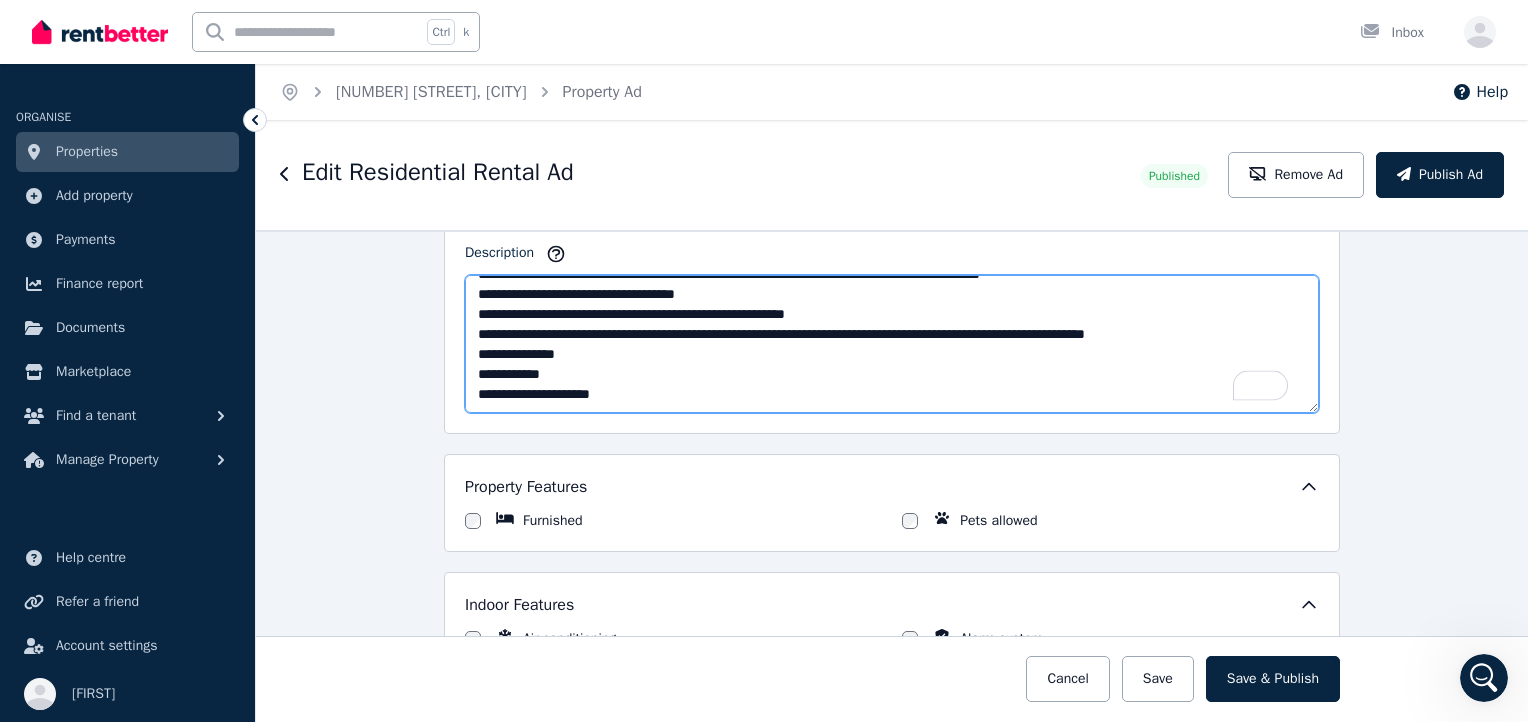 paste on "*" 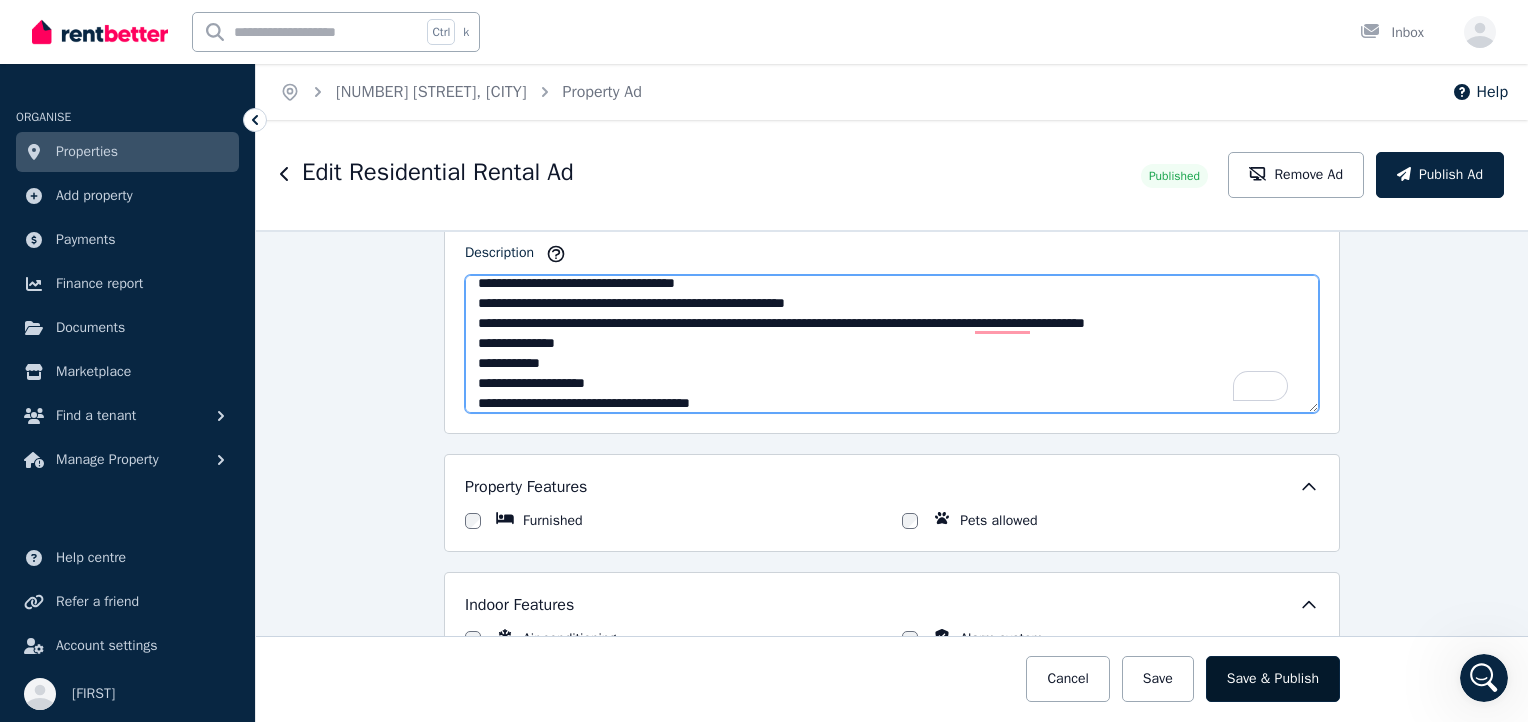 type on "**********" 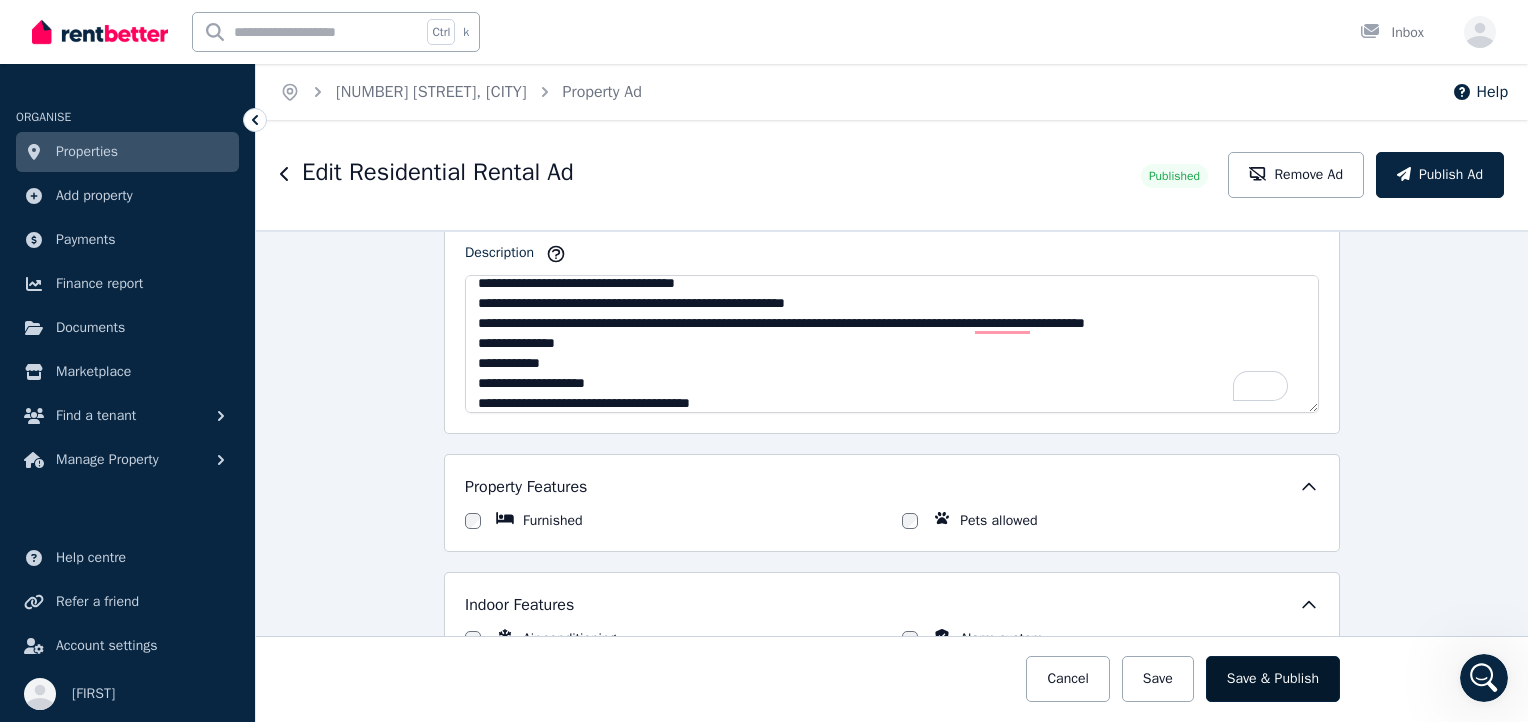 click on "Save & Publish" at bounding box center (1273, 679) 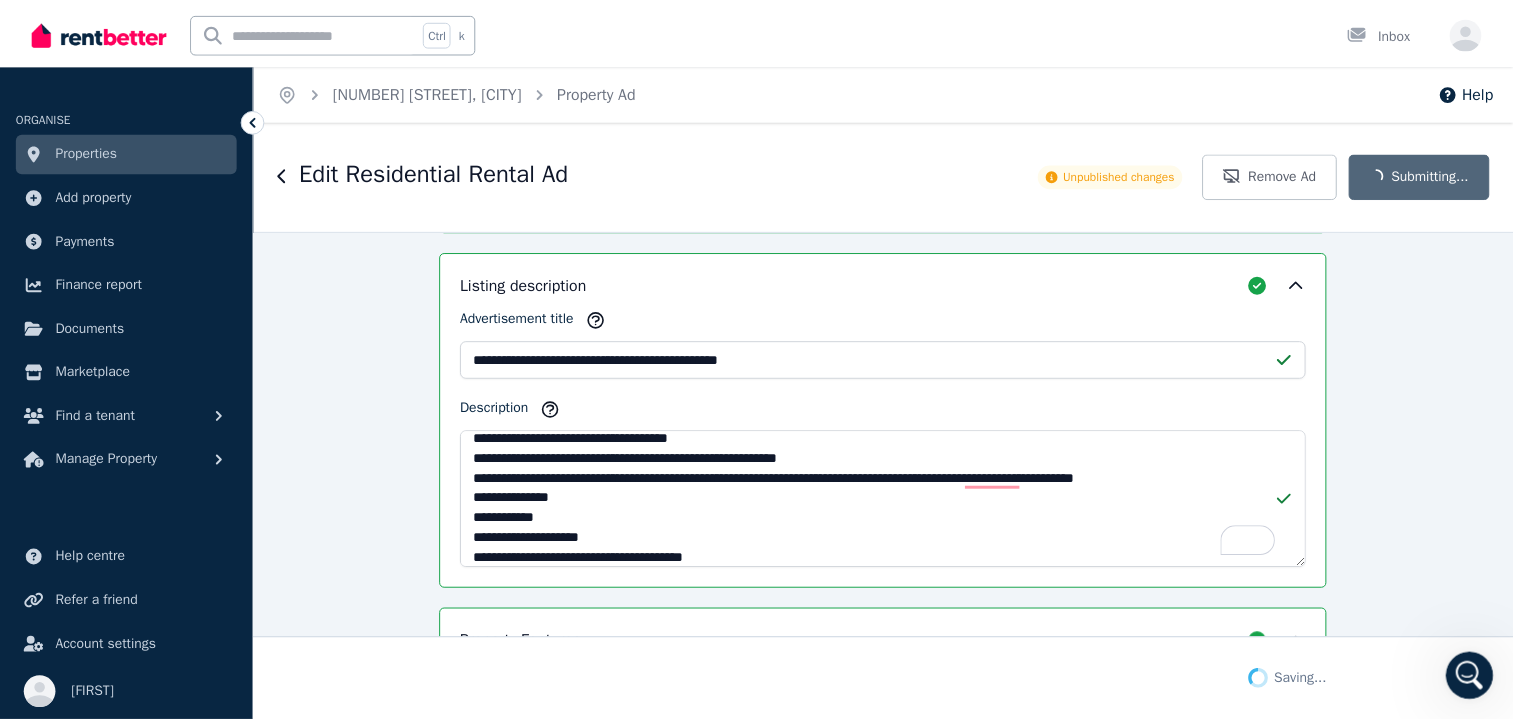 scroll, scrollTop: 1556, scrollLeft: 0, axis: vertical 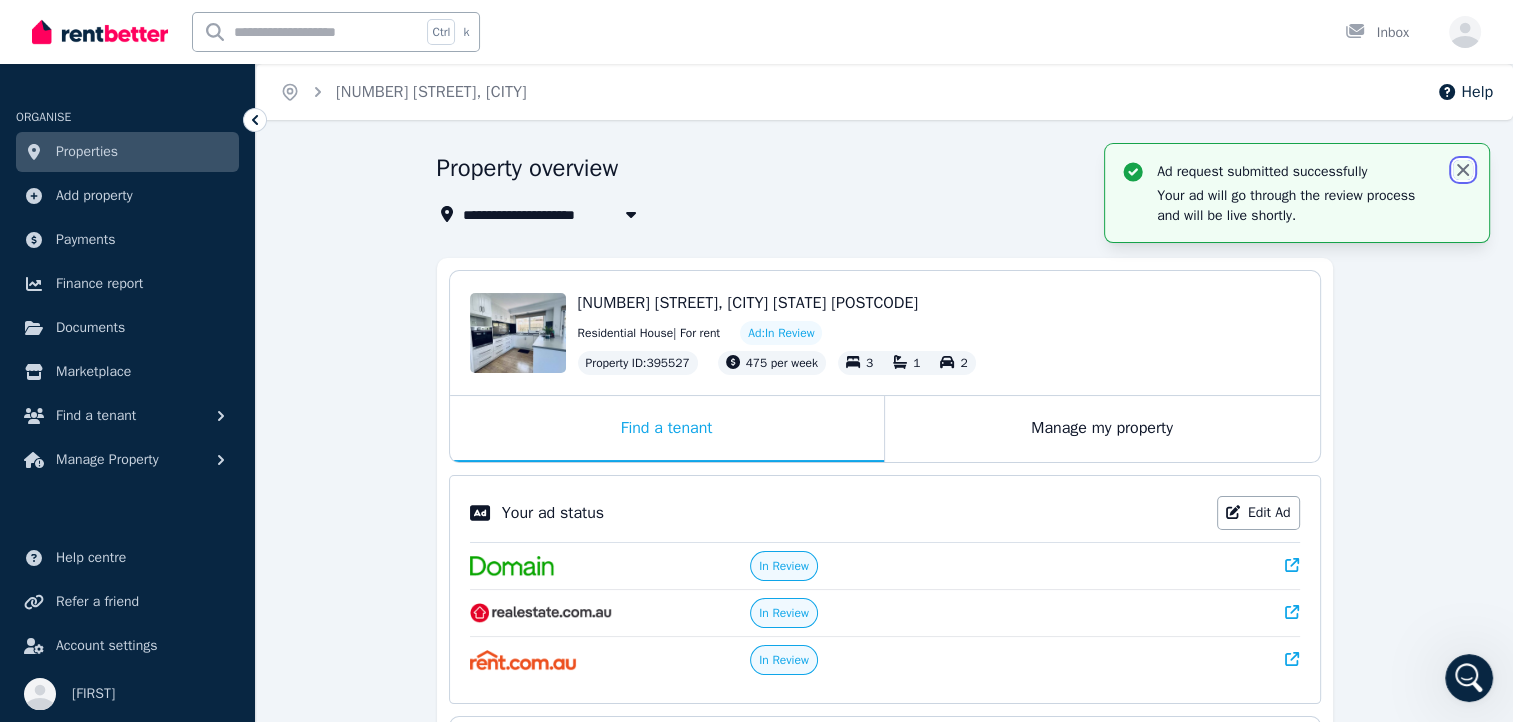 click 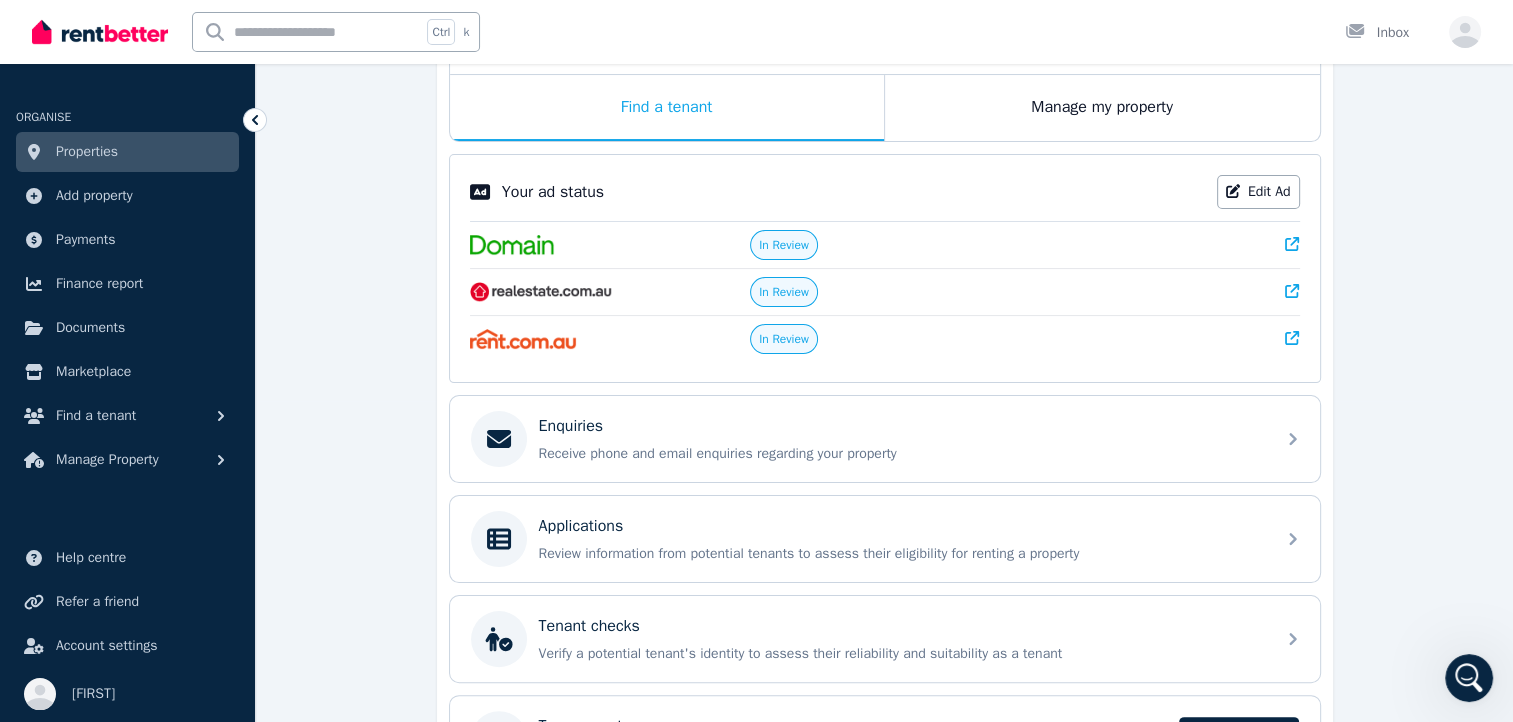 scroll, scrollTop: 463, scrollLeft: 0, axis: vertical 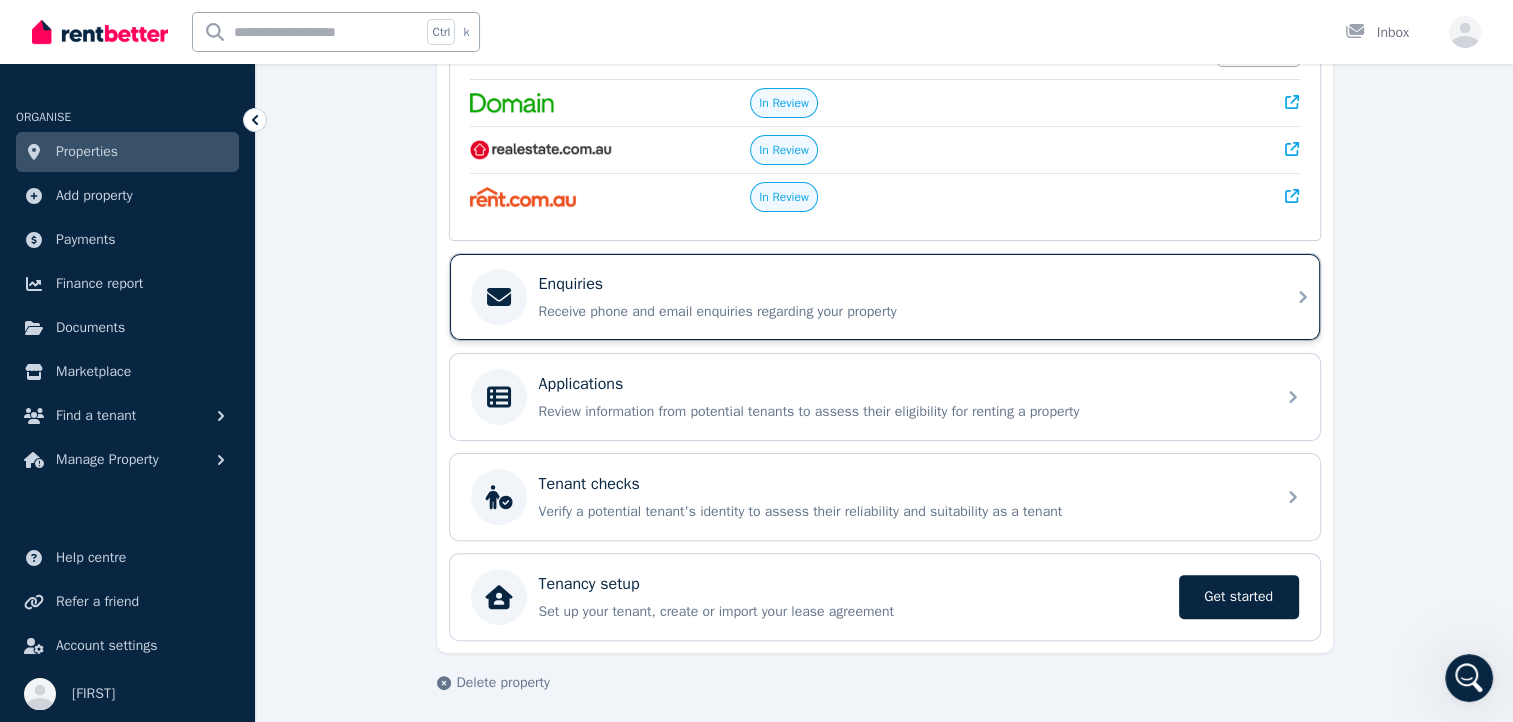 click on "Receive phone and email enquiries regarding your property" at bounding box center (901, 312) 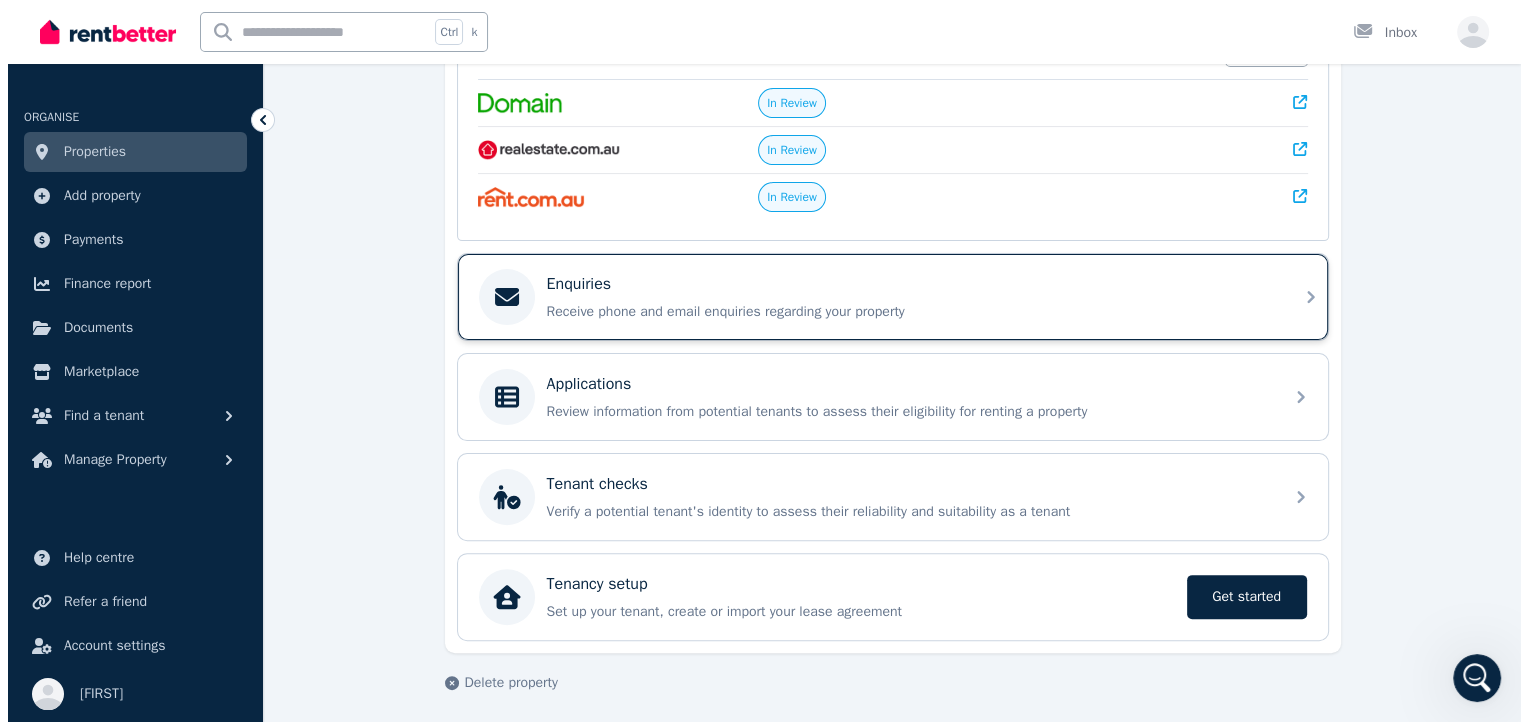 scroll, scrollTop: 0, scrollLeft: 0, axis: both 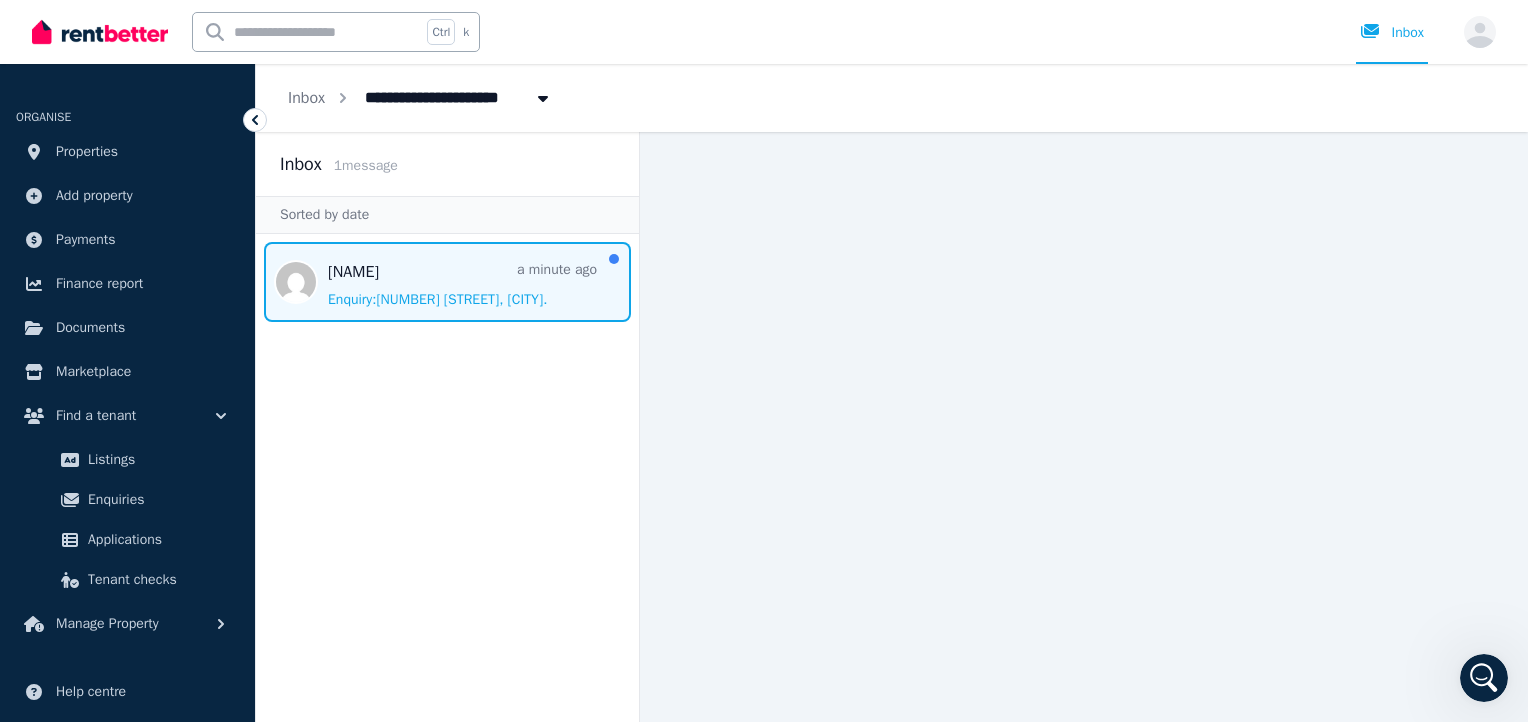 click at bounding box center (447, 282) 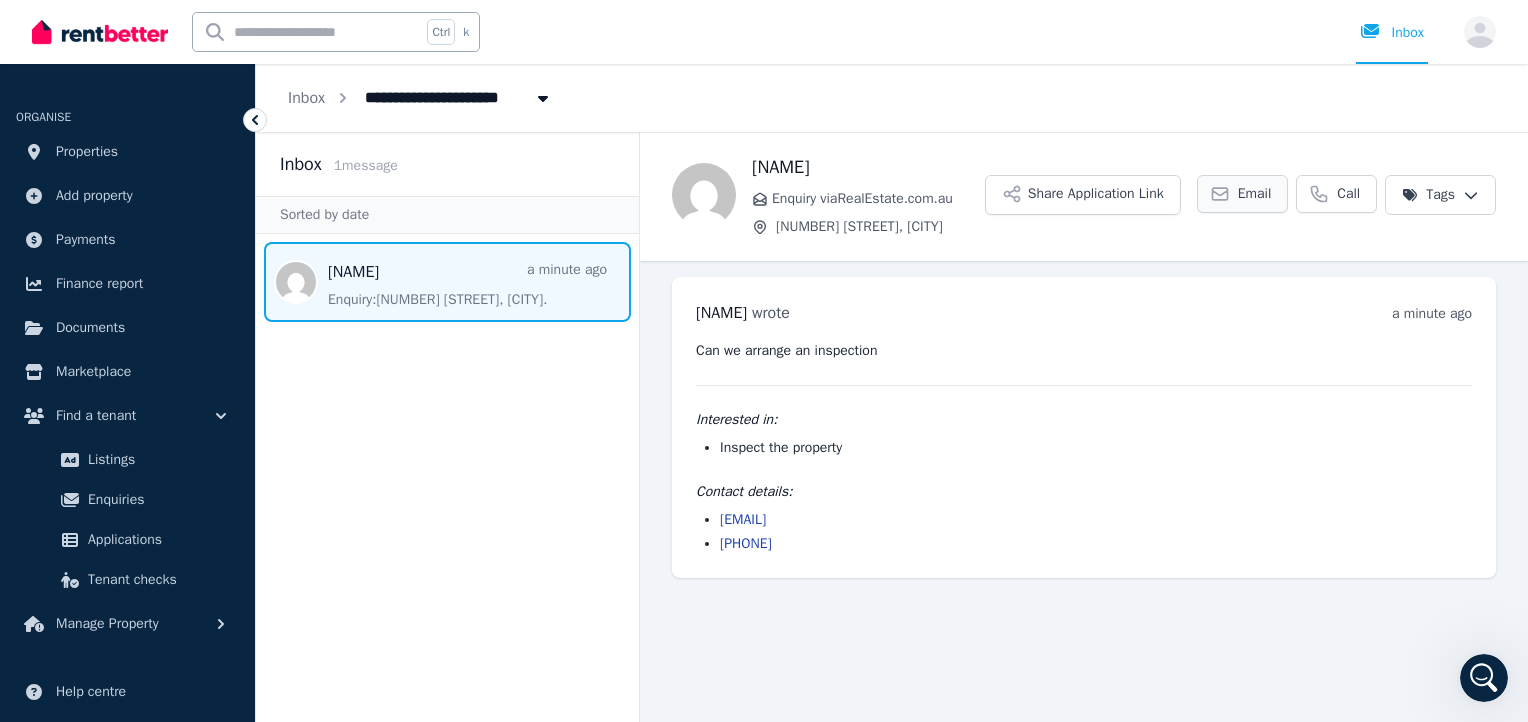 click on "Email" at bounding box center (1255, 194) 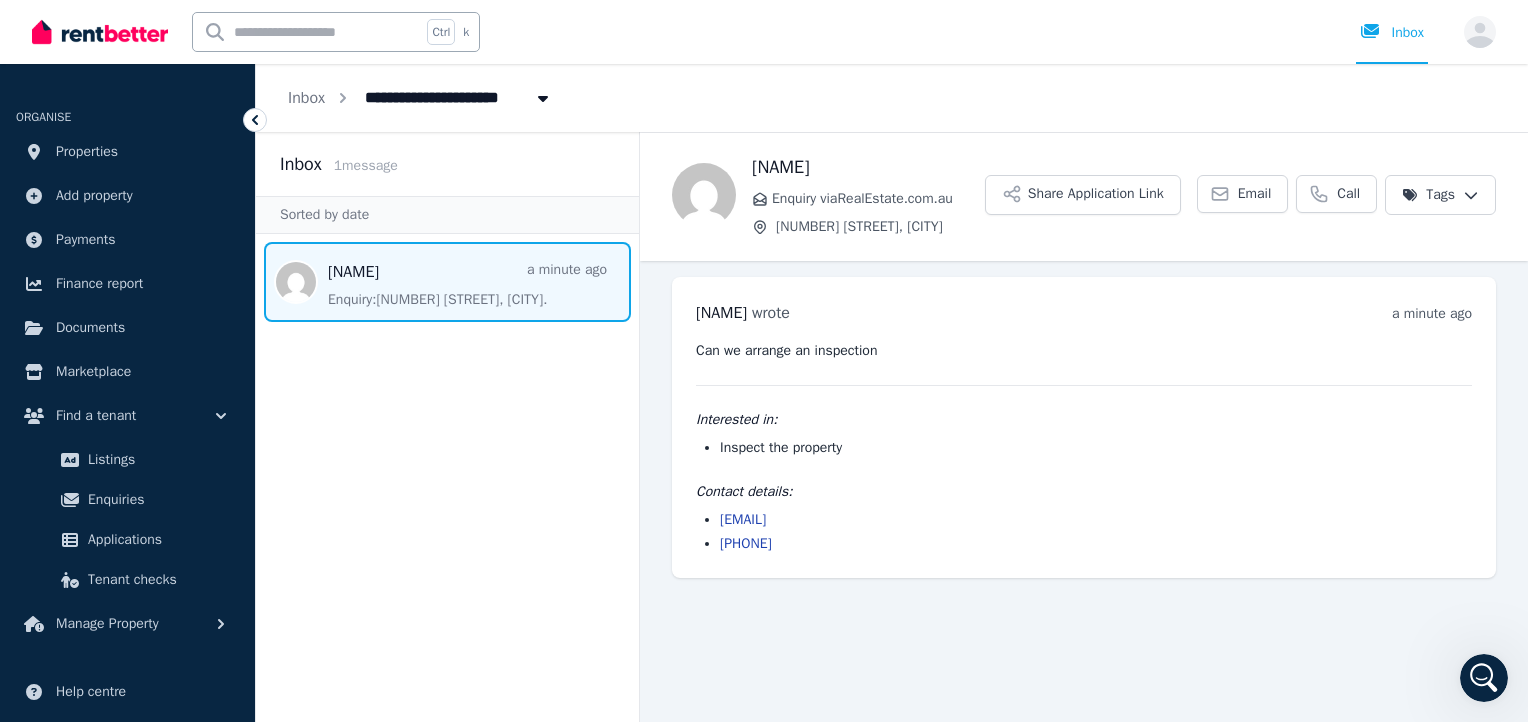 click on "1  message" at bounding box center (366, 165) 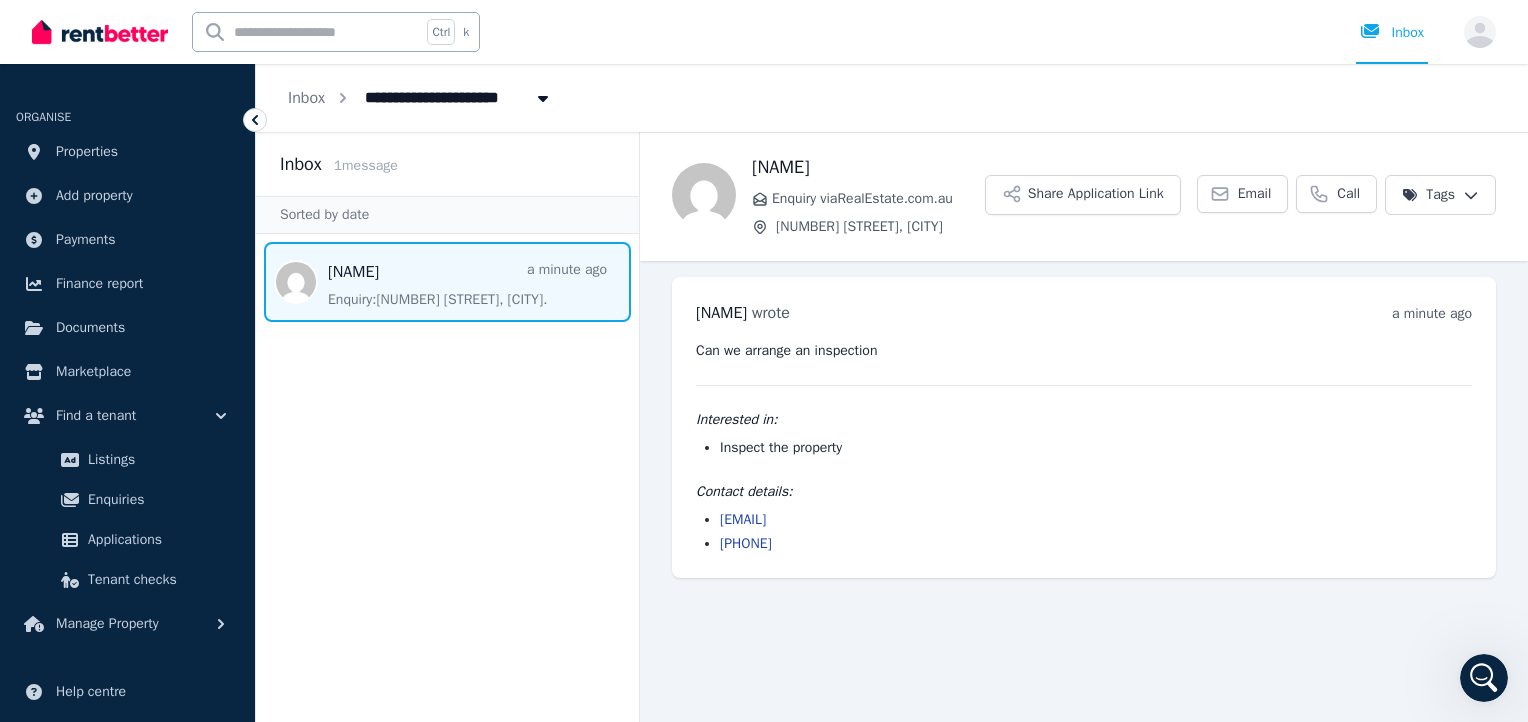 click on "**********" at bounding box center [764, 361] 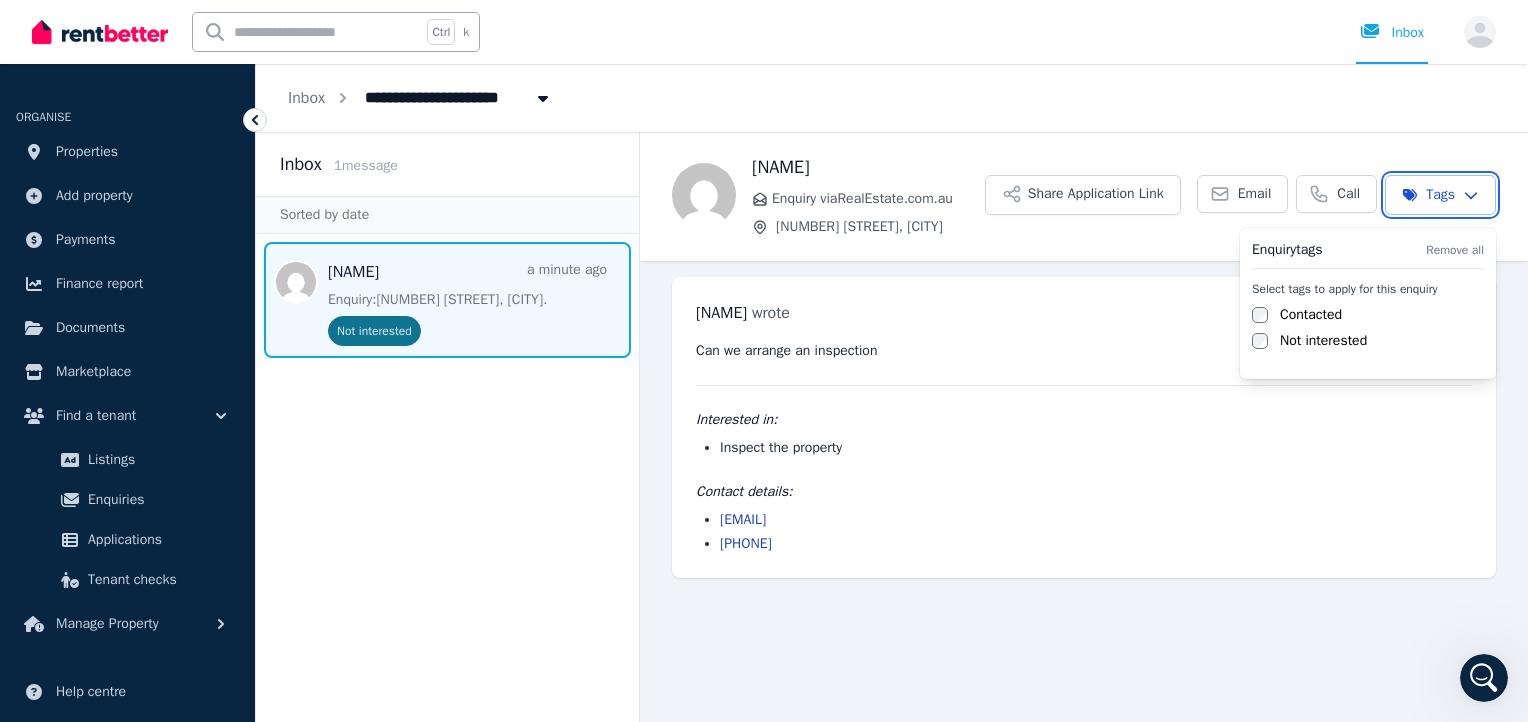 click on "**********" at bounding box center (764, 361) 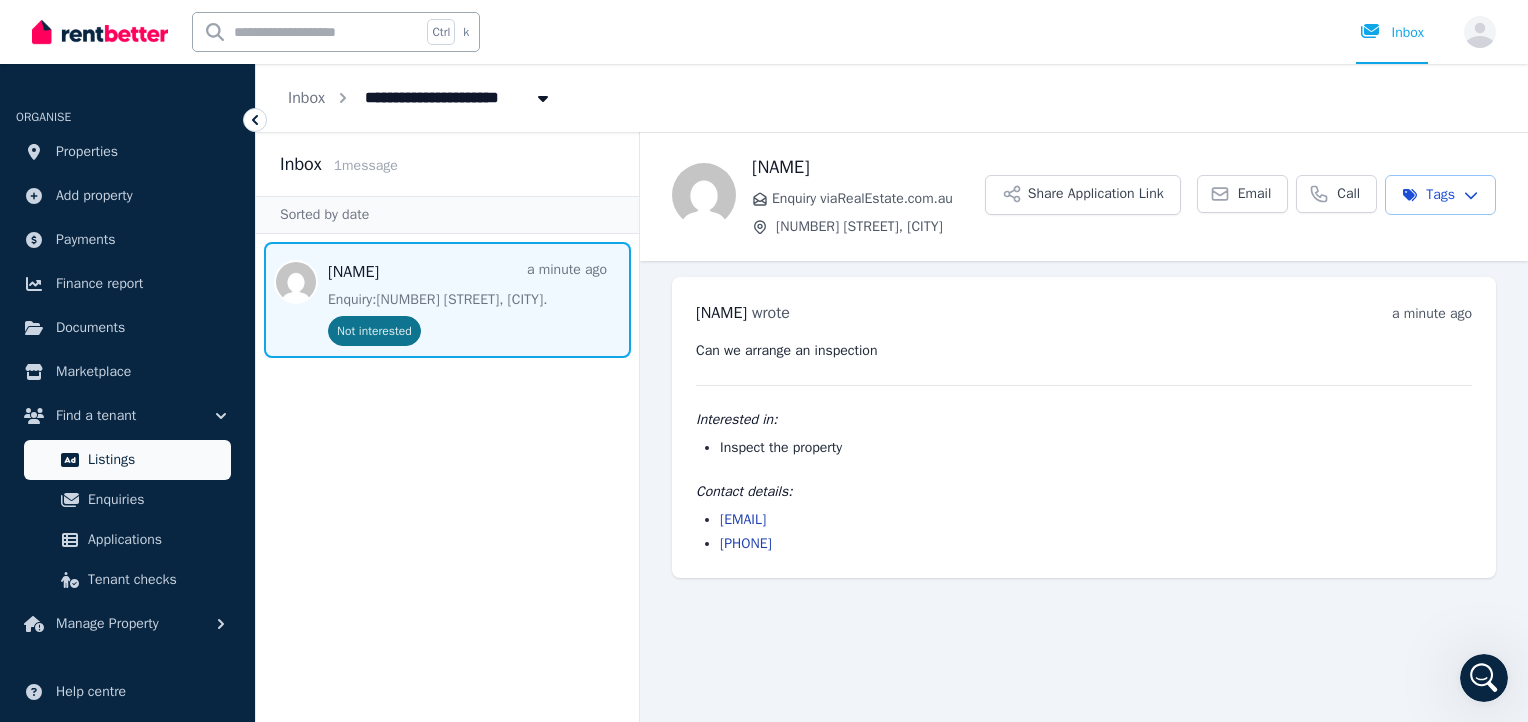 click on "Listings" at bounding box center [155, 460] 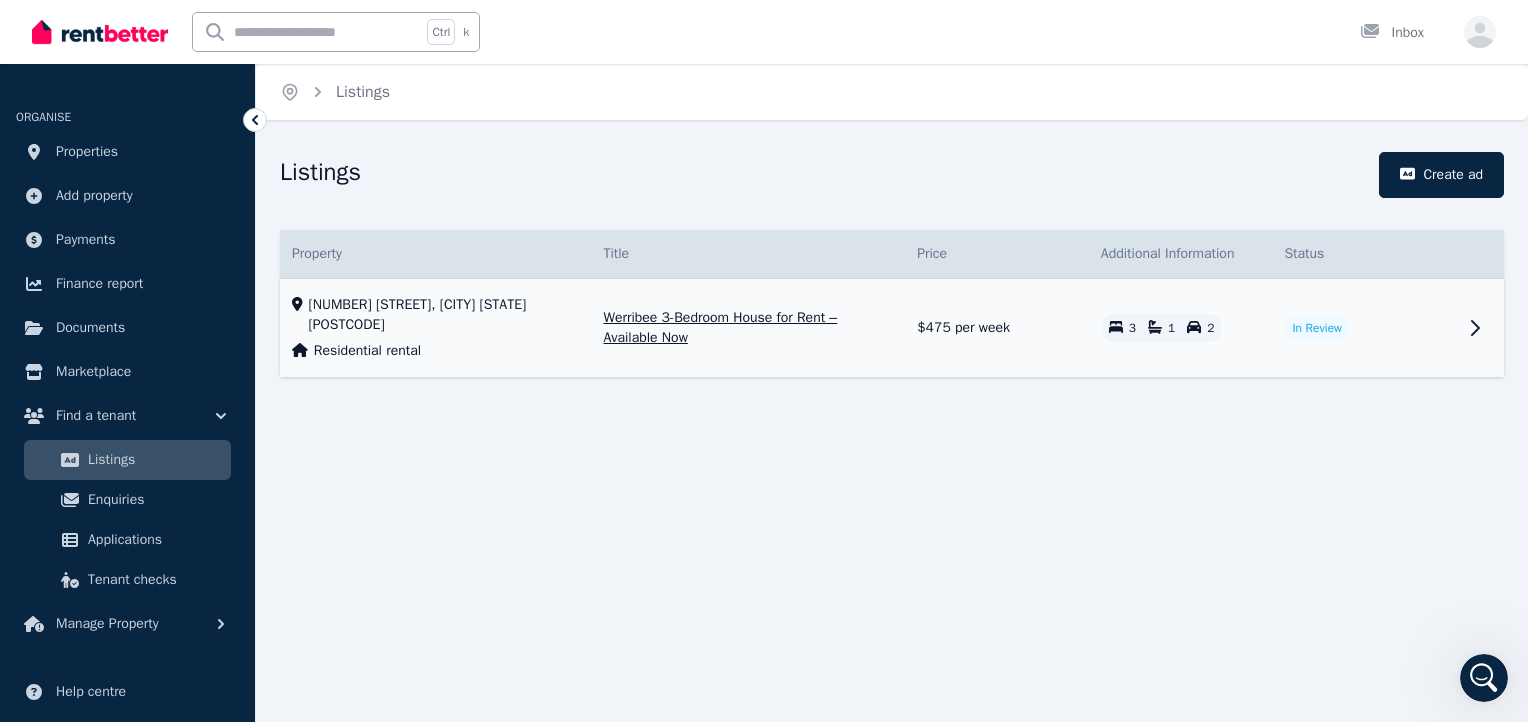click on "In Review" at bounding box center [1317, 328] 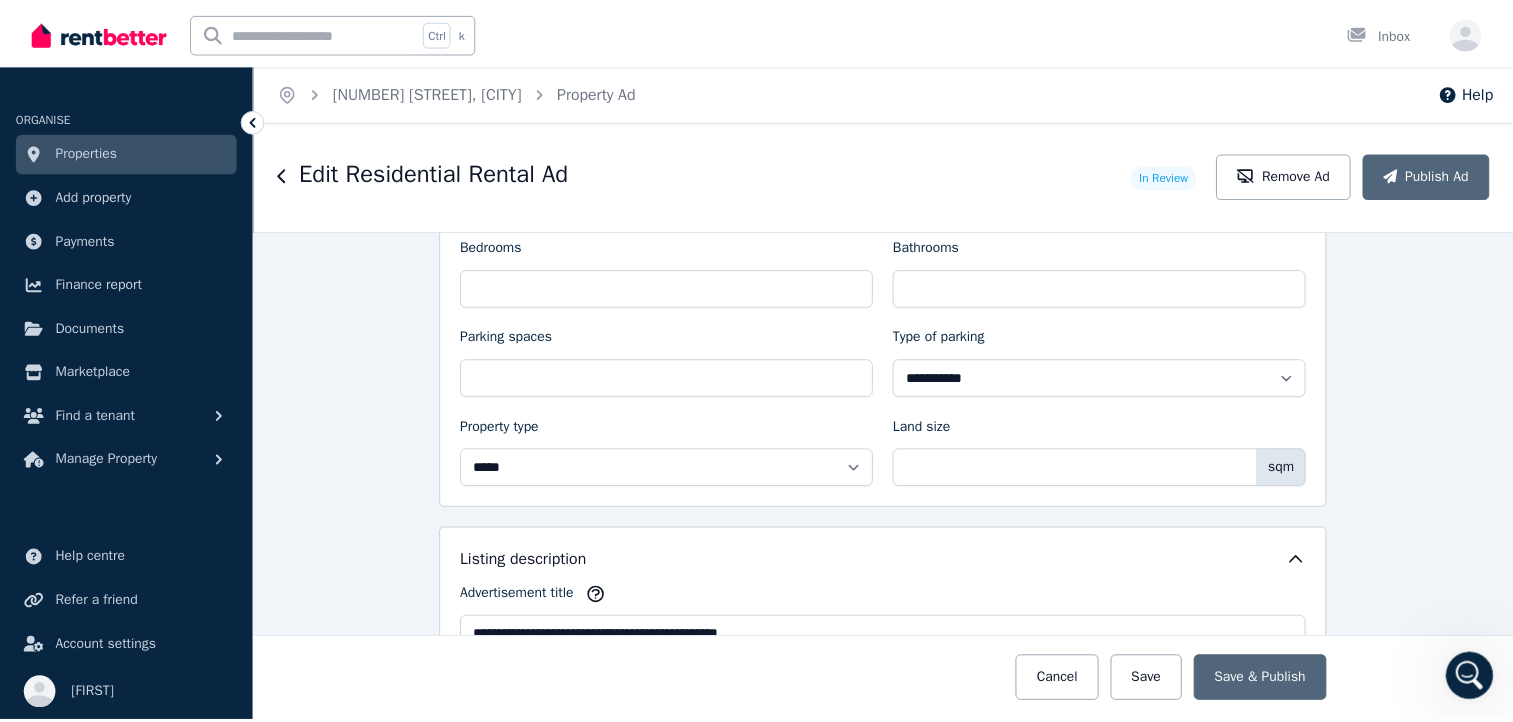 scroll, scrollTop: 1000, scrollLeft: 0, axis: vertical 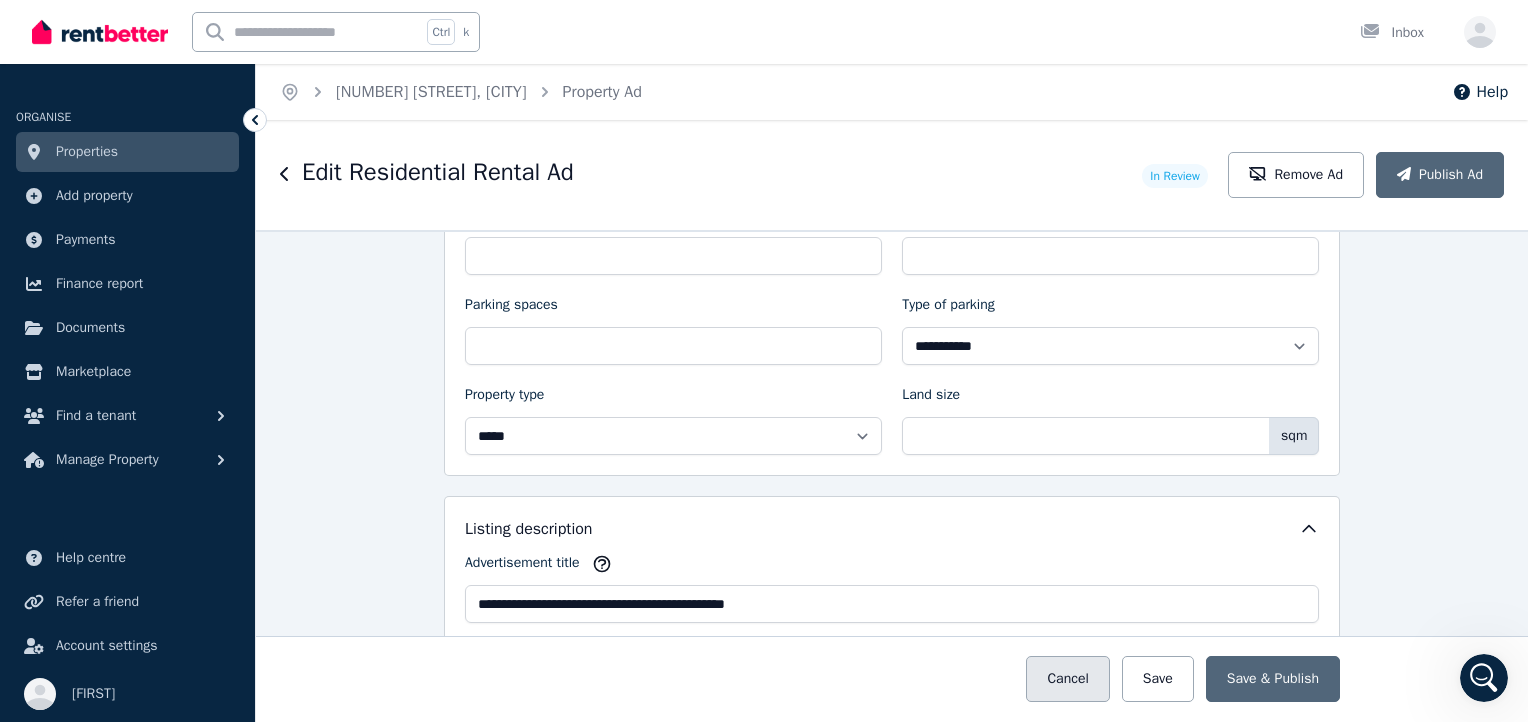 click on "Cancel" at bounding box center [1067, 679] 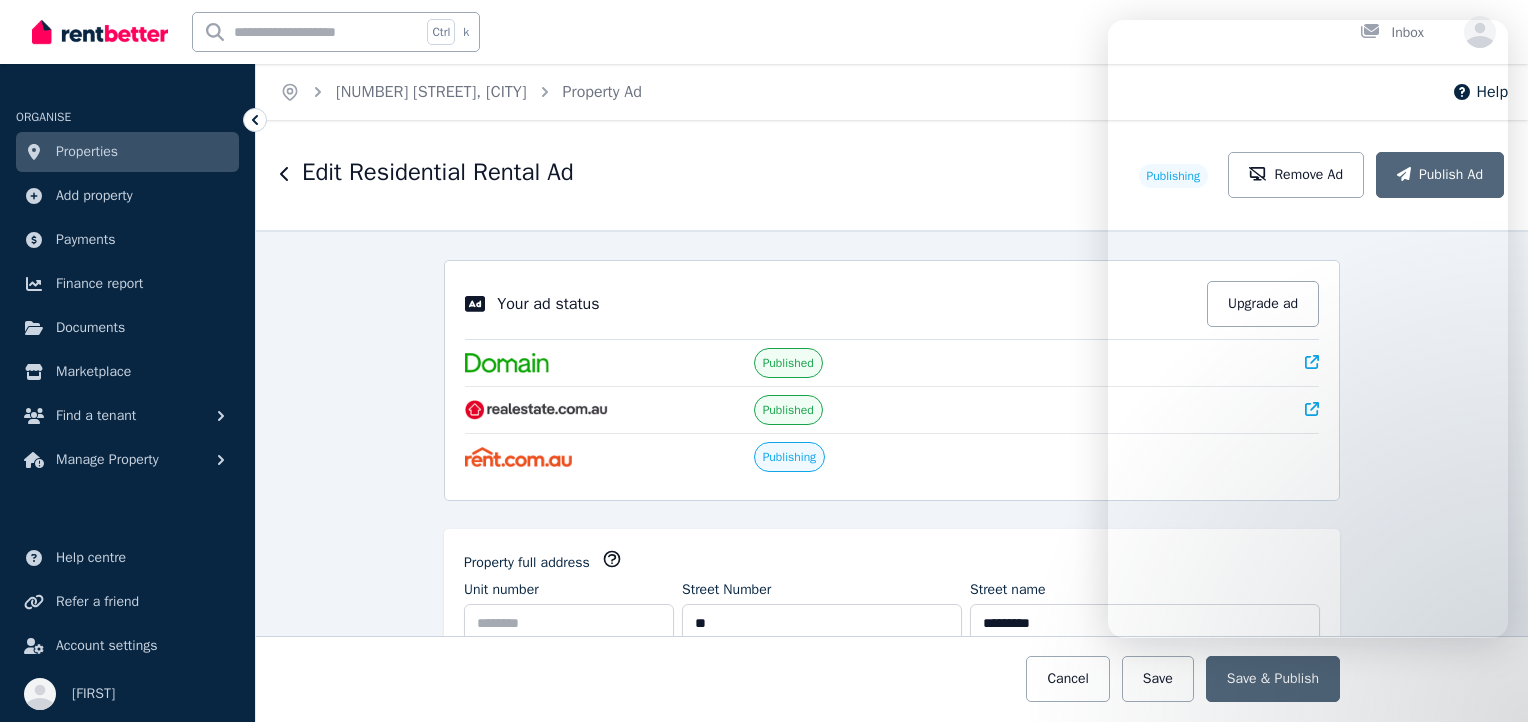 select on "***" 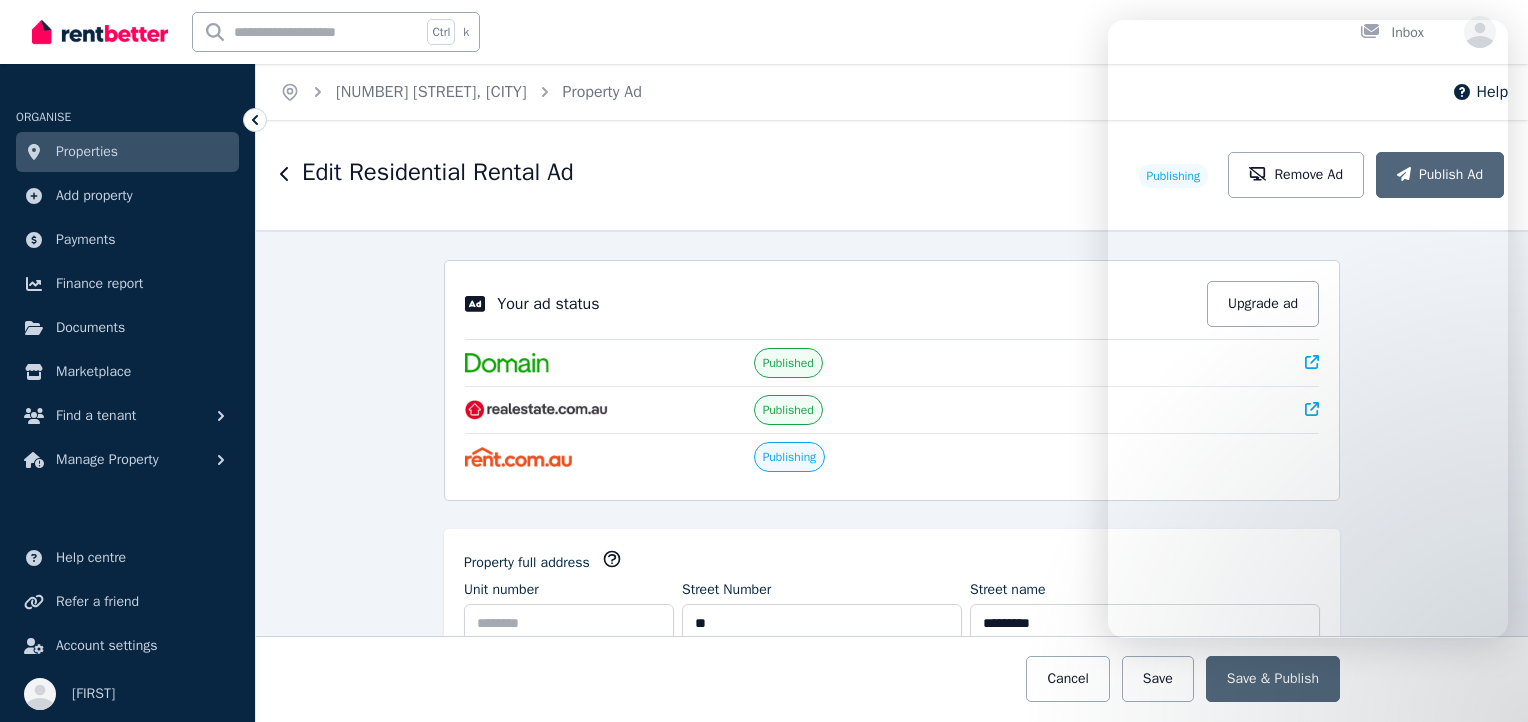 scroll, scrollTop: 0, scrollLeft: 0, axis: both 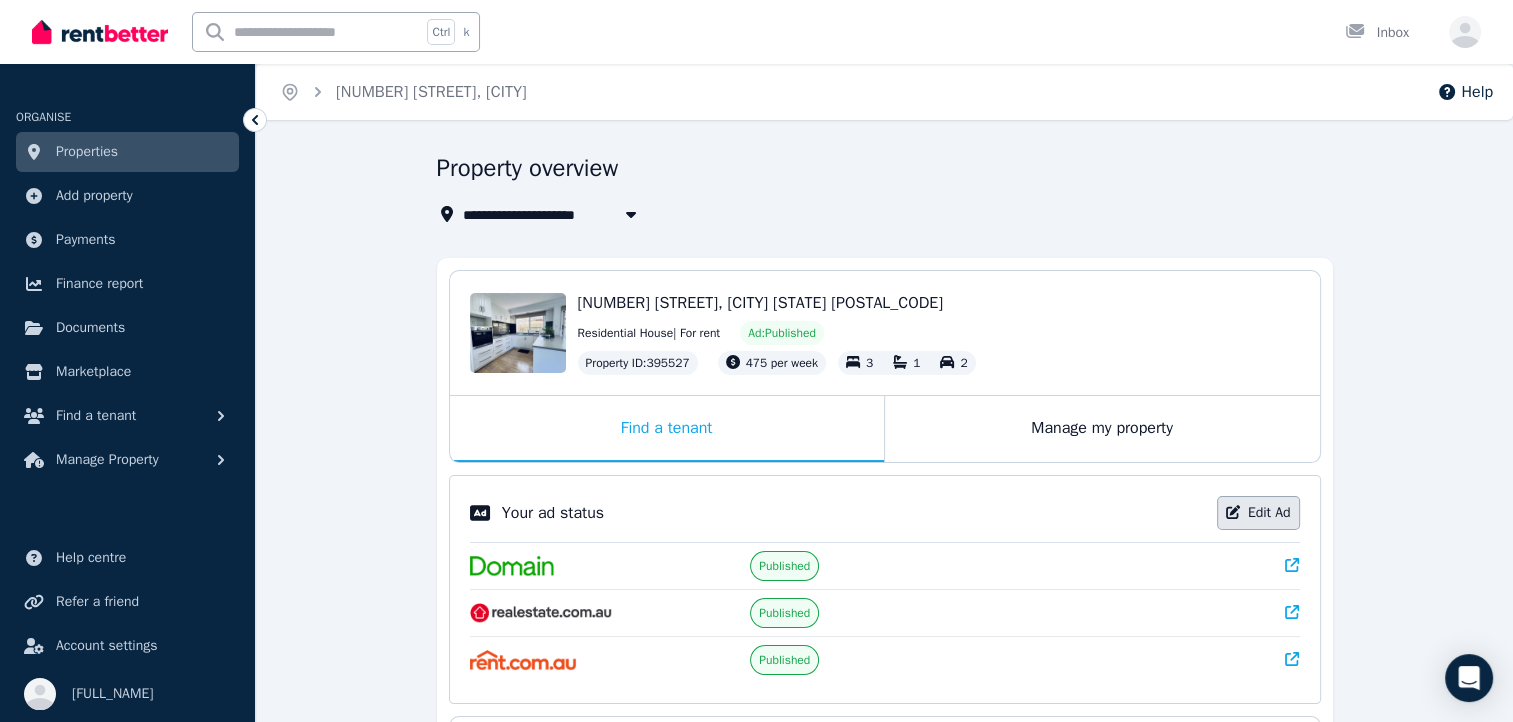 click on "Edit Ad" at bounding box center (1258, 513) 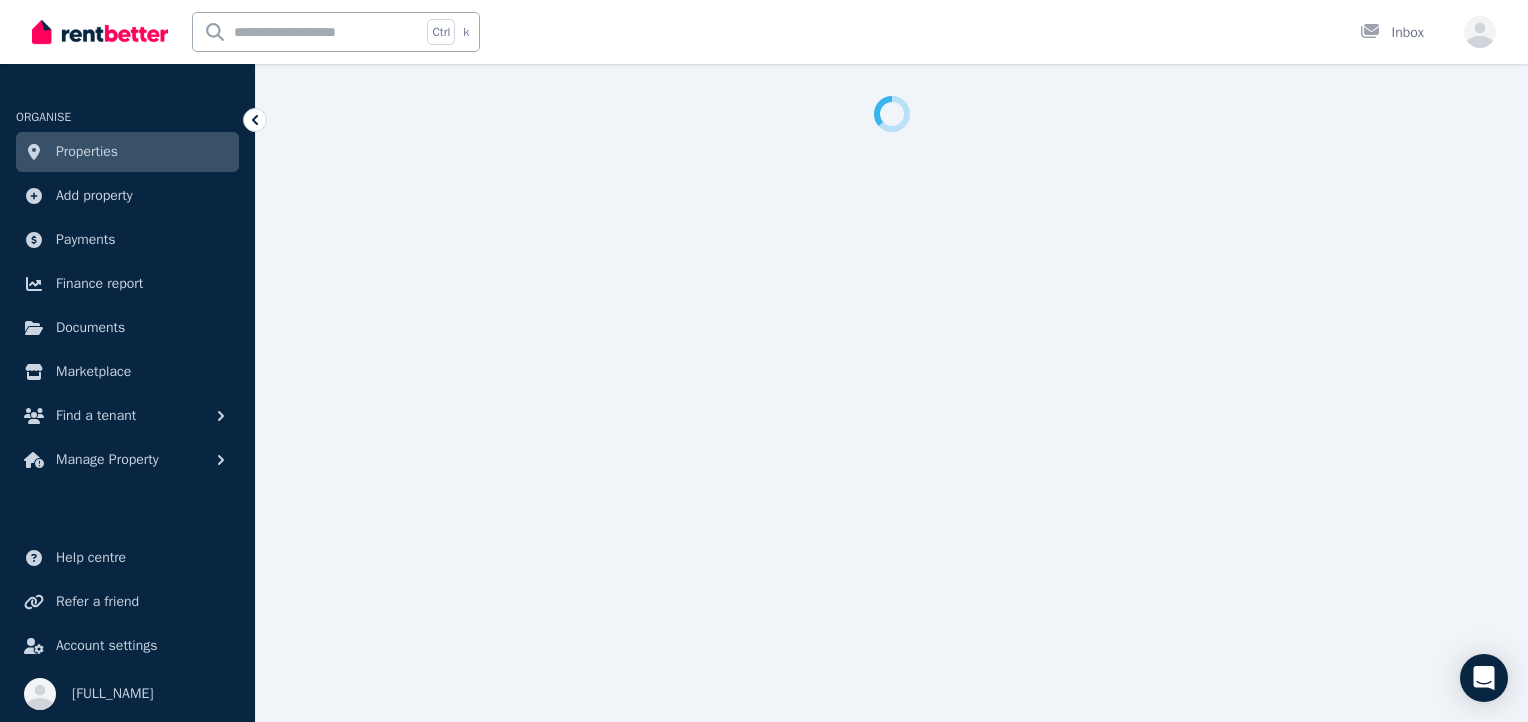 select on "***" 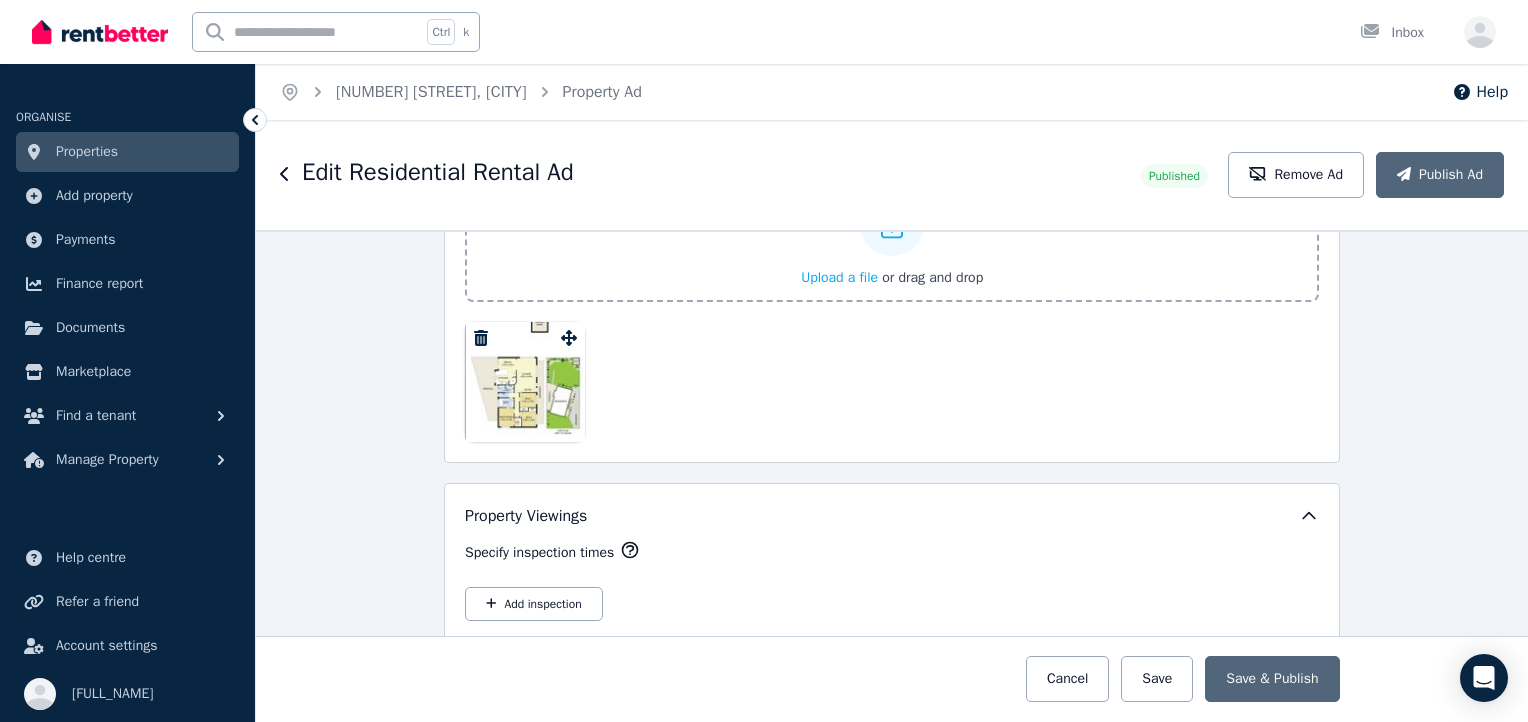 scroll, scrollTop: 3200, scrollLeft: 0, axis: vertical 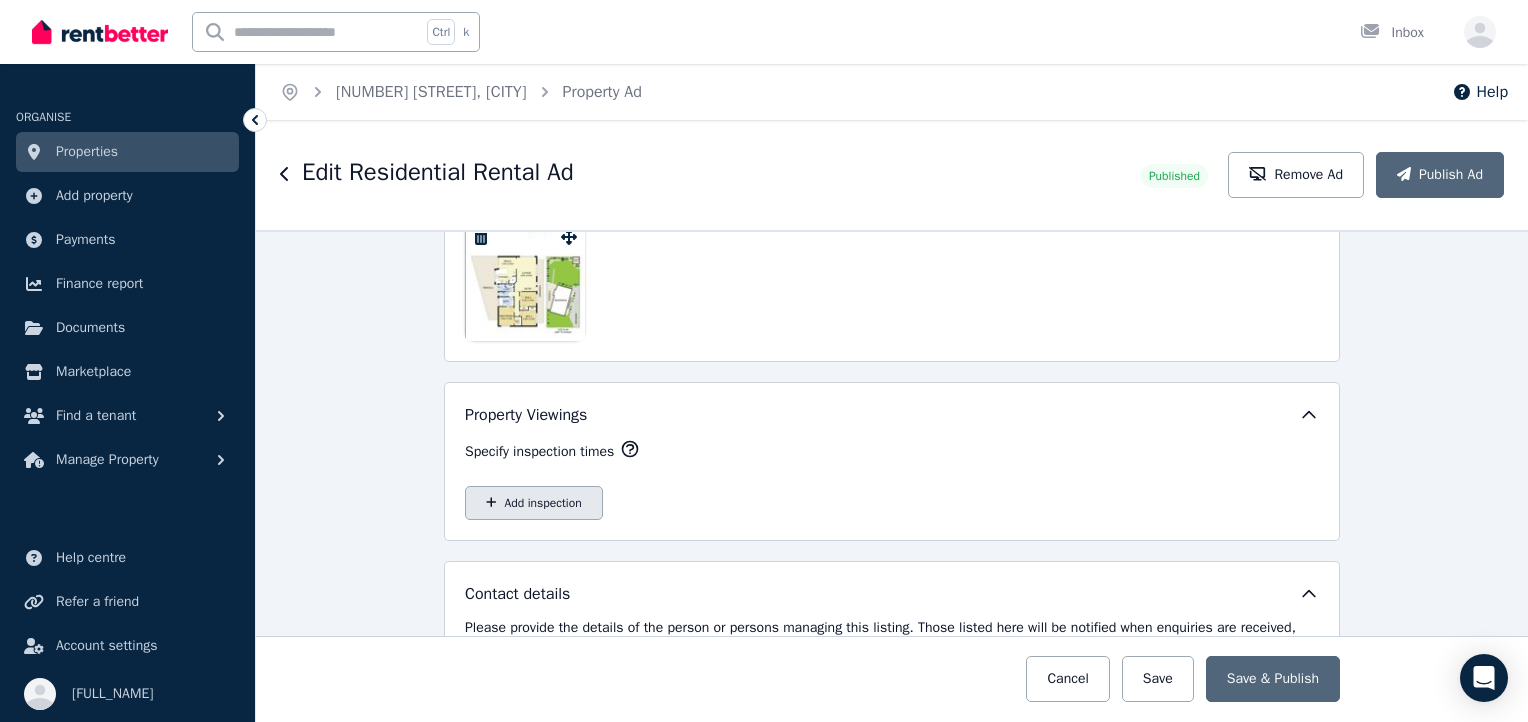click on "Add inspection" at bounding box center [534, 503] 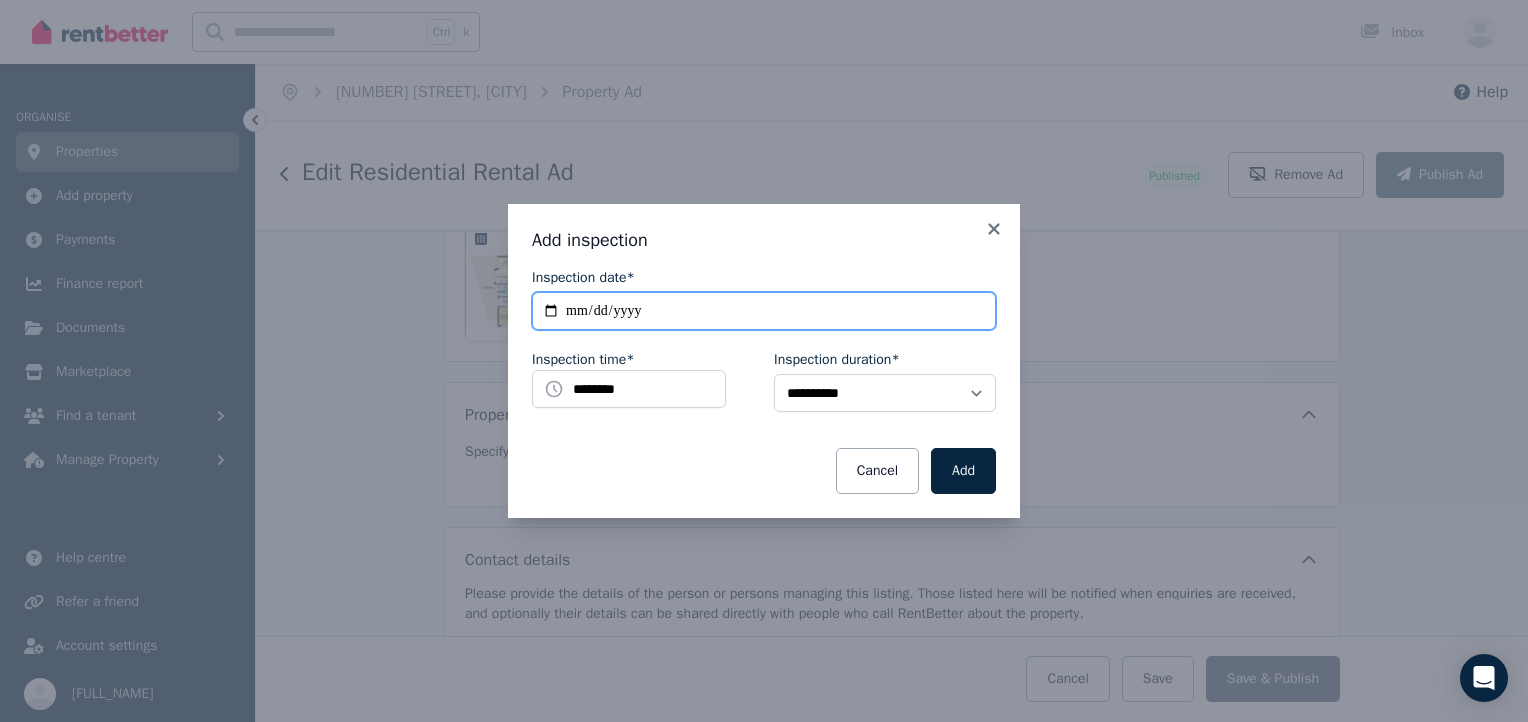 click on "**********" at bounding box center [764, 311] 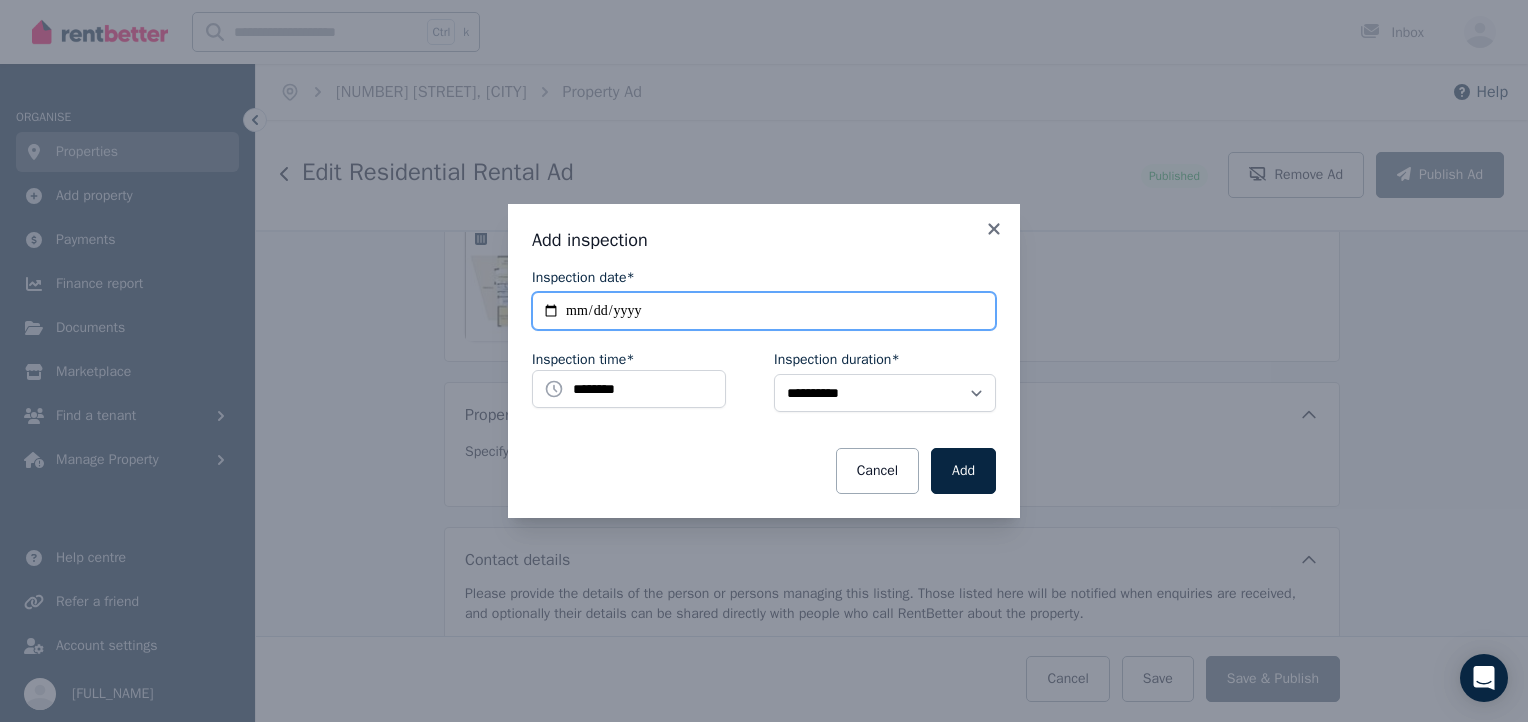 type on "**********" 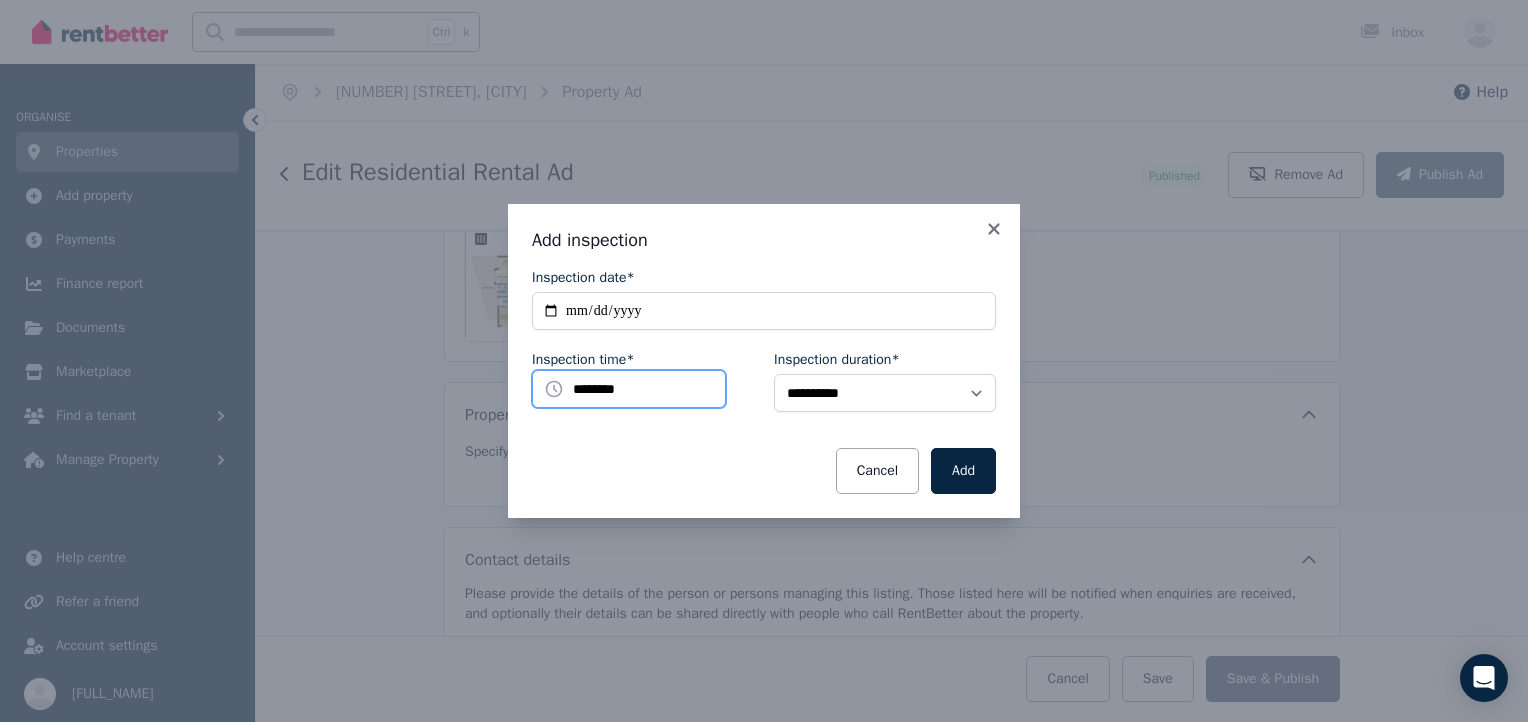 click on "********" at bounding box center (629, 389) 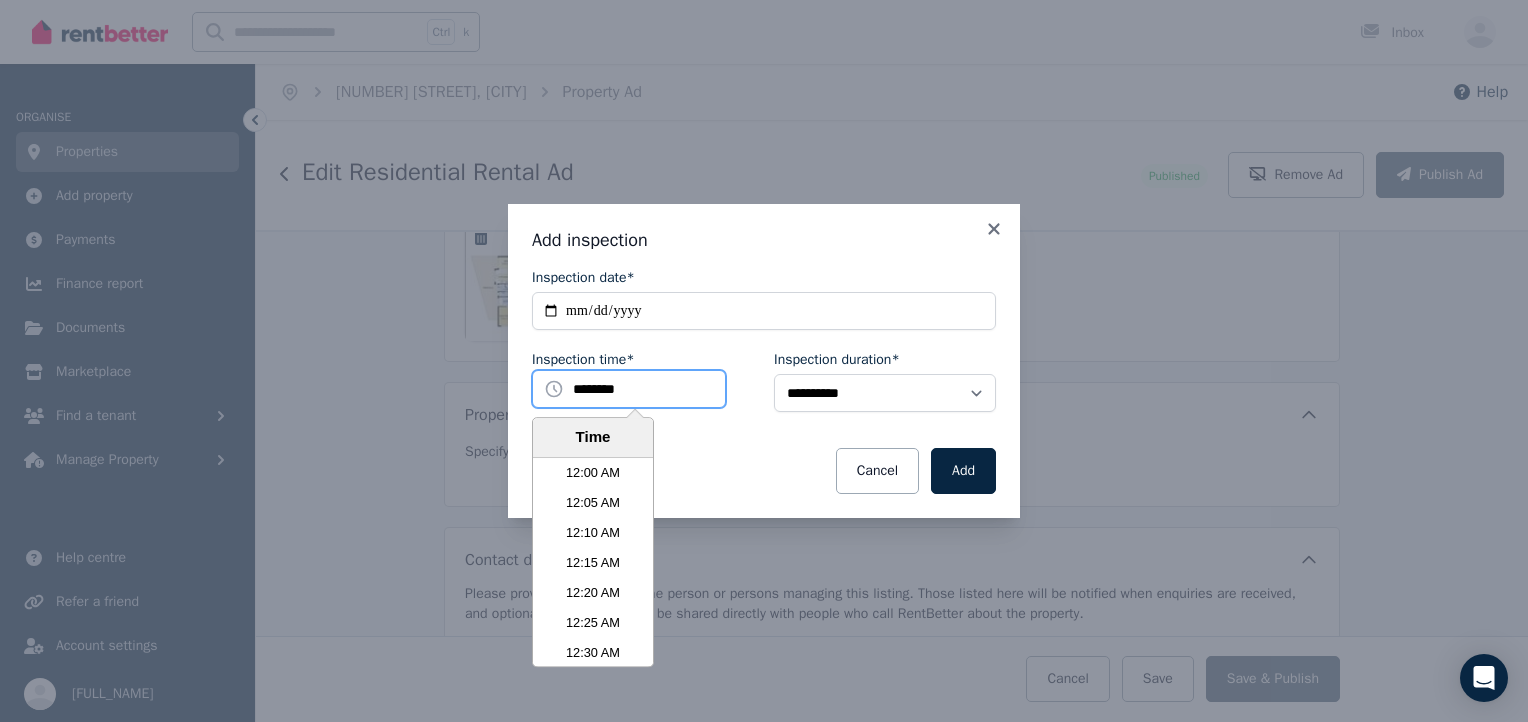 scroll, scrollTop: 3690, scrollLeft: 0, axis: vertical 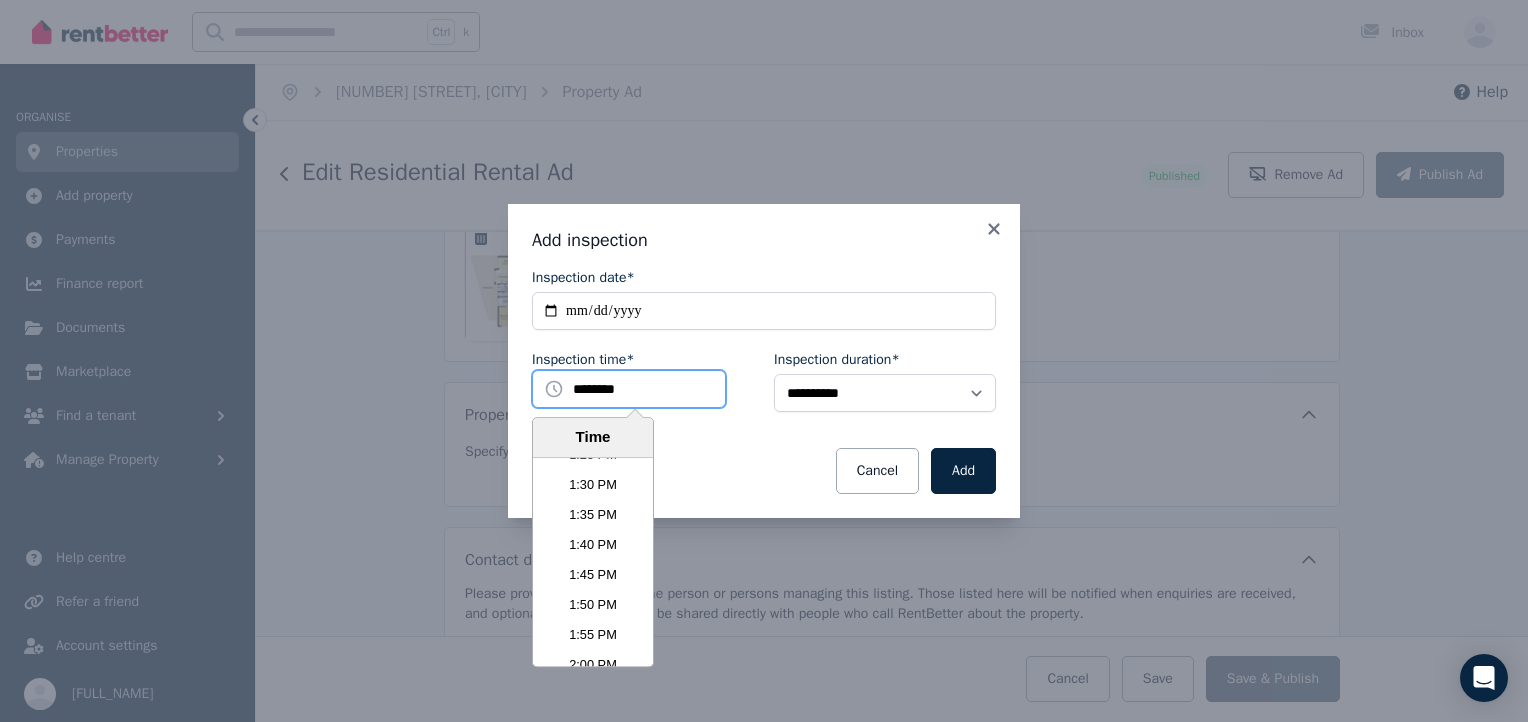 click on "********" at bounding box center (629, 389) 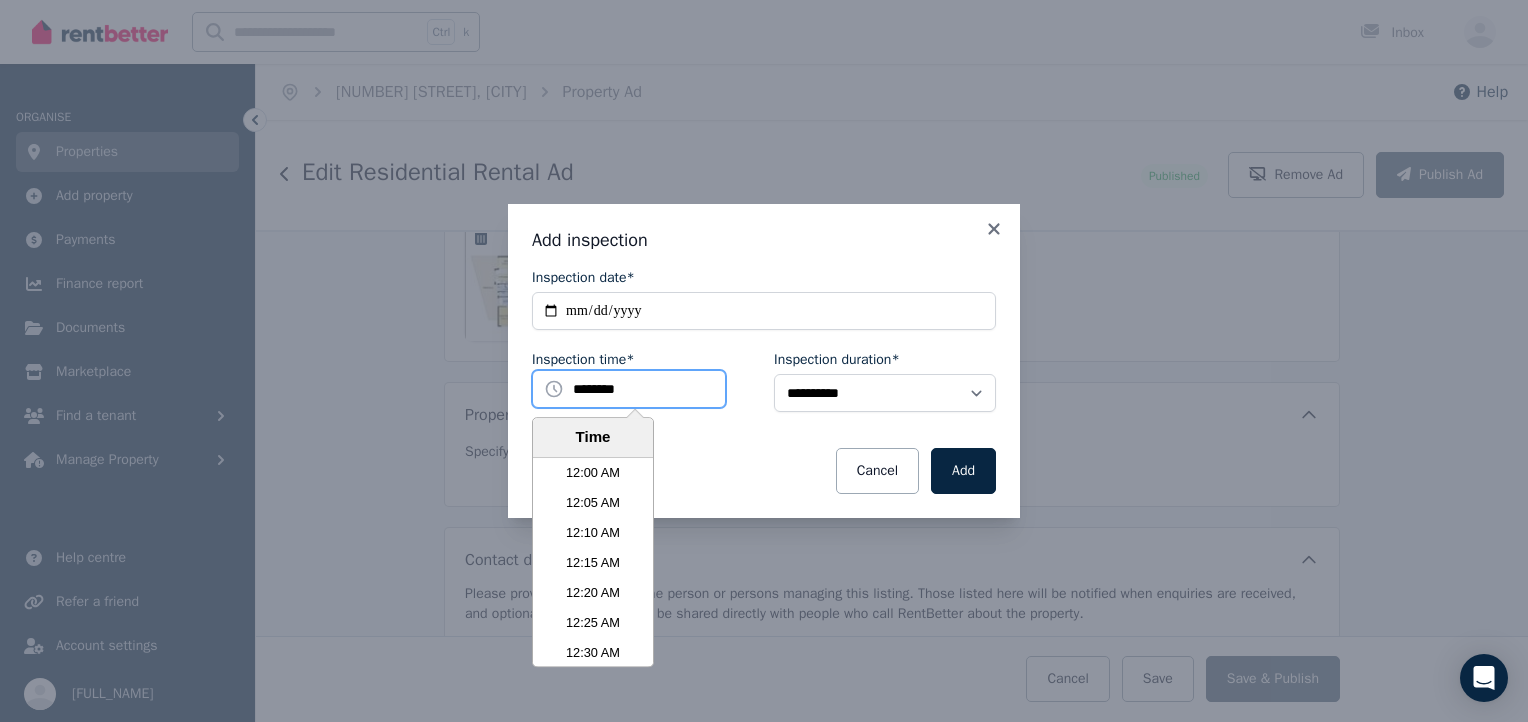 scroll, scrollTop: 3690, scrollLeft: 0, axis: vertical 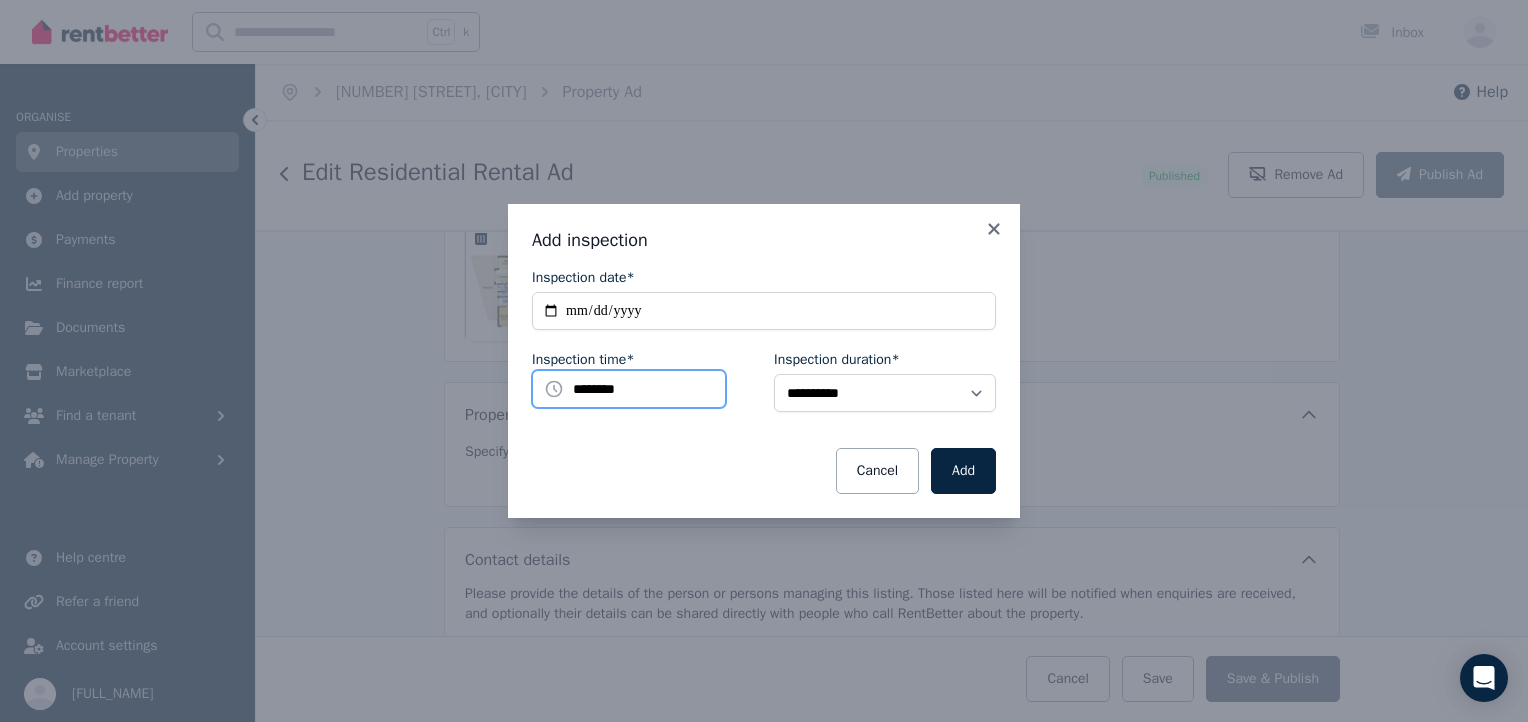 click on "********" at bounding box center (629, 389) 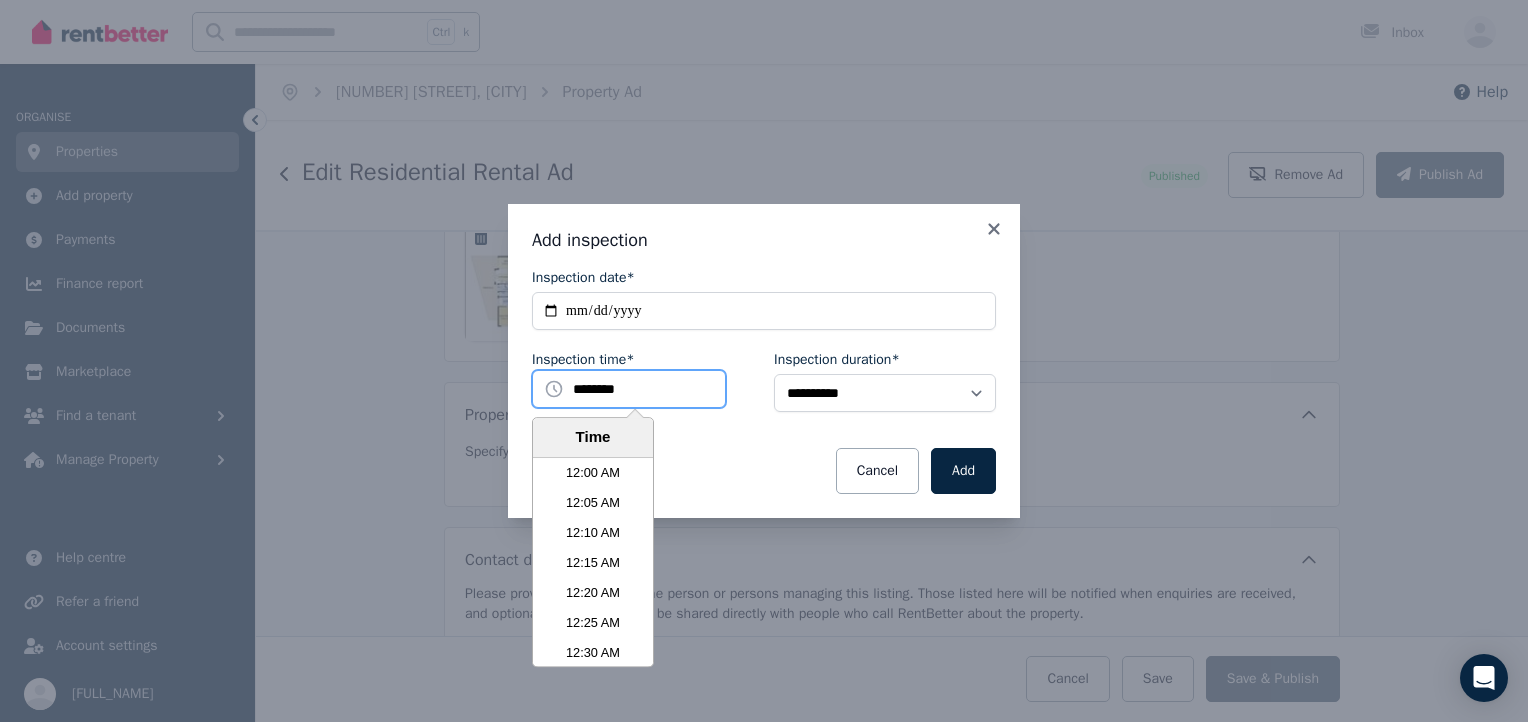 scroll, scrollTop: 3690, scrollLeft: 0, axis: vertical 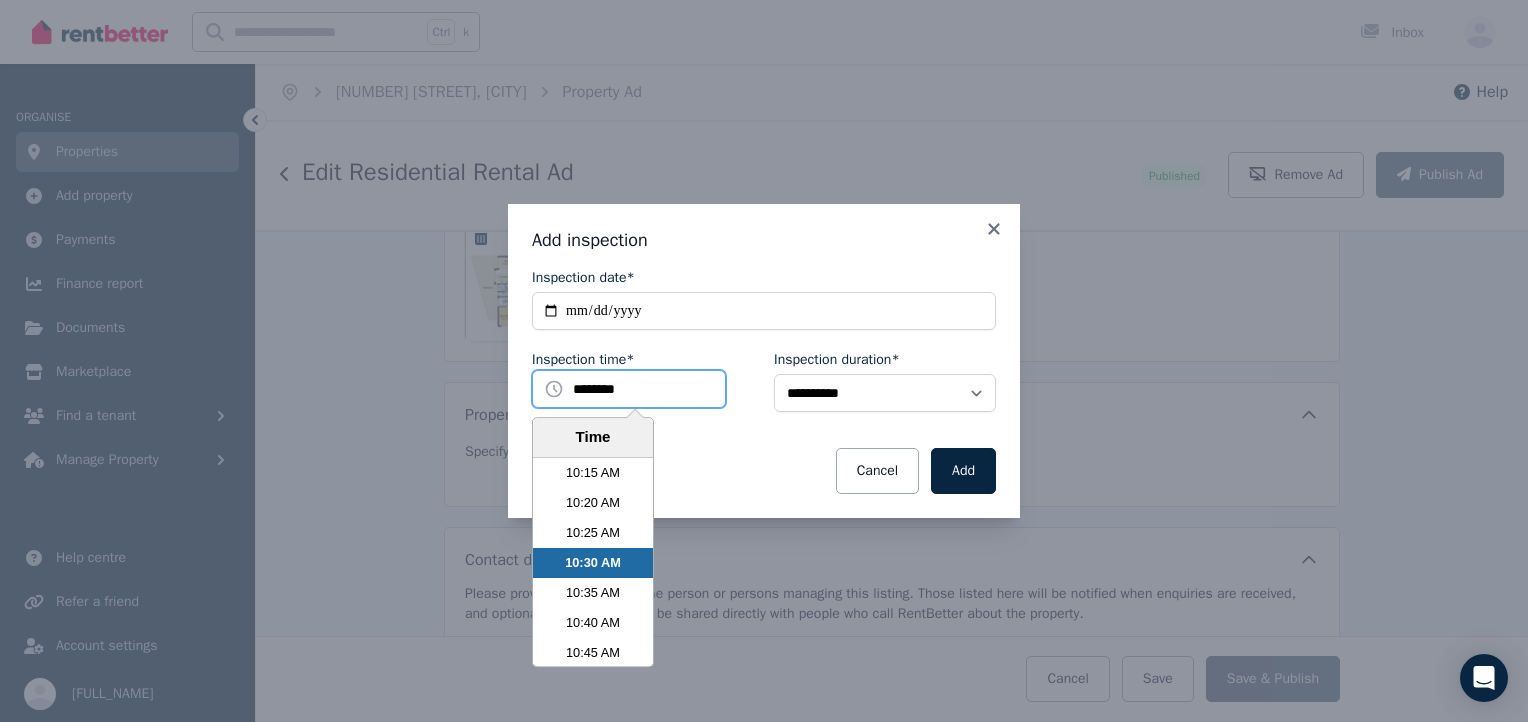 click on "********" at bounding box center (629, 389) 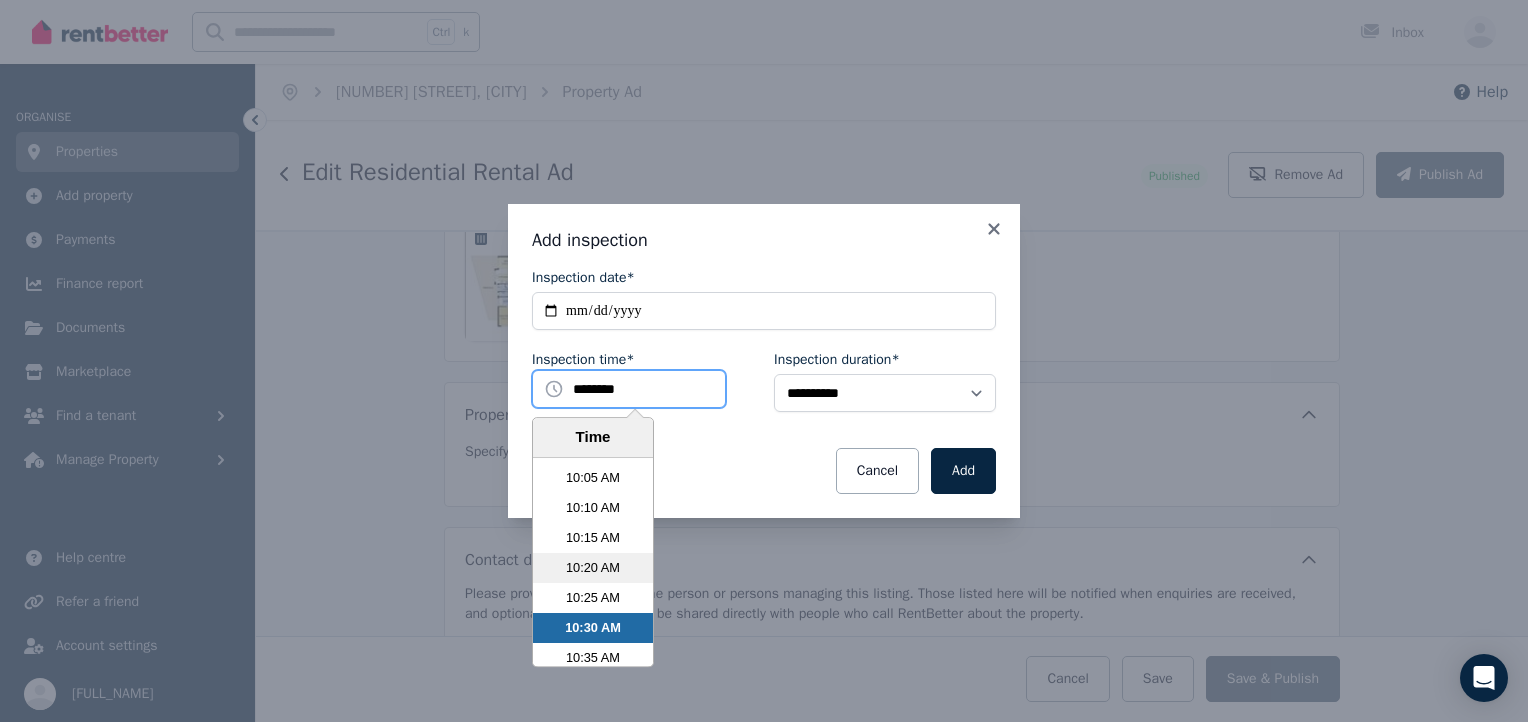 scroll, scrollTop: 3590, scrollLeft: 0, axis: vertical 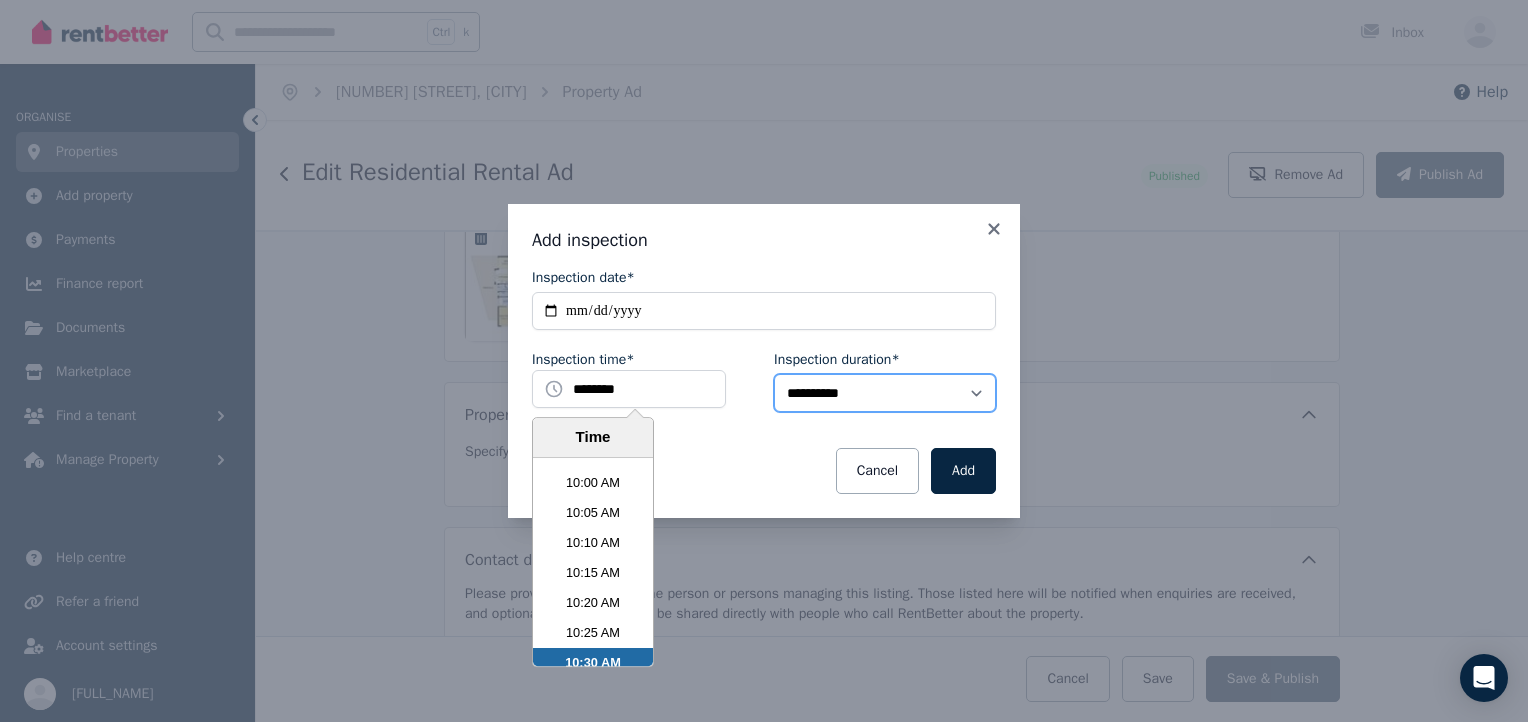 click on "**********" at bounding box center (885, 393) 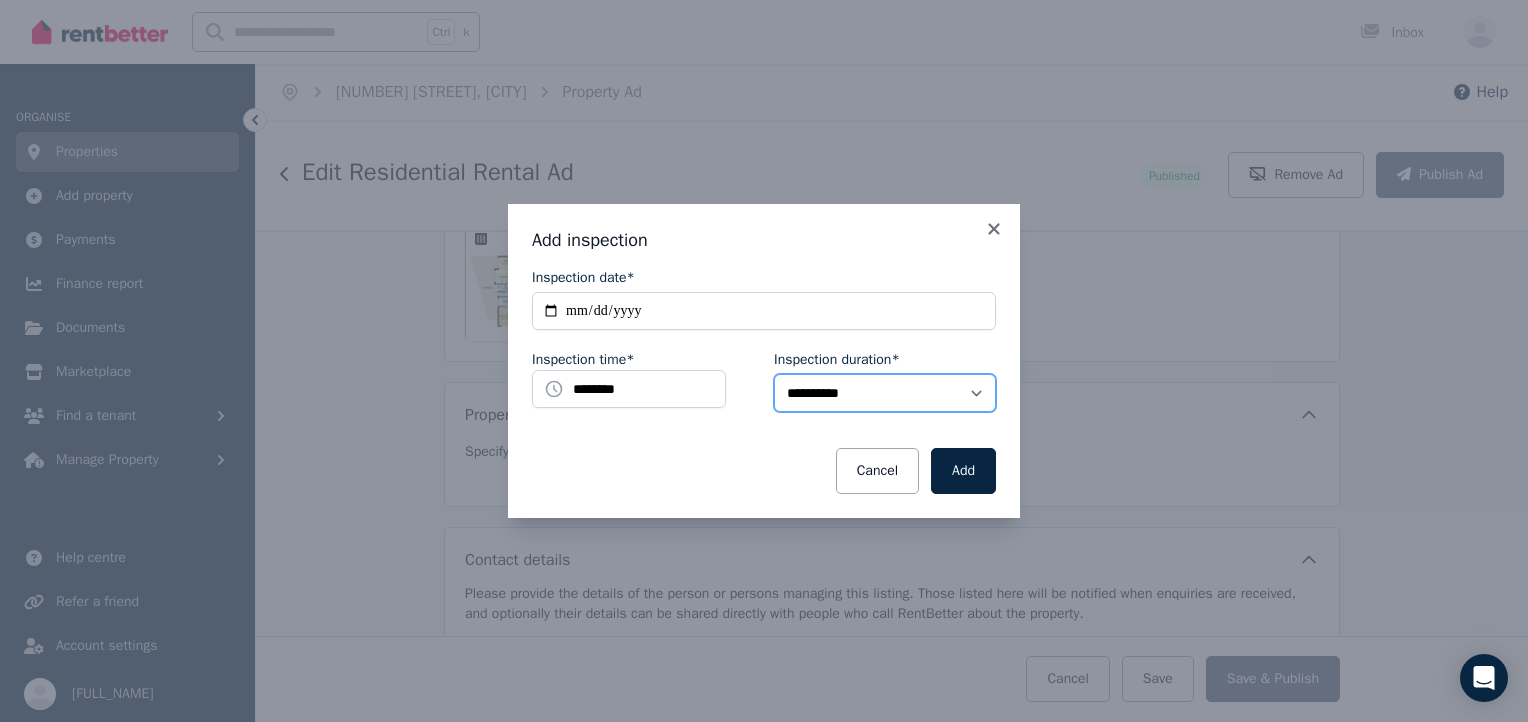 select on "**" 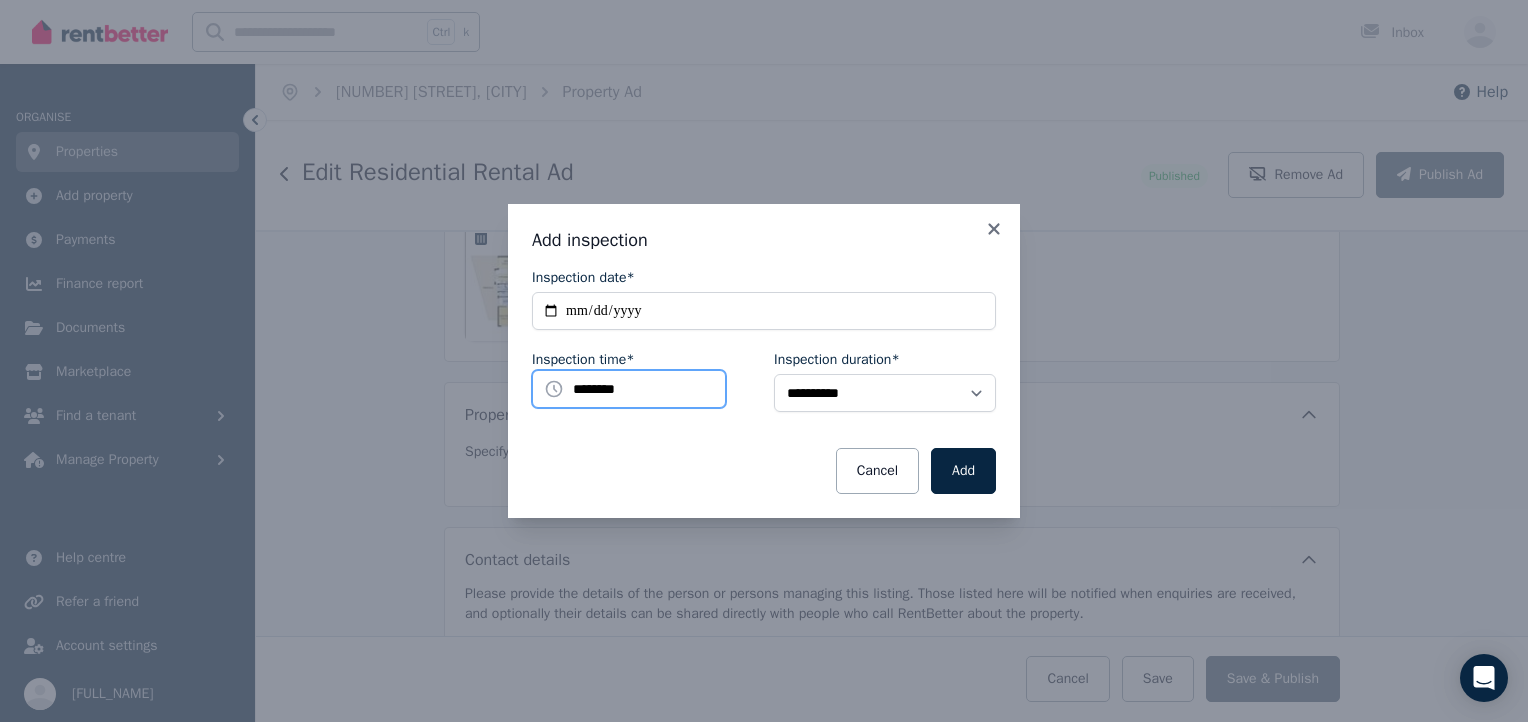 click on "********" at bounding box center [629, 389] 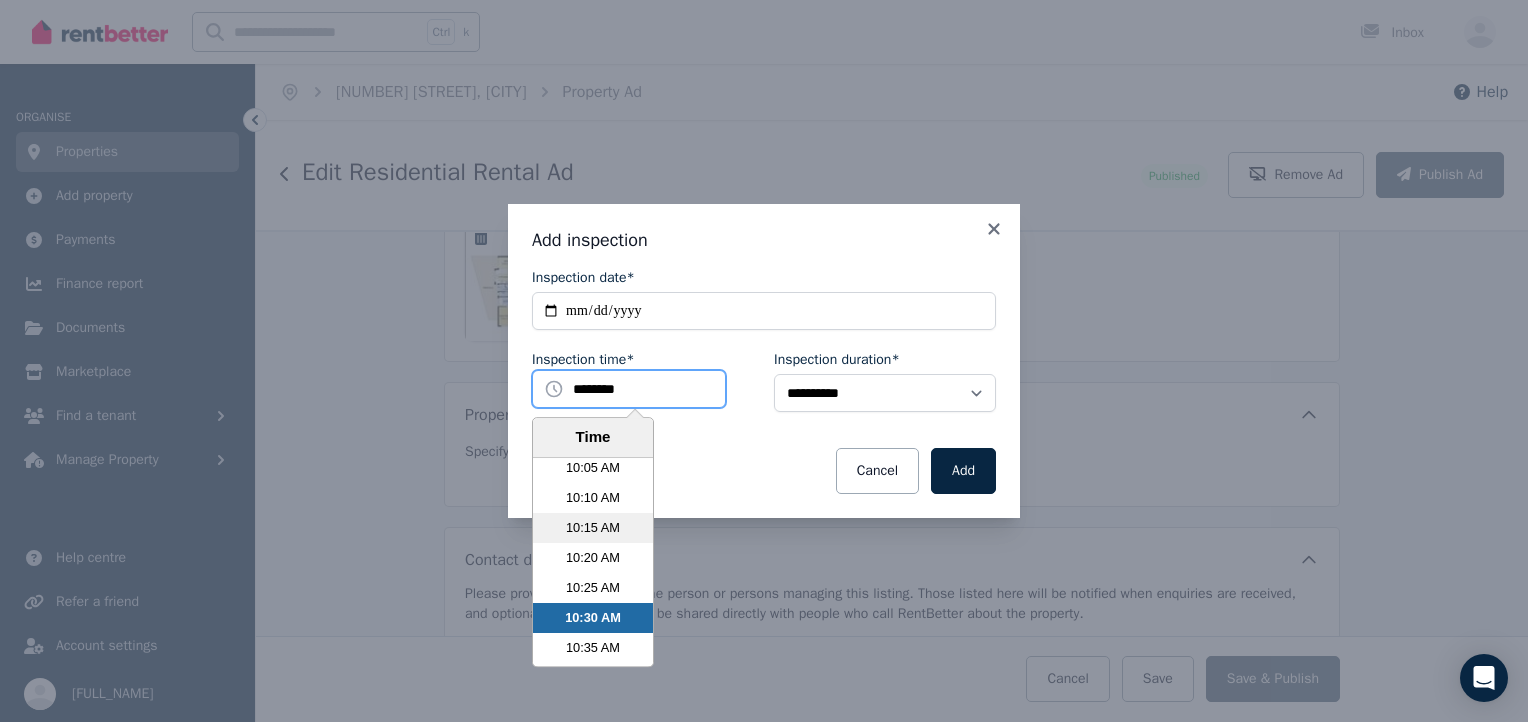 scroll, scrollTop: 3590, scrollLeft: 0, axis: vertical 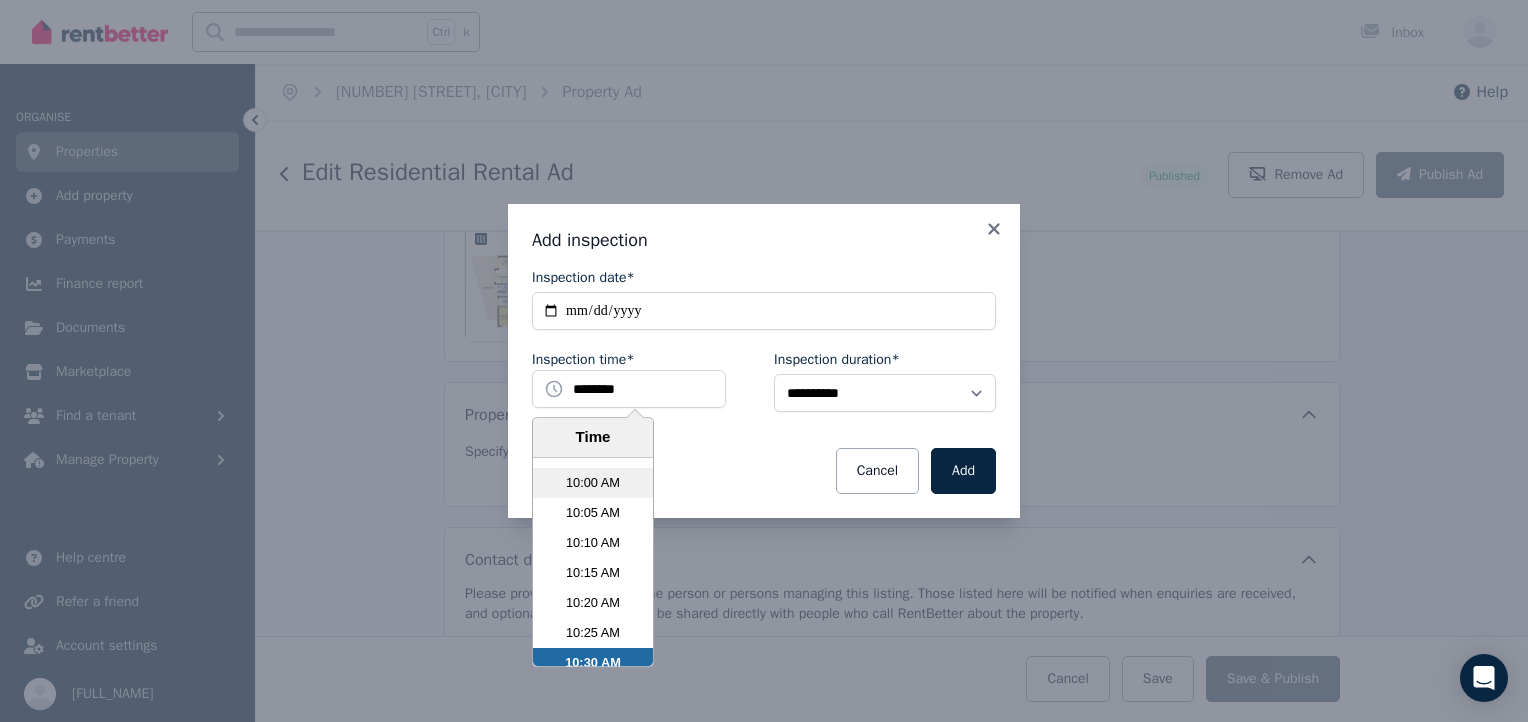 click on "10:00 AM" at bounding box center [593, 483] 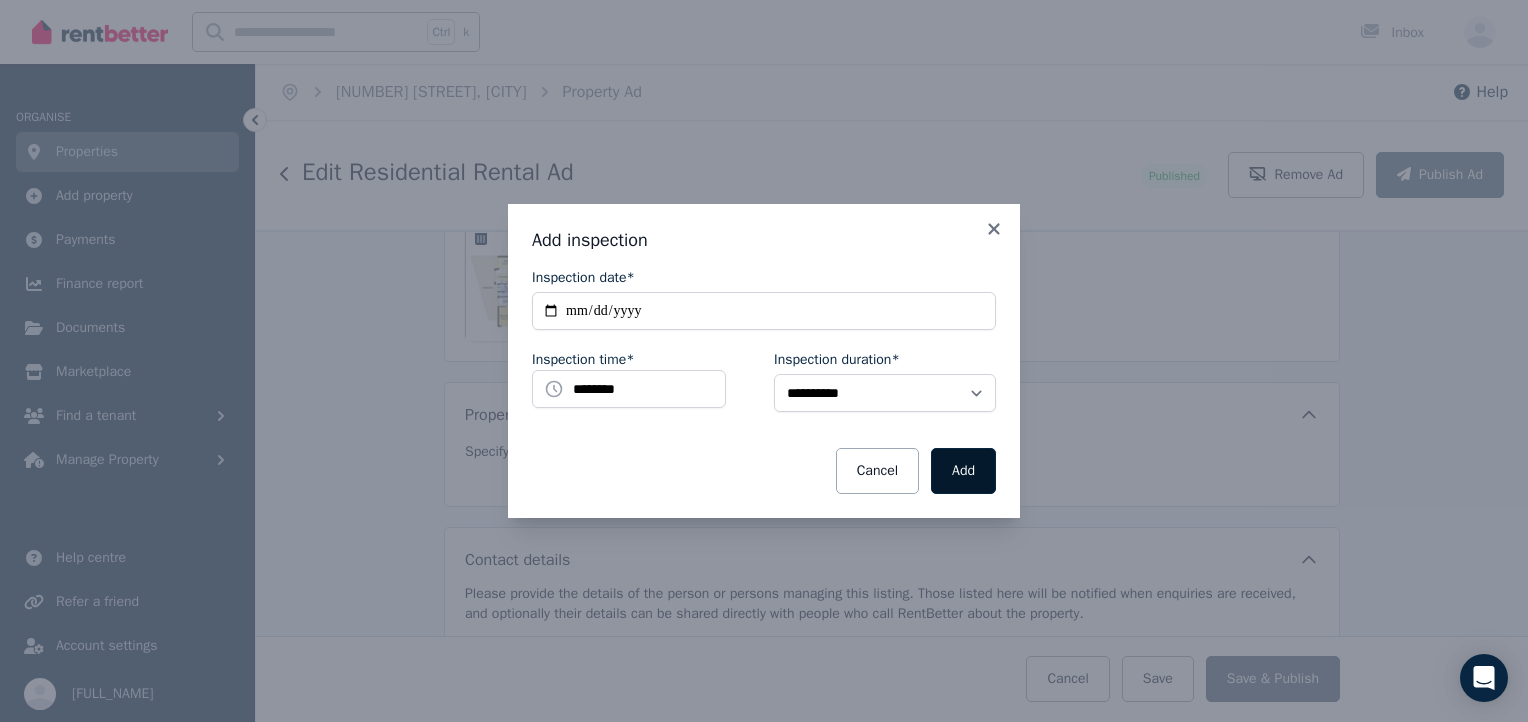 click on "Add" at bounding box center [963, 471] 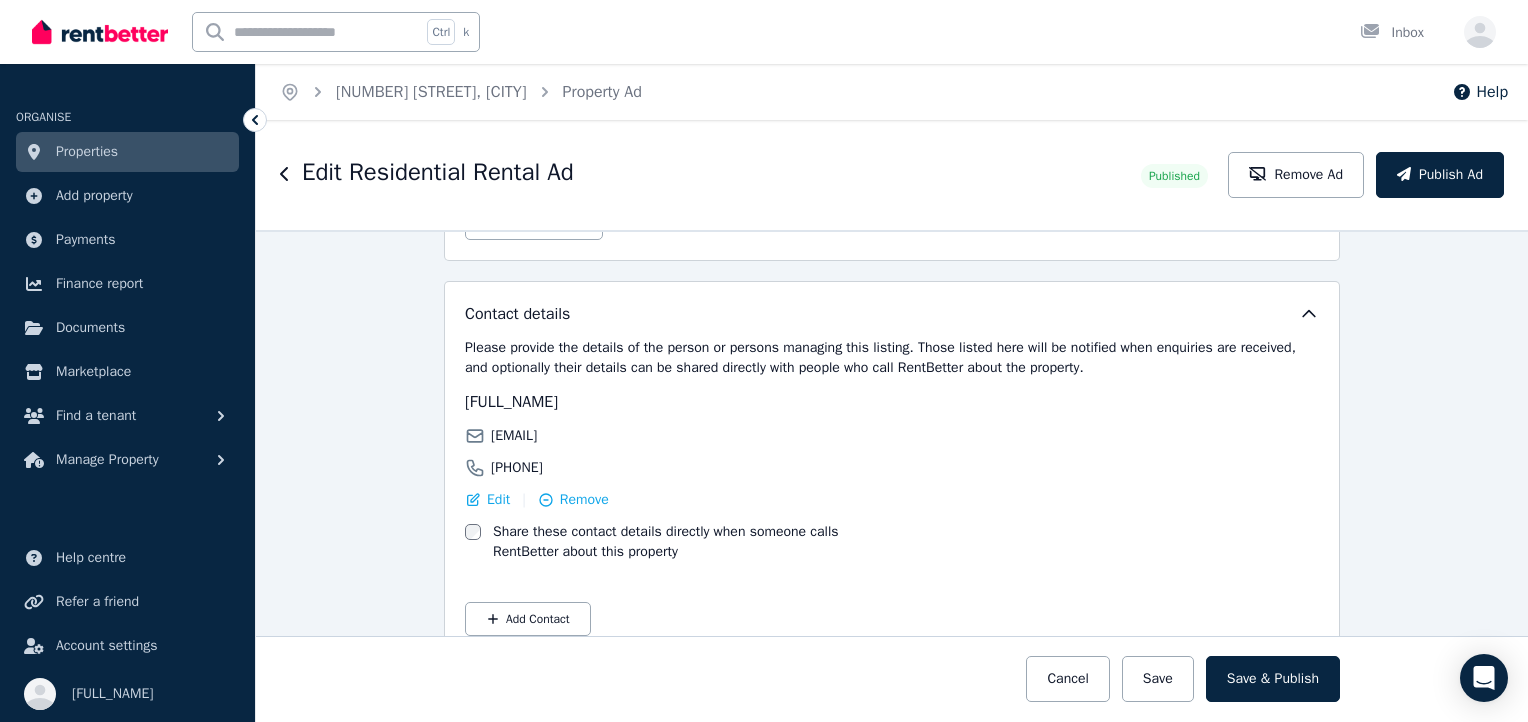 scroll, scrollTop: 3639, scrollLeft: 0, axis: vertical 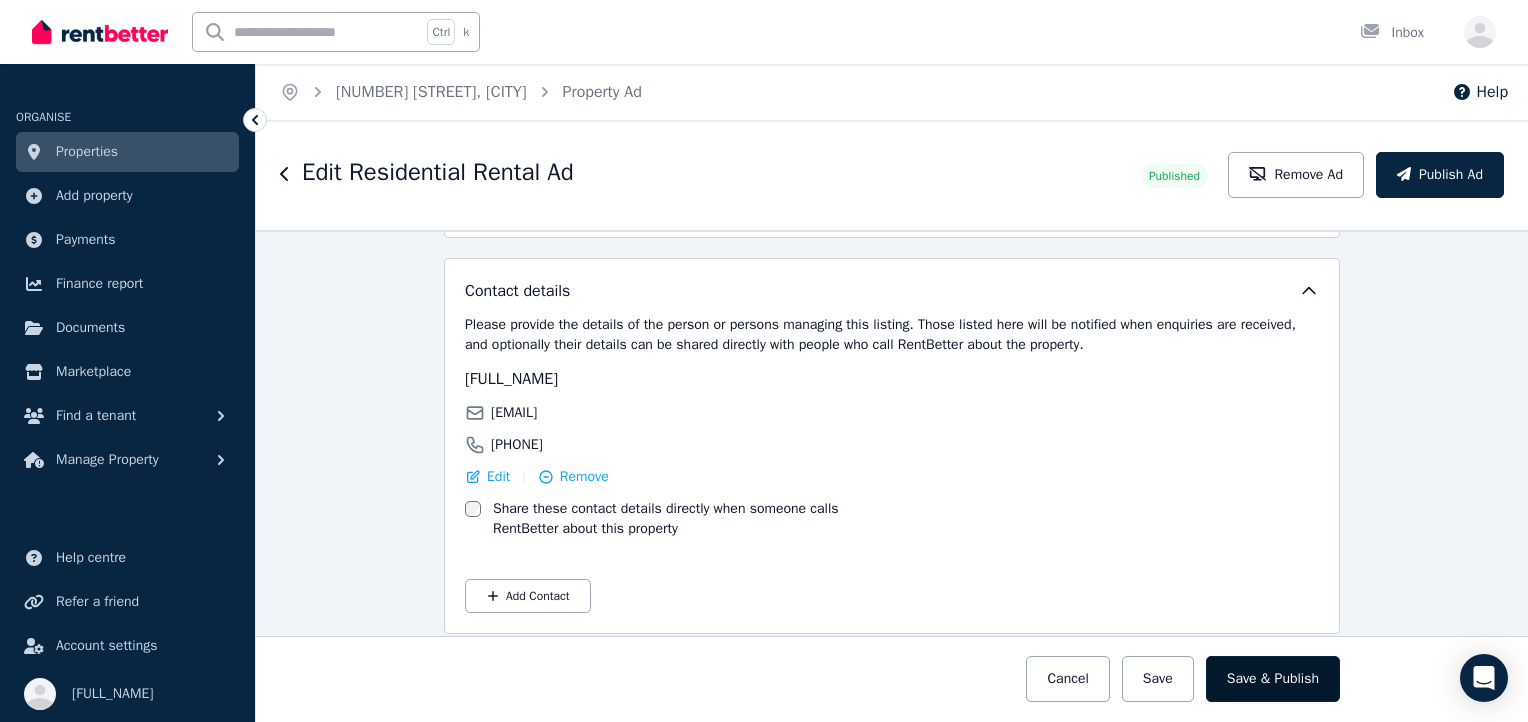 click on "Save & Publish" at bounding box center (1273, 679) 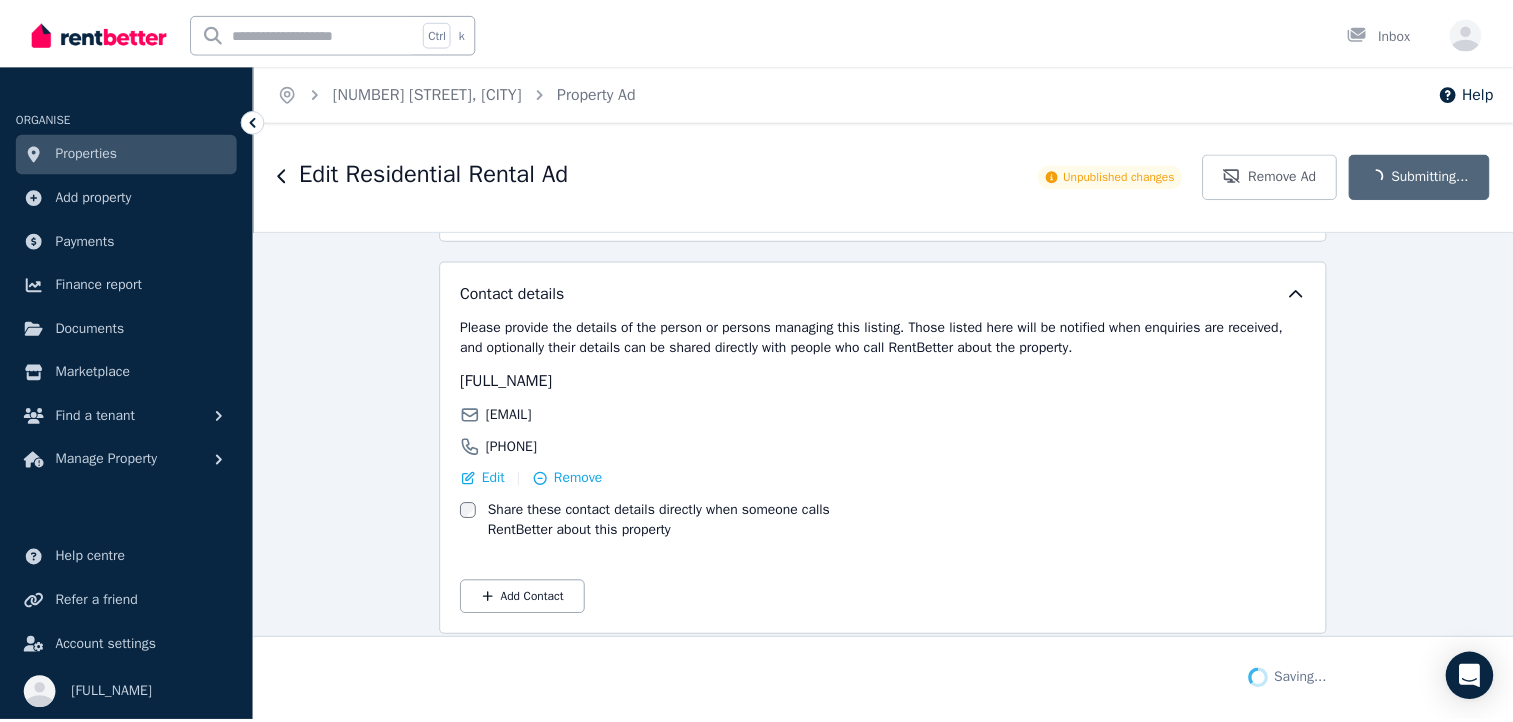 scroll, scrollTop: 3795, scrollLeft: 0, axis: vertical 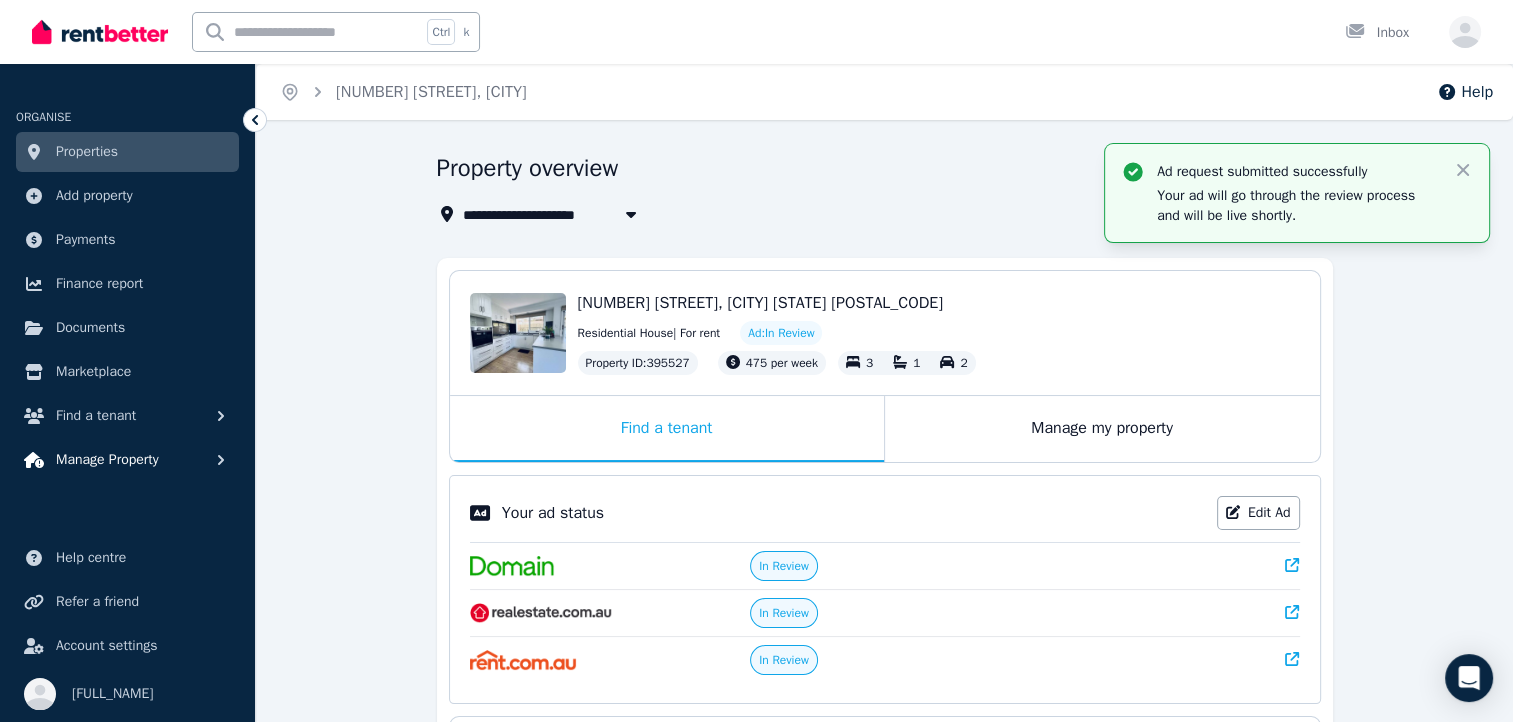 click on "Manage Property" at bounding box center (107, 460) 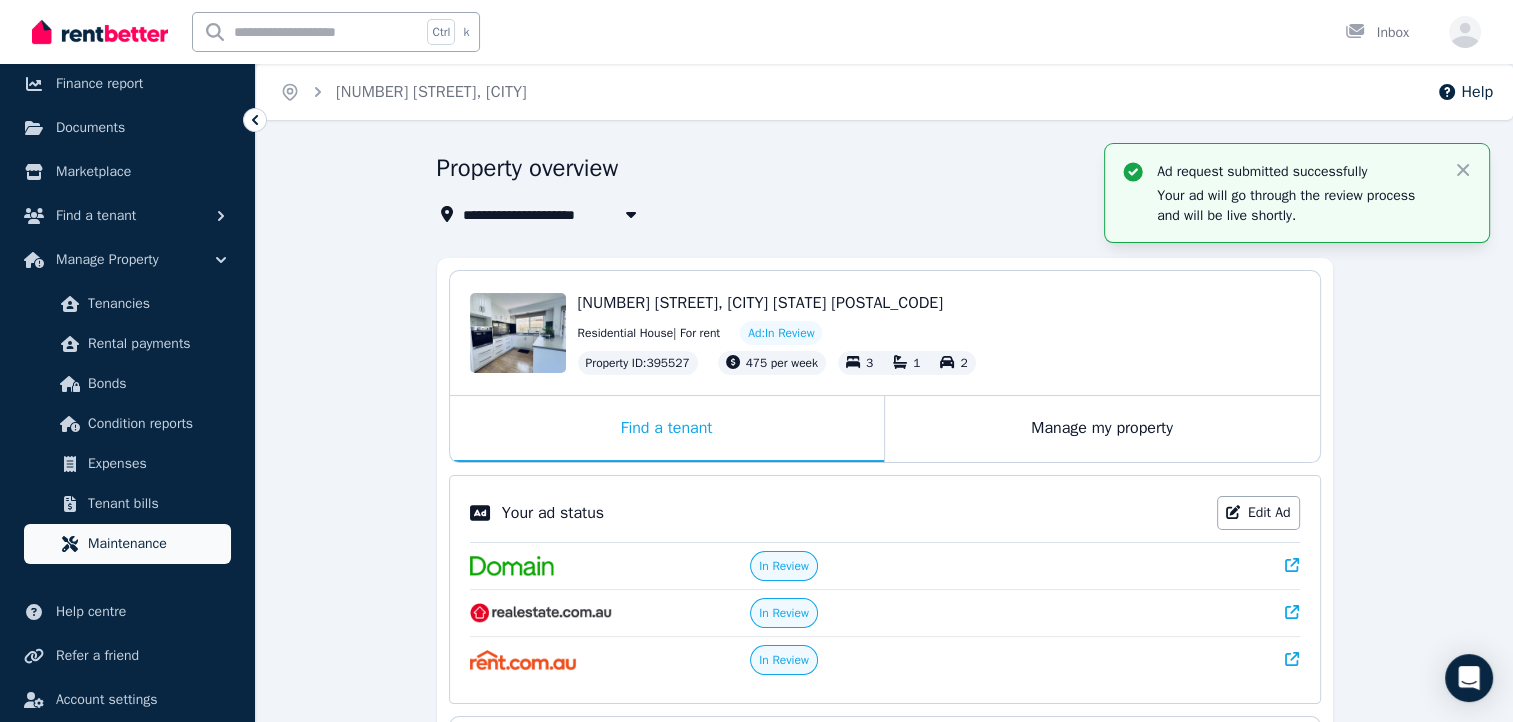 scroll, scrollTop: 253, scrollLeft: 0, axis: vertical 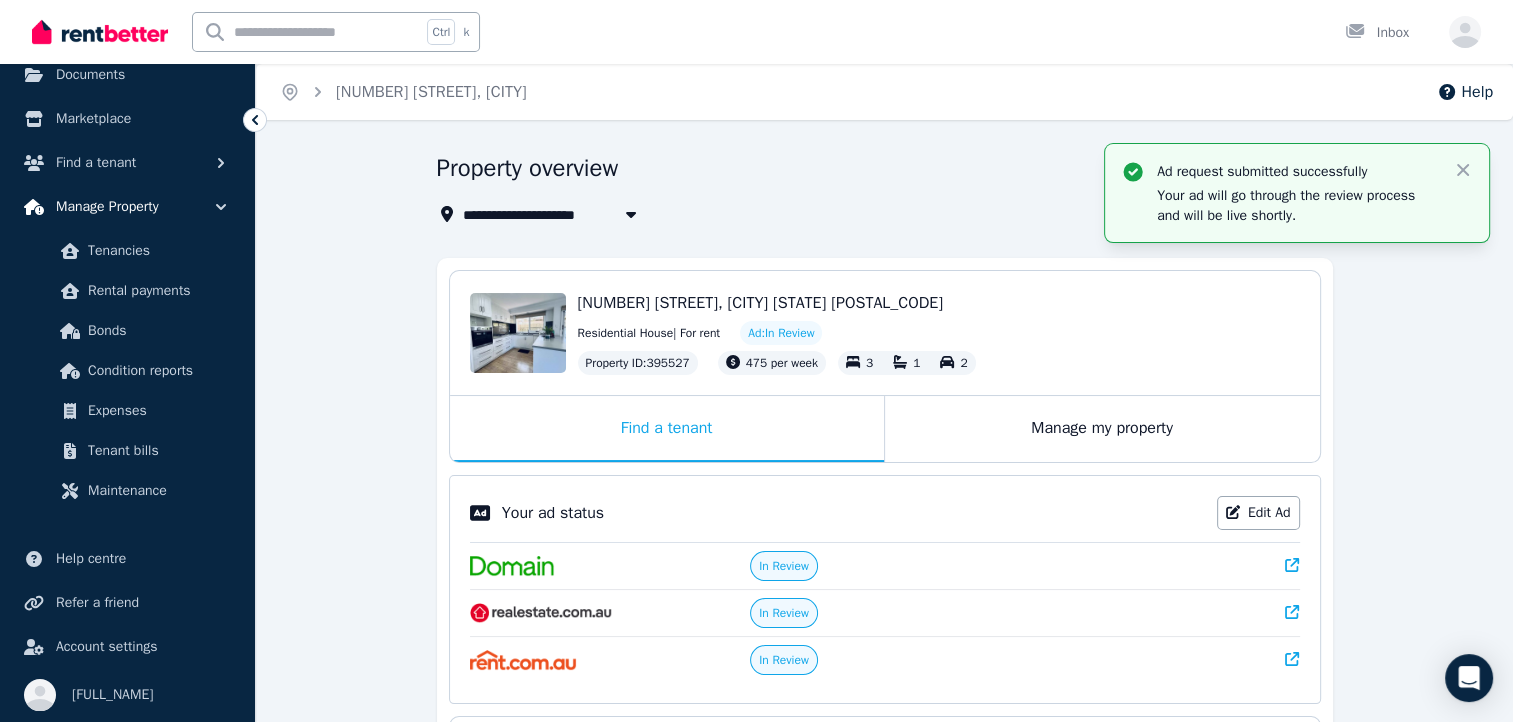 click 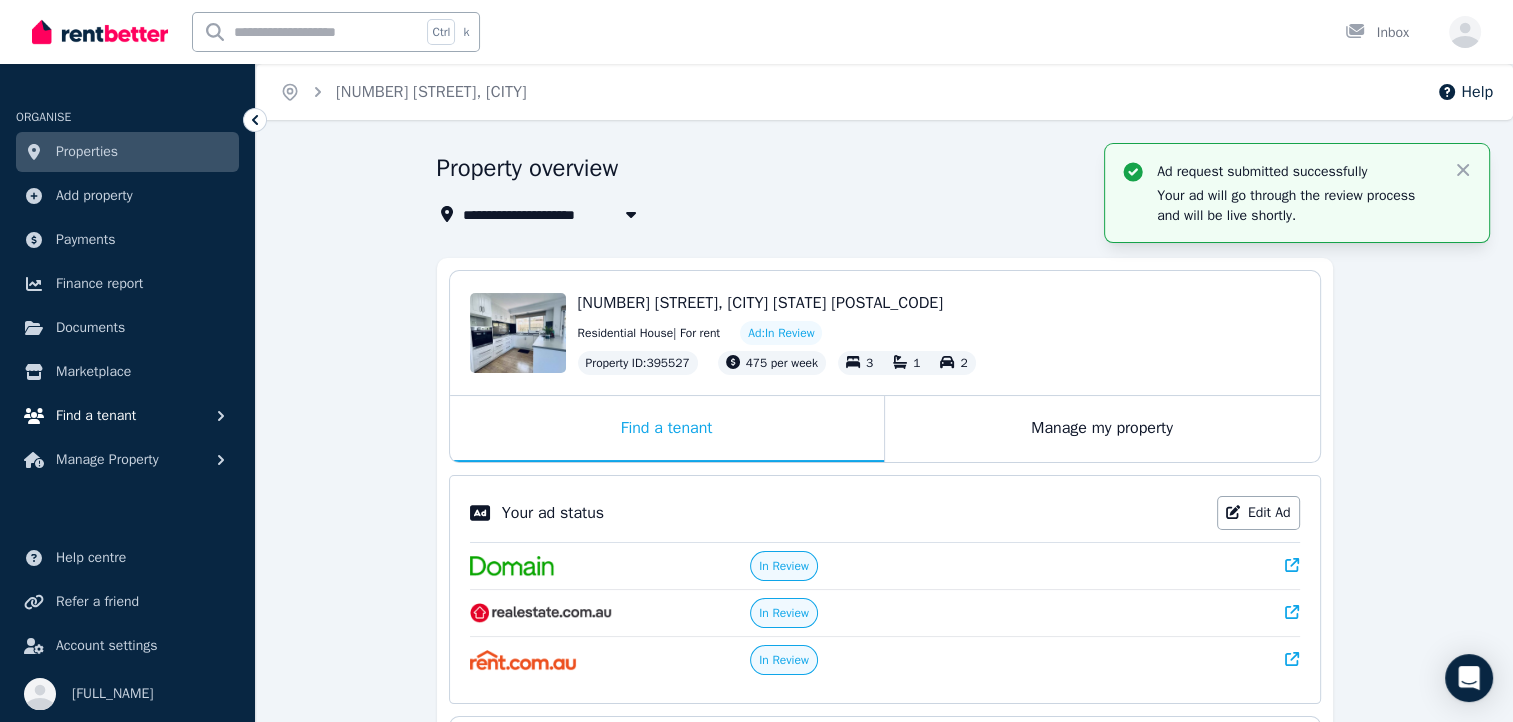 scroll, scrollTop: 0, scrollLeft: 0, axis: both 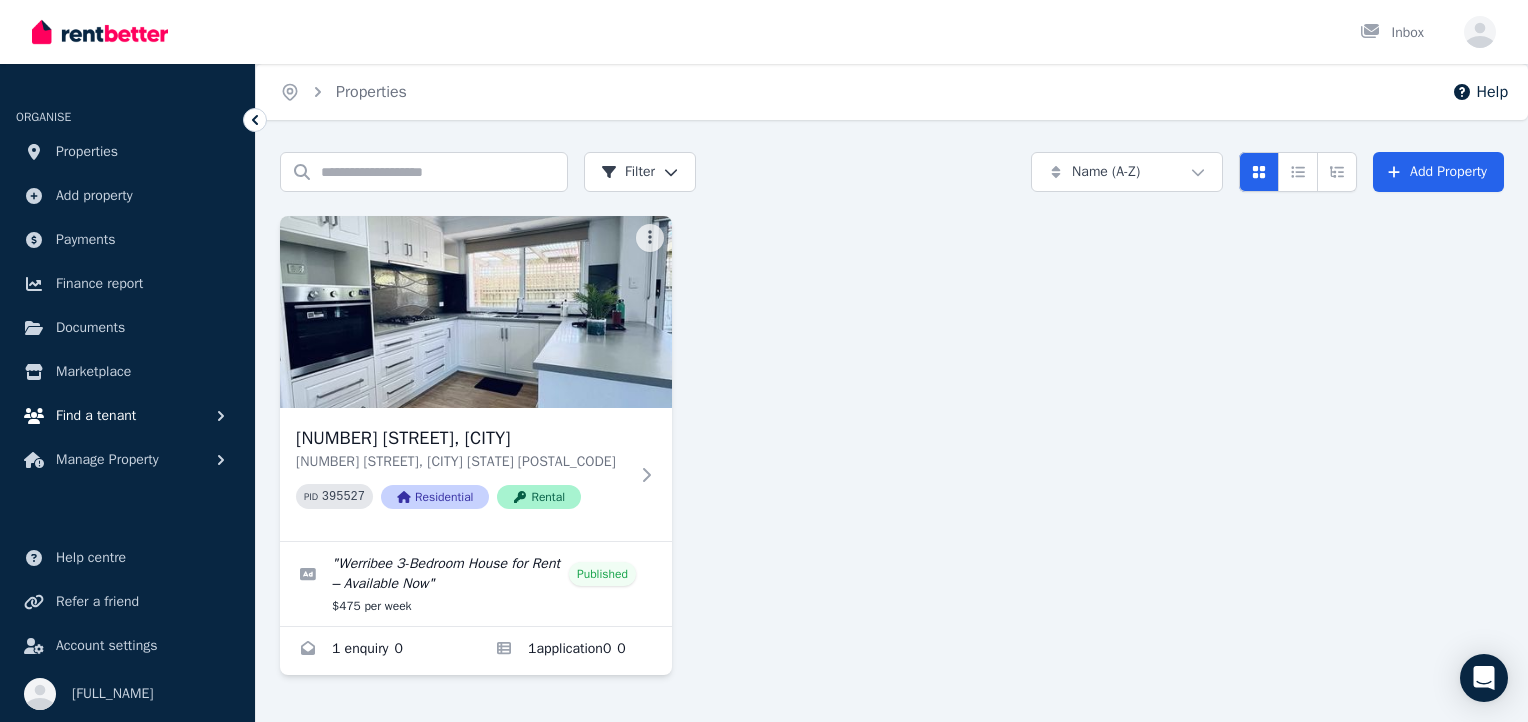 click 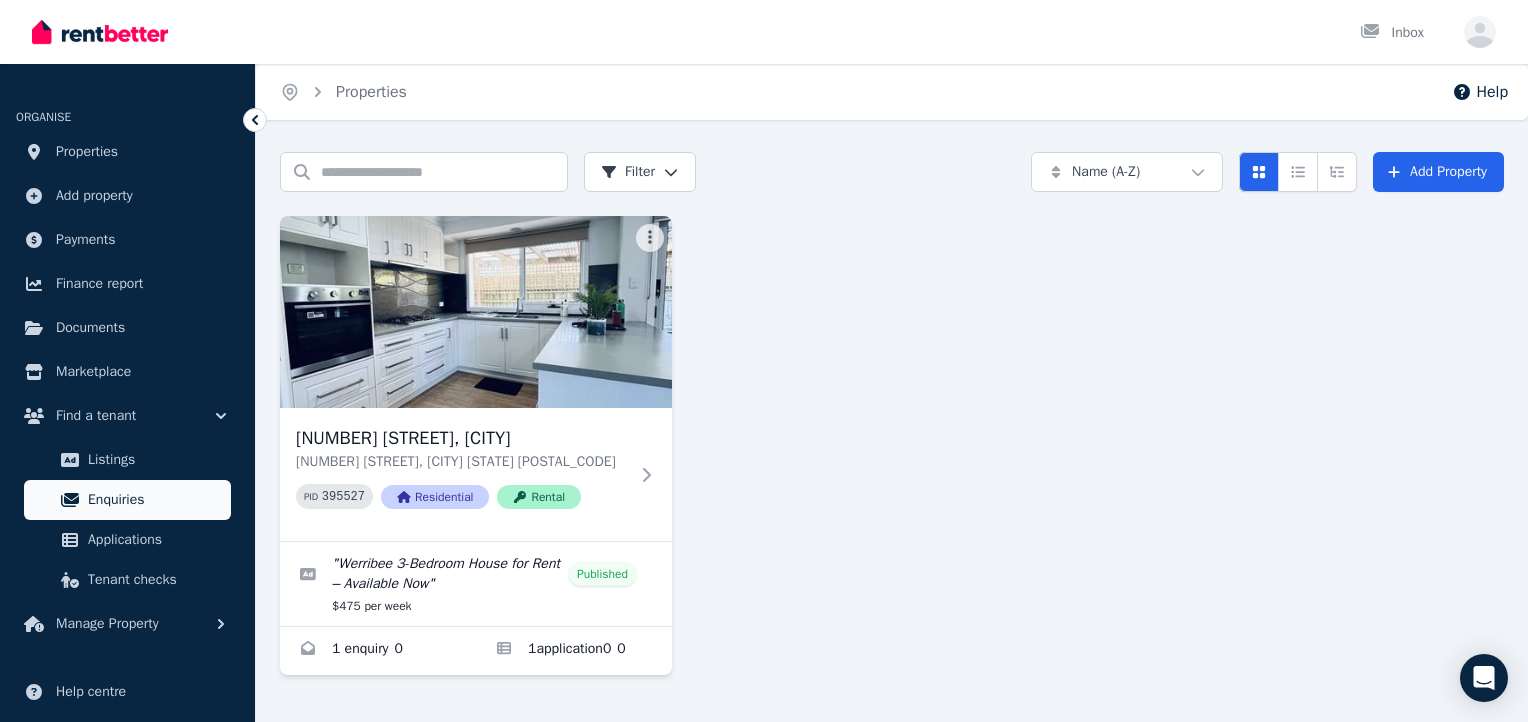 click on "Enquiries" at bounding box center [155, 500] 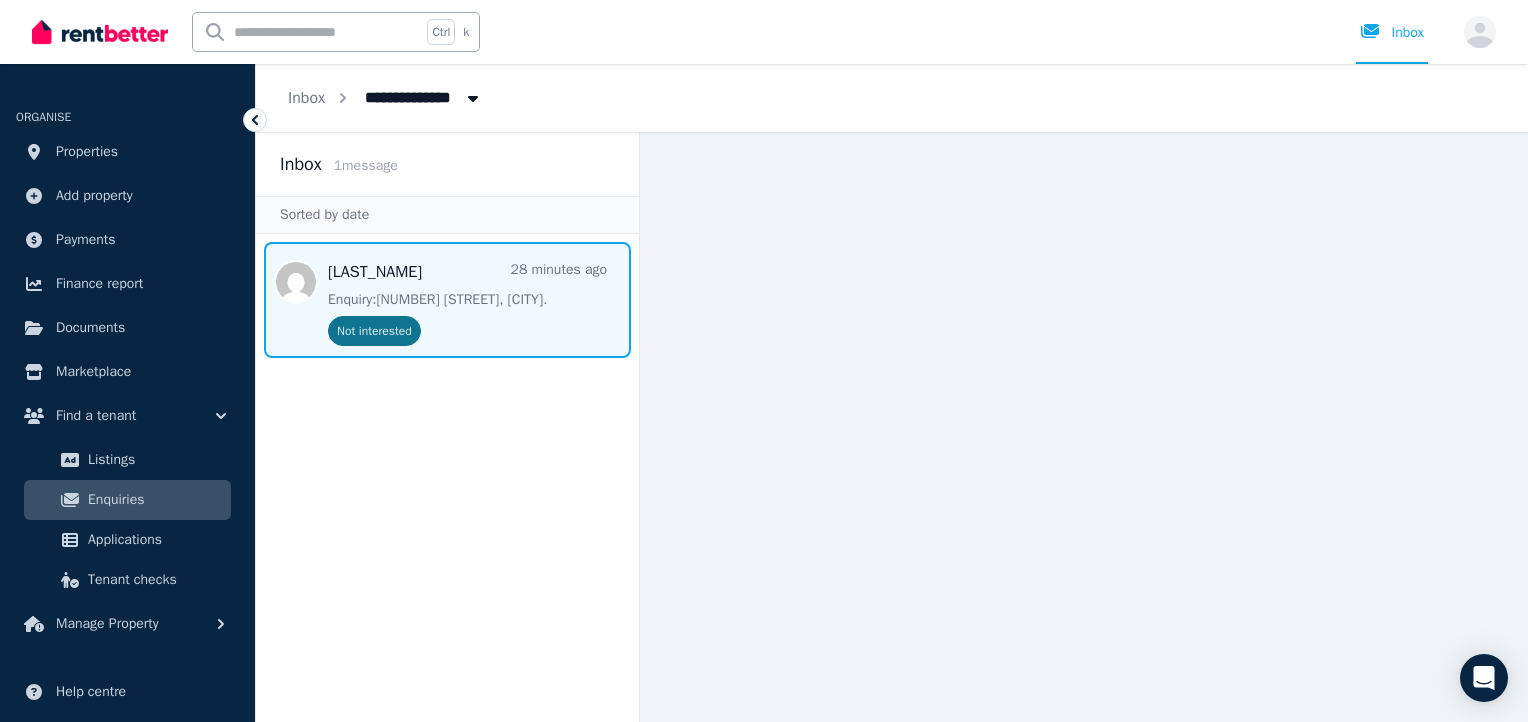 click at bounding box center [447, 300] 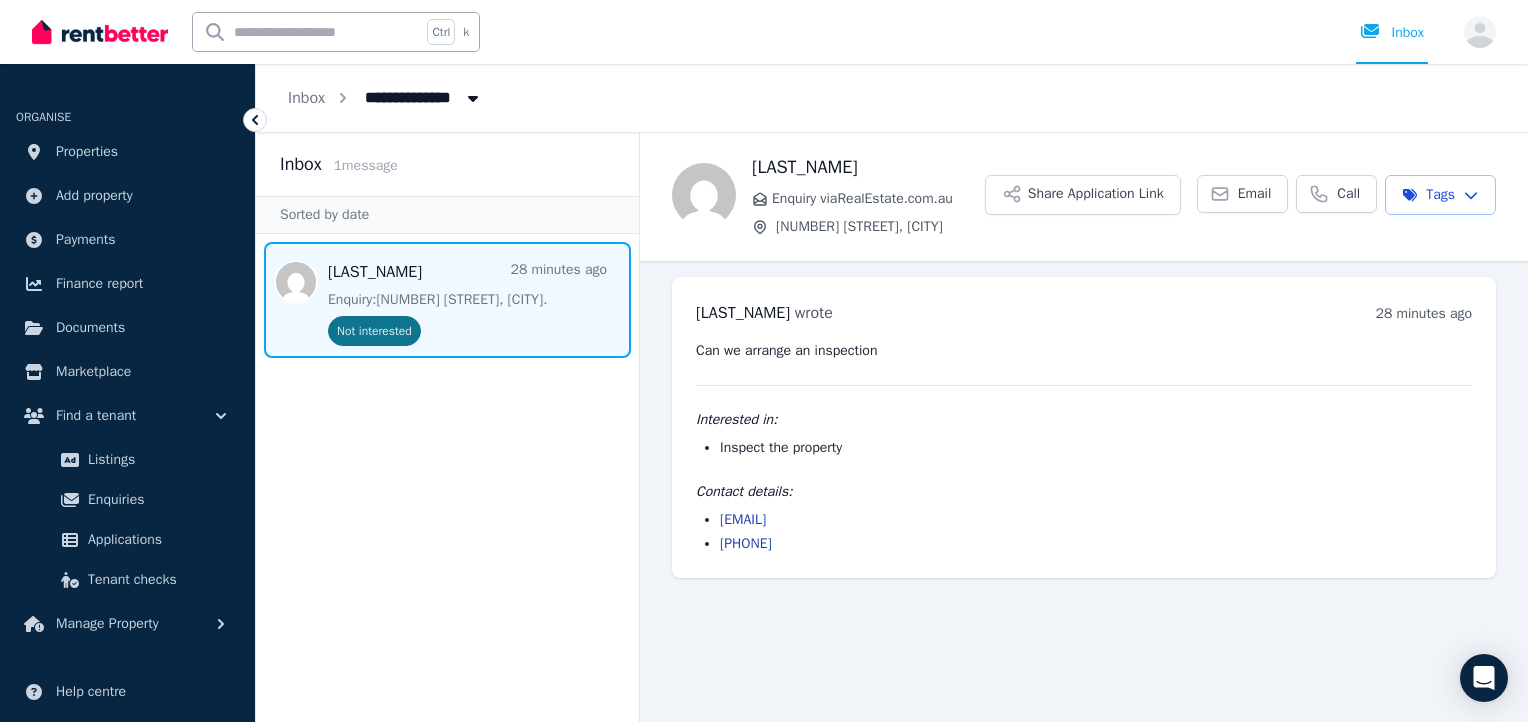click on "**********" at bounding box center (764, 361) 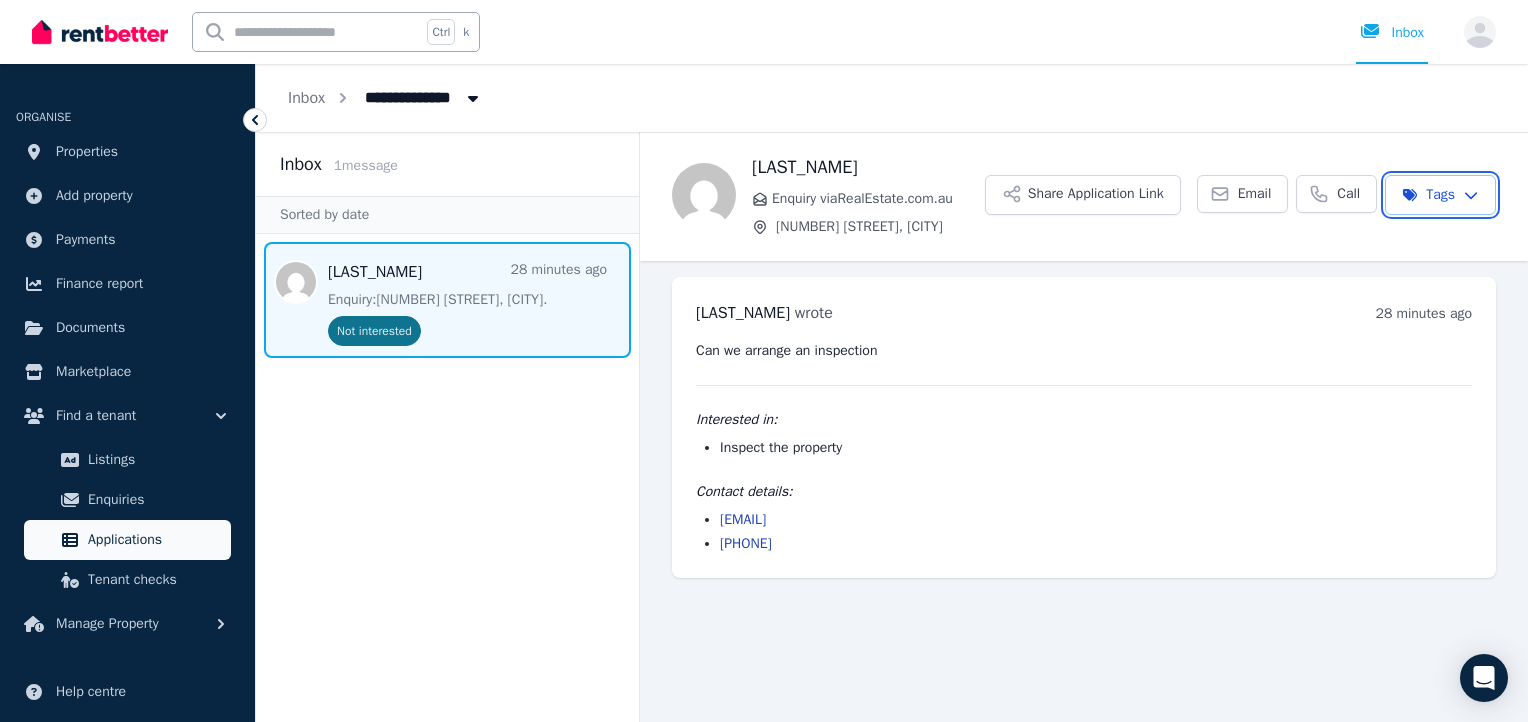 click on "**********" at bounding box center (764, 361) 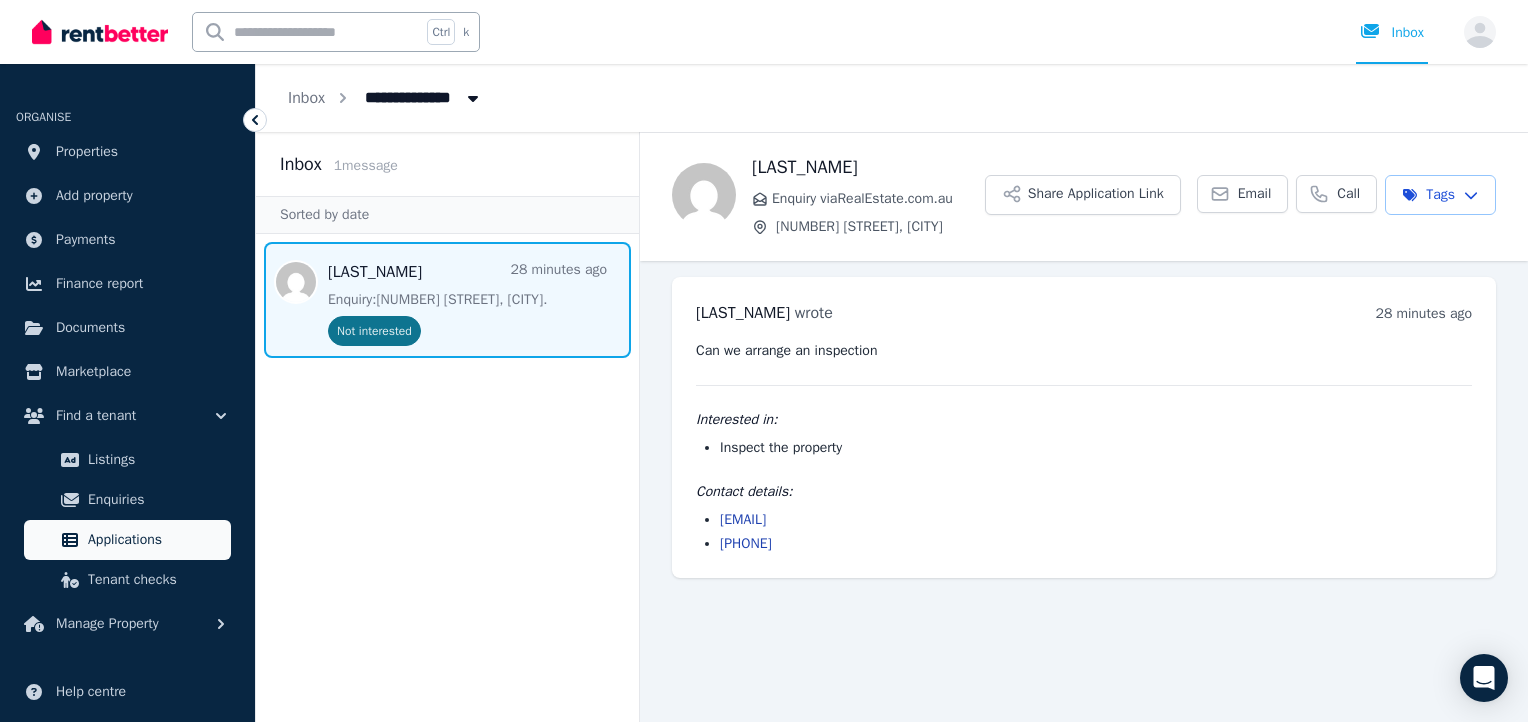 click on "Applications" at bounding box center [155, 540] 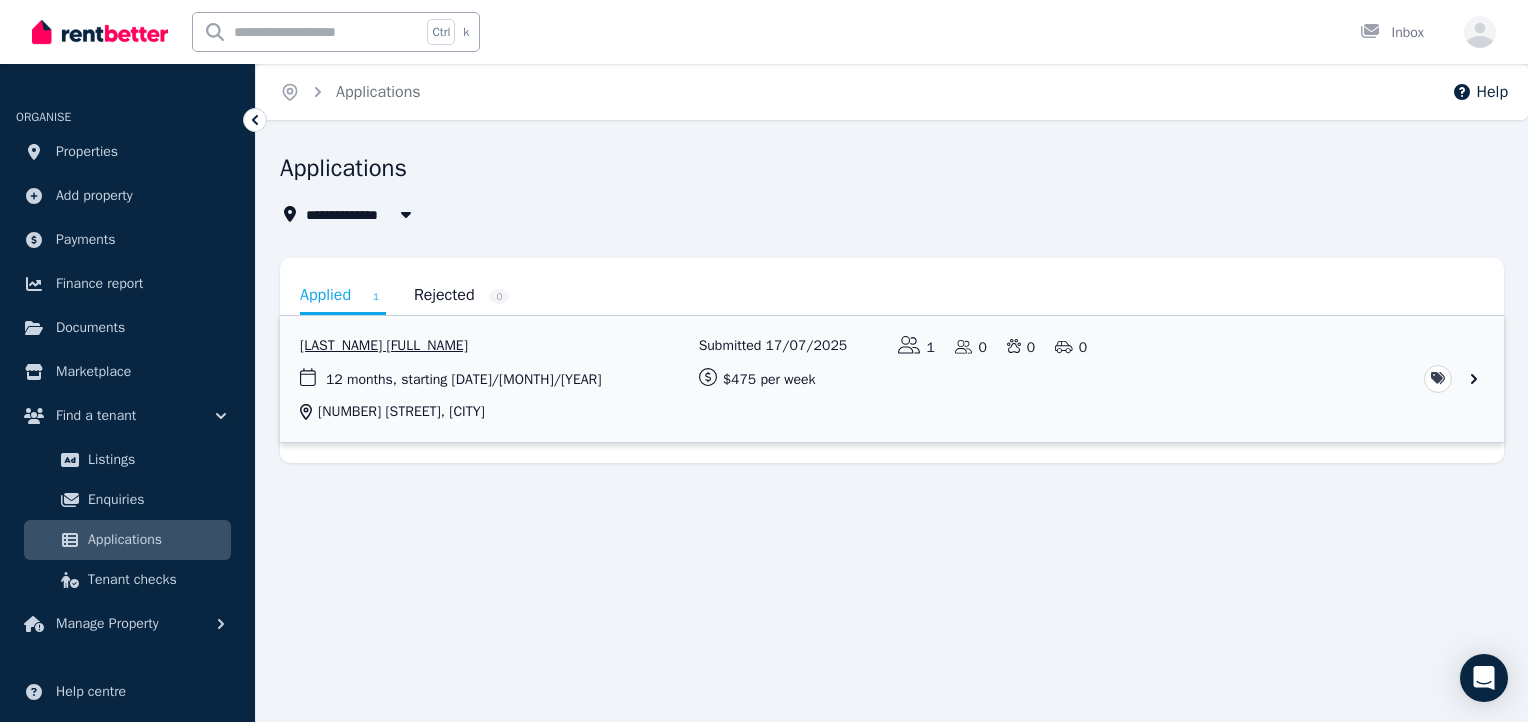 click at bounding box center [892, 379] 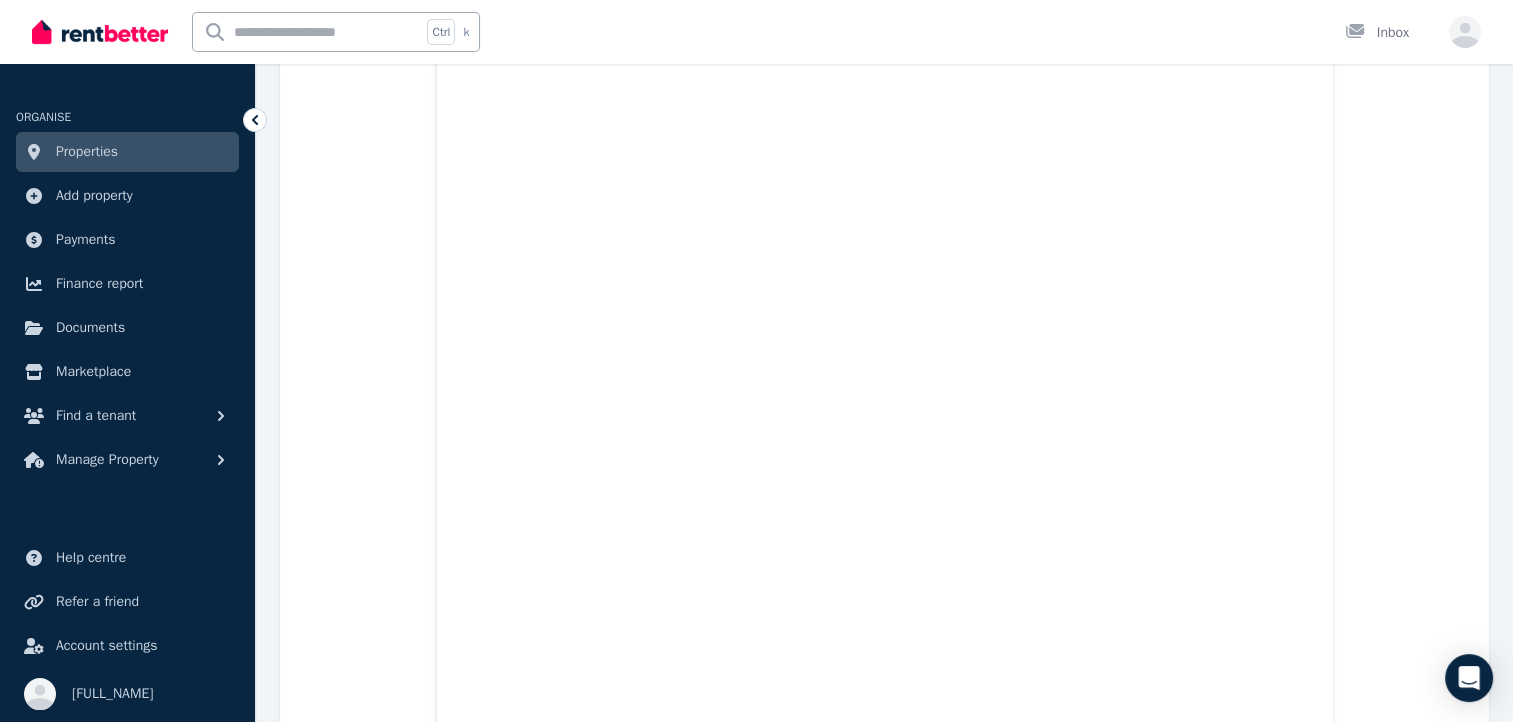 scroll, scrollTop: 6714, scrollLeft: 0, axis: vertical 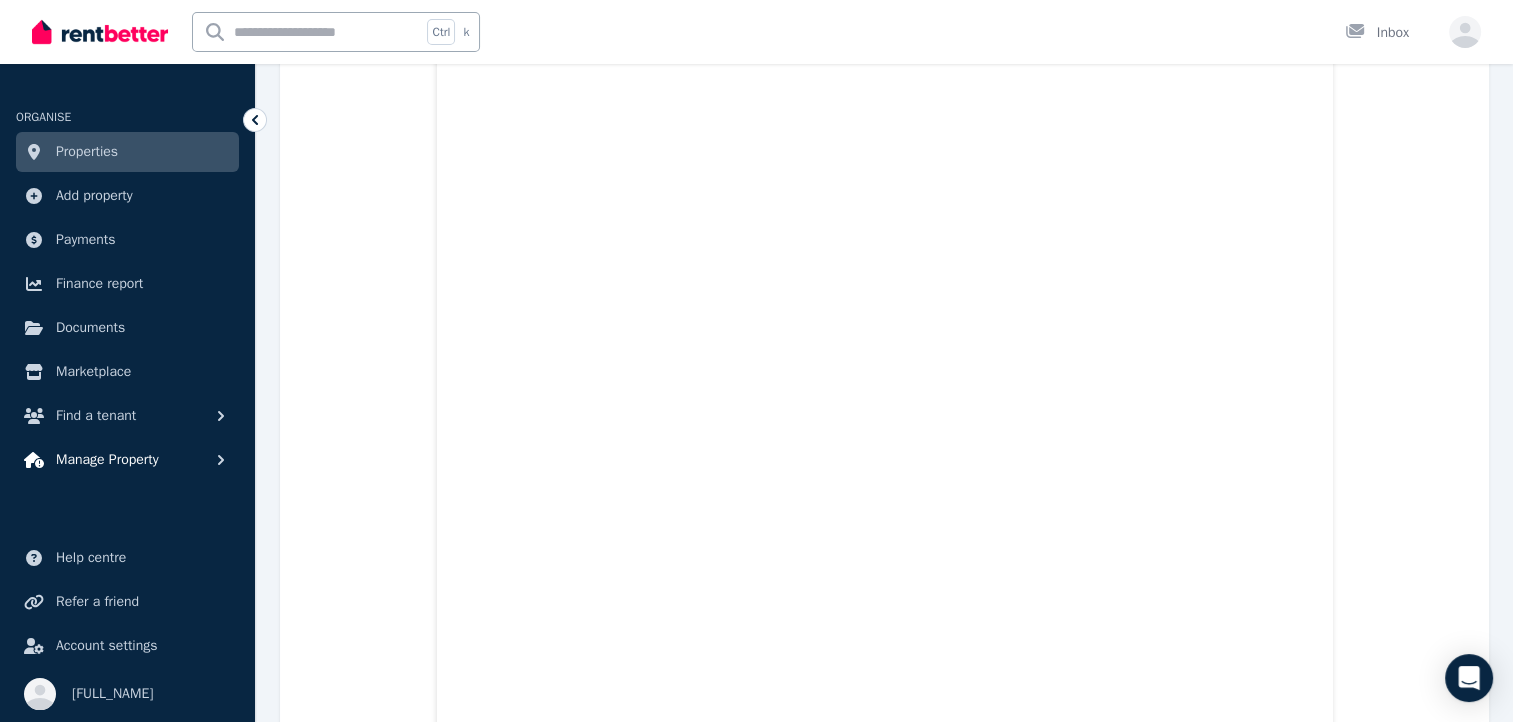 click on "Manage Property" at bounding box center [107, 460] 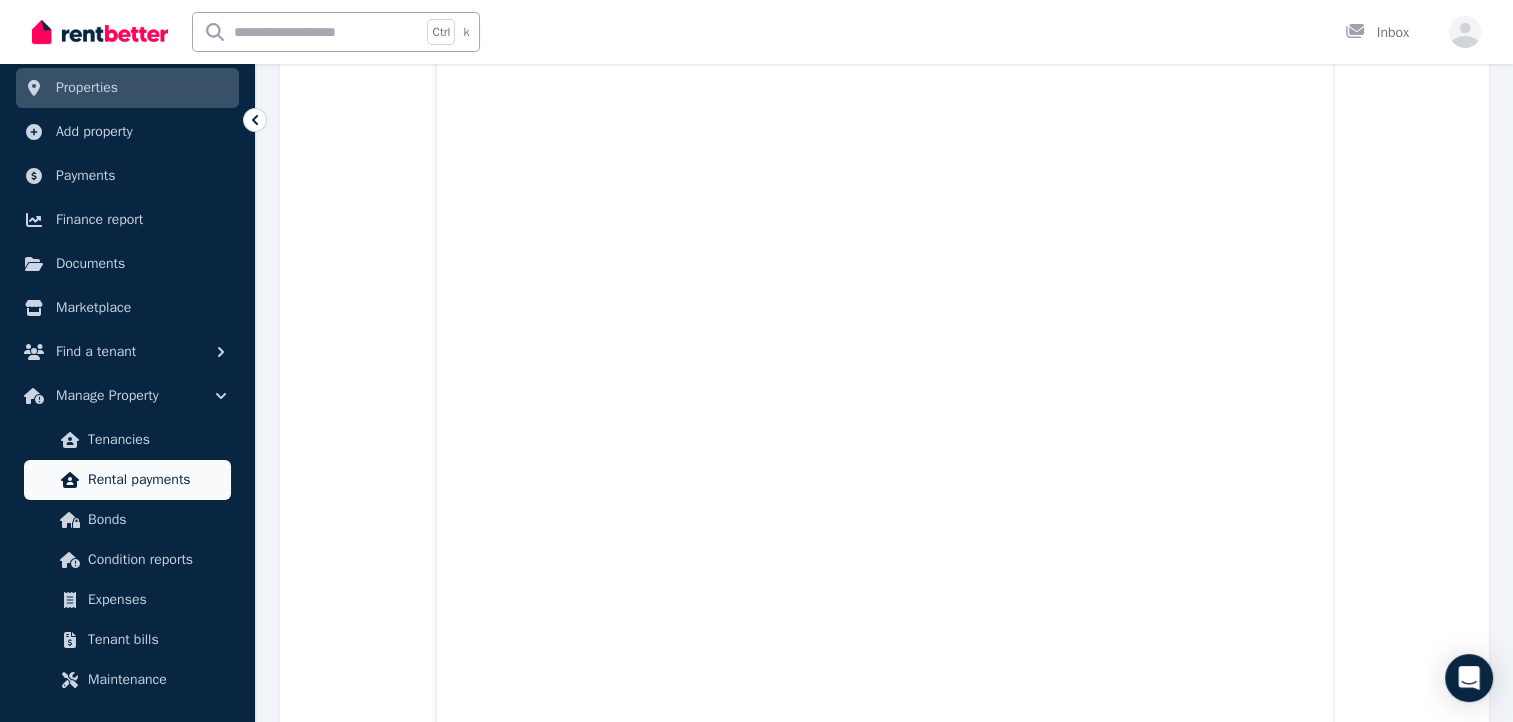 scroll, scrollTop: 100, scrollLeft: 0, axis: vertical 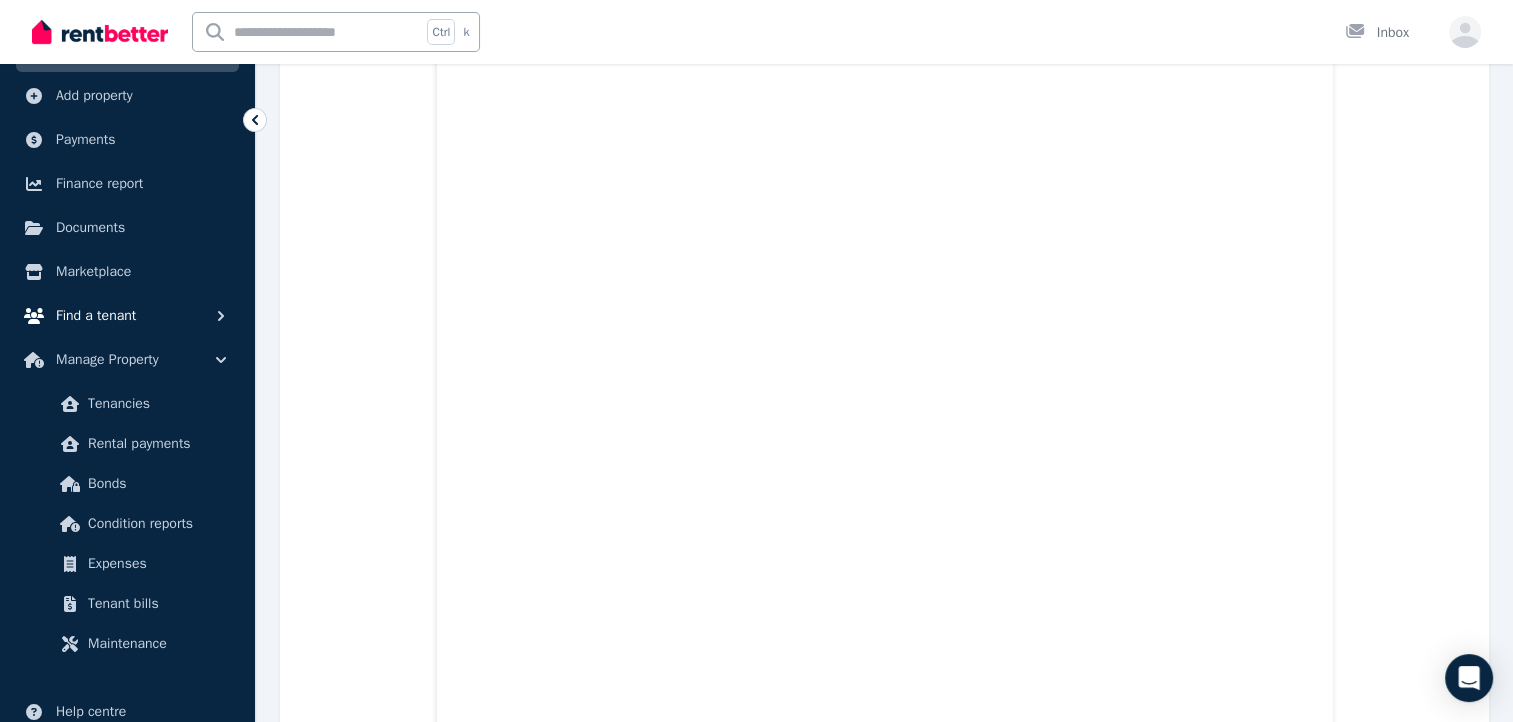 click on "Find a tenant" at bounding box center (96, 316) 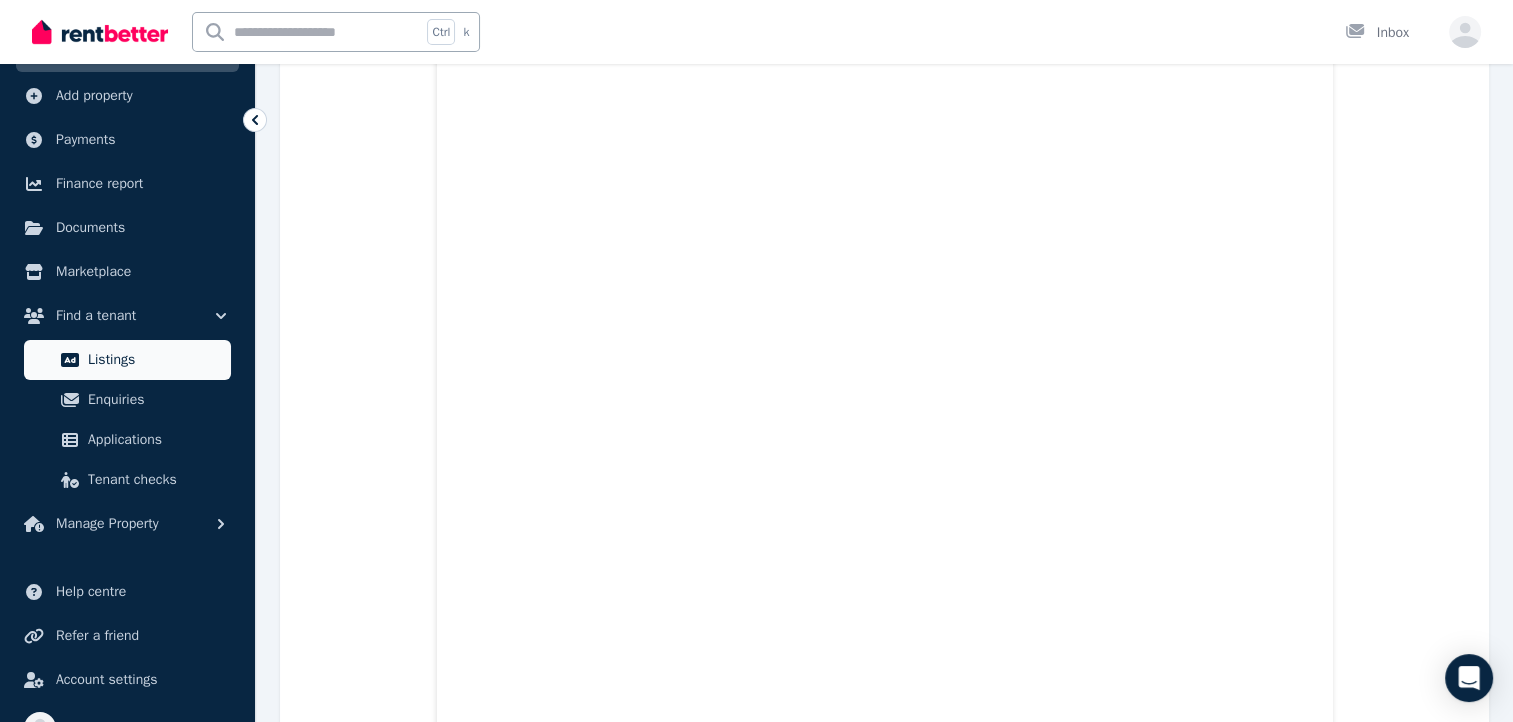 click on "Listings" at bounding box center (155, 360) 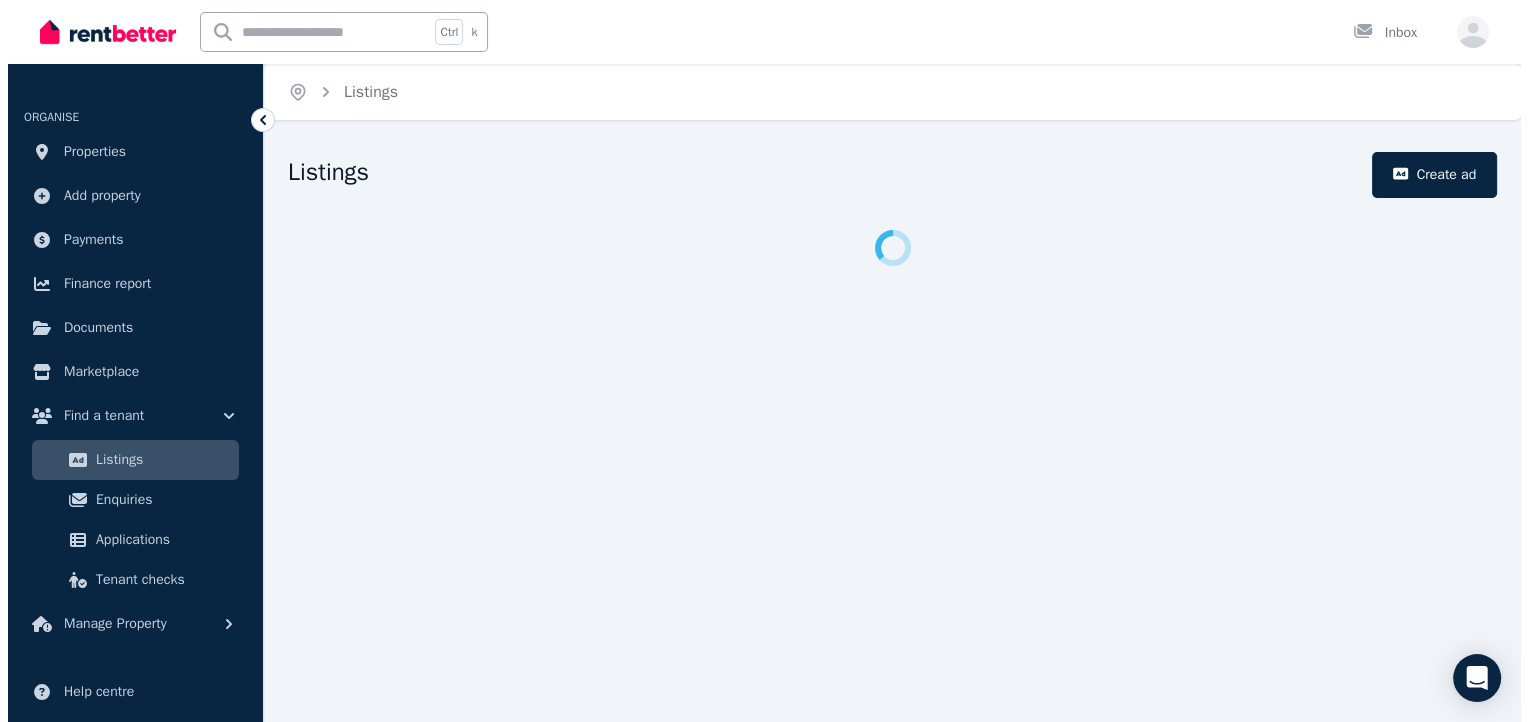 scroll, scrollTop: 0, scrollLeft: 0, axis: both 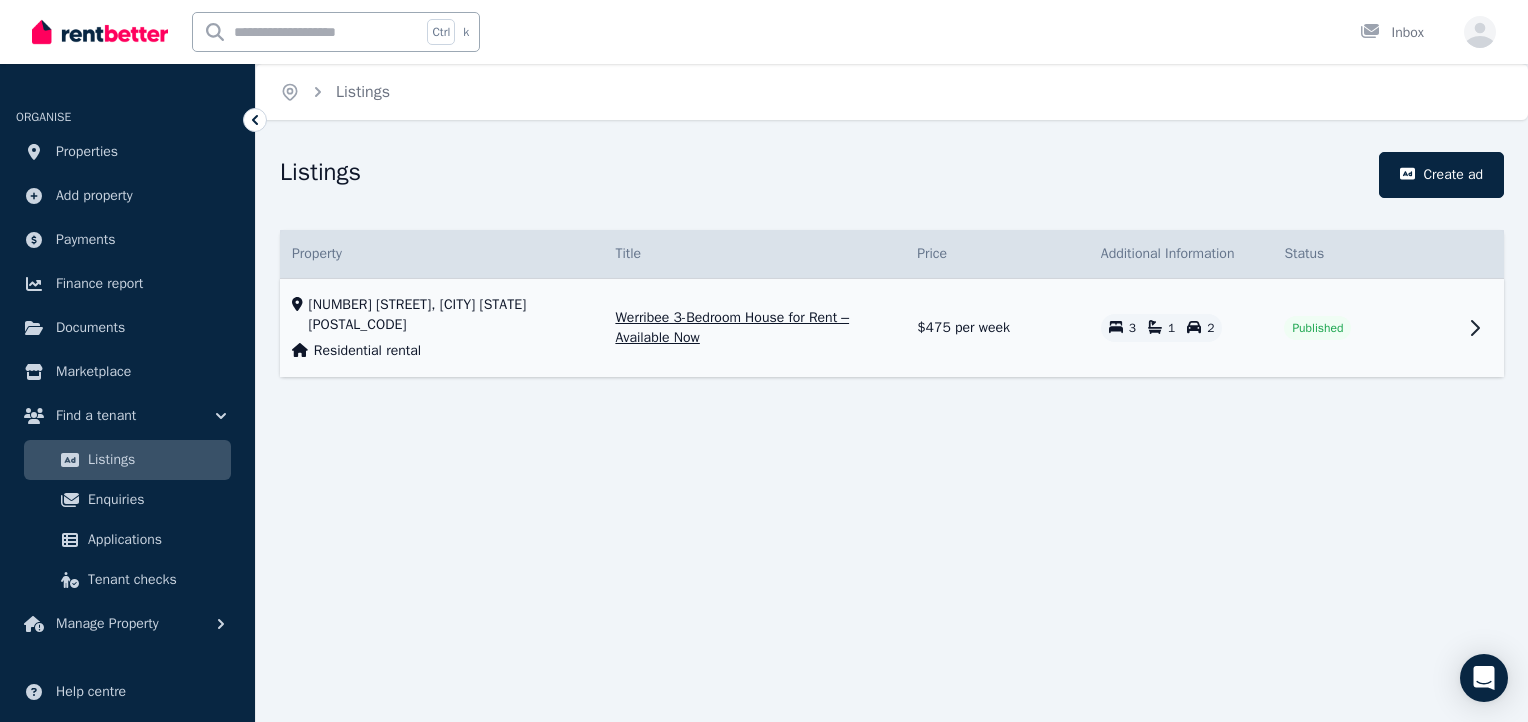 click on "Werribee 3-Bedroom House for Rent – Available Now" at bounding box center (754, 328) 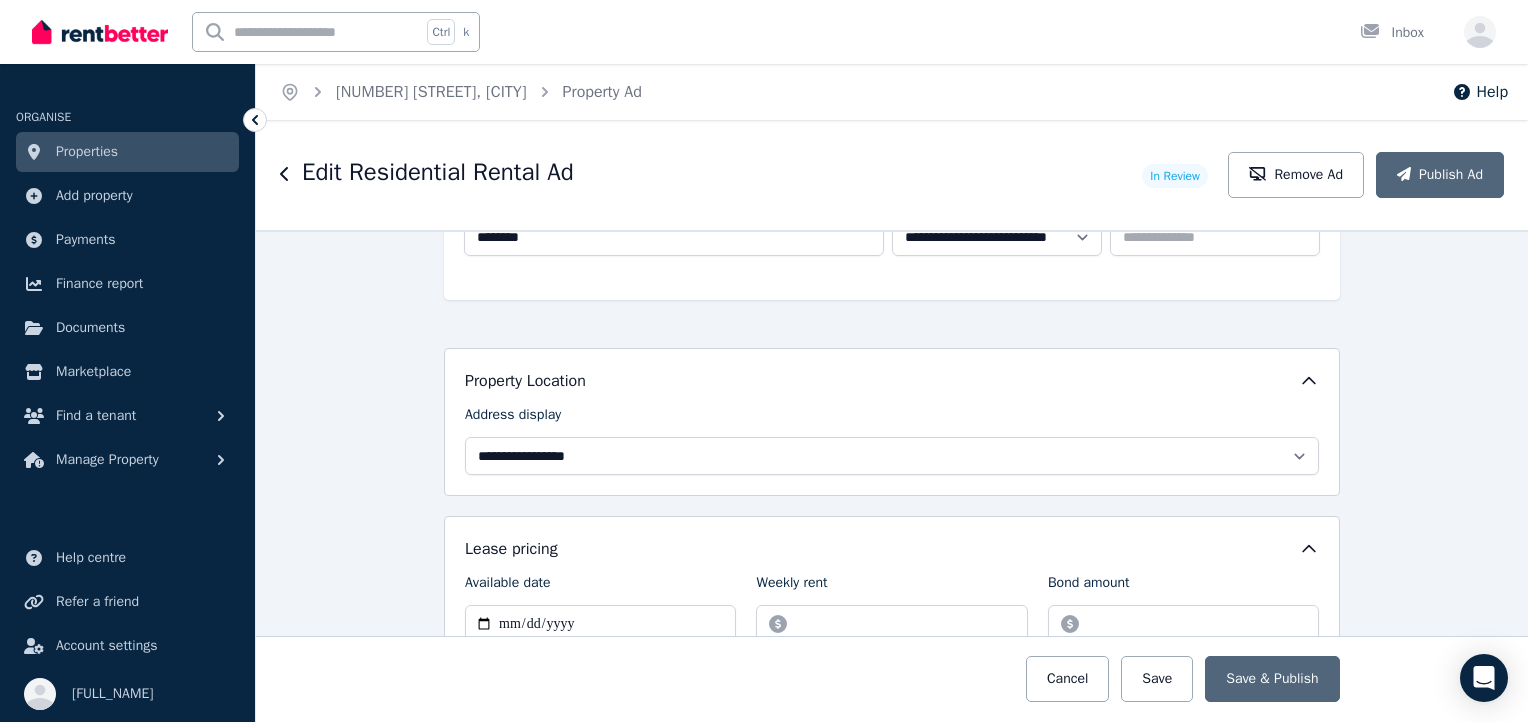 scroll, scrollTop: 500, scrollLeft: 0, axis: vertical 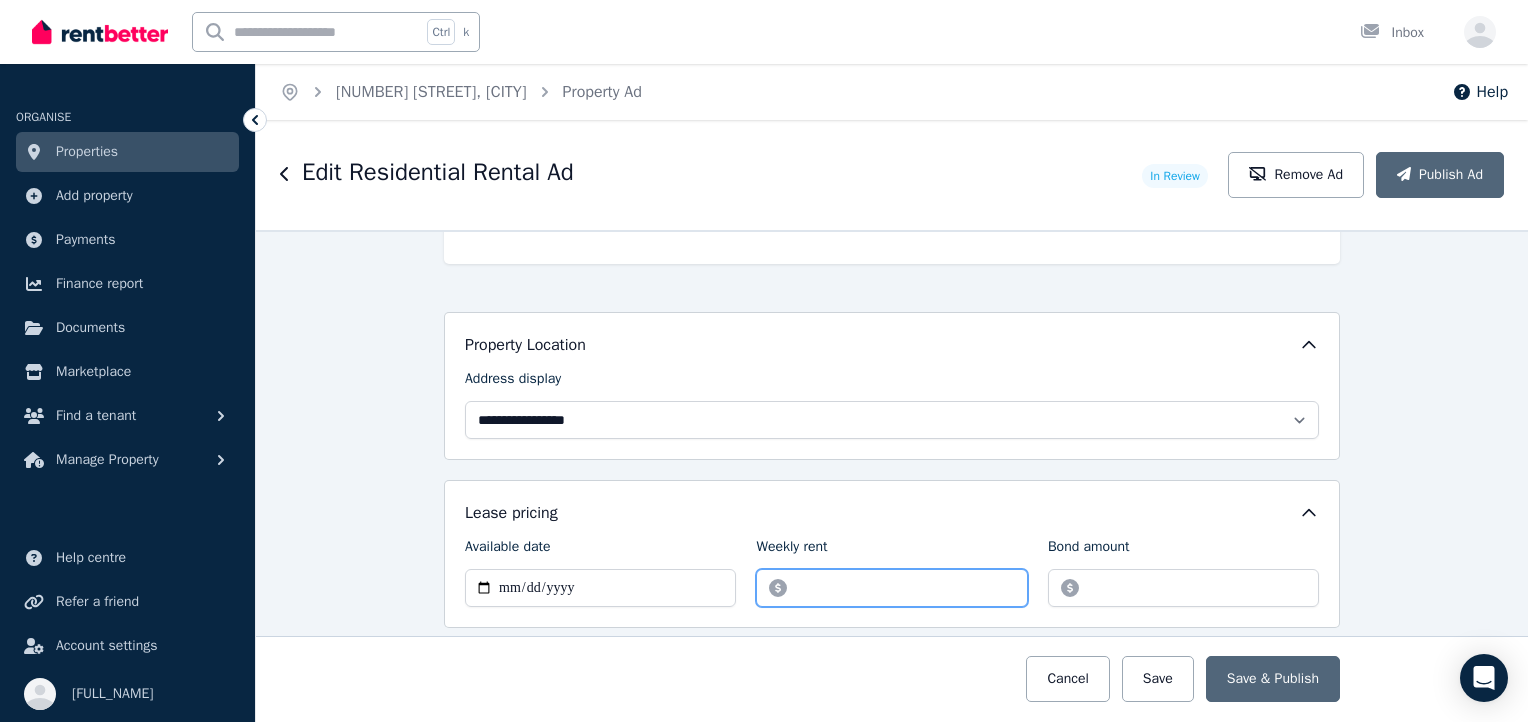 click on "******" at bounding box center [891, 588] 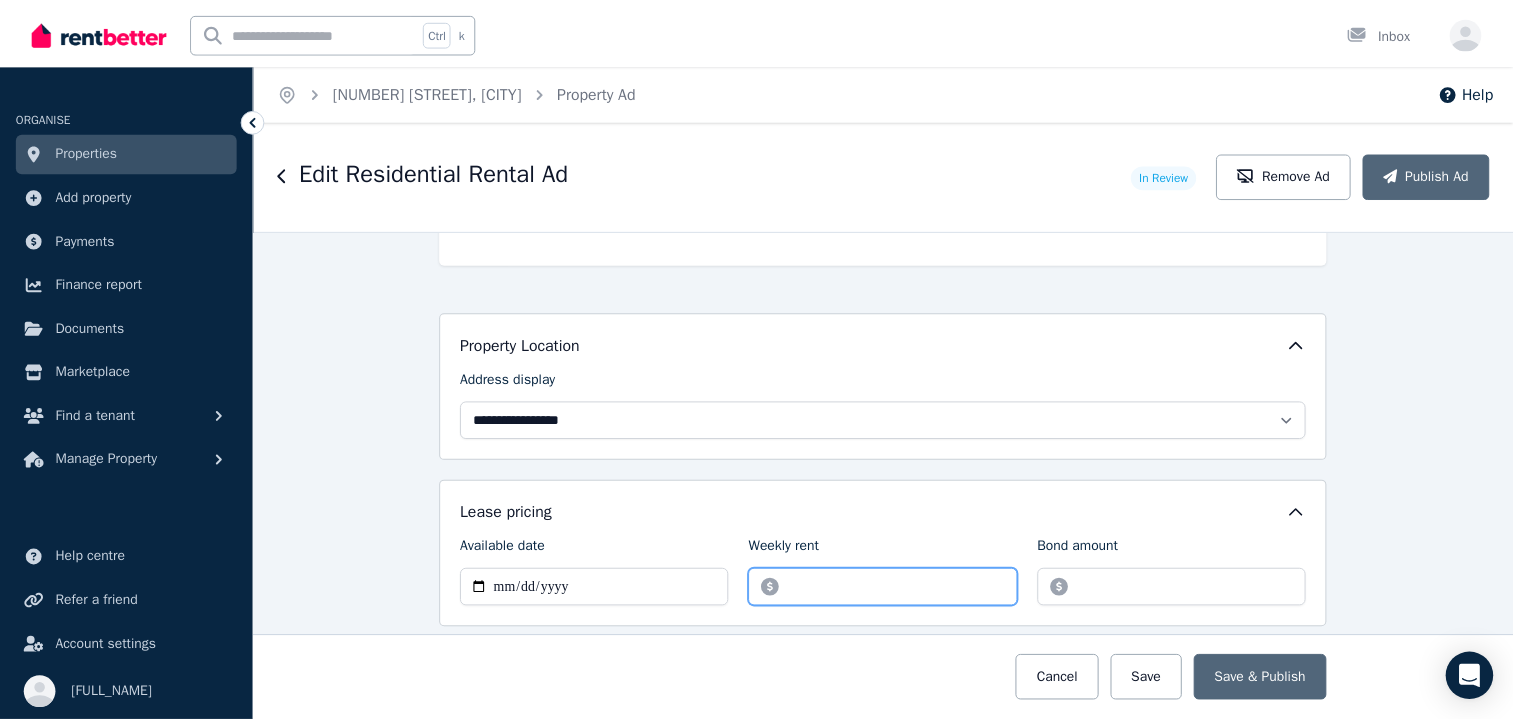 scroll, scrollTop: 700, scrollLeft: 0, axis: vertical 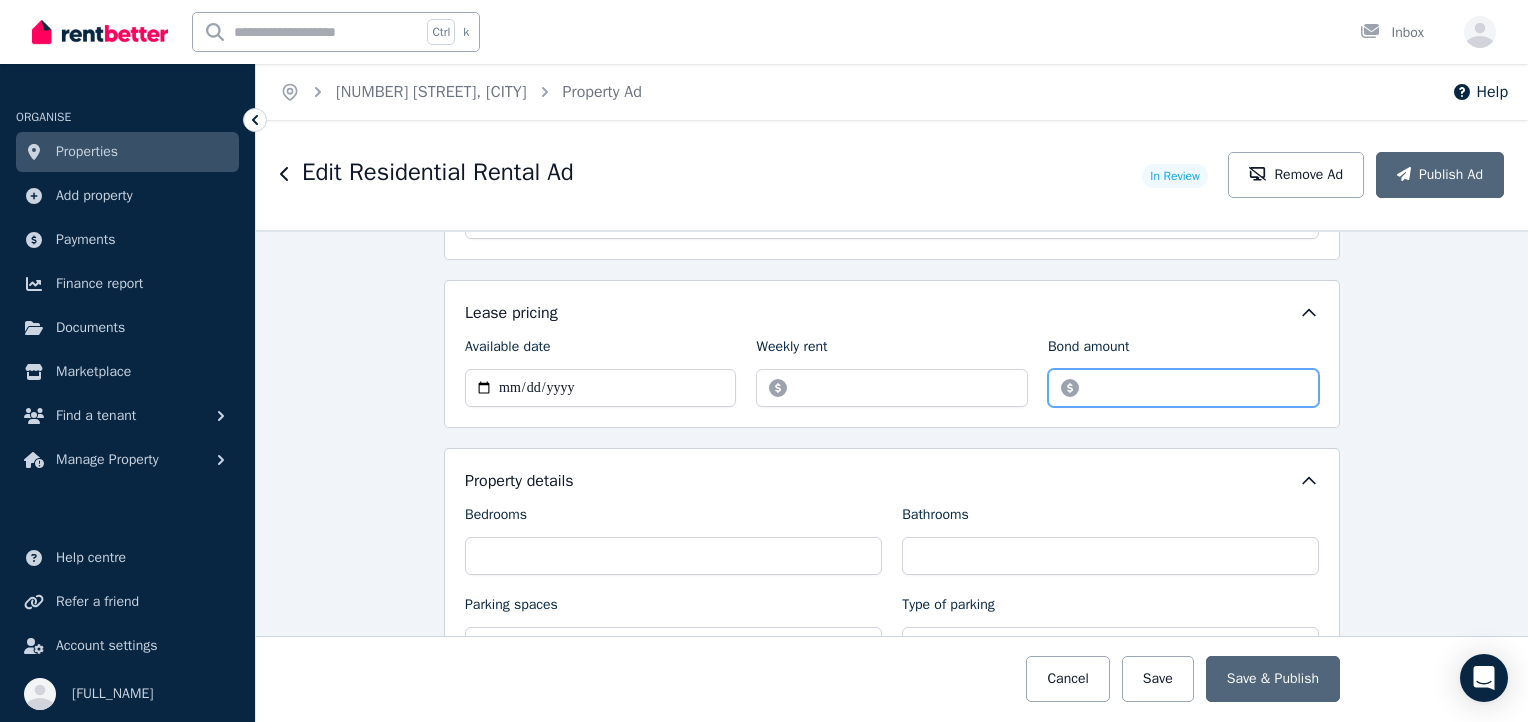 click on "*******" at bounding box center (1183, 388) 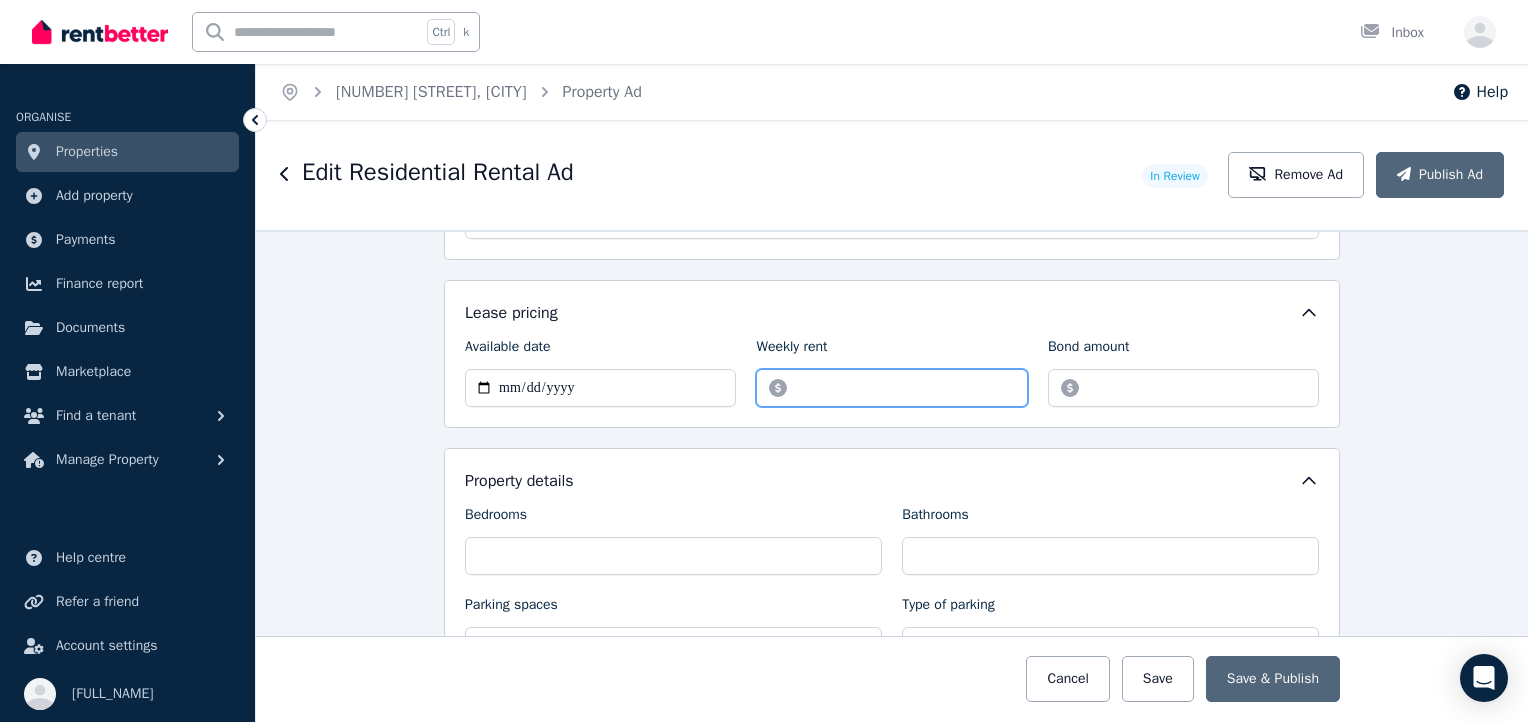 click on "******" at bounding box center (891, 388) 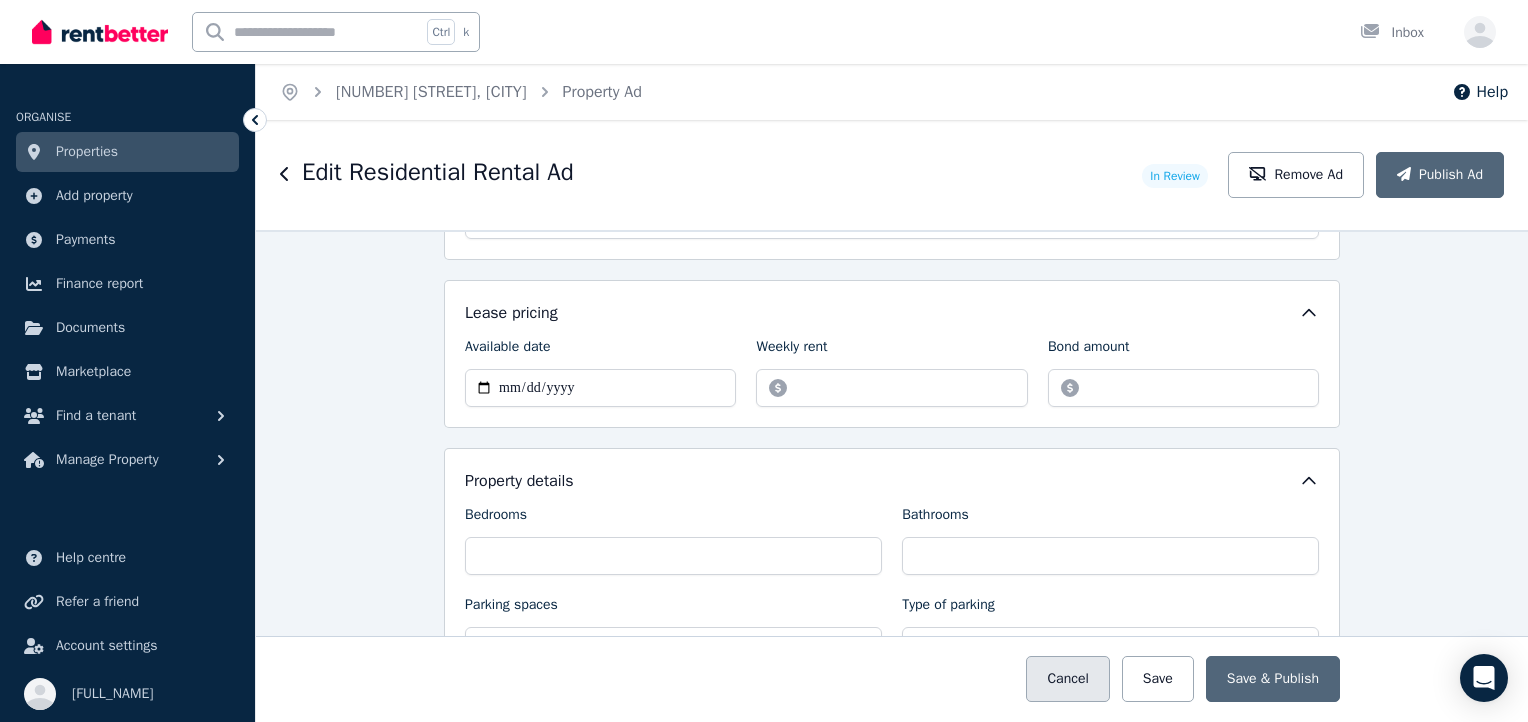 click on "Cancel" at bounding box center (1067, 679) 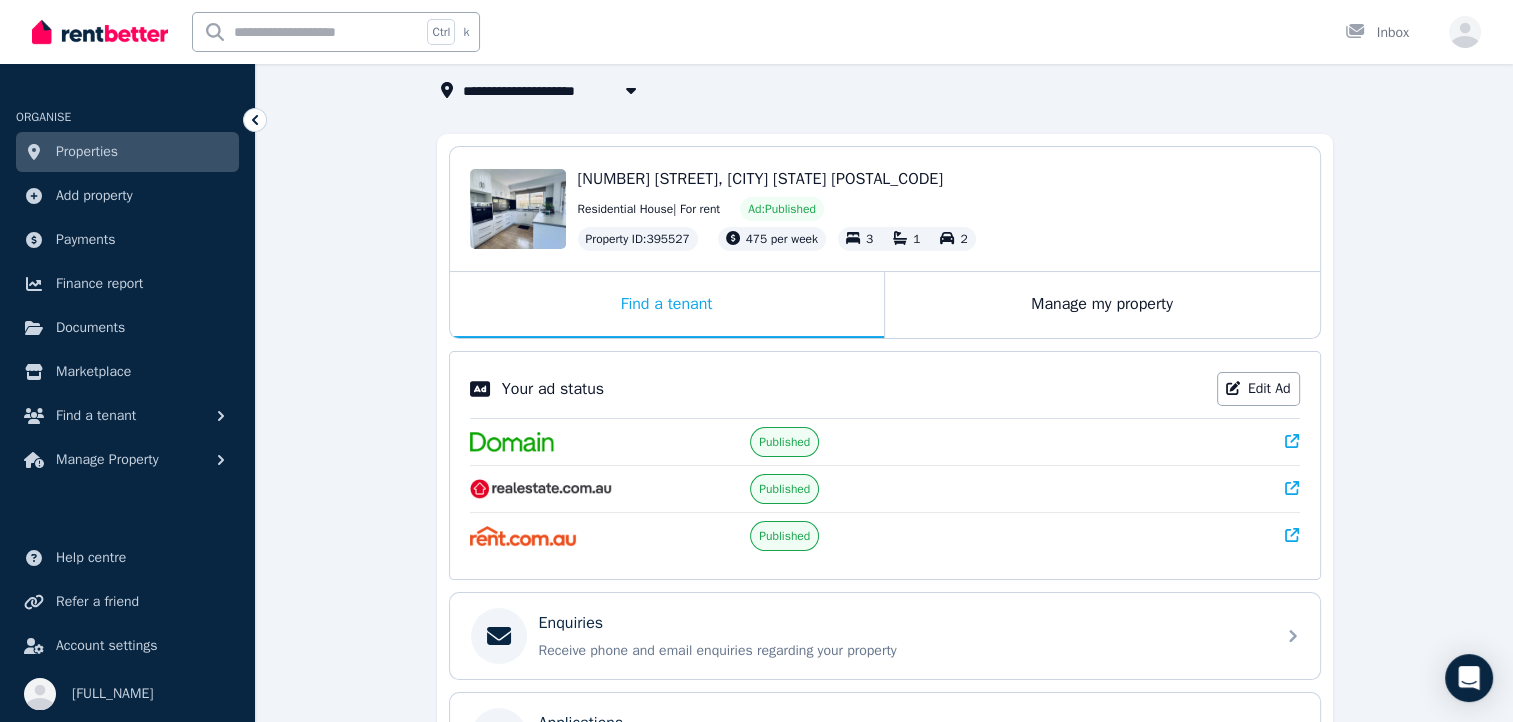 scroll, scrollTop: 0, scrollLeft: 0, axis: both 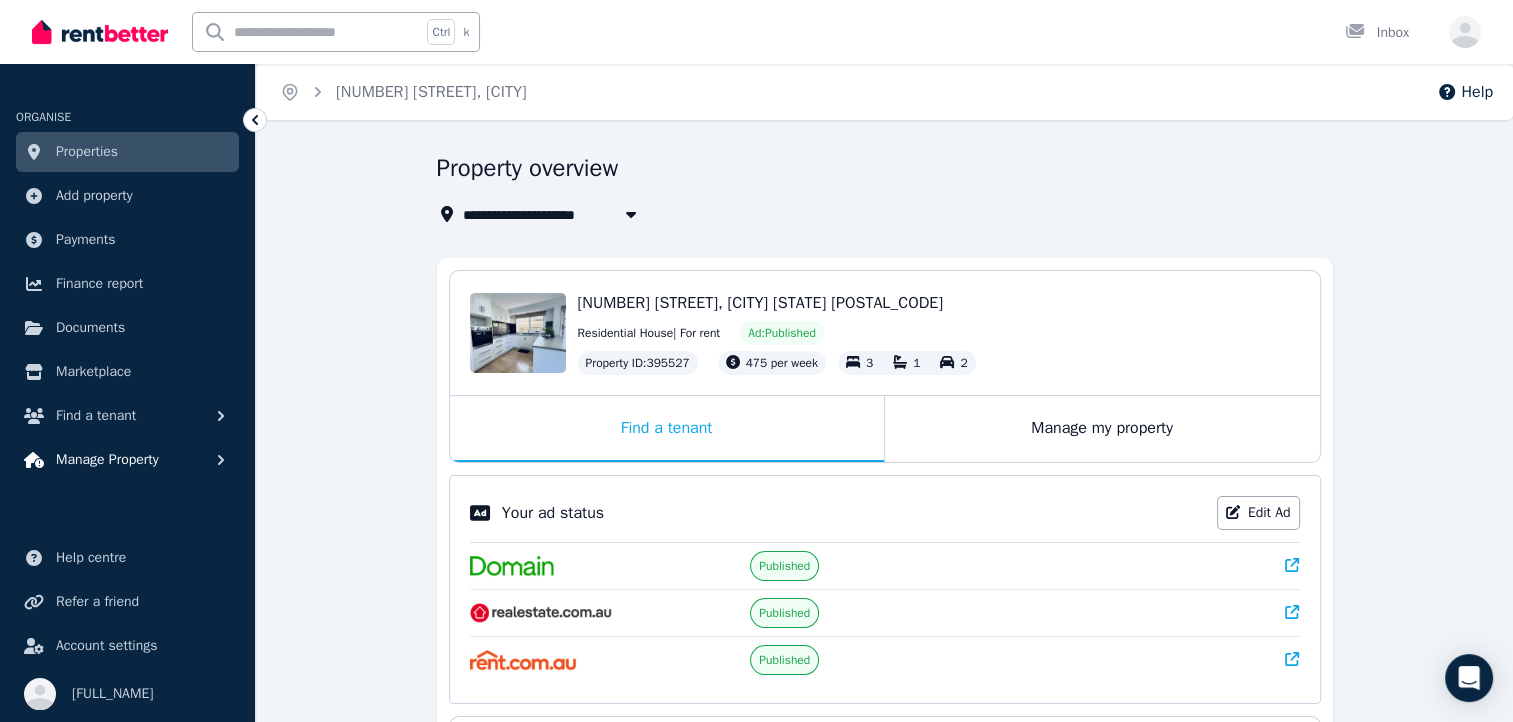 click on "Manage Property" at bounding box center (127, 460) 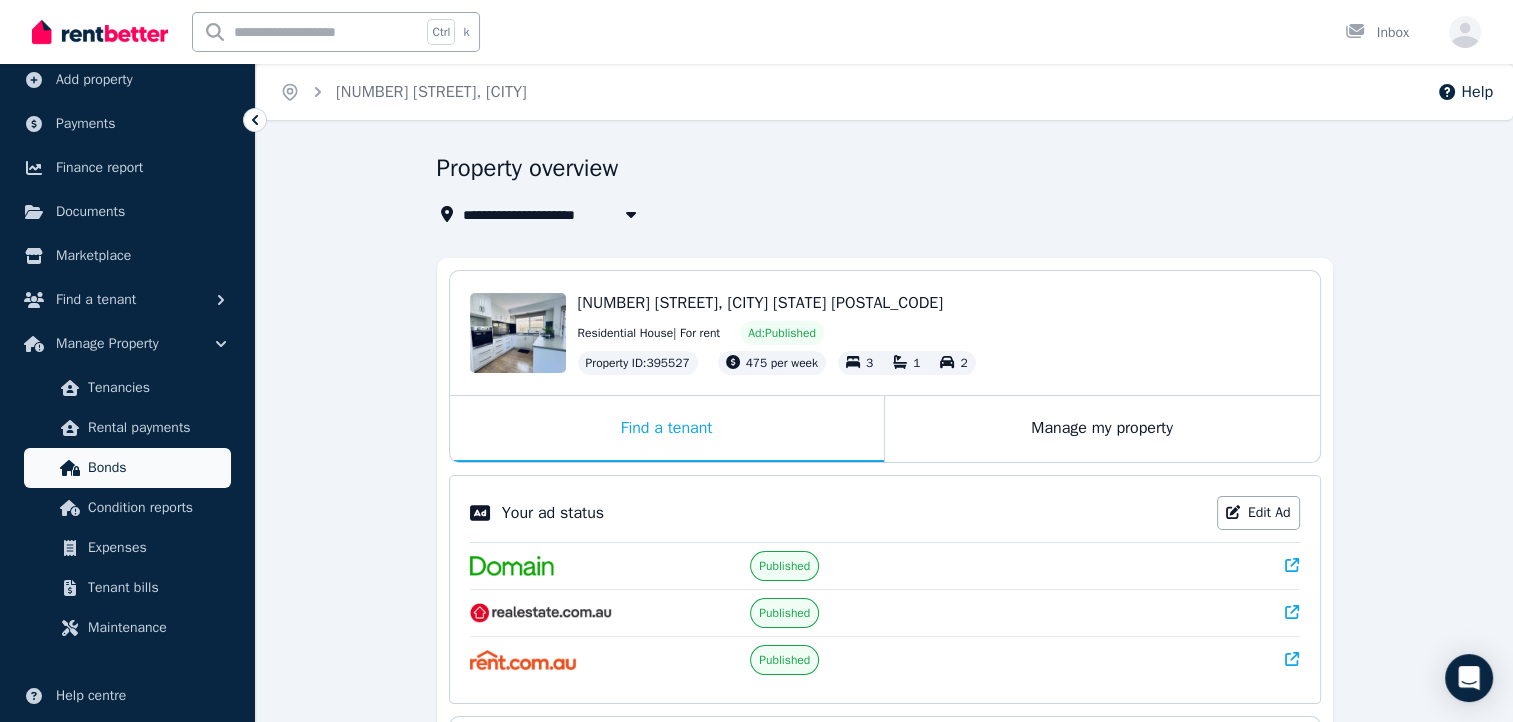 scroll, scrollTop: 0, scrollLeft: 0, axis: both 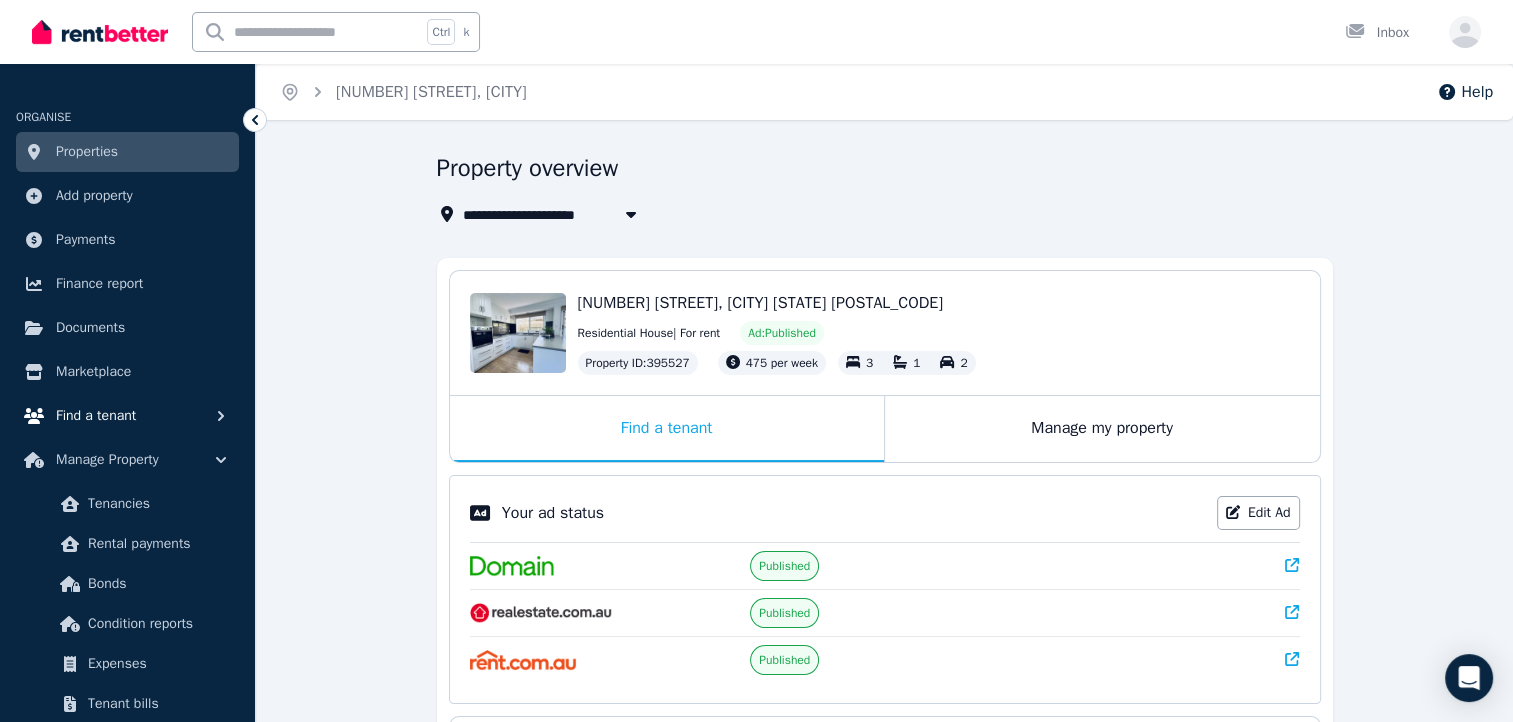 click 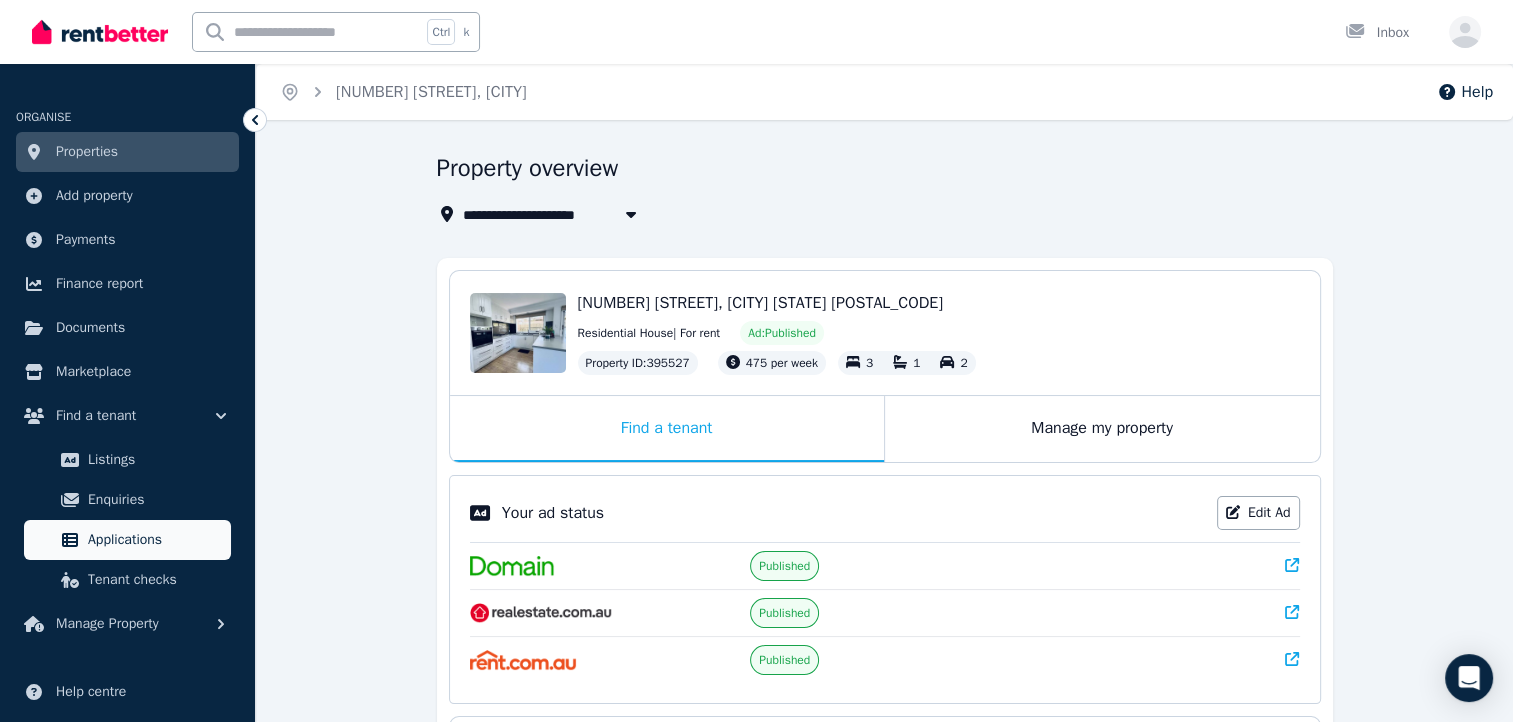 click on "Applications" at bounding box center (155, 540) 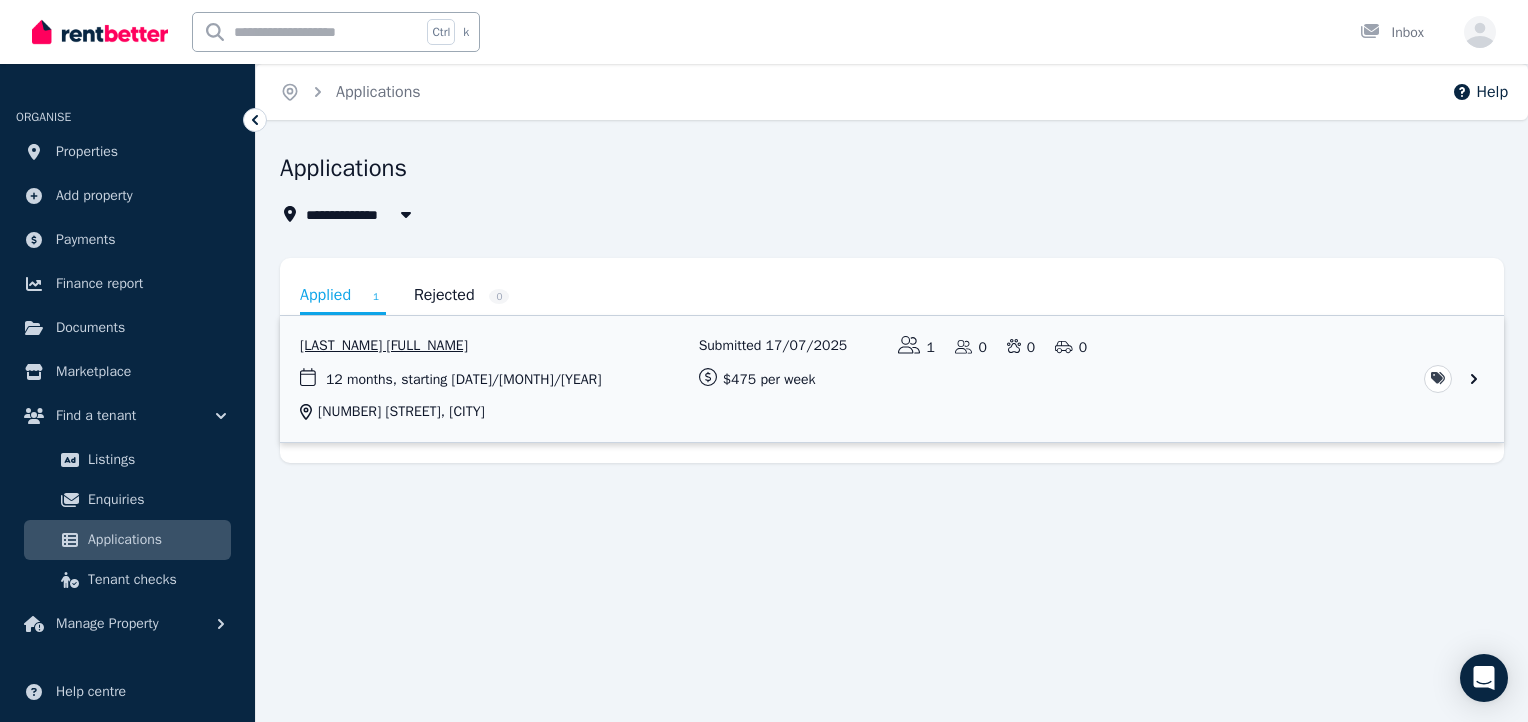 click at bounding box center [892, 379] 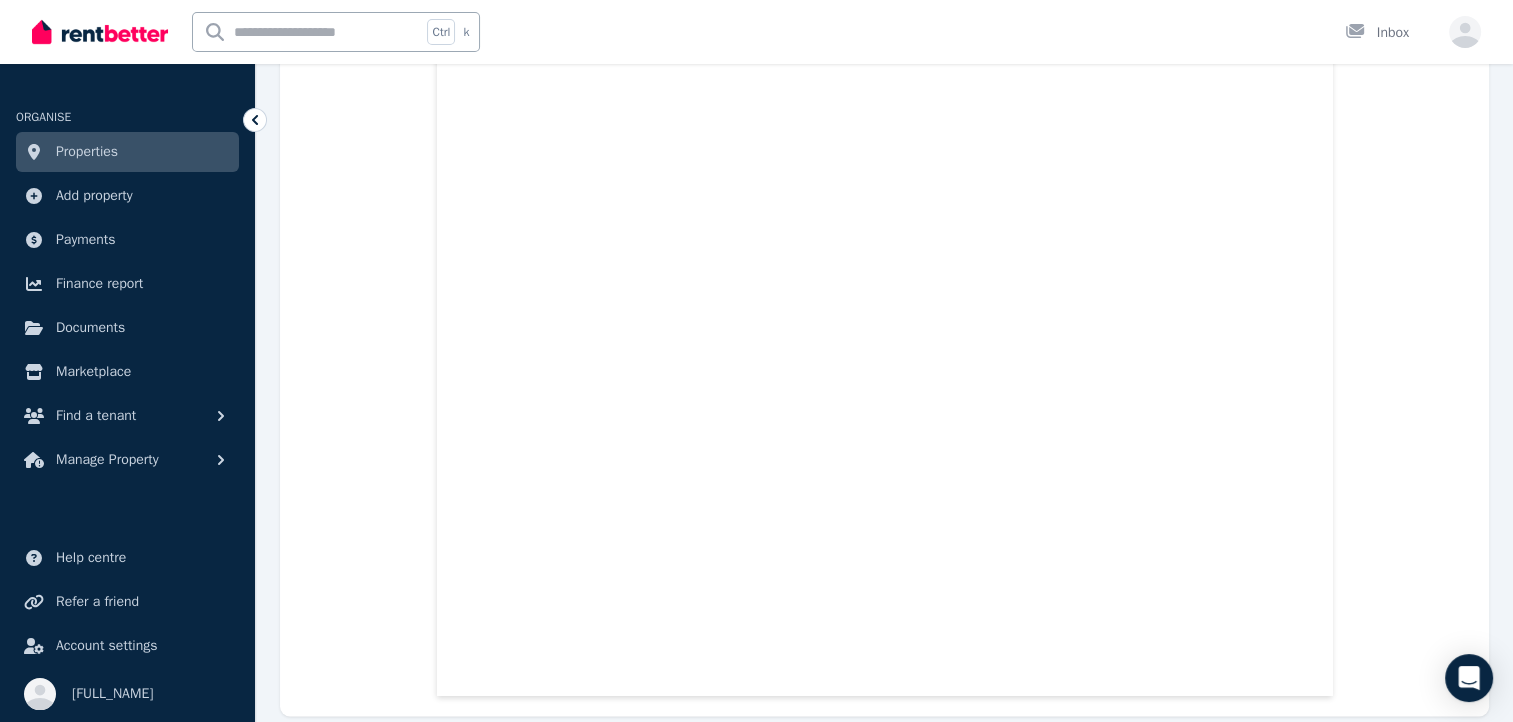 scroll, scrollTop: 10314, scrollLeft: 0, axis: vertical 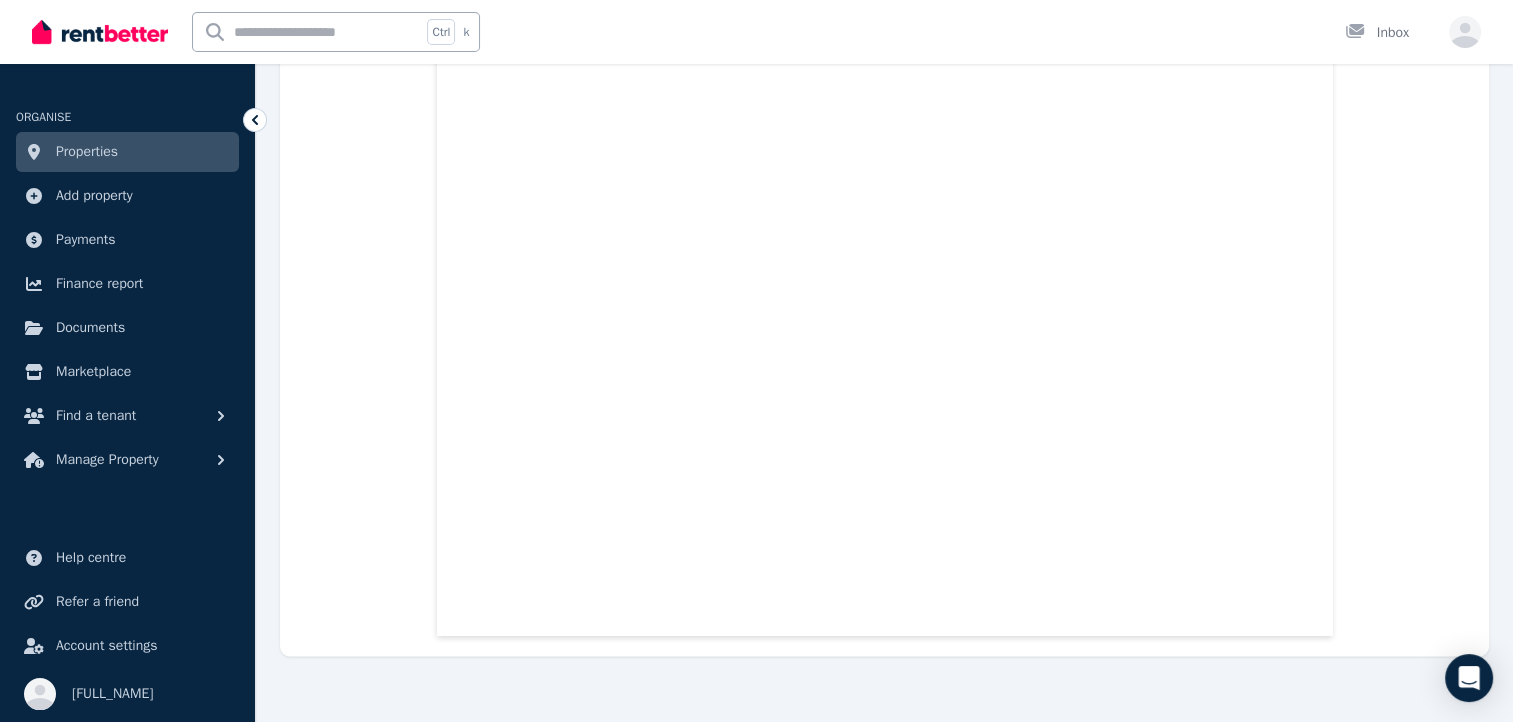 click on "Application.pdf WhatsApp_Image_2025_07_17_at_5.21.55_PM.jpeg WhatsApp_Image_2025_07_17_at_5.21.55_PM_1.jpeg WhatsApp_Image_2025_07_17_at_5.26.05_PM.jpeg" at bounding box center [884, -4570] 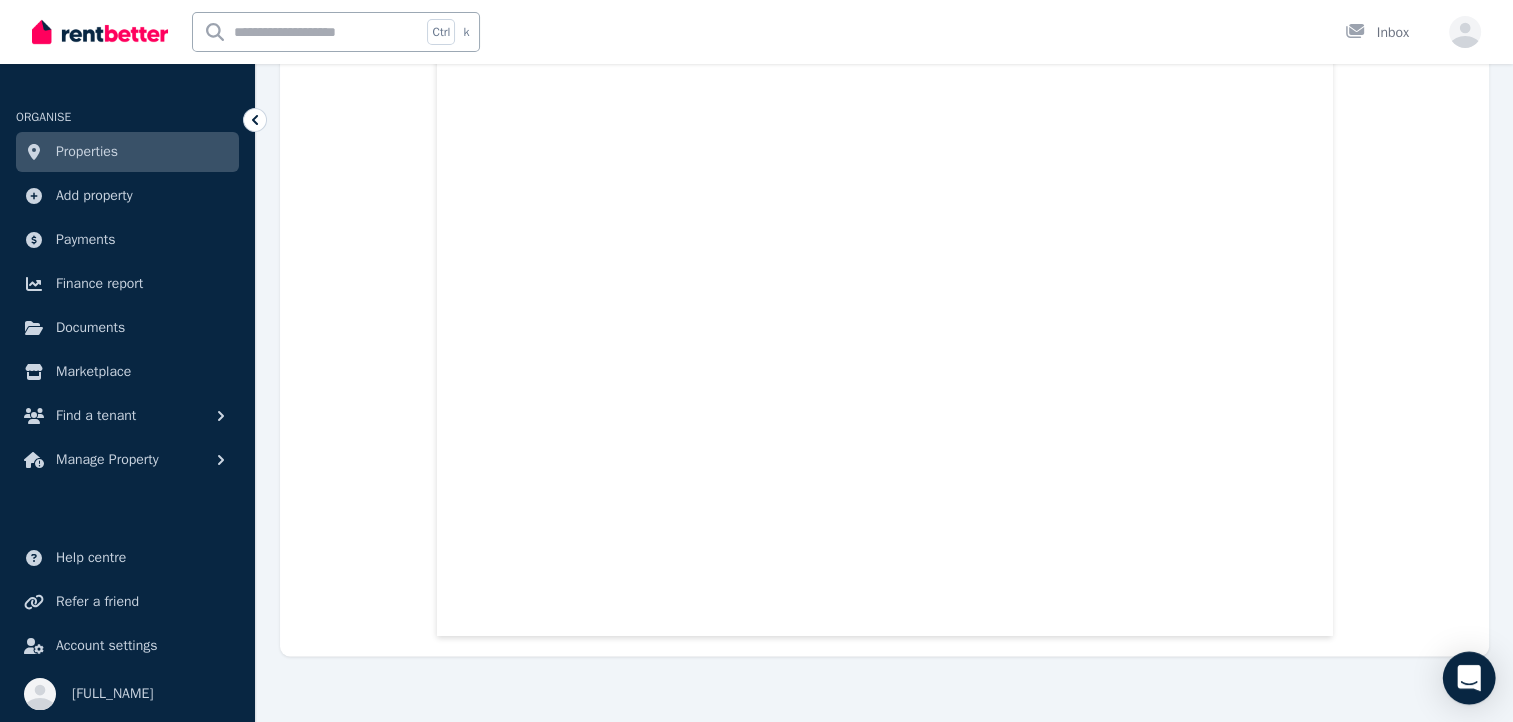 click 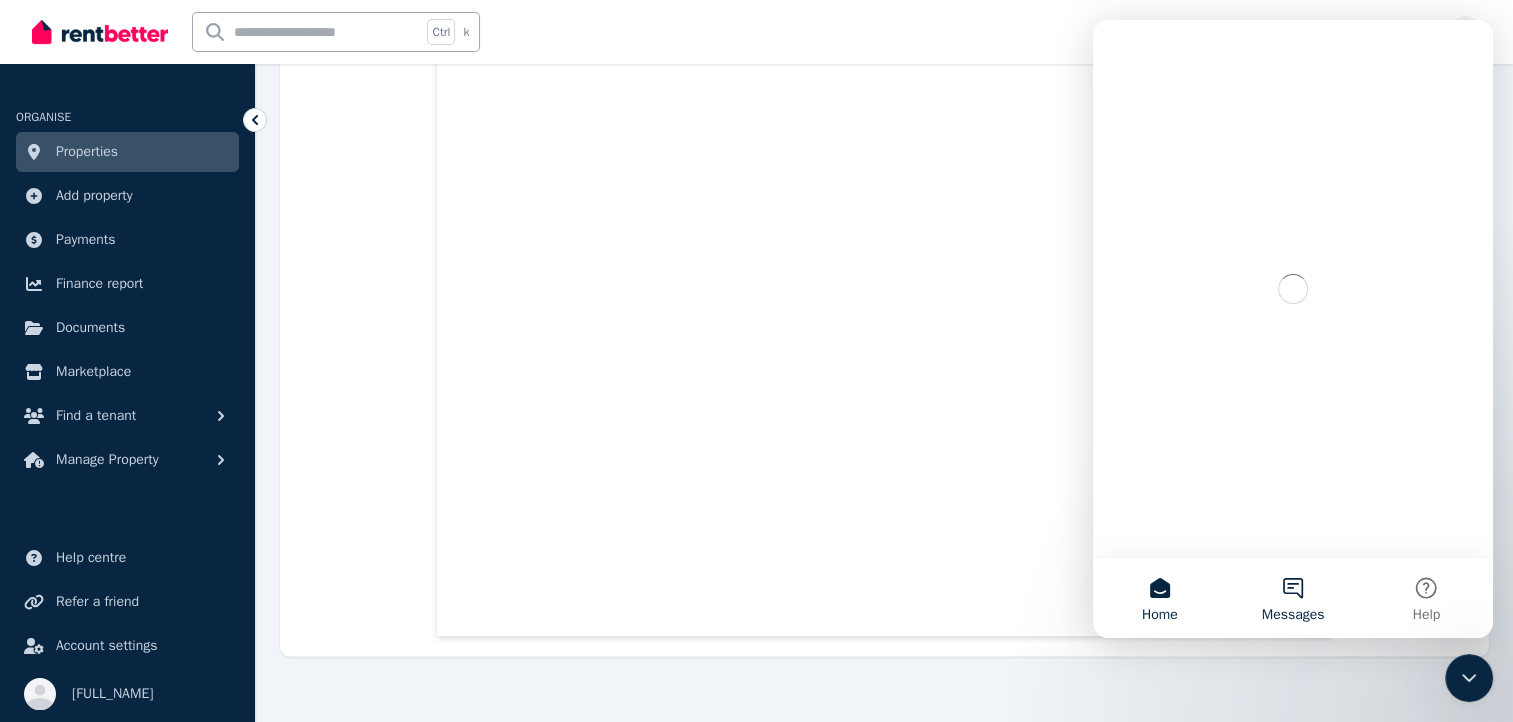 scroll, scrollTop: 0, scrollLeft: 0, axis: both 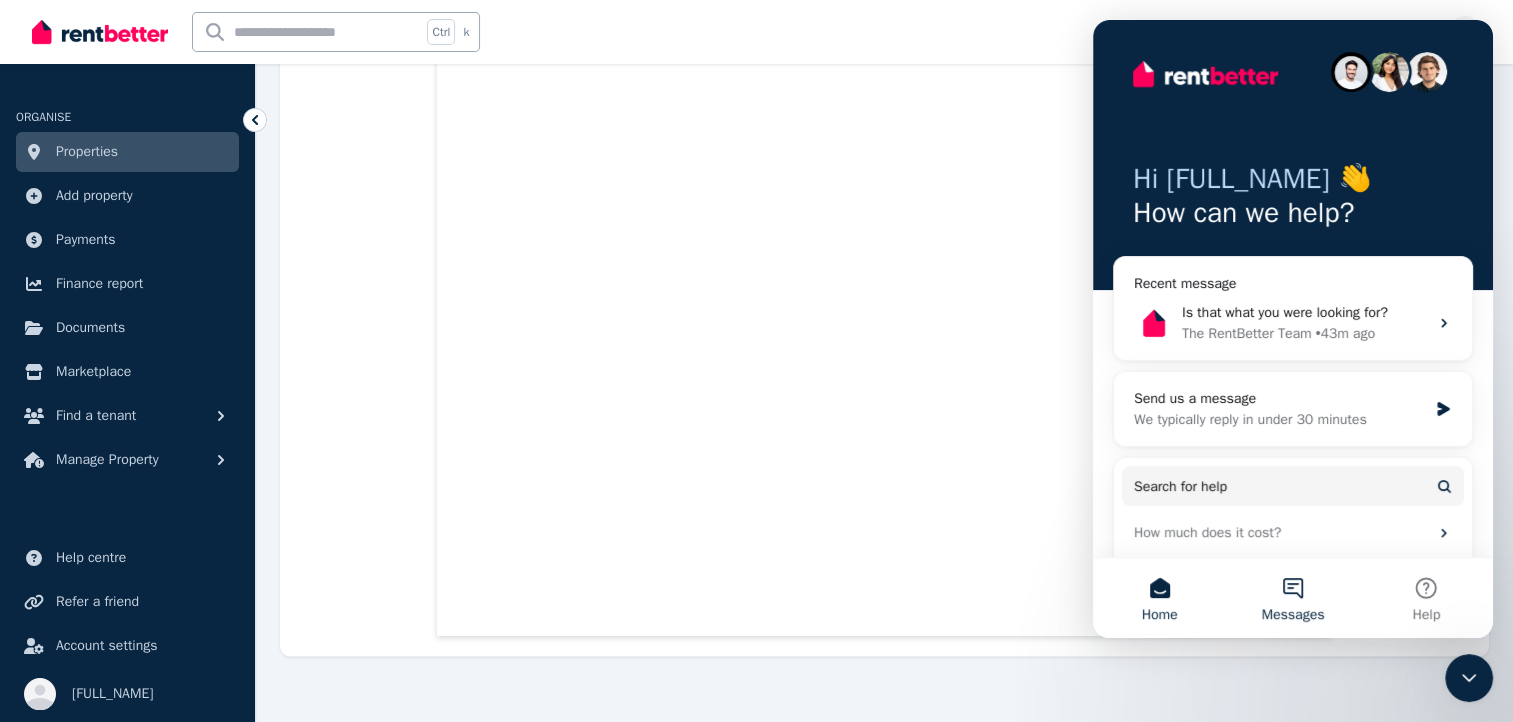 click on "Messages" at bounding box center (1292, 598) 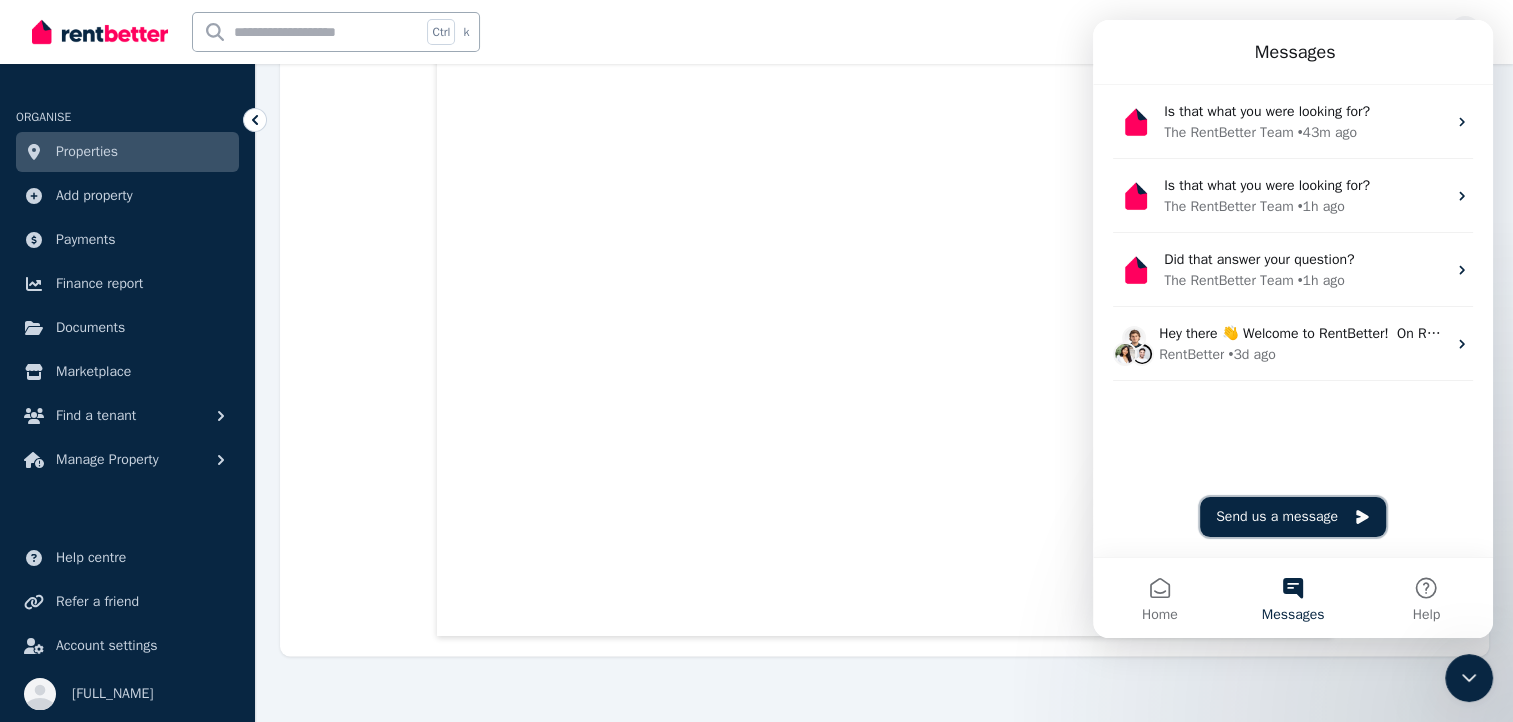 click on "Send us a message" at bounding box center [1293, 517] 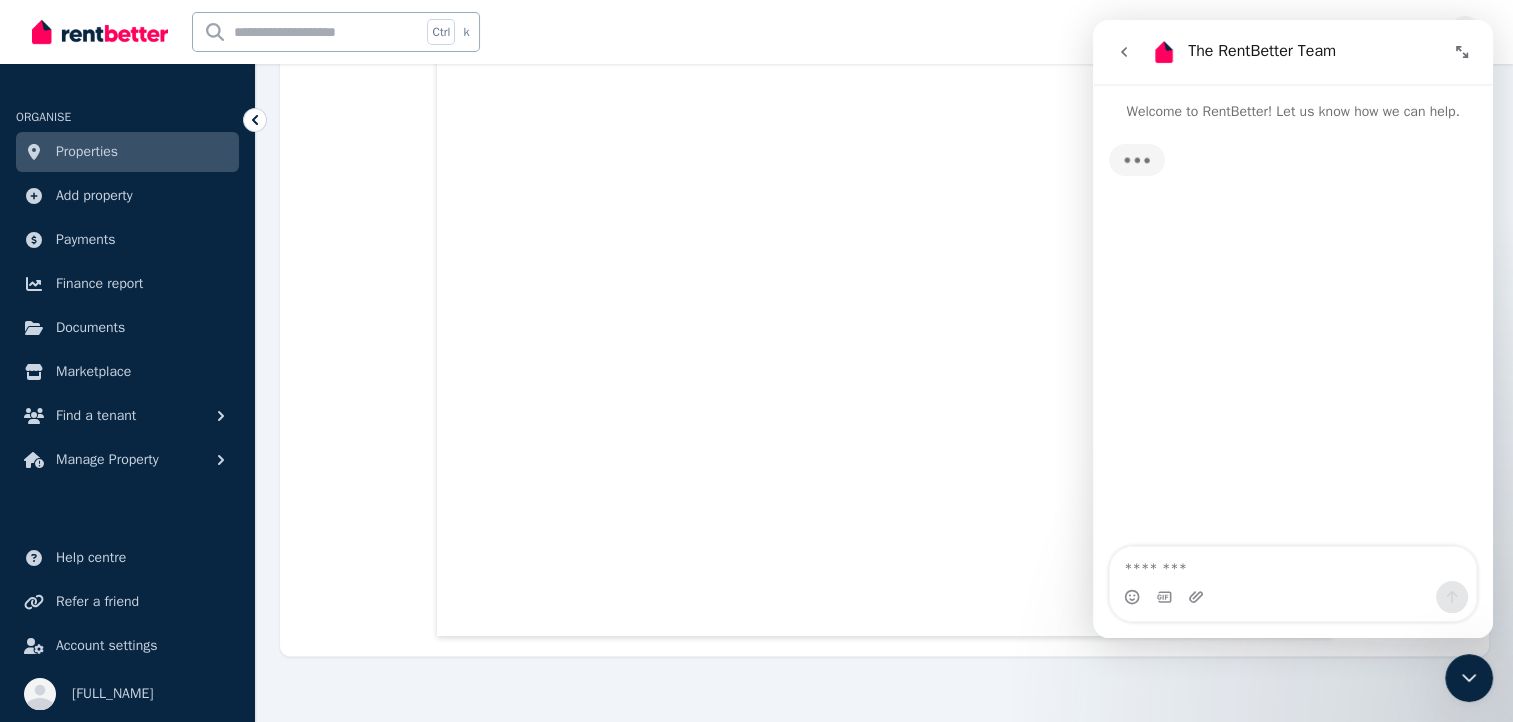 click at bounding box center (1293, 564) 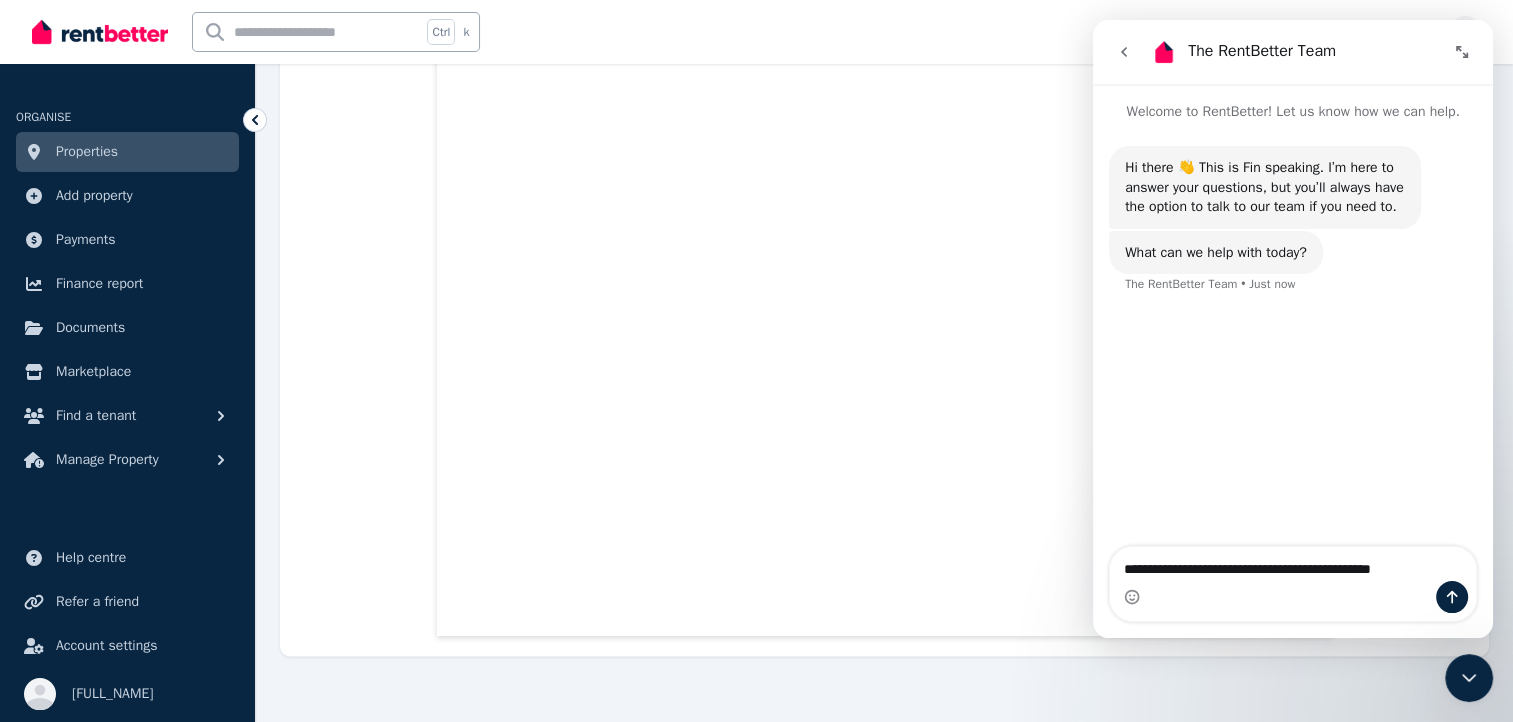 type on "**********" 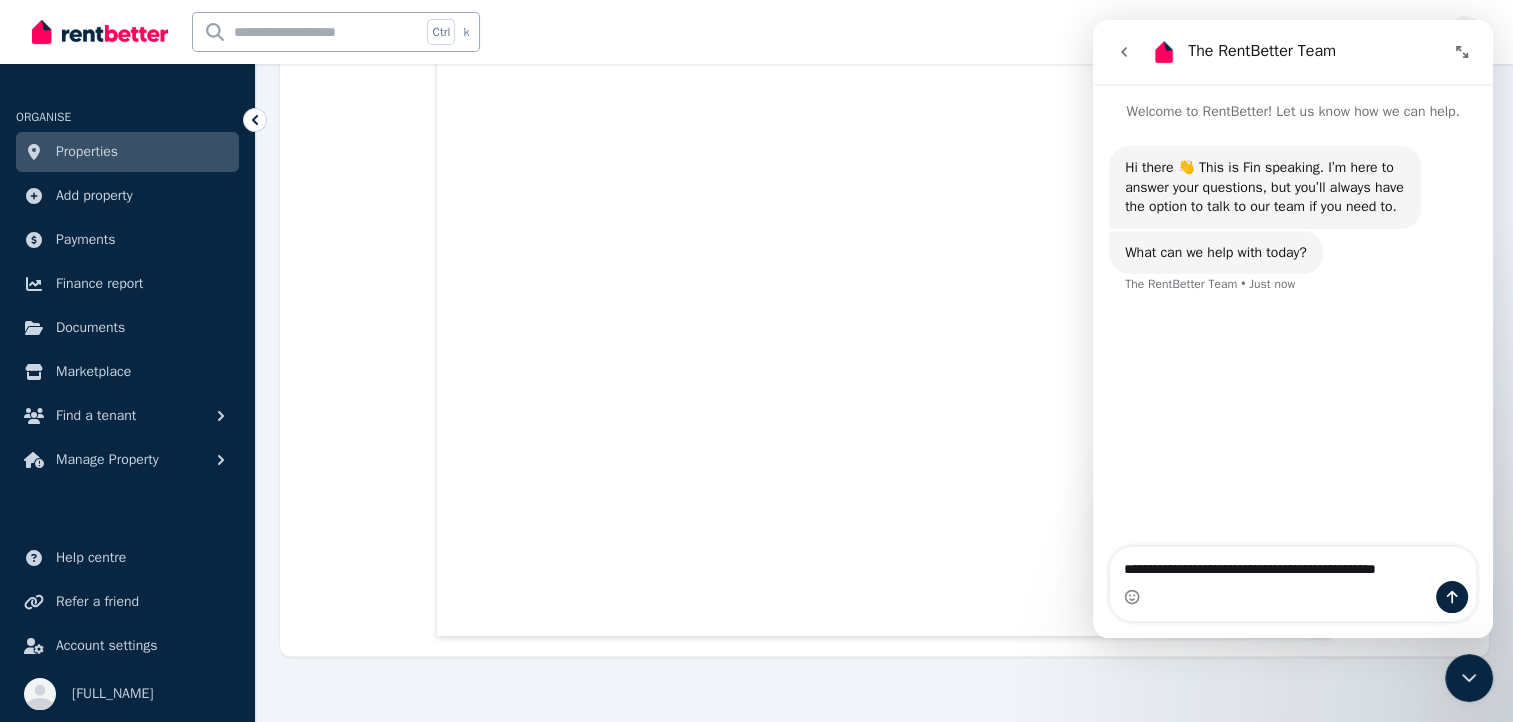 type 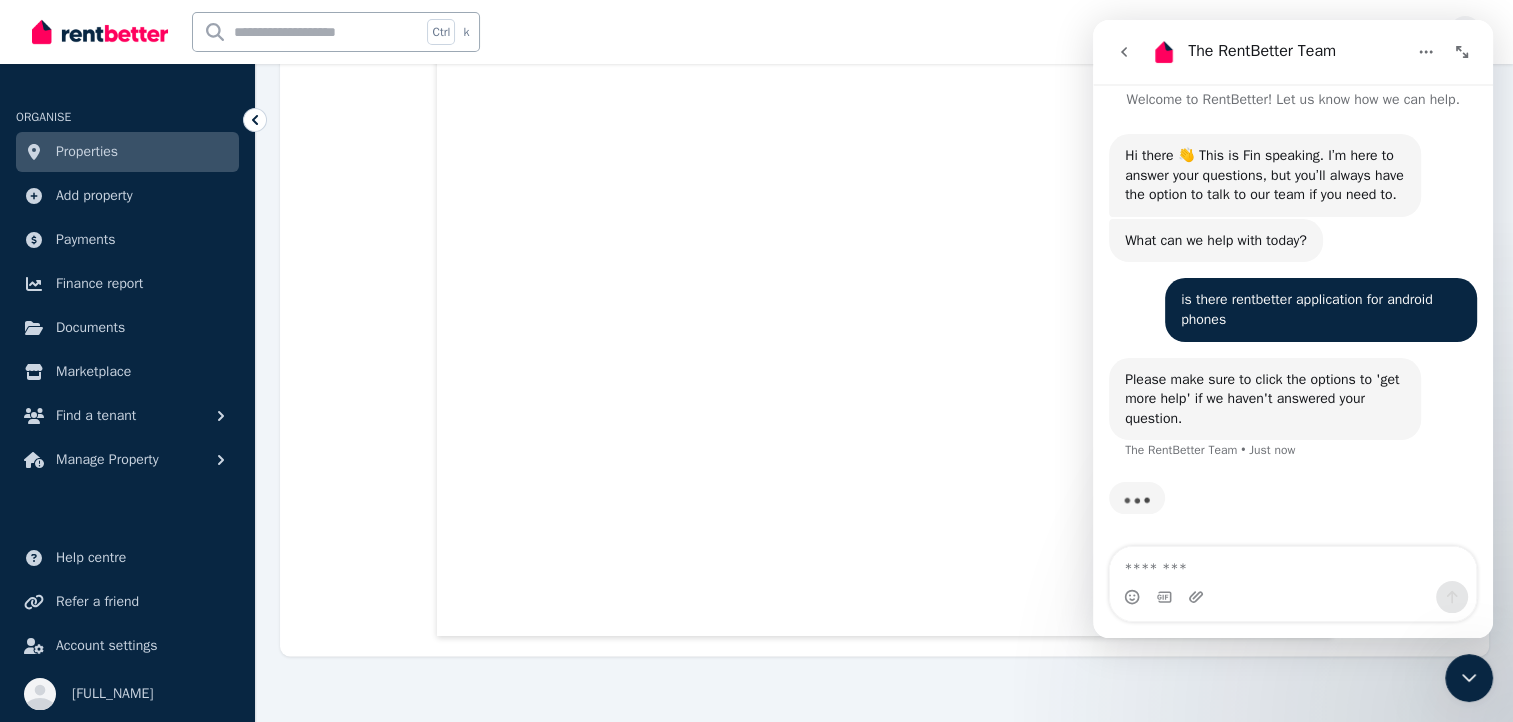 scroll, scrollTop: 13, scrollLeft: 0, axis: vertical 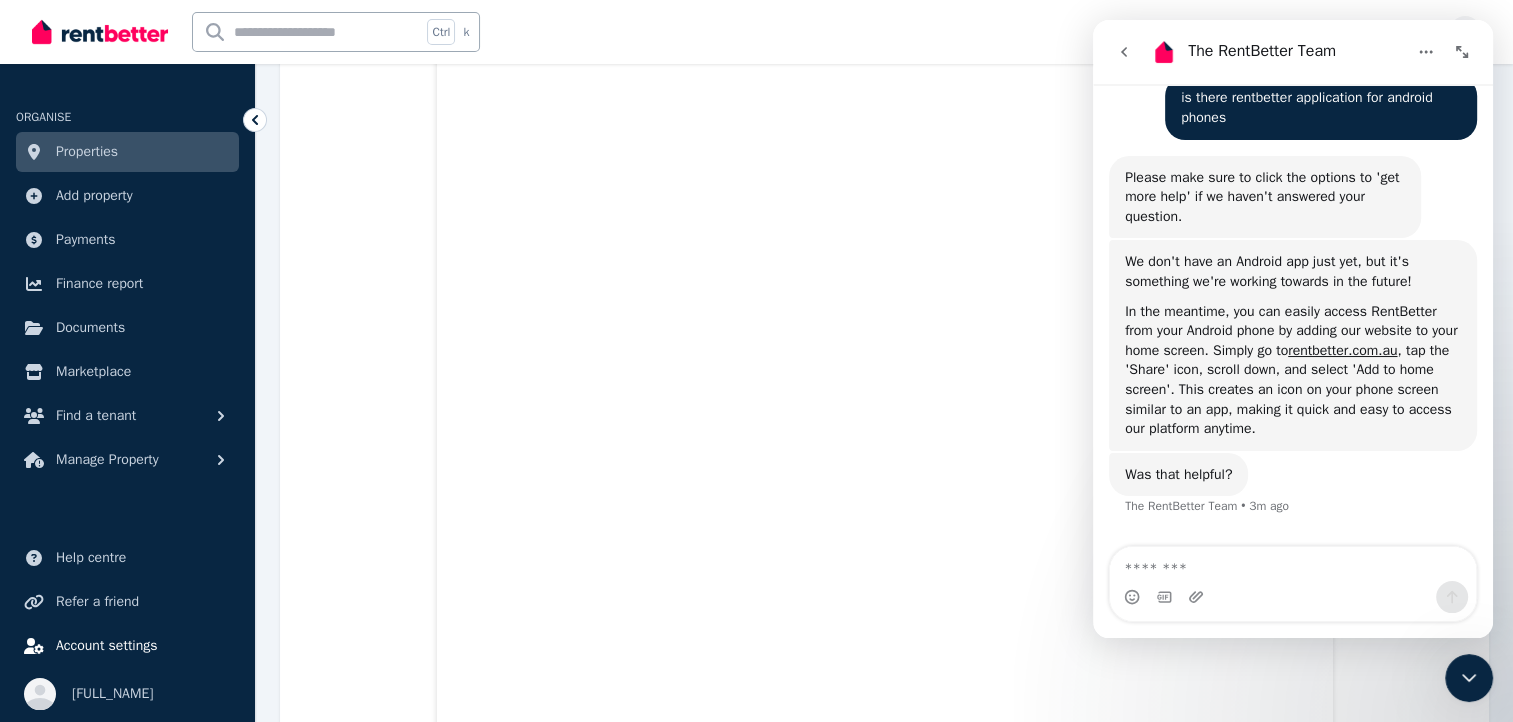 click on "Account settings" at bounding box center [107, 646] 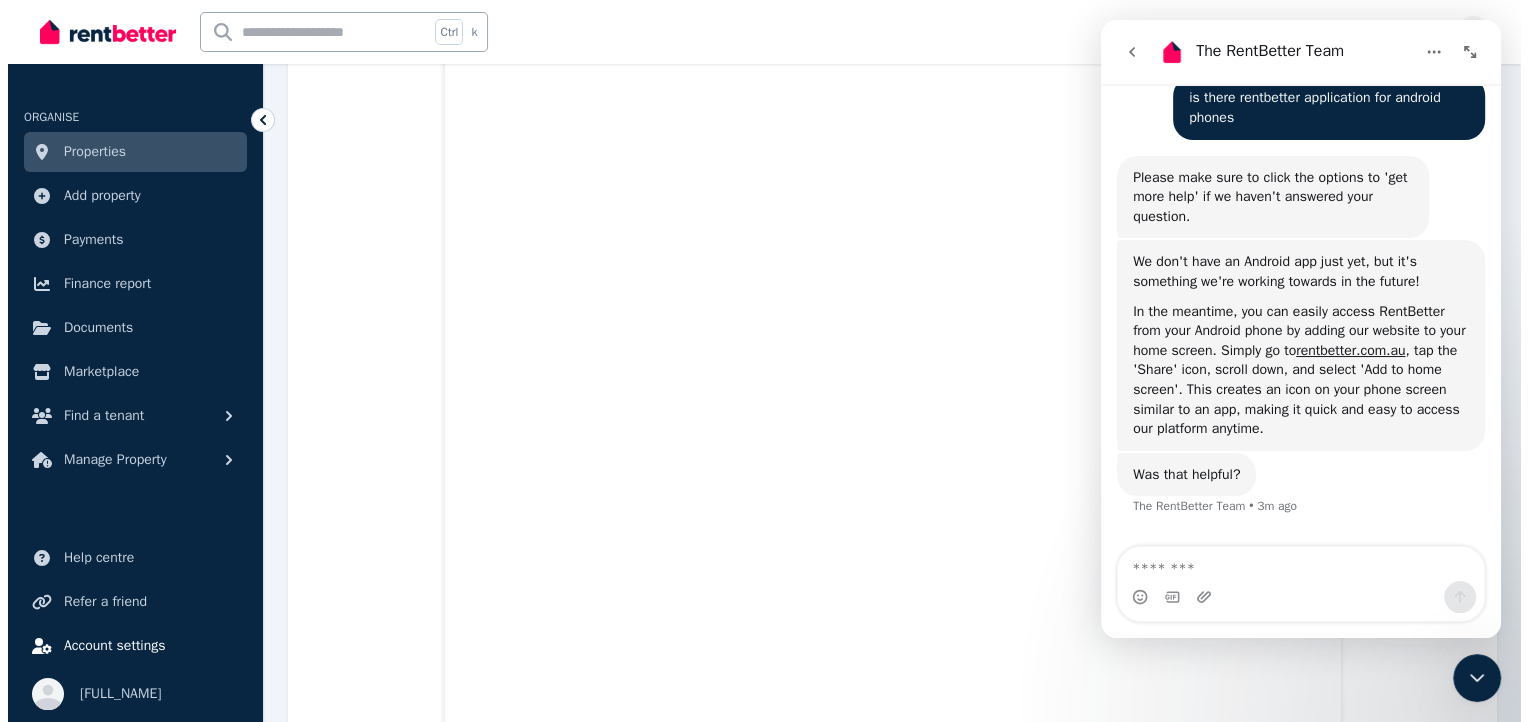 scroll, scrollTop: 0, scrollLeft: 0, axis: both 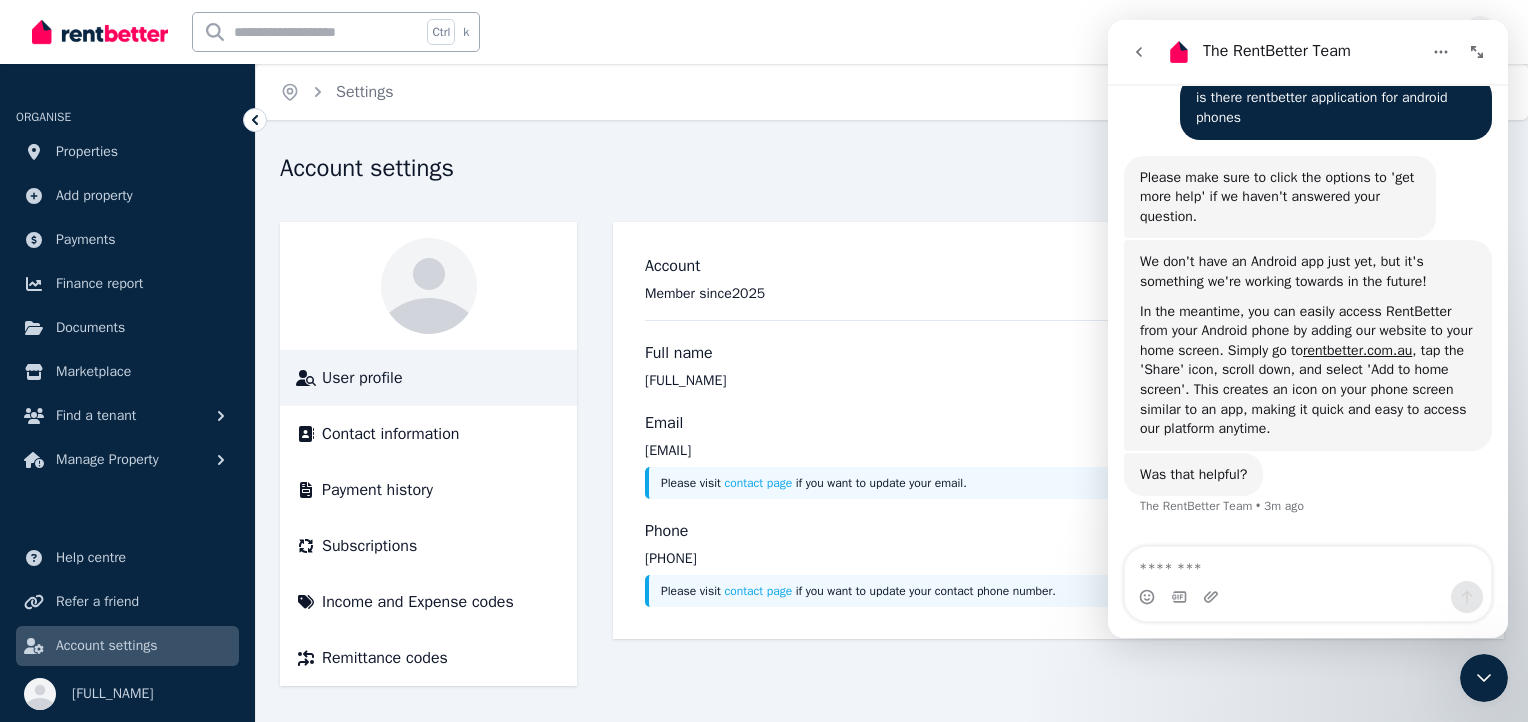 click on "Account Member since  [YEAR] Full name [FULL_NAME] Email [EMAIL] Please visit   contact page   if you want to update your email. Phone [PHONE] Please visit   contact page   if you want to update your contact phone number." at bounding box center [1058, 430] 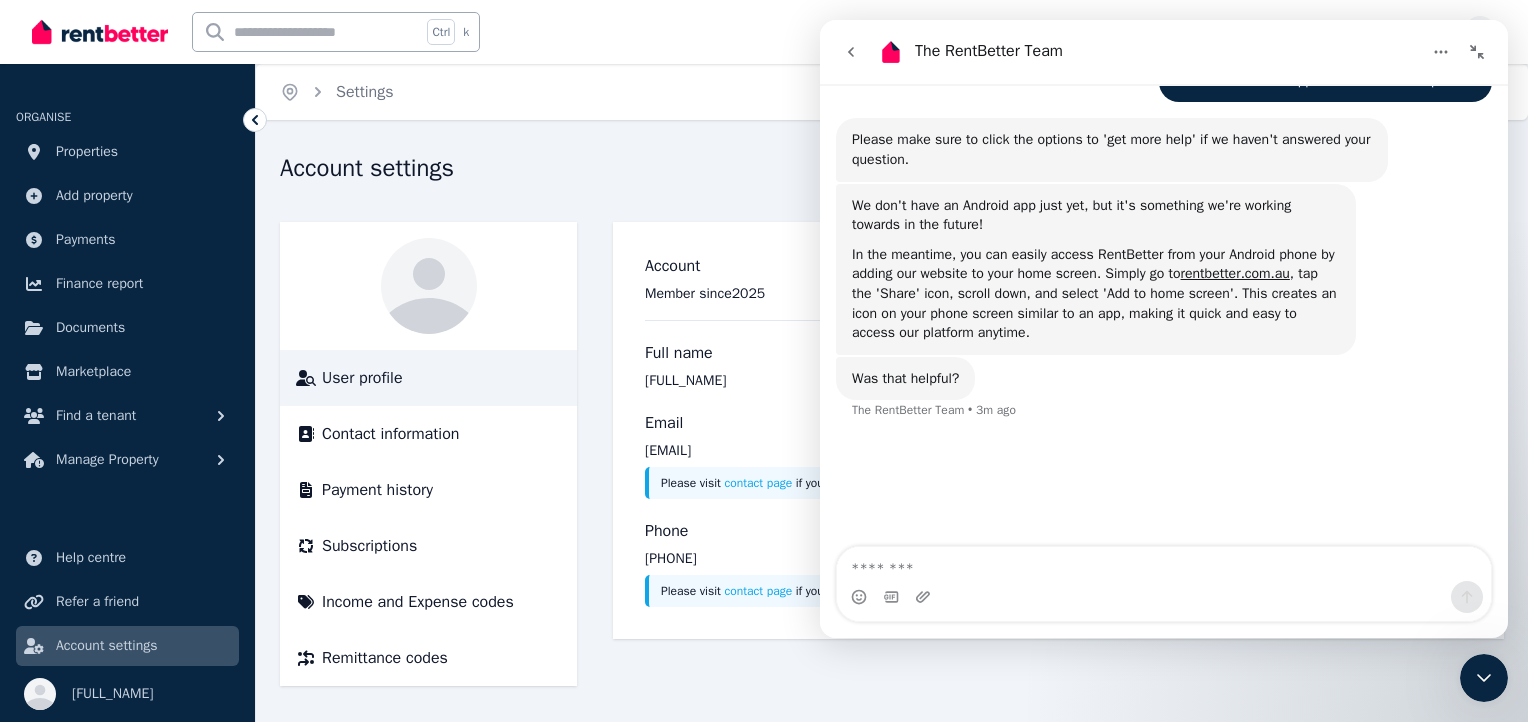 click 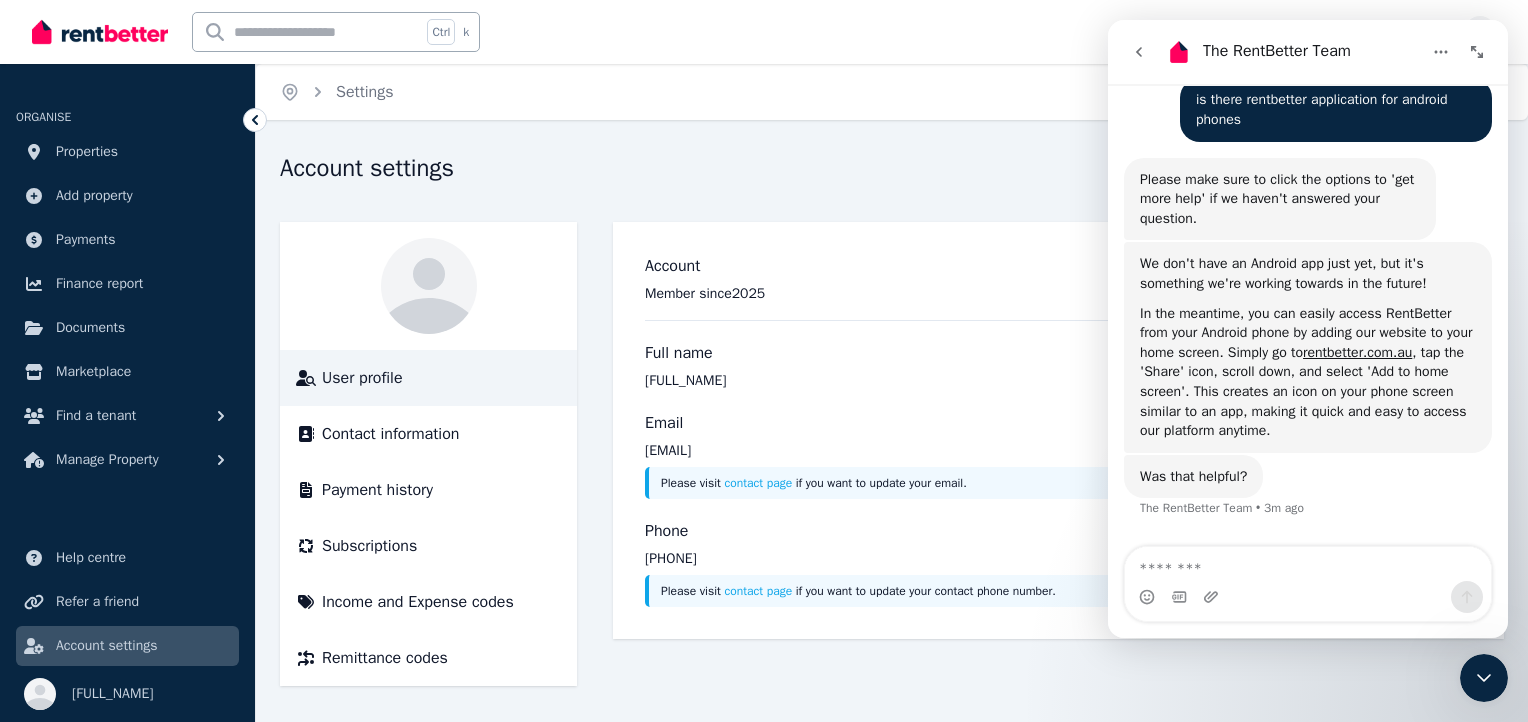 scroll, scrollTop: 224, scrollLeft: 0, axis: vertical 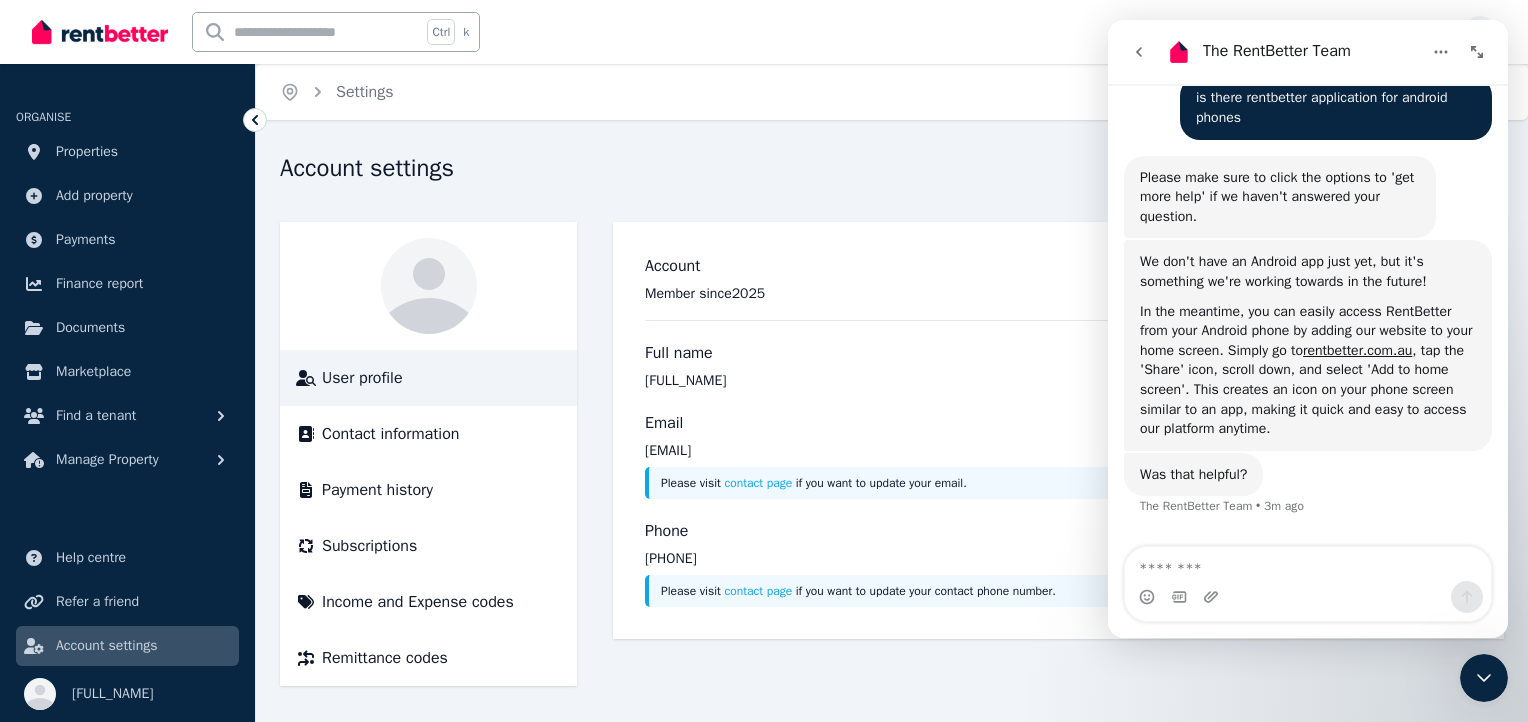 click on "Account Member since  [YEAR]" at bounding box center [1058, 287] 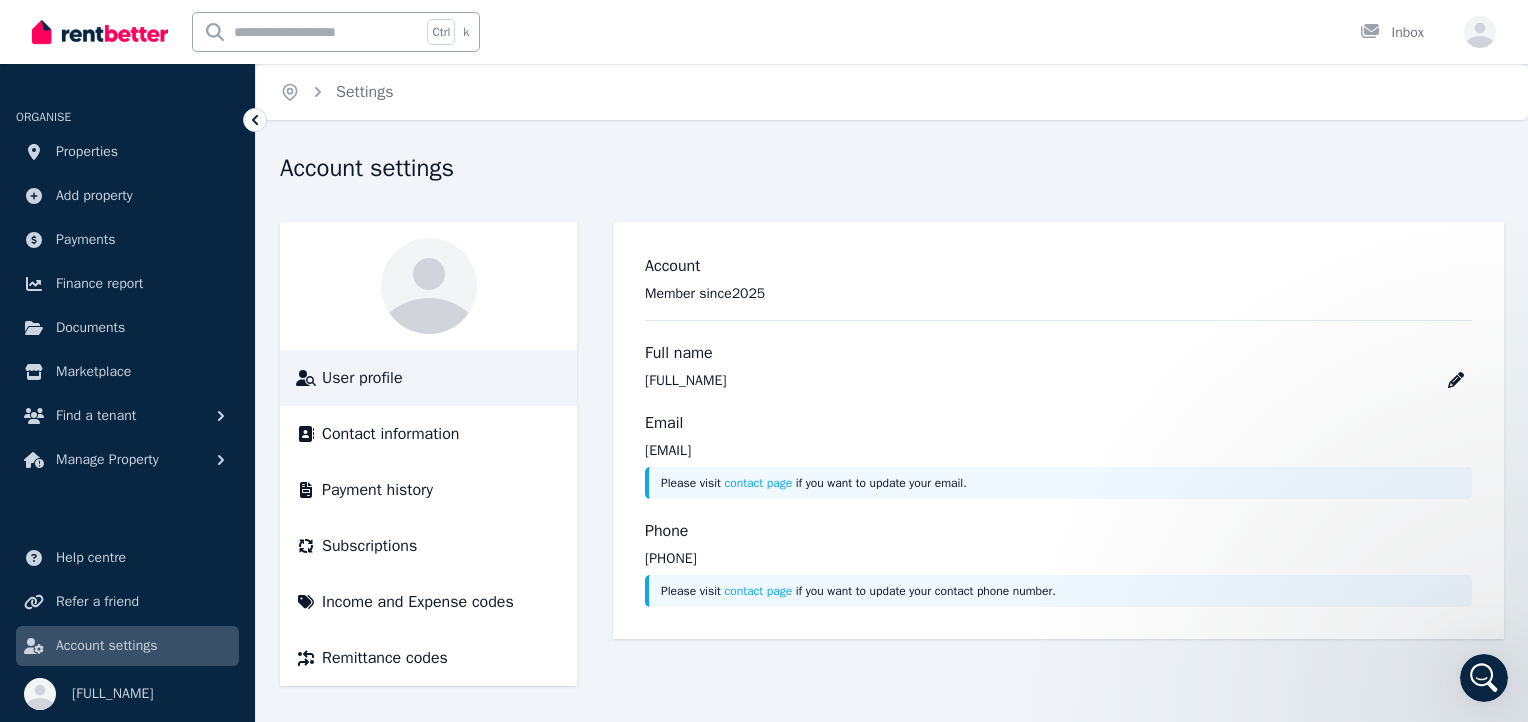 scroll, scrollTop: 0, scrollLeft: 0, axis: both 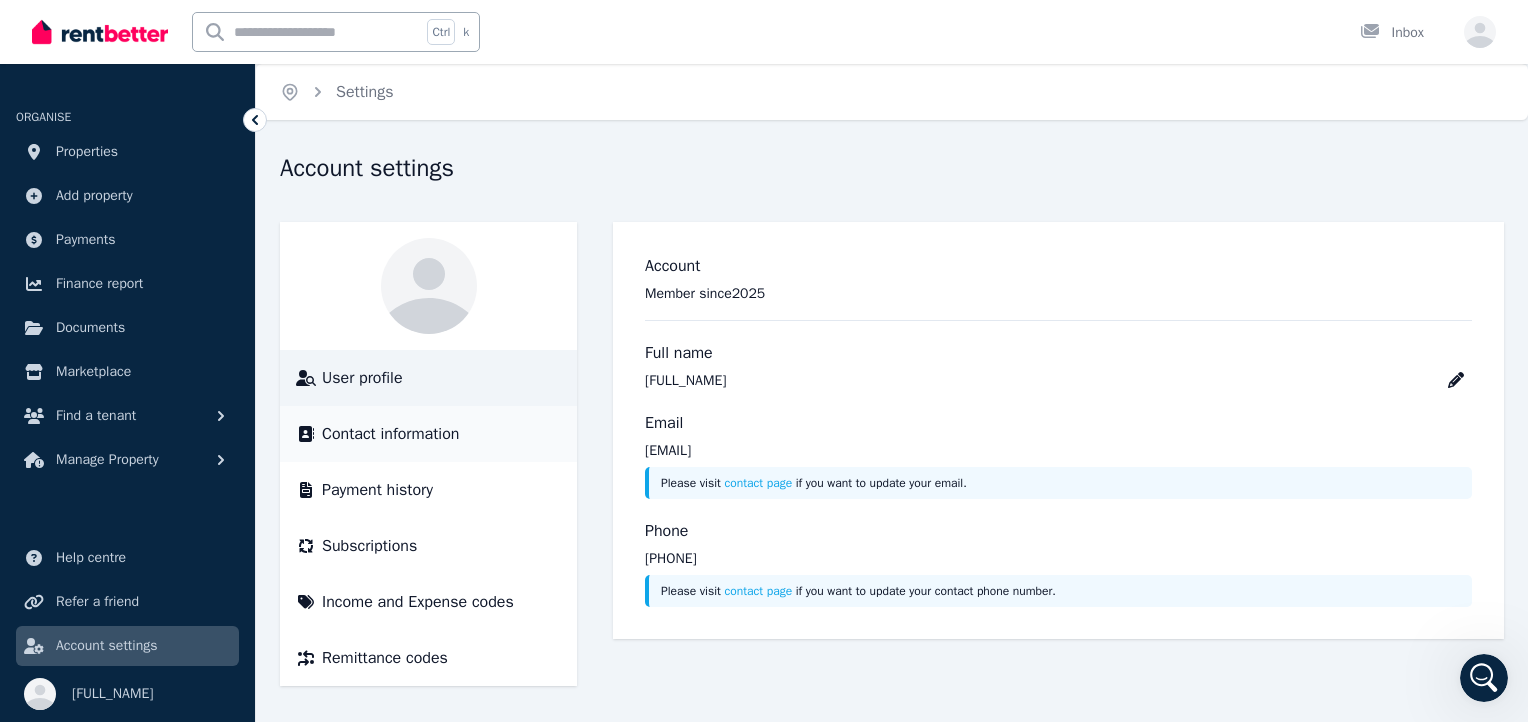 click on "Contact information" at bounding box center (390, 434) 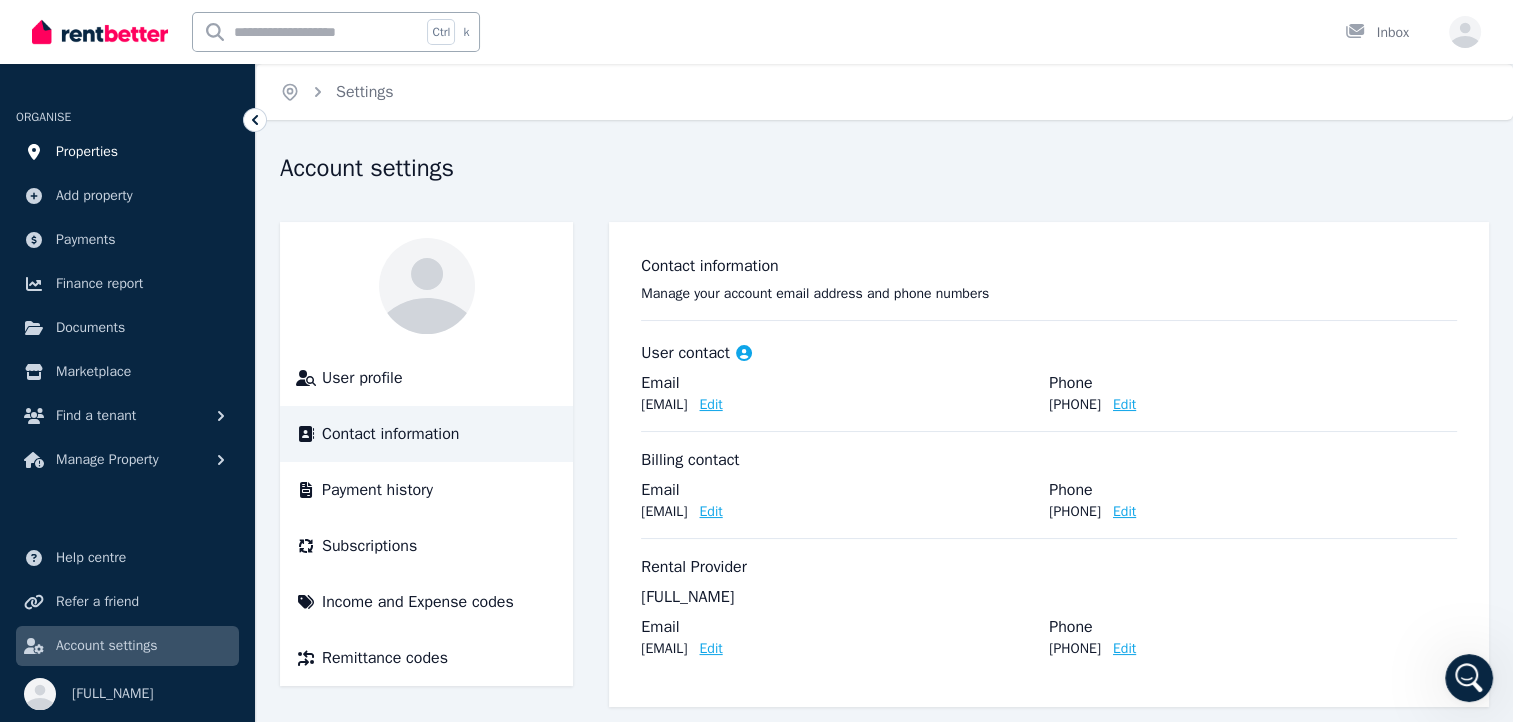 click on "Properties" at bounding box center (87, 152) 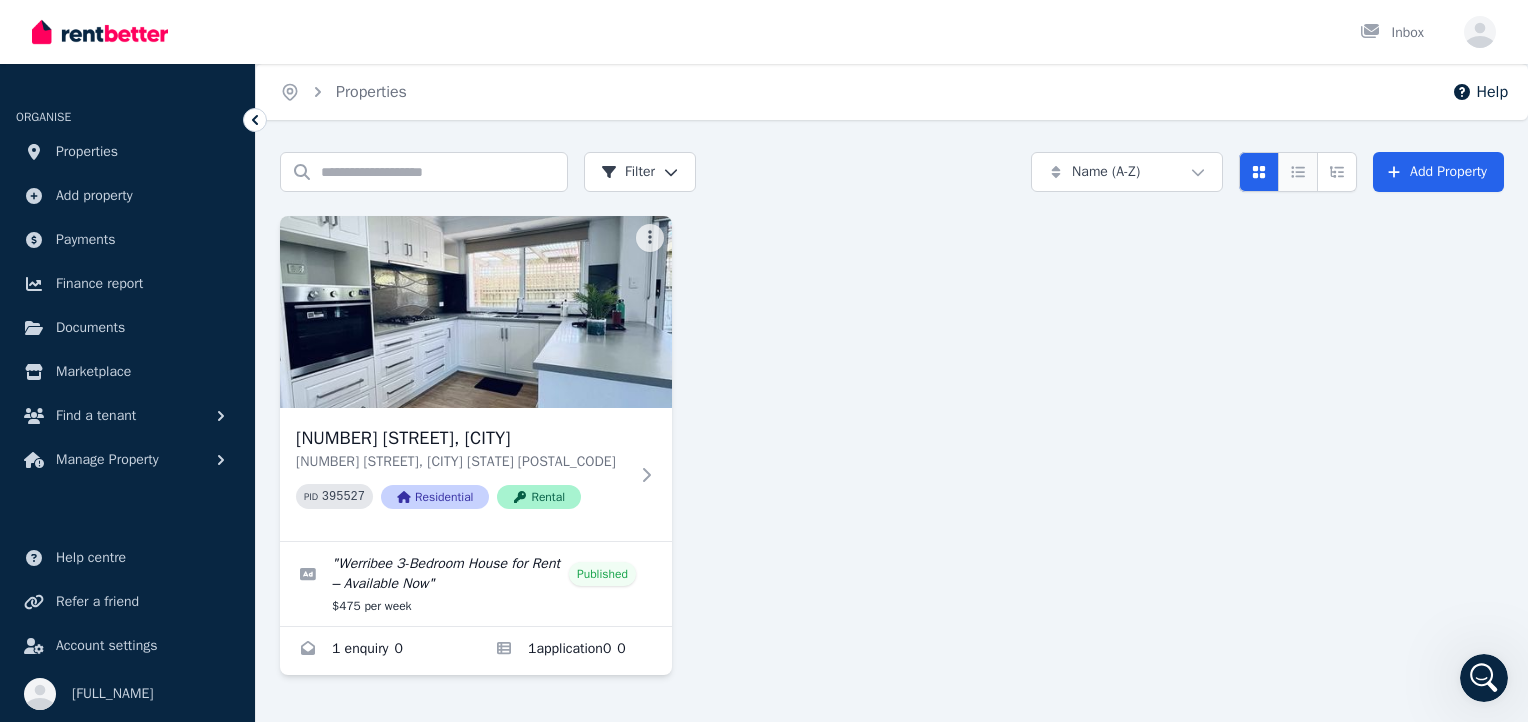 click 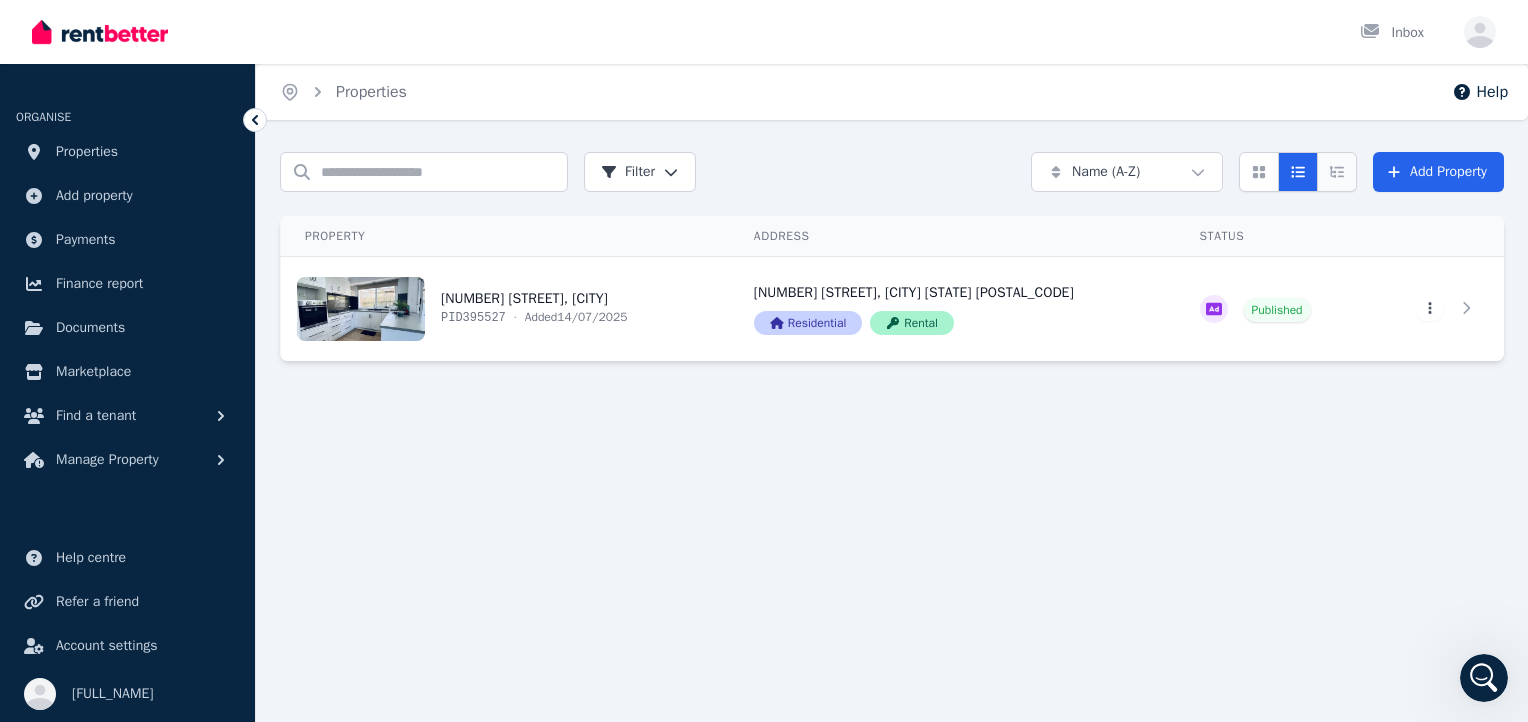 click 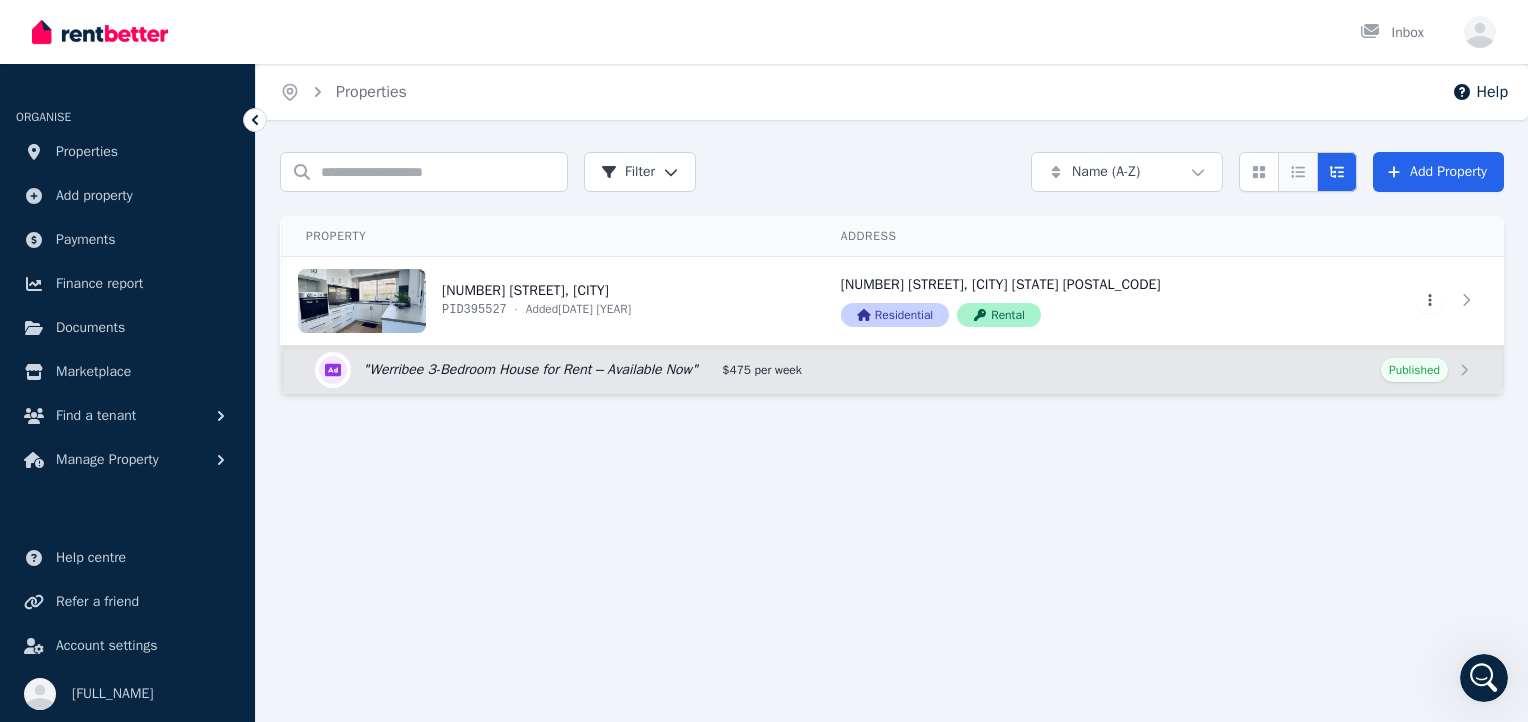 click 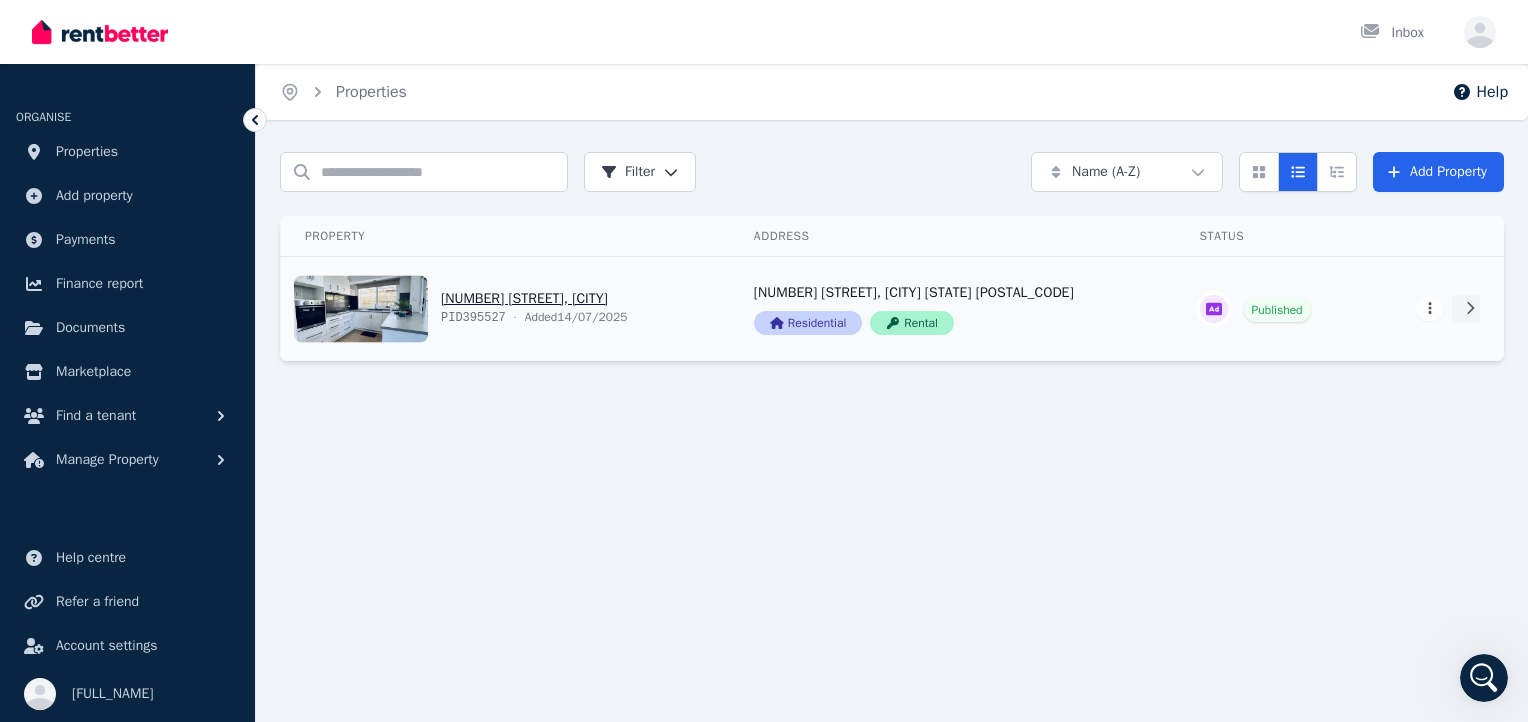 click 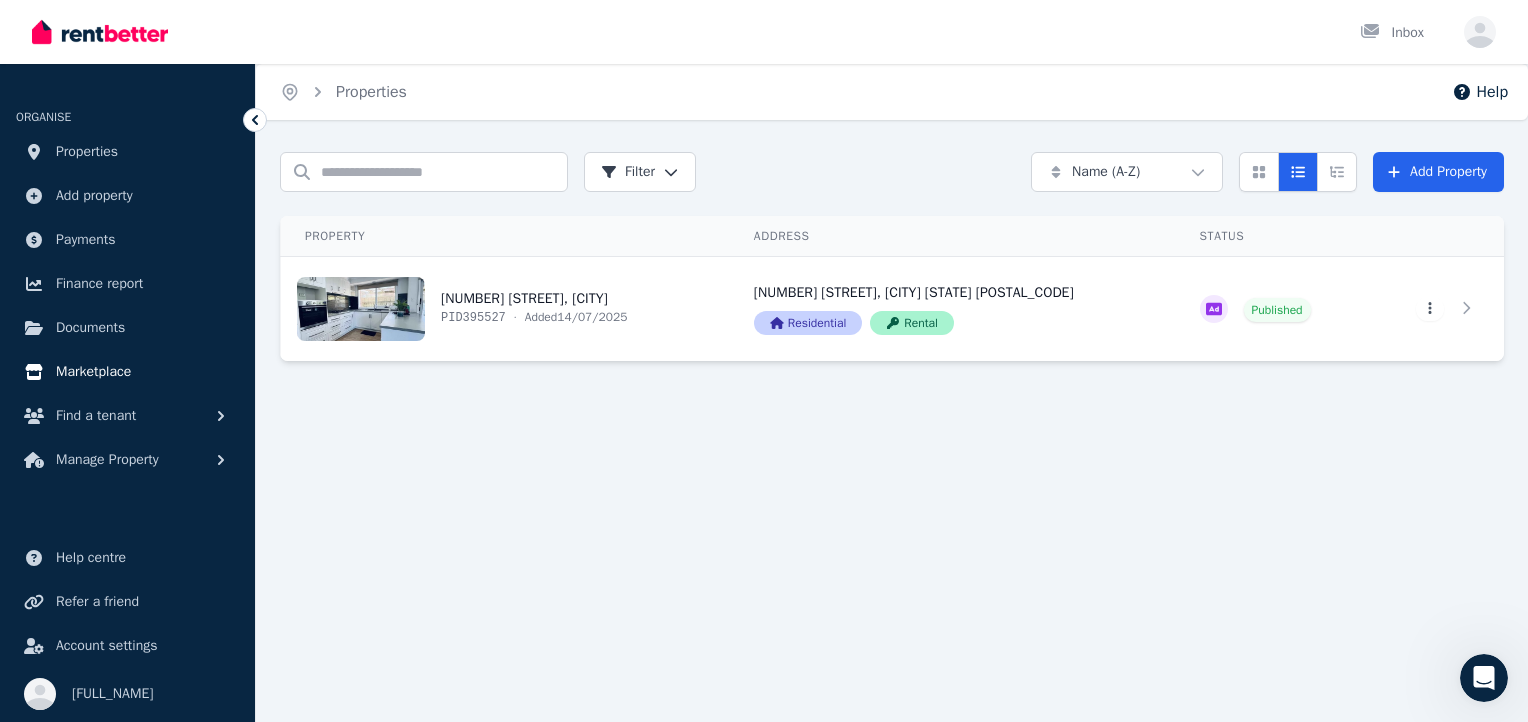 click on "Marketplace" at bounding box center (93, 372) 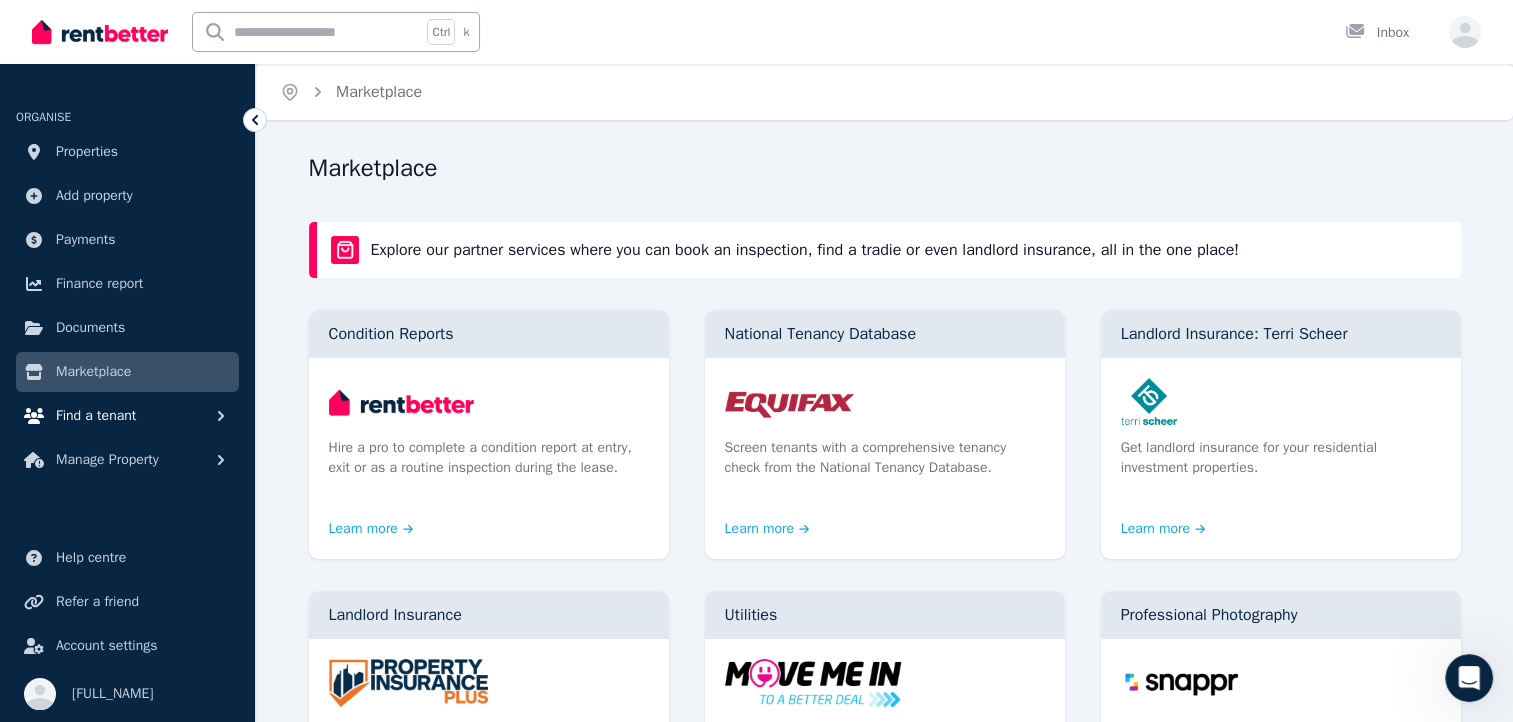 click on "Find a tenant" at bounding box center (96, 416) 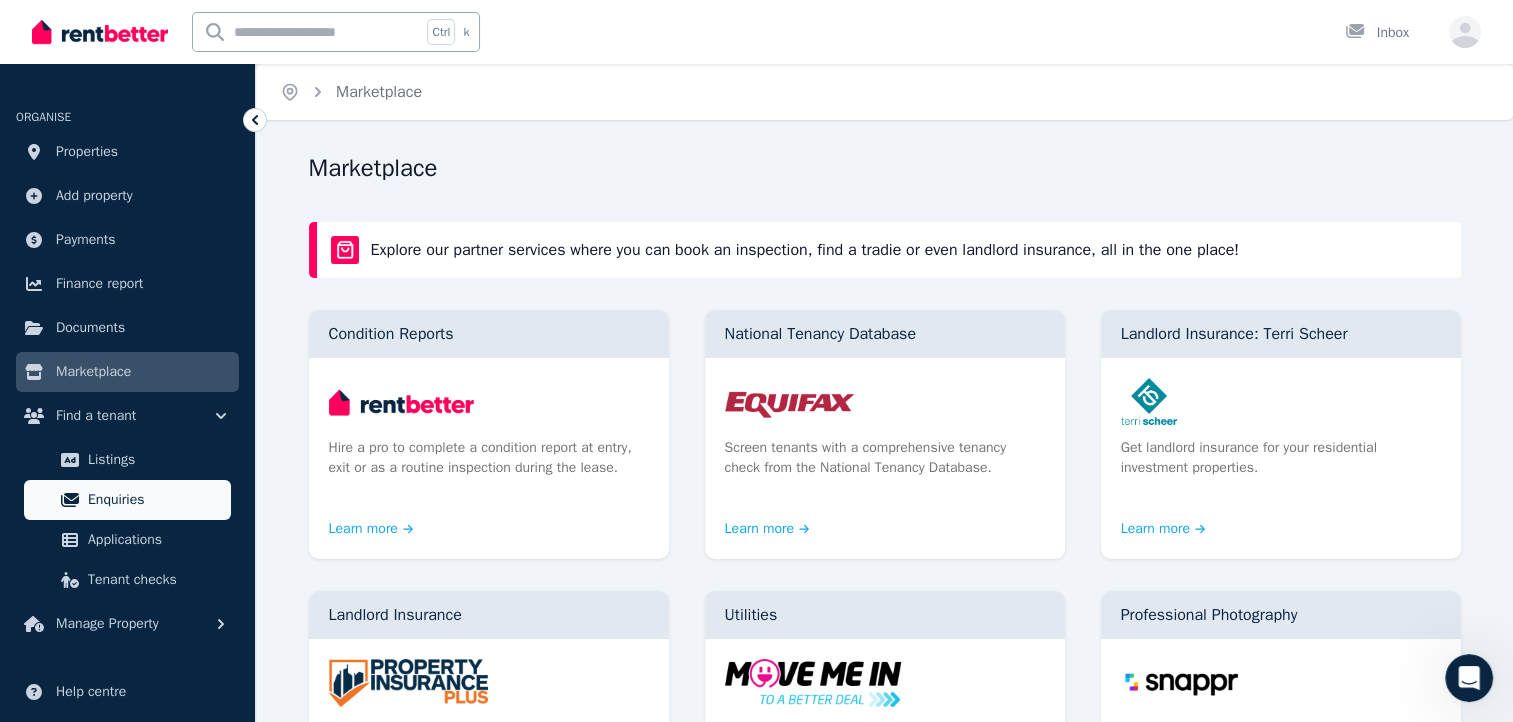 click on "Enquiries" at bounding box center [155, 500] 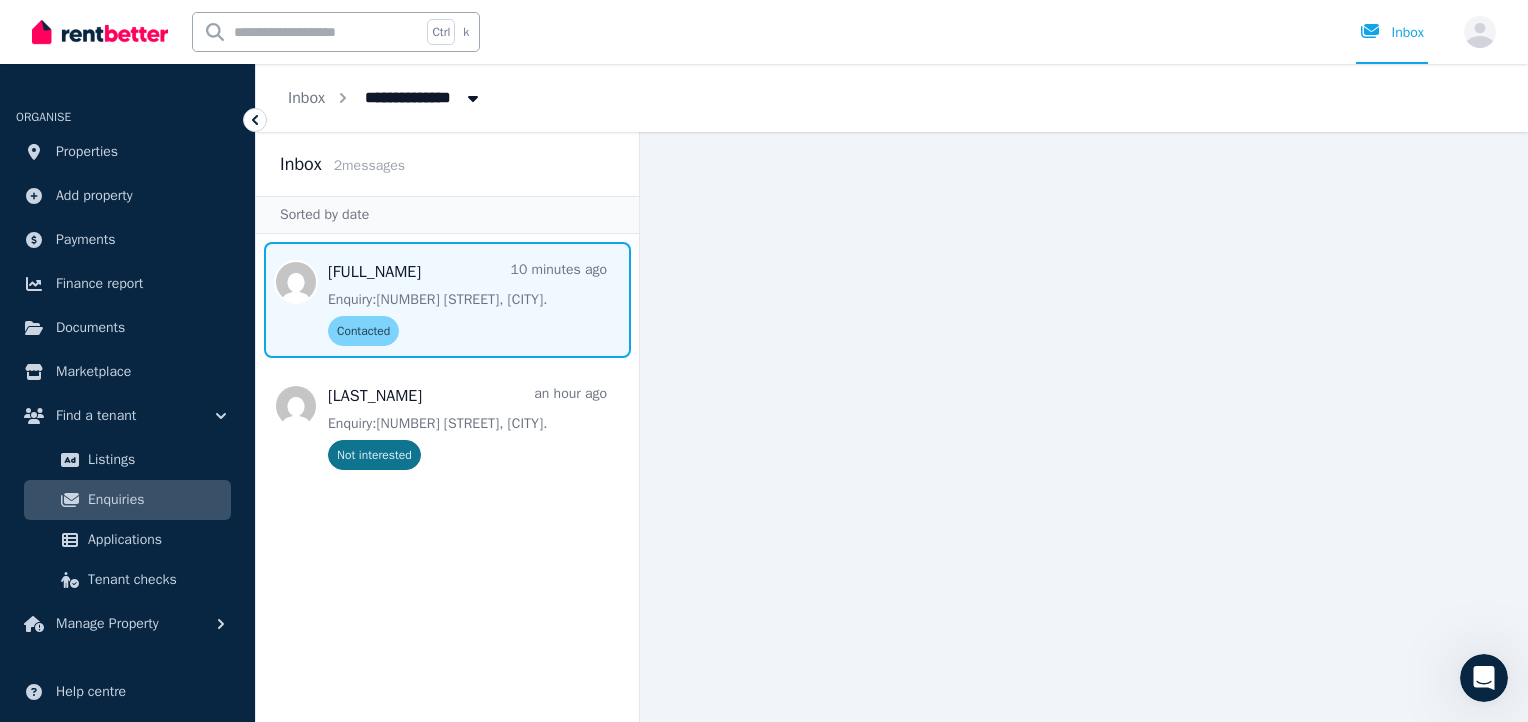 click at bounding box center [447, 300] 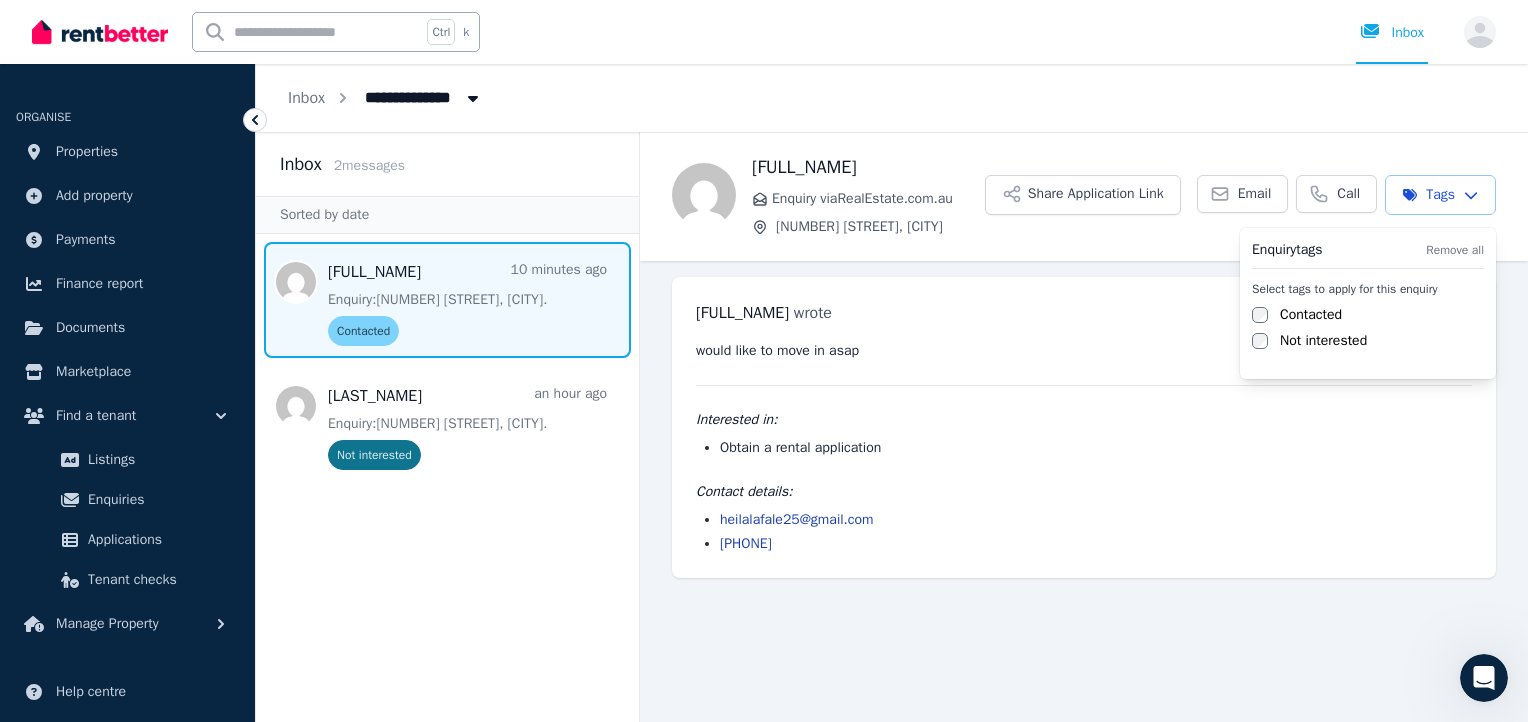 click on "**********" at bounding box center [764, 361] 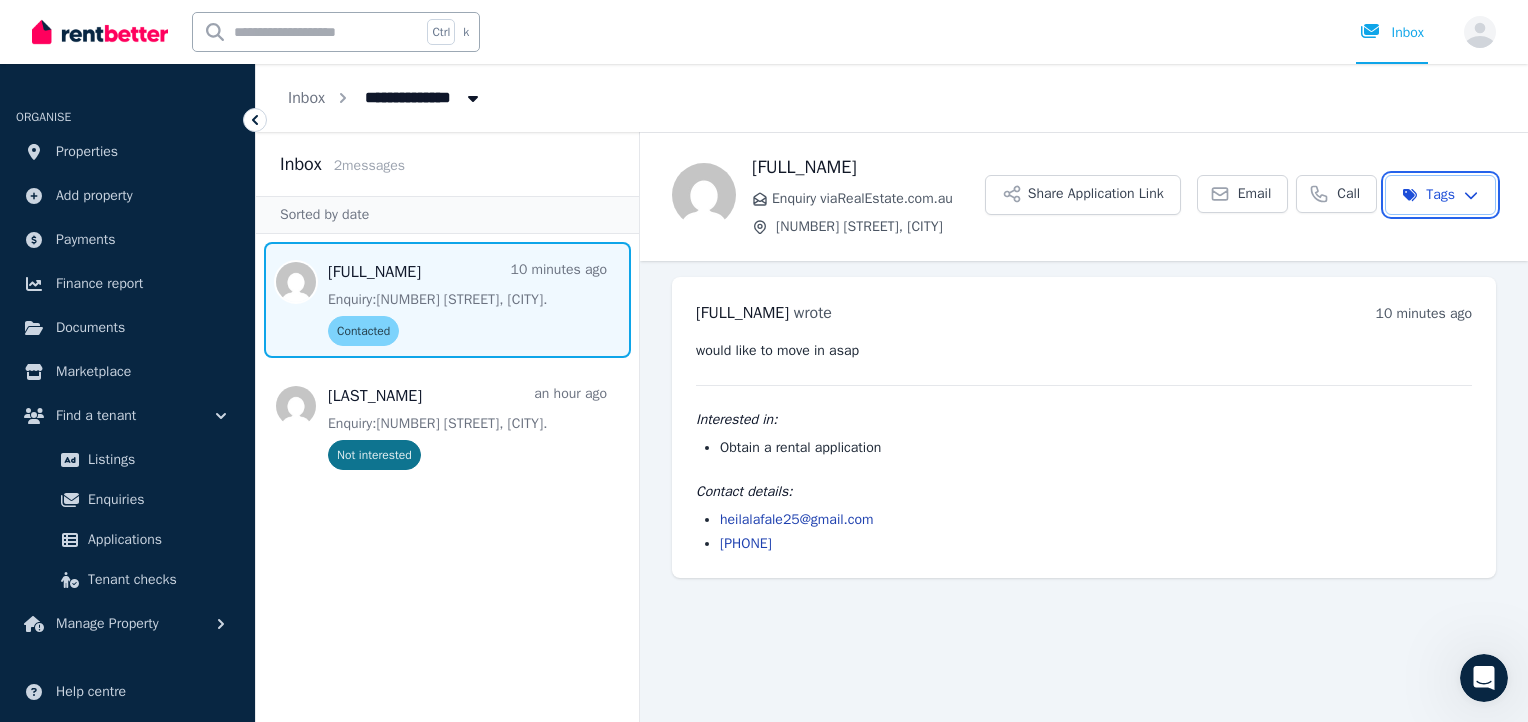 click on "**********" at bounding box center (764, 361) 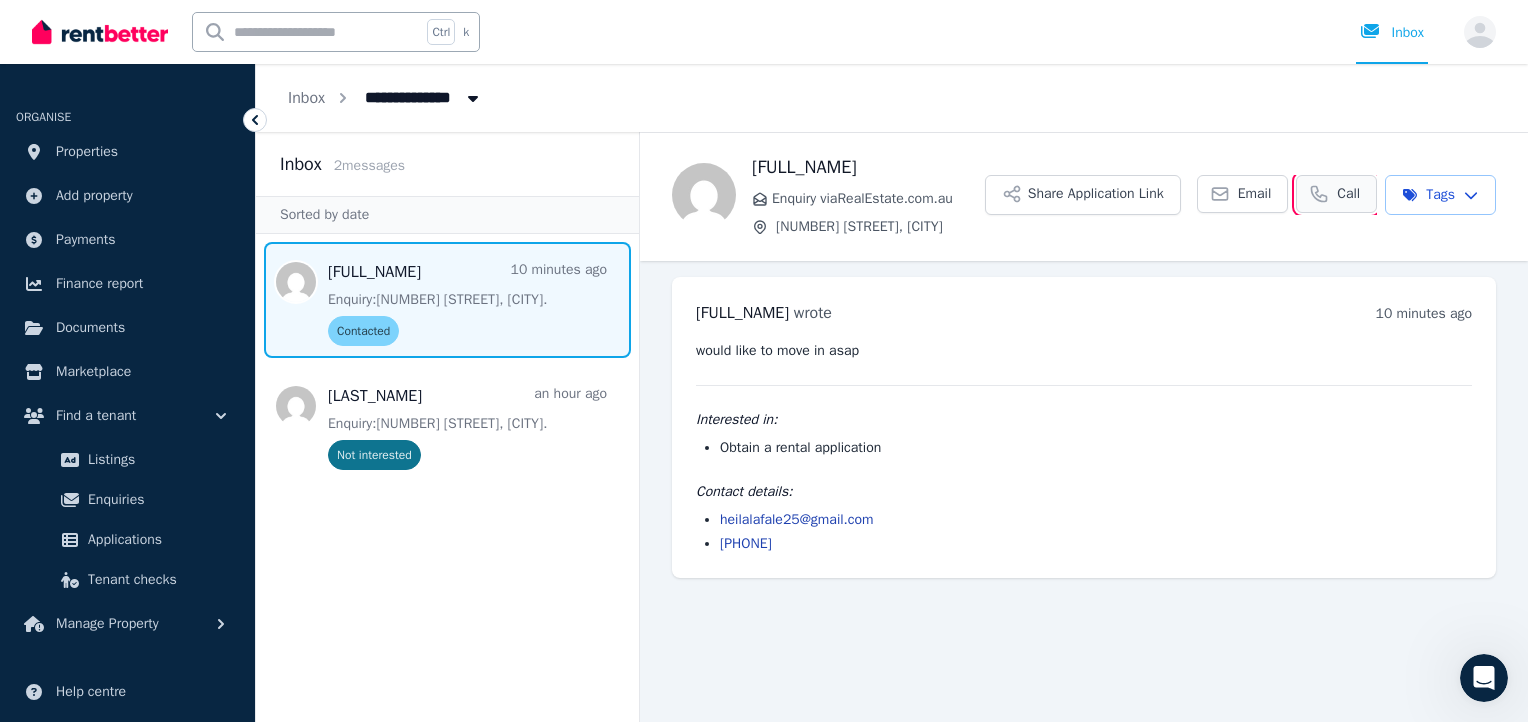click 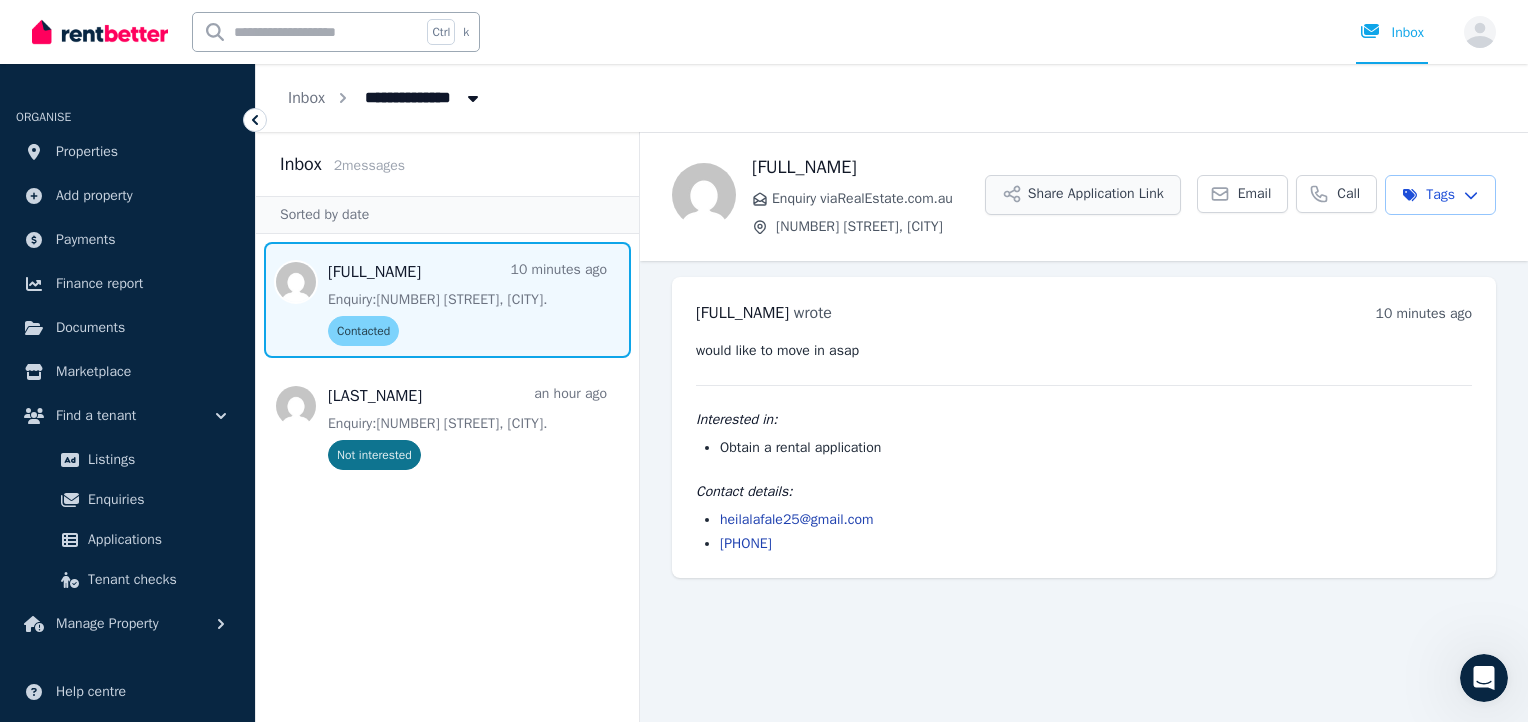 click on "Share Application Link" at bounding box center (1083, 195) 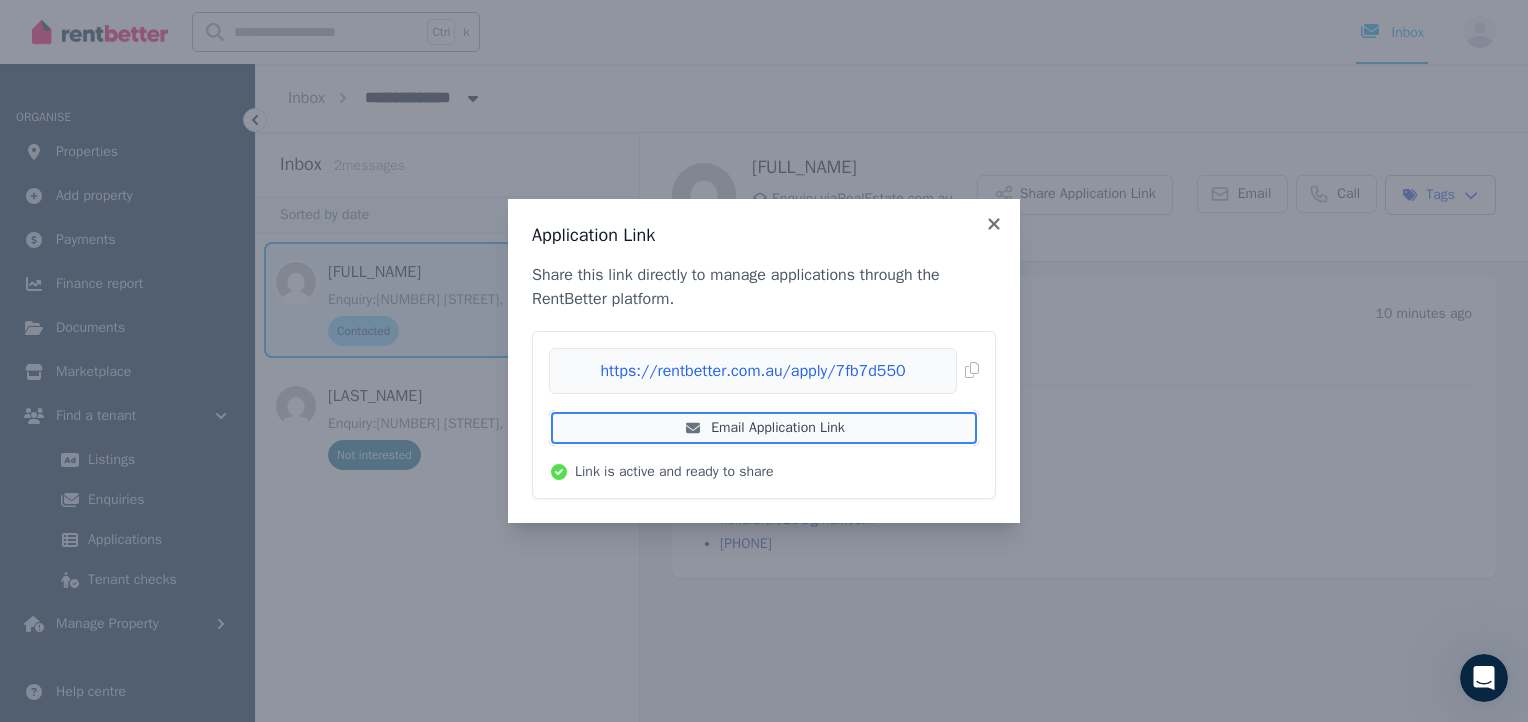 click on "Email Application Link" at bounding box center [764, 428] 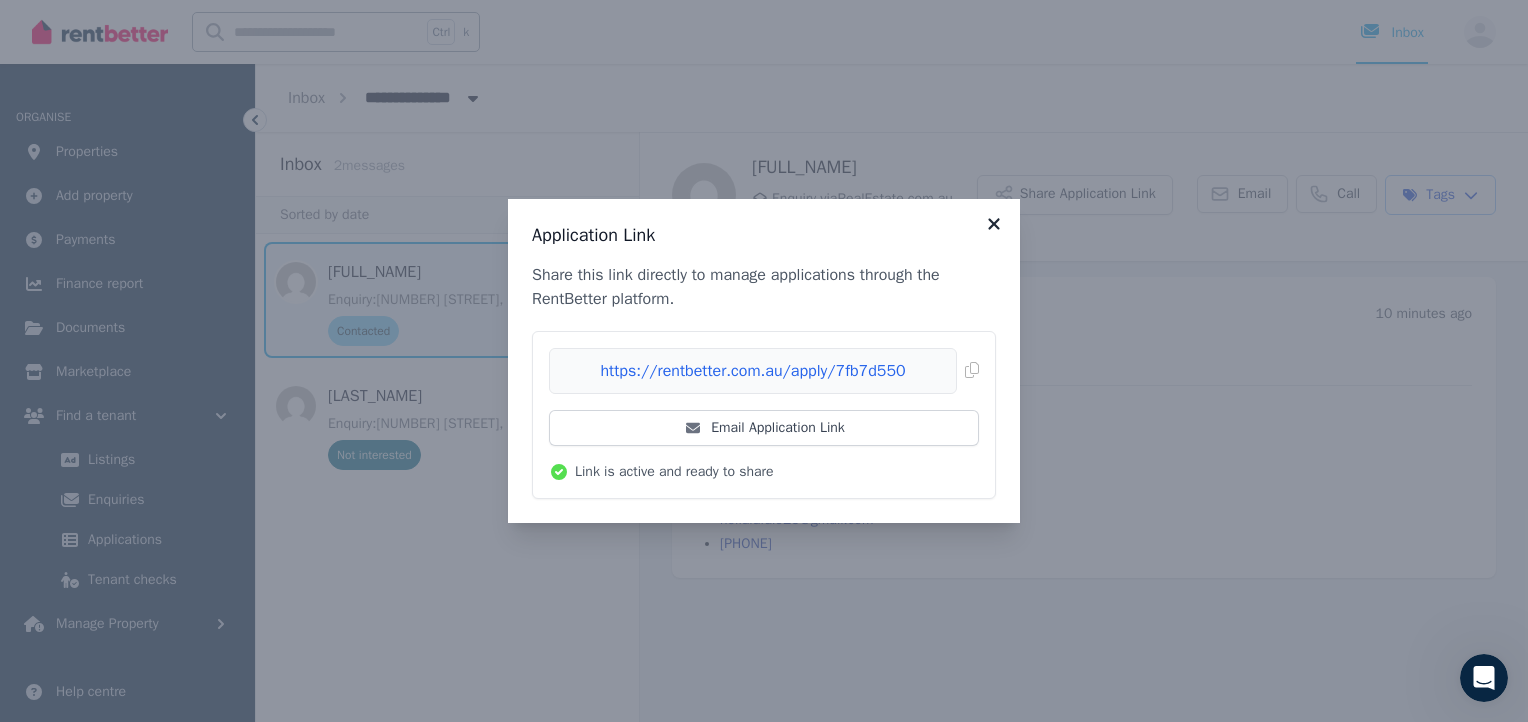 click 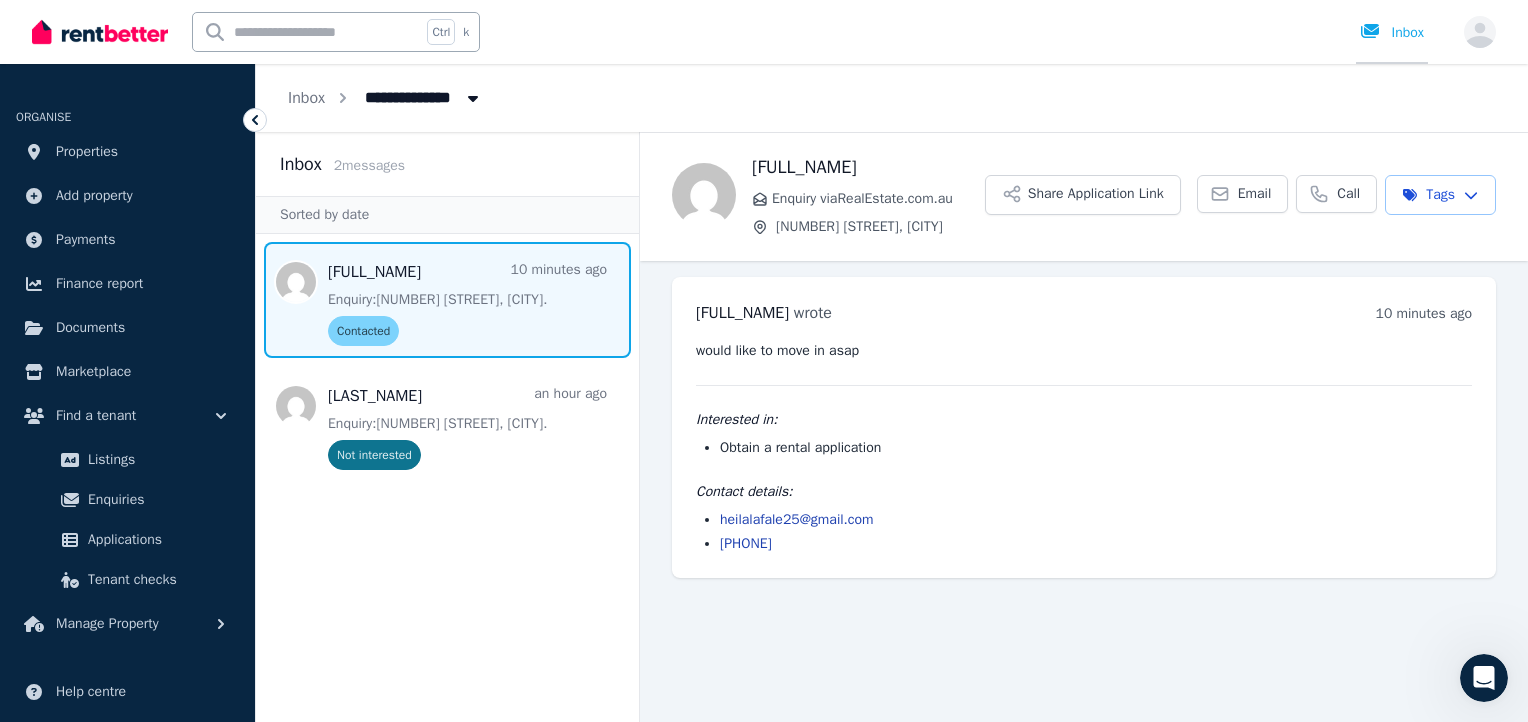 click on "Inbox" at bounding box center [1392, 33] 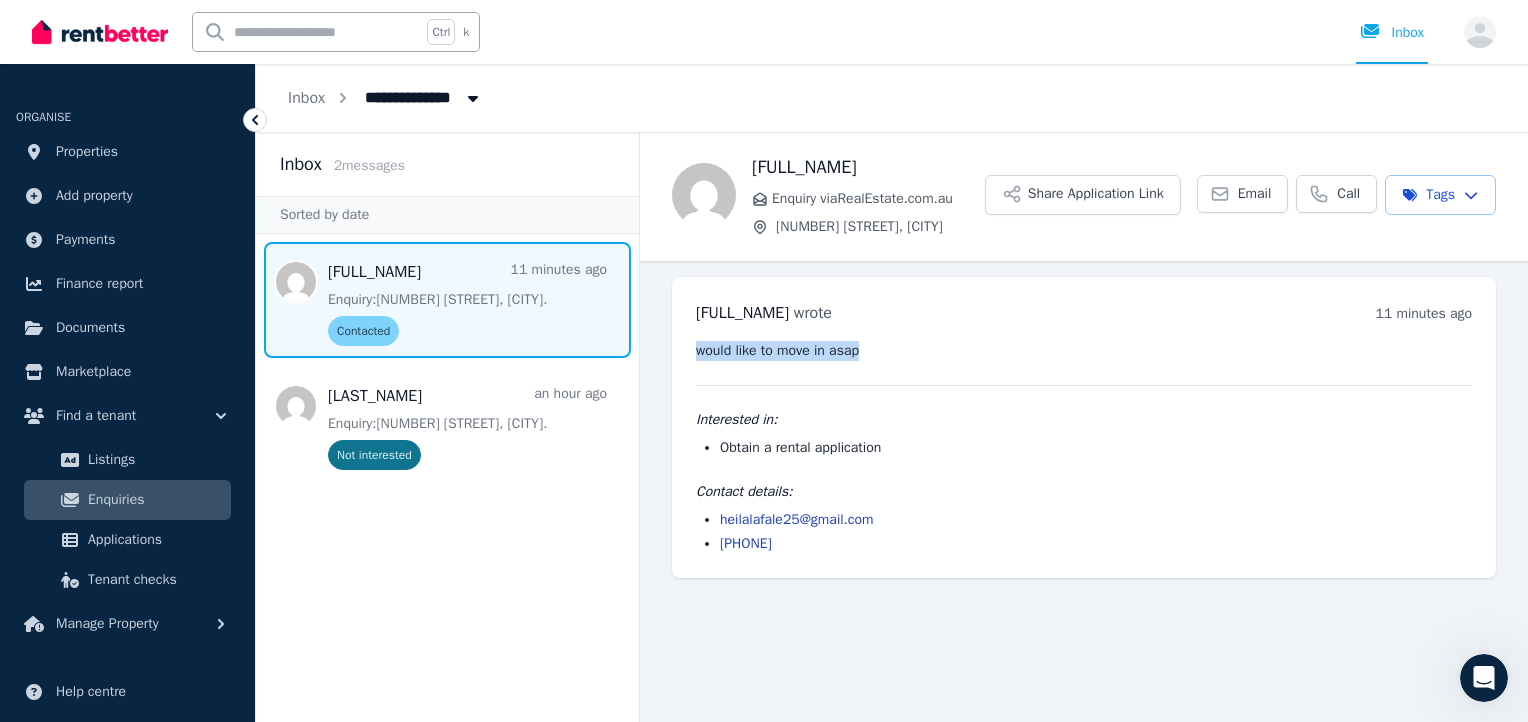 drag, startPoint x: 860, startPoint y: 354, endPoint x: 700, endPoint y: 352, distance: 160.0125 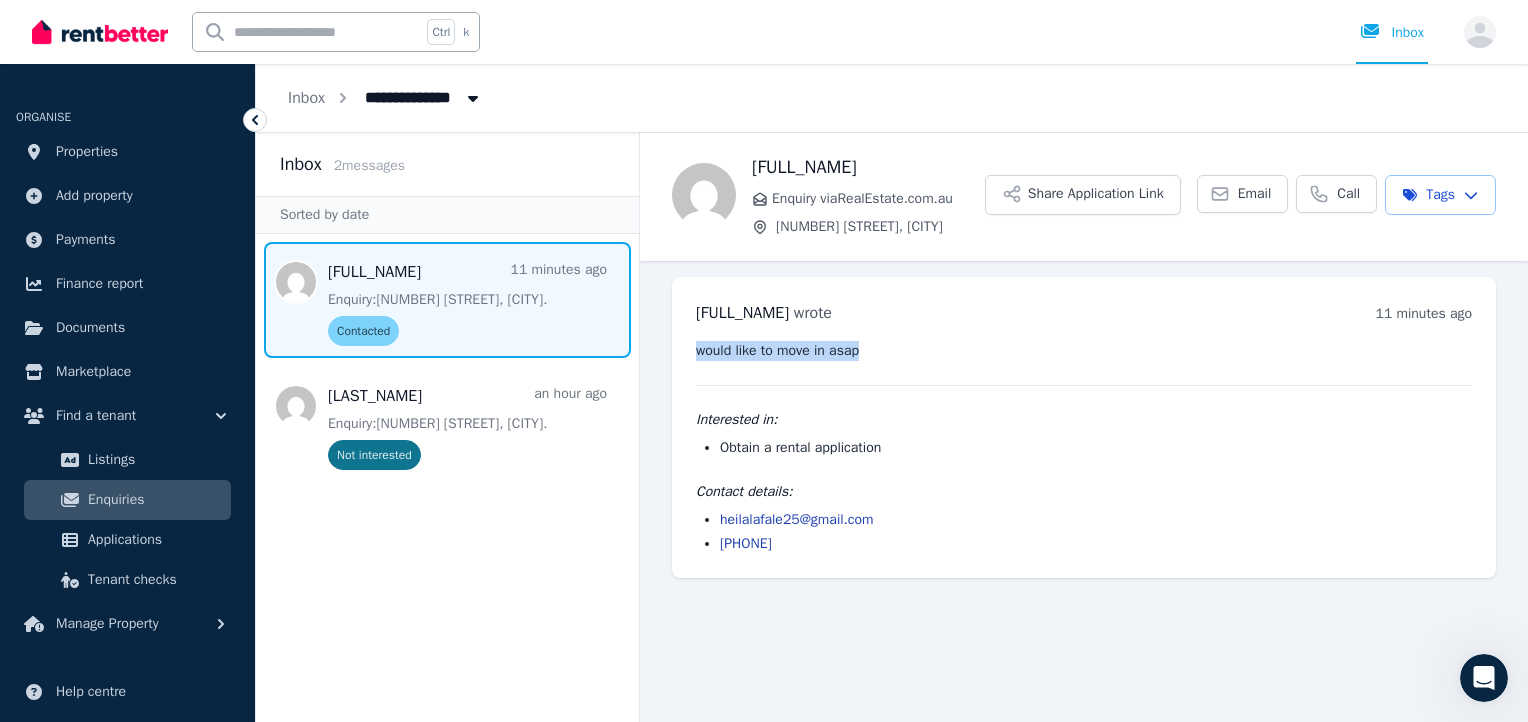 click on "would like to move in asap" at bounding box center (1084, 351) 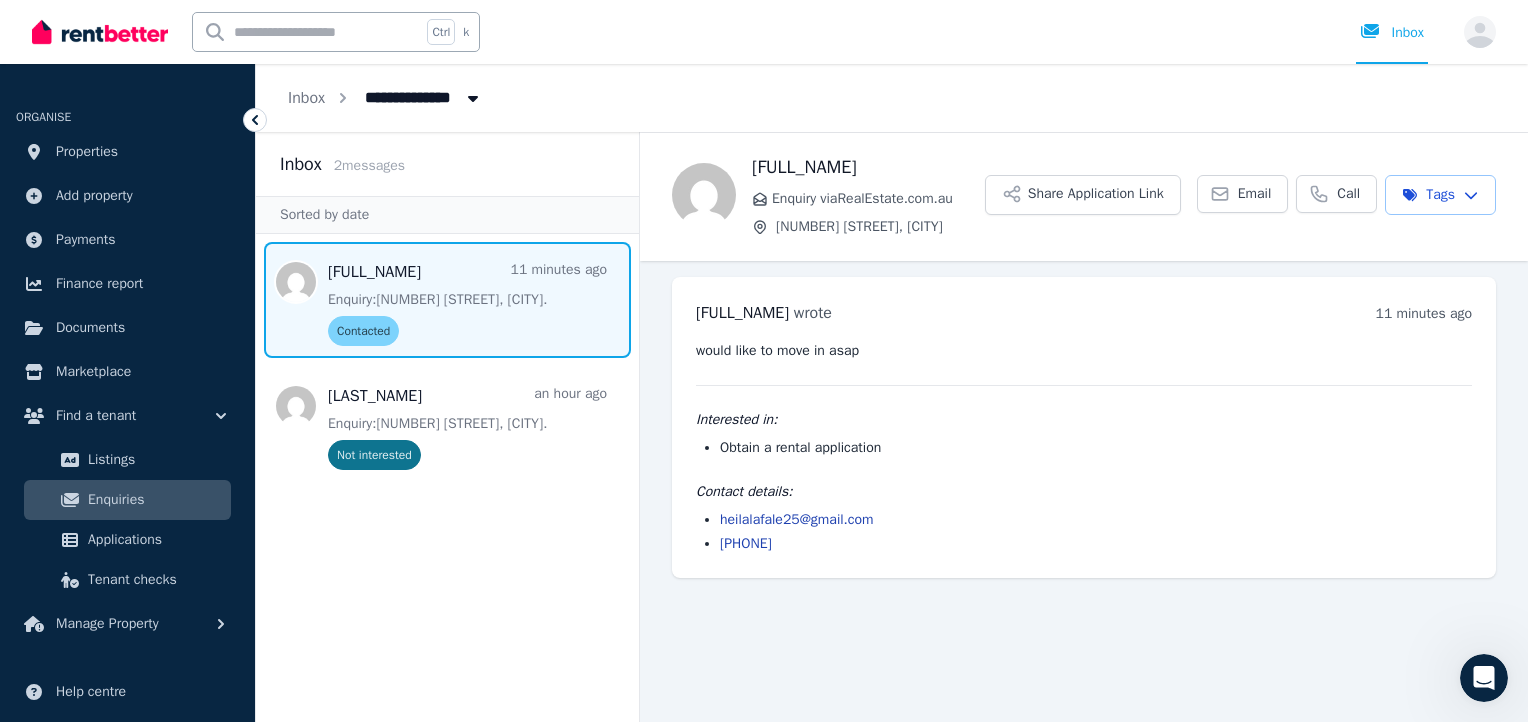 click on "Obtain a rental application" at bounding box center [1096, 448] 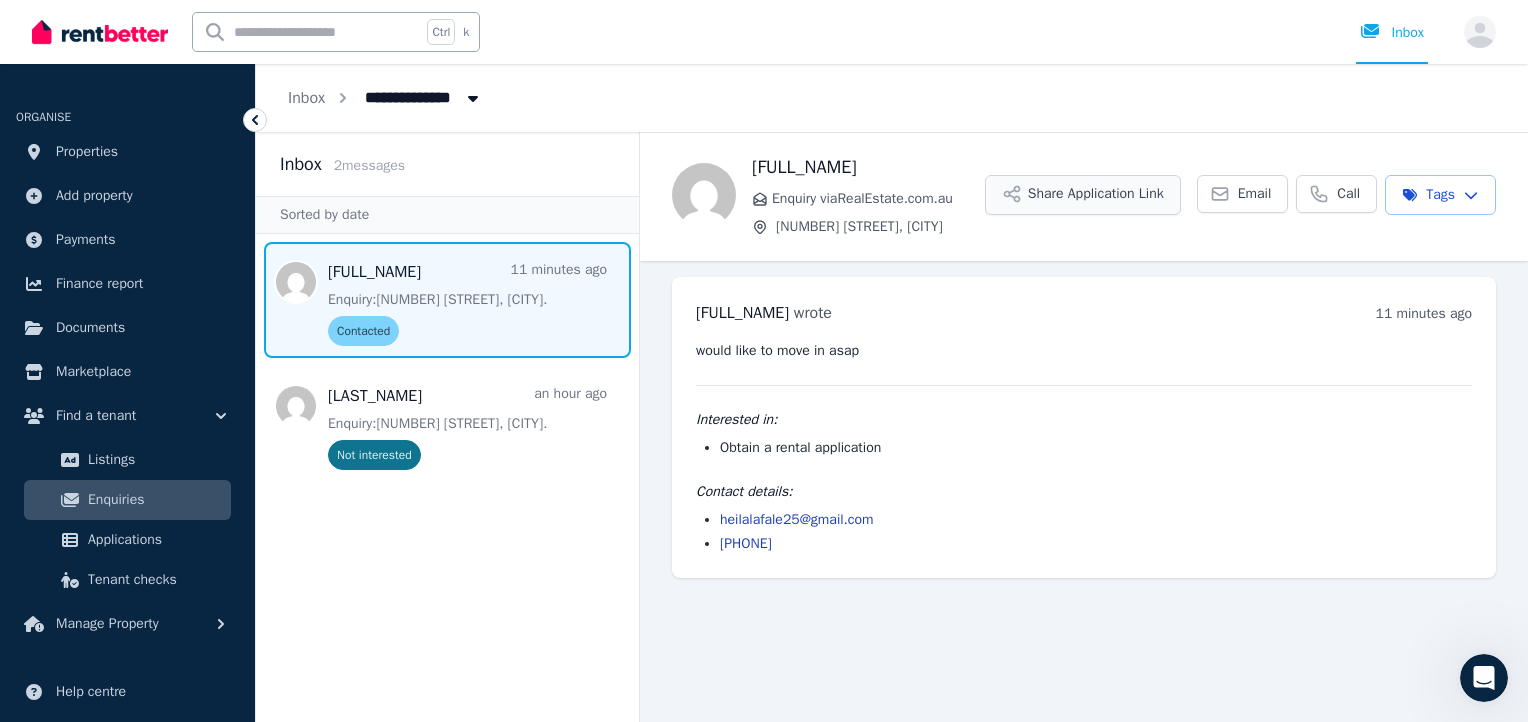click on "Share Application Link" at bounding box center [1083, 195] 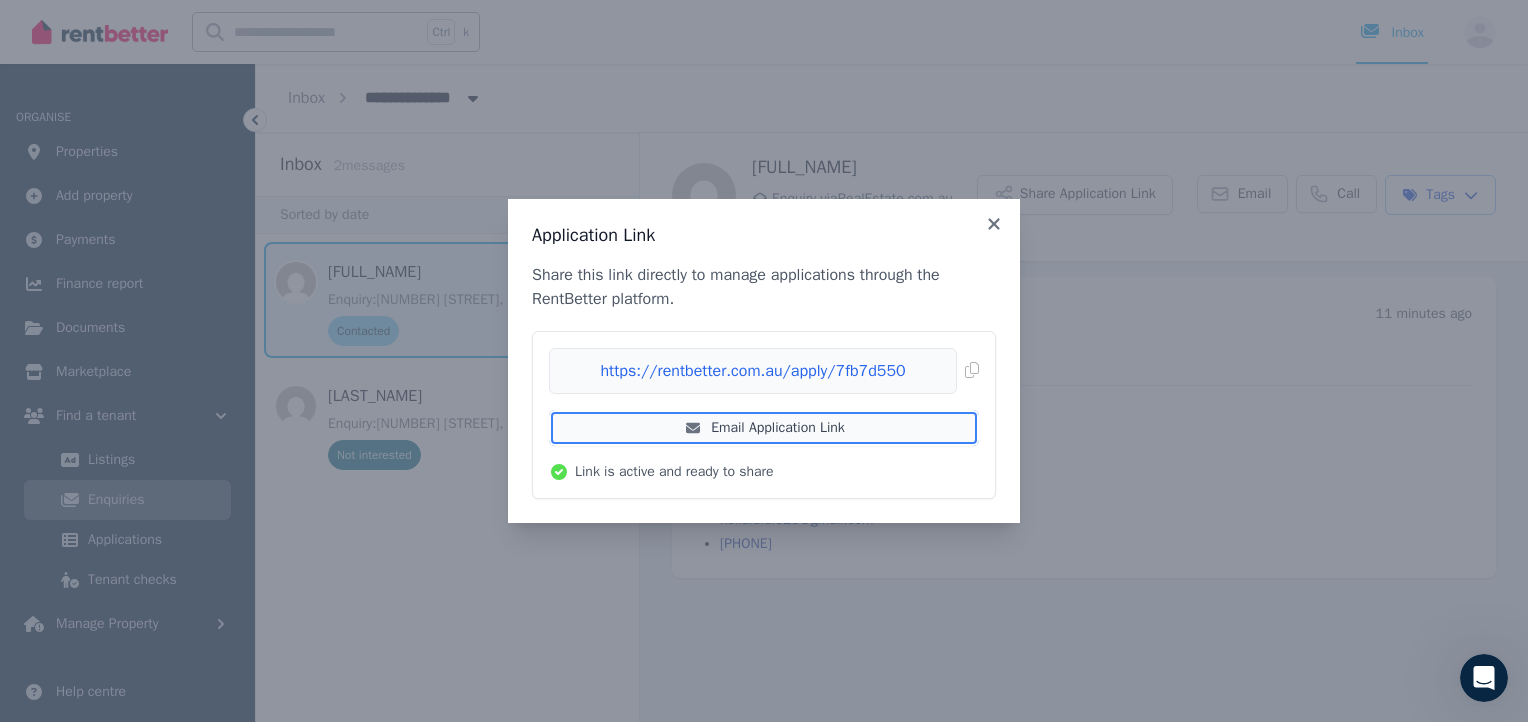 click on "Email Application Link" at bounding box center [764, 428] 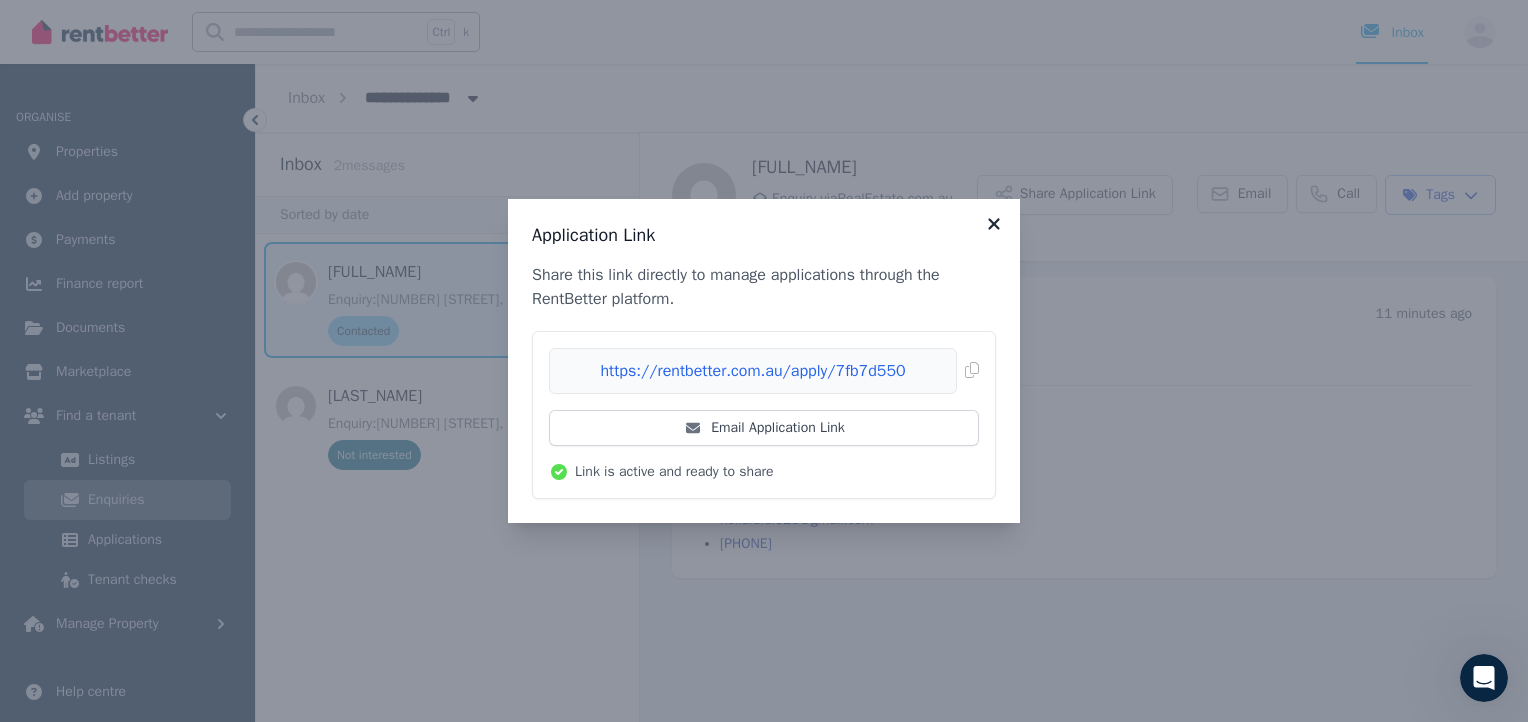 click 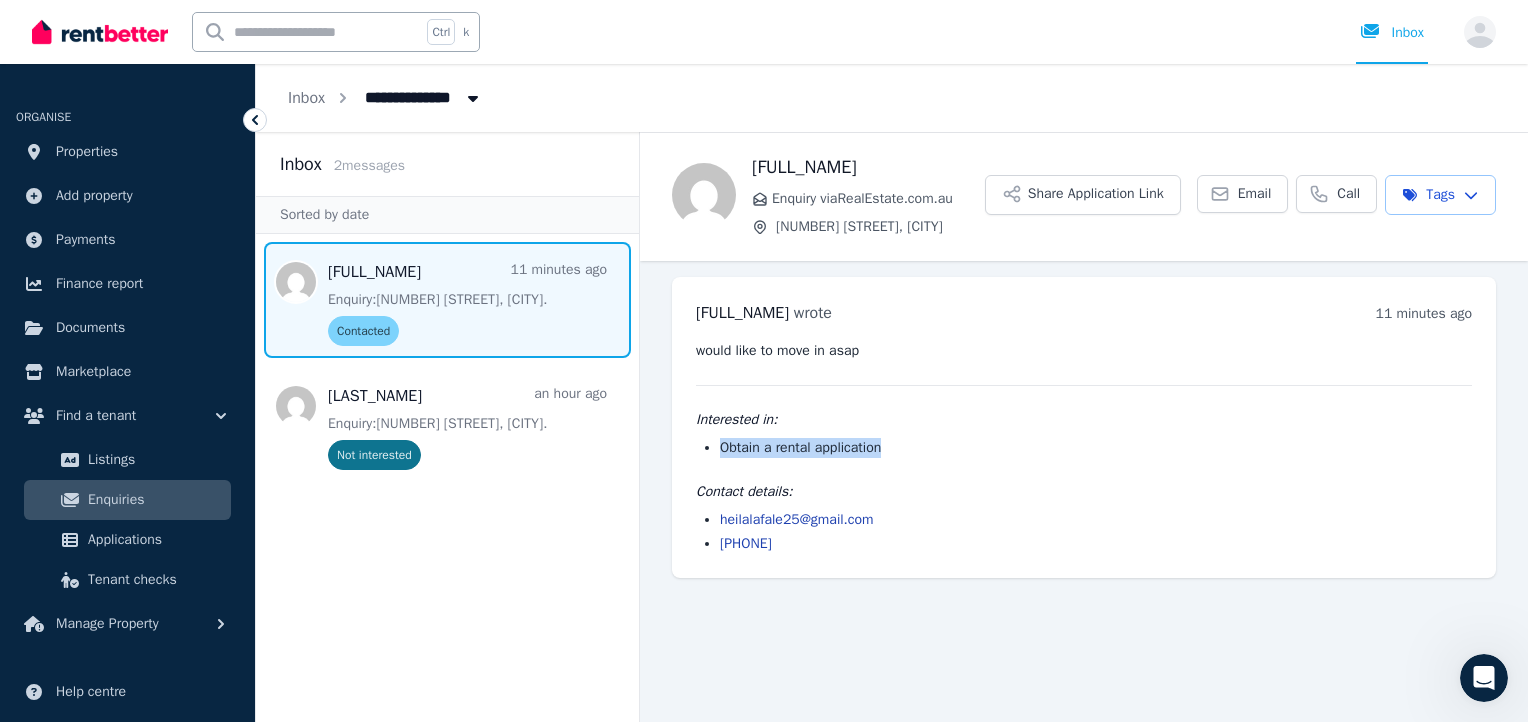 drag, startPoint x: 716, startPoint y: 452, endPoint x: 899, endPoint y: 452, distance: 183 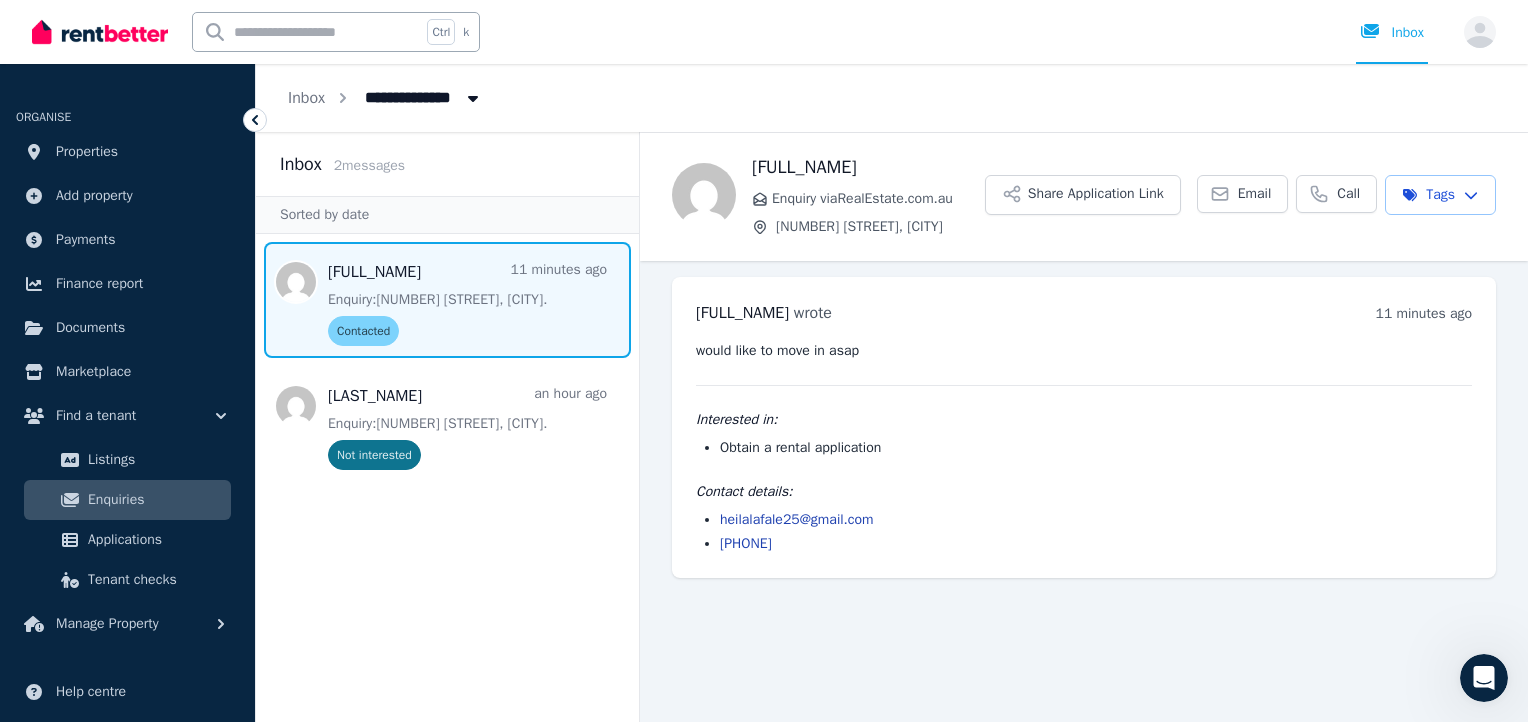 drag, startPoint x: 899, startPoint y: 452, endPoint x: 1030, endPoint y: 471, distance: 132.3707 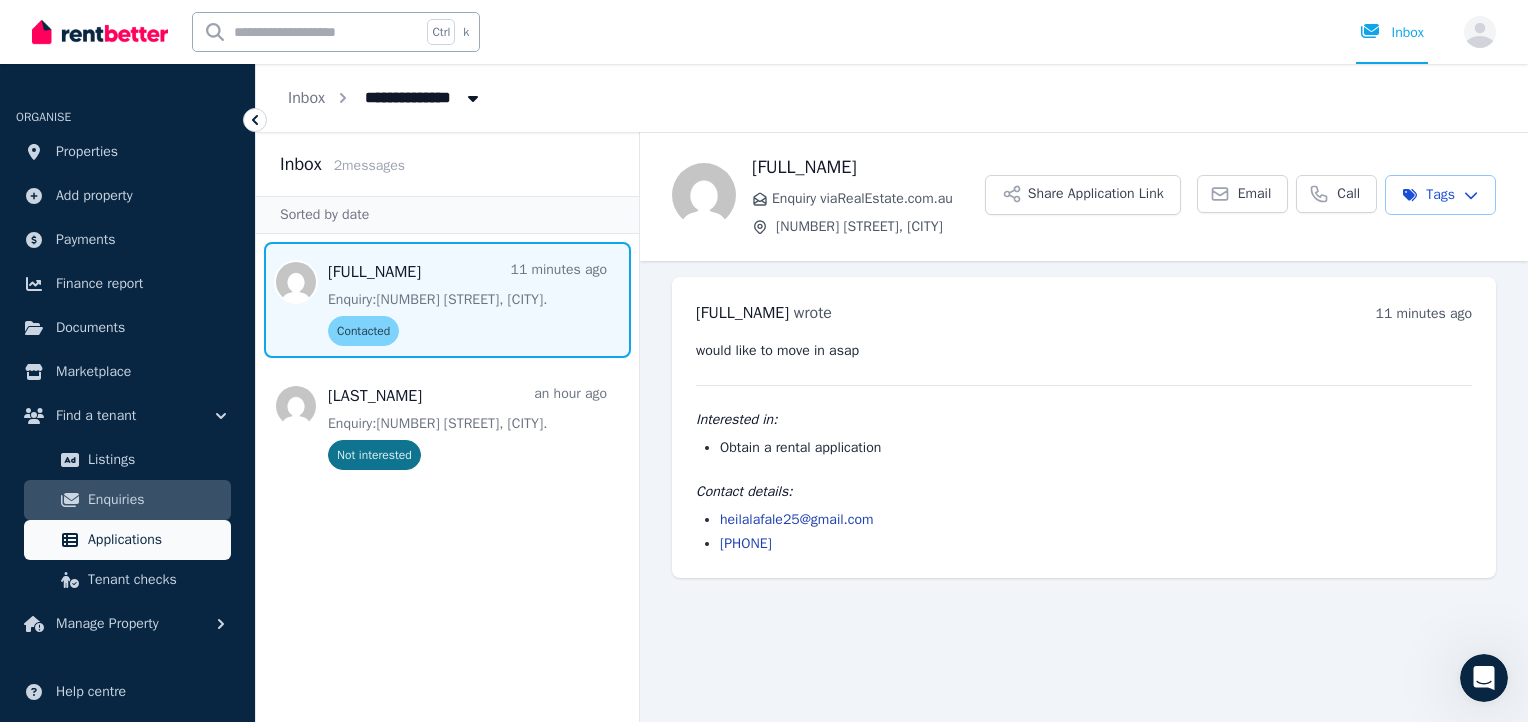 click on "Applications" at bounding box center [155, 540] 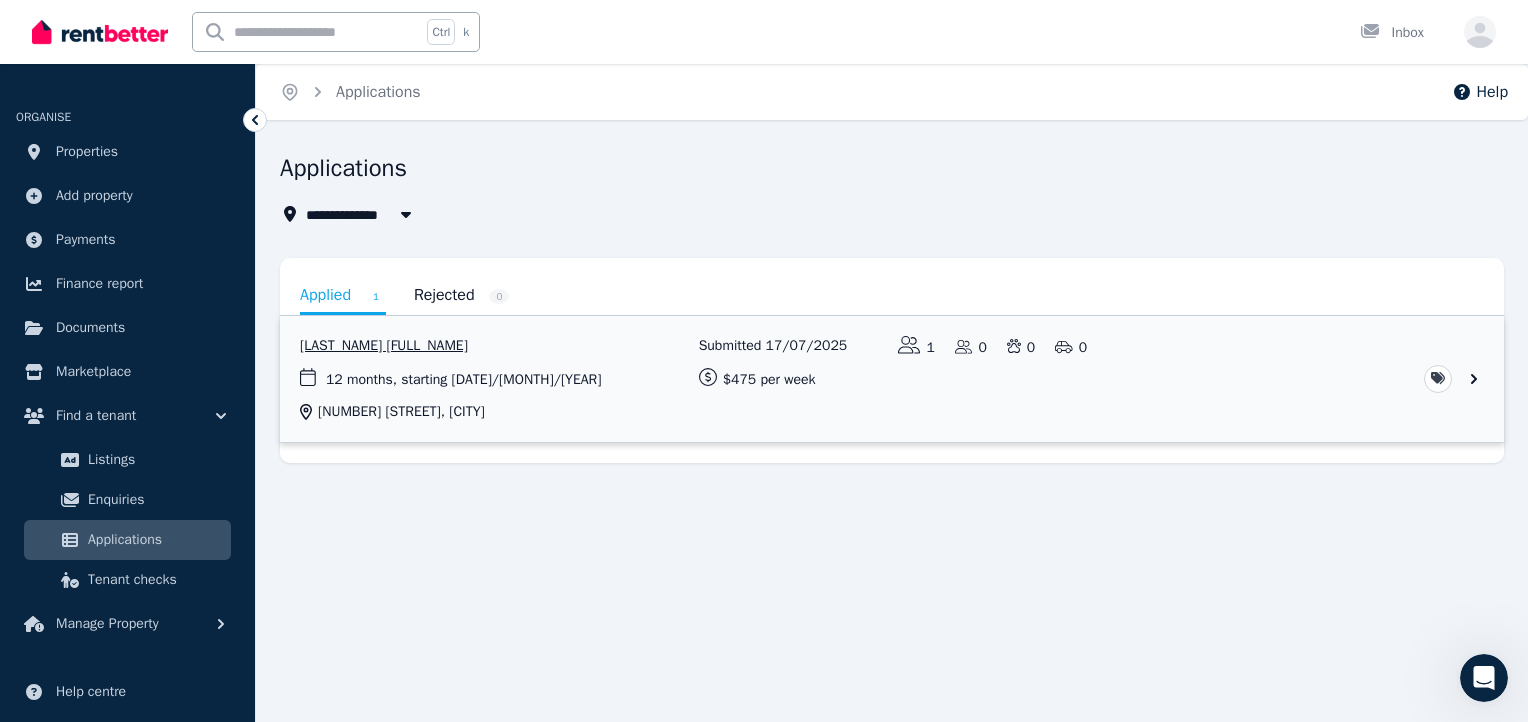 click at bounding box center (892, 379) 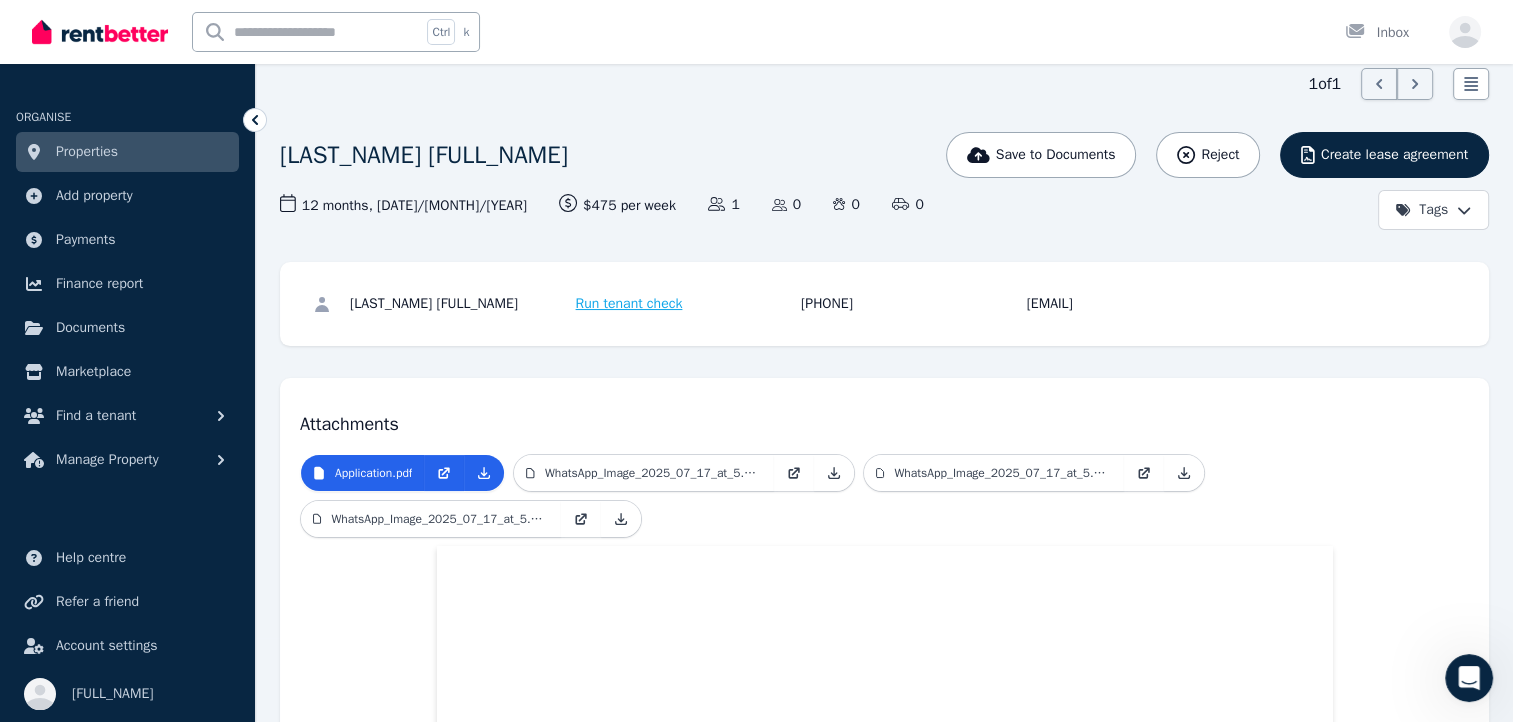scroll, scrollTop: 128, scrollLeft: 0, axis: vertical 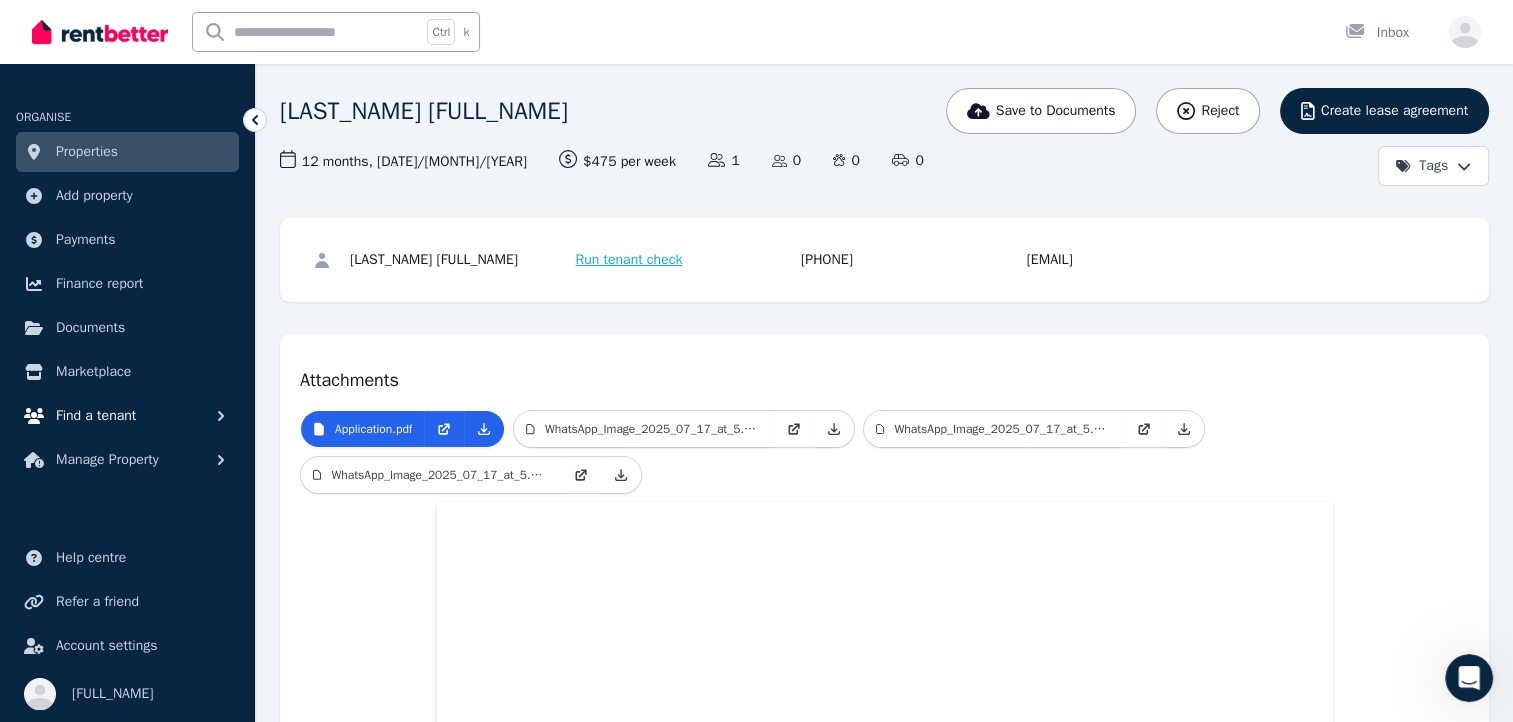 click on "Find a tenant" at bounding box center [96, 416] 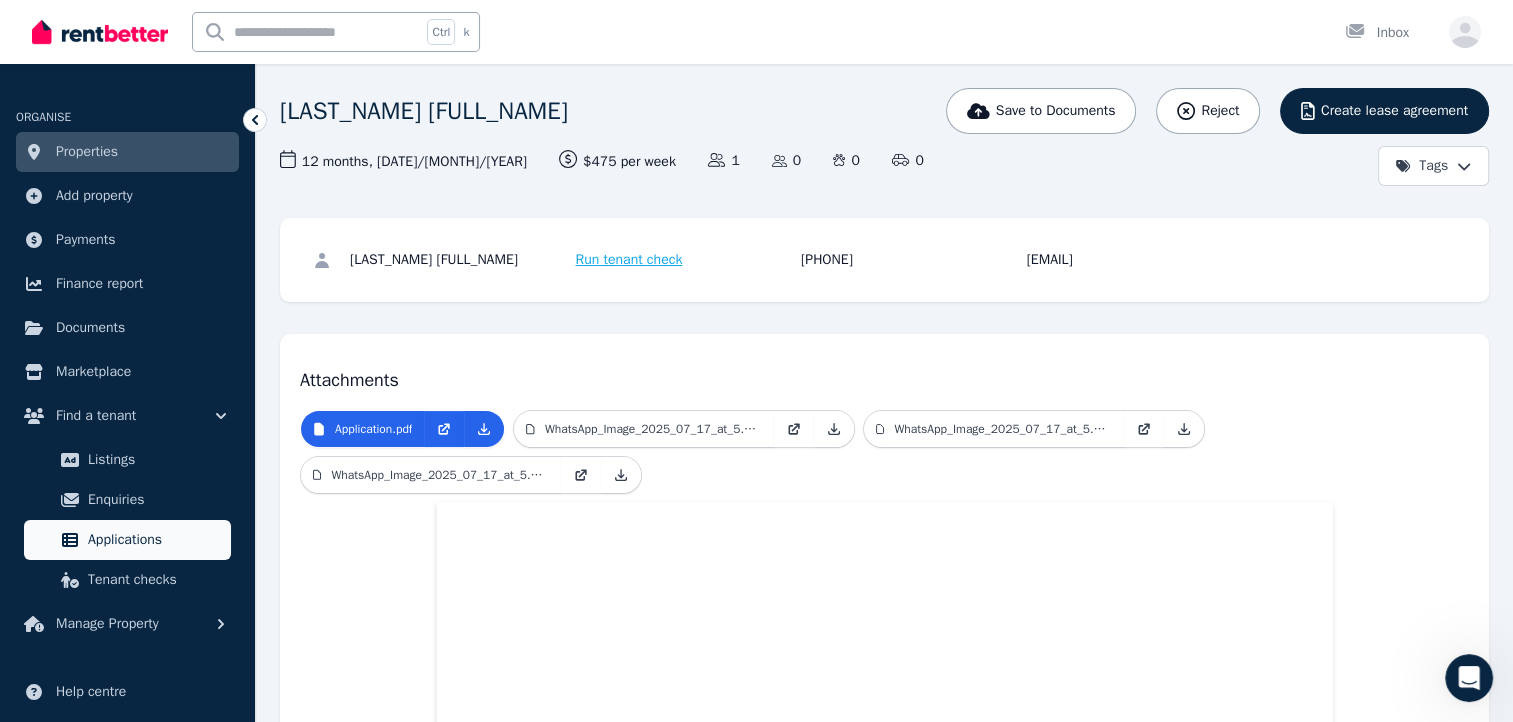 click on "Applications" at bounding box center (155, 540) 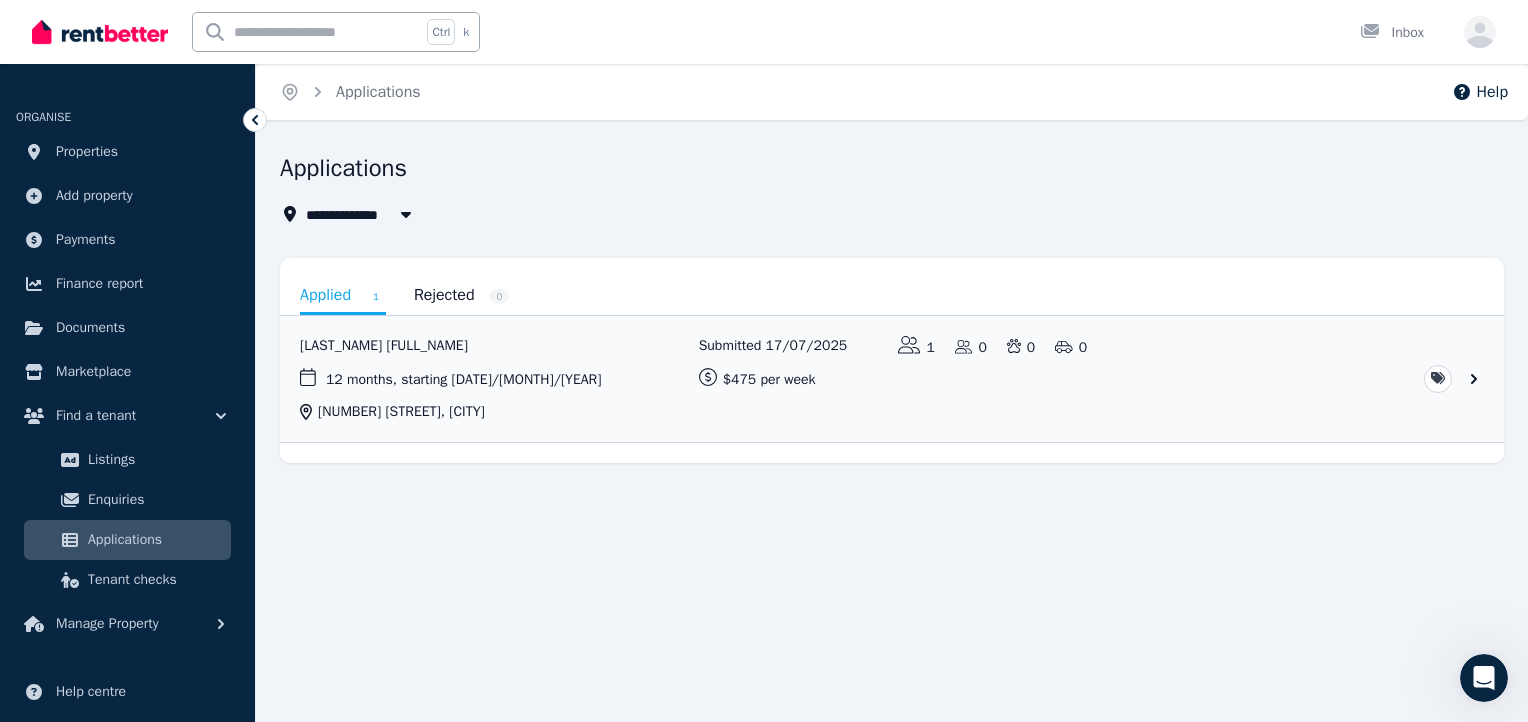 click on "Applications" at bounding box center (127, 540) 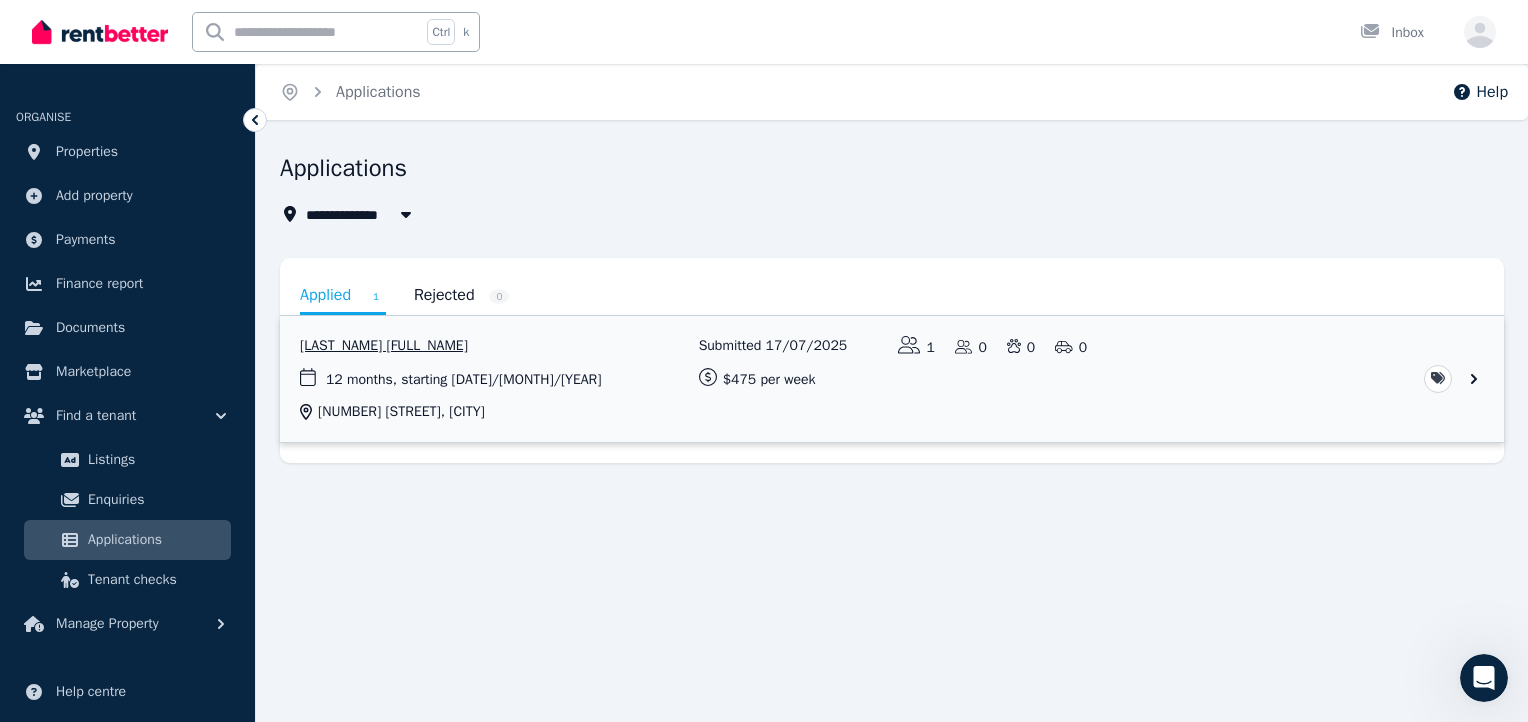 click at bounding box center (892, 379) 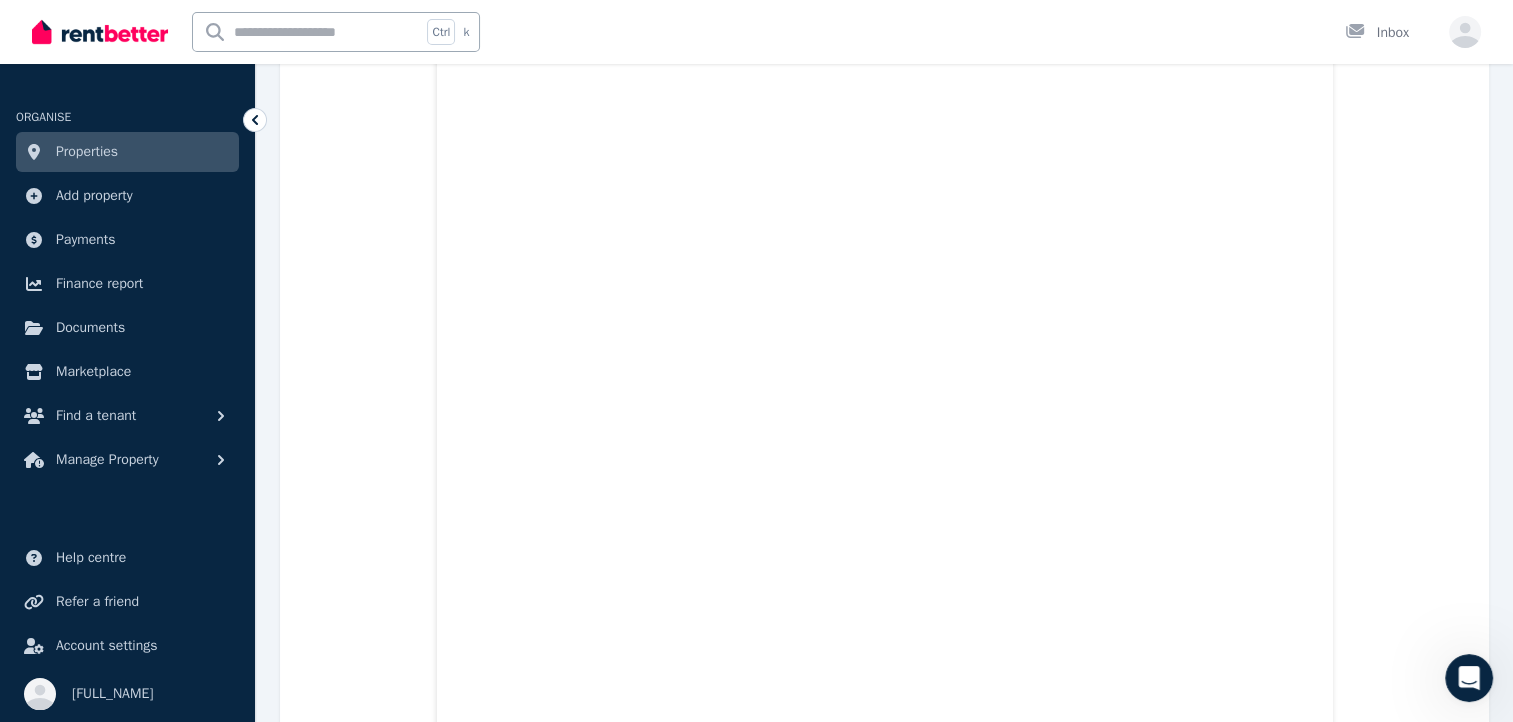 scroll, scrollTop: 10314, scrollLeft: 0, axis: vertical 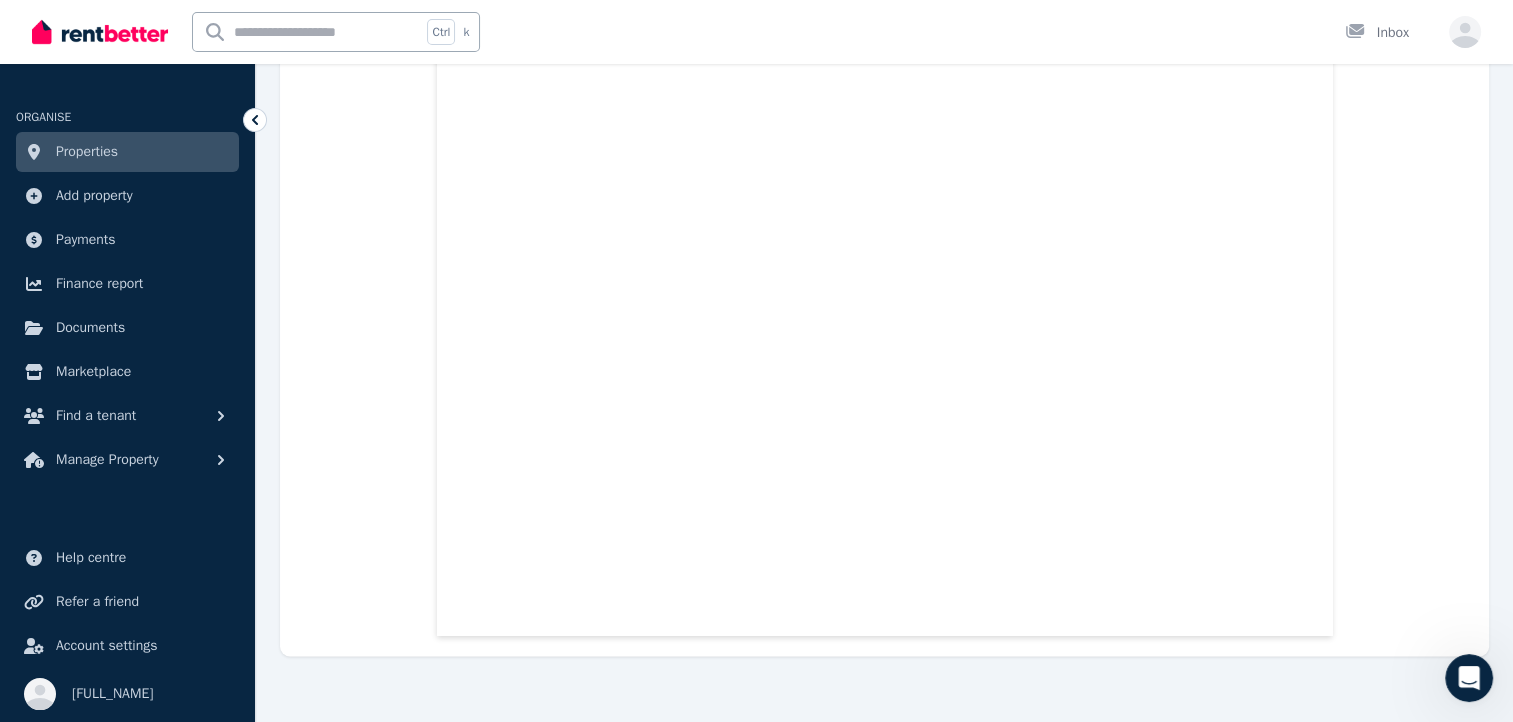 click on "Properties" at bounding box center [87, 152] 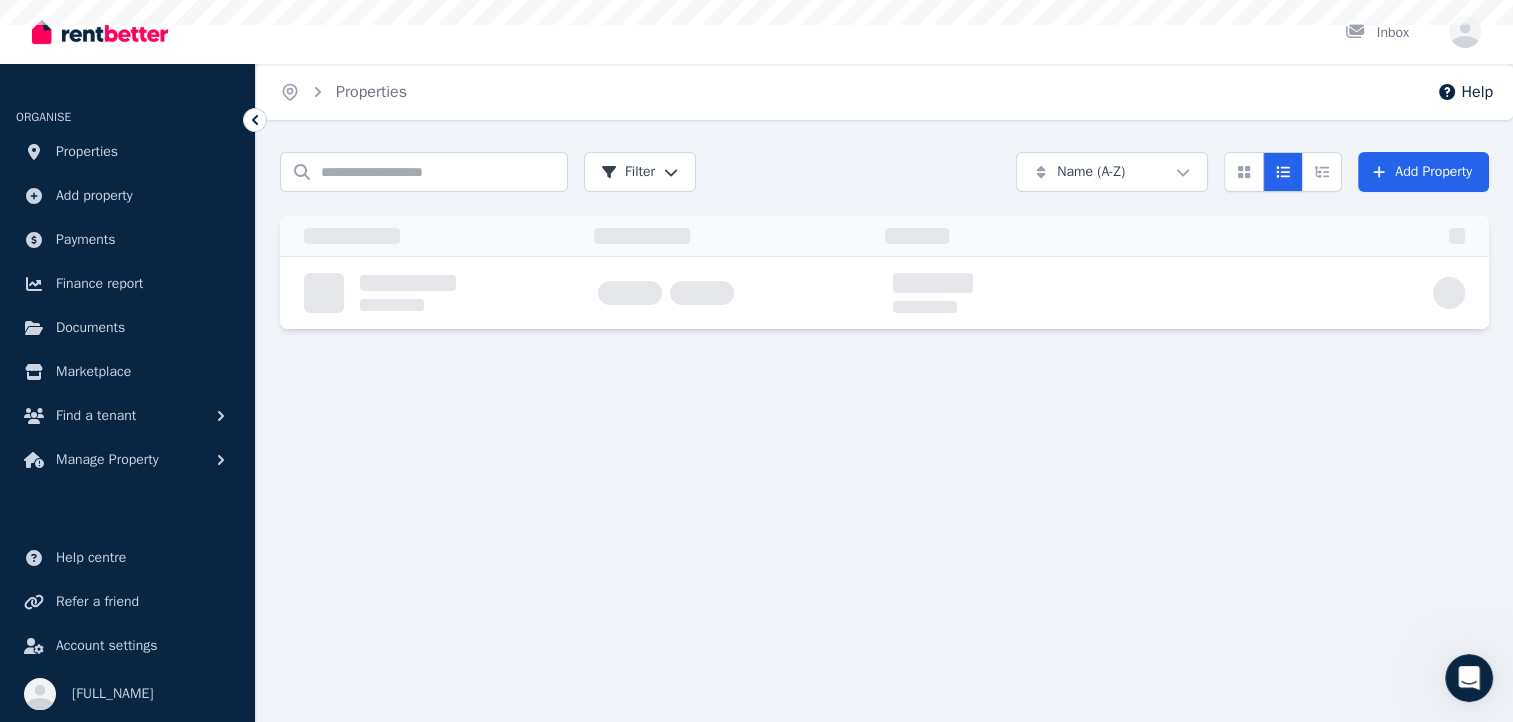 scroll, scrollTop: 0, scrollLeft: 0, axis: both 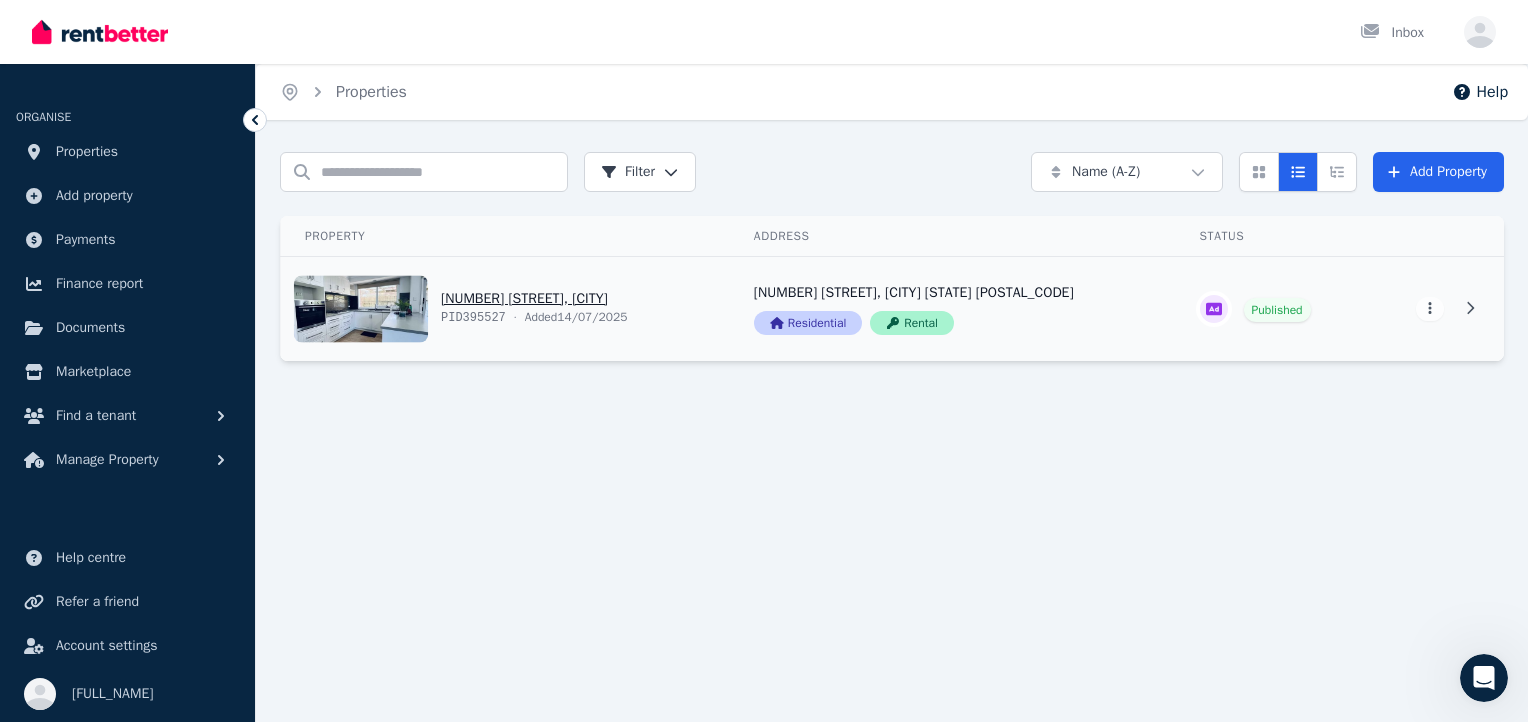 click on "View property details" at bounding box center (505, 309) 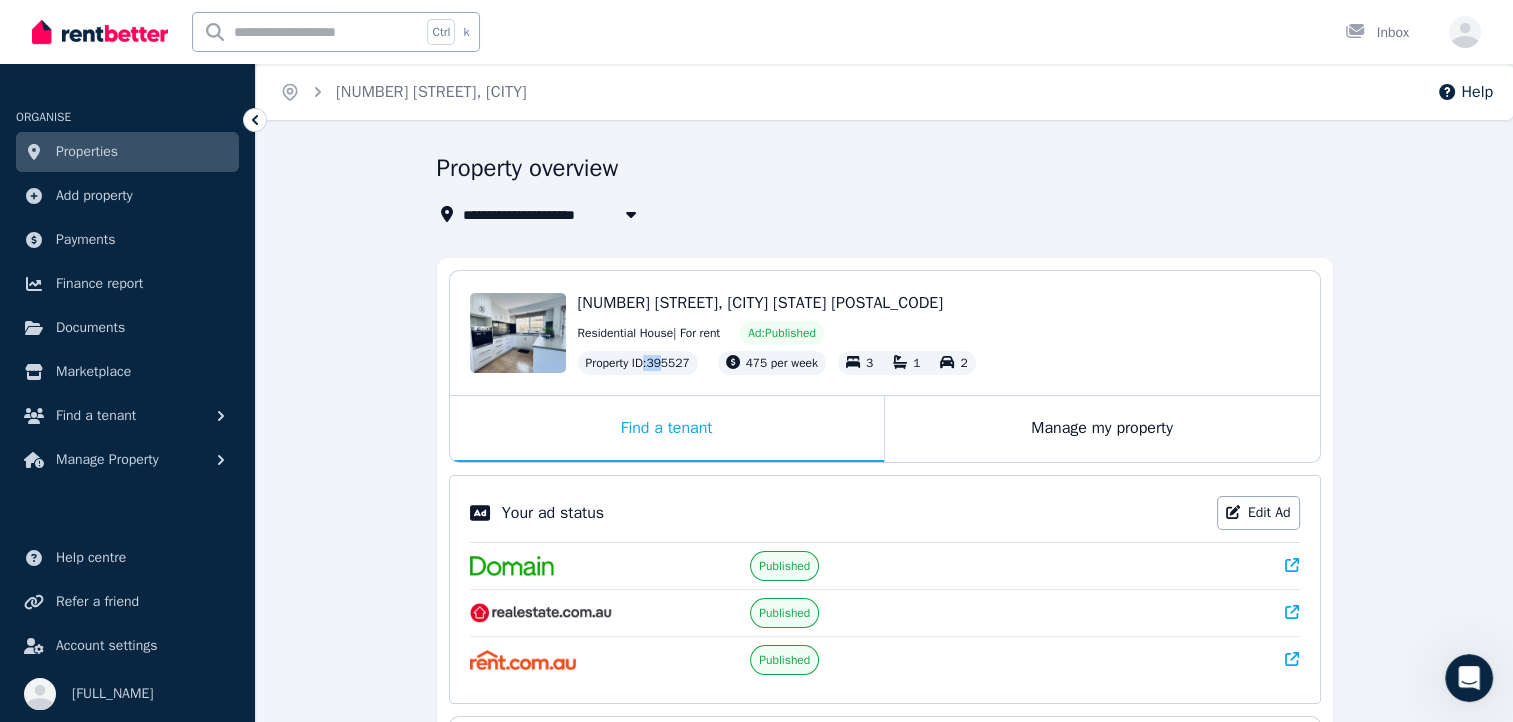 drag, startPoint x: 692, startPoint y: 364, endPoint x: 664, endPoint y: 364, distance: 28 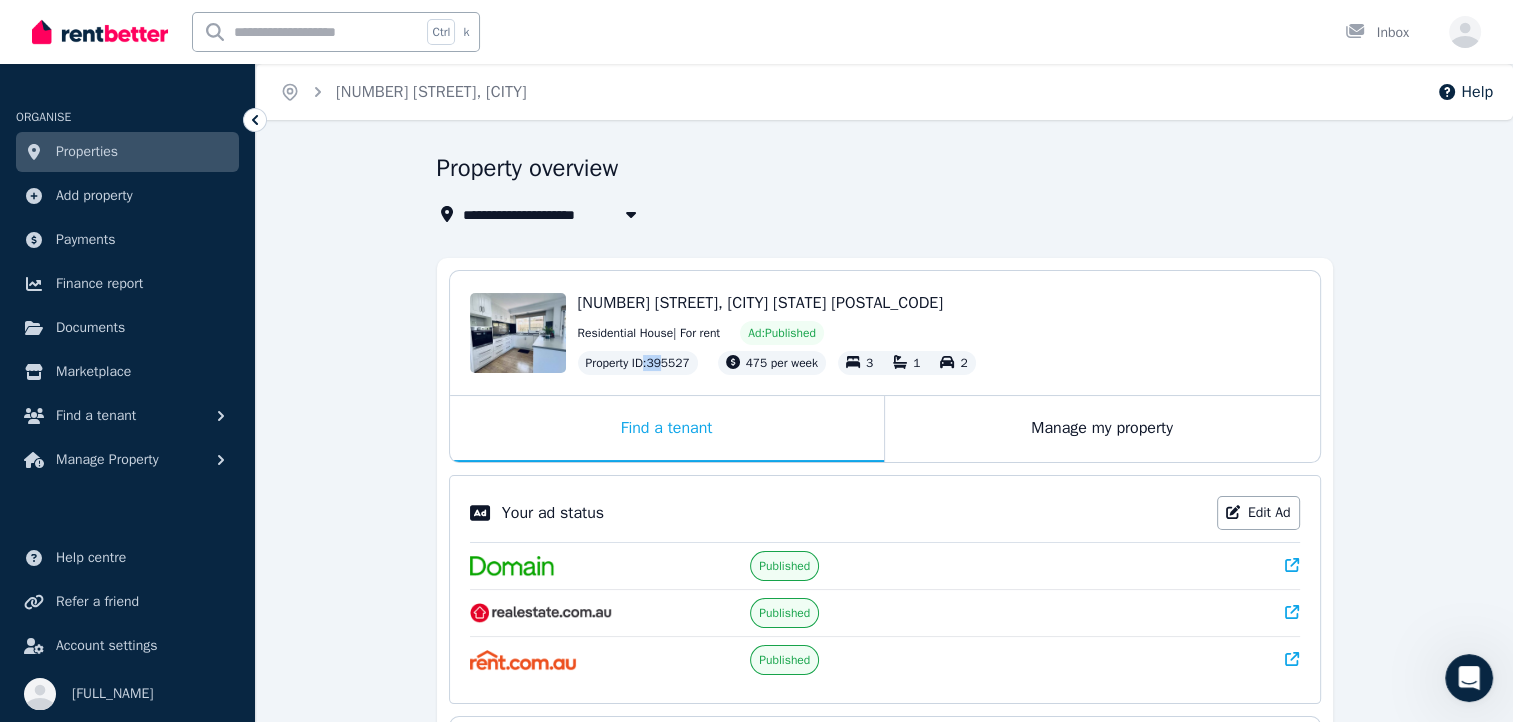 click on "Property ID :  395527" at bounding box center (638, 363) 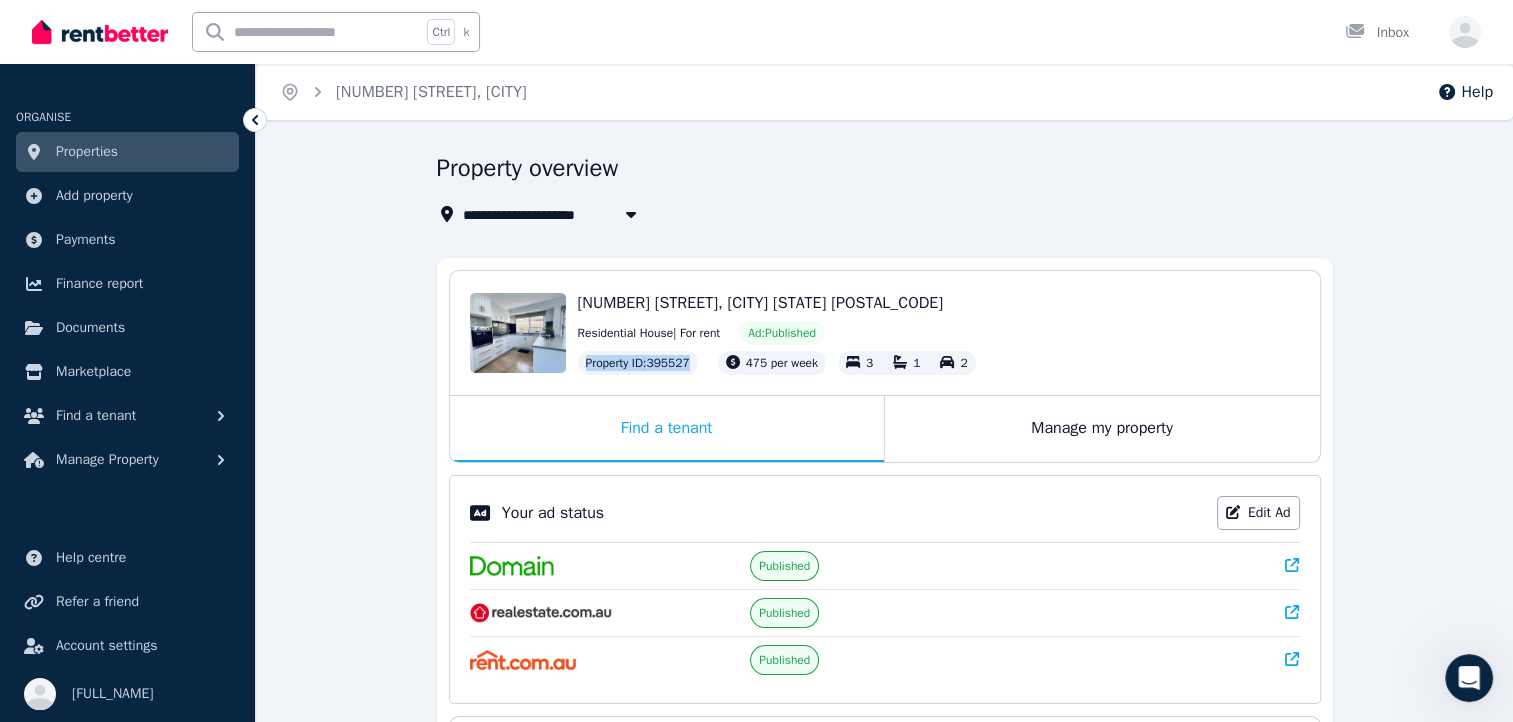 drag, startPoint x: 588, startPoint y: 363, endPoint x: 689, endPoint y: 361, distance: 101.0198 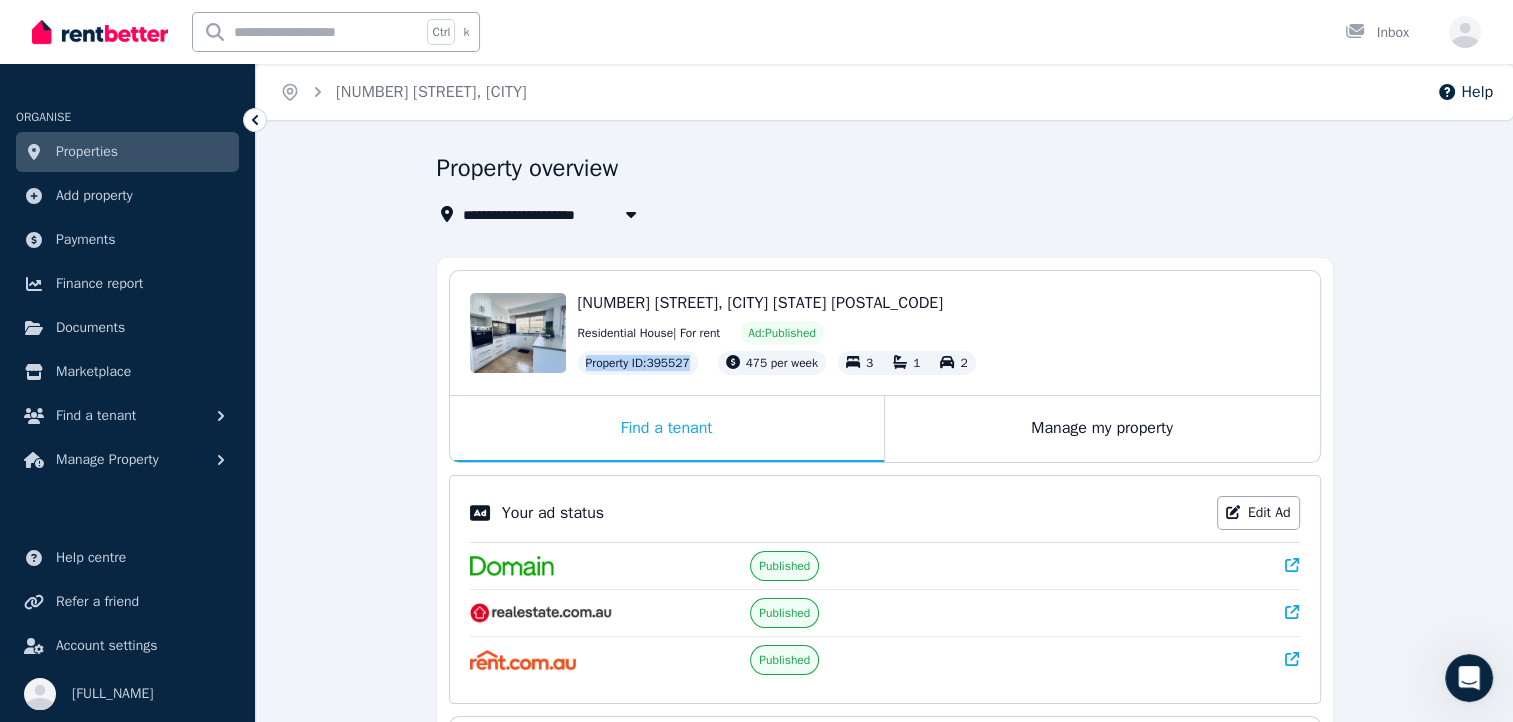 click on "Property ID :  395527" at bounding box center (638, 363) 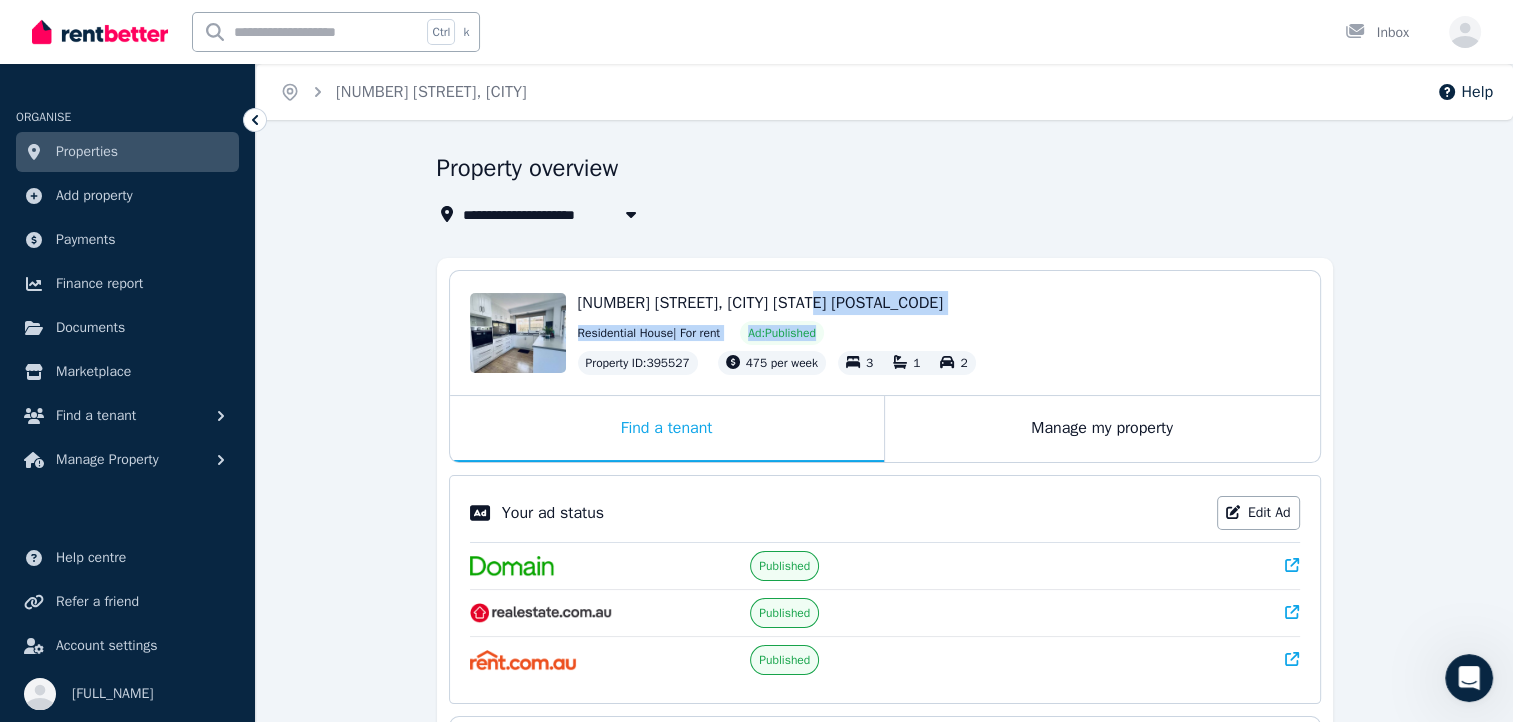 drag, startPoint x: 689, startPoint y: 361, endPoint x: 894, endPoint y: 318, distance: 209.46121 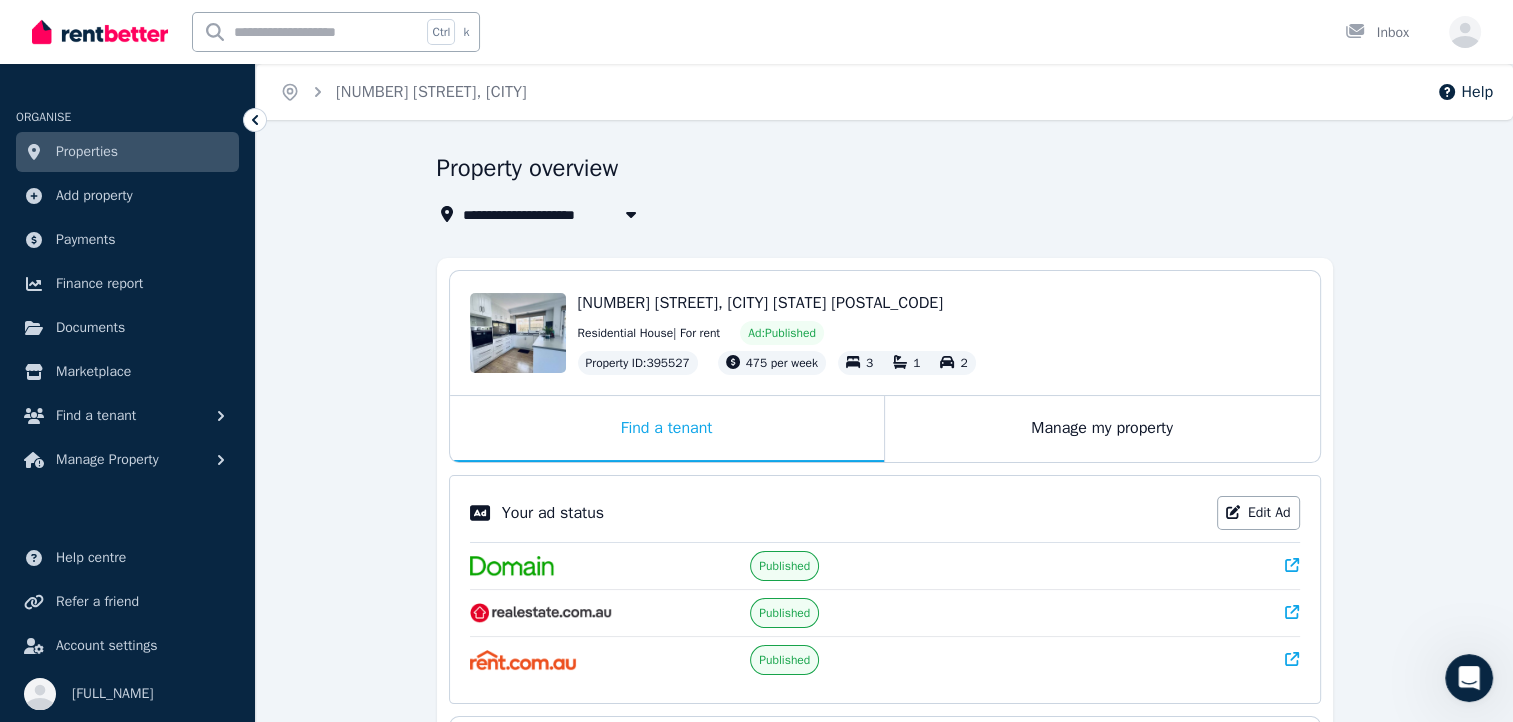 drag, startPoint x: 894, startPoint y: 318, endPoint x: 814, endPoint y: 312, distance: 80.224686 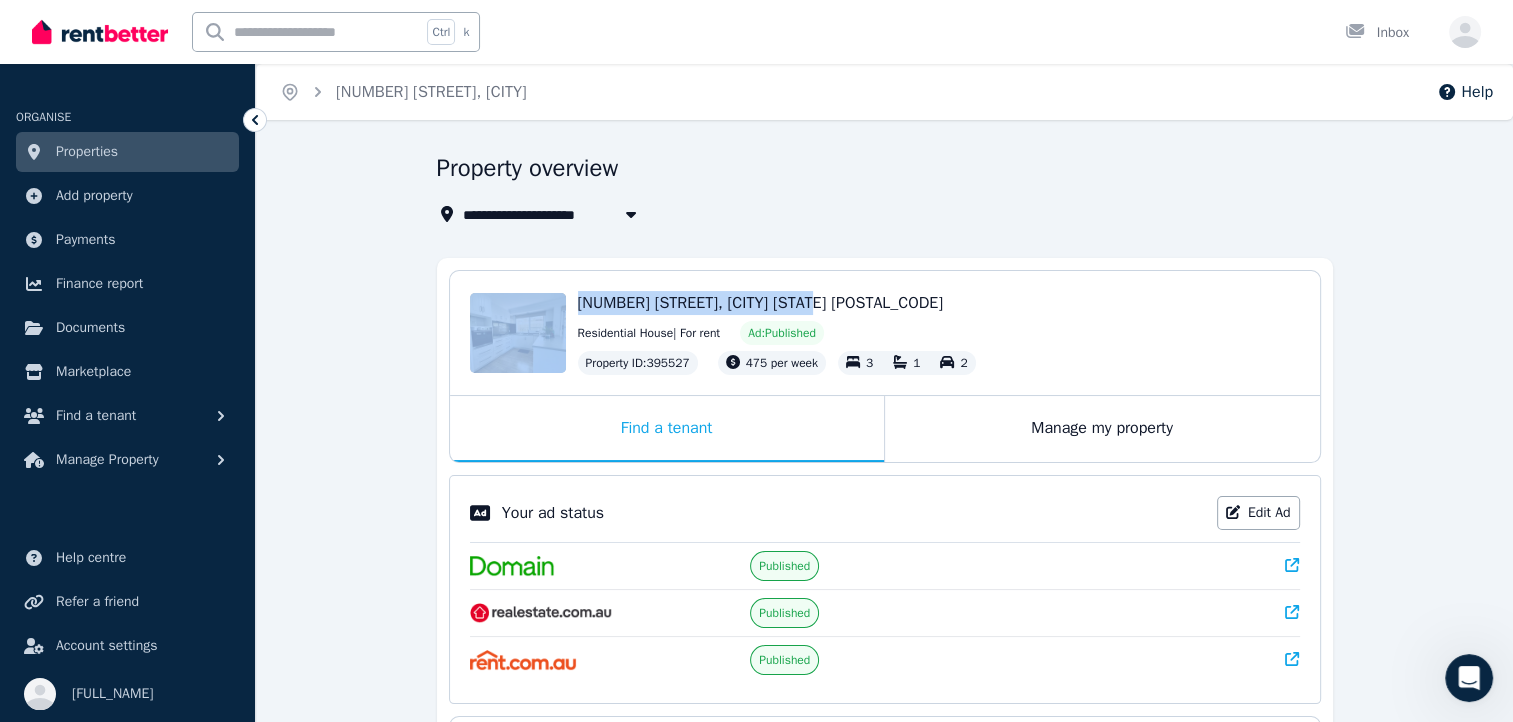 drag, startPoint x: 824, startPoint y: 307, endPoint x: 567, endPoint y: 305, distance: 257.00778 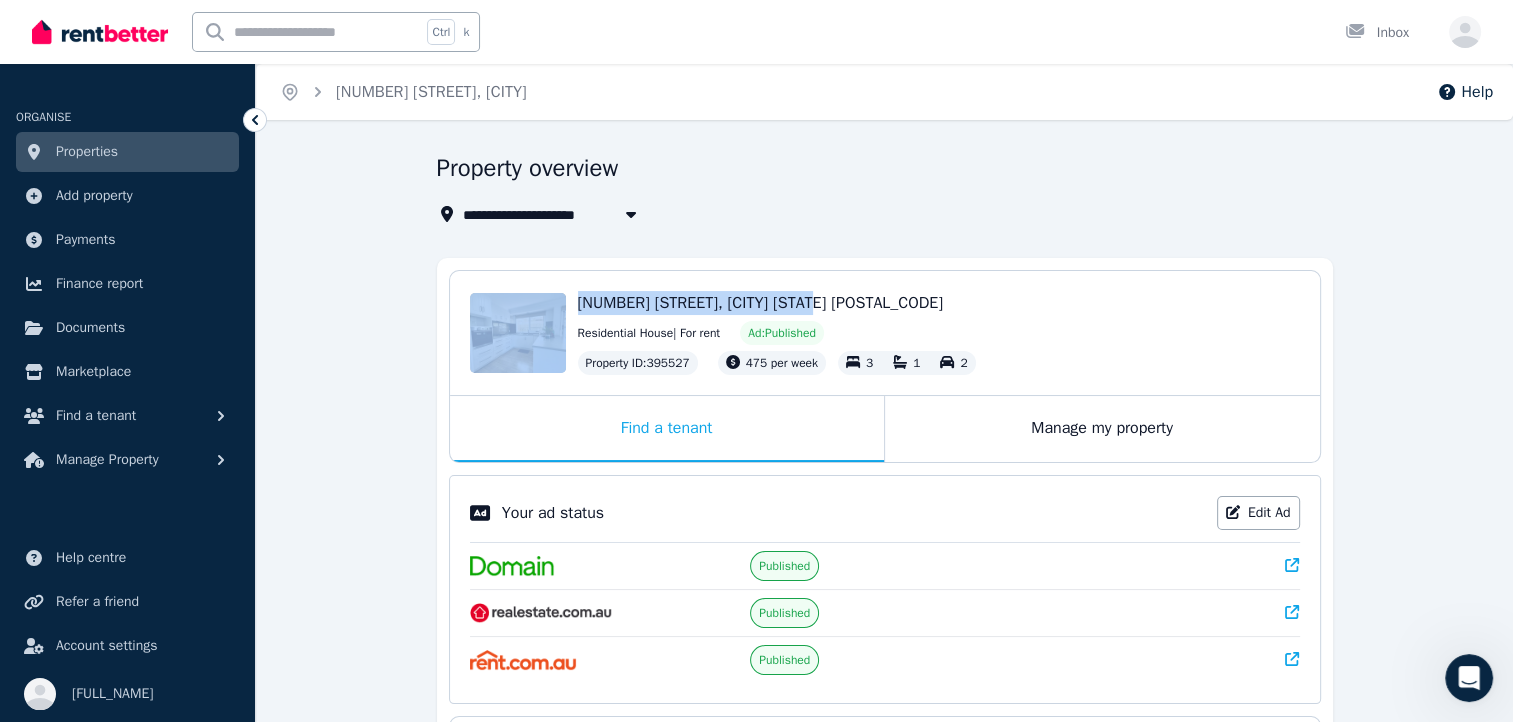 click on "Edit [NUMBER] [STREET], [CITY] [STATE] [POSTAL_CODE] Residential   House  | For rent Ad:  Published Property ID :  395527 475 per week 3 1 2" at bounding box center (885, 333) 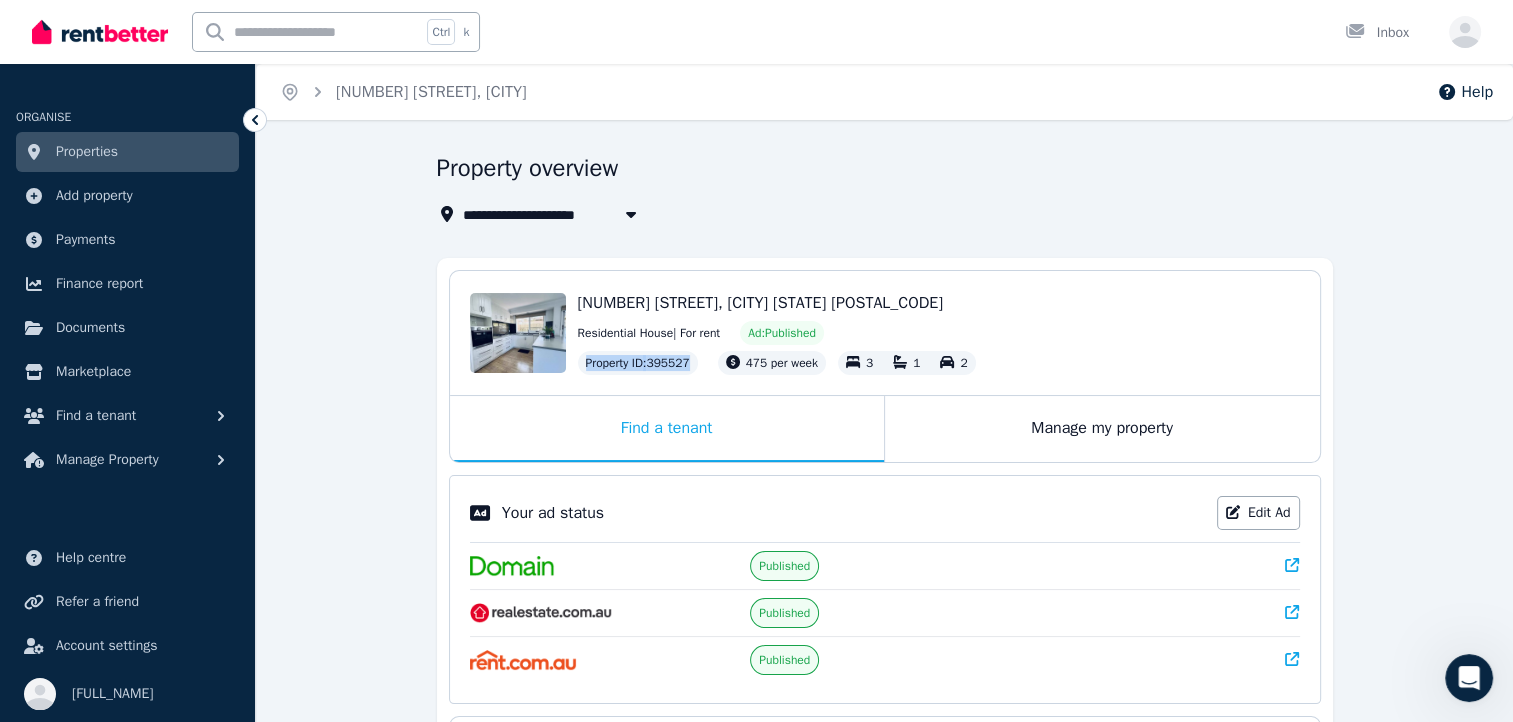 drag, startPoint x: 567, startPoint y: 305, endPoint x: 584, endPoint y: 362, distance: 59.48109 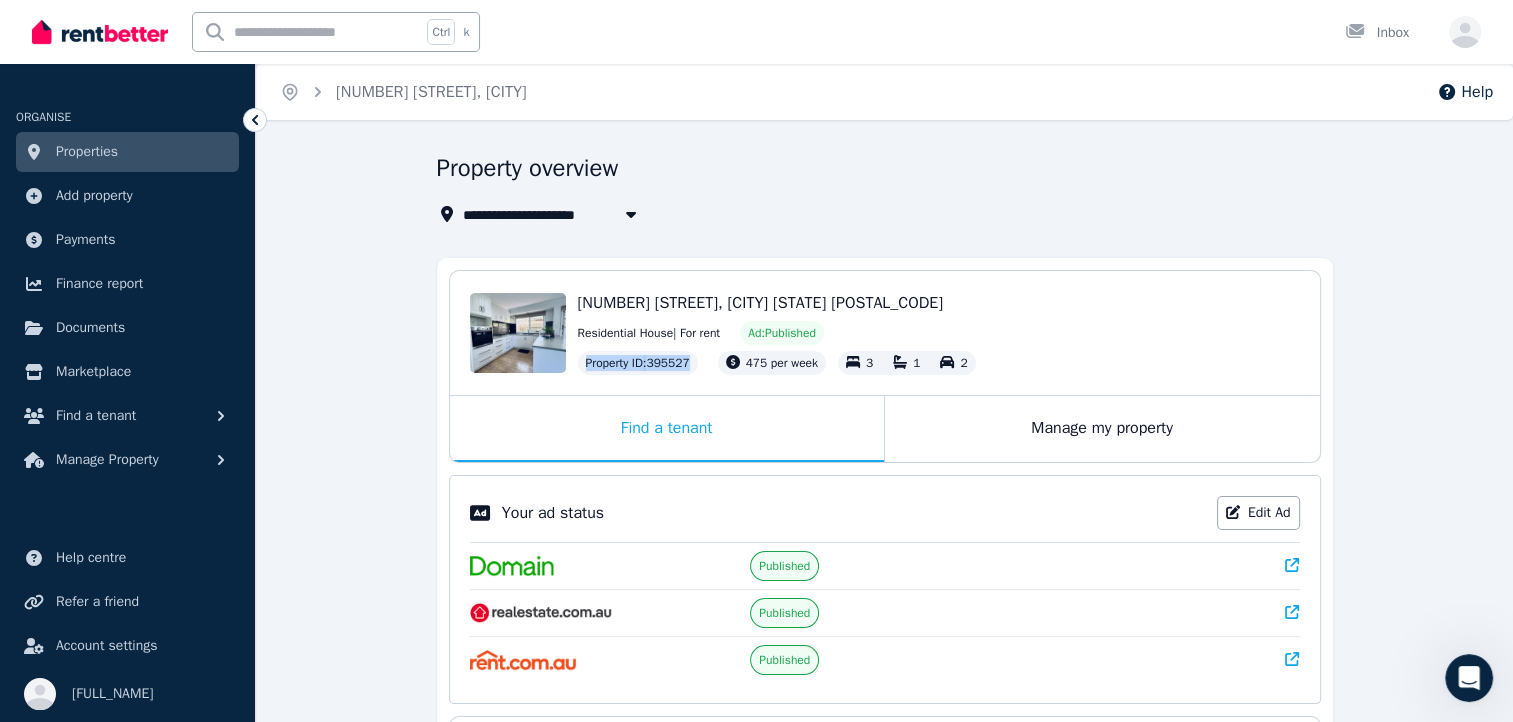 click on "Property ID :  395527" at bounding box center (638, 363) 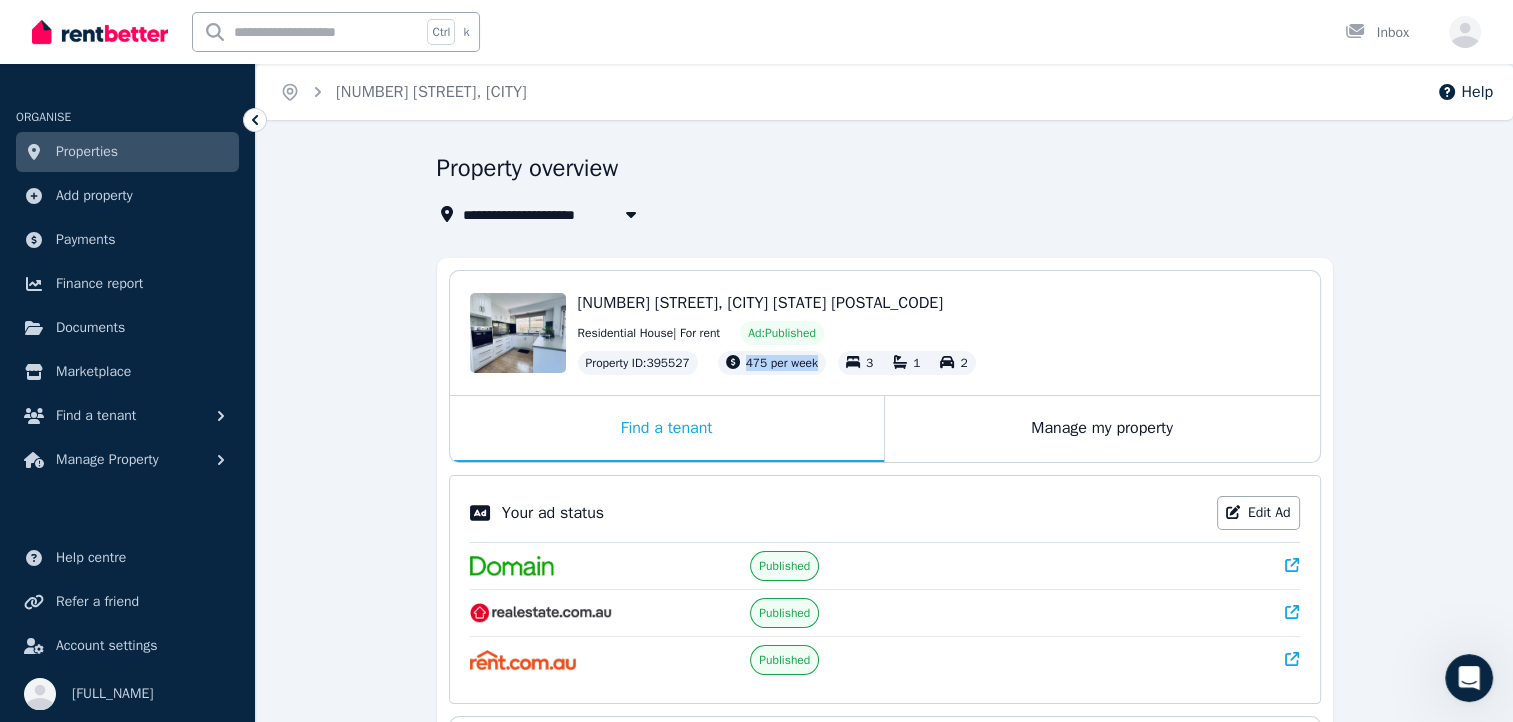 drag, startPoint x: 820, startPoint y: 362, endPoint x: 740, endPoint y: 364, distance: 80.024994 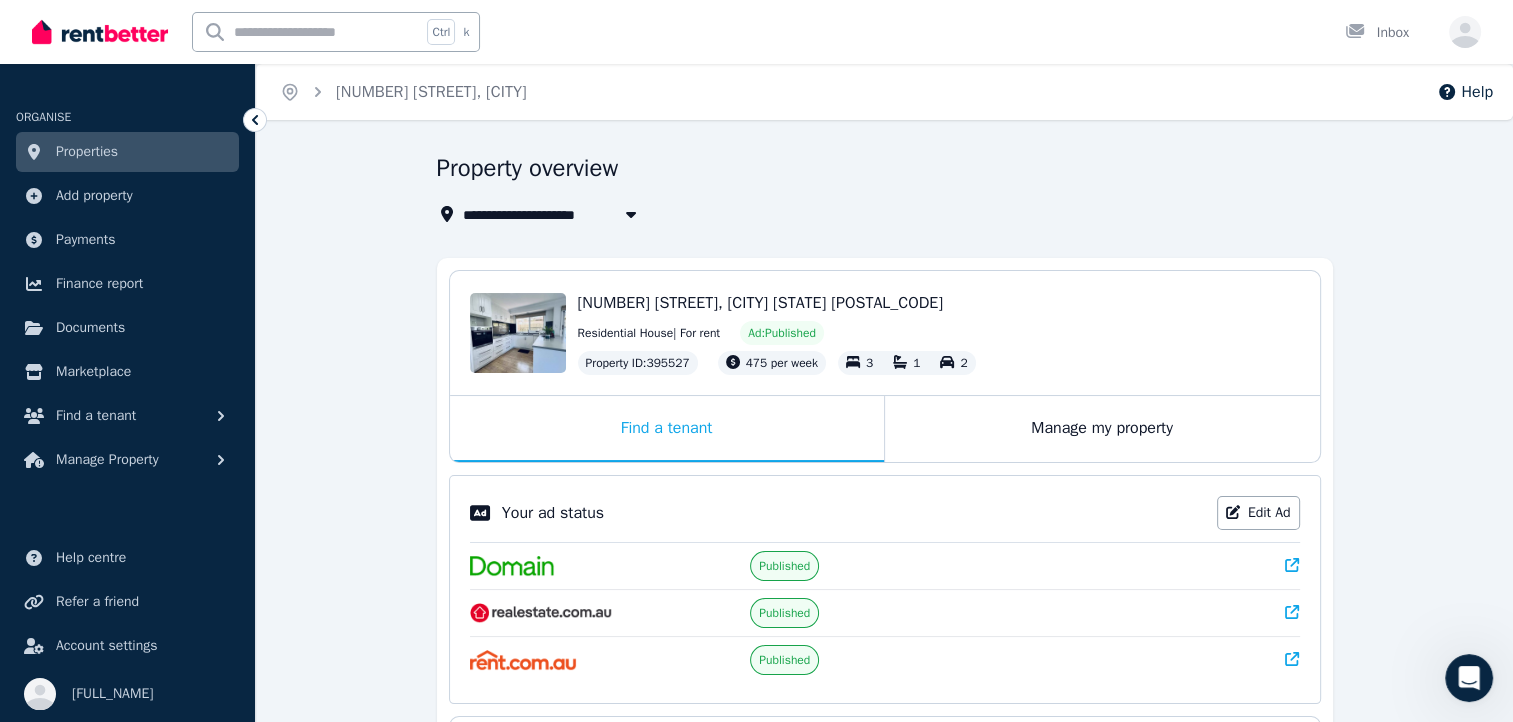 drag, startPoint x: 692, startPoint y: 360, endPoint x: 647, endPoint y: 359, distance: 45.01111 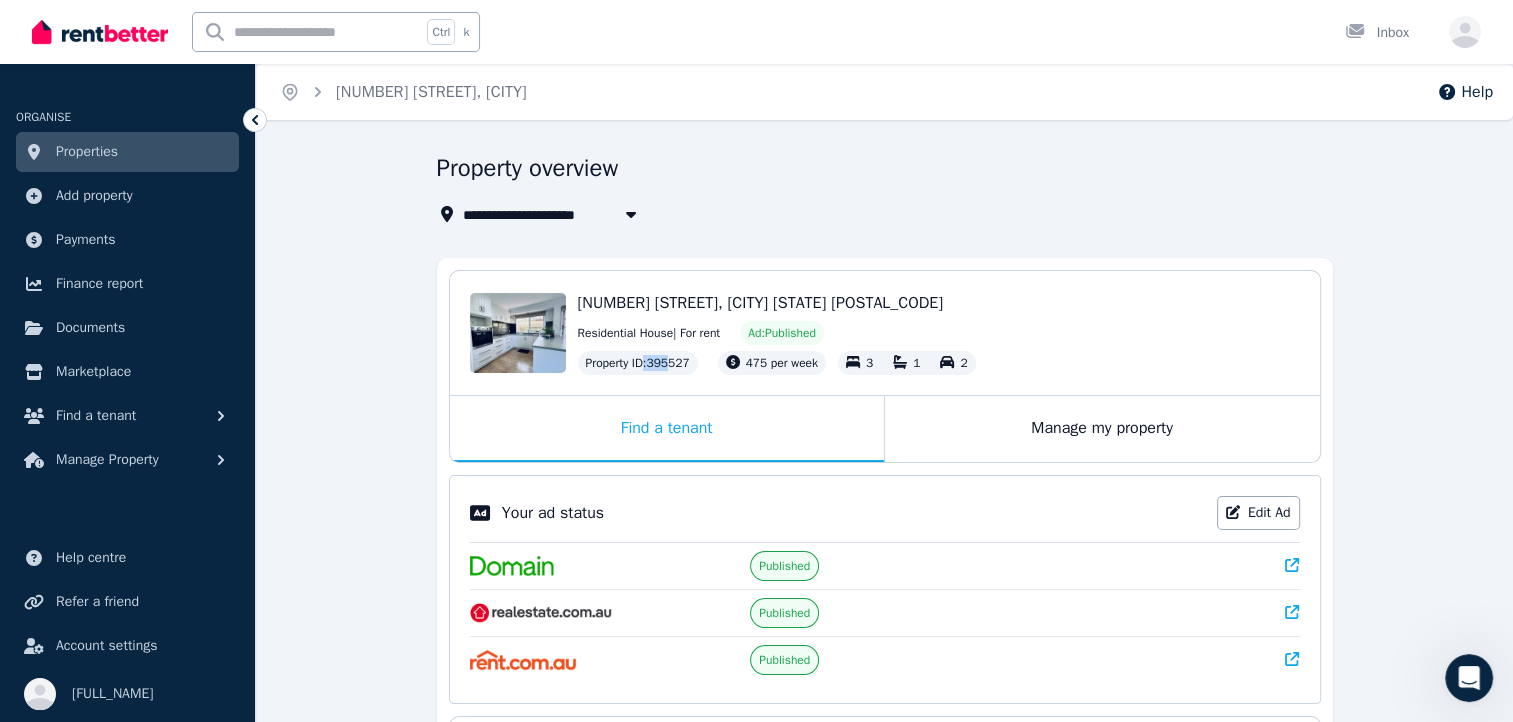 drag, startPoint x: 694, startPoint y: 364, endPoint x: 672, endPoint y: 364, distance: 22 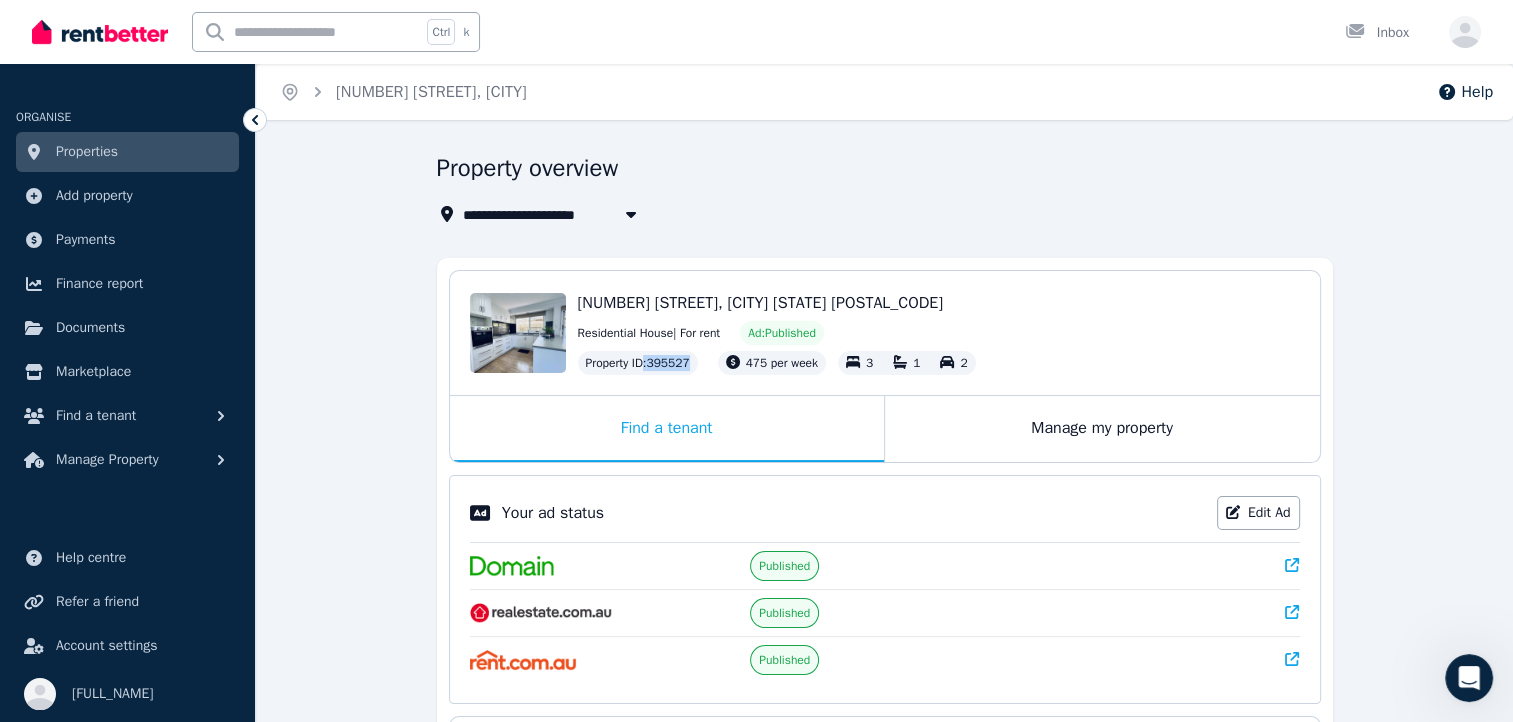 drag, startPoint x: 672, startPoint y: 364, endPoint x: 692, endPoint y: 361, distance: 20.22375 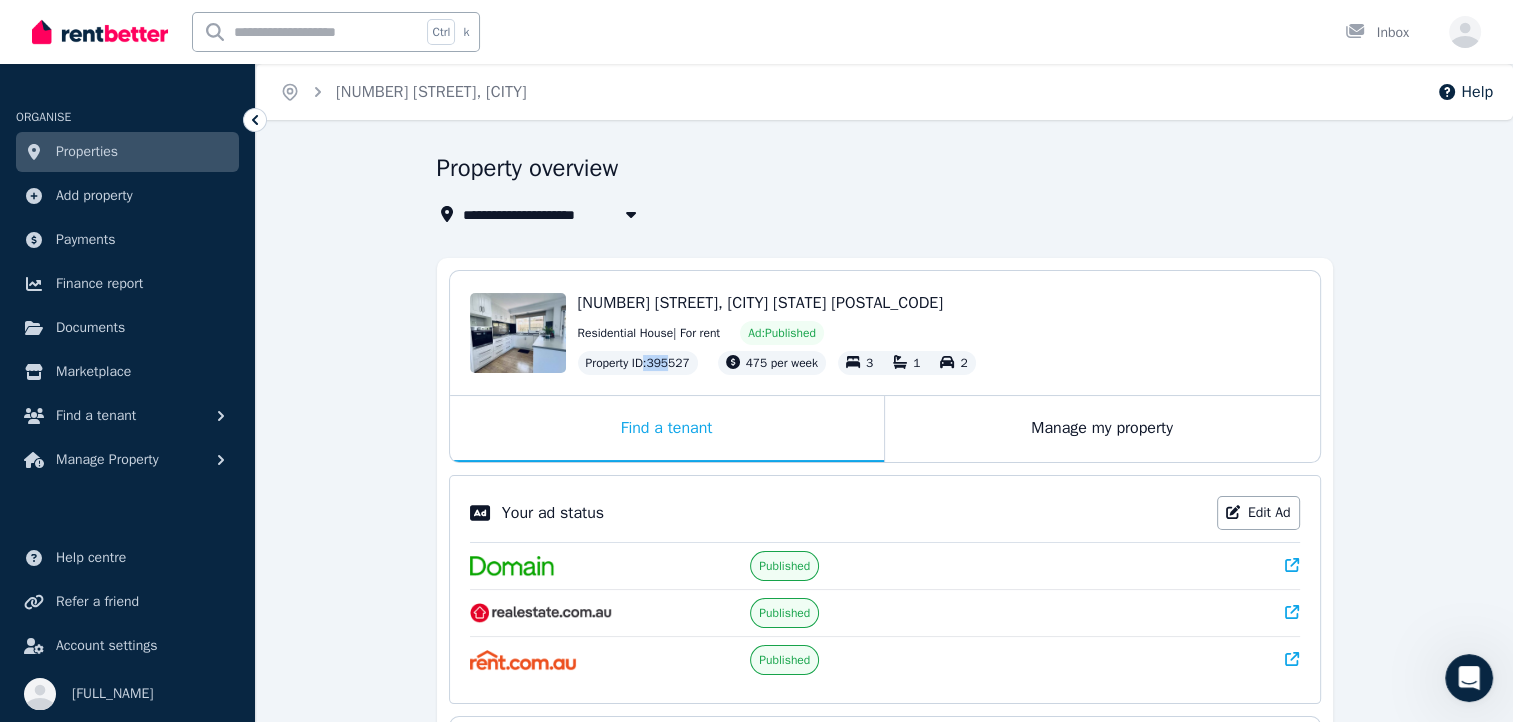 drag, startPoint x: 695, startPoint y: 363, endPoint x: 670, endPoint y: 363, distance: 25 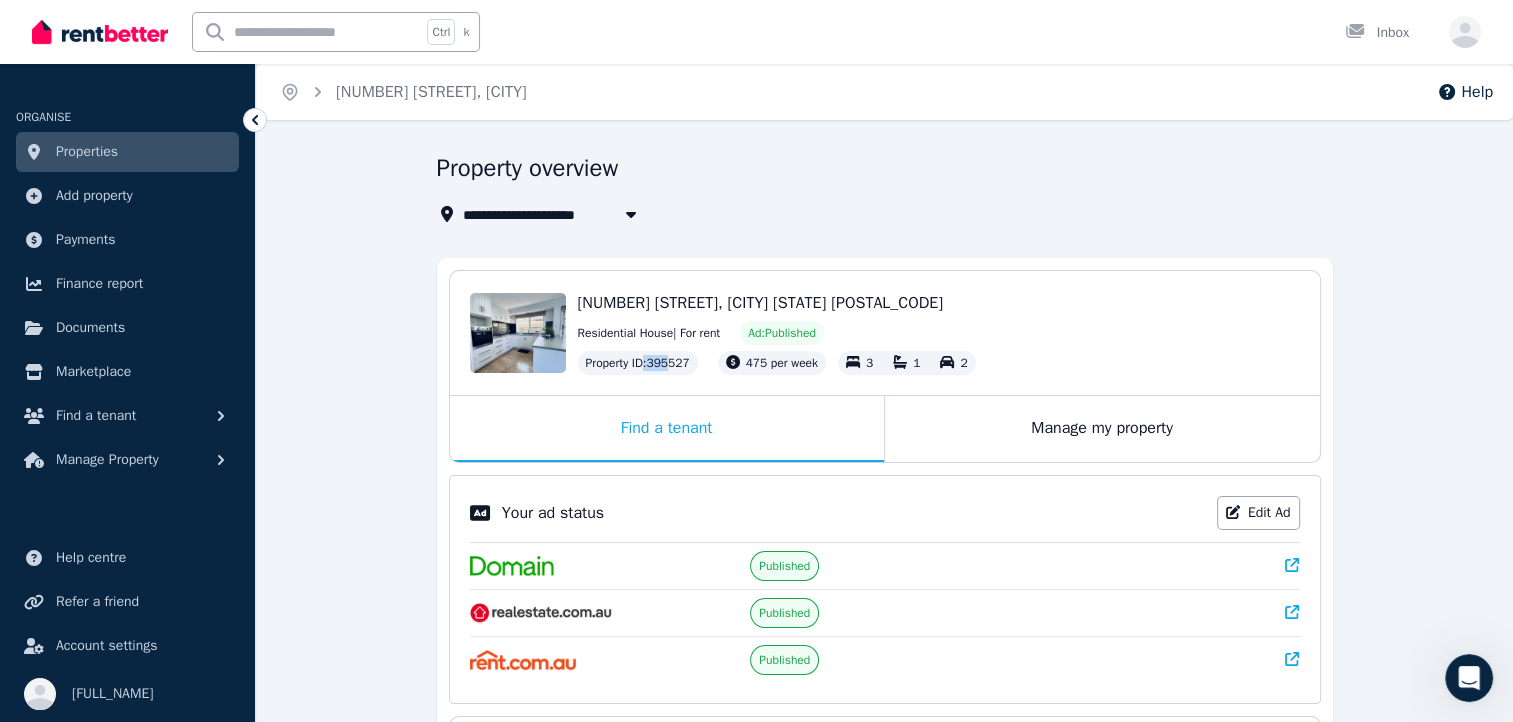 click on "Property ID :  395527" at bounding box center (638, 363) 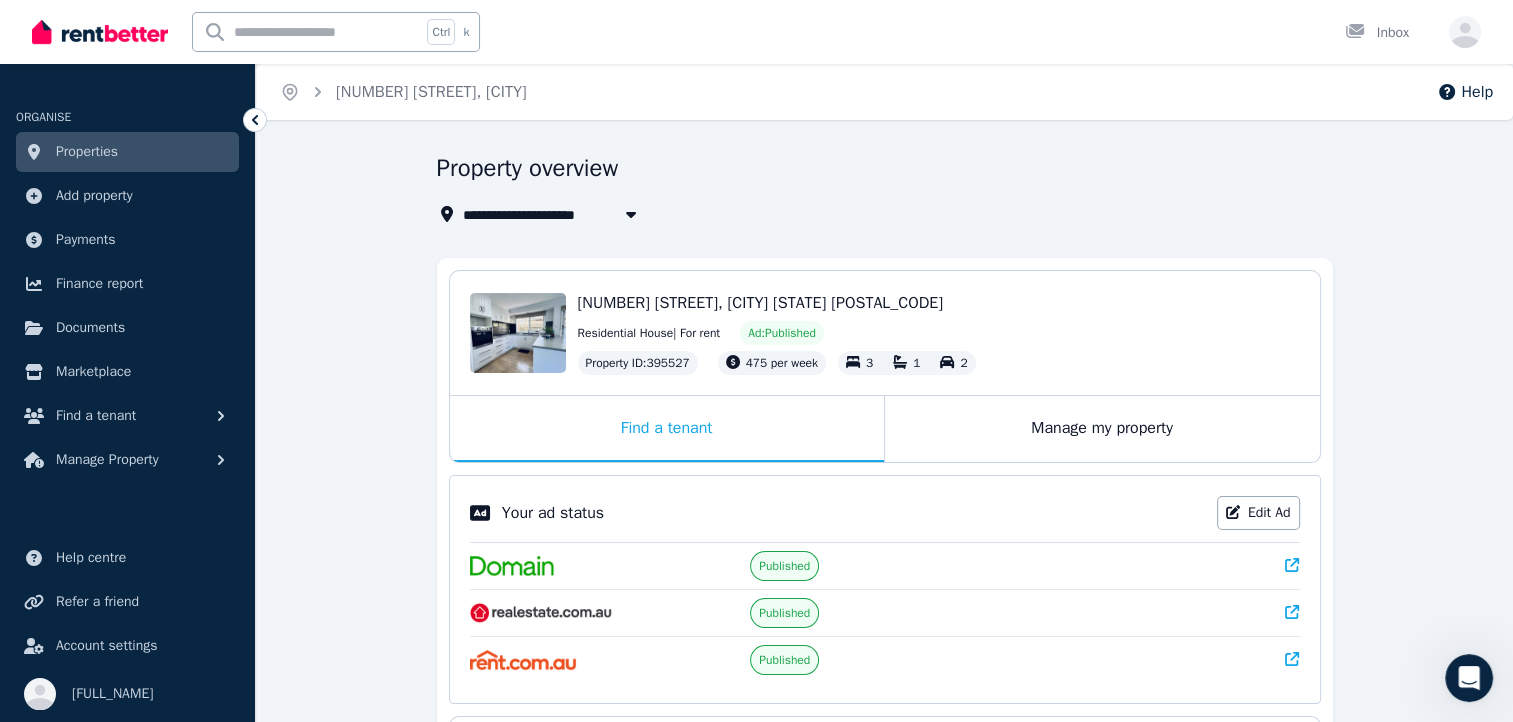 drag, startPoint x: 670, startPoint y: 363, endPoint x: 684, endPoint y: 364, distance: 14.035668 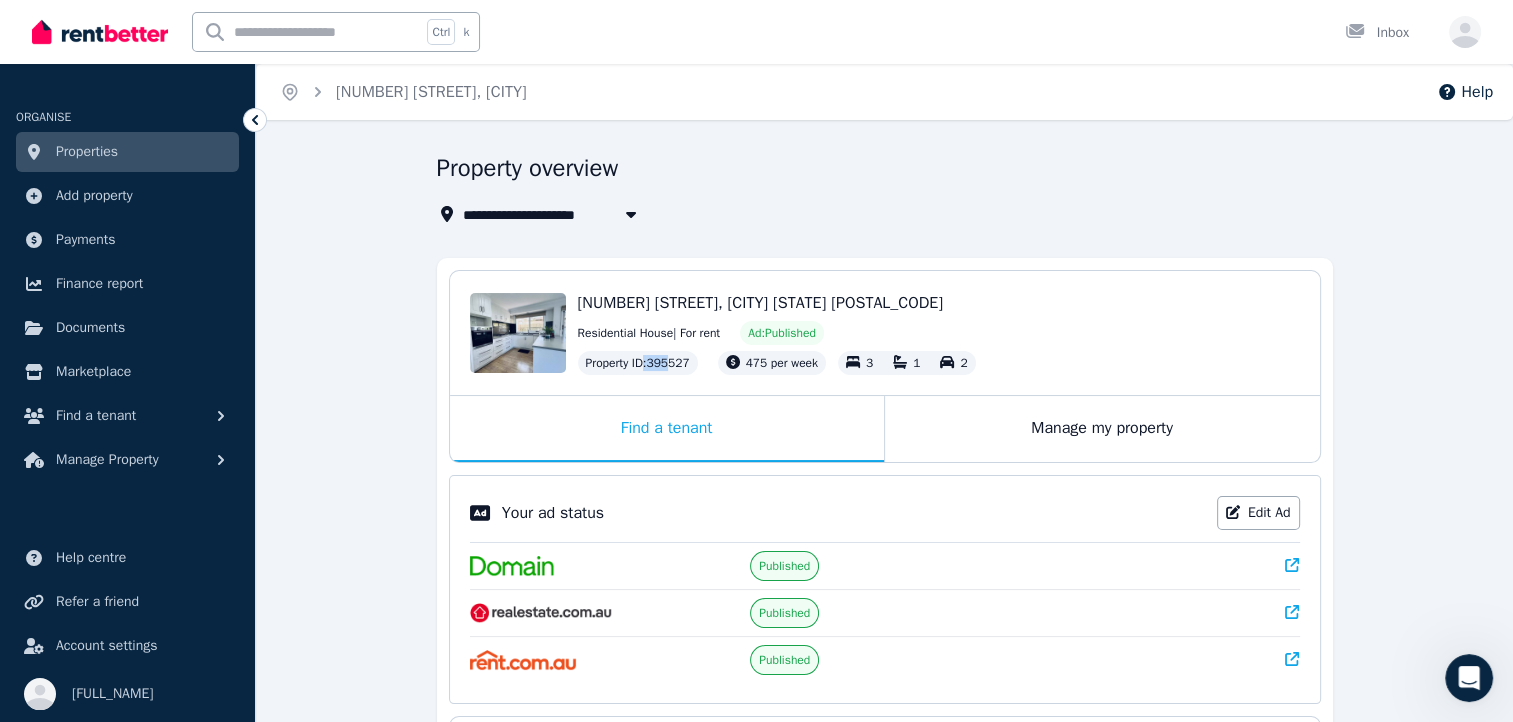 drag, startPoint x: 692, startPoint y: 364, endPoint x: 672, endPoint y: 364, distance: 20 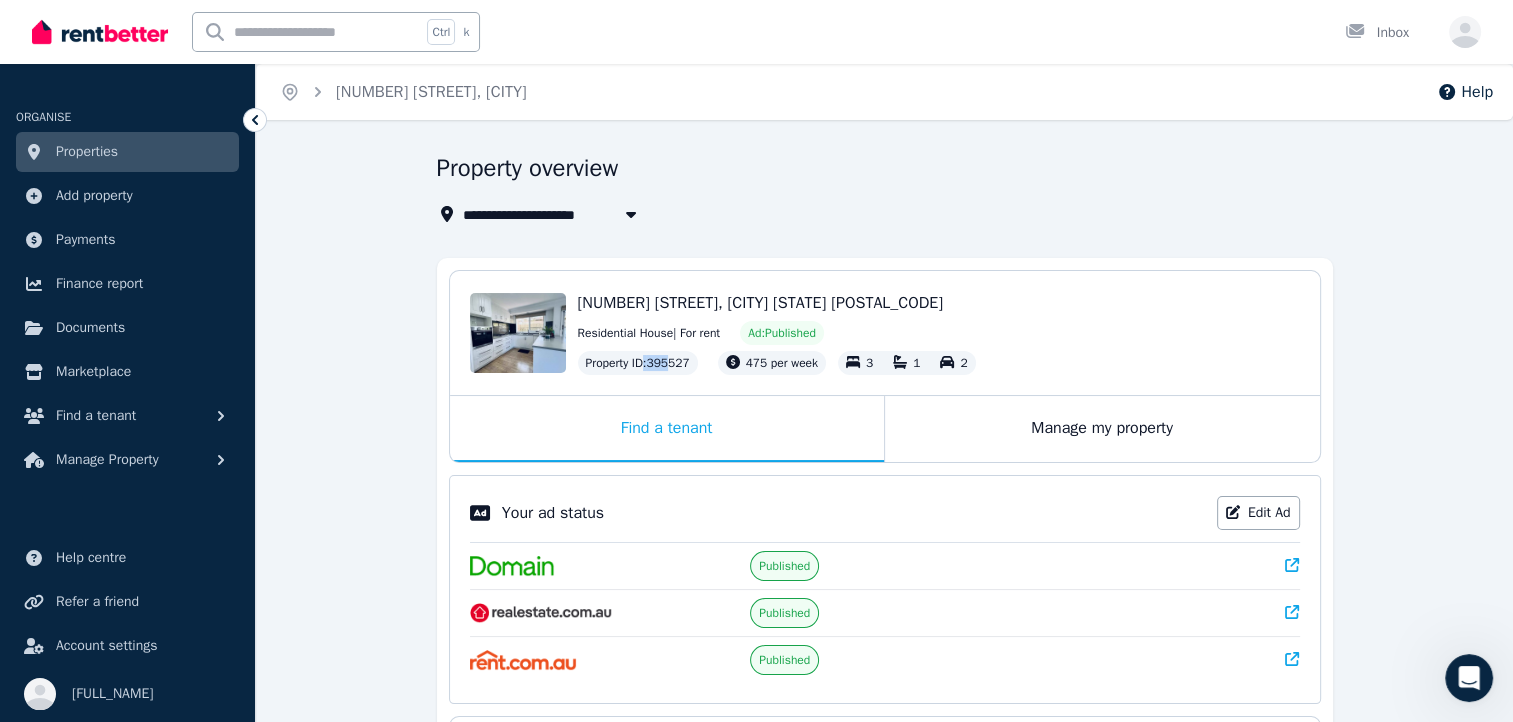 click on "Property ID :  395527" at bounding box center (638, 363) 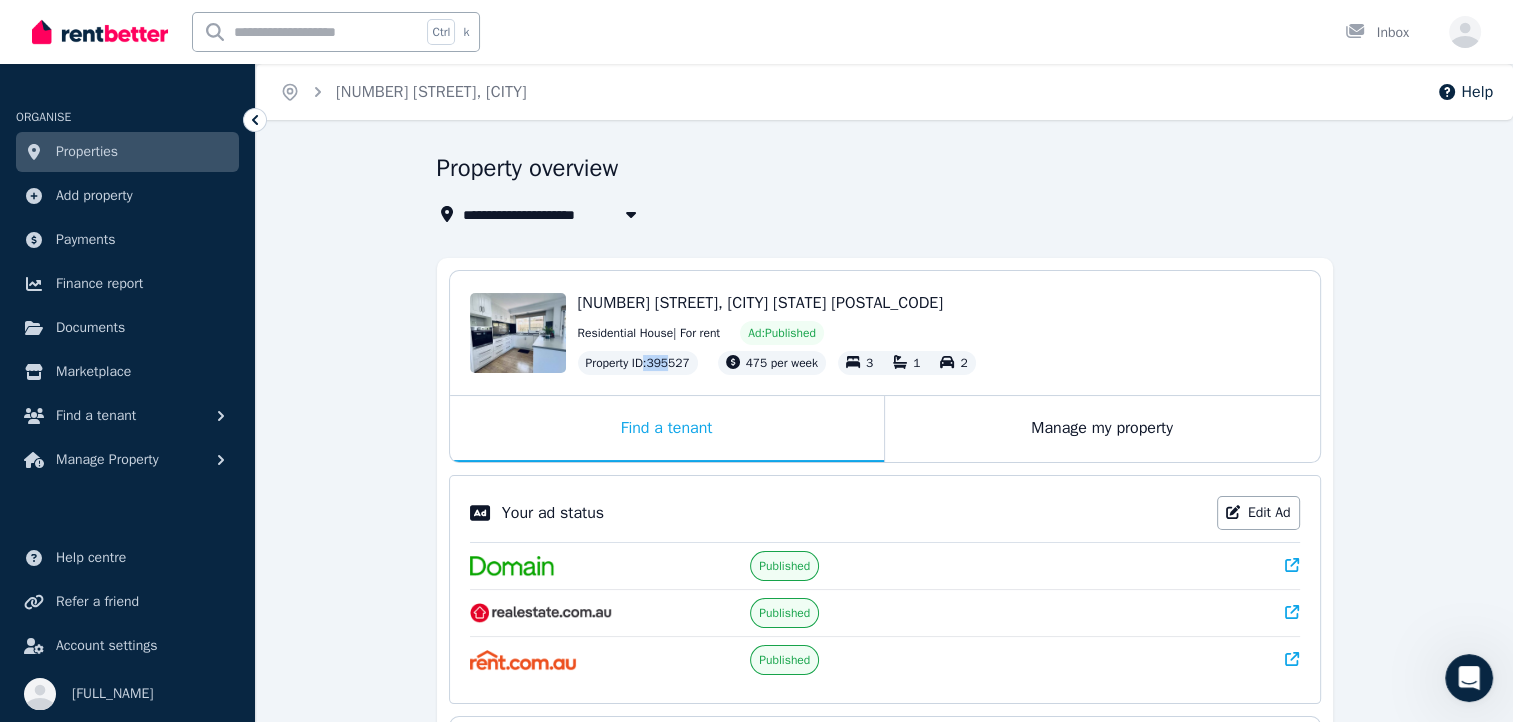 click on "Property ID :  395527" at bounding box center [638, 363] 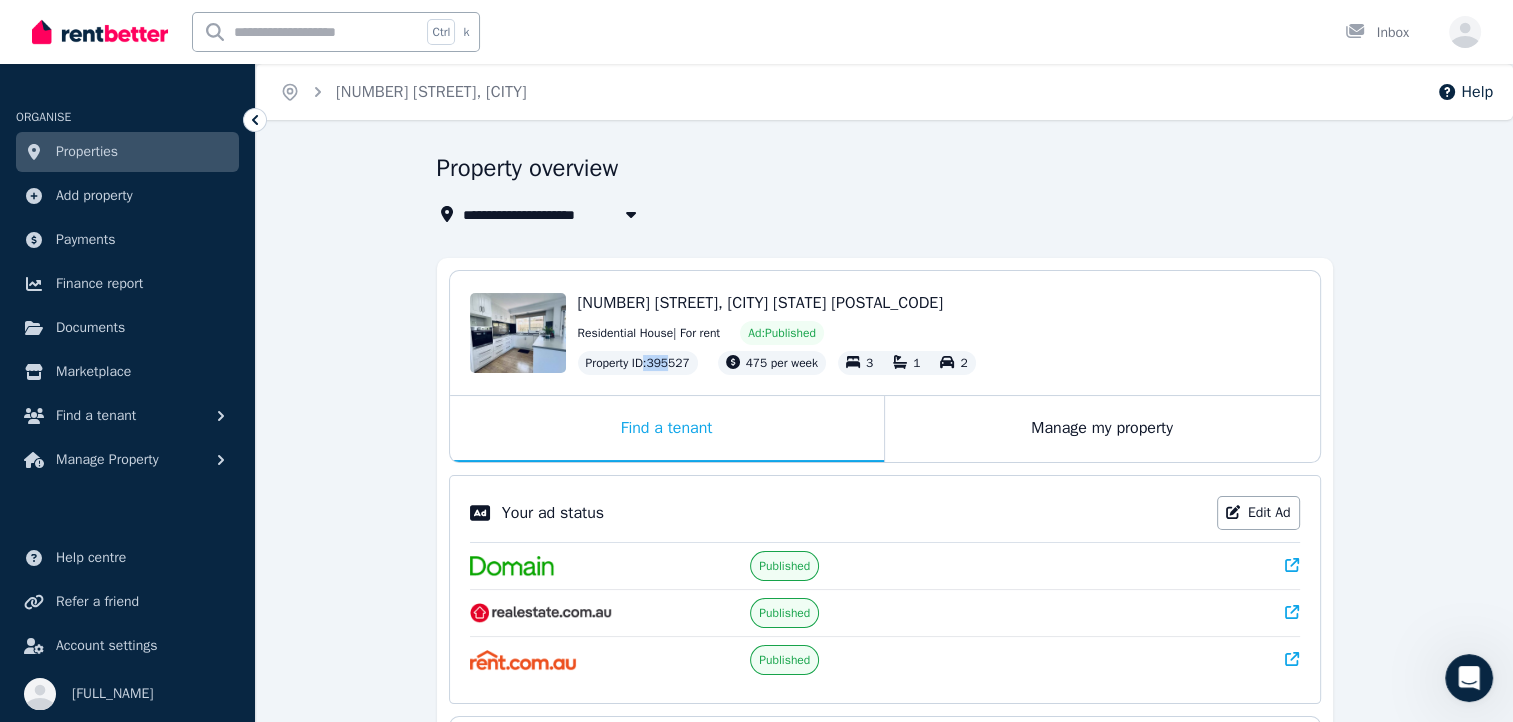 click on "Property ID :  395527" at bounding box center [638, 363] 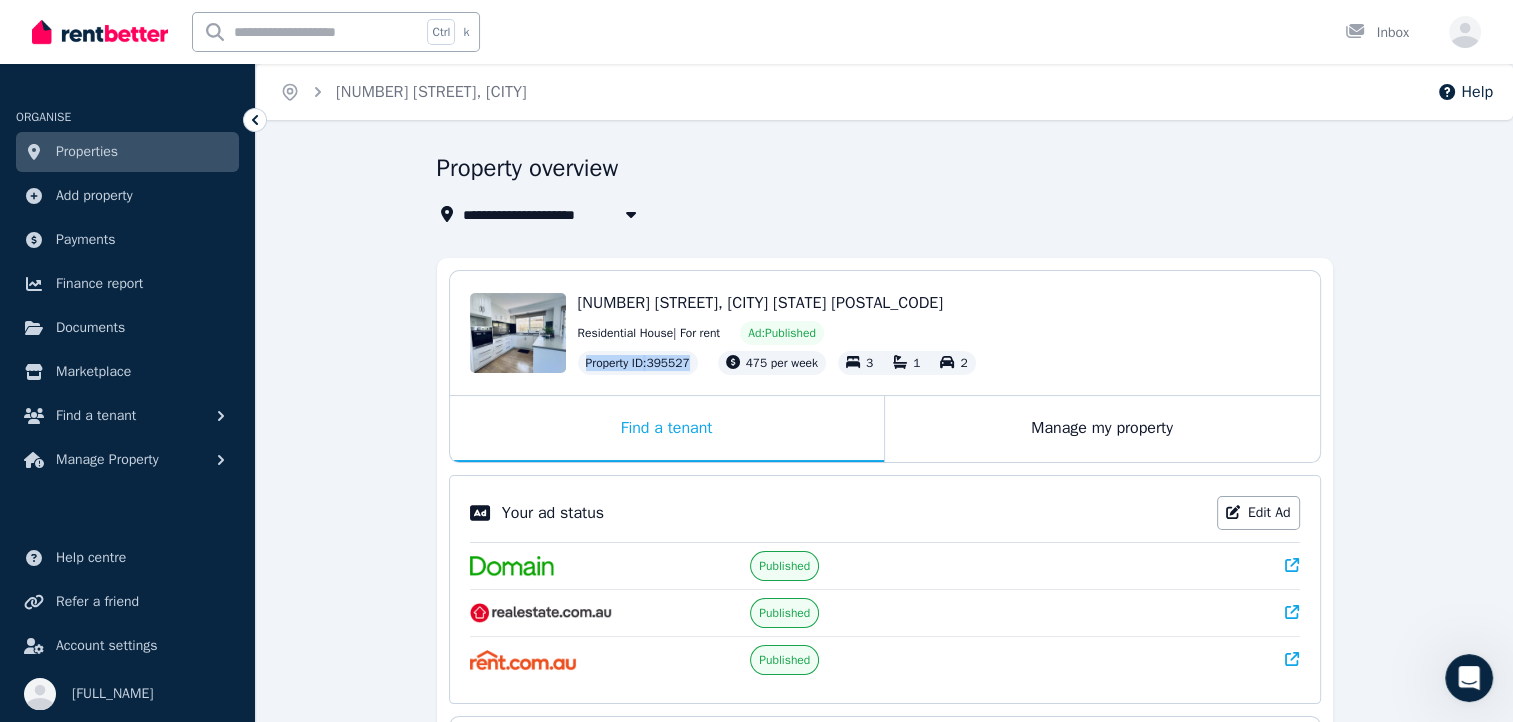 drag, startPoint x: 586, startPoint y: 364, endPoint x: 690, endPoint y: 360, distance: 104.0769 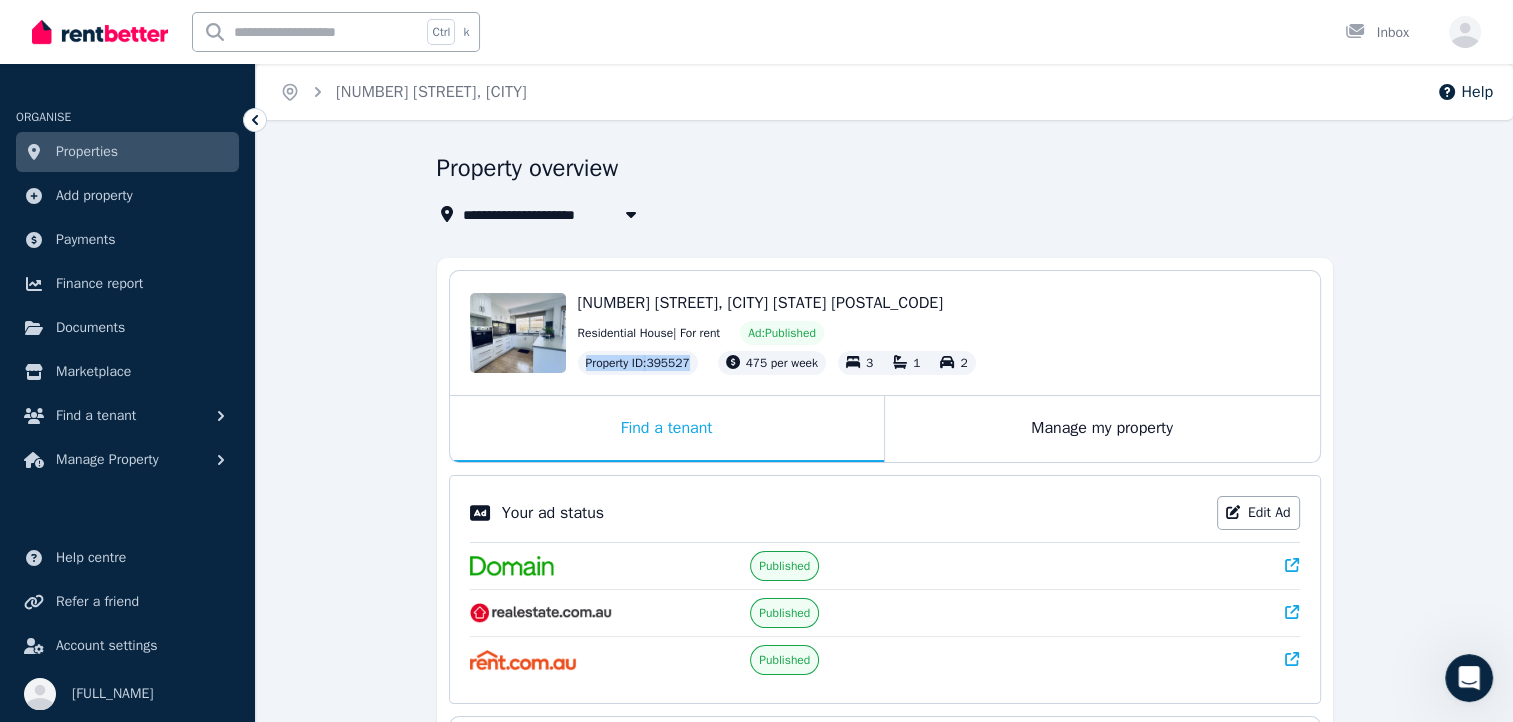 click on "Property ID :  395527" at bounding box center (638, 363) 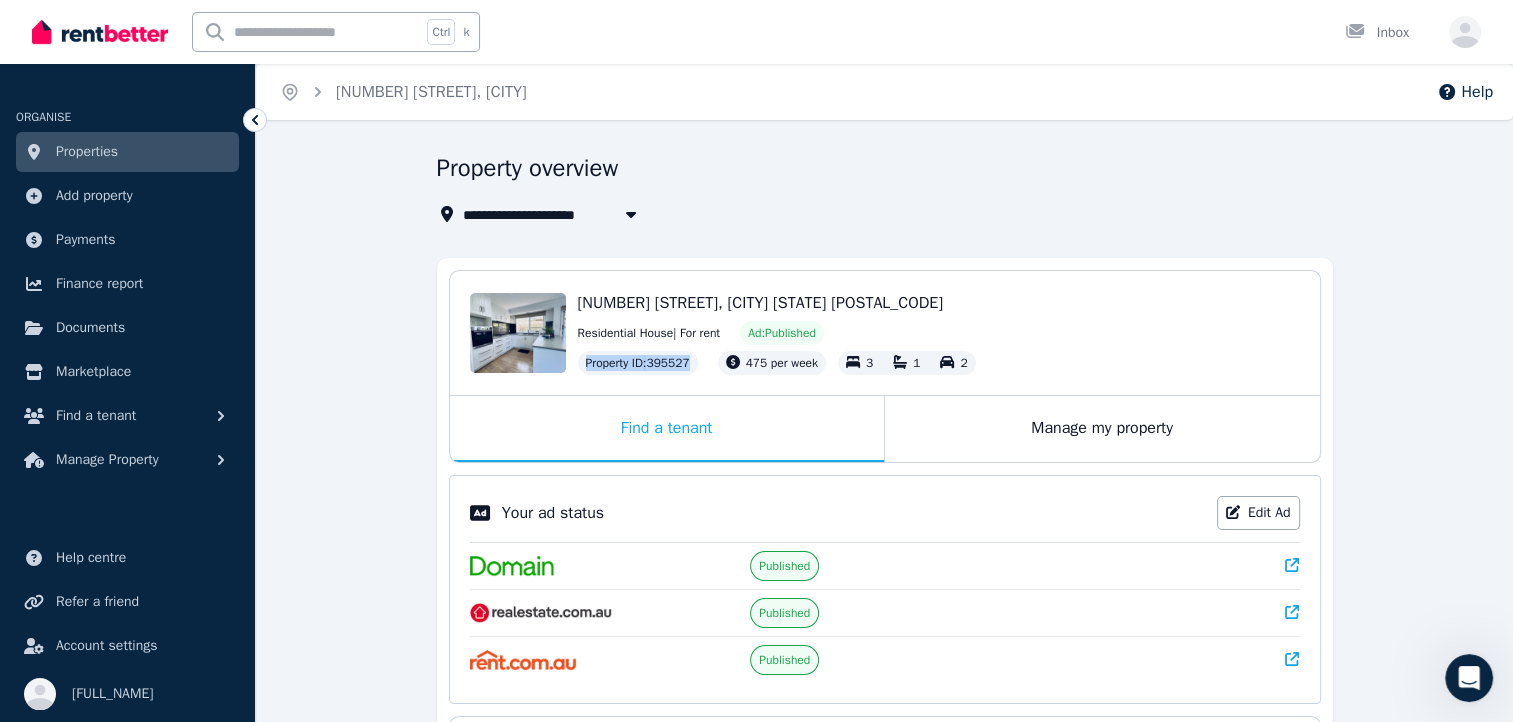 copy on "Property ID :  395527" 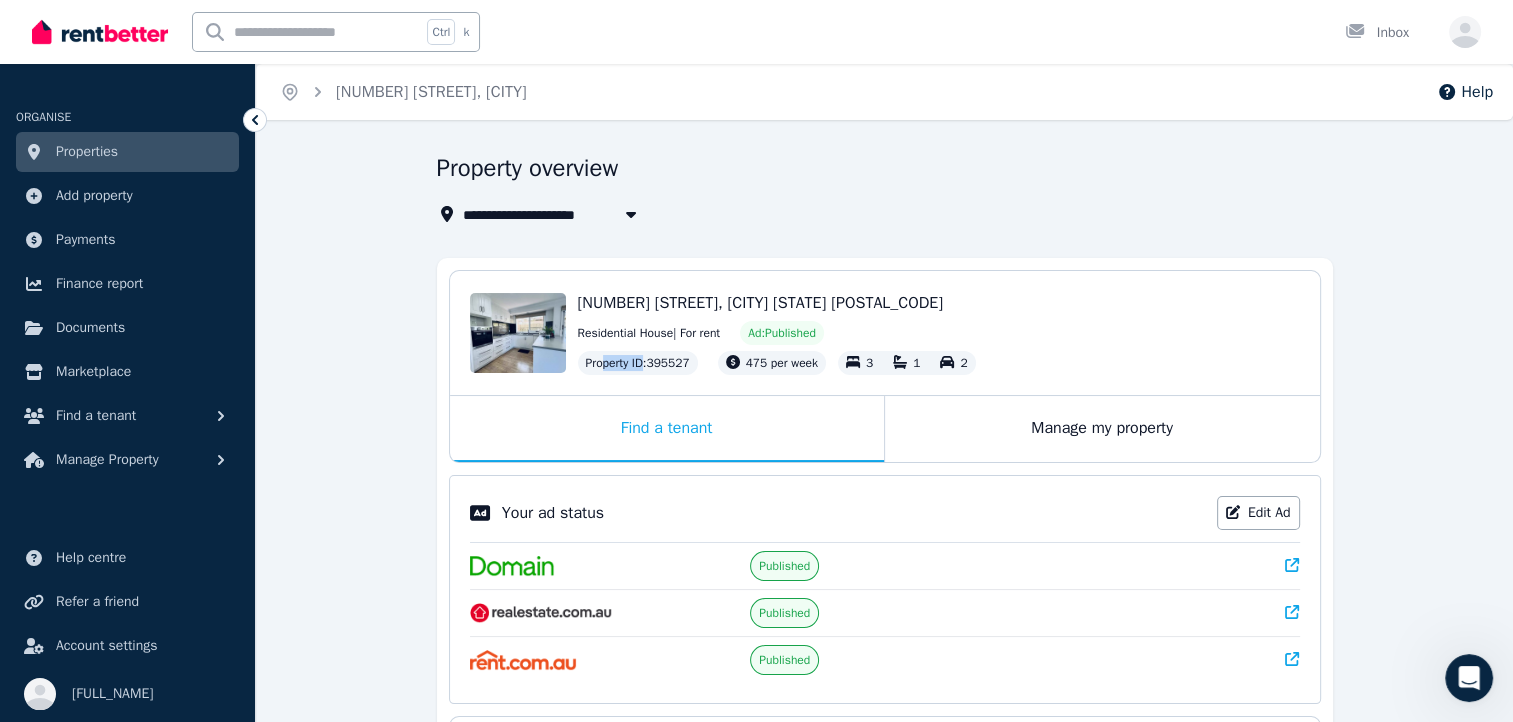 drag, startPoint x: 692, startPoint y: 363, endPoint x: 594, endPoint y: 363, distance: 98 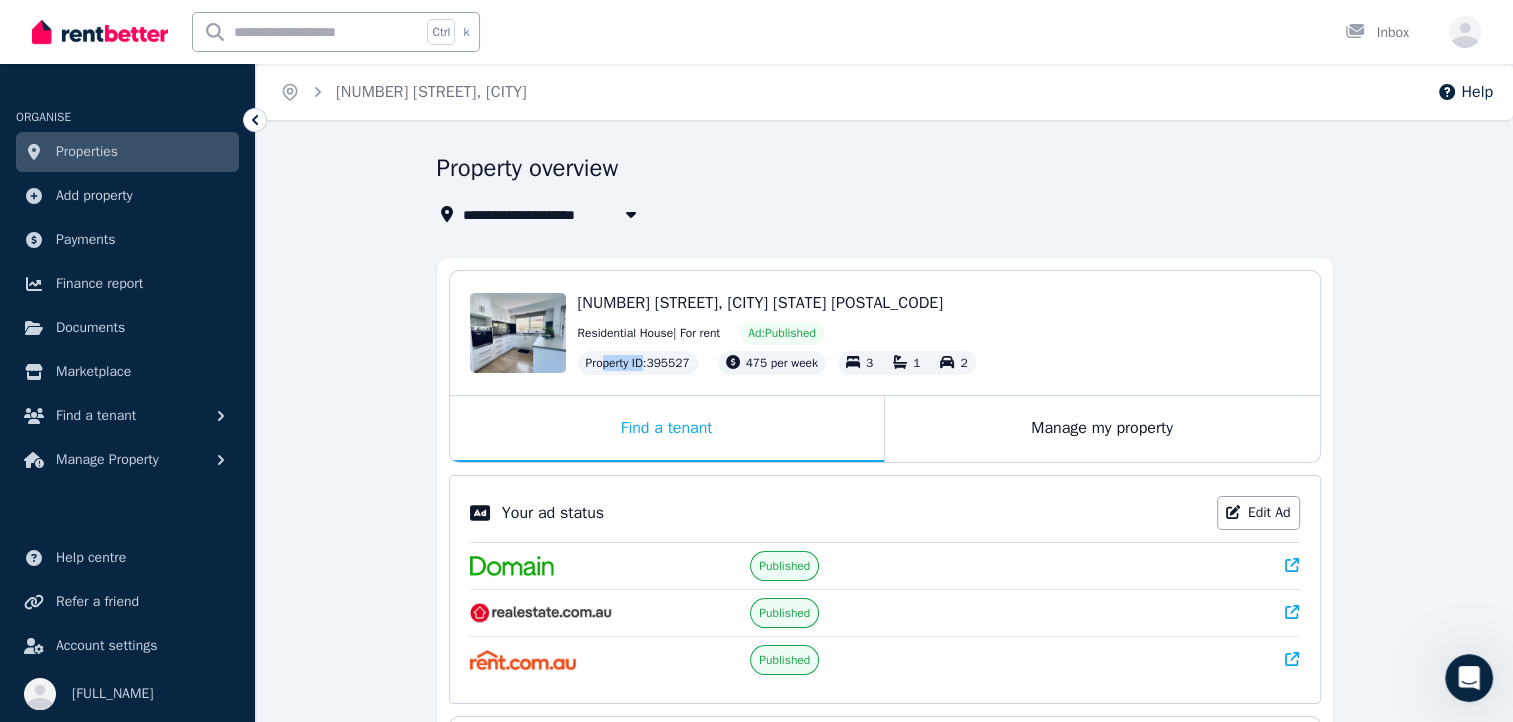 click on "Property ID :  395527" at bounding box center [638, 363] 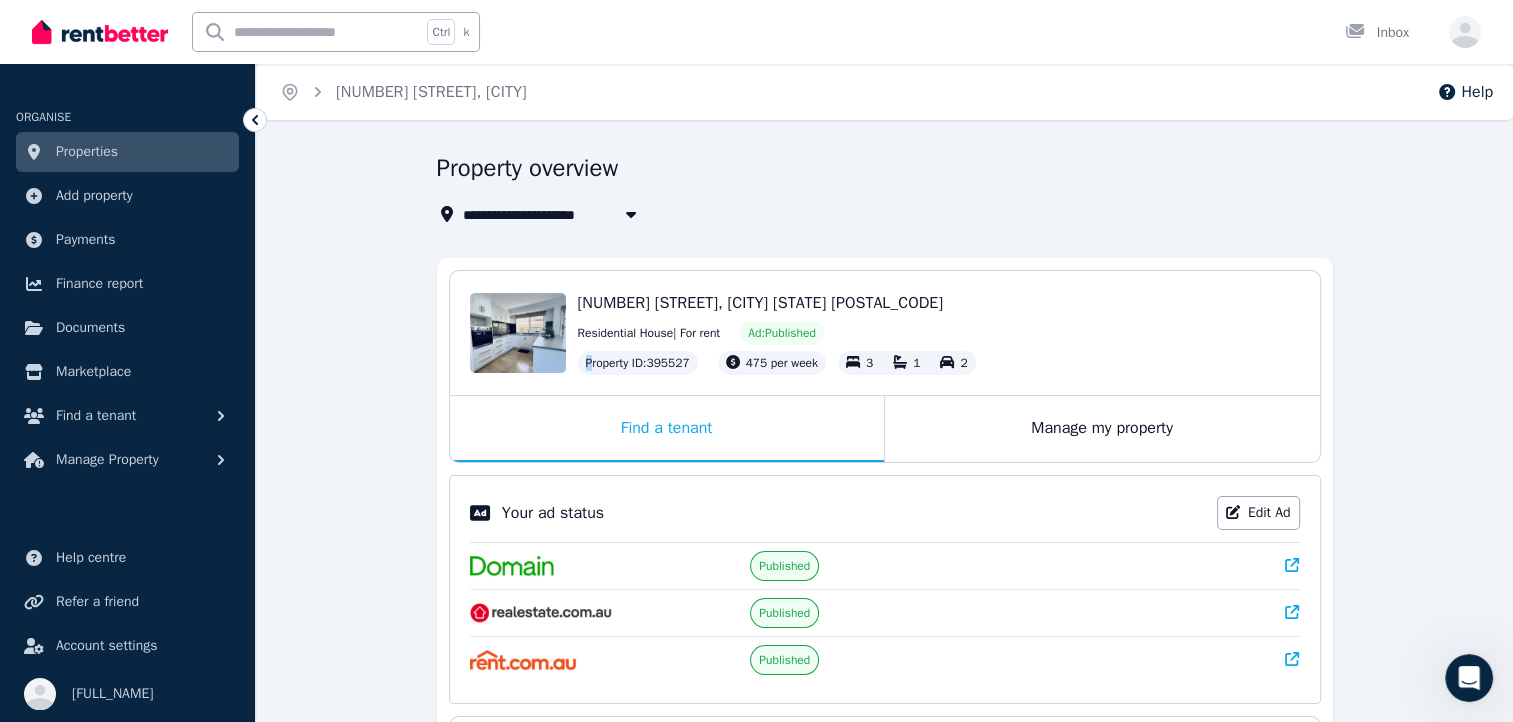 click on "Property ID" at bounding box center (614, 363) 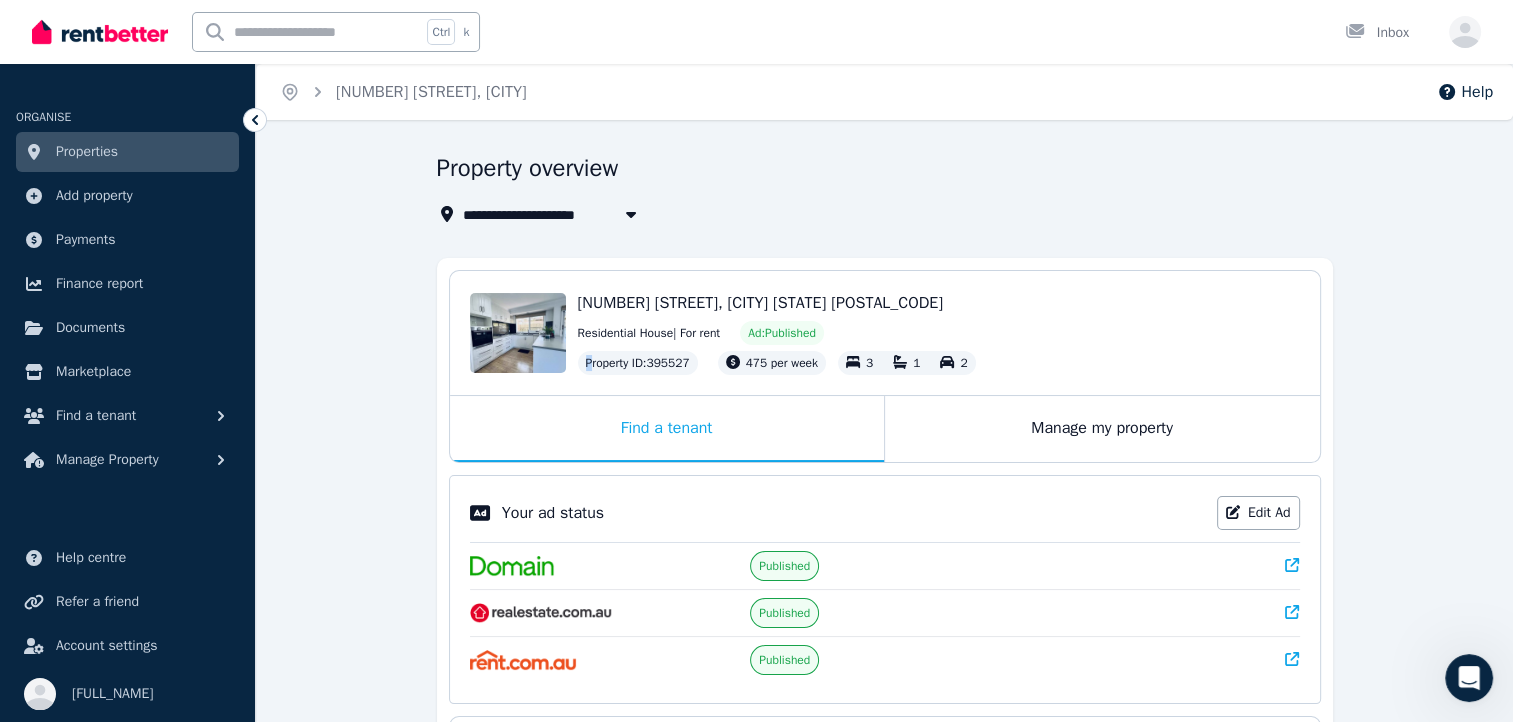 click on "Property ID" at bounding box center (614, 363) 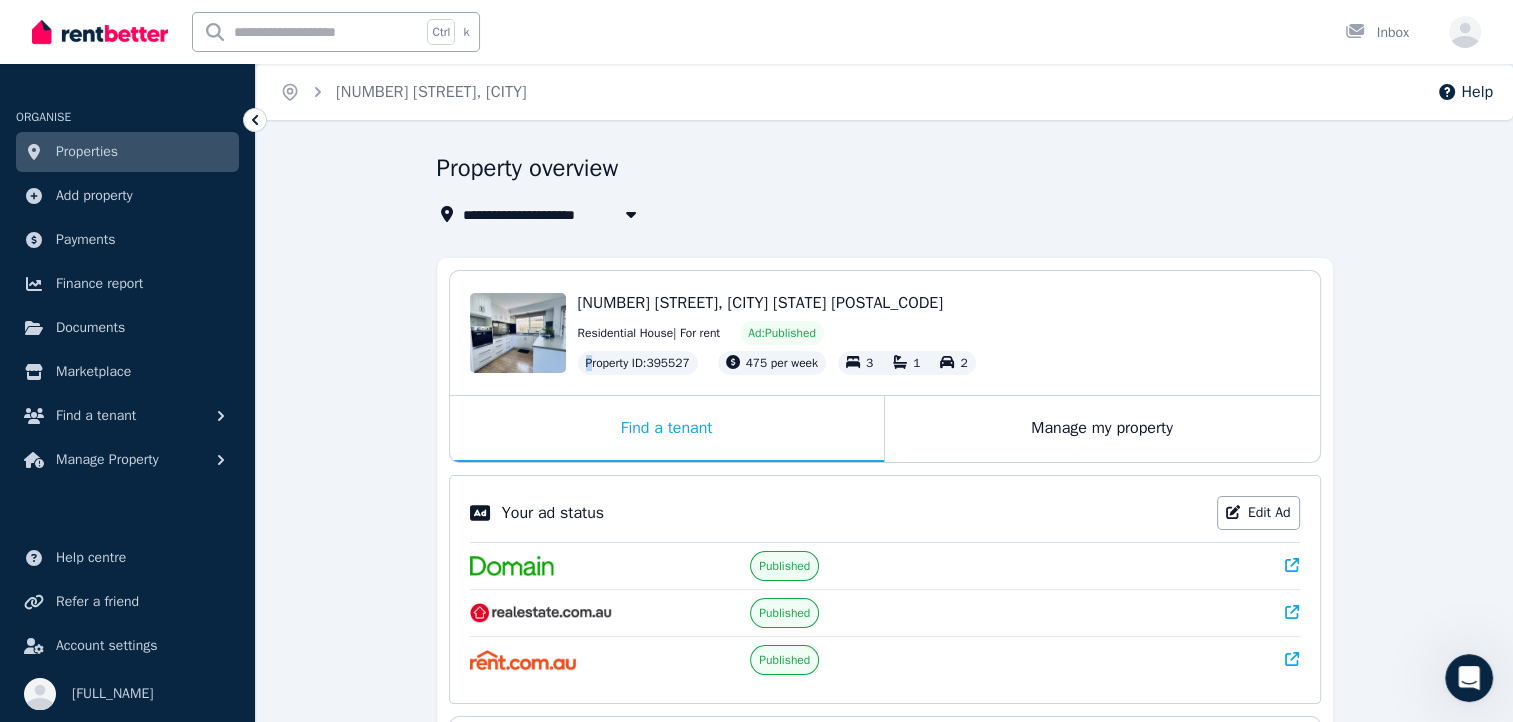 click on "Property ID" at bounding box center [614, 363] 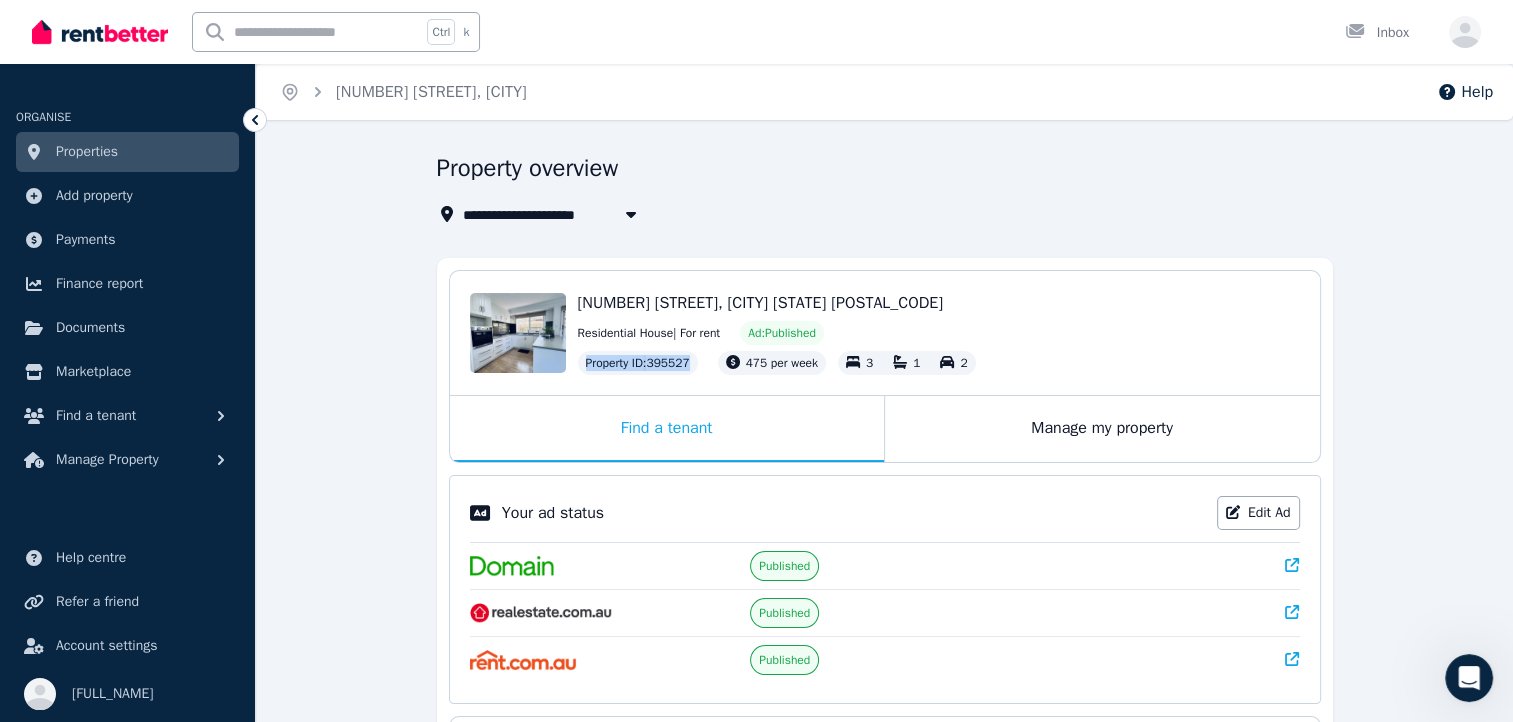 drag, startPoint x: 583, startPoint y: 363, endPoint x: 692, endPoint y: 363, distance: 109 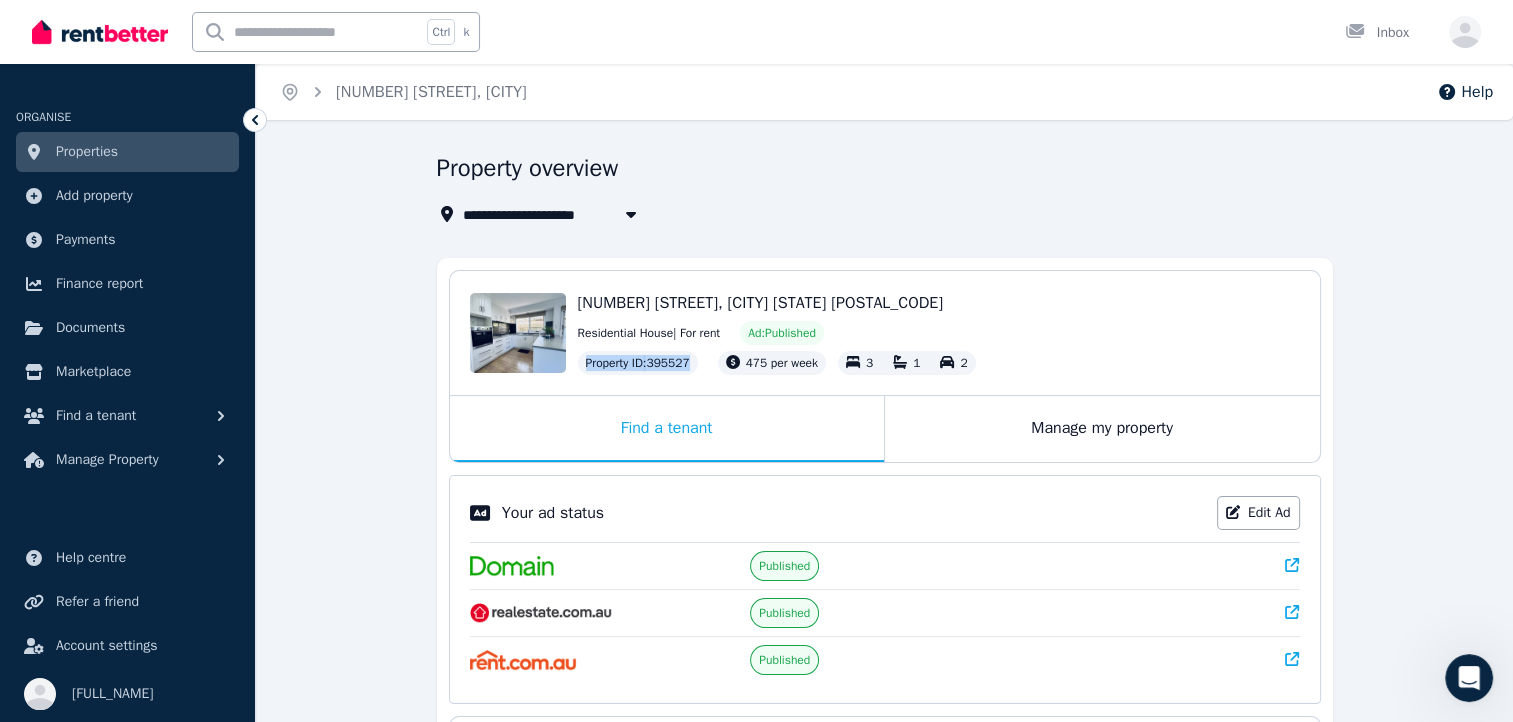 click on "Property ID :  395527" at bounding box center [638, 363] 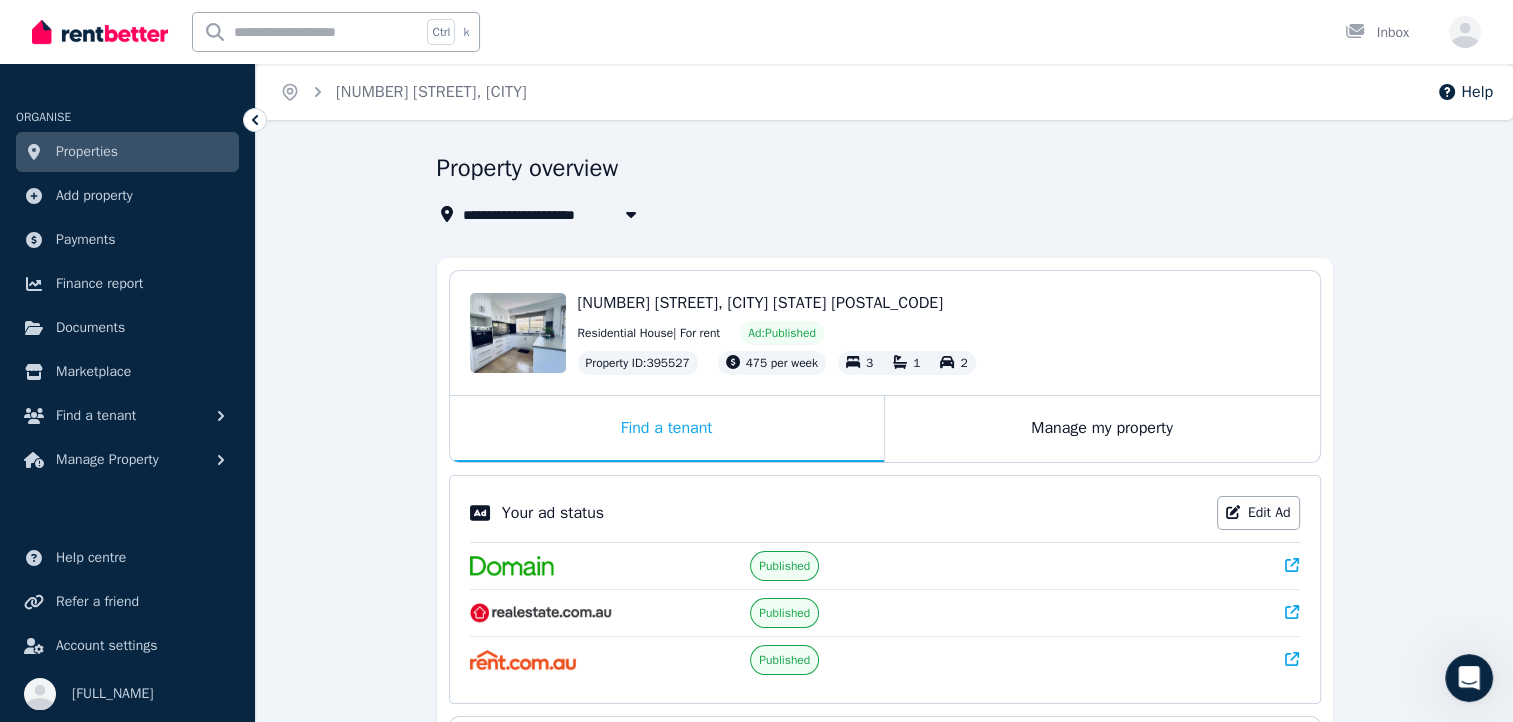 click on "14 Lomond Ct, Werribee VIC 3030" at bounding box center [939, 303] 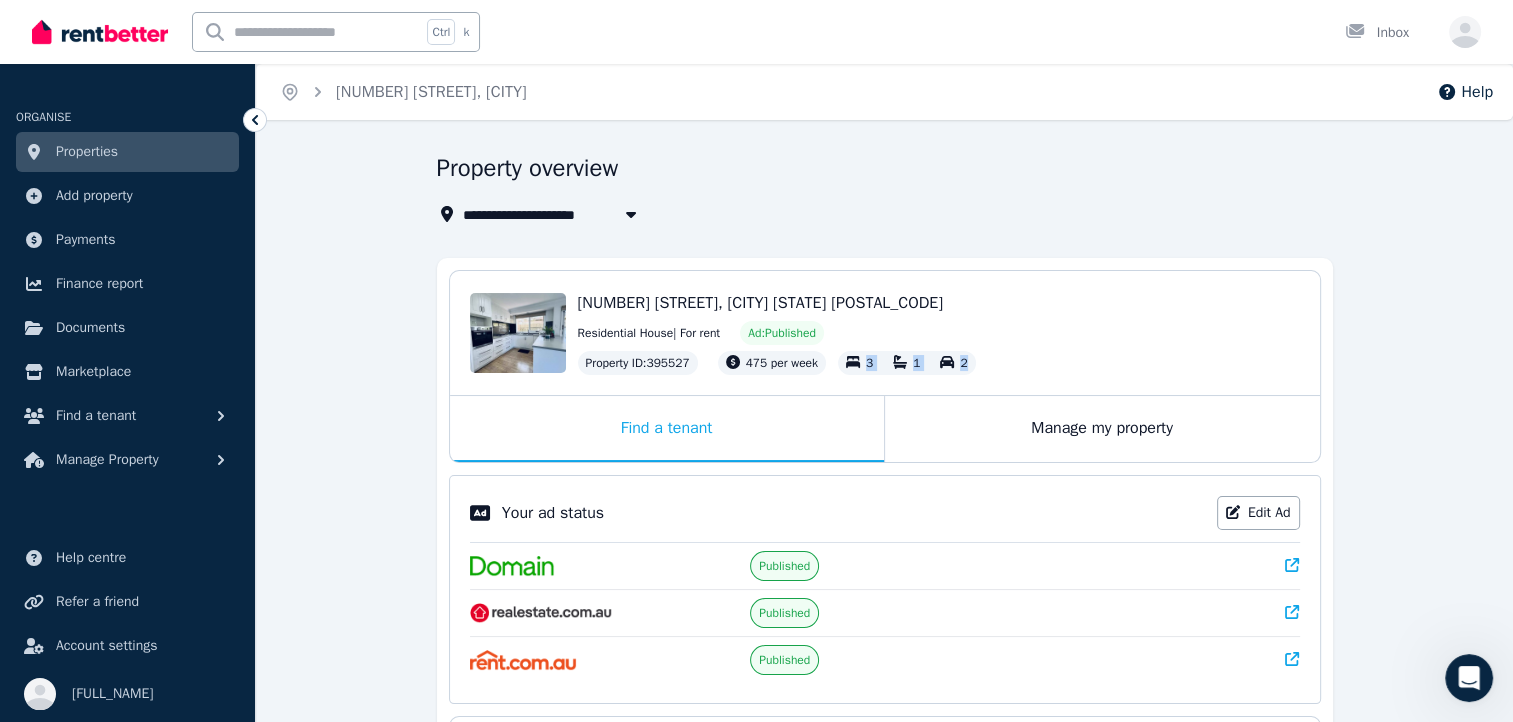 drag, startPoint x: 969, startPoint y: 357, endPoint x: 852, endPoint y: 361, distance: 117.06836 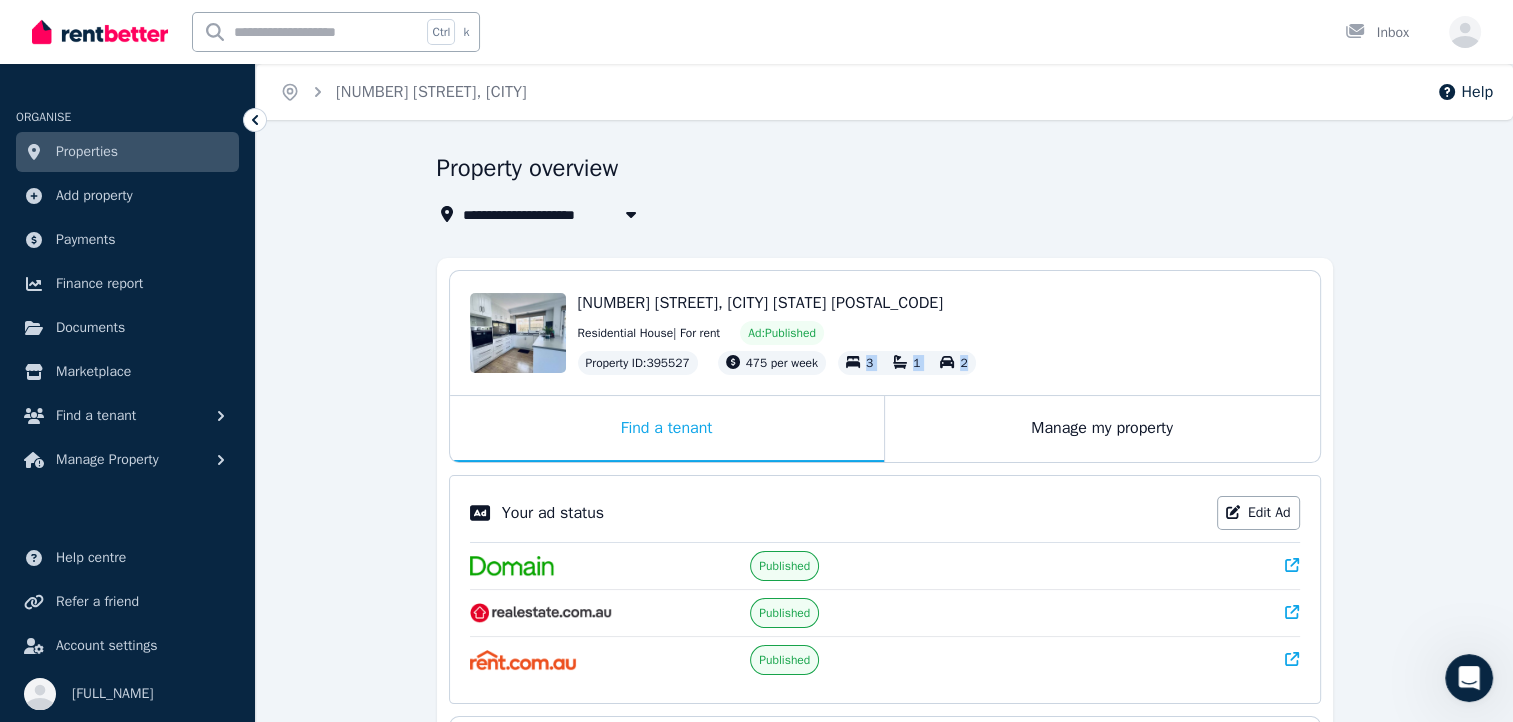 click on "3 1 2" at bounding box center (907, 363) 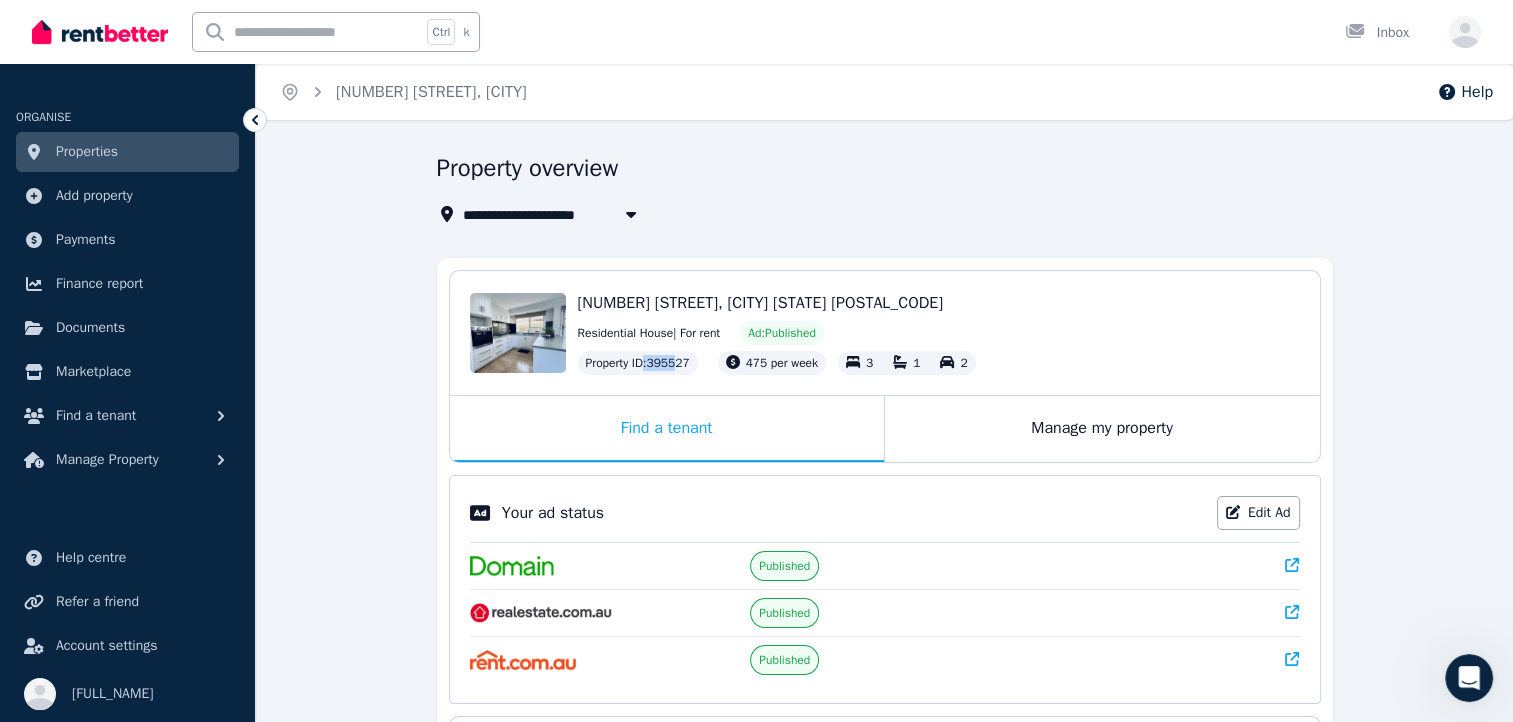 drag, startPoint x: 852, startPoint y: 361, endPoint x: 677, endPoint y: 363, distance: 175.01143 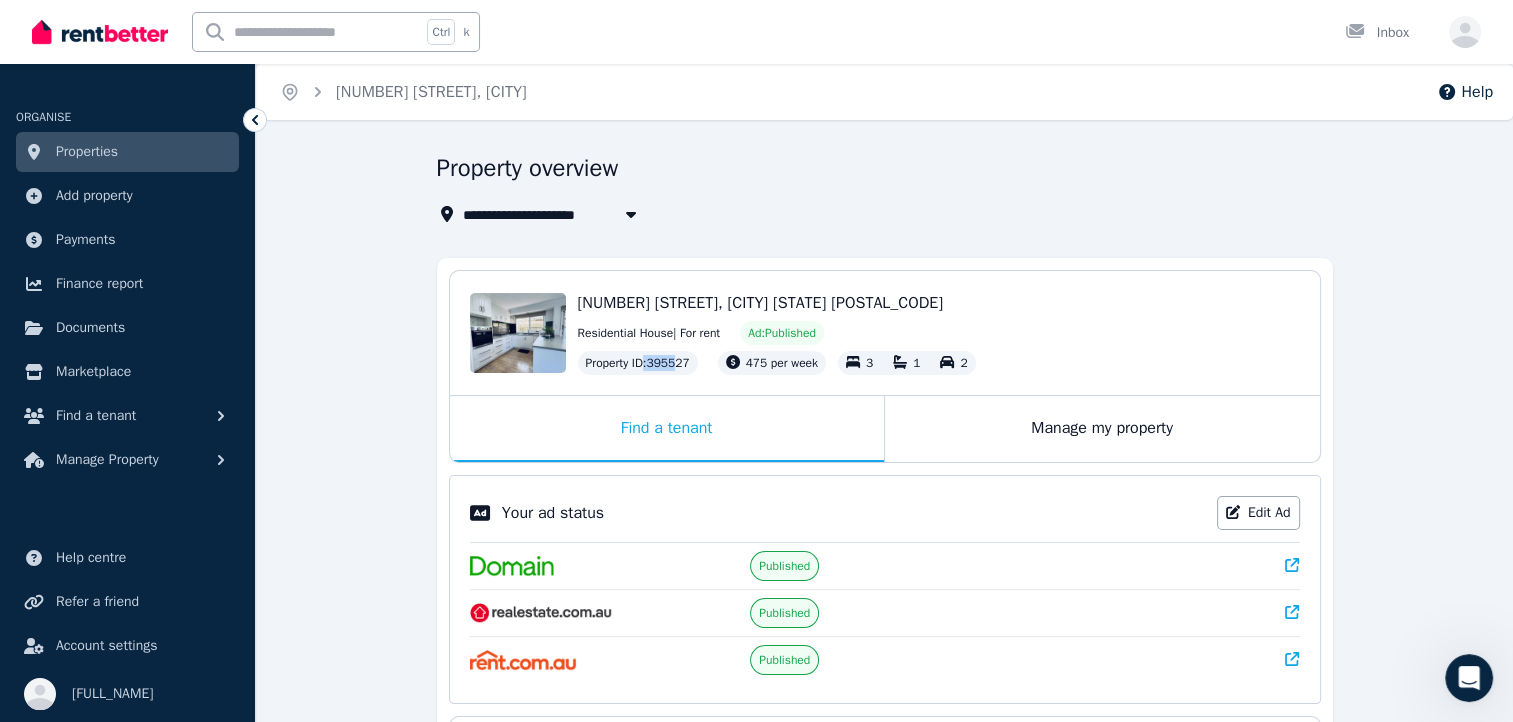 click on "Property ID :  395527" at bounding box center (638, 363) 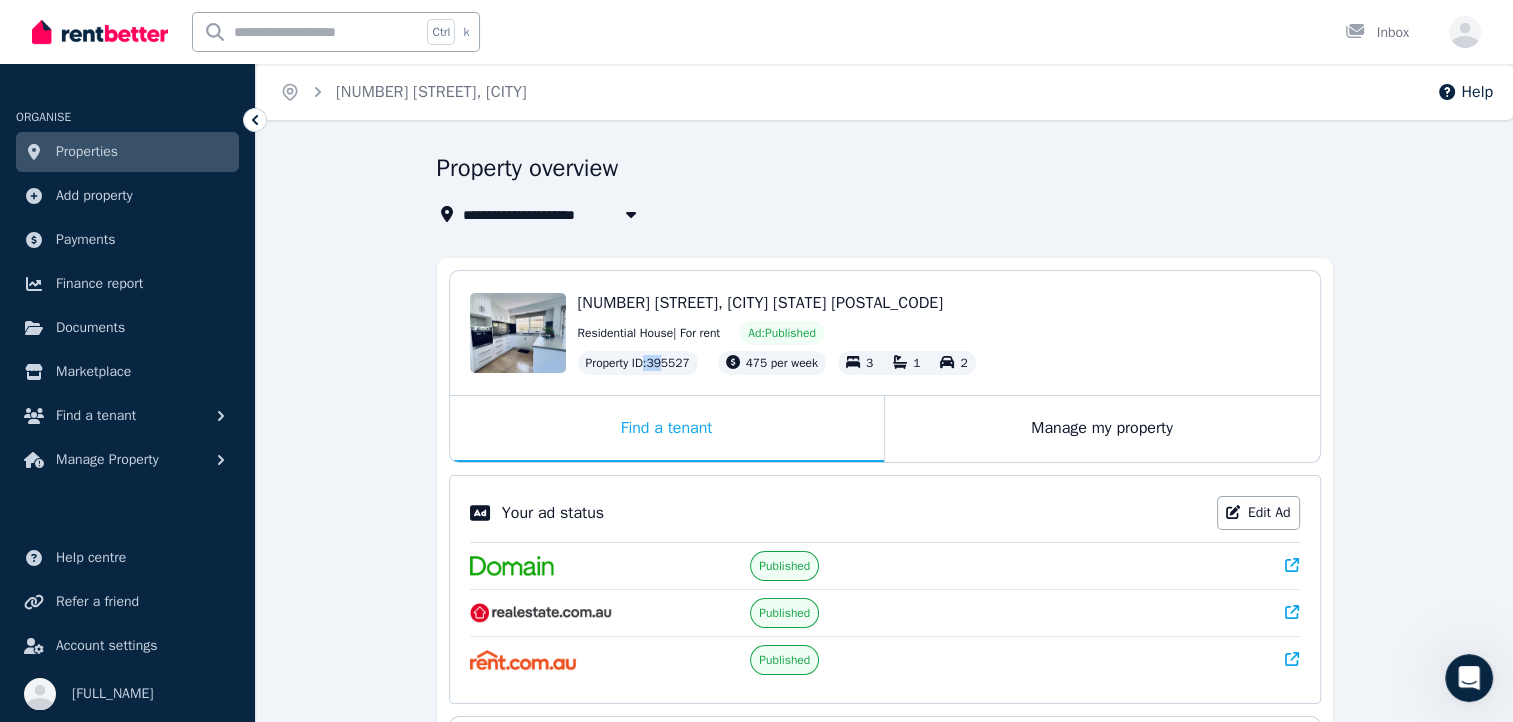 drag, startPoint x: 693, startPoint y: 363, endPoint x: 668, endPoint y: 363, distance: 25 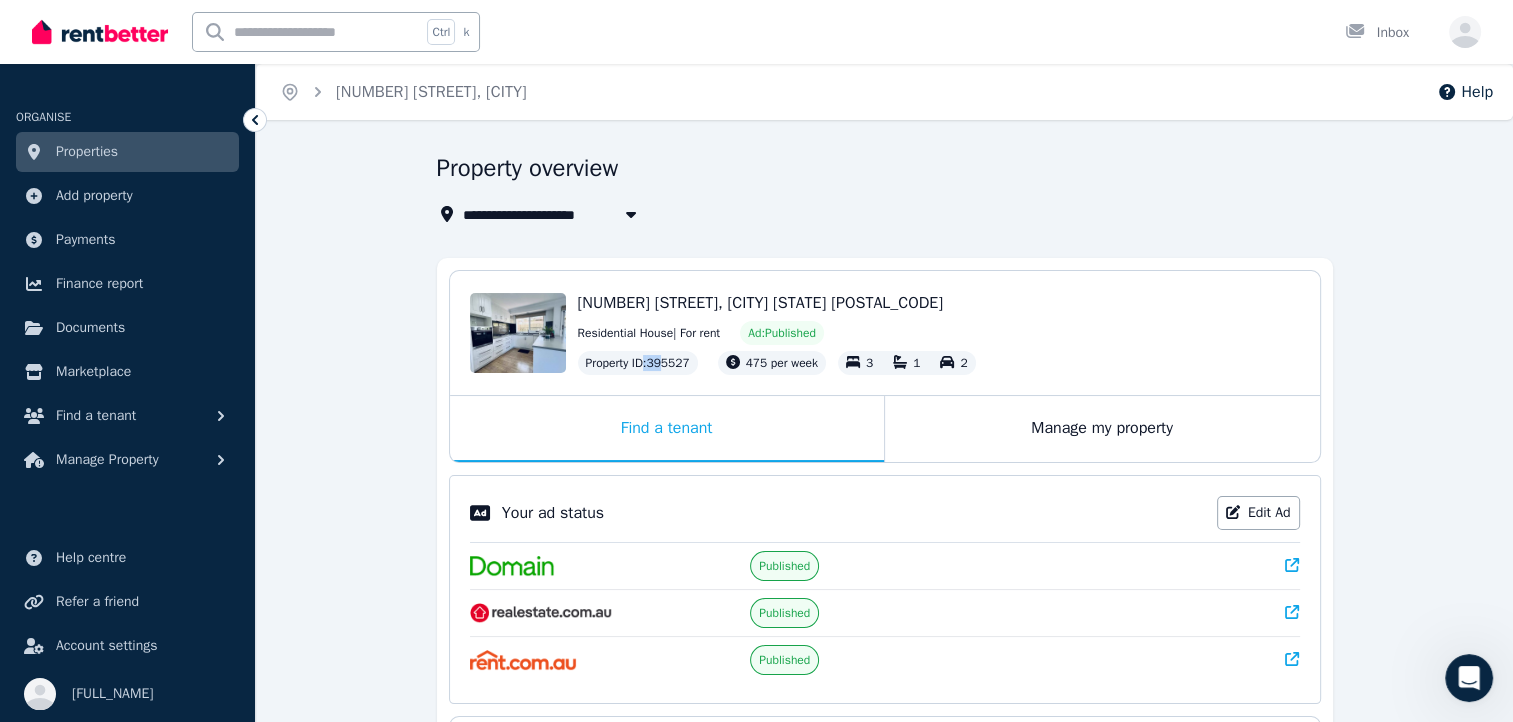 click on "Property ID :  395527" at bounding box center [638, 363] 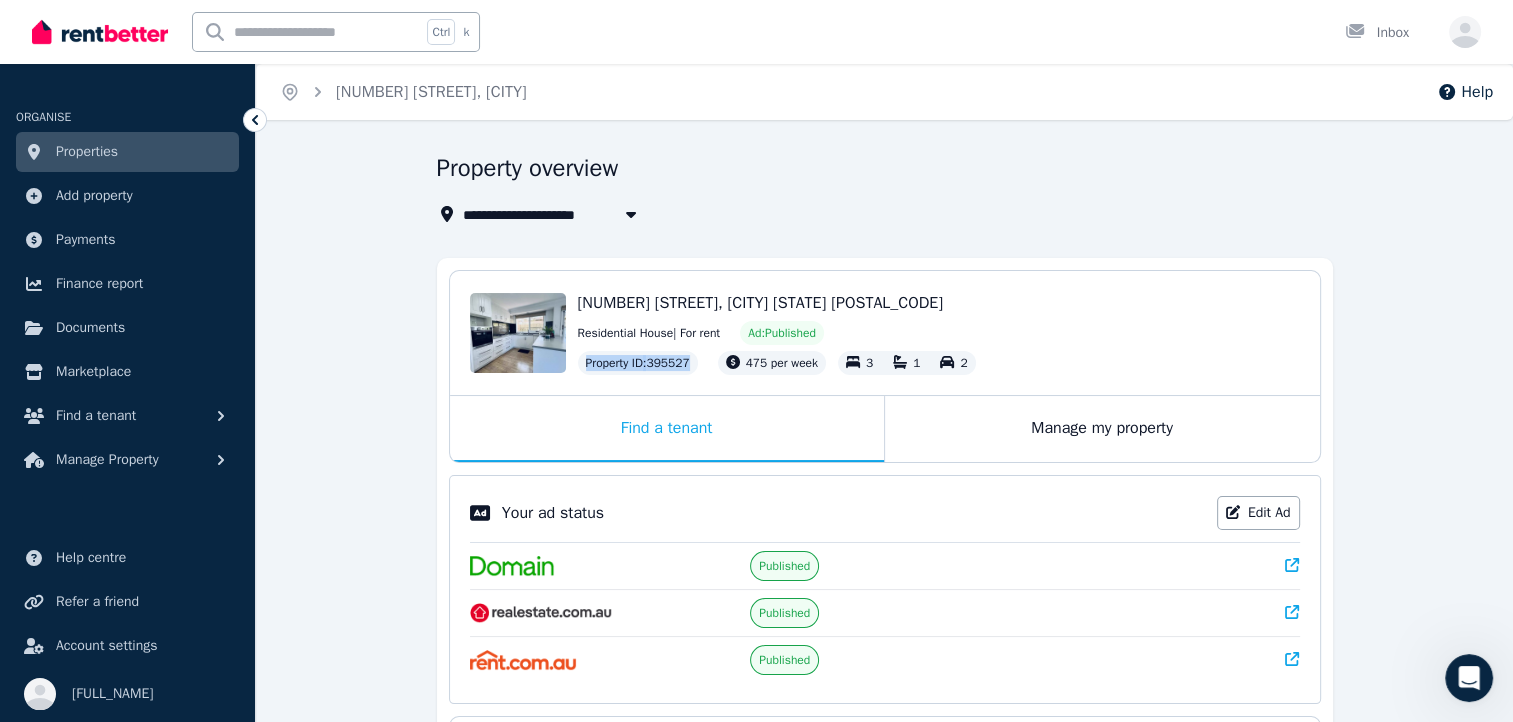 drag, startPoint x: 668, startPoint y: 363, endPoint x: 689, endPoint y: 360, distance: 21.213203 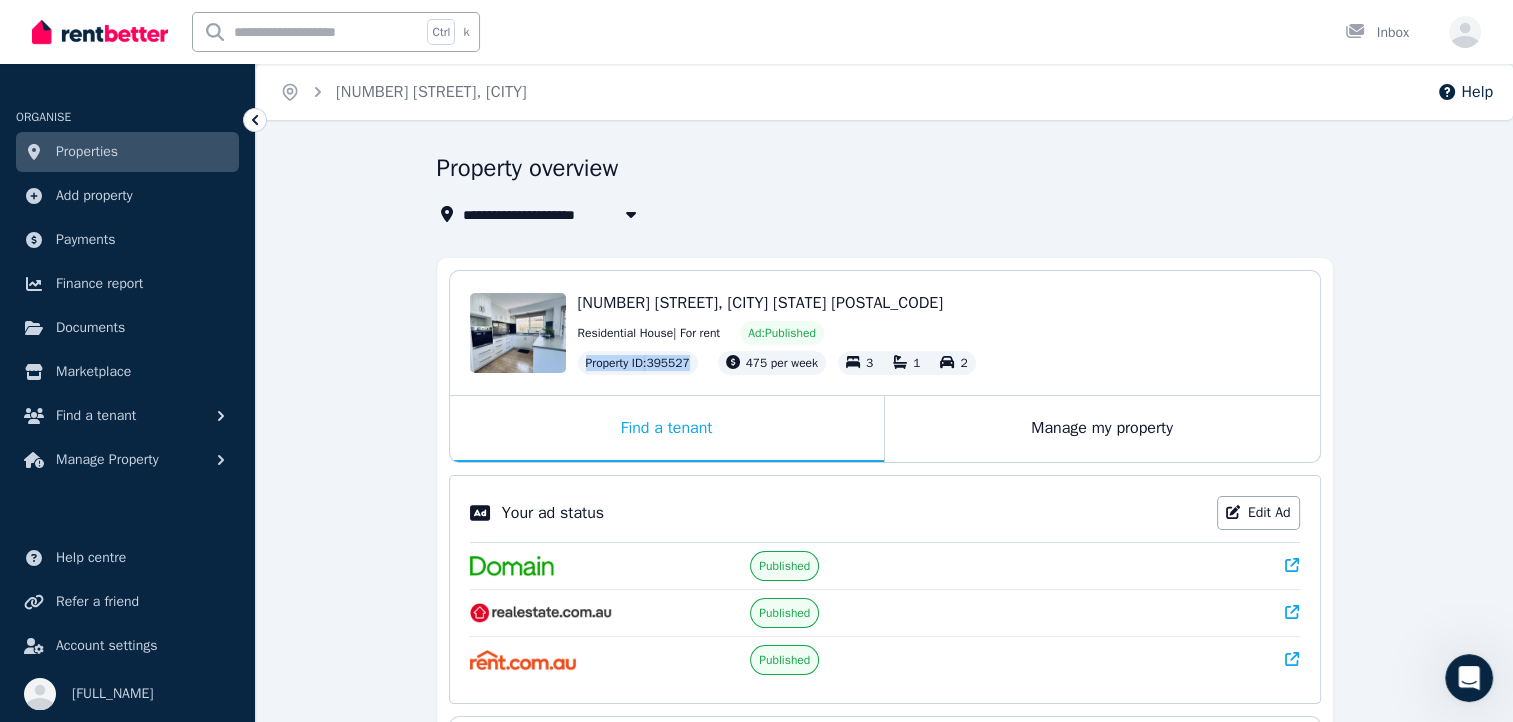 click on "Property ID :  395527" at bounding box center (638, 363) 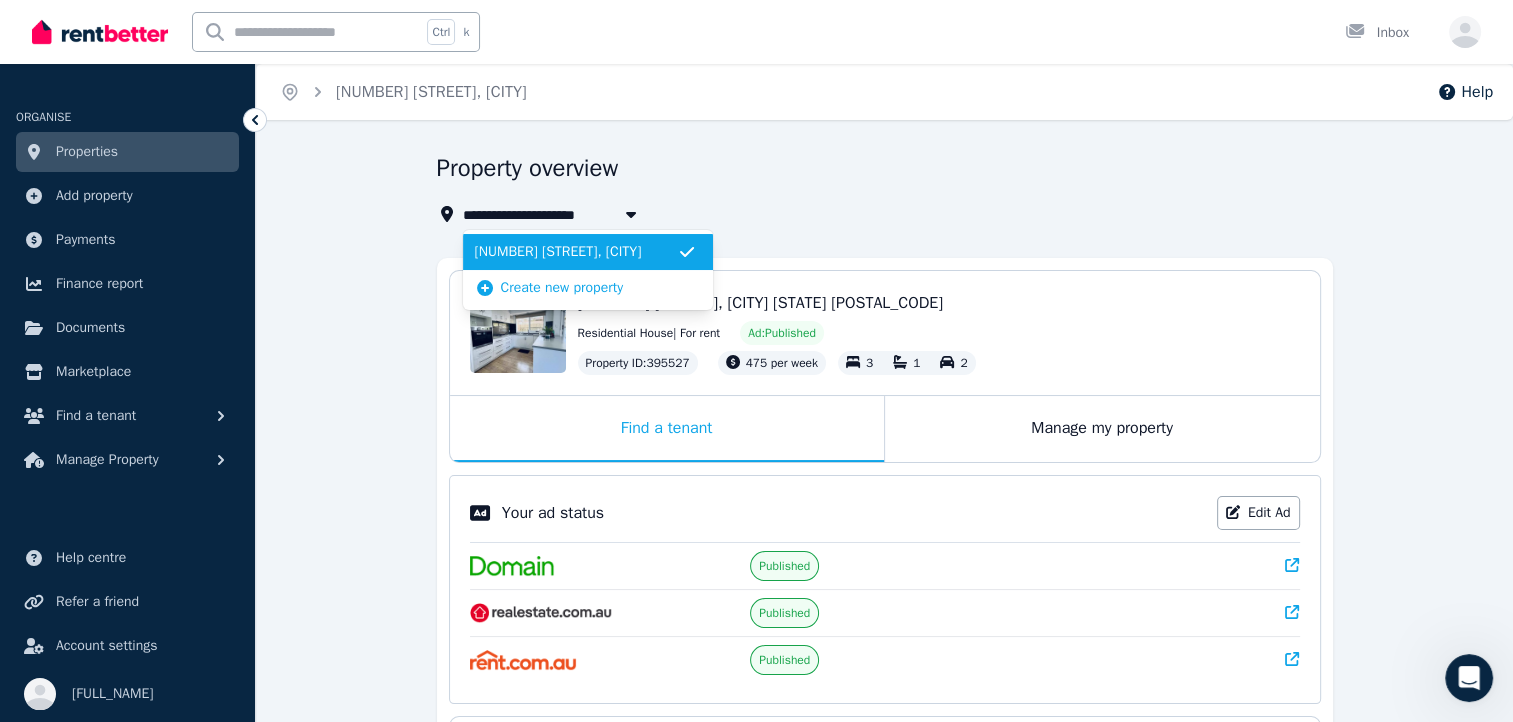 click on "**********" at bounding box center (879, 214) 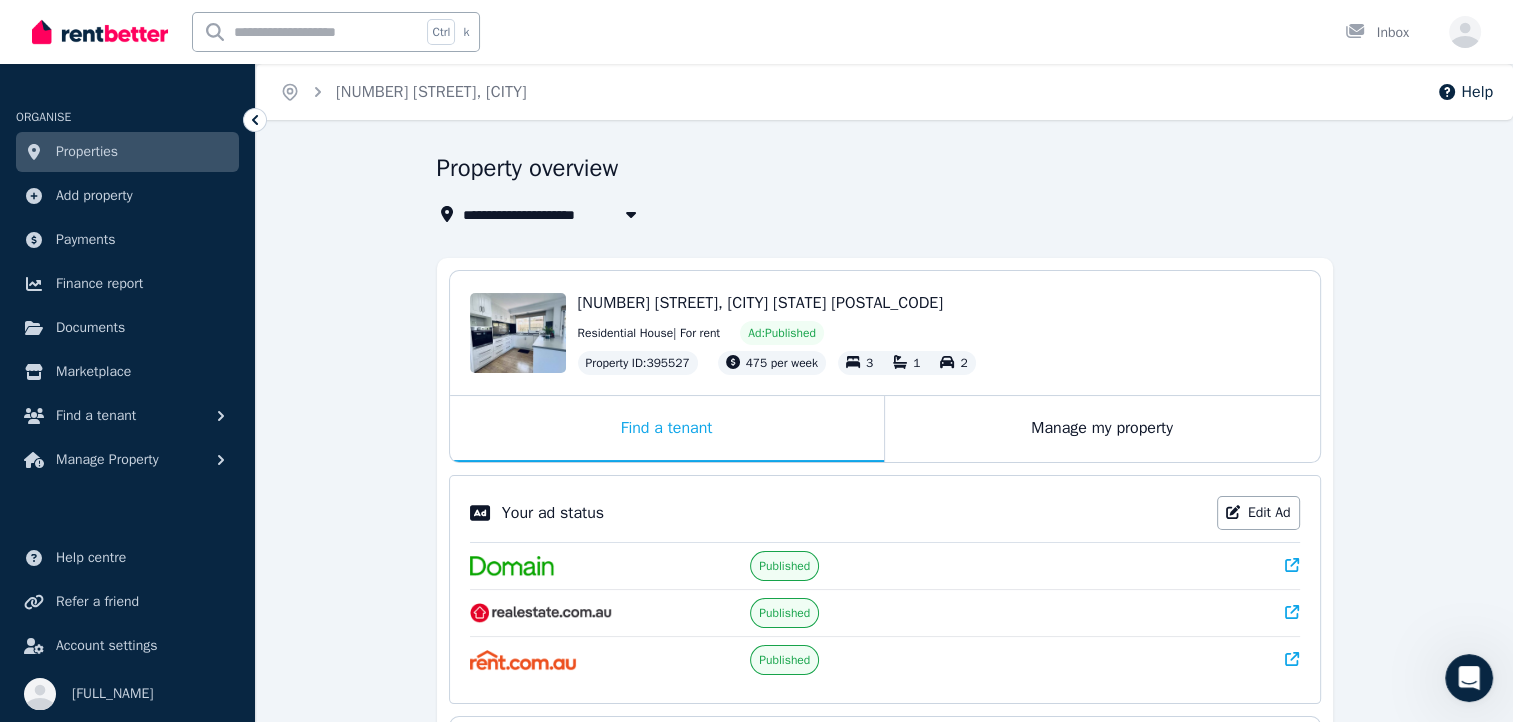 click 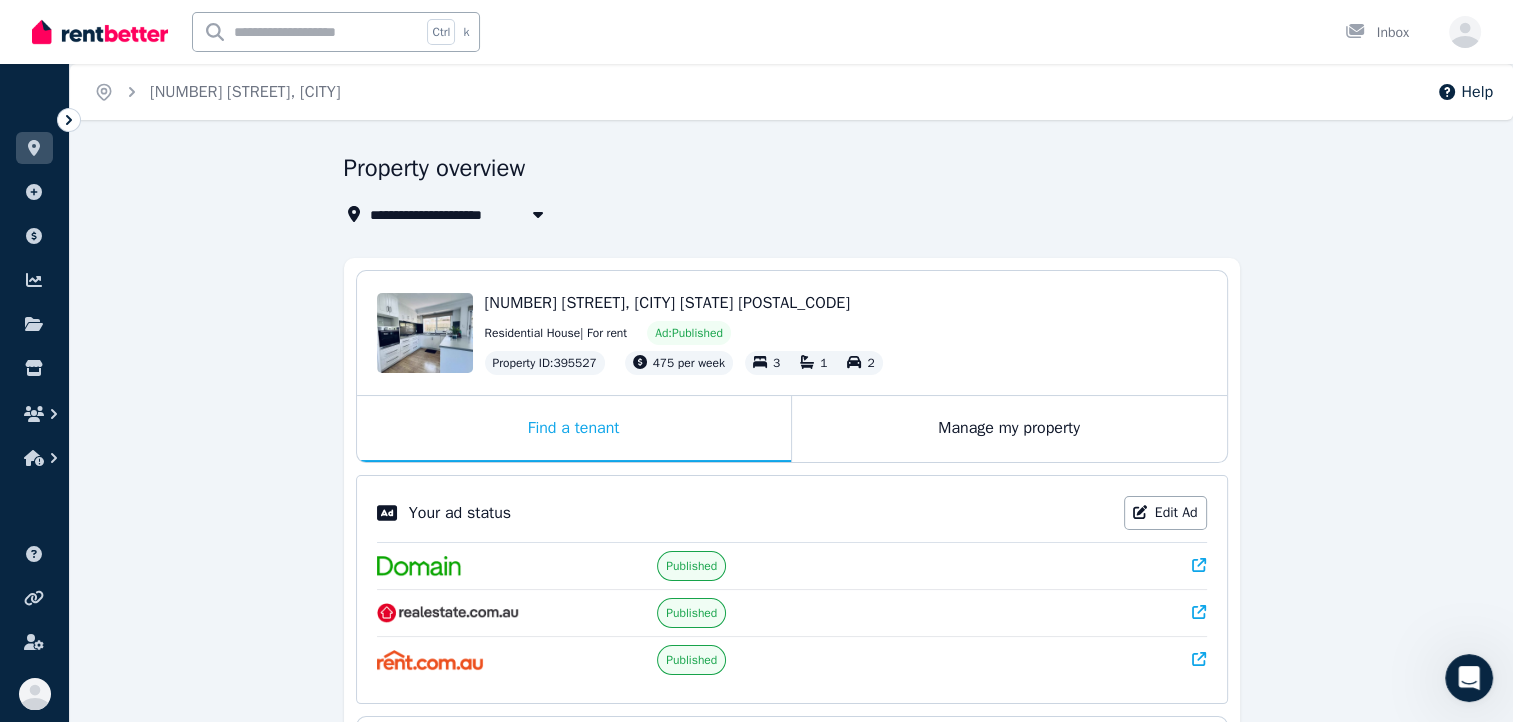 click 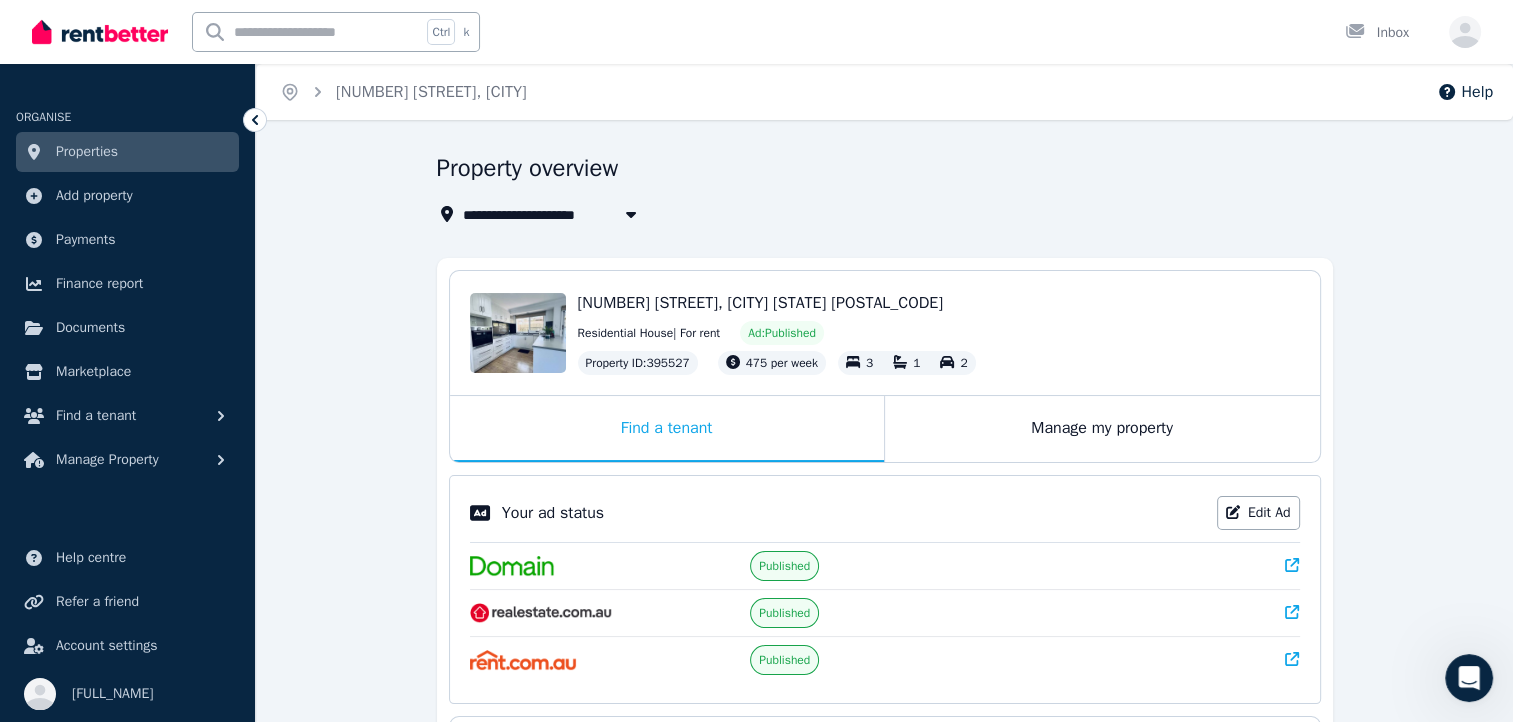 scroll, scrollTop: 100, scrollLeft: 0, axis: vertical 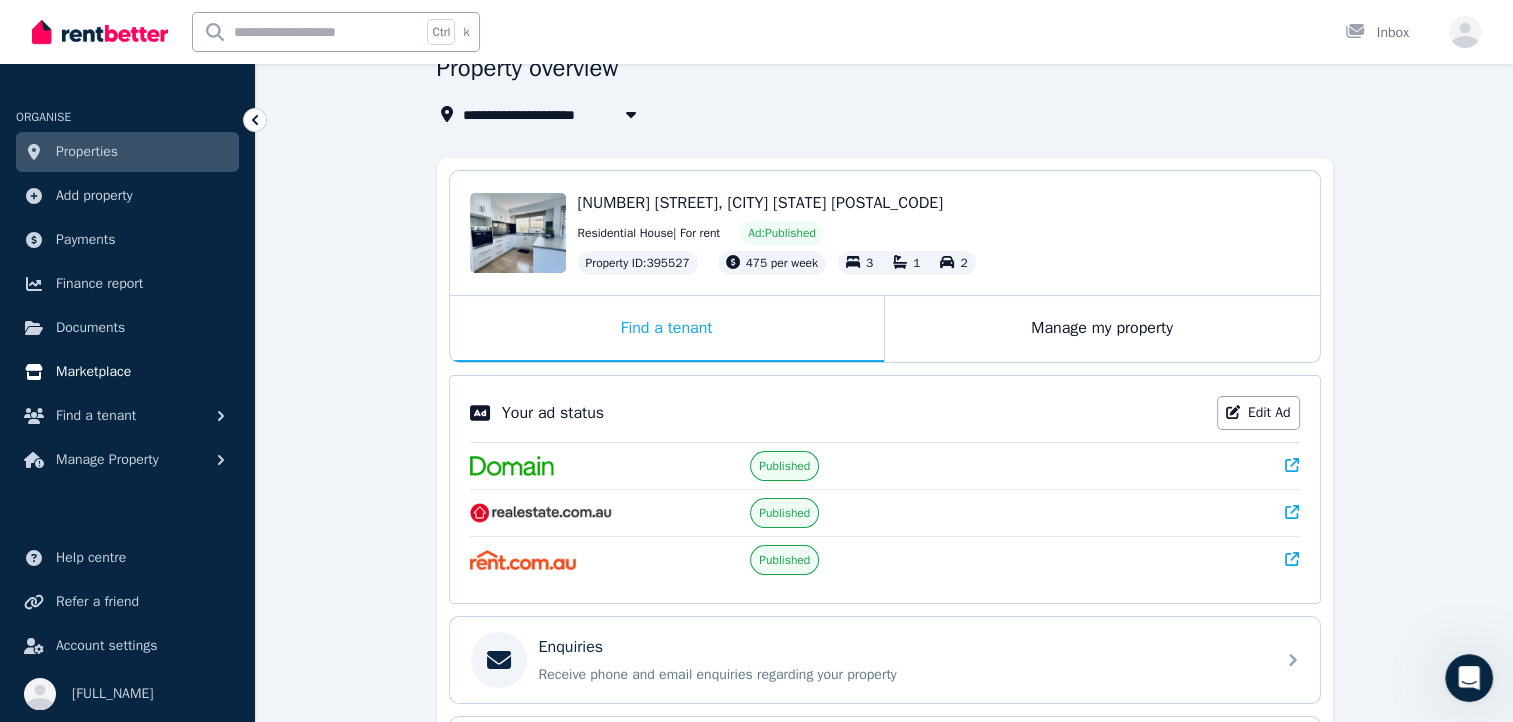 click on "Marketplace" at bounding box center (127, 372) 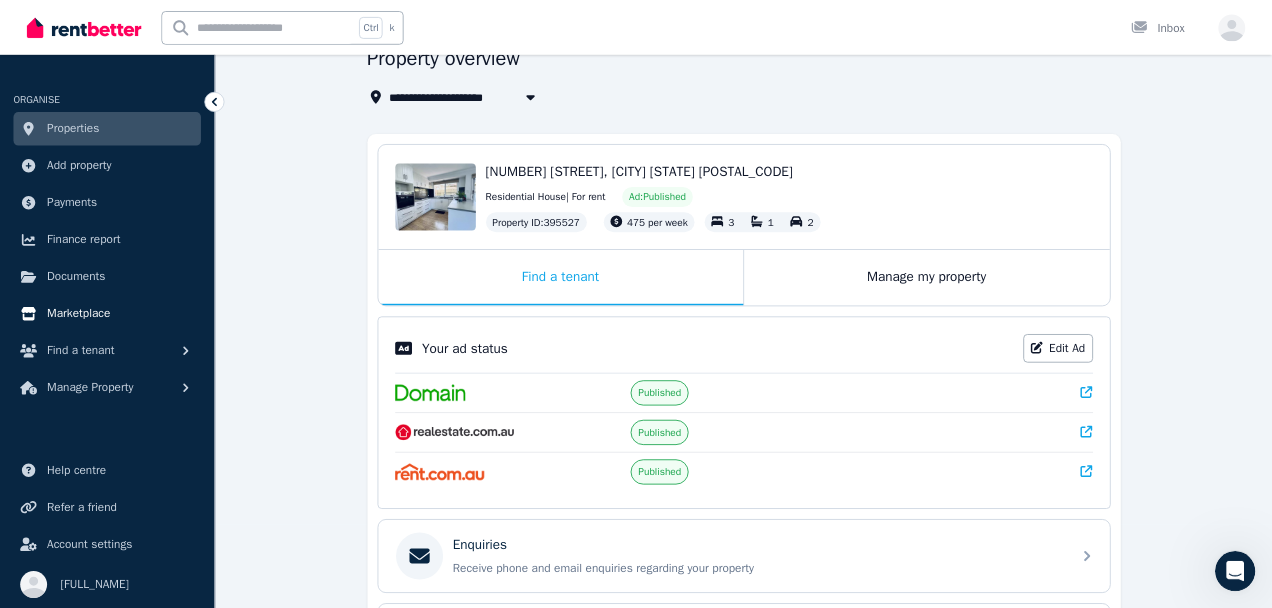 scroll, scrollTop: 0, scrollLeft: 0, axis: both 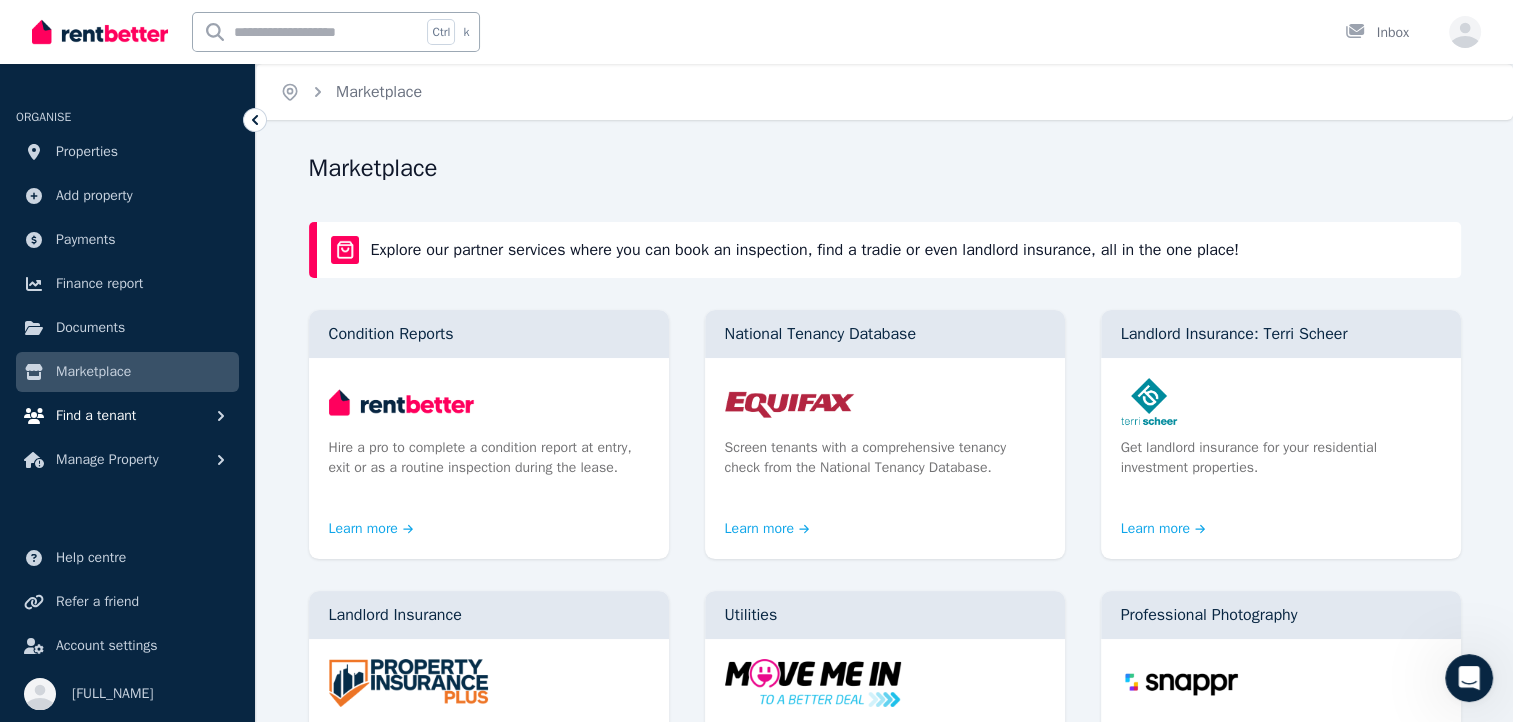 click on "Find a tenant" at bounding box center (127, 416) 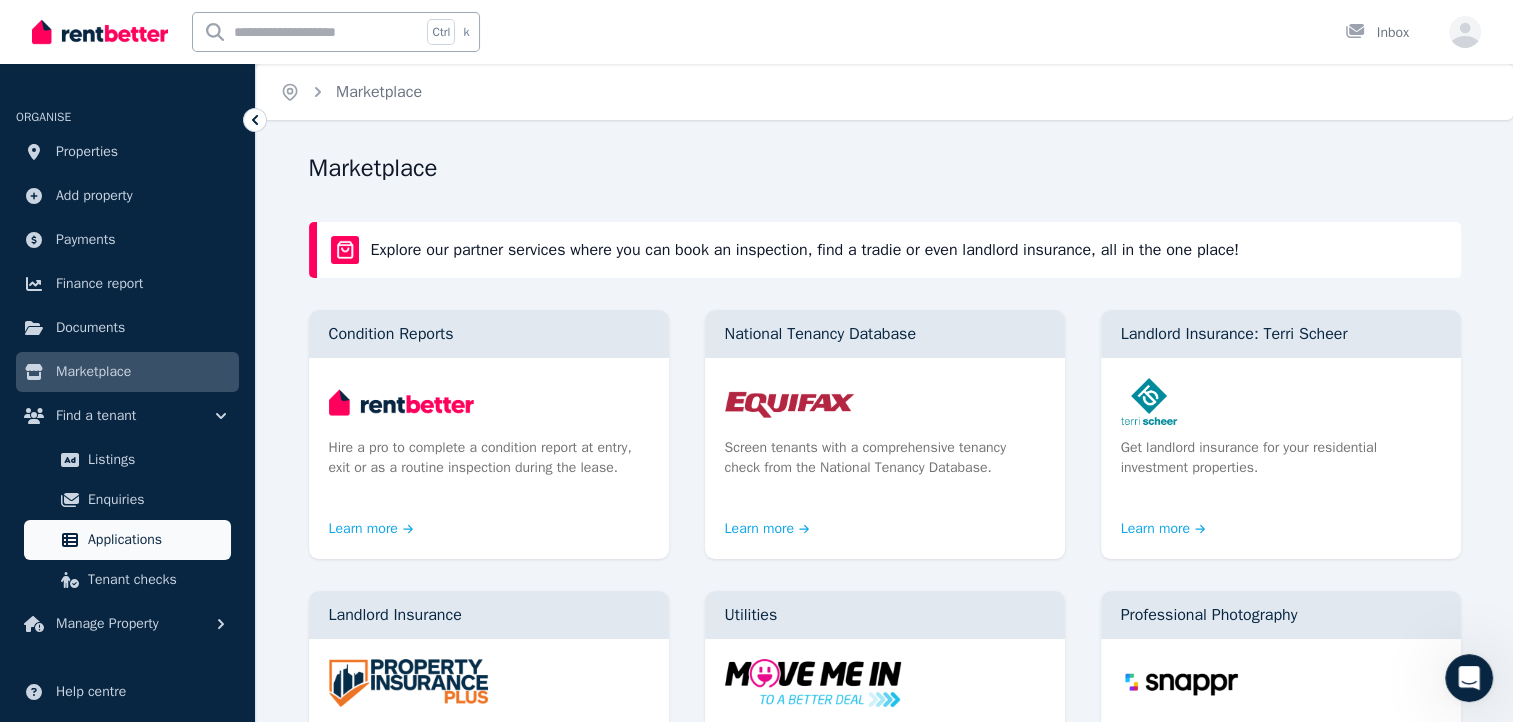 click on "Applications" at bounding box center [155, 540] 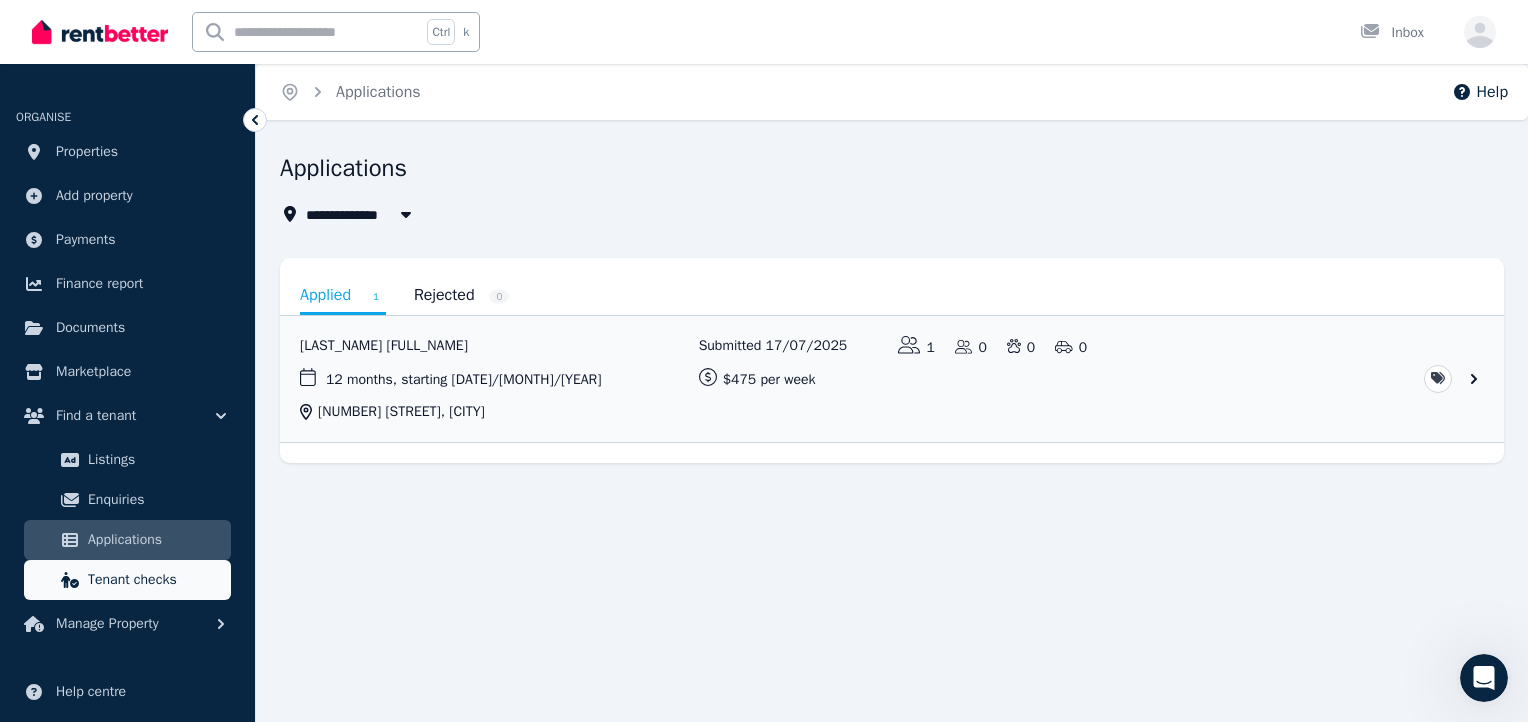 click on "Tenant checks" at bounding box center [155, 580] 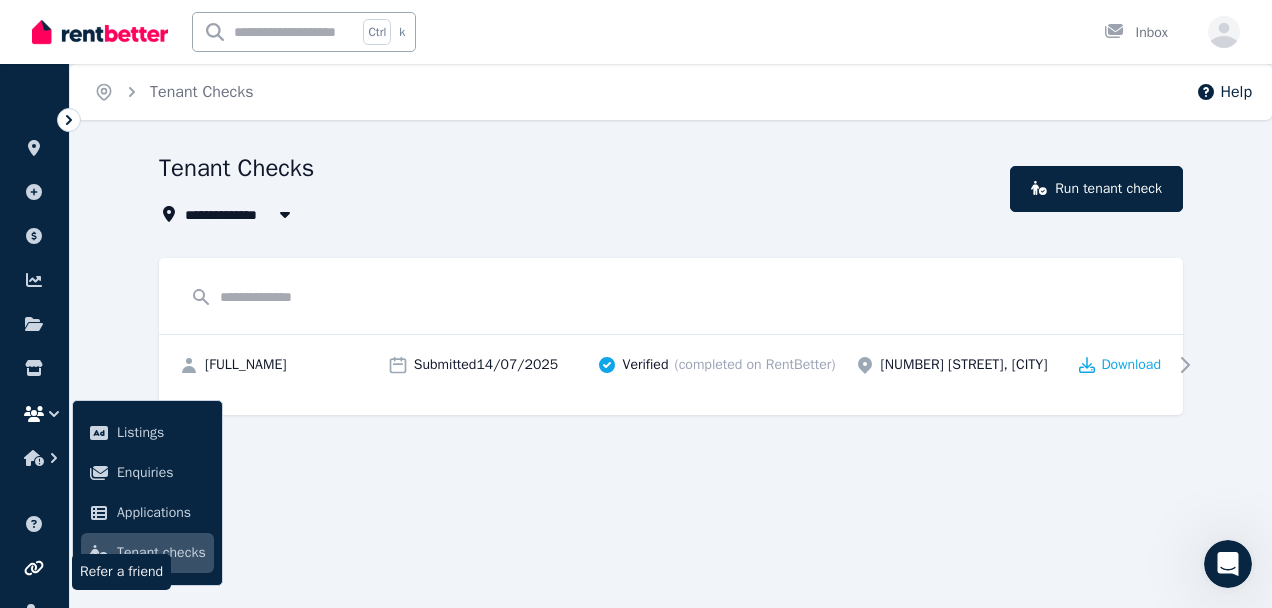 scroll, scrollTop: 256, scrollLeft: 0, axis: vertical 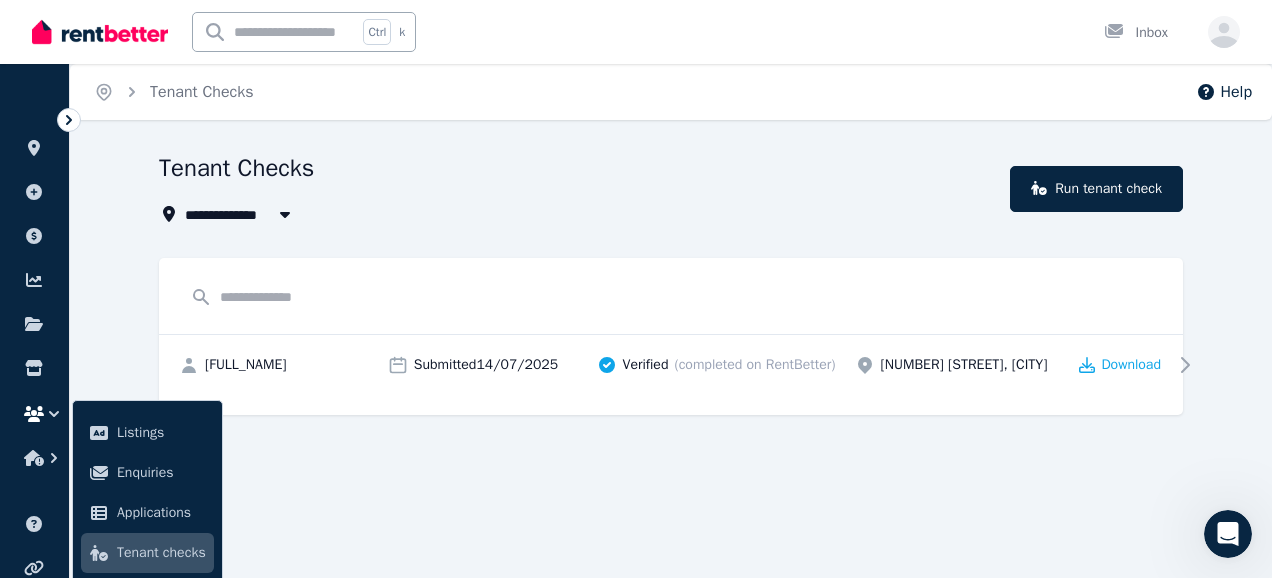 click on "**********" at bounding box center [578, 214] 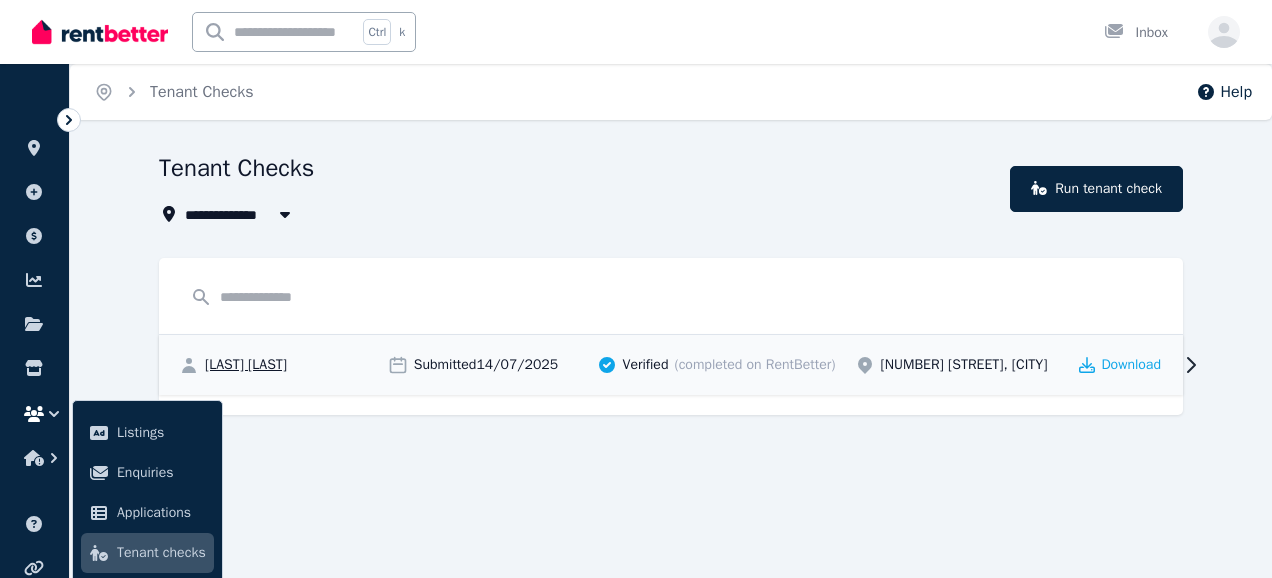 scroll, scrollTop: 0, scrollLeft: 0, axis: both 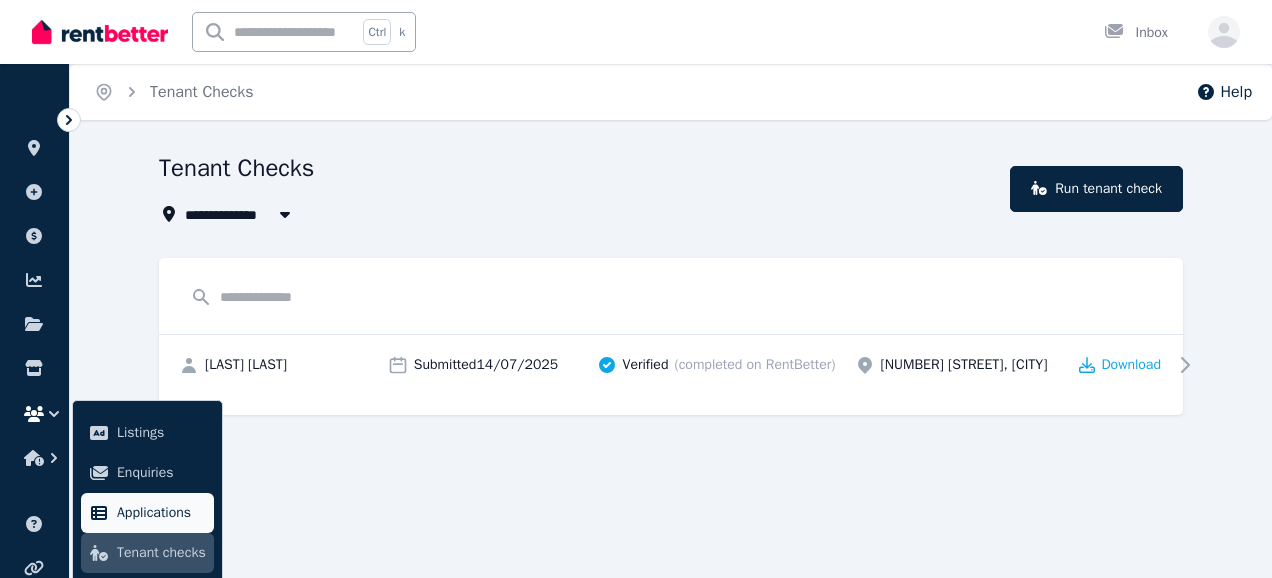 click on "Applications" at bounding box center [161, 513] 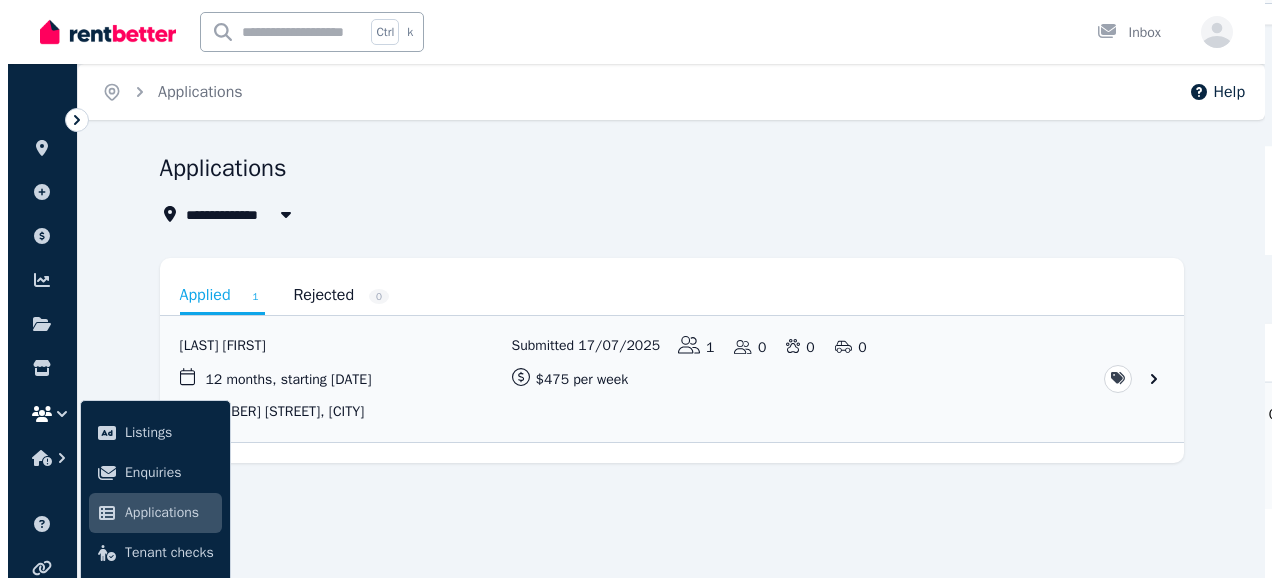 scroll, scrollTop: 0, scrollLeft: 0, axis: both 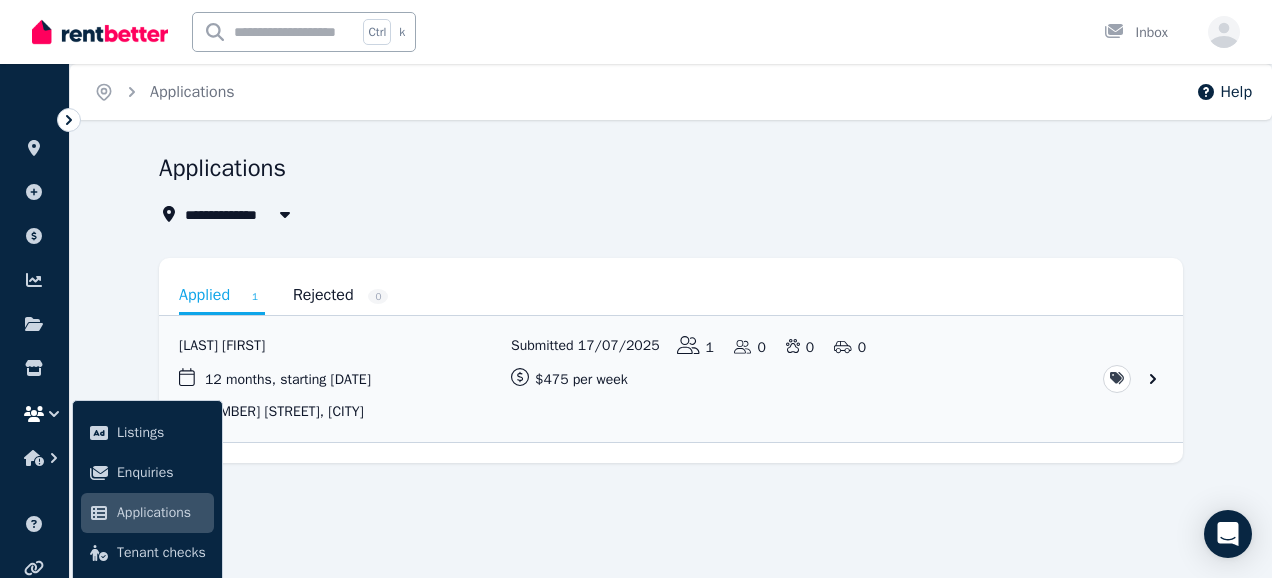 click on "Applications" at bounding box center [161, 513] 